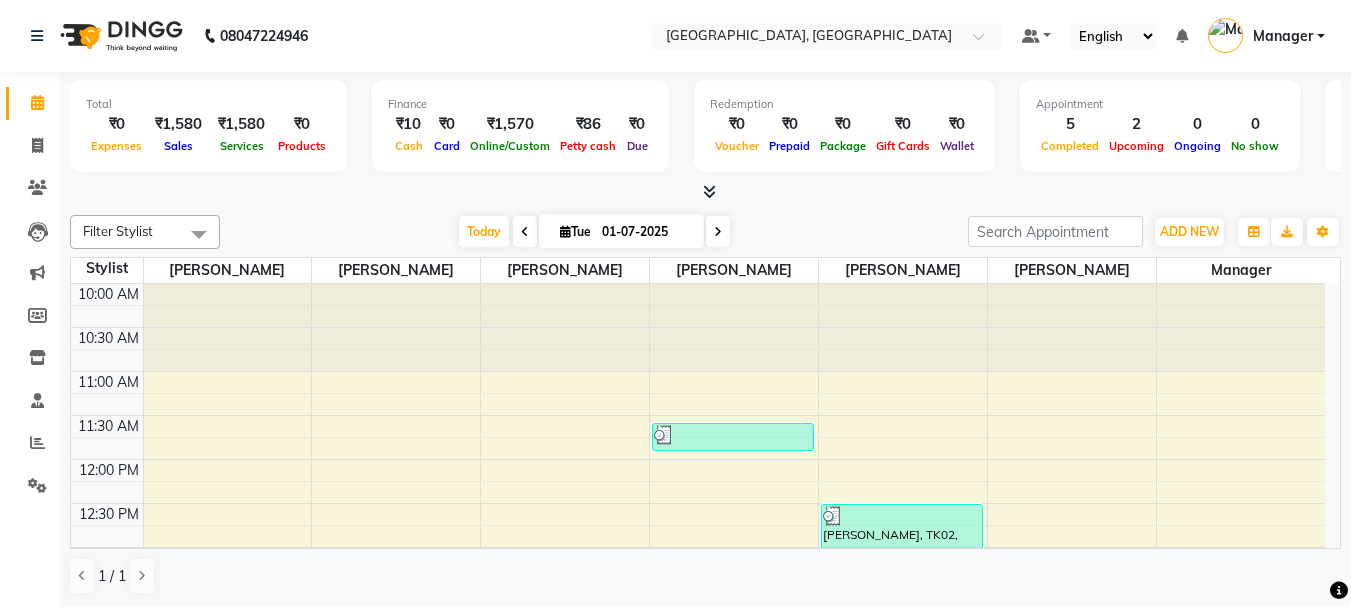 scroll, scrollTop: 0, scrollLeft: 0, axis: both 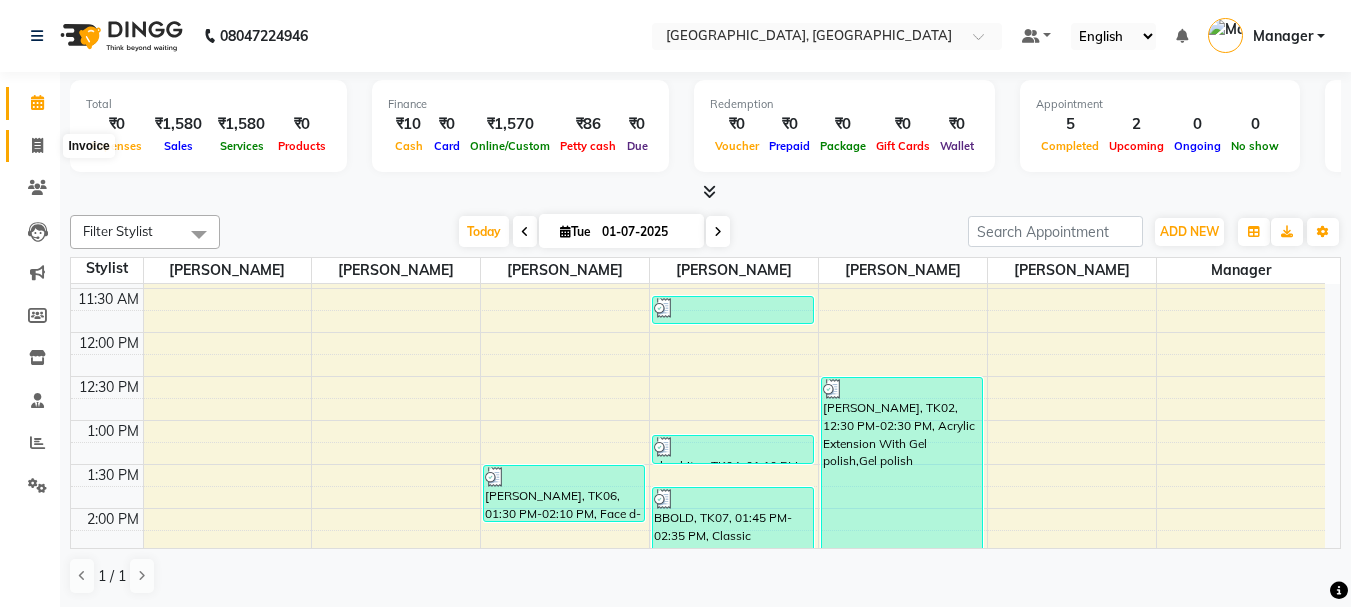 click 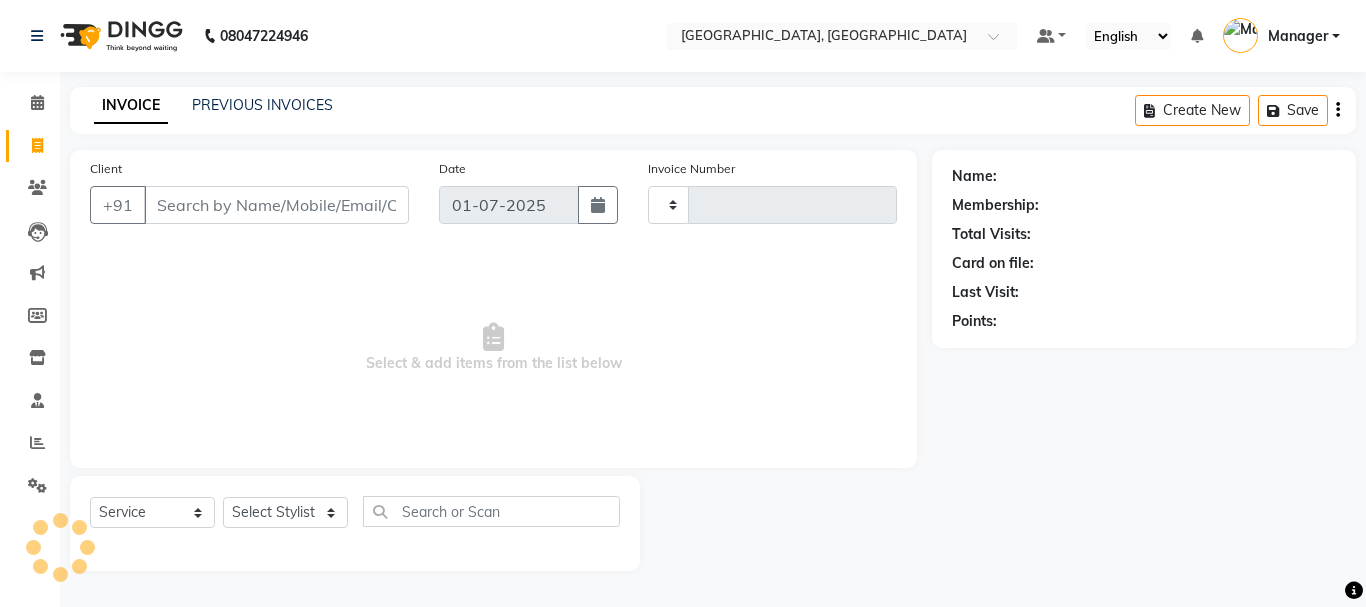 type on "0741" 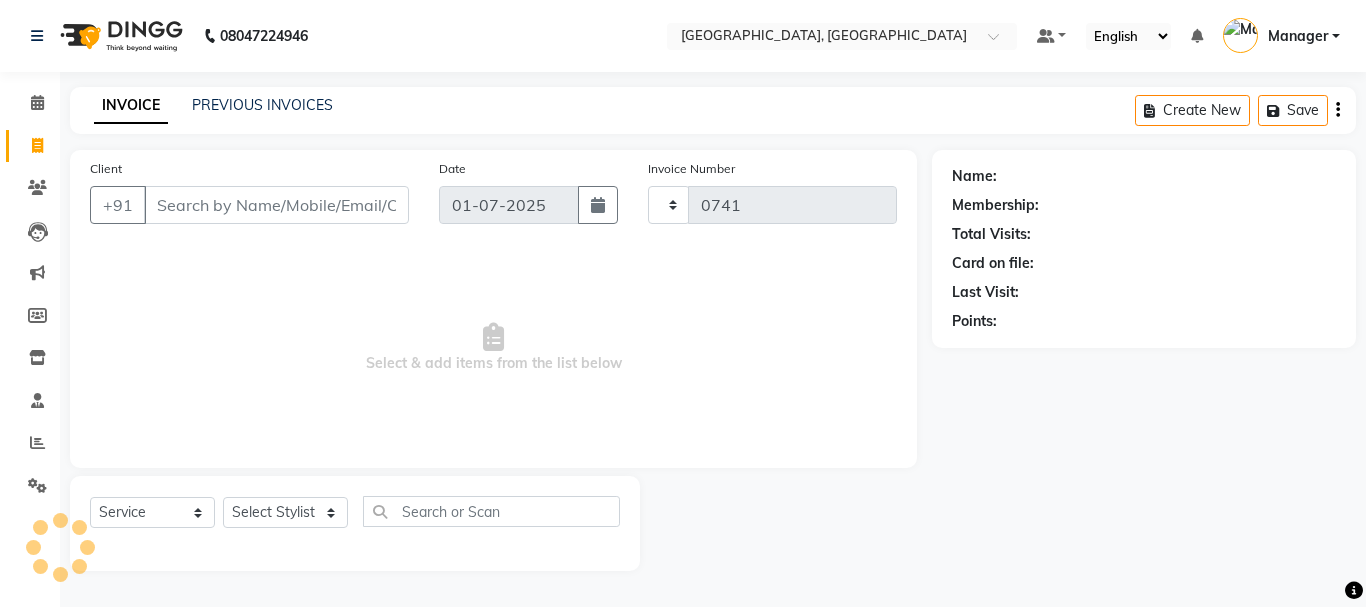select on "7742" 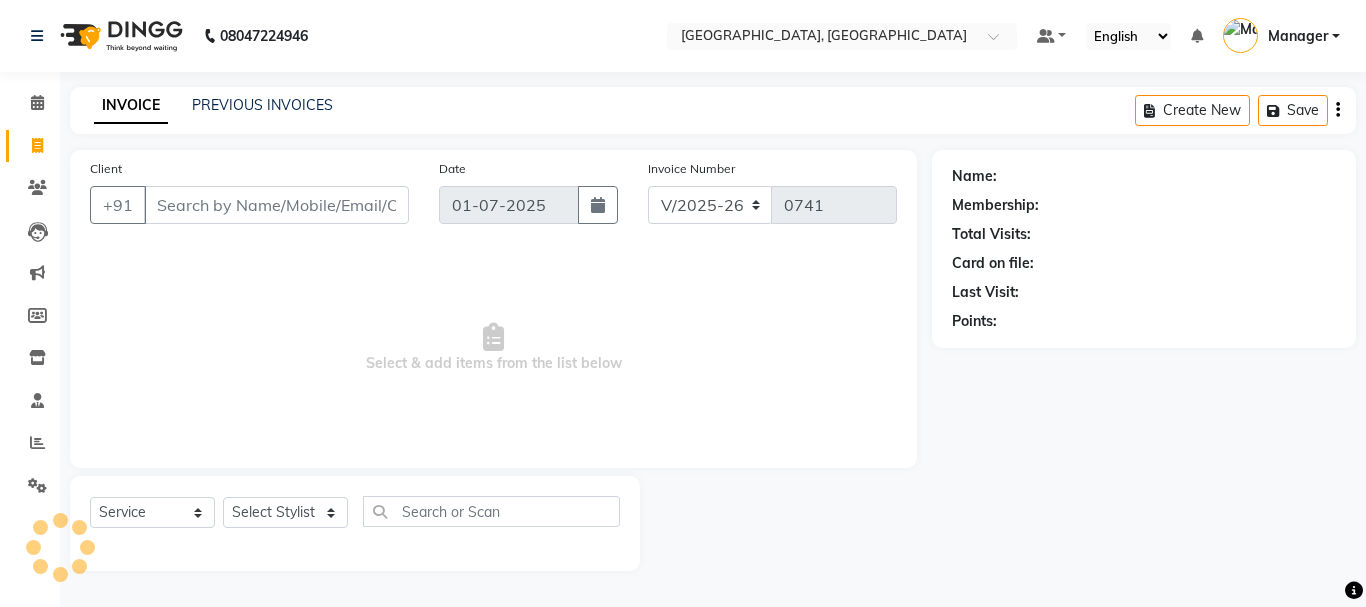 click on "Client" at bounding box center [276, 205] 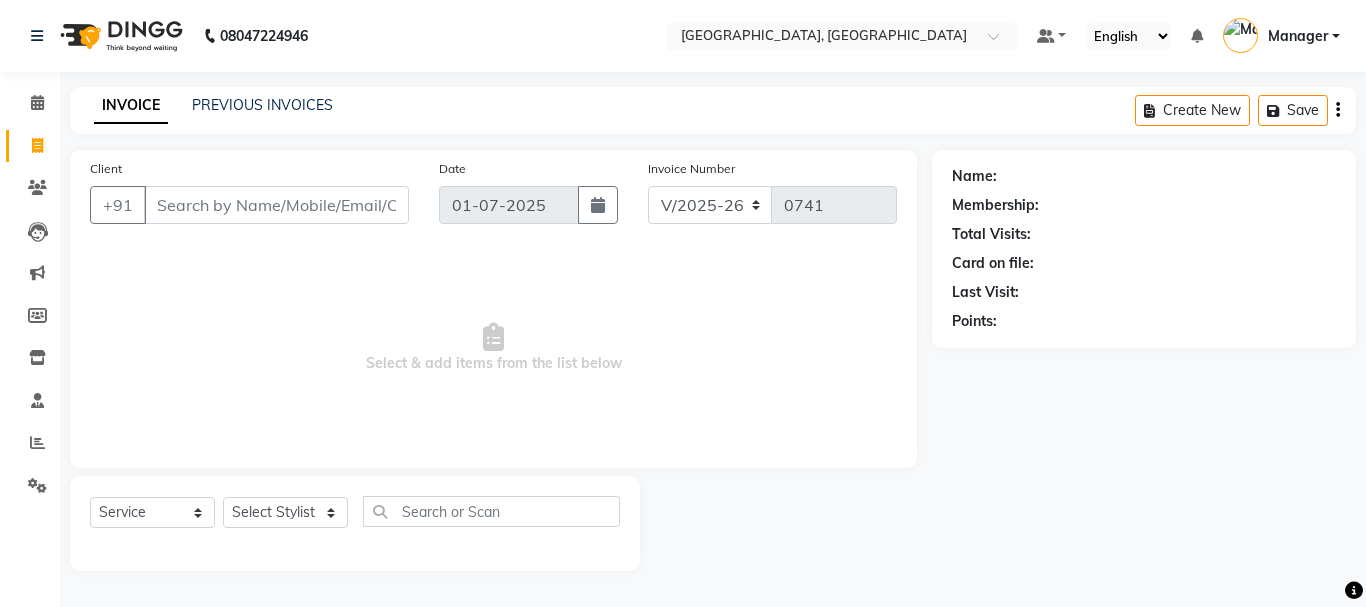 select on "membership" 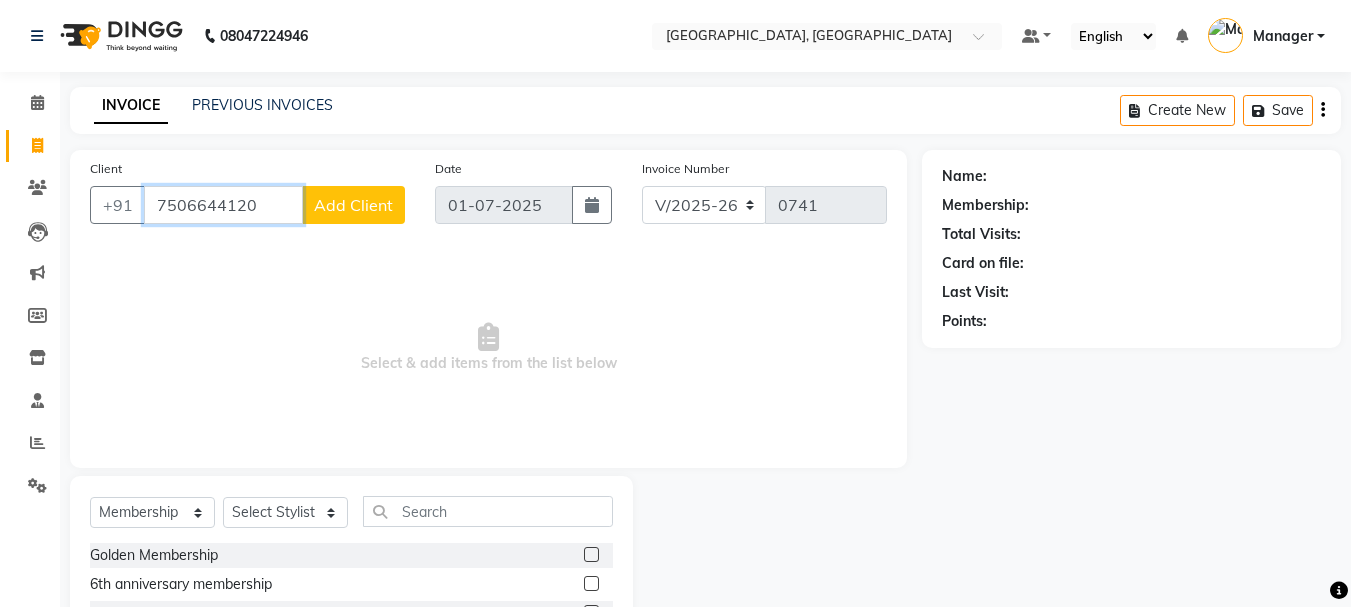 type on "7506644120" 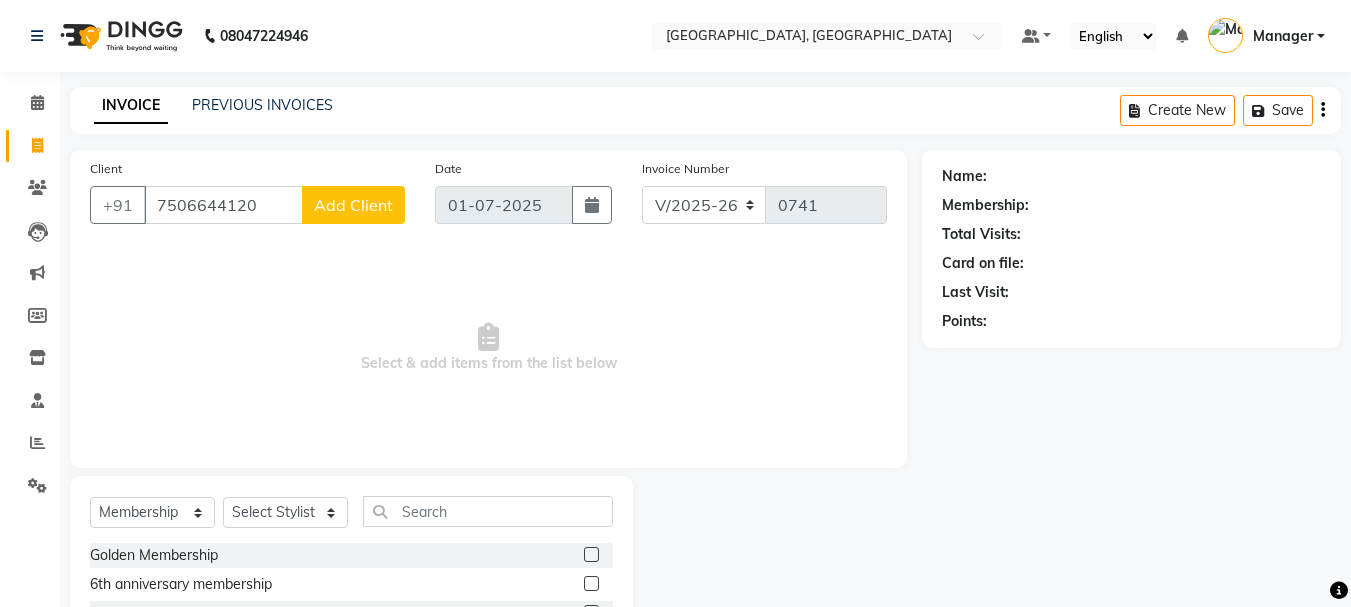 click on "Add Client" 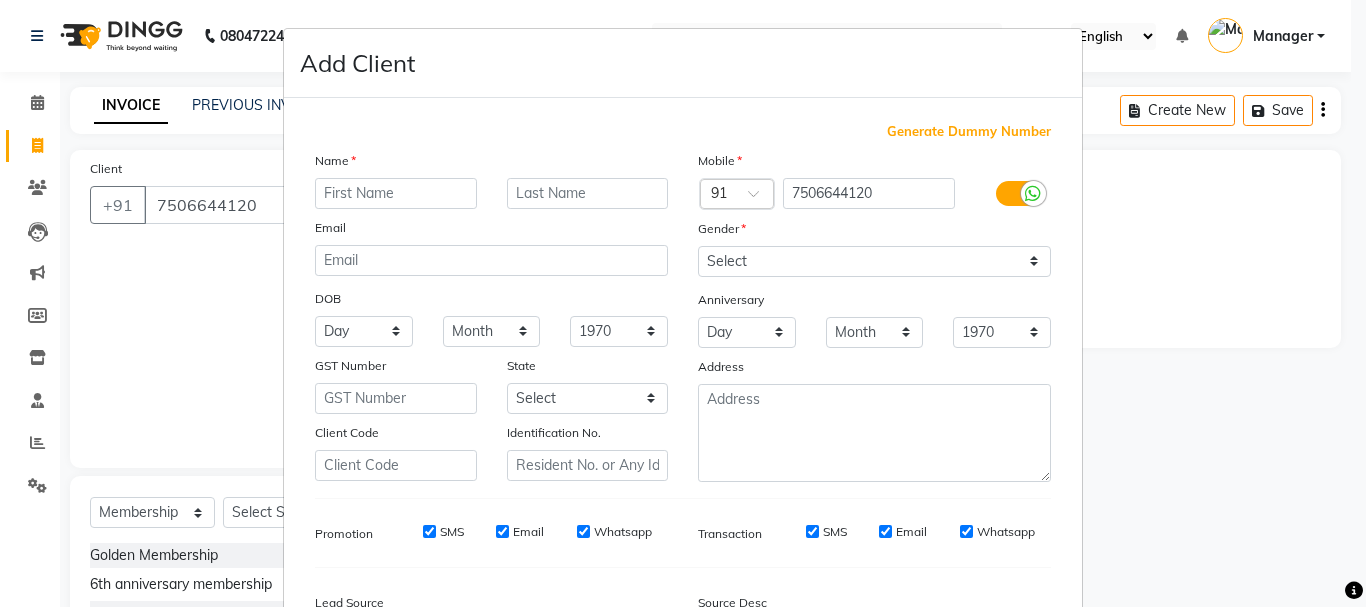 click at bounding box center [396, 193] 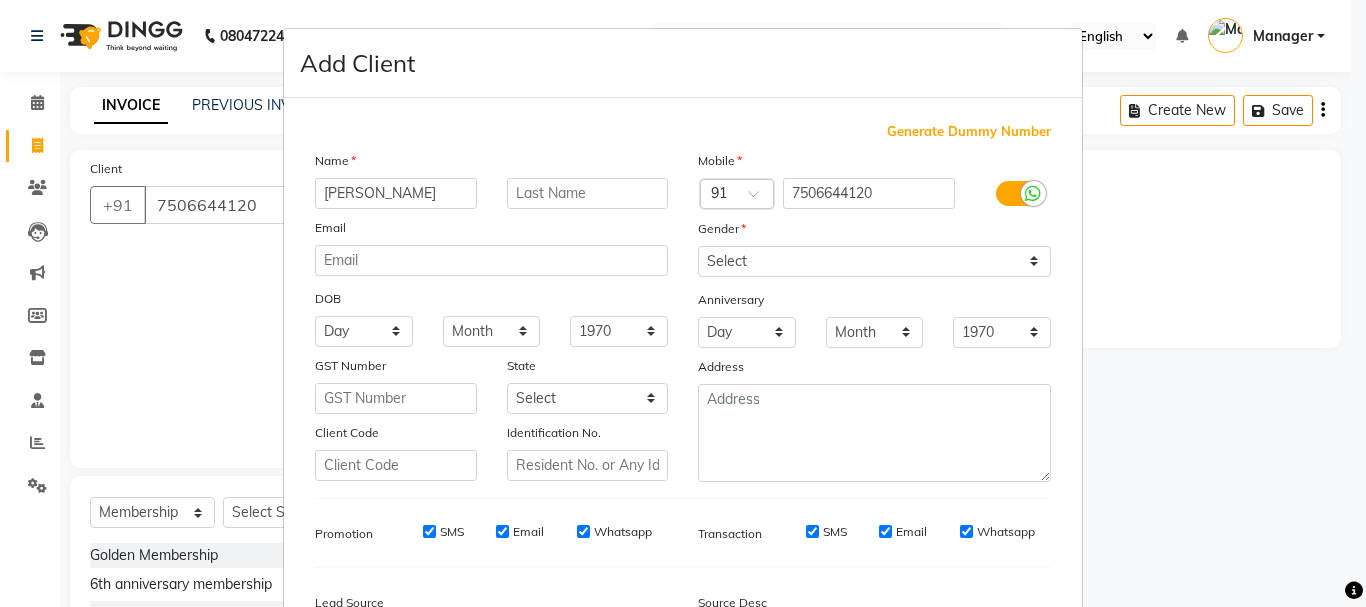 type on "Robin" 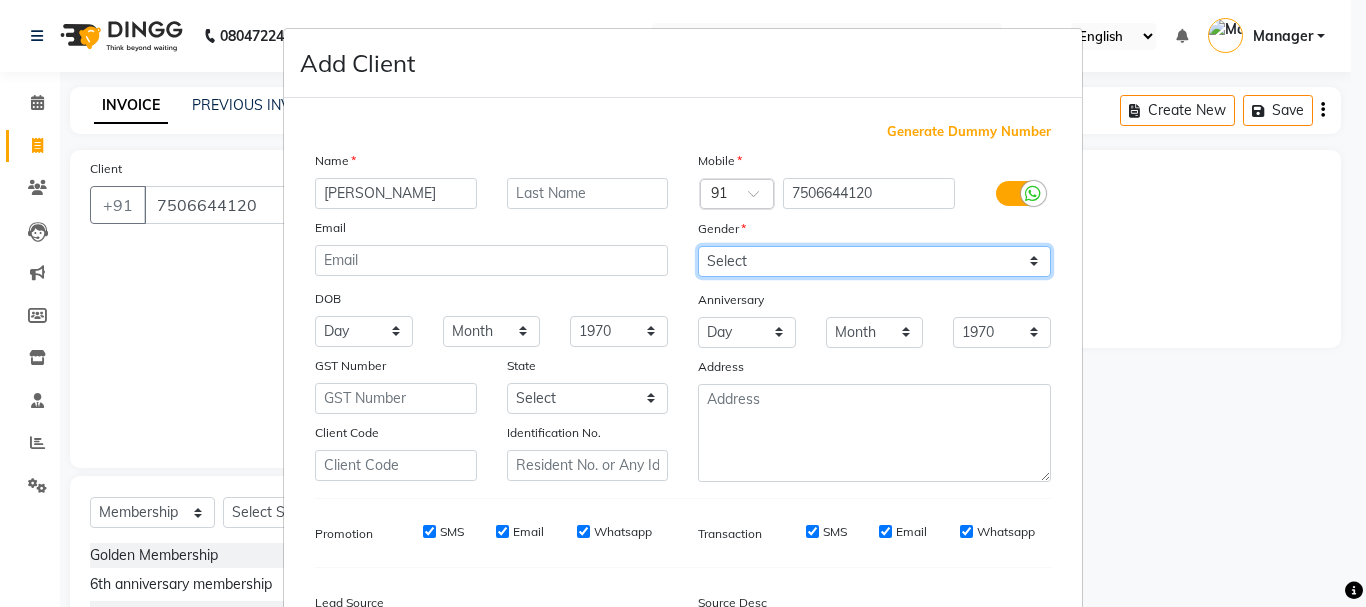 click on "Select [DEMOGRAPHIC_DATA] [DEMOGRAPHIC_DATA] Other Prefer Not To Say" at bounding box center [874, 261] 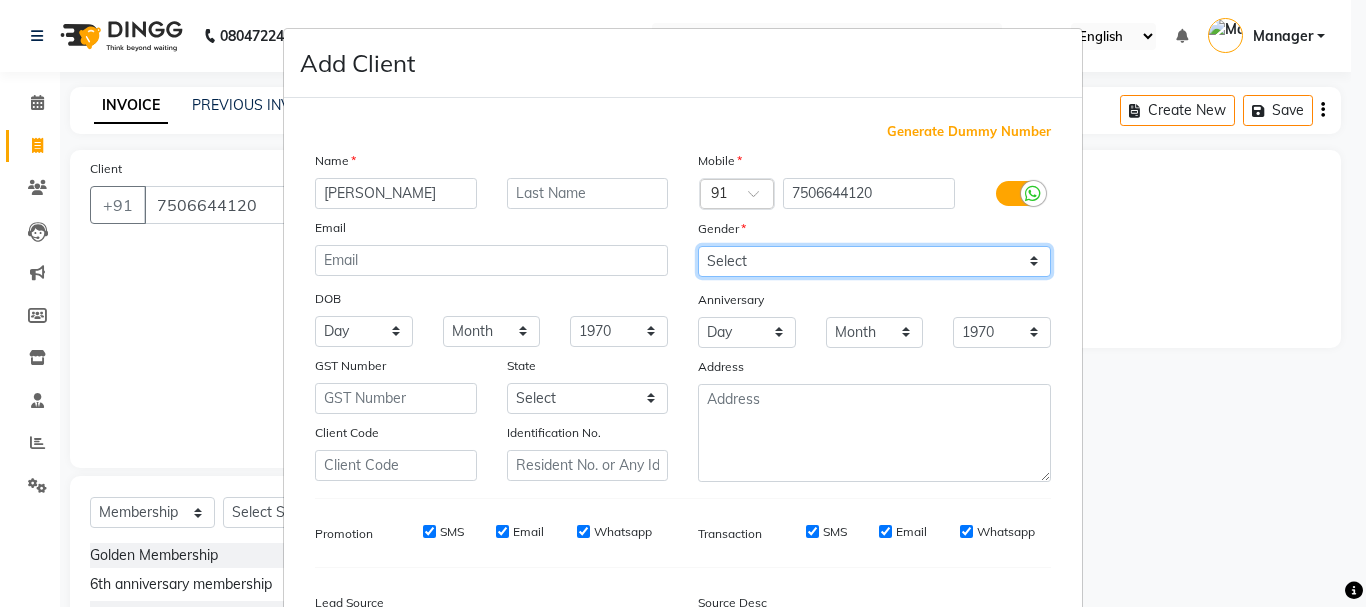 select on "male" 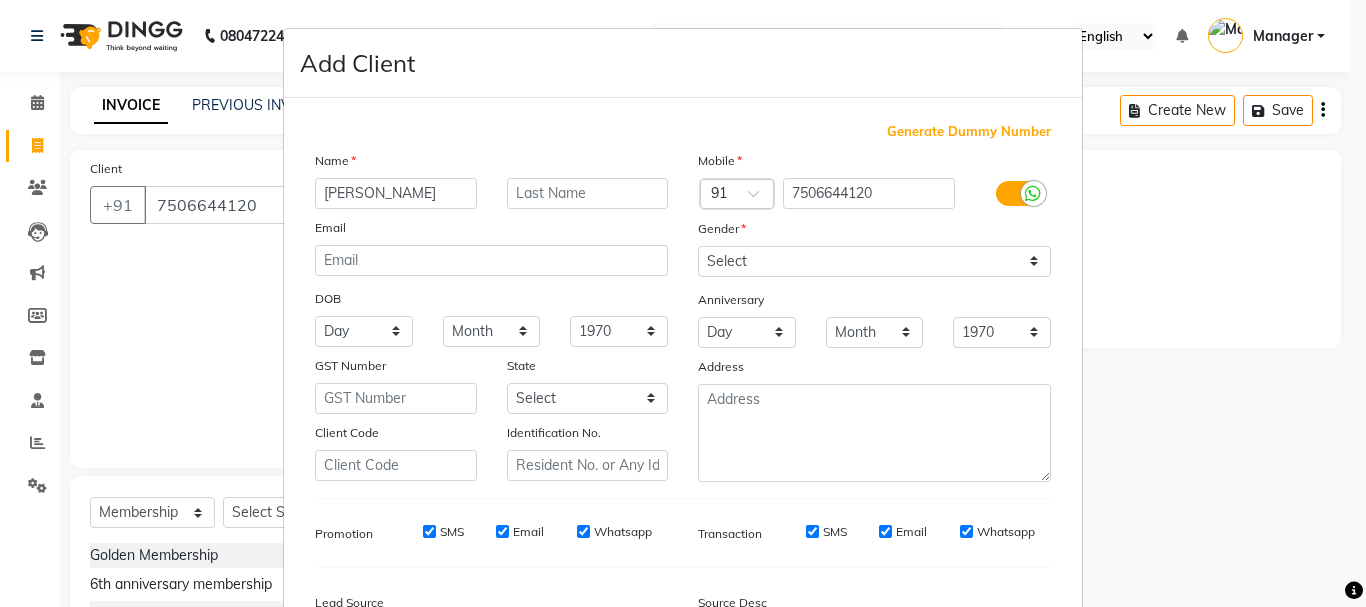 scroll, scrollTop: 151, scrollLeft: 0, axis: vertical 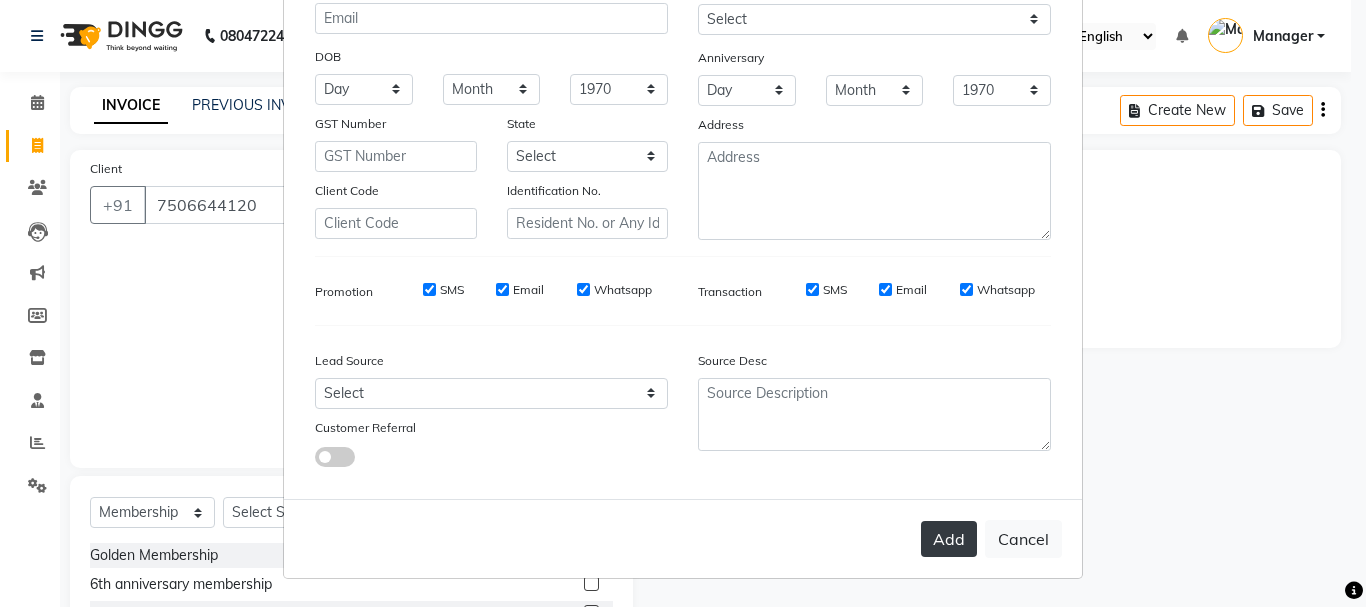 click on "Add" at bounding box center [949, 539] 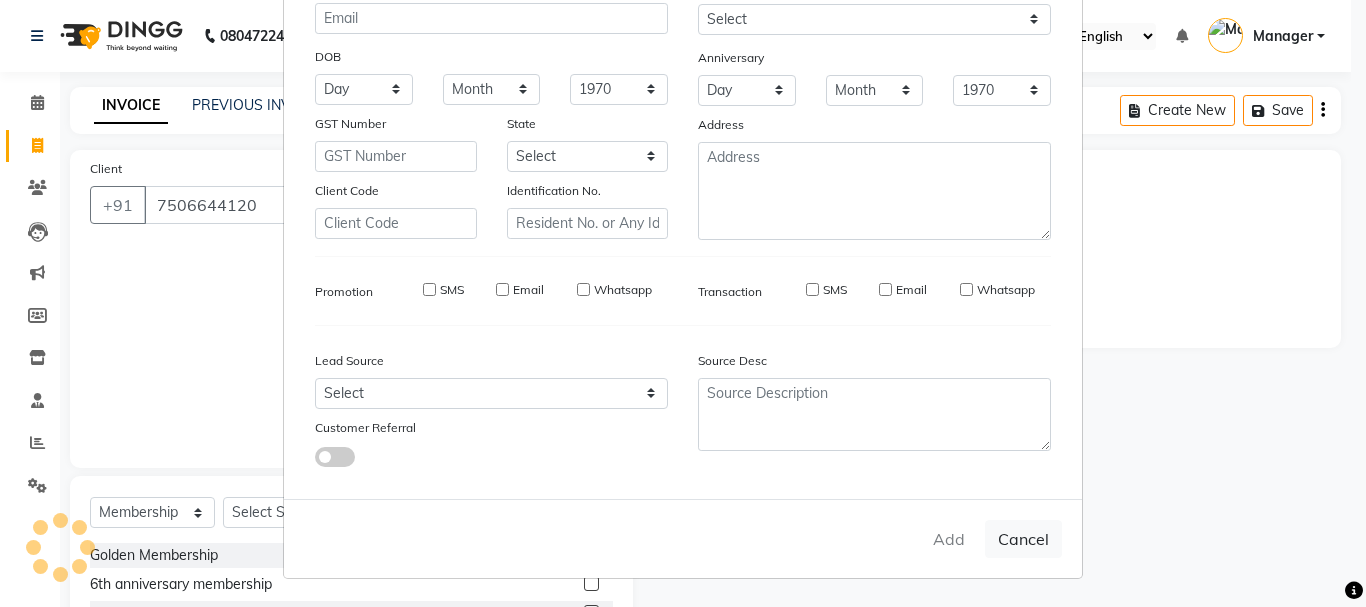 type on "75******20" 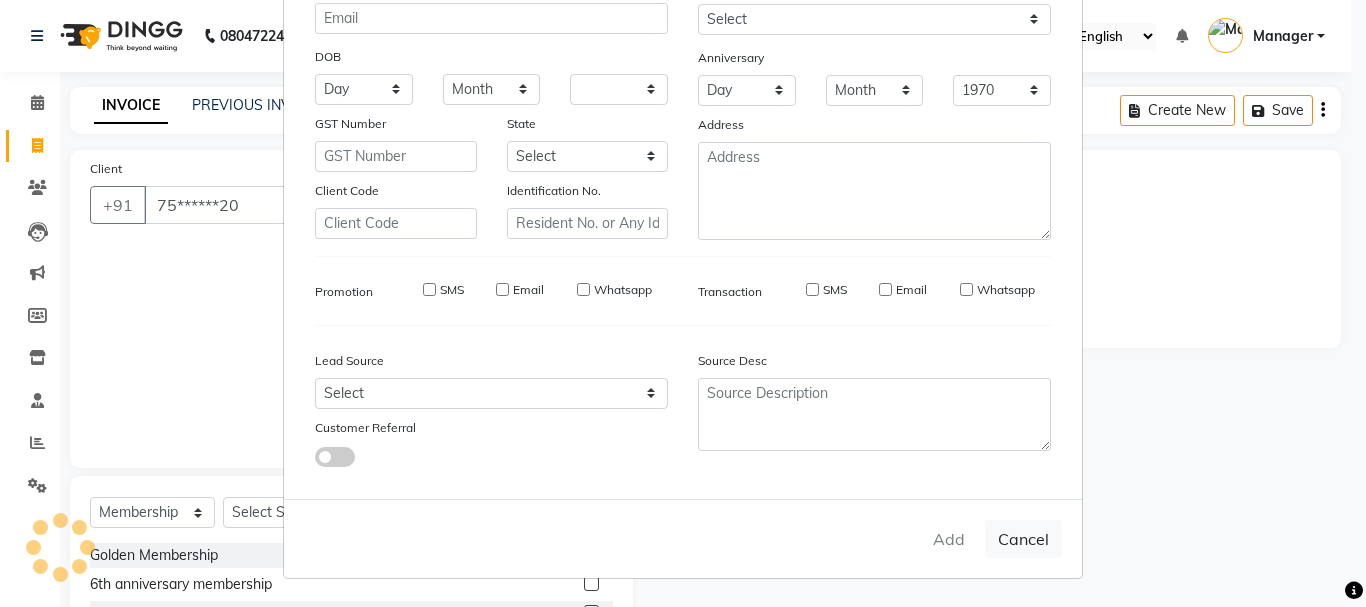 select 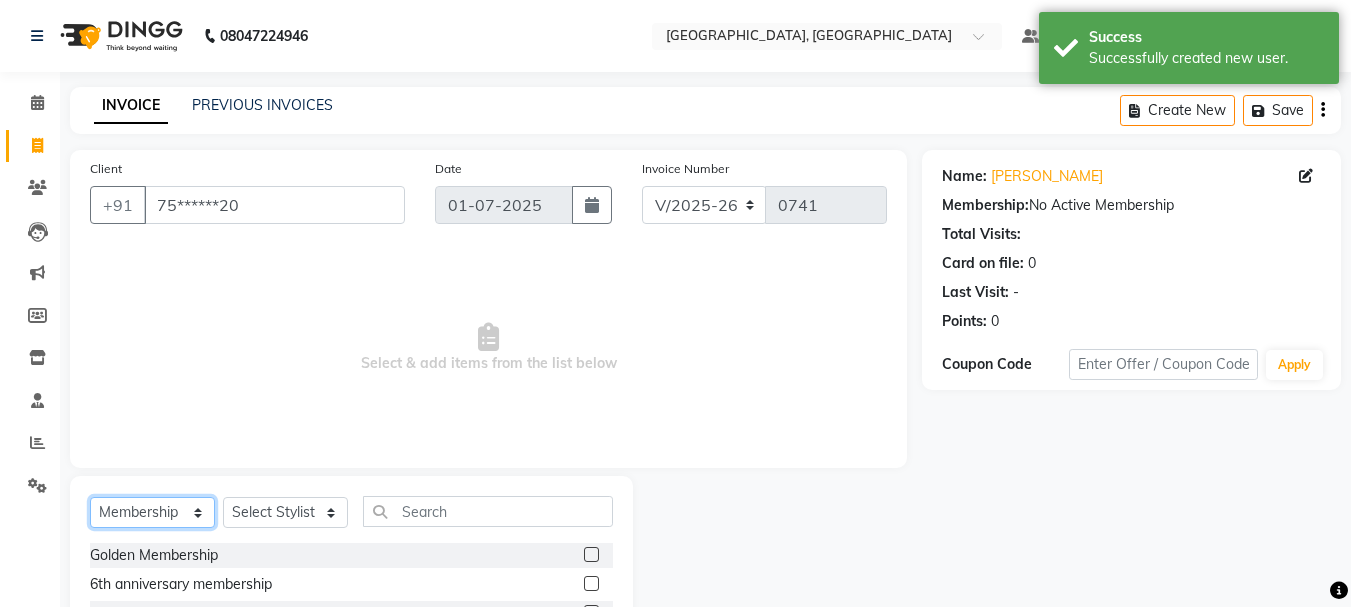click on "Select  Service  Product  Membership  Package Voucher Prepaid Gift Card" 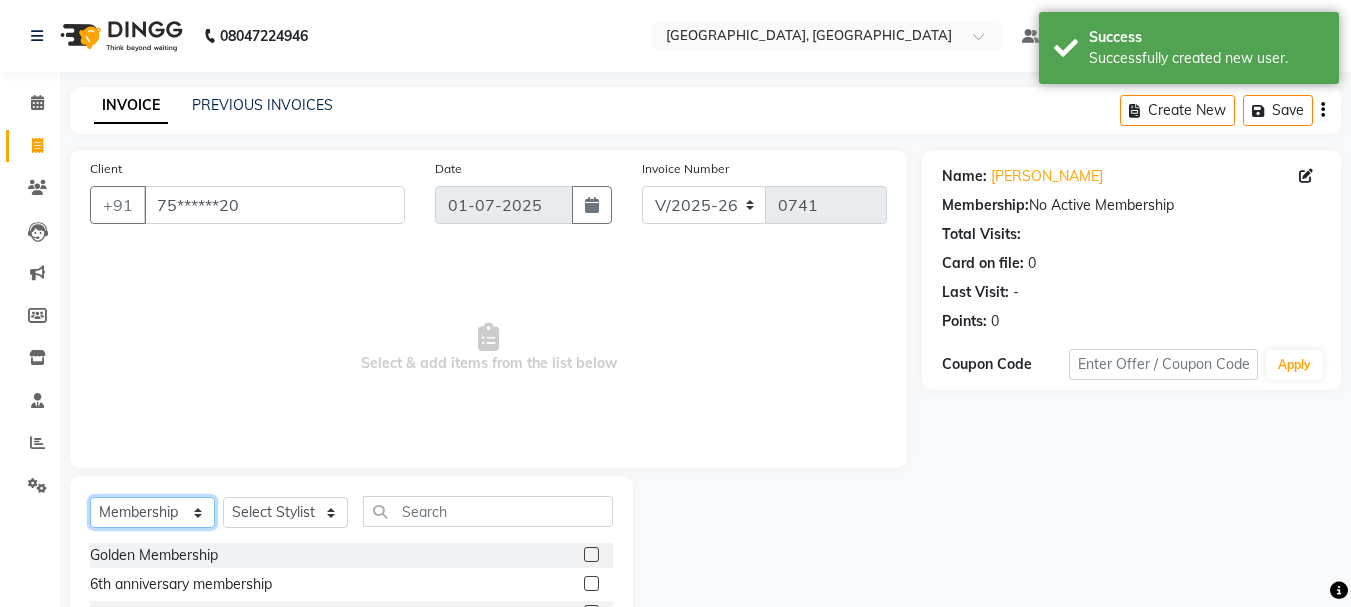 select on "service" 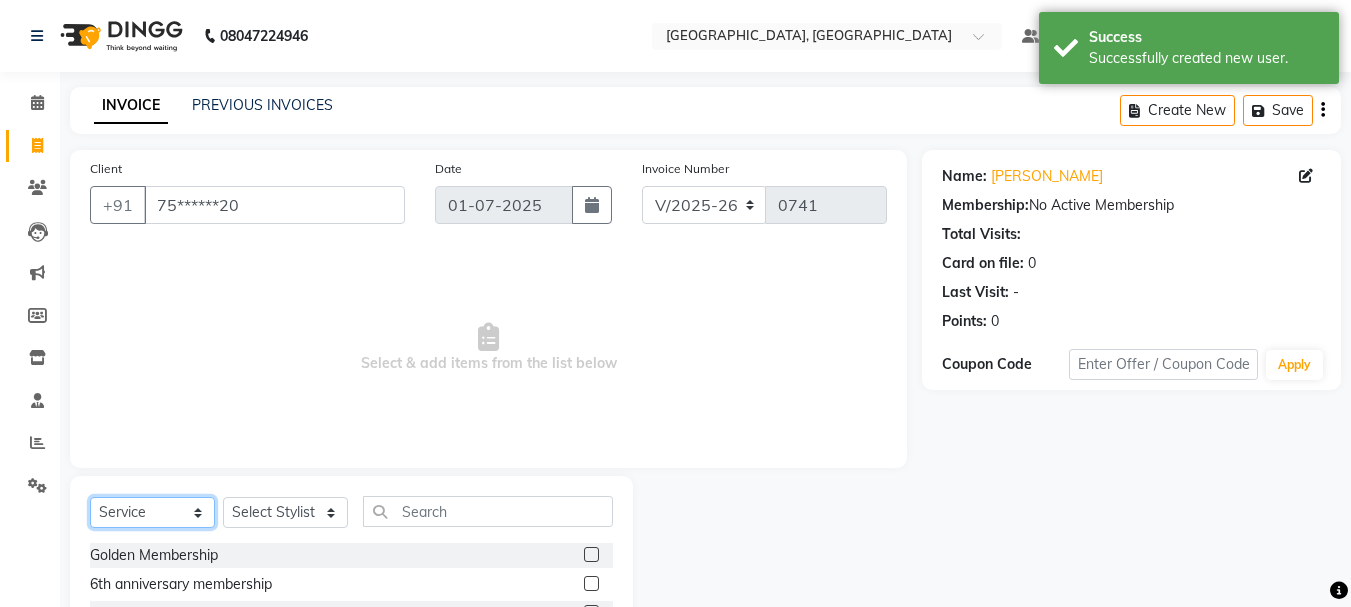 click on "Select  Service  Product  Membership  Package Voucher Prepaid Gift Card" 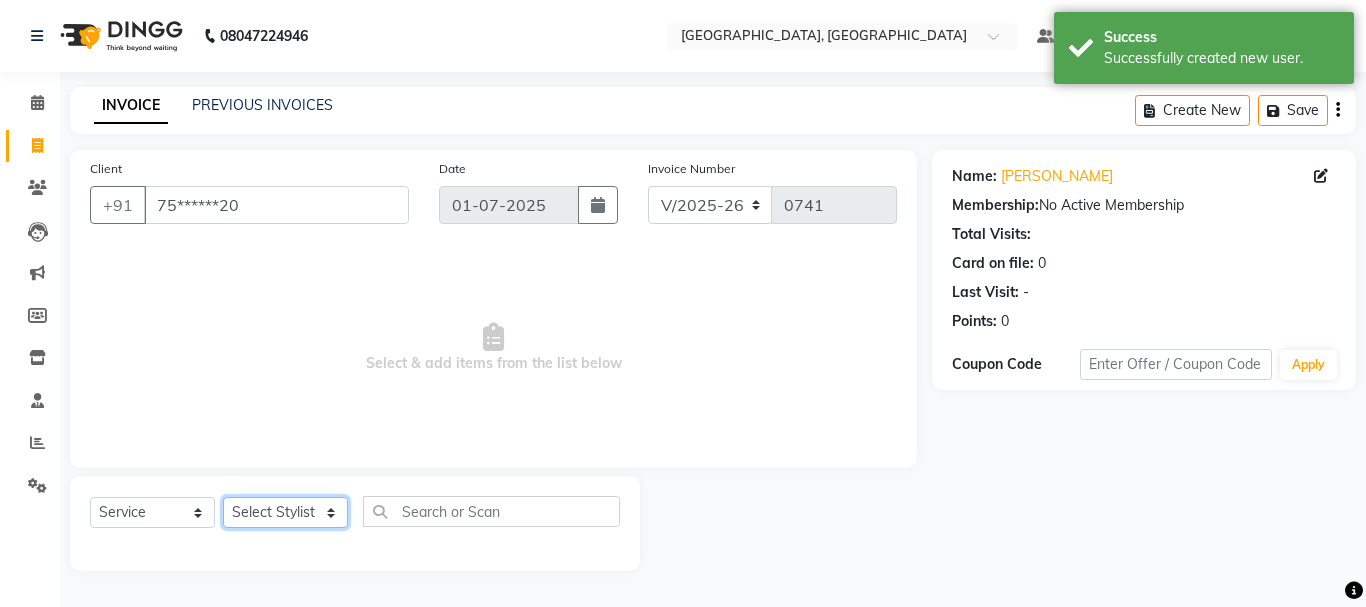 click on "Select Stylist Jyoti wadar Manager [PERSON_NAME] [PERSON_NAME]  [PERSON_NAME] [PERSON_NAME]  [PERSON_NAME] [PERSON_NAME] [PERSON_NAME]" 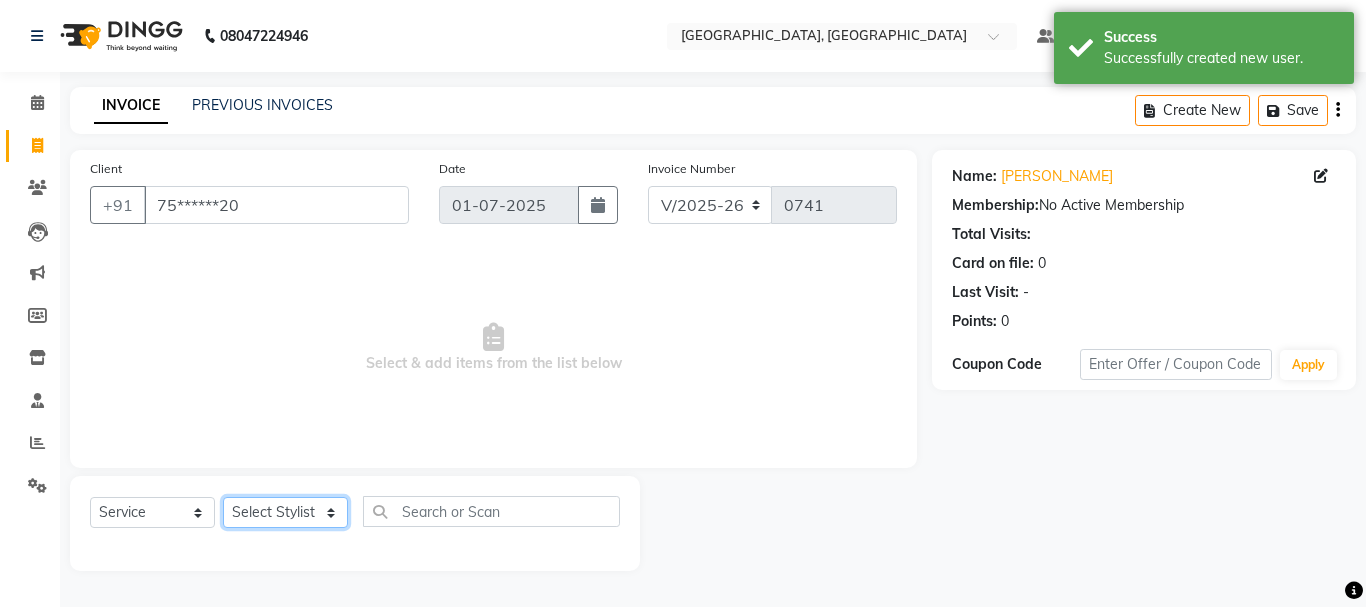 select on "68995" 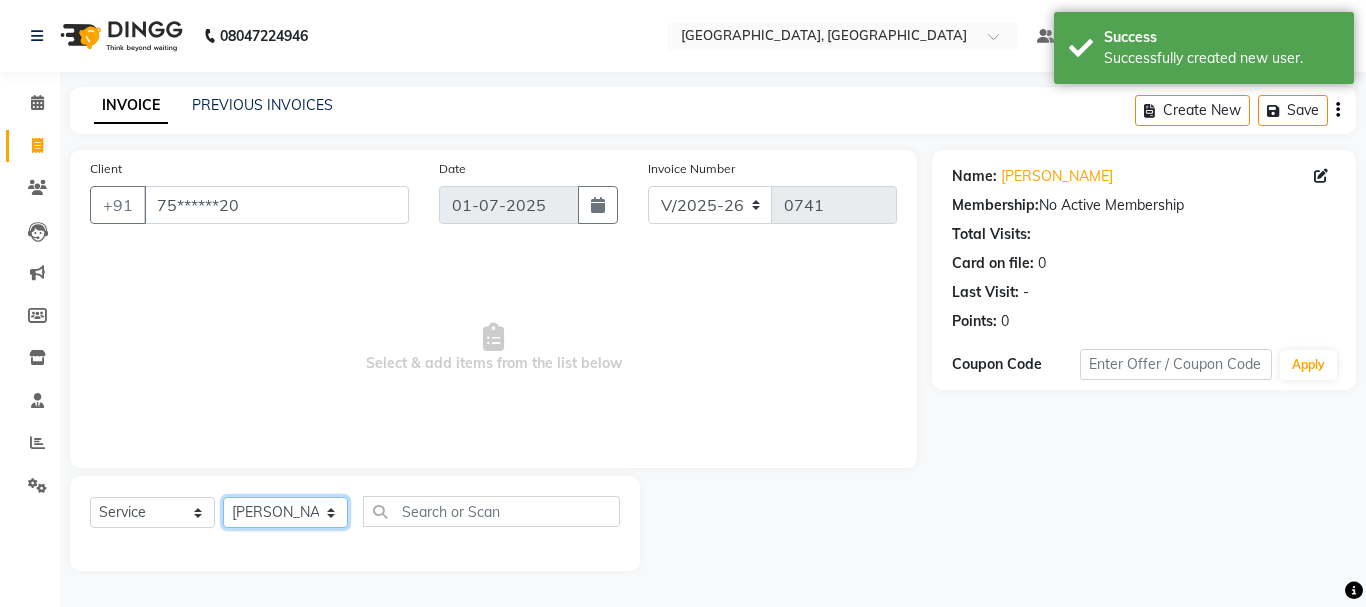 click on "Select Stylist Jyoti wadar Manager [PERSON_NAME] [PERSON_NAME]  [PERSON_NAME] [PERSON_NAME]  [PERSON_NAME] [PERSON_NAME] [PERSON_NAME]" 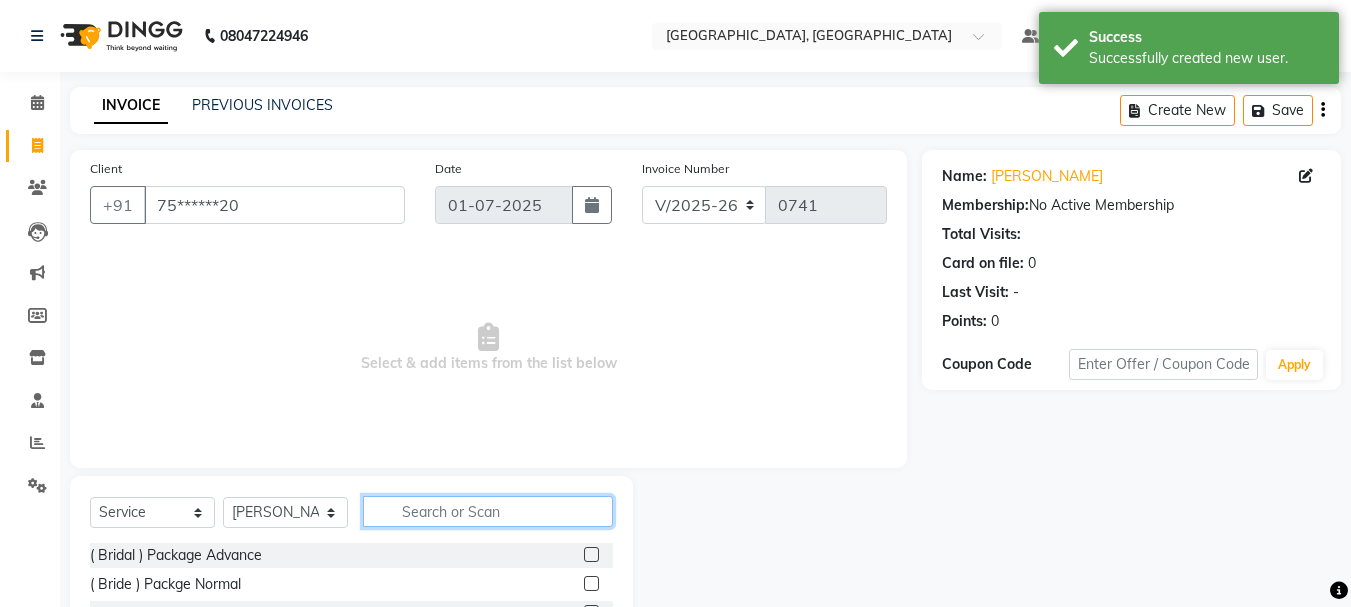 click 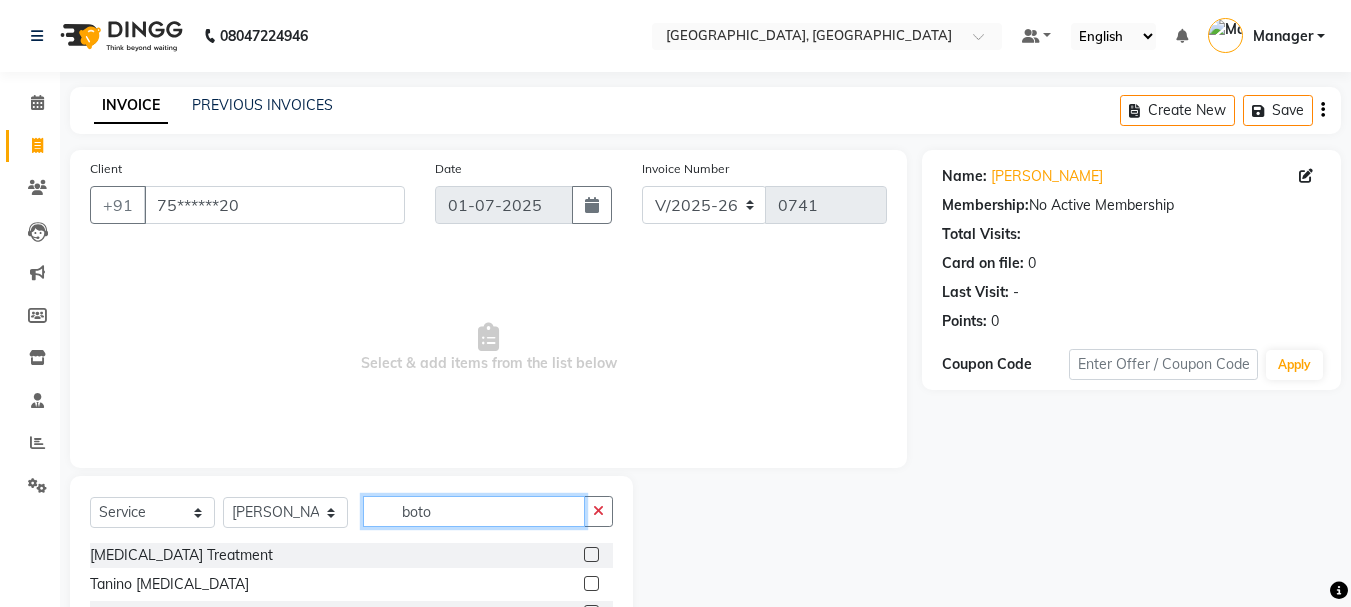 scroll, scrollTop: 110, scrollLeft: 0, axis: vertical 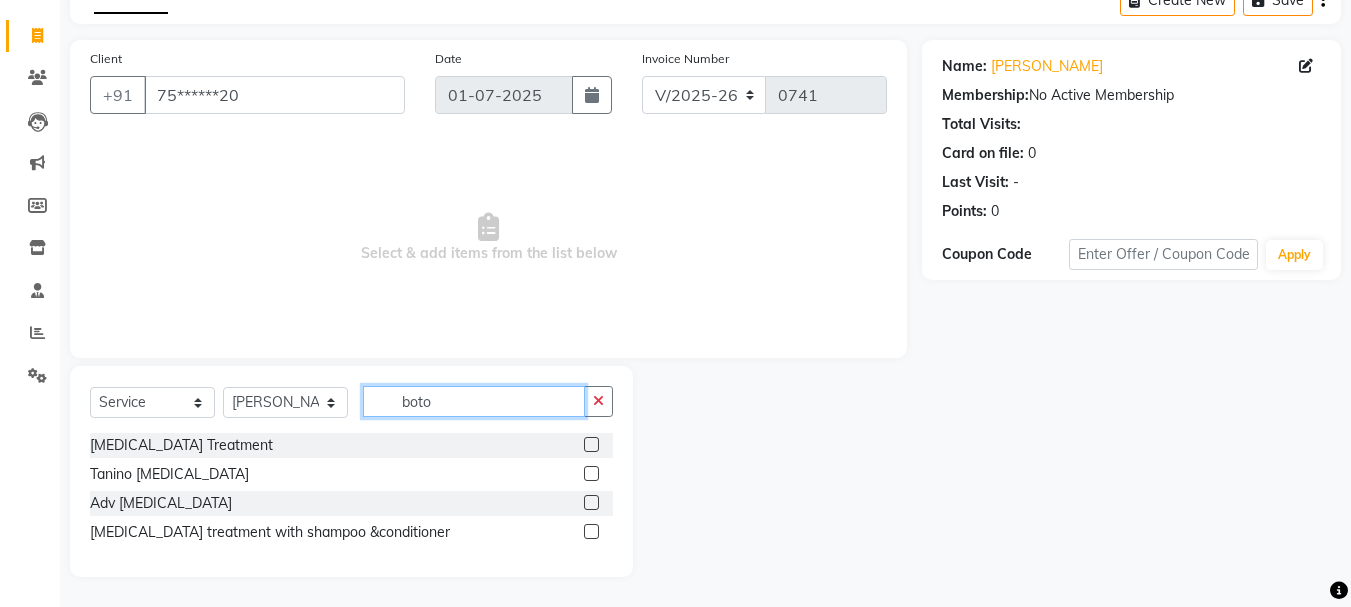type on "boto" 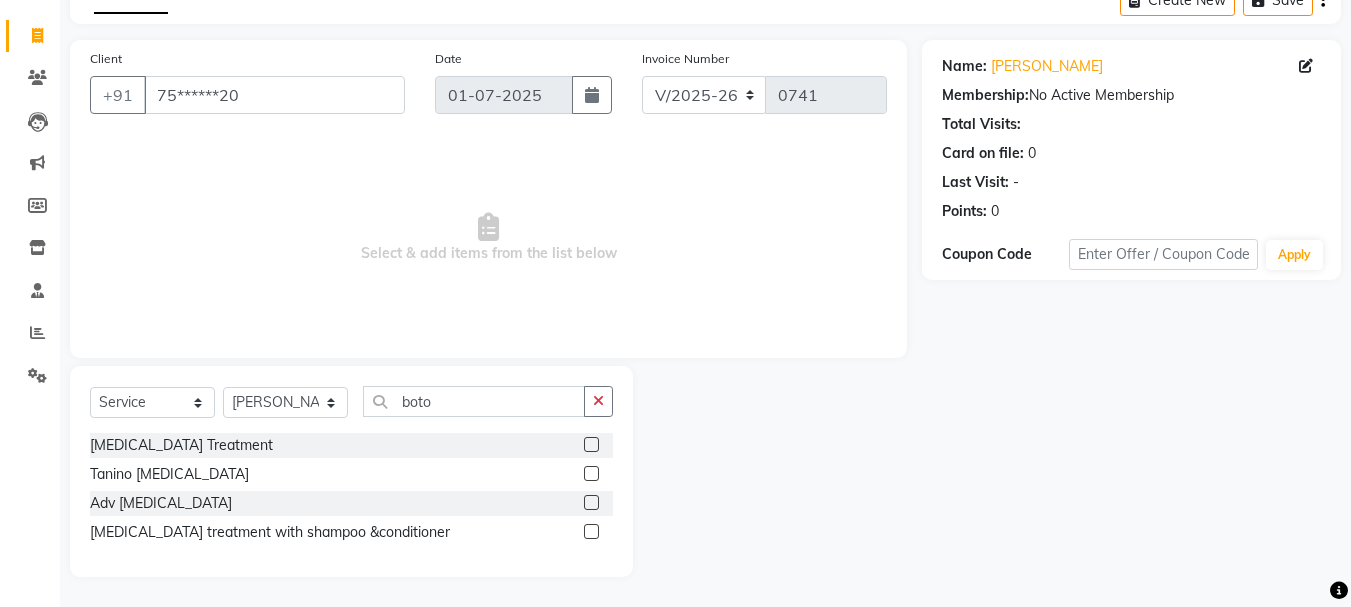 click 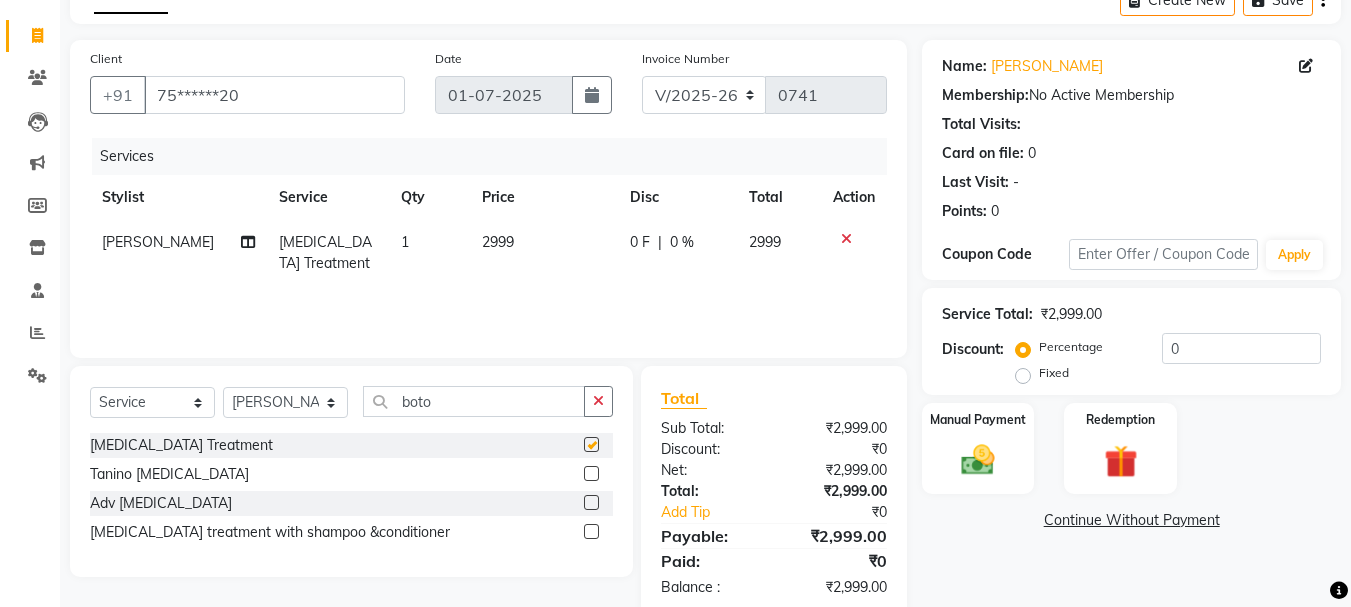 checkbox on "false" 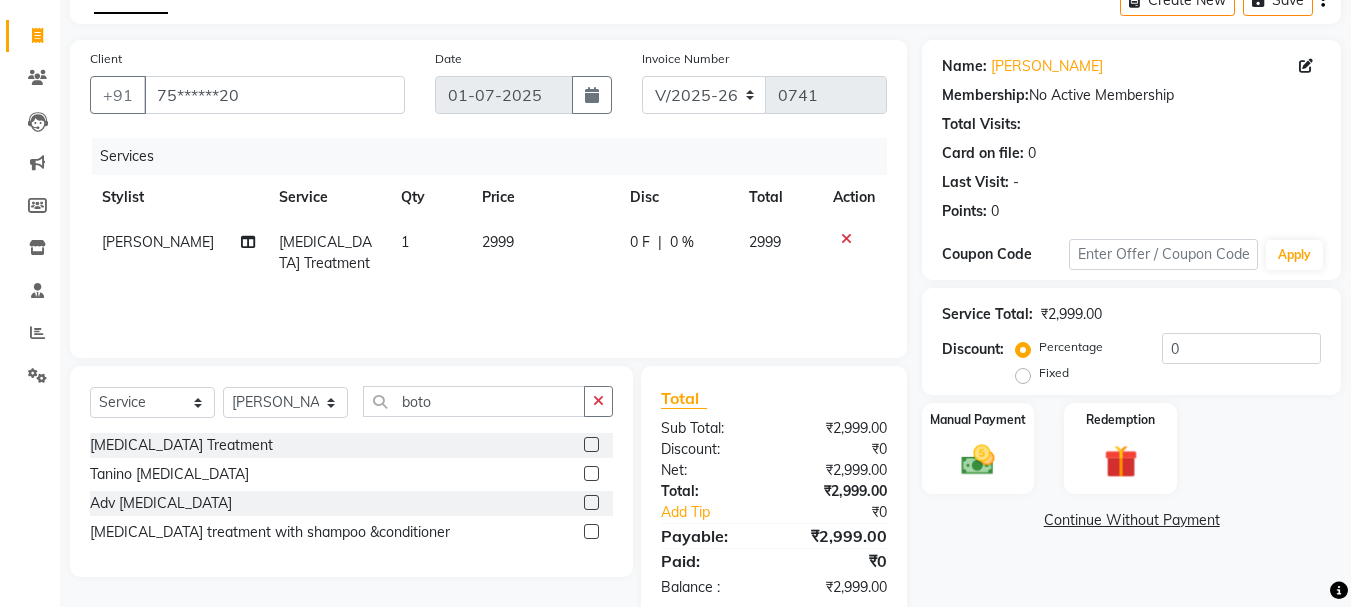 click 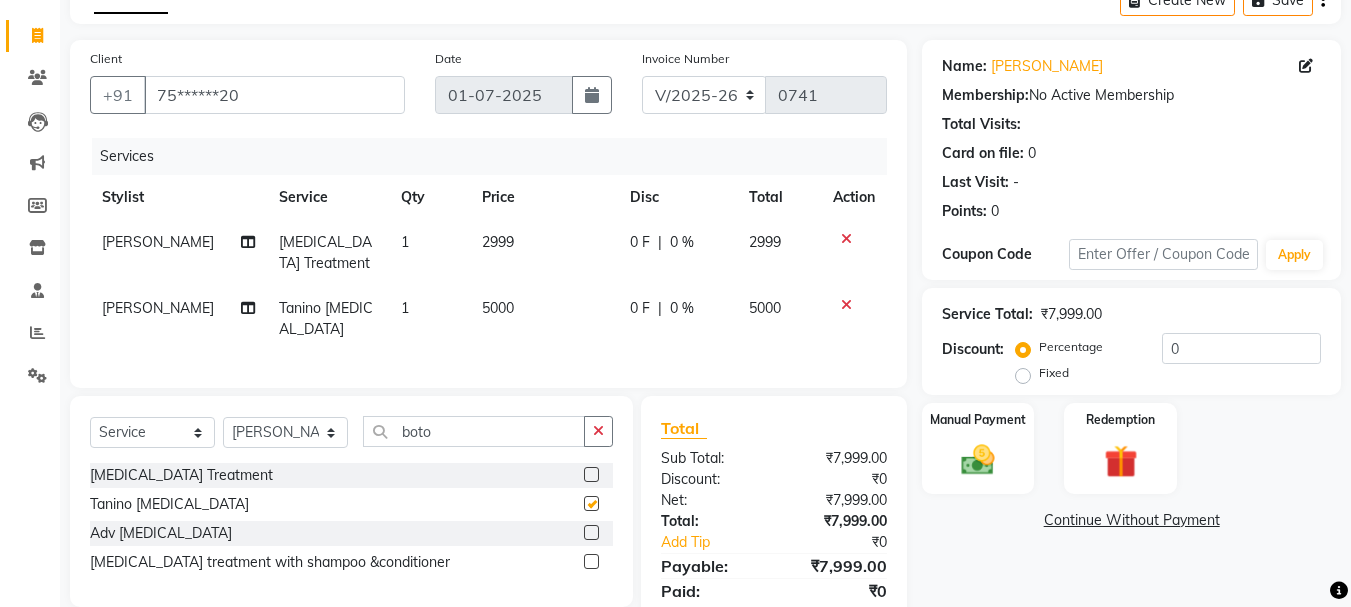 checkbox on "false" 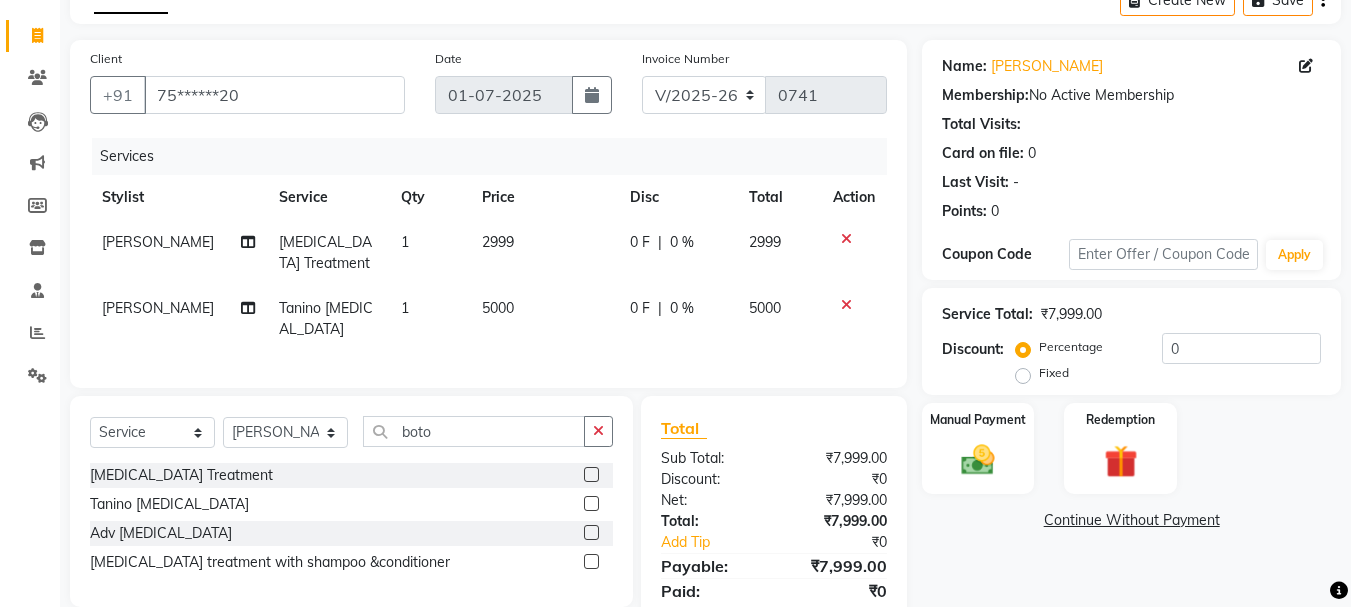 click 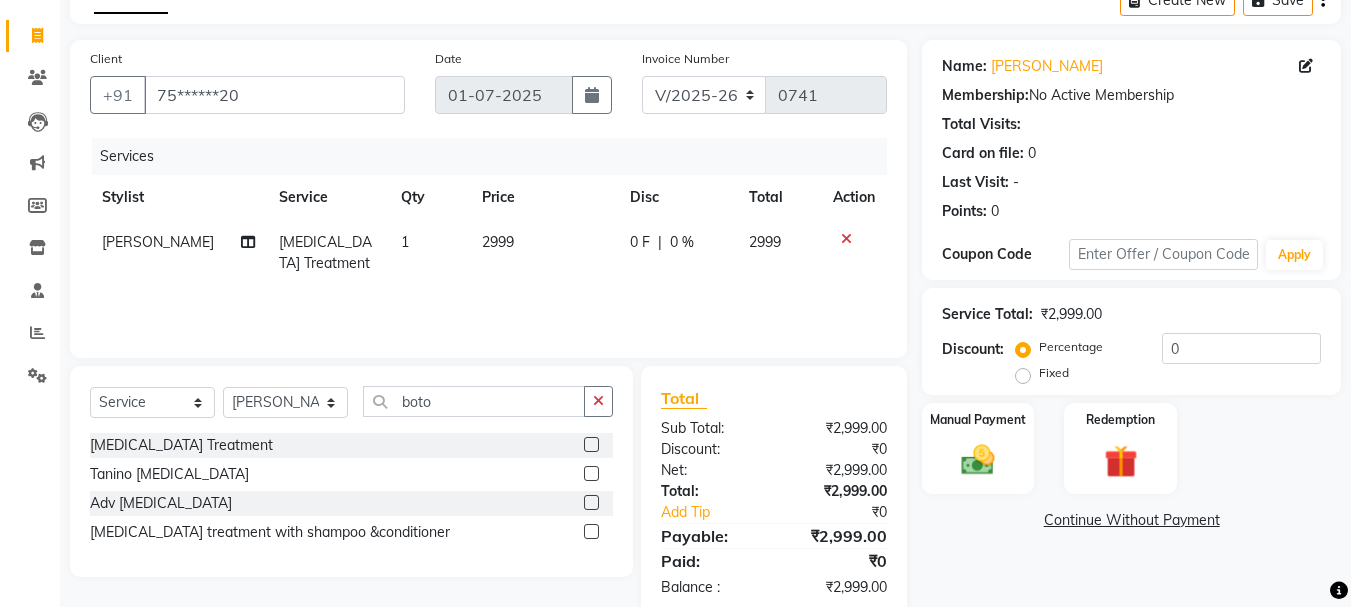 click 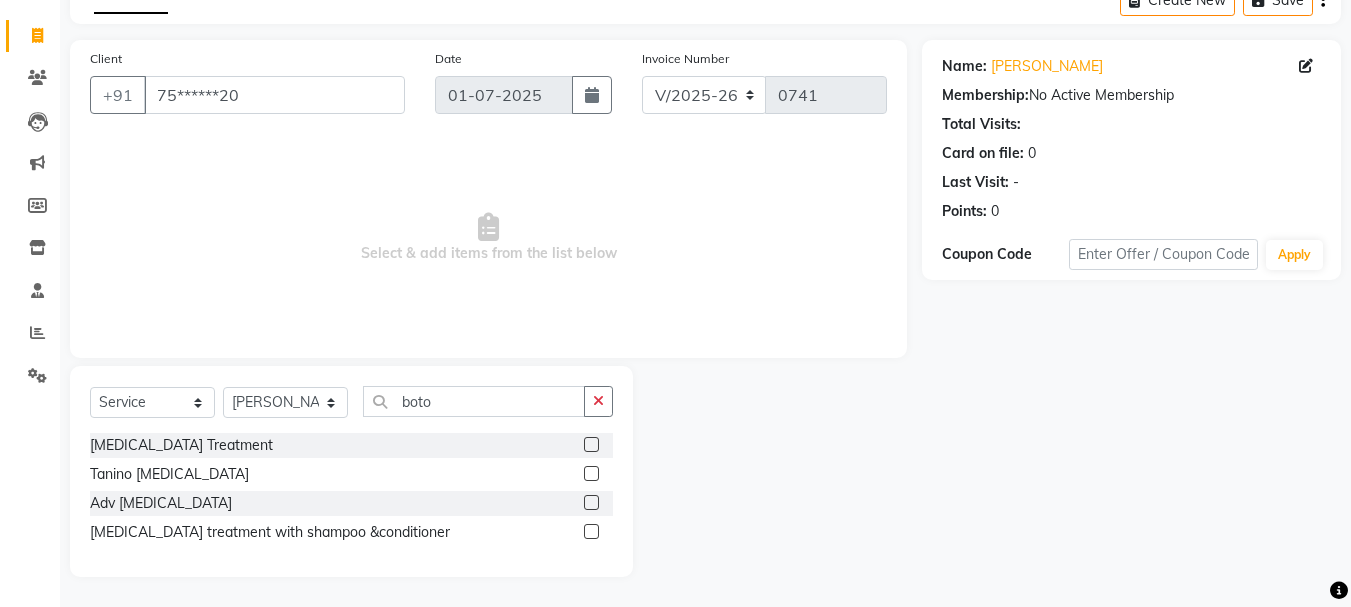 click 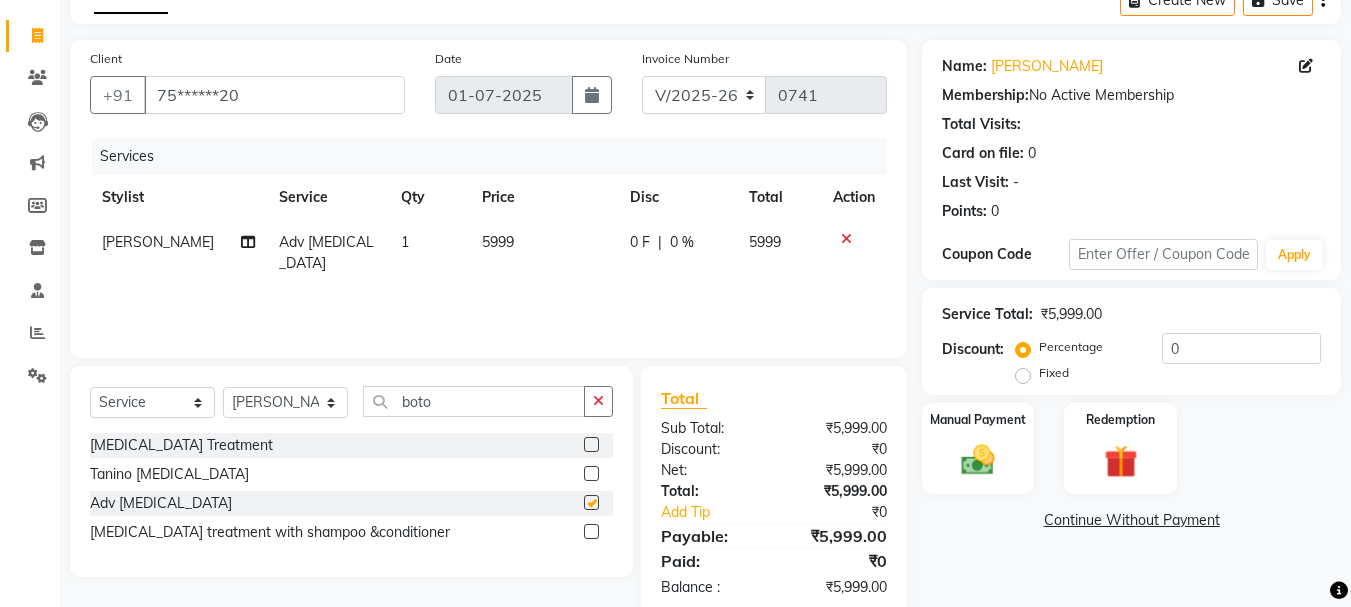 checkbox on "false" 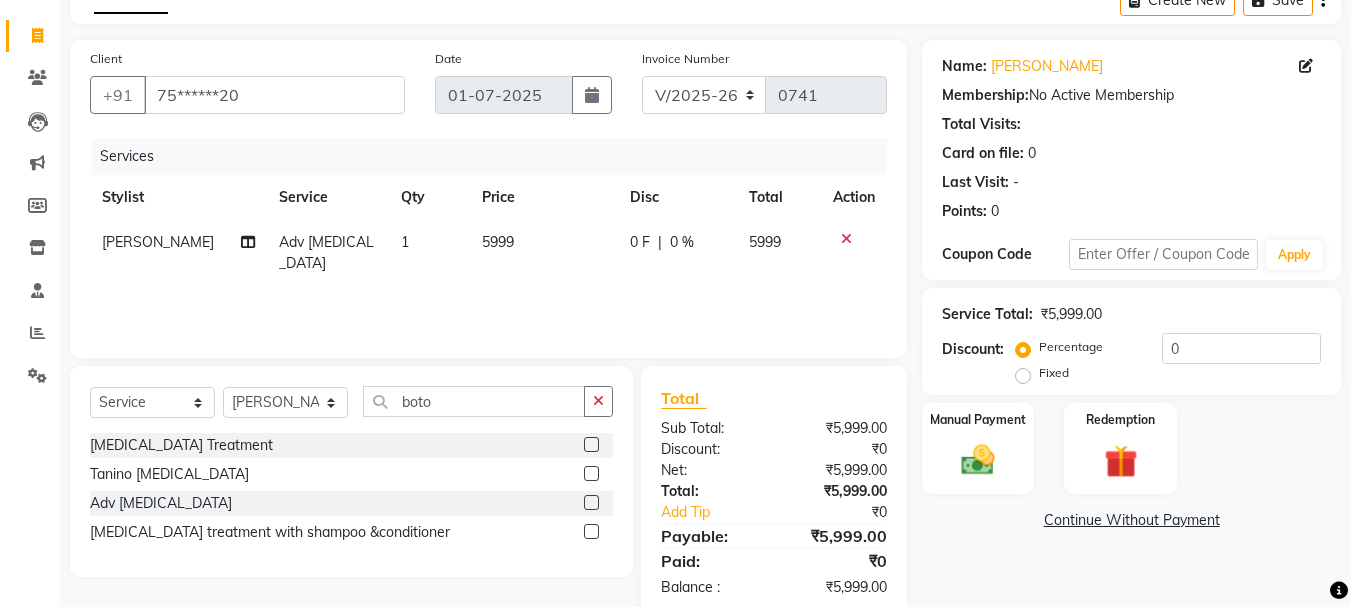 click 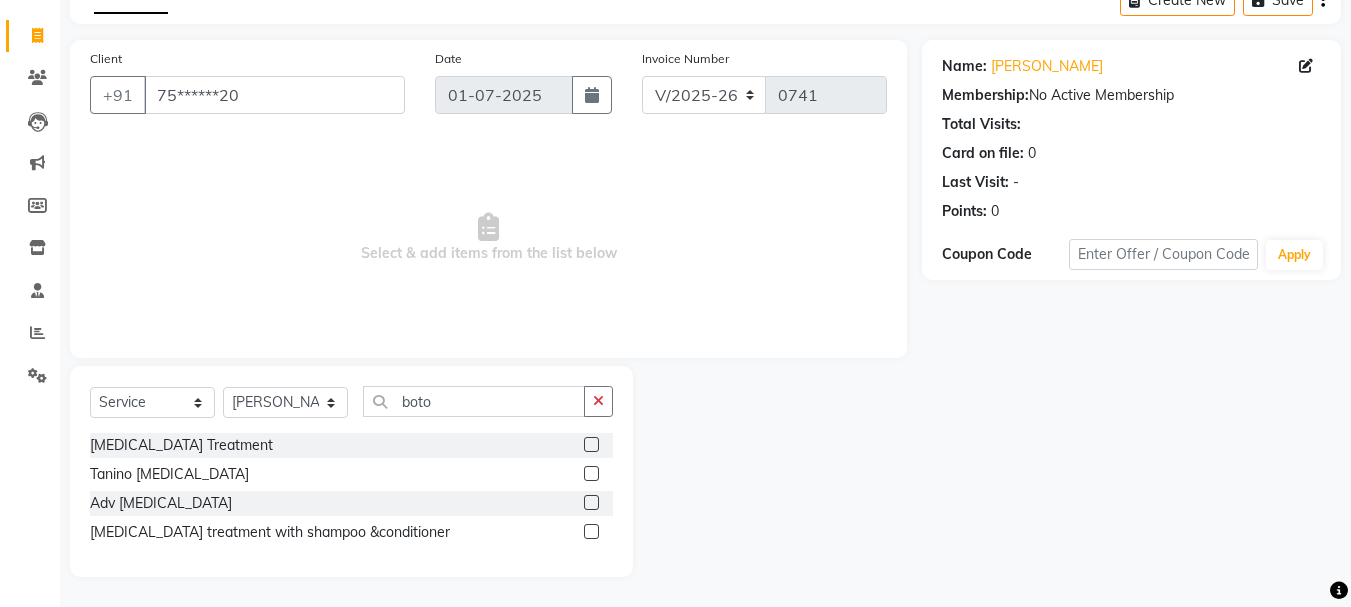 click 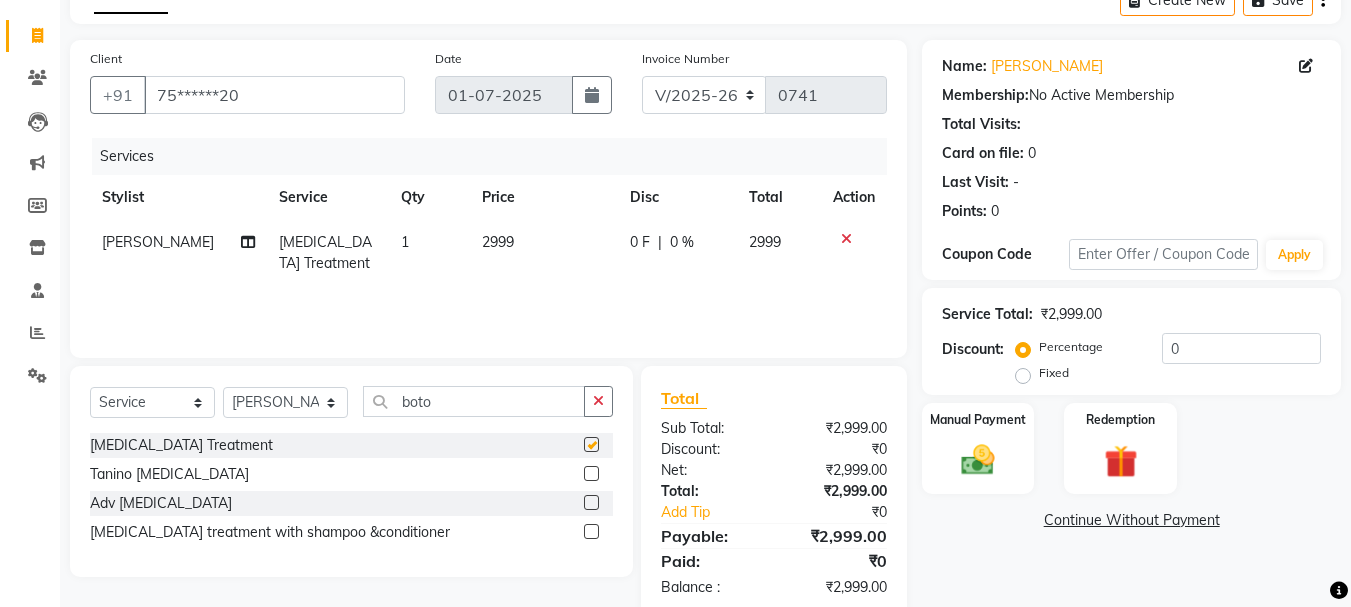 checkbox on "false" 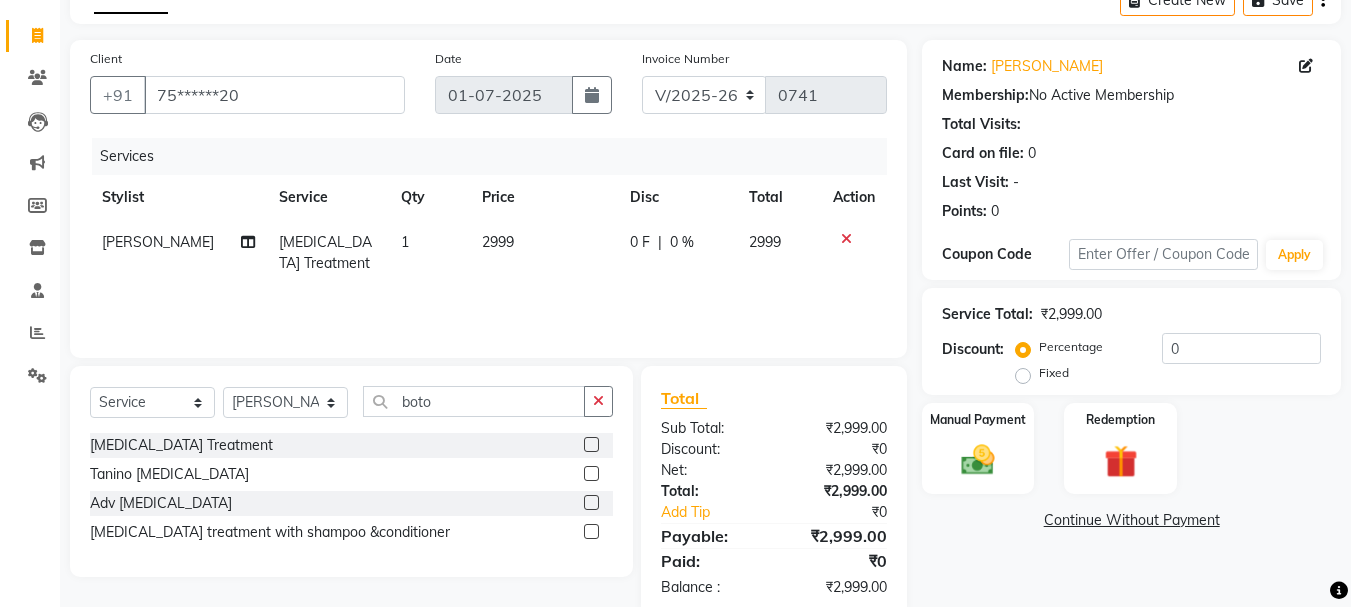 click on "2999" 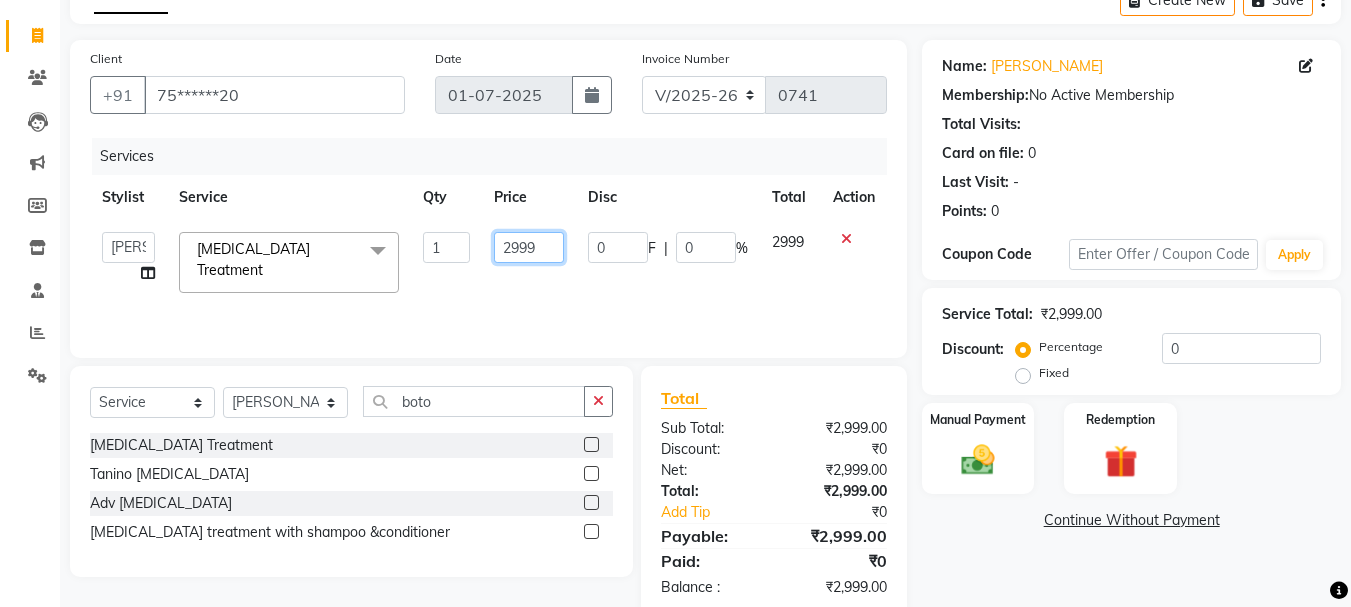 click on "2999" 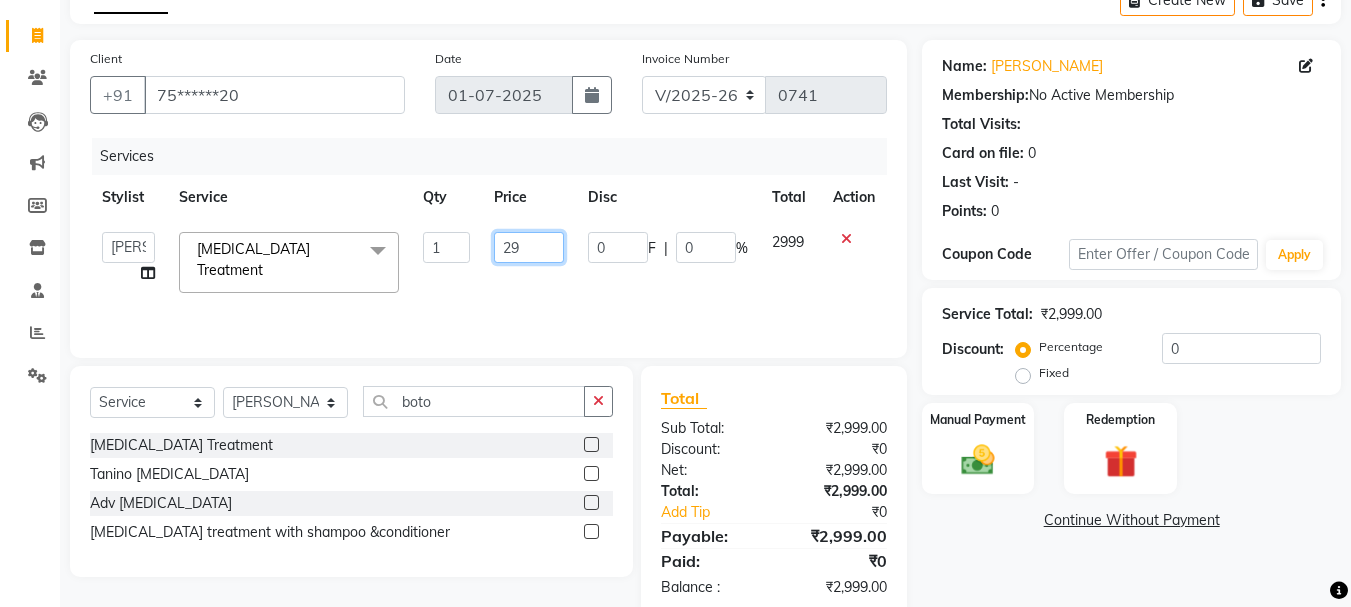 type on "2" 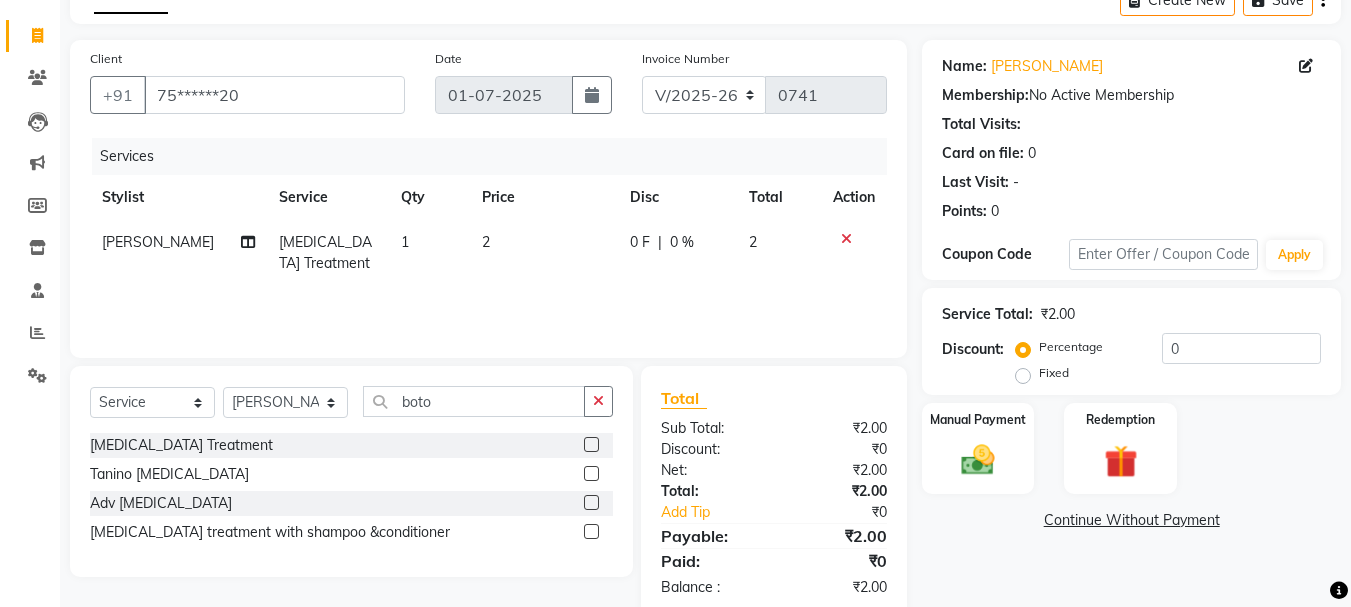 click on "2" 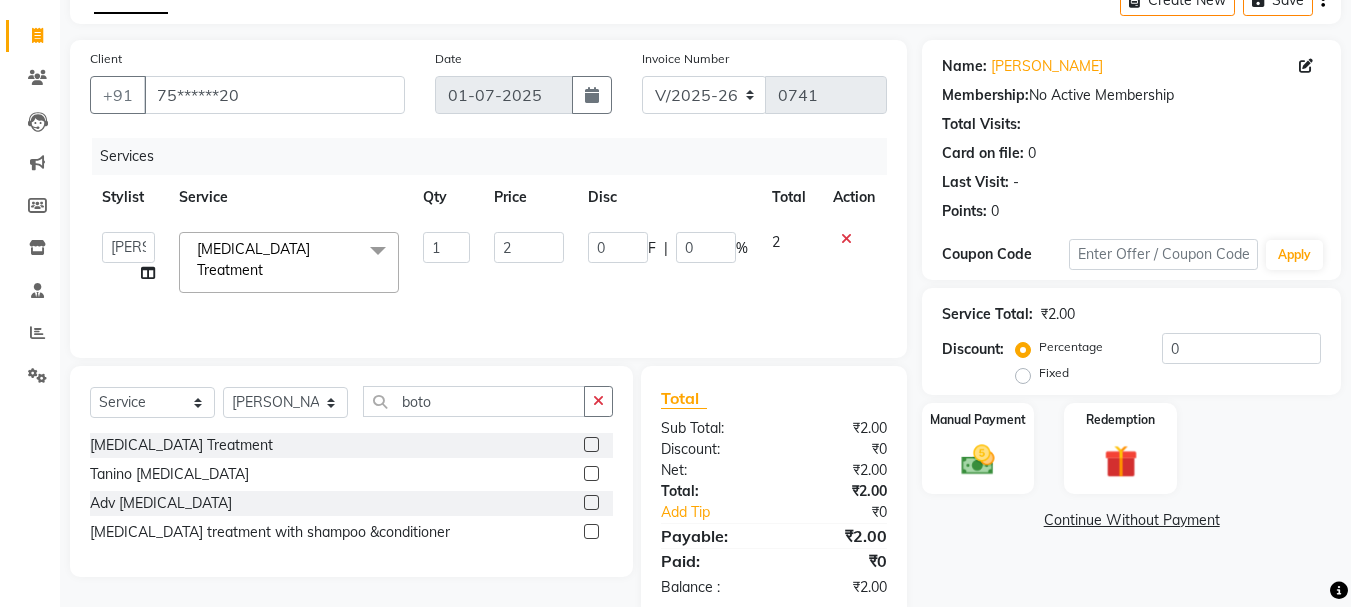 click on "2" 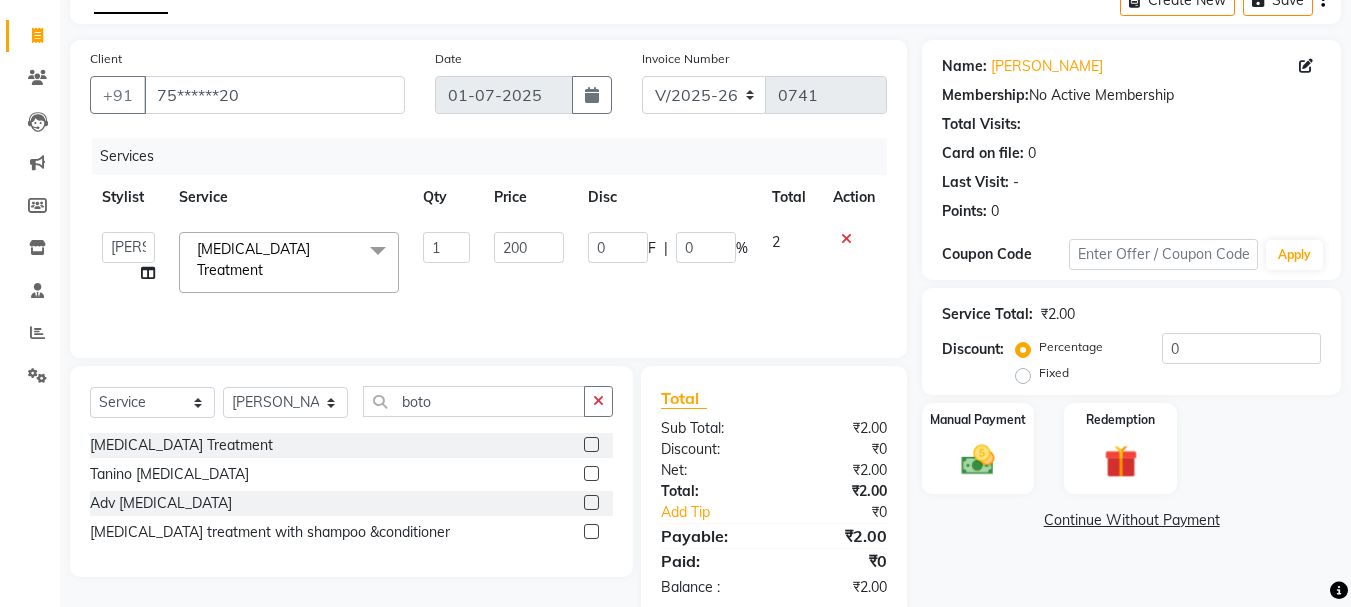 type on "2000" 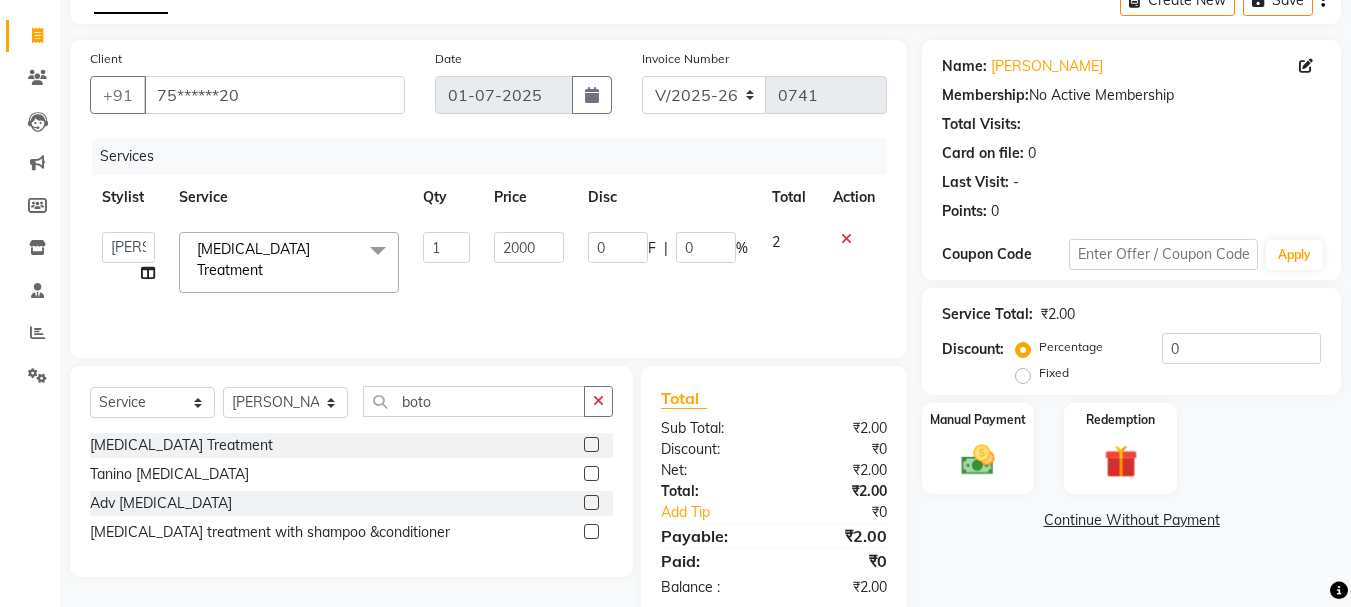 click on "Services Stylist Service Qty Price Disc Total Action  Jyoti wadar   Manager   Meraj Ansari   Rihan Qureshi    Samruddhi Mhamunkar   Sayali    Sonam soni   Swati Singh   Tauseef  Botox Treatment  x ( Bridal ) Package Advance ( Bride ) Packge Normal ( Groom )  Packges Normal ( Groom ) Packges Advance Couple Classic Facial Bluetox  03 Advance Facial 03+ Facial  + Hydra Facial 03+ signature 03+ signature hydra Advance Dtan Argan  Underamrs Argan  Upperlips Aroma Essential Manicure Aroma Essential Pedicure Aroma Essentials Manicure + Pedicure Back  Bleach Back & Chest Back Flover ( Male ) Back massage Back Polish Back wax Basic Makeup Bikini  Wax Argan Bikini Wax Floverd Bikini Wax honey Body Bleach Body massage Body polishing +body bleach Body Polishning Chest Flover ( Male ) Chest Lips Wax Chest wax Chin Argan  wax Chin threading Classic Coffee Manicure Classic Coffee Manicure + Pedicure Classic Coffee Pedicure Classic facial Classic Faical + Waxing + Classic Pedicure Crystal Glow facial Fa  Argan Face Bleach 1" 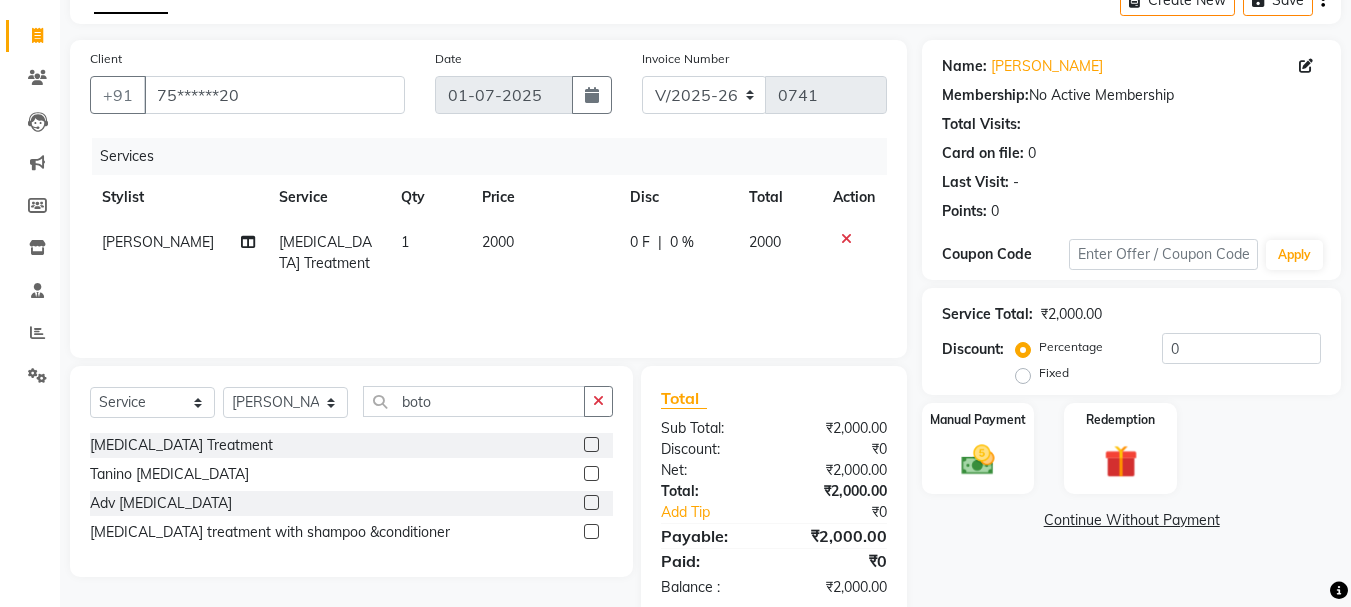 scroll, scrollTop: 151, scrollLeft: 0, axis: vertical 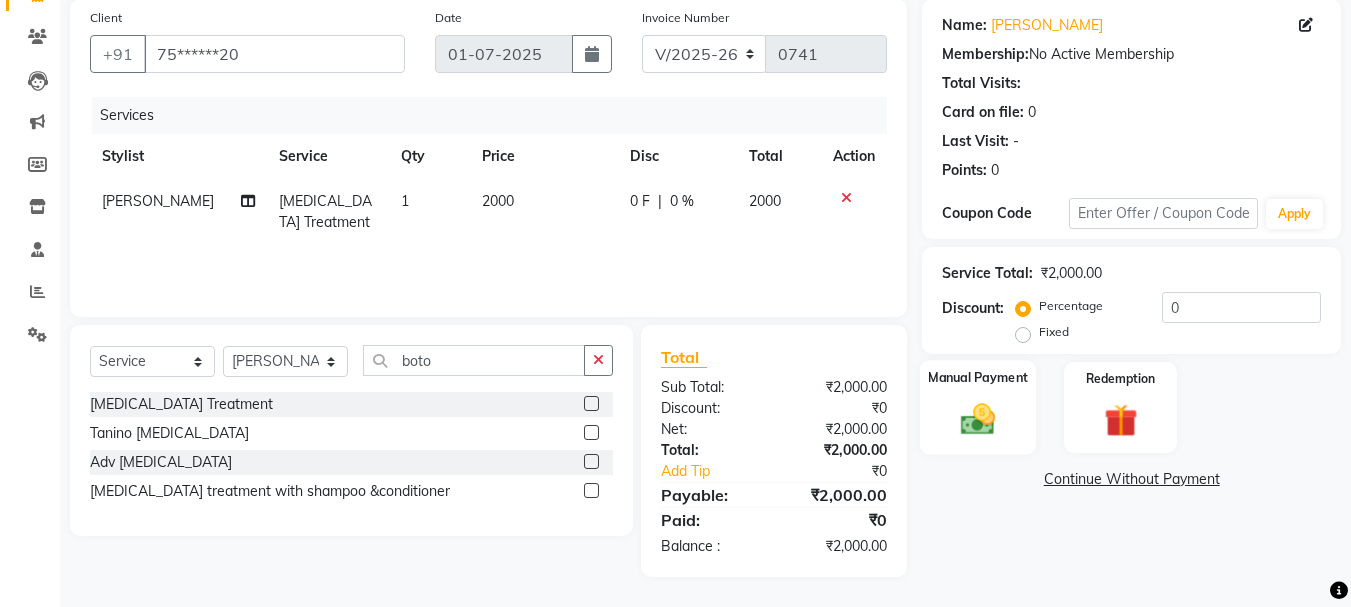 click on "Manual Payment" 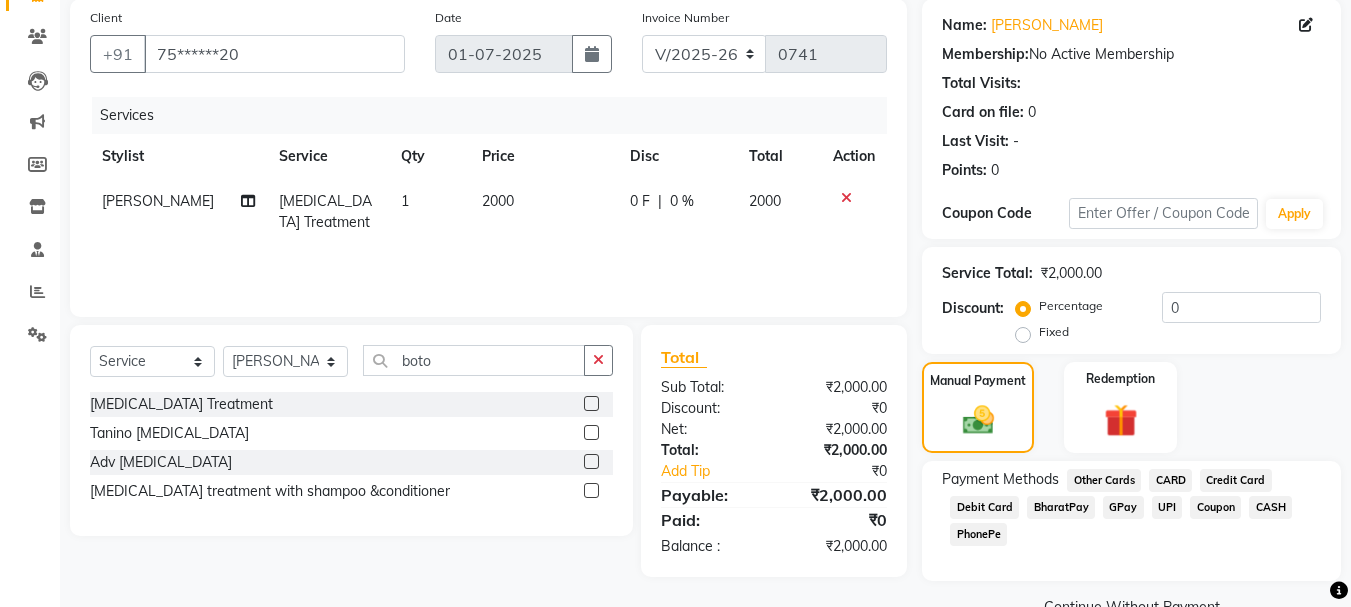 scroll, scrollTop: 196, scrollLeft: 0, axis: vertical 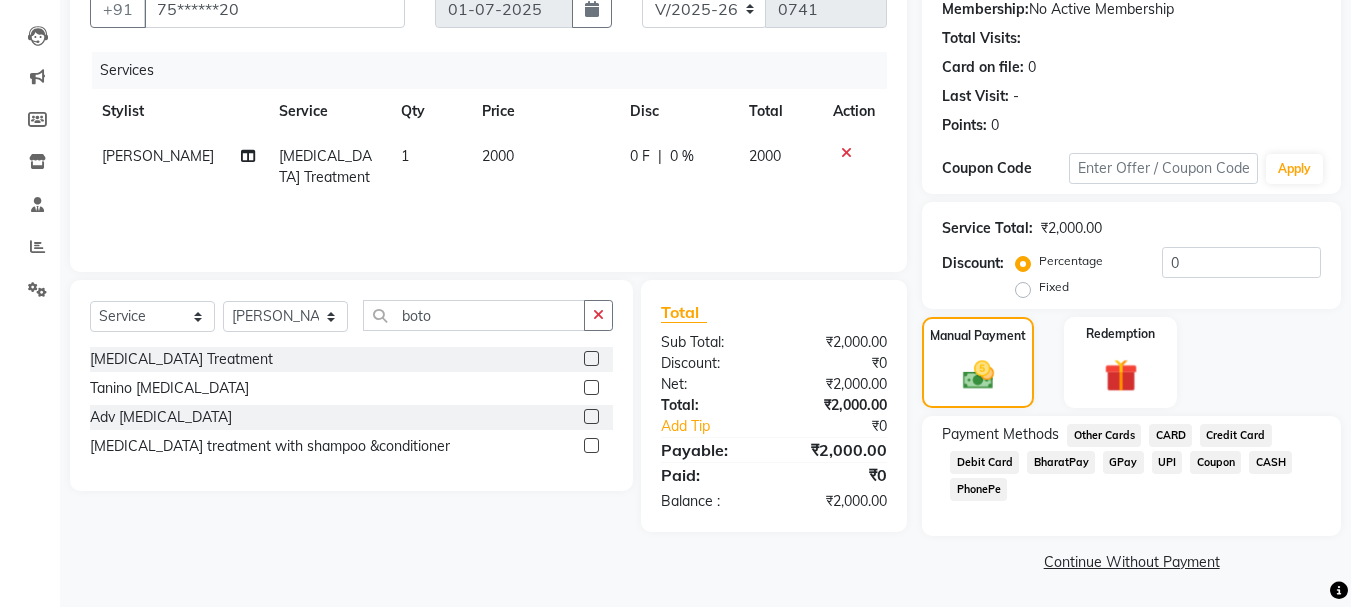 click on "GPay" 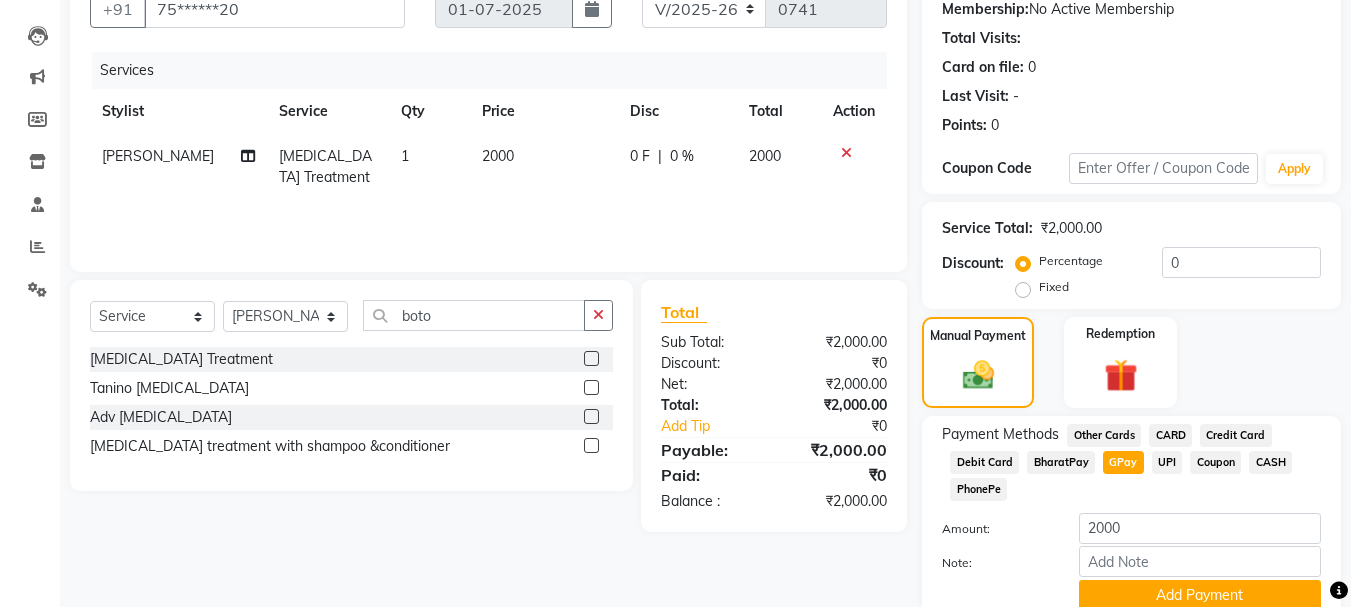 scroll, scrollTop: 279, scrollLeft: 0, axis: vertical 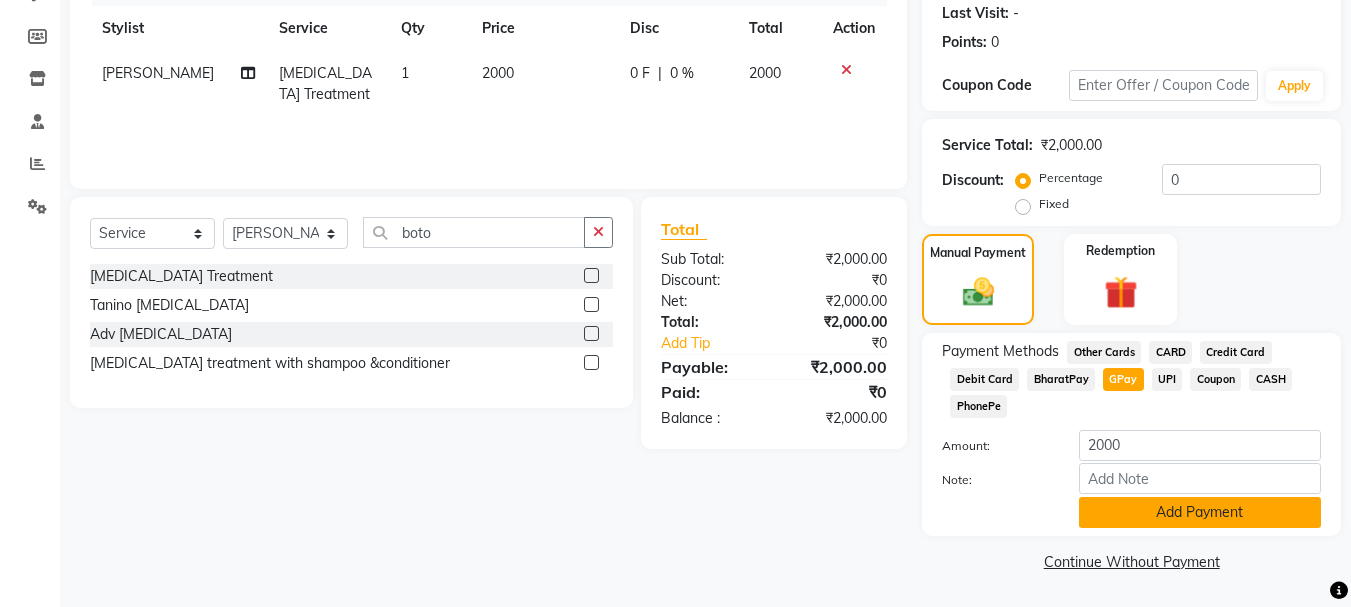 click on "Add Payment" 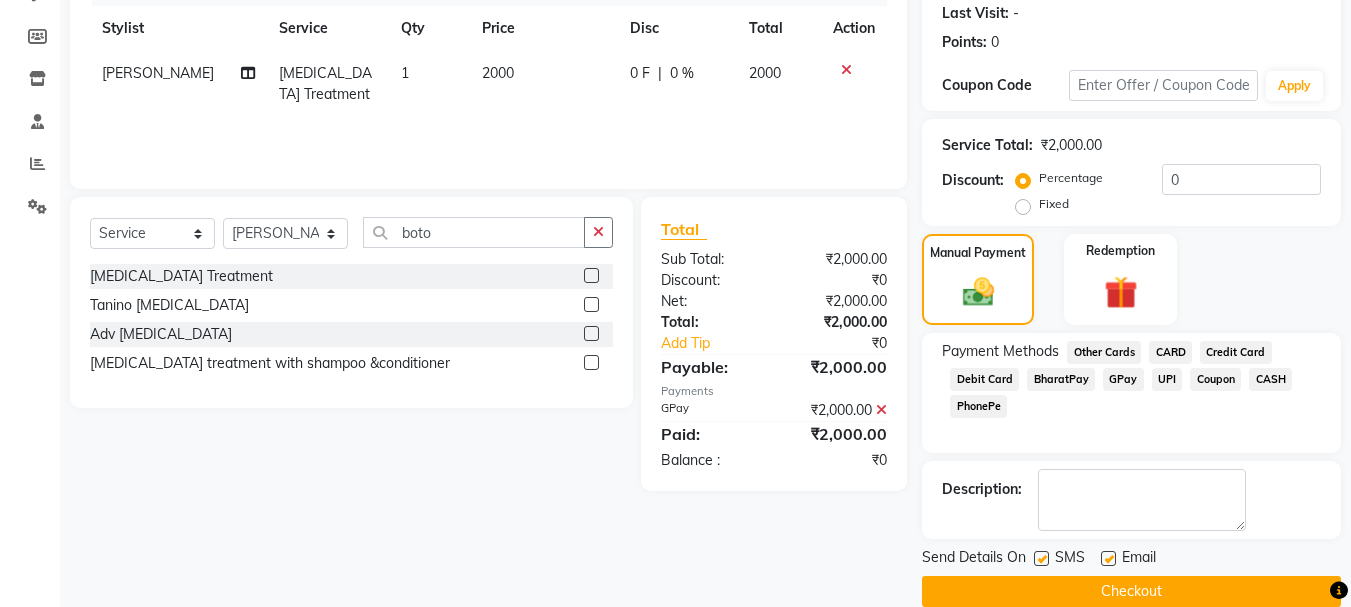 scroll, scrollTop: 309, scrollLeft: 0, axis: vertical 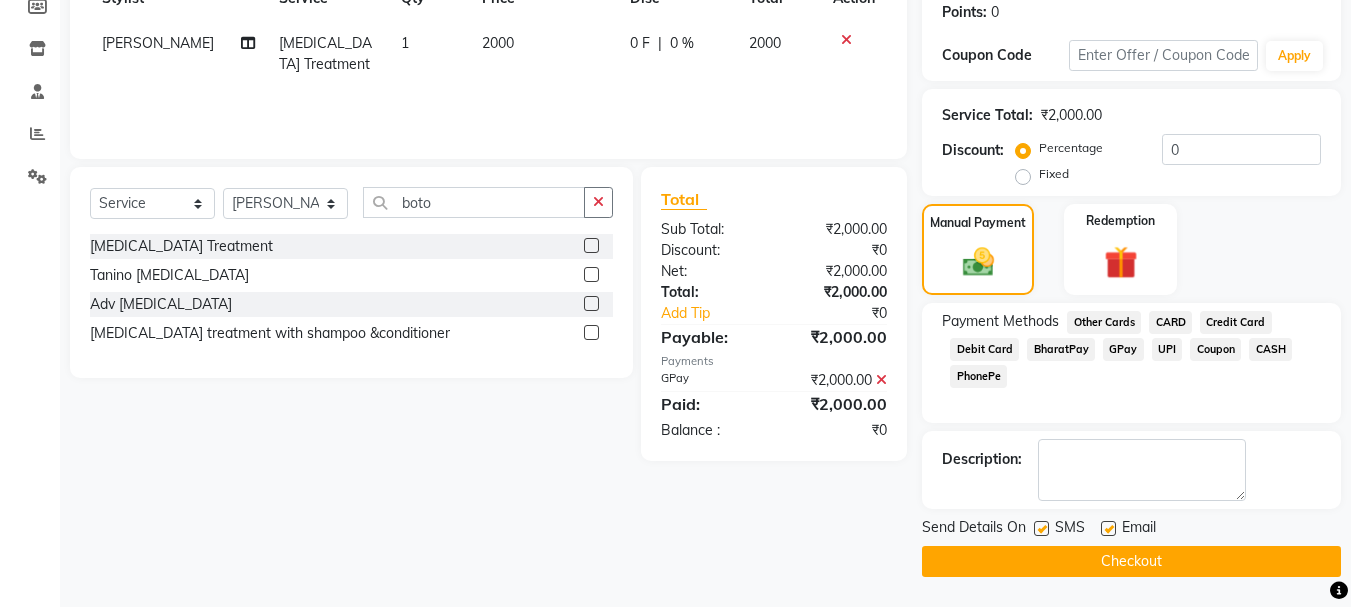 click on "Checkout" 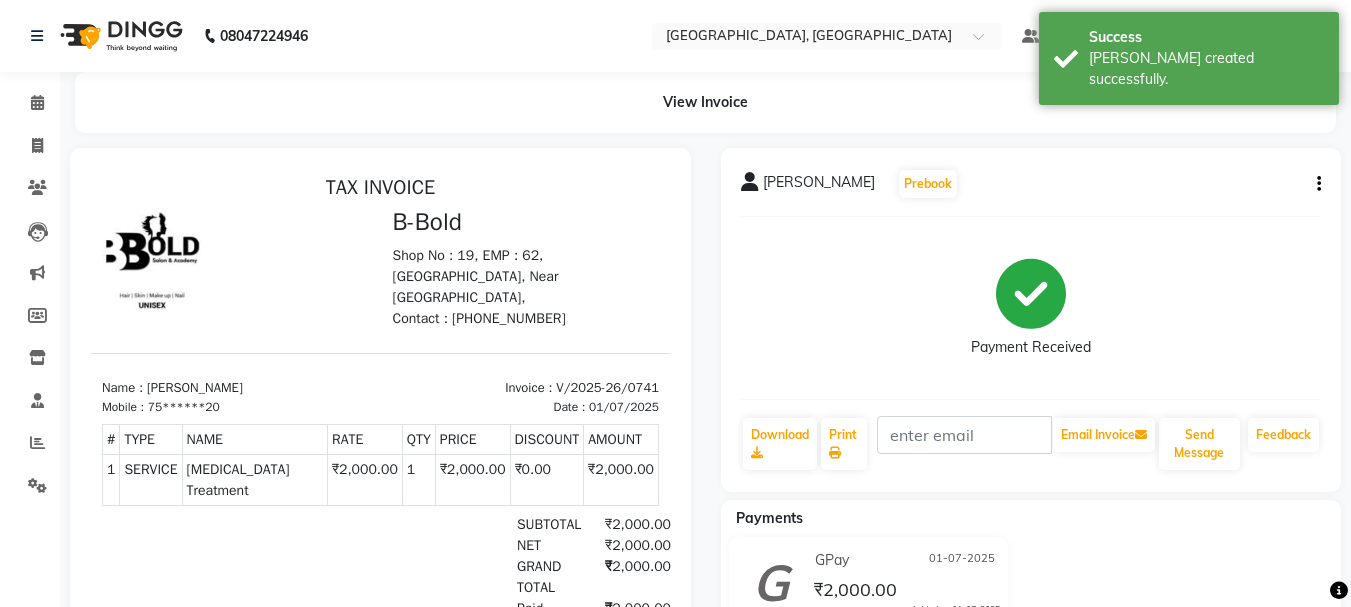 scroll, scrollTop: 0, scrollLeft: 0, axis: both 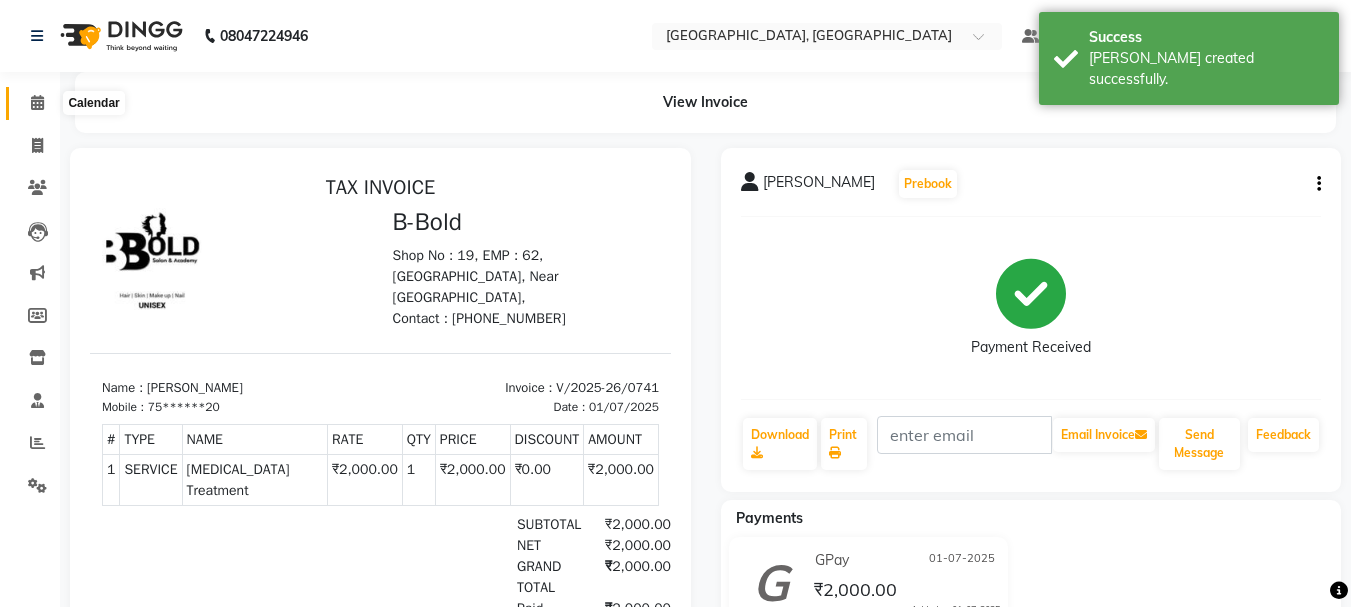 click 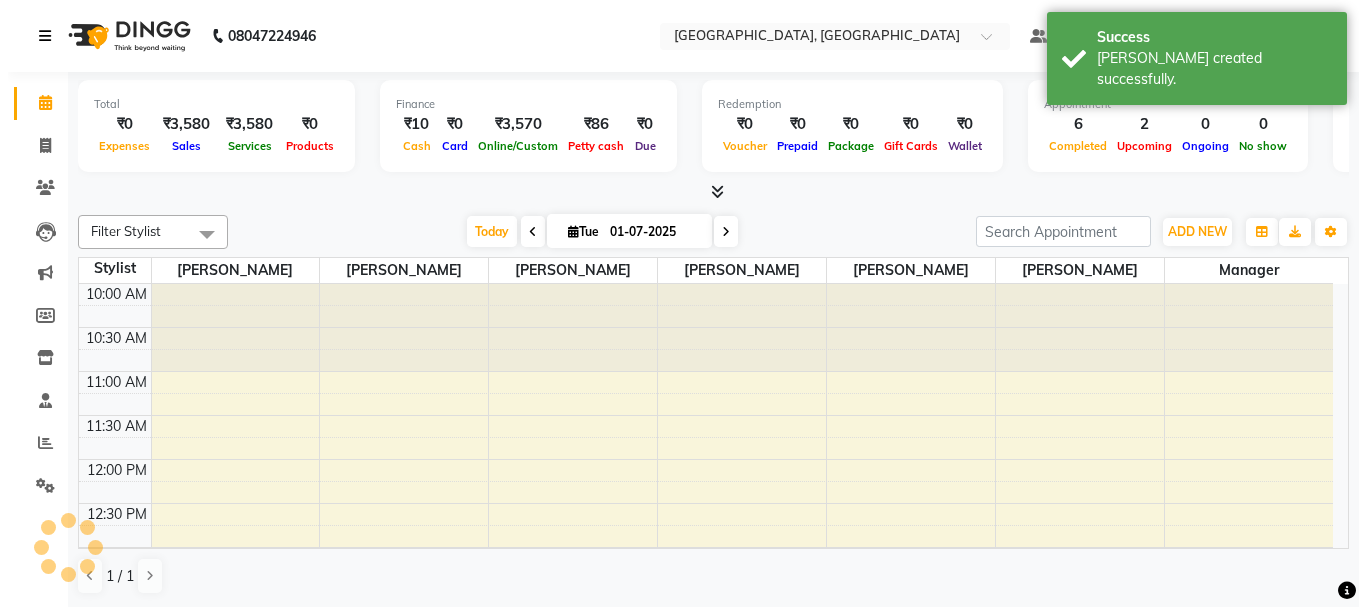 scroll, scrollTop: 0, scrollLeft: 0, axis: both 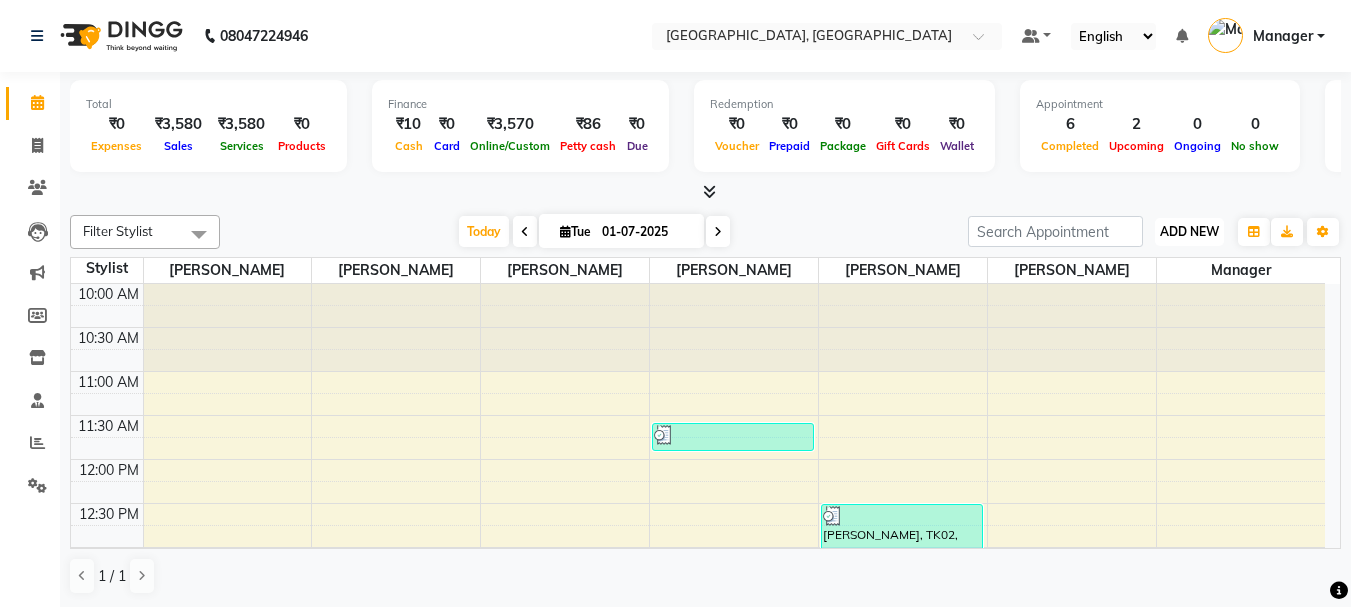 click on "ADD NEW" at bounding box center (1189, 231) 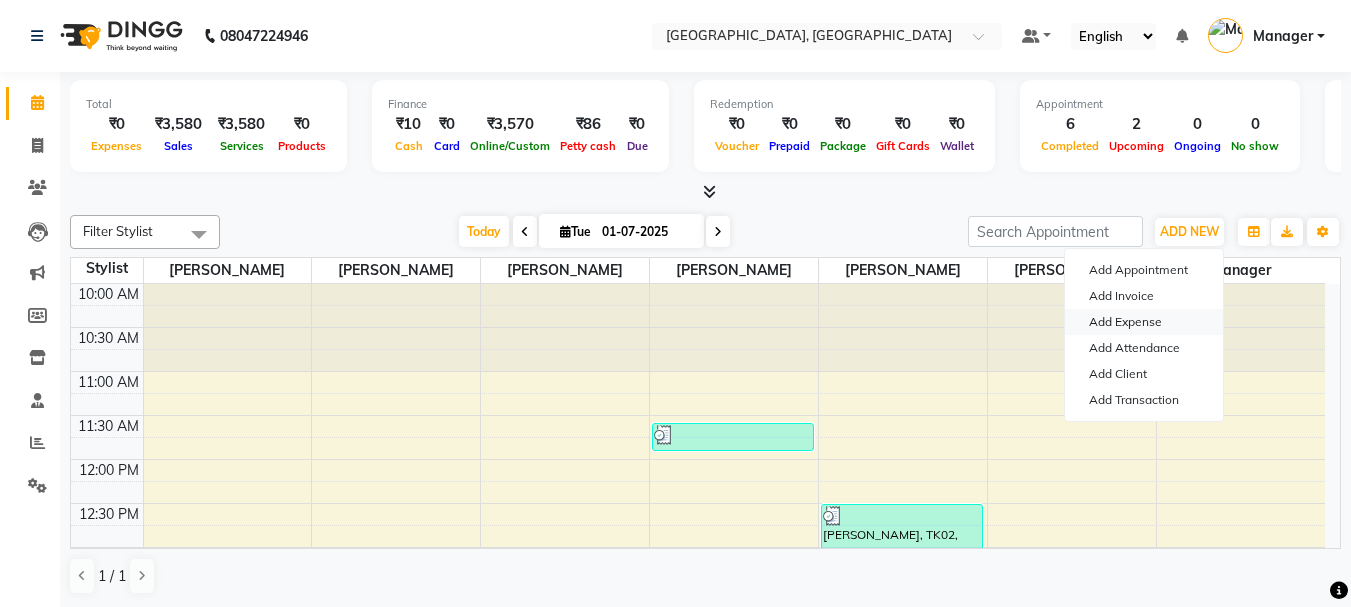 click on "Add Expense" at bounding box center [1144, 322] 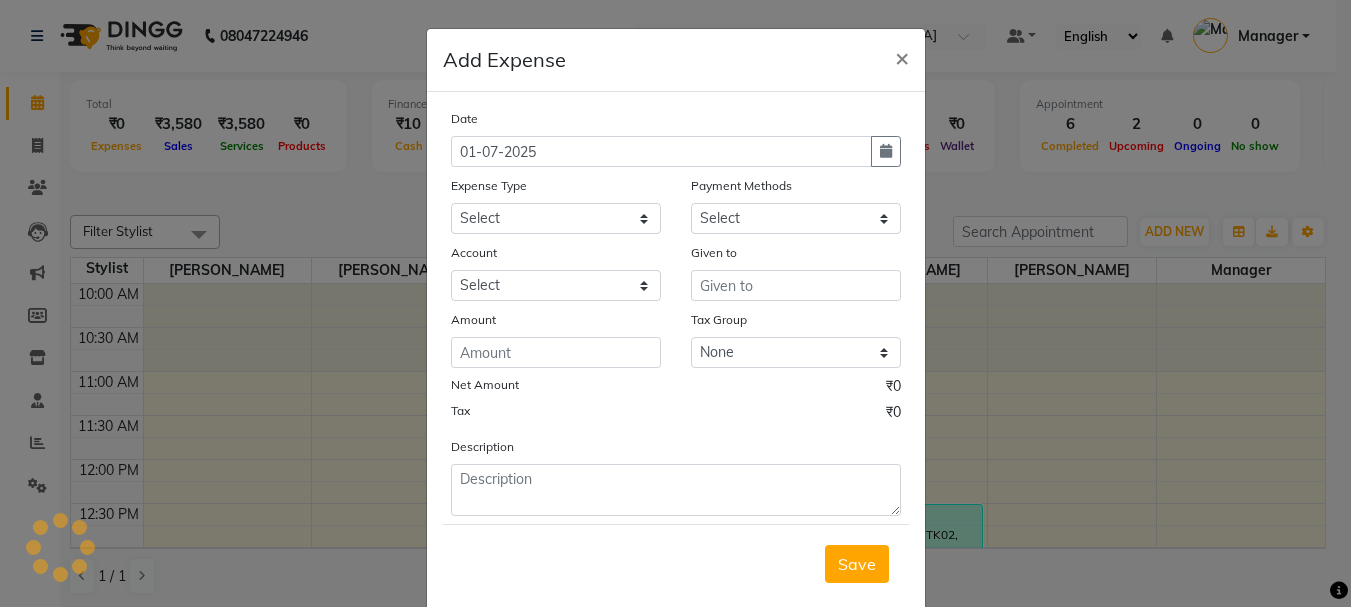 select on "1" 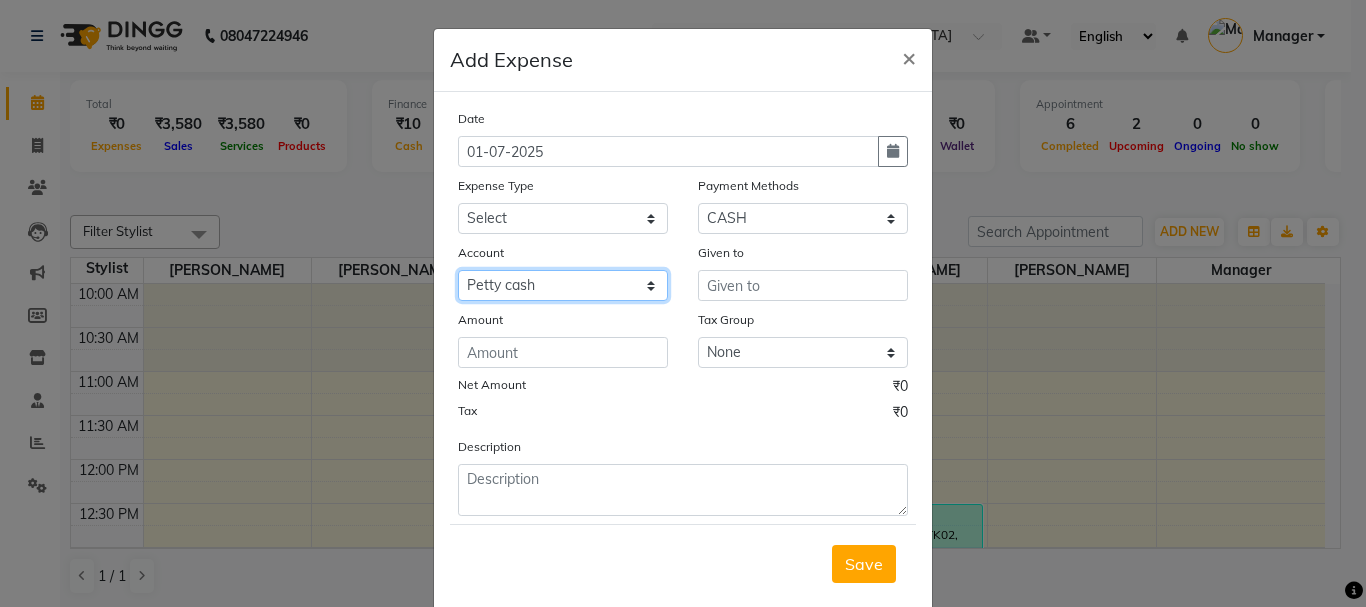click on "Select Petty cash Default account" 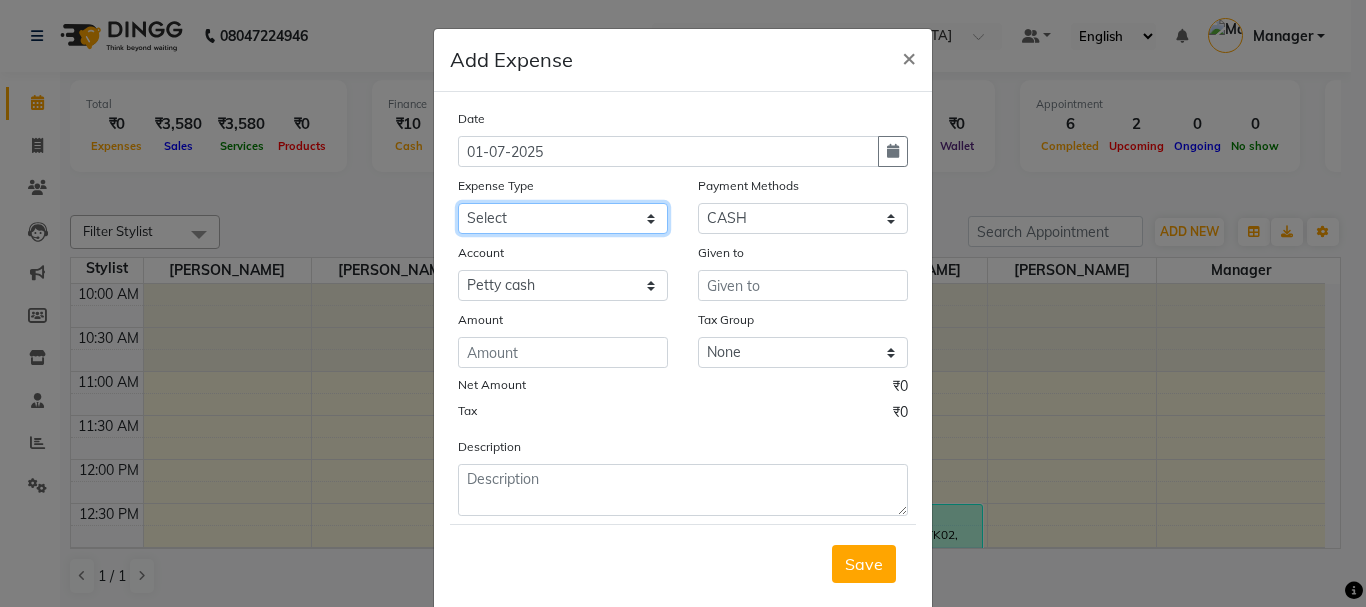 click on "Select 20 Advance Salary Bank charges Car maintenance  Cash transfer to bank Cash transfer to hub Client Snacks Clinical charges Equipment Fuel Govt fee Incentive Insurance International purchase Loan Repayment Maintenance Marketing Miscellaneous MRA Other Pantry Product Rent Salary Staff Snacks Tax Tea & Refreshment Utilities" 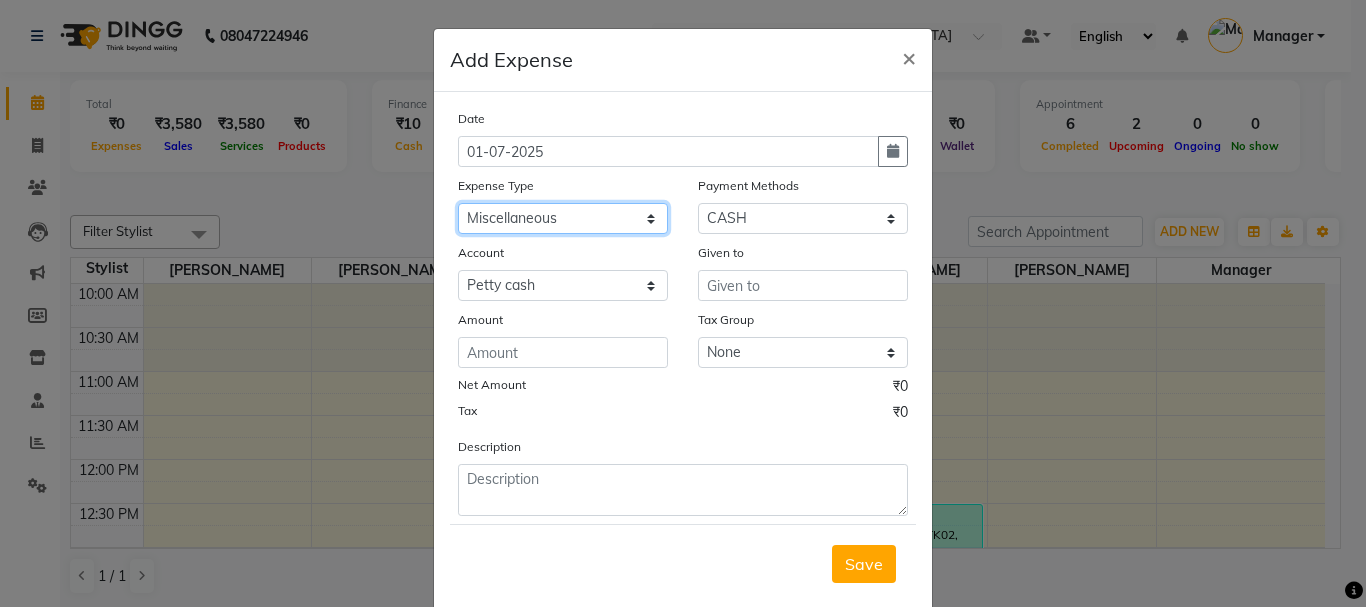 click on "Select 20 Advance Salary Bank charges Car maintenance  Cash transfer to bank Cash transfer to hub Client Snacks Clinical charges Equipment Fuel Govt fee Incentive Insurance International purchase Loan Repayment Maintenance Marketing Miscellaneous MRA Other Pantry Product Rent Salary Staff Snacks Tax Tea & Refreshment Utilities" 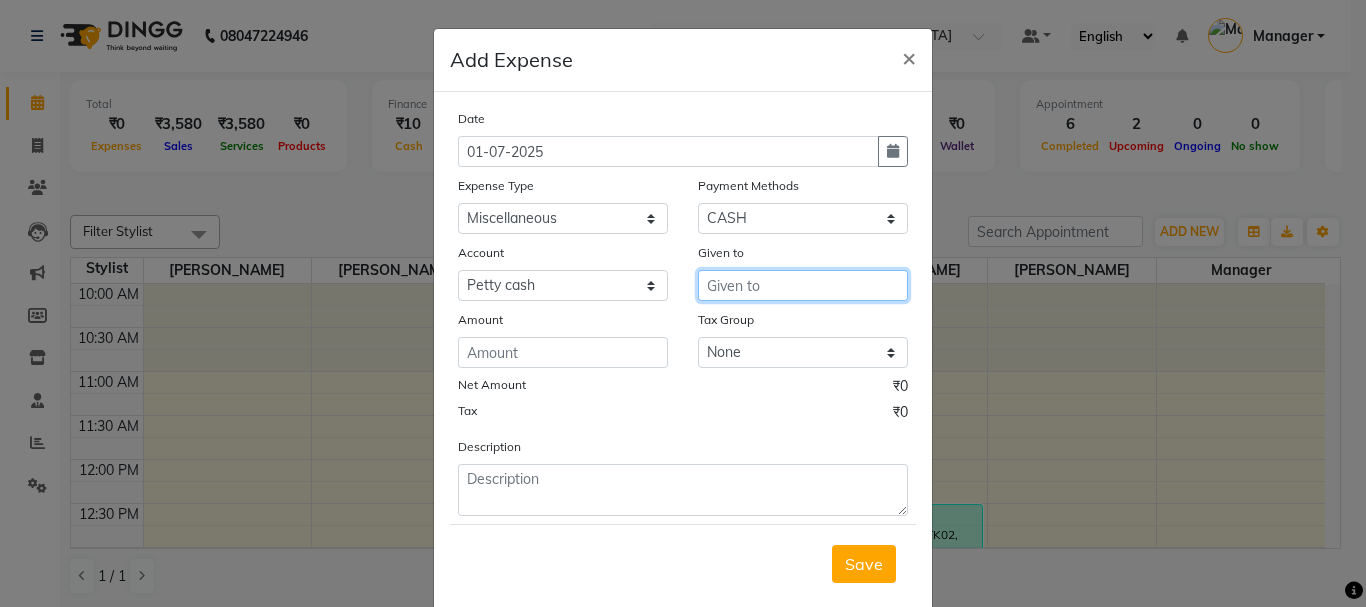 click at bounding box center [803, 285] 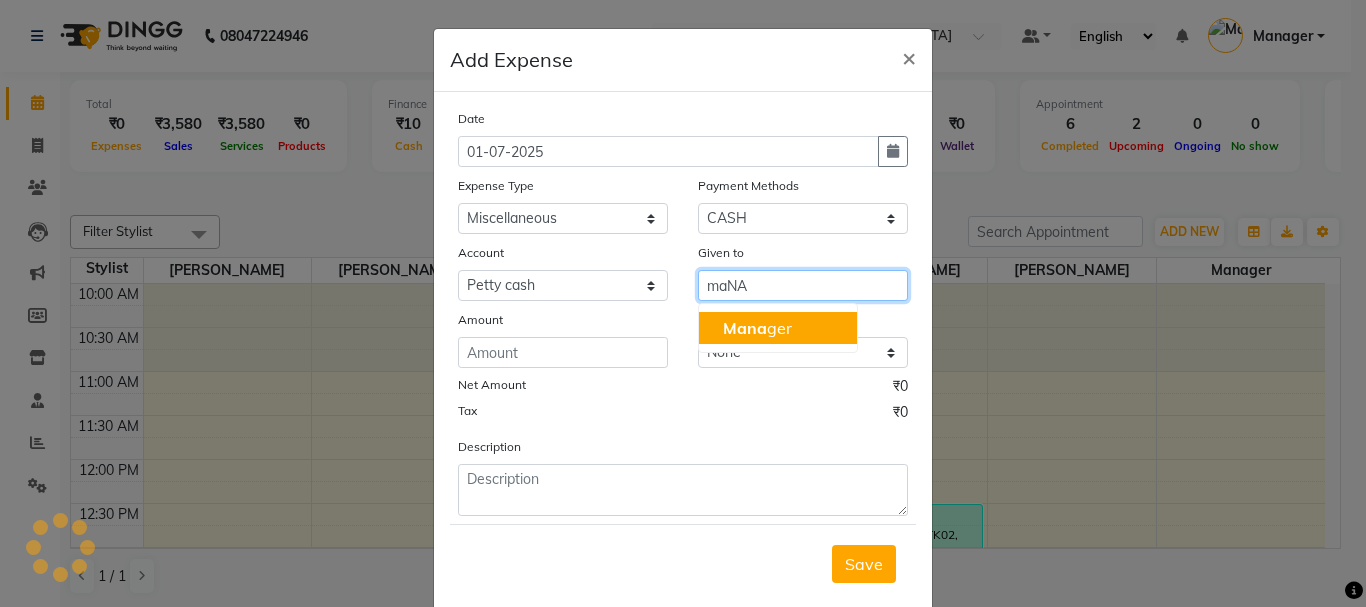 click on "Mana" 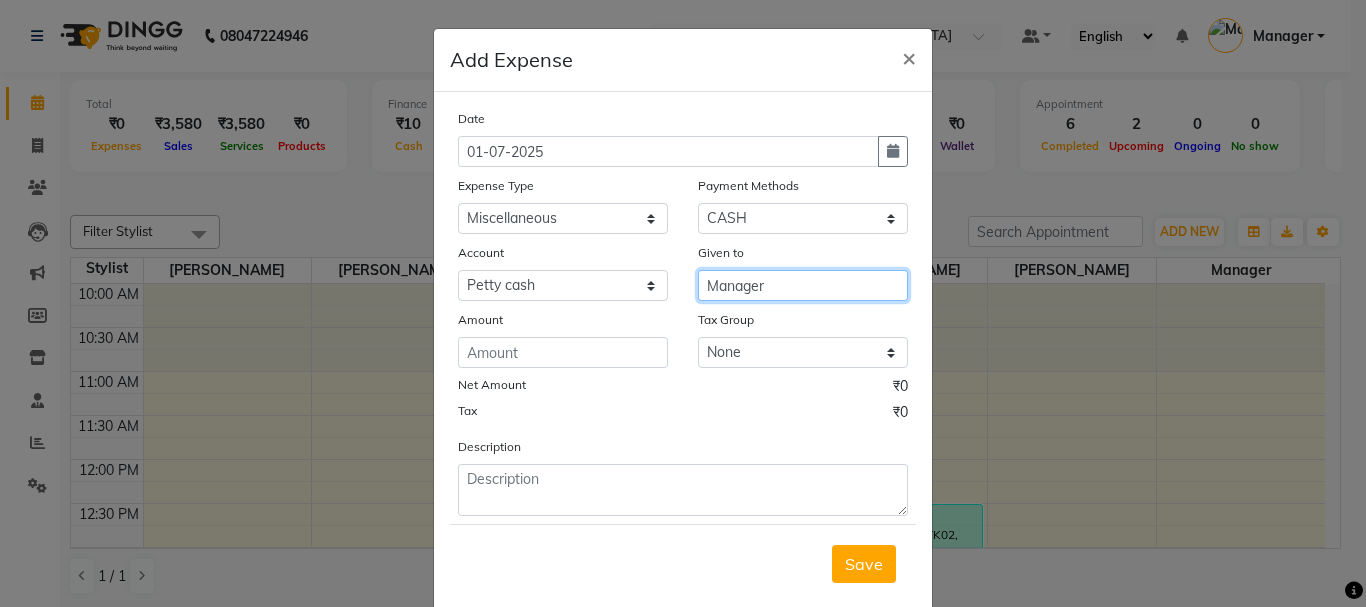 type on "Manager" 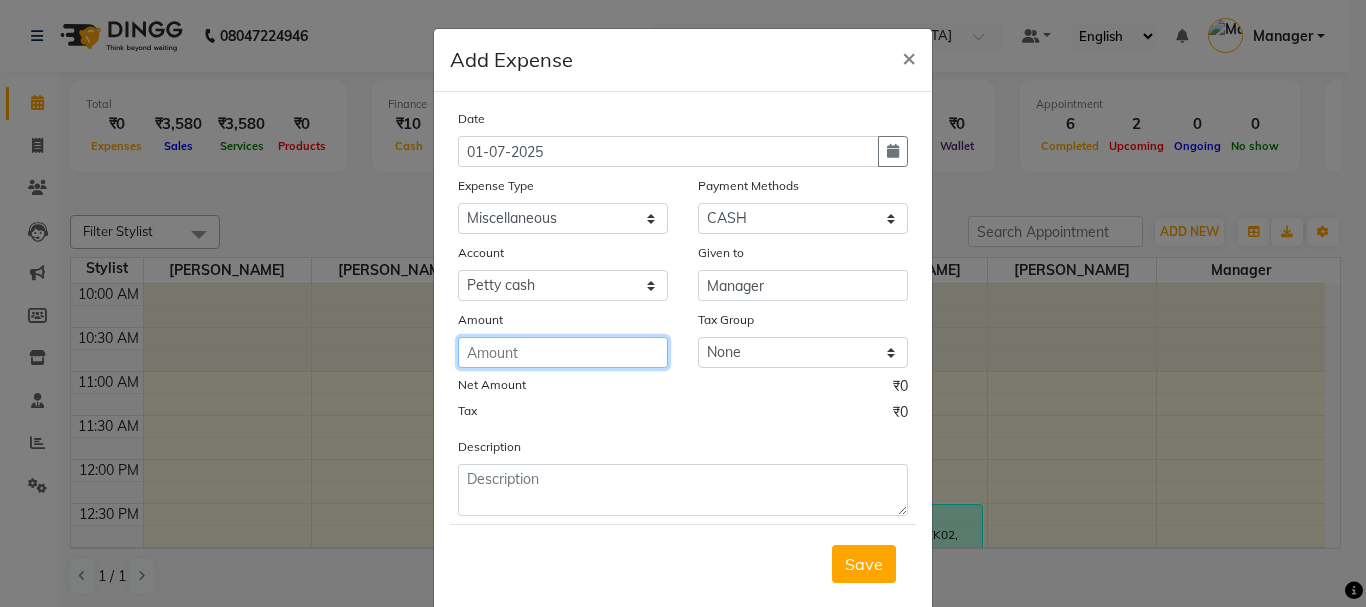 click 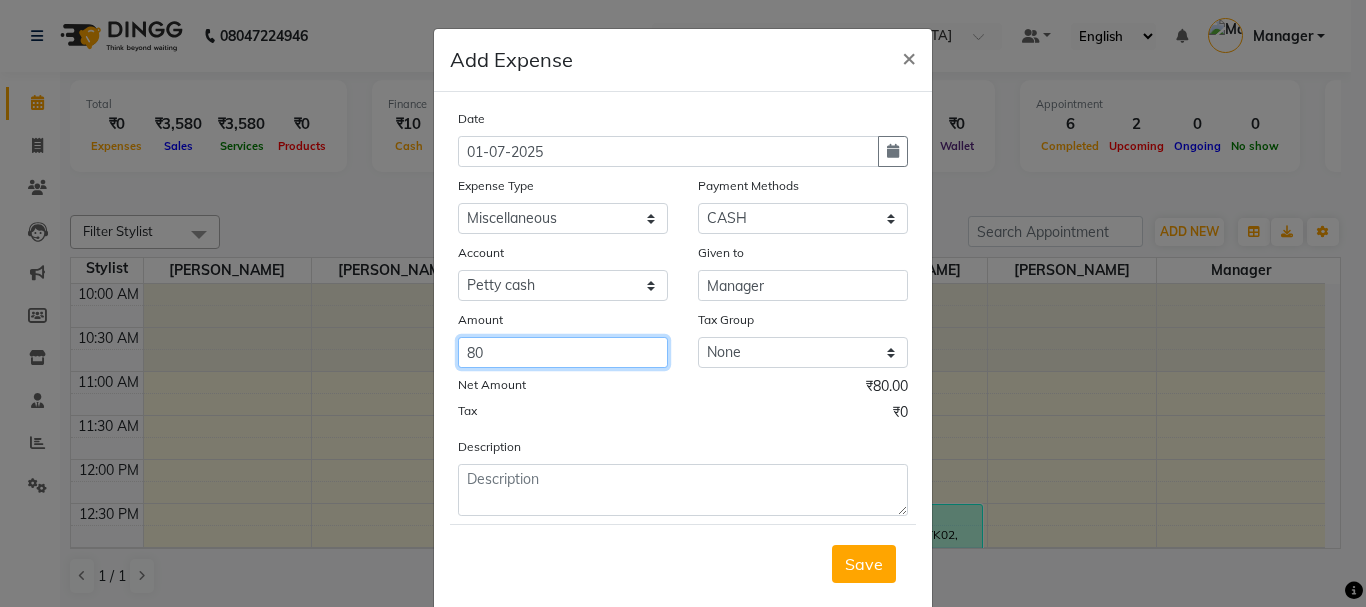 type on "80" 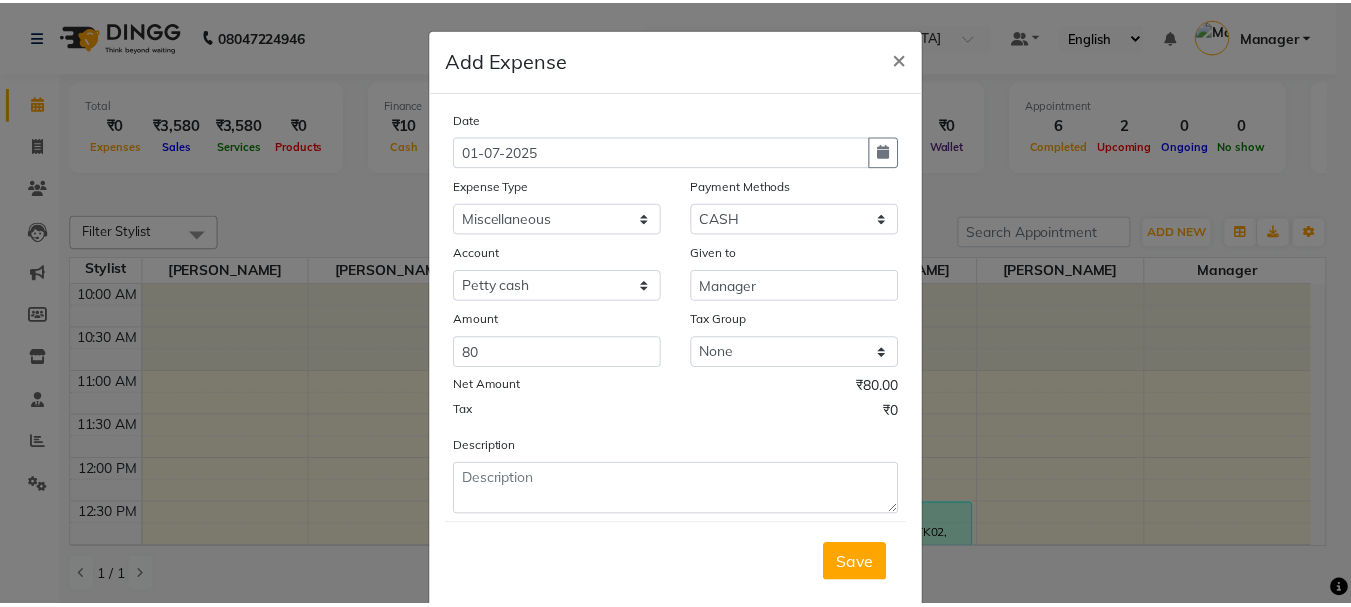 scroll, scrollTop: 41, scrollLeft: 0, axis: vertical 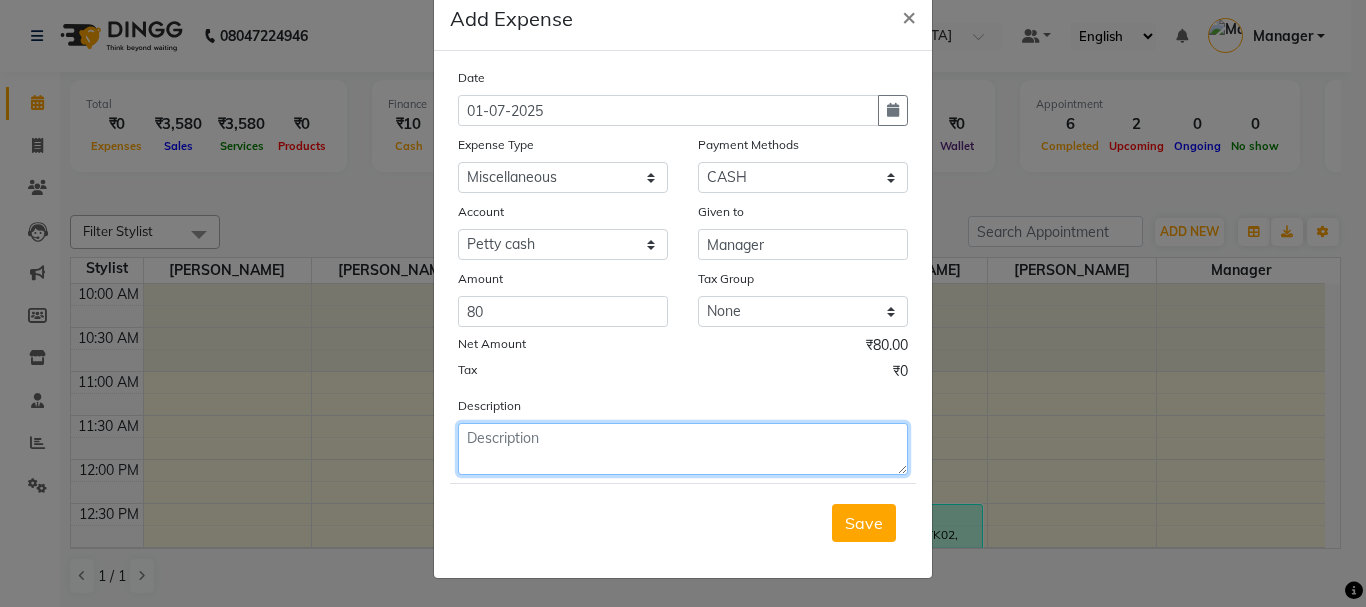 click 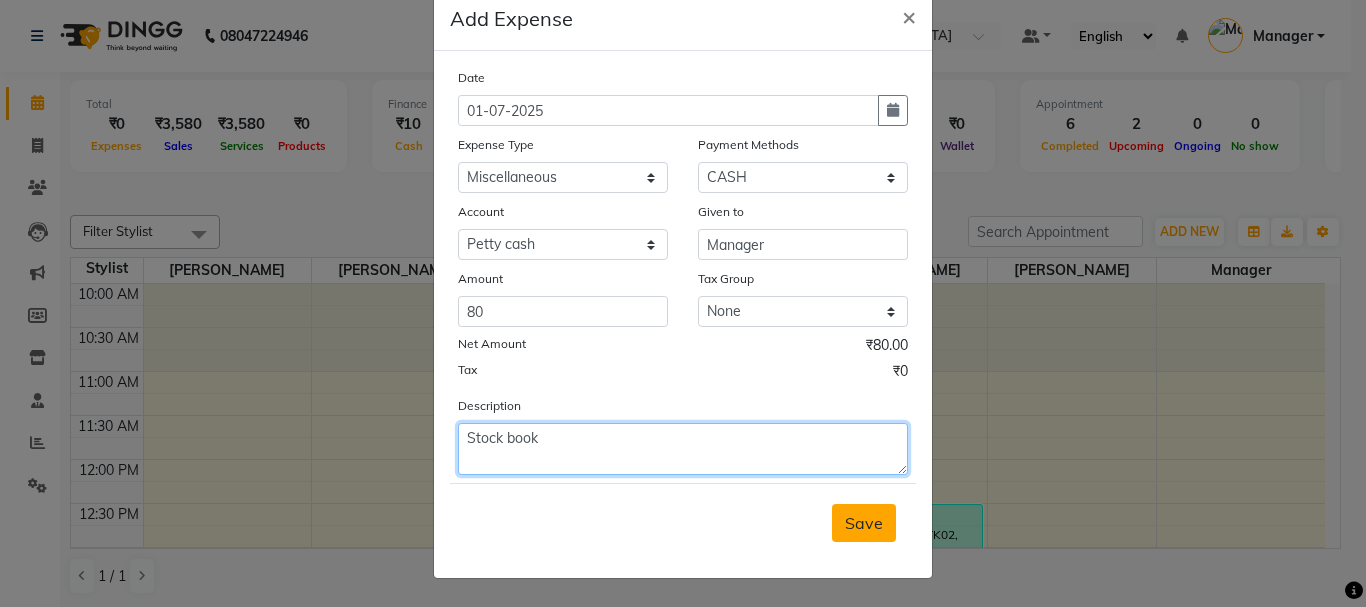 type on "Stock book" 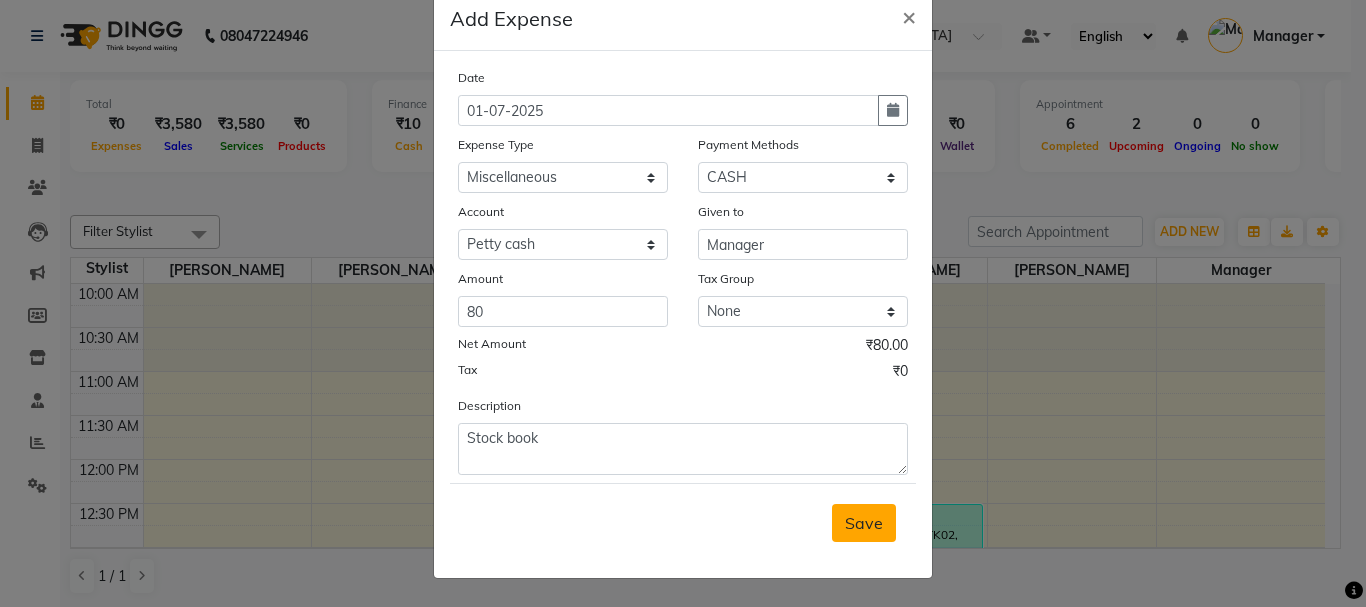 click on "Save" at bounding box center [864, 523] 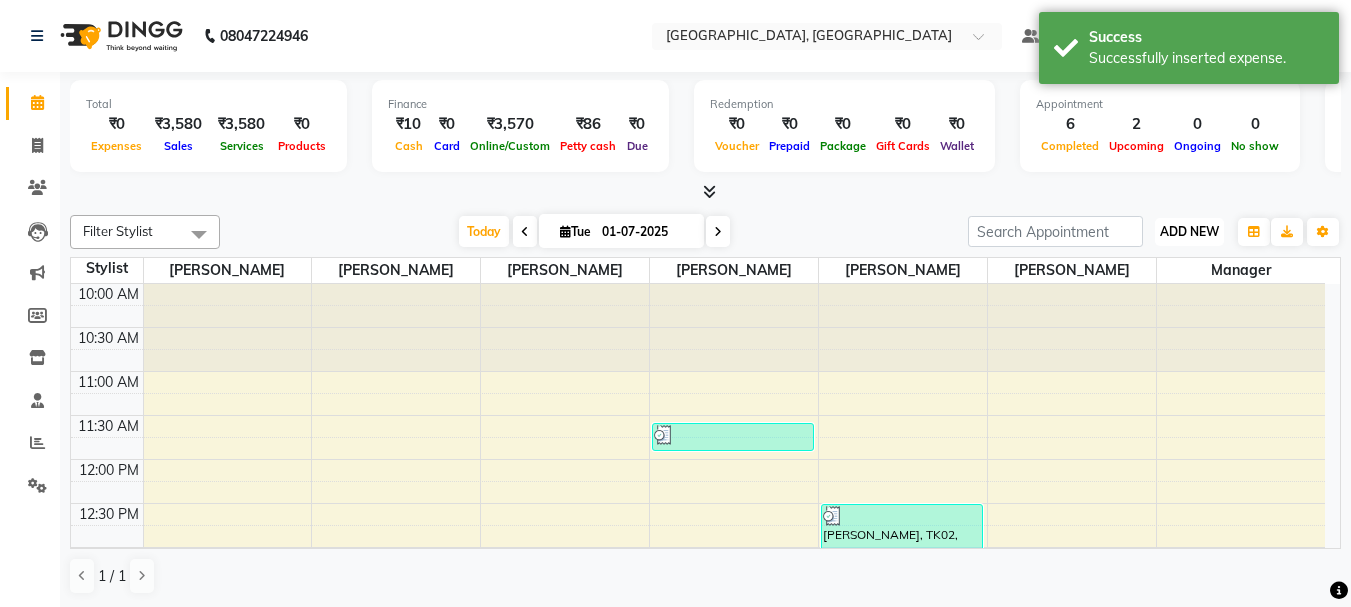 click on "ADD NEW" at bounding box center [1189, 231] 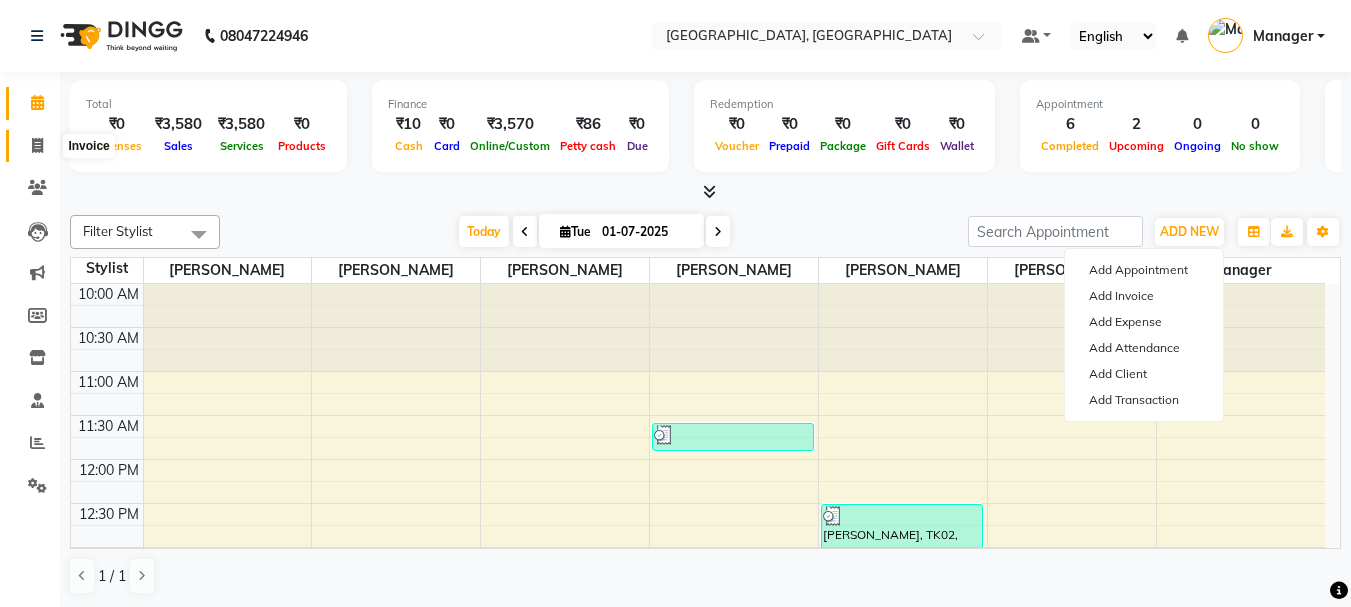 click 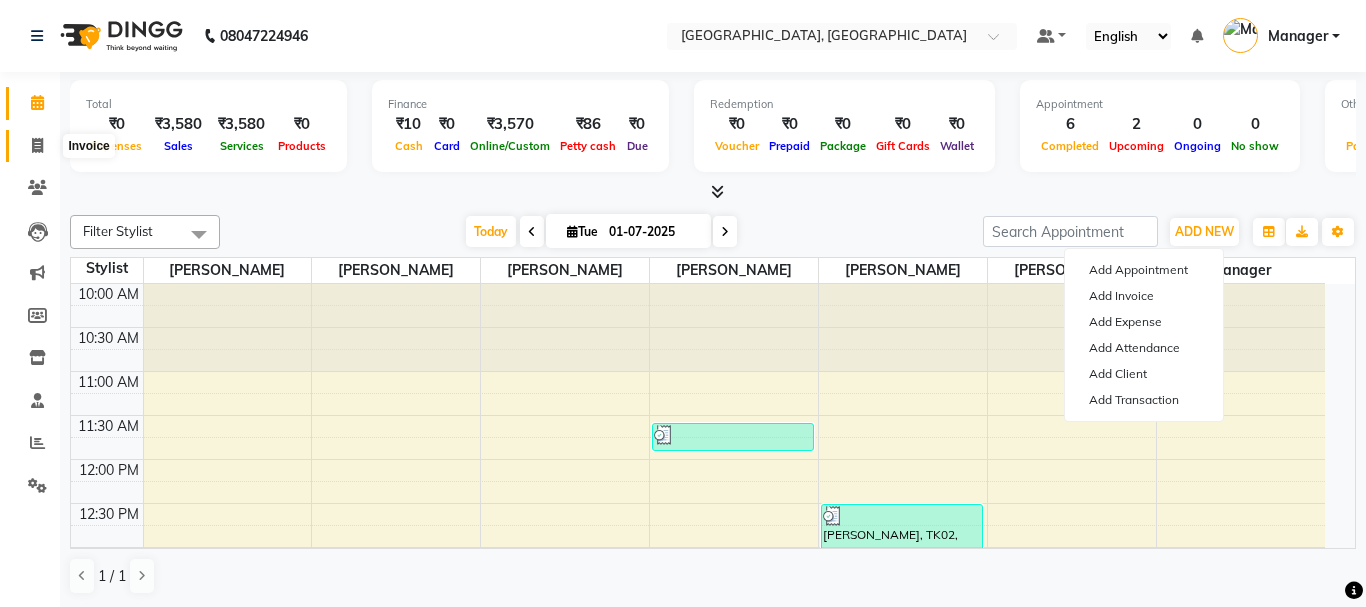 select on "service" 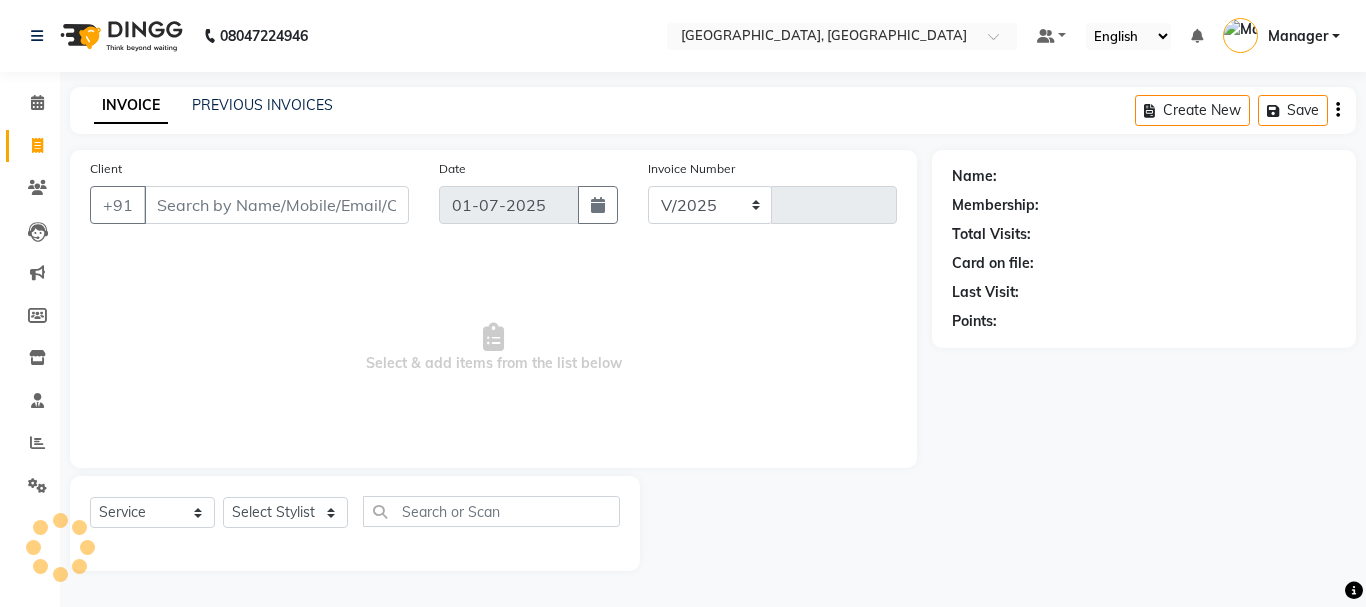 select on "7742" 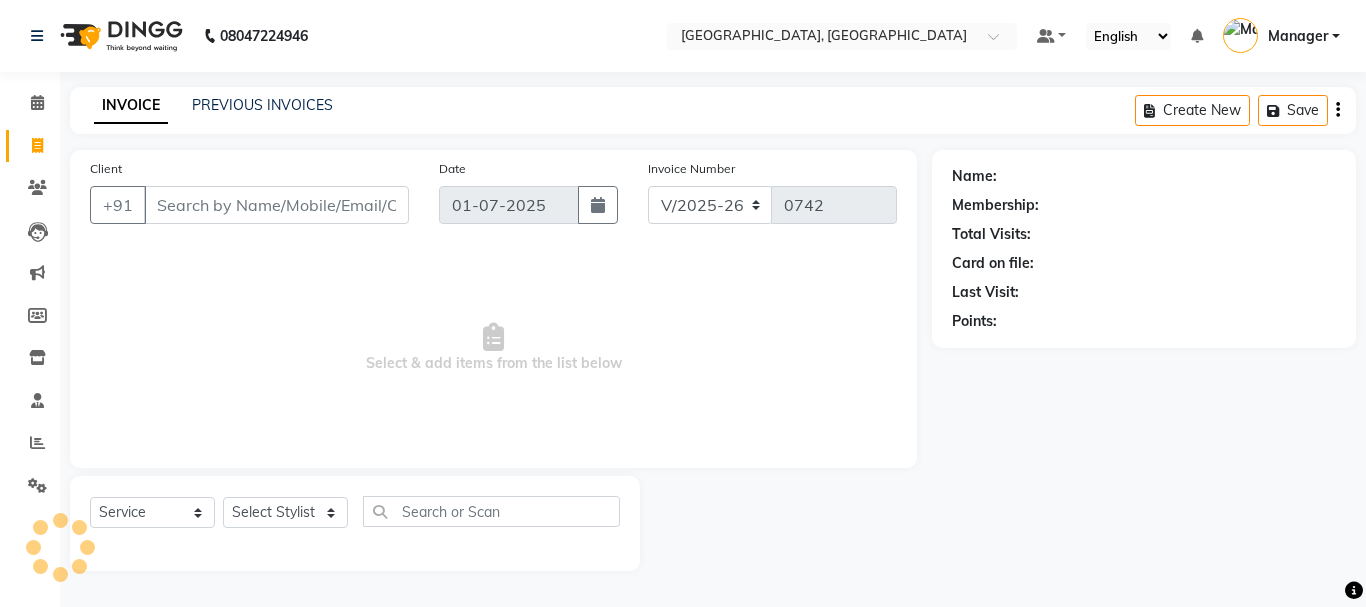 click on "INVOICE PREVIOUS INVOICES Create New   Save" 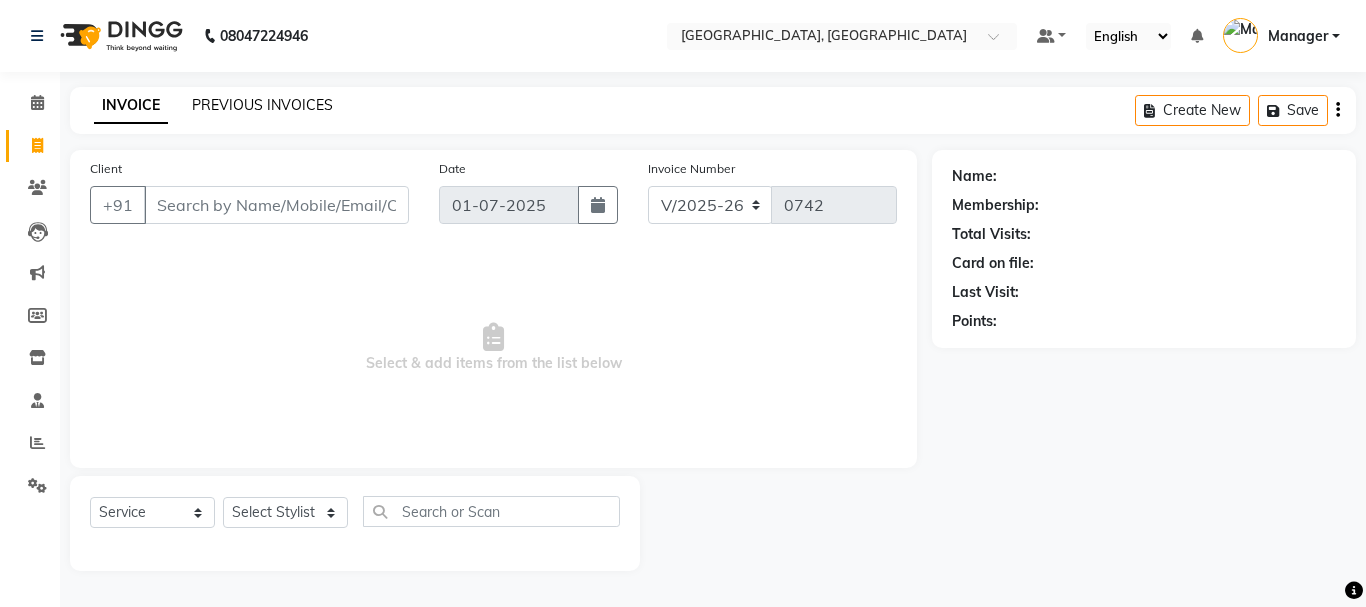 click on "PREVIOUS INVOICES" 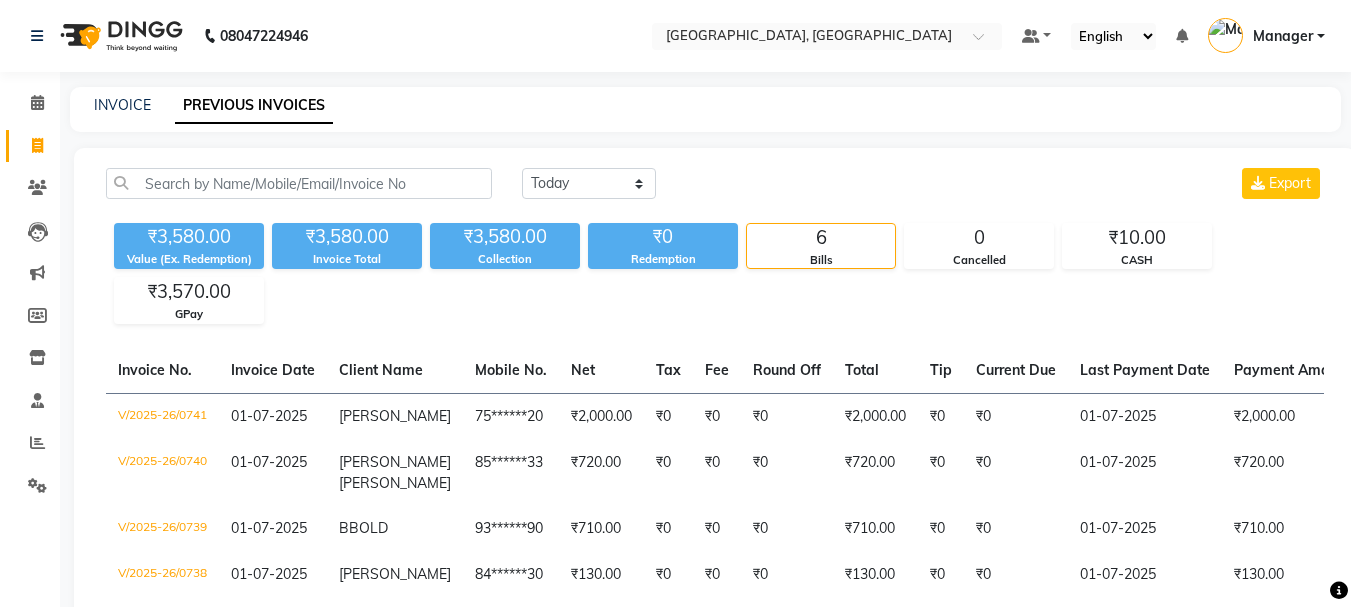 scroll, scrollTop: 187, scrollLeft: 0, axis: vertical 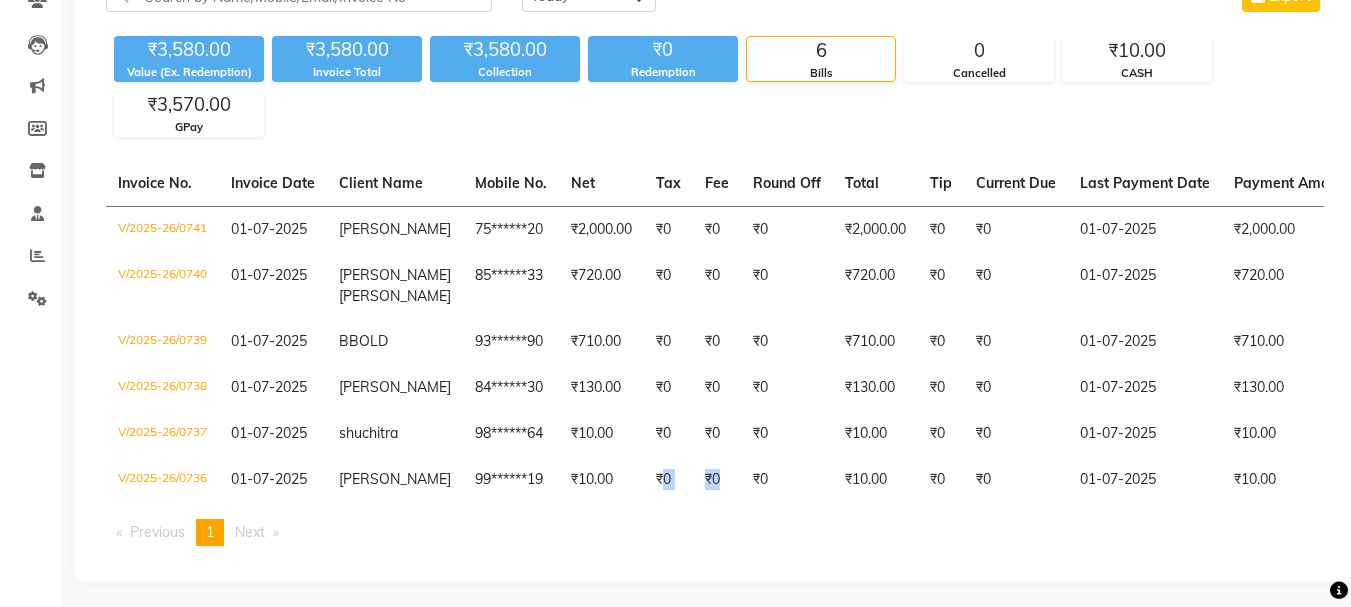 drag, startPoint x: 639, startPoint y: 482, endPoint x: 685, endPoint y: 496, distance: 48.08326 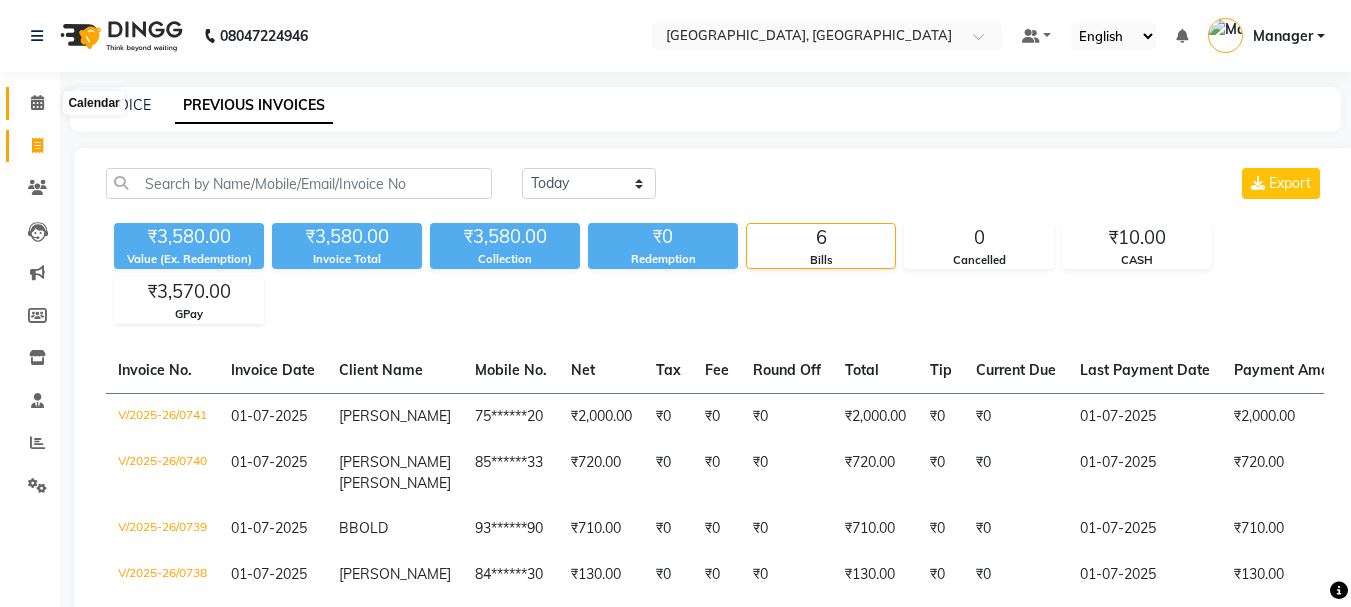 click 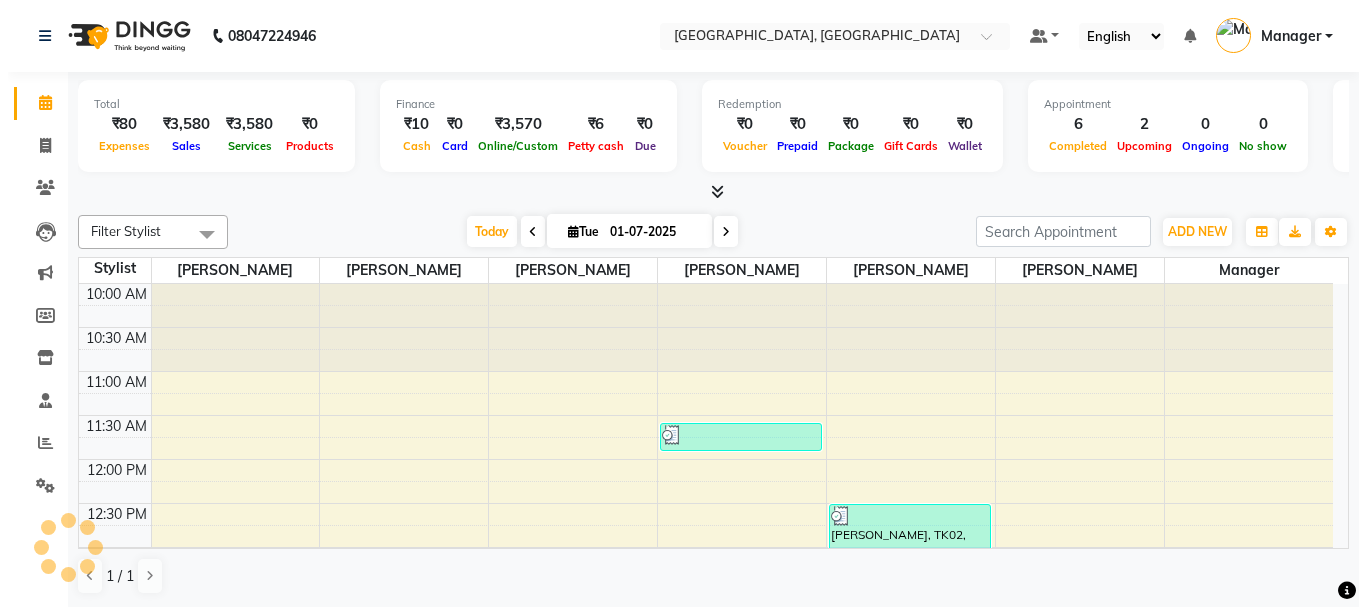 scroll, scrollTop: 0, scrollLeft: 0, axis: both 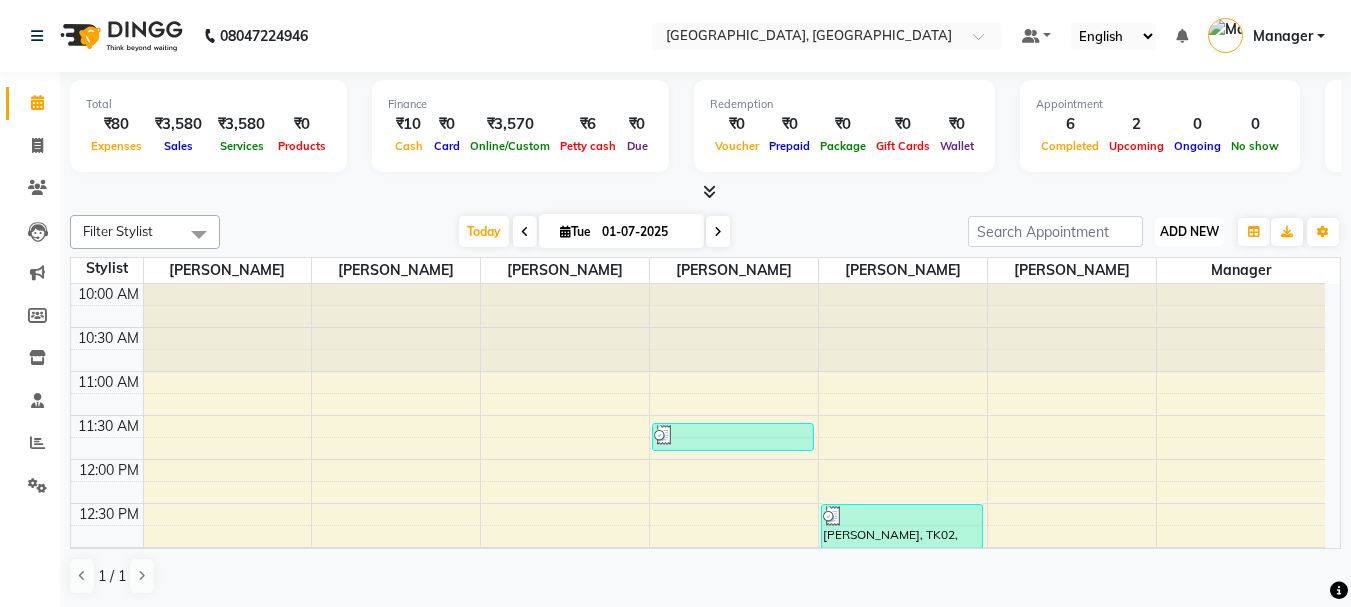 click on "ADD NEW" at bounding box center (1189, 231) 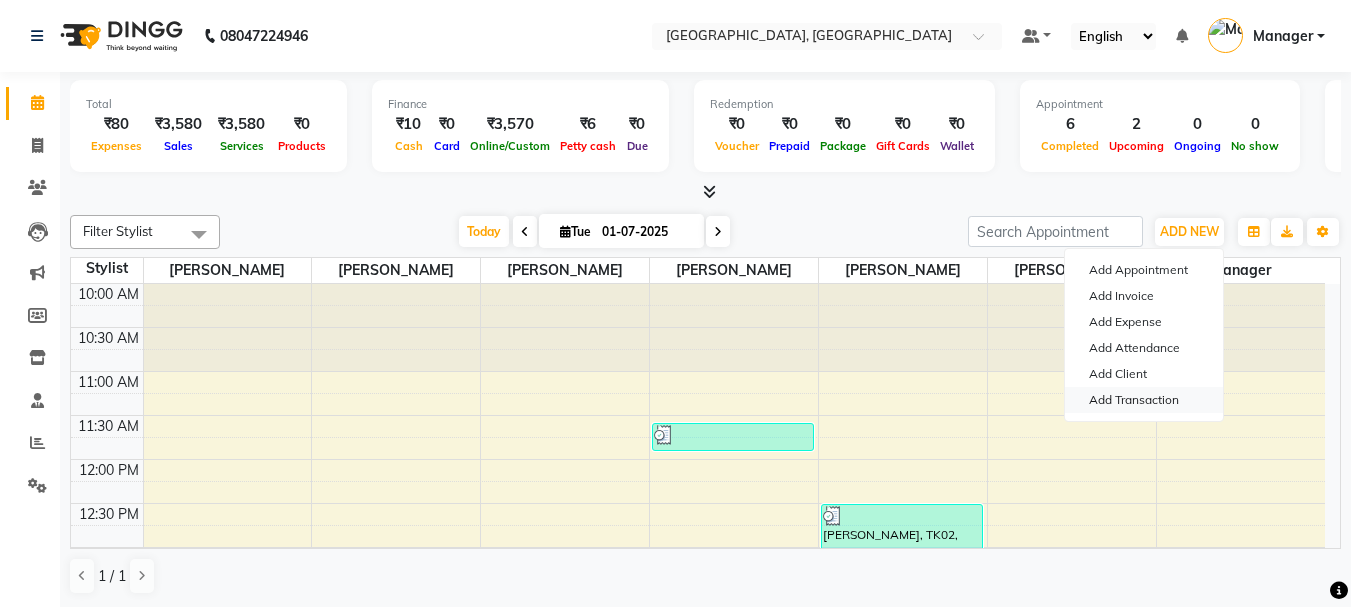 click on "Add Transaction" at bounding box center [1144, 400] 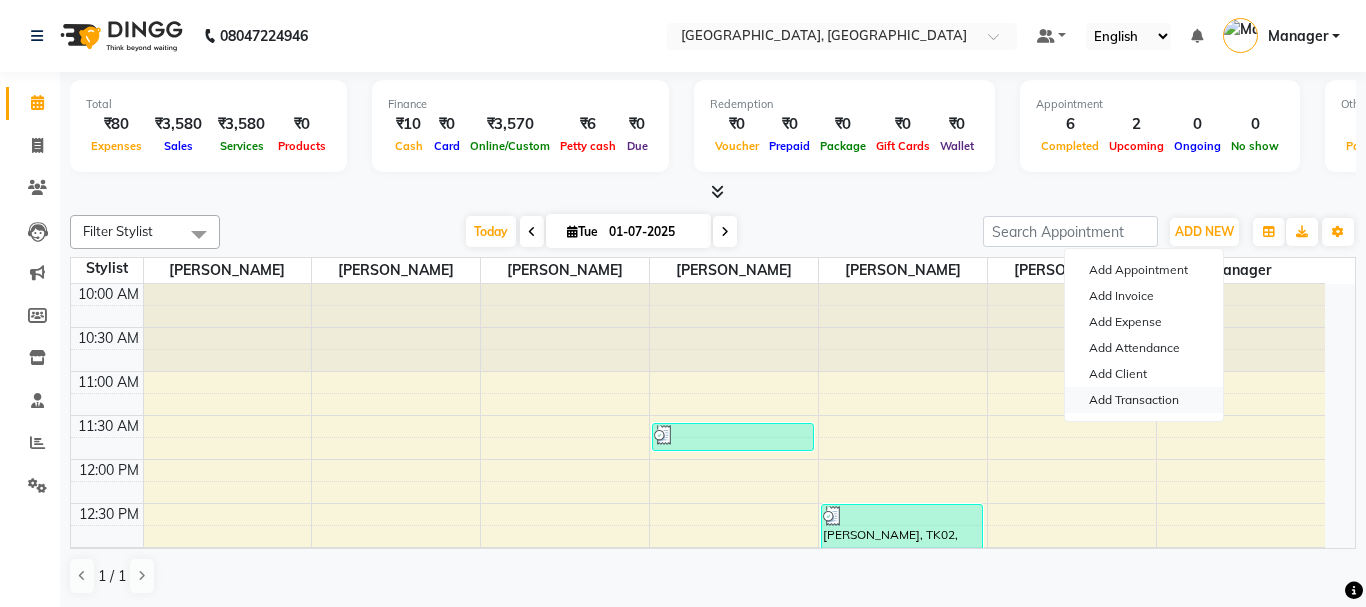 select on "direct" 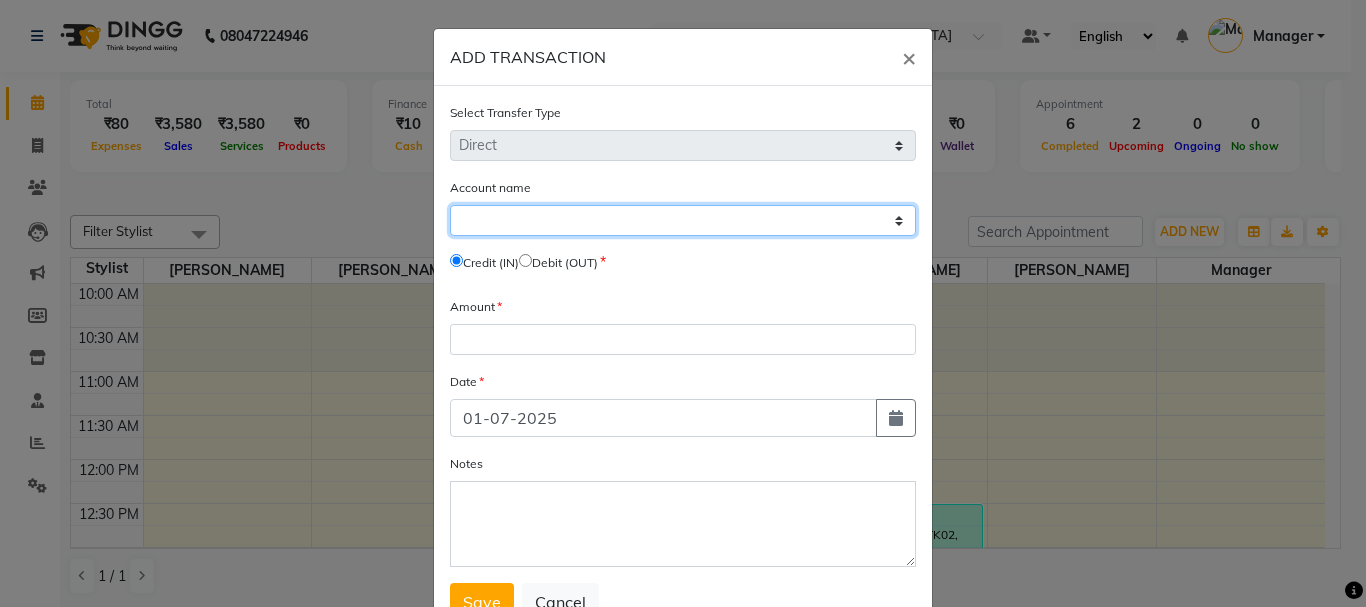 click on "Select Petty Cash Default Account" 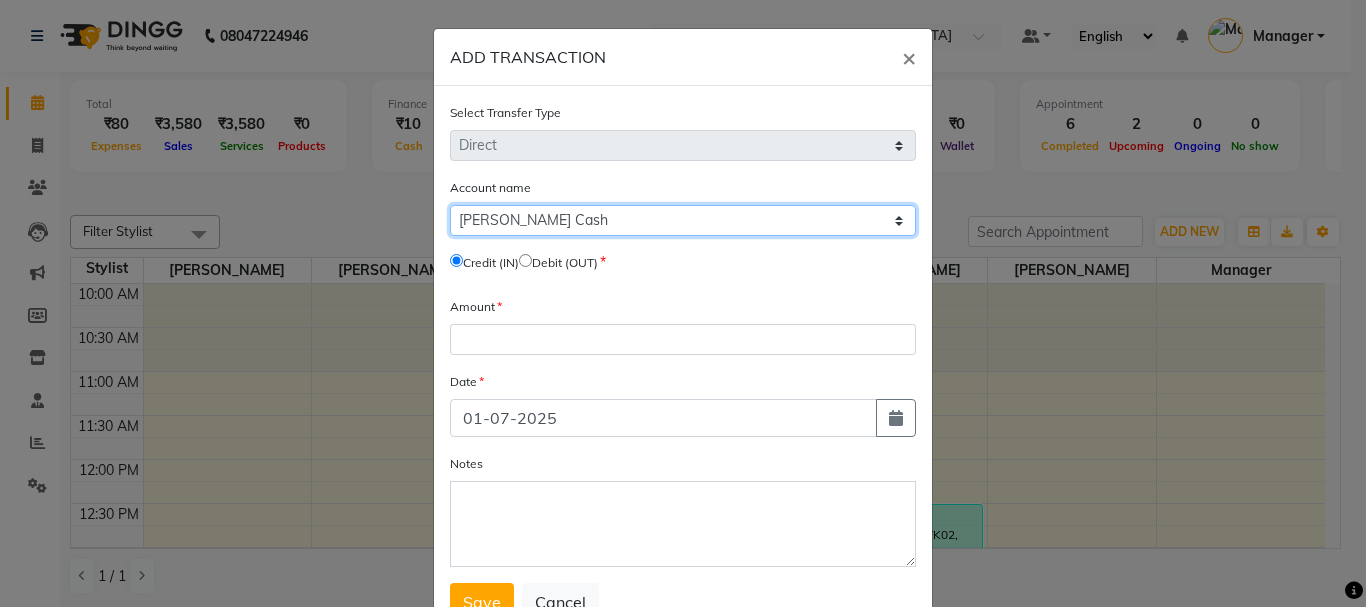 click on "Select Petty Cash Default Account" 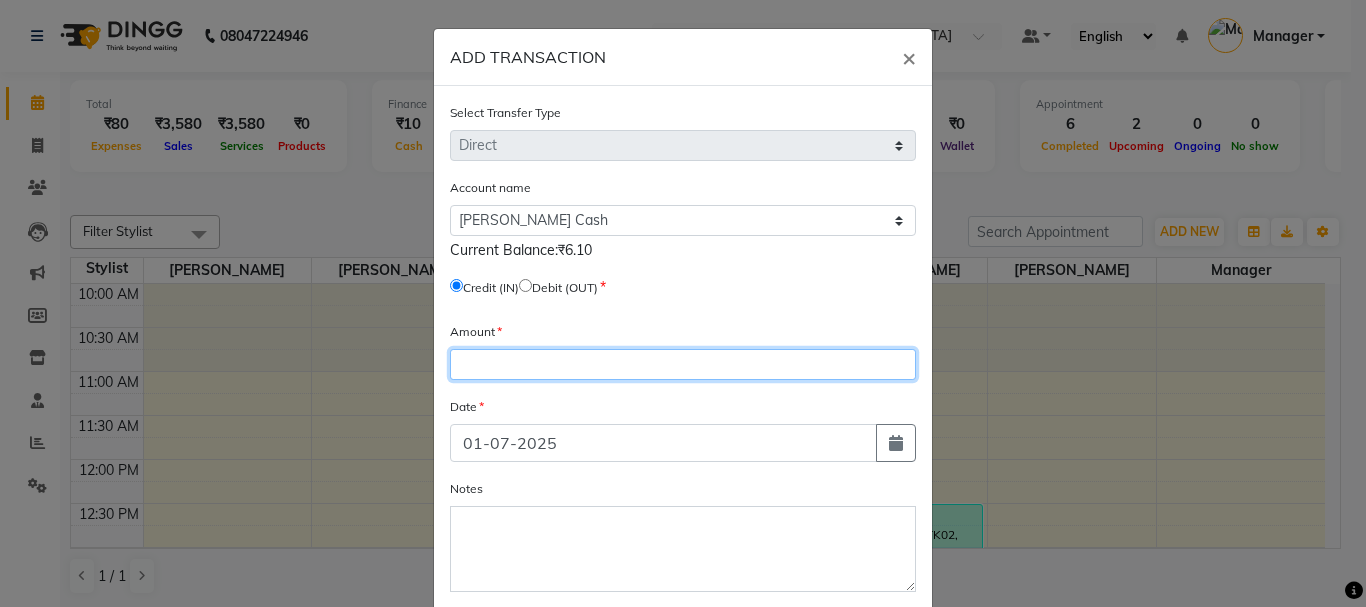 click 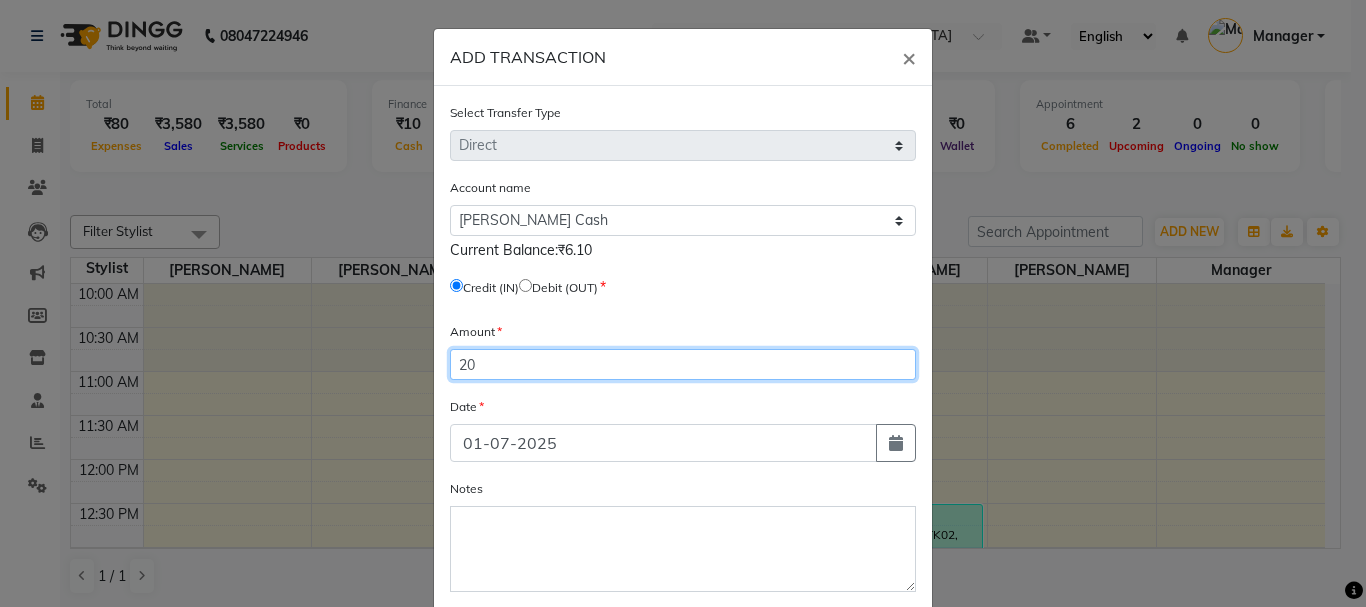 type on "20" 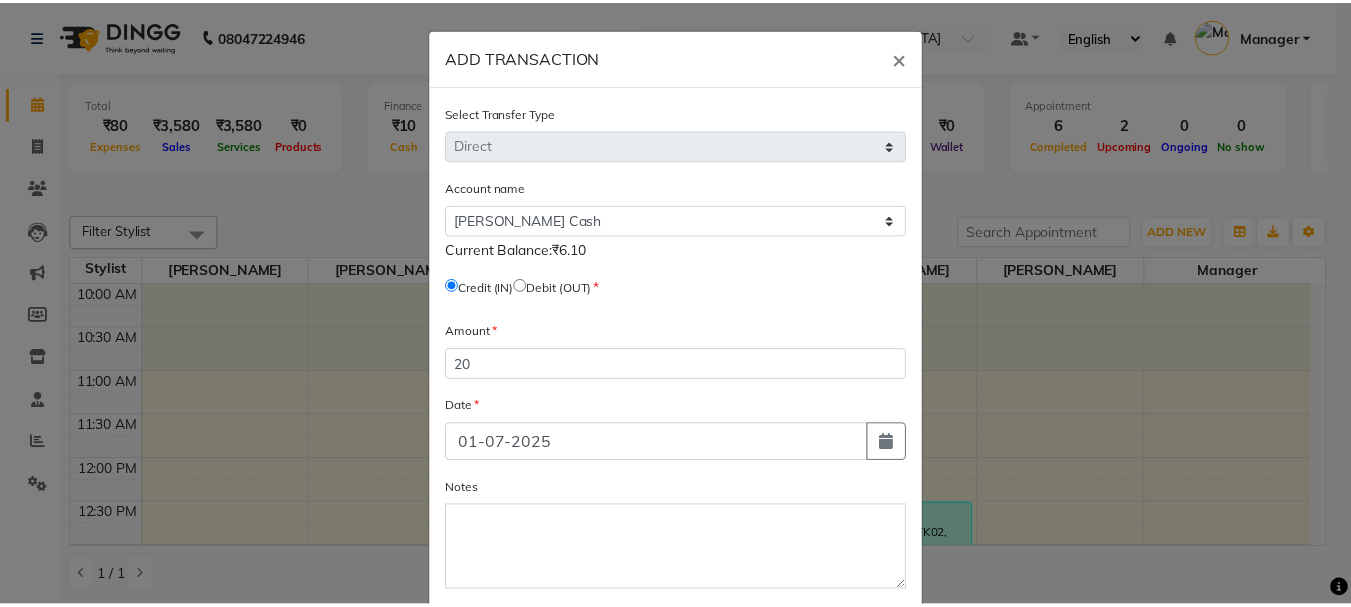 scroll, scrollTop: 93, scrollLeft: 0, axis: vertical 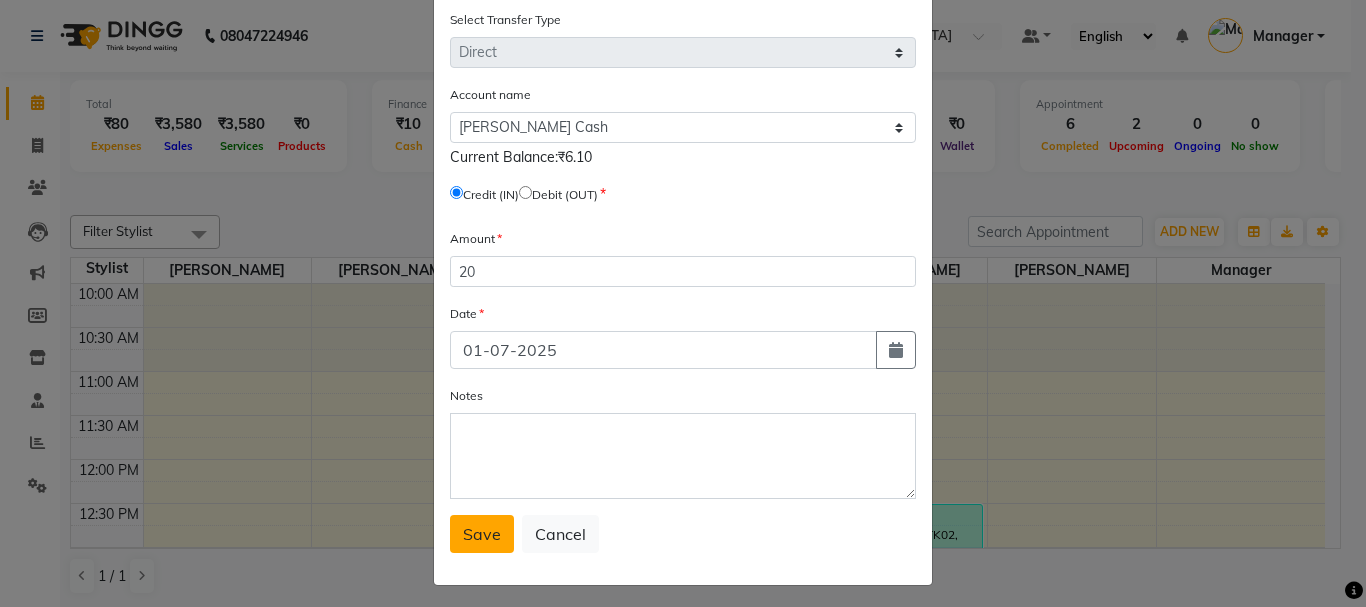 click on "Save" at bounding box center [482, 534] 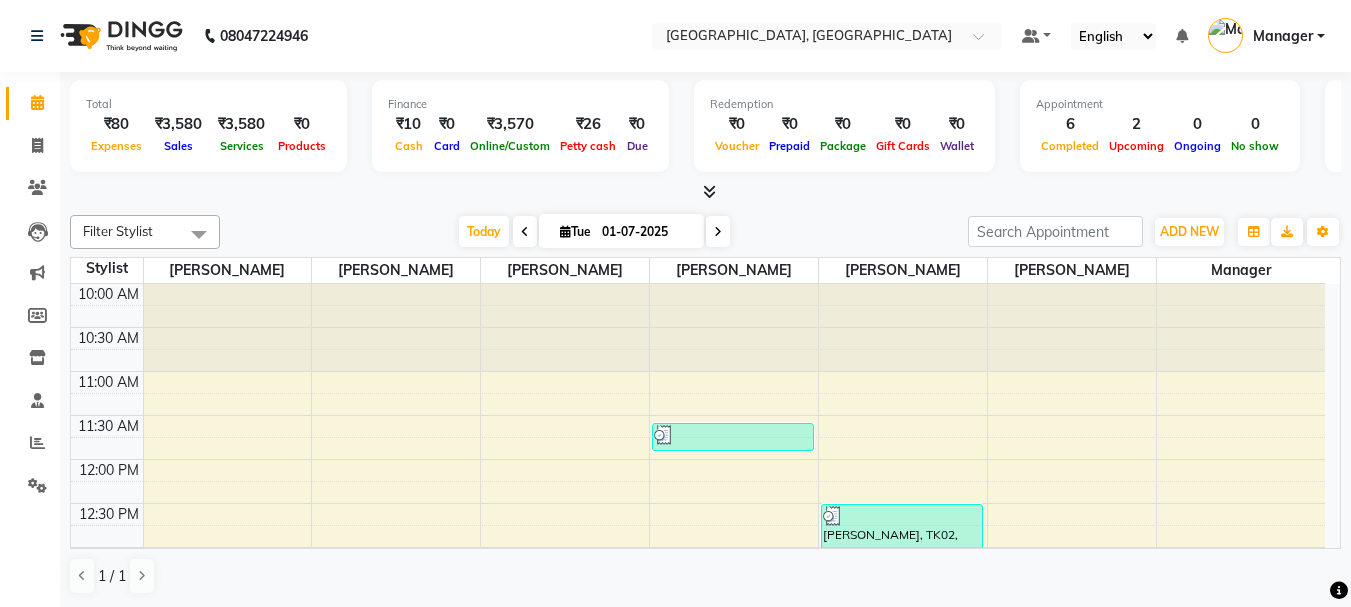 scroll, scrollTop: 0, scrollLeft: 0, axis: both 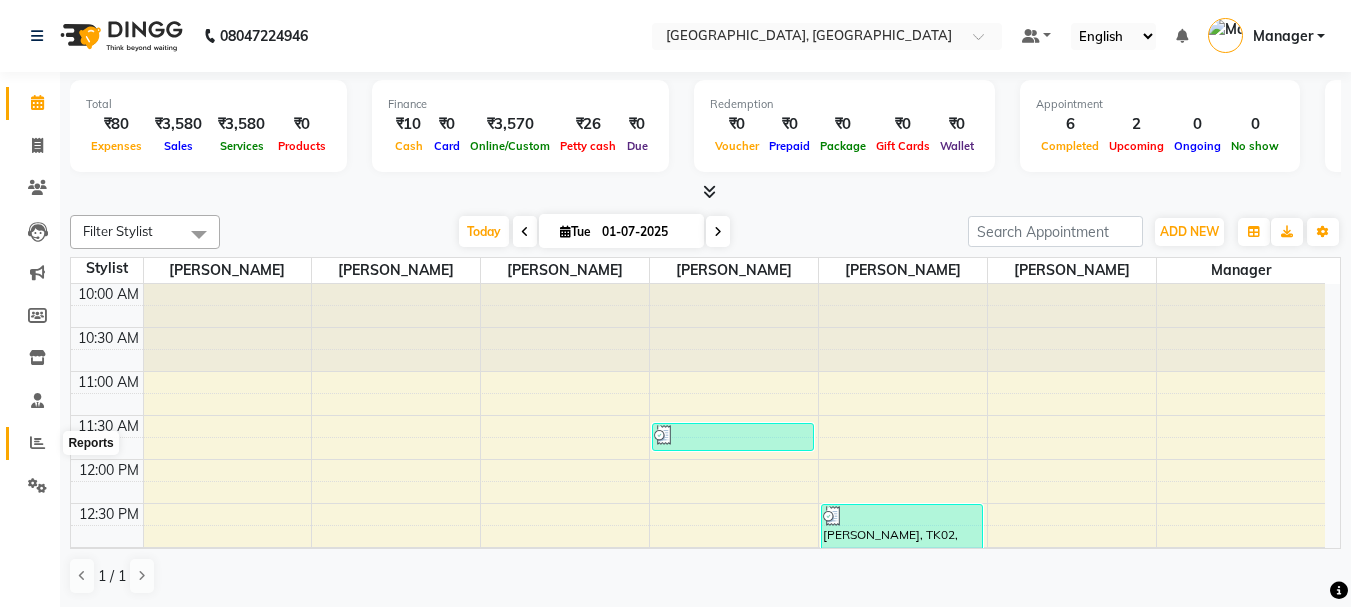 click 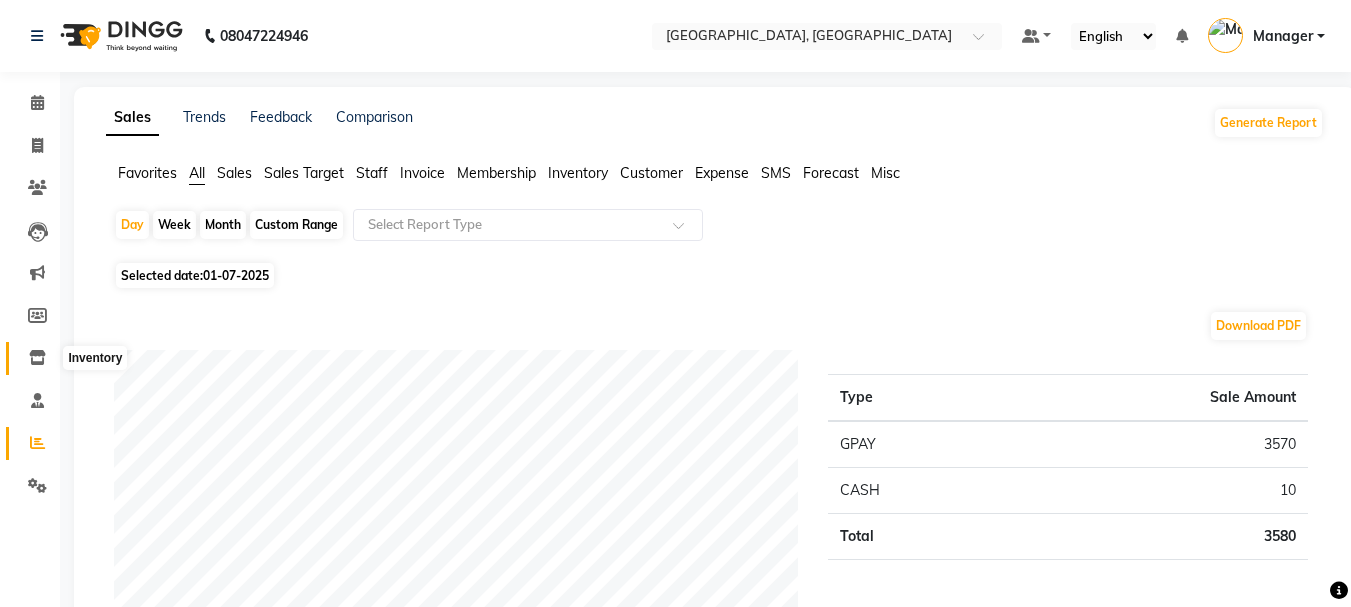 click 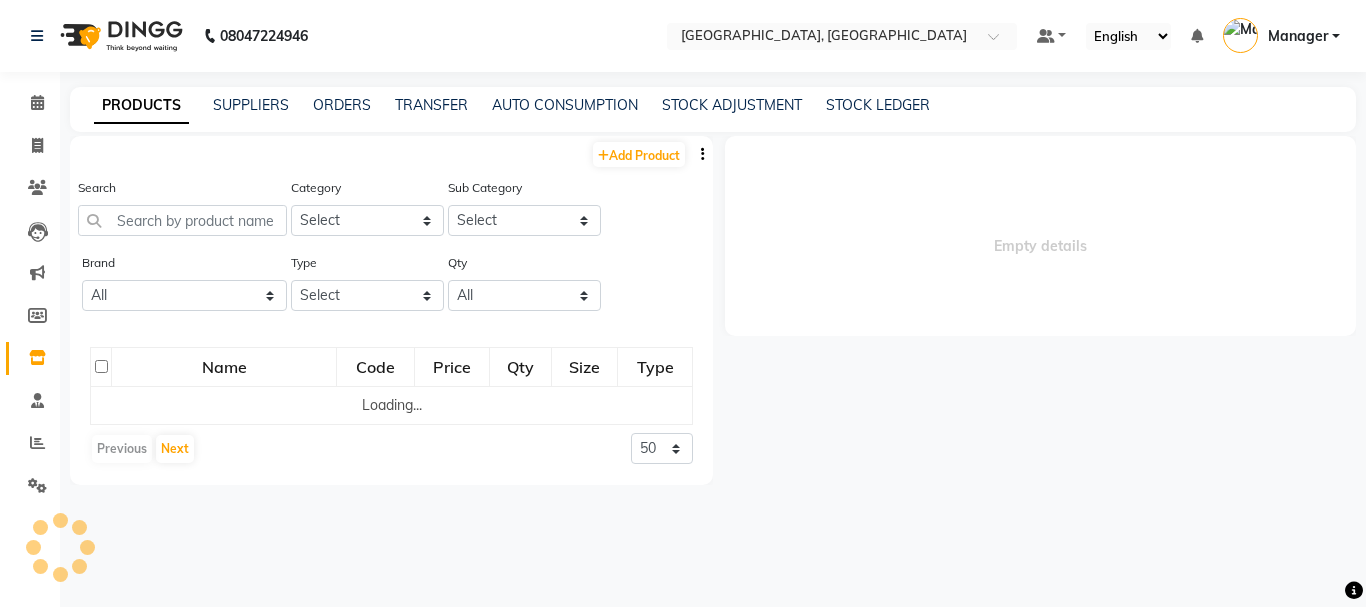 select 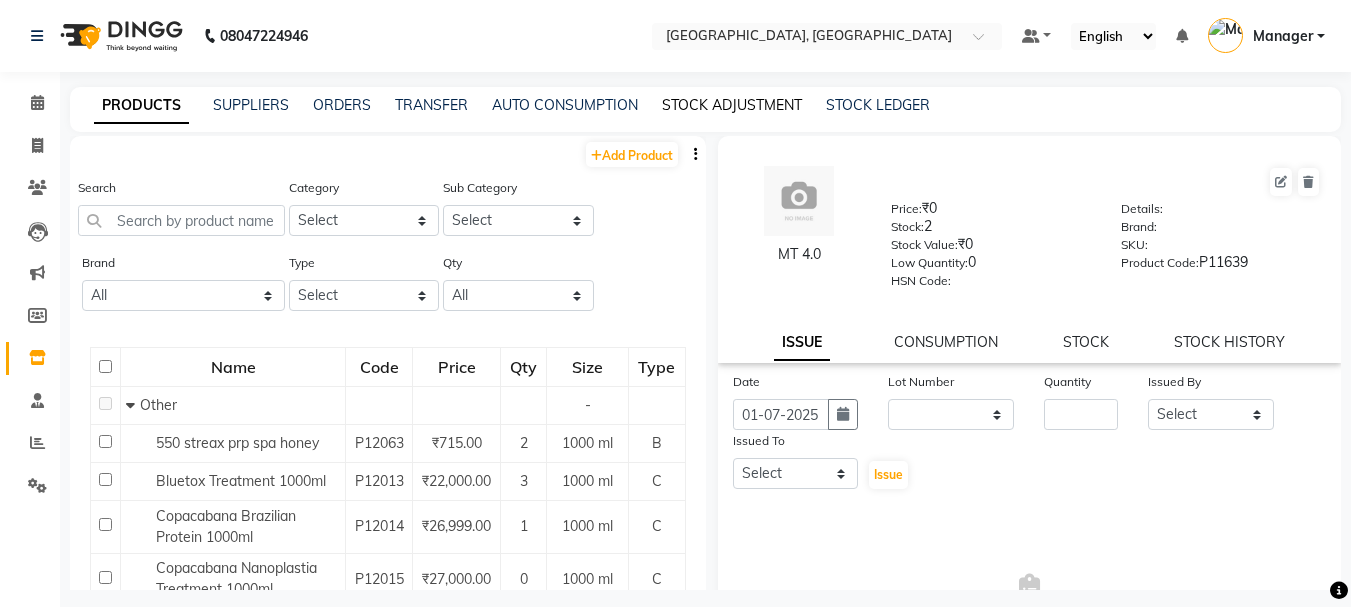 click on "STOCK ADJUSTMENT" 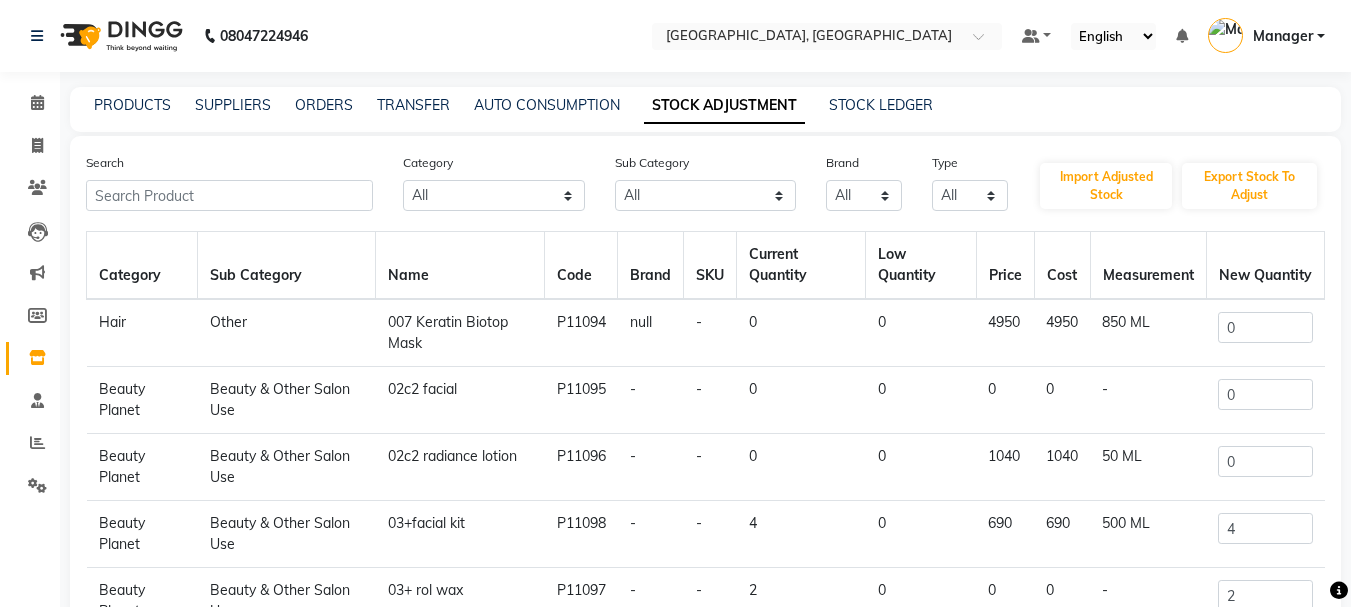 click on "STOCK ADJUSTMENT" 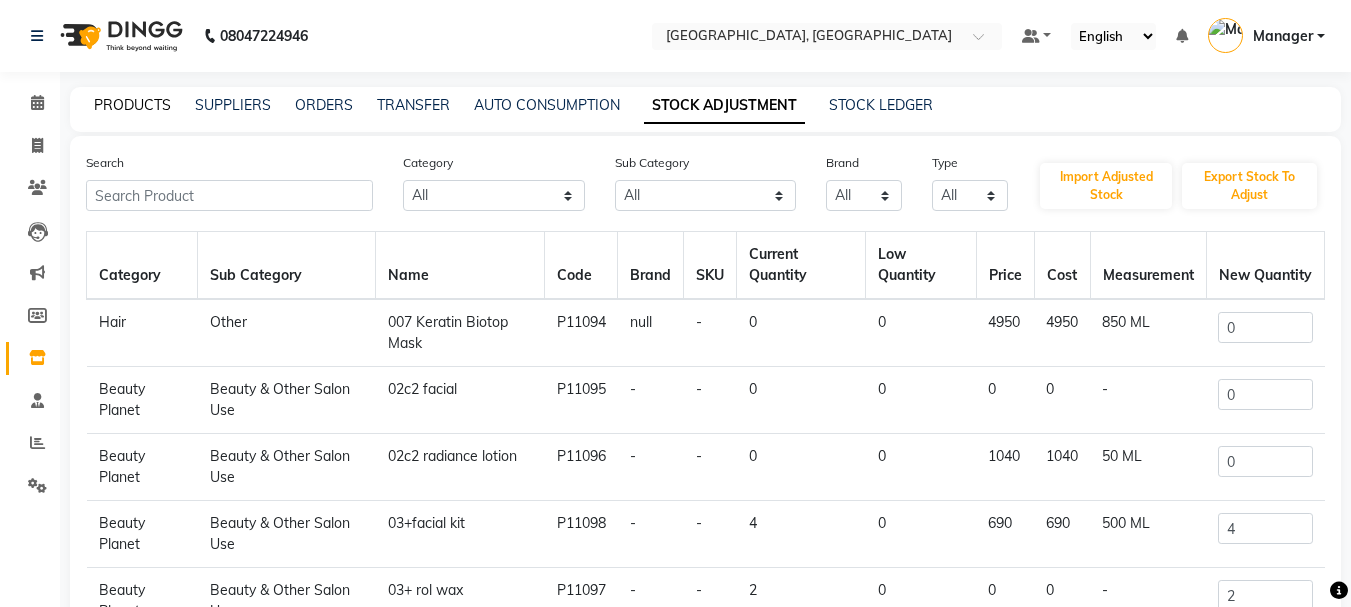 click on "PRODUCTS" 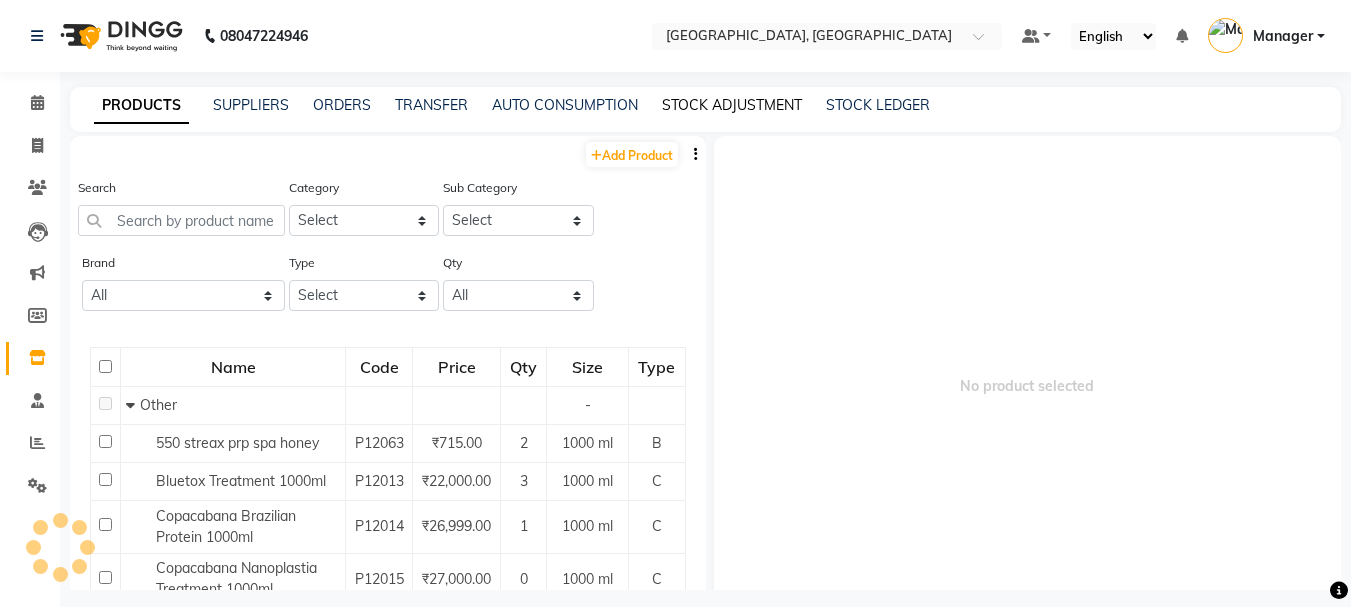 click on "STOCK ADJUSTMENT" 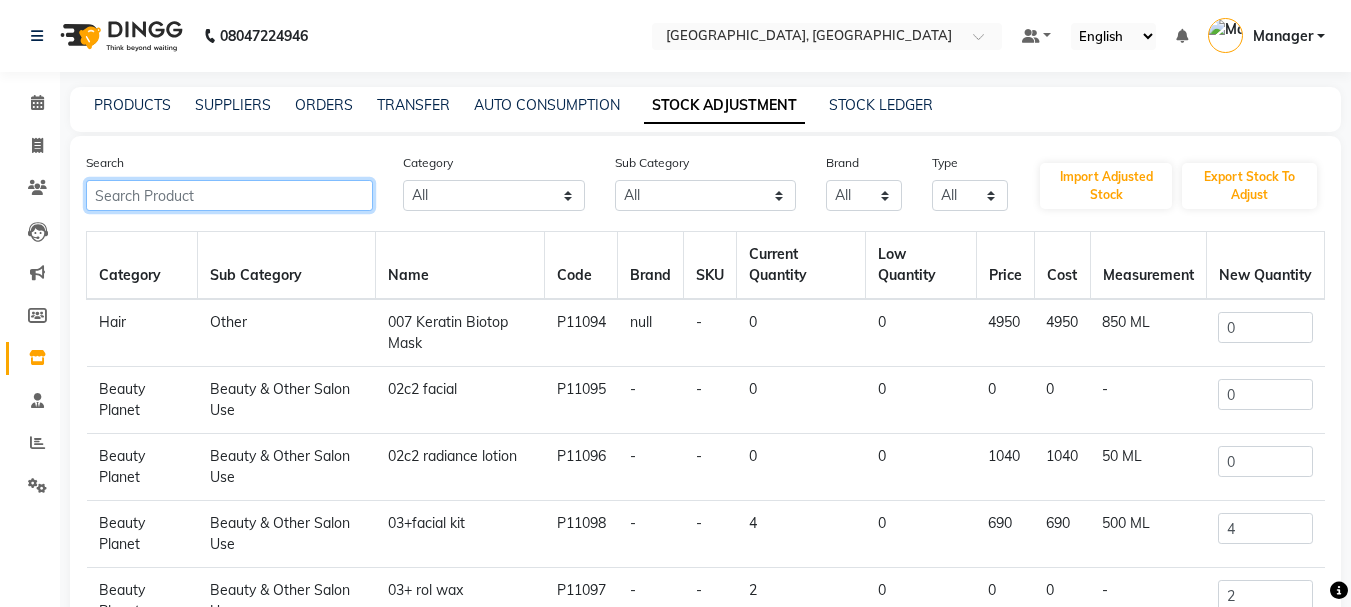 click 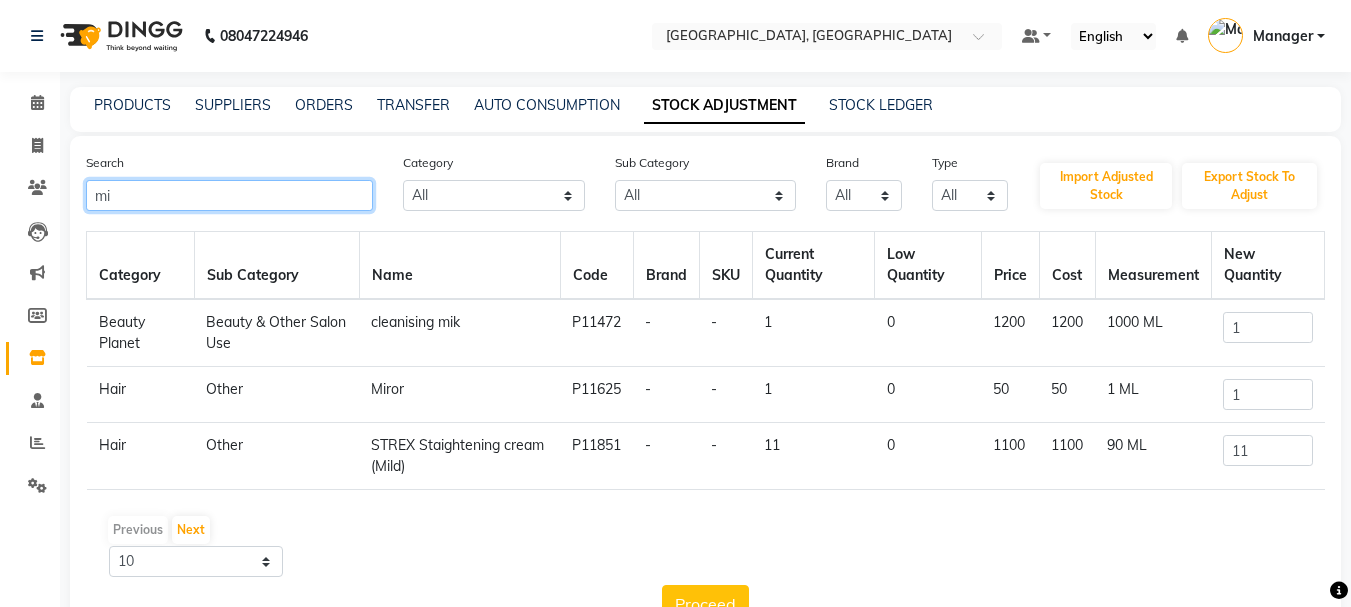 type on "mi" 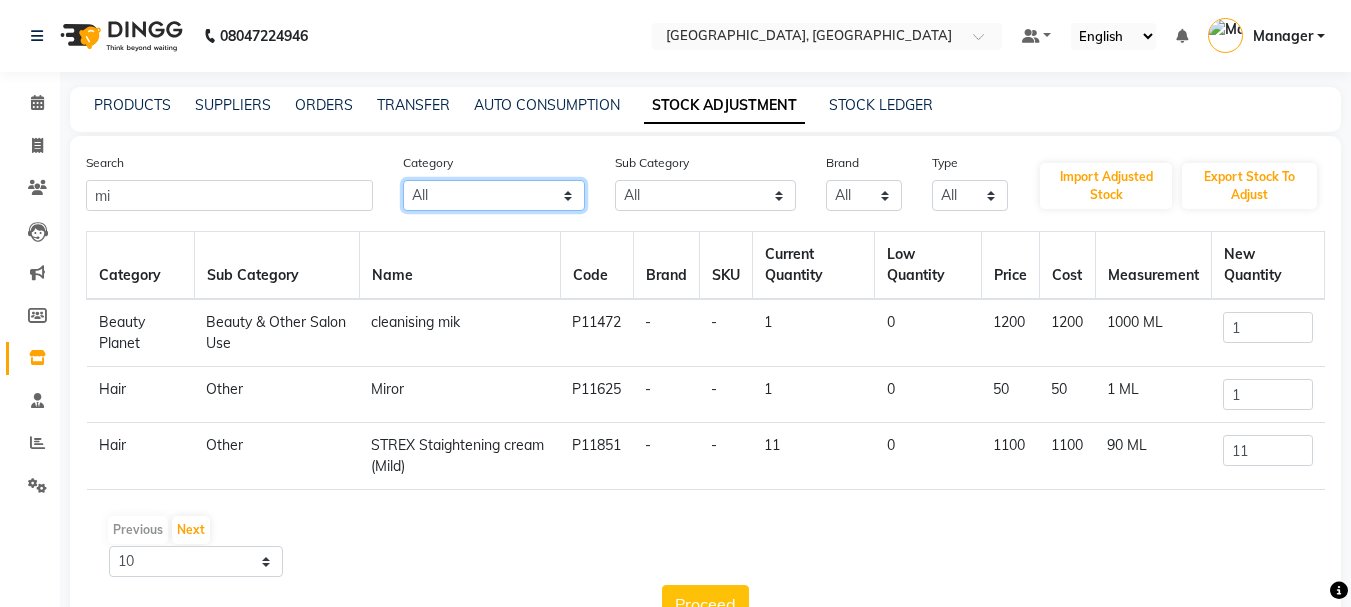 click on "All Hair Skin Makeup Personal Care Appliances [PERSON_NAME] Waxing Disposable Threading Hands and Feet Beauty Planet [MEDICAL_DATA] Cadiveu Casmara Cheryls Loreal Olaplex Other" 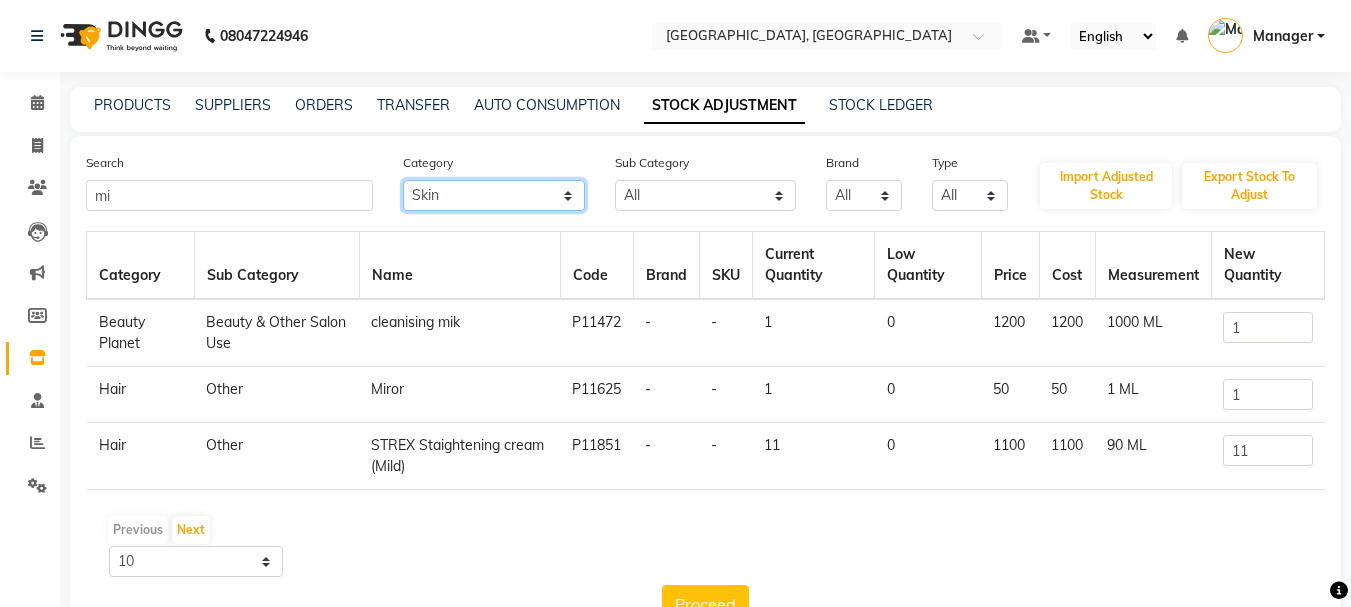 click on "All Hair Skin Makeup Personal Care Appliances [PERSON_NAME] Waxing Disposable Threading Hands and Feet Beauty Planet [MEDICAL_DATA] Cadiveu Casmara Cheryls Loreal Olaplex Other" 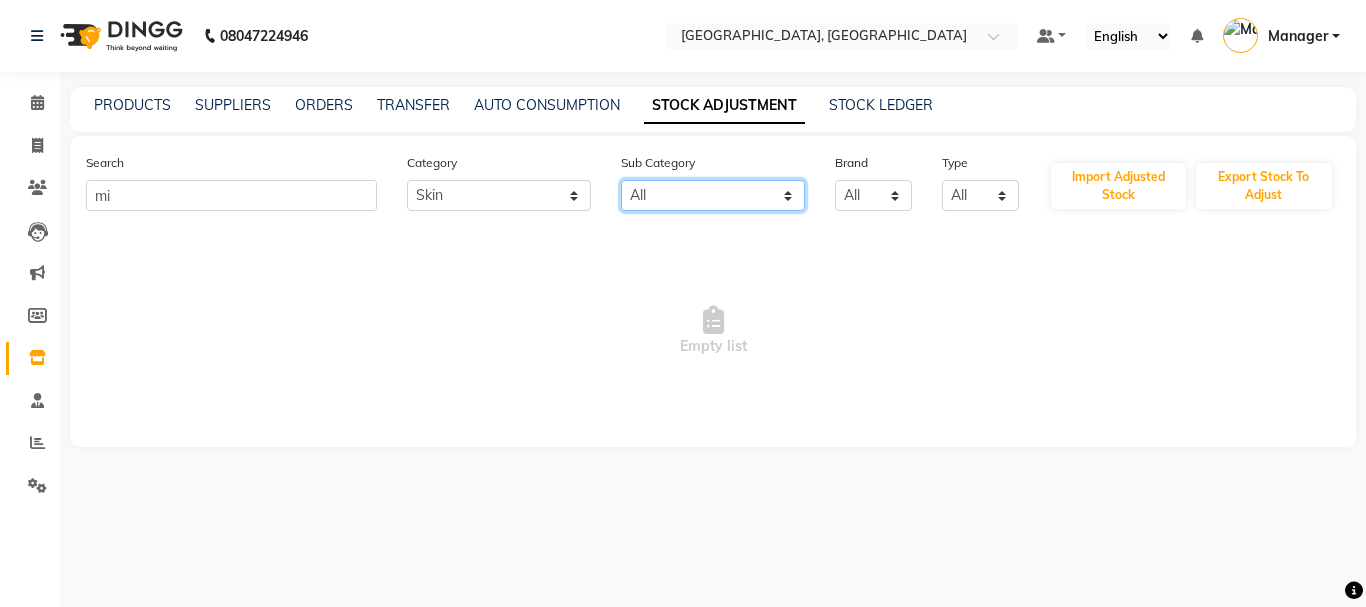 click on "All Cream Houskeeping Loreal Retail Cheryls Retail Casmara Retail Cleanser Rill Keratin Retail [MEDICAL_DATA] Salon Use Beauty & Other Salon Use Honey Lips Shampoo Products Appron Bath & Body Olaplex Salon Use Hair Shaving [DEMOGRAPHIC_DATA] Hygiene Loreal Salon Use Disposable Cheryls Salon Use Appliances Liposoulable Soap Facial Conditioner Gel Gown Keratin Salon Use Nails [MEDICAL_DATA] Retail Eyes Cream Moisturiser Grooming - Women Face Pre Shave Bedsheet Brazilian Makeup Appliances Hair Colour Salon Use Pre Face Nepkin Matrix Salon Use Other Grooming - Men Serum Mask After Shave Massage Foot Dental Care Styling Towel Tools Post Toner Oil Matrix Colour Tube Sun Care Hand & Foot Brushes Serum Appliances Matrix Retail Massage Cream Tissue Masks Color Strips Makeup Remover Magic TIssue Gifts Cotton Roll Appliances Lip Care Makeup Kit Appliances Cologne Other Brazilian Treatment Eye Care Cotton Buds Styling Eye Pad Body Care Hand & Feet Other Kit & Combo Kit & Combo Treatment Appliances Other Skin Other Care  Other Other Appliances Other" 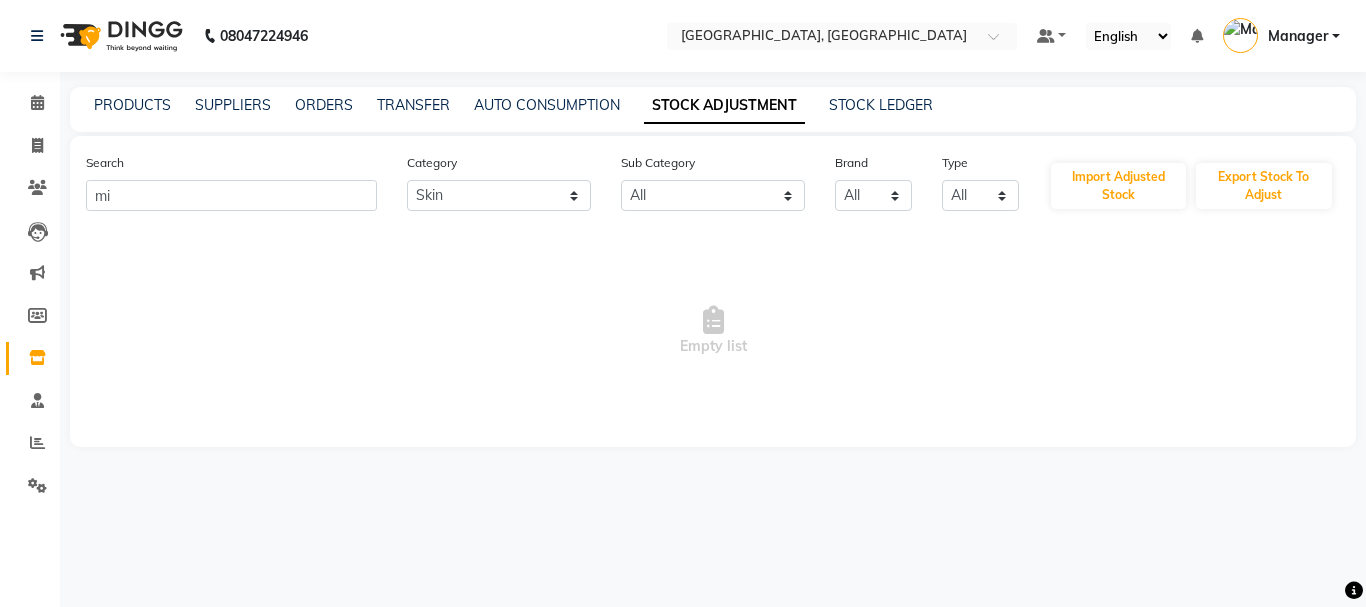 click on "Category All Hair Skin Makeup Personal Care Appliances [PERSON_NAME] Waxing Disposable Threading Hands and Feet Beauty Planet [MEDICAL_DATA] Cadiveu Casmara Cheryls Loreal Olaplex Other" 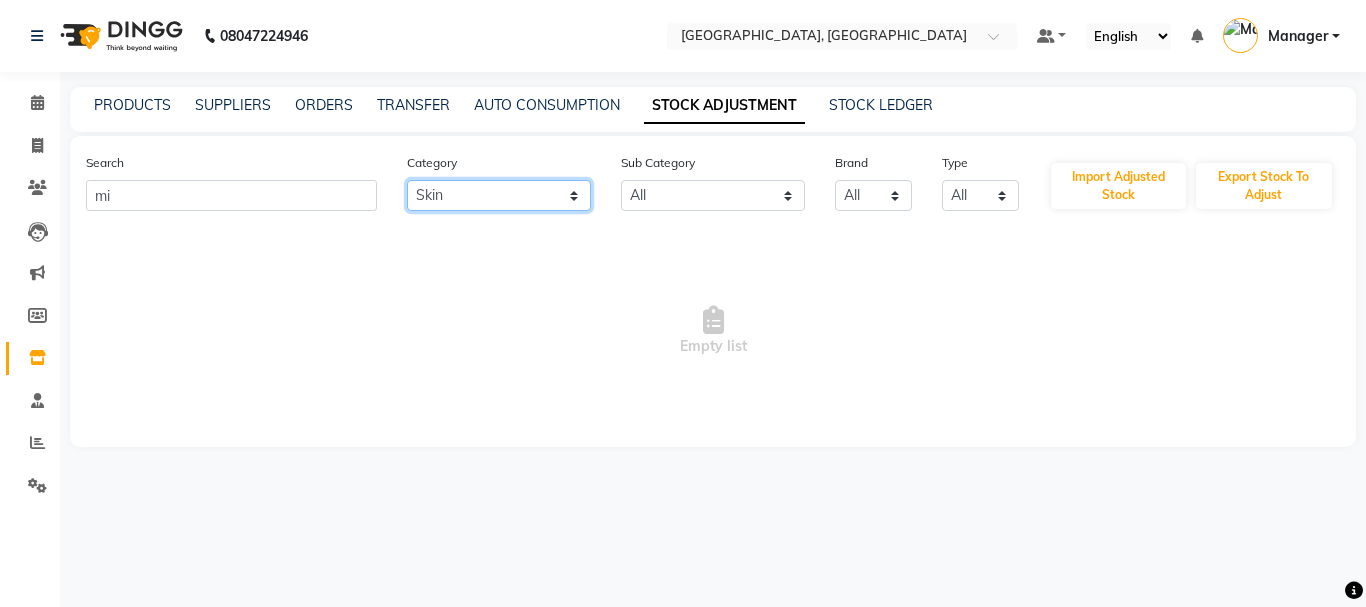 click on "All Hair Skin Makeup Personal Care Appliances [PERSON_NAME] Waxing Disposable Threading Hands and Feet Beauty Planet [MEDICAL_DATA] Cadiveu Casmara Cheryls Loreal Olaplex Other" 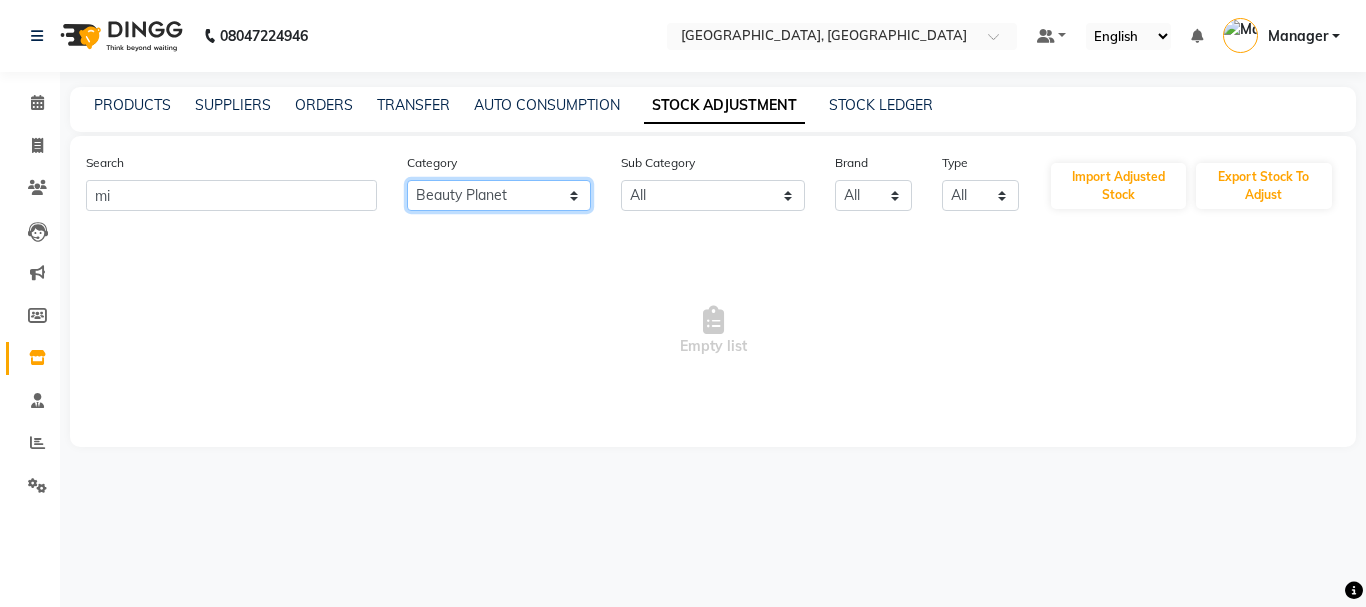 click on "All Hair Skin Makeup Personal Care Appliances [PERSON_NAME] Waxing Disposable Threading Hands and Feet Beauty Planet [MEDICAL_DATA] Cadiveu Casmara Cheryls Loreal Olaplex Other" 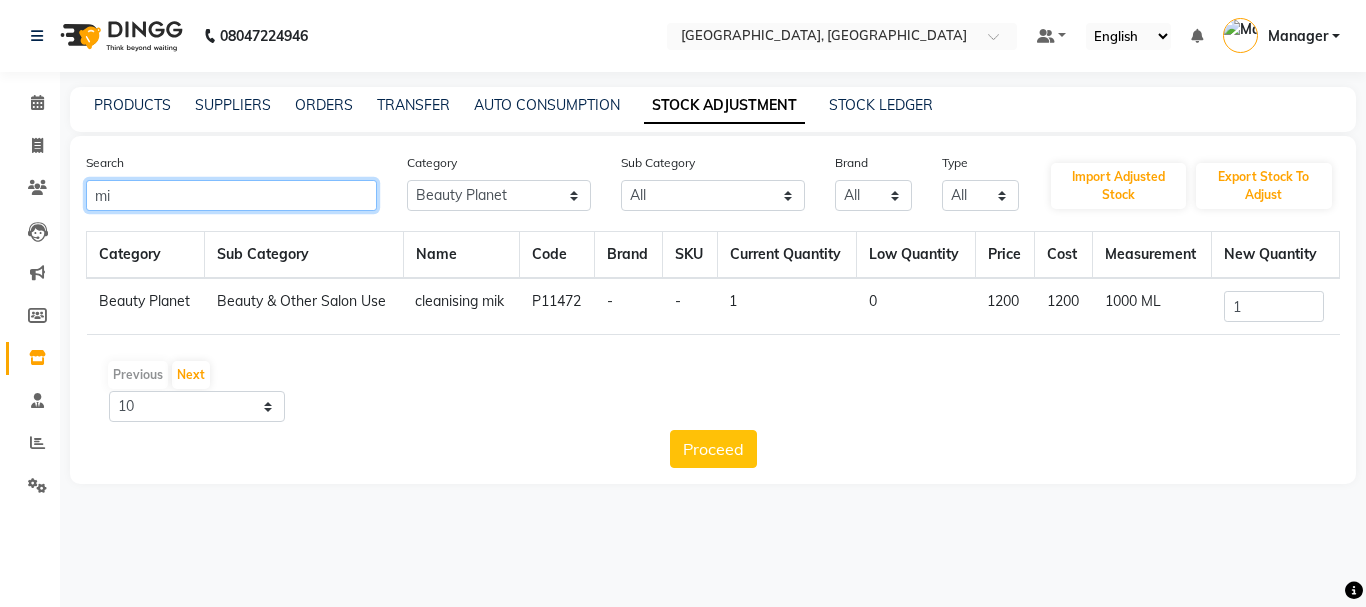 click on "mi" 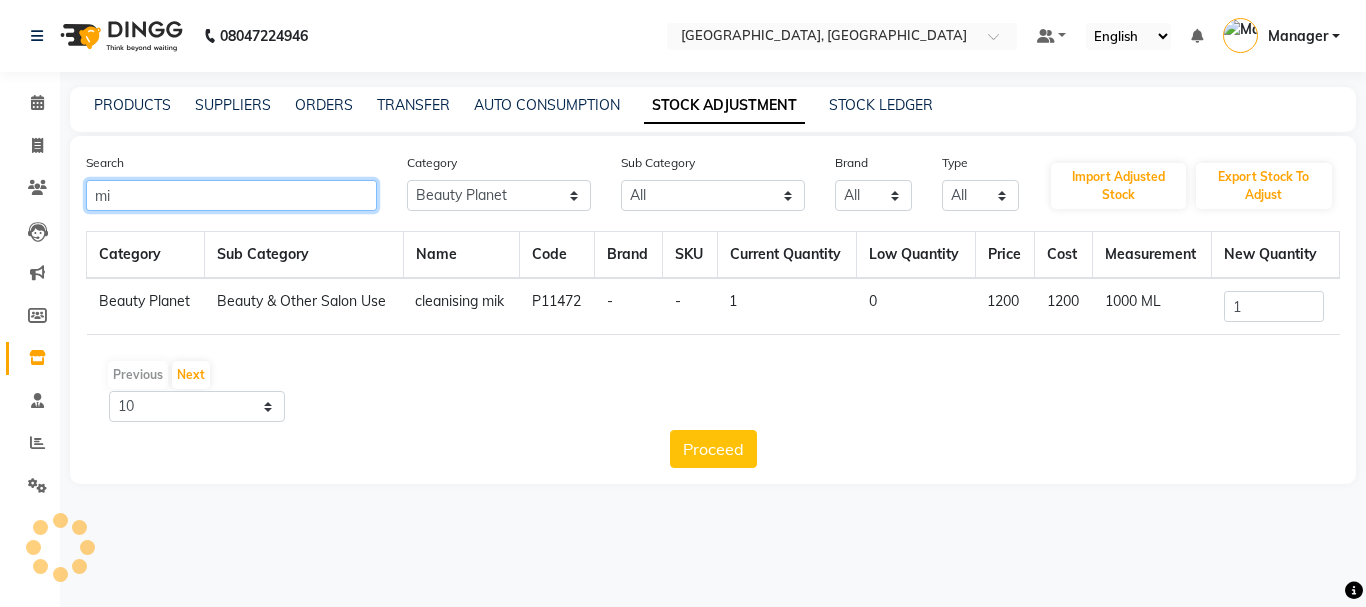 type on "m" 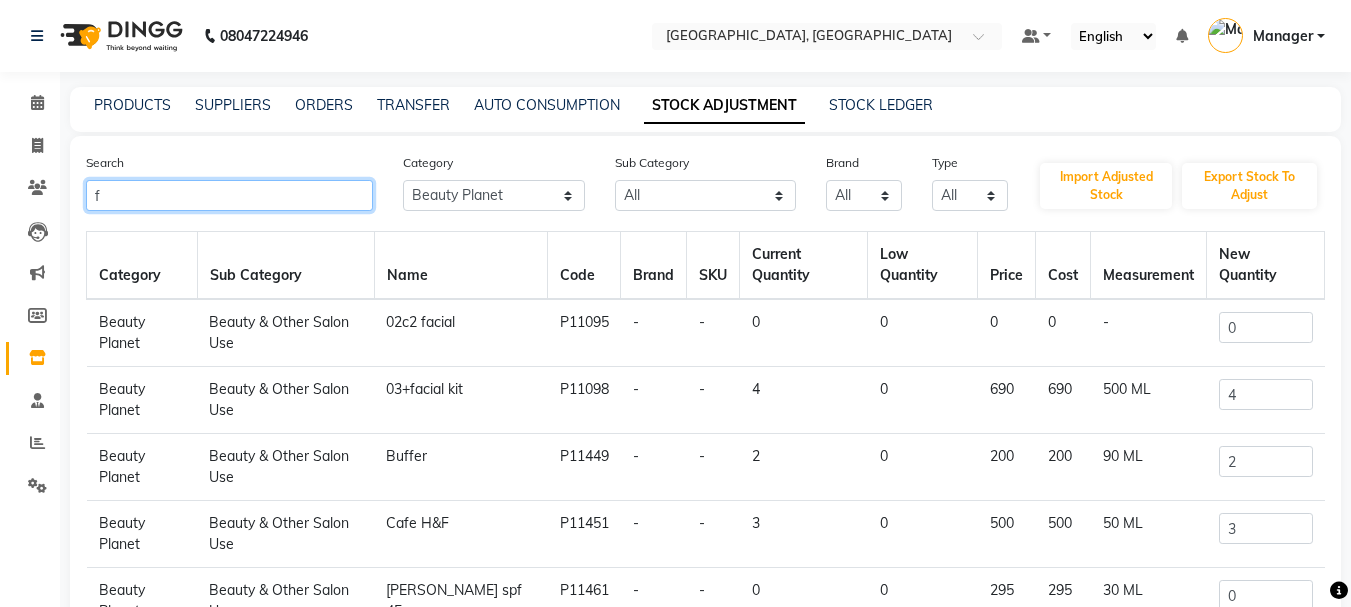type on "f" 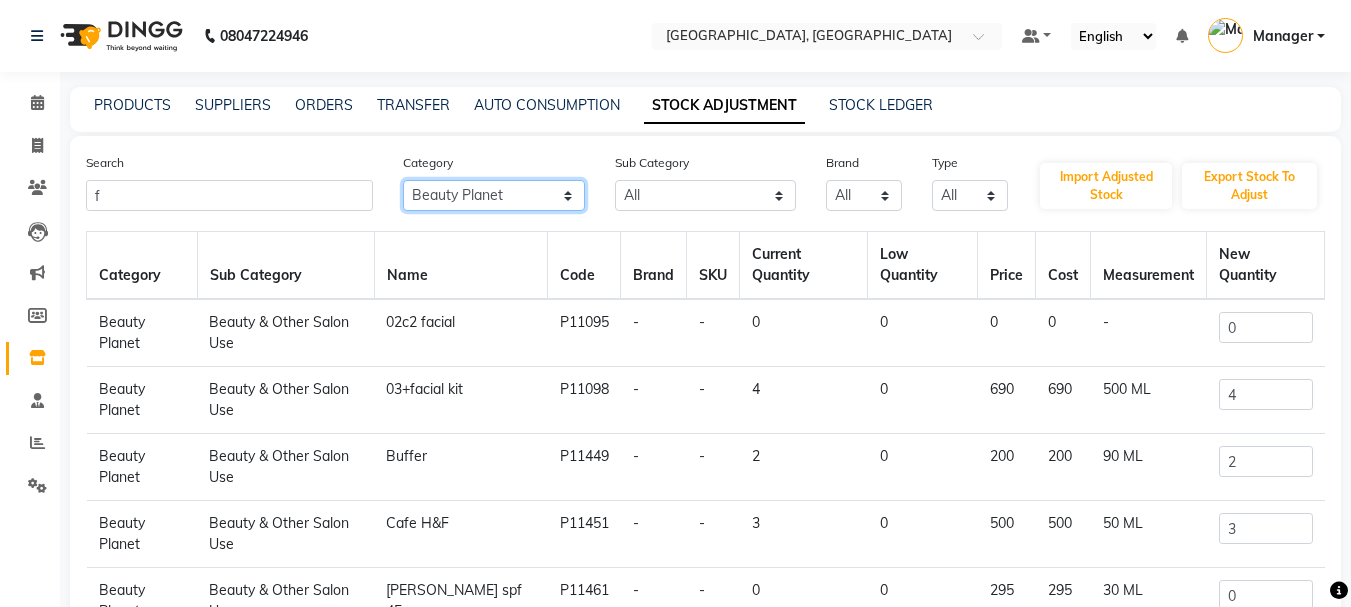 click on "All Hair Skin Makeup Personal Care Appliances [PERSON_NAME] Waxing Disposable Threading Hands and Feet Beauty Planet [MEDICAL_DATA] Cadiveu Casmara Cheryls Loreal Olaplex Other" 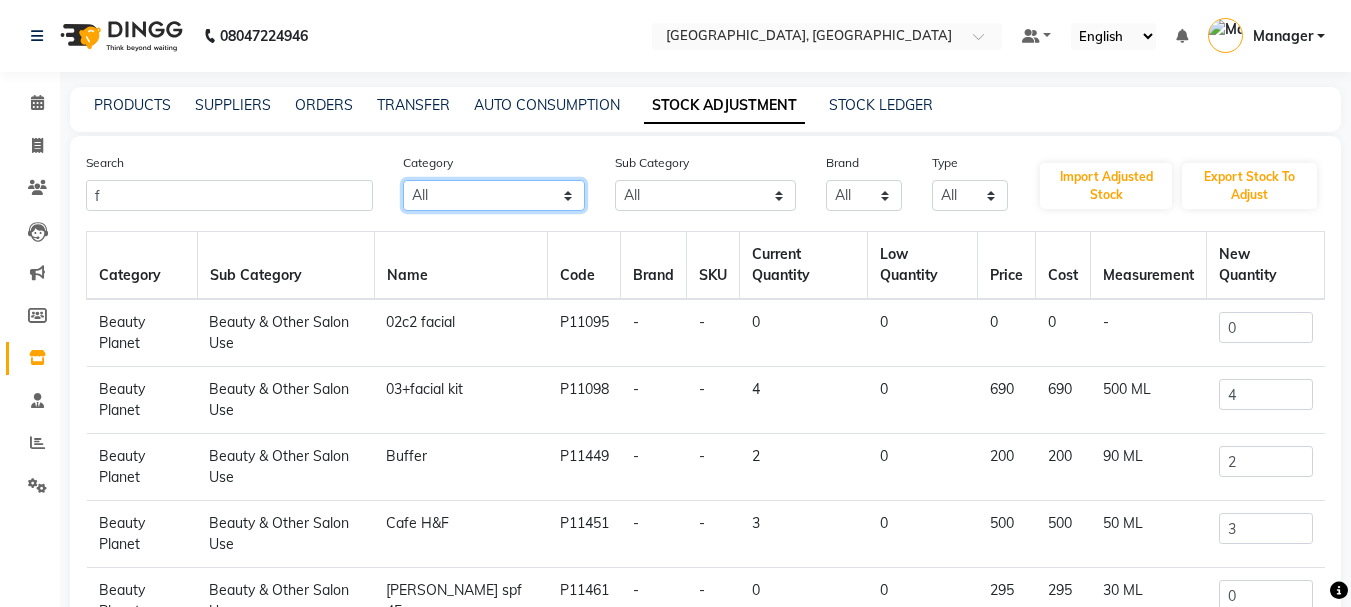 click on "All Hair Skin Makeup Personal Care Appliances [PERSON_NAME] Waxing Disposable Threading Hands and Feet Beauty Planet [MEDICAL_DATA] Cadiveu Casmara Cheryls Loreal Olaplex Other" 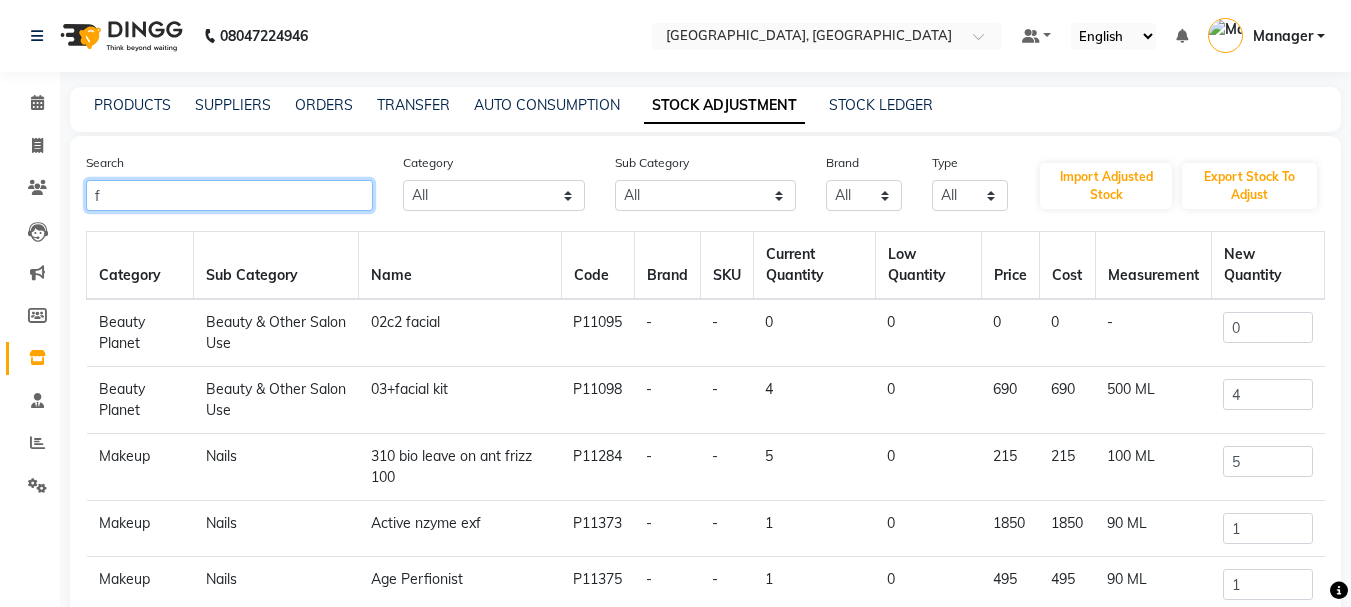 click on "f" 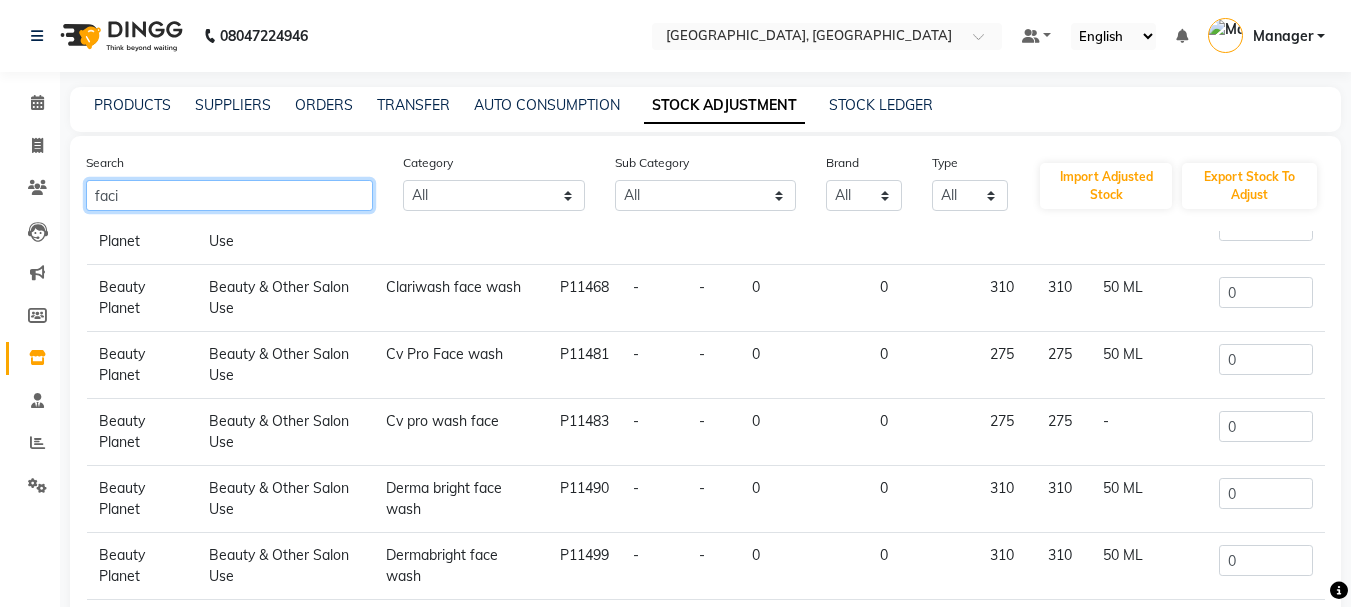 scroll, scrollTop: 255, scrollLeft: 0, axis: vertical 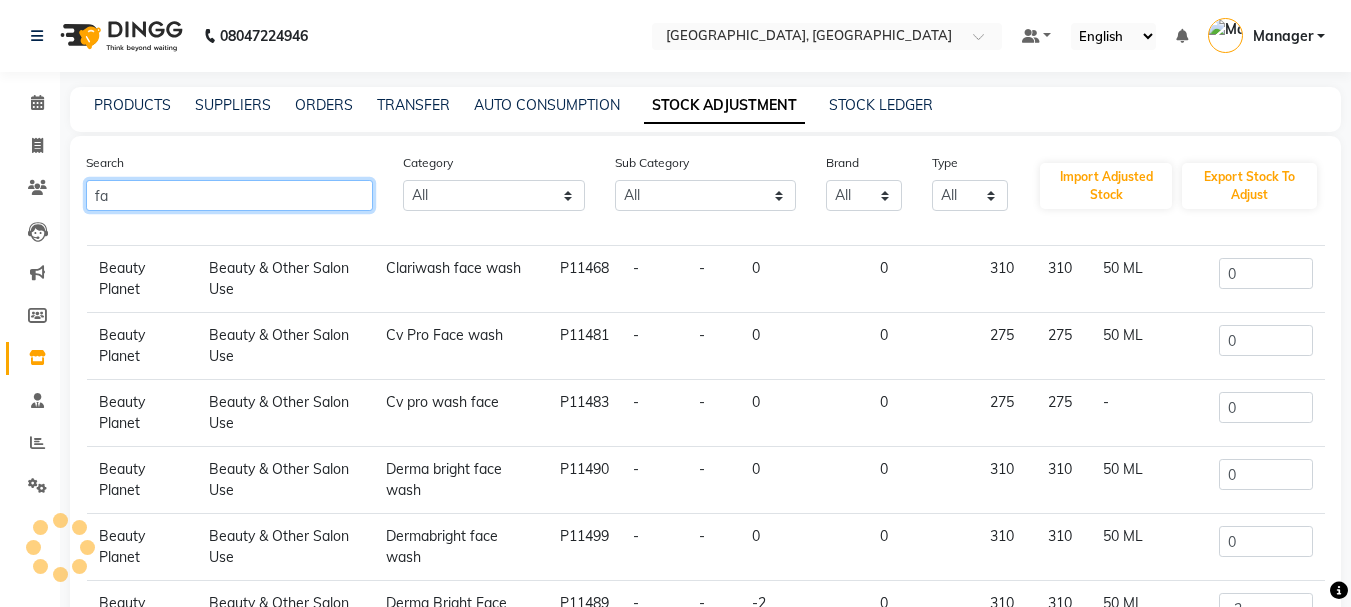 type on "f" 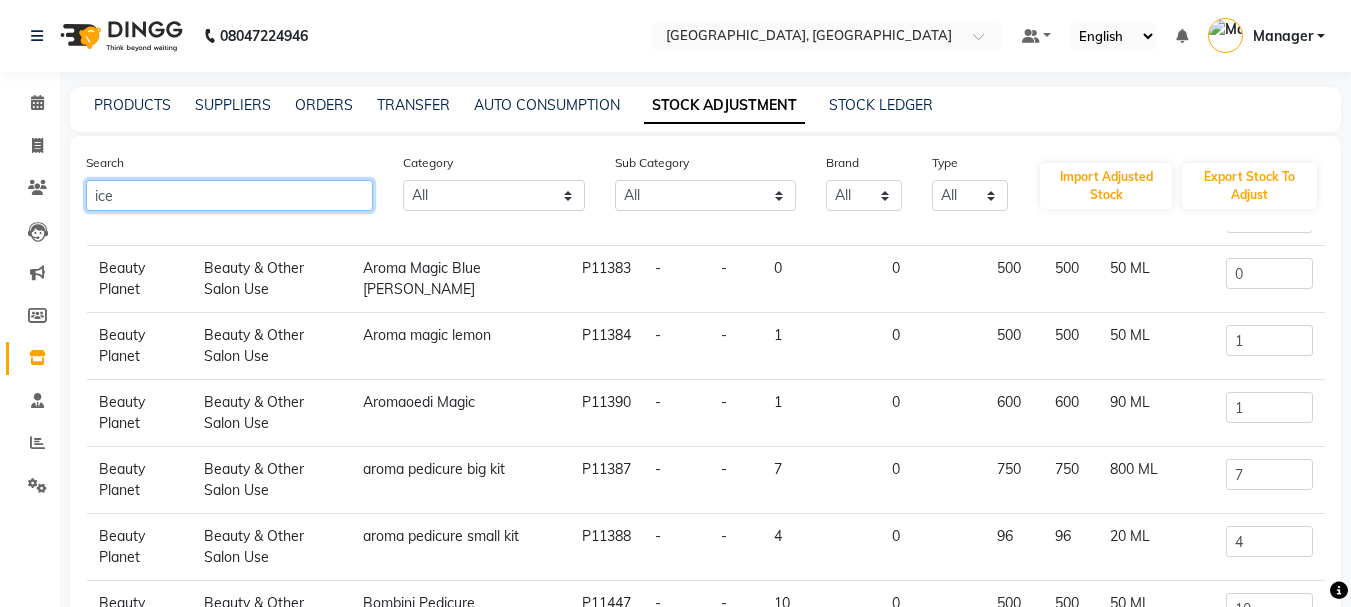 scroll, scrollTop: 0, scrollLeft: 0, axis: both 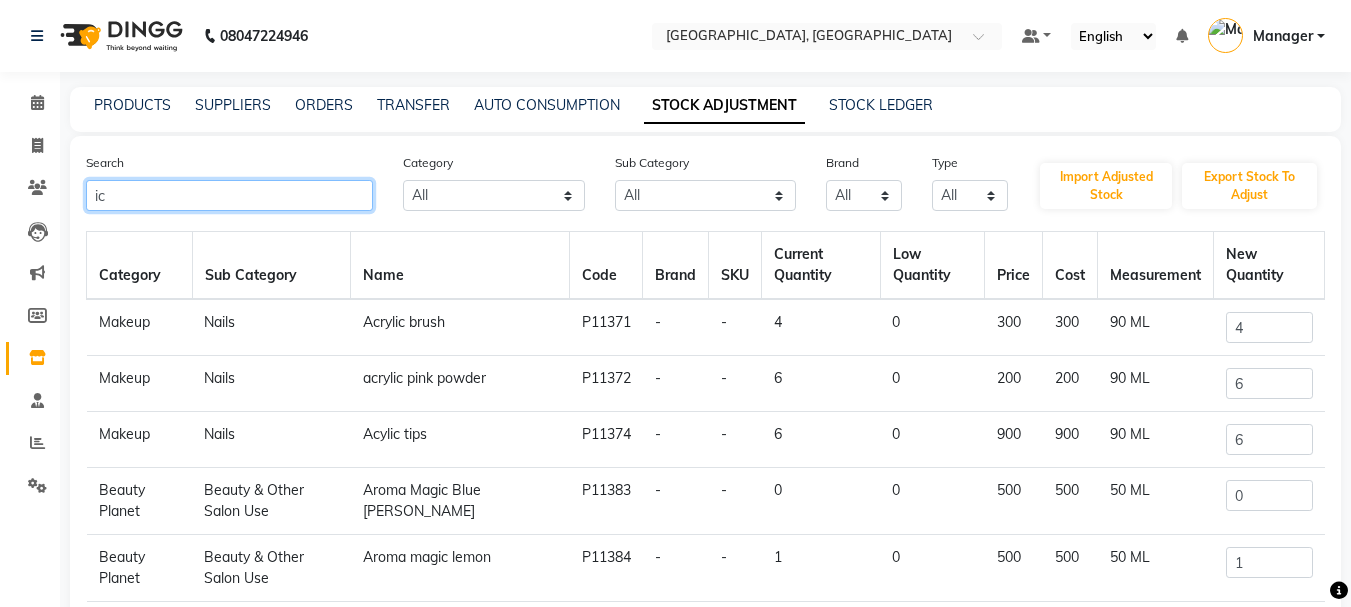 type on "i" 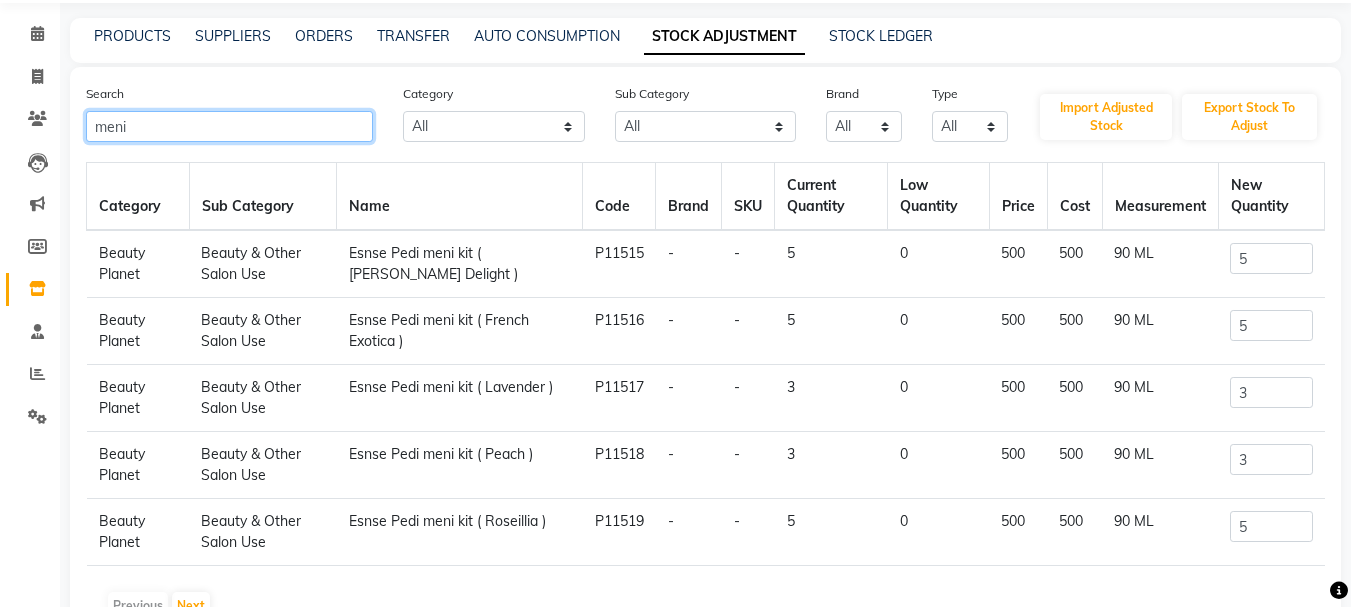 scroll, scrollTop: 0, scrollLeft: 0, axis: both 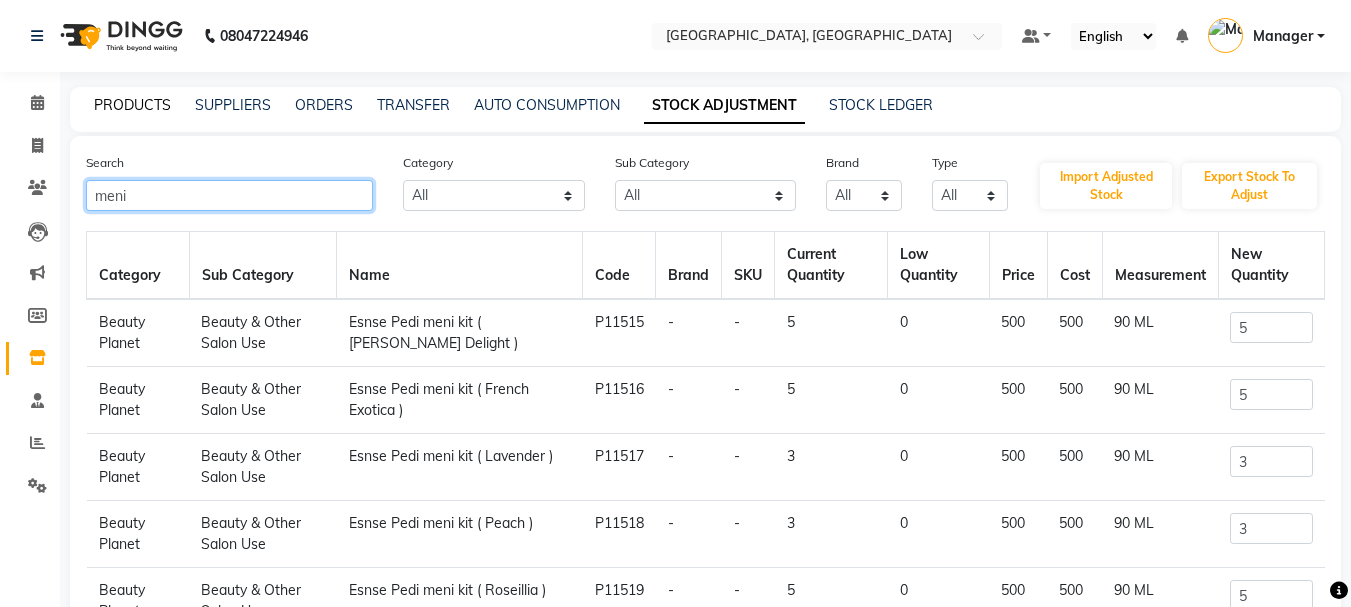 type on "meni" 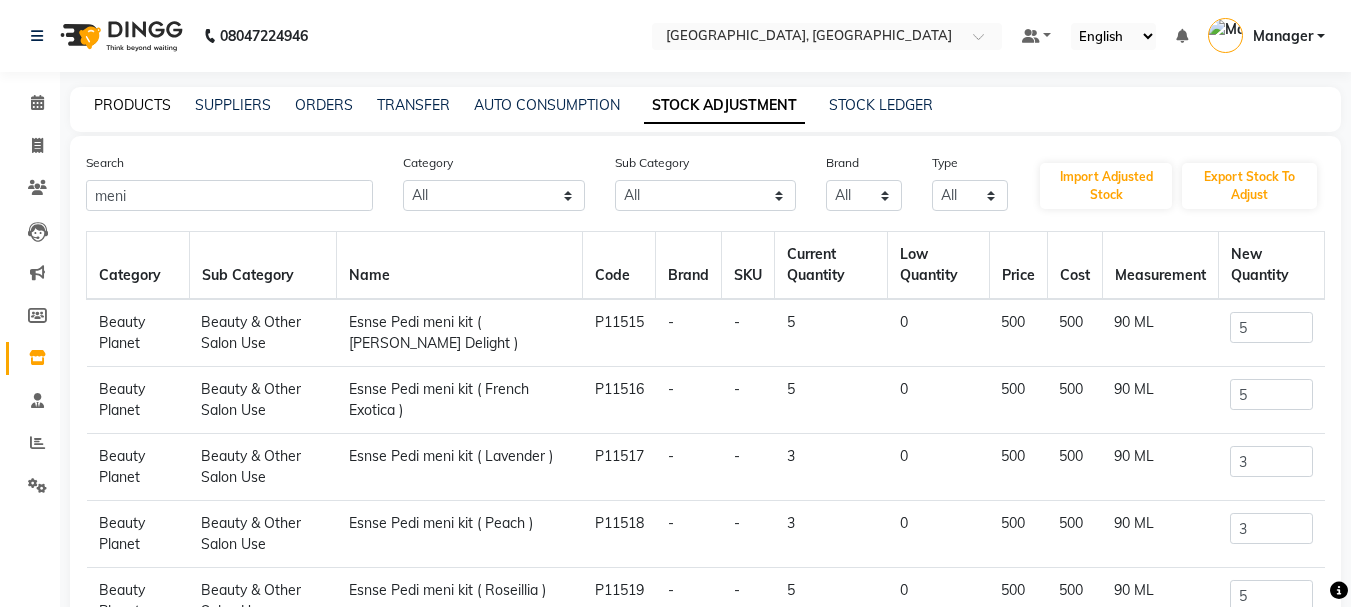 click on "PRODUCTS" 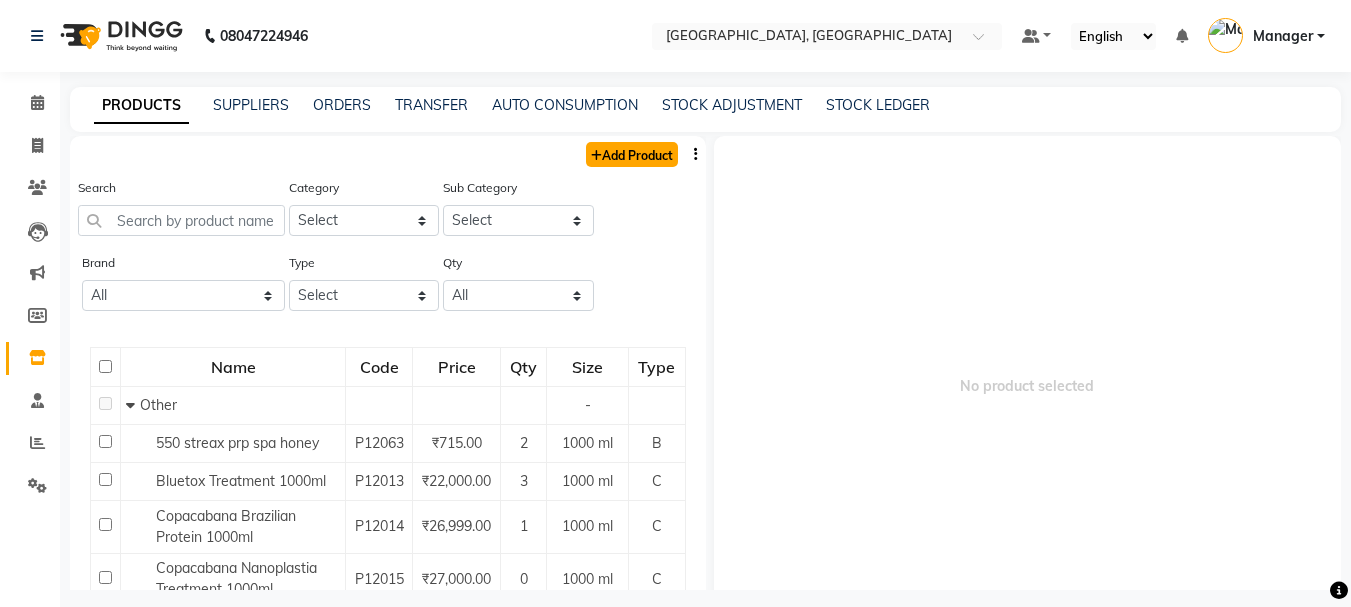 click on "Add Product" 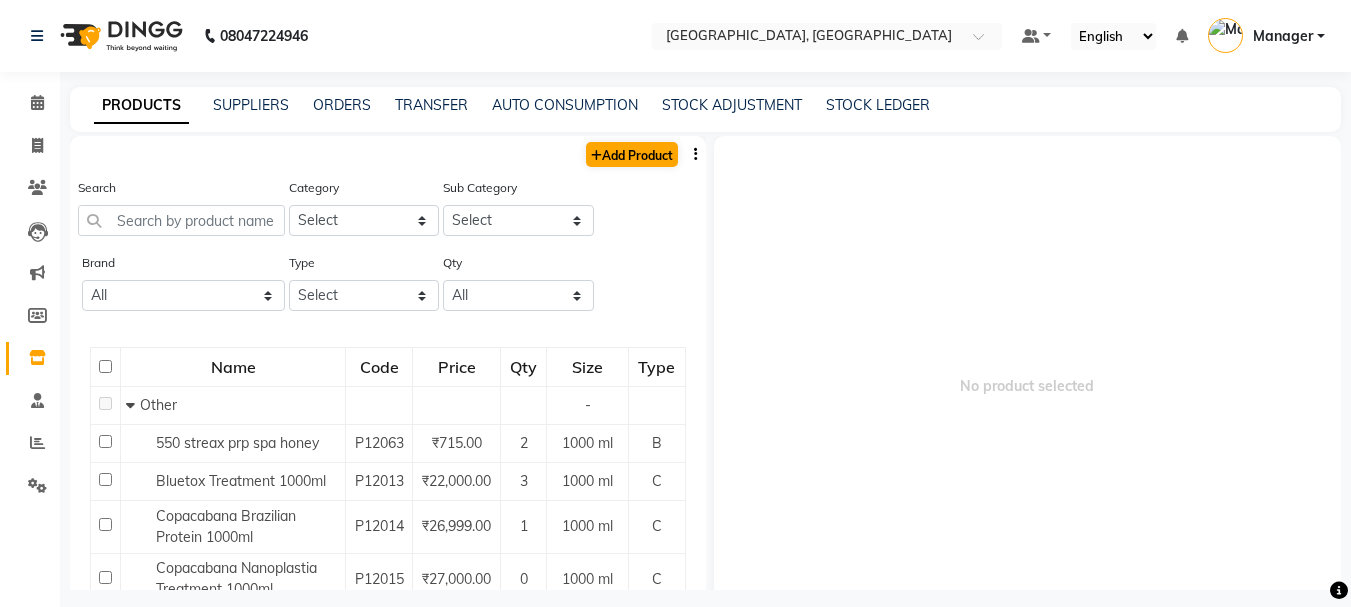 select on "true" 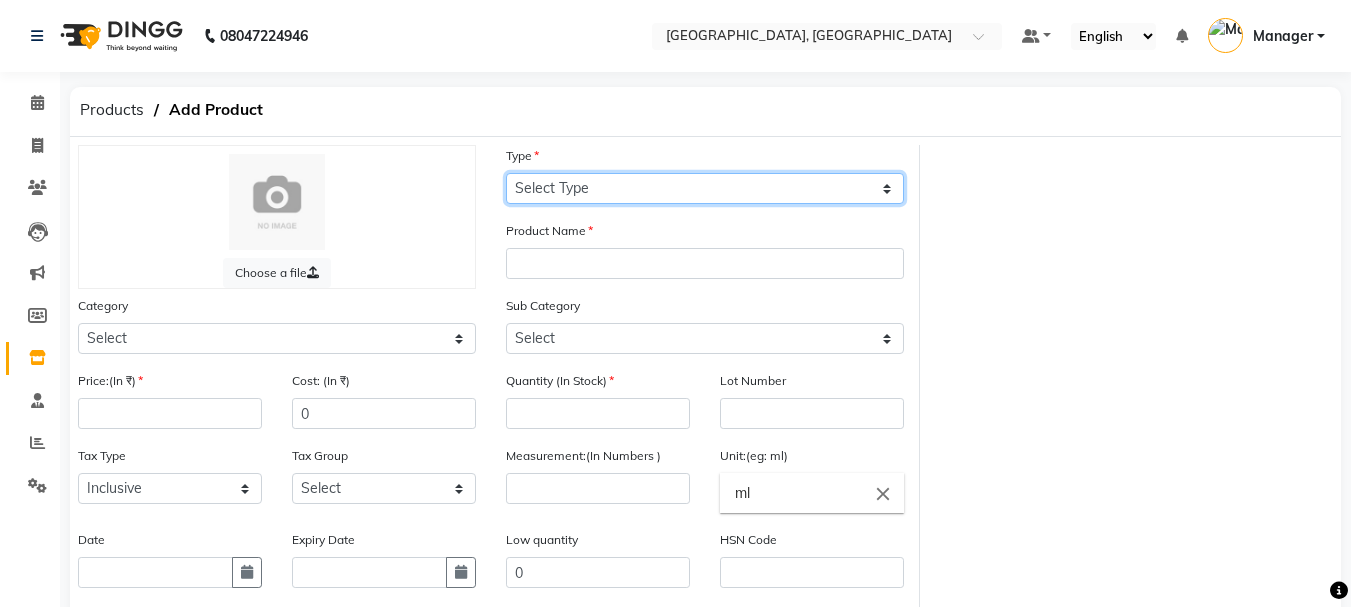 click on "Select Type Both Retail Consumable" 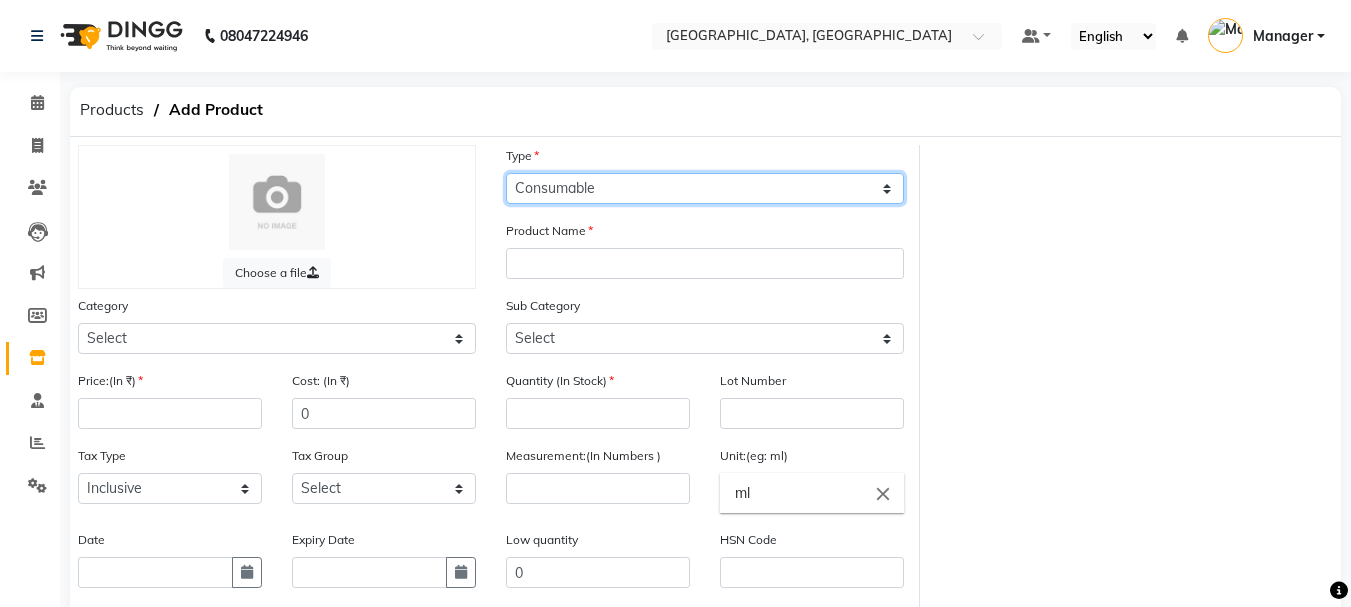 click on "Select Type Both Retail Consumable" 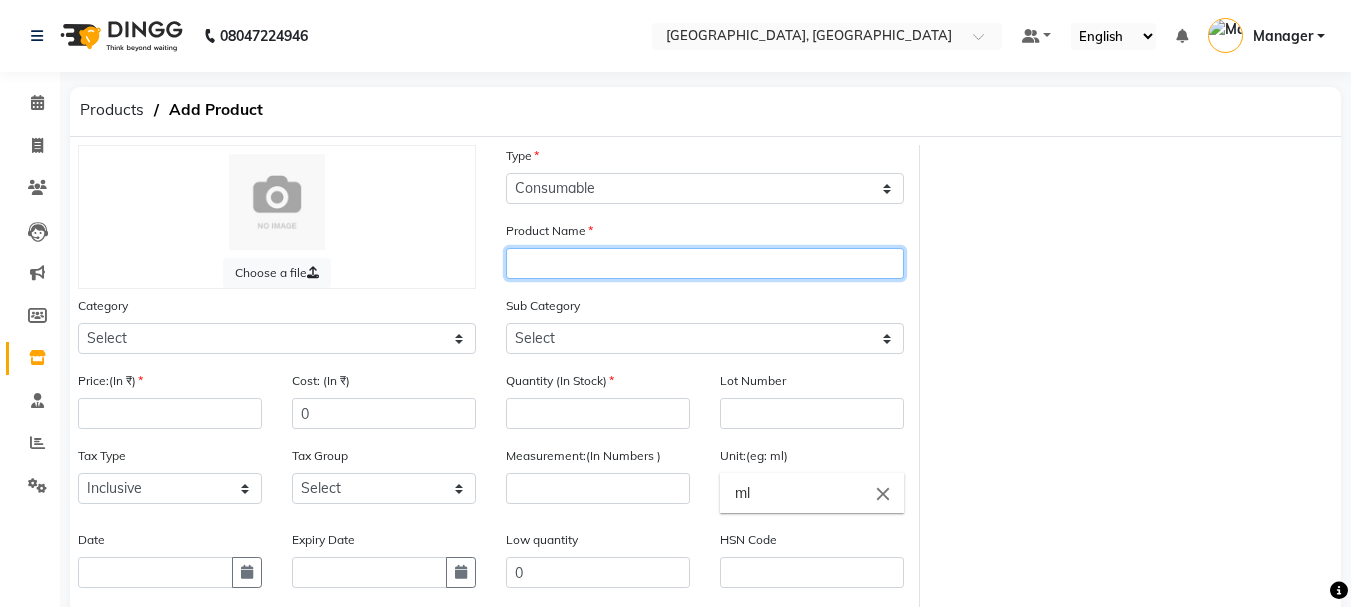 click 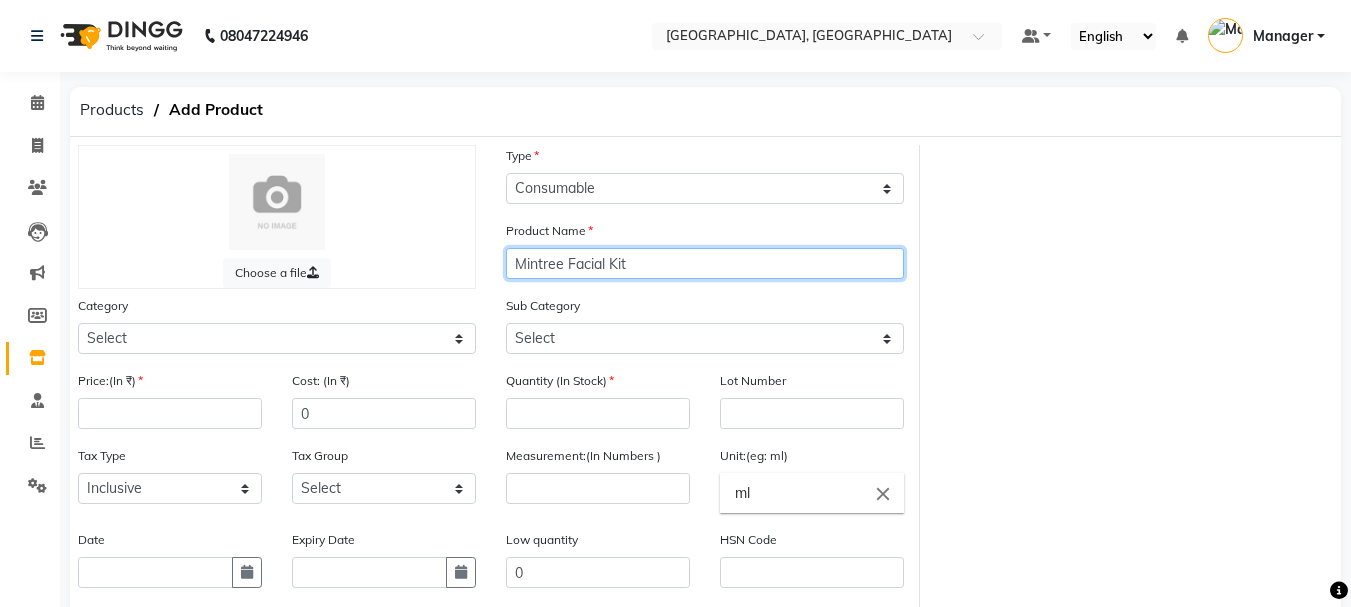 type on "Mintree Facial Kit" 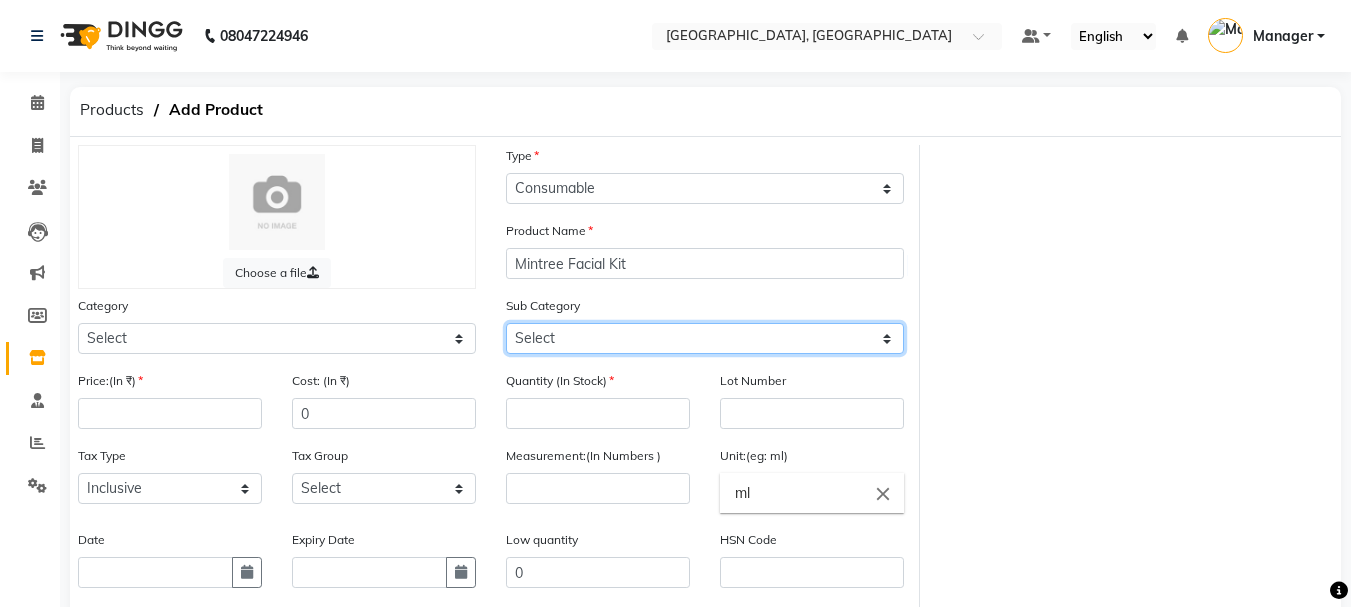 click on "Select" 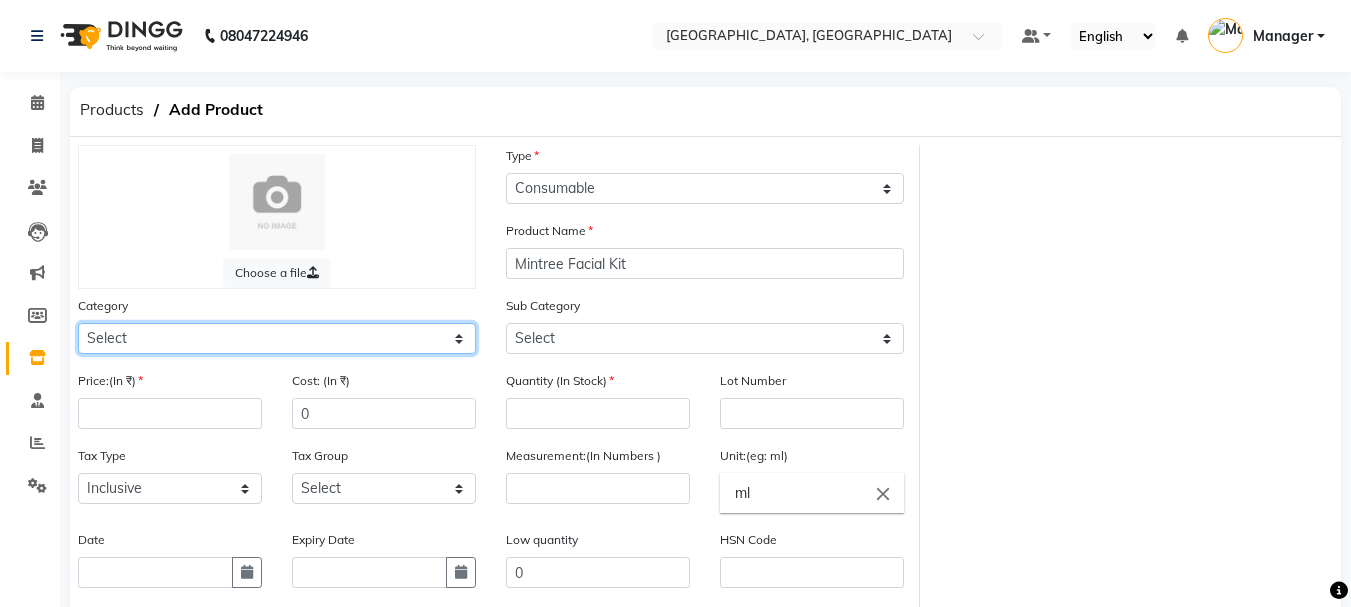 click on "Select Hair Skin Makeup Personal Care Appliances [PERSON_NAME] Waxing Disposable Threading Hands and Feet Beauty Planet [MEDICAL_DATA] Cadiveu Casmara Cheryls Loreal Olaplex Other" 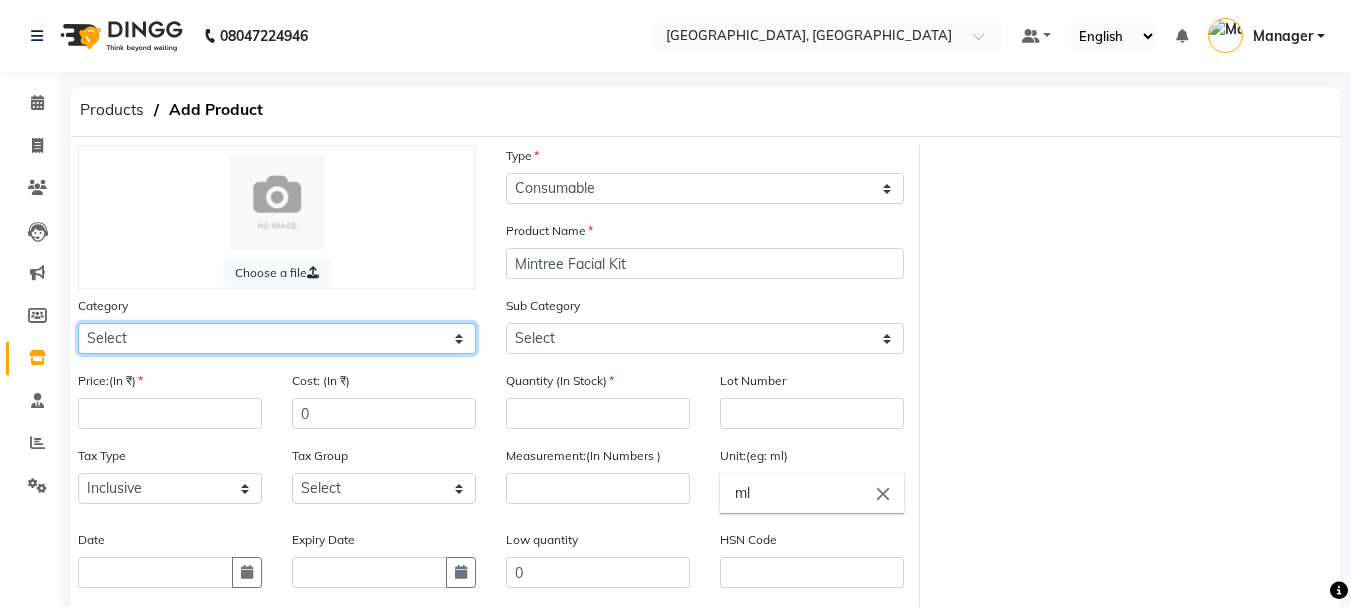 select on "1150" 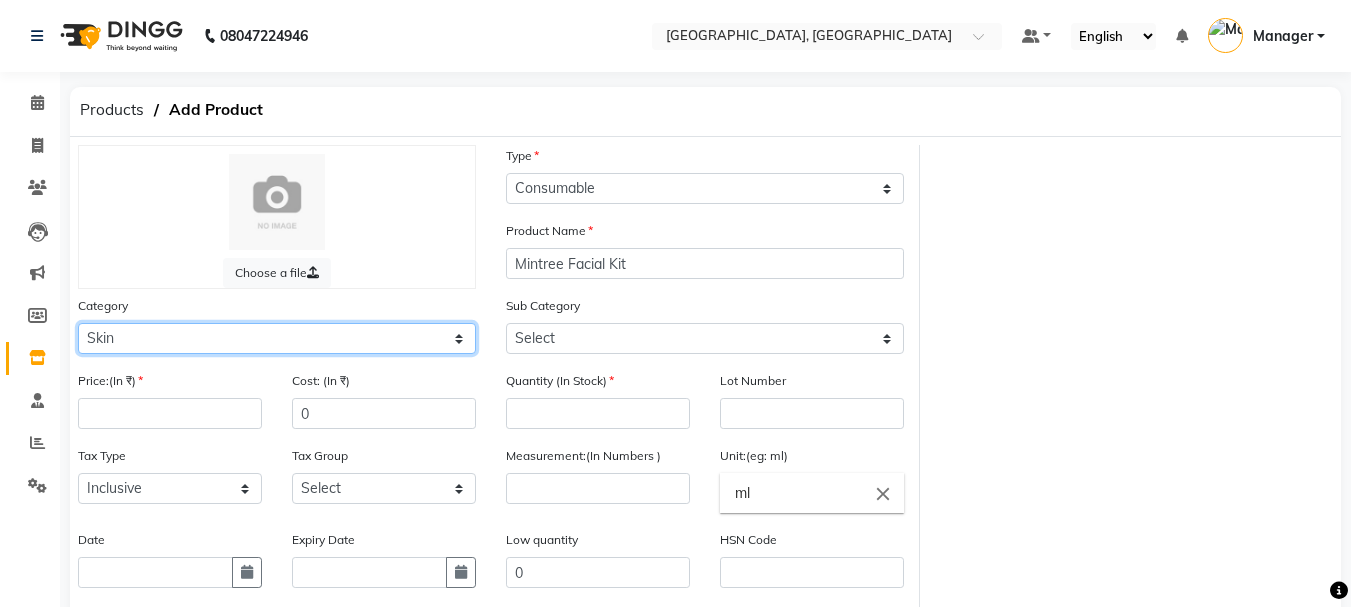 click on "Select Hair Skin Makeup Personal Care Appliances [PERSON_NAME] Waxing Disposable Threading Hands and Feet Beauty Planet [MEDICAL_DATA] Cadiveu Casmara Cheryls Loreal Olaplex Other" 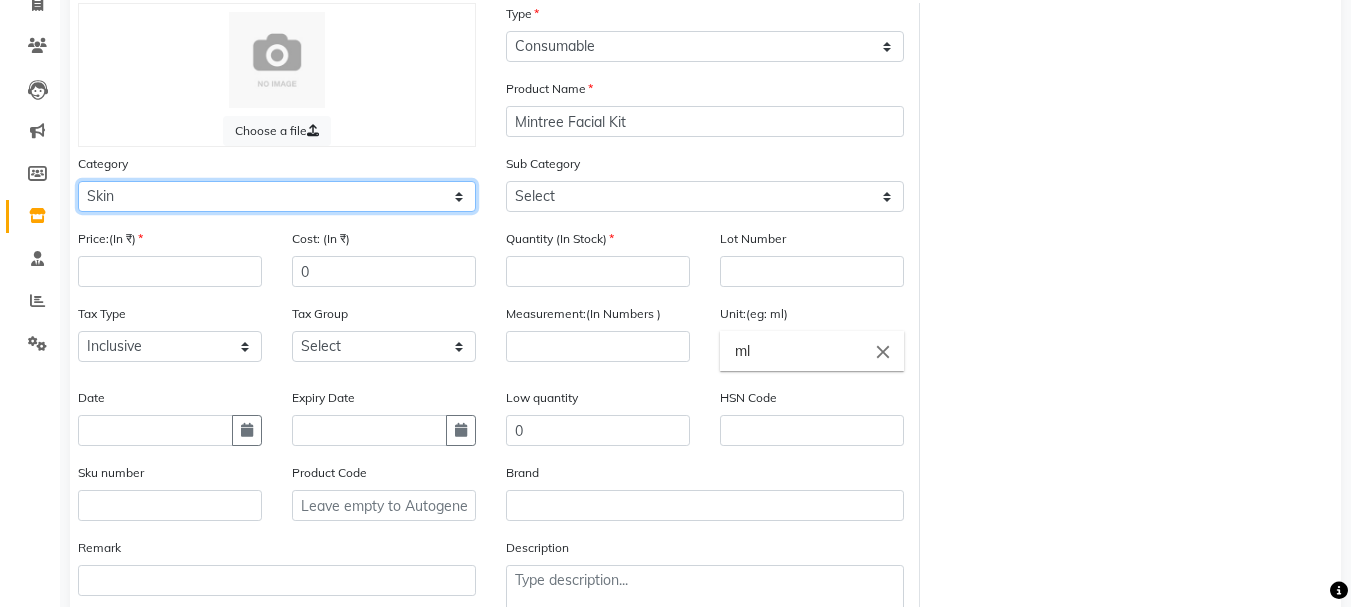 scroll, scrollTop: 163, scrollLeft: 0, axis: vertical 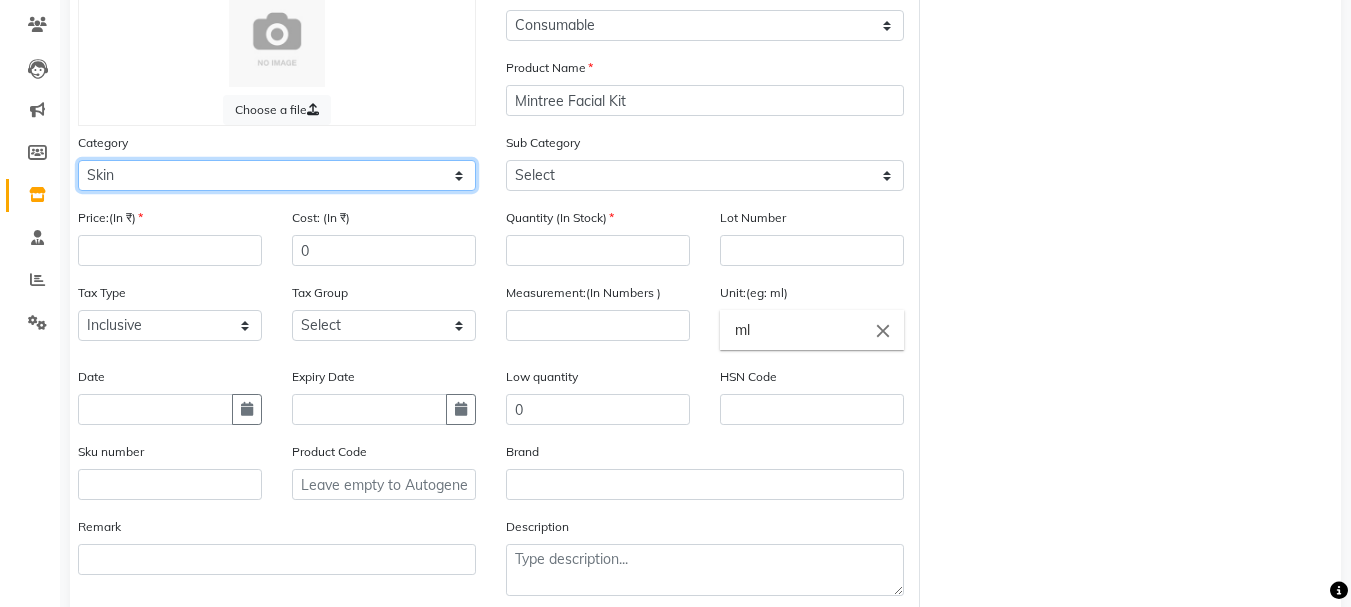 click on "Select Hair Skin Makeup Personal Care Appliances [PERSON_NAME] Waxing Disposable Threading Hands and Feet Beauty Planet [MEDICAL_DATA] Cadiveu Casmara Cheryls Loreal Olaplex Other" 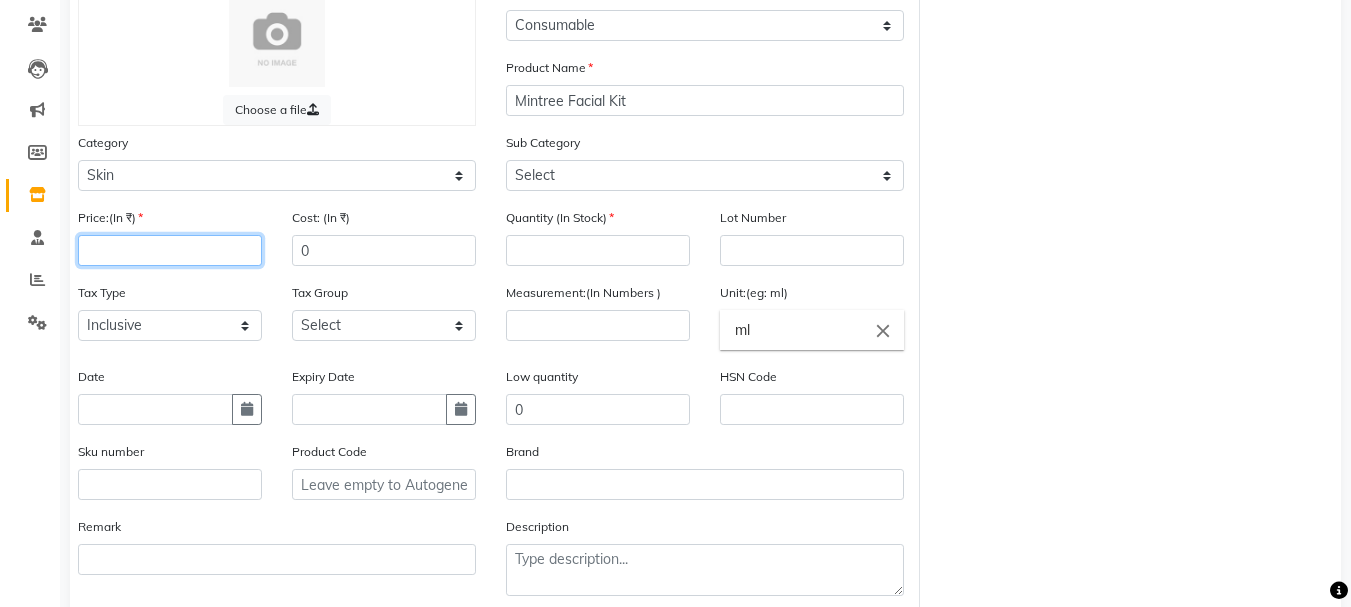 click 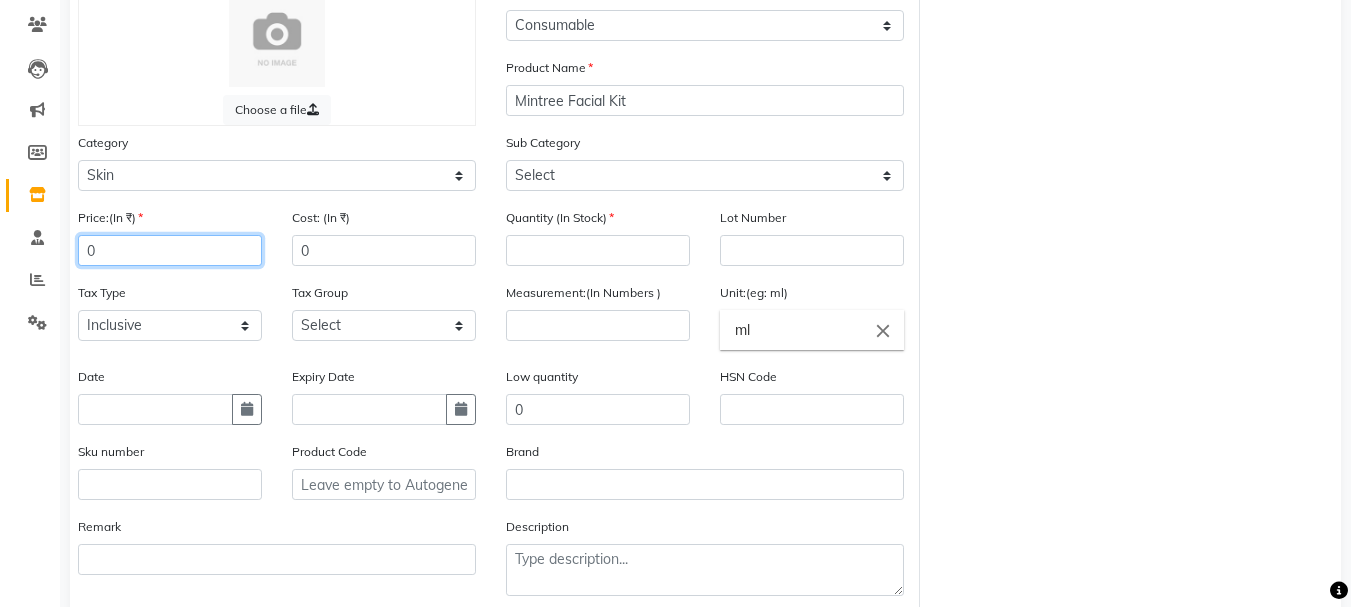 type on "0" 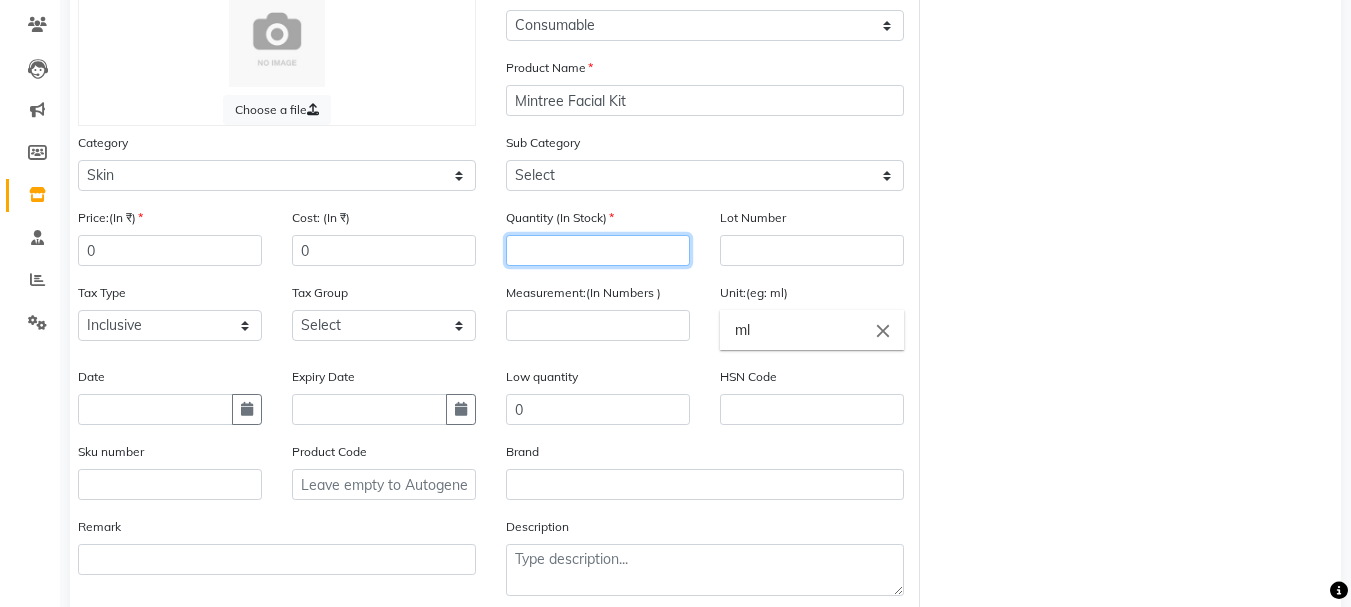 click 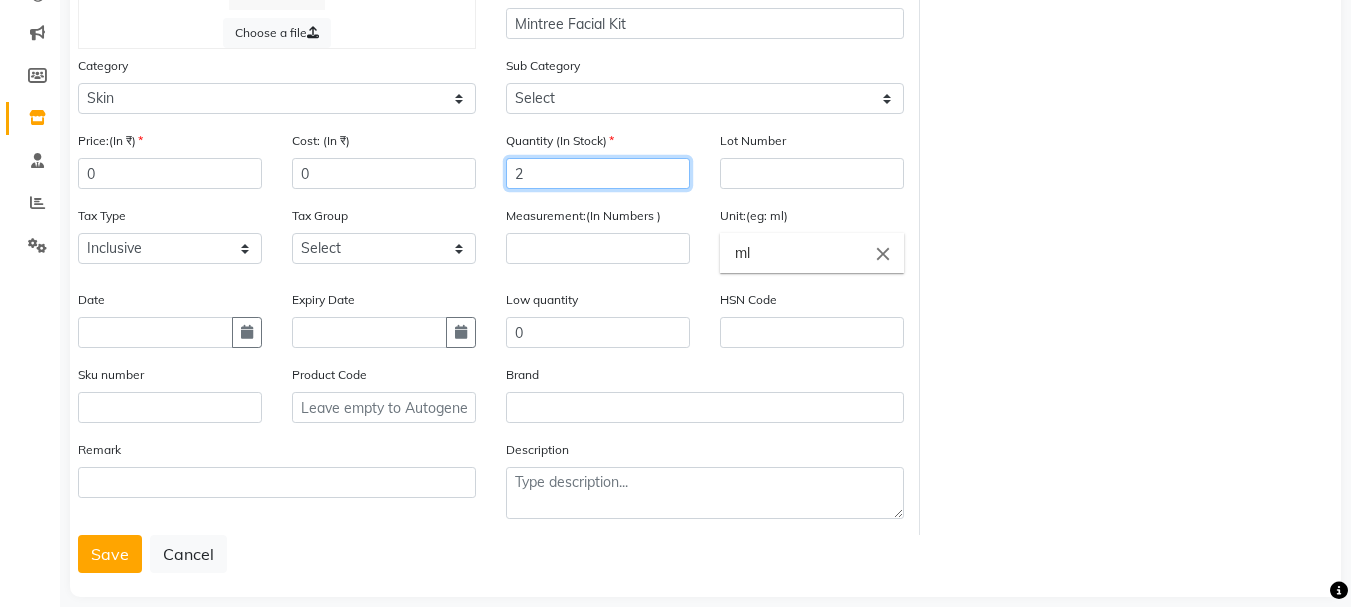 scroll, scrollTop: 264, scrollLeft: 0, axis: vertical 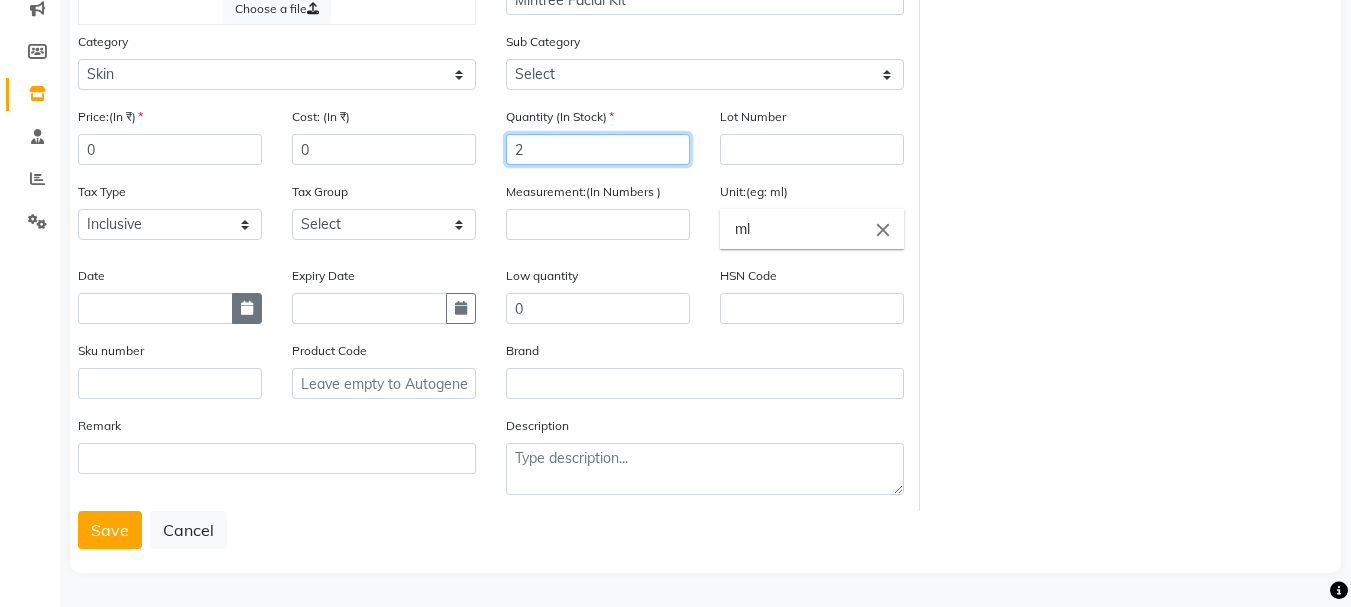 type on "2" 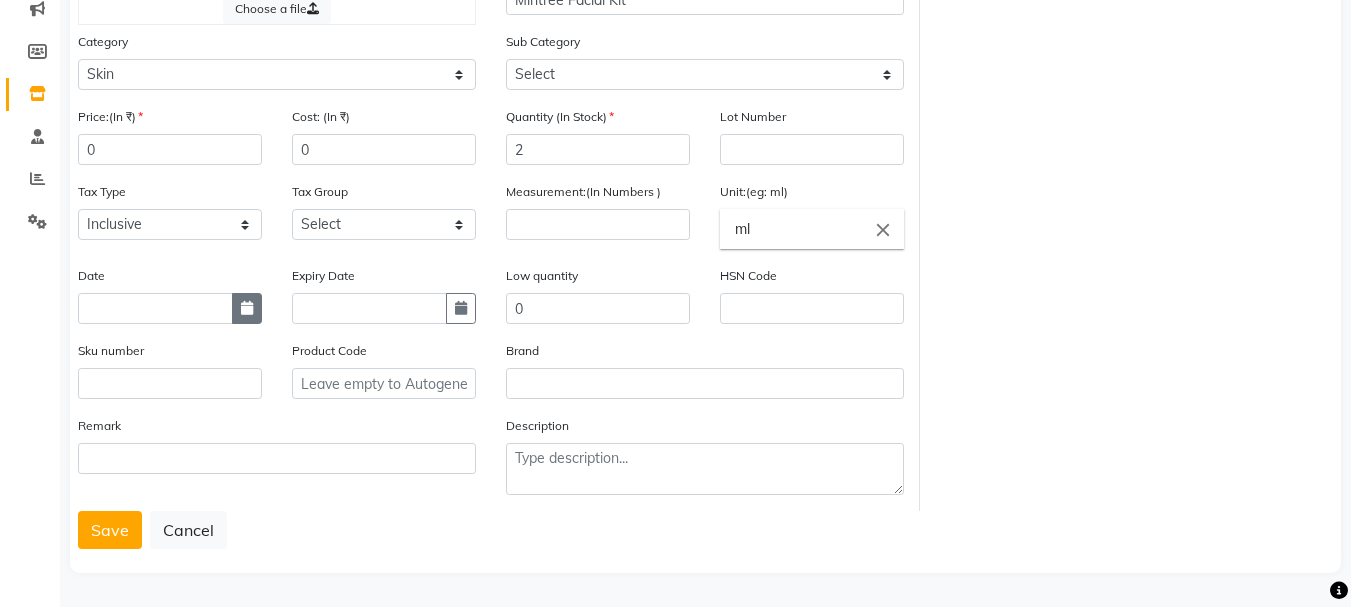 click 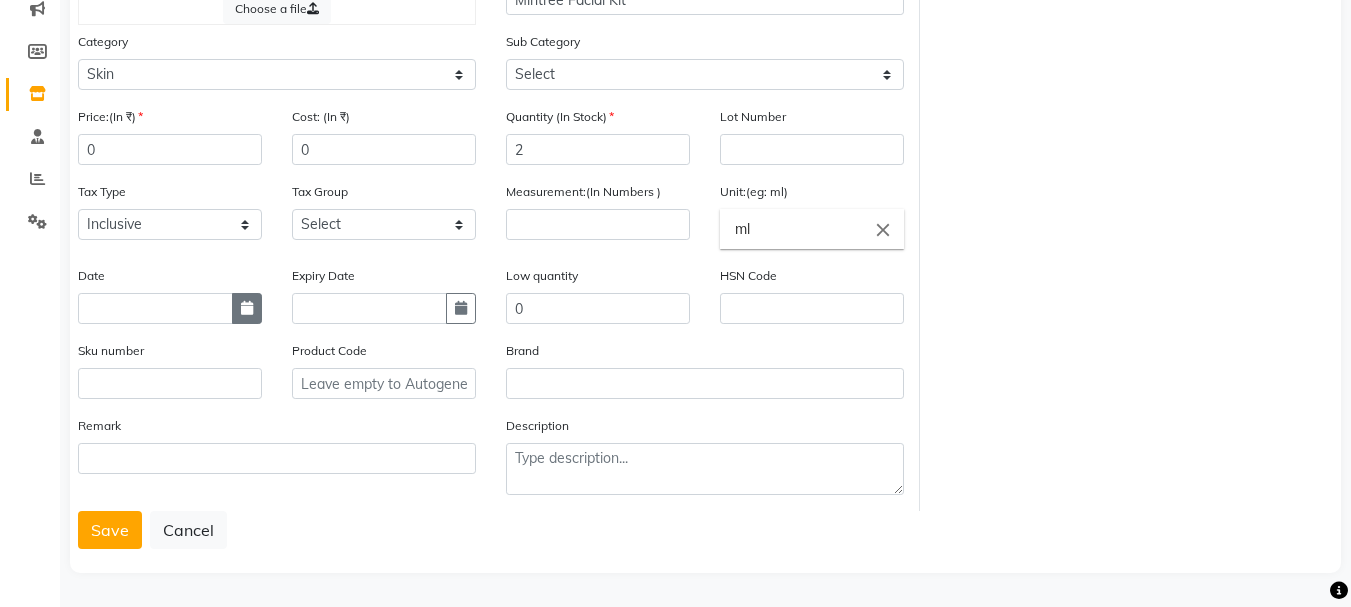 select on "7" 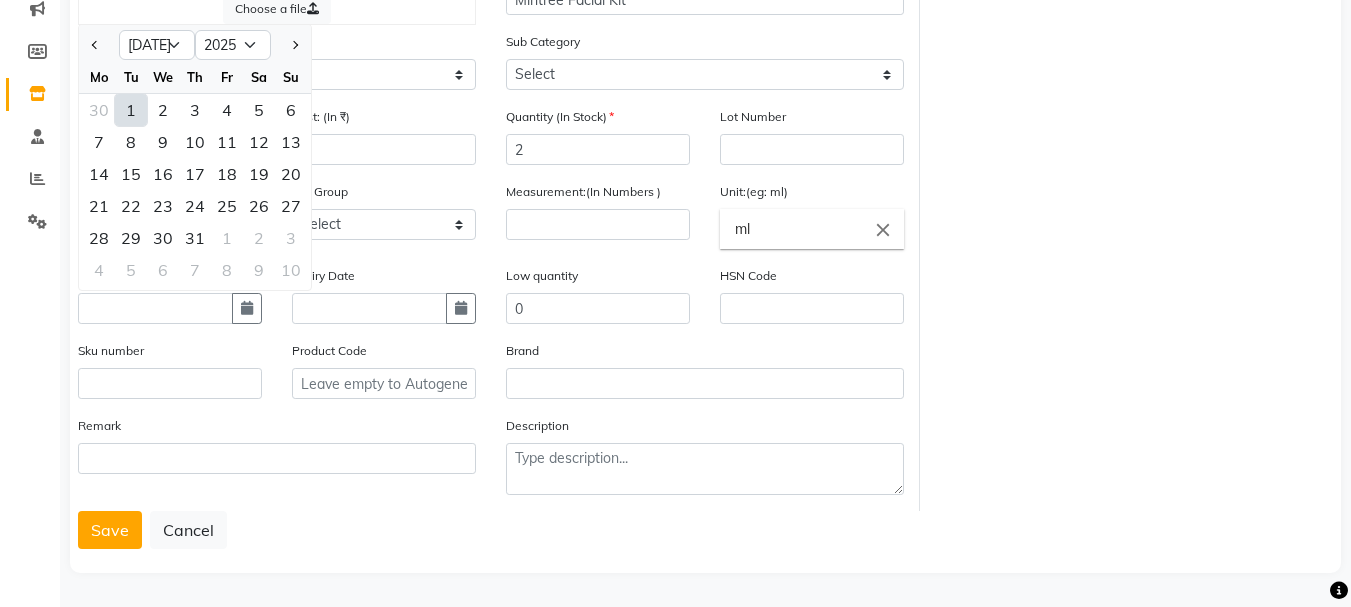 click on "1" 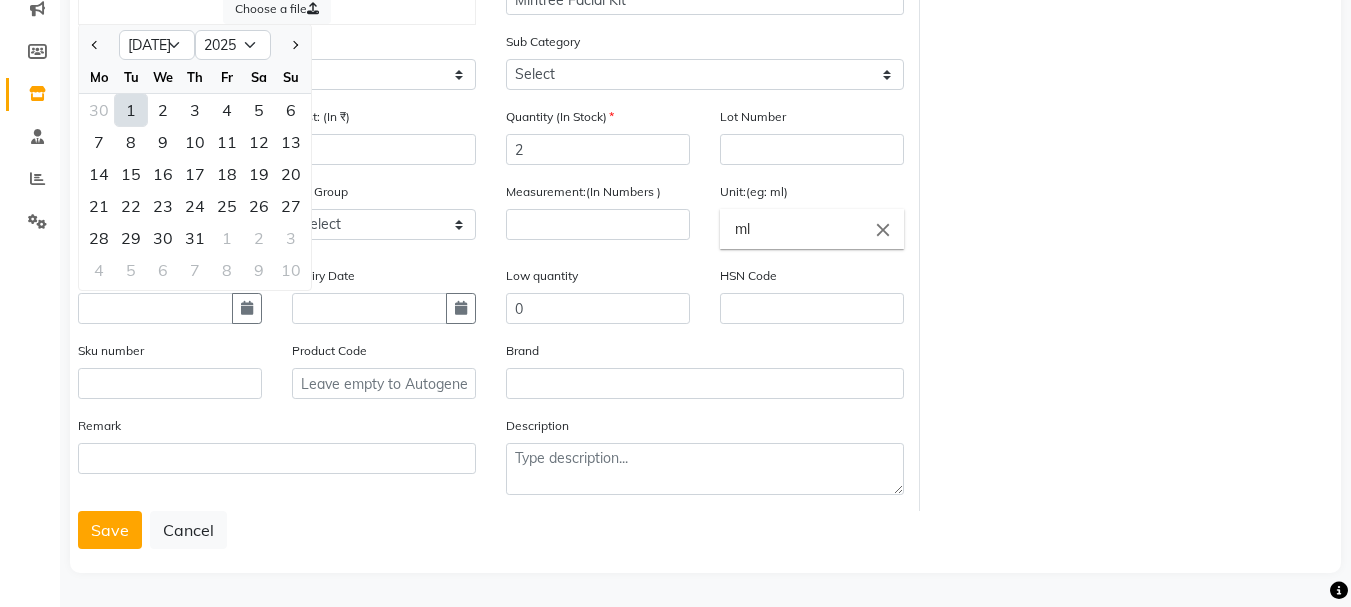 type on "01-07-2025" 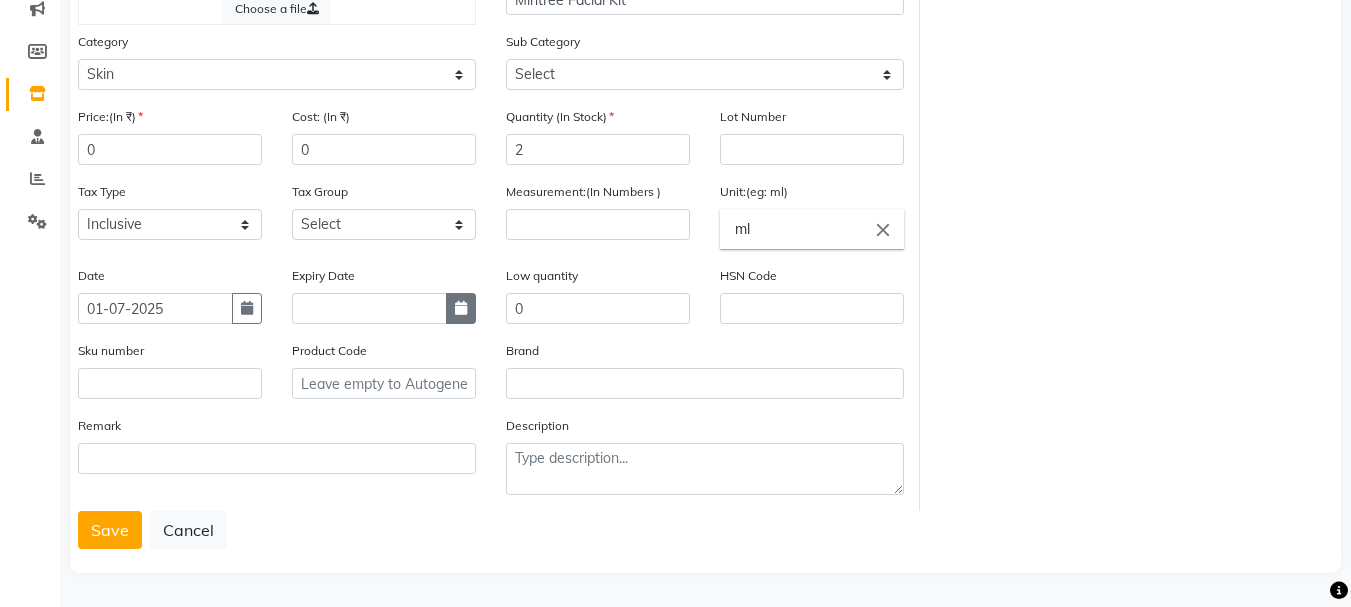 click 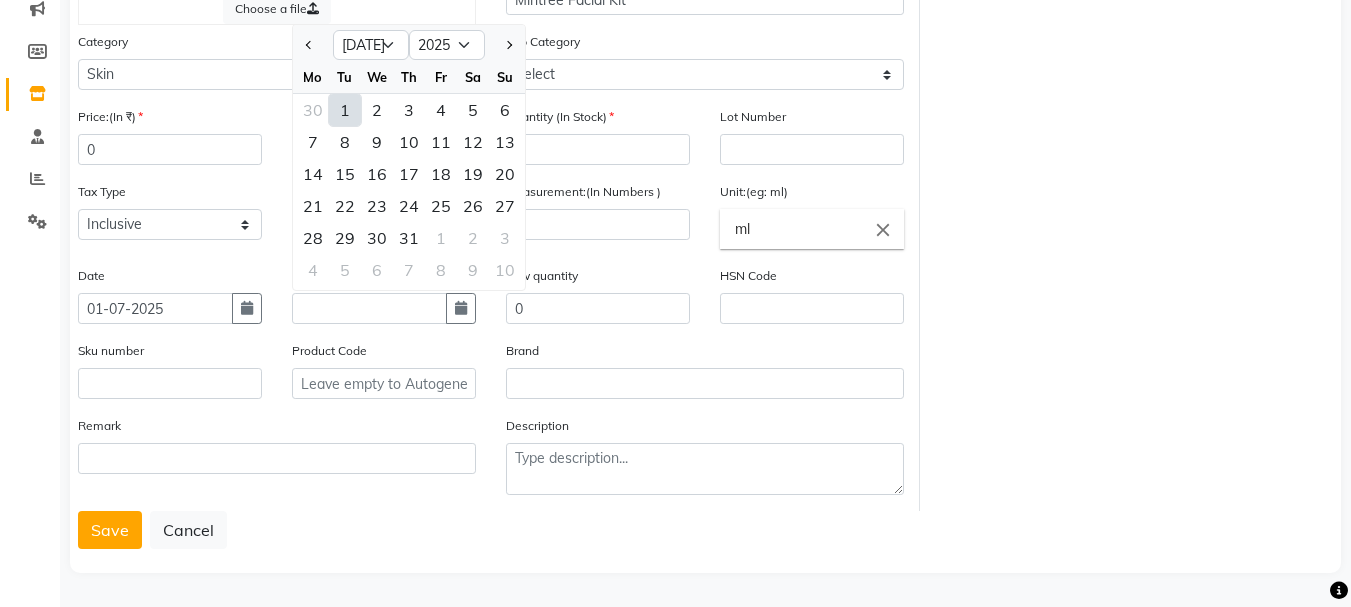 click on "1" 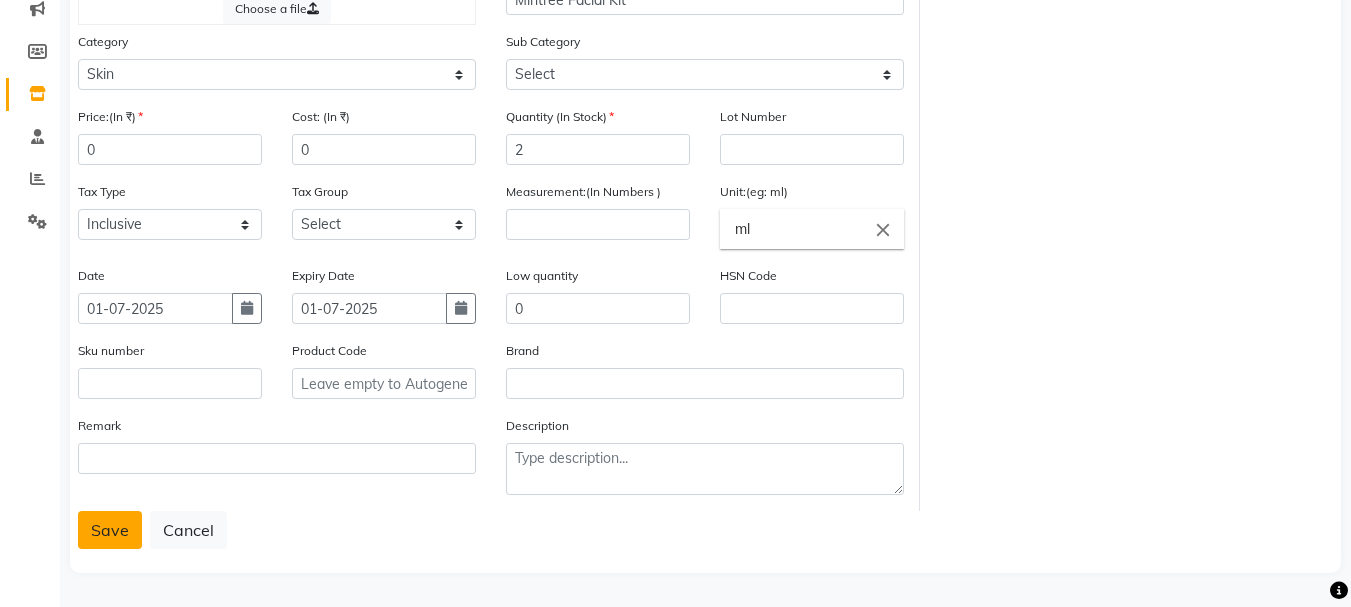 click on "Save" 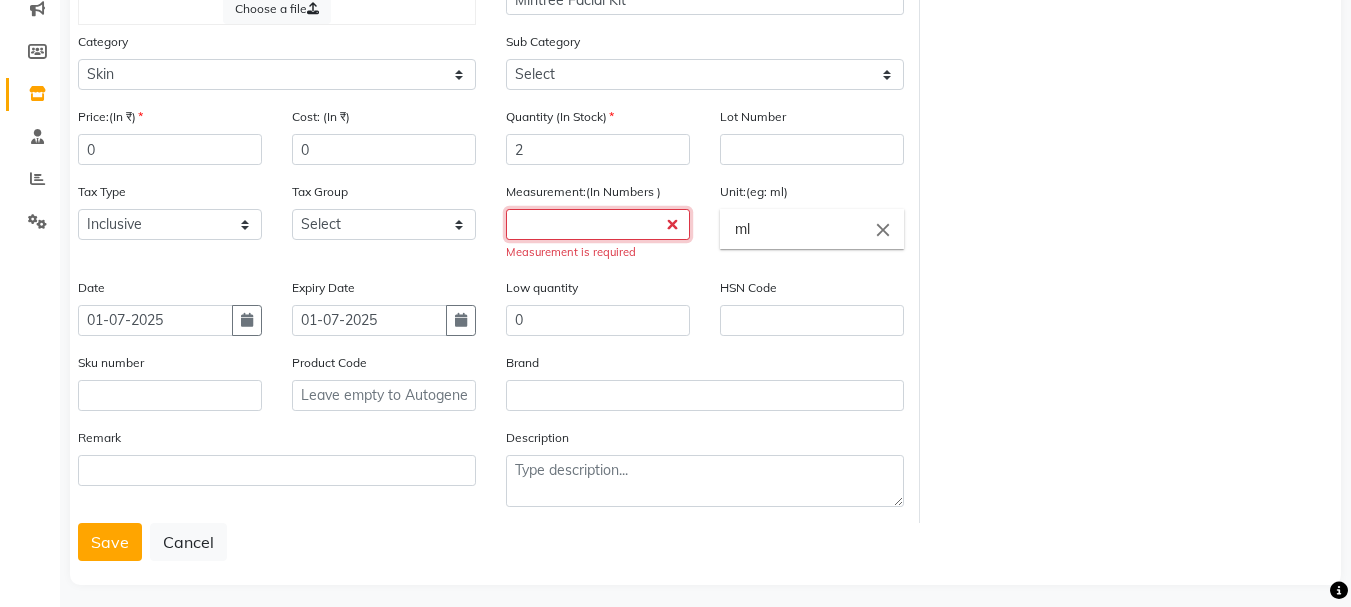 click 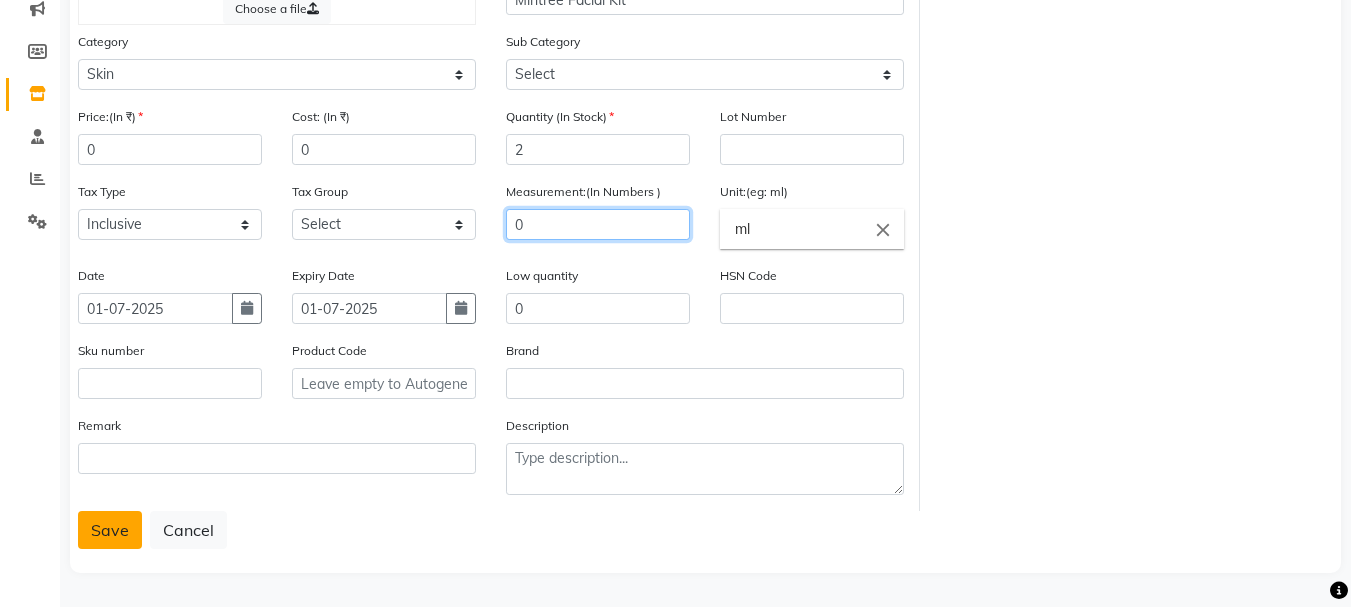 type on "0" 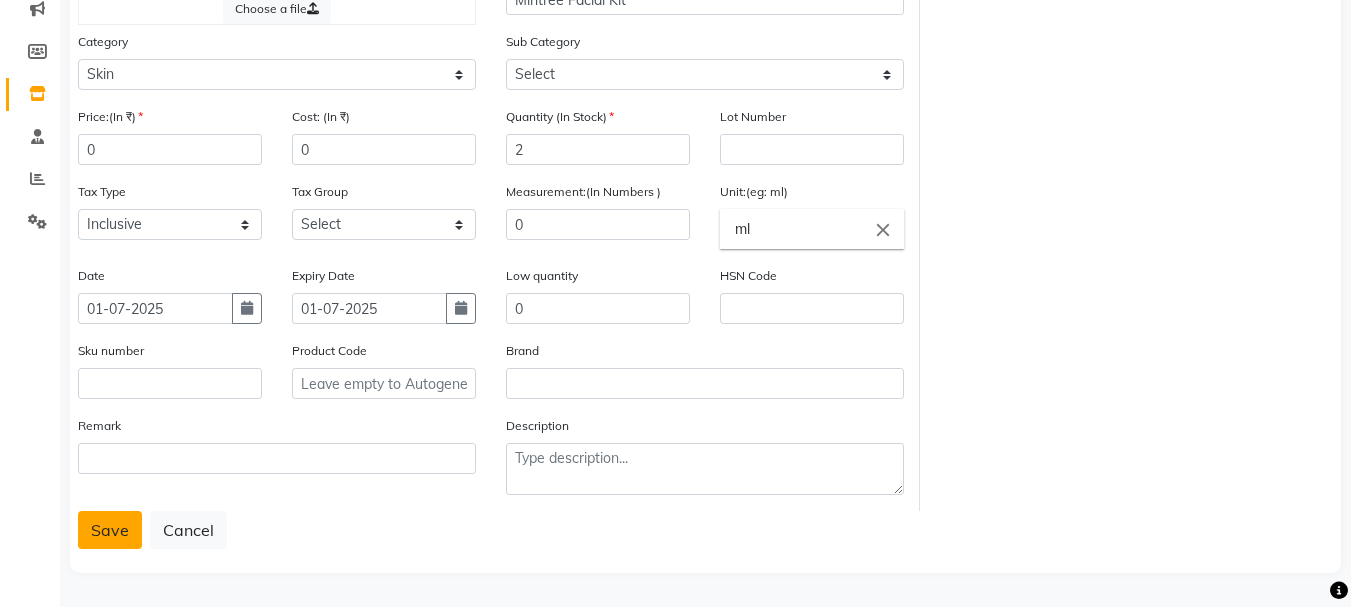 click on "Save" 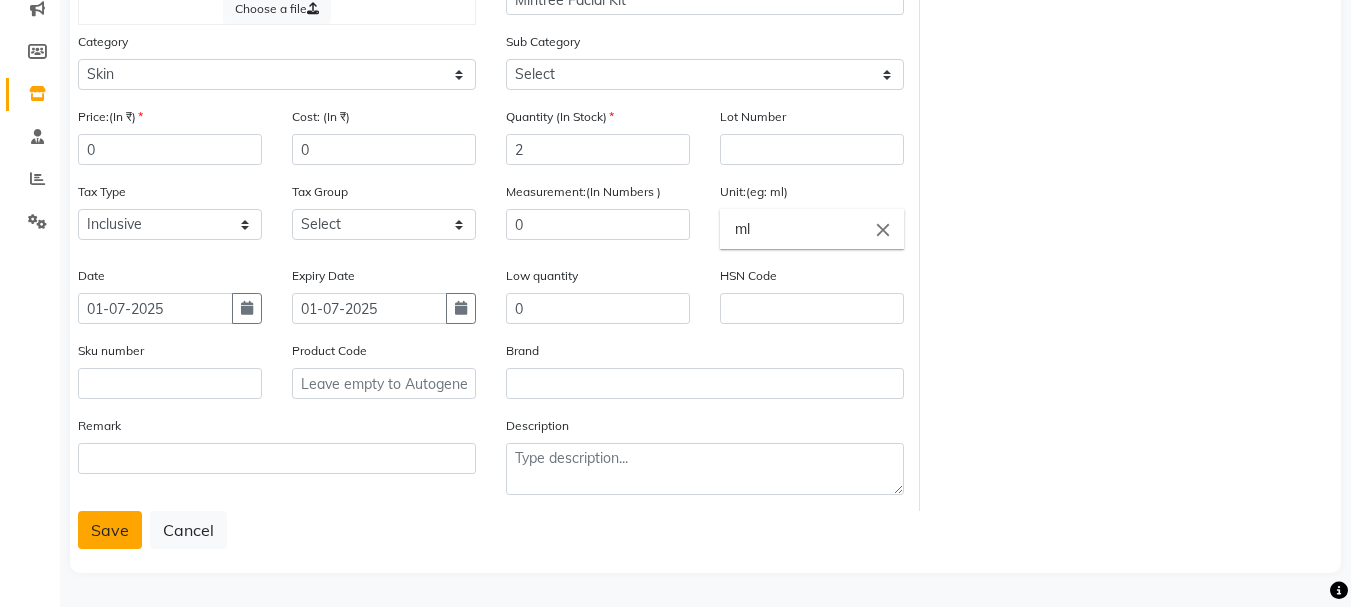 click on "Save" 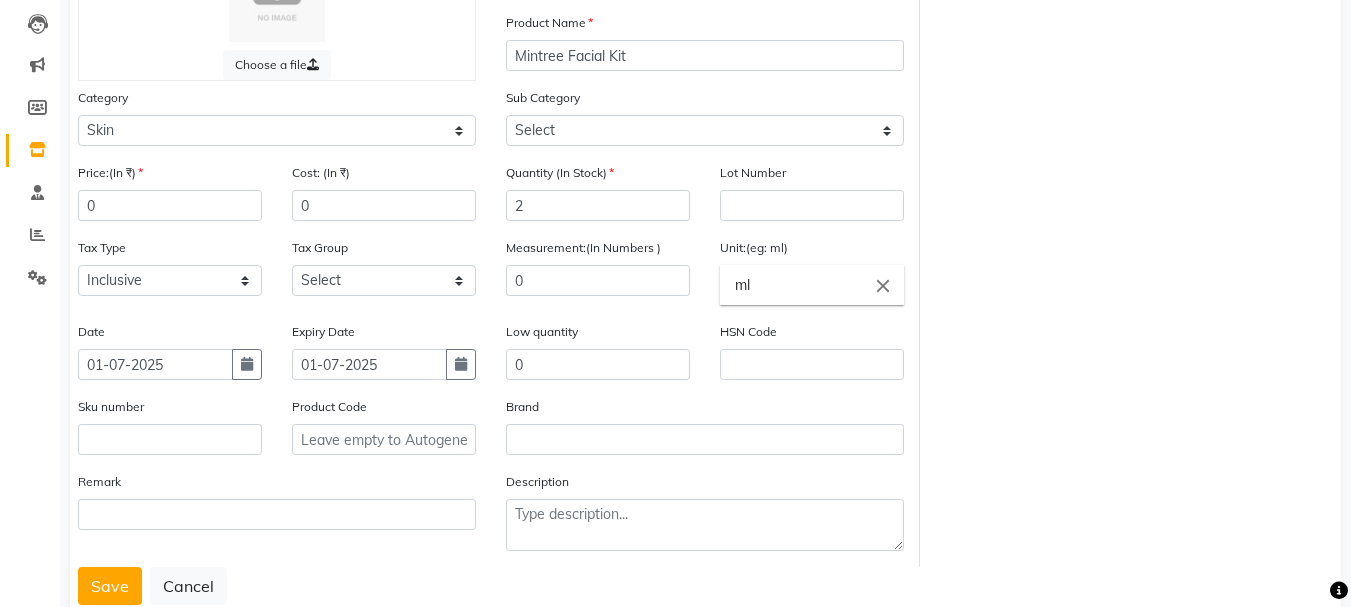 scroll, scrollTop: 264, scrollLeft: 0, axis: vertical 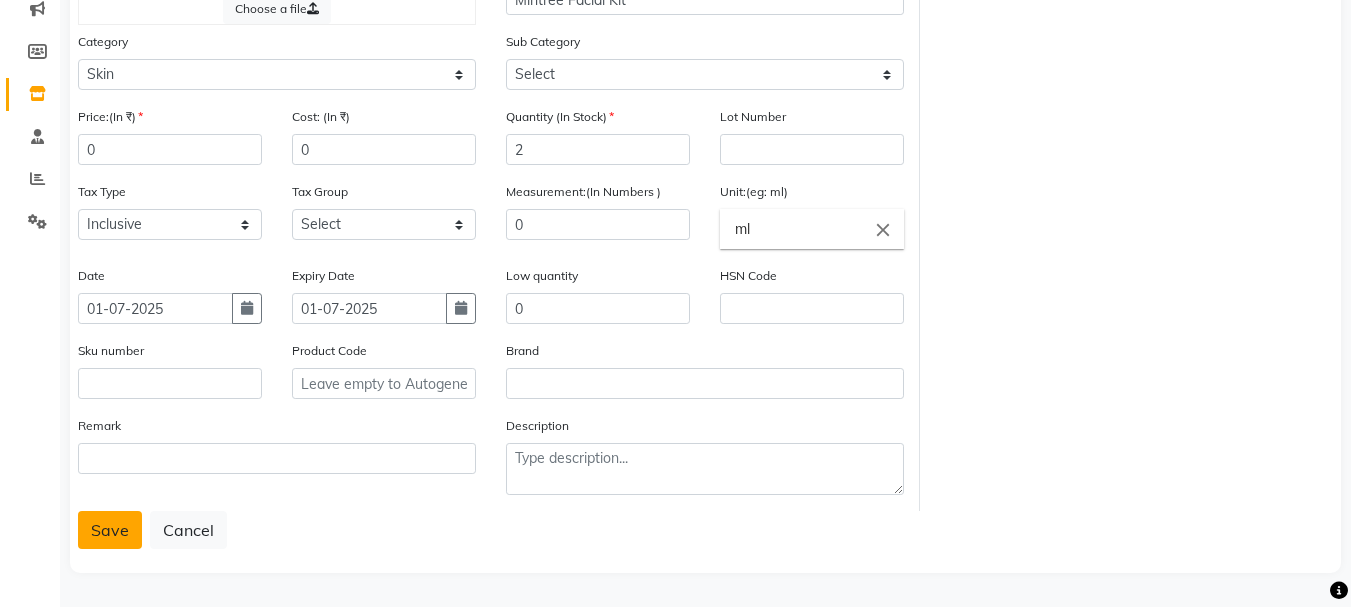 click on "Save" 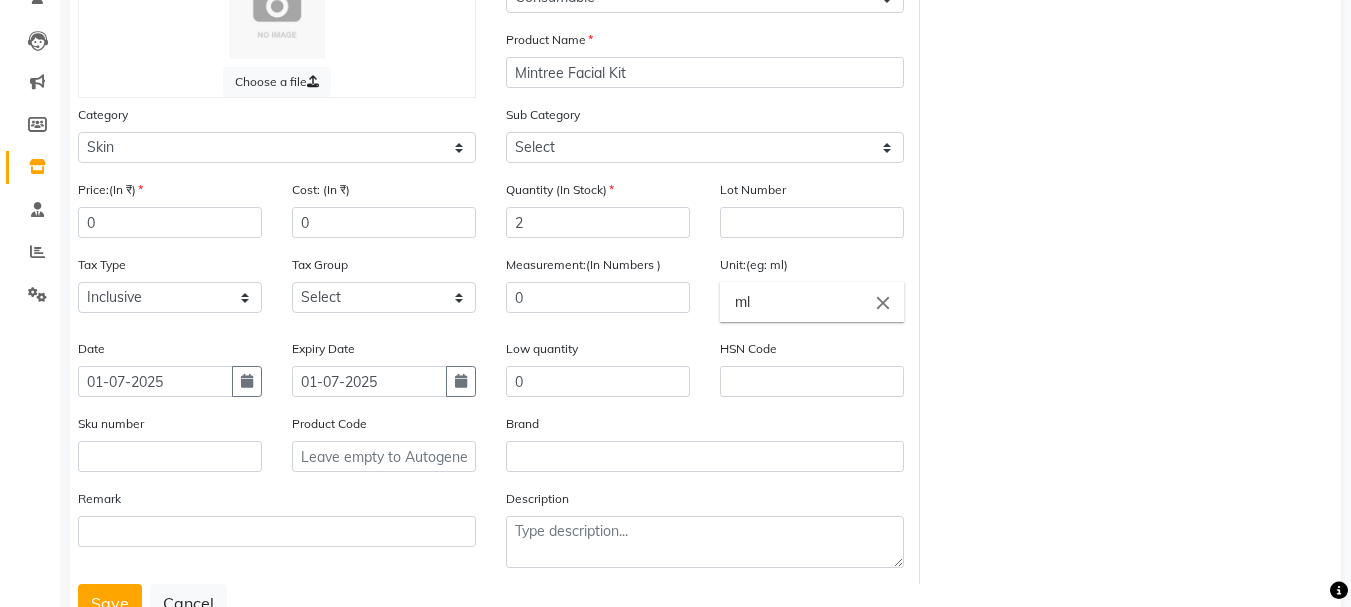 scroll, scrollTop: 203, scrollLeft: 0, axis: vertical 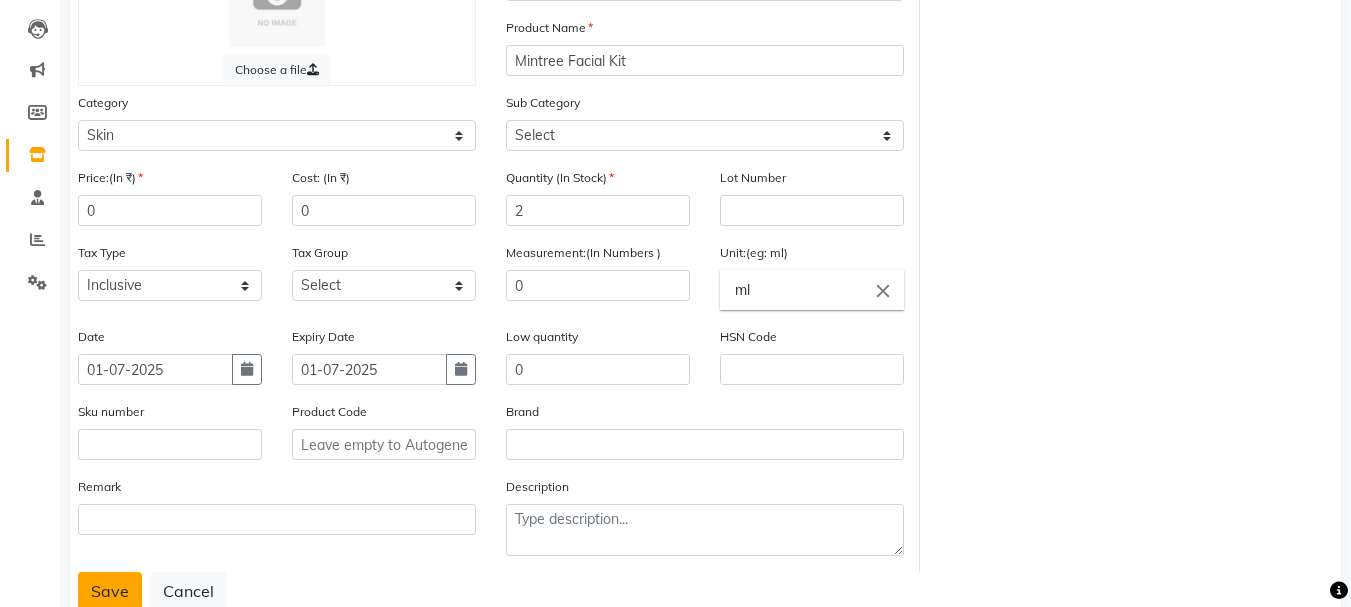 click on "Save" 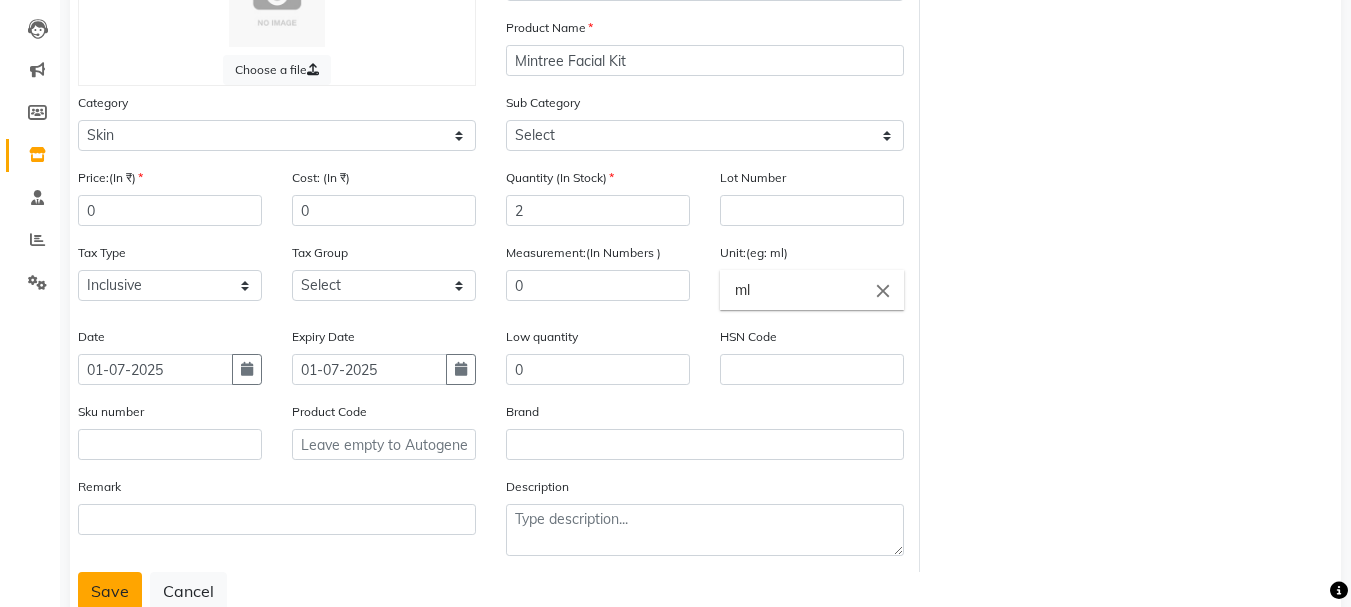 click on "Save" 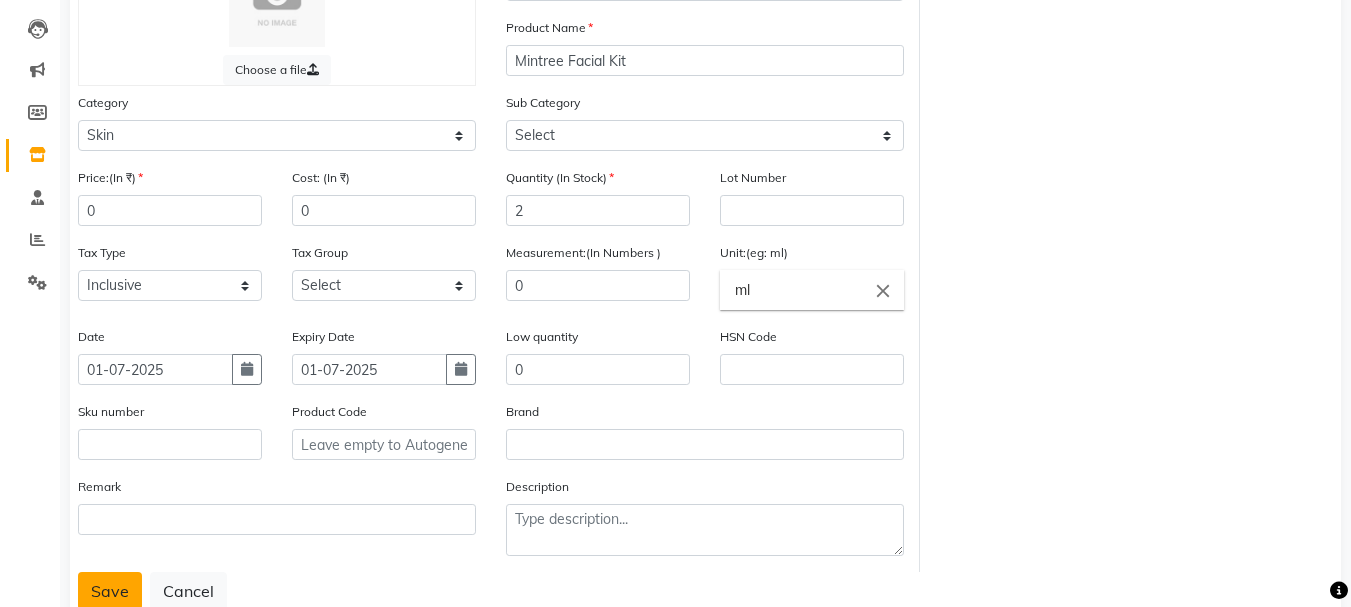 click on "Save" 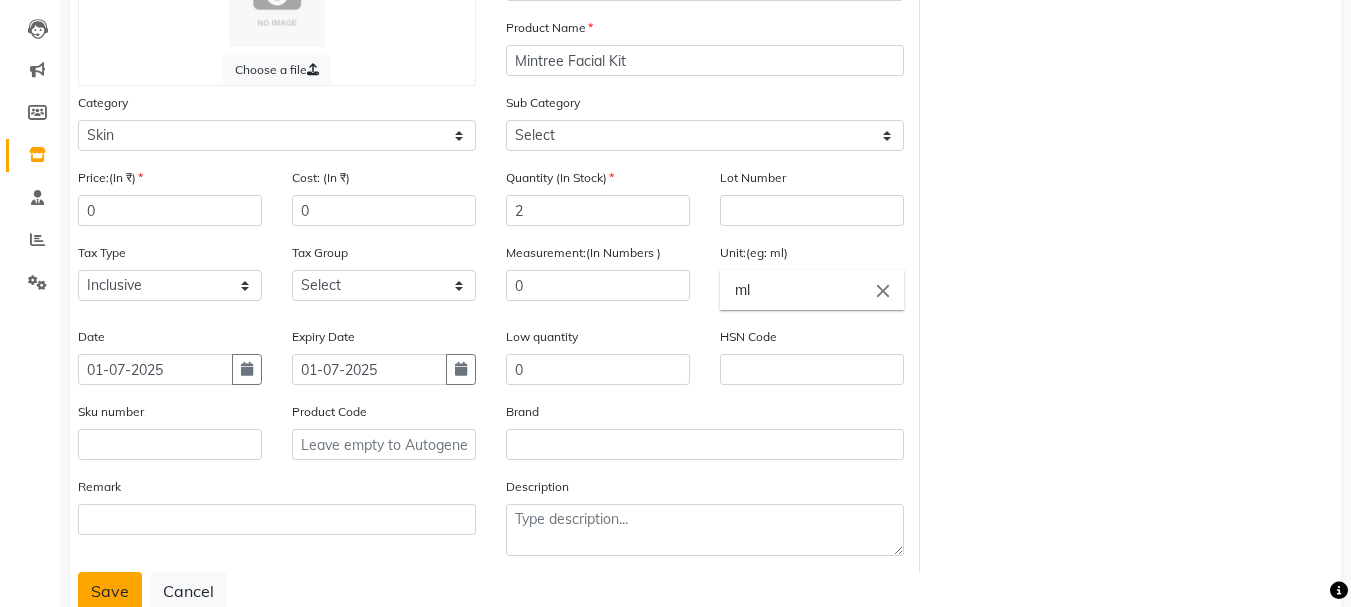 click on "Save" 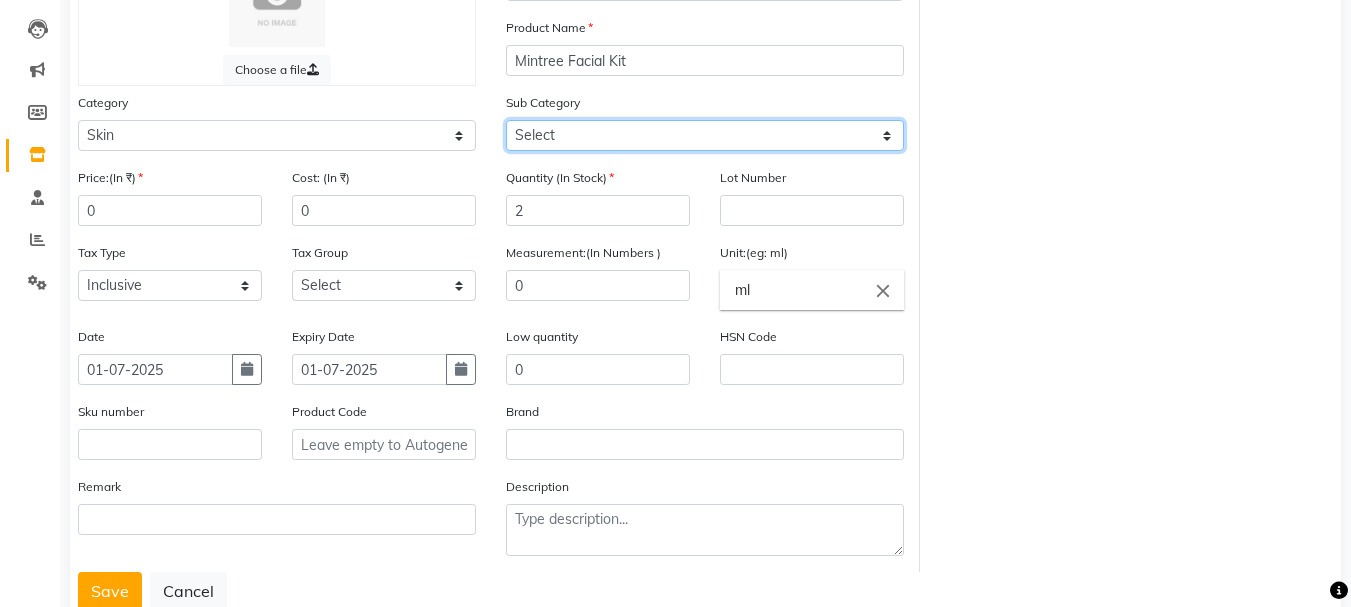 click on "Select Cleanser Facial Moisturiser Serum Toner Sun Care Masks Lip Care Eye Care Body Care Hand & Feet Kit & Combo Treatment Appliances Other Skin" 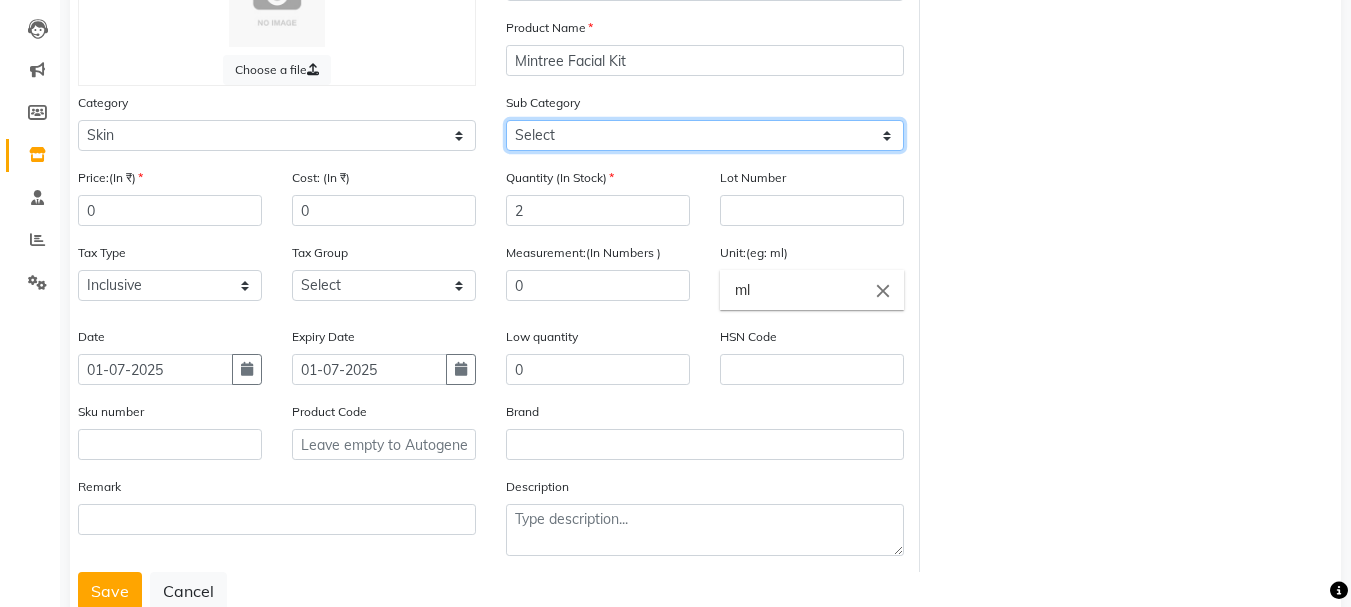 select on "1165" 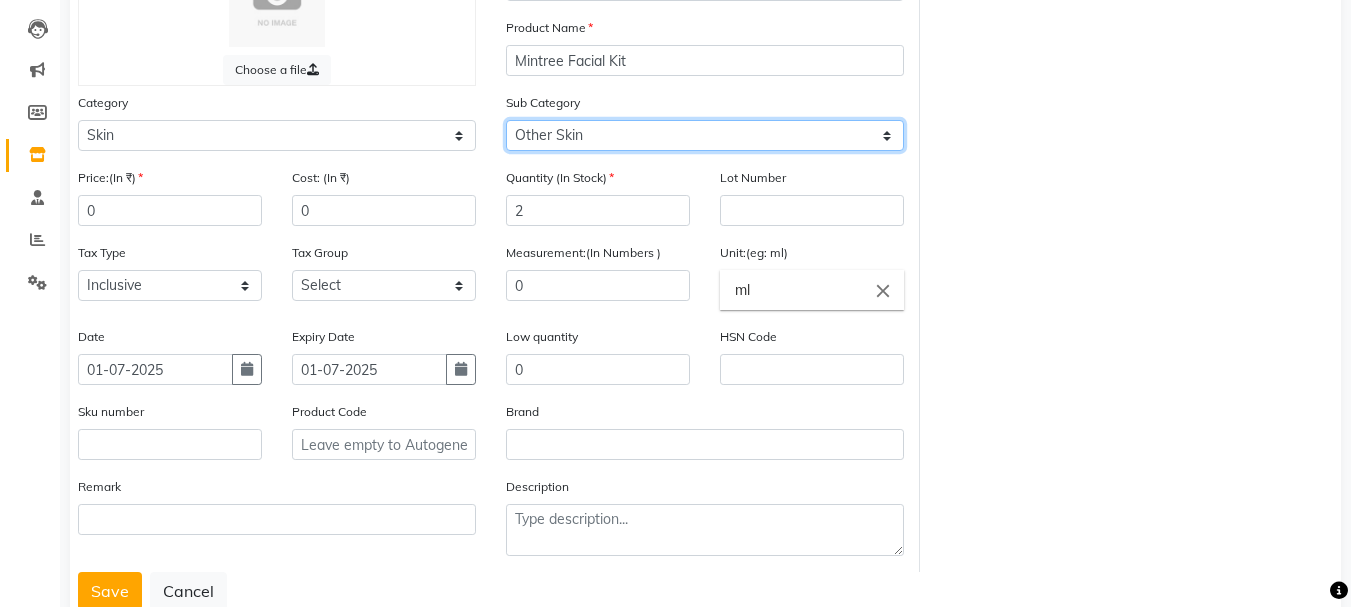 click on "Select Cleanser Facial Moisturiser Serum Toner Sun Care Masks Lip Care Eye Care Body Care Hand & Feet Kit & Combo Treatment Appliances Other Skin" 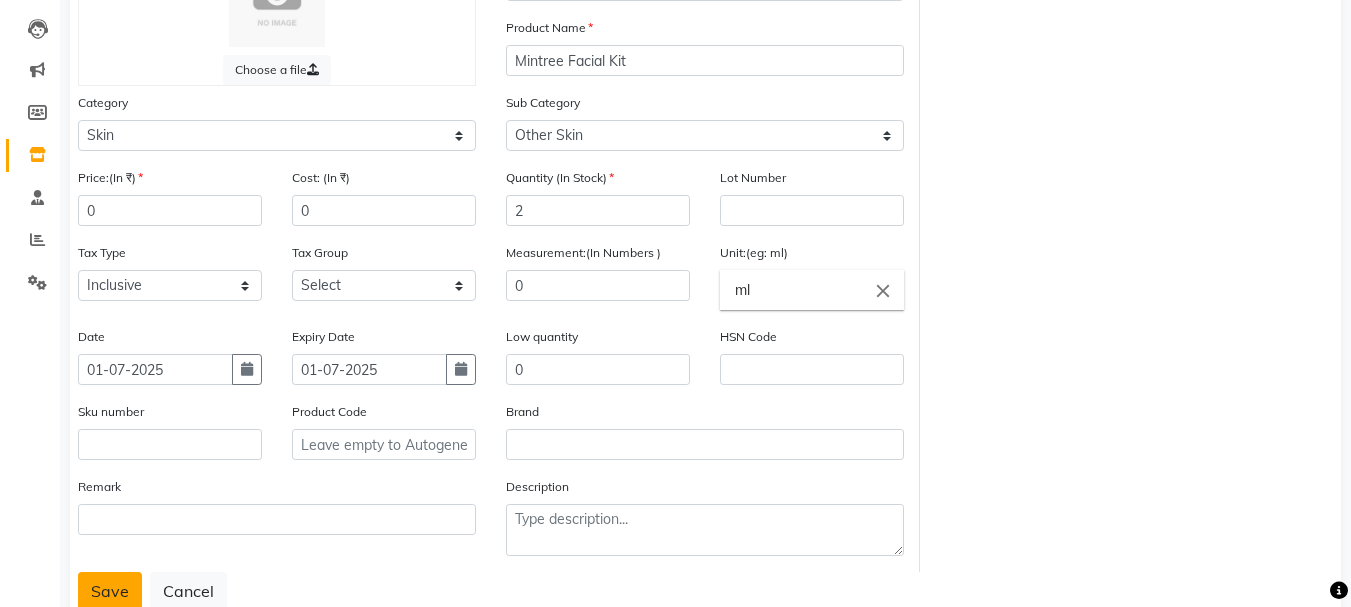 click on "Save" 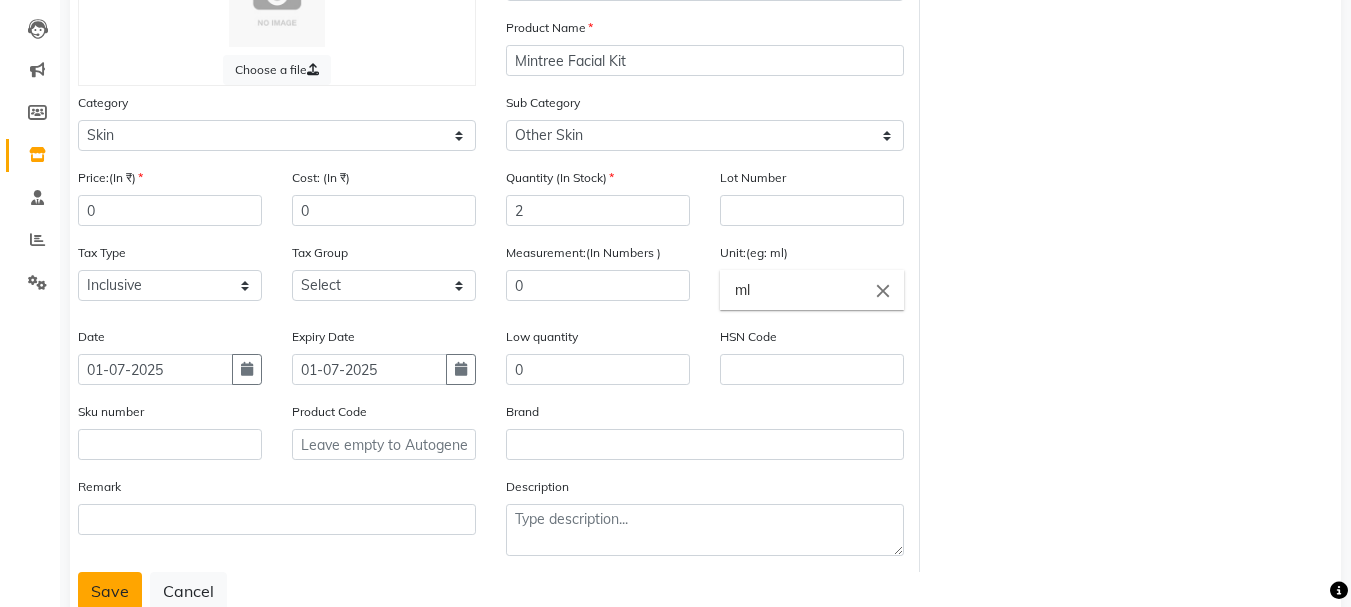 click on "Save" 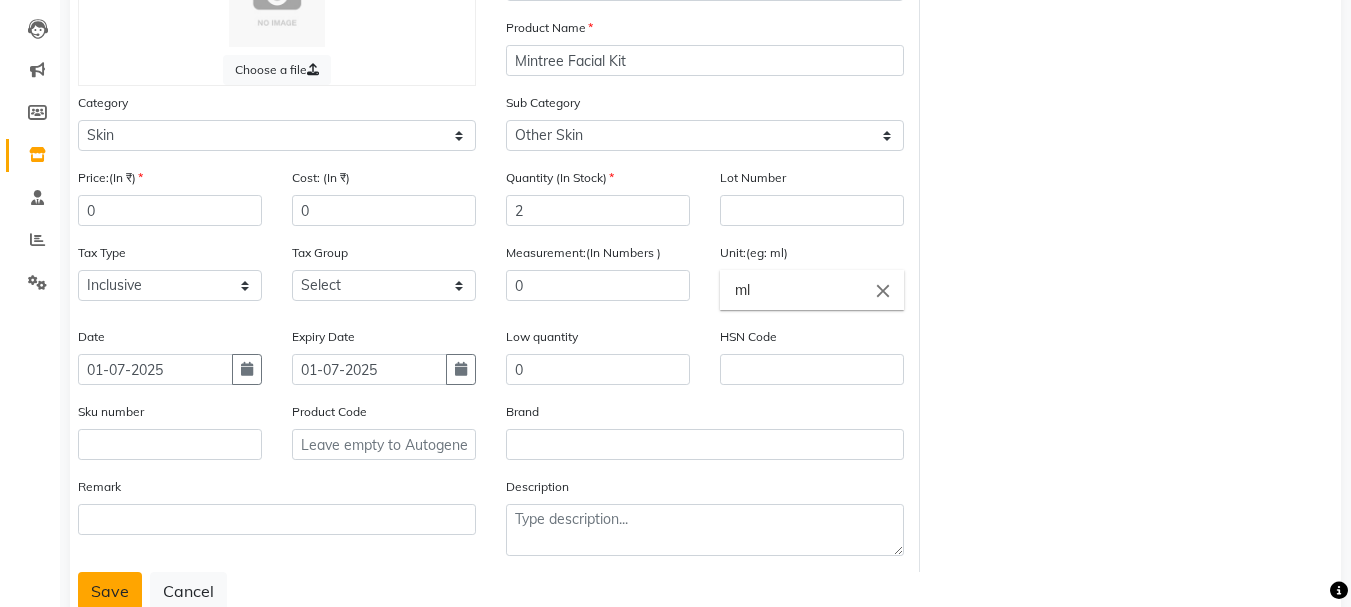 click on "Save" 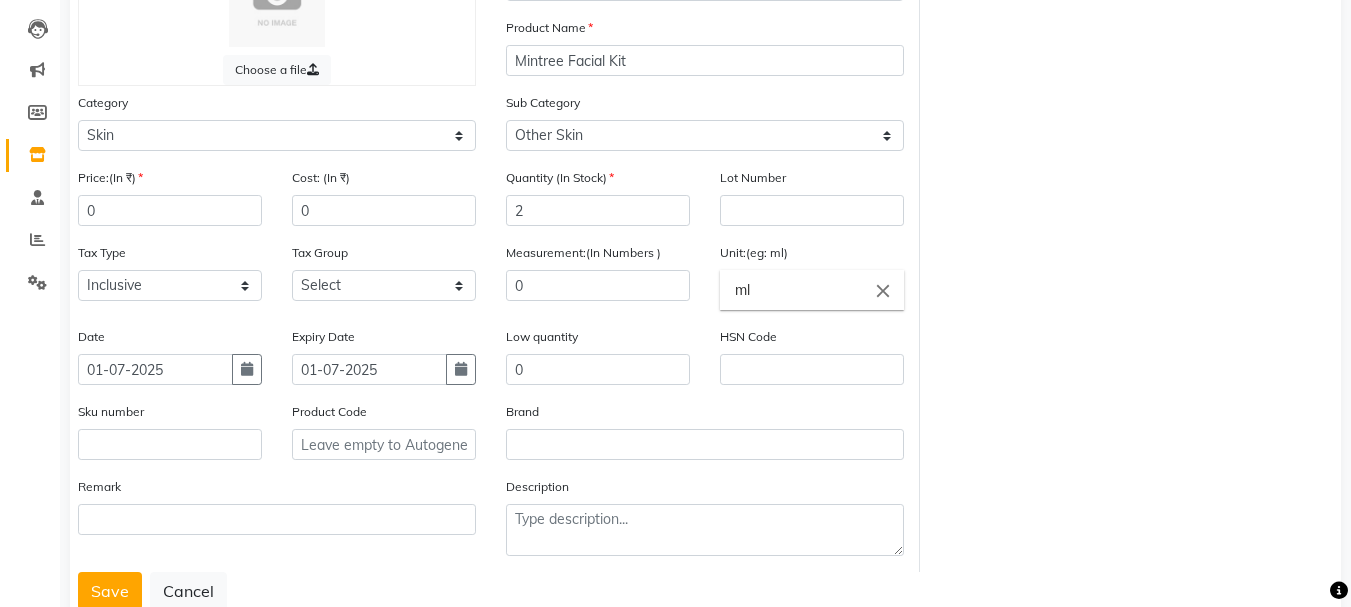 drag, startPoint x: 107, startPoint y: 585, endPoint x: 438, endPoint y: 465, distance: 352.08096 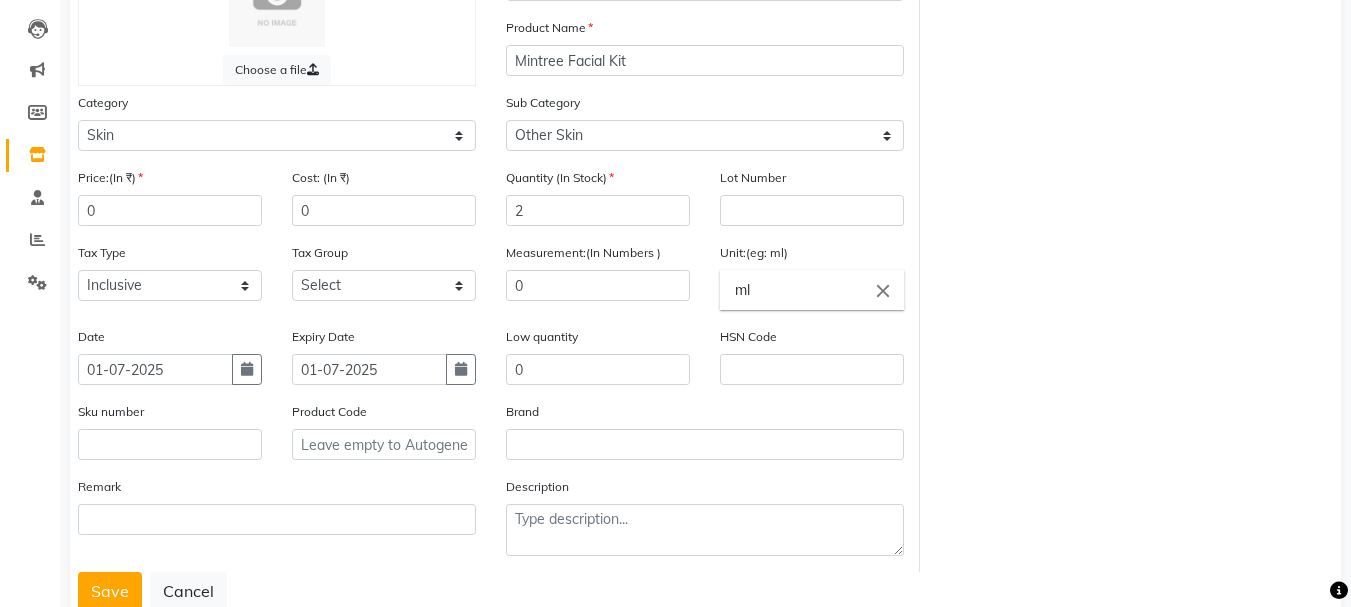 click on "Choose a file Type Select Type Both Retail Consumable Product Name Mintree Facial Kit Category Select Hair Skin Makeup Personal Care Appliances [PERSON_NAME] Waxing Disposable Threading Hands and Feet Beauty Planet [MEDICAL_DATA] Cadiveu Casmara Cheryls Loreal Olaplex Other Sub Category Select Cleanser Facial Moisturiser Serum Toner Sun Care Masks Lip Care Eye Care Body Care Hand & Feet Kit & Combo Treatment Appliances Other Skin Price:(In ₹) 0 Cost: (In ₹) 0 Quantity (In Stock) 2 Lot Number Tax Type Select Inclusive Exclusive Tax Group Select GST Measurement:(In Numbers ) 0 Unit:(eg: ml) ml close Date [DATE] Expiry Date [DATE] Low quantity 0 HSN Code Sku number Product Code Brand Remark Description  Save   Cancel" 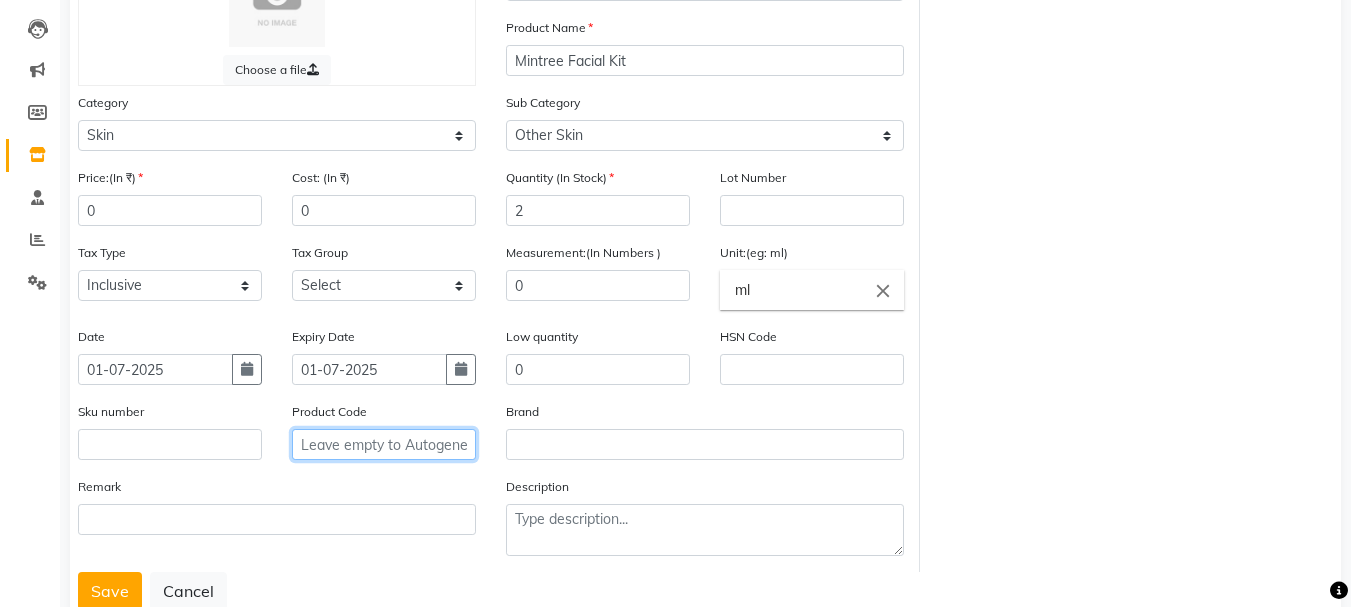 click 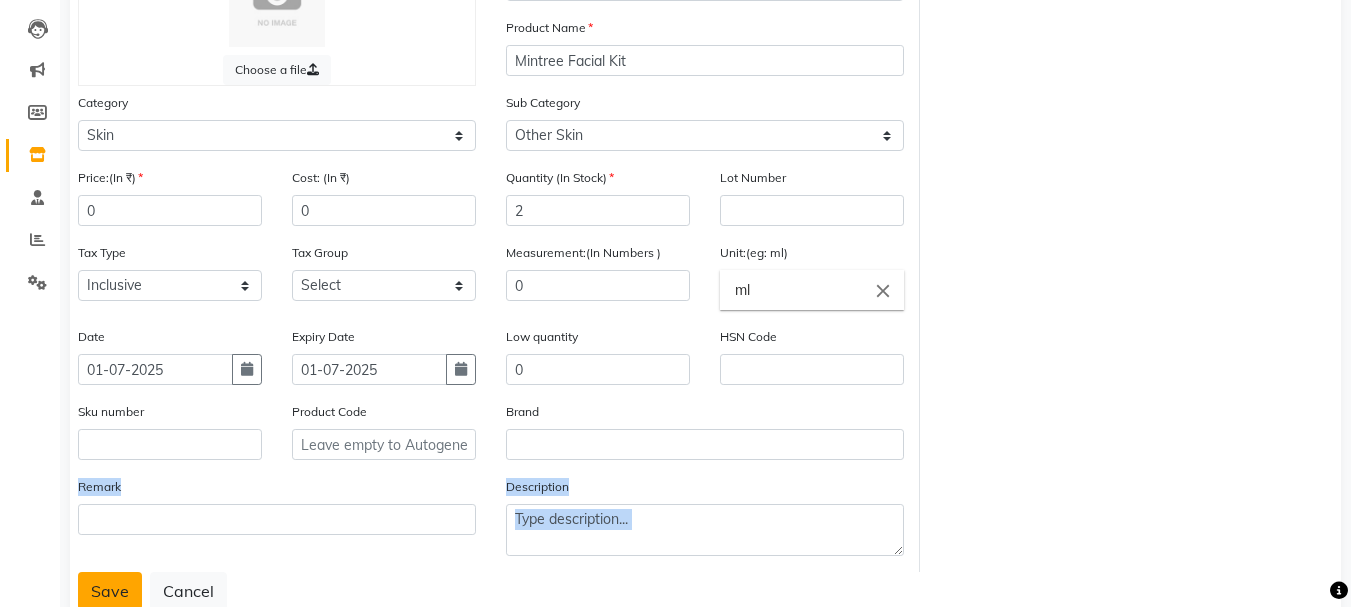 drag, startPoint x: 117, startPoint y: 572, endPoint x: 117, endPoint y: 584, distance: 12 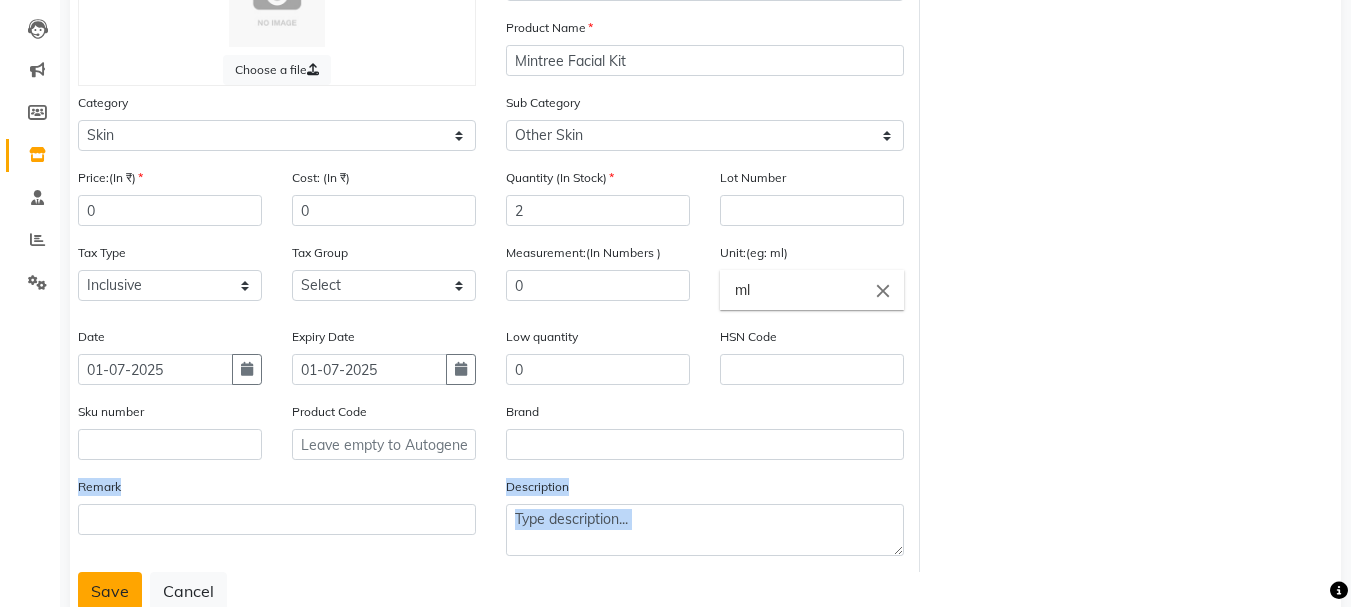 click on "Choose a file Type Select Type Both Retail Consumable Product Name Mintree Facial Kit Category Select Hair Skin Makeup Personal Care Appliances [PERSON_NAME] Waxing Disposable Threading Hands and Feet Beauty Planet [MEDICAL_DATA] Cadiveu Casmara Cheryls Loreal Olaplex Other Sub Category Select Cleanser Facial Moisturiser Serum Toner Sun Care Masks Lip Care Eye Care Body Care Hand & Feet Kit & Combo Treatment Appliances Other Skin Price:(In ₹) 0 Cost: (In ₹) 0 Quantity (In Stock) 2 Lot Number Tax Type Select Inclusive Exclusive Tax Group Select GST Measurement:(In Numbers ) 0 Unit:(eg: ml) ml close Date [DATE] Expiry Date [DATE] Low quantity 0 HSN Code Sku number Product Code Brand Remark Description  Save   Cancel" 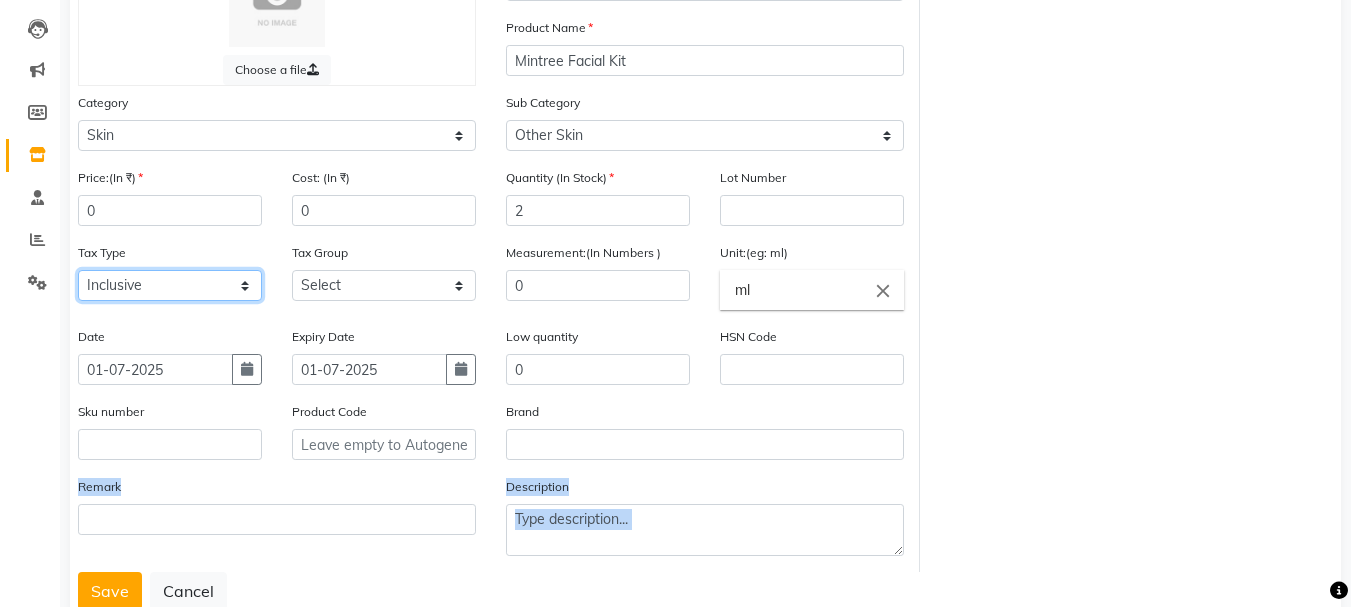 click on "Select Inclusive Exclusive" 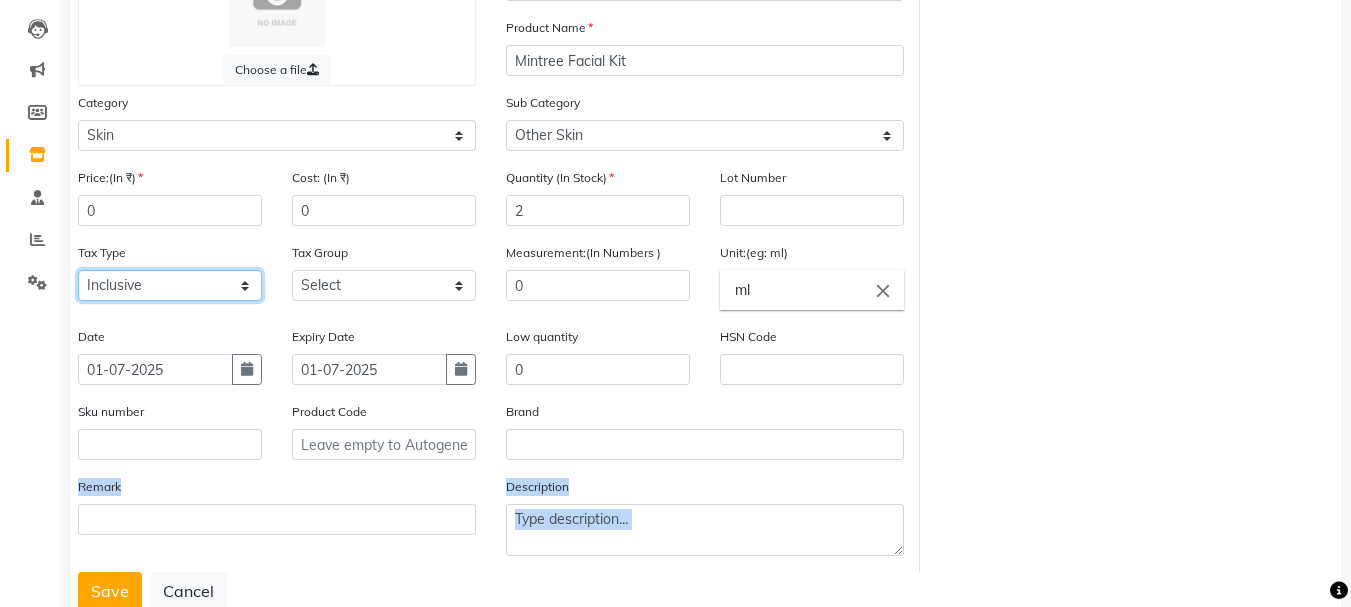 click on "Select Inclusive Exclusive" 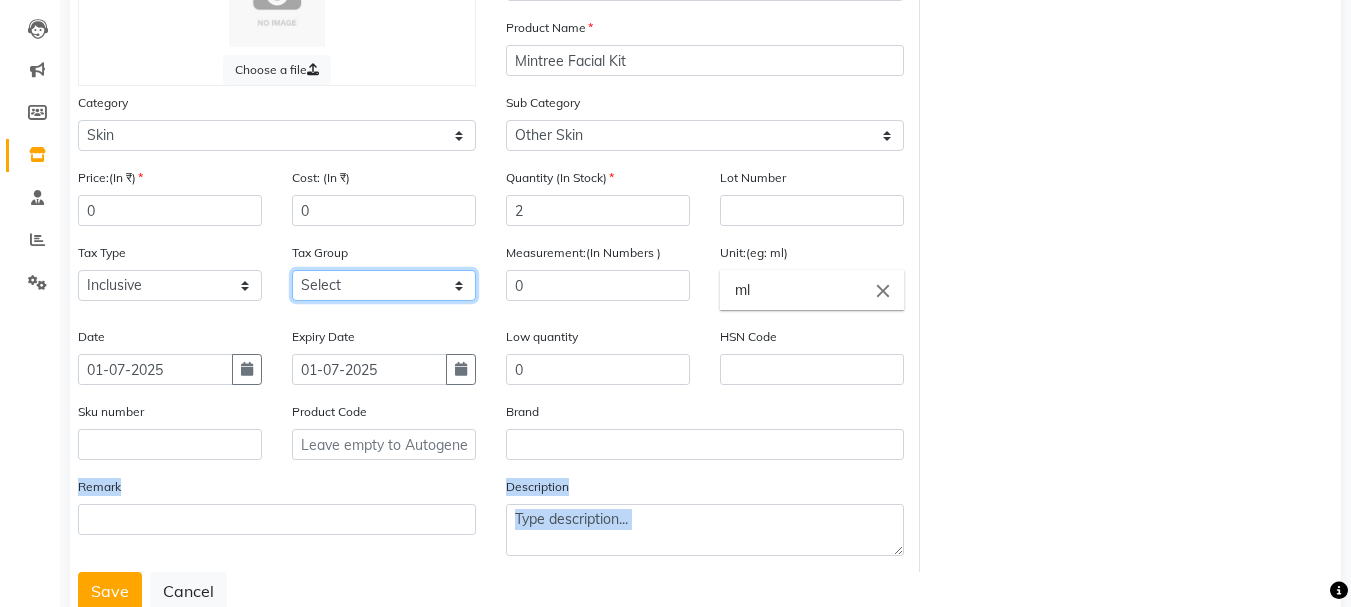 click on "Select GST" 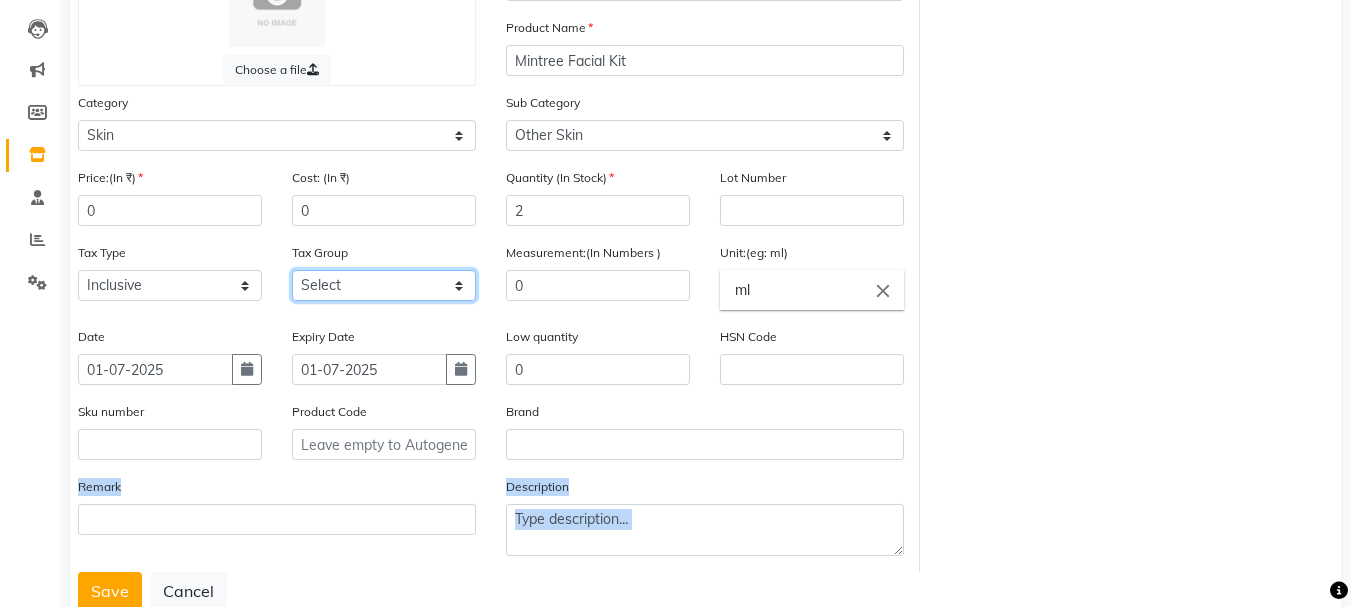 click on "Select GST" 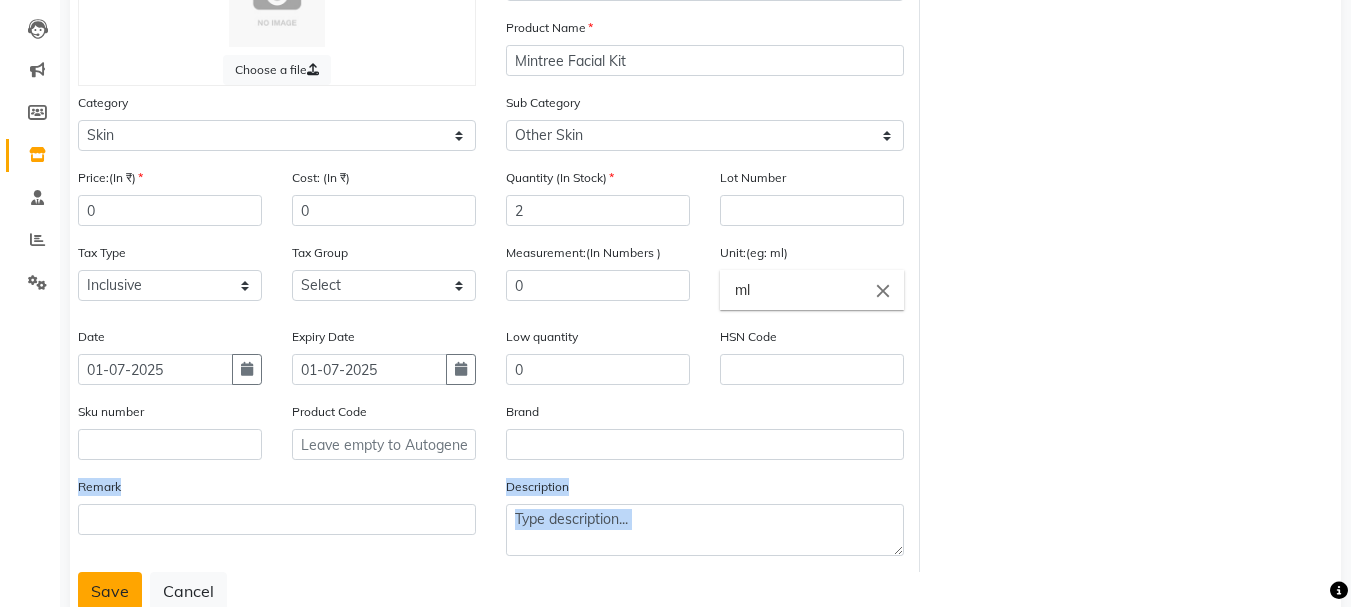 click on "Save" 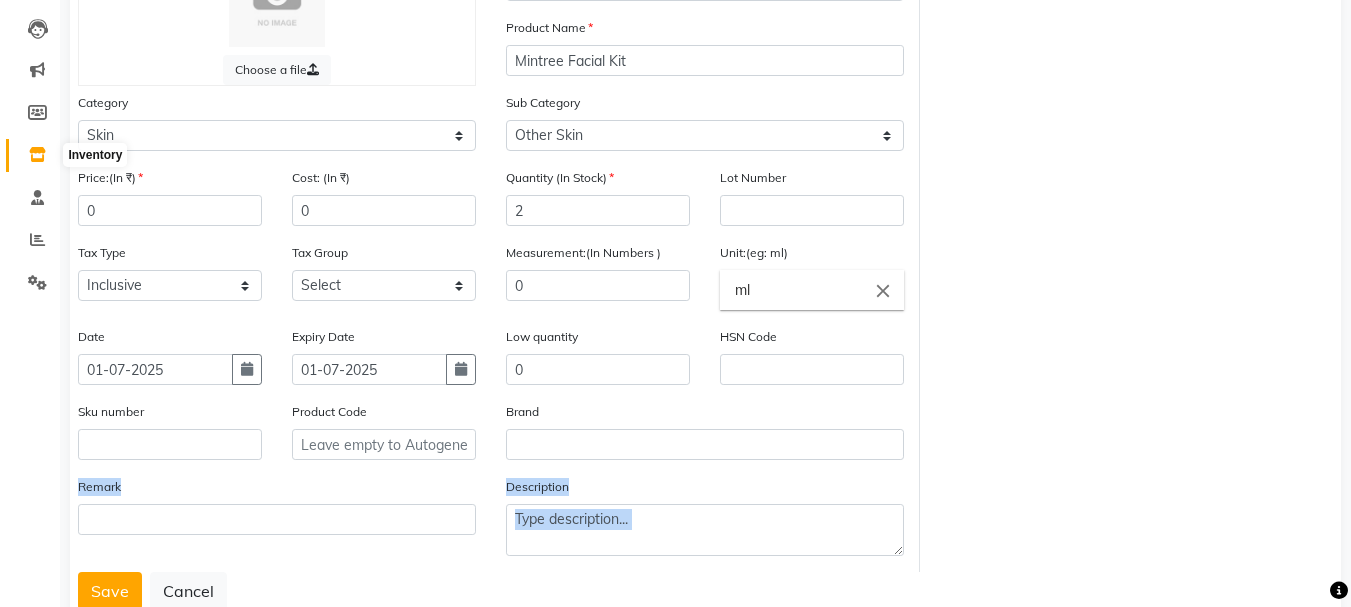 click 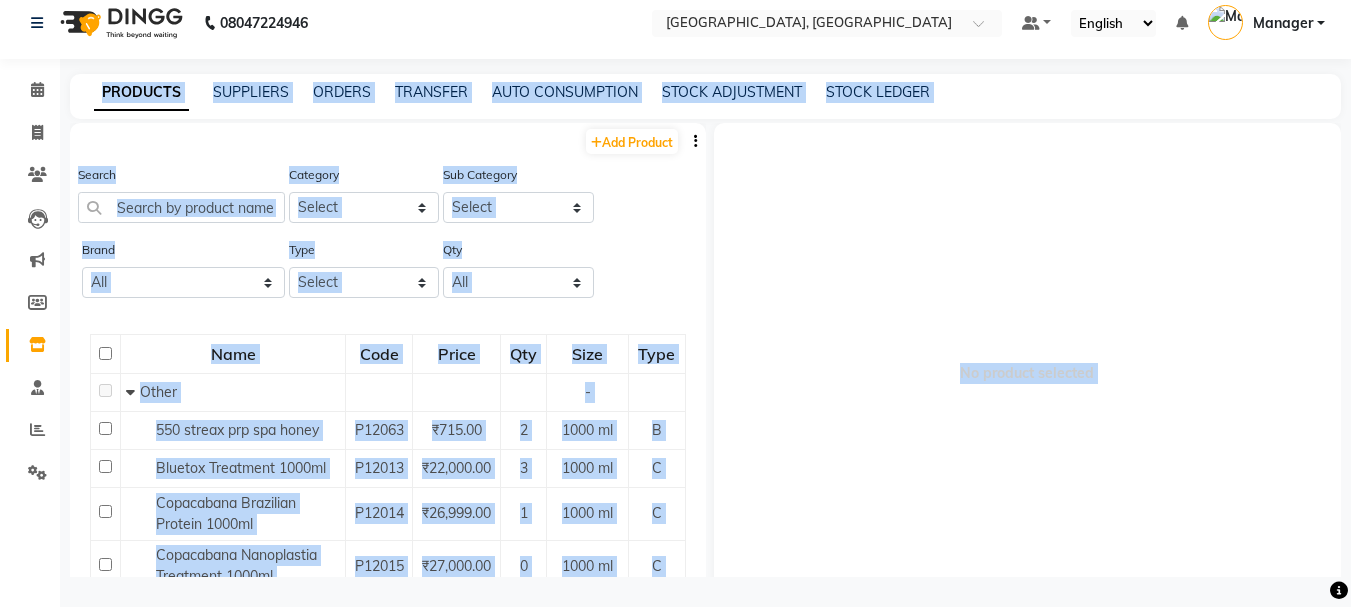 scroll, scrollTop: 13, scrollLeft: 0, axis: vertical 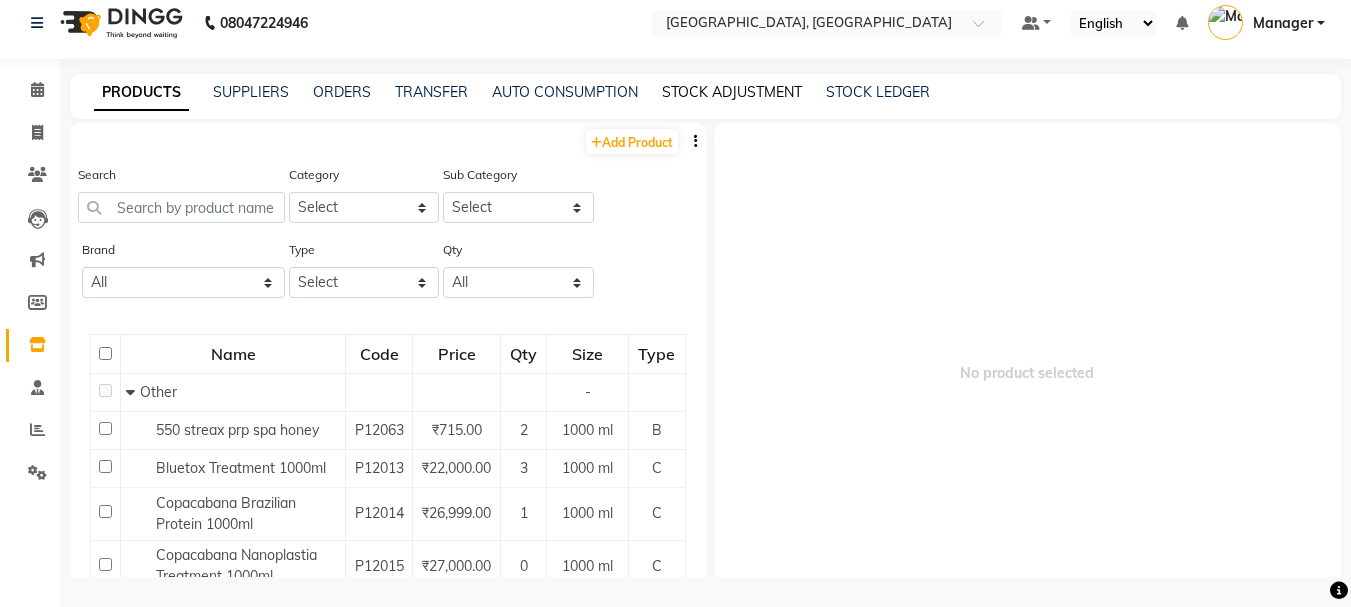 click on "STOCK ADJUSTMENT" 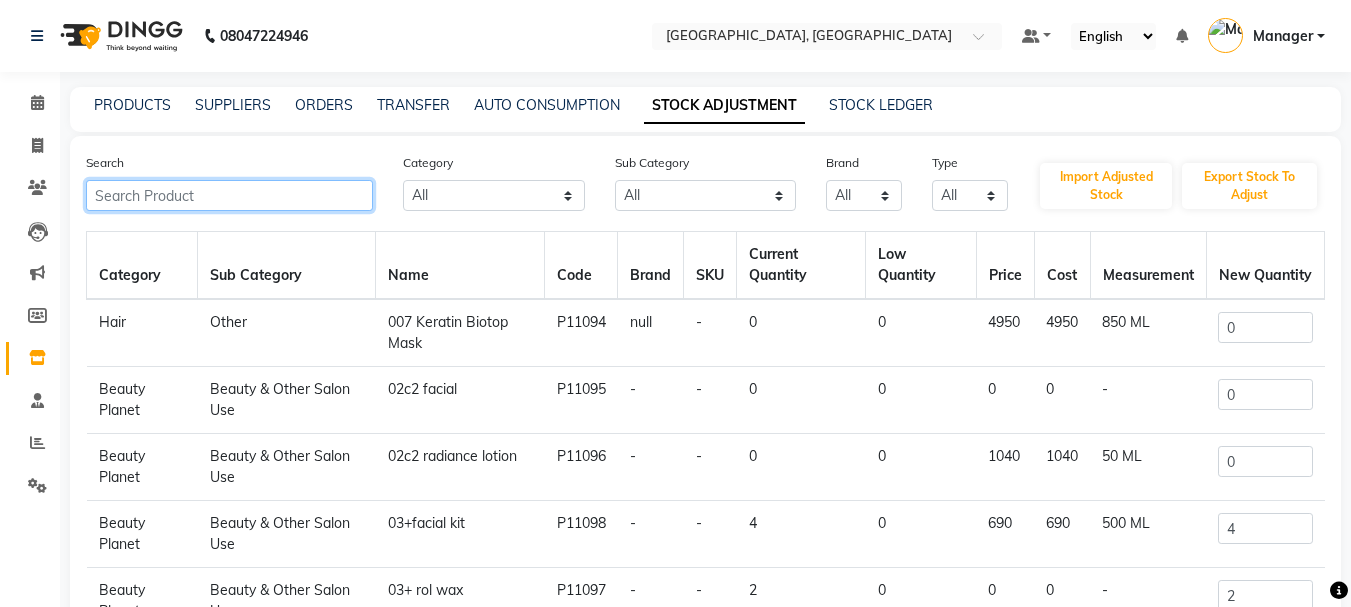 click 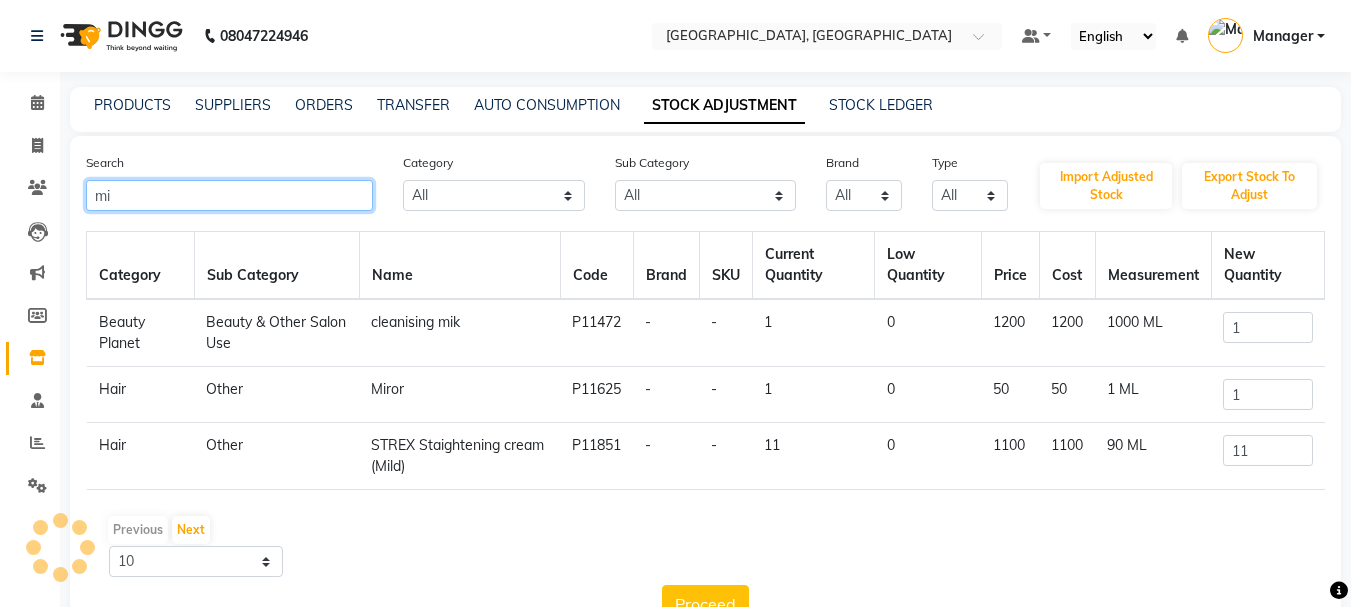 type on "m" 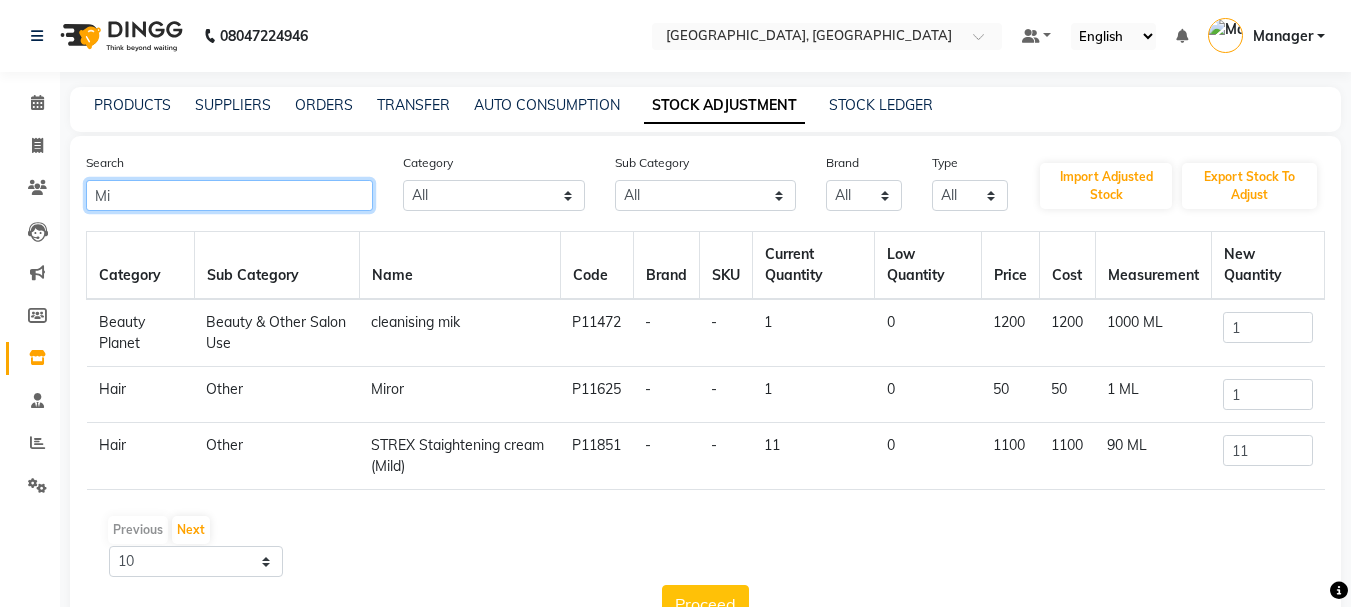 type on "M" 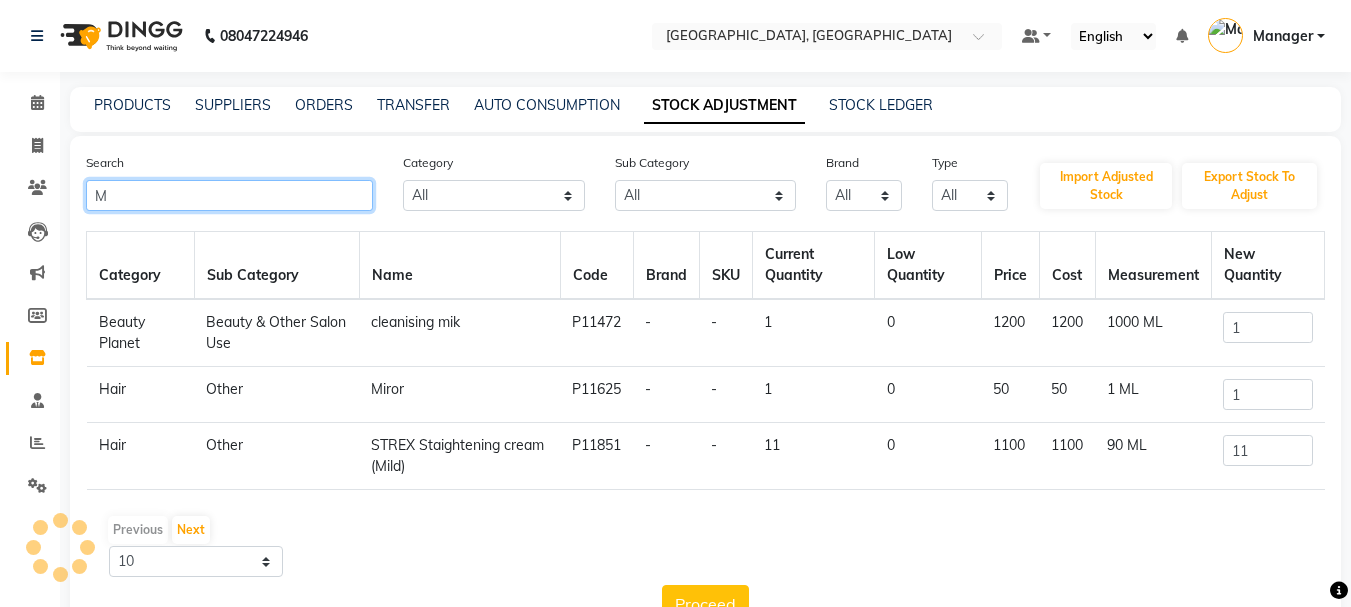 type 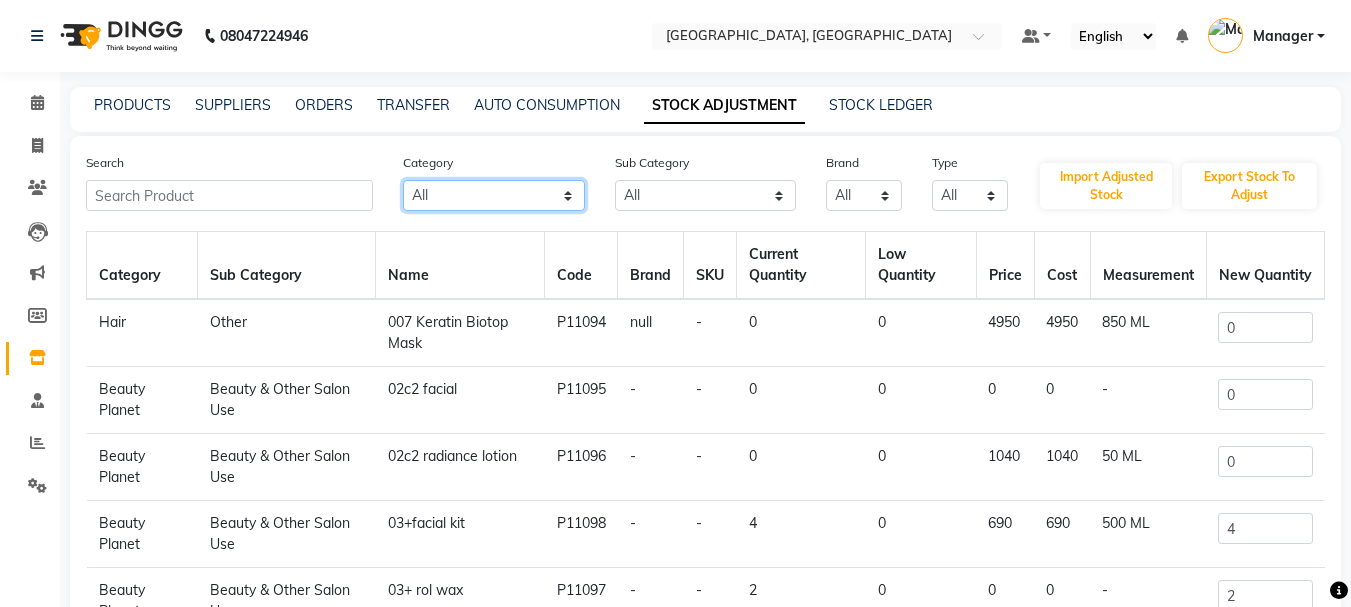click on "All Hair Skin Makeup Personal Care Appliances [PERSON_NAME] Waxing Disposable Threading Hands and Feet Beauty Planet [MEDICAL_DATA] Cadiveu Casmara Cheryls Loreal Olaplex Other" 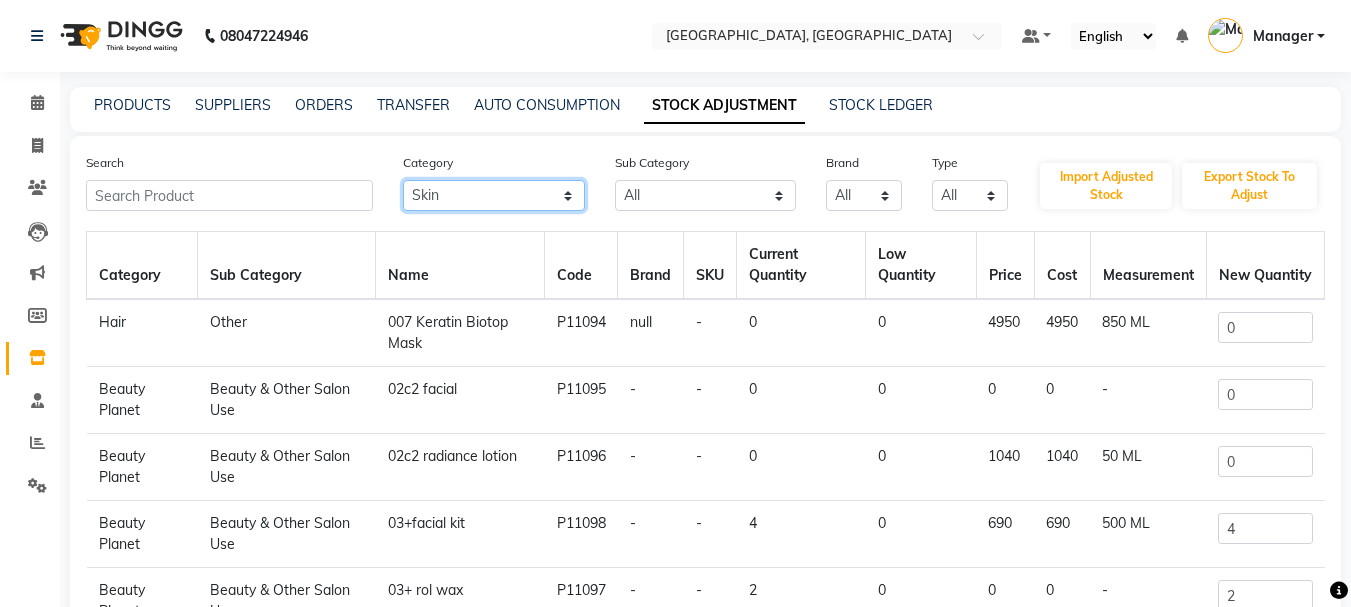 click on "All Hair Skin Makeup Personal Care Appliances [PERSON_NAME] Waxing Disposable Threading Hands and Feet Beauty Planet [MEDICAL_DATA] Cadiveu Casmara Cheryls Loreal Olaplex Other" 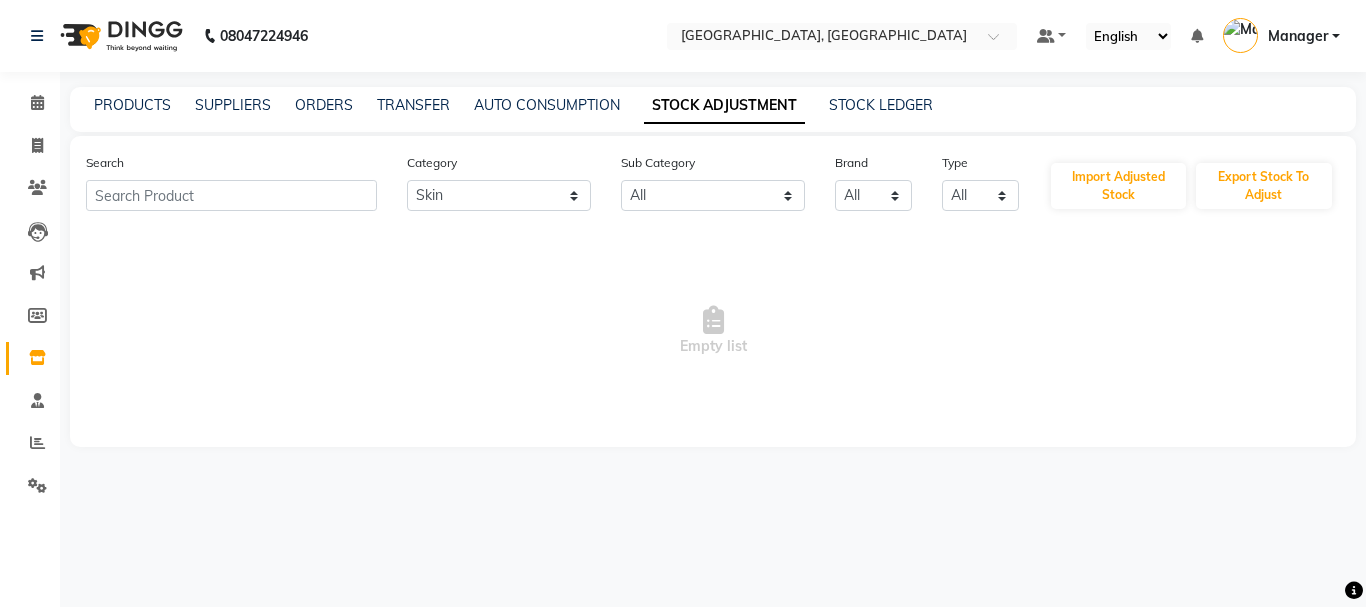 click on "Empty list" at bounding box center (713, 331) 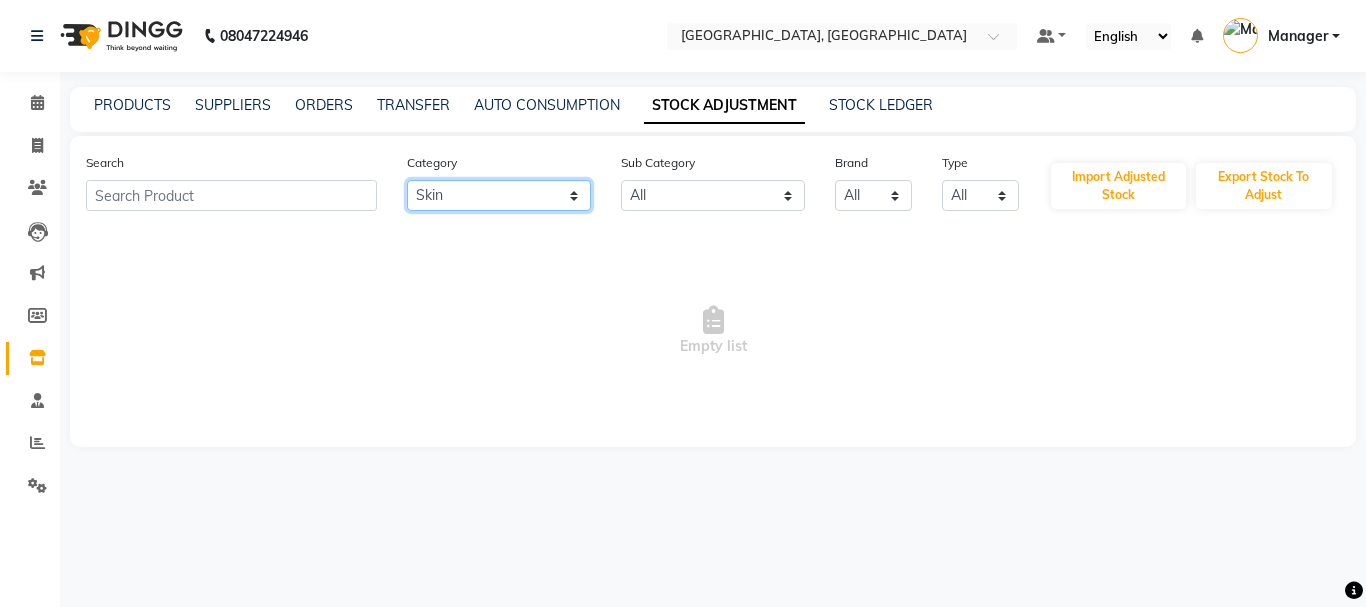 click on "All Hair Skin Makeup Personal Care Appliances [PERSON_NAME] Waxing Disposable Threading Hands and Feet Beauty Planet [MEDICAL_DATA] Cadiveu Casmara Cheryls Loreal Olaplex Other" 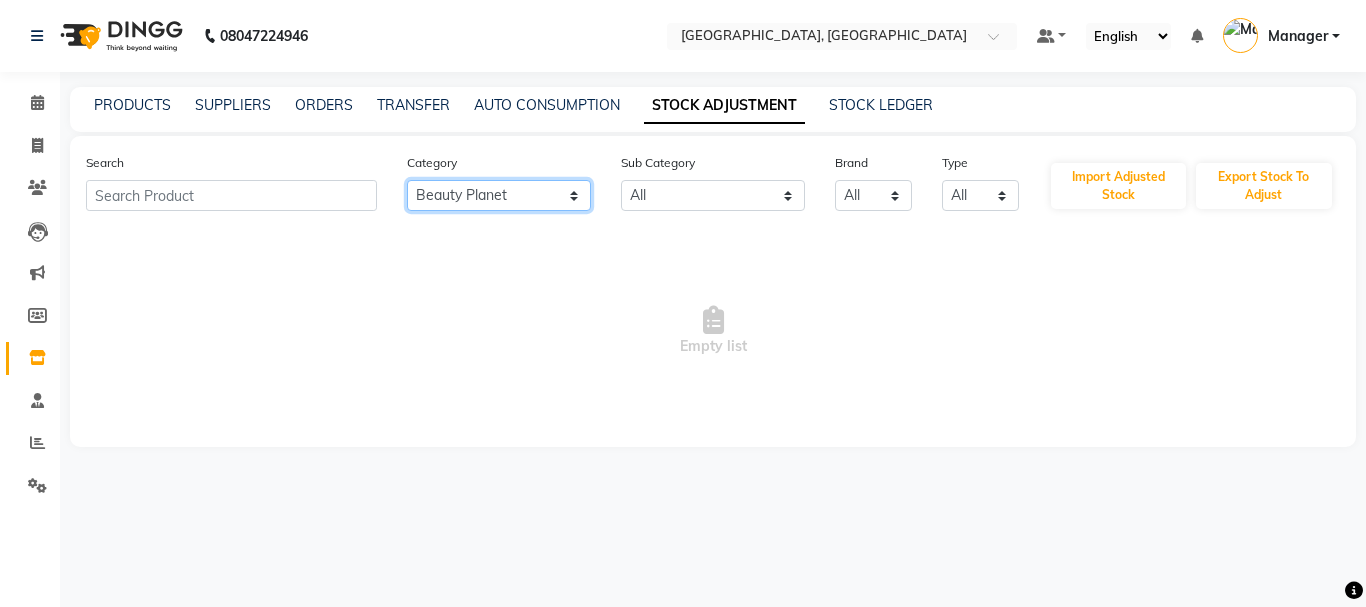 click on "All Hair Skin Makeup Personal Care Appliances [PERSON_NAME] Waxing Disposable Threading Hands and Feet Beauty Planet [MEDICAL_DATA] Cadiveu Casmara Cheryls Loreal Olaplex Other" 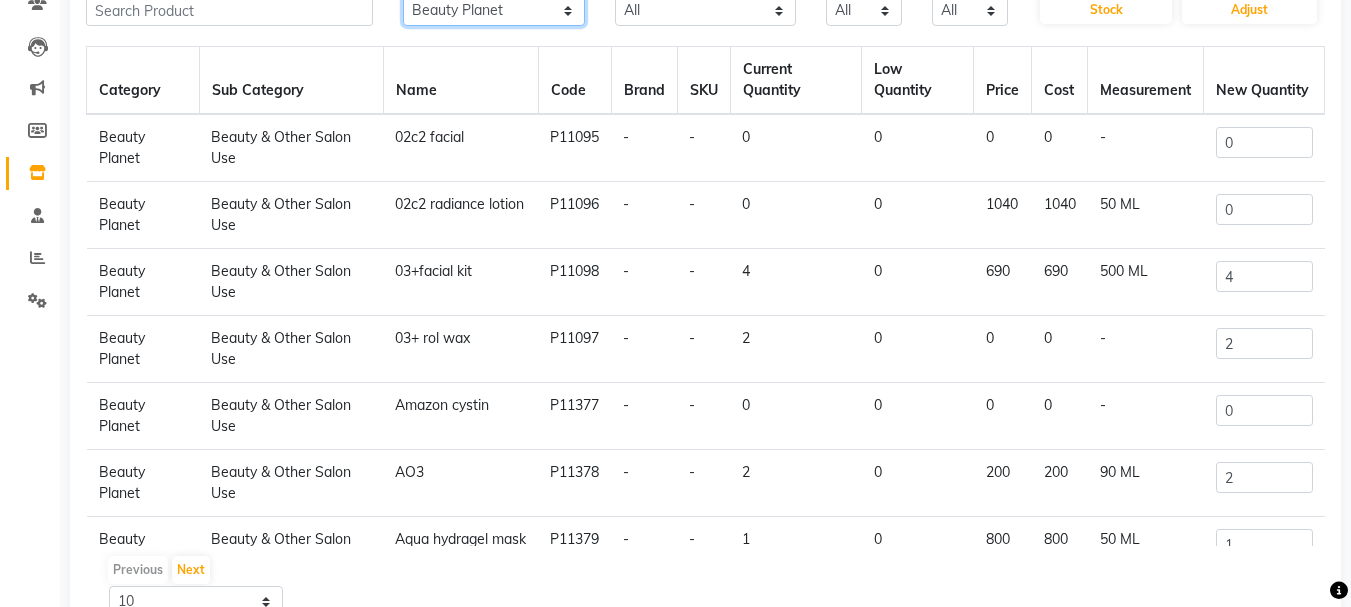 scroll, scrollTop: 221, scrollLeft: 0, axis: vertical 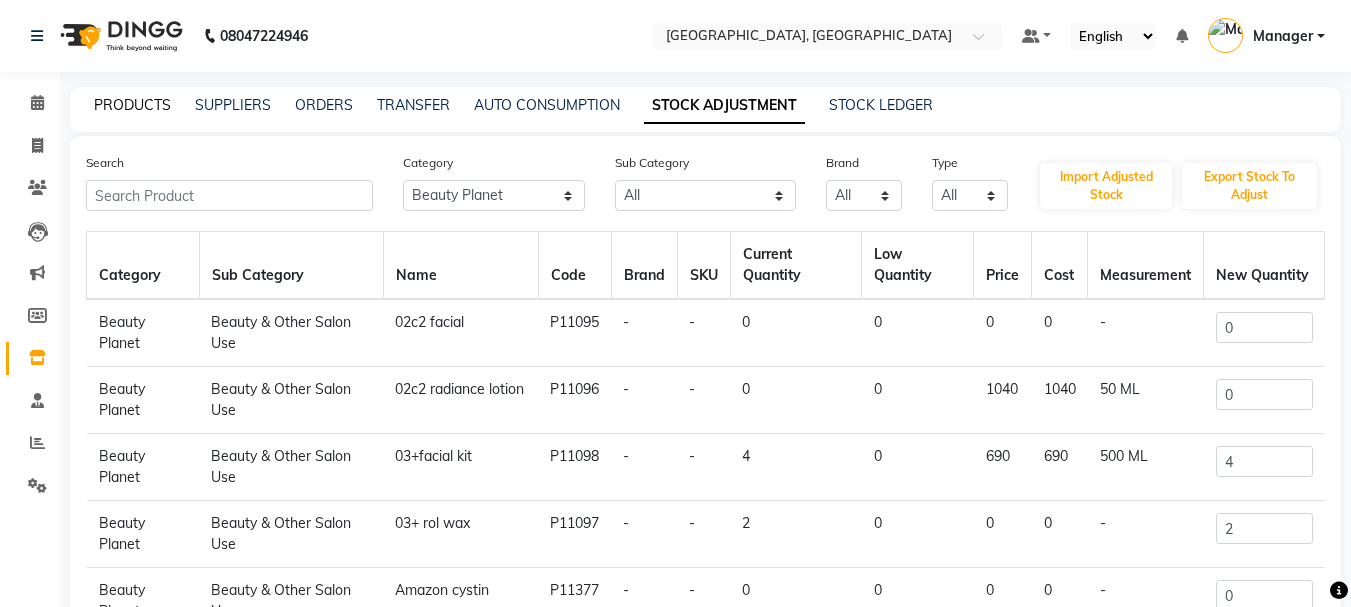 click on "PRODUCTS" 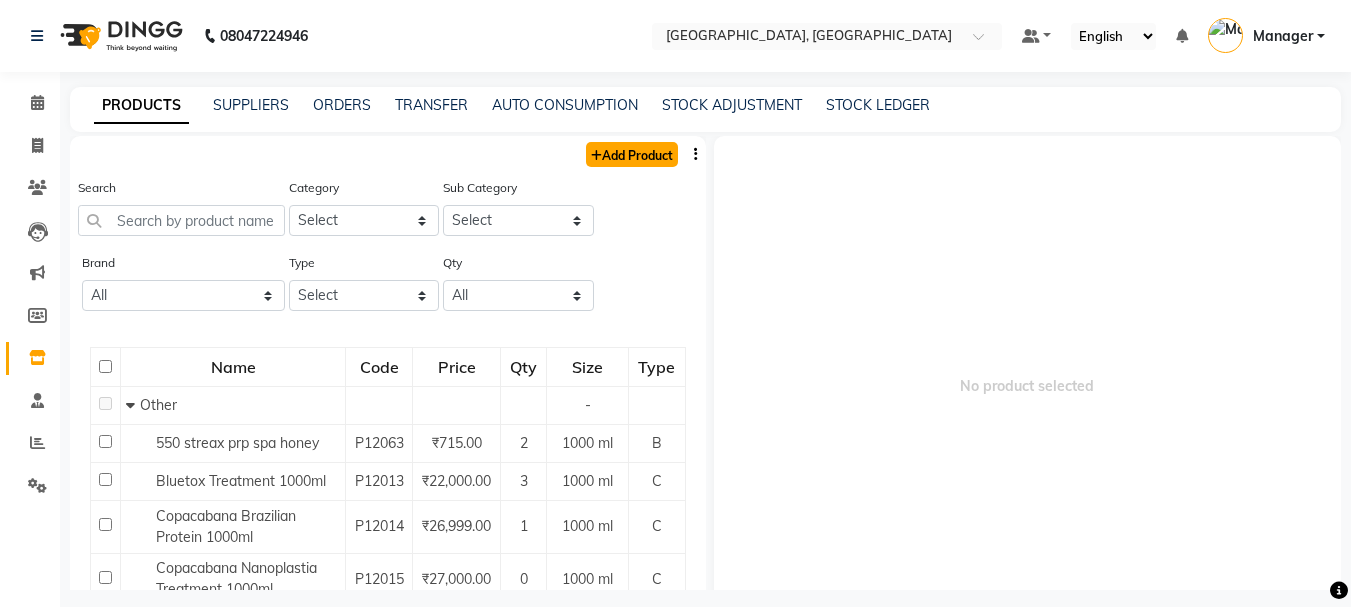 click on "Add Product" 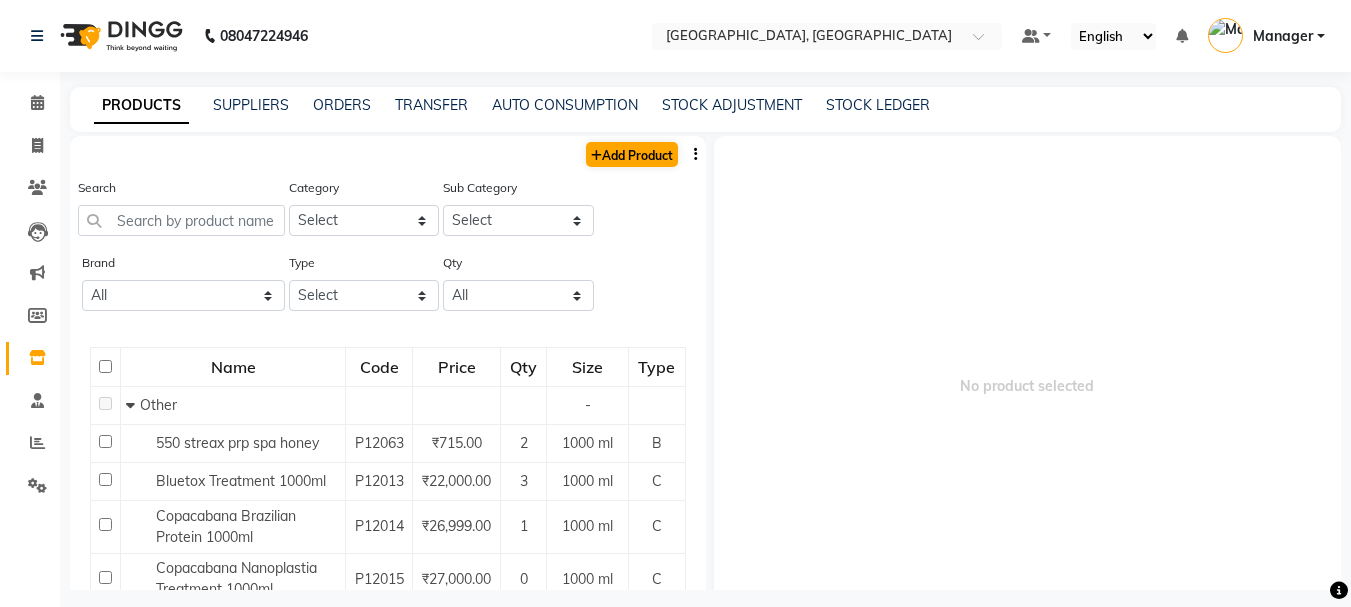 select on "true" 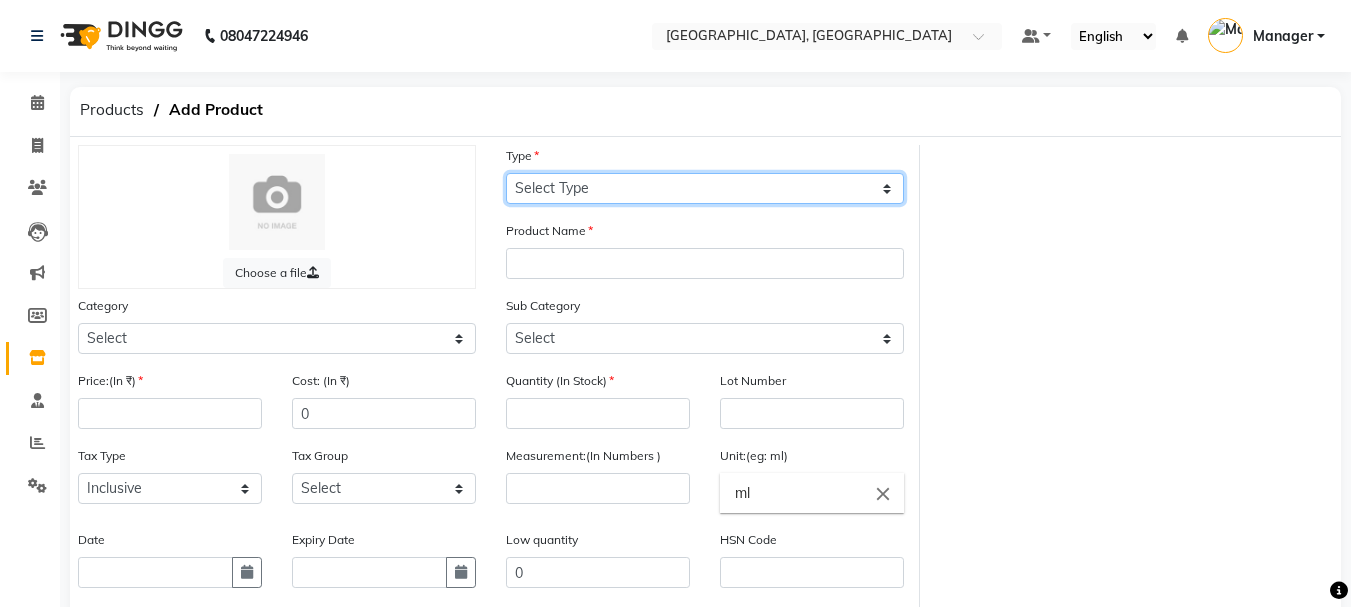 click on "Select Type Both Retail Consumable" 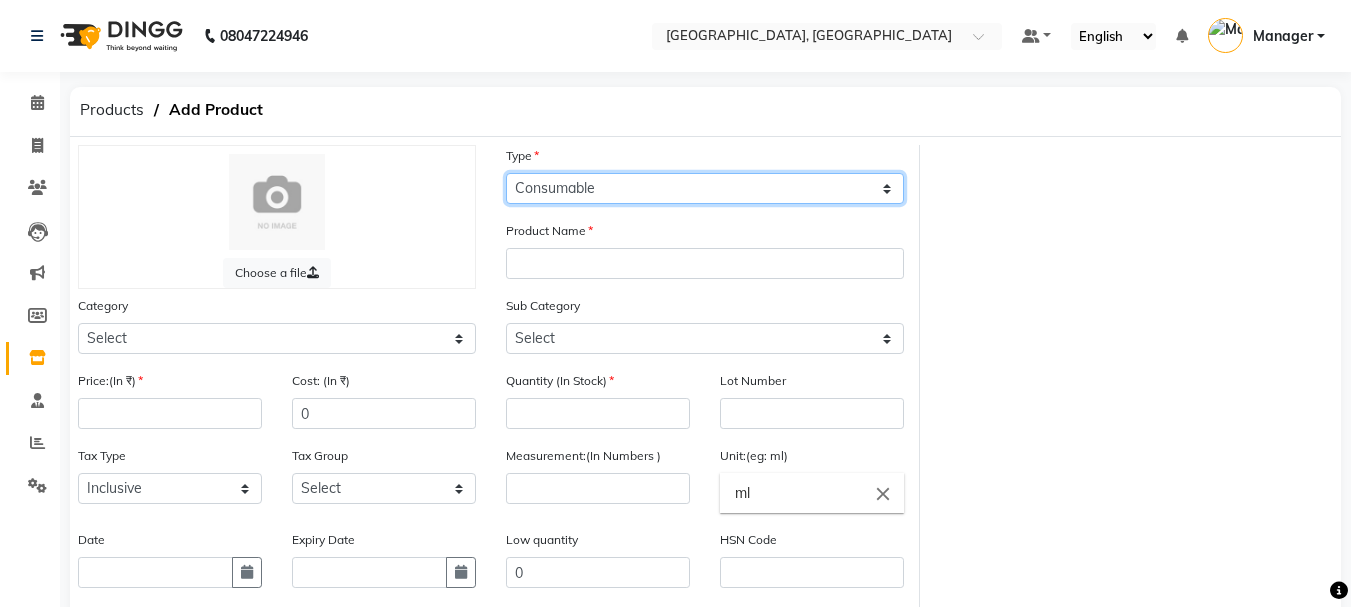 click on "Select Type Both Retail Consumable" 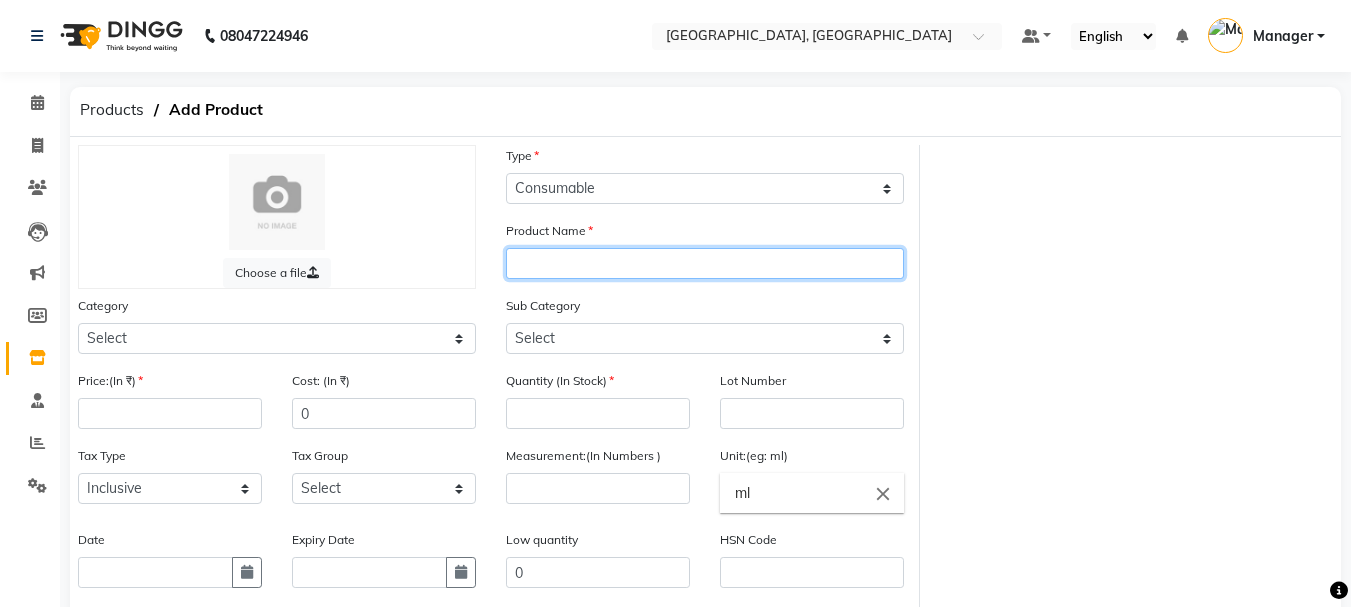 click 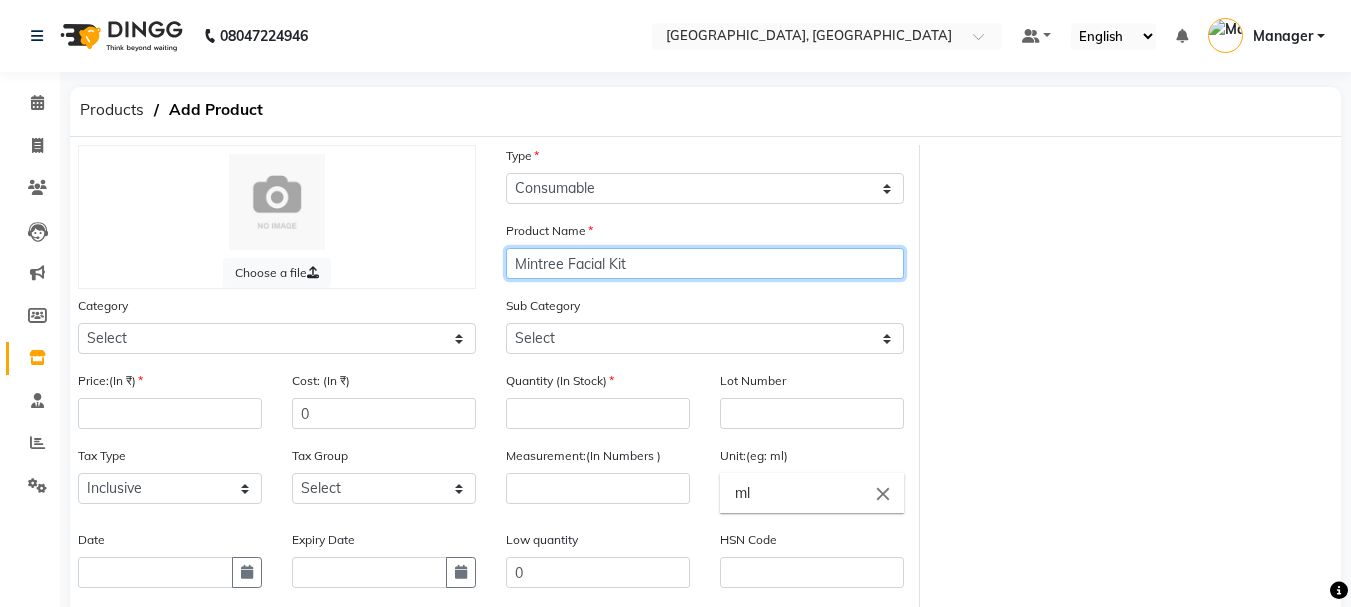 type on "Mintree Facial Kit" 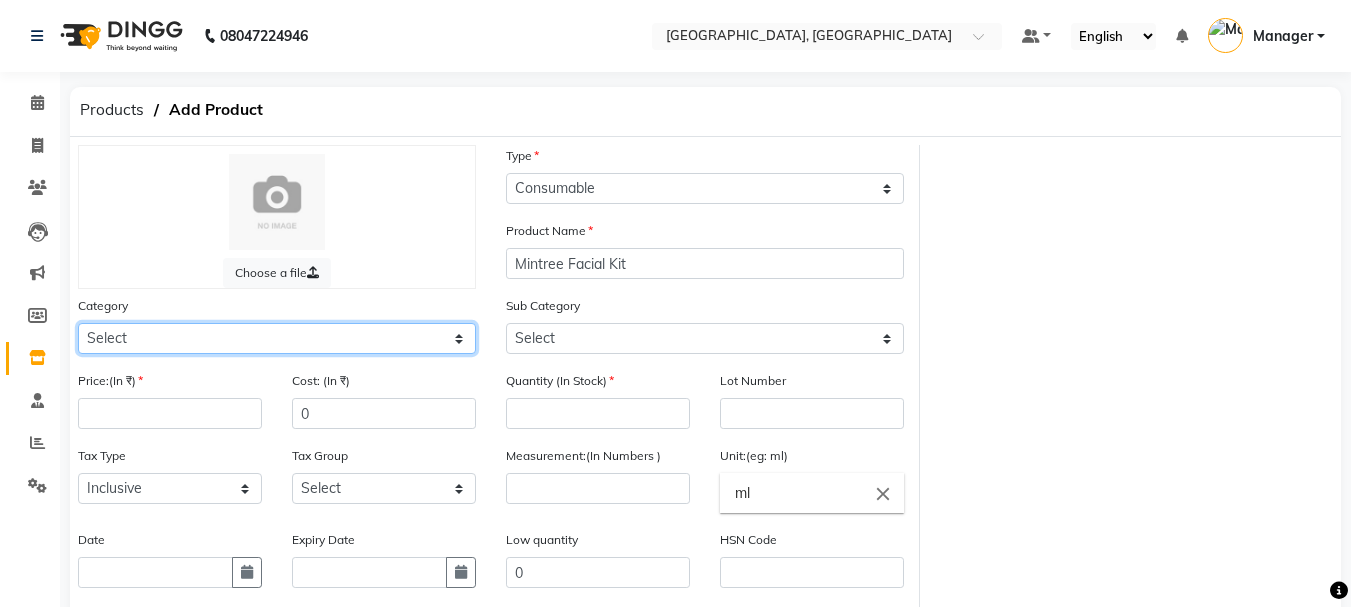 click on "Select Hair Skin Makeup Personal Care Appliances [PERSON_NAME] Waxing Disposable Threading Hands and Feet Beauty Planet [MEDICAL_DATA] Cadiveu Casmara Cheryls Loreal Olaplex Other" 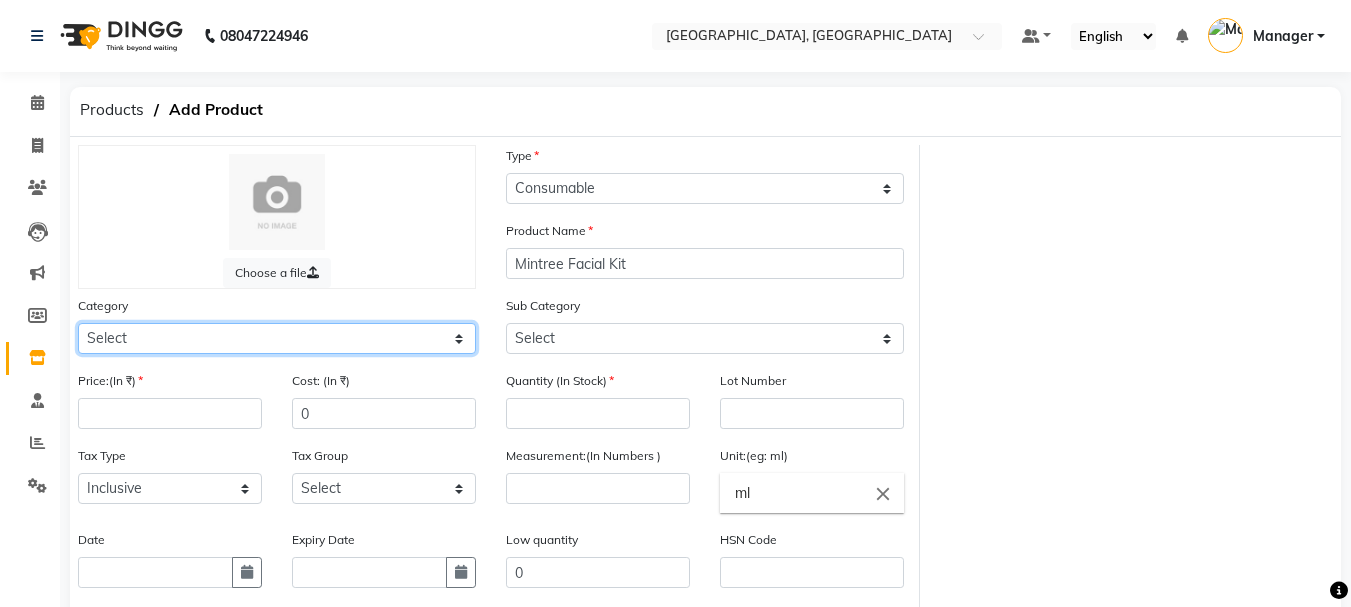 select on "1400" 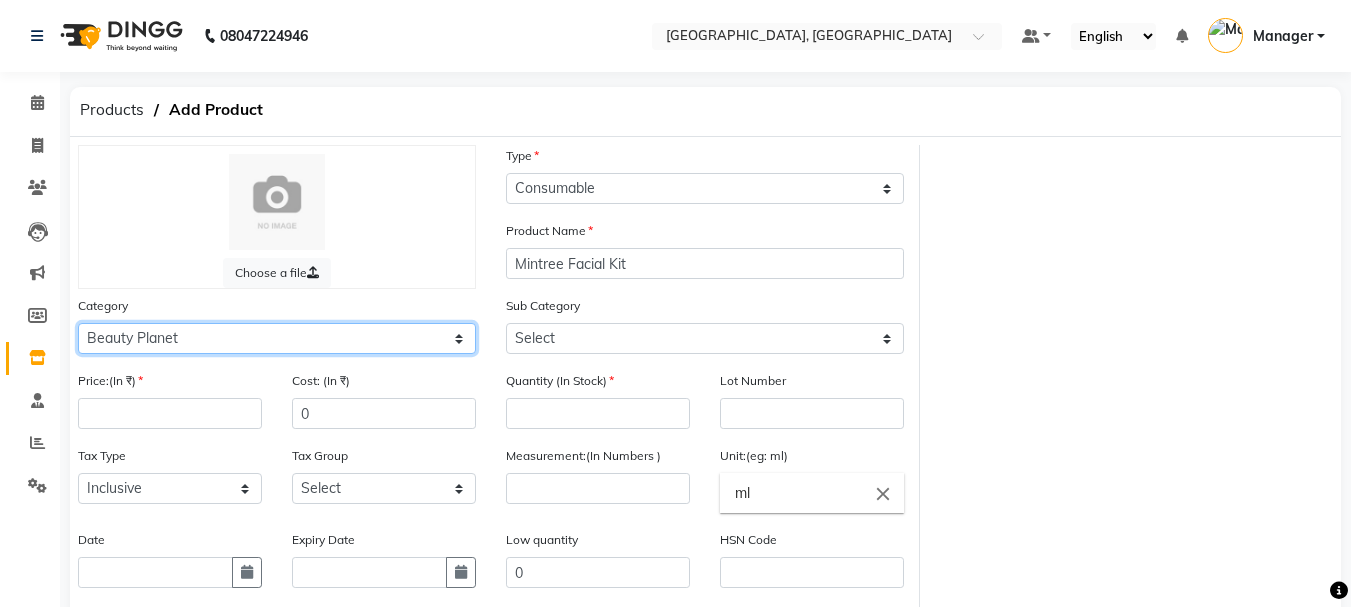 click on "Select Hair Skin Makeup Personal Care Appliances [PERSON_NAME] Waxing Disposable Threading Hands and Feet Beauty Planet [MEDICAL_DATA] Cadiveu Casmara Cheryls Loreal Olaplex Other" 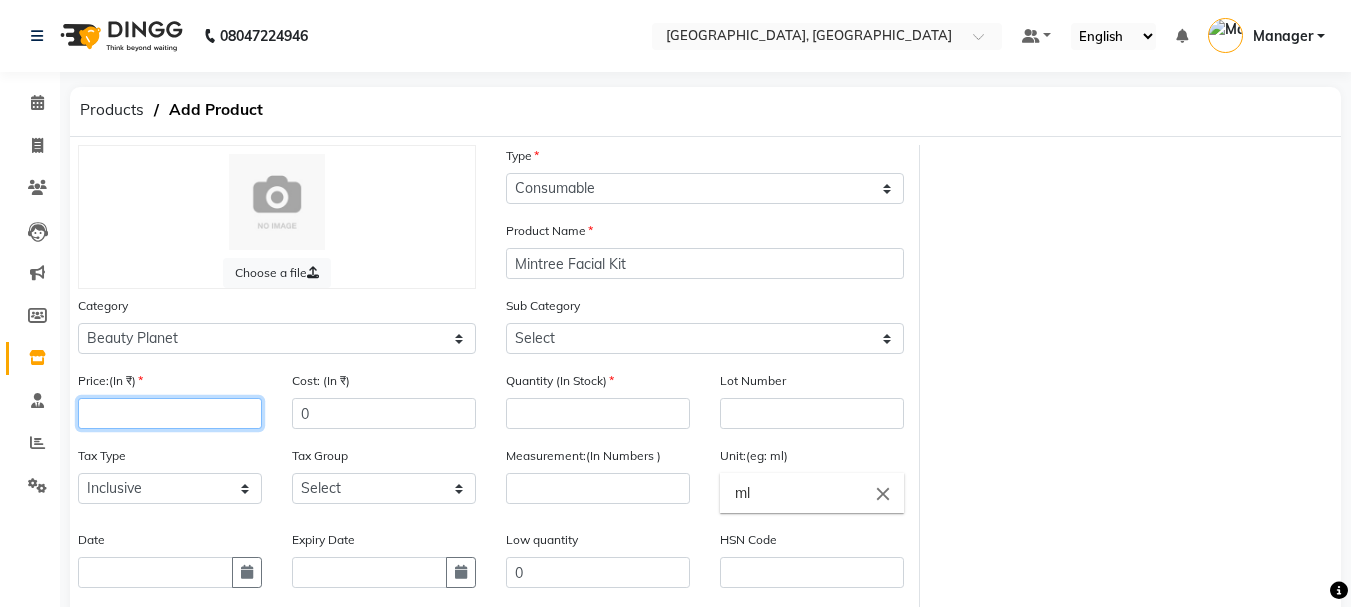 click 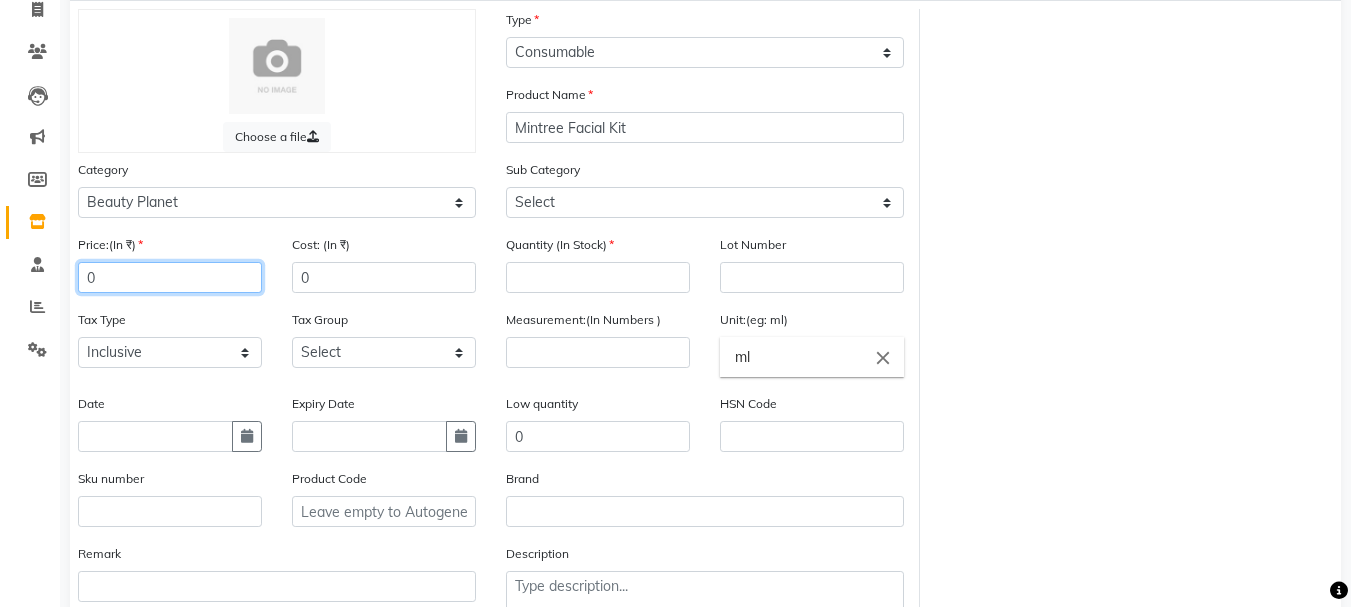 scroll, scrollTop: 183, scrollLeft: 0, axis: vertical 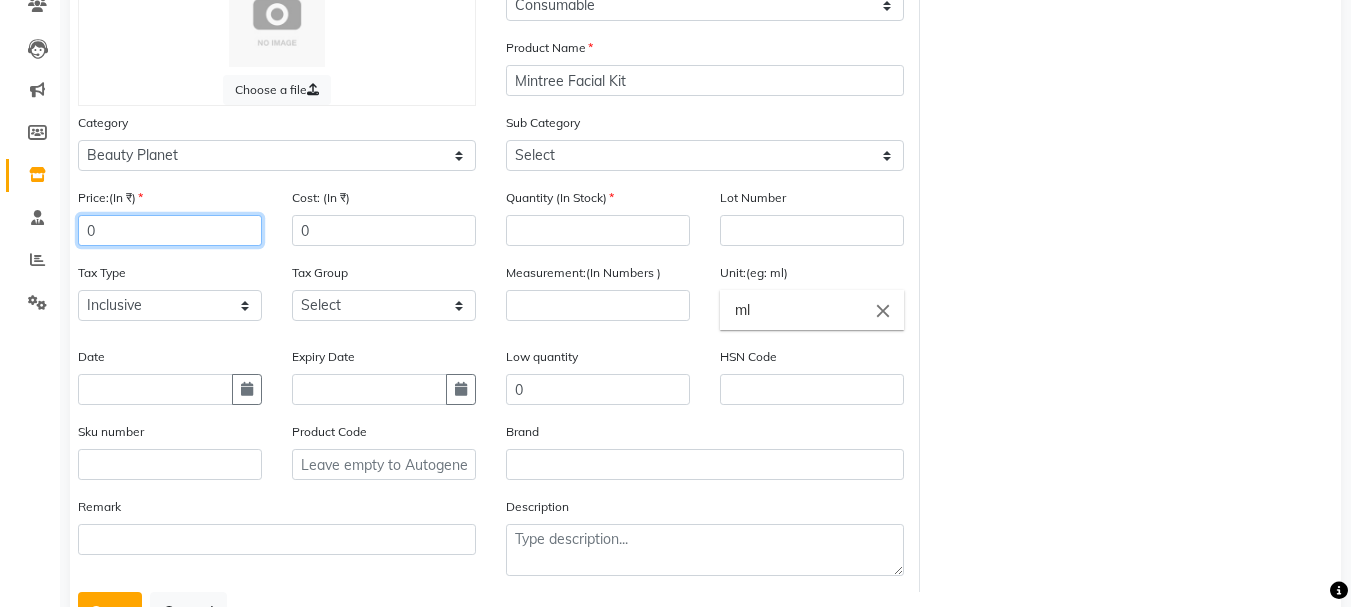type on "0" 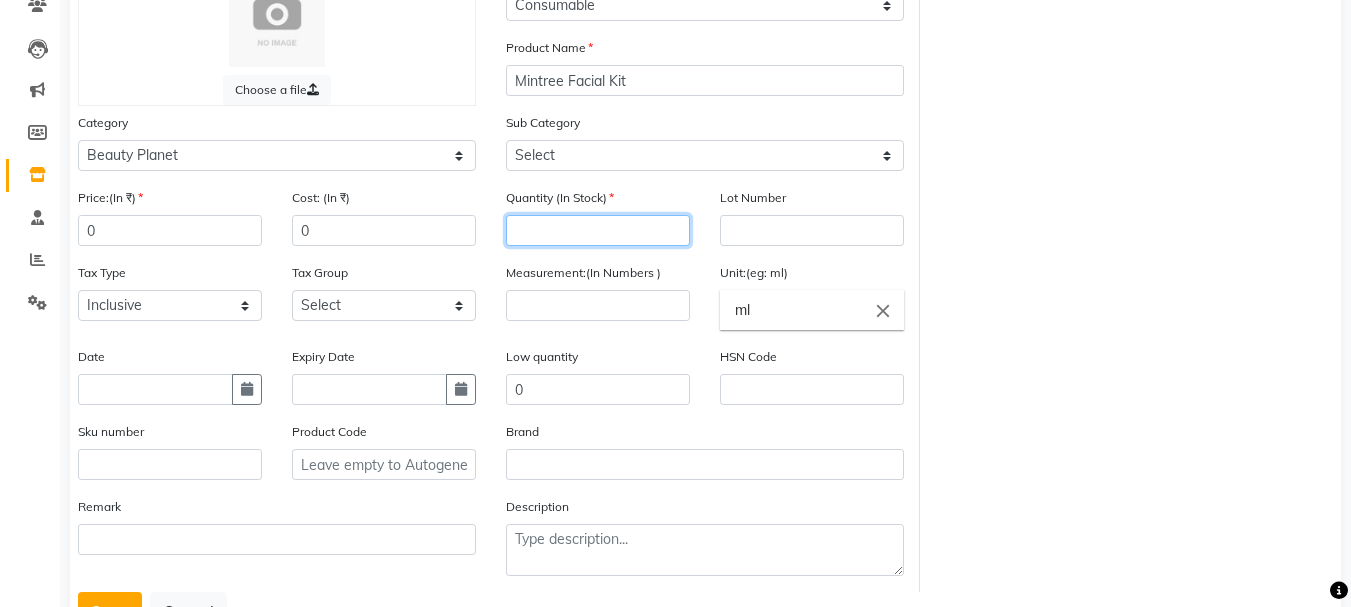 click 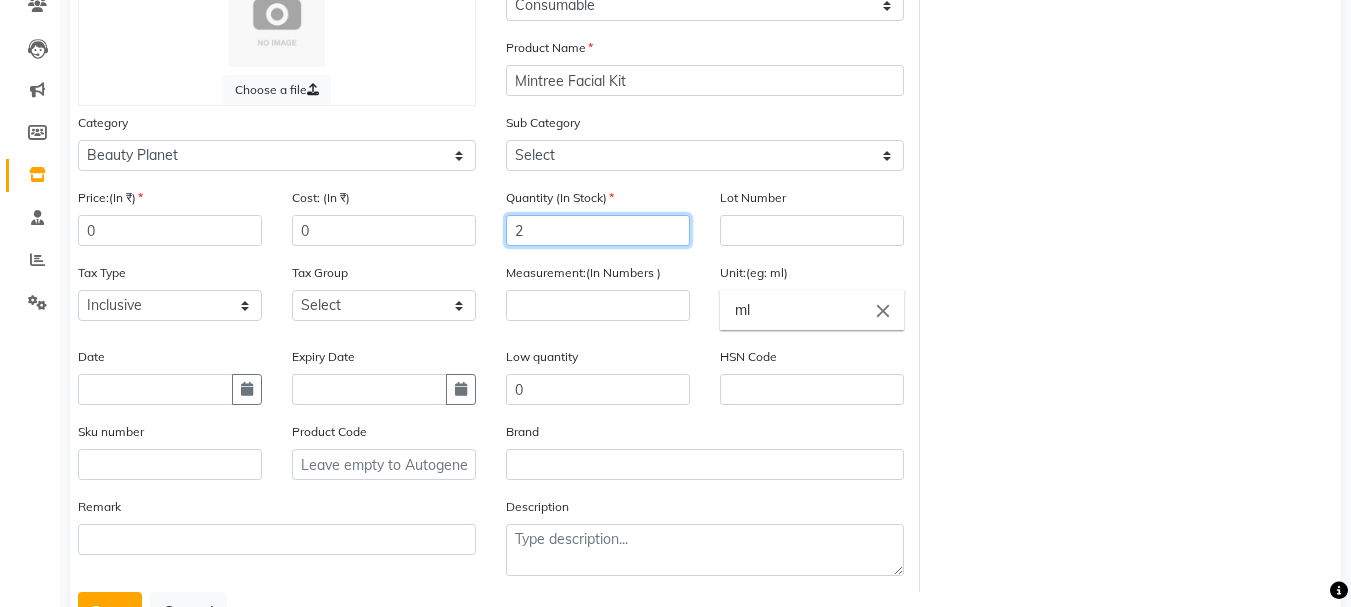 type on "2" 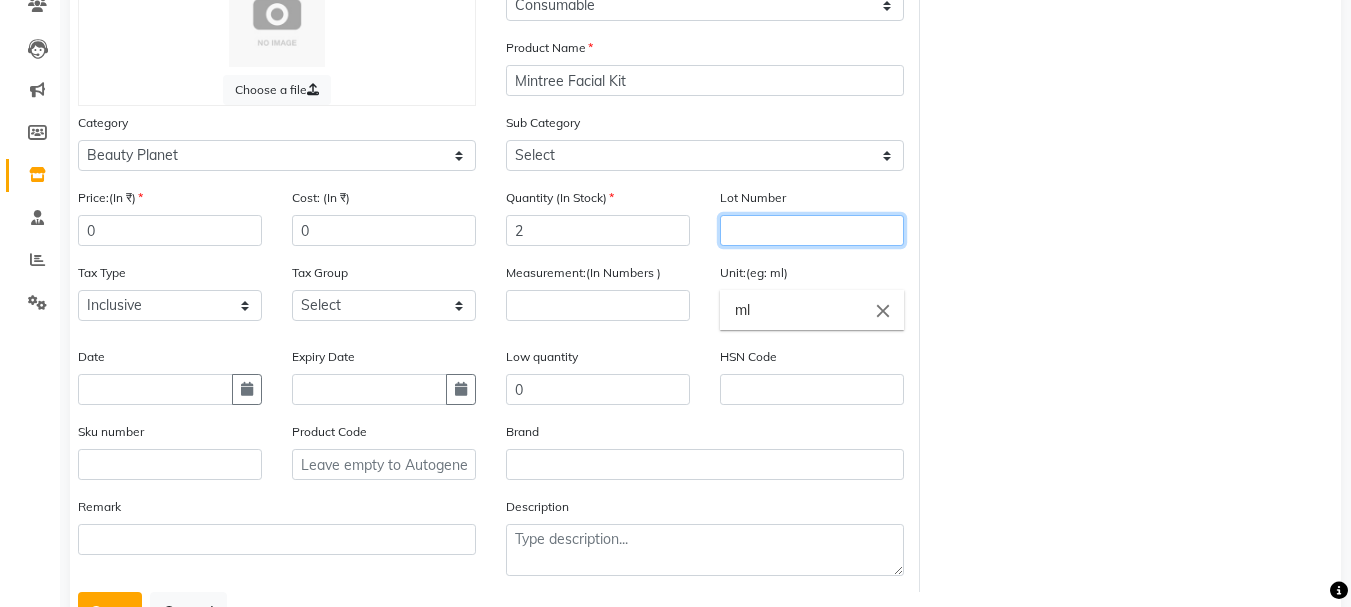 click 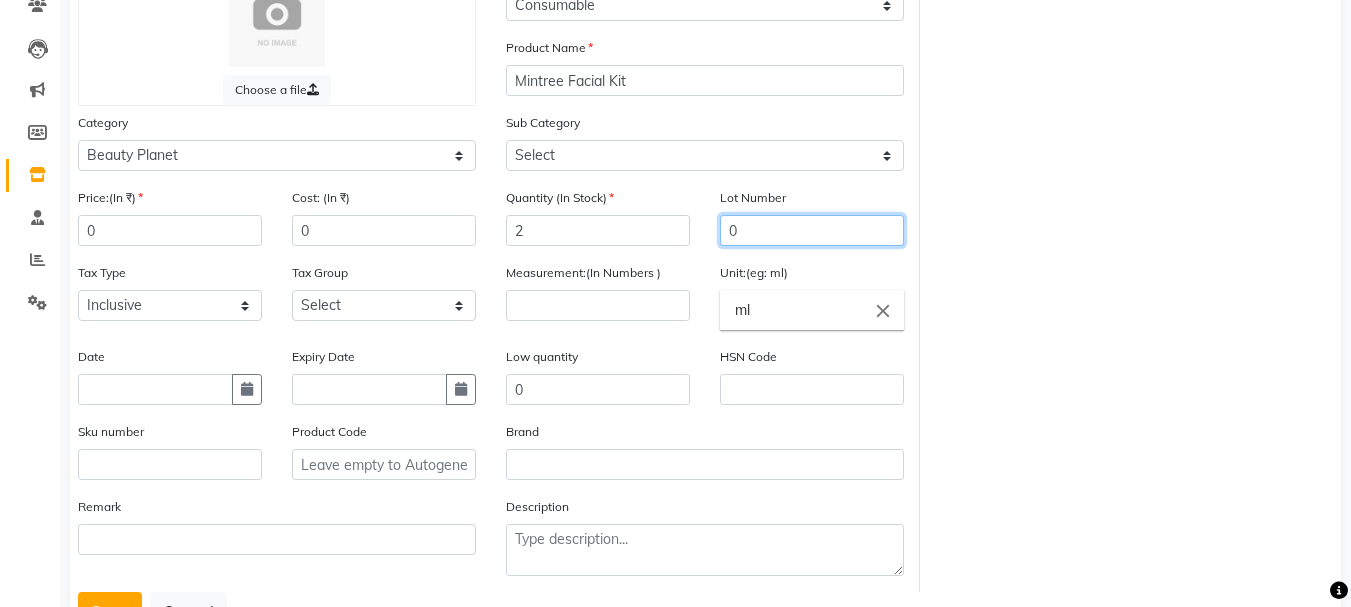 scroll, scrollTop: 264, scrollLeft: 0, axis: vertical 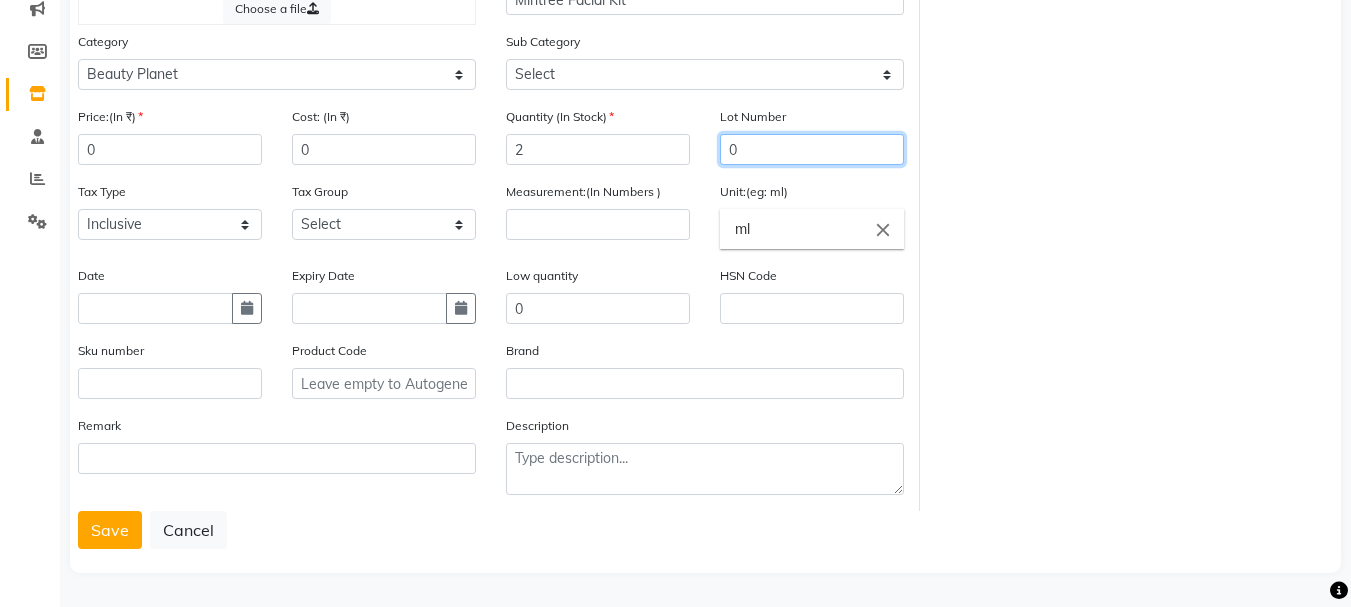 type on "0" 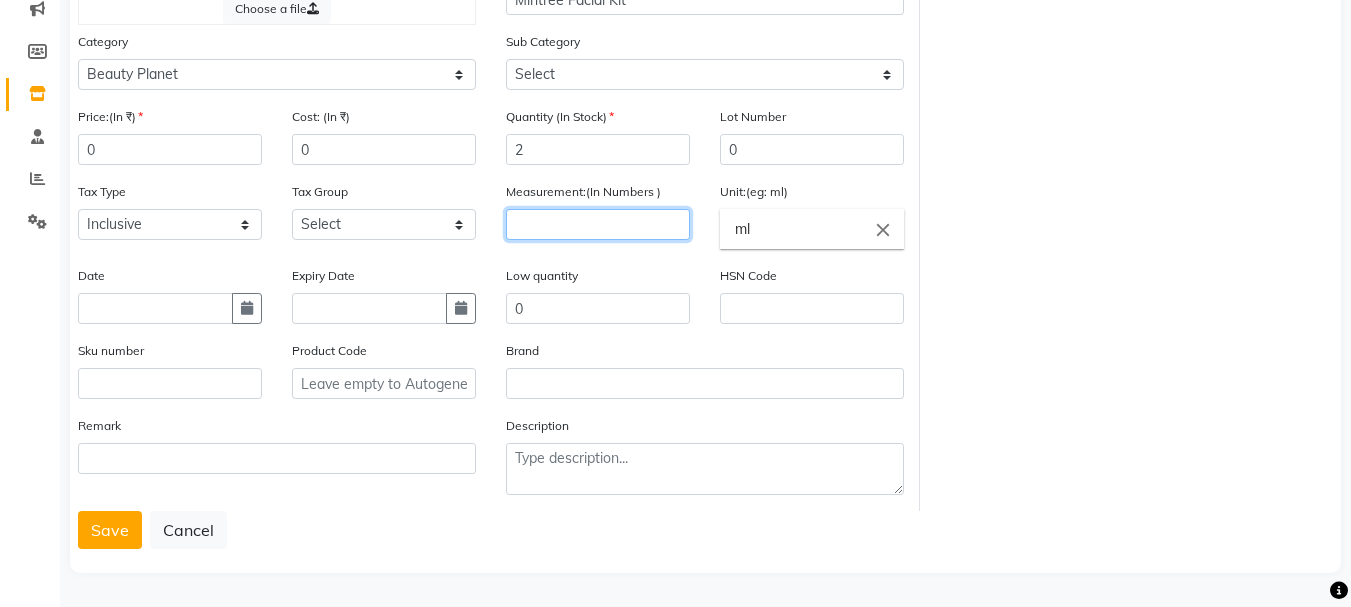 click 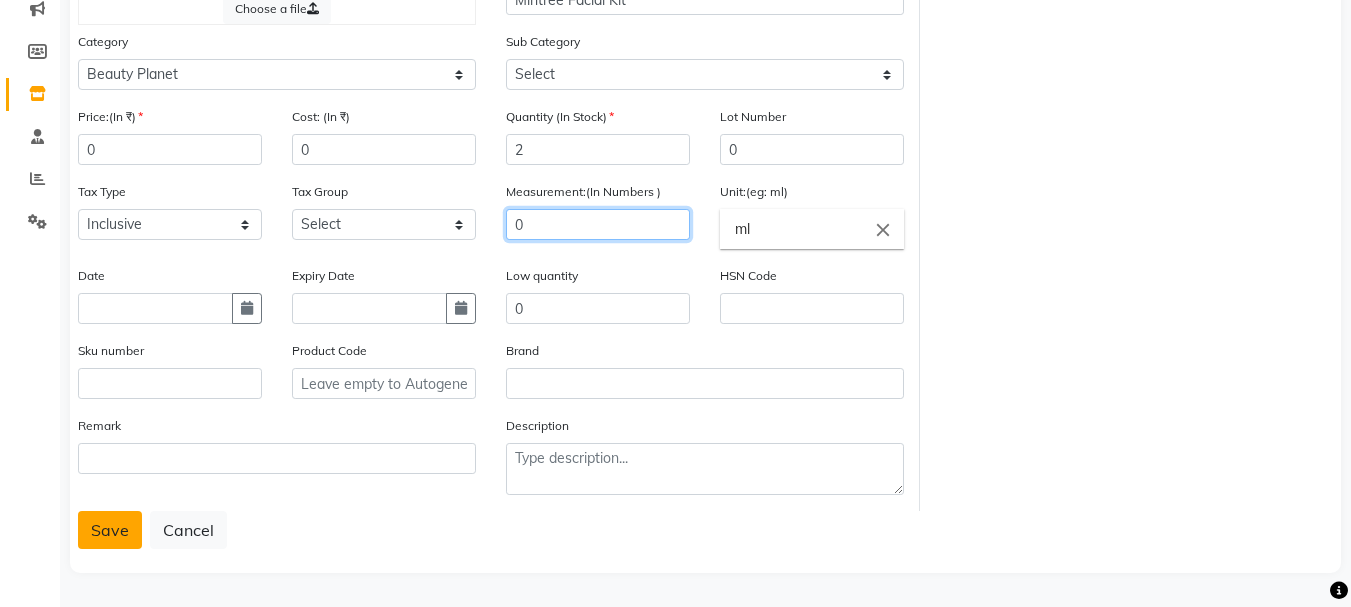 type on "0" 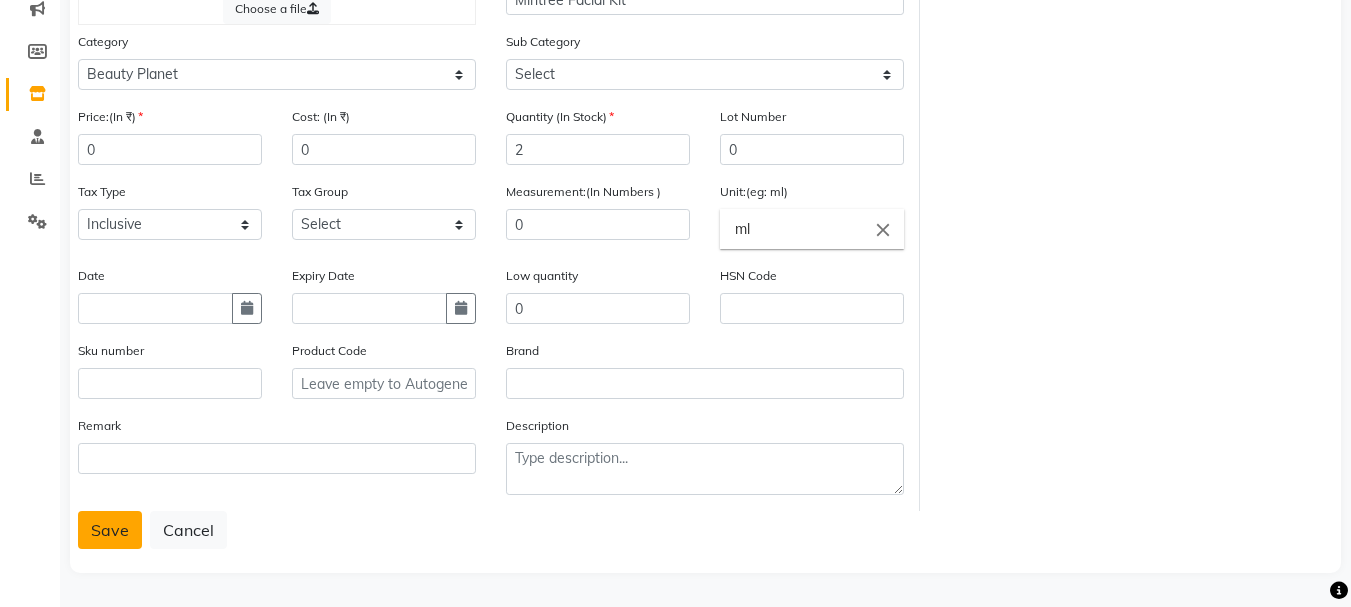 click on "Save" 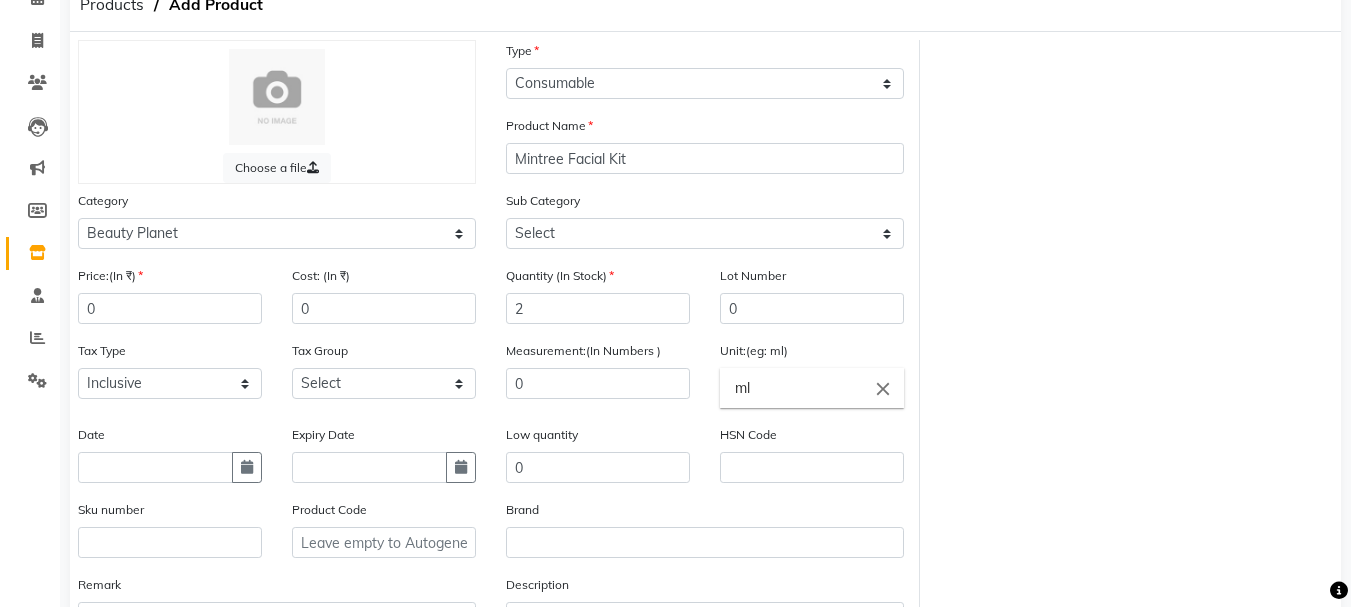 scroll, scrollTop: 107, scrollLeft: 0, axis: vertical 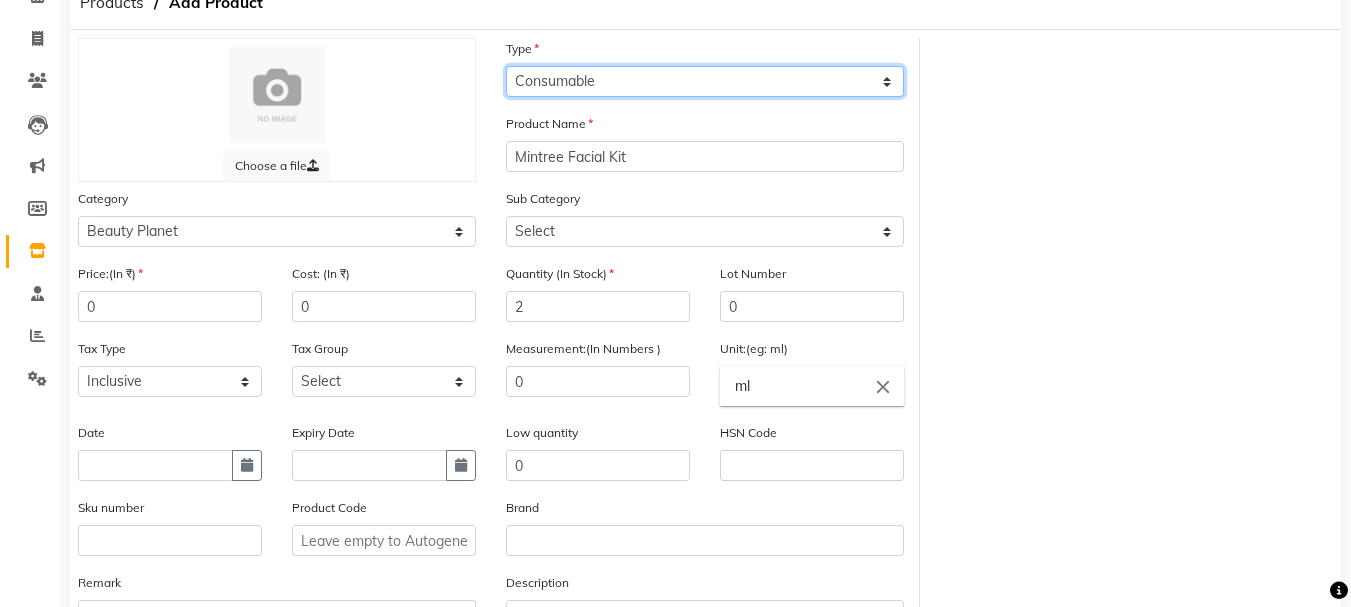 click on "Select Type Both Retail Consumable" 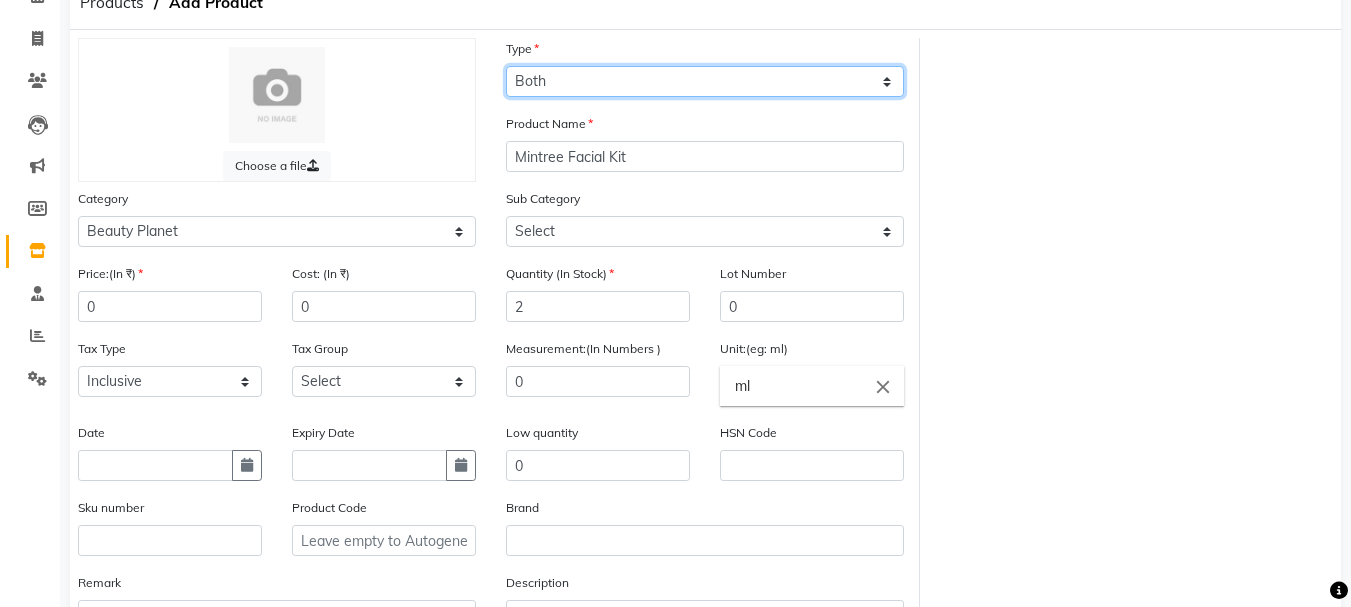 click on "Select Type Both Retail Consumable" 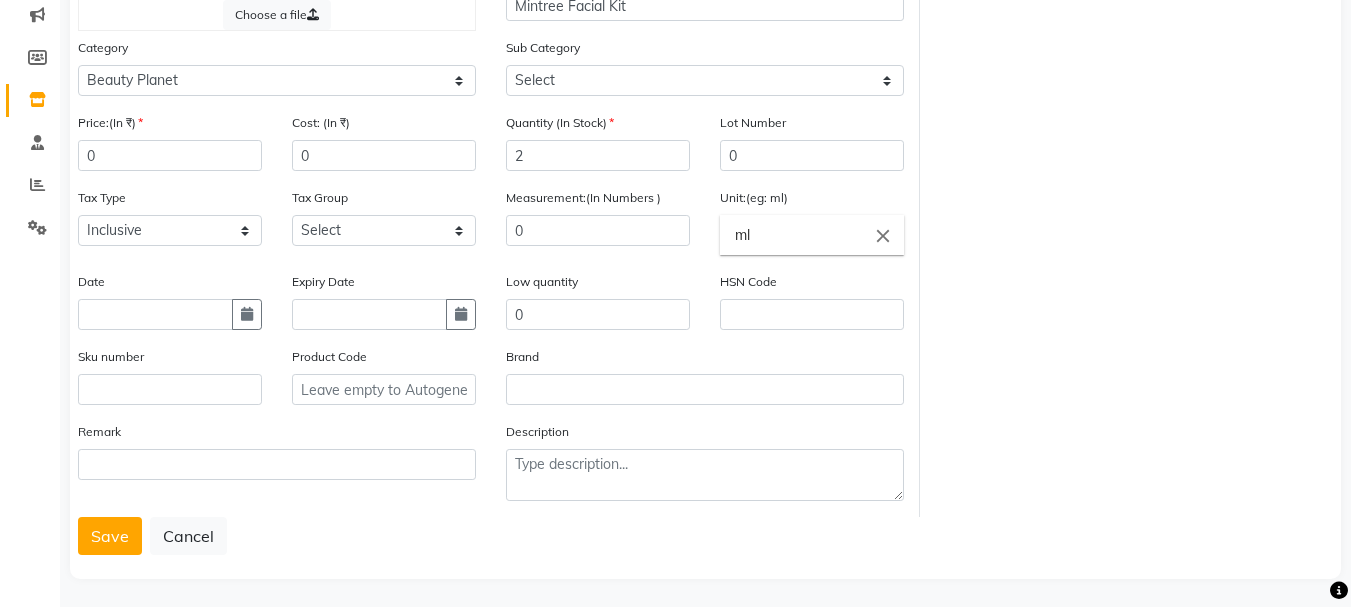 scroll, scrollTop: 264, scrollLeft: 0, axis: vertical 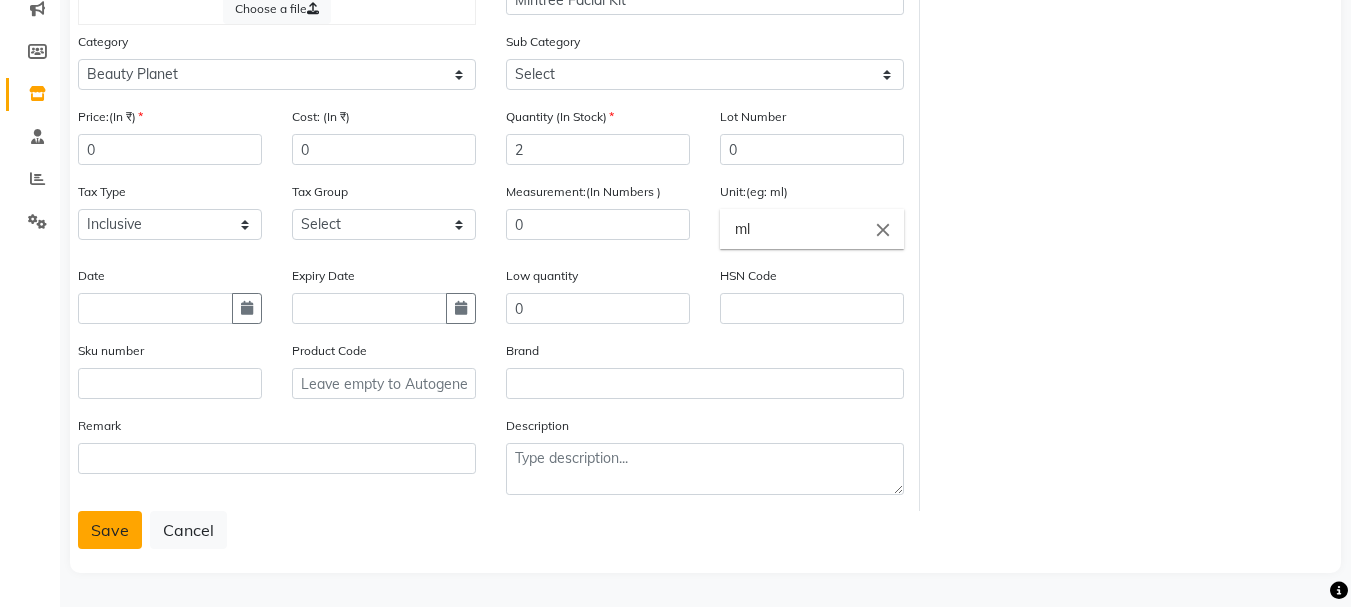 click on "Save" 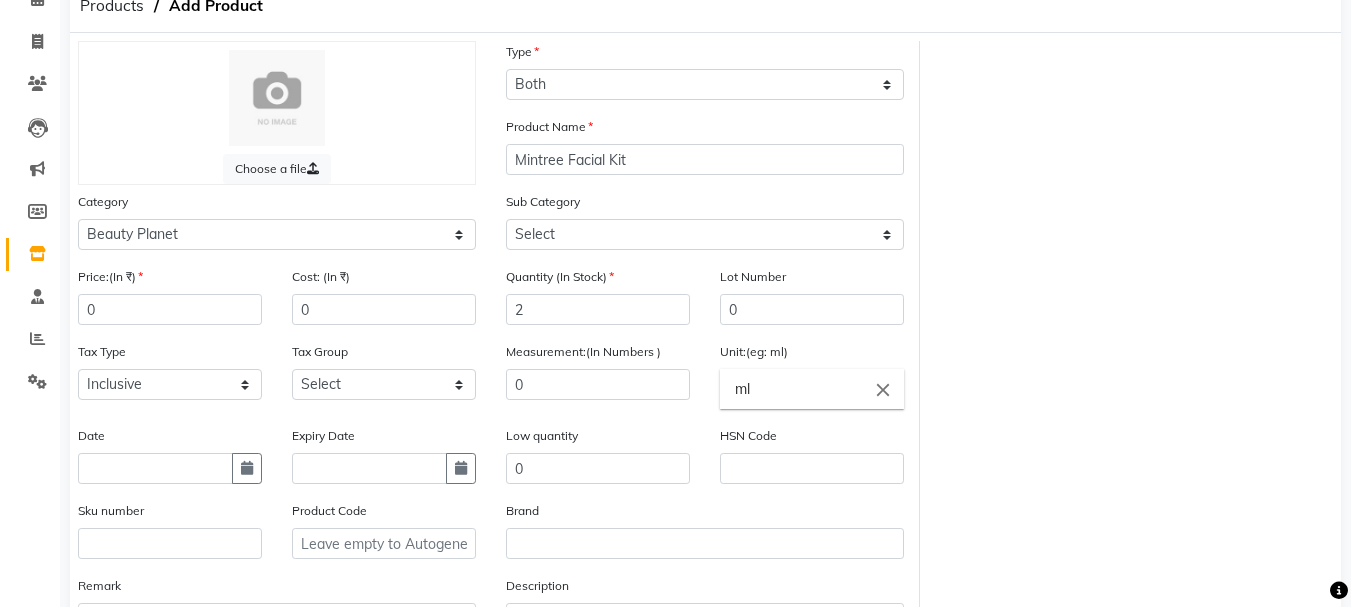 scroll, scrollTop: 102, scrollLeft: 0, axis: vertical 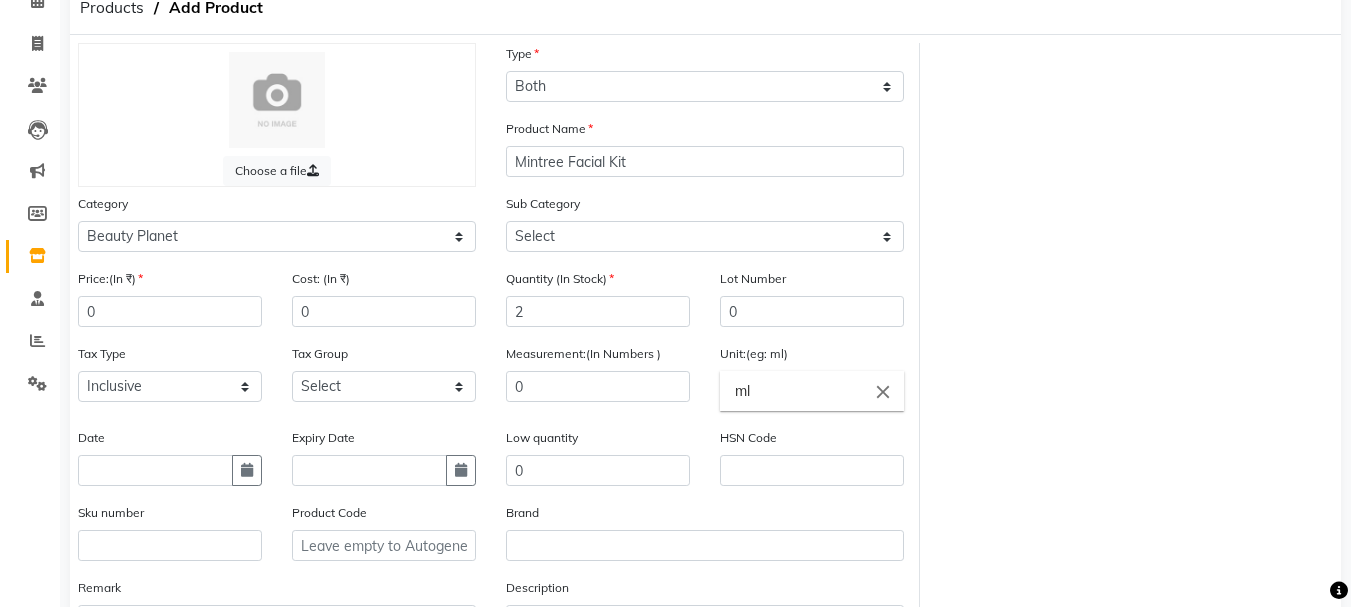 click on "Type Select Type Both Retail Consumable" 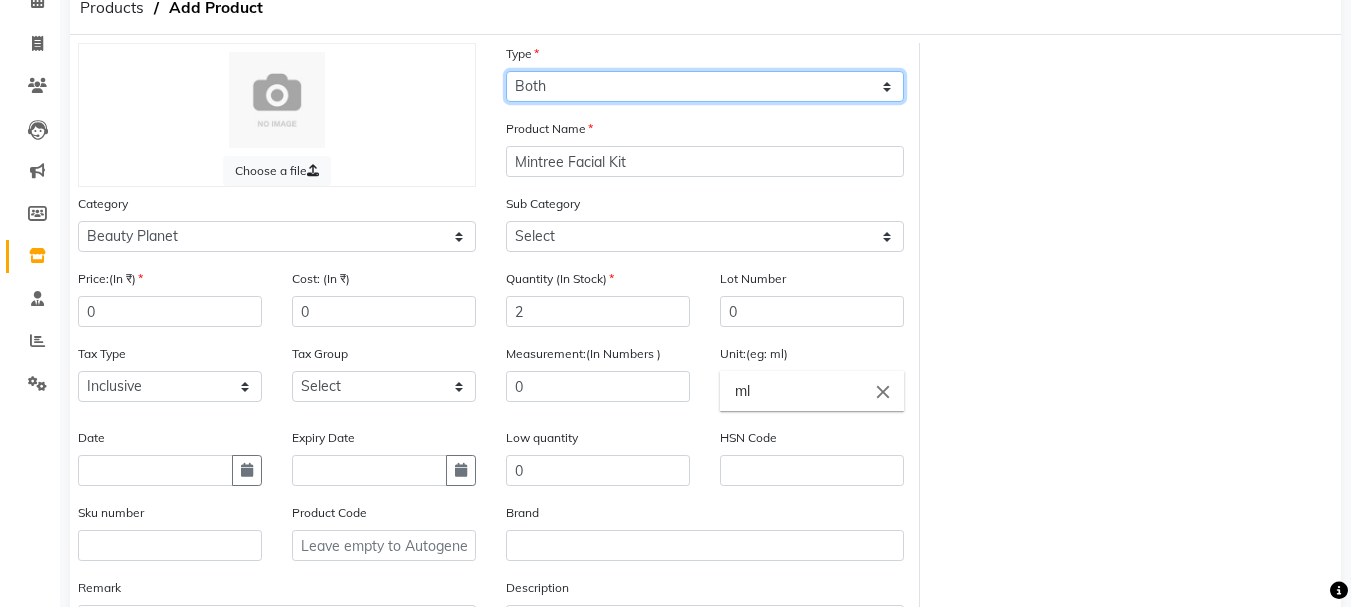 click on "Select Type Both Retail Consumable" 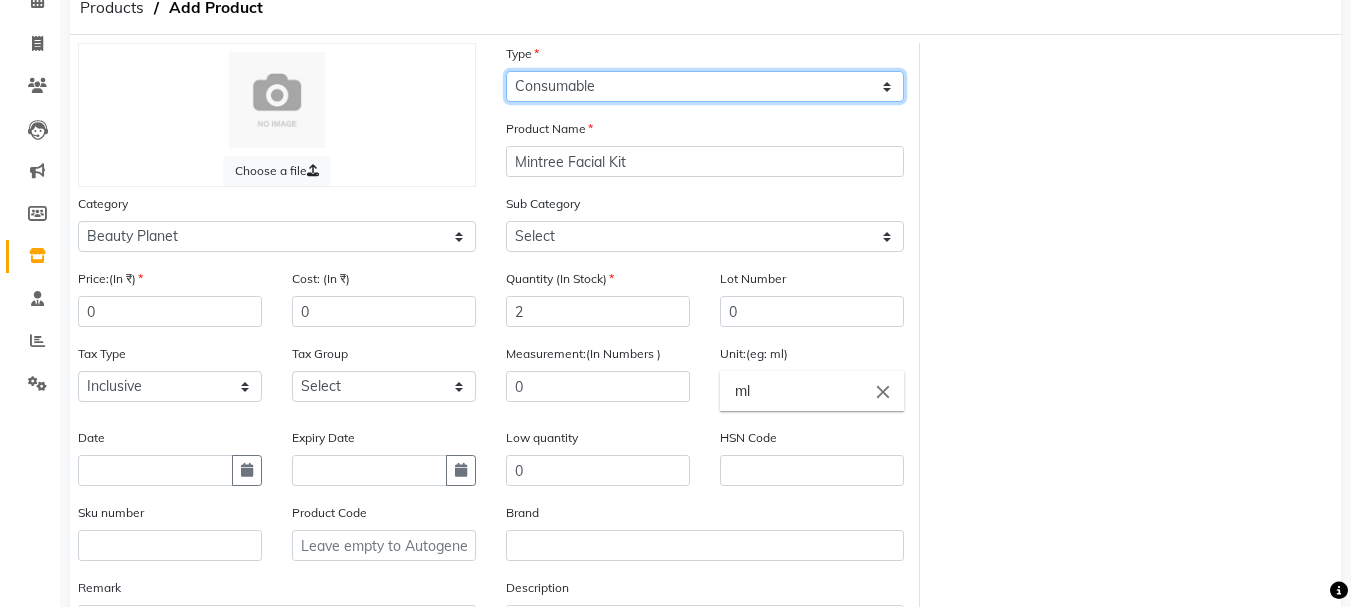 click on "Select Type Both Retail Consumable" 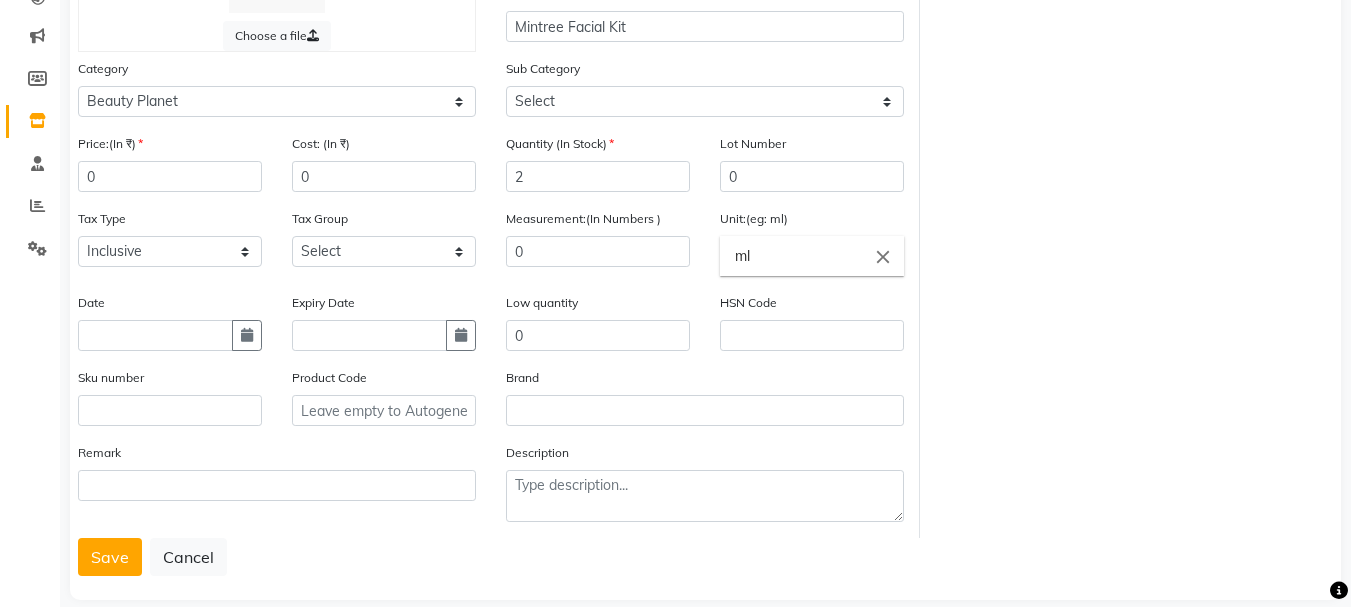 scroll, scrollTop: 235, scrollLeft: 0, axis: vertical 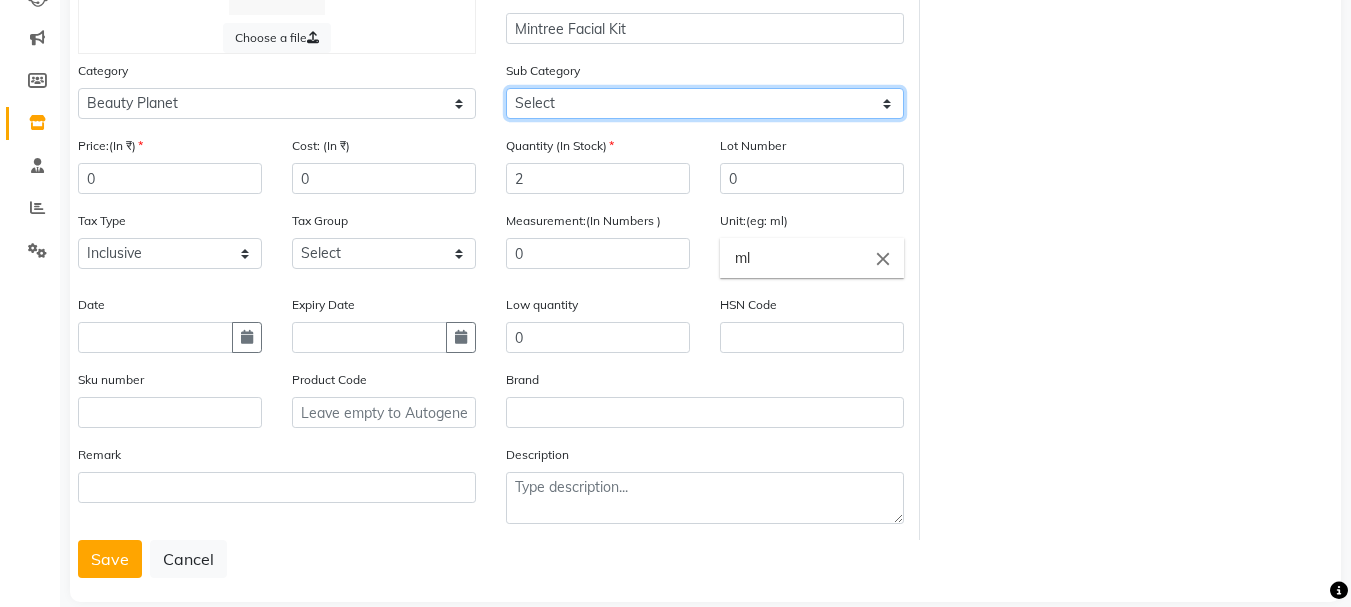 click on "Select Beauty & Other Salon Use Disposable Makeup" 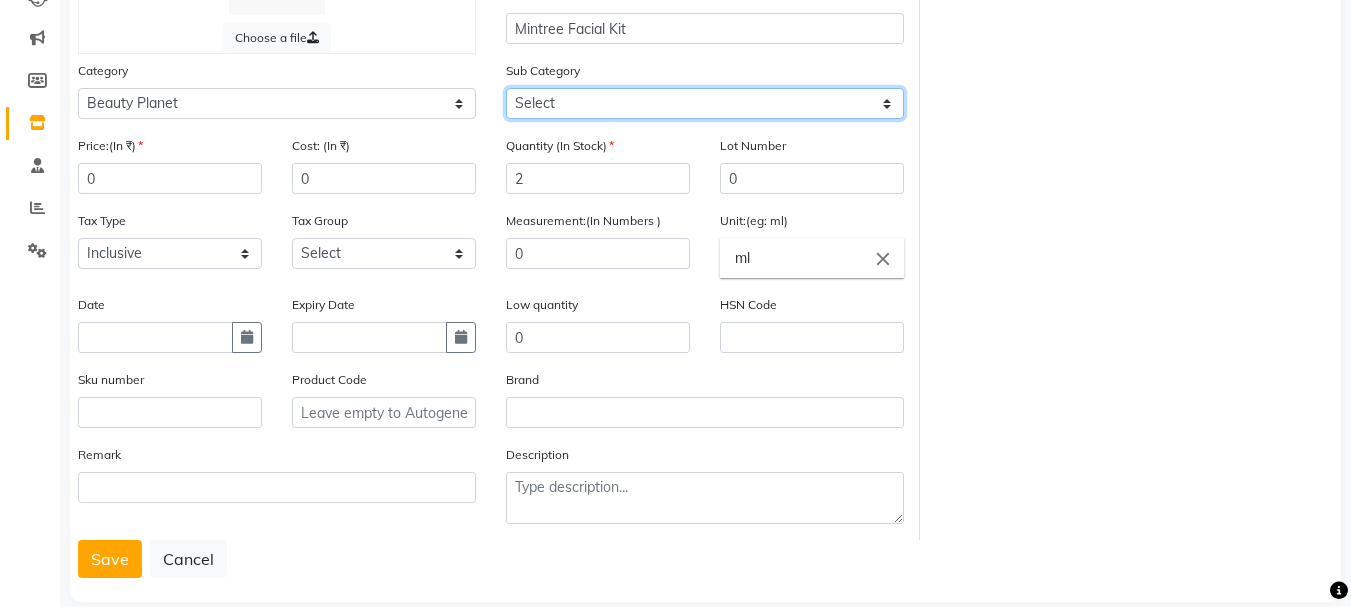 select on "1401" 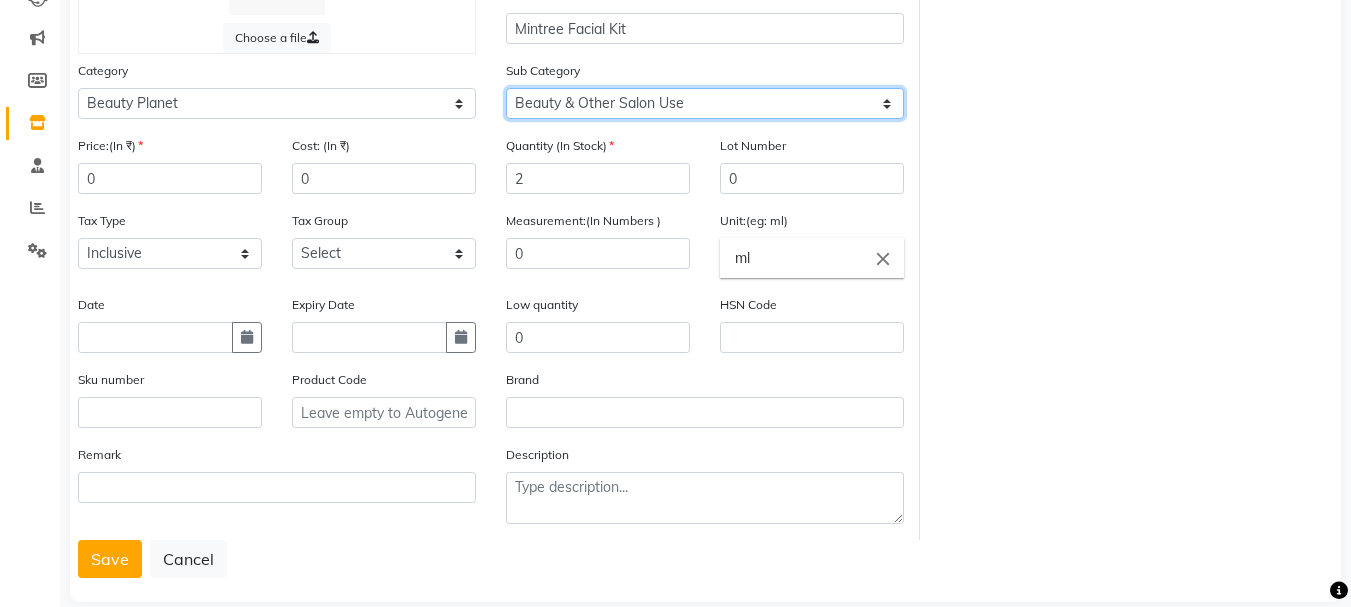 click on "Select Beauty & Other Salon Use Disposable Makeup" 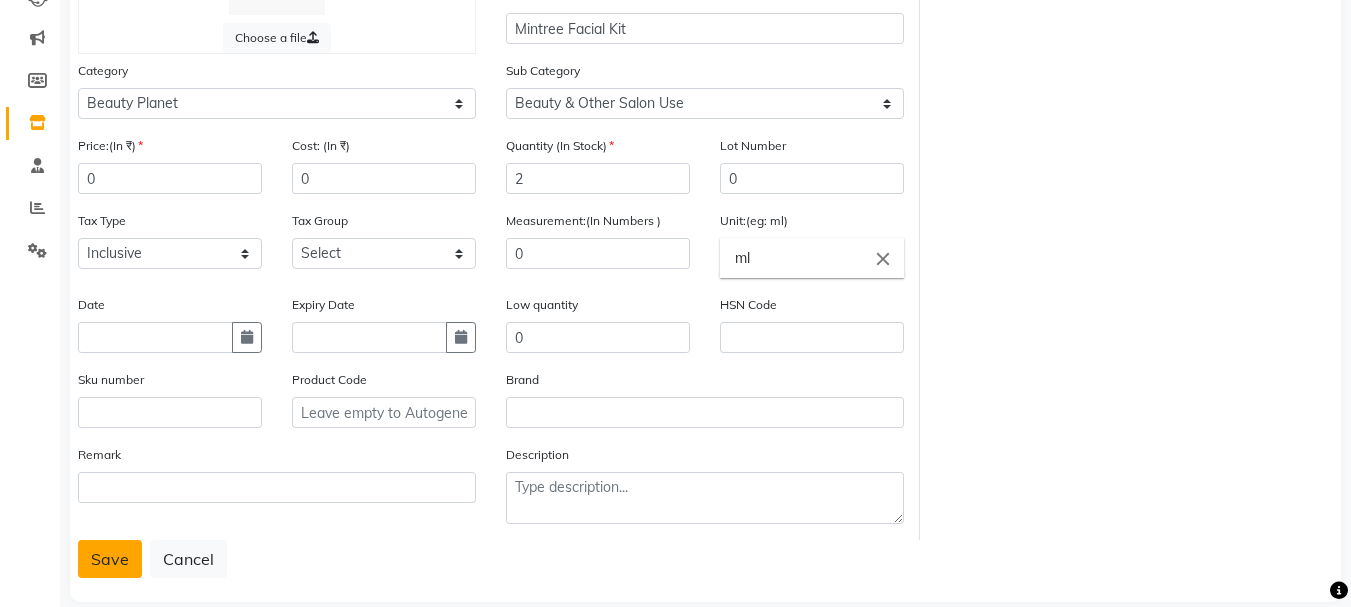 click on "Save" 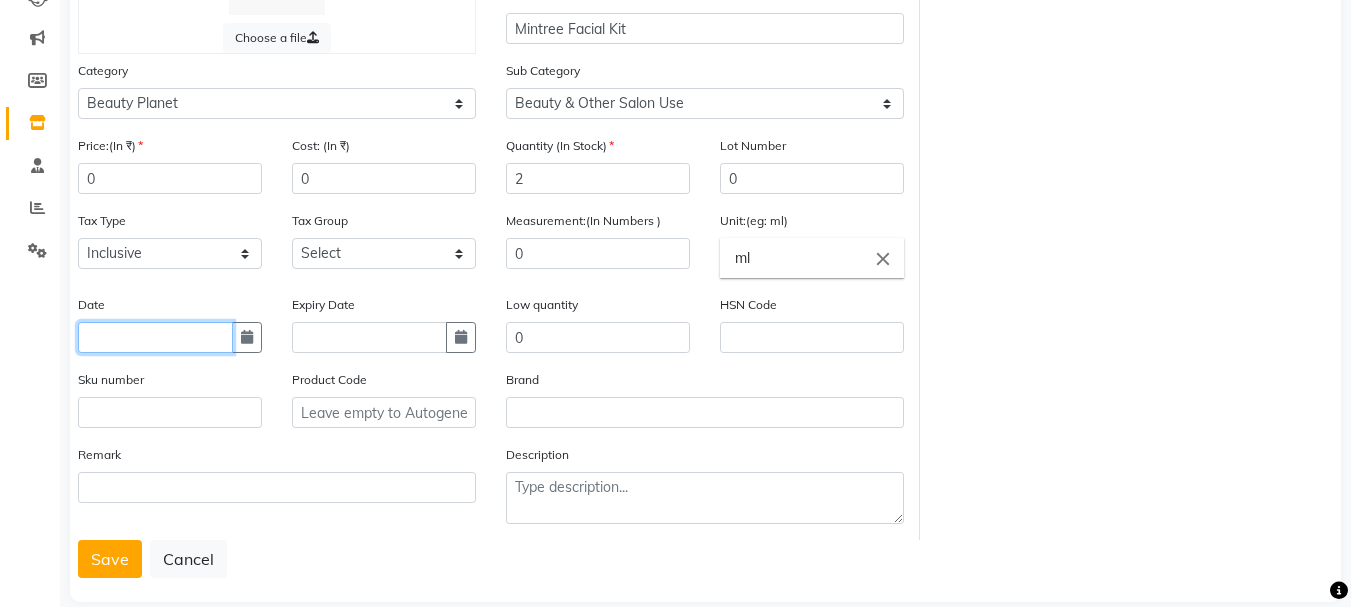 click 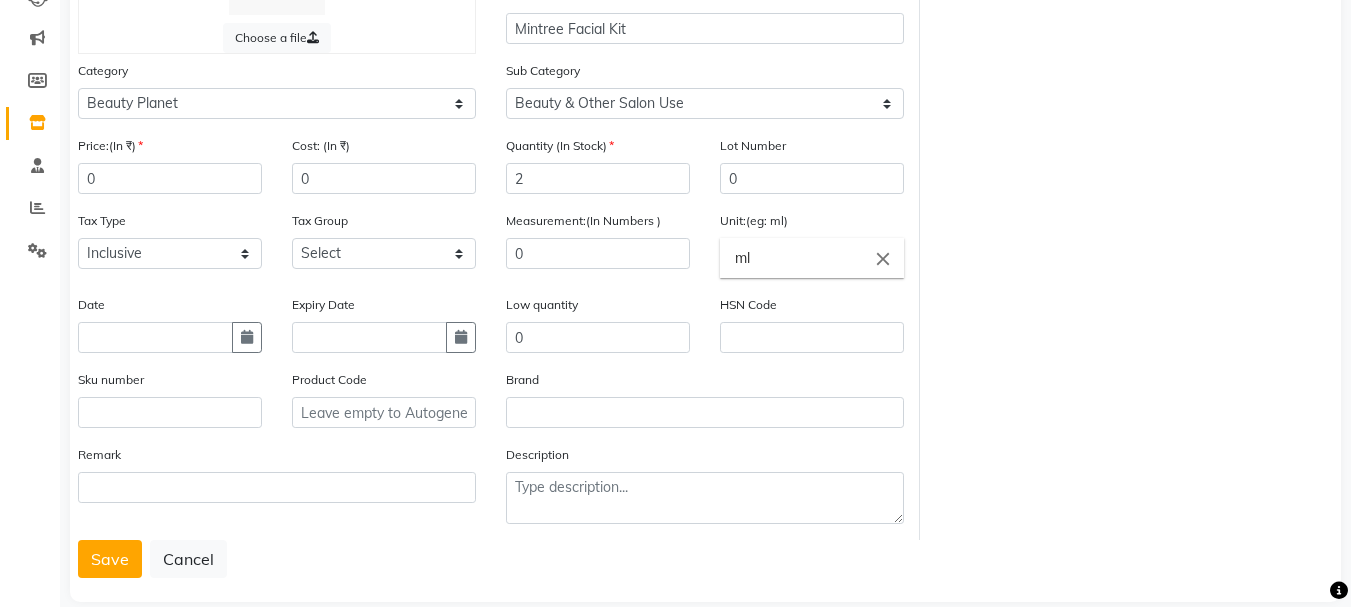 select on "7" 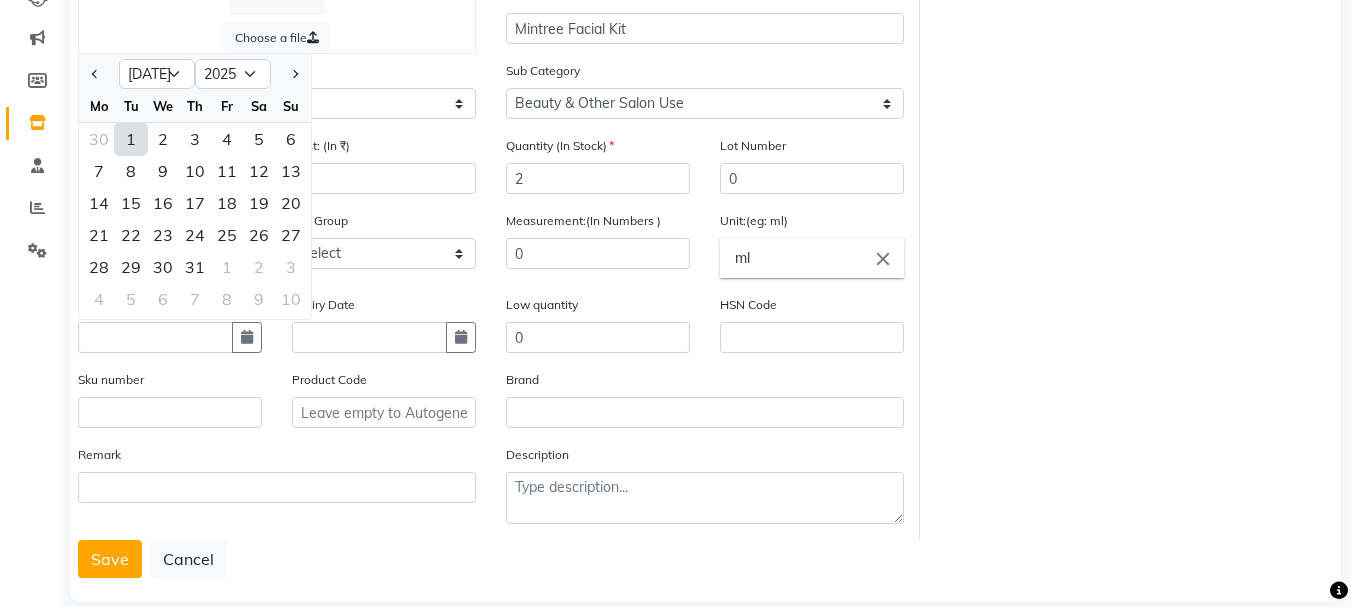 click on "1" 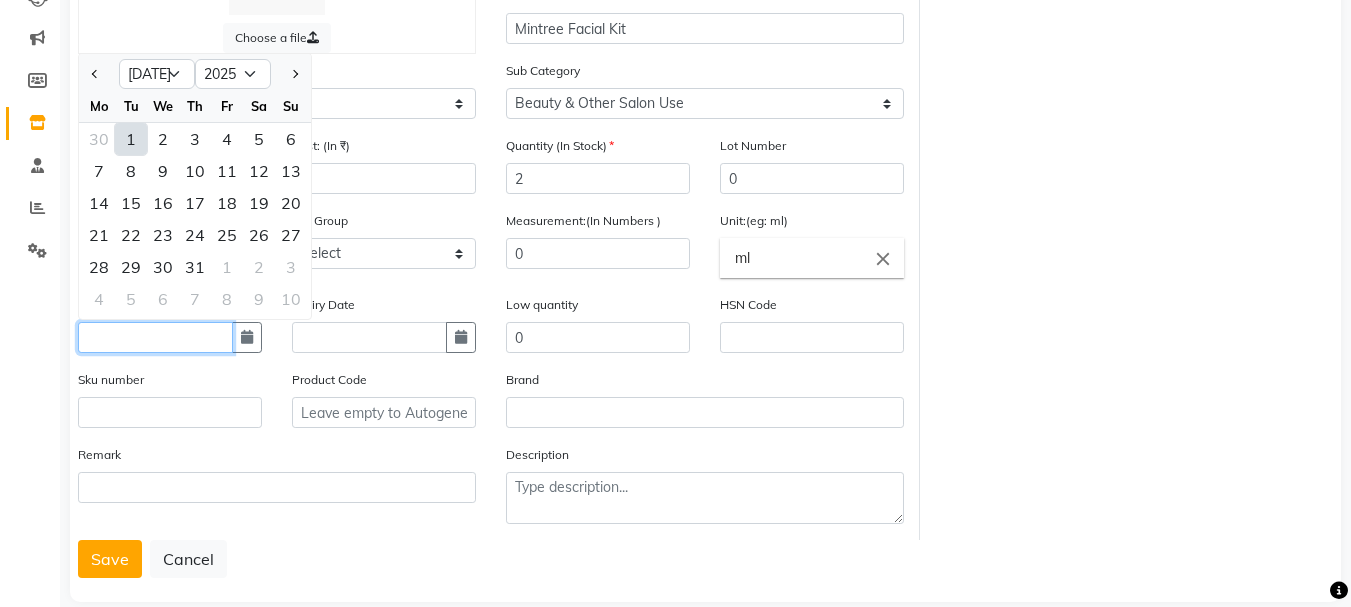 type on "01-07-2025" 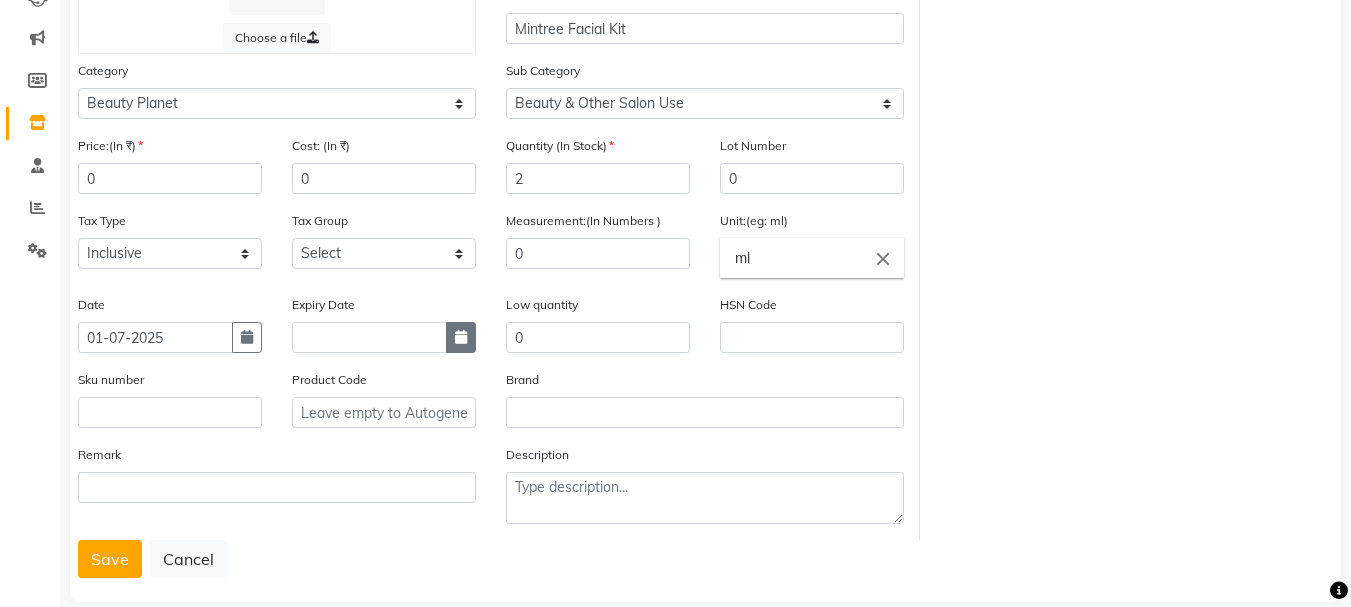 click 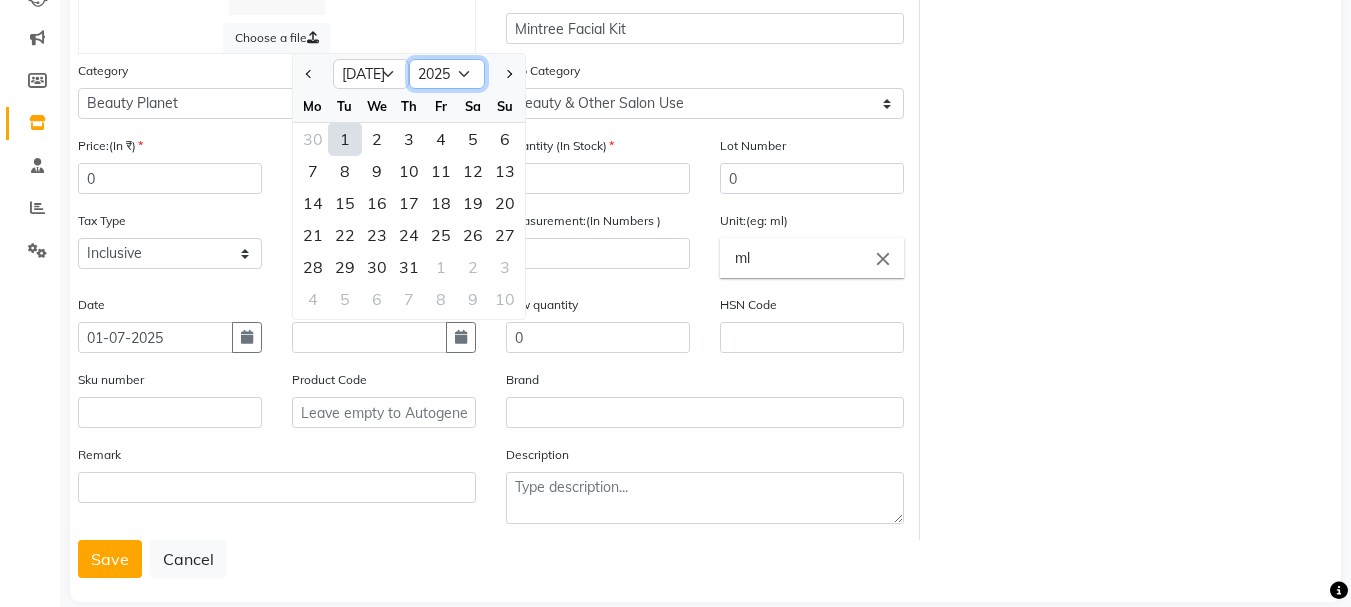 click on "2015 2016 2017 2018 2019 2020 2021 2022 2023 2024 2025 2026 2027 2028 2029 2030 2031 2032 2033 2034 2035" 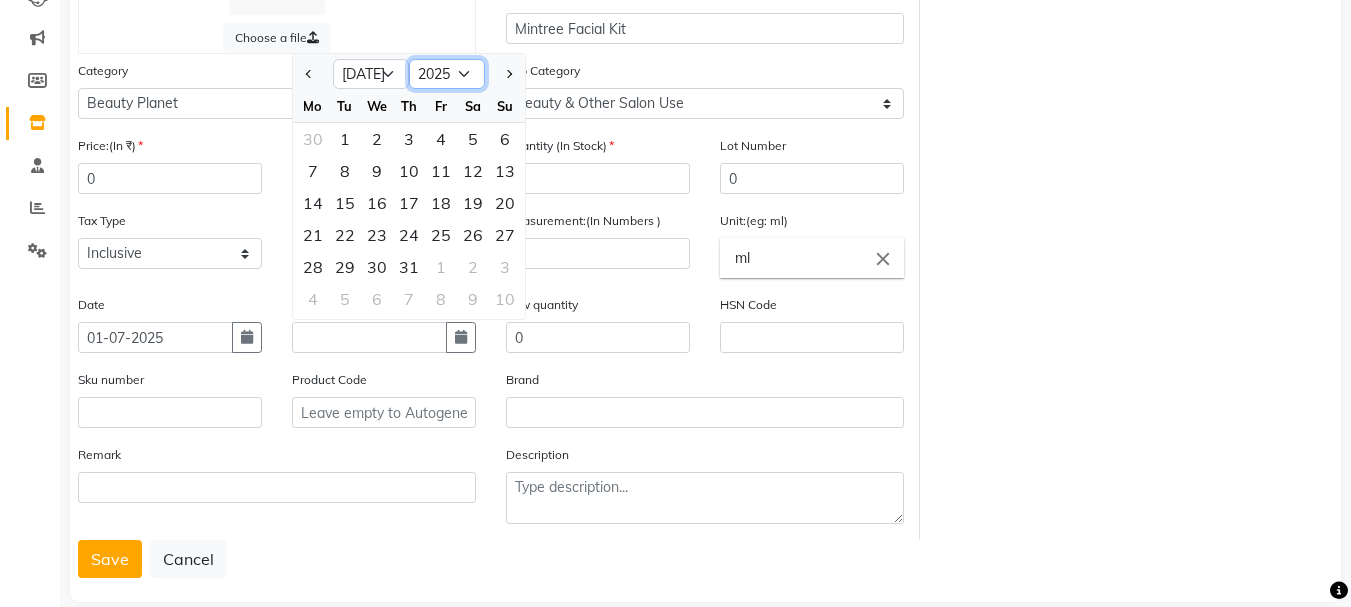 select on "2026" 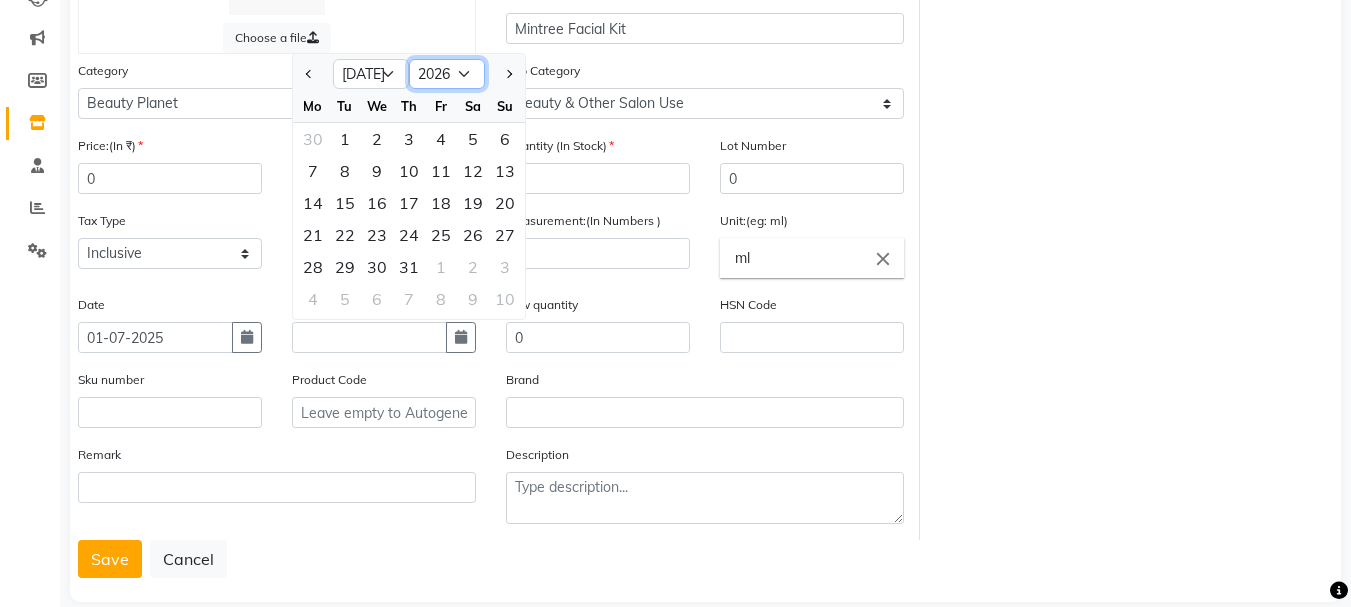 click on "2015 2016 2017 2018 2019 2020 2021 2022 2023 2024 2025 2026 2027 2028 2029 2030 2031 2032 2033 2034 2035" 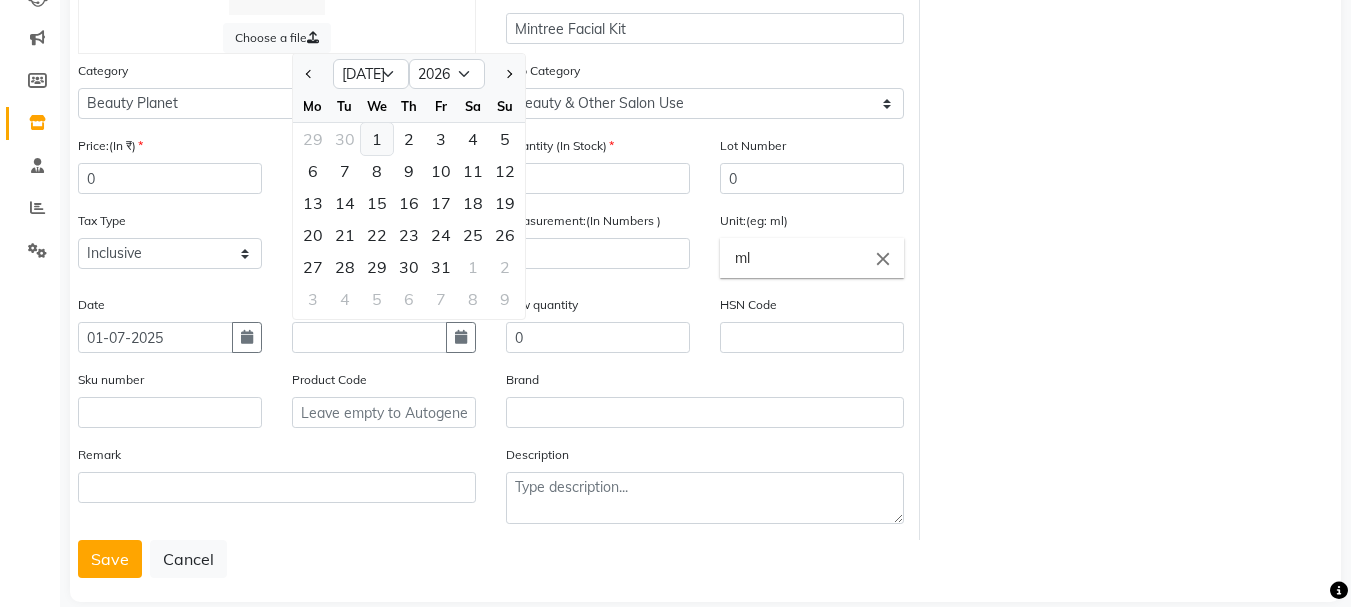 click on "1" 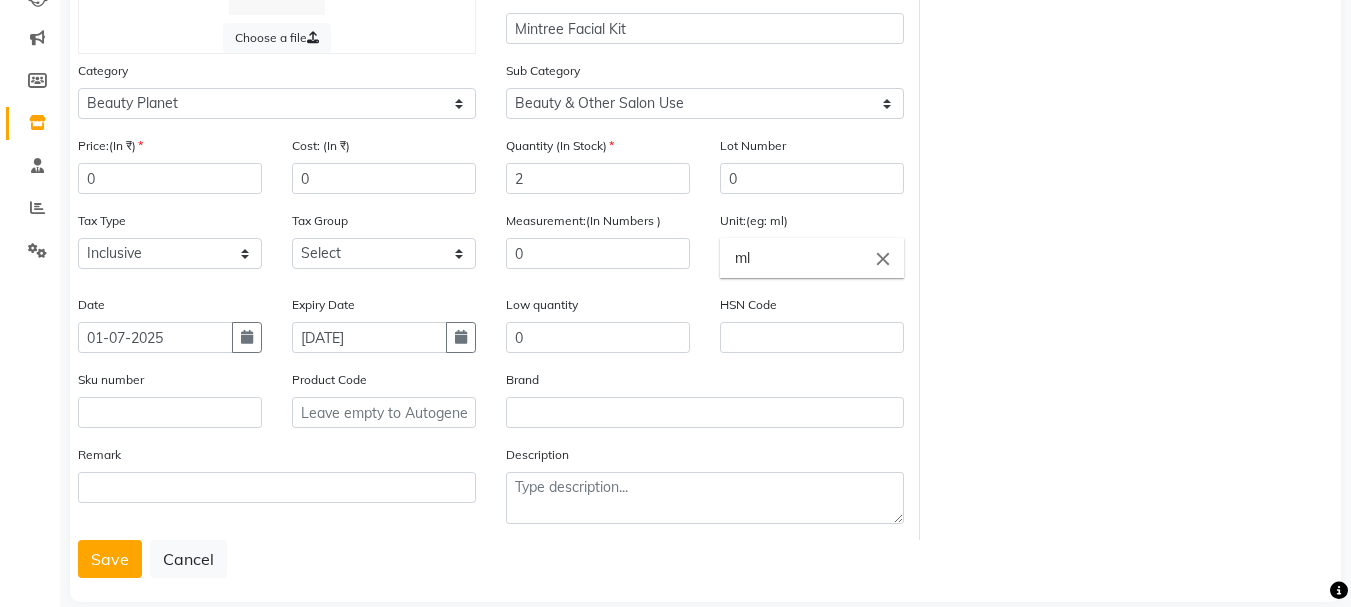 scroll, scrollTop: 264, scrollLeft: 0, axis: vertical 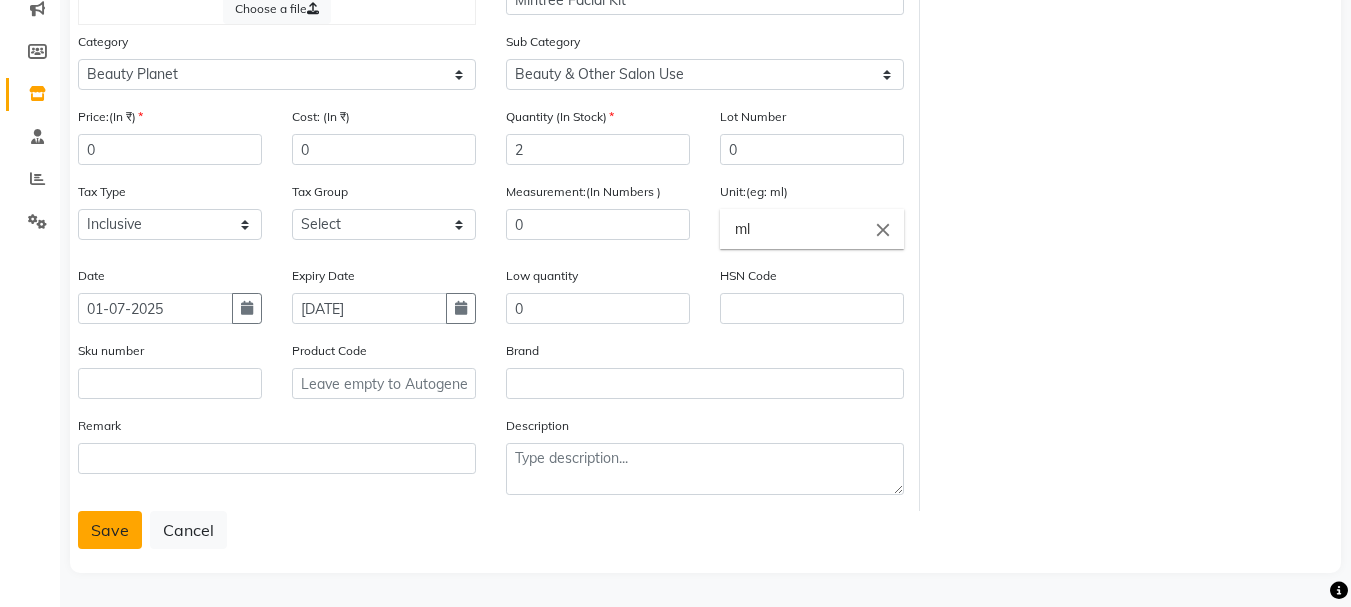 click on "Save" 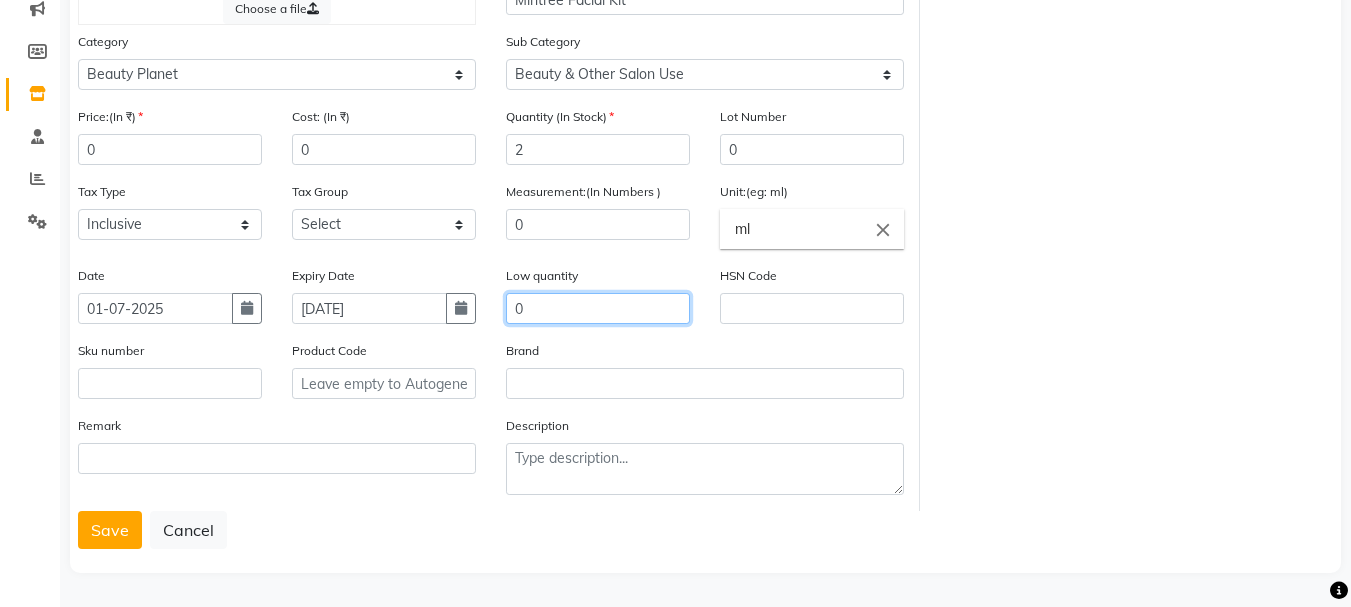 click on "0" 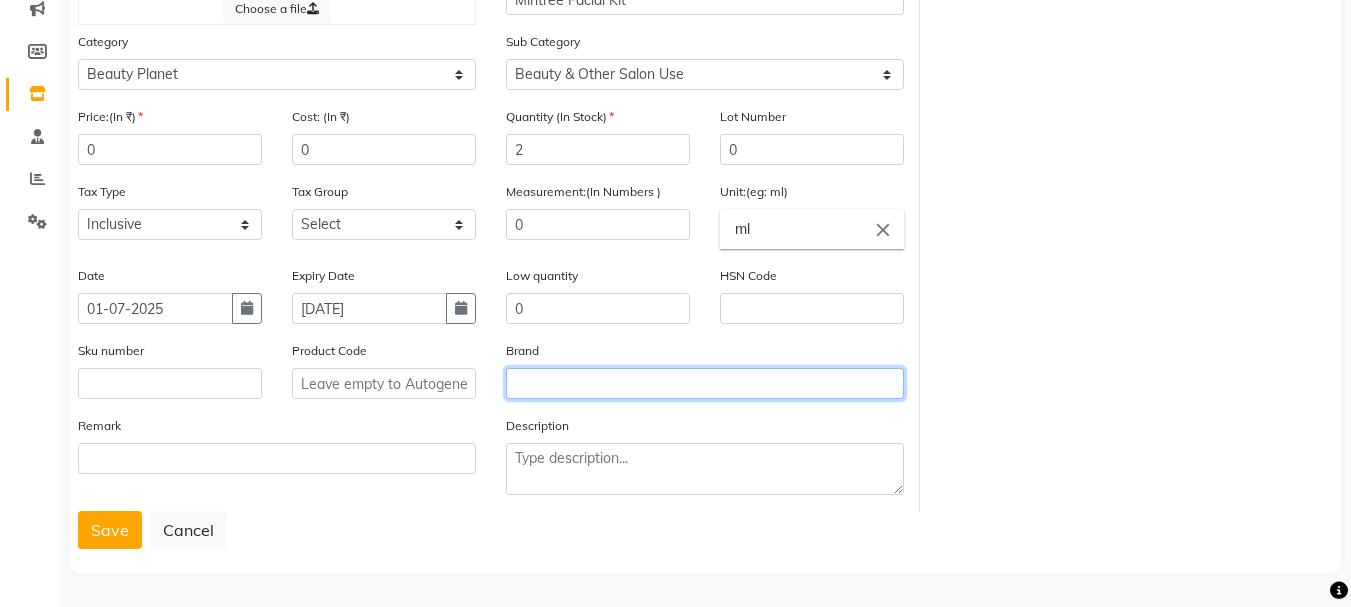 click 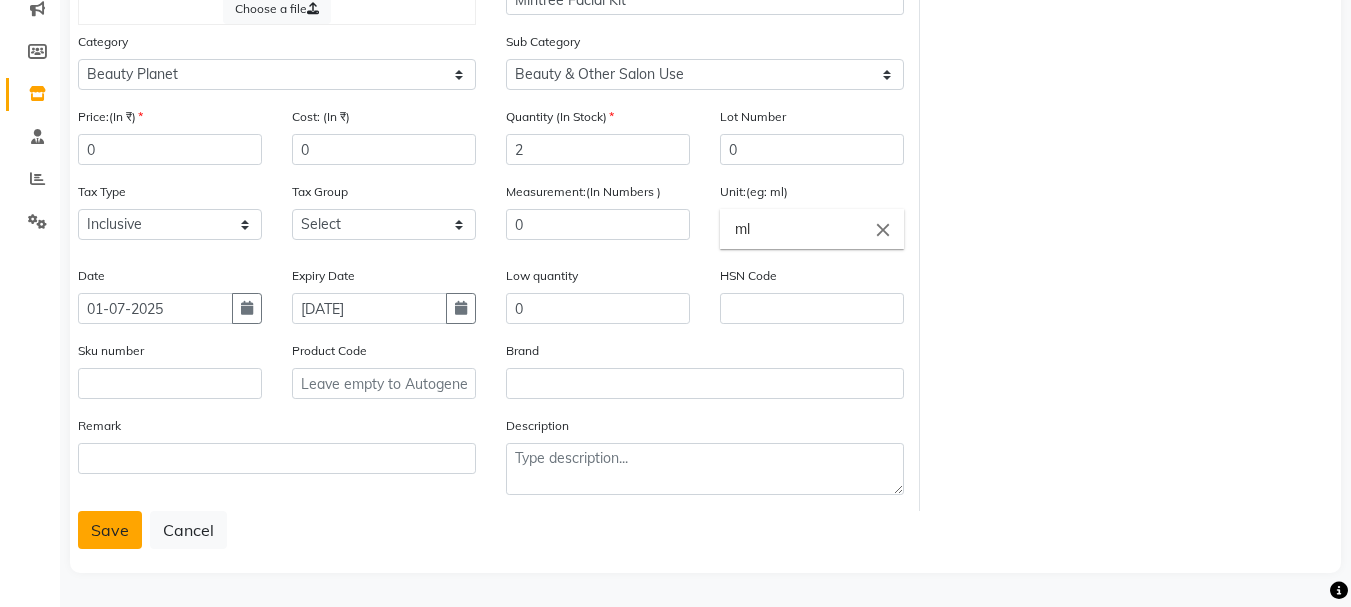 drag, startPoint x: 72, startPoint y: 529, endPoint x: 95, endPoint y: 527, distance: 23.086792 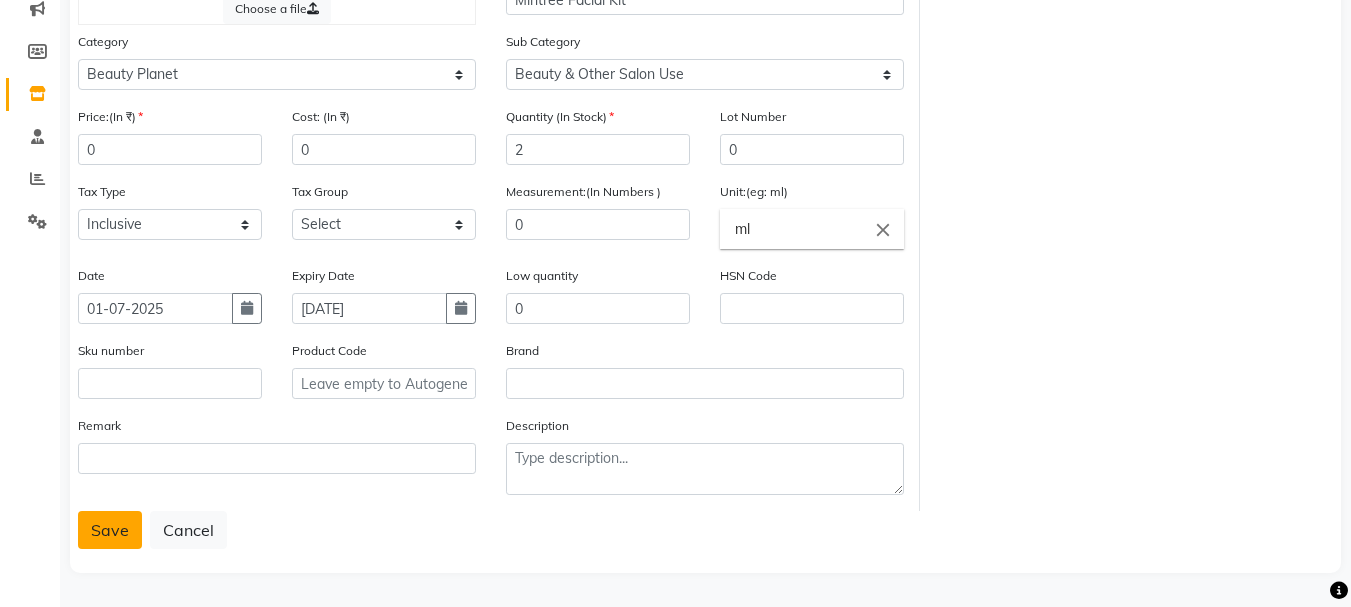 click on "Choose a file Type Select Type Both Retail Consumable Product Name Mintree Facial Kit Category Select Hair Skin Makeup Personal Care Appliances [PERSON_NAME] Waxing Disposable Threading Hands and Feet Beauty Planet [MEDICAL_DATA] Cadiveu Casmara Cheryls Loreal Olaplex Other Sub Category Select Beauty & Other Salon Use Disposable Makeup Price:(In ₹) 0 Cost: (In ₹) 0 Quantity (In Stock) 2 Lot Number 0 Tax Type Select Inclusive Exclusive Tax Group Select GST Measurement:(In Numbers ) 0 Unit:(eg: ml) ml close Date [DATE] Expiry Date [DATE] Low quantity 0 HSN Code Sku number Product Code Brand Remark Description  Save   Cancel" 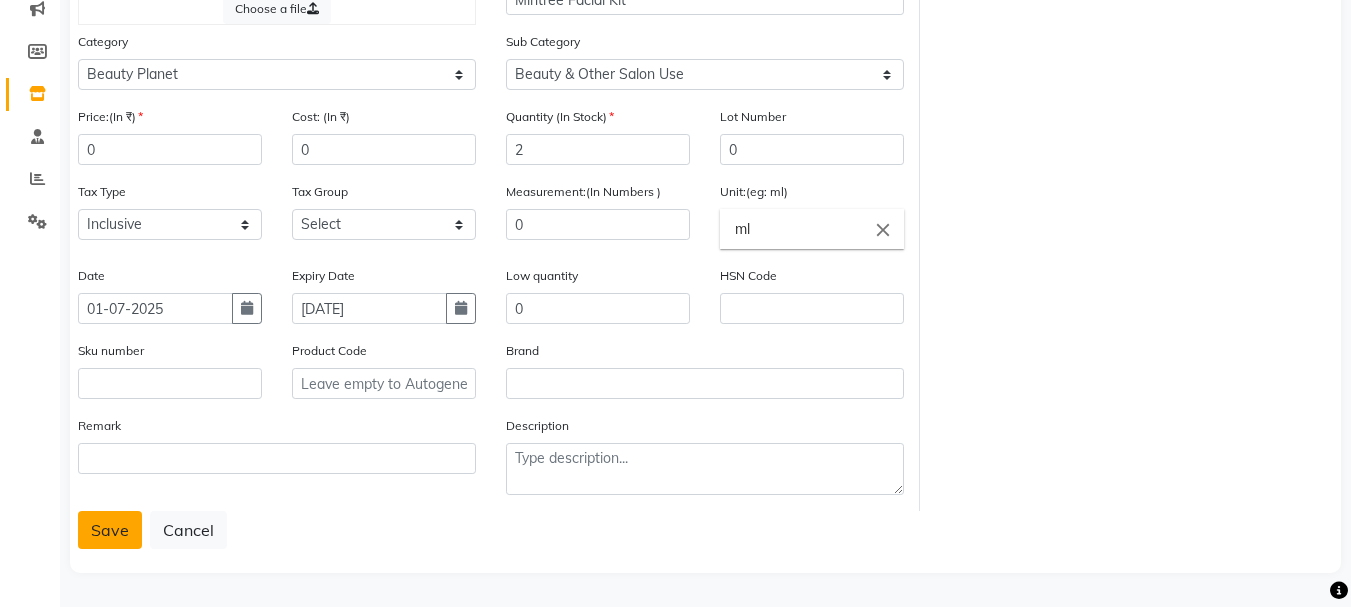 click on "Save" 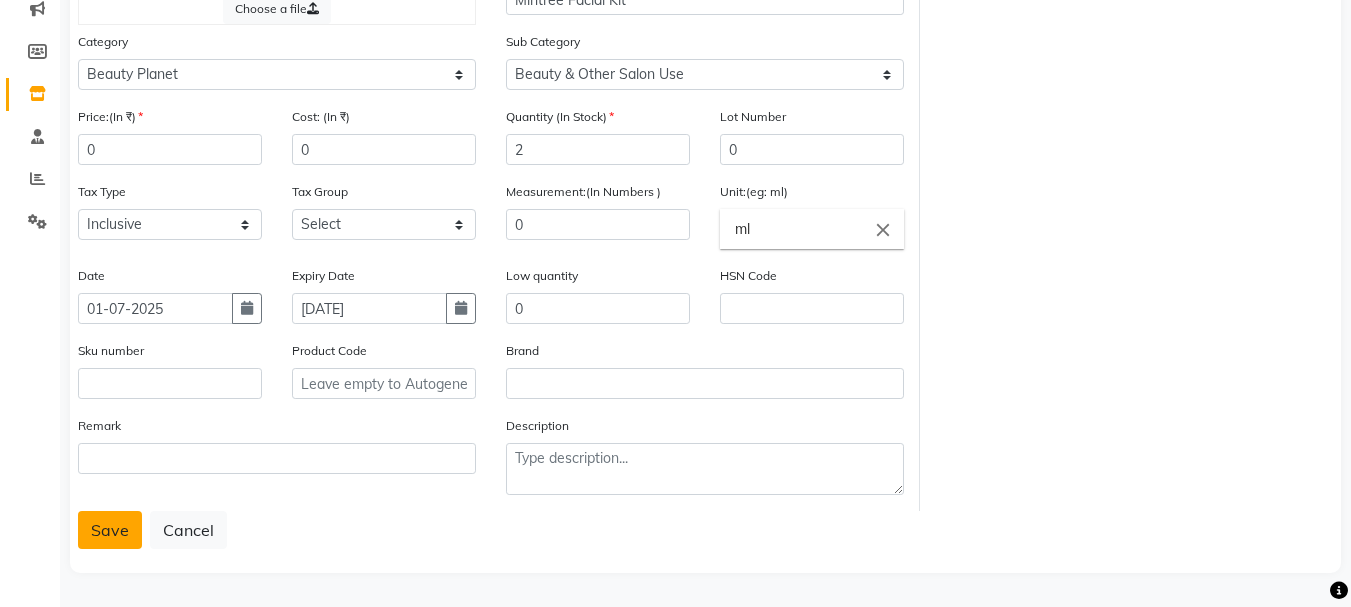 click on "Save" 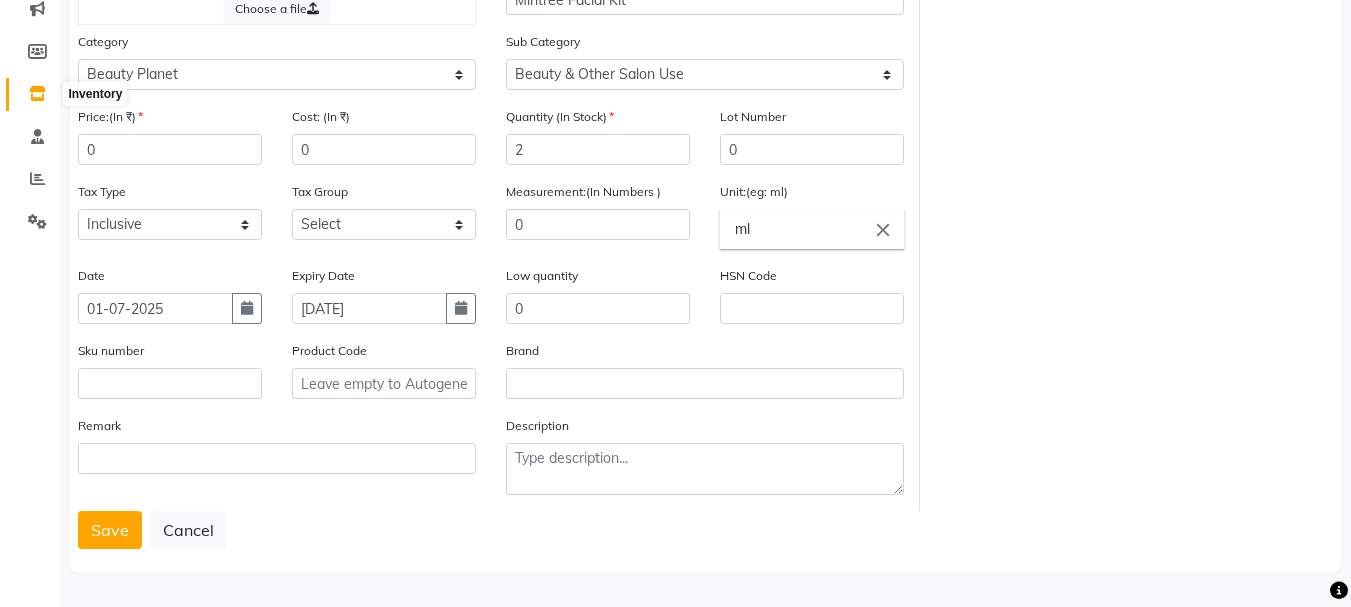 click 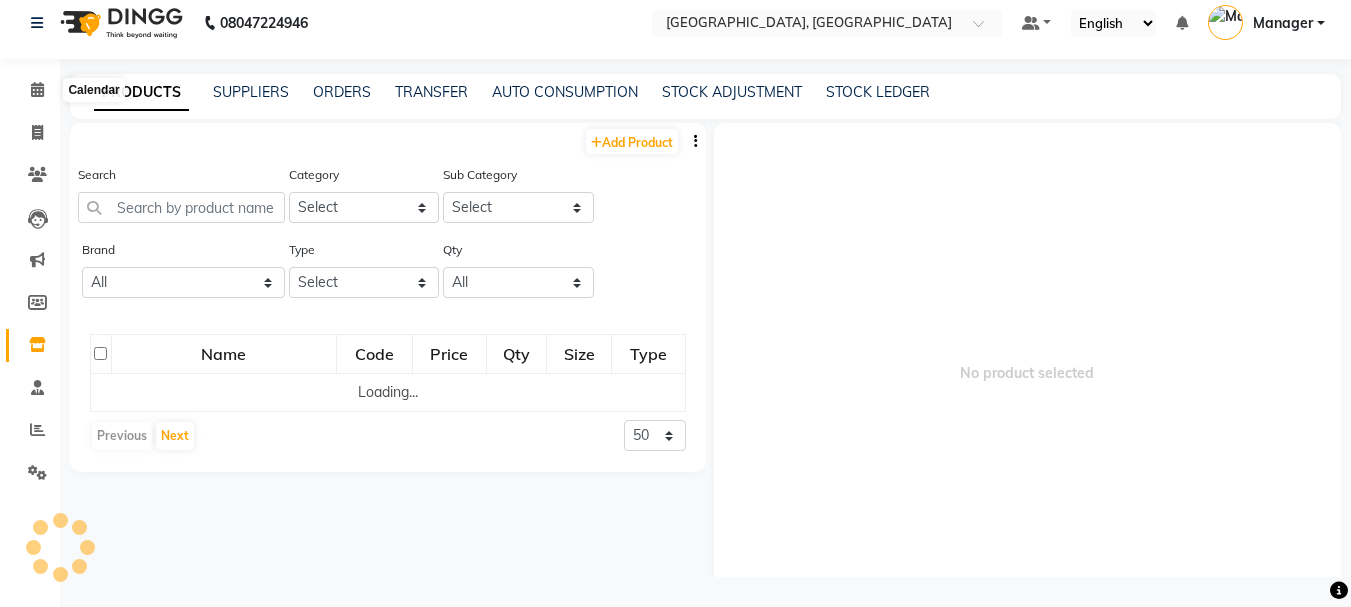 scroll, scrollTop: 13, scrollLeft: 0, axis: vertical 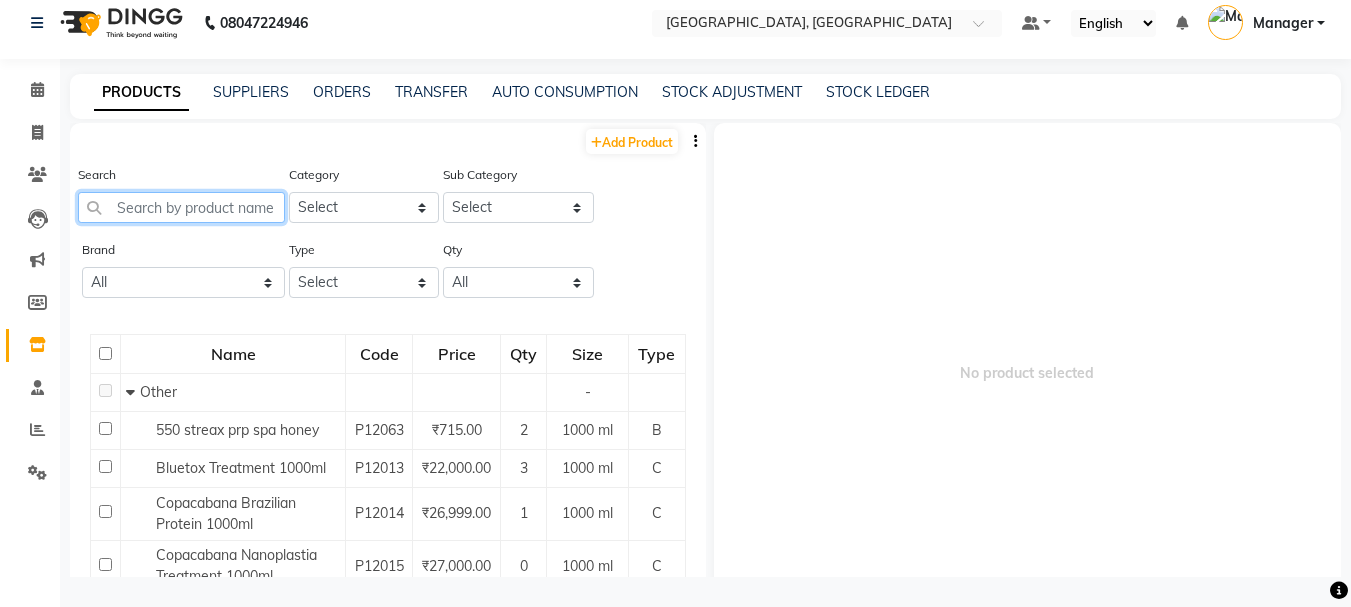 click 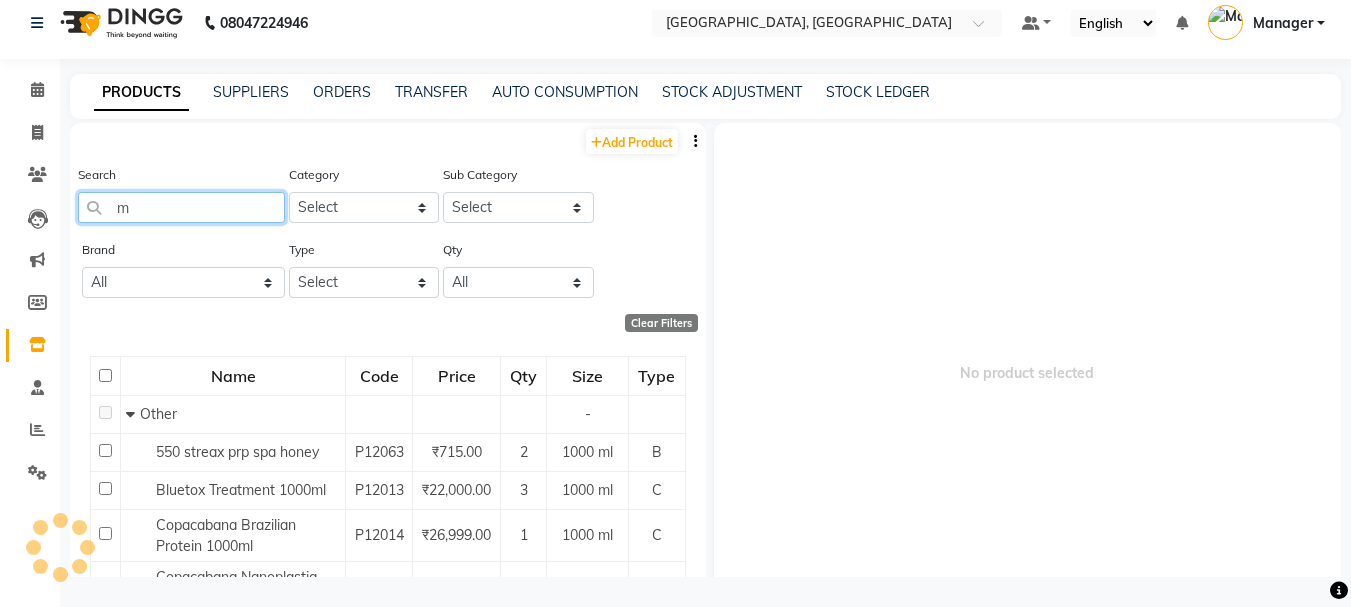 type 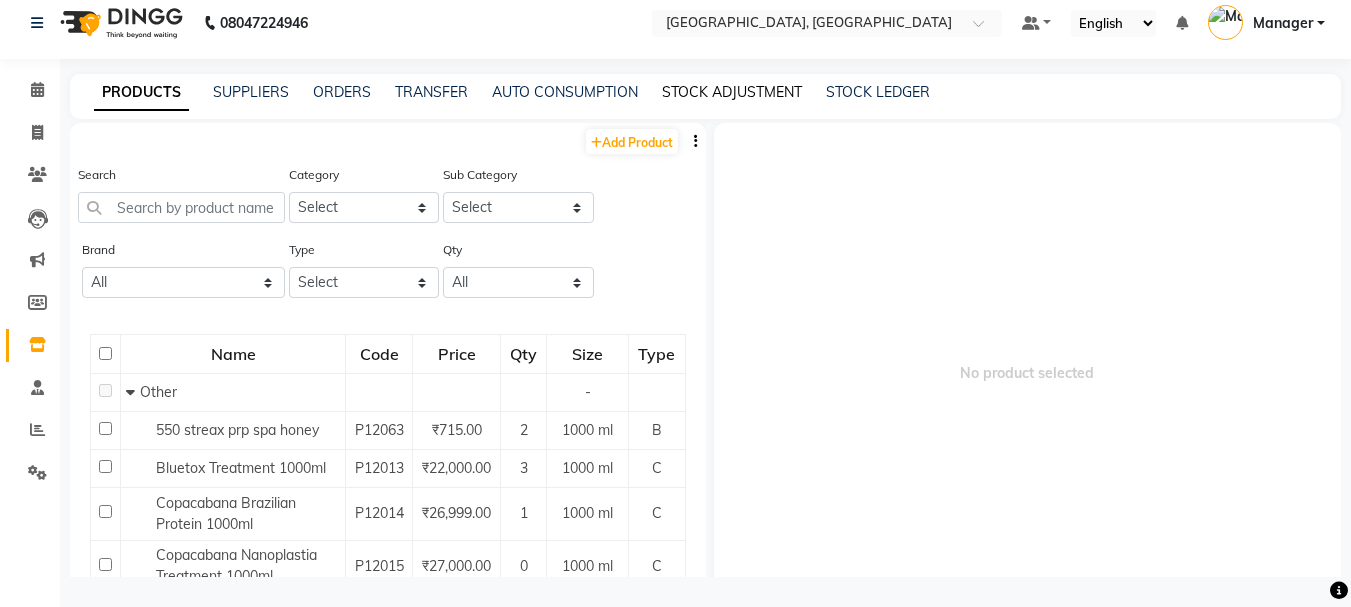 click on "STOCK ADJUSTMENT" 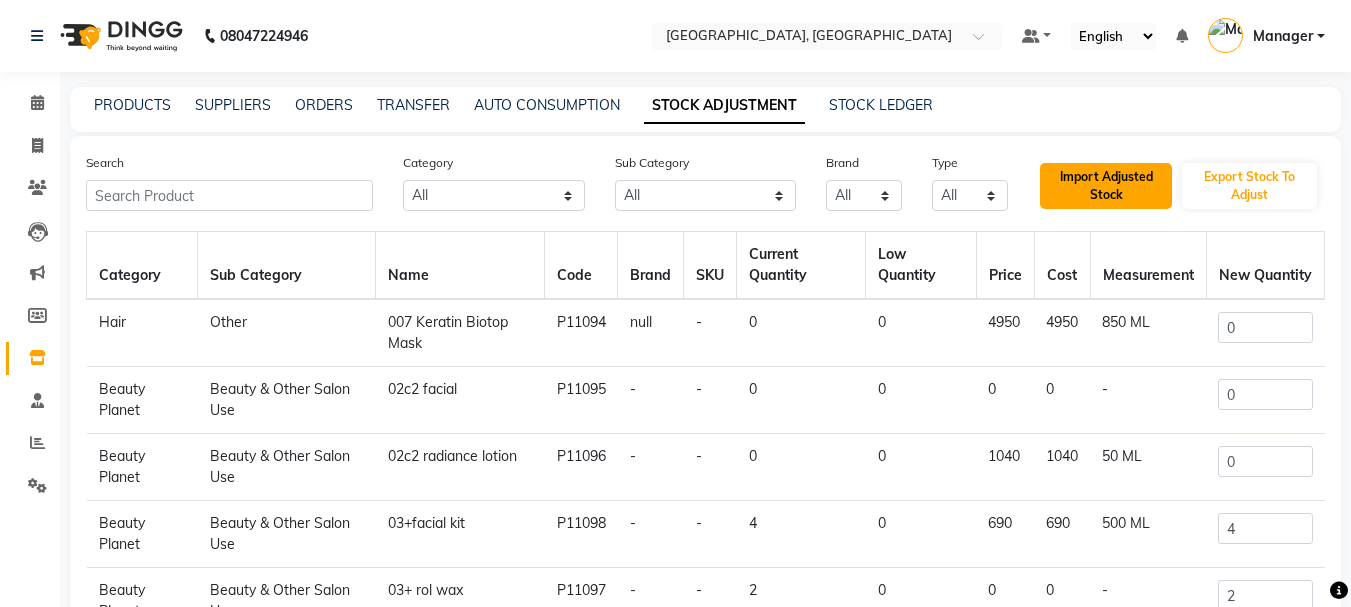 click on "Import Adjusted Stock" 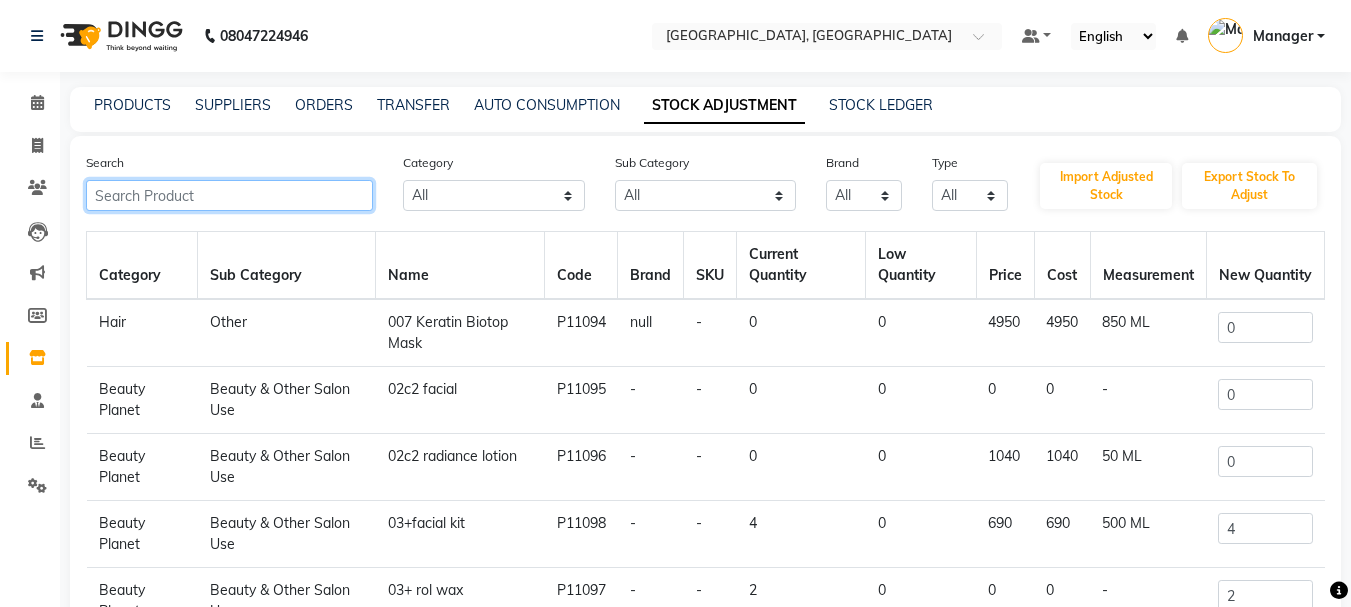 click 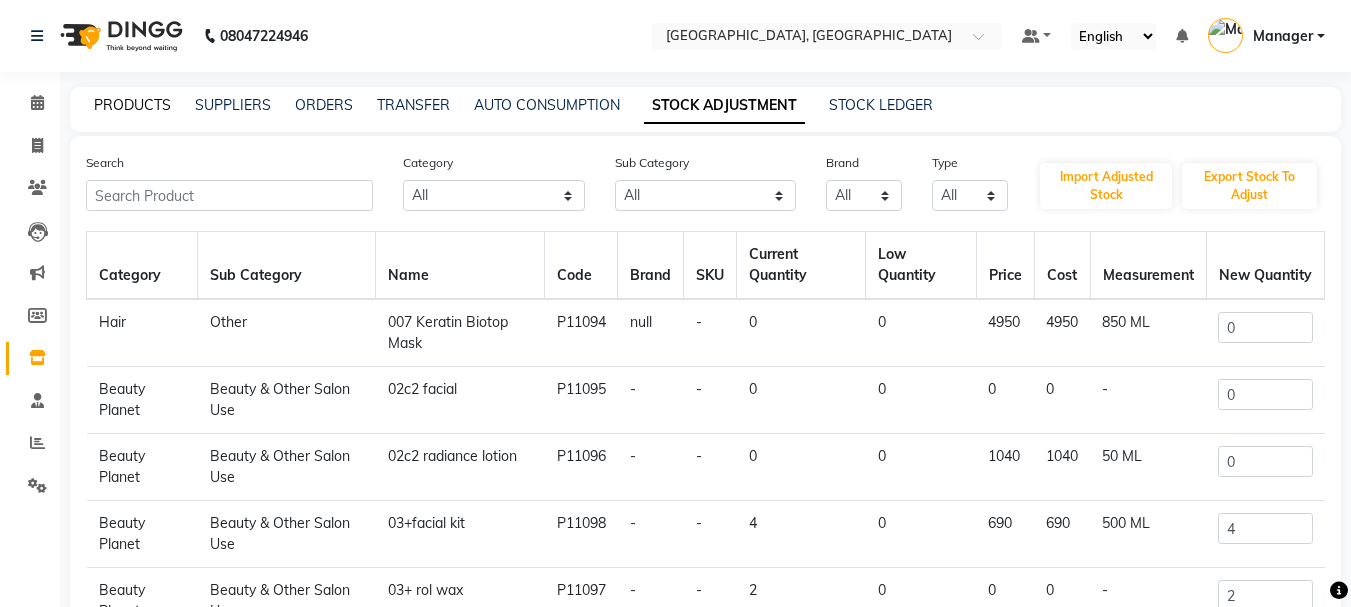 click on "PRODUCTS" 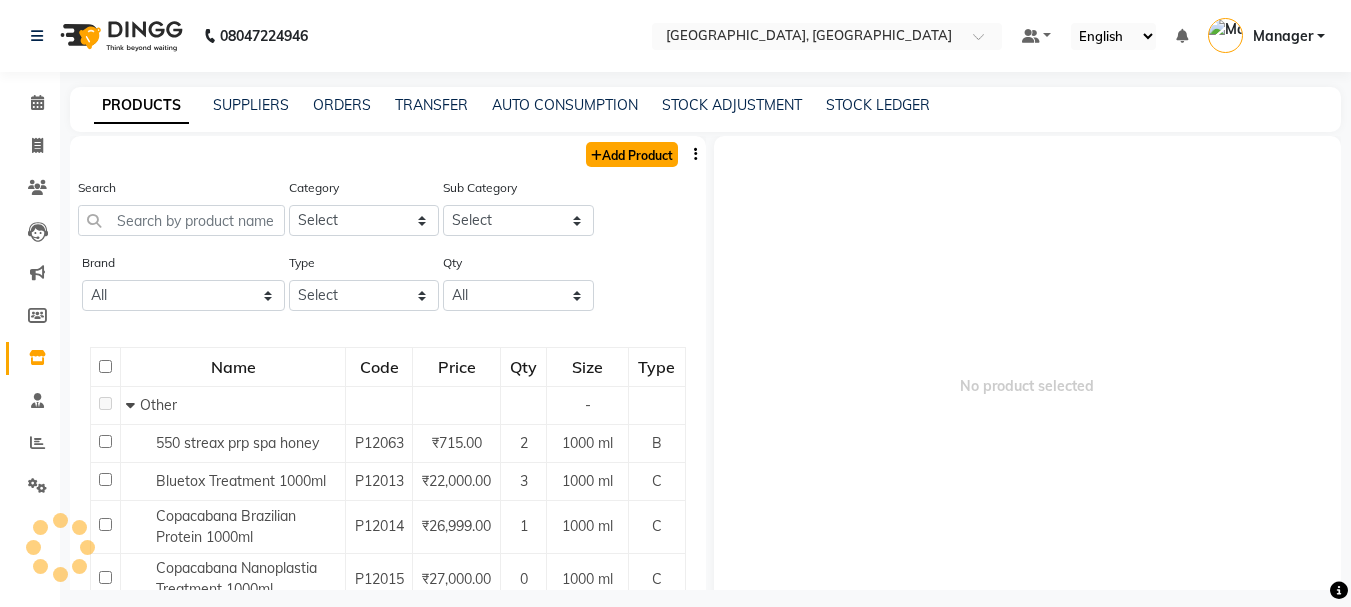 click on "Add Product" 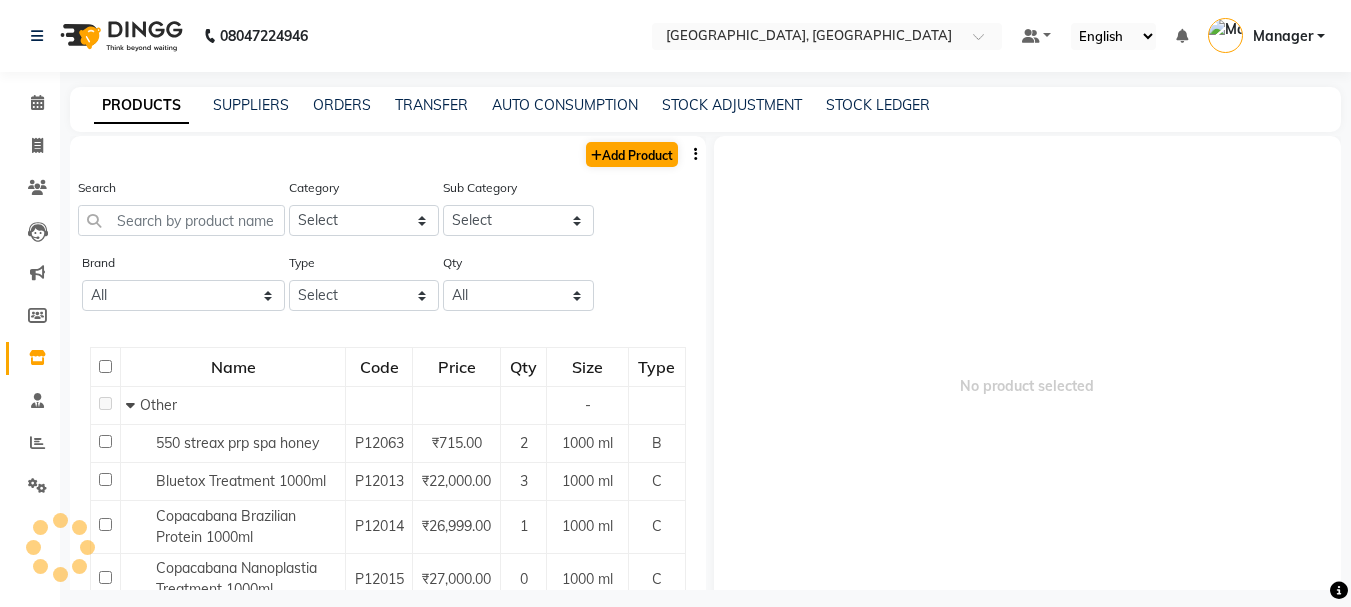 select on "true" 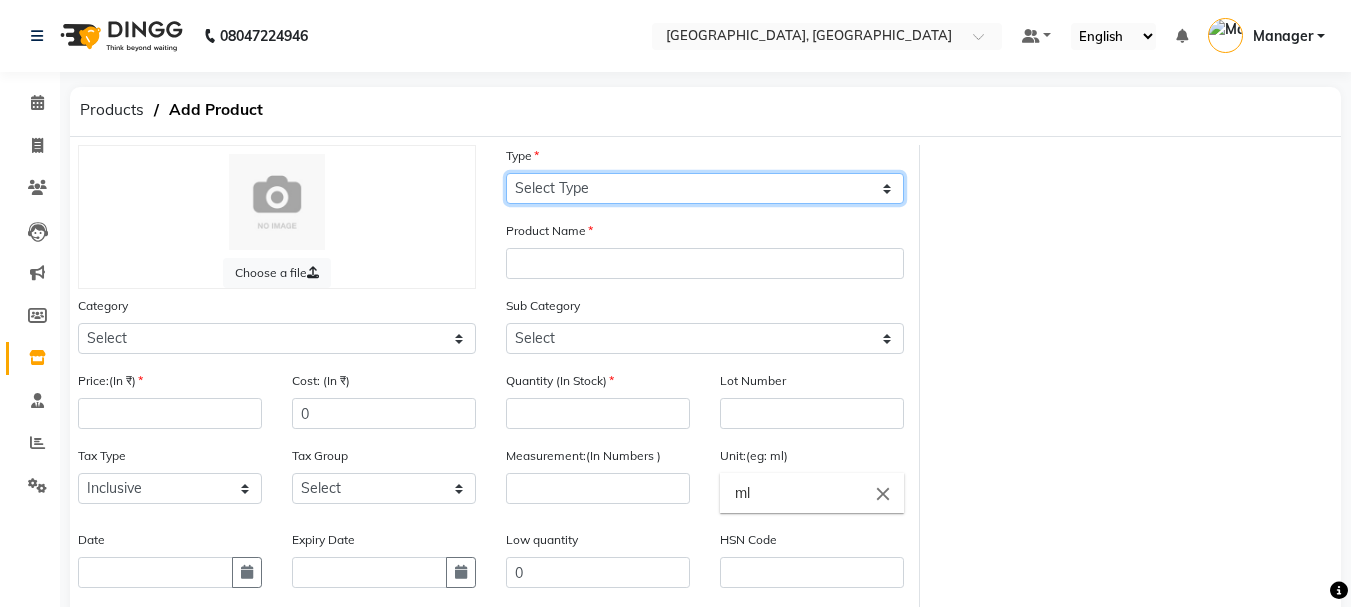click on "Select Type Both Retail Consumable" 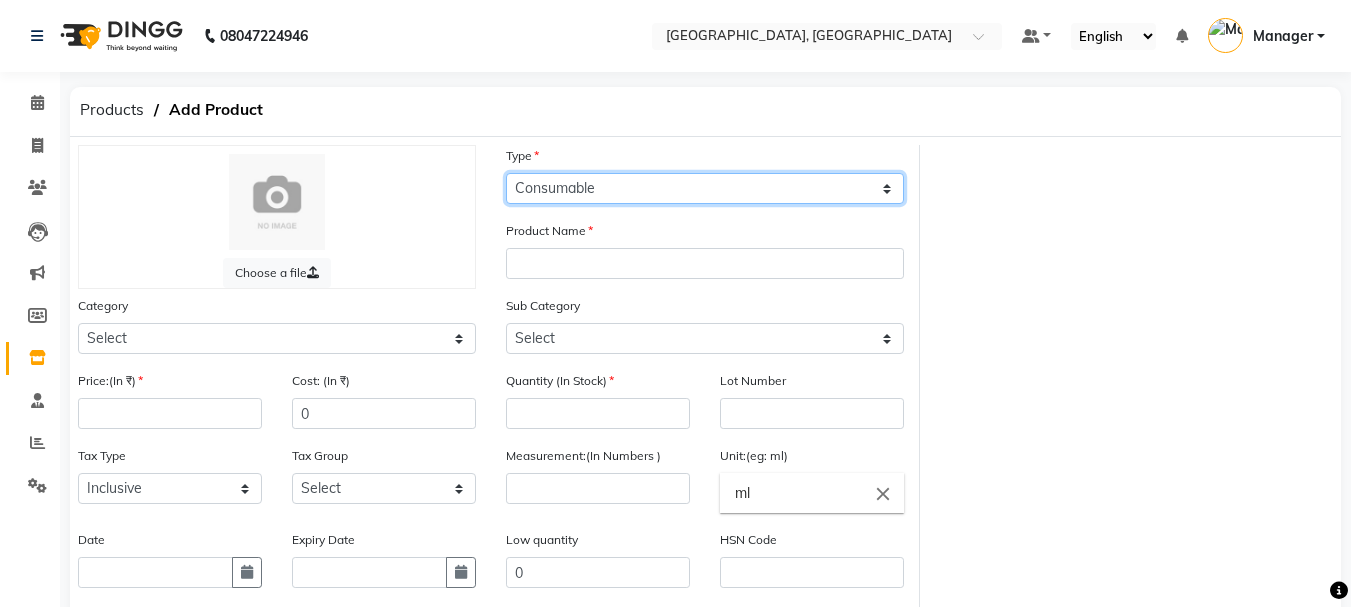 click on "Select Type Both Retail Consumable" 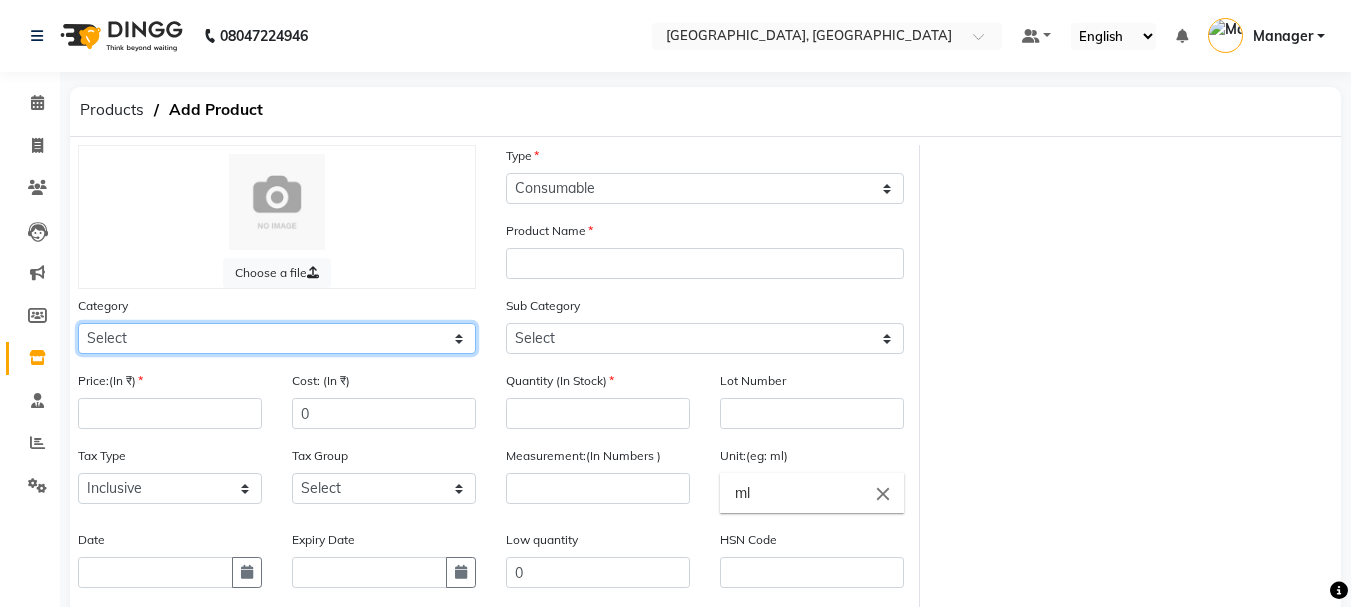 click on "Select Hair Skin Makeup Personal Care Appliances [PERSON_NAME] Waxing Disposable Threading Hands and Feet Beauty Planet [MEDICAL_DATA] Cadiveu Casmara Cheryls Loreal Olaplex Other" 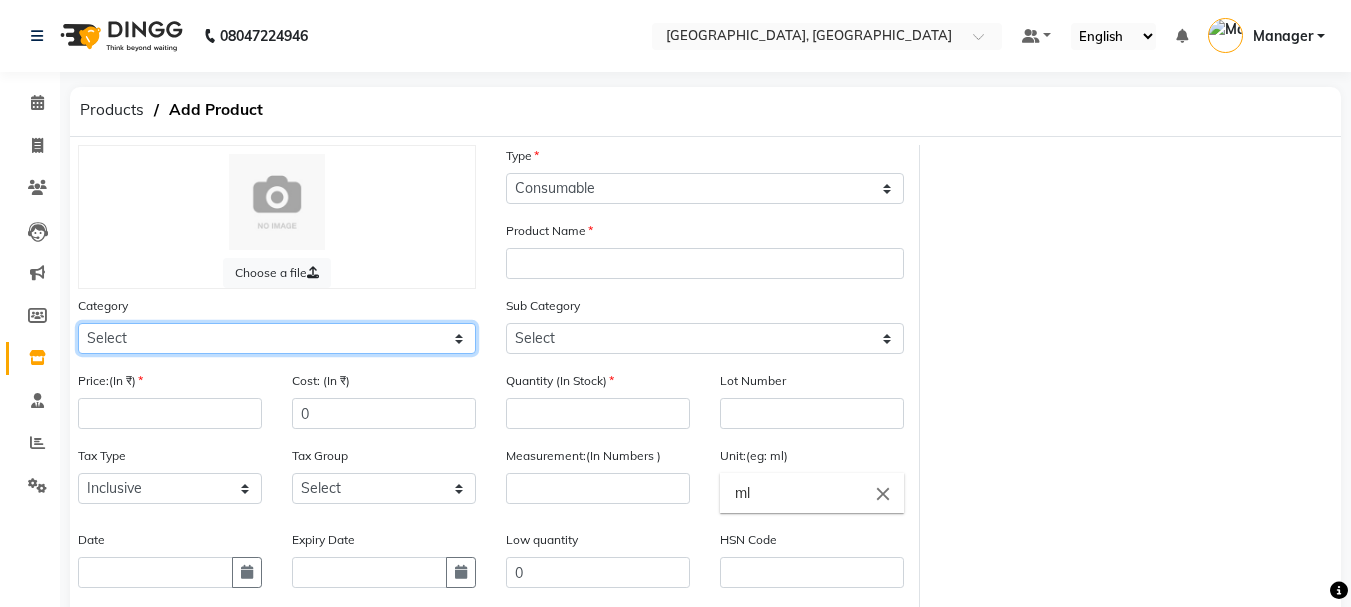 select on "1400" 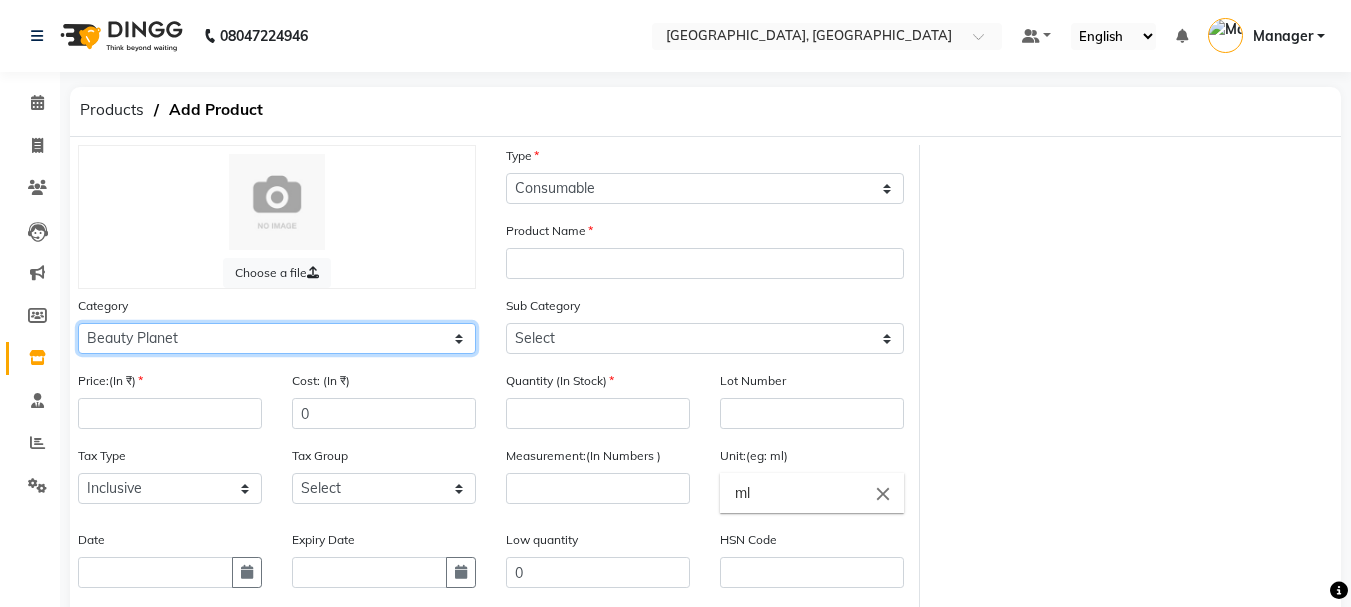 click on "Select Hair Skin Makeup Personal Care Appliances [PERSON_NAME] Waxing Disposable Threading Hands and Feet Beauty Planet [MEDICAL_DATA] Cadiveu Casmara Cheryls Loreal Olaplex Other" 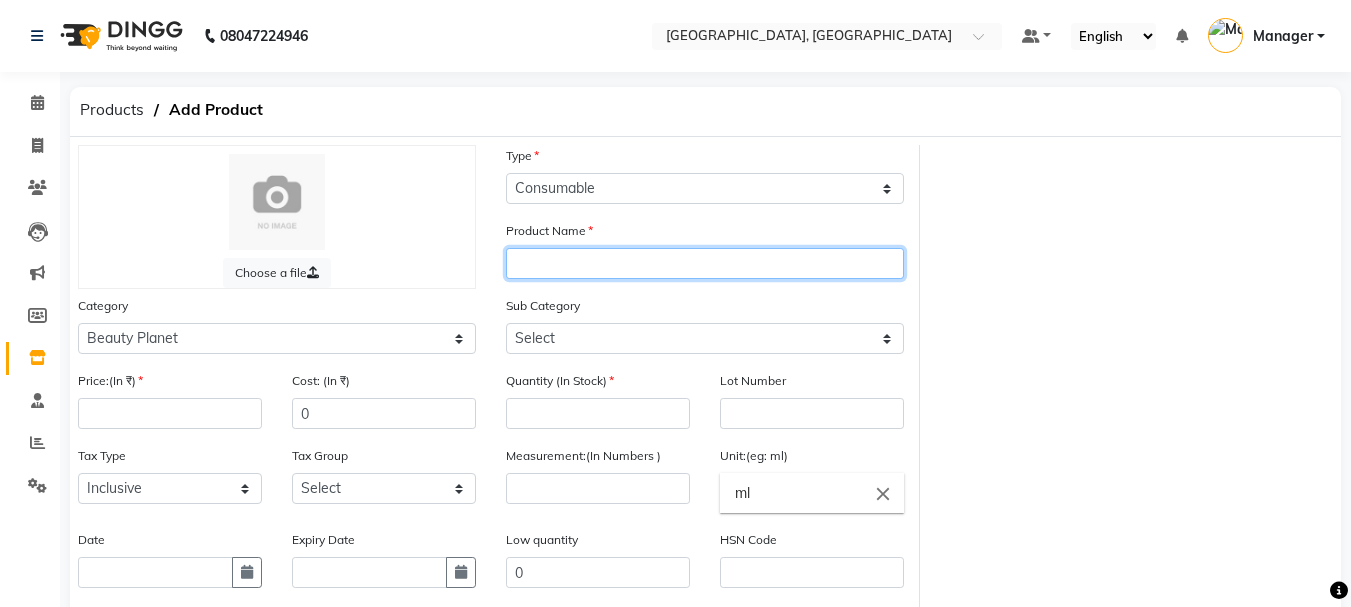 click 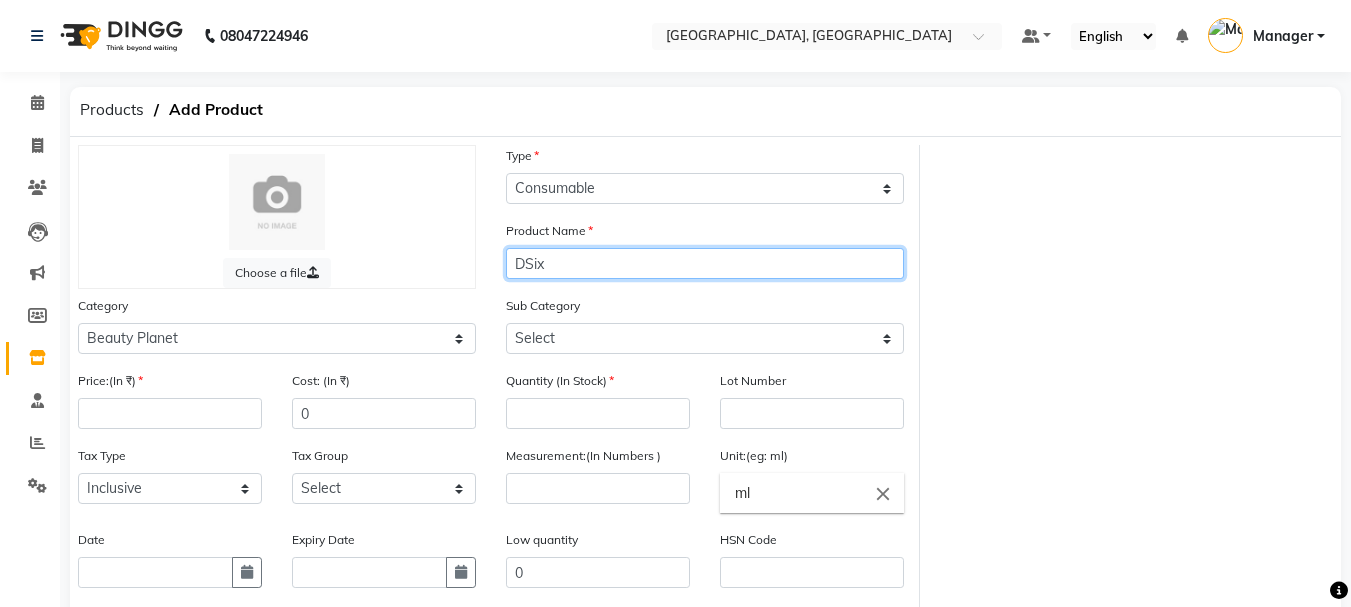 click on "DSix" 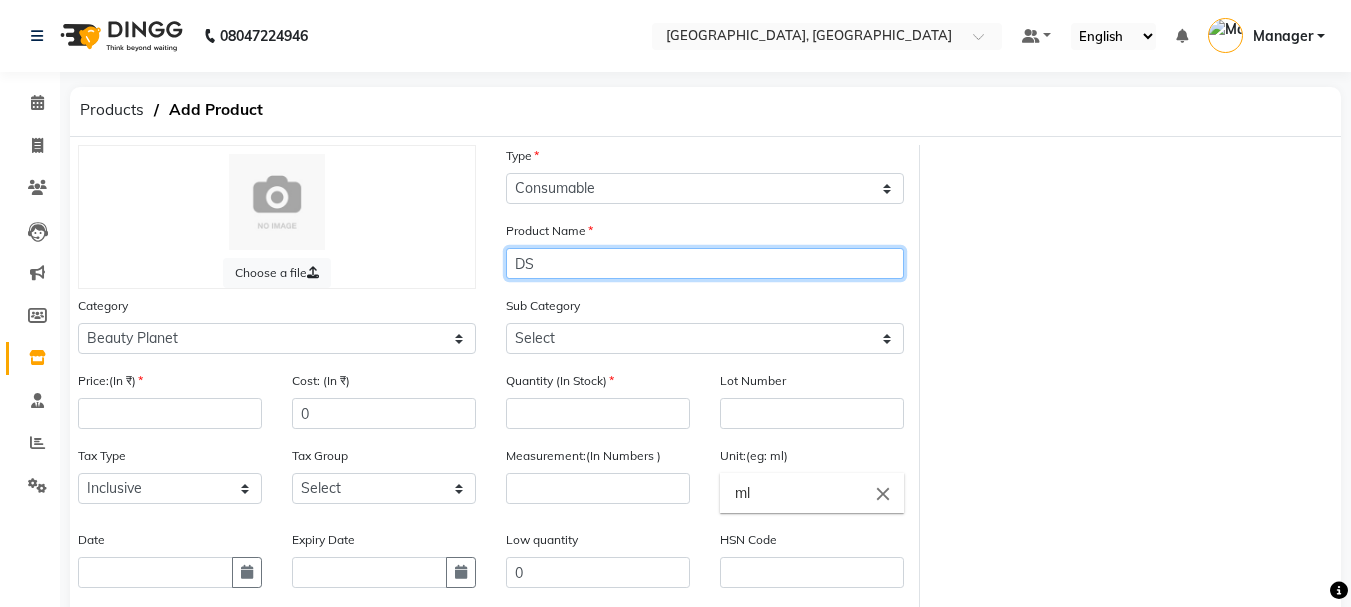 type on "D" 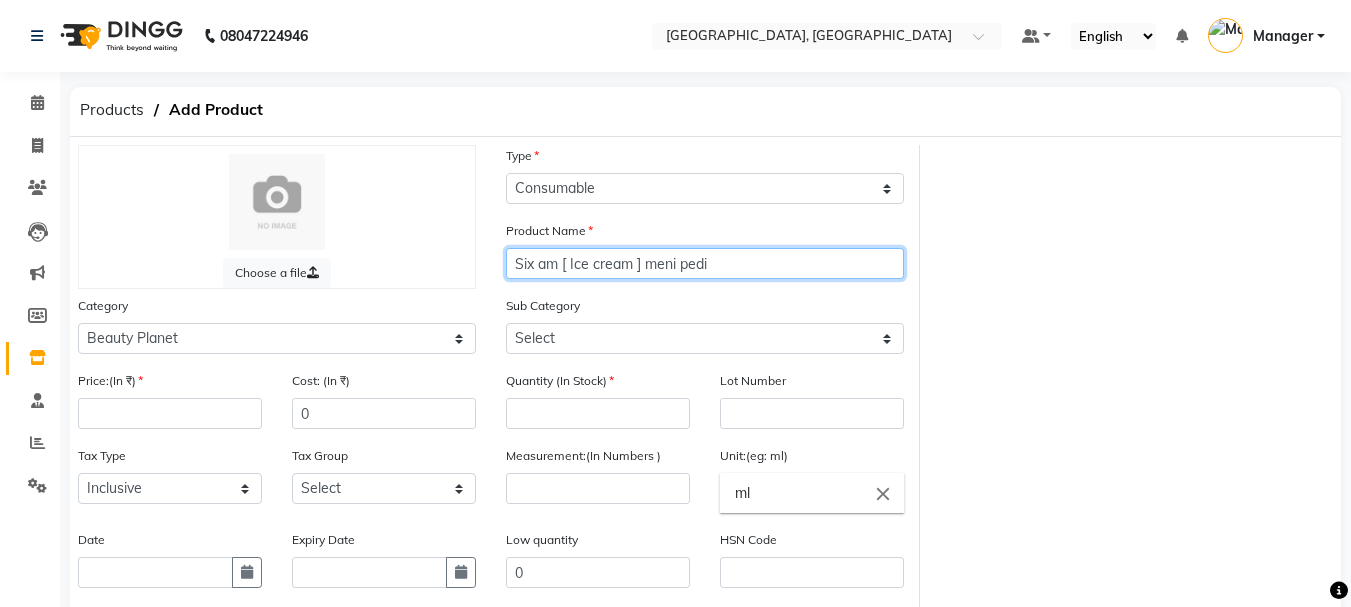 type on "Six am [ Ice cream ] meni pedi" 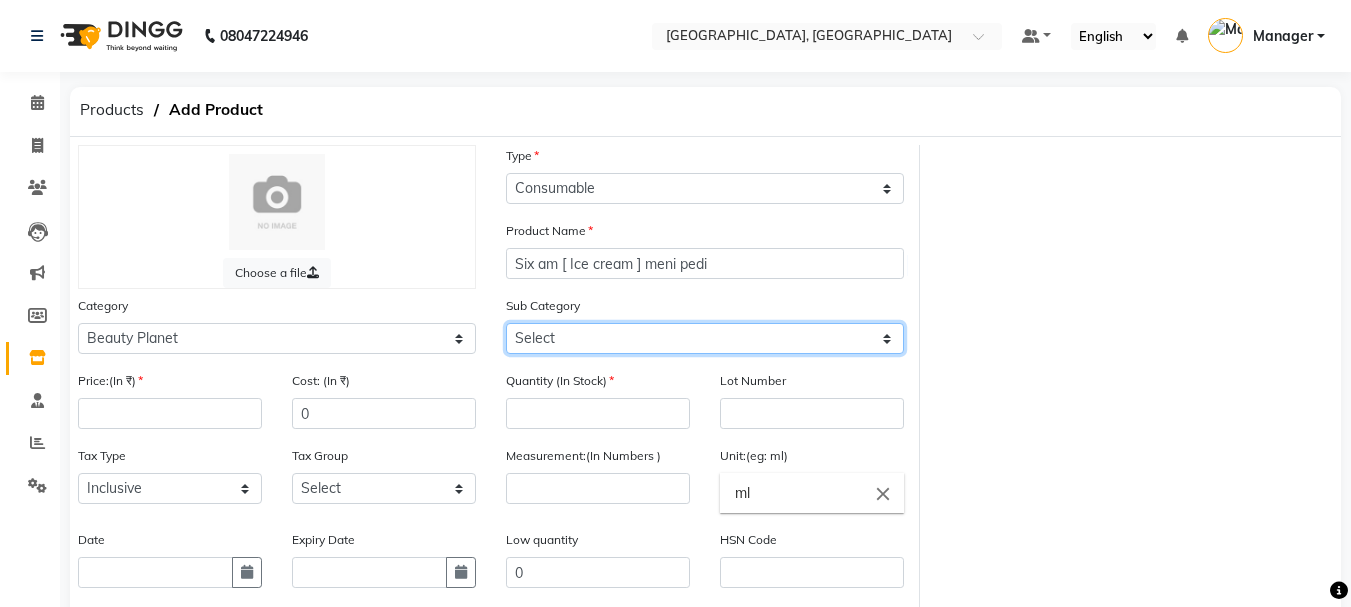 click on "Select Beauty & Other Salon Use Disposable Makeup" 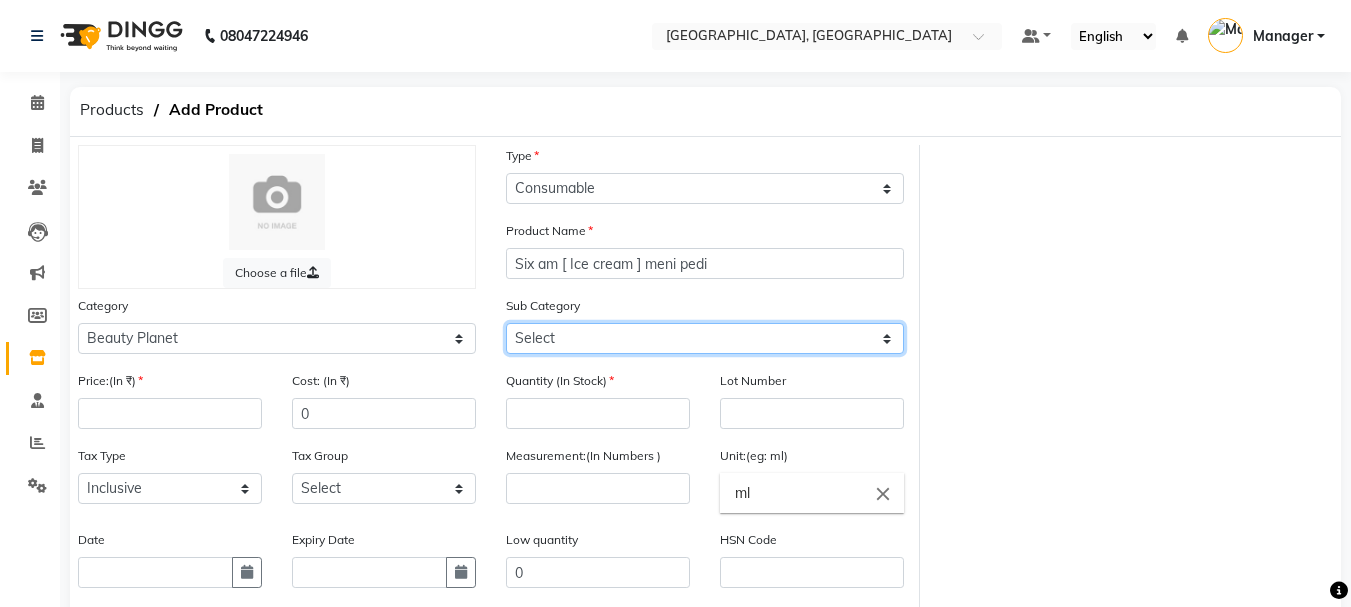 select on "1401" 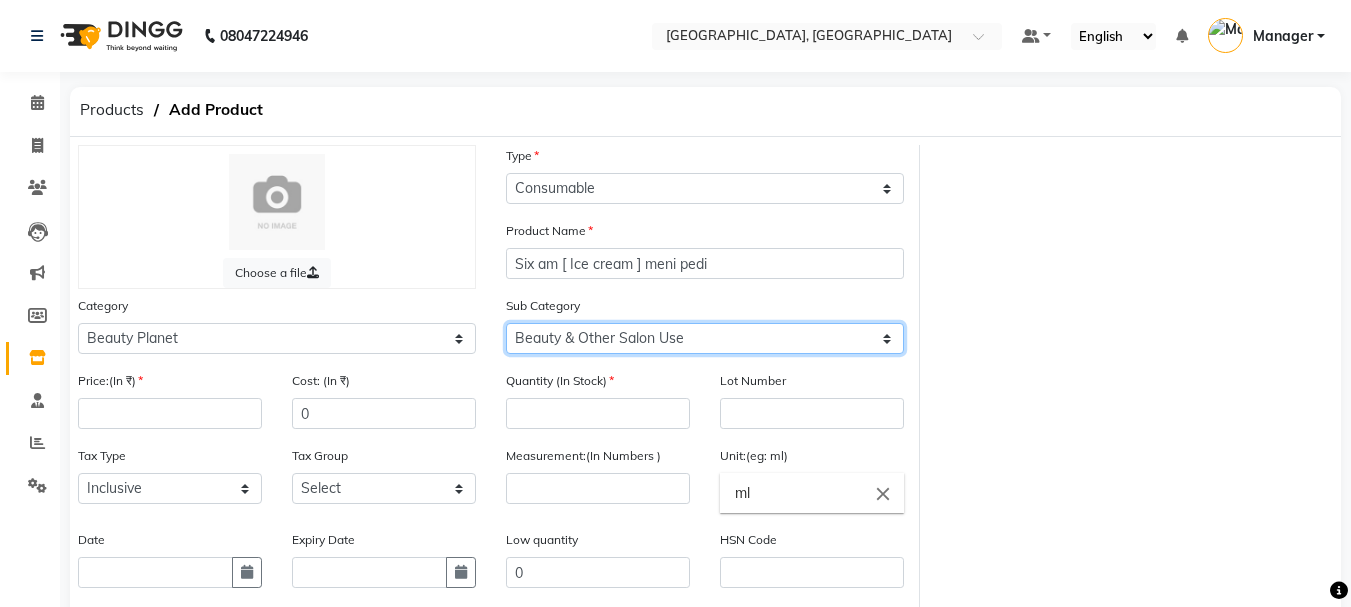 click on "Select Beauty & Other Salon Use Disposable Makeup" 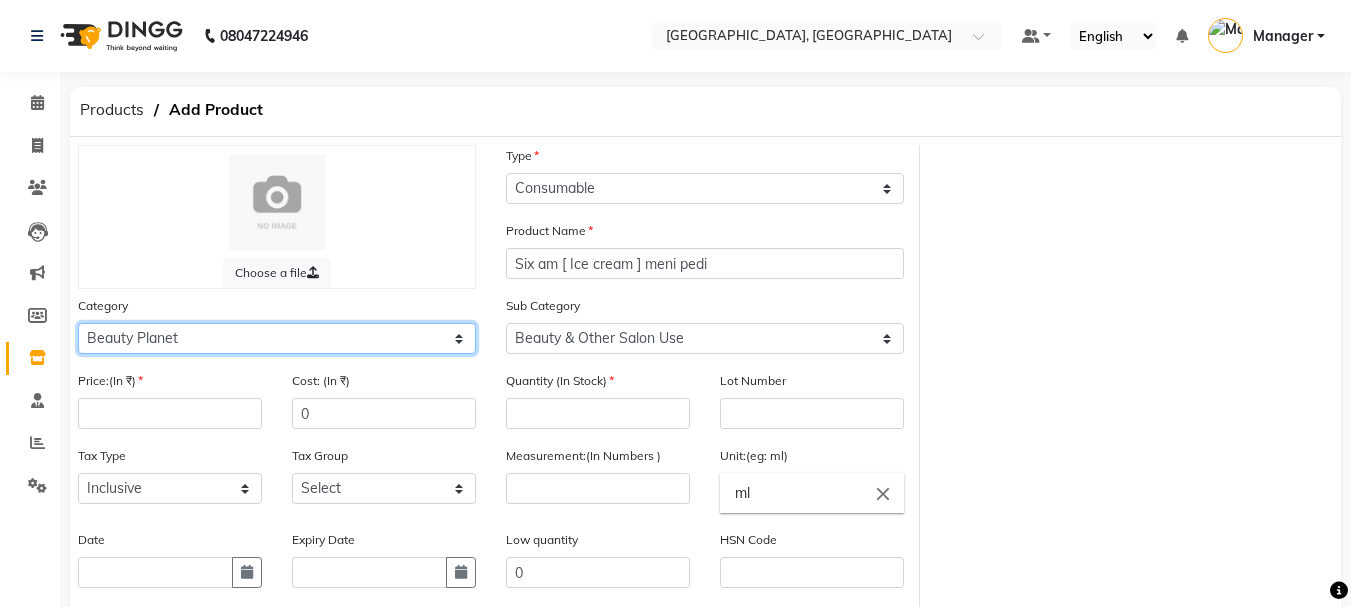 click on "Select Hair Skin Makeup Personal Care Appliances [PERSON_NAME] Waxing Disposable Threading Hands and Feet Beauty Planet [MEDICAL_DATA] Cadiveu Casmara Cheryls Loreal Olaplex Other" 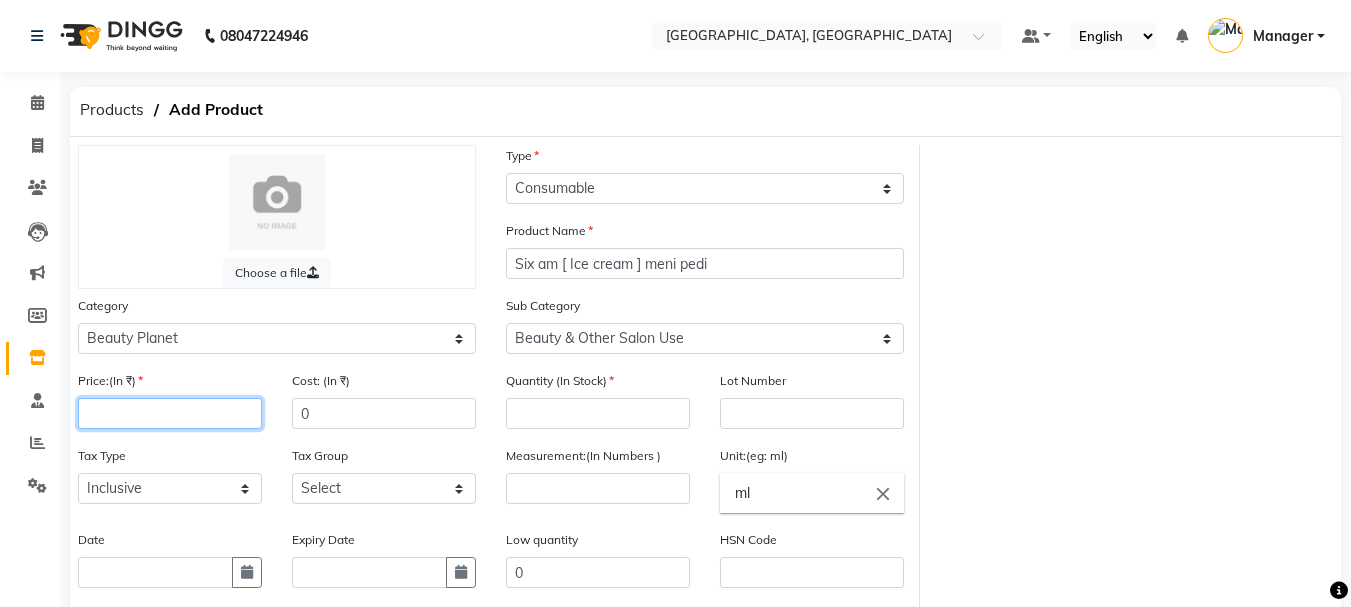 click 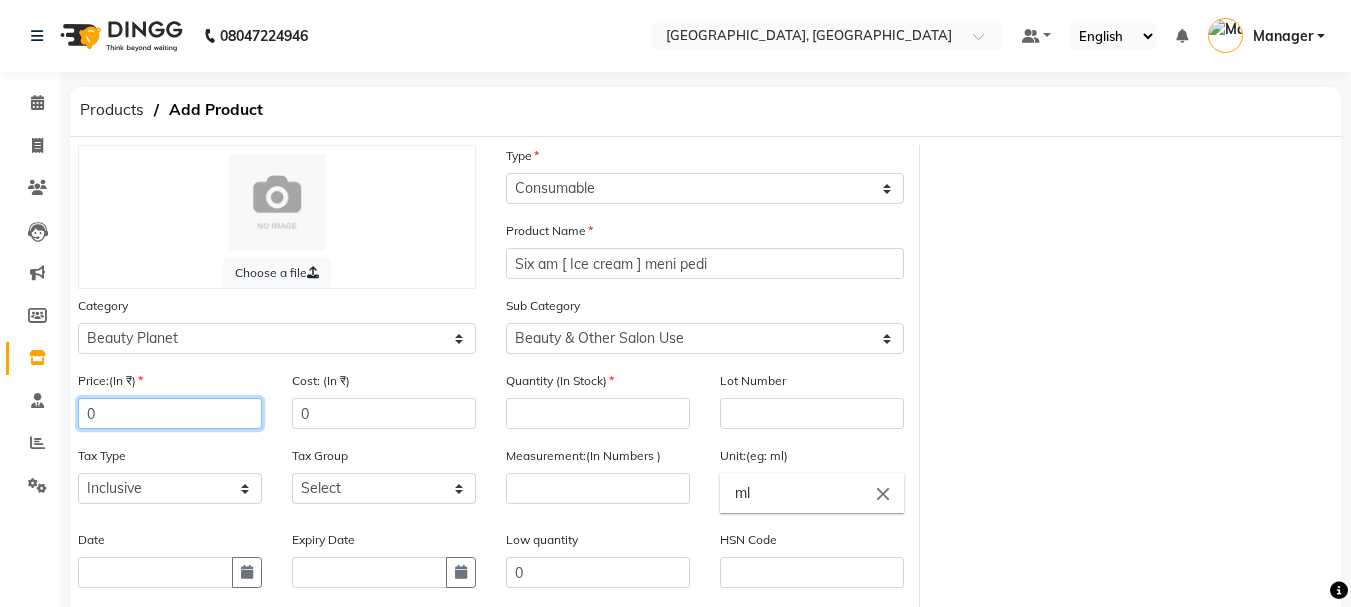 scroll, scrollTop: 192, scrollLeft: 0, axis: vertical 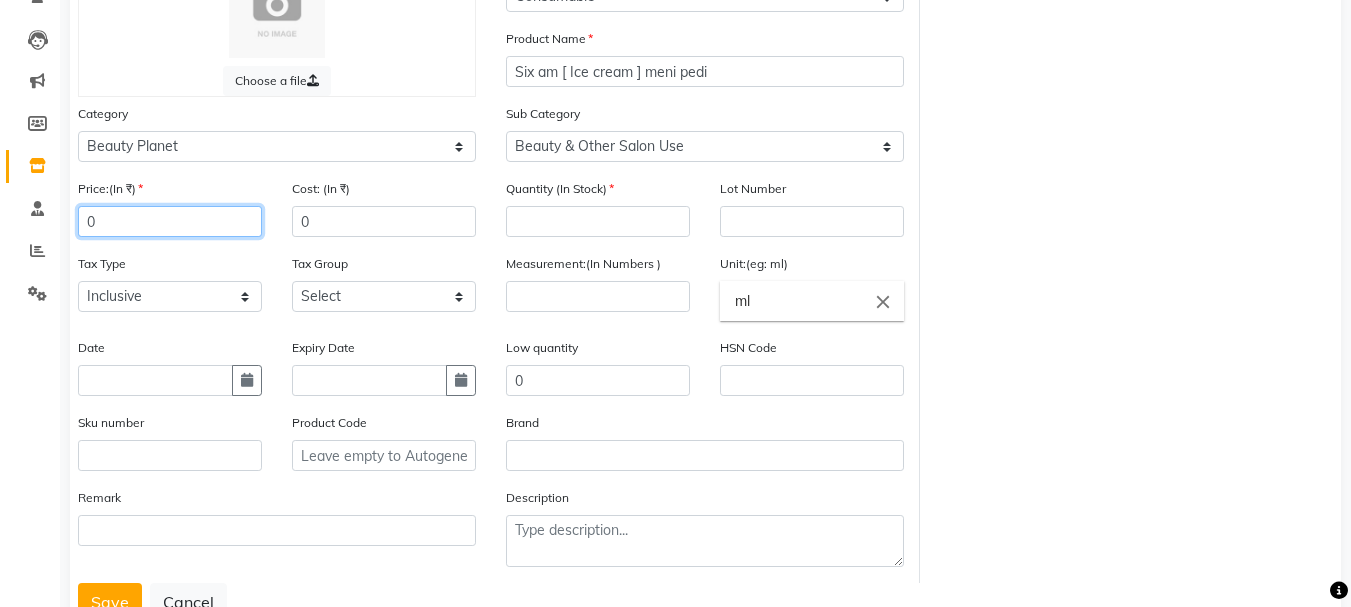 type on "0" 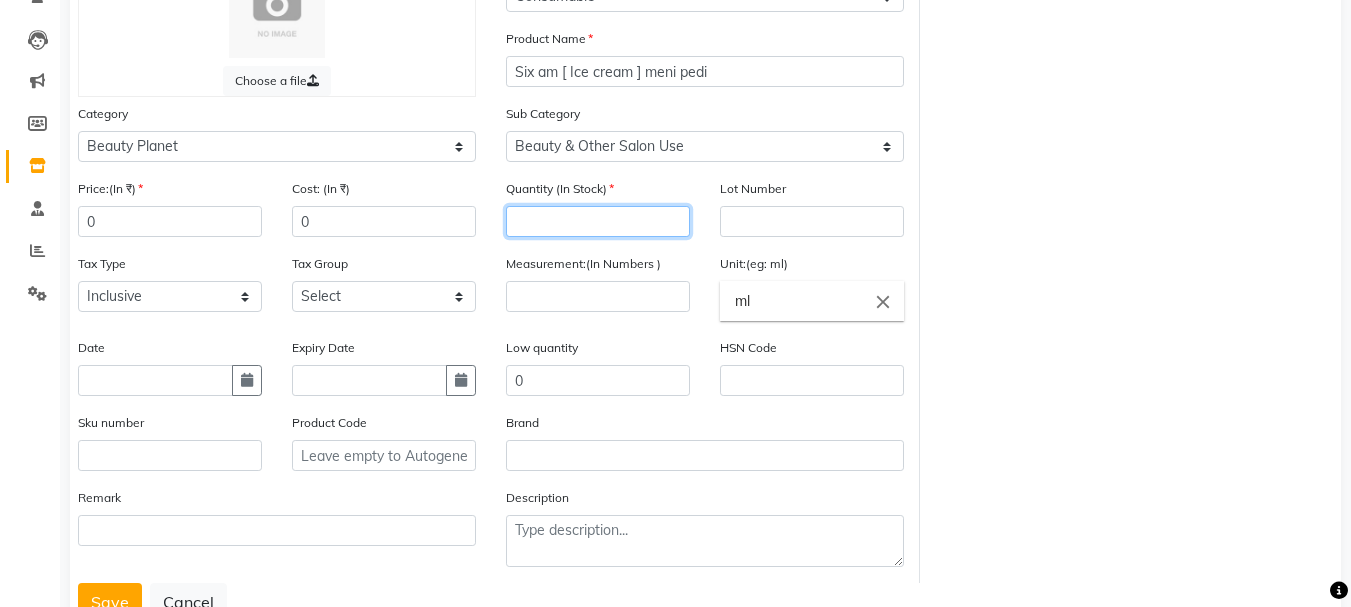 click 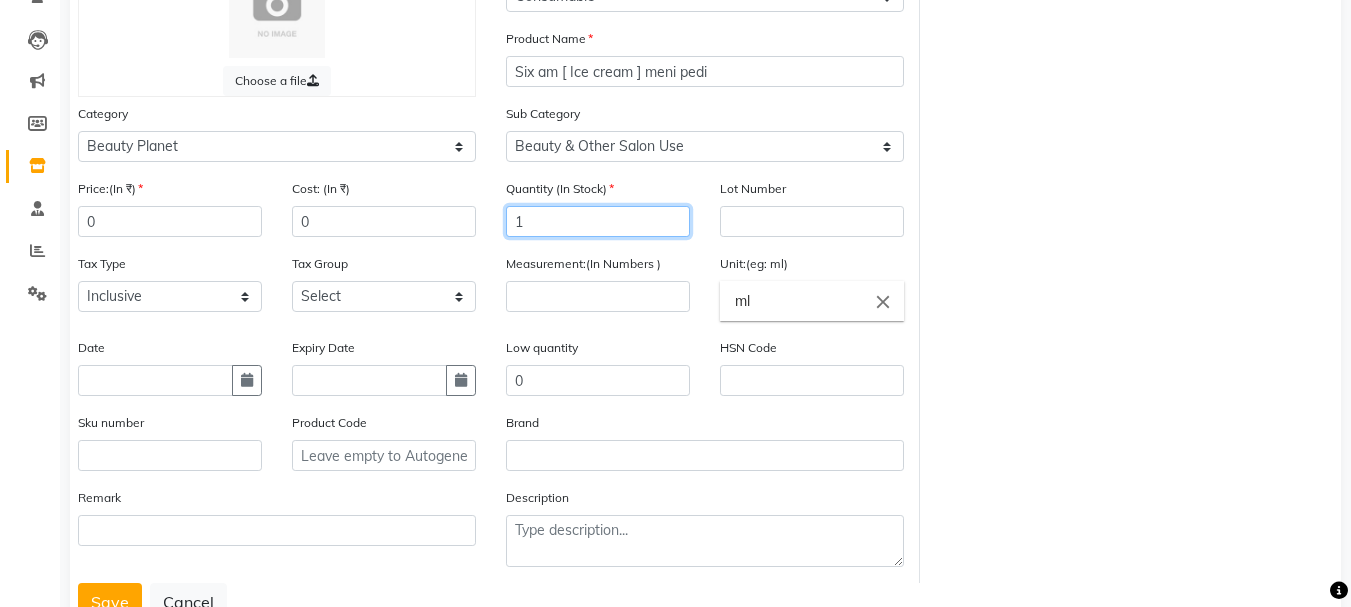type on "1" 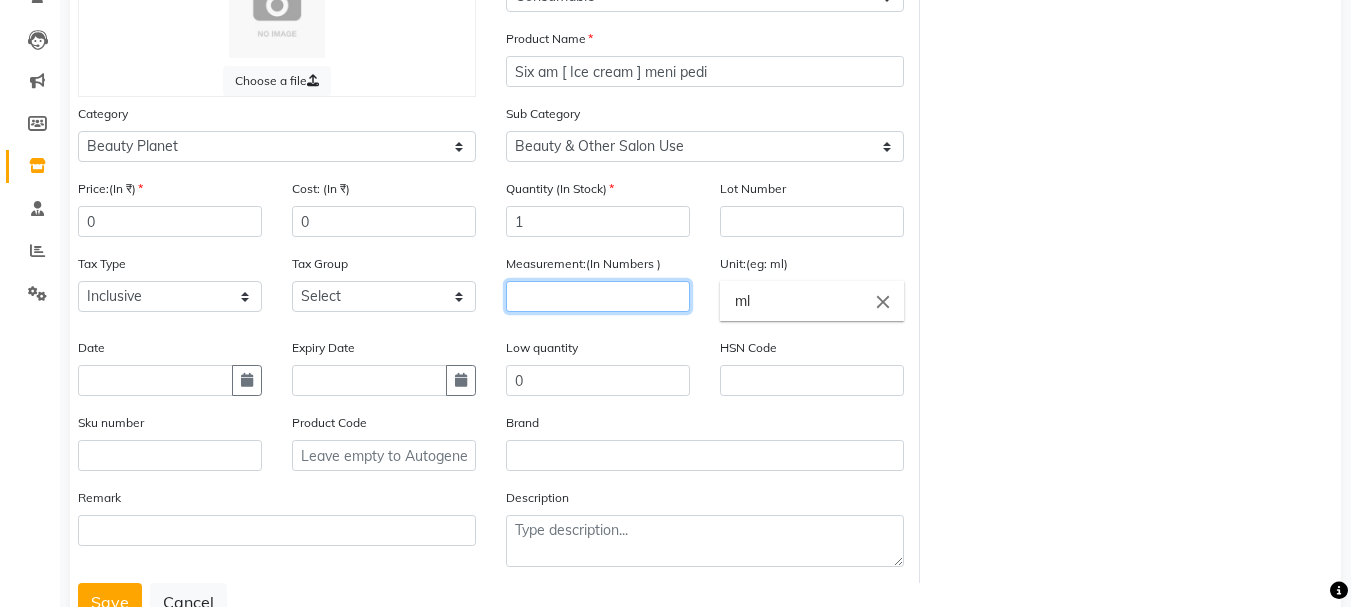 click 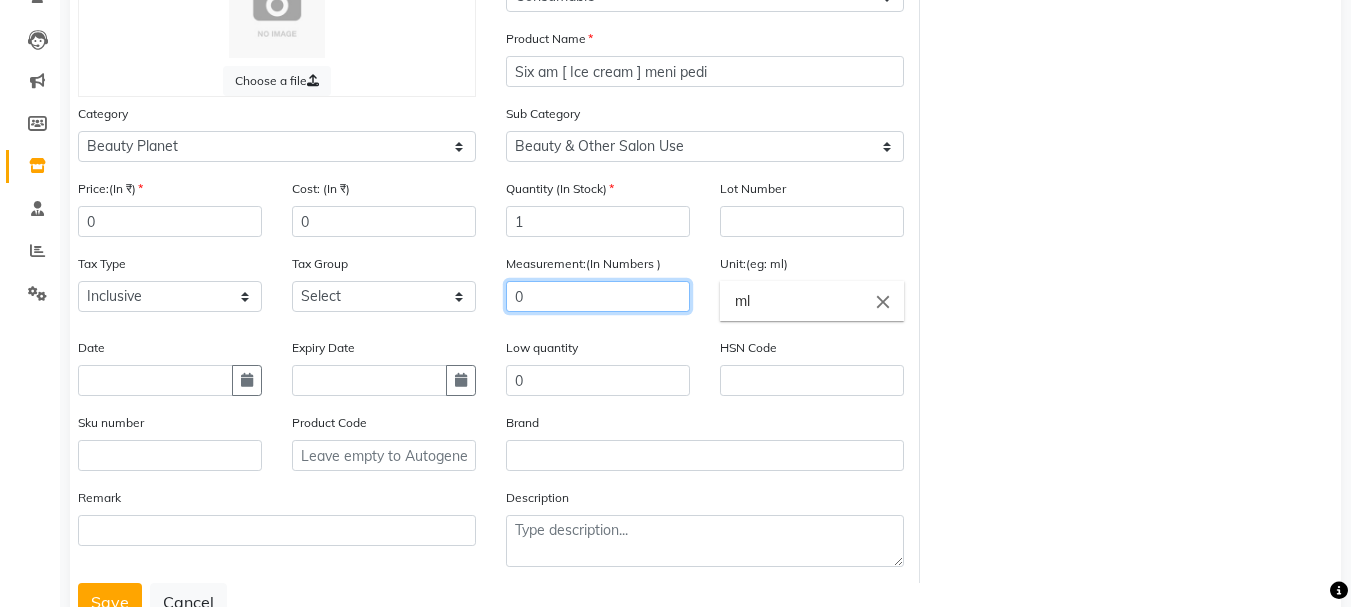 scroll, scrollTop: 264, scrollLeft: 0, axis: vertical 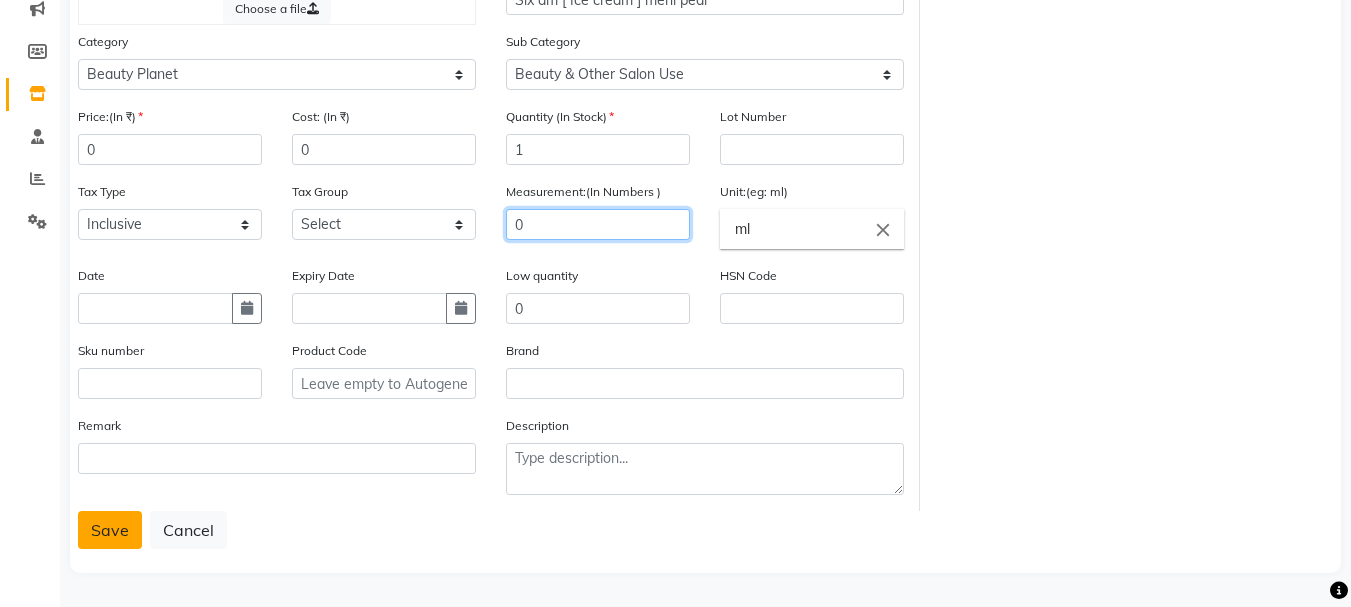 type on "0" 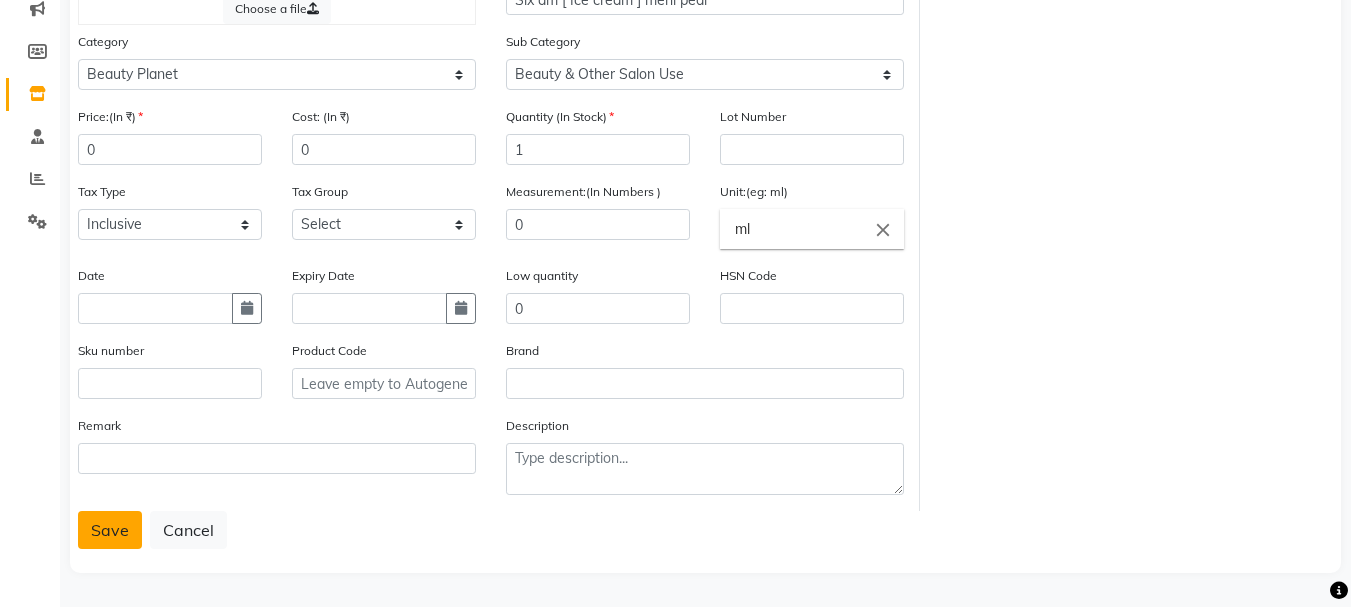 click on "Save" 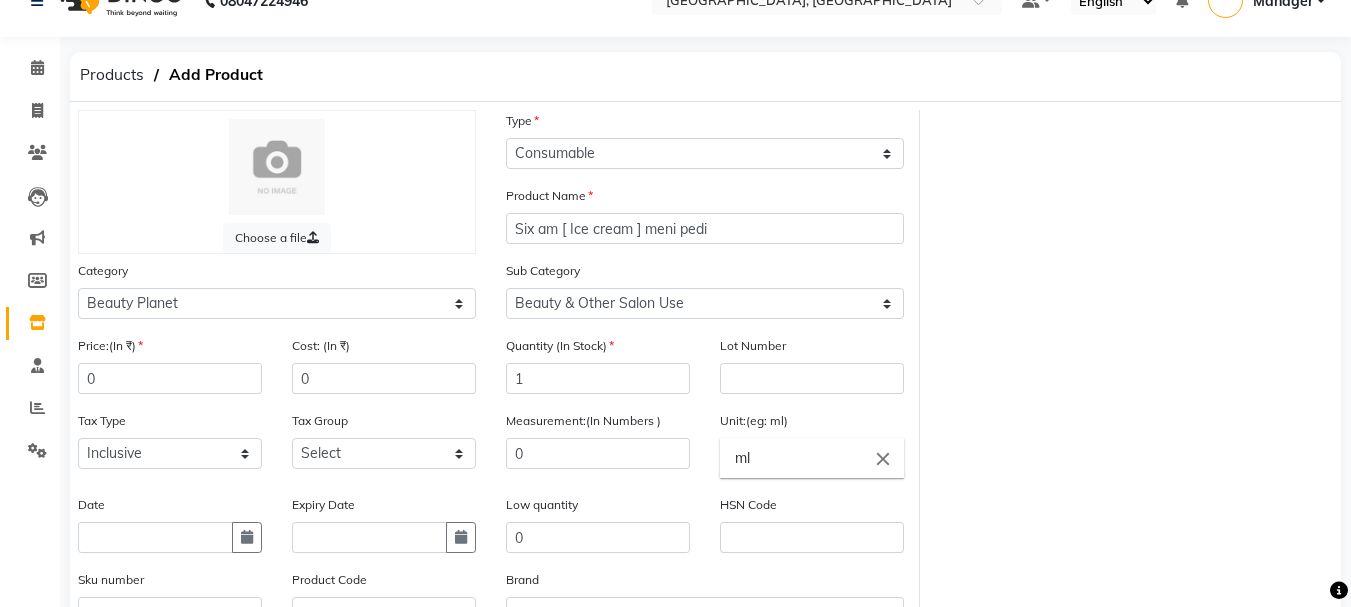 scroll, scrollTop: 0, scrollLeft: 0, axis: both 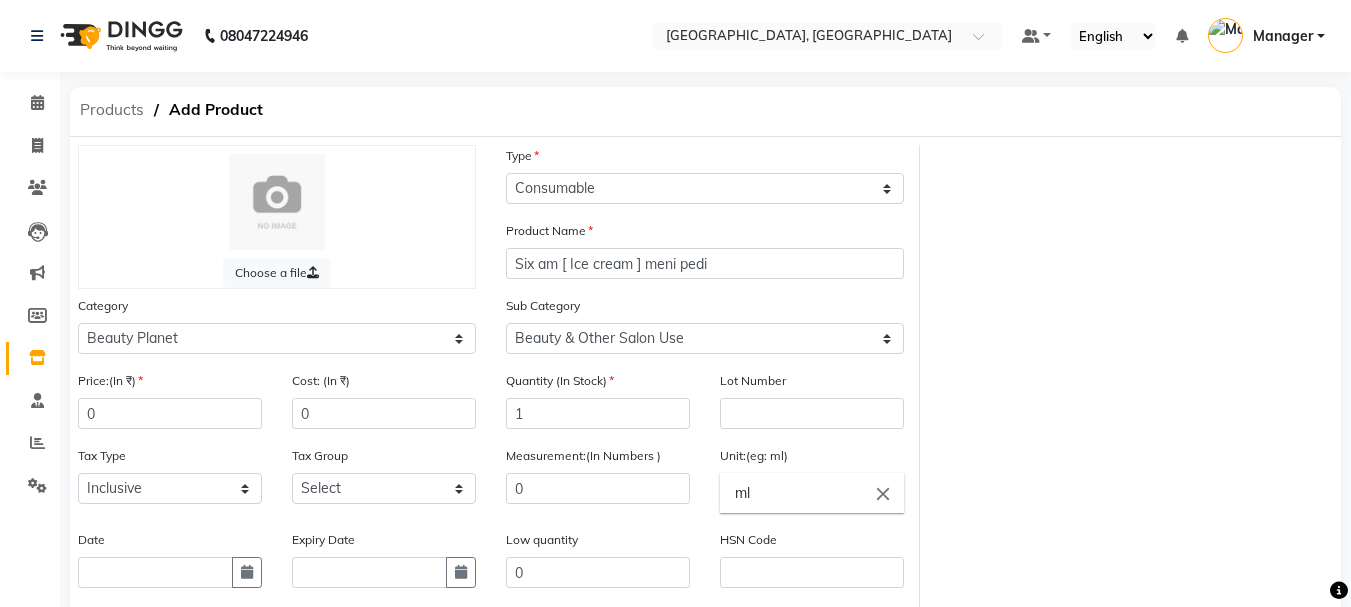 click on "Products" 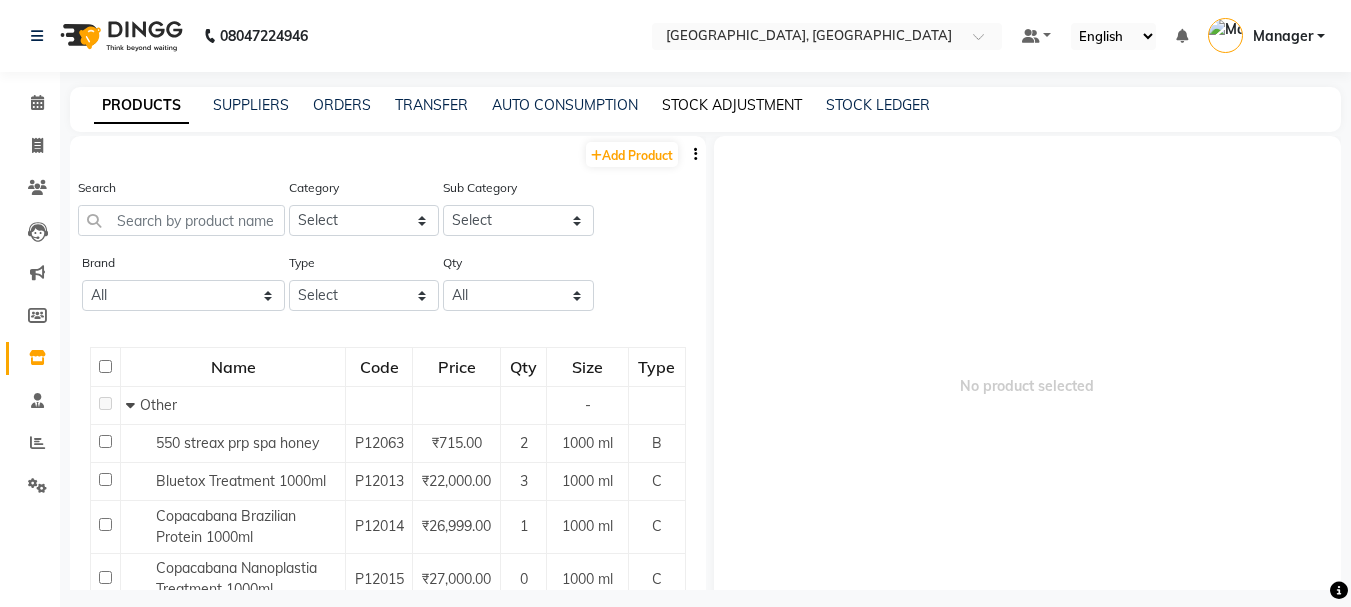 click on "STOCK ADJUSTMENT" 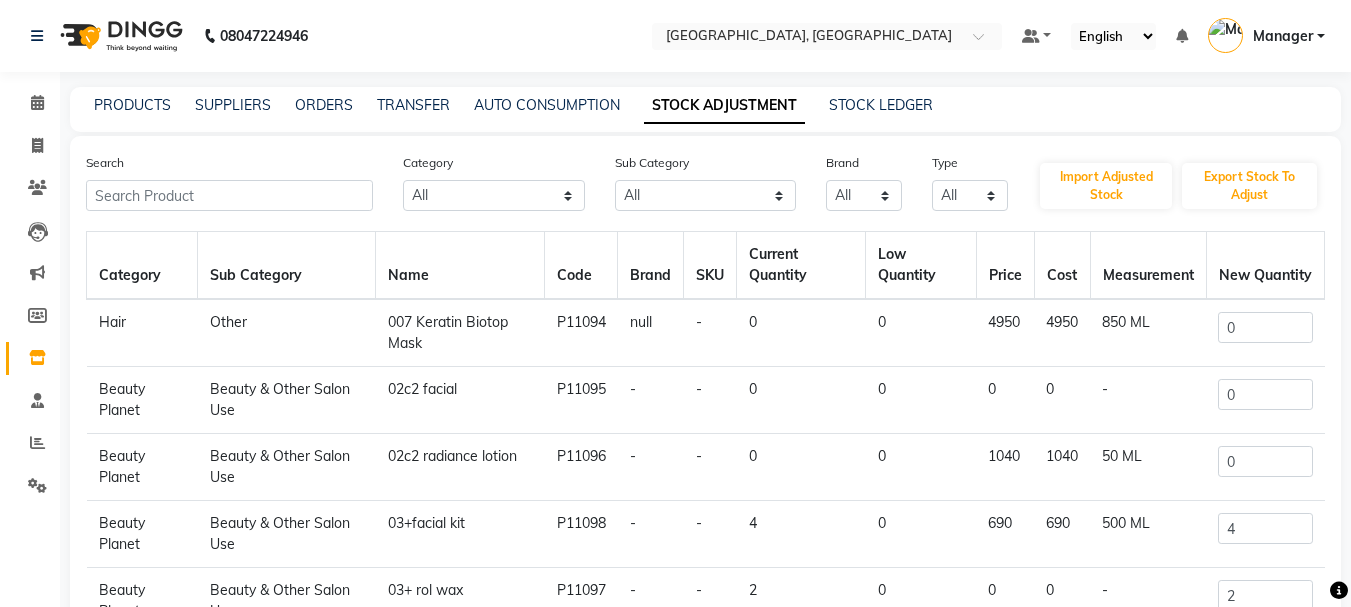 click on "PRODUCTS" 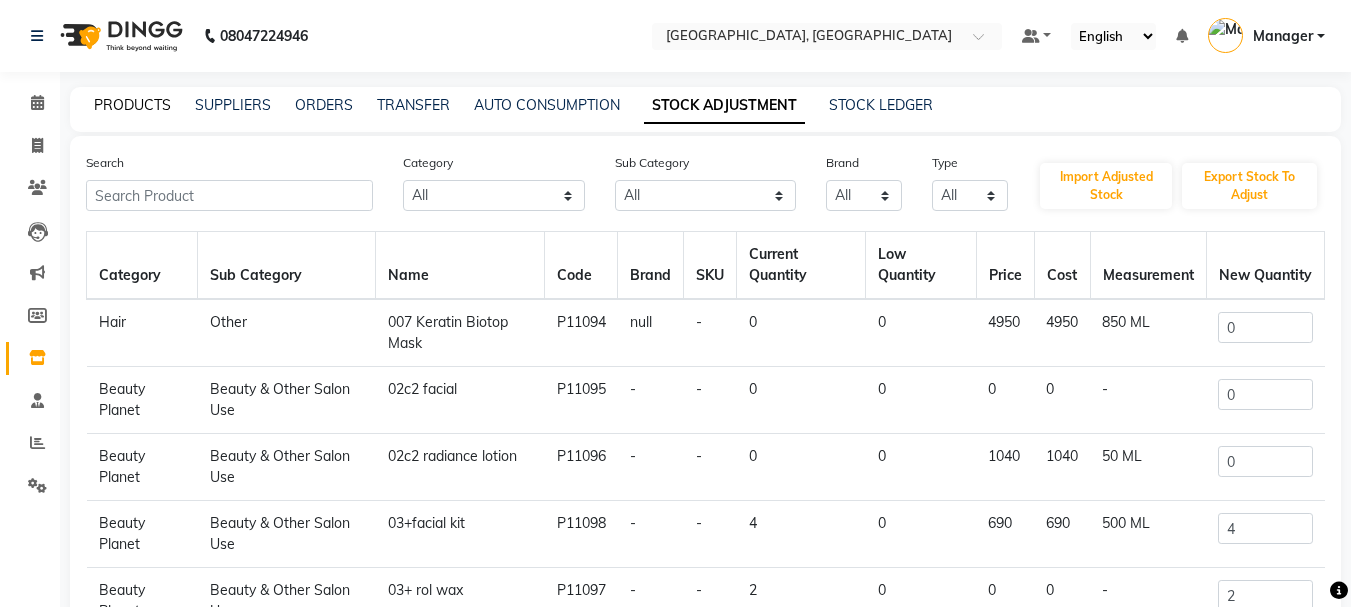 click on "PRODUCTS" 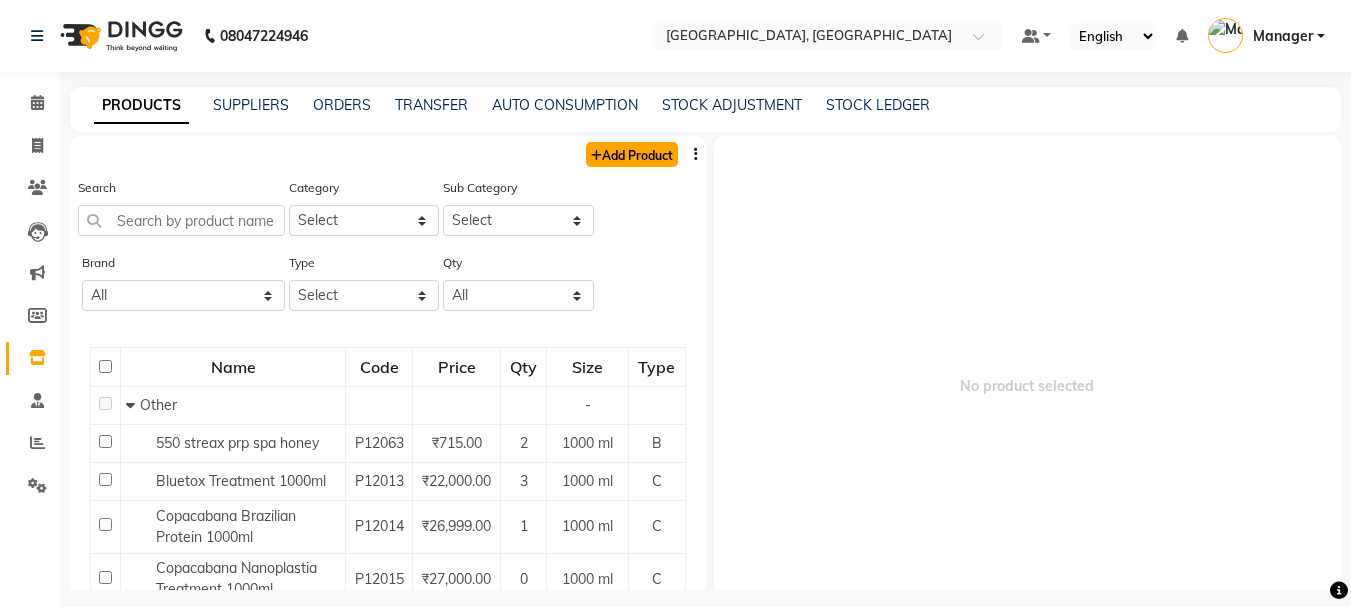 click on "Add Product" 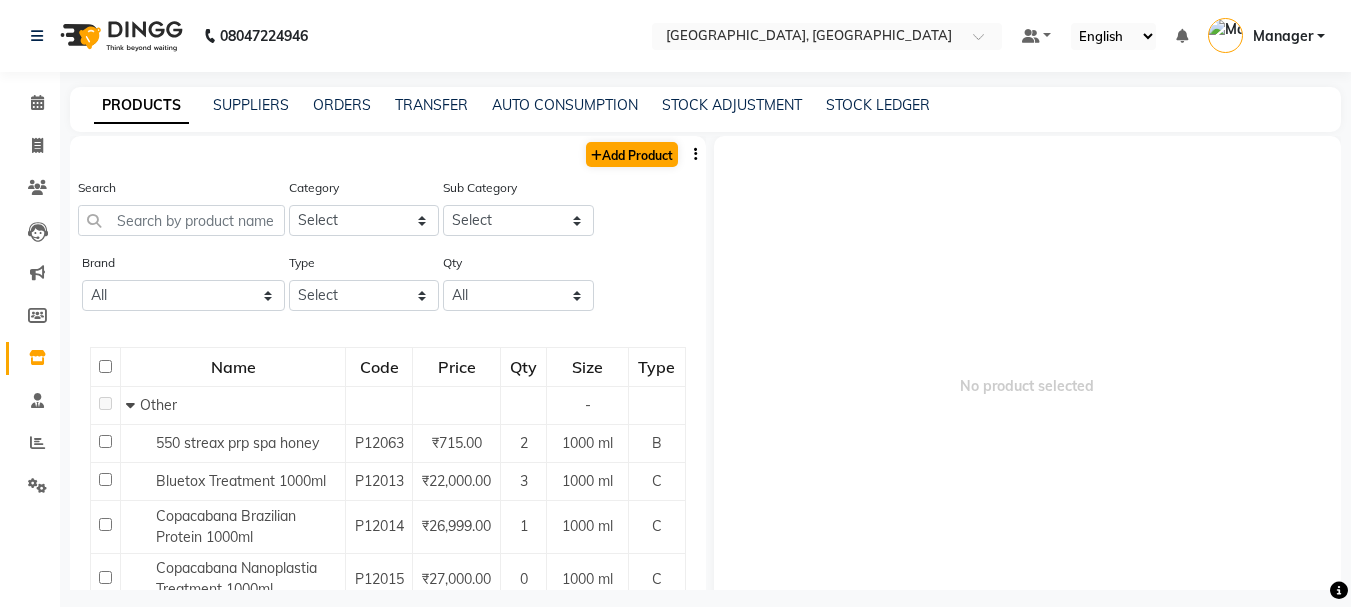 select on "true" 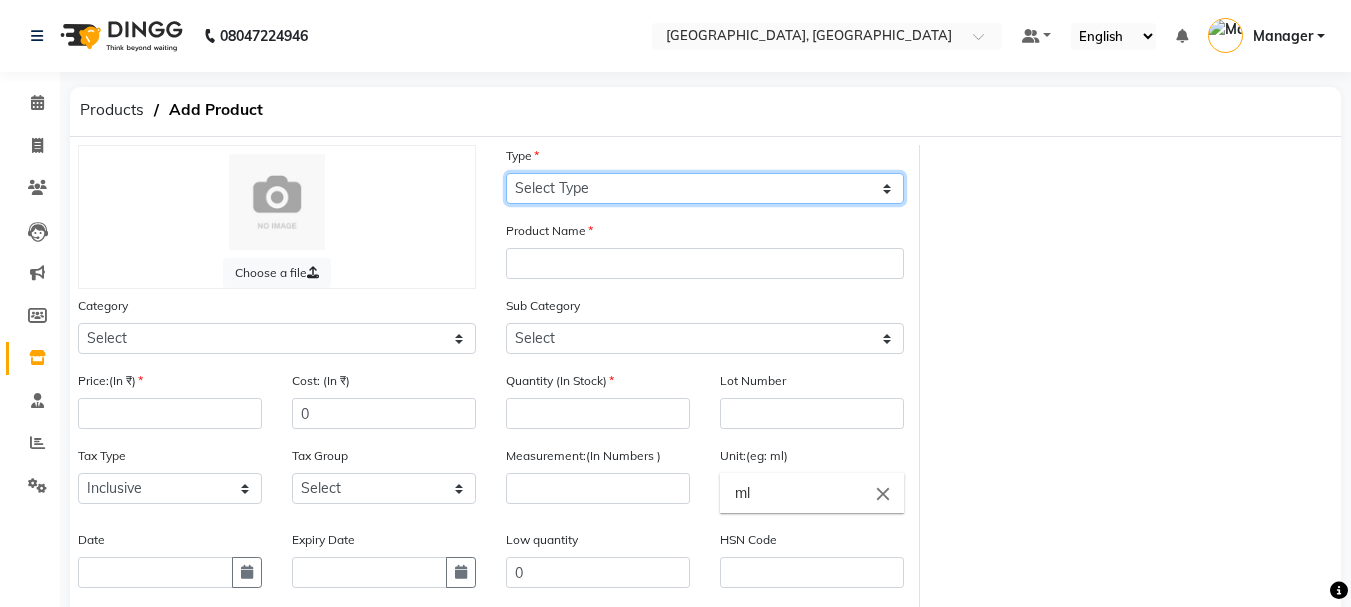 click on "Select Type Both Retail Consumable" 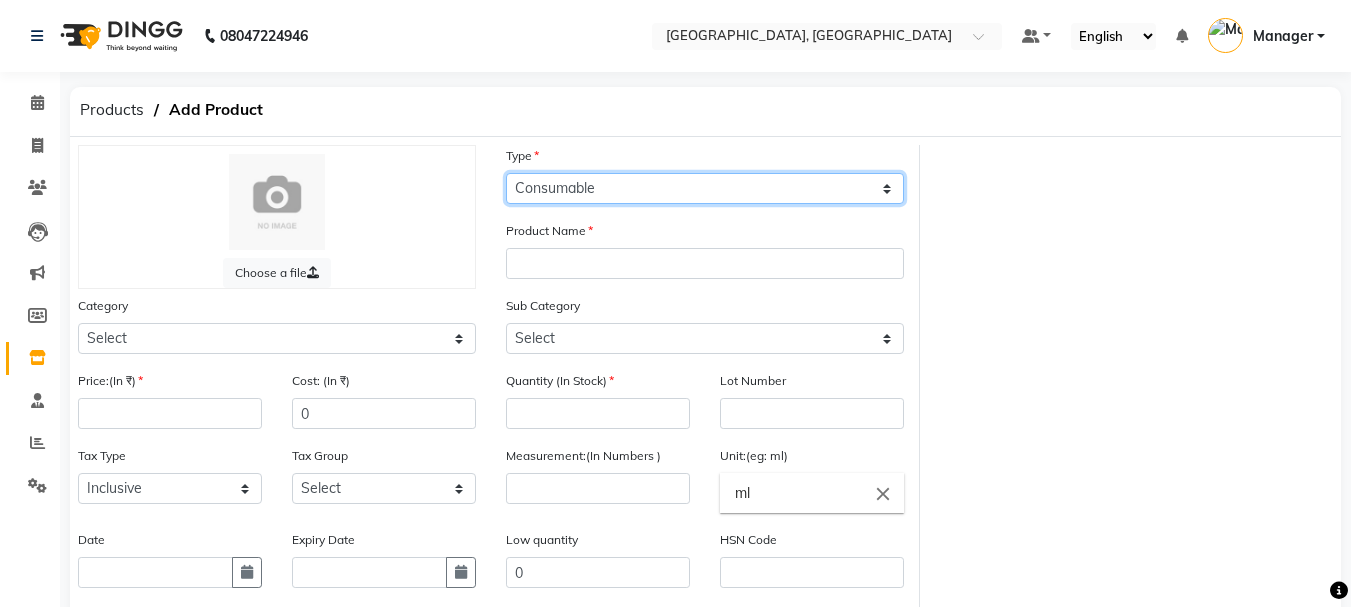 click on "Select Type Both Retail Consumable" 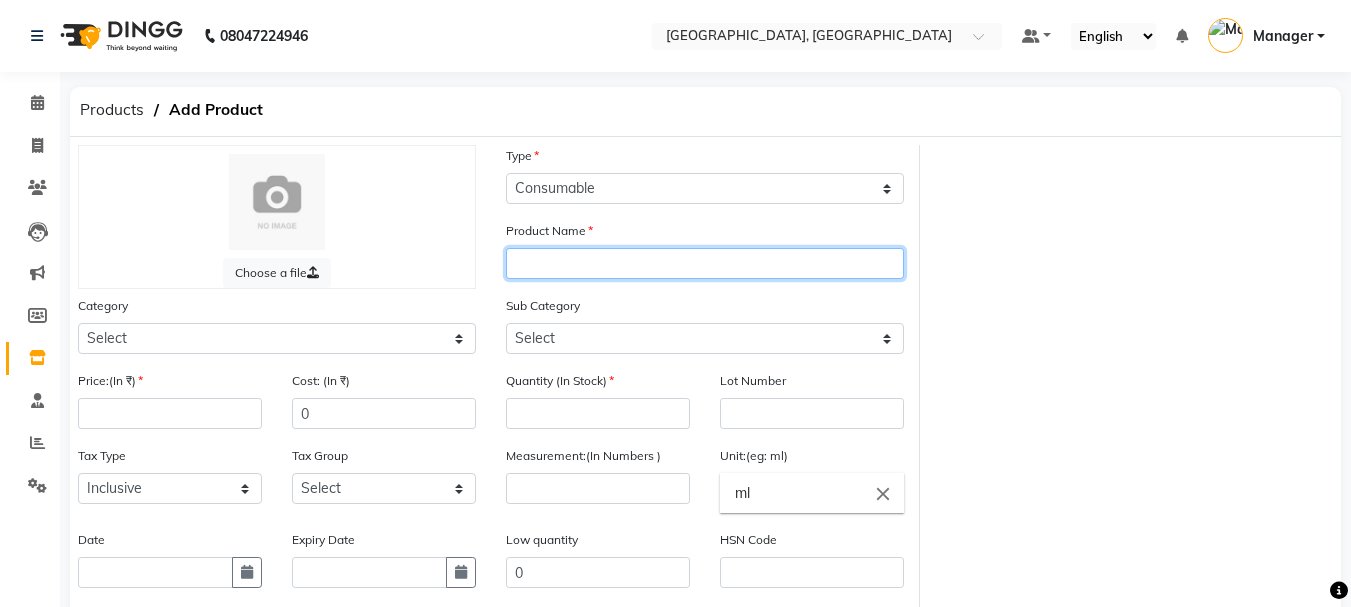 click 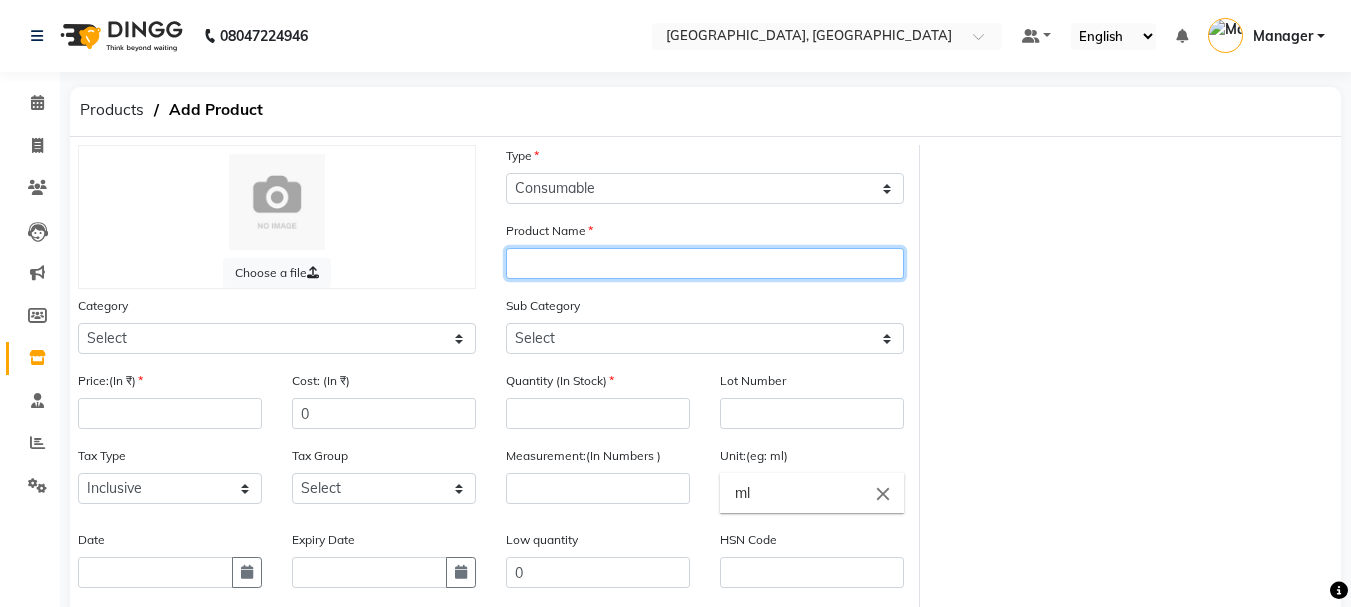 click 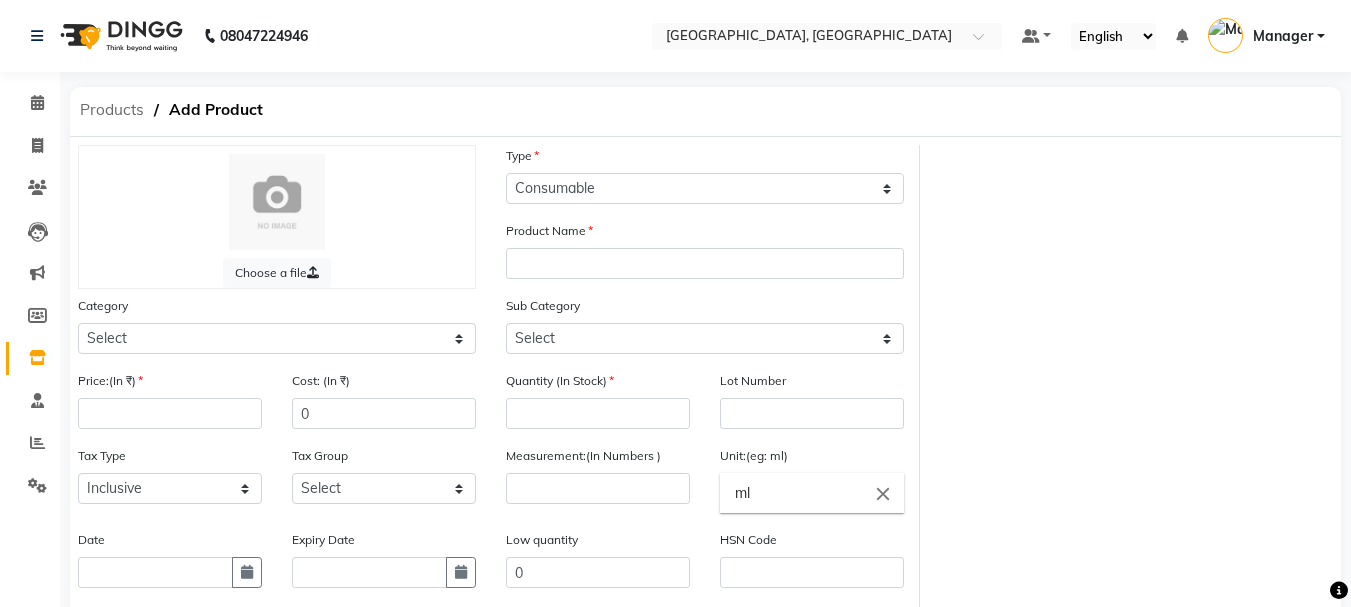 click on "Products" 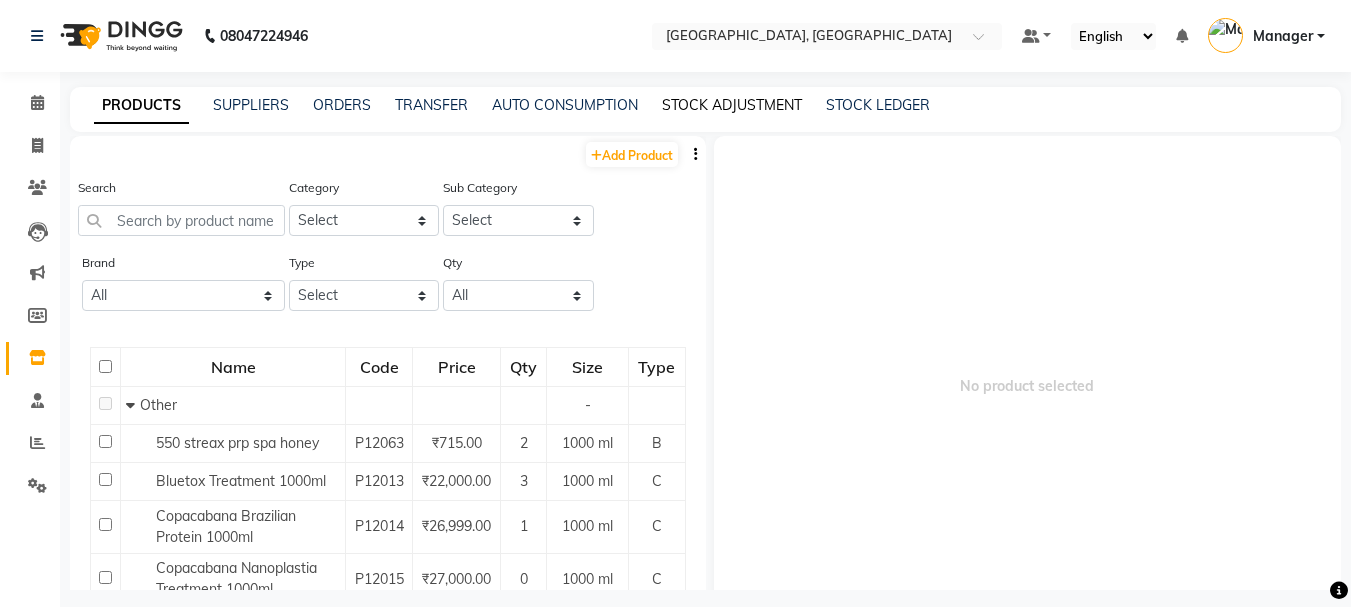 click on "STOCK ADJUSTMENT" 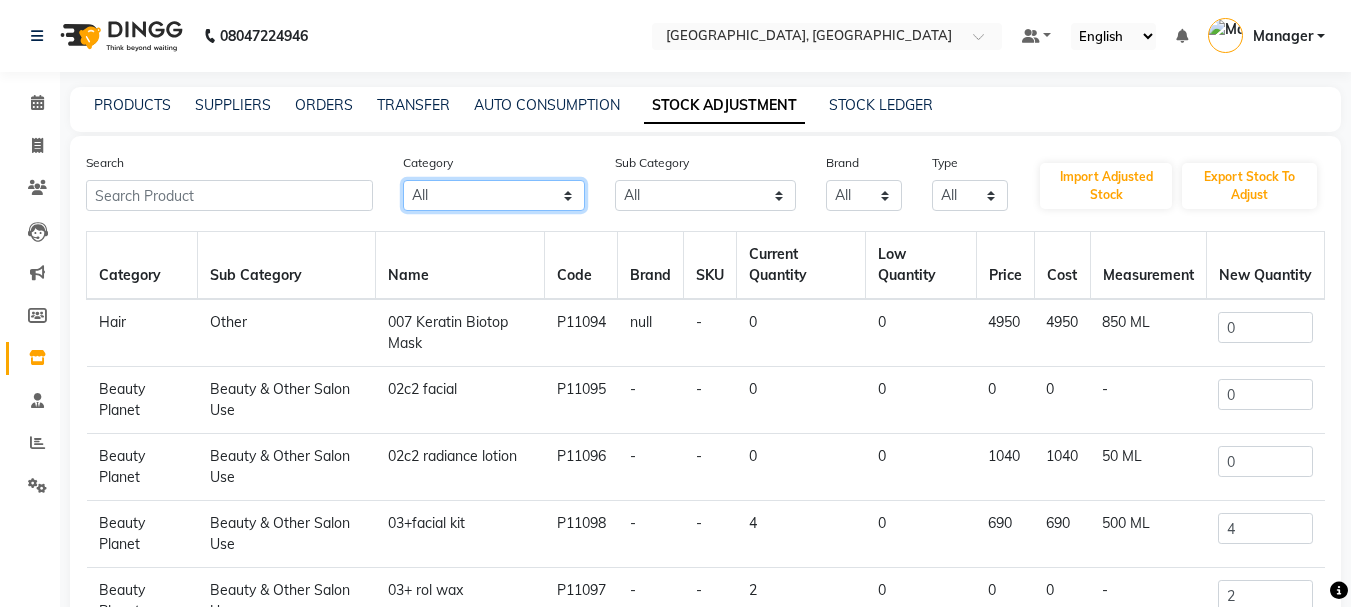 click on "All Hair Skin Makeup Personal Care Appliances [PERSON_NAME] Waxing Disposable Threading Hands and Feet Beauty Planet [MEDICAL_DATA] Cadiveu Casmara Cheryls Loreal Olaplex Other" 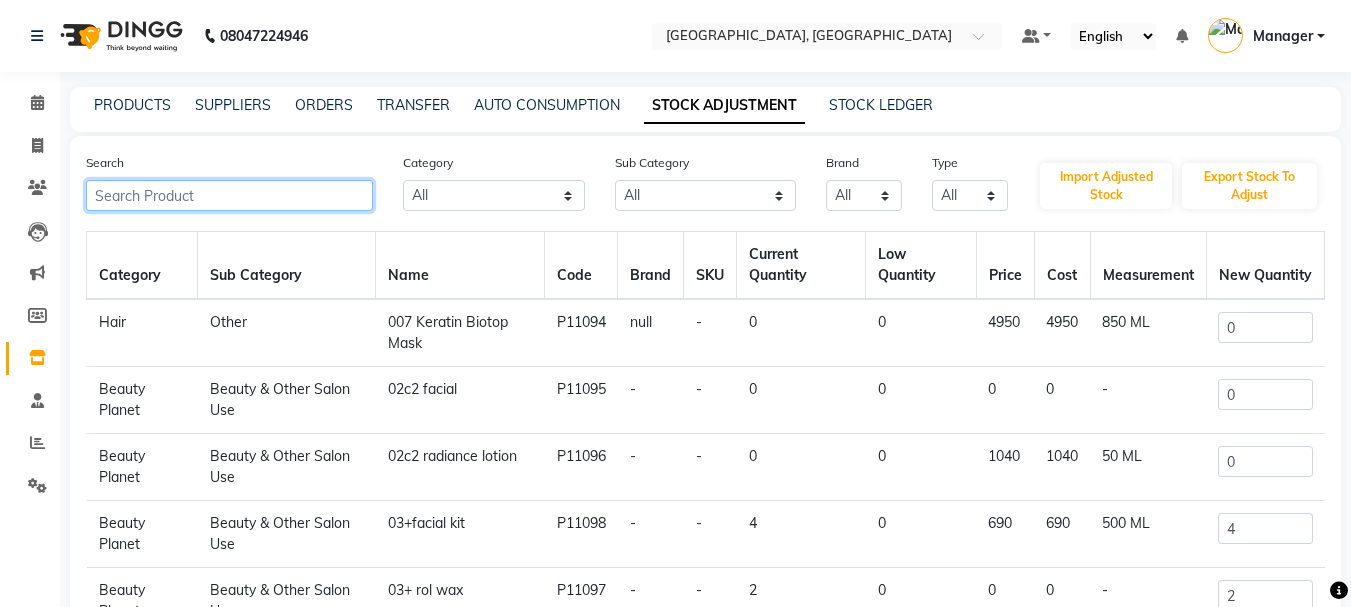 click 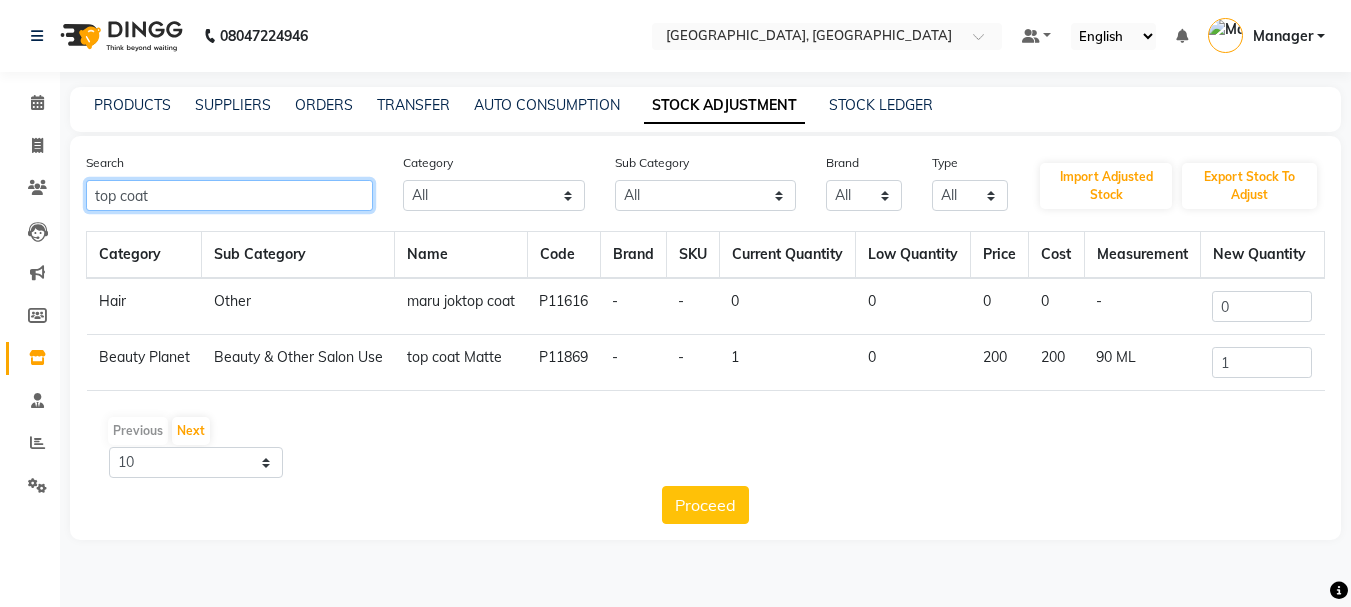 click on "top coat" 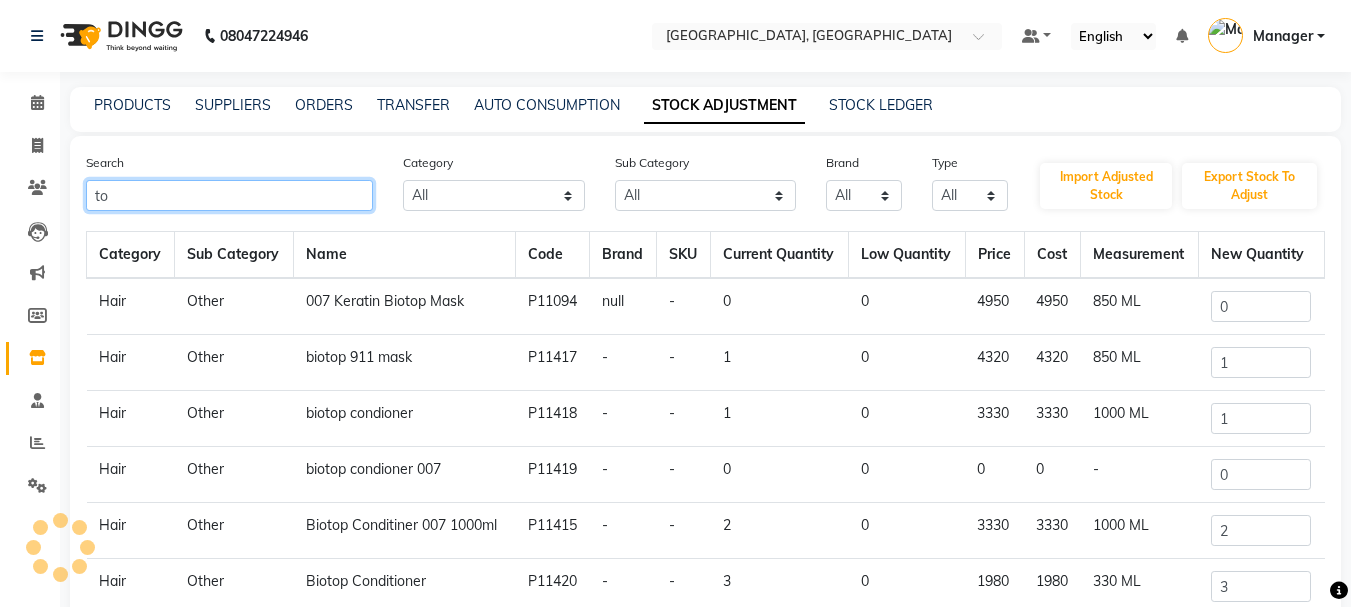 type on "t" 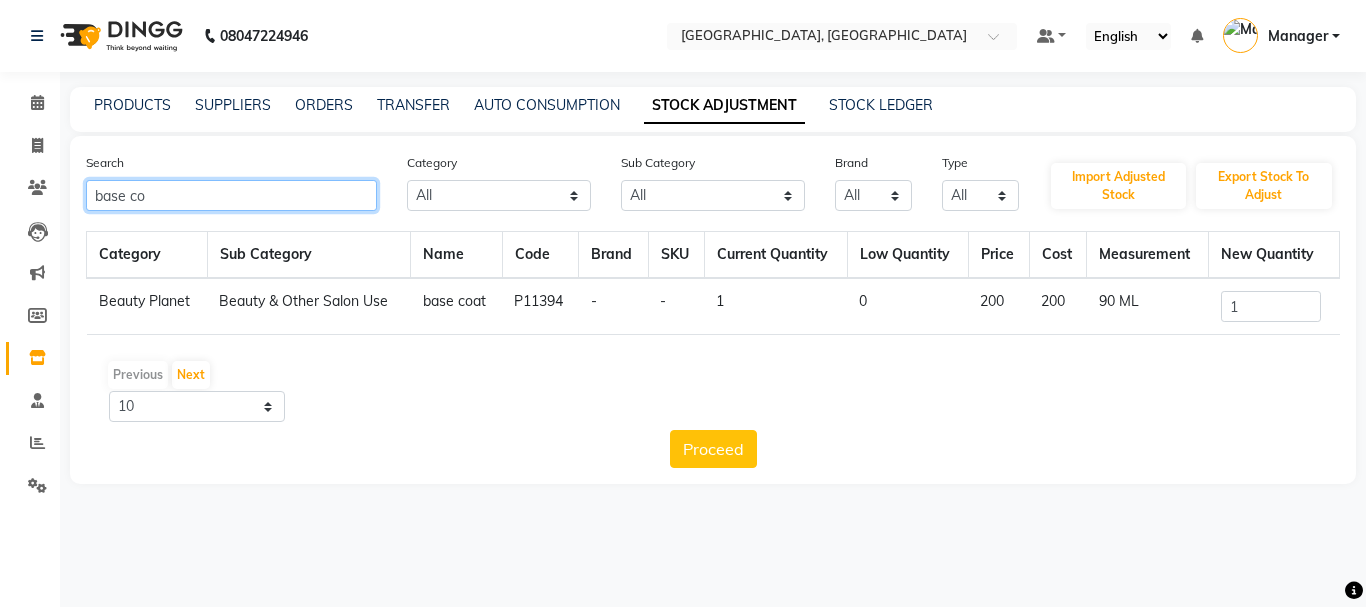 click on "base co" 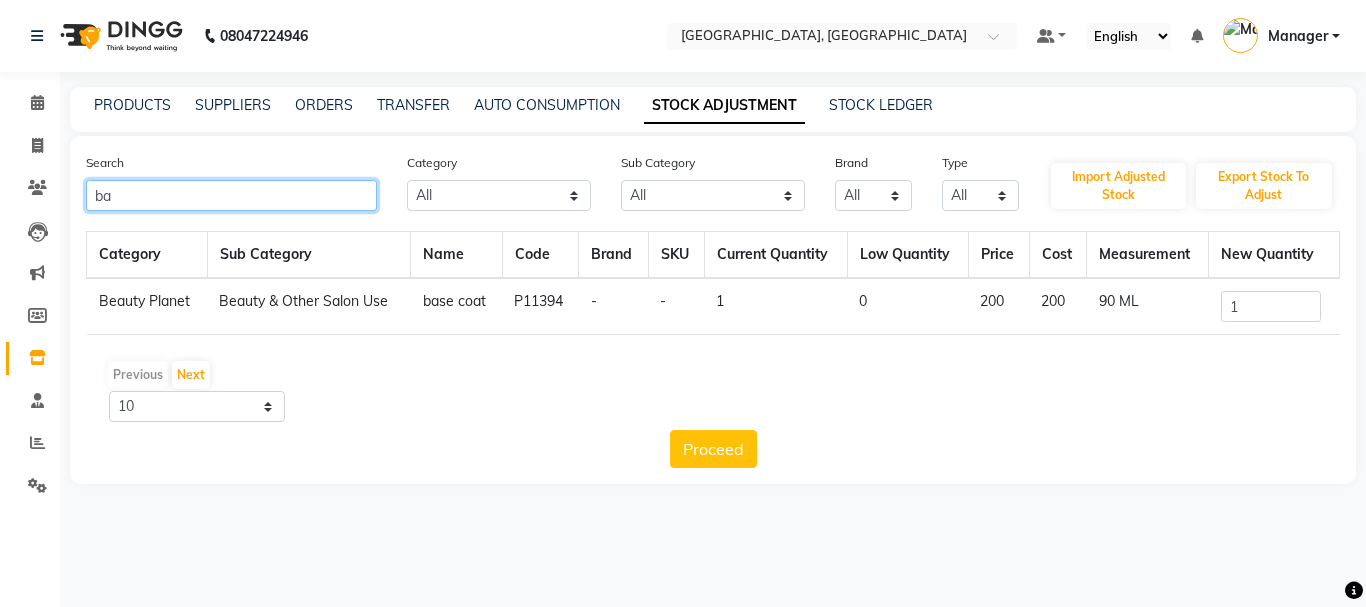 type on "b" 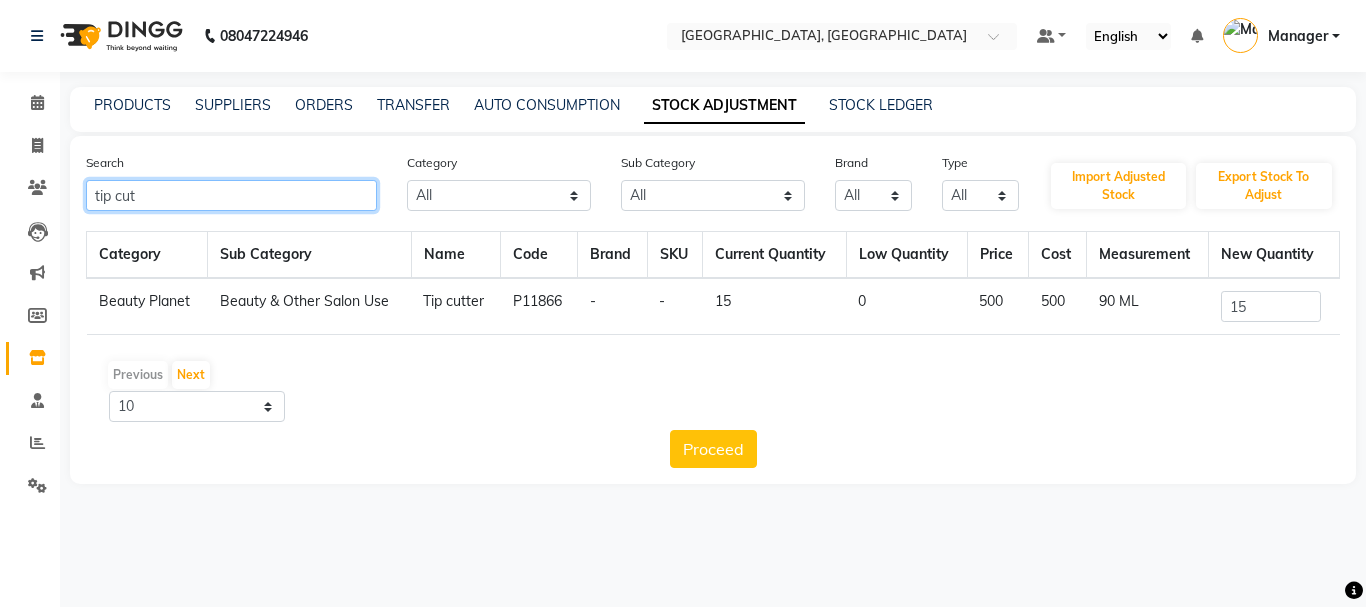 click on "tip cut" 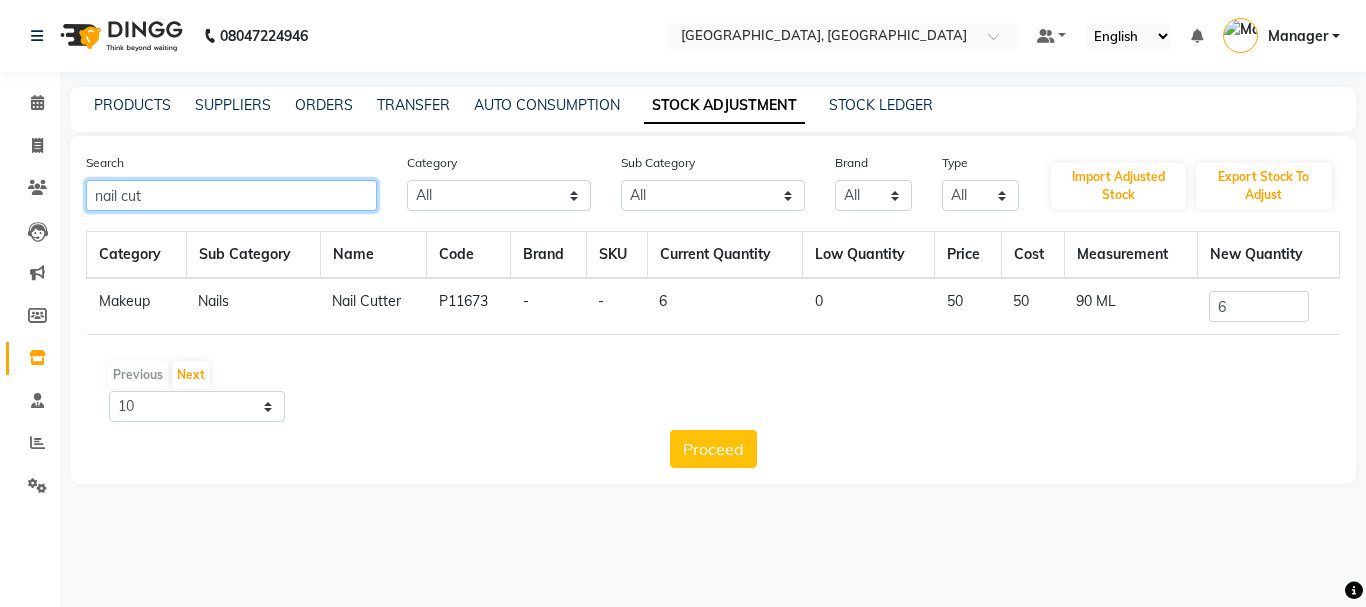 click on "nail cut" 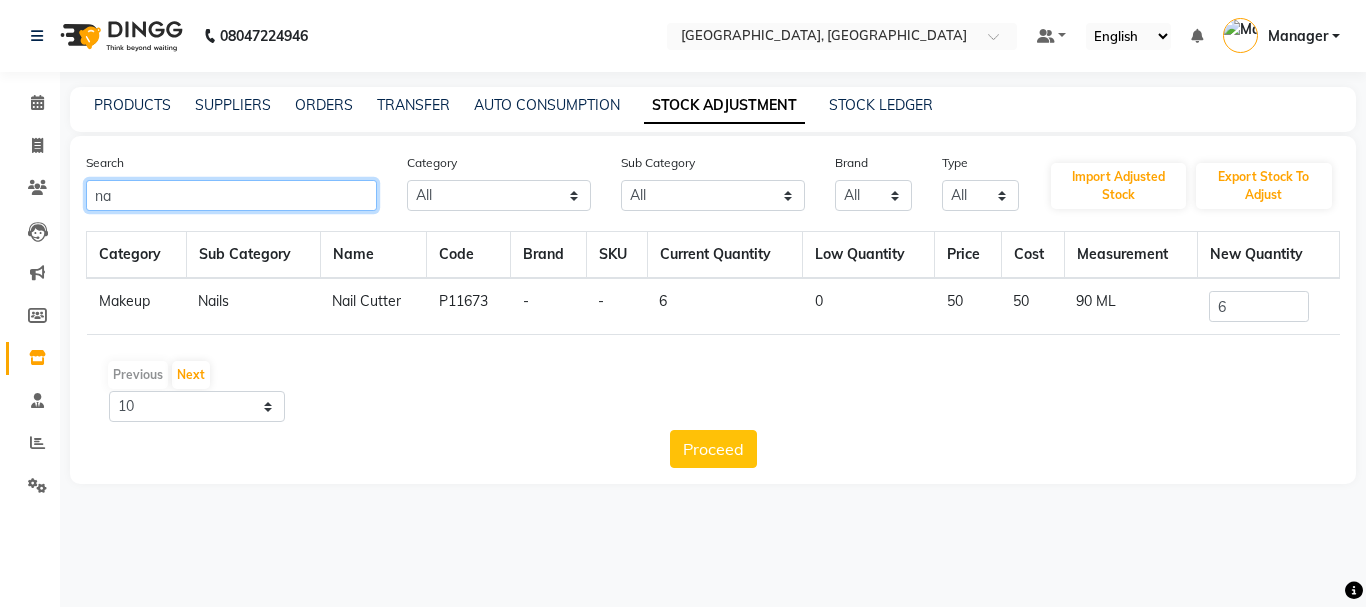 type on "n" 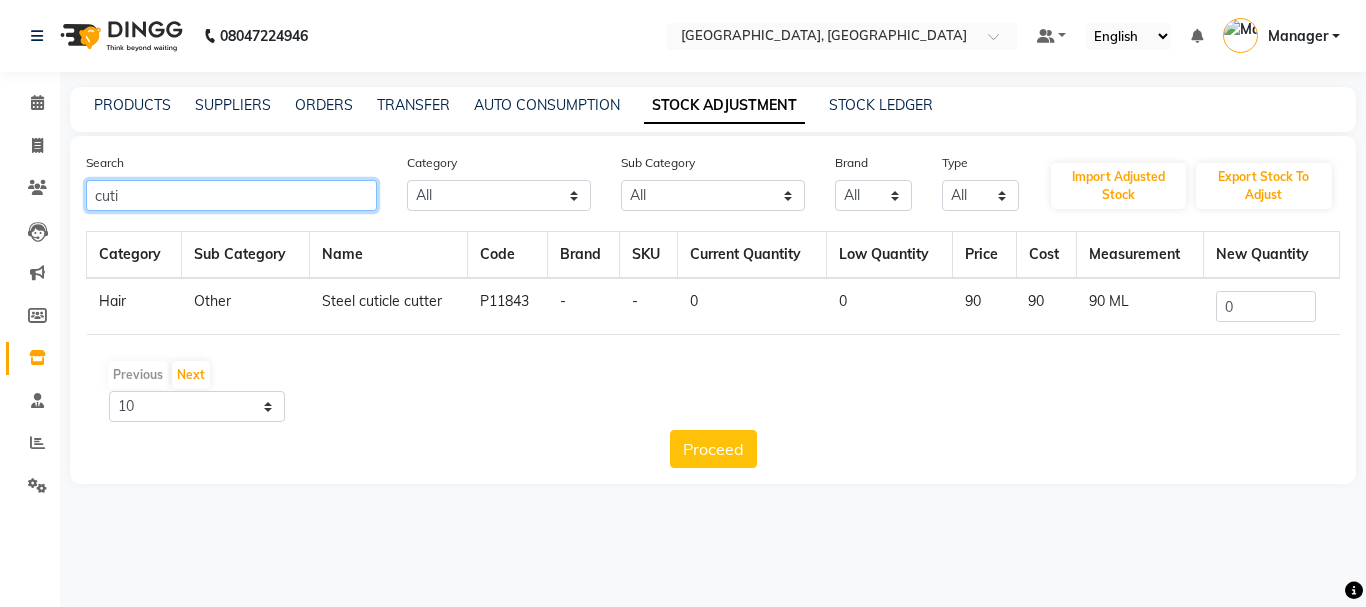 type on "cuti" 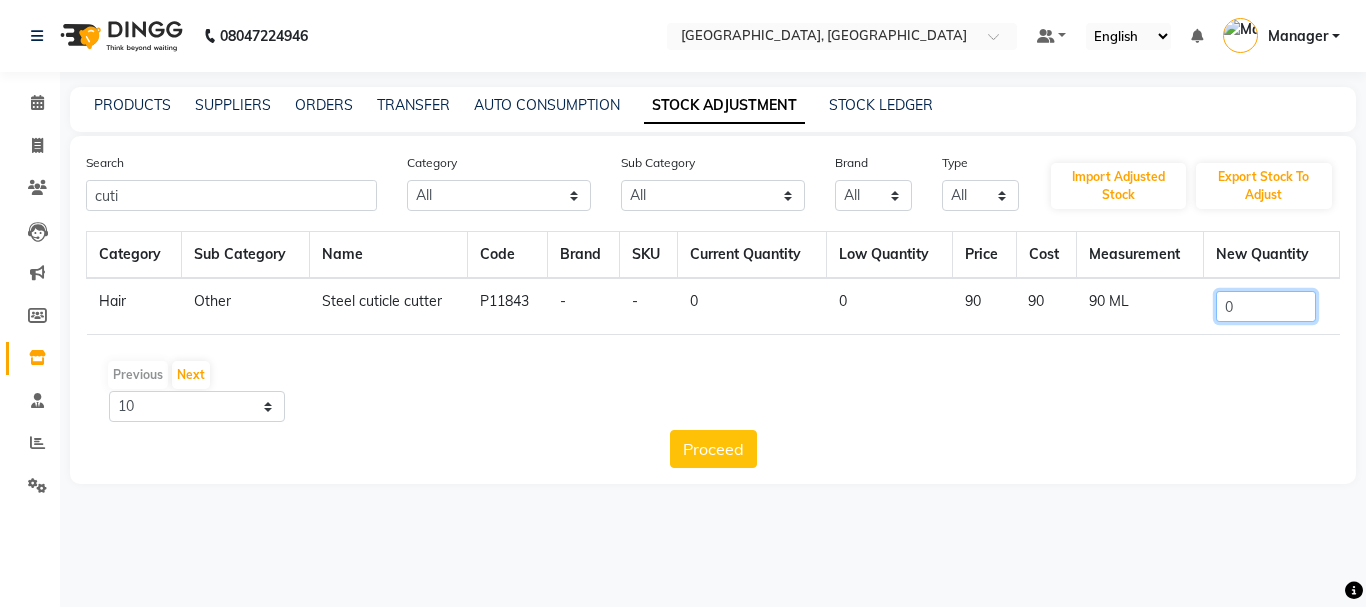 click on "0" 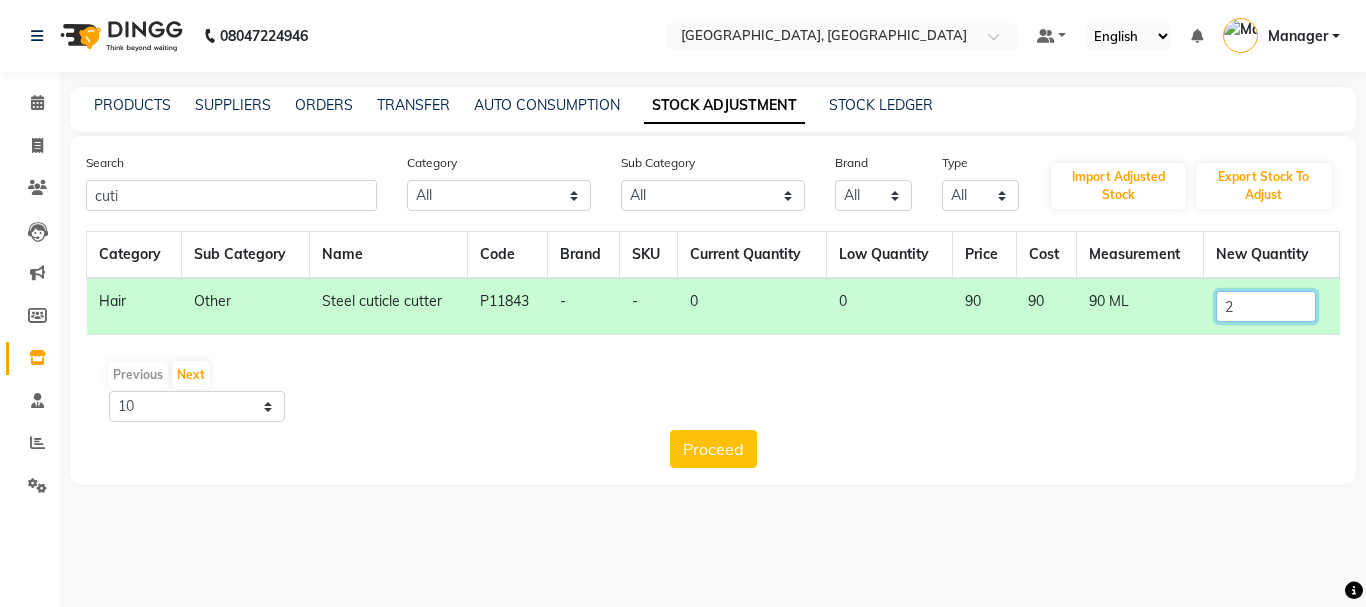type on "2" 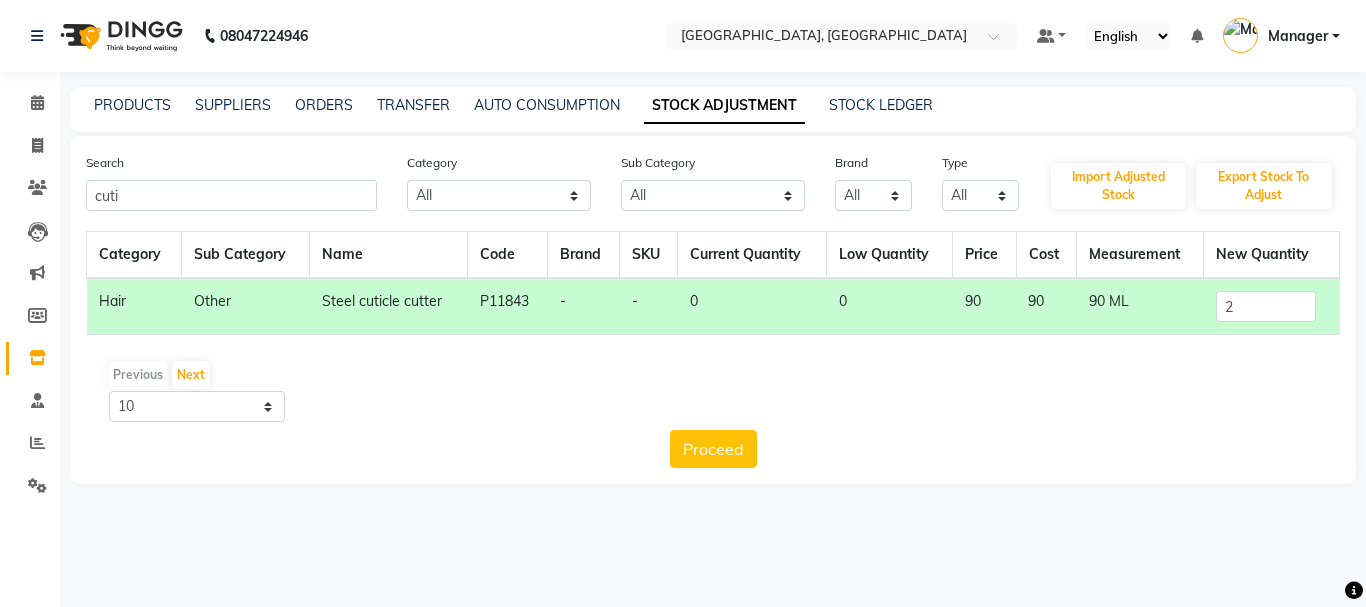 click on "Category Sub Category Name Code Brand SKU Current Quantity Low Quantity Price Cost Measurement New Quantity Hair  Other   Steel cuticle cutter   P11843   -   -   0   0   90   90   90 ML  2  Previous   Next  10 50 100  Proceed" 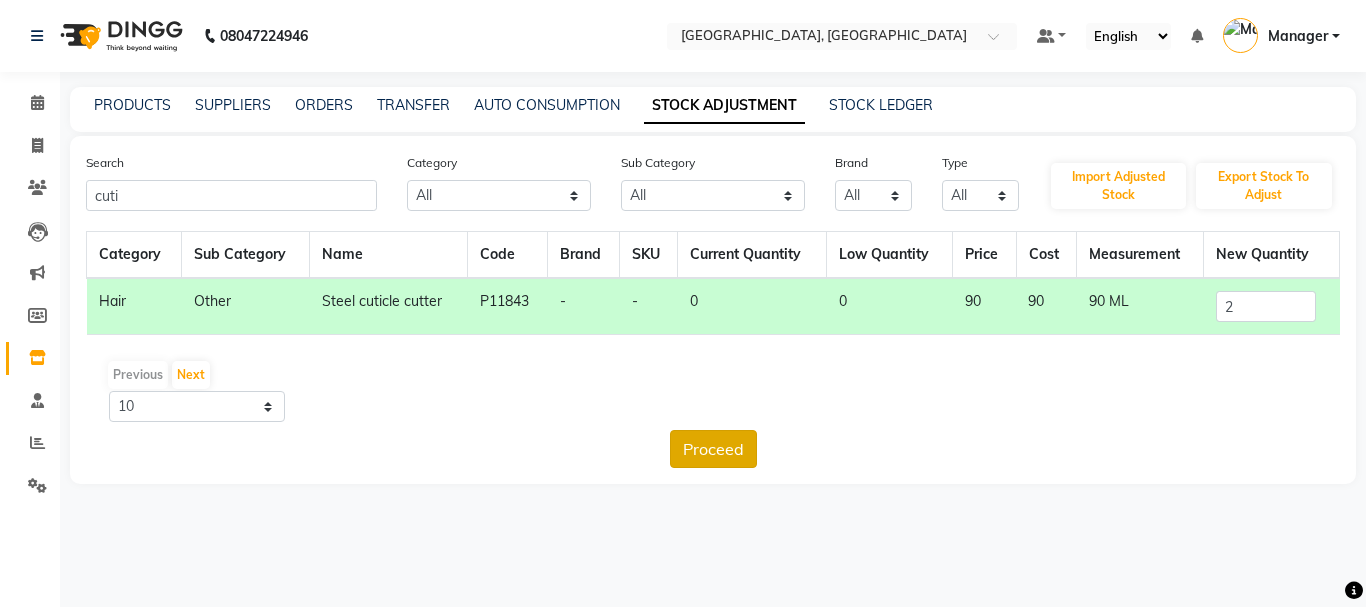 click on "Proceed" 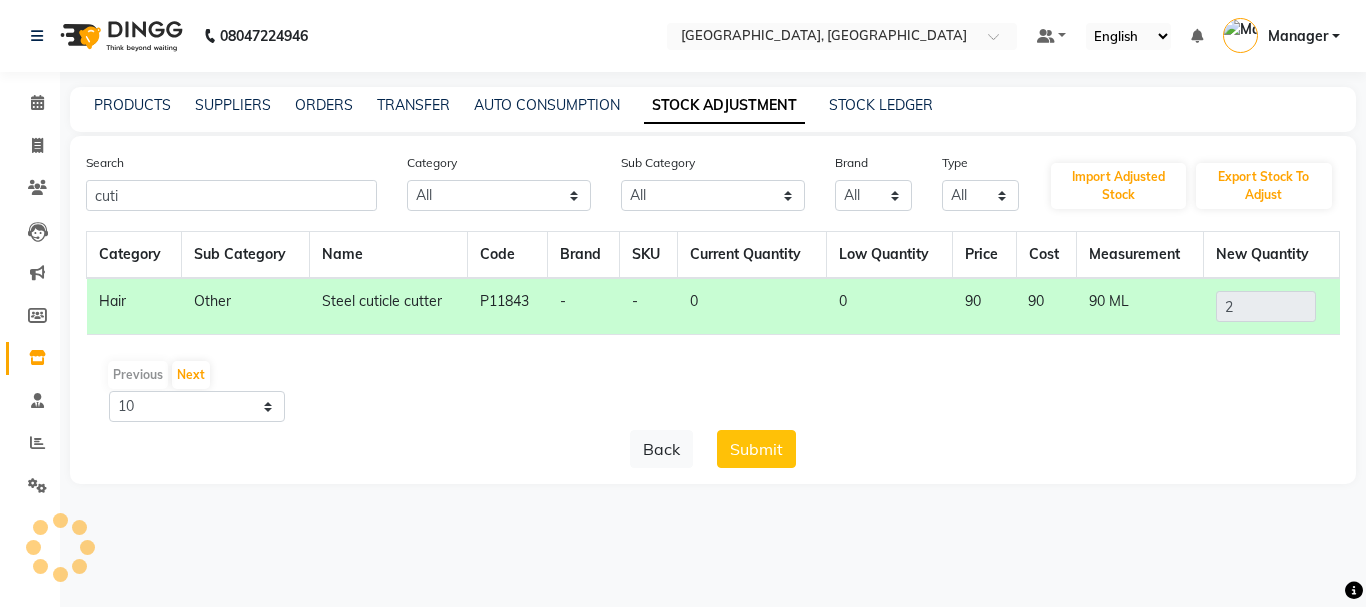 click on "Submit" 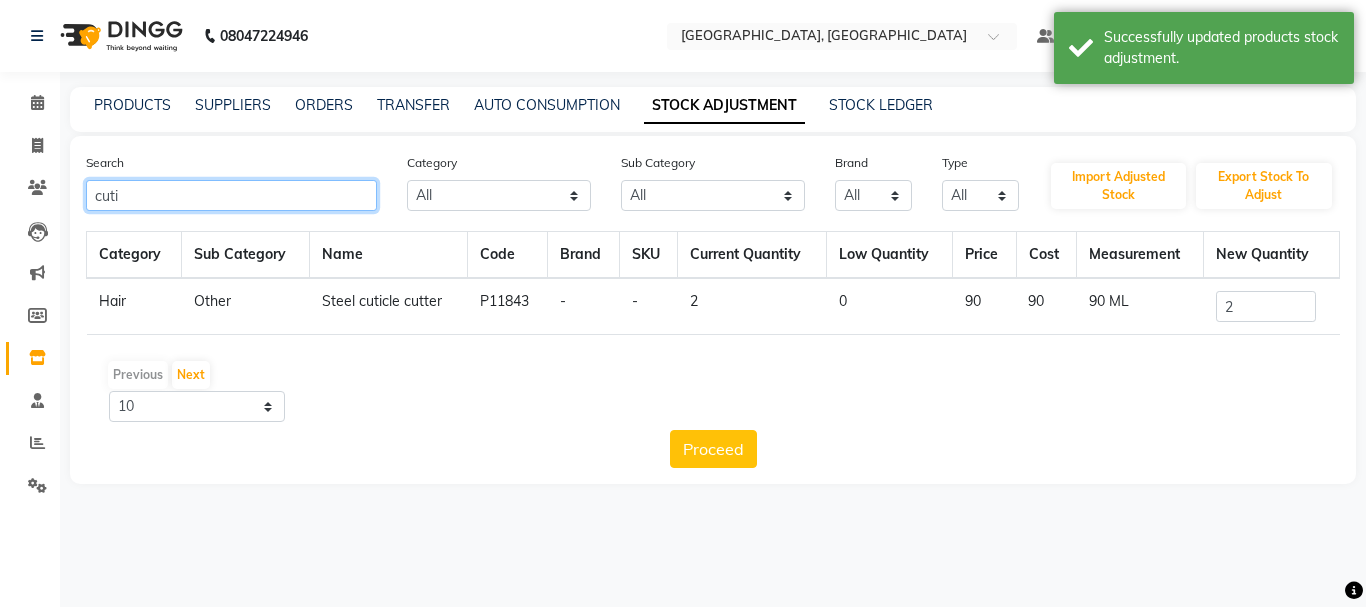 click on "cuti" 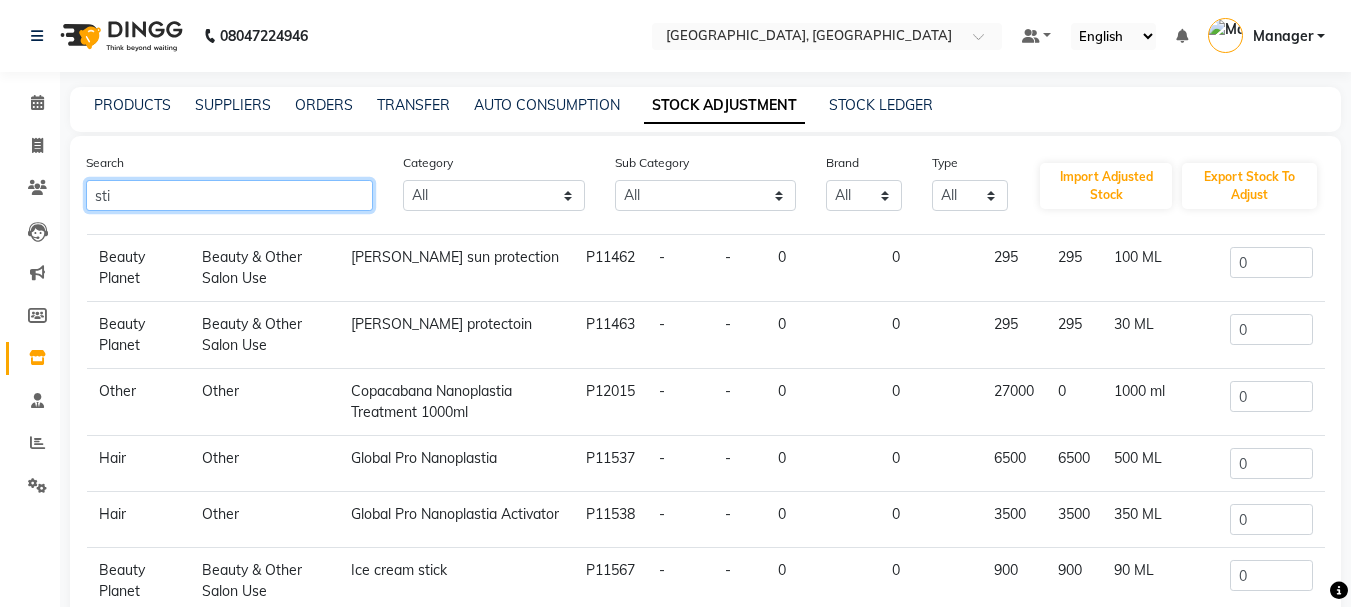 scroll, scrollTop: 222, scrollLeft: 0, axis: vertical 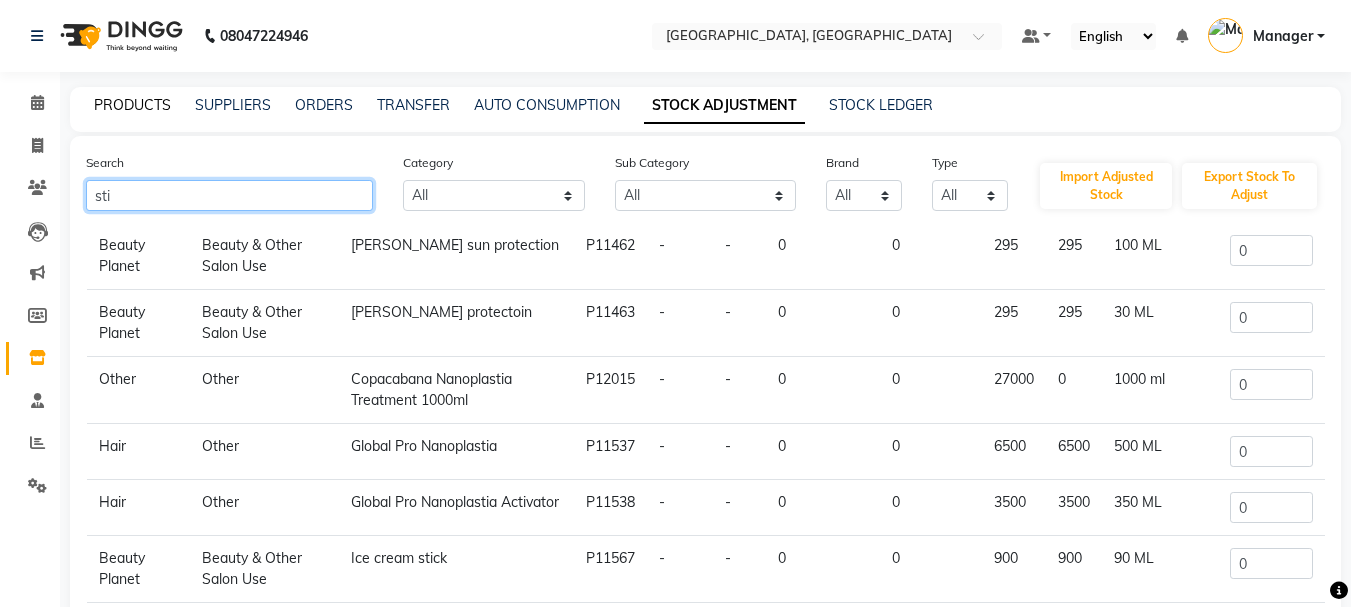 type on "sti" 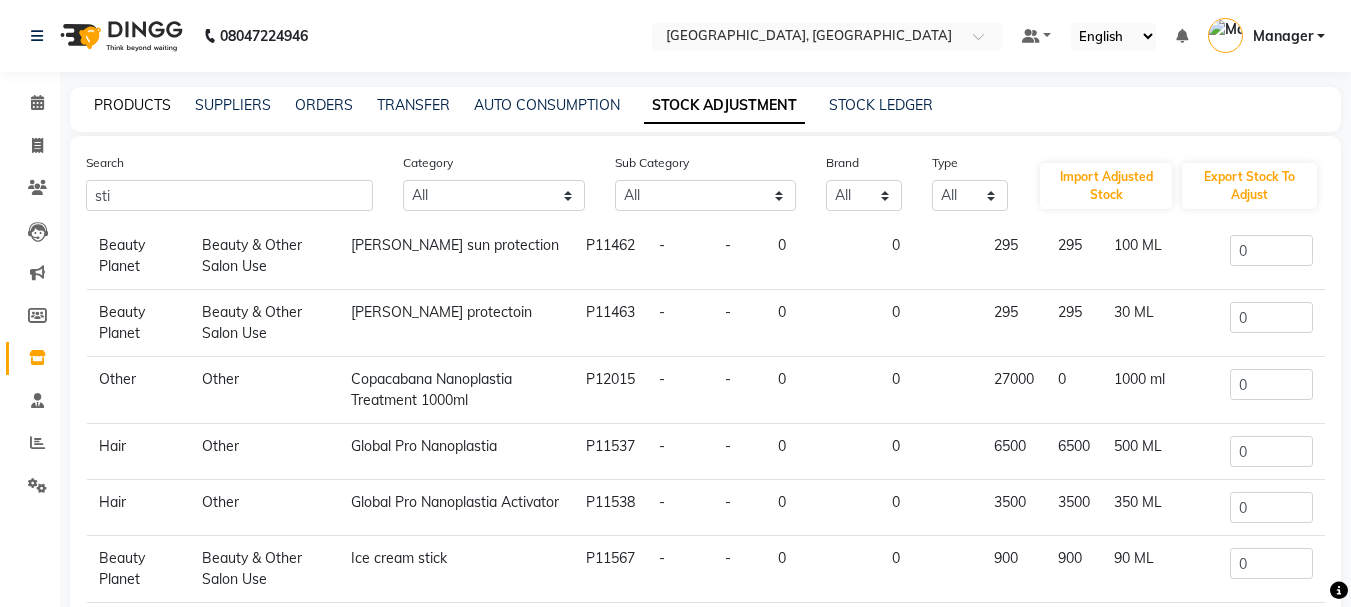 click on "PRODUCTS" 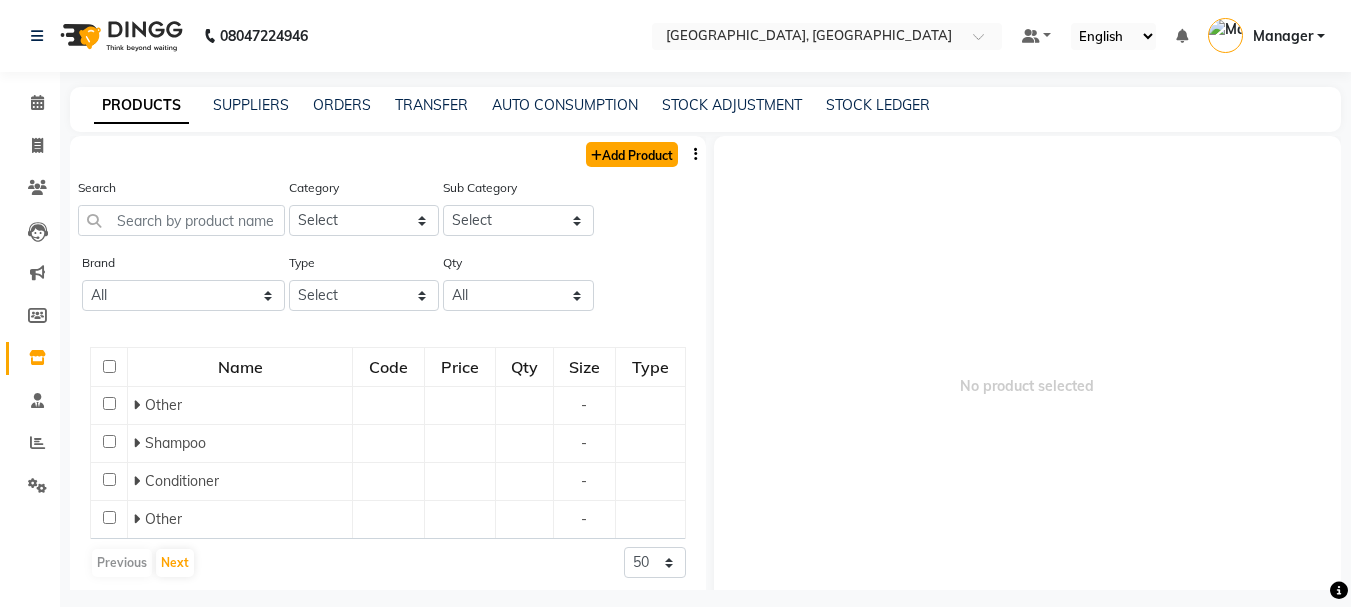 click on "Add Product" 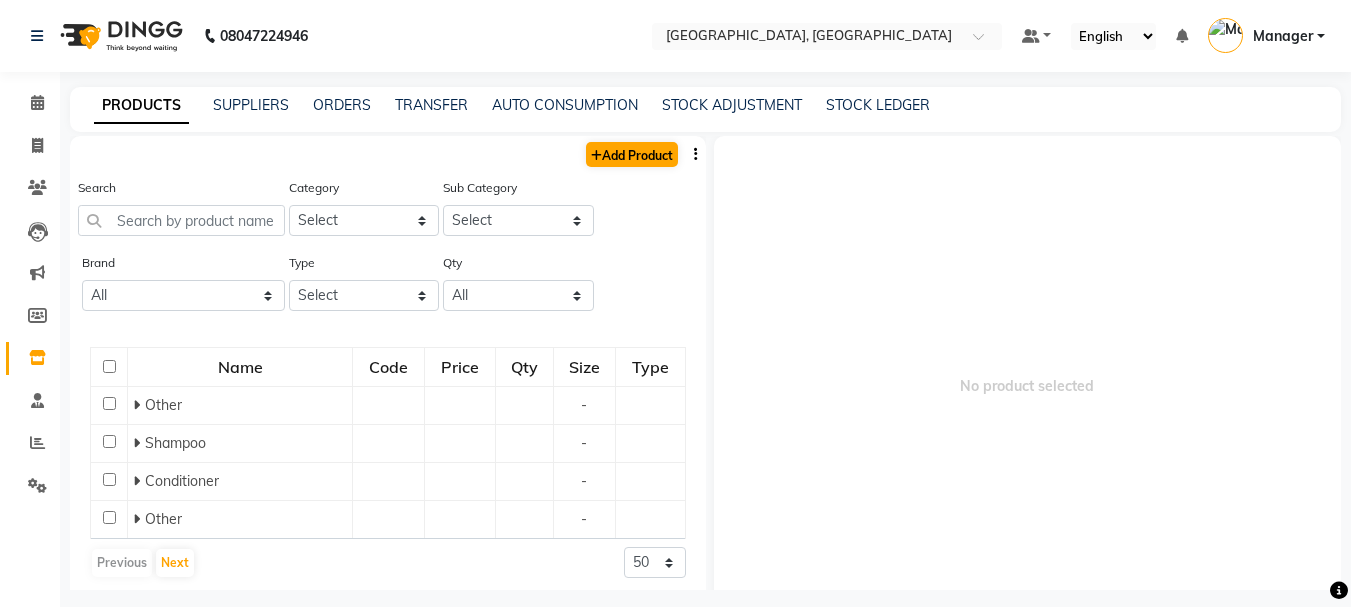 select on "true" 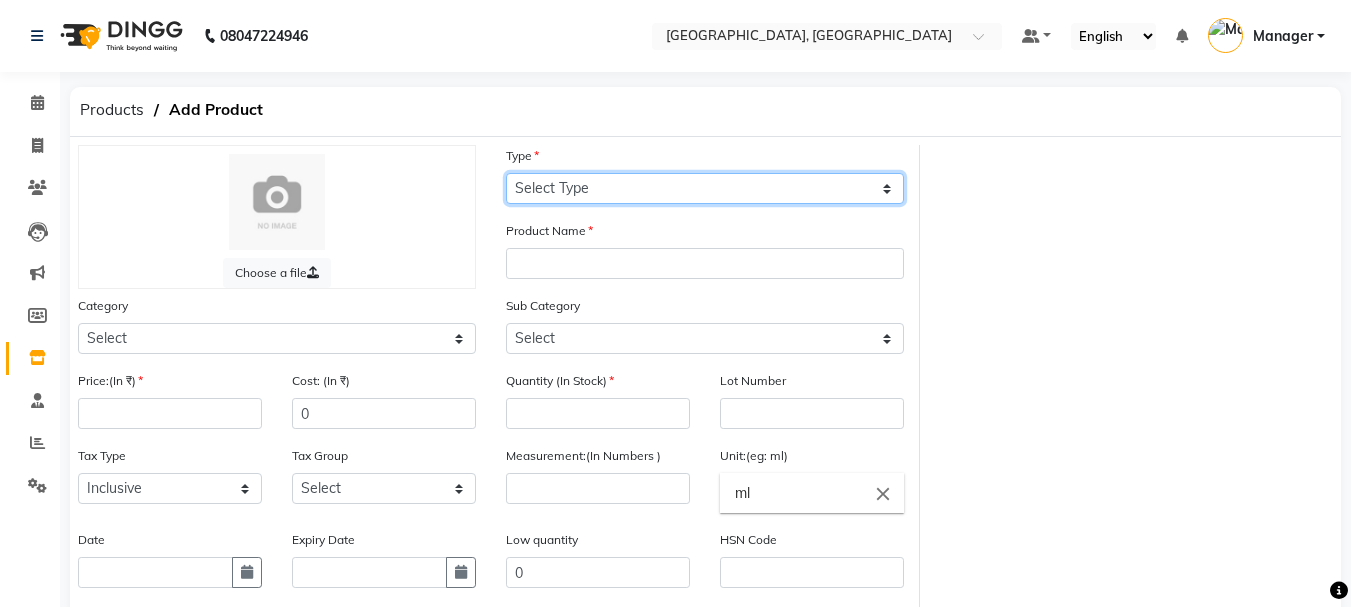 click on "Select Type Both Retail Consumable" 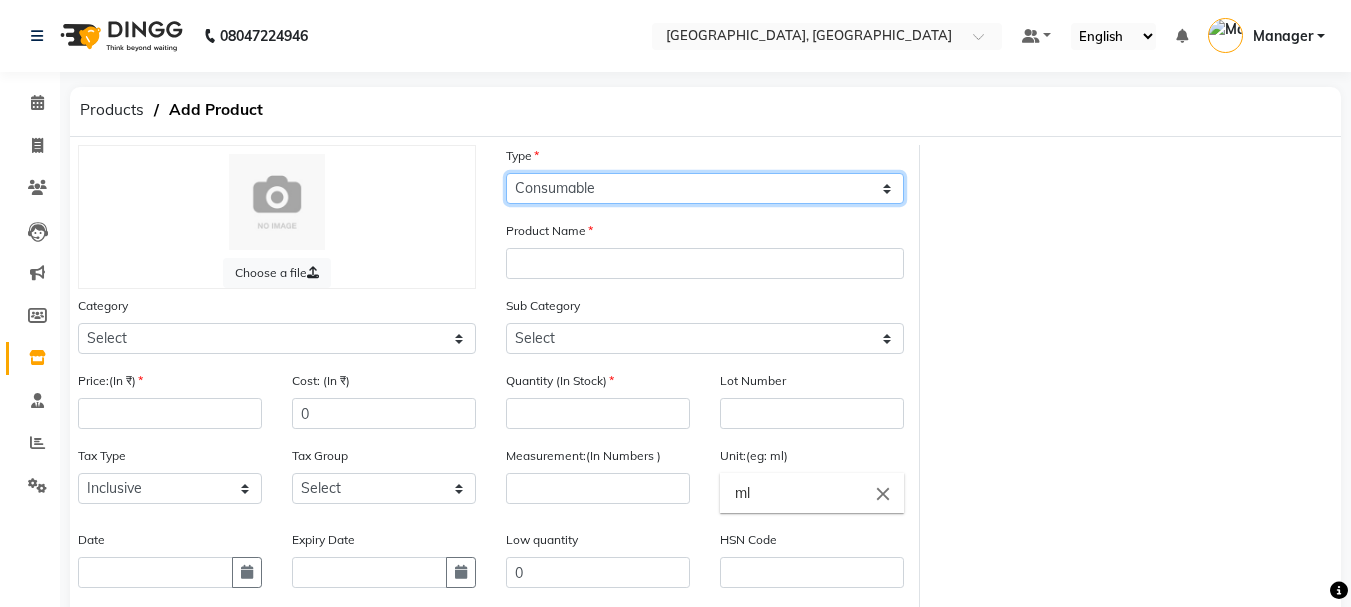 click on "Select Type Both Retail Consumable" 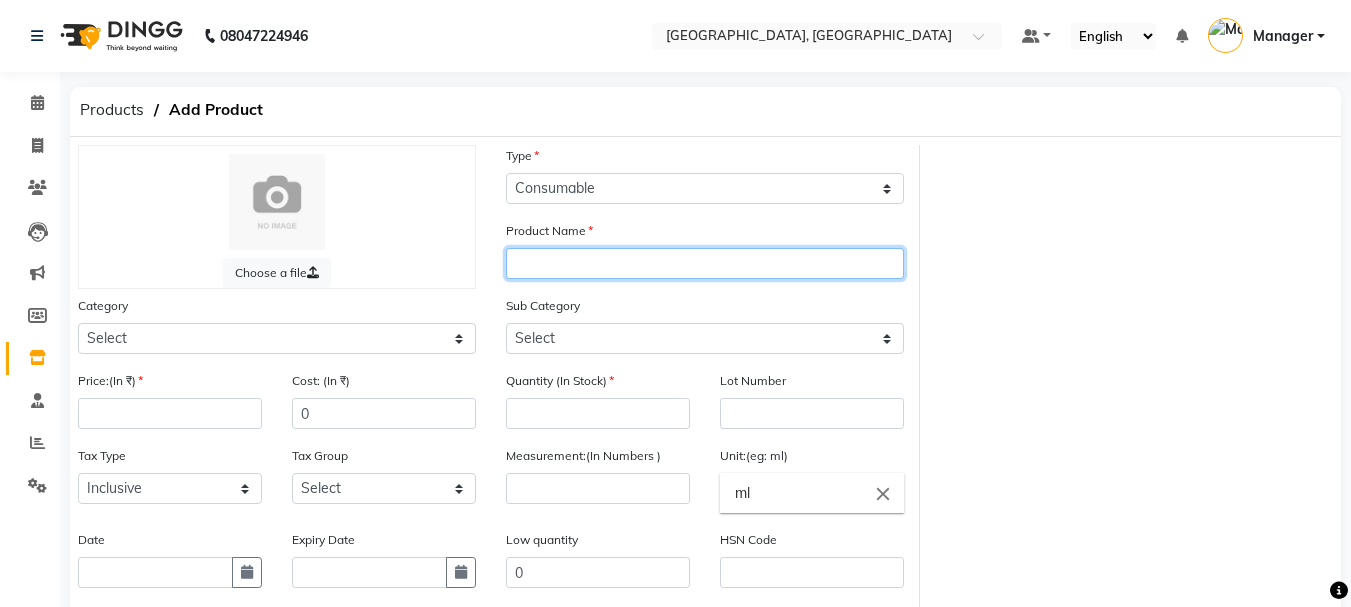 click 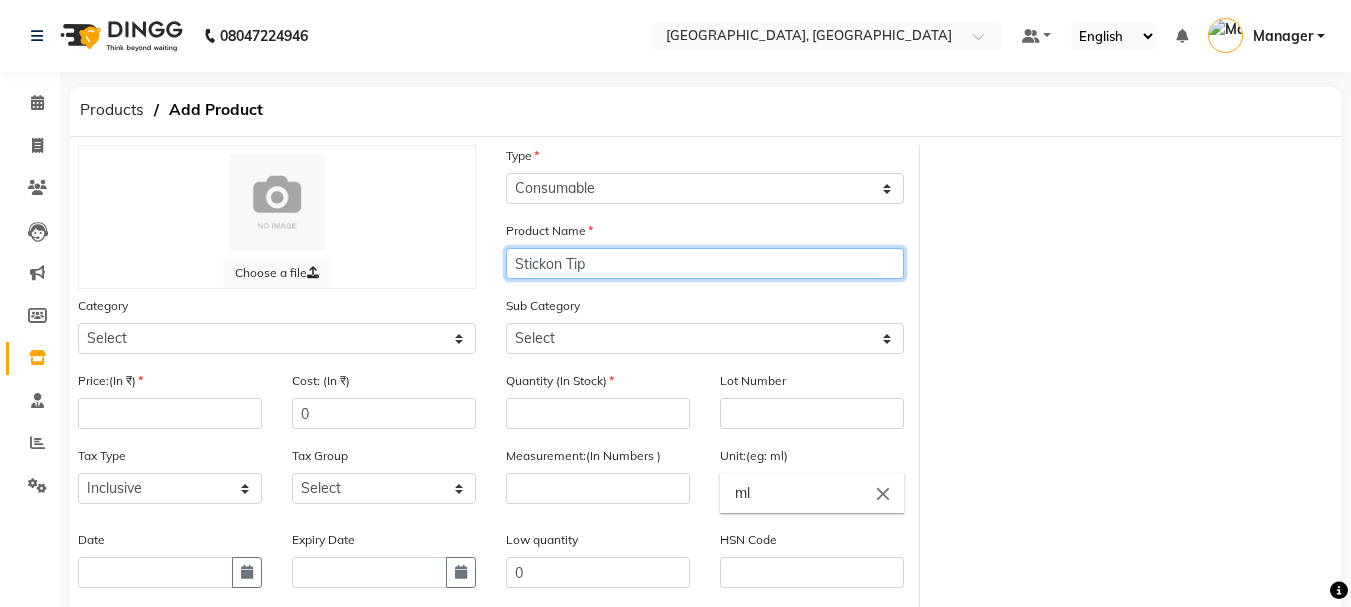 type on "Stickon Tip" 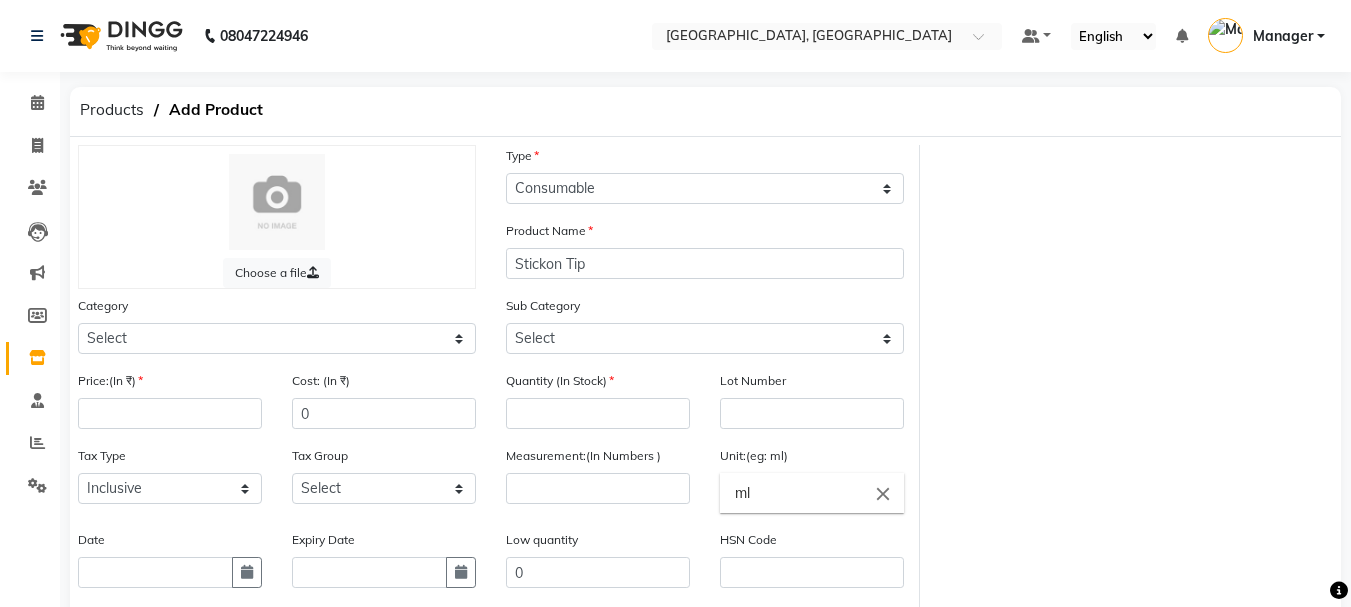 click on "Choose a file Type Select Type Both Retail Consumable Product Name Stickon Tip Category Select Hair Skin Makeup Personal Care Appliances [PERSON_NAME] Waxing Disposable Threading Hands and Feet Beauty Planet [MEDICAL_DATA] Cadiveu Casmara Cheryls Loreal Olaplex Other Sub Category Select Price:(In ₹) Cost: (In ₹) 0 Quantity (In Stock) Lot Number Tax Type Select Inclusive Exclusive Tax Group Select GST Measurement:(In Numbers ) Unit:(eg: ml) ml close Date Expiry Date Low quantity 0 HSN Code Sku number Product Code Brand Remark Description" 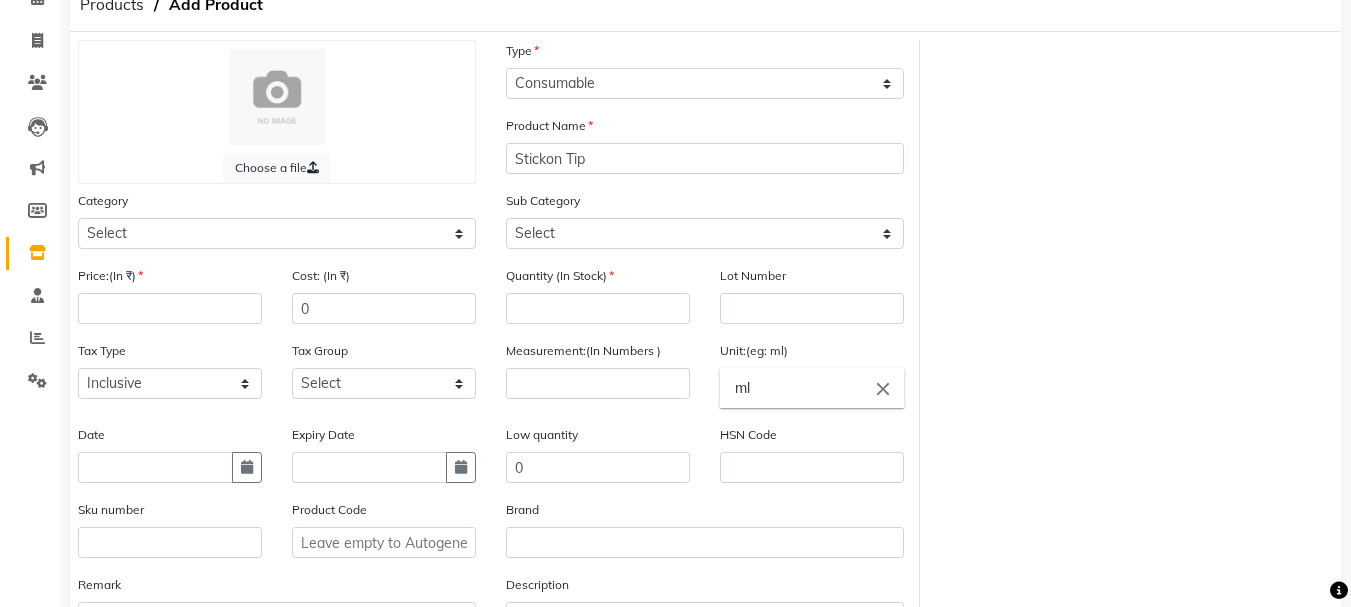 scroll, scrollTop: 108, scrollLeft: 0, axis: vertical 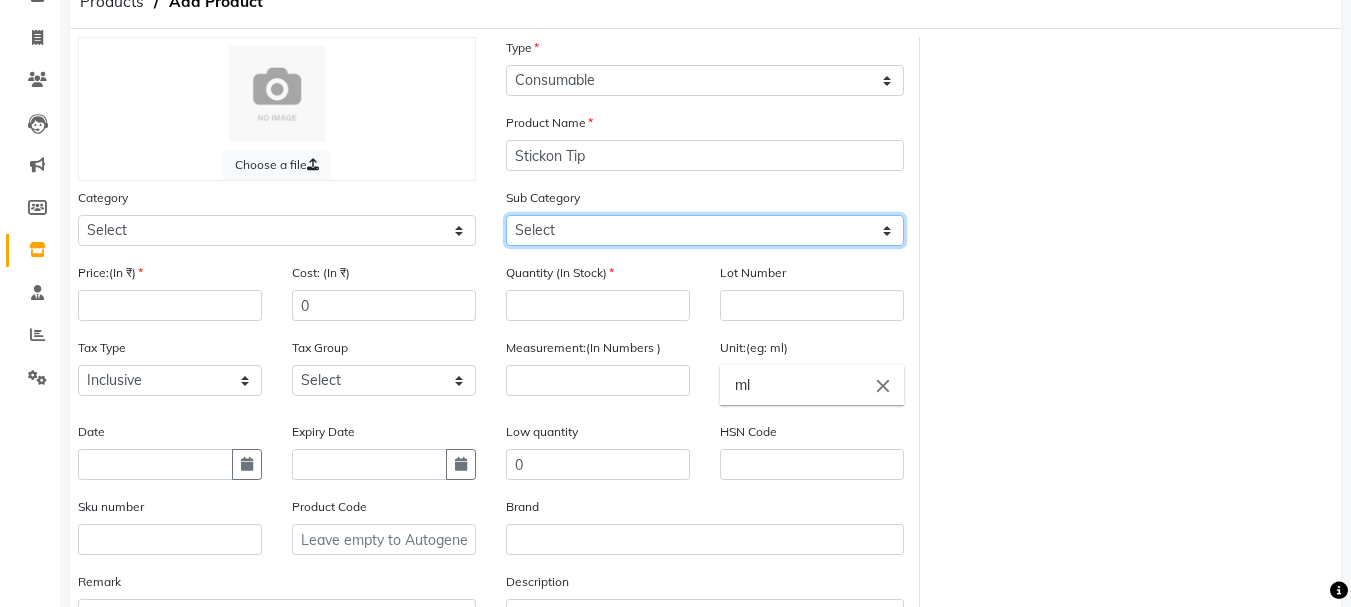 click on "Select" 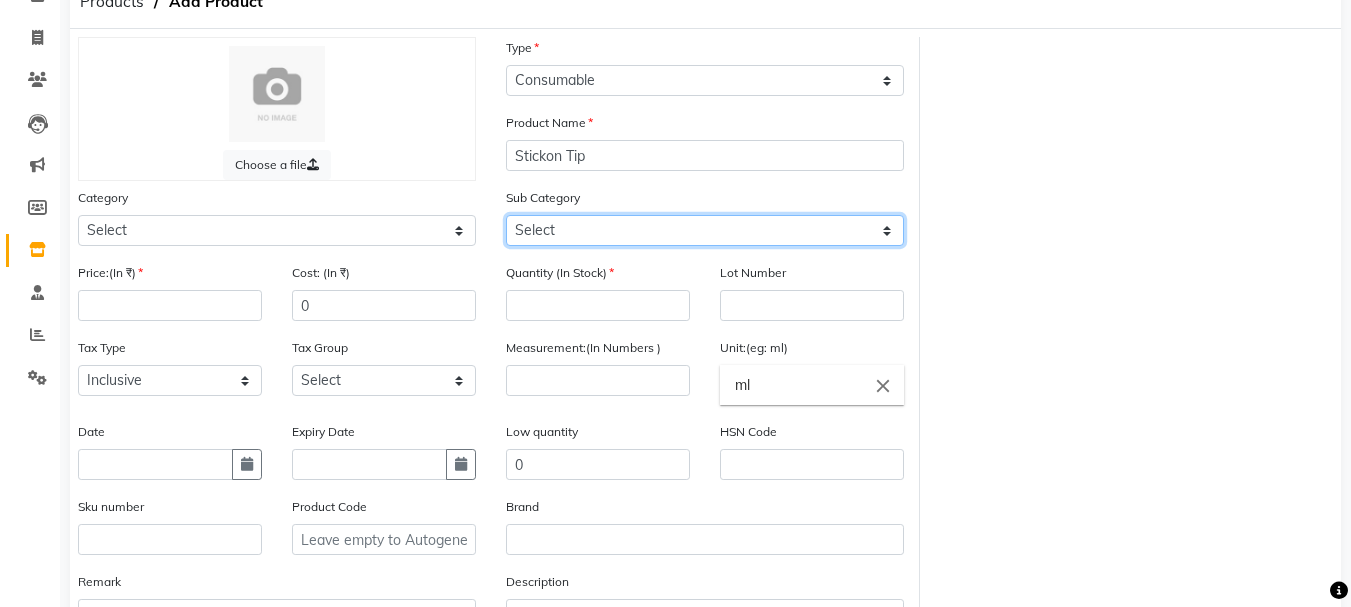 click on "Select" 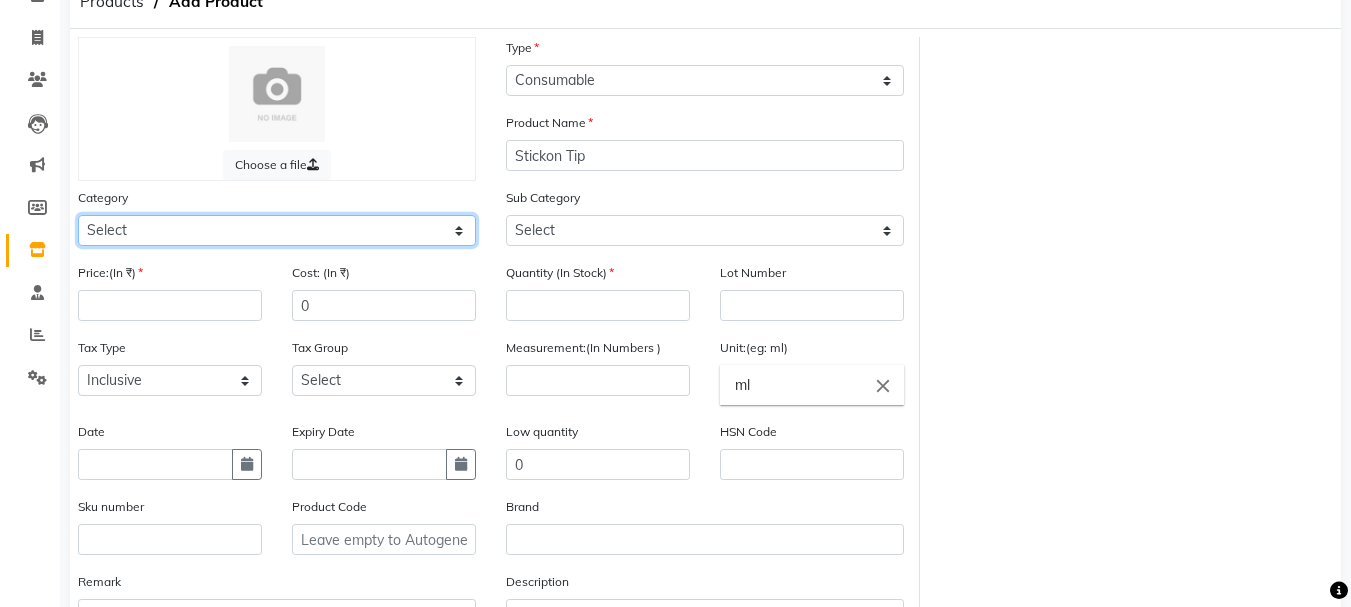 click on "Select Hair Skin Makeup Personal Care Appliances [PERSON_NAME] Waxing Disposable Threading Hands and Feet Beauty Planet [MEDICAL_DATA] Cadiveu Casmara Cheryls Loreal Olaplex Other" 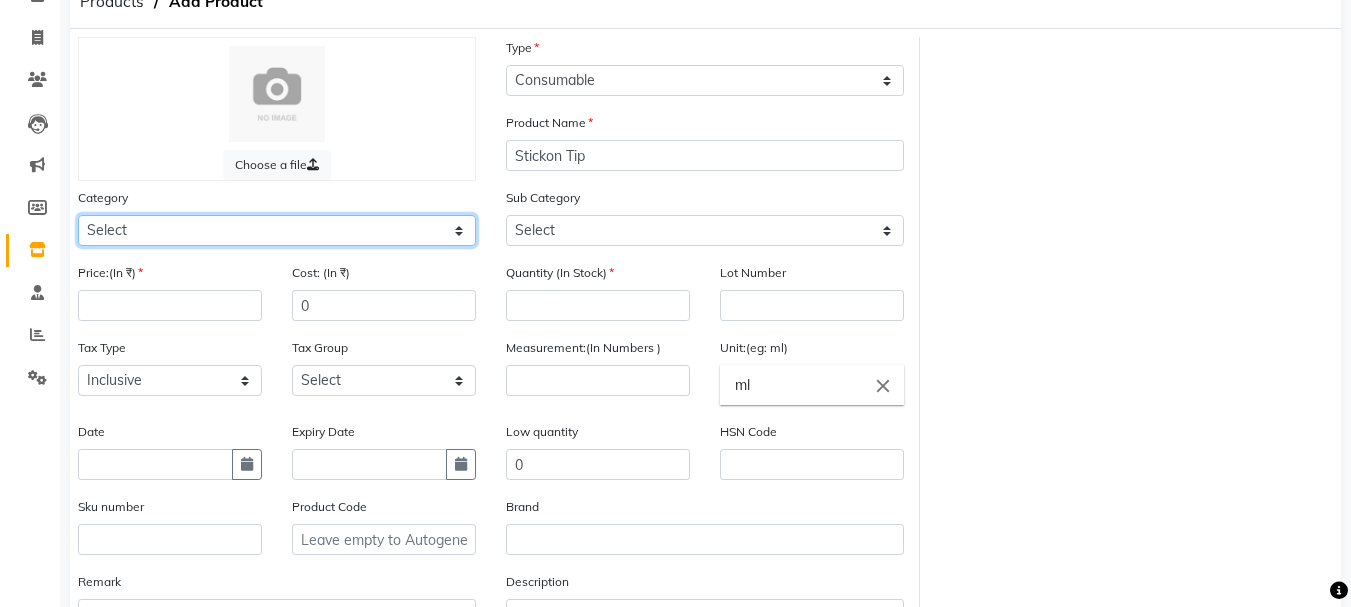 select on "1000" 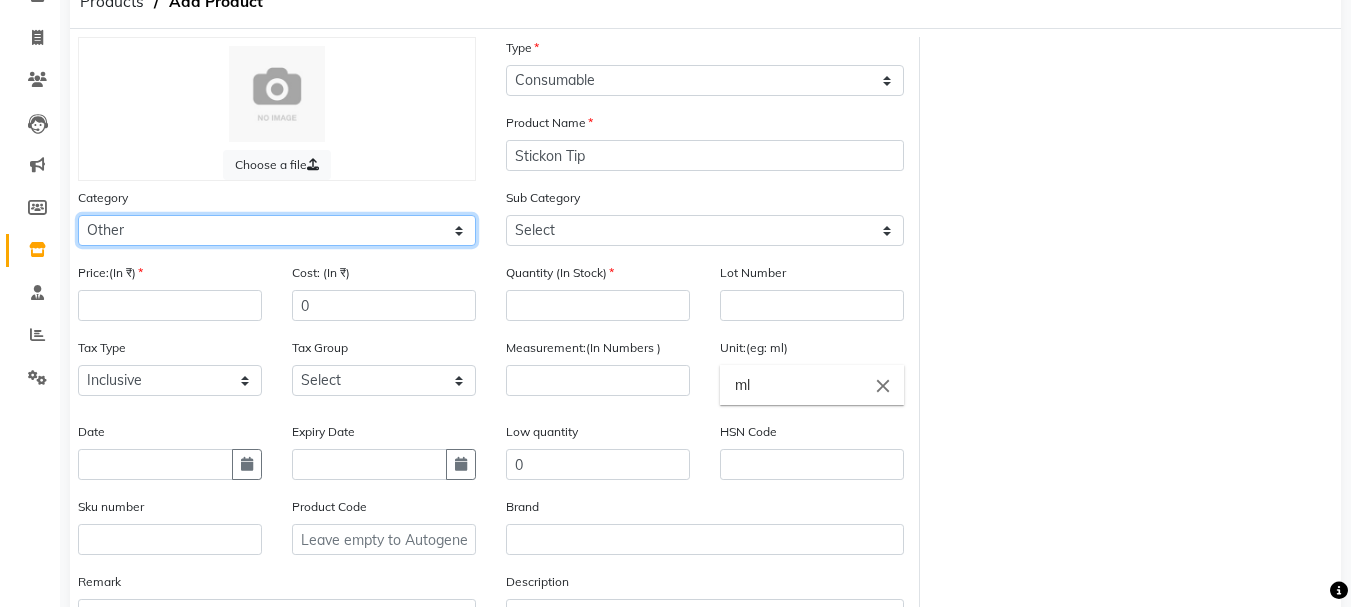 click on "Select Hair Skin Makeup Personal Care Appliances [PERSON_NAME] Waxing Disposable Threading Hands and Feet Beauty Planet [MEDICAL_DATA] Cadiveu Casmara Cheryls Loreal Olaplex Other" 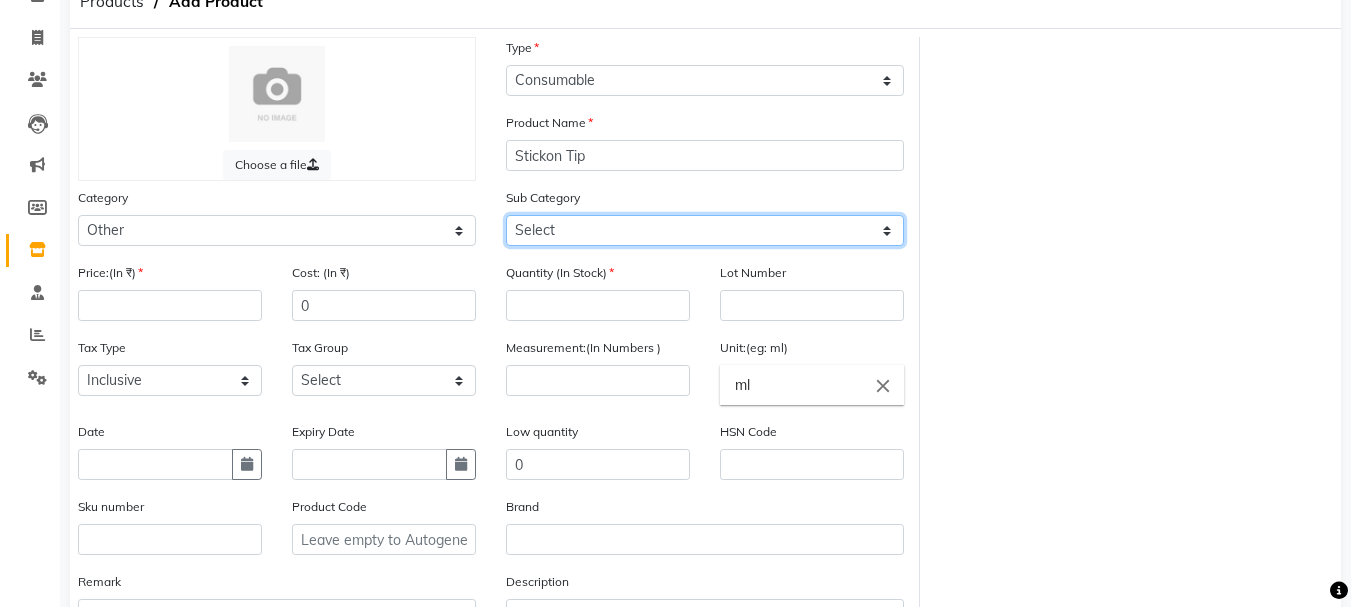 click on "Select Houskeeping Other" 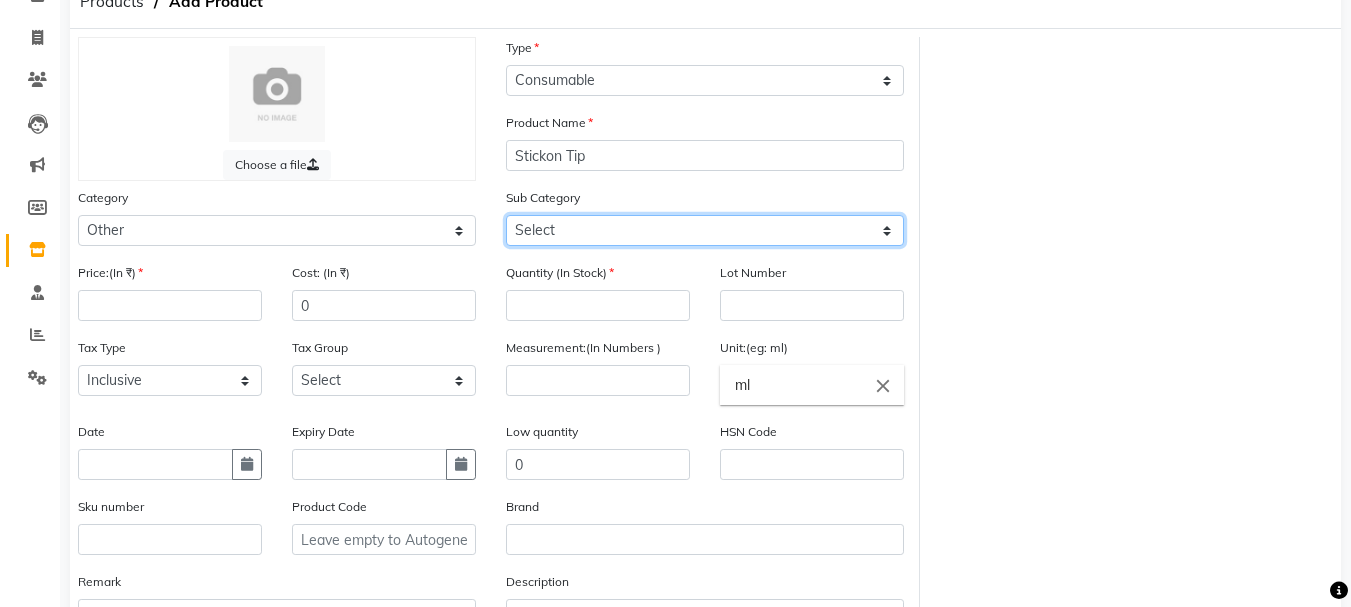 select on "1002" 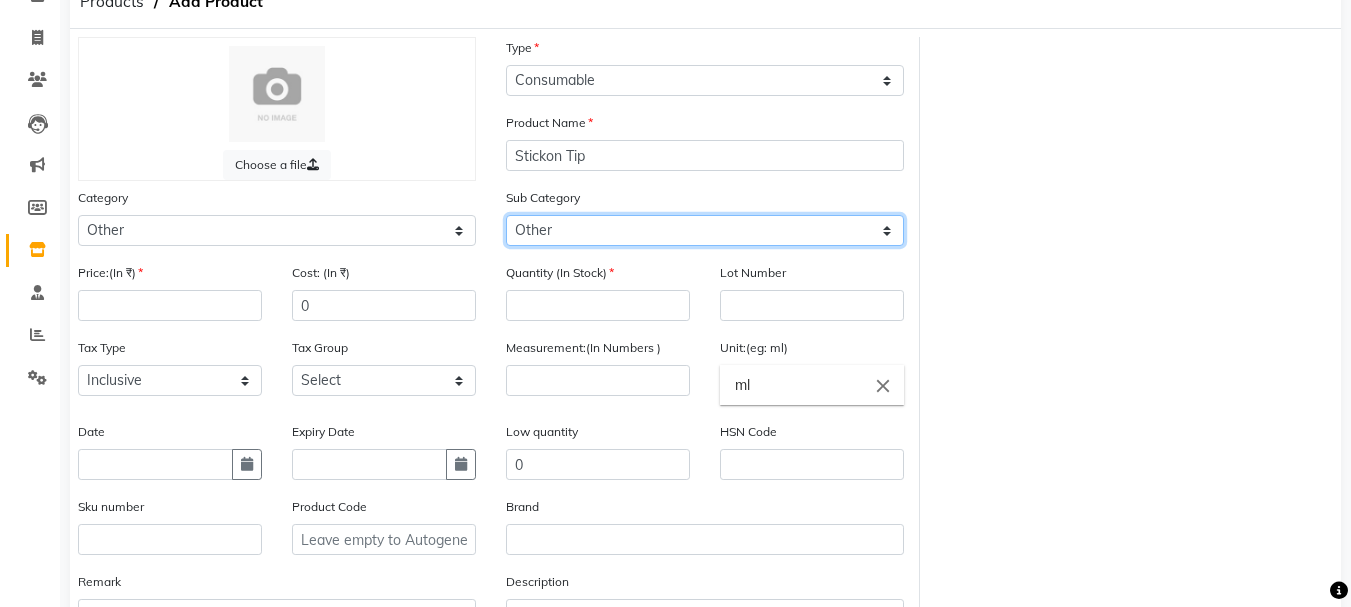 click on "Select Houskeeping Other" 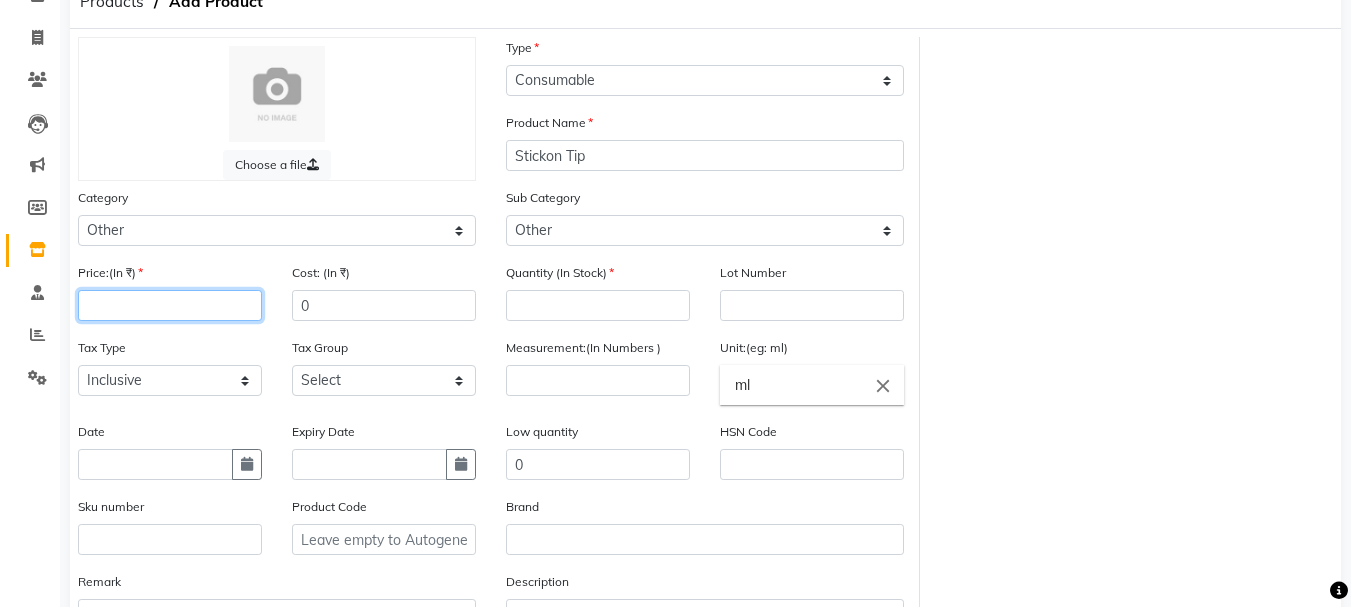 click 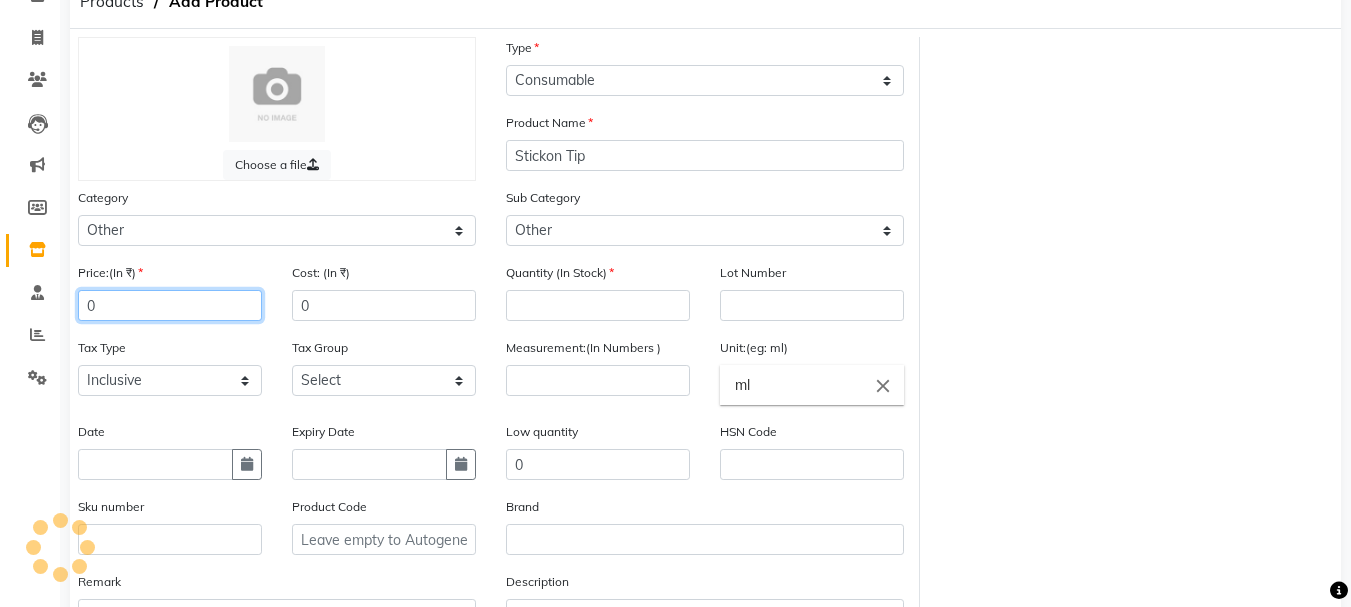 type on "0" 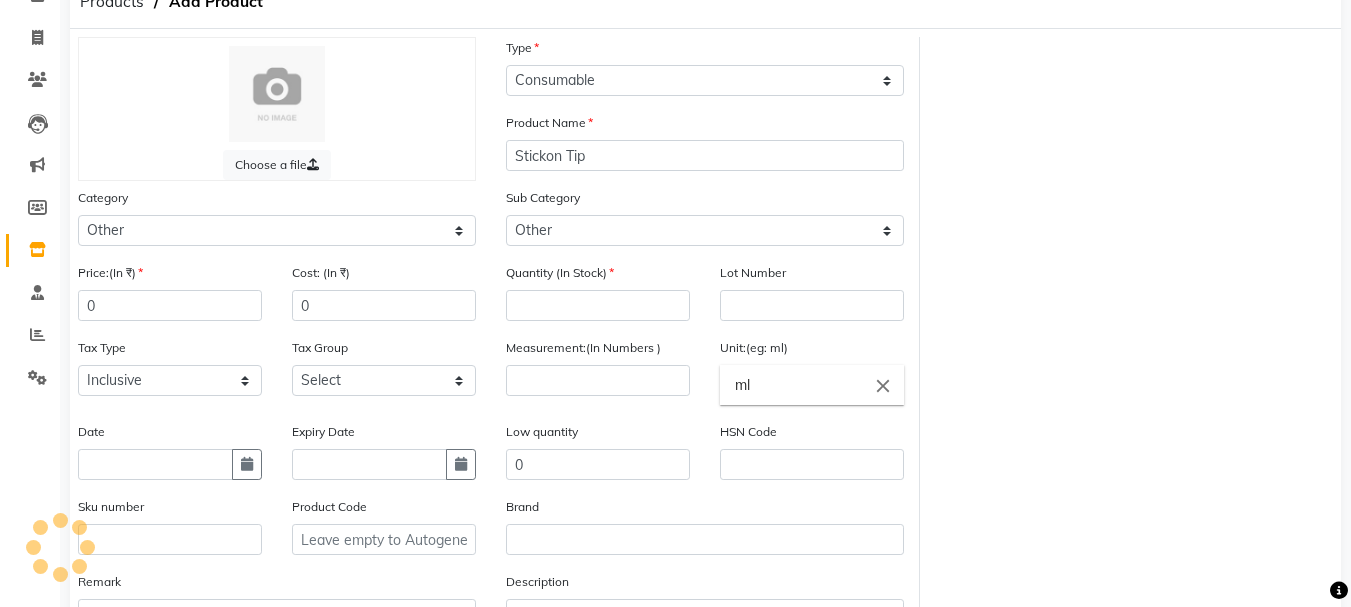 click on "Choose a file Type Select Type Both Retail Consumable Product Name Stickon Tip Category Select Hair Skin Makeup Personal Care Appliances [PERSON_NAME] Waxing Disposable Threading Hands and Feet Beauty Planet [MEDICAL_DATA] Cadiveu Casmara Cheryls Loreal Olaplex Other Sub Category Select Houskeeping Other Price:(In ₹) 0 Cost: (In ₹) 0 Quantity (In Stock) Lot Number Tax Type Select Inclusive Exclusive Tax Group Select GST Measurement:(In Numbers ) Unit:(eg: ml) ml close Date Expiry Date Low quantity 0 HSN Code Sku number Product Code Brand Remark Description" 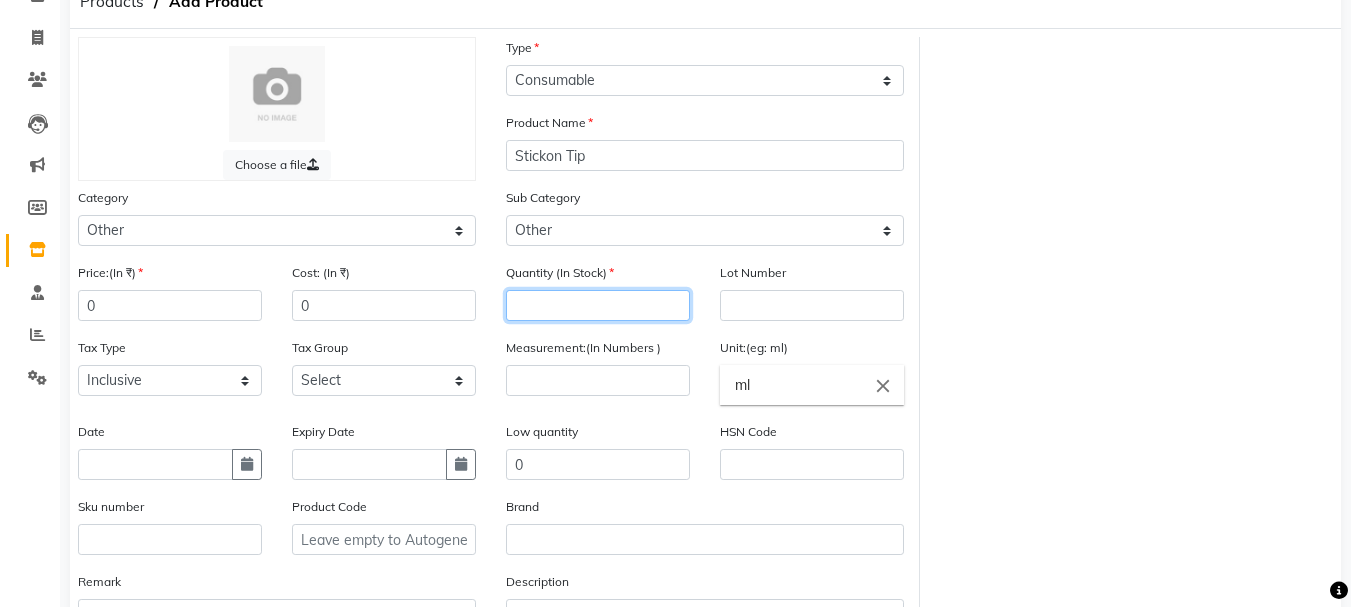 click 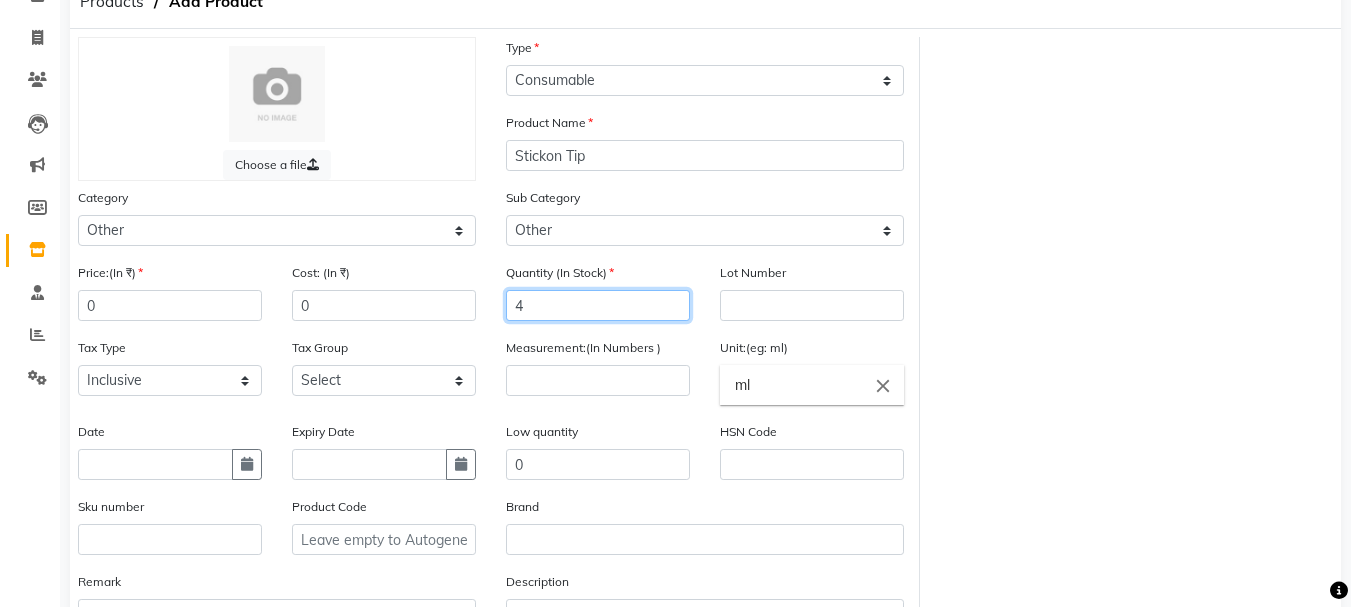type on "4" 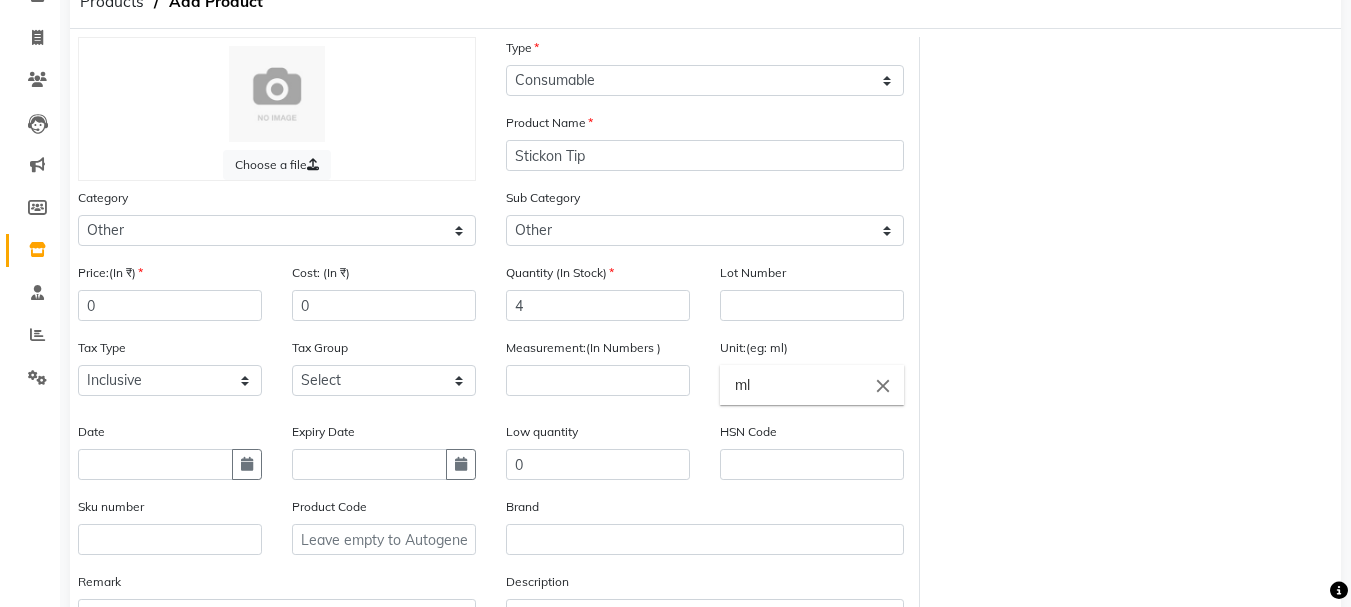 click on "Choose a file Type Select Type Both Retail Consumable Product Name Stickon Tip Category Select Hair Skin Makeup Personal Care Appliances [PERSON_NAME] Waxing Disposable Threading Hands and Feet Beauty Planet [MEDICAL_DATA] Cadiveu Casmara Cheryls Loreal Olaplex Other Sub Category Select Houskeeping Other Price:(In ₹) 0 Cost: (In ₹) 0 Quantity (In Stock) 4 Lot Number Tax Type Select Inclusive Exclusive Tax Group Select GST Measurement:(In Numbers ) Unit:(eg: ml) ml close Date Expiry Date Low quantity 0 HSN Code Sku number Product Code Brand Remark Description" 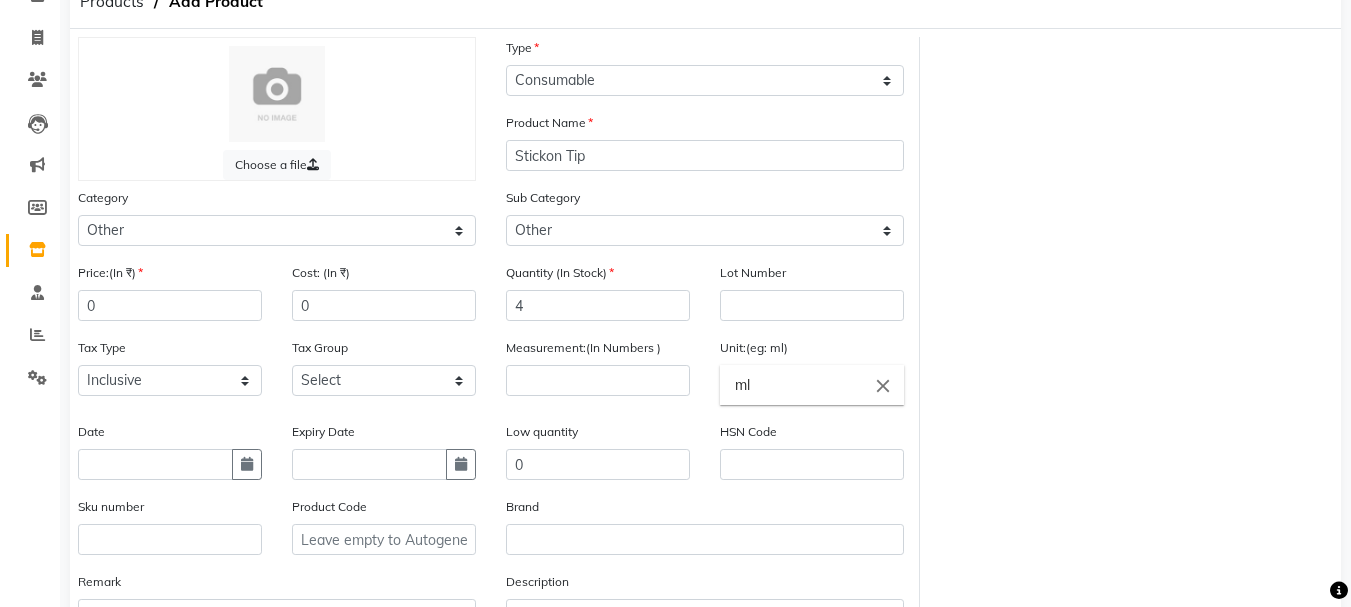 scroll, scrollTop: 264, scrollLeft: 0, axis: vertical 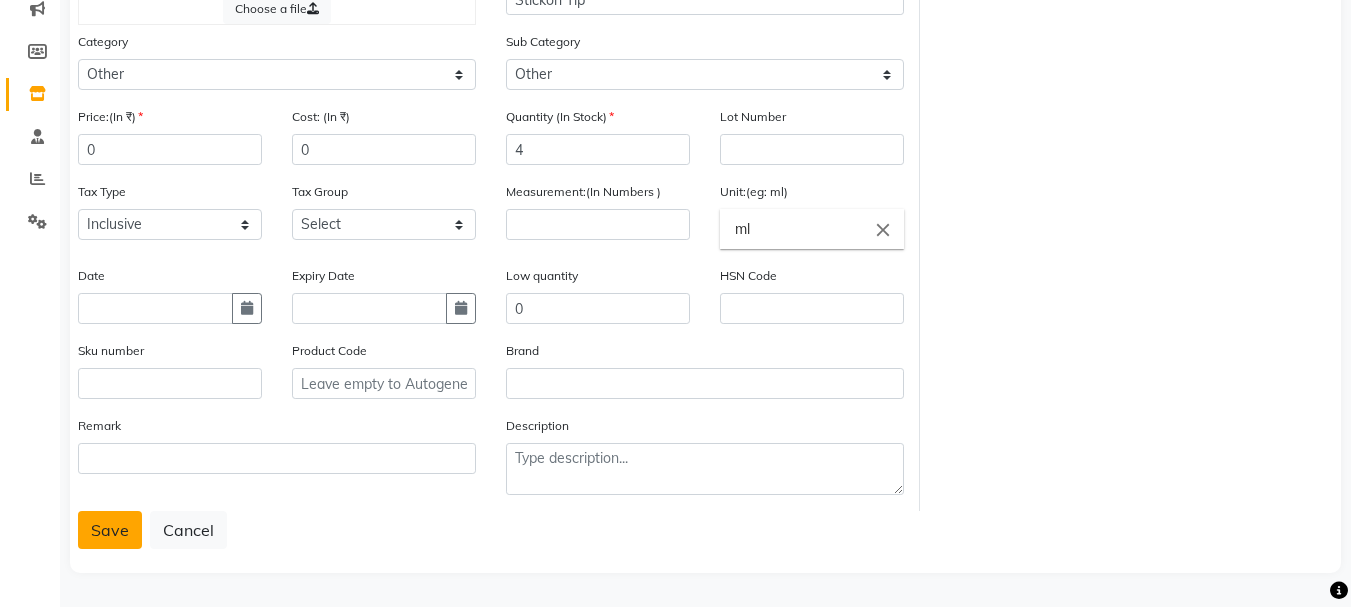 click on "Save" 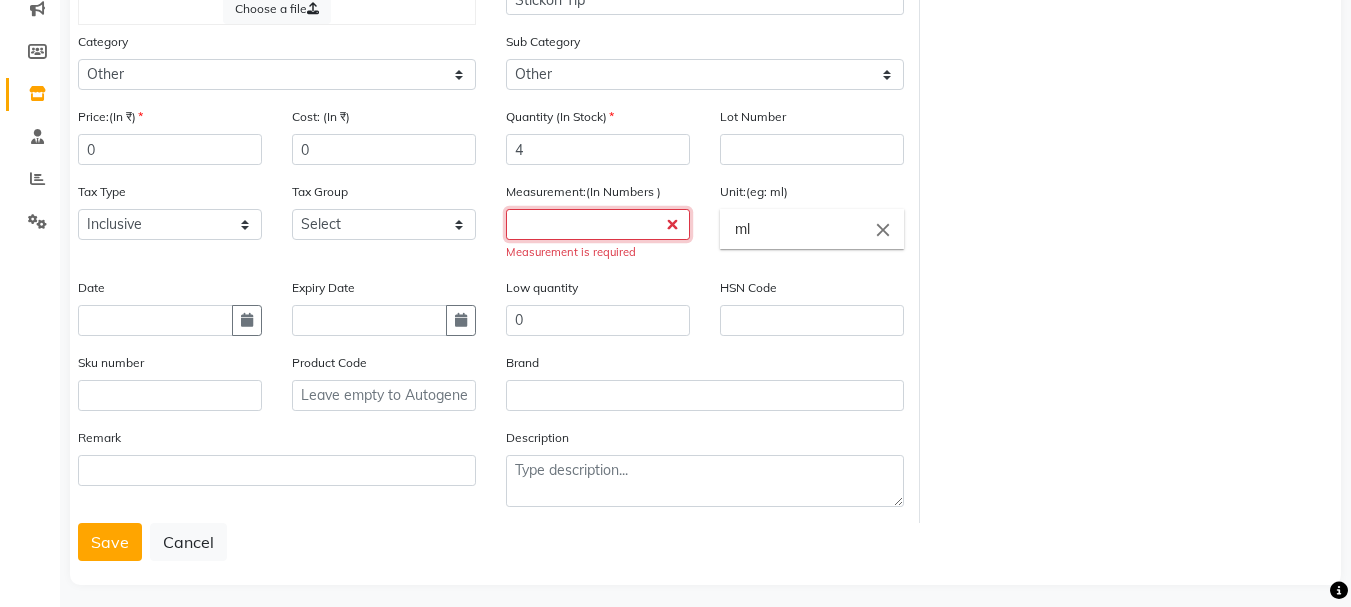 click 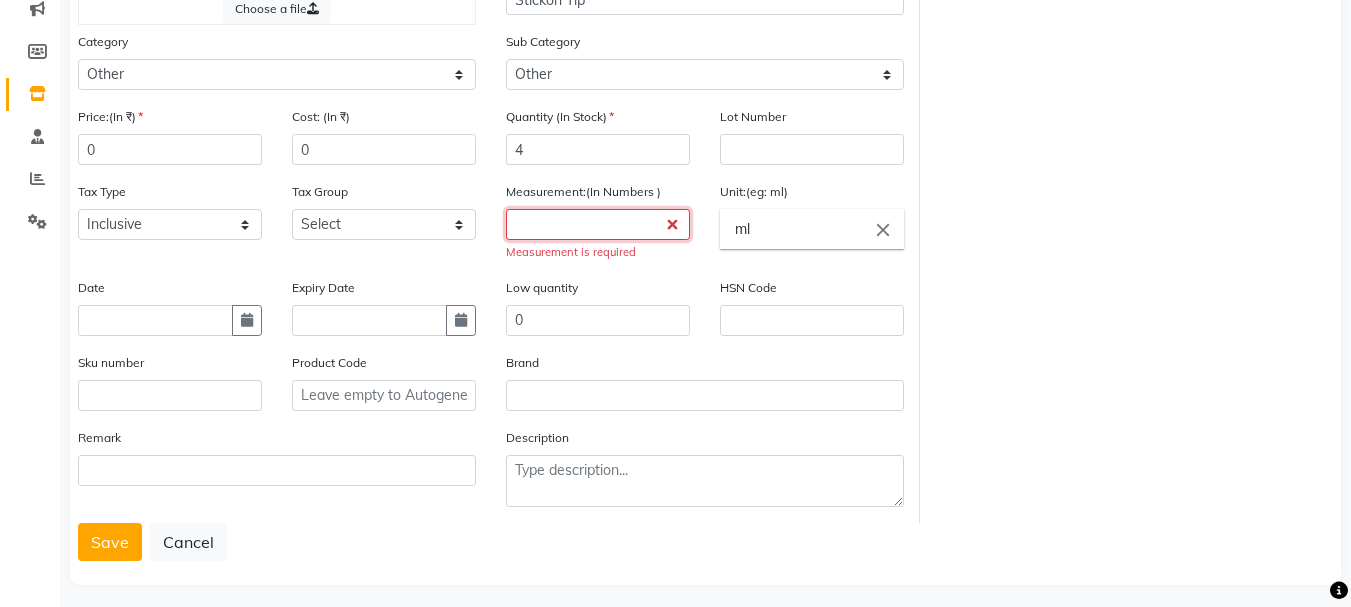 type on "0" 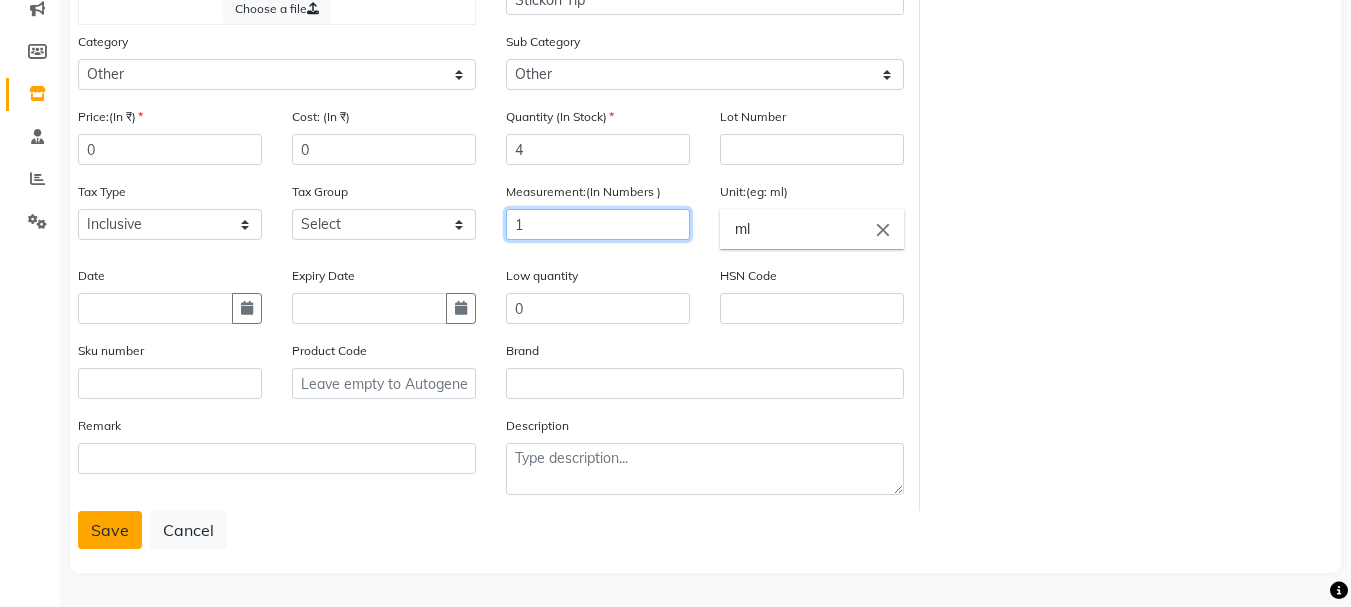 type on "1" 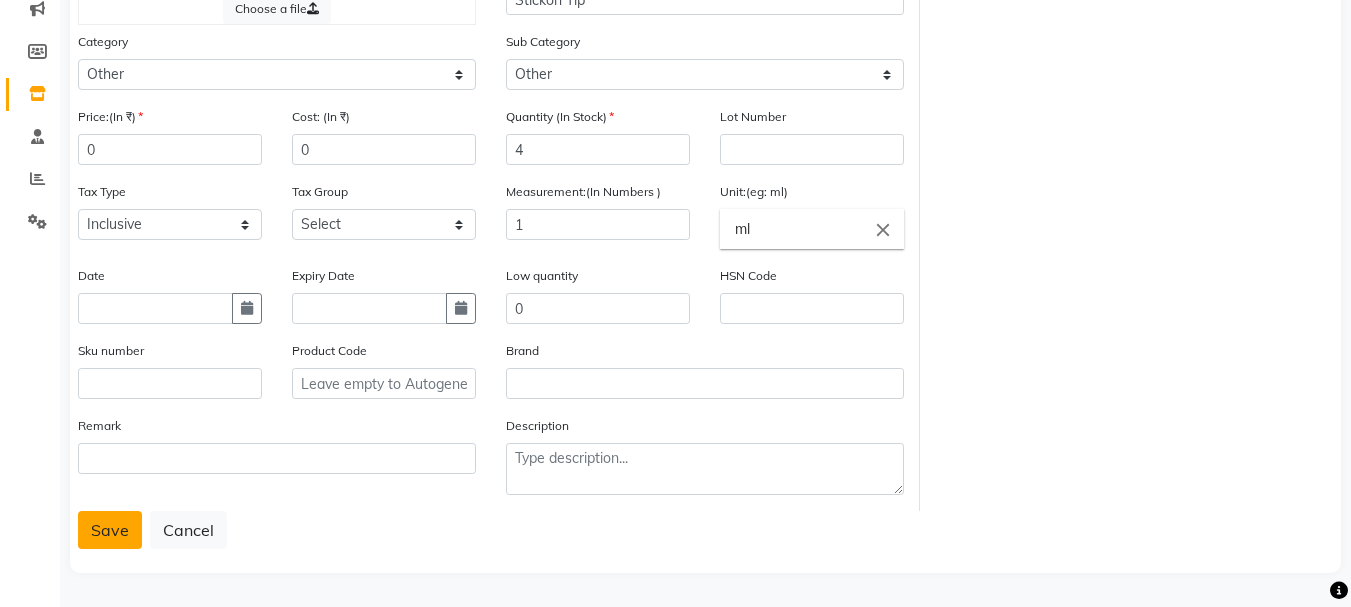 click on "Save" 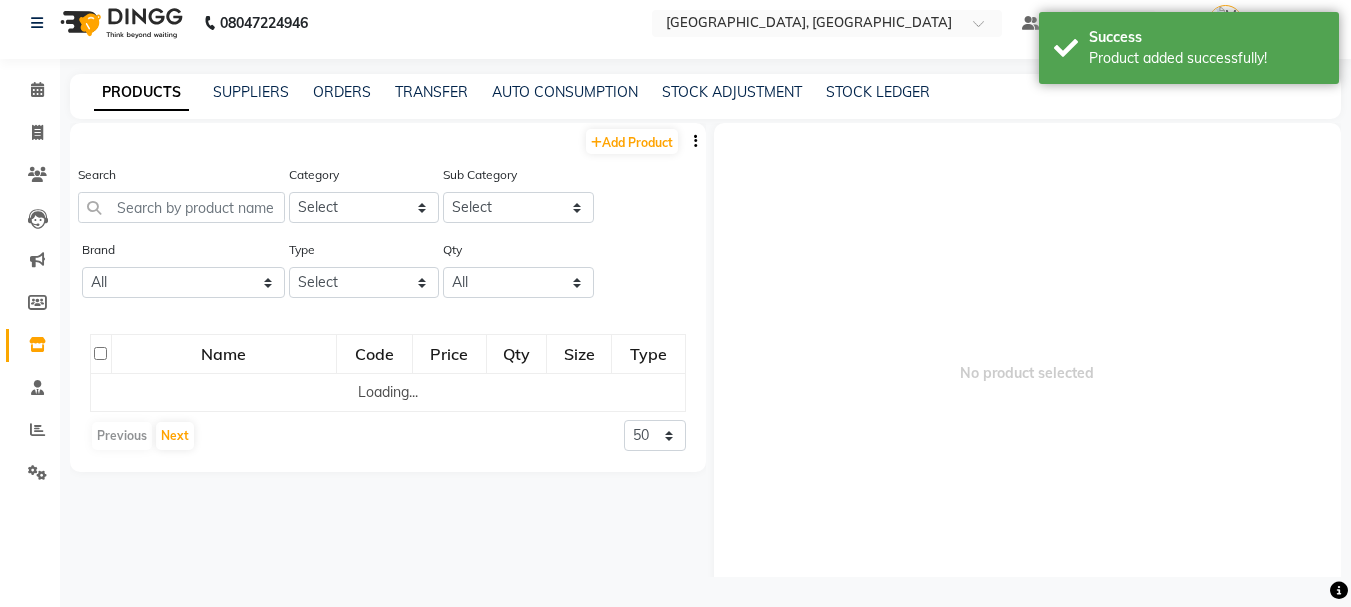 scroll, scrollTop: 13, scrollLeft: 0, axis: vertical 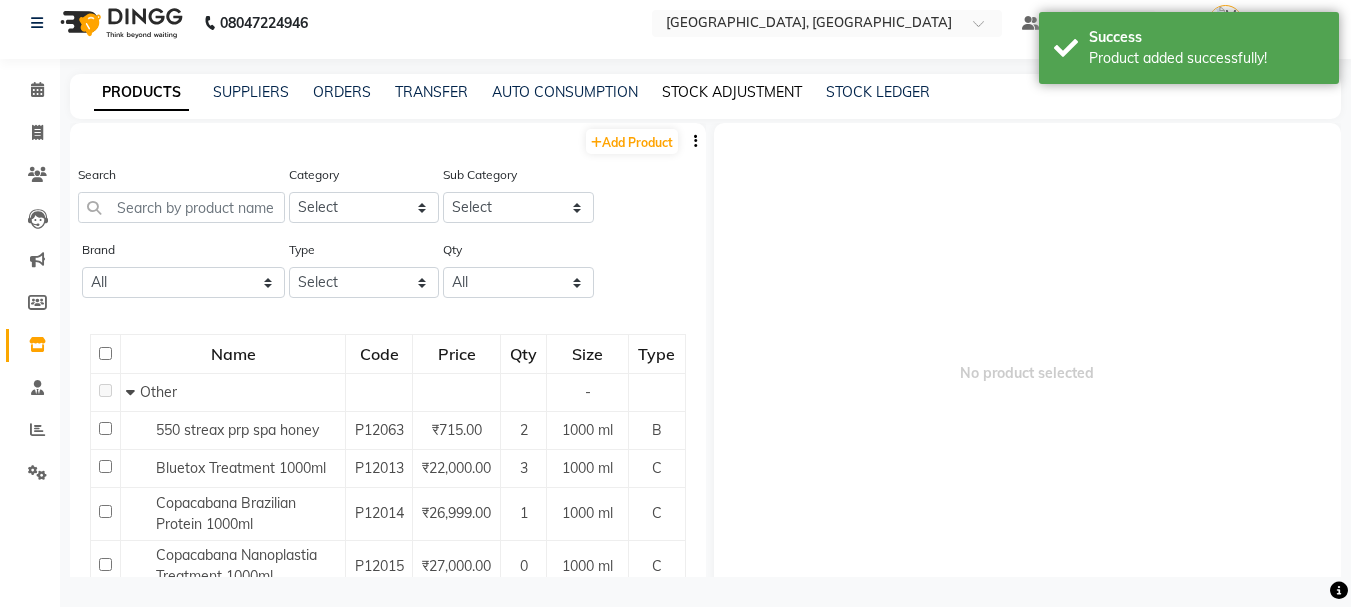 click on "STOCK ADJUSTMENT" 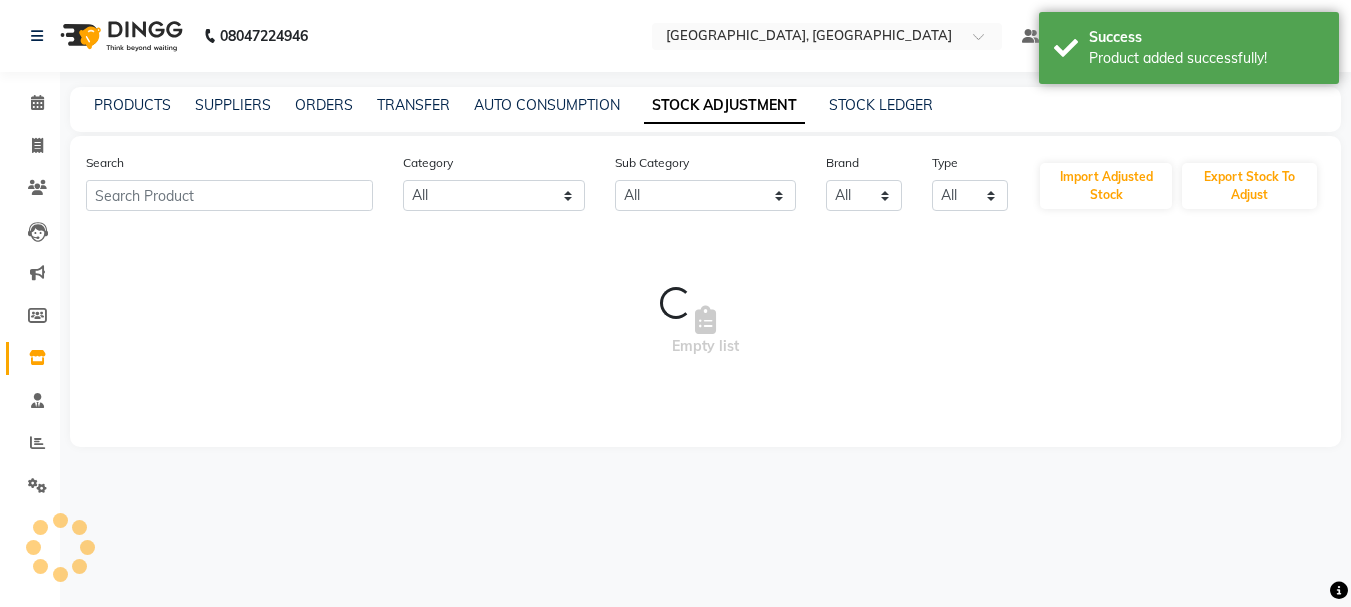 scroll, scrollTop: 0, scrollLeft: 0, axis: both 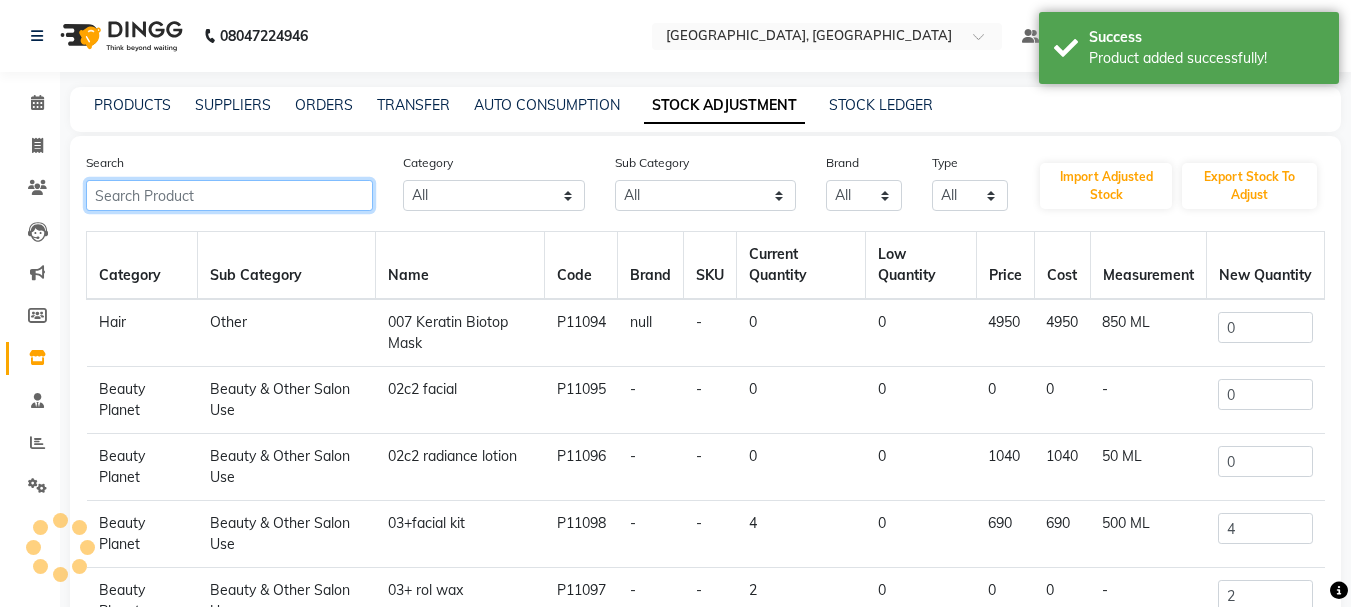 click 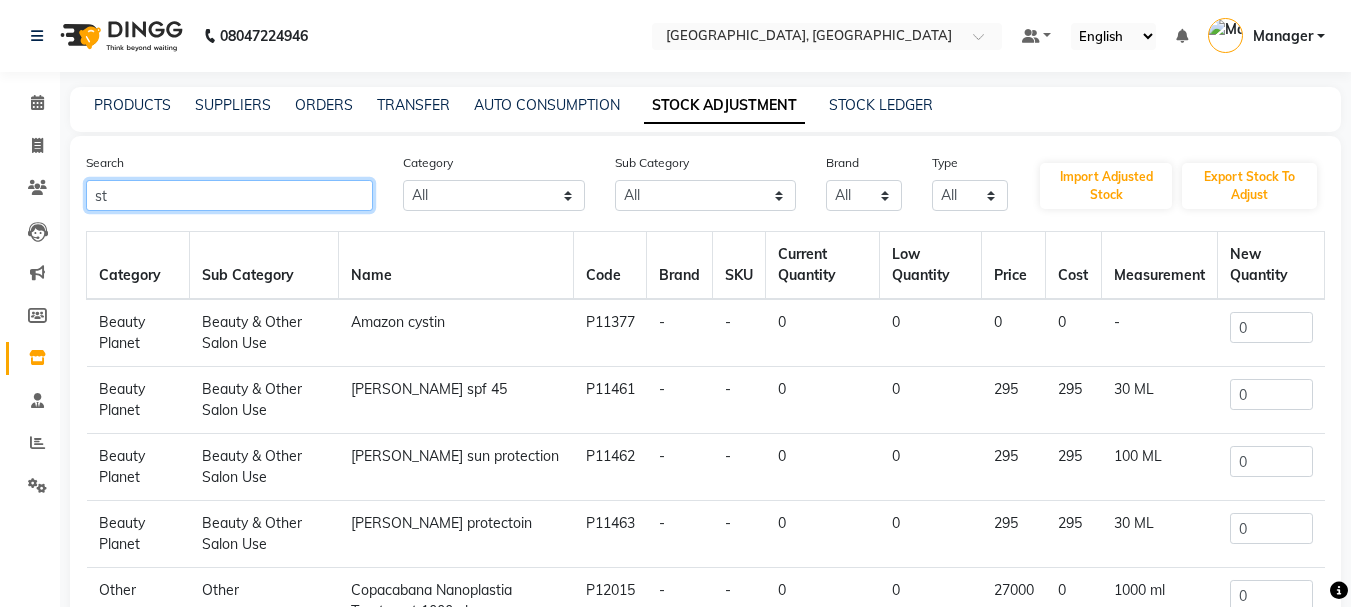 type on "s" 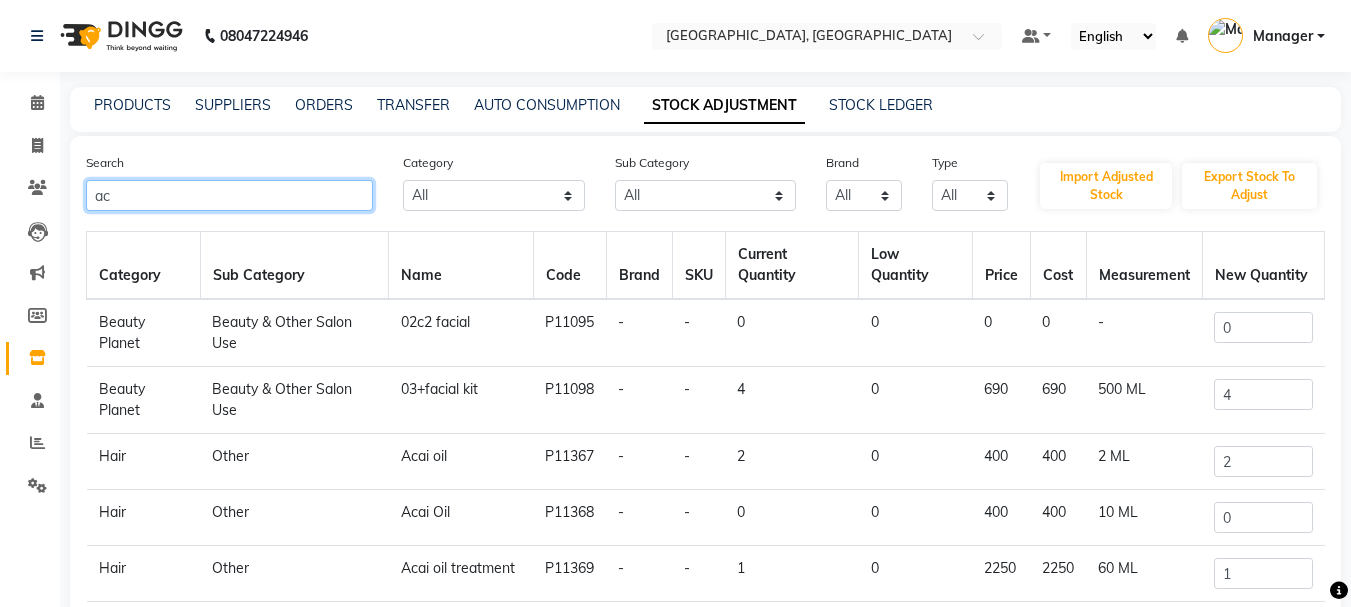 type on "a" 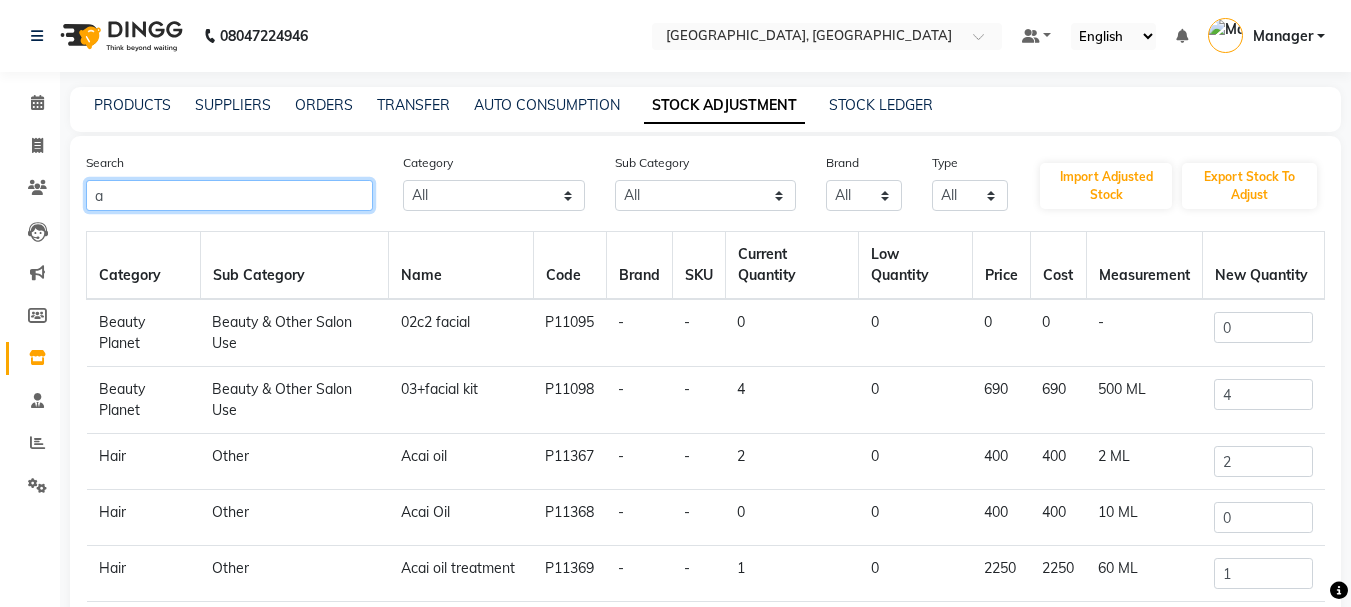 type 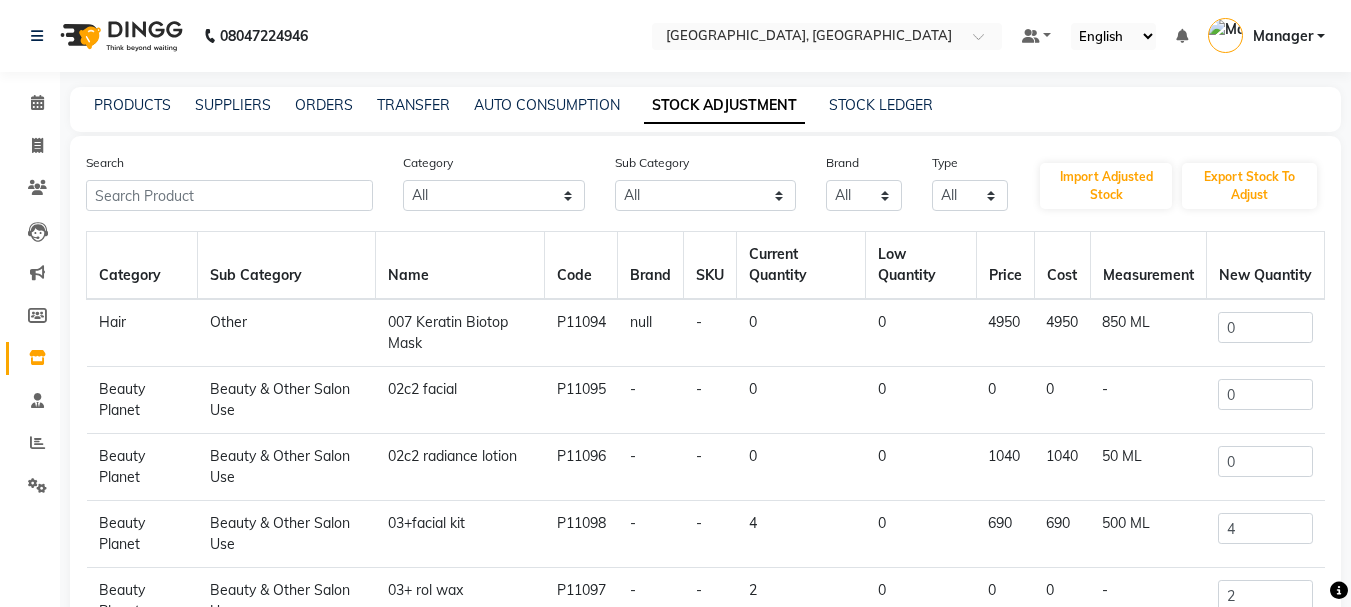 click on "PRODUCTS SUPPLIERS ORDERS TRANSFER AUTO CONSUMPTION STOCK ADJUSTMENT STOCK LEDGER" 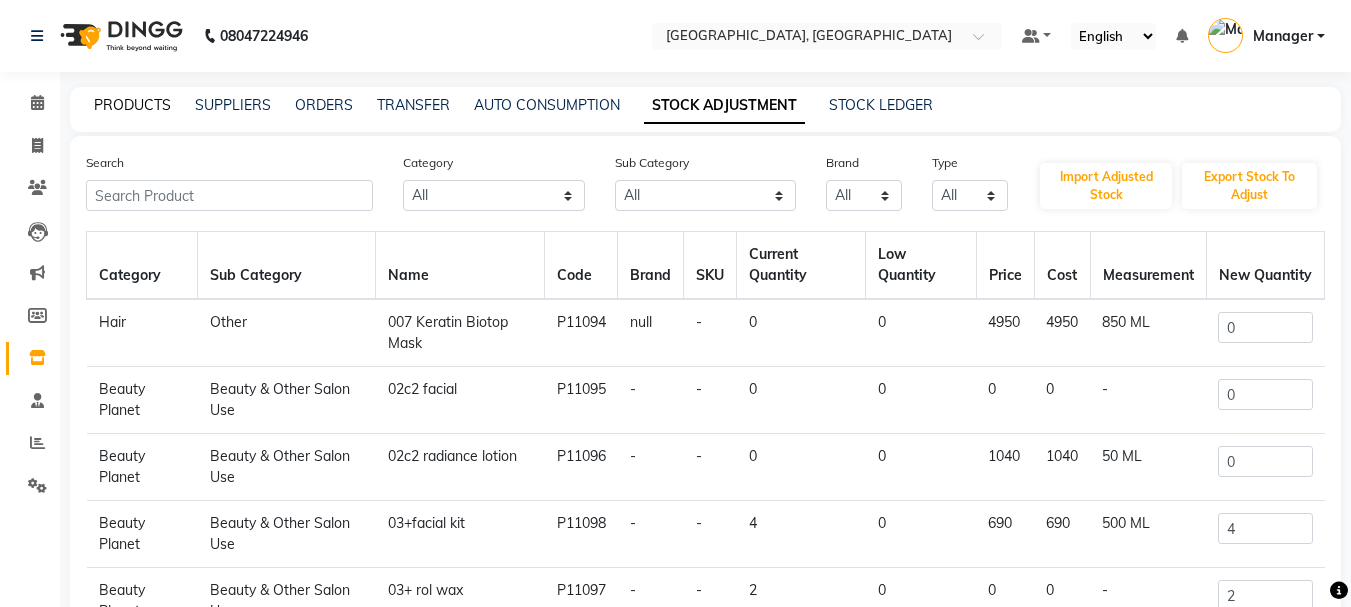 click on "PRODUCTS" 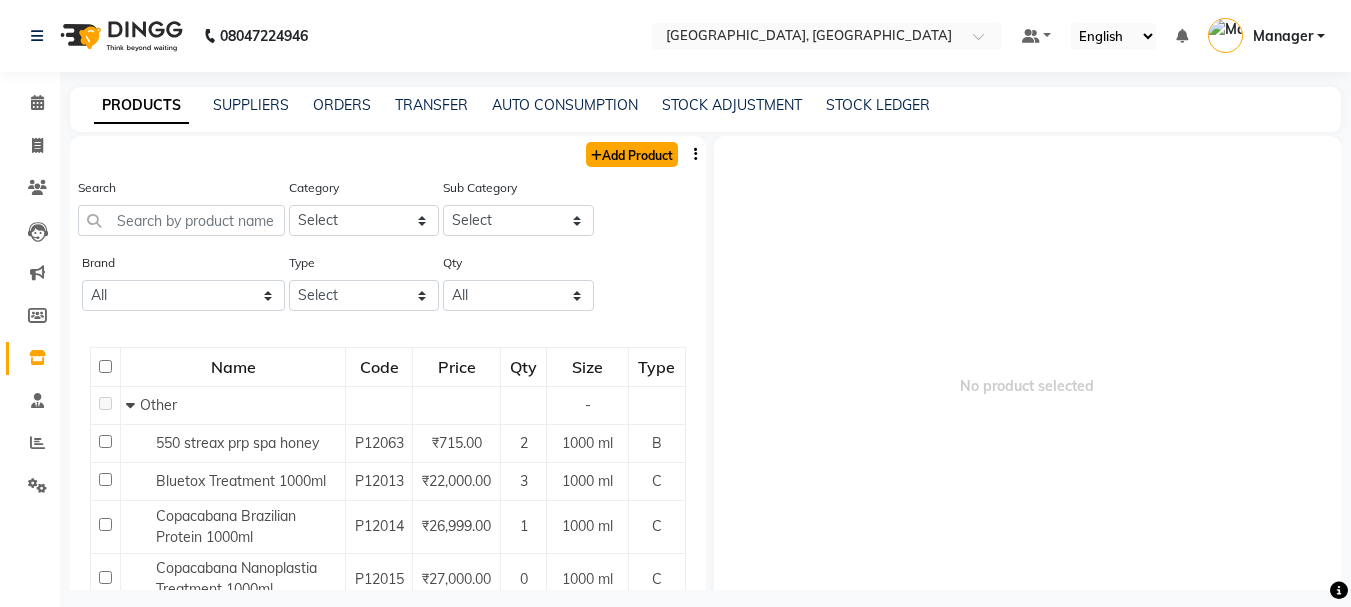 click on "Add Product" 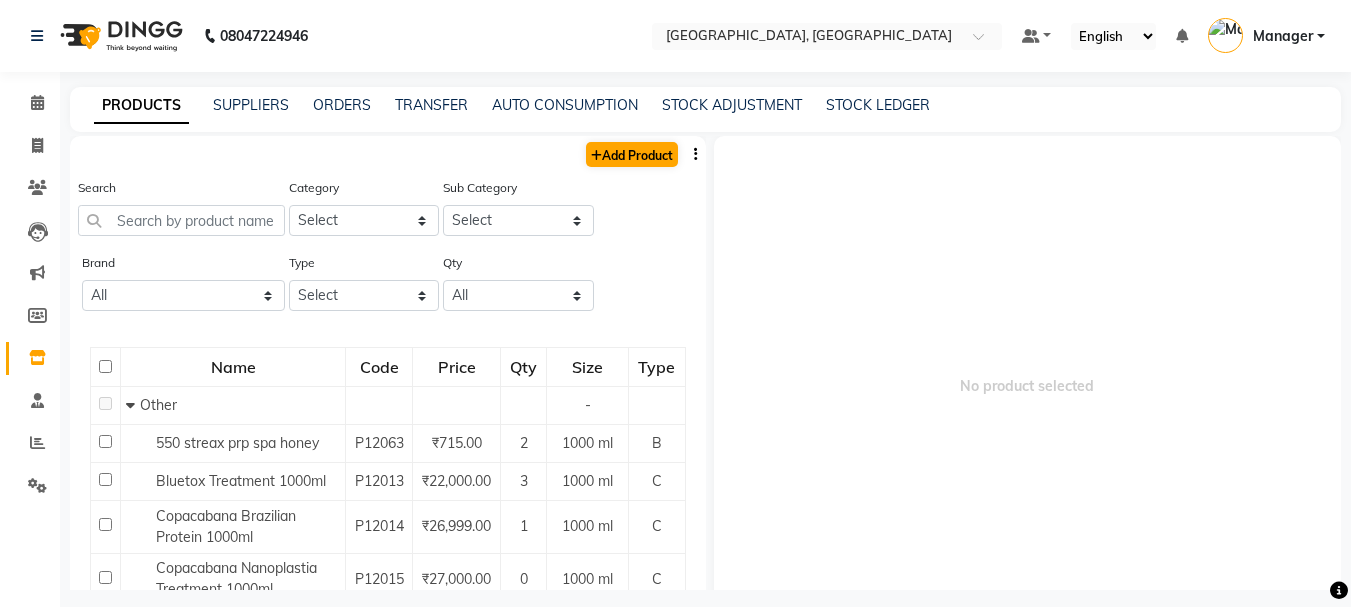 select on "true" 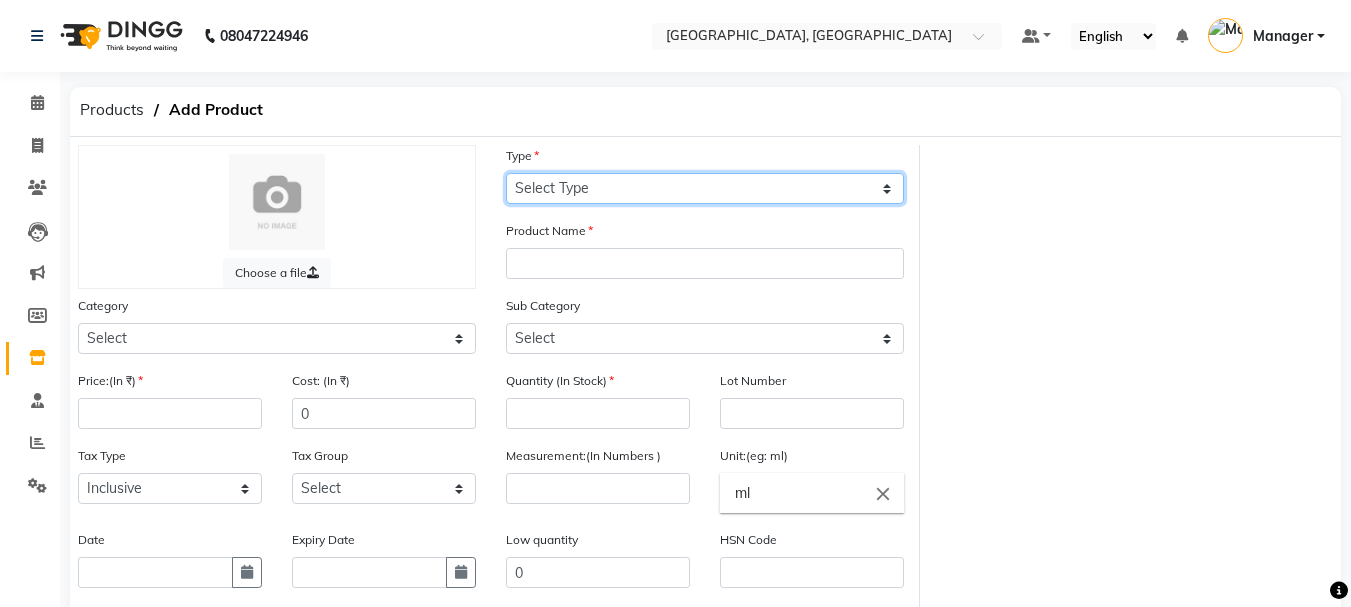click on "Select Type Both Retail Consumable" 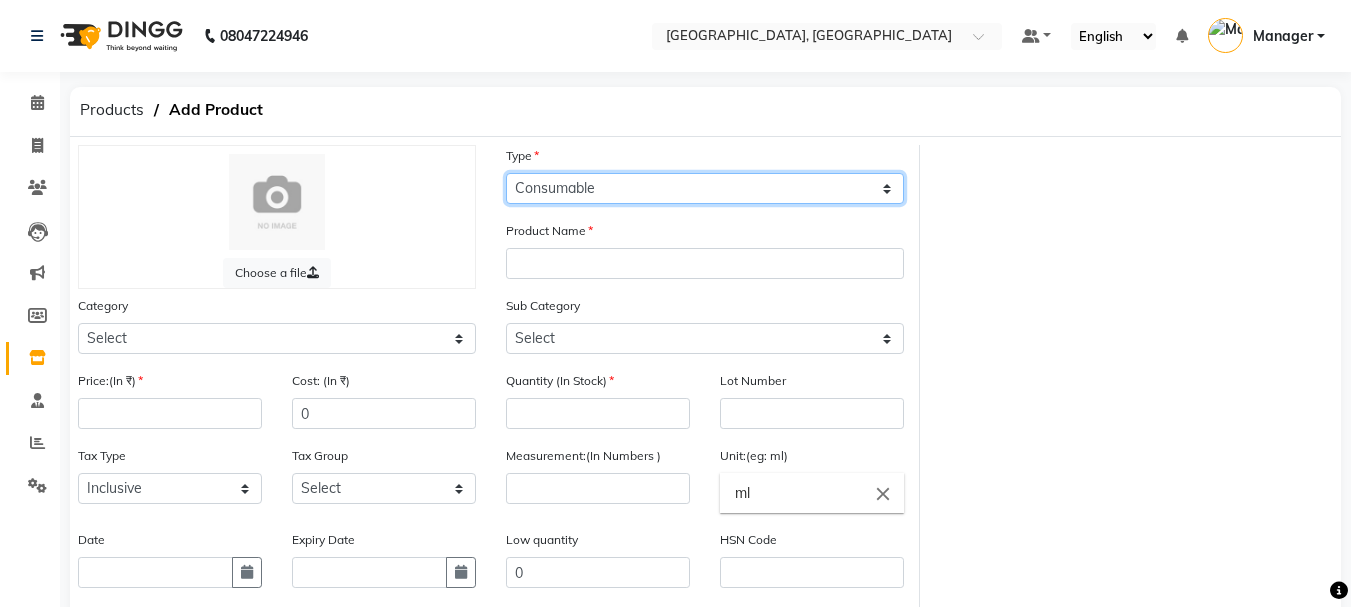 click on "Select Type Both Retail Consumable" 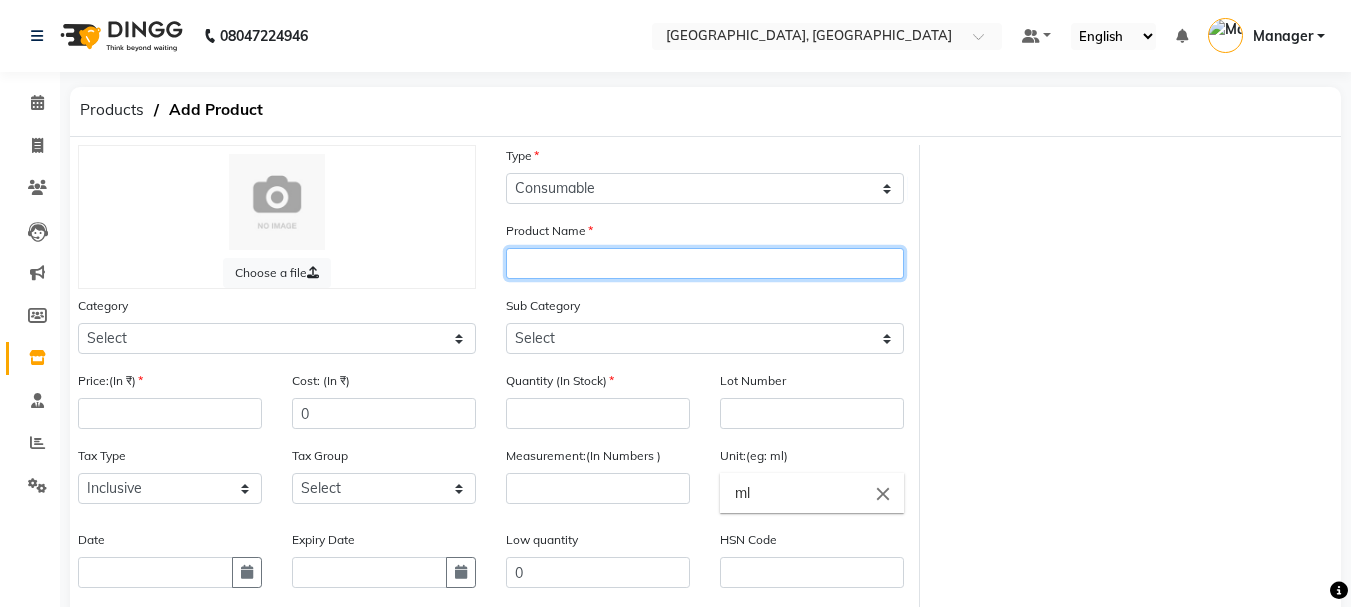 click 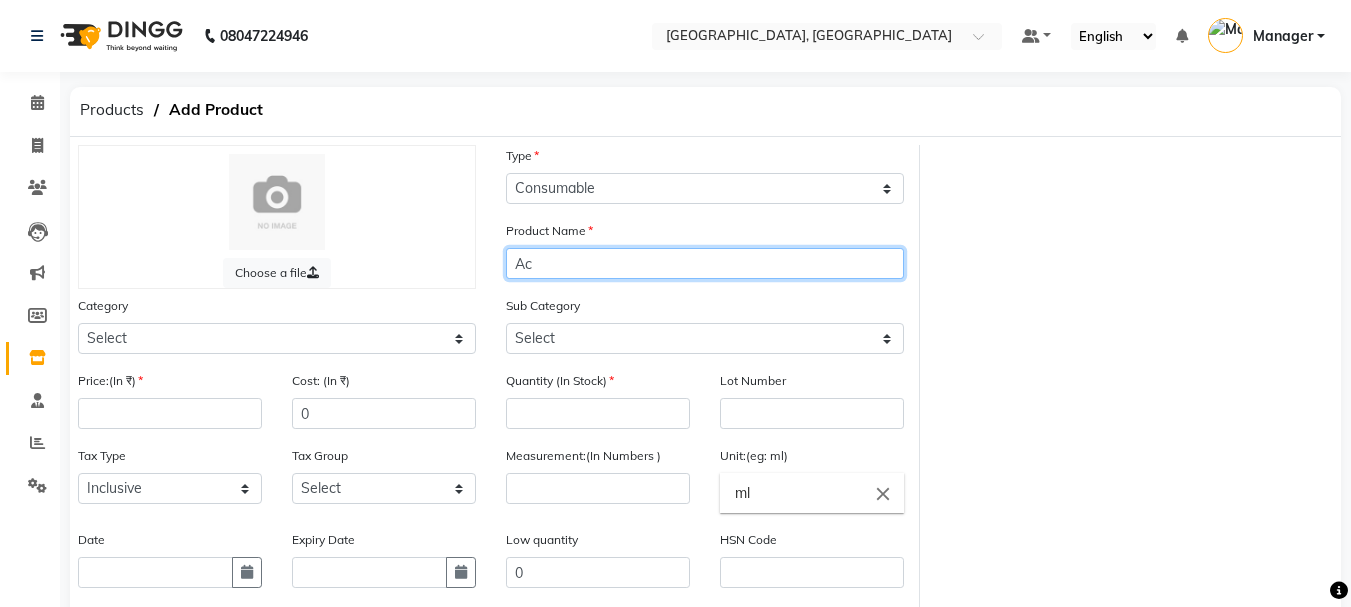 type on "A" 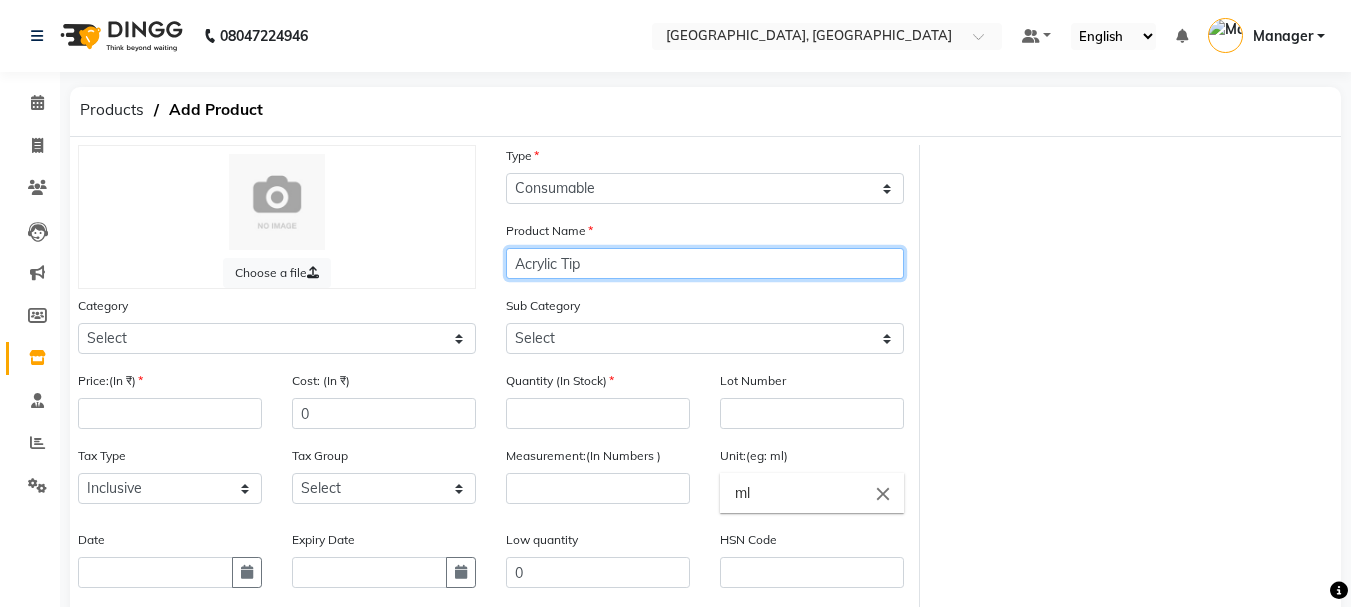 type on "Acrylic Tip" 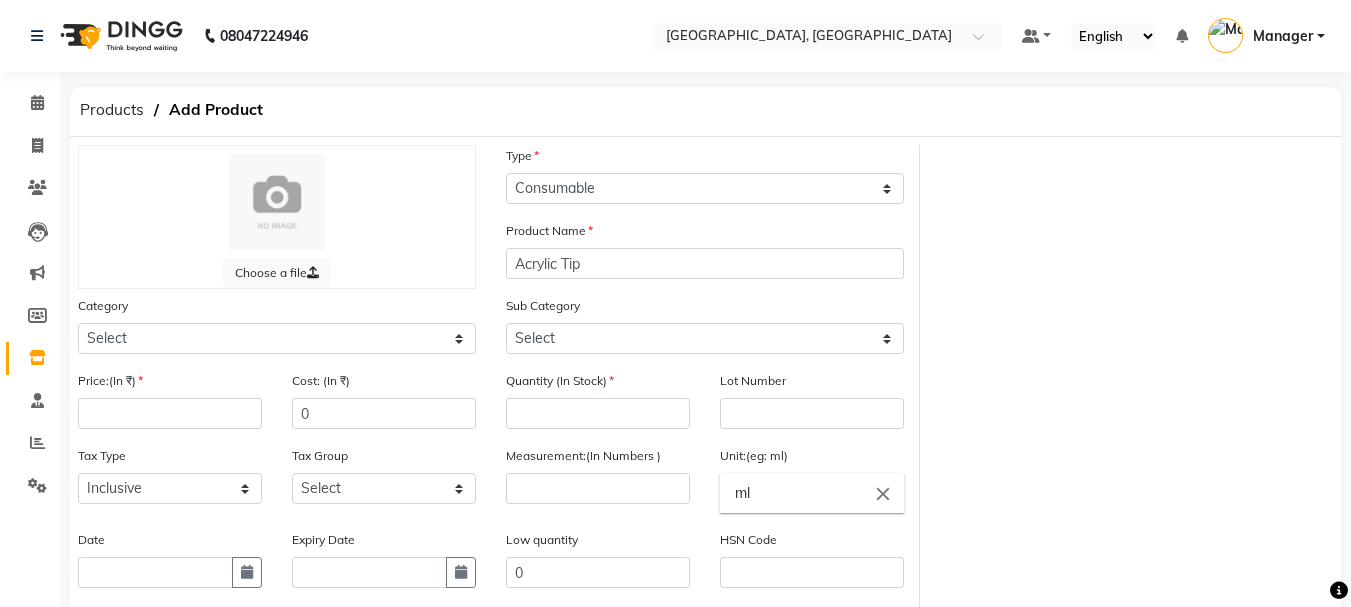 click on "Choose a file Type Select Type Both Retail Consumable Product Name Acrylic Tip Category Select Hair Skin Makeup Personal Care Appliances [PERSON_NAME] Waxing Disposable Threading Hands and Feet Beauty Planet [MEDICAL_DATA] Cadiveu Casmara Cheryls Loreal Olaplex Other Sub Category Select Price:(In ₹) Cost: (In ₹) 0 Quantity (In Stock) Lot Number Tax Type Select Inclusive Exclusive Tax Group Select GST Measurement:(In Numbers ) Unit:(eg: ml) ml close Date Expiry Date Low quantity 0 HSN Code Sku number Product Code Brand Remark Description" 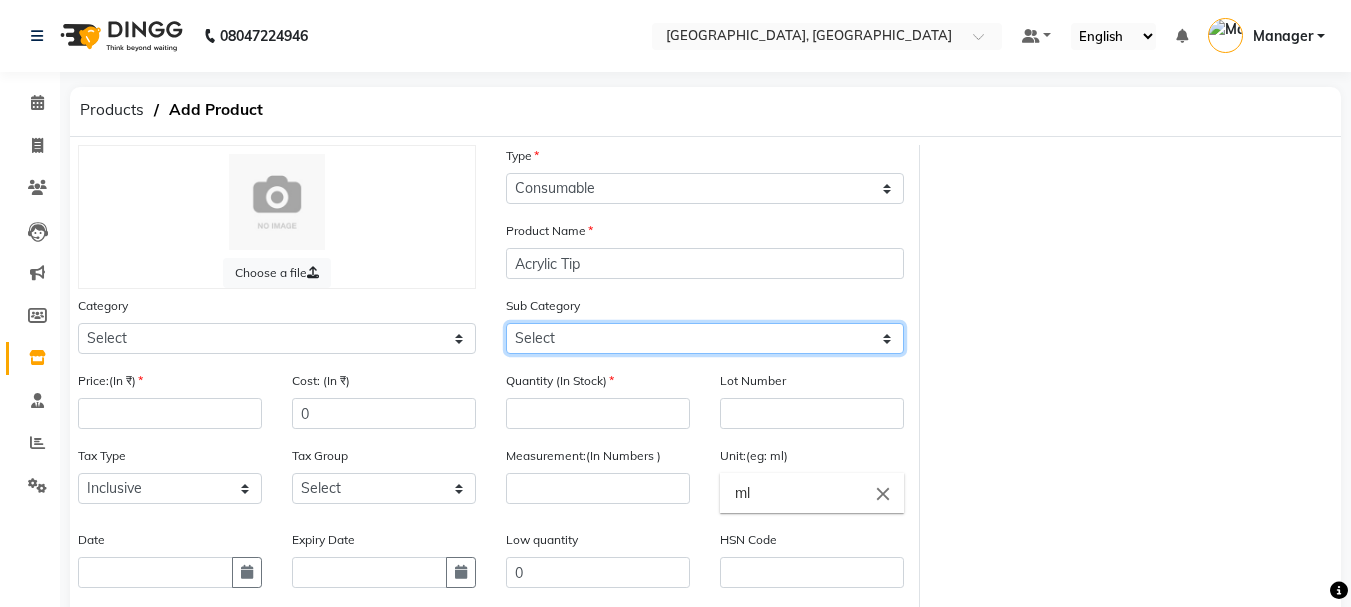 click on "Select" 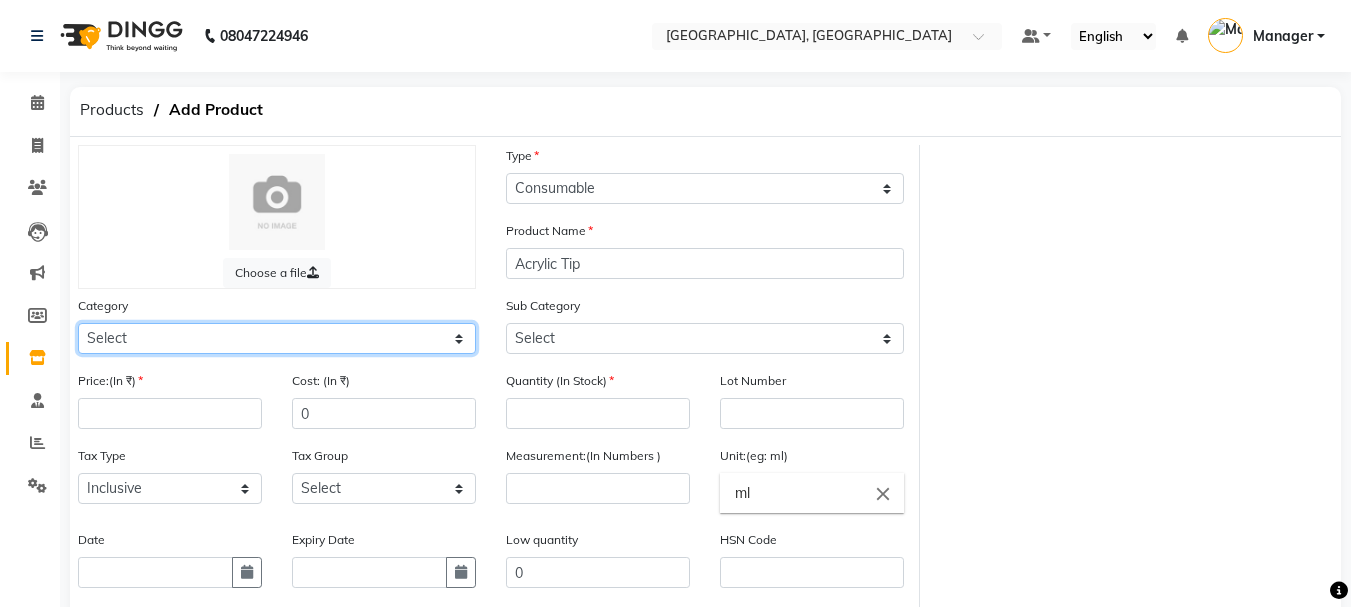 click on "Select Hair Skin Makeup Personal Care Appliances [PERSON_NAME] Waxing Disposable Threading Hands and Feet Beauty Planet [MEDICAL_DATA] Cadiveu Casmara Cheryls Loreal Olaplex Other" 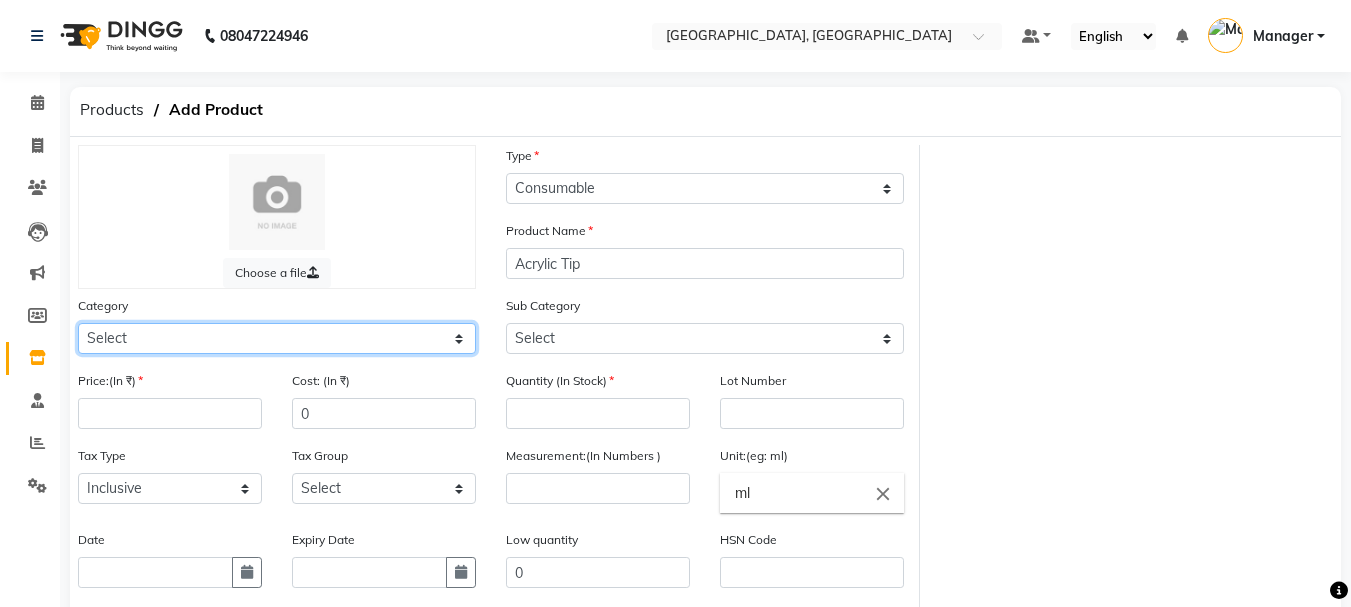 select on "1000" 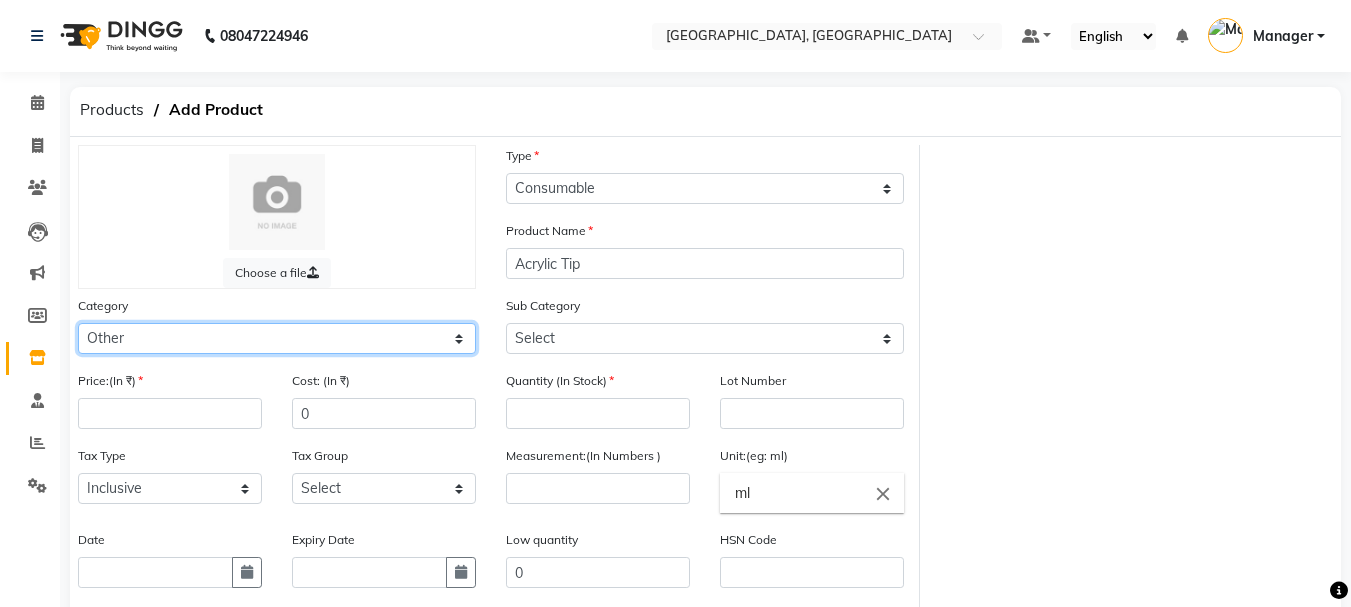 click on "Select Hair Skin Makeup Personal Care Appliances [PERSON_NAME] Waxing Disposable Threading Hands and Feet Beauty Planet [MEDICAL_DATA] Cadiveu Casmara Cheryls Loreal Olaplex Other" 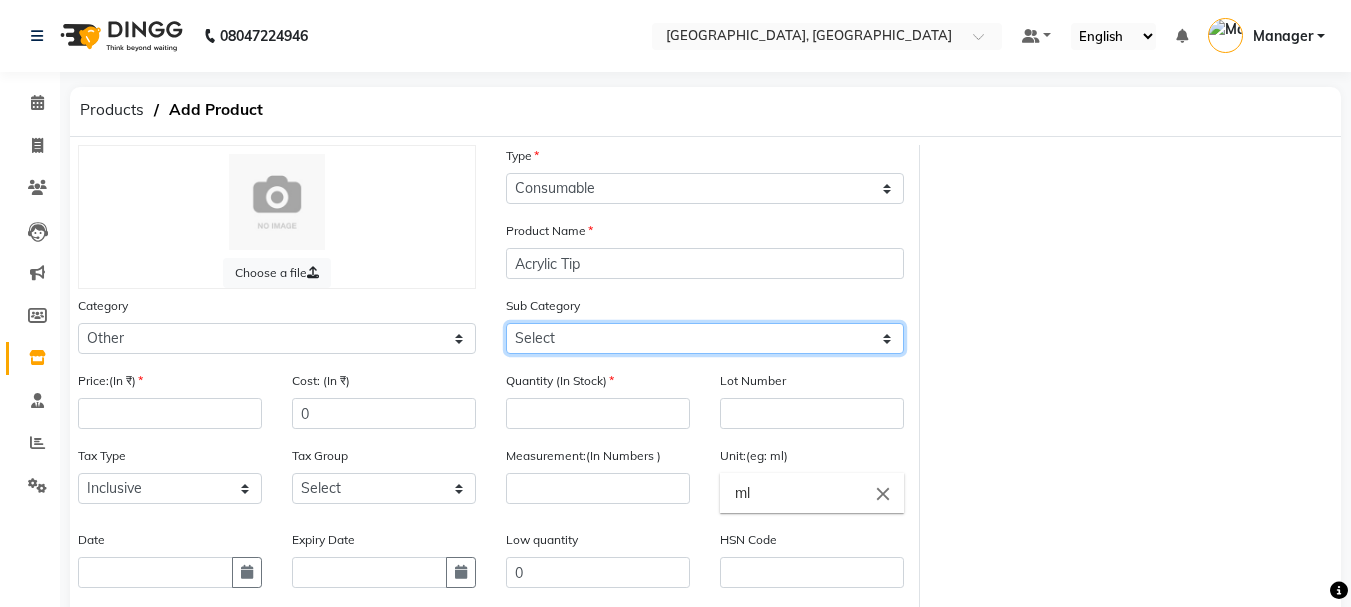 click on "Select Houskeeping Other" 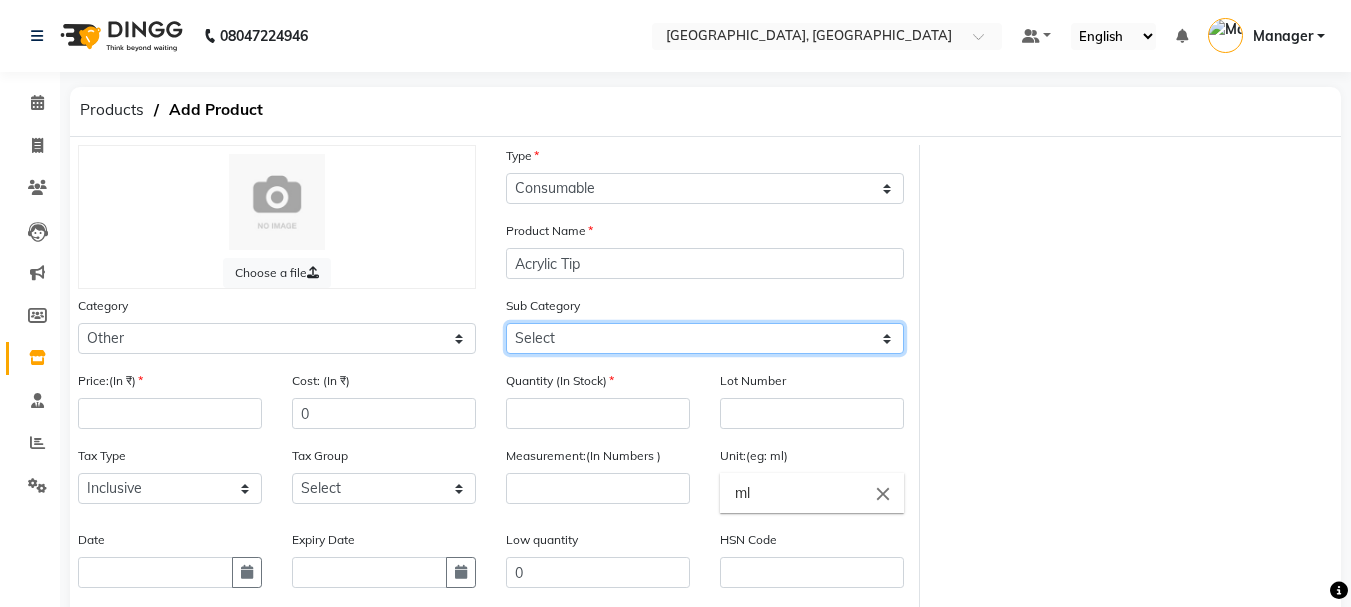 select on "1002" 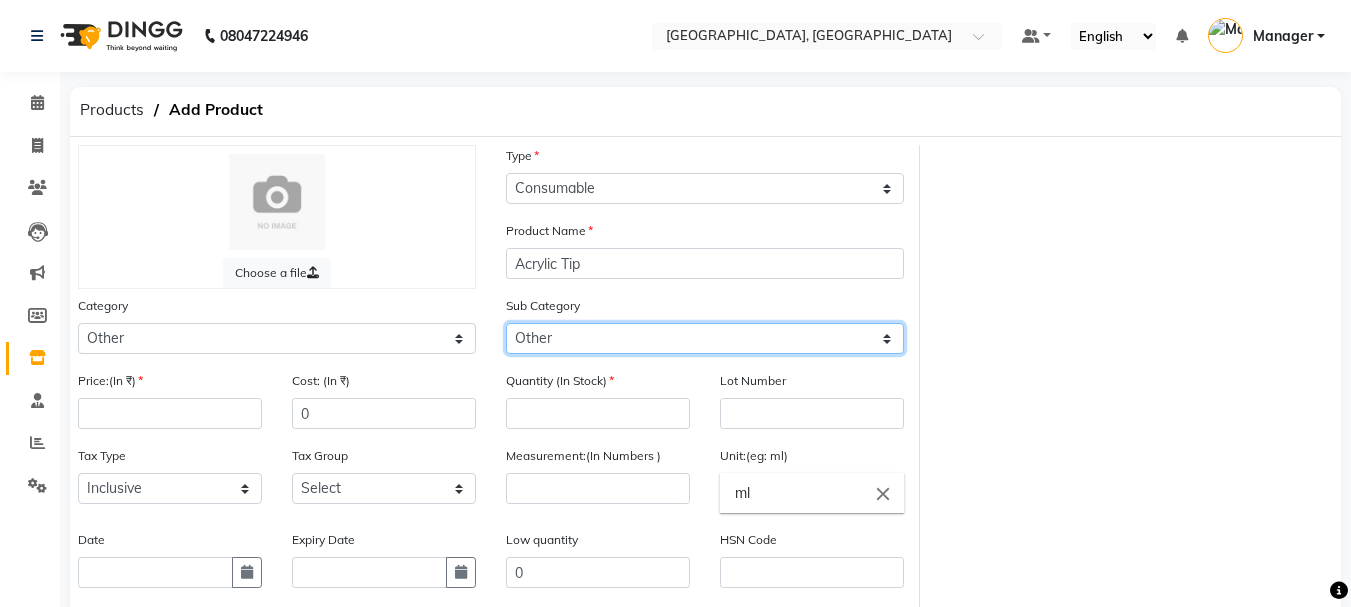 click on "Select Houskeeping Other" 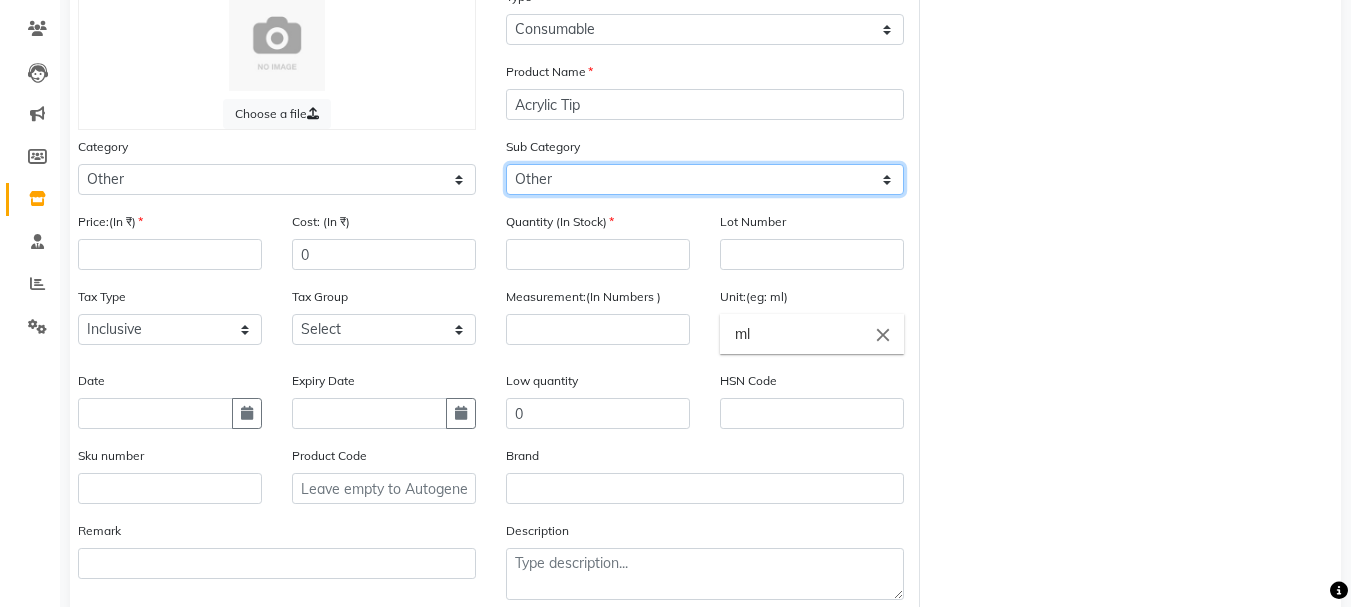 scroll, scrollTop: 162, scrollLeft: 0, axis: vertical 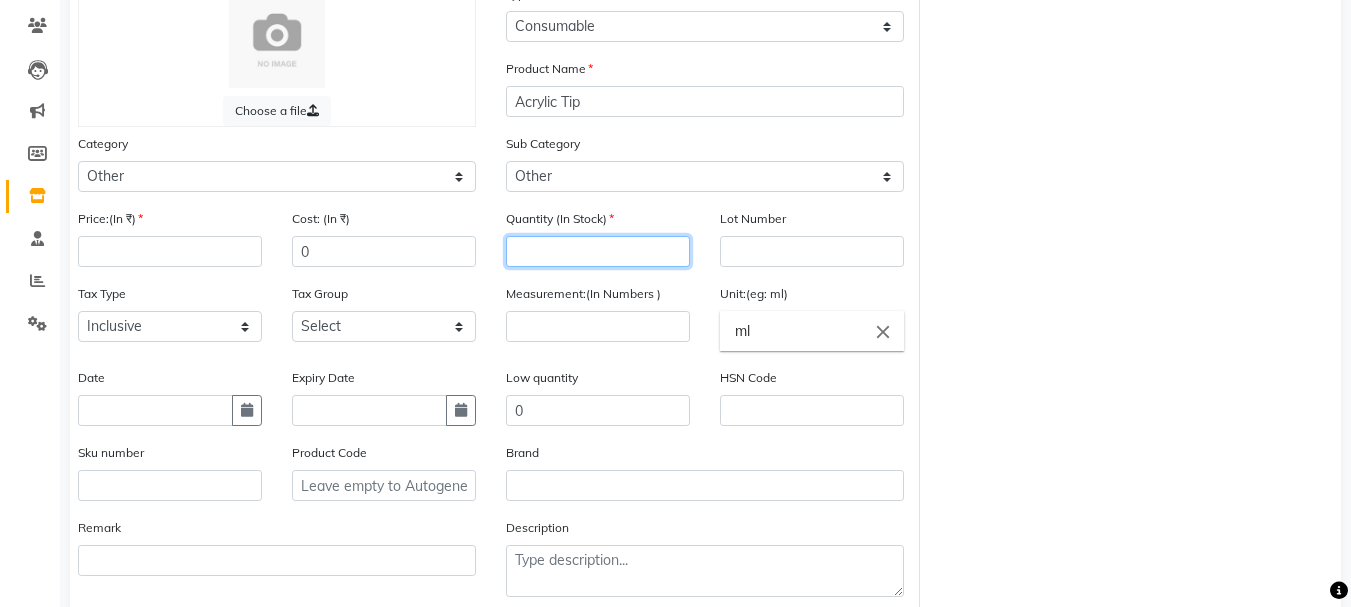 click 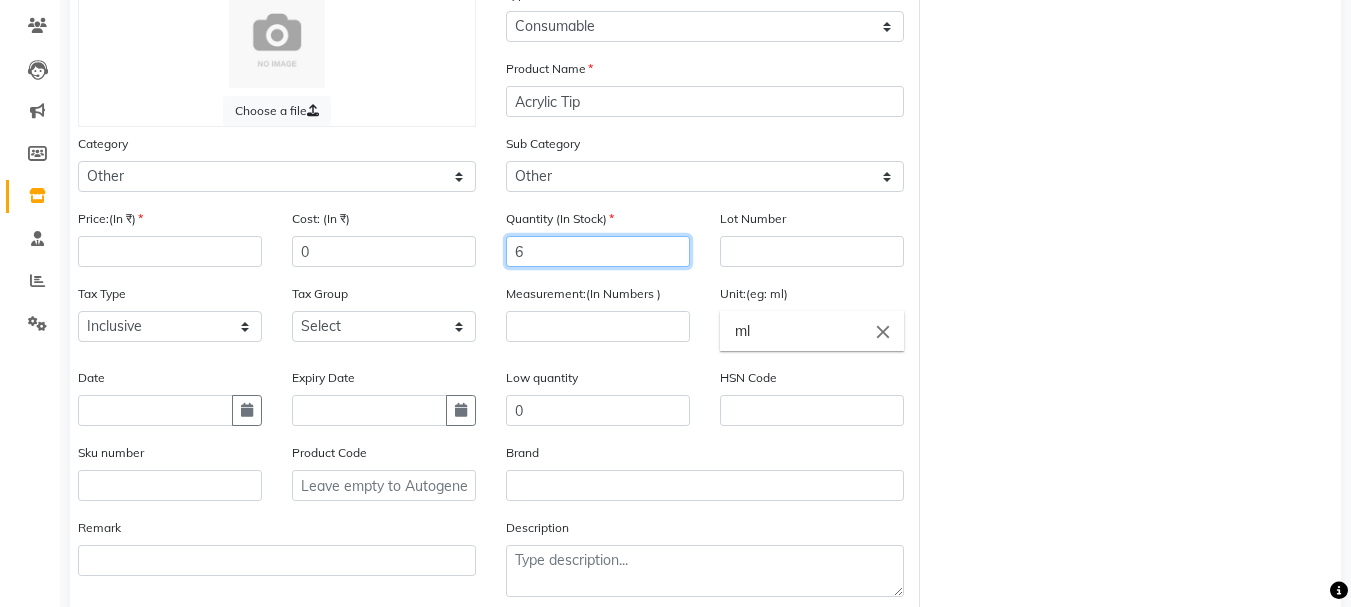 type on "6" 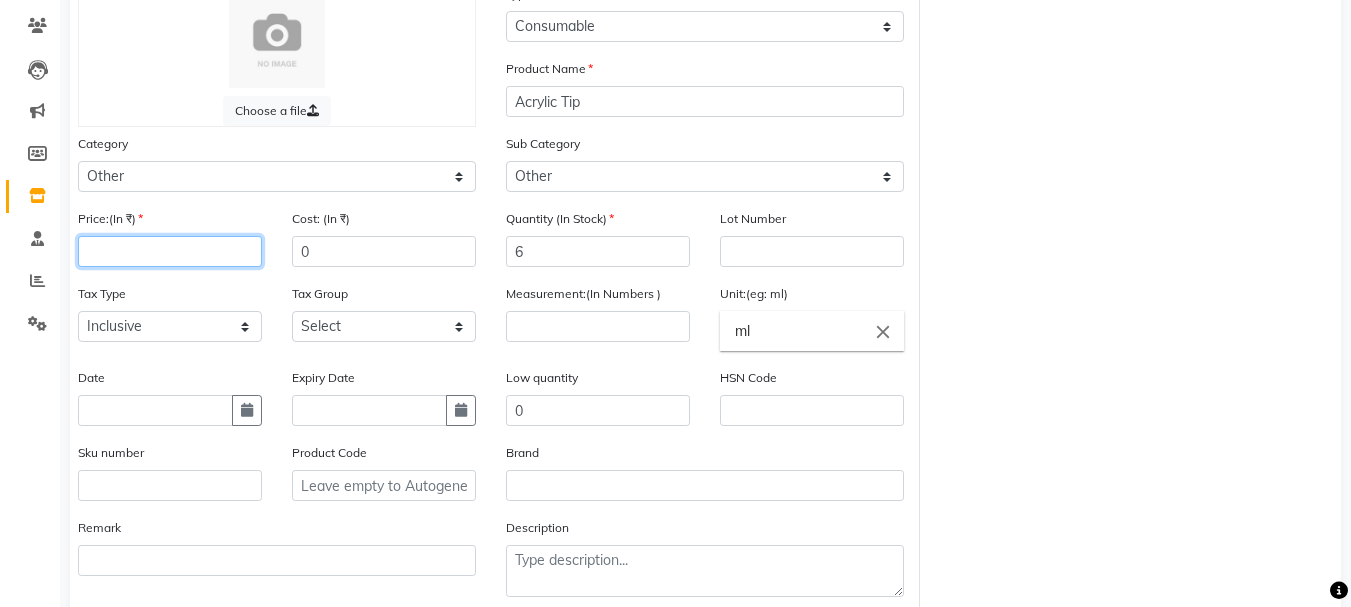 click 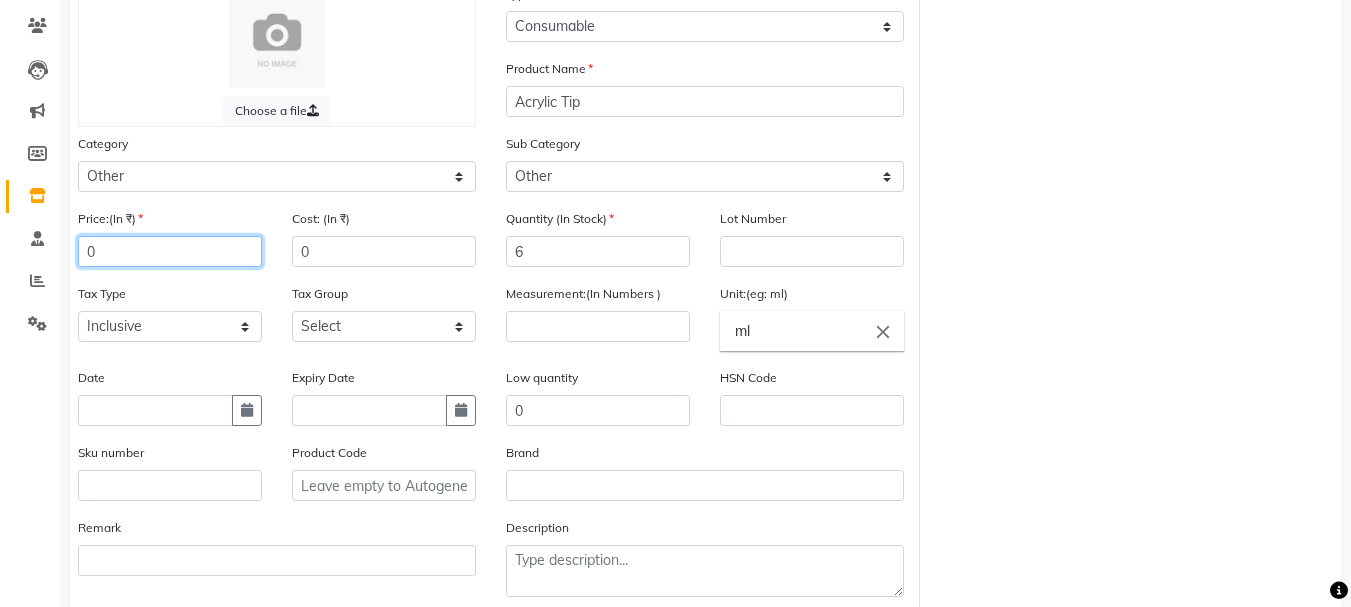 type on "0" 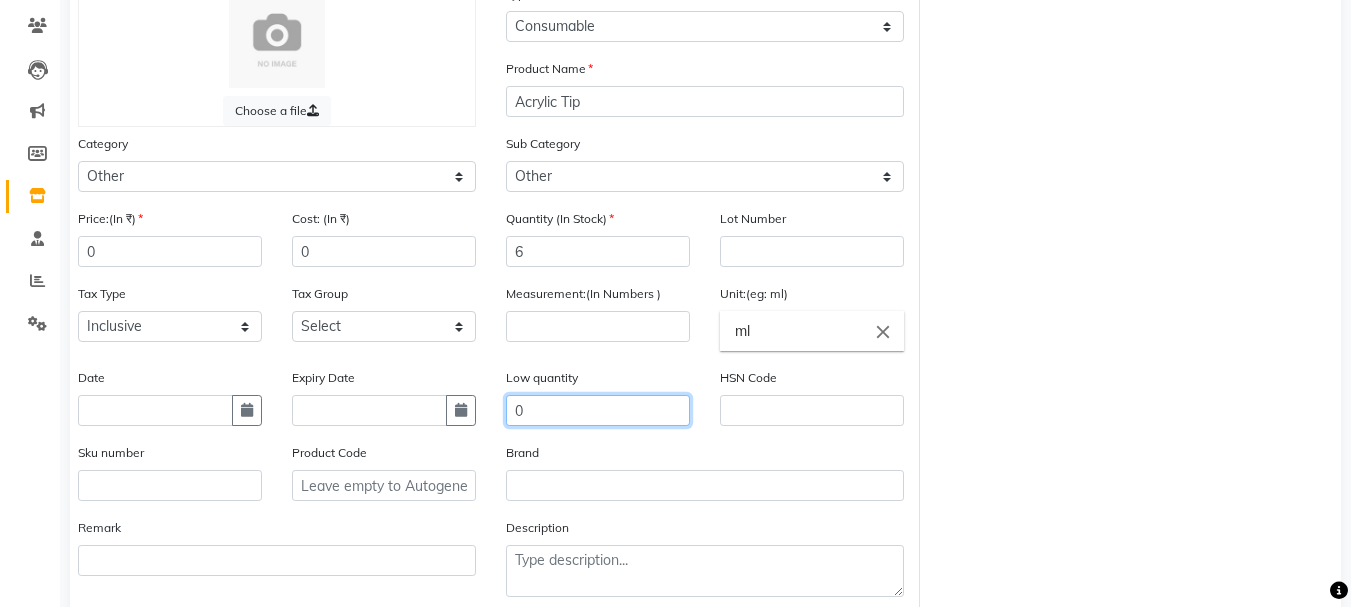 click on "0" 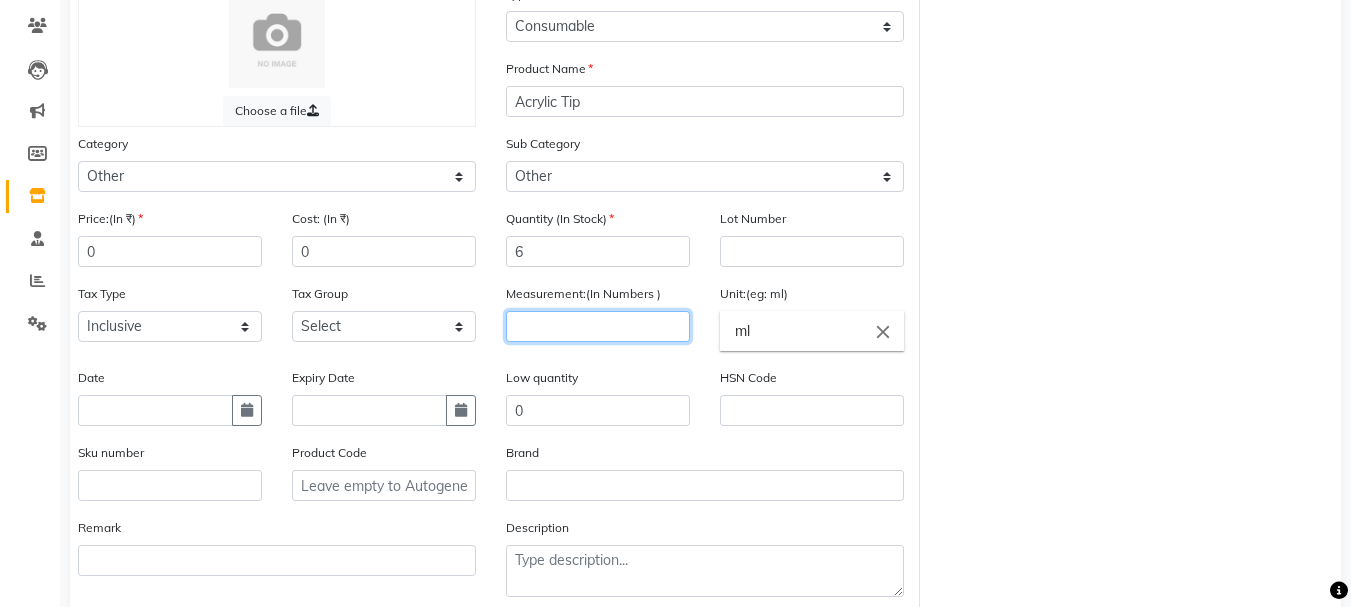 click 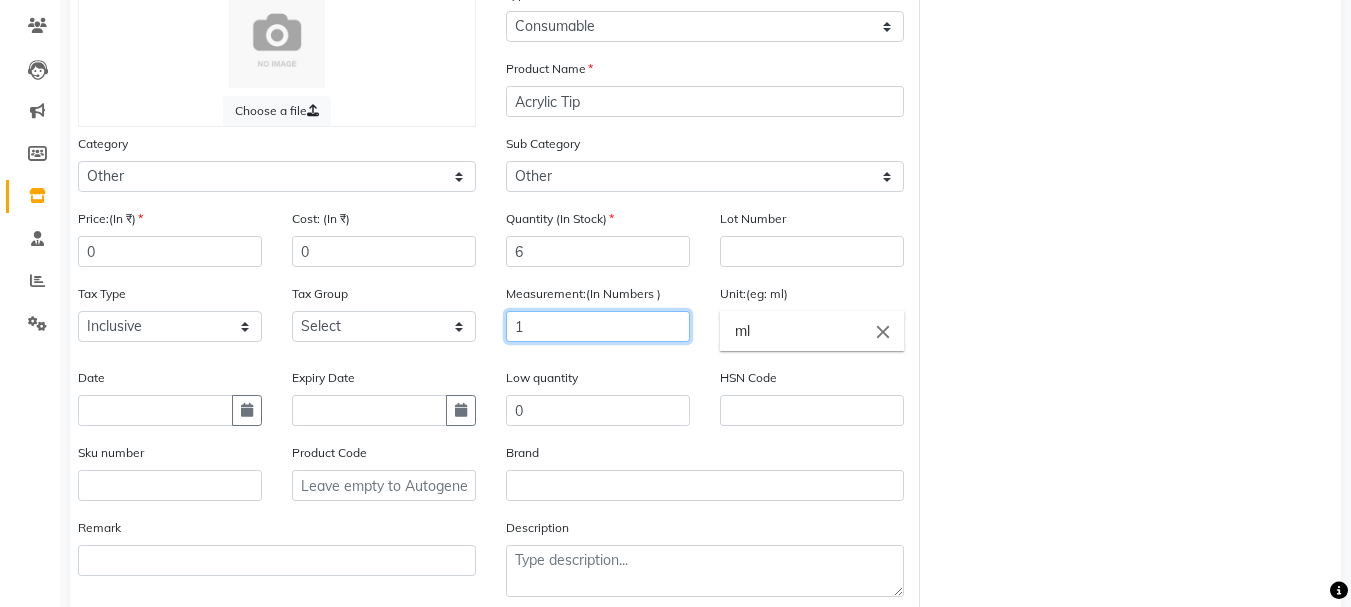 scroll, scrollTop: 264, scrollLeft: 0, axis: vertical 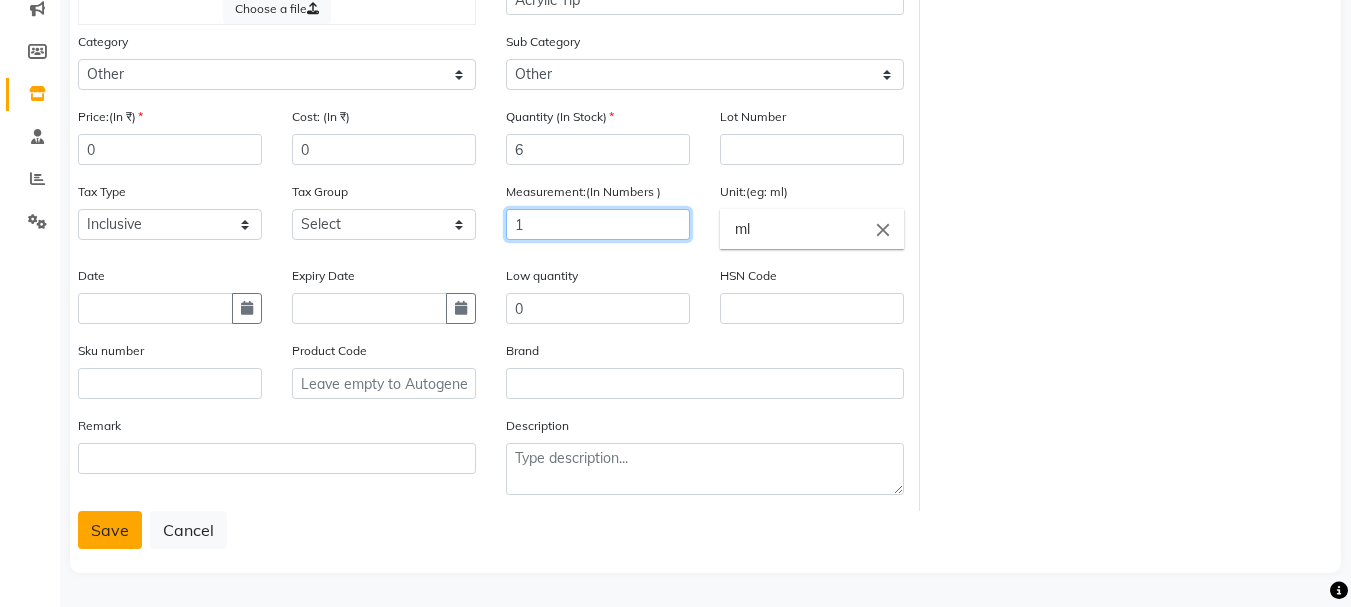 type on "1" 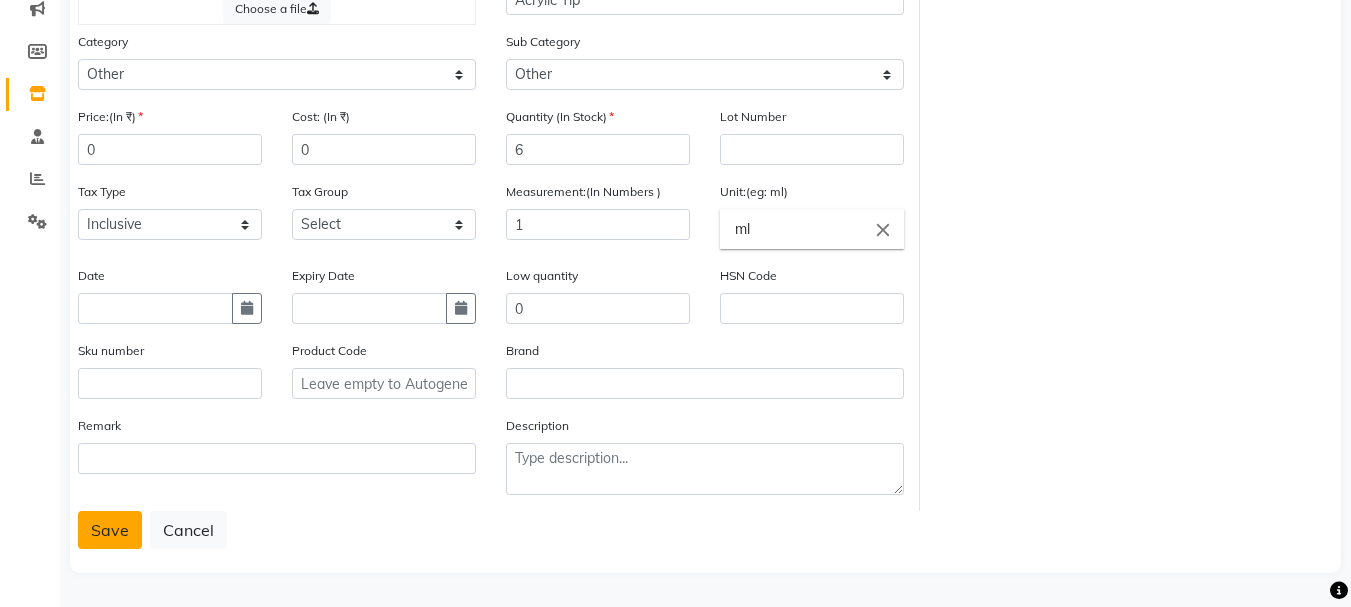 click on "Save" 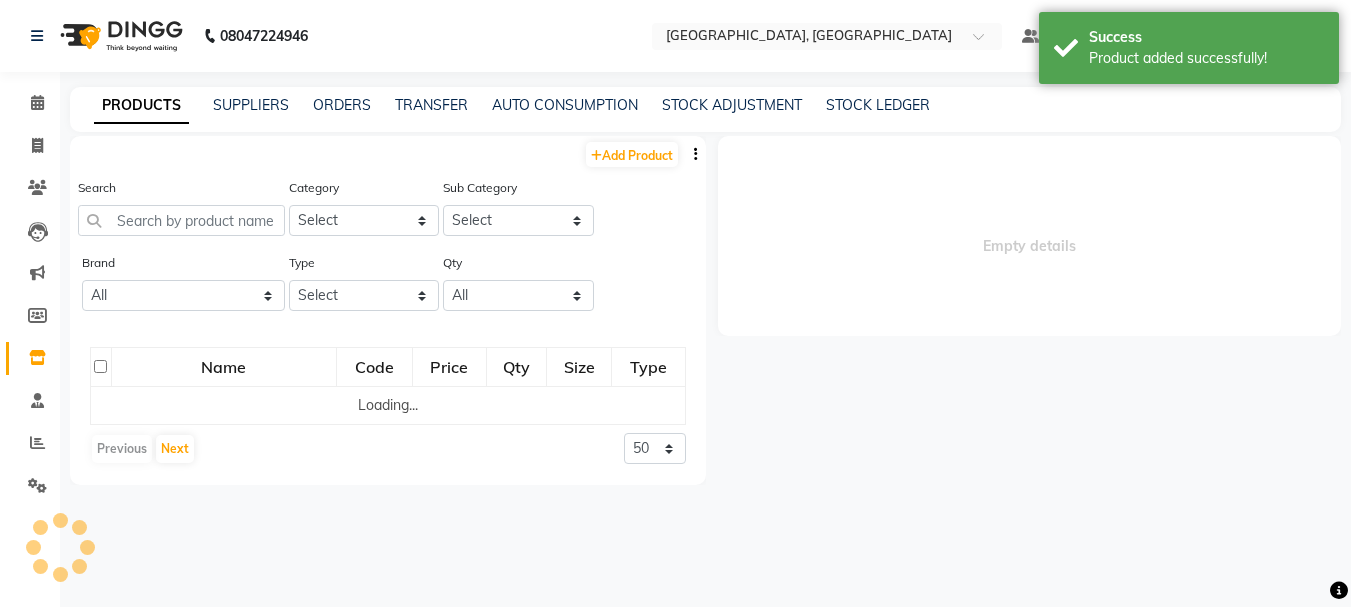 scroll, scrollTop: 0, scrollLeft: 0, axis: both 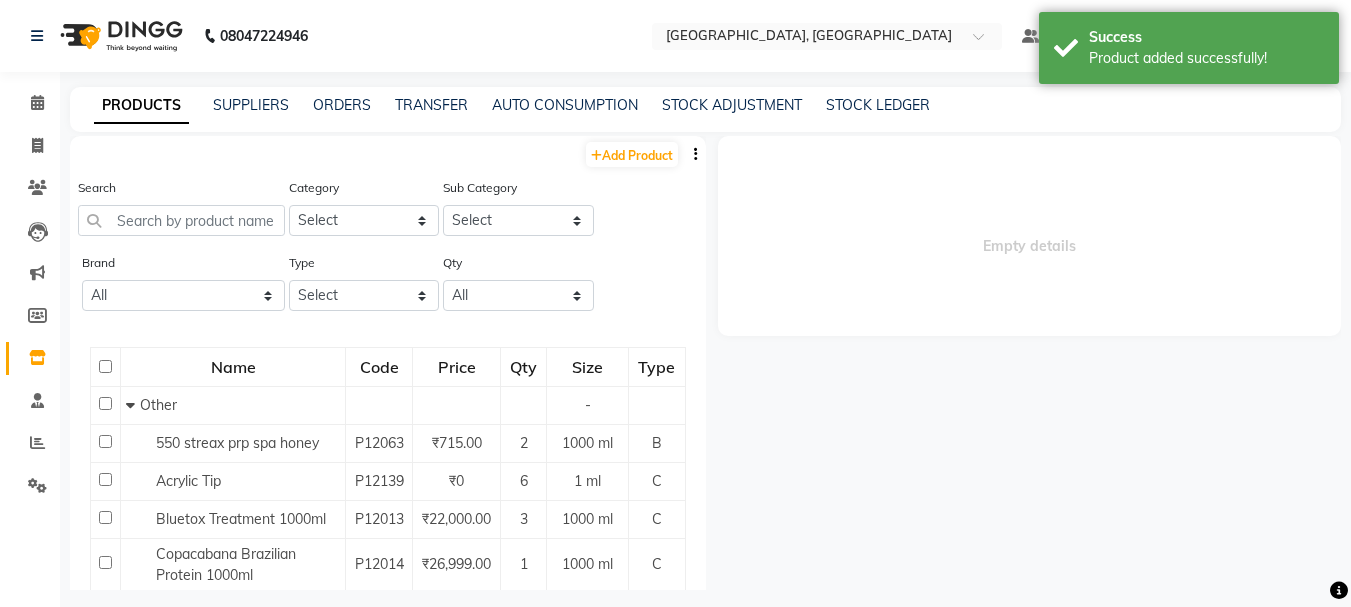 select 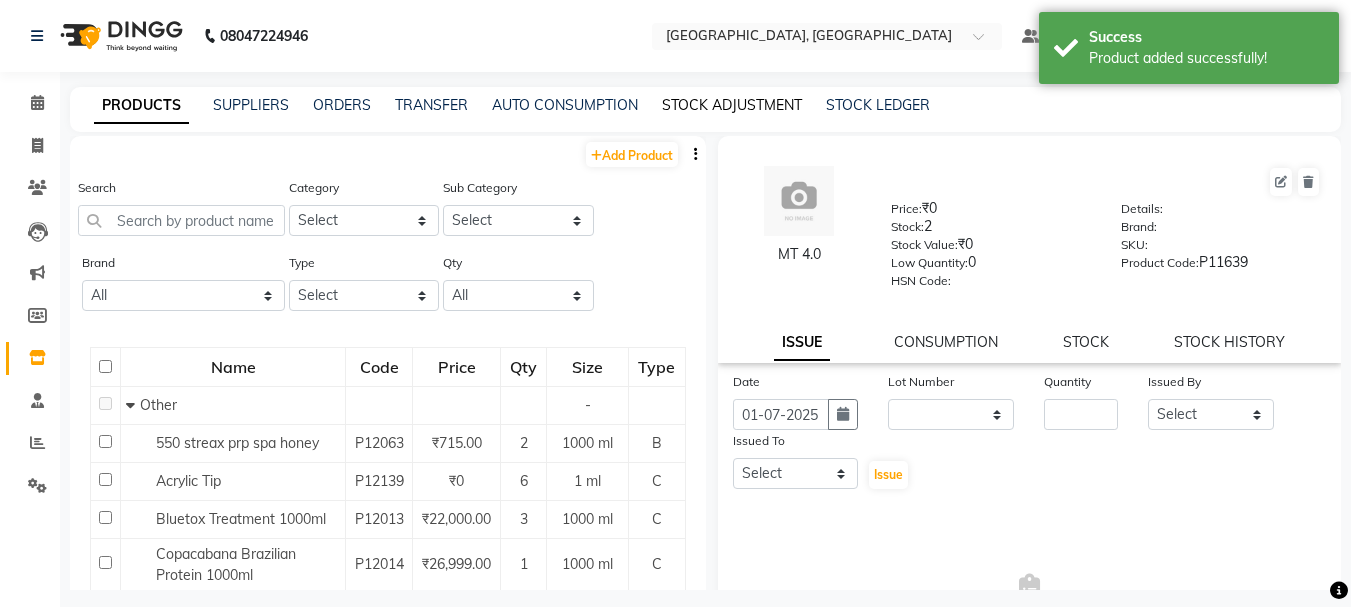 click on "STOCK ADJUSTMENT" 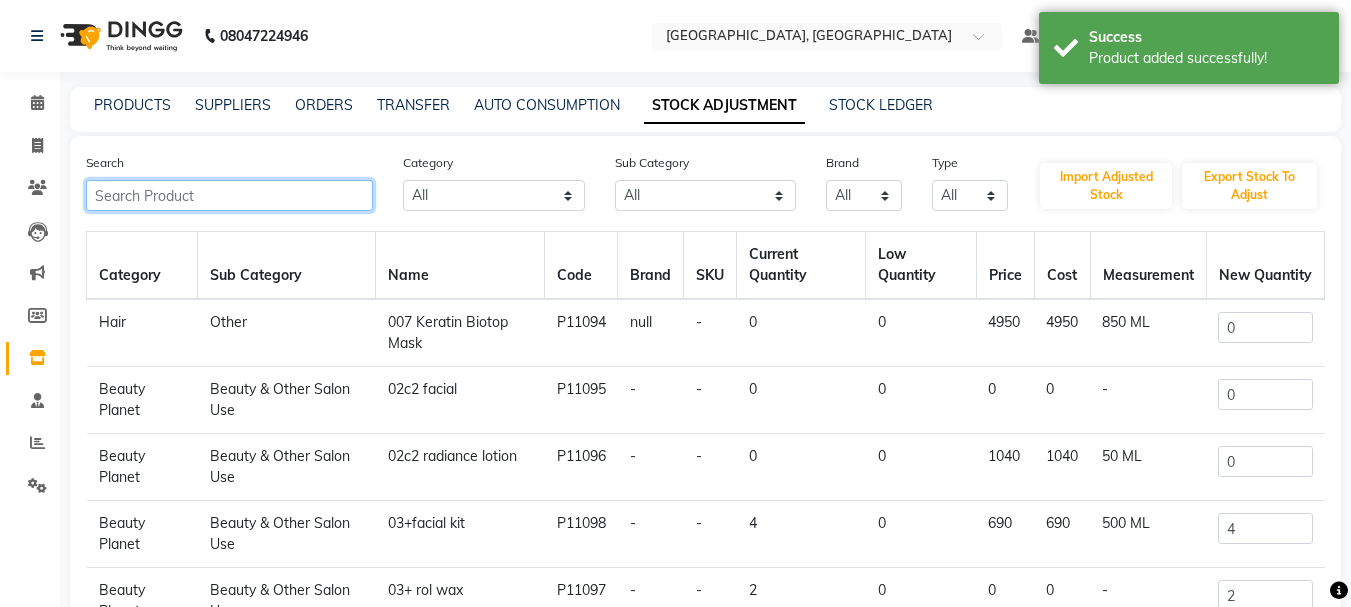 click 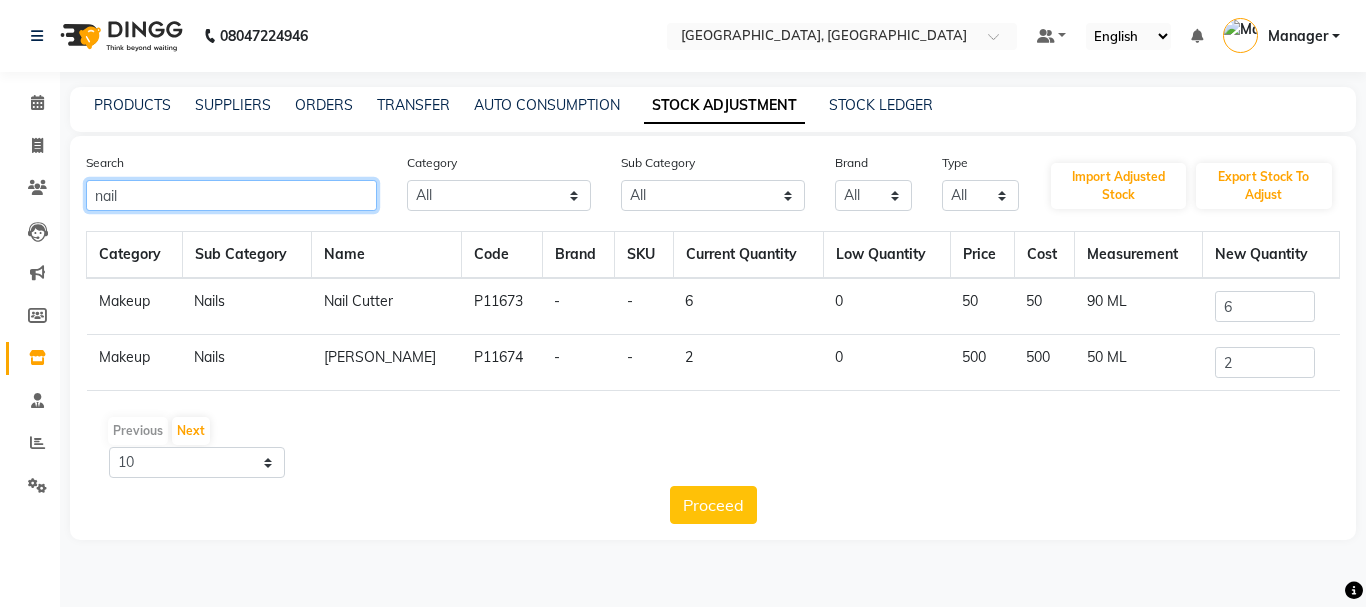 type on "nail" 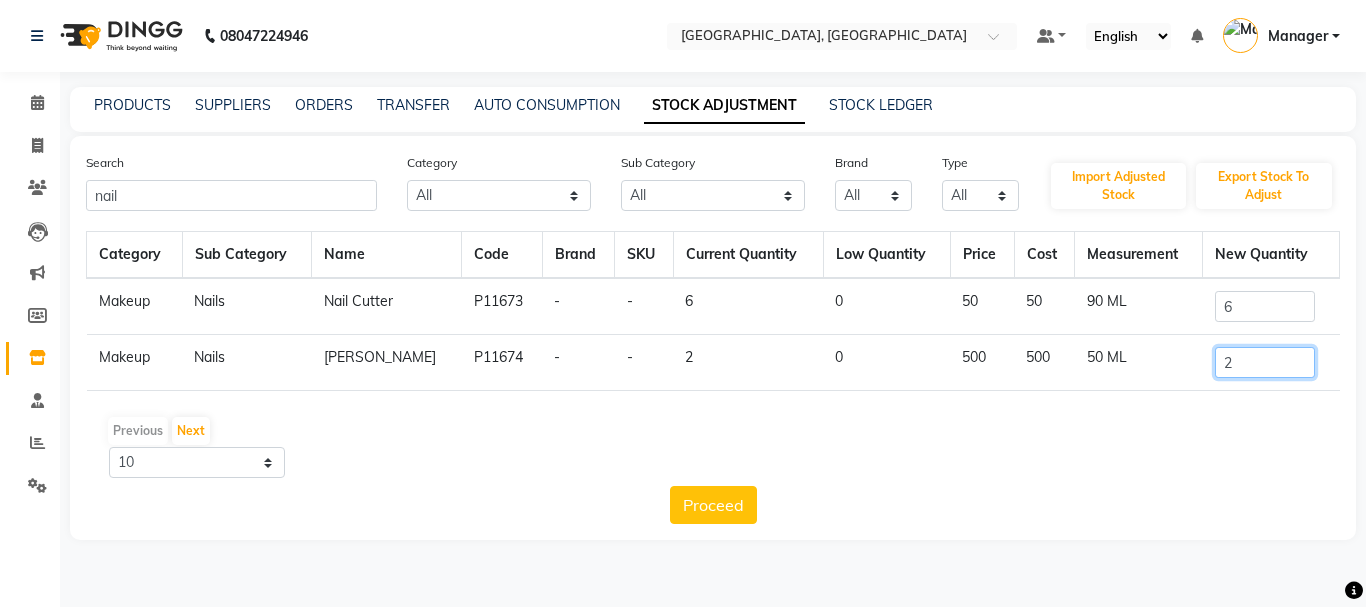 click on "2" 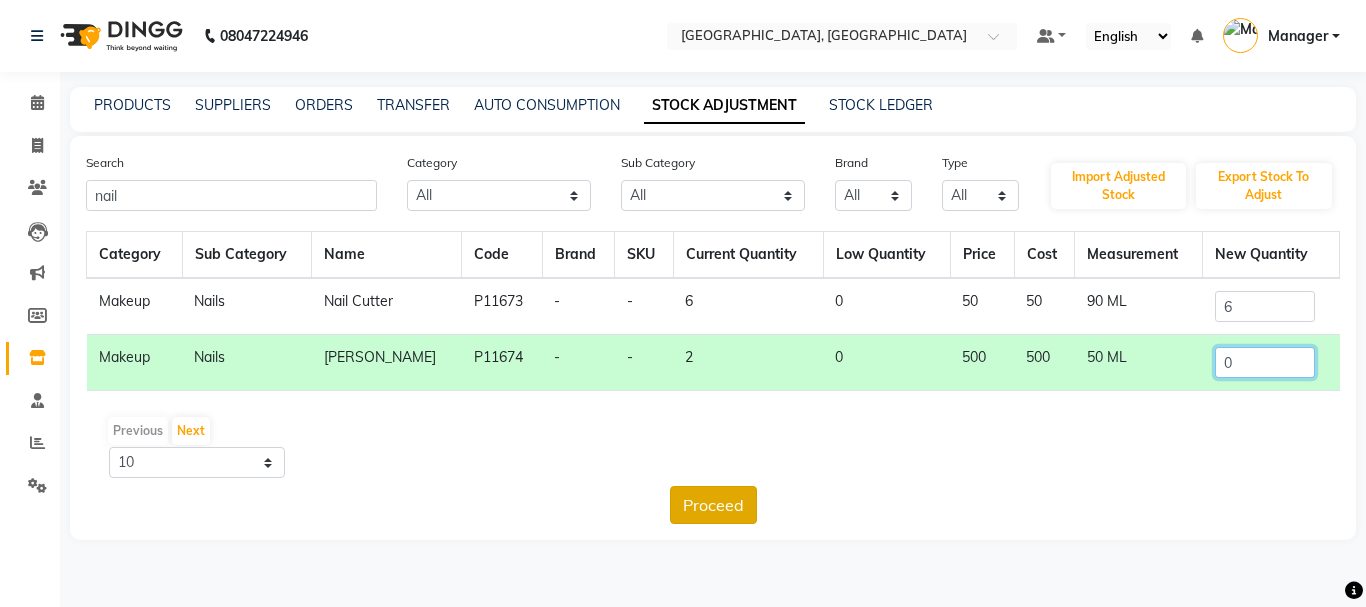 type on "0" 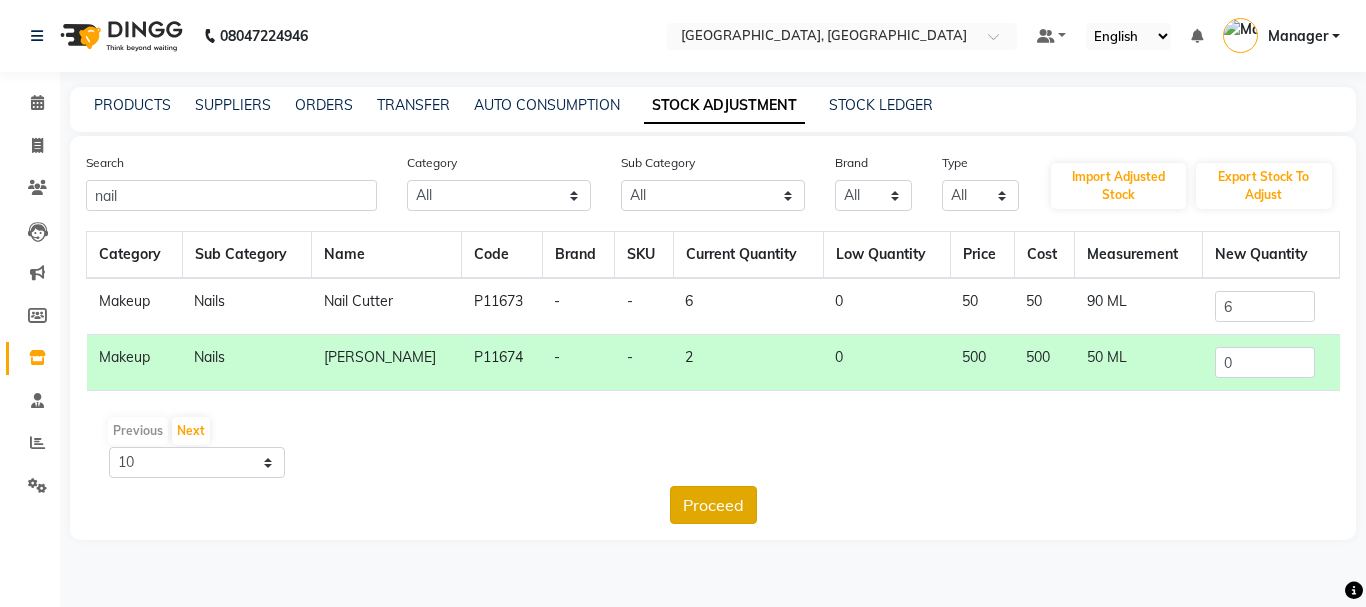 click on "Proceed" 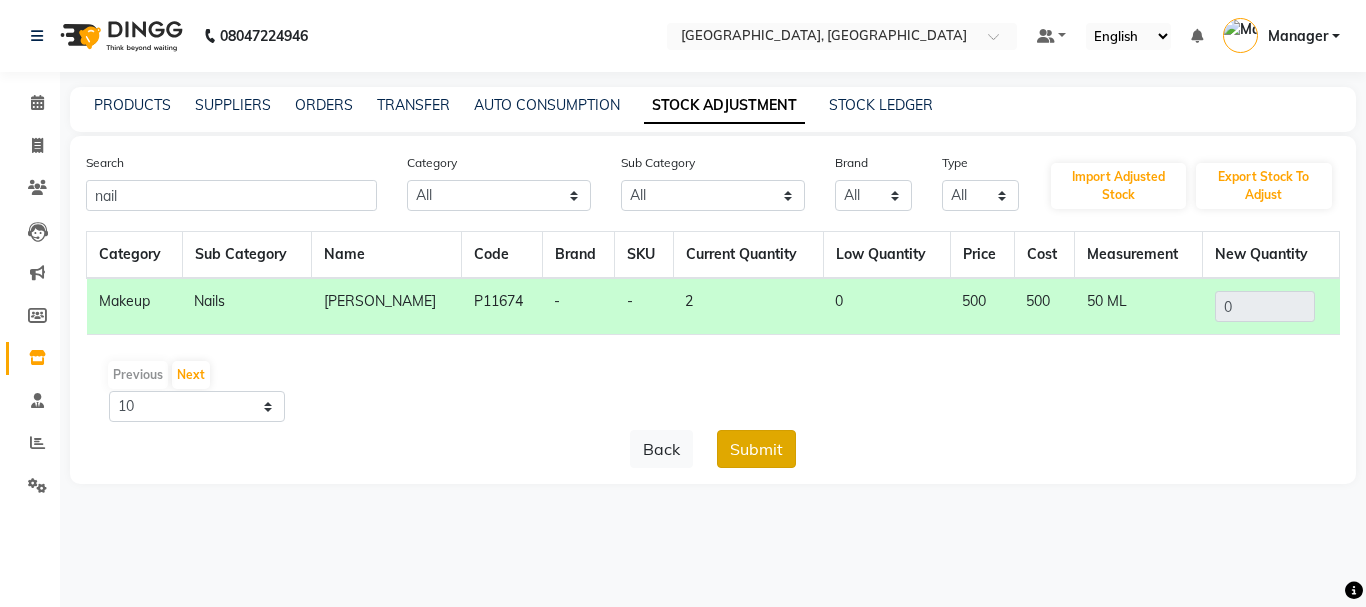 click on "Submit" 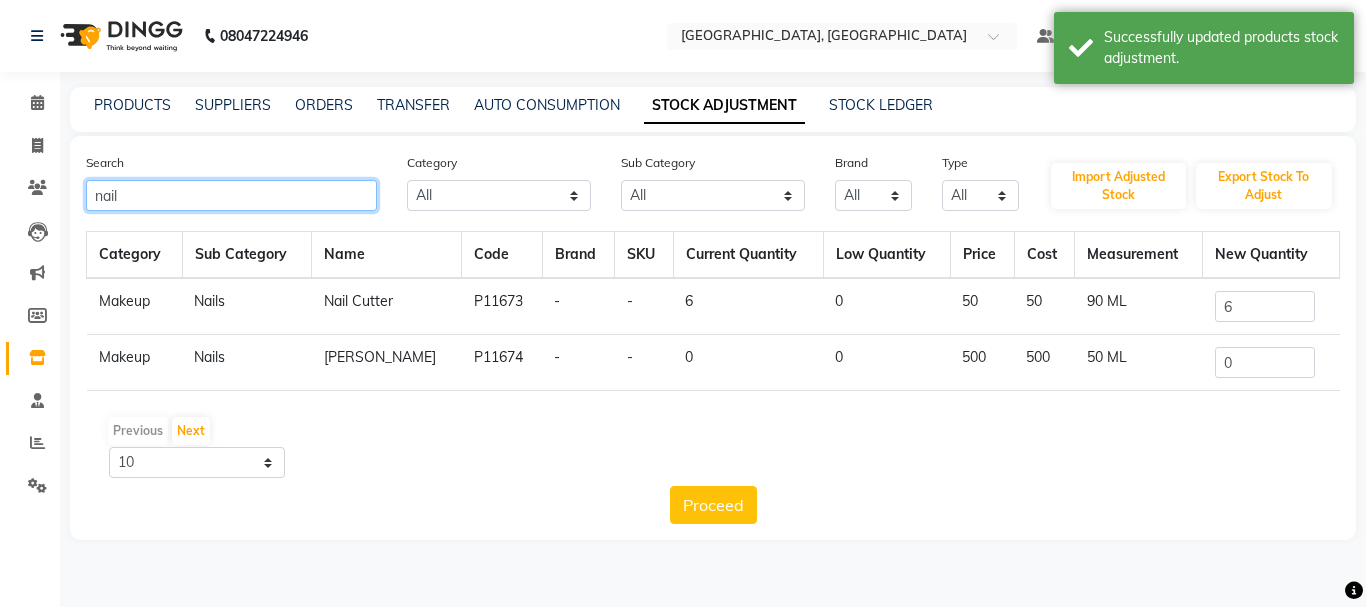 click on "nail" 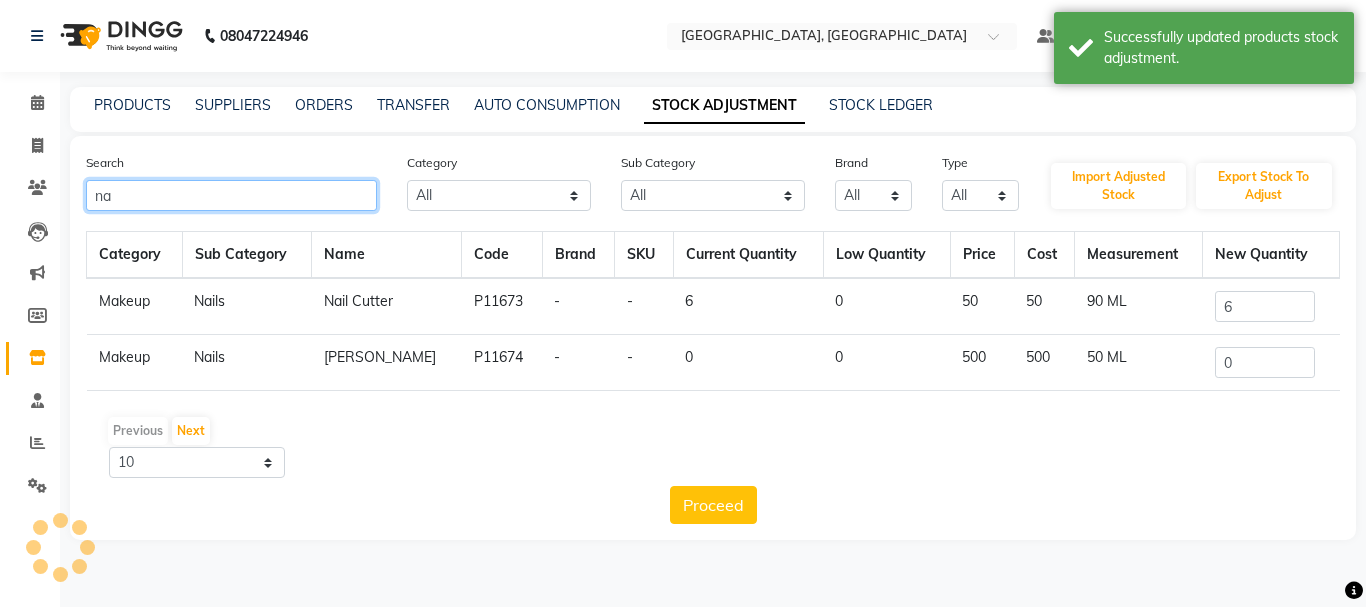type on "n" 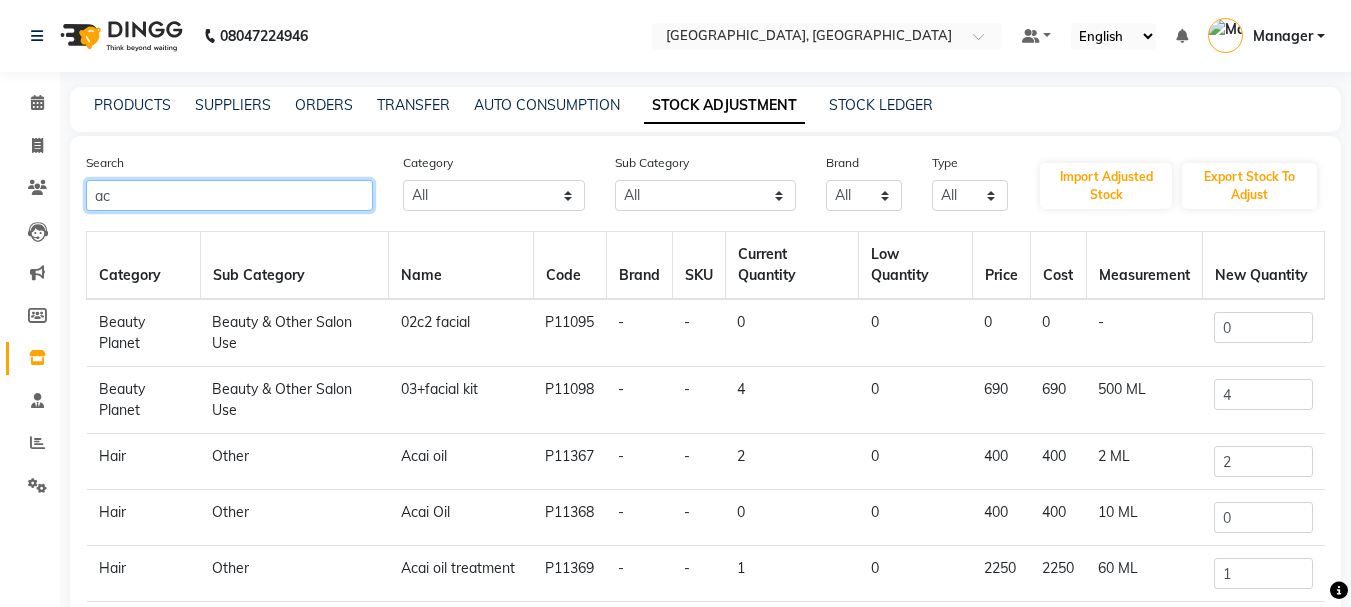 type on "a" 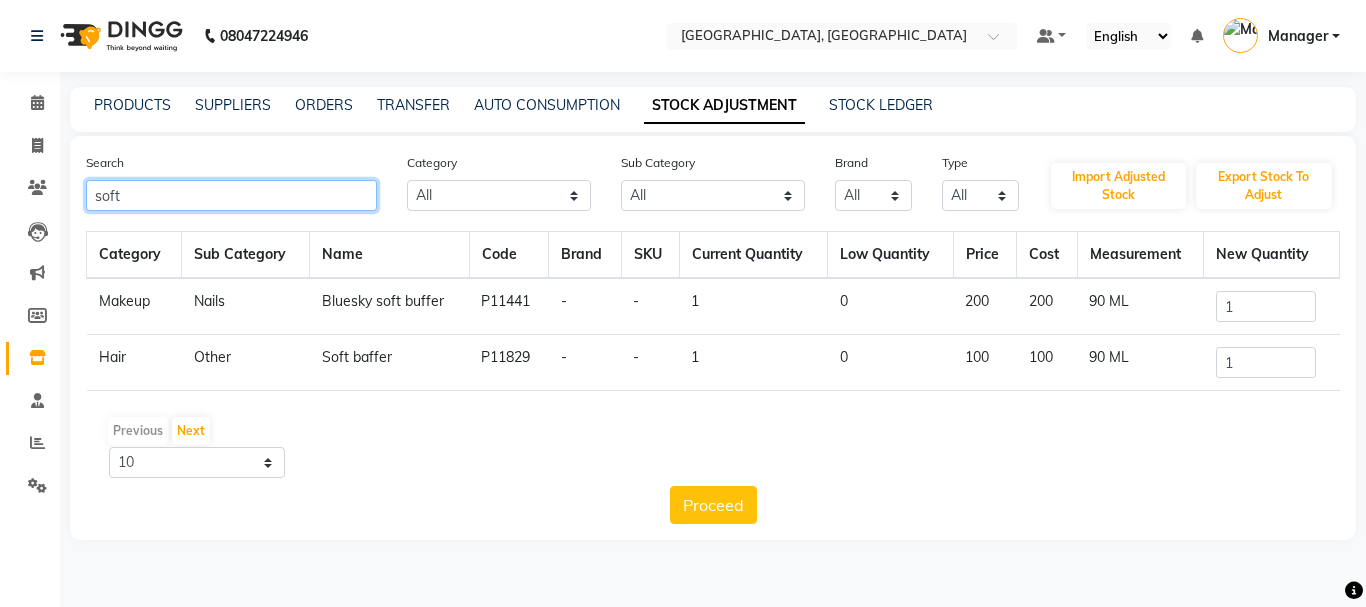 type on "soft" 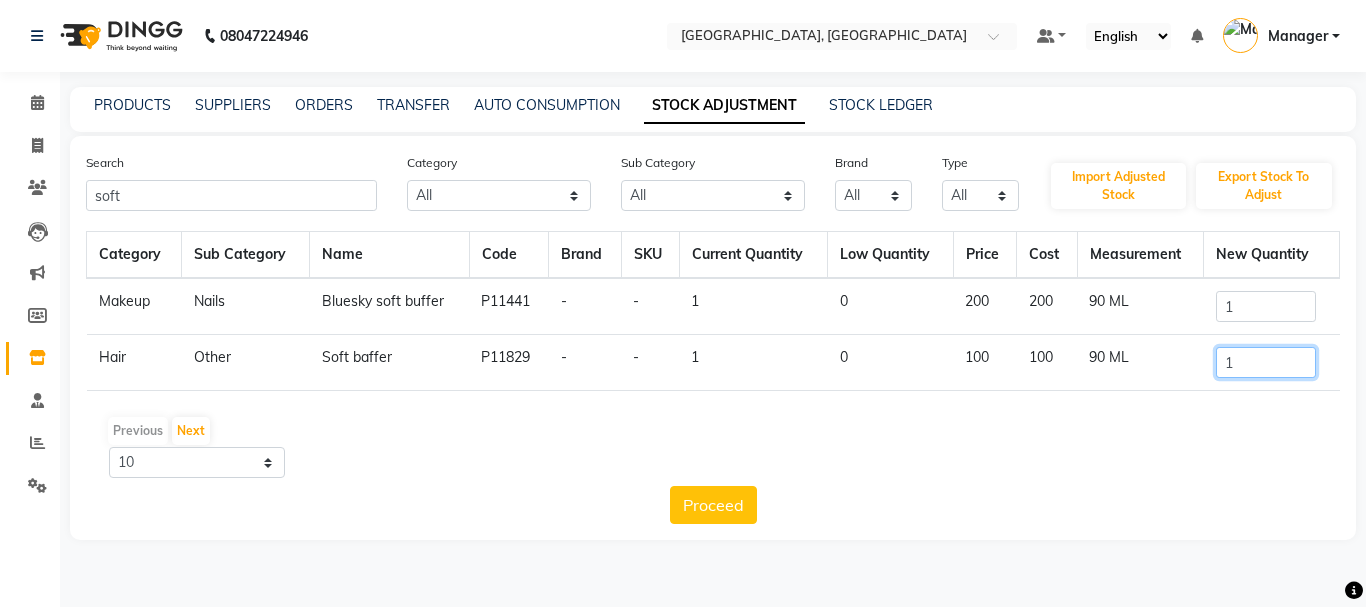 click on "1" 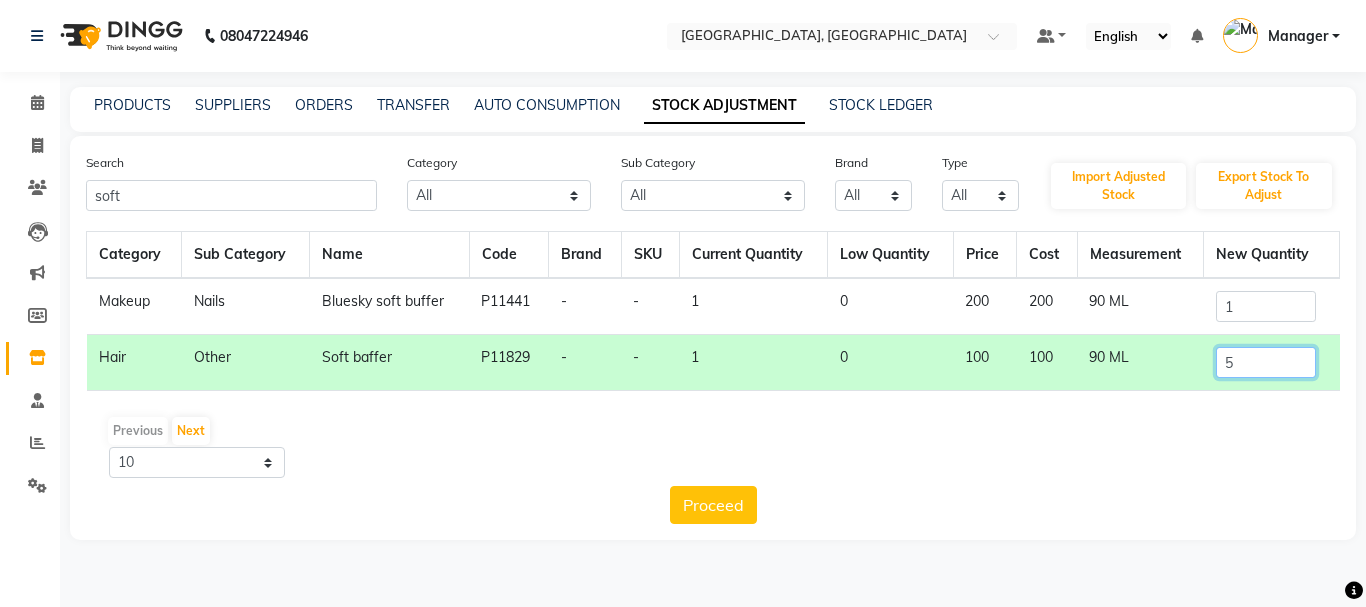 type on "5" 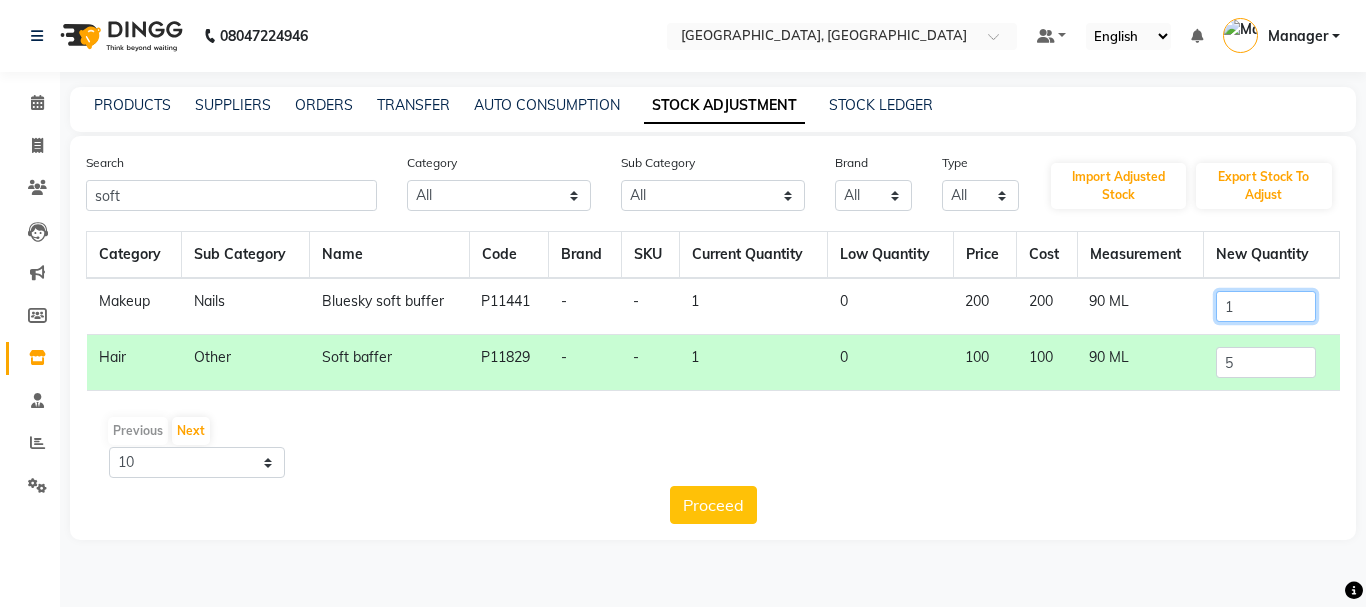 click on "1" 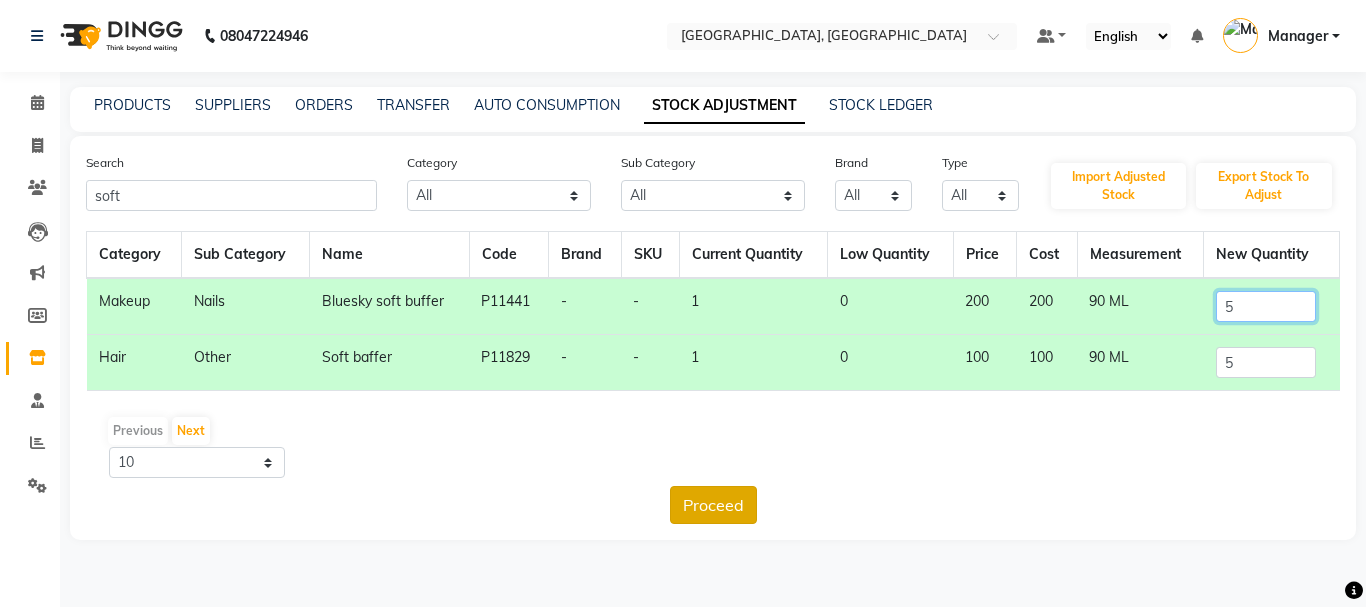 type on "5" 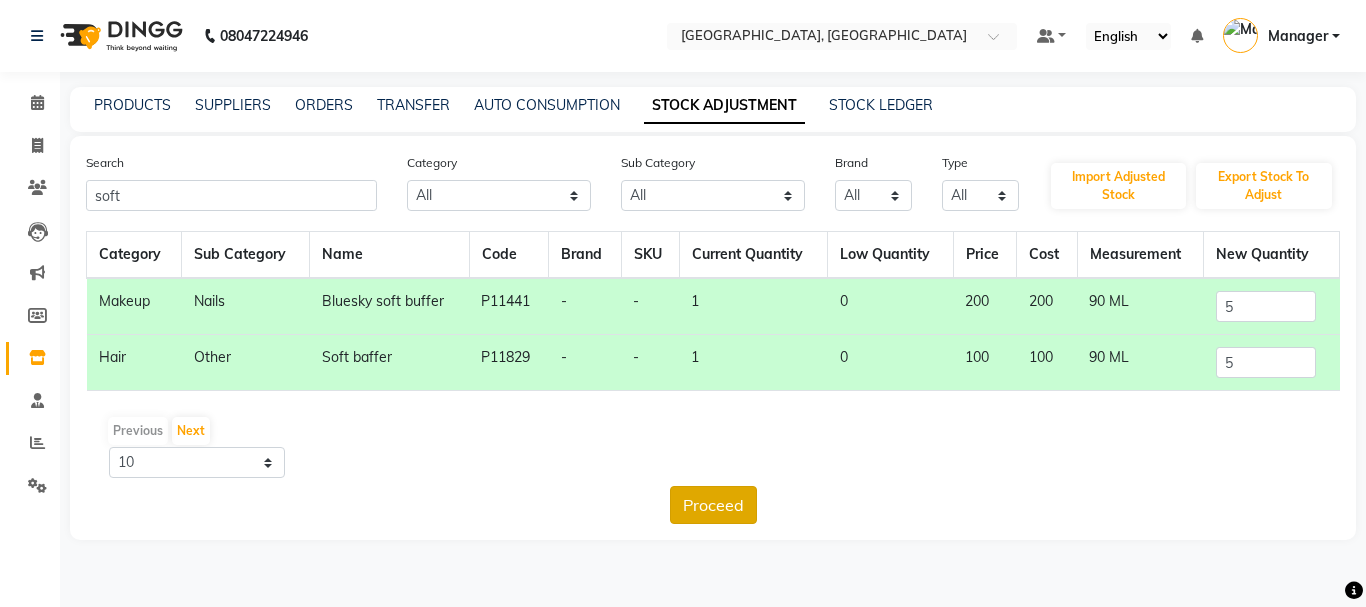 click on "Proceed" 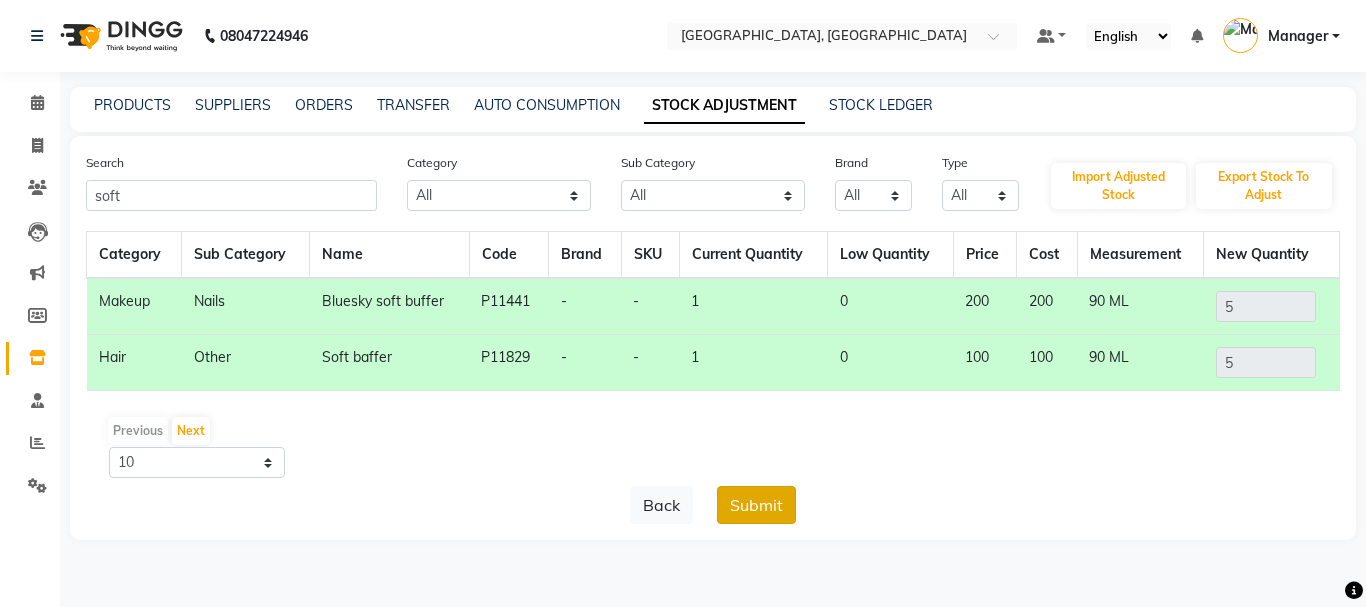 click on "Submit" 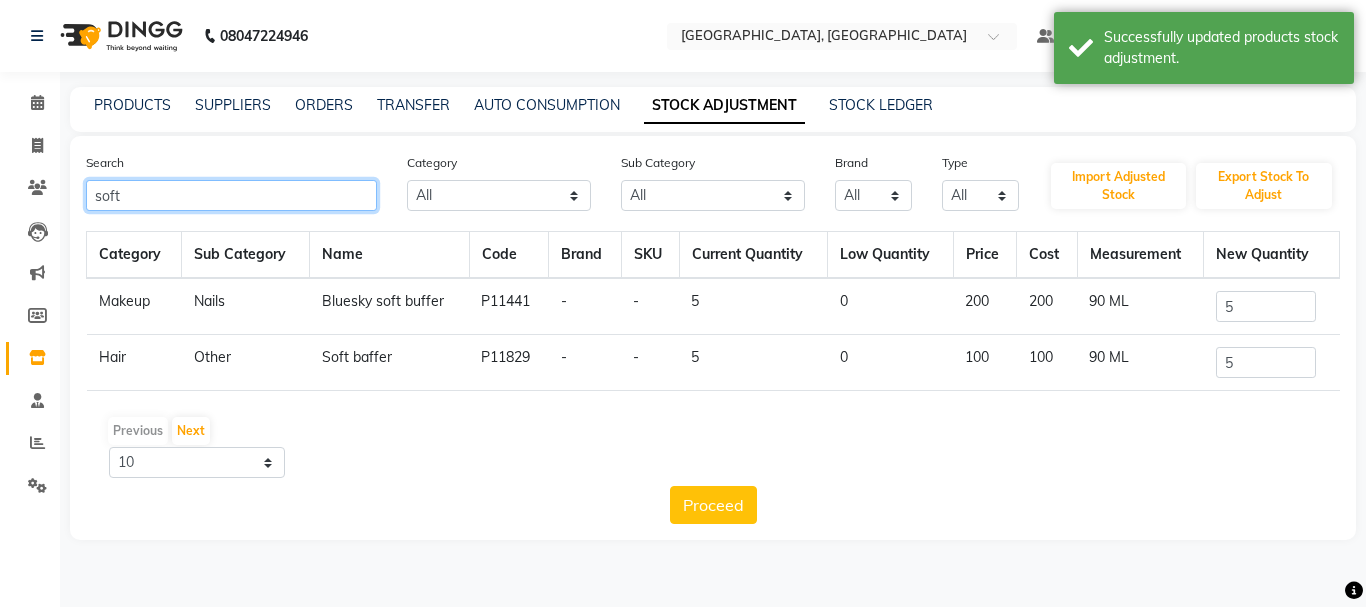 click on "soft" 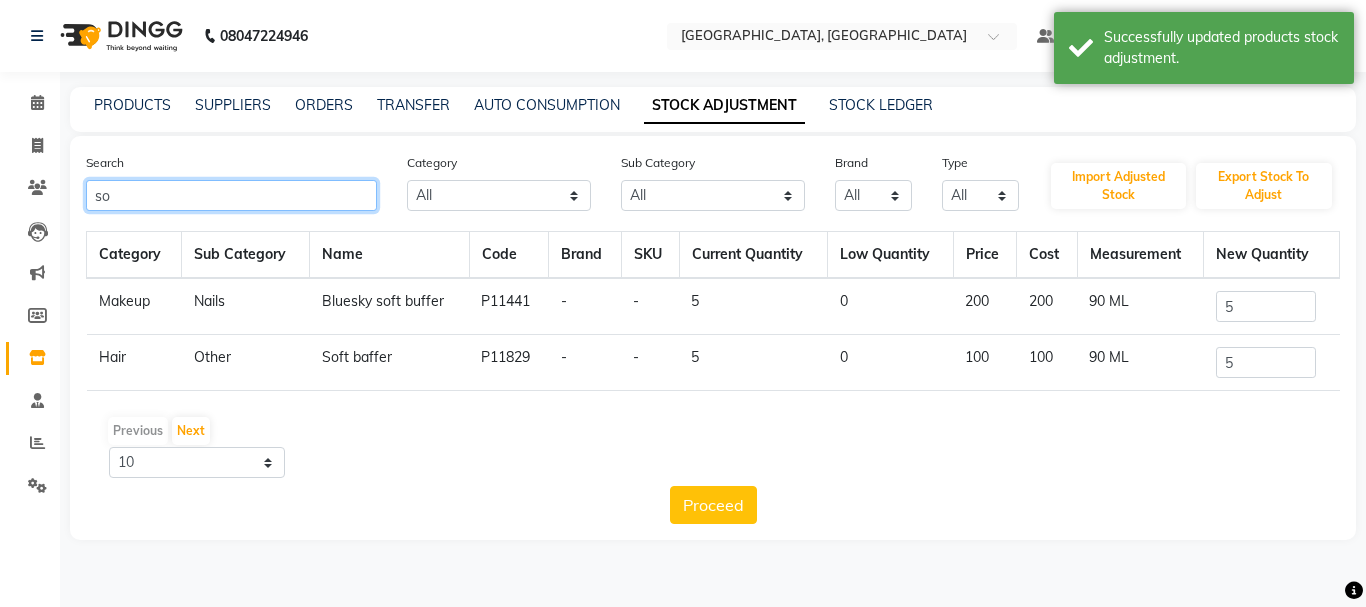 type on "s" 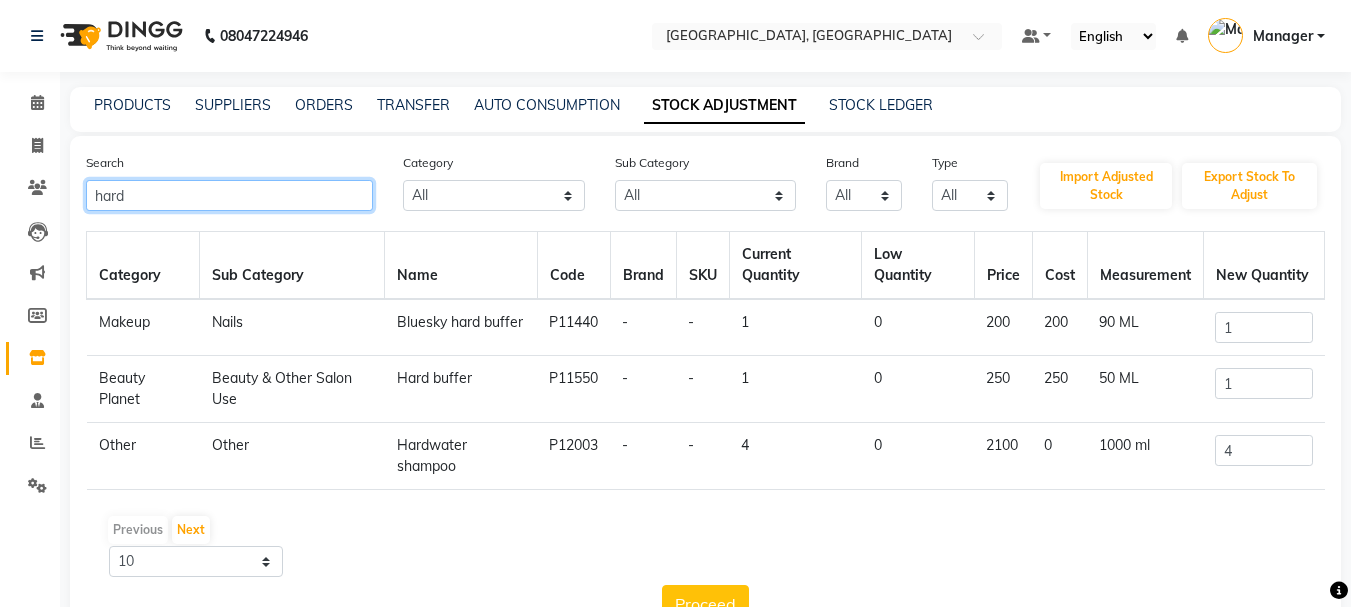 type on "hard" 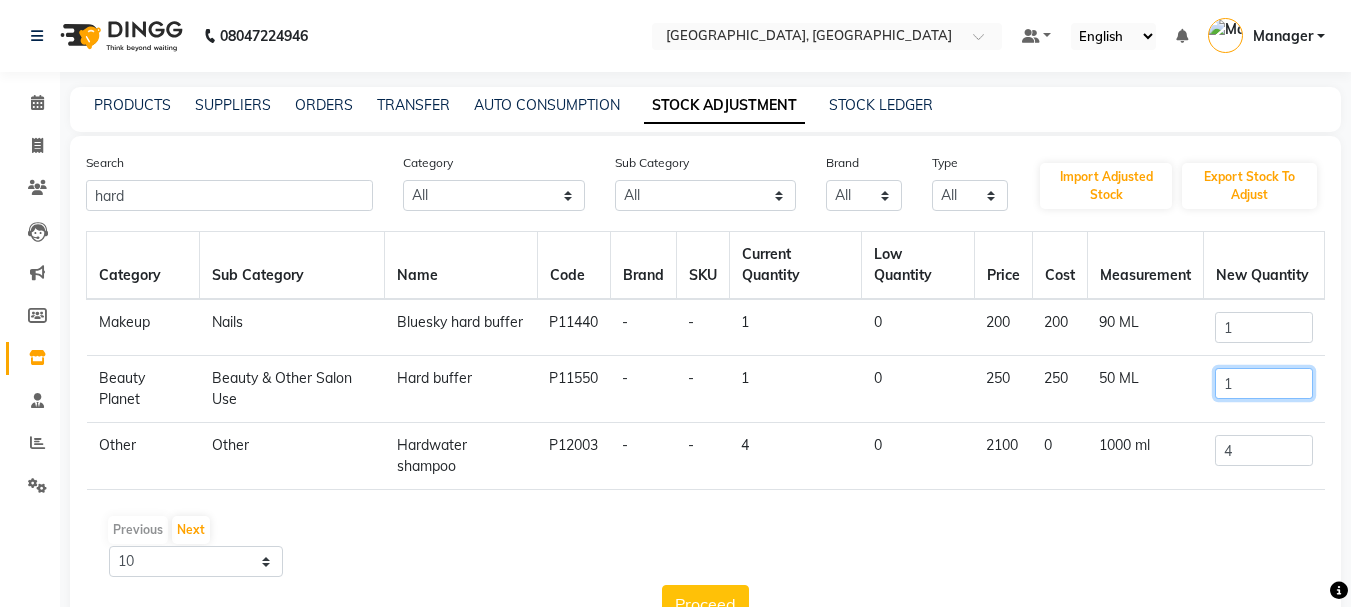 click on "1" 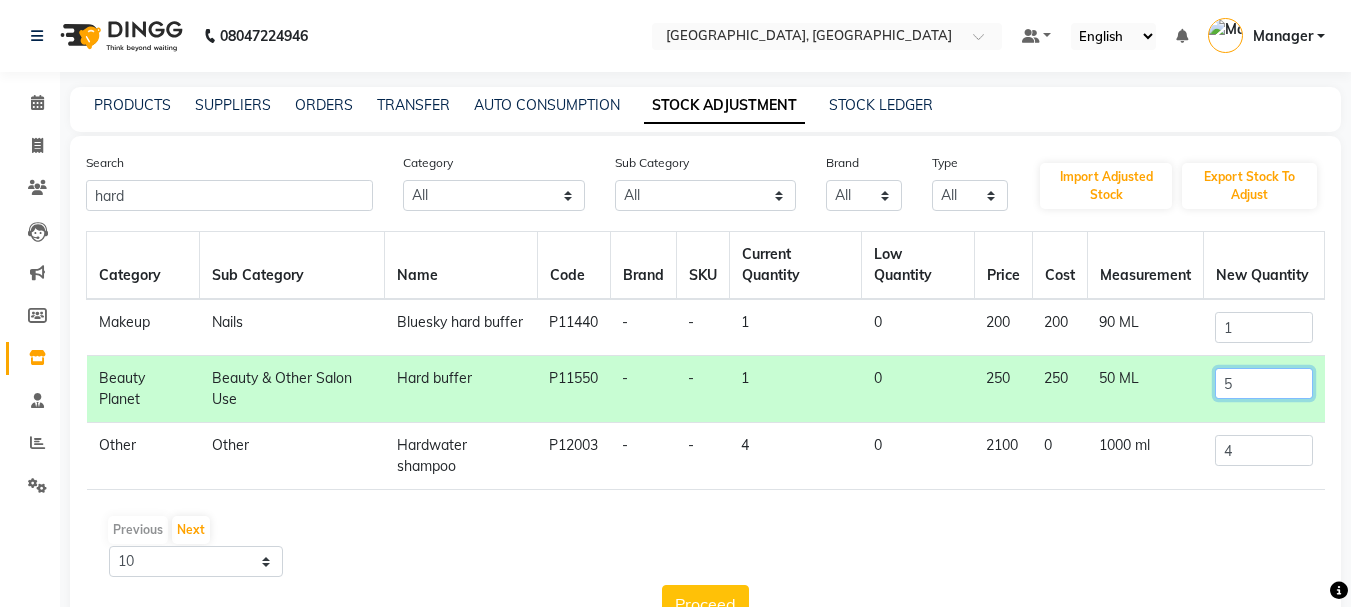 type on "5" 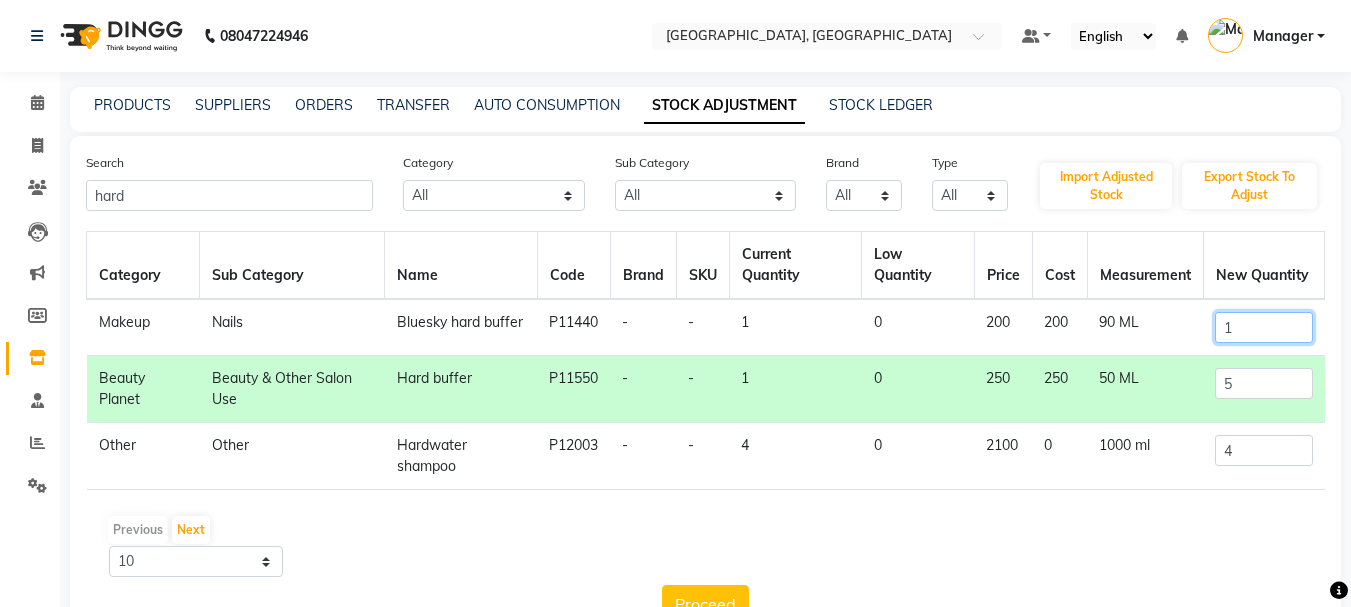 click on "1" 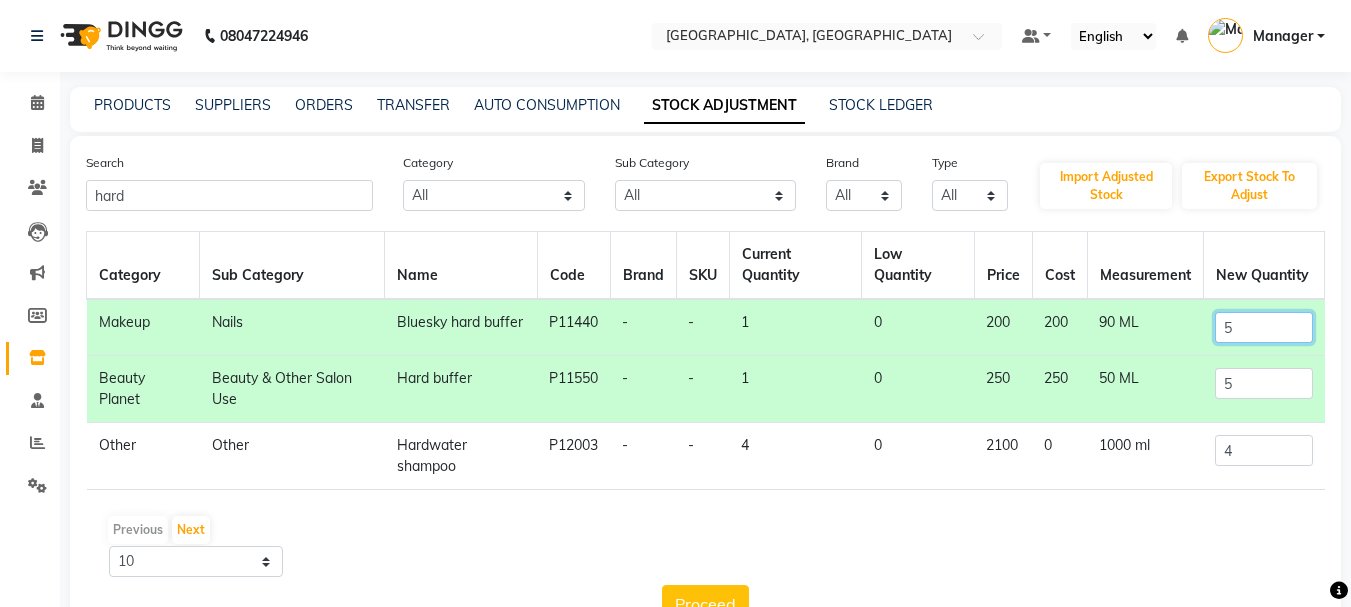 scroll, scrollTop: 62, scrollLeft: 0, axis: vertical 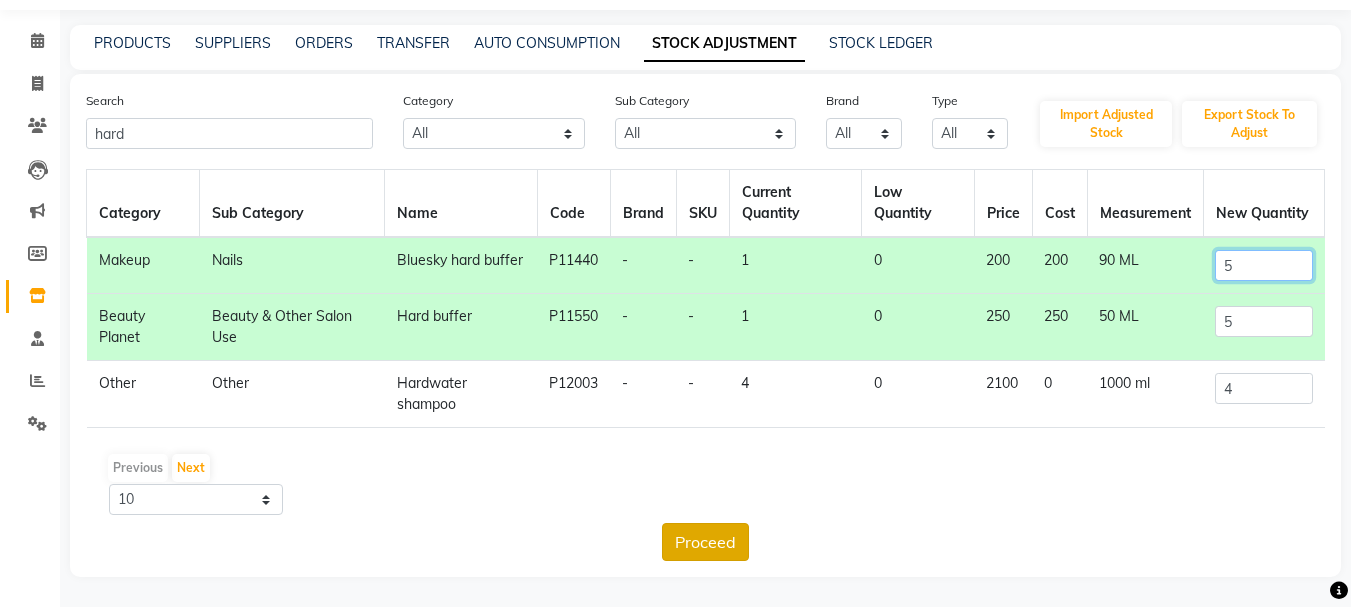 type on "5" 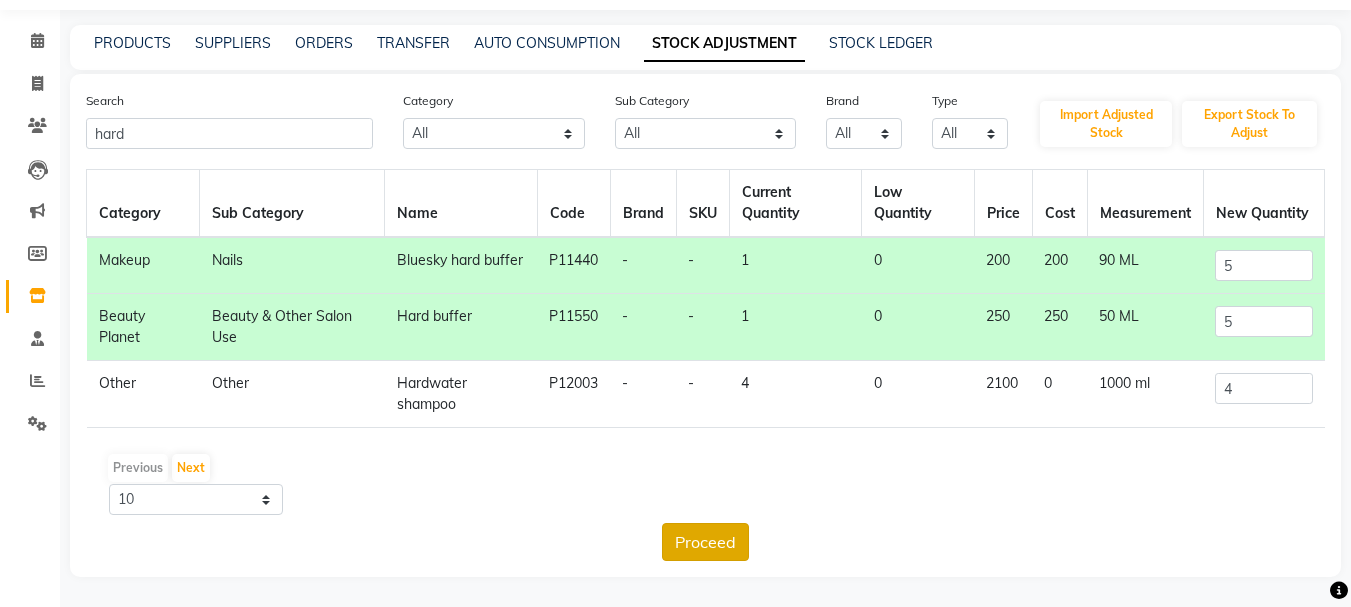 click on "Proceed" 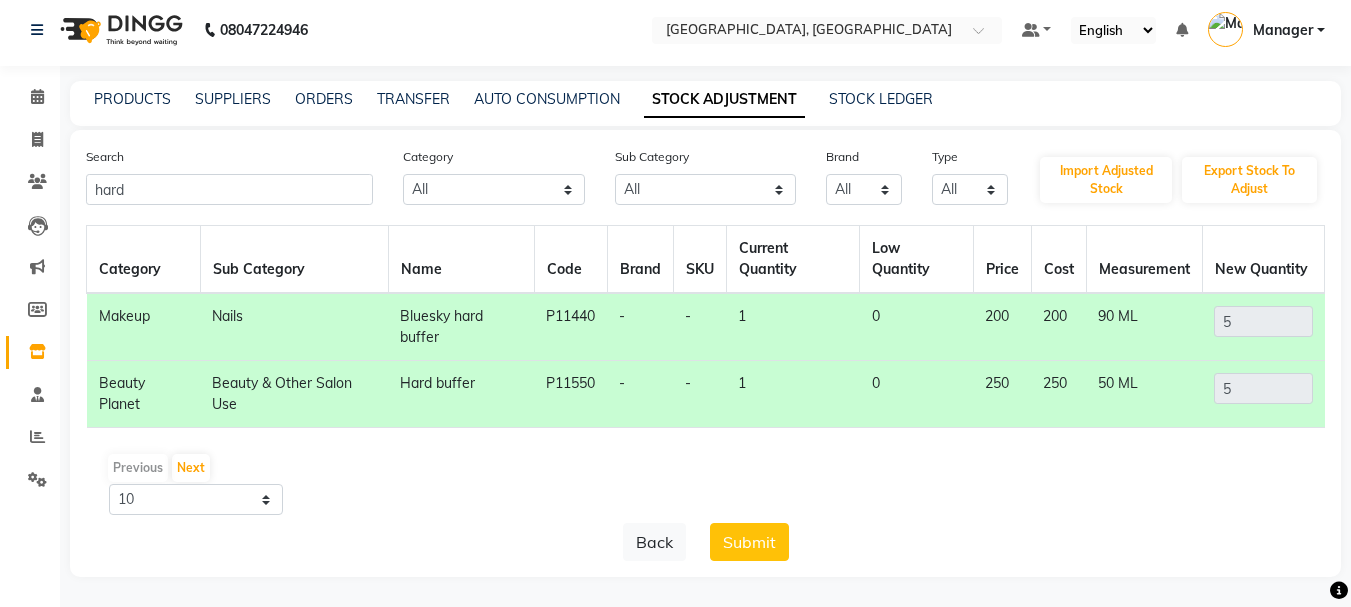 scroll, scrollTop: 6, scrollLeft: 0, axis: vertical 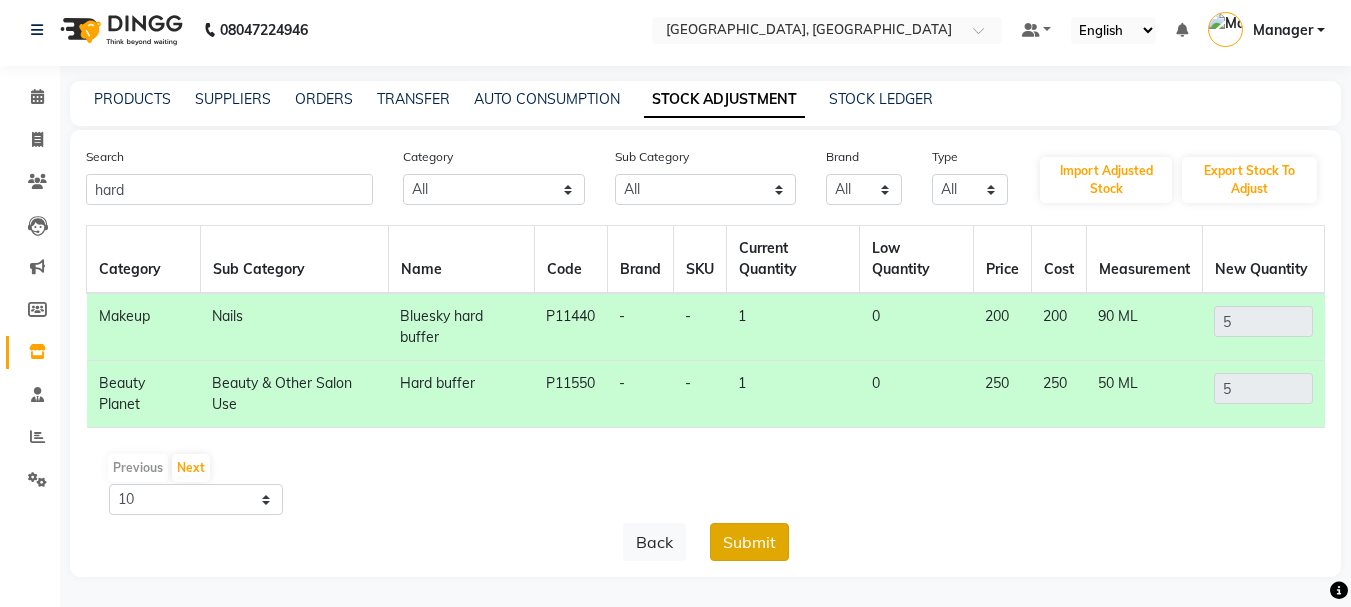 click on "Submit" 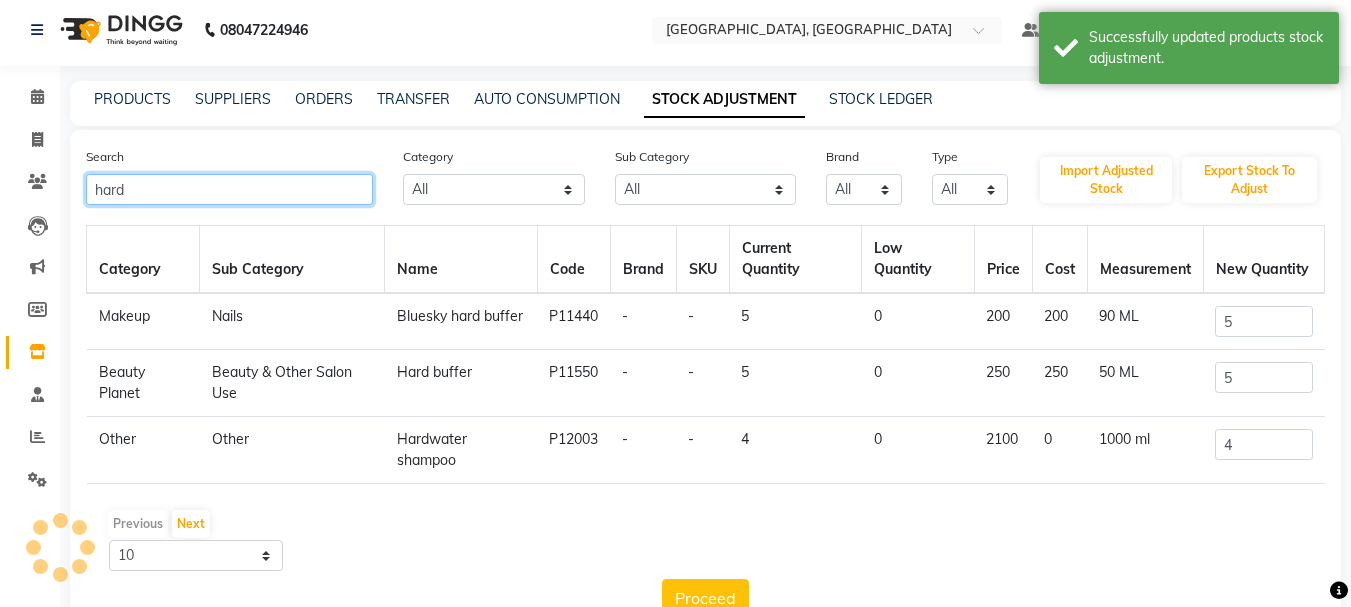 click on "hard" 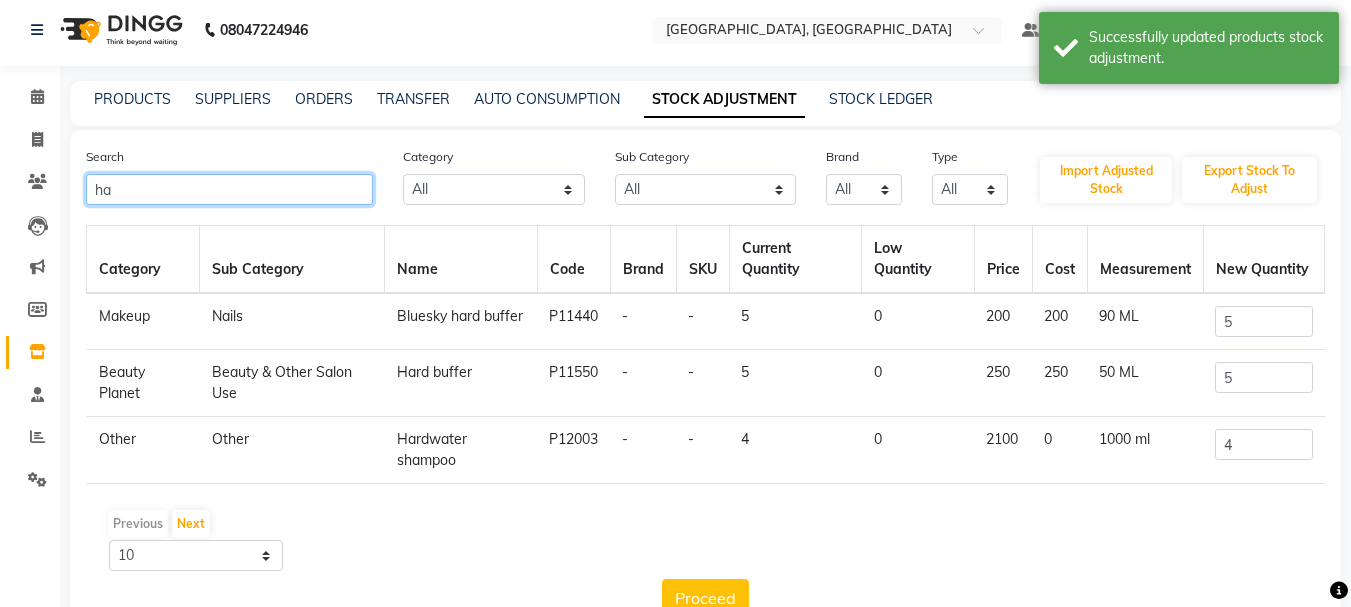 type on "h" 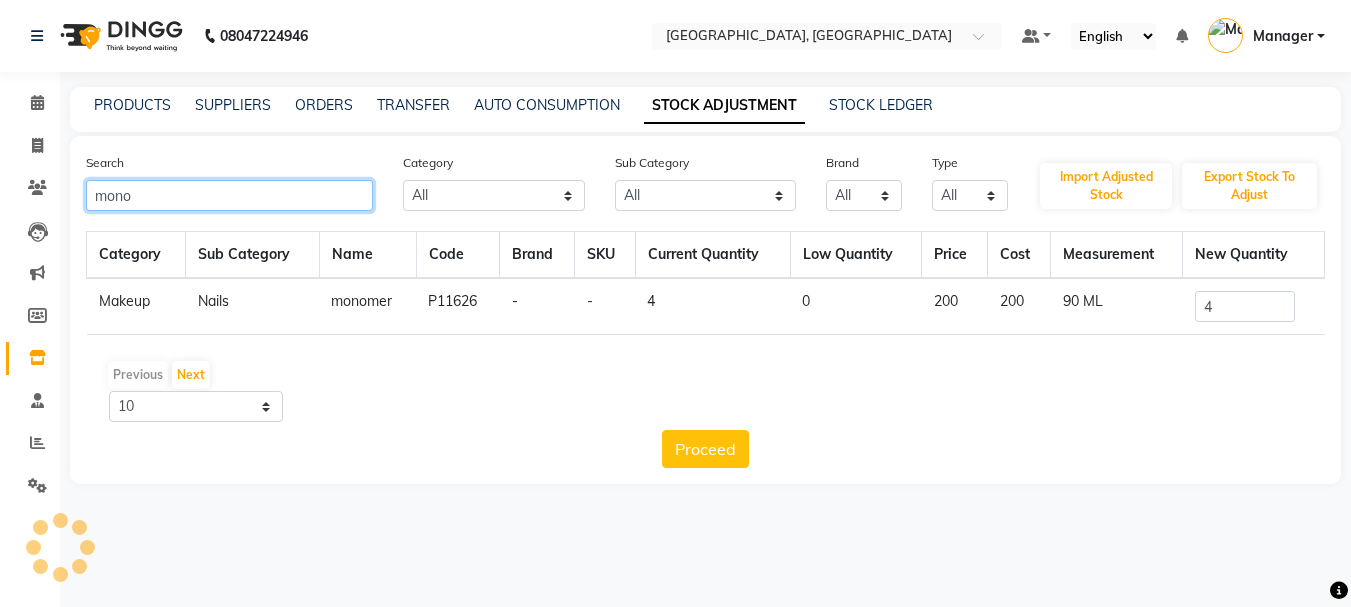 scroll, scrollTop: 0, scrollLeft: 0, axis: both 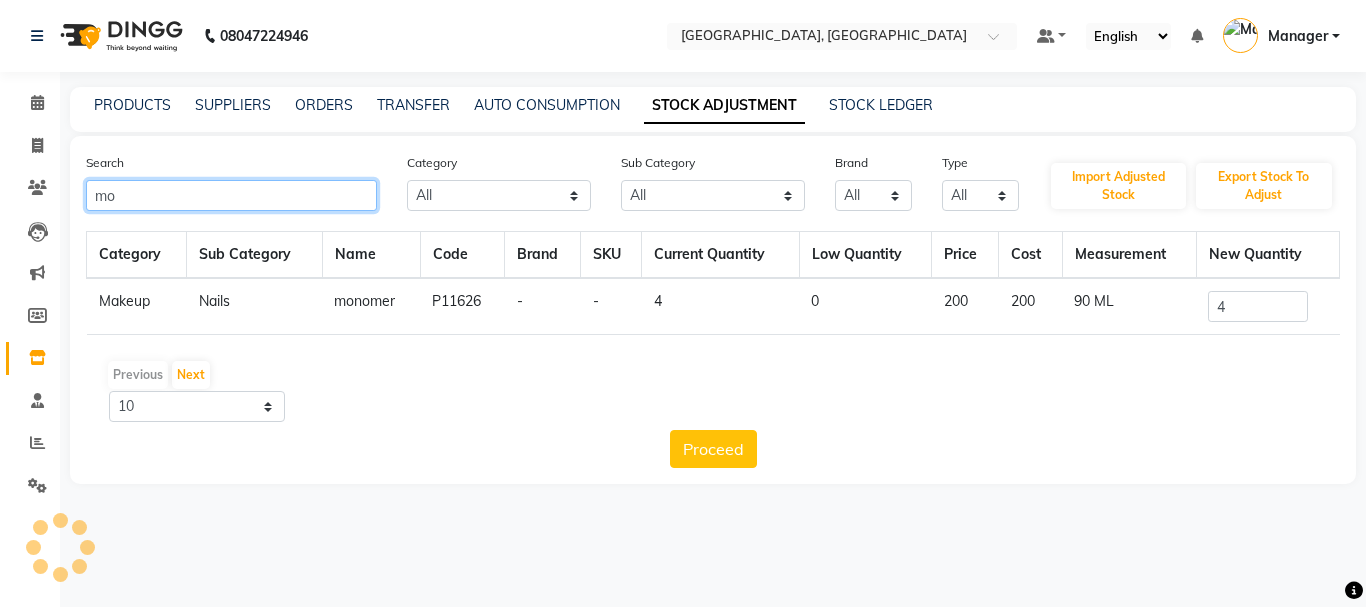 type on "m" 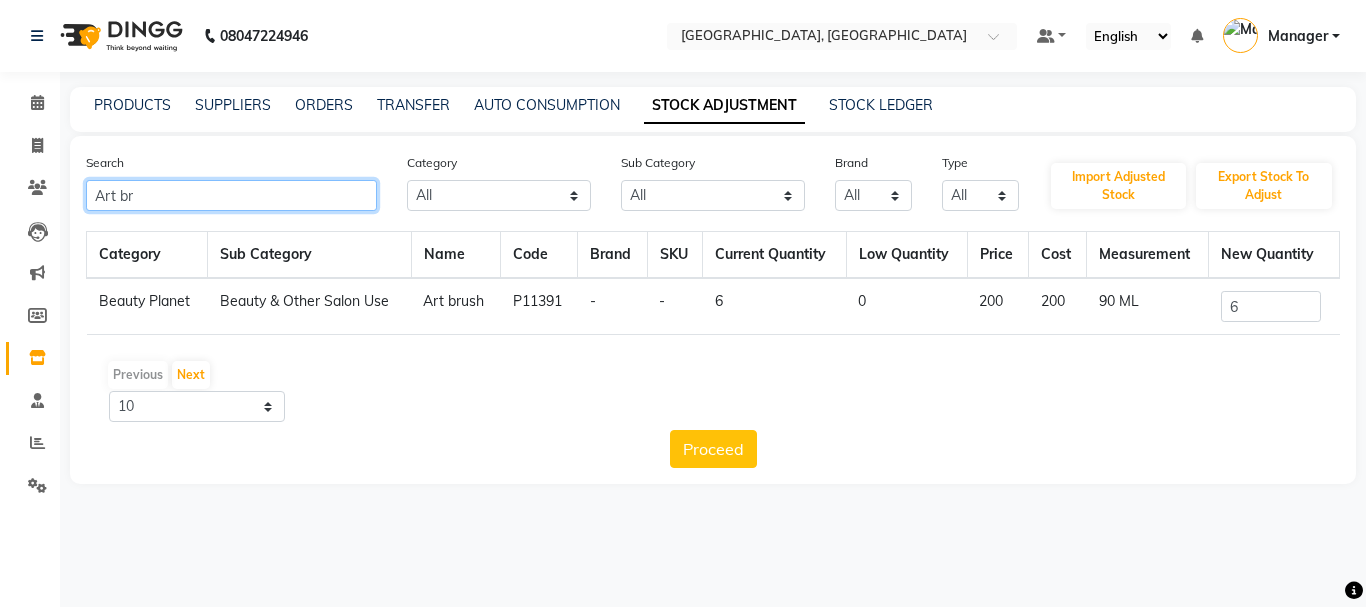 type on "Art br" 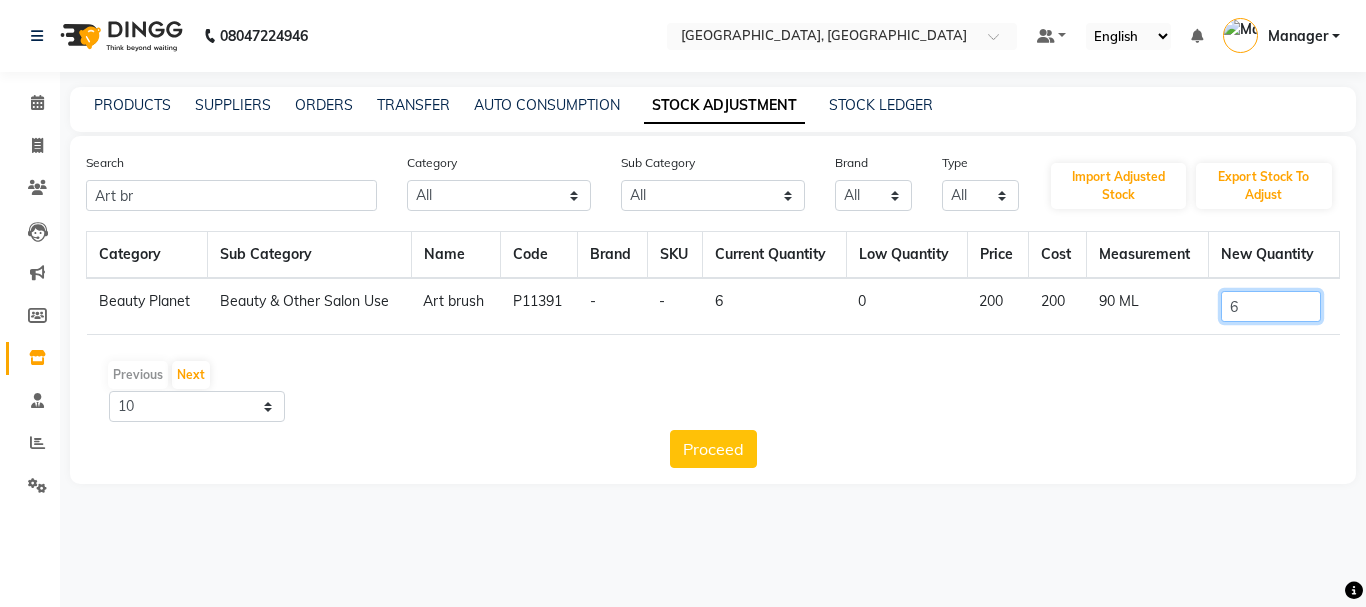 click on "6" 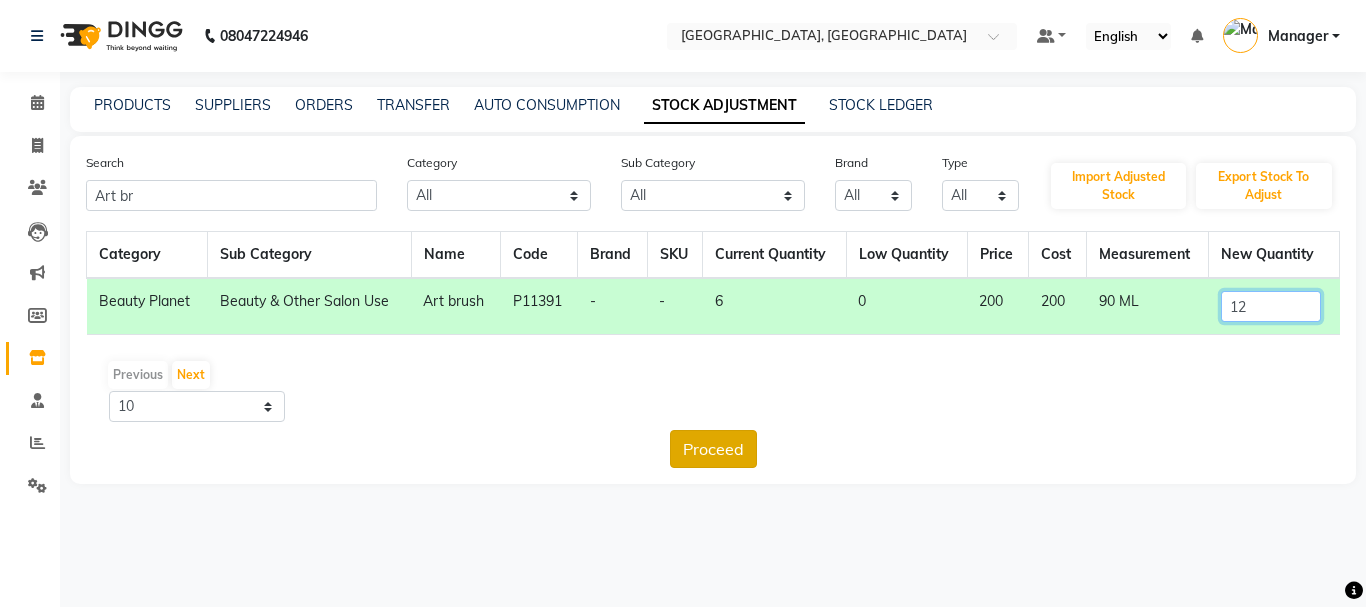 type on "12" 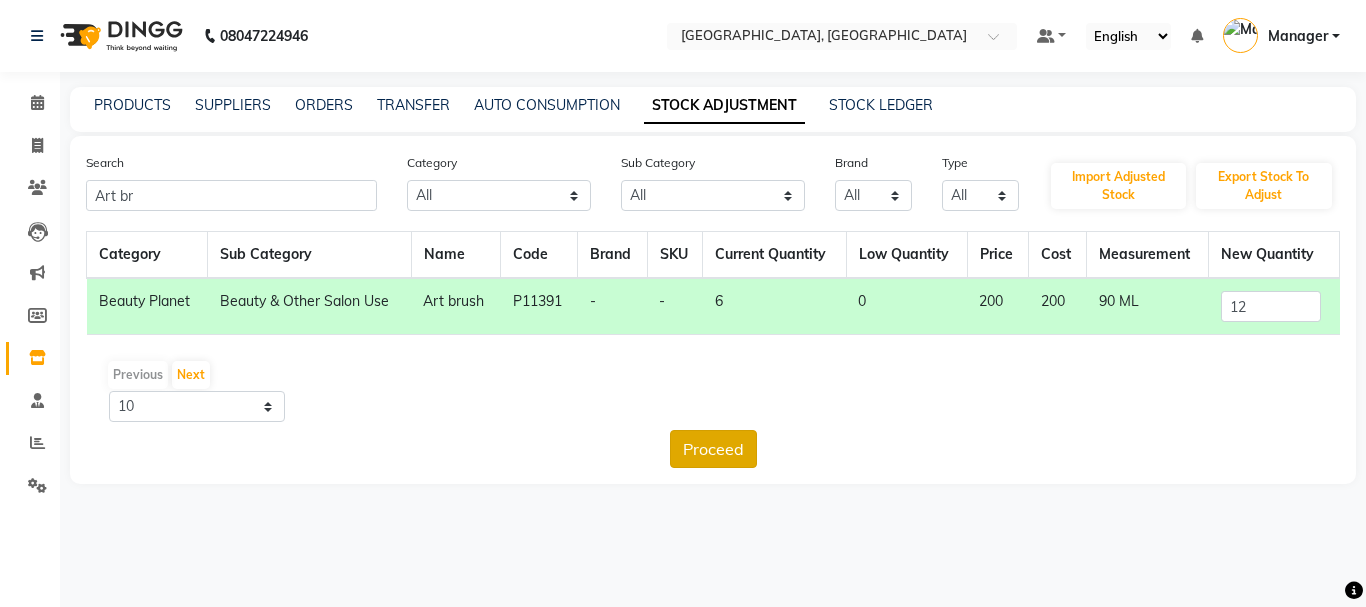 click on "Proceed" 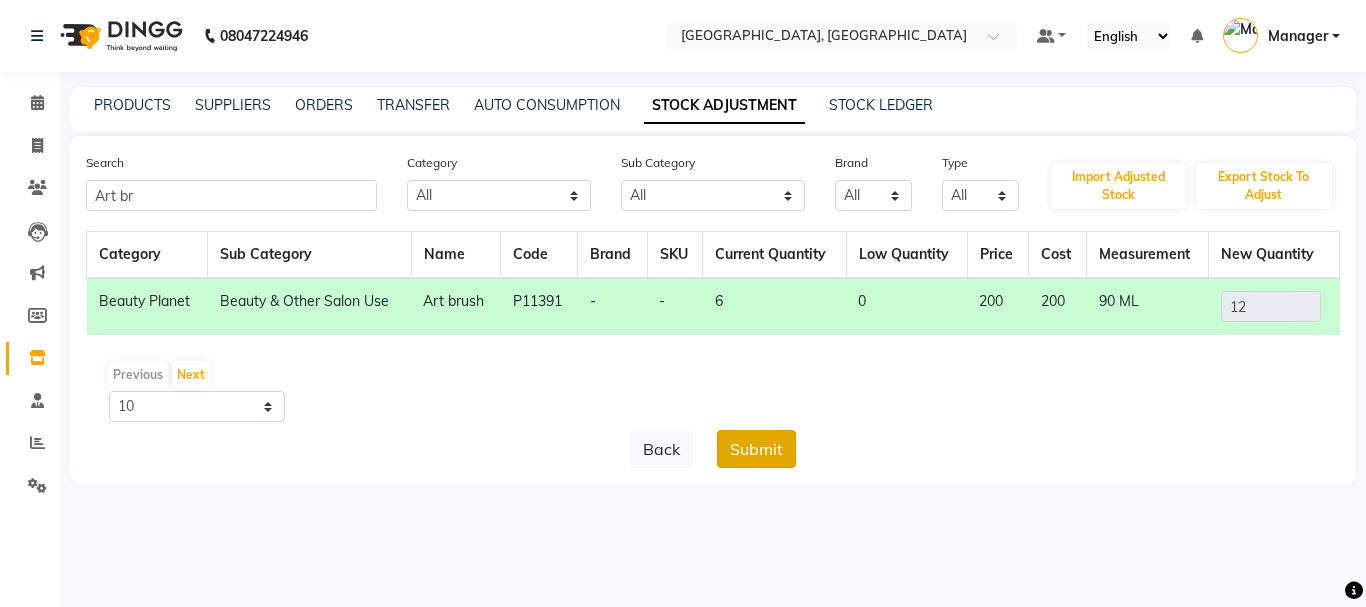 click on "Submit" 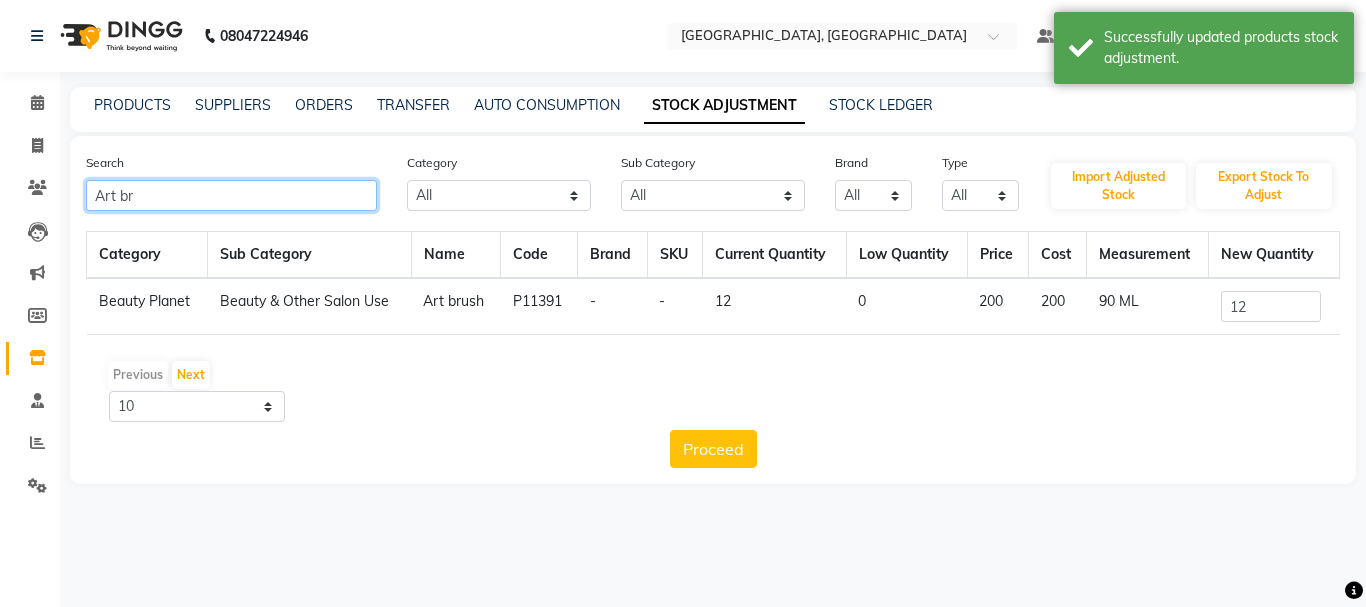 click on "Art br" 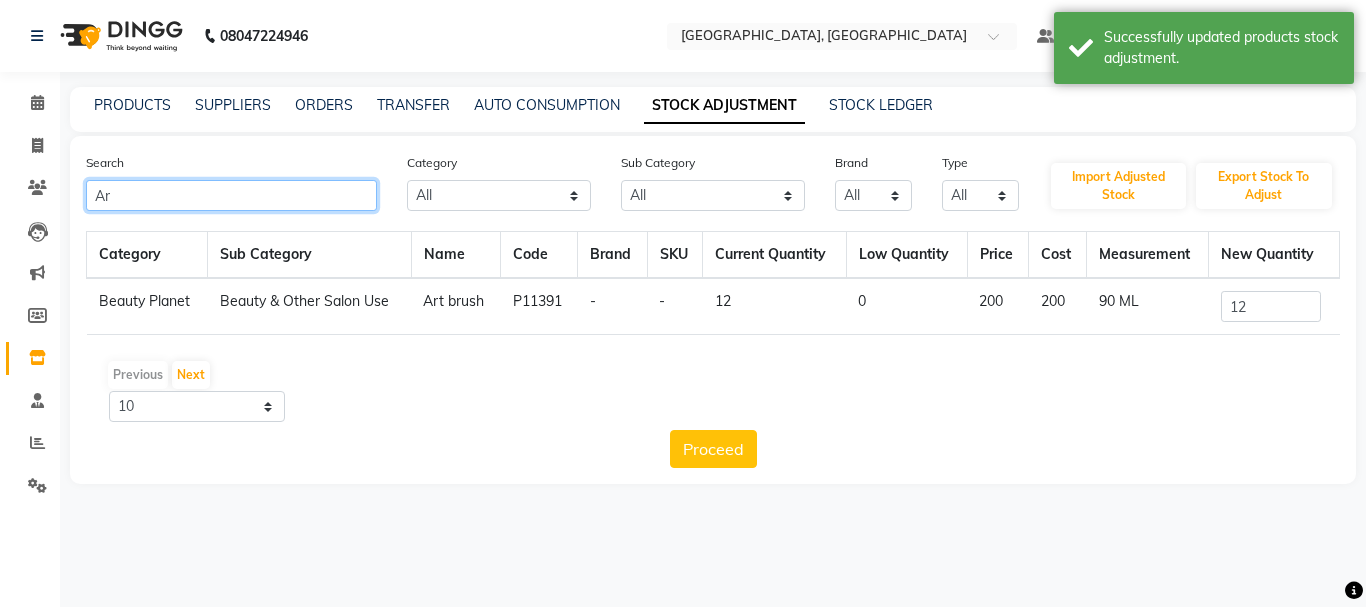 type on "A" 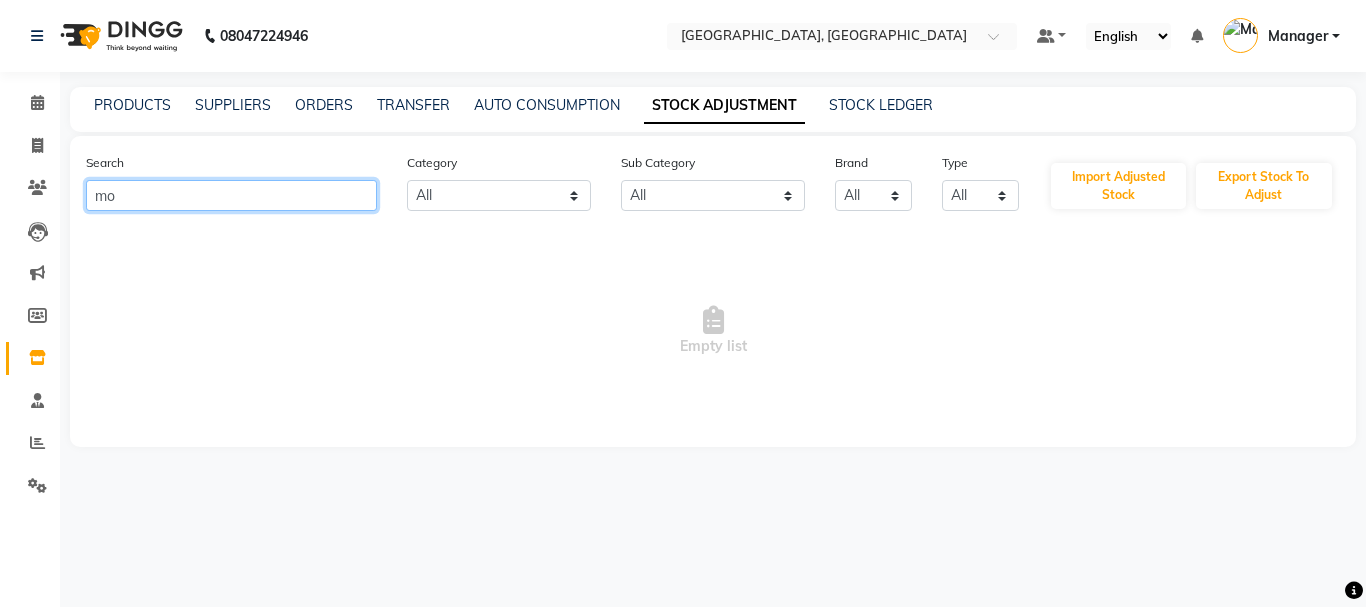 type on "m" 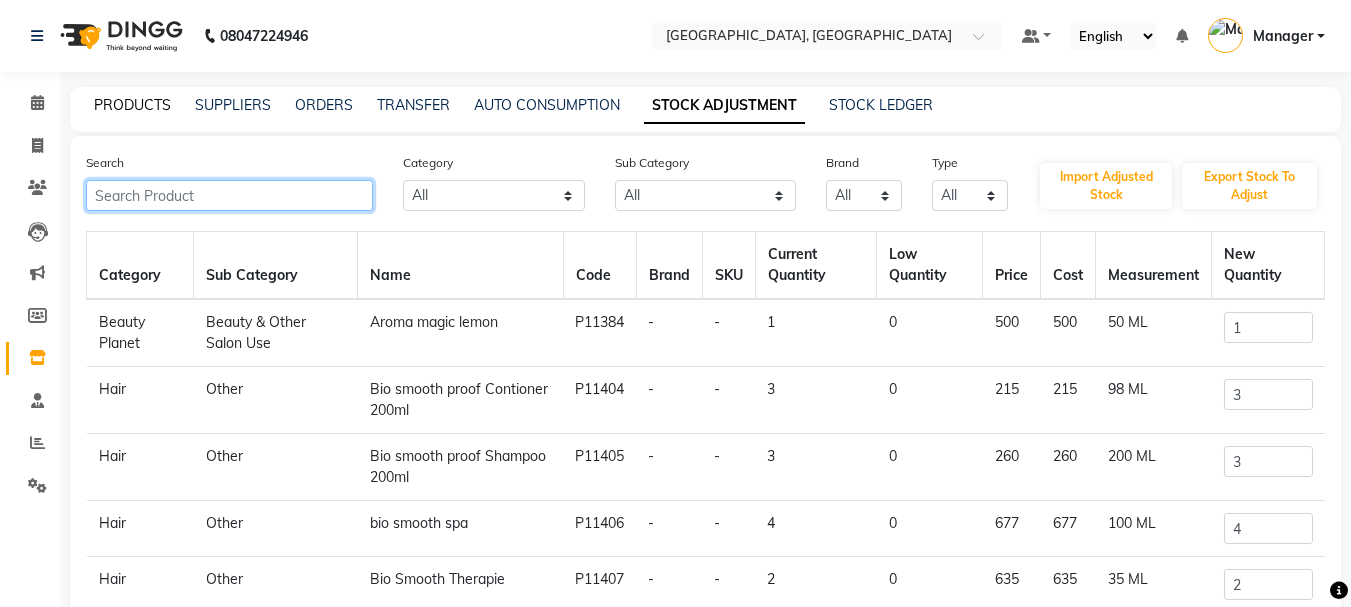 type 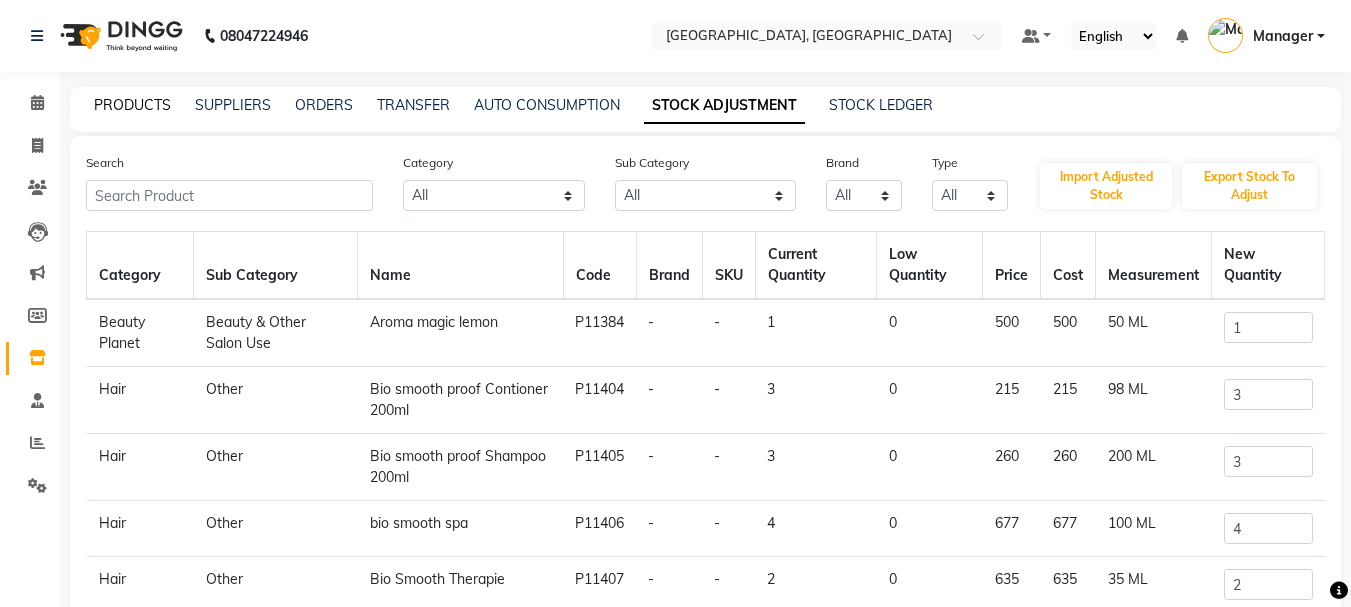 click on "PRODUCTS" 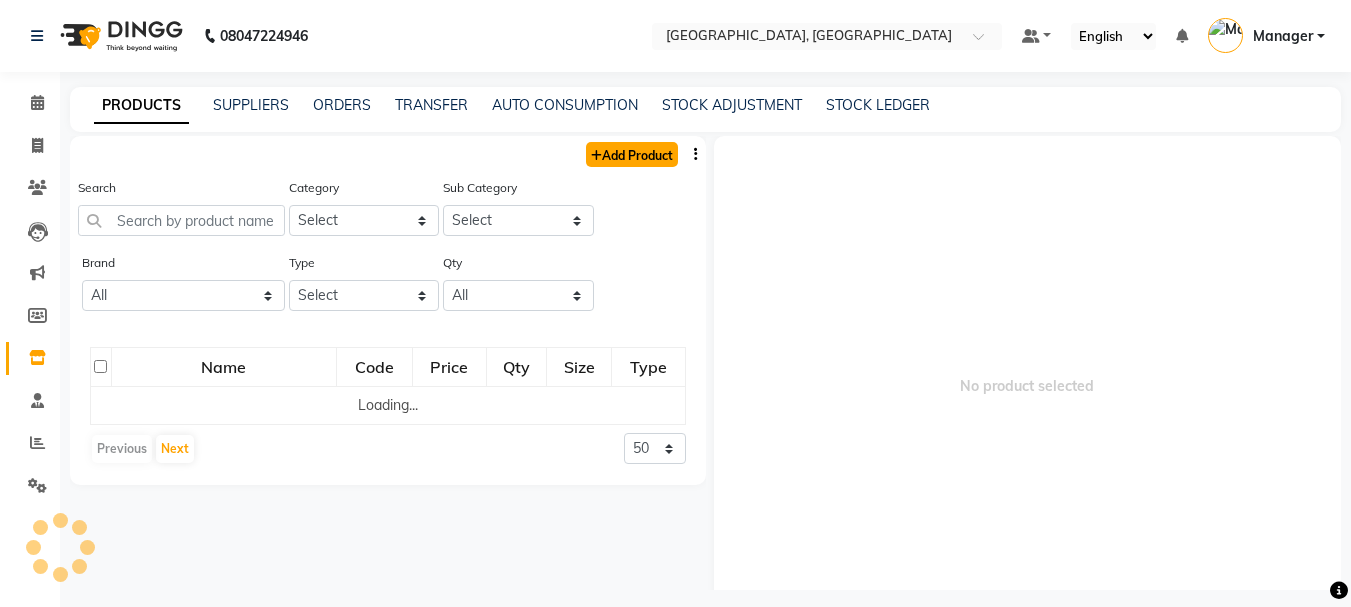 click on "Add Product" 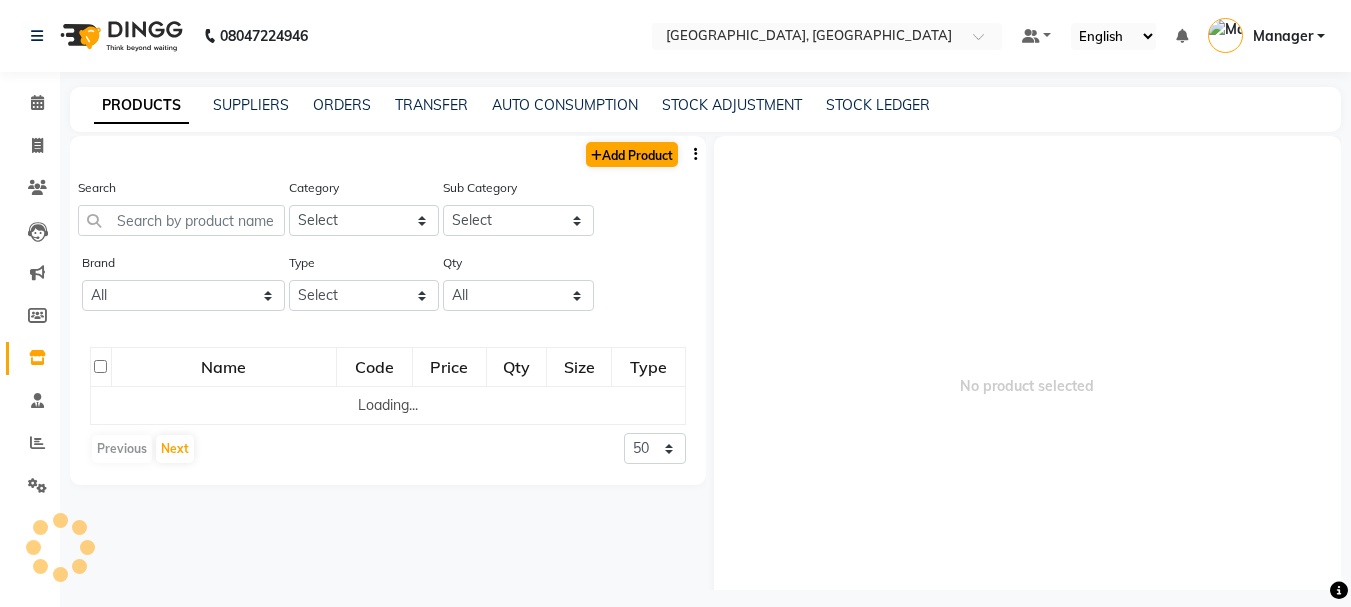 select on "true" 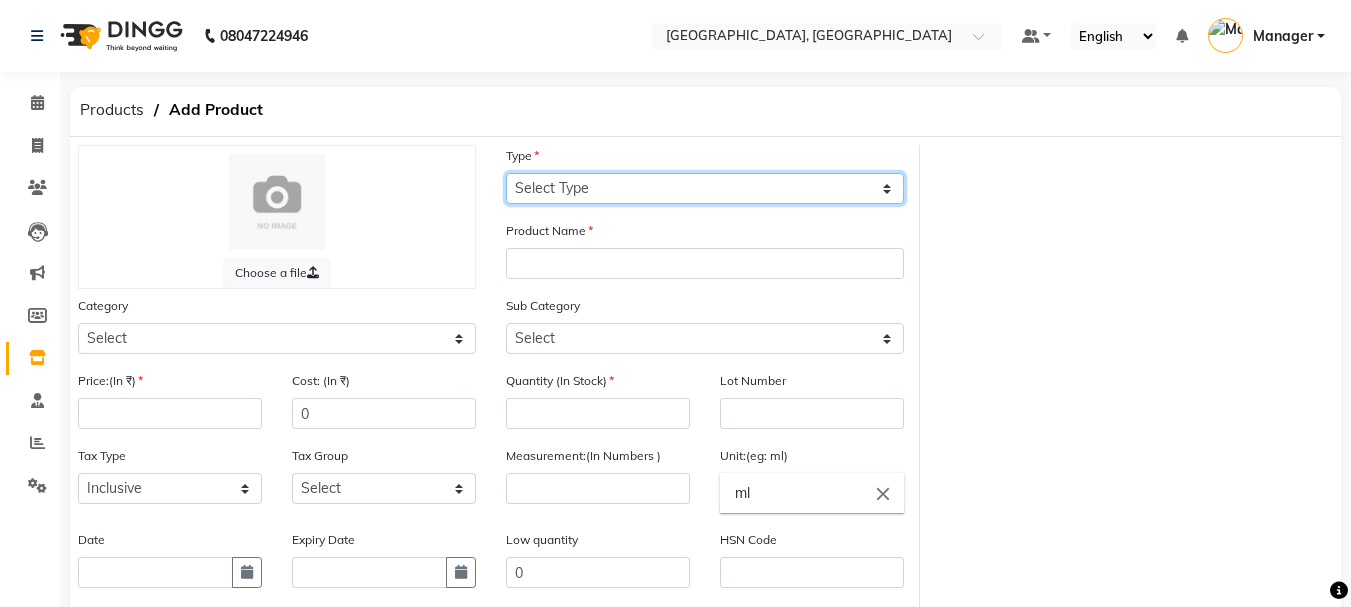 click on "Select Type Both Retail Consumable" 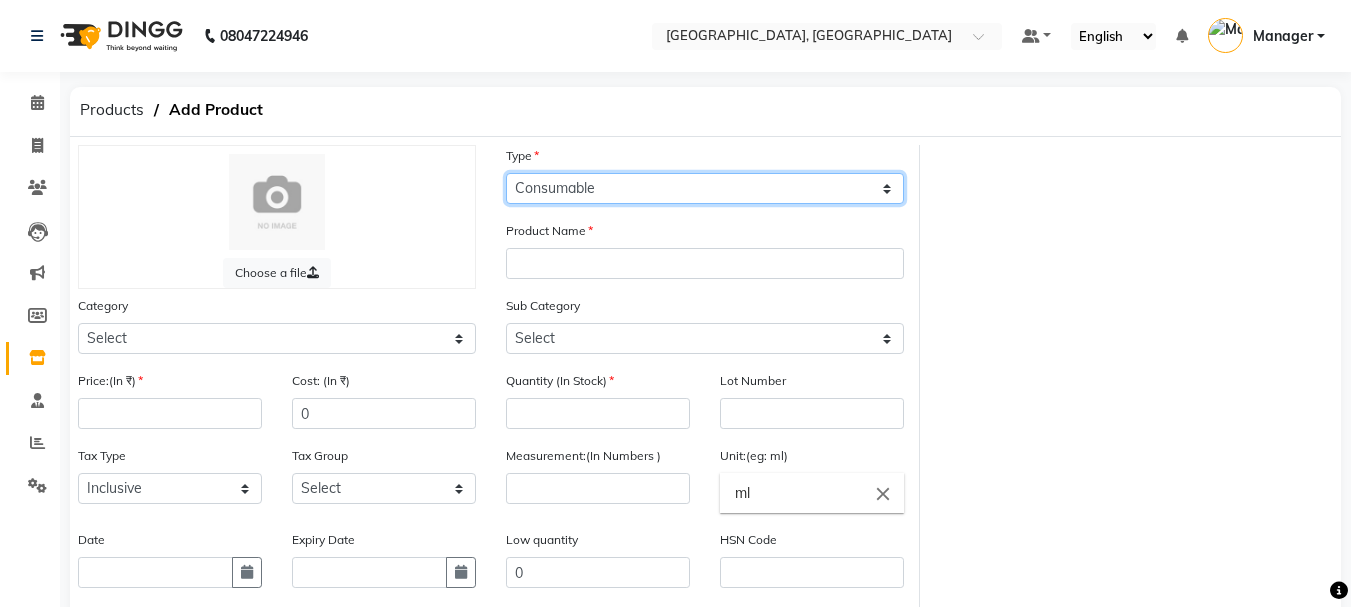 click on "Select Type Both Retail Consumable" 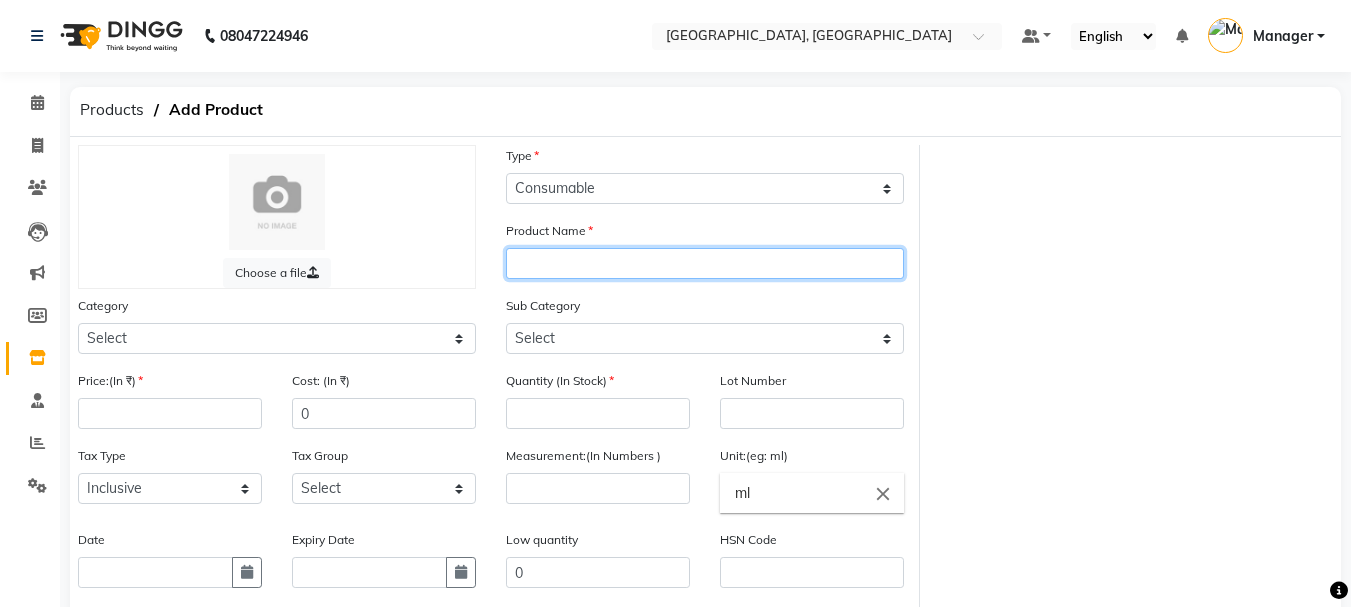 click 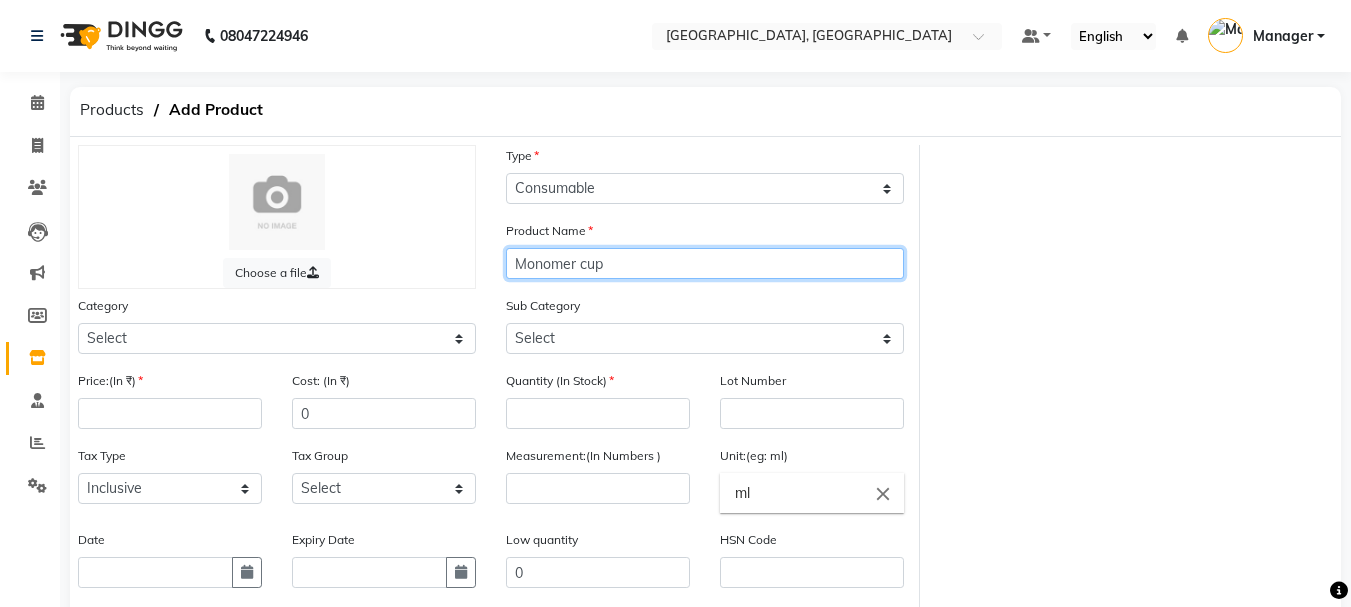 type on "Monomer cup" 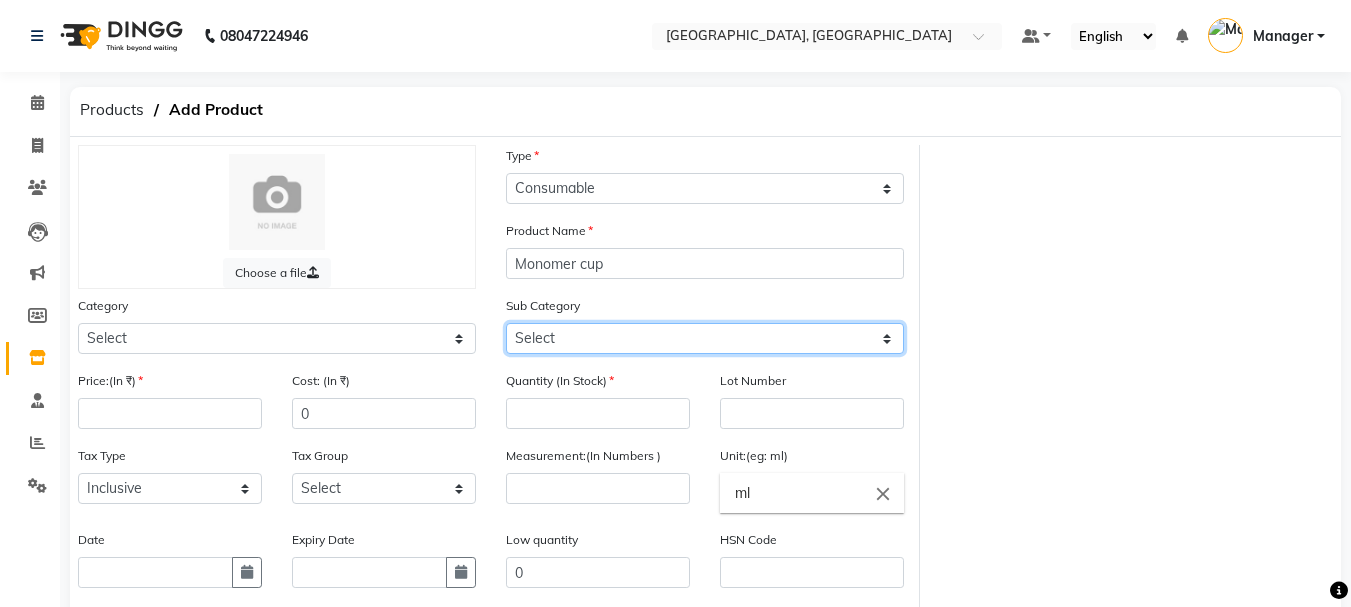 click on "Select" 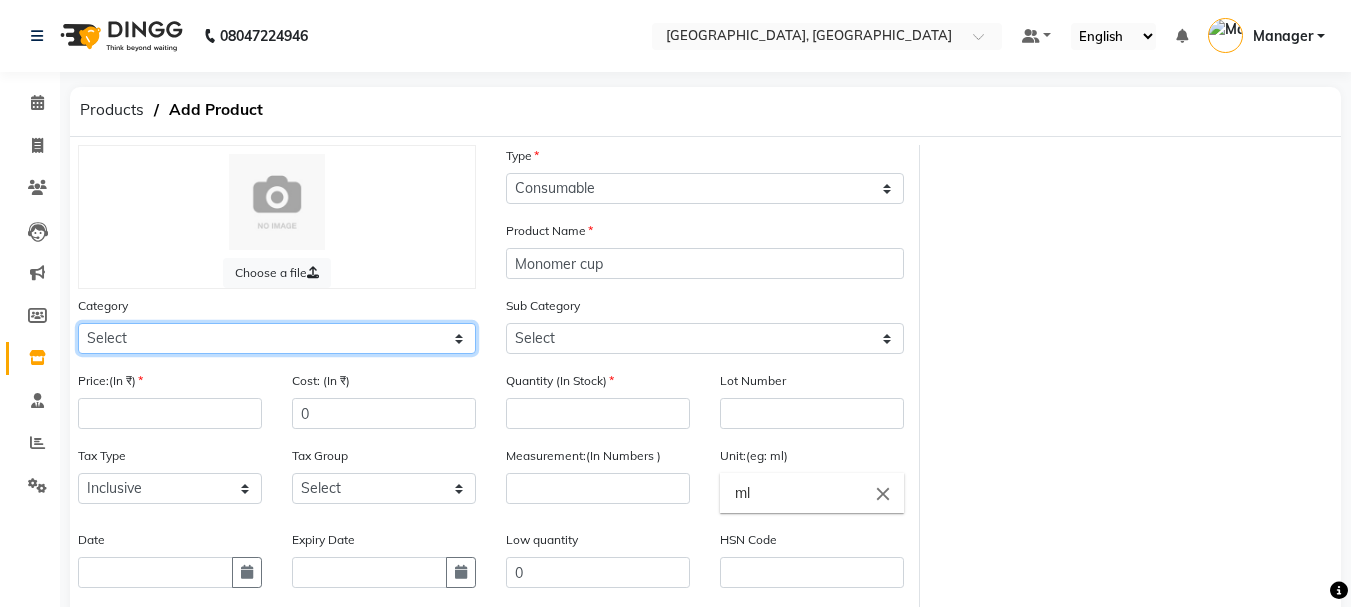 click on "Select Hair Skin Makeup Personal Care Appliances [PERSON_NAME] Waxing Disposable Threading Hands and Feet Beauty Planet [MEDICAL_DATA] Cadiveu Casmara Cheryls Loreal Olaplex Other" 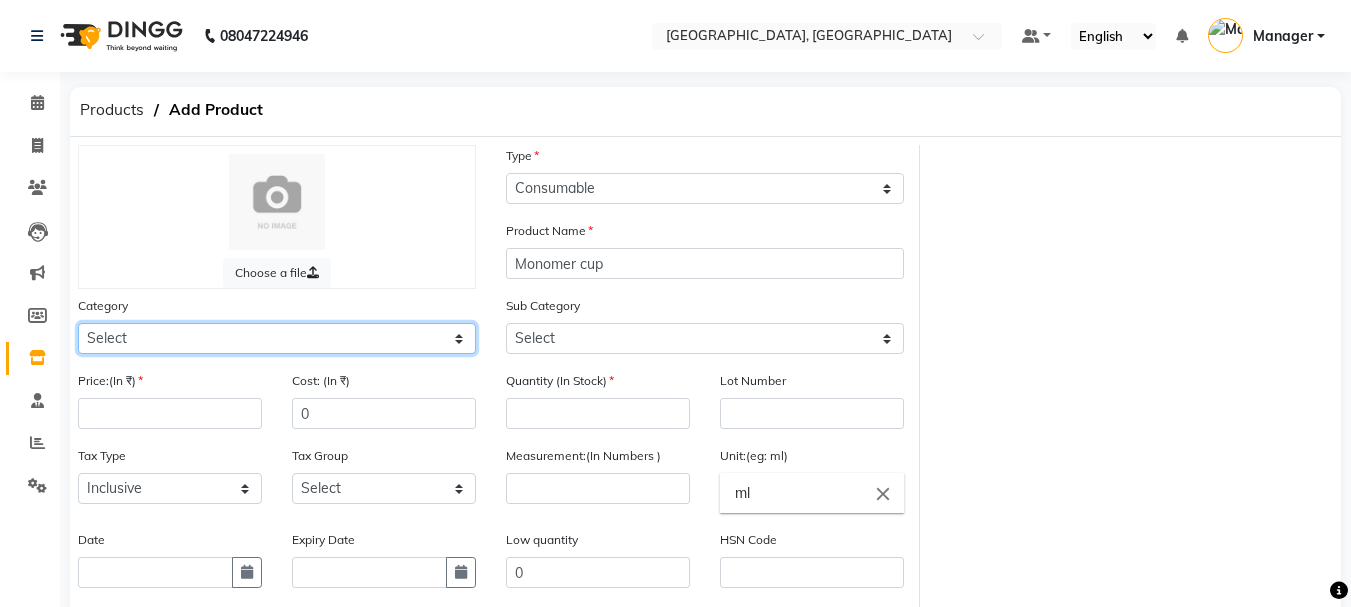 select on "1000" 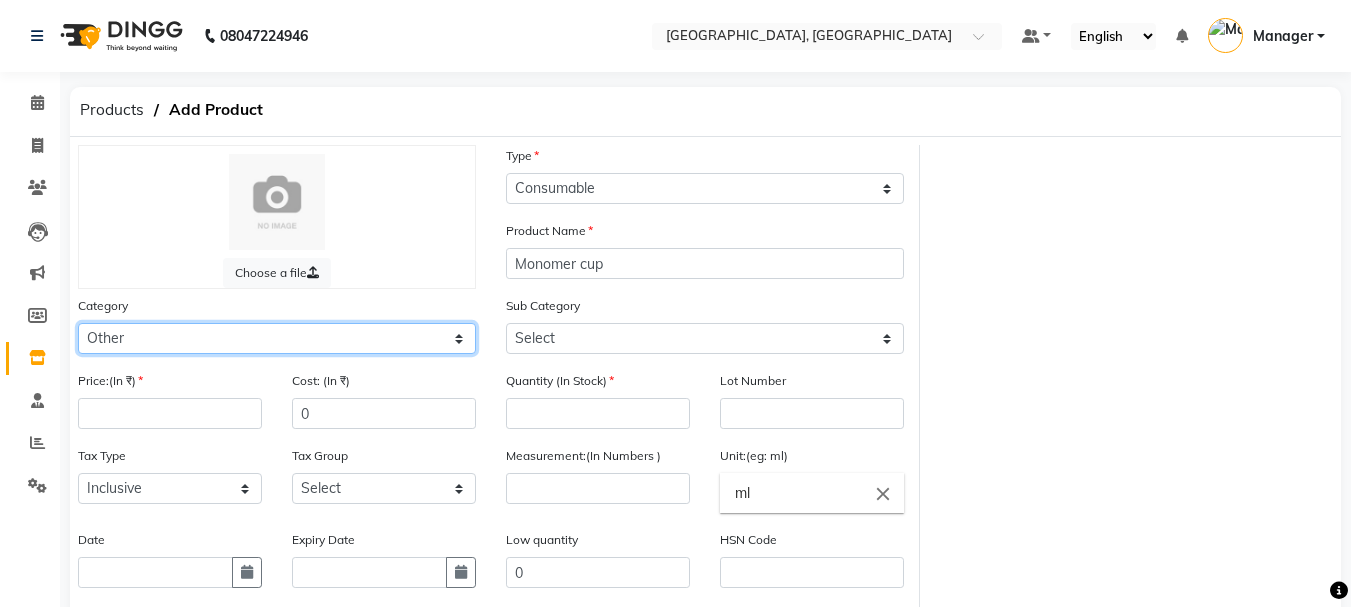 click on "Select Hair Skin Makeup Personal Care Appliances [PERSON_NAME] Waxing Disposable Threading Hands and Feet Beauty Planet [MEDICAL_DATA] Cadiveu Casmara Cheryls Loreal Olaplex Other" 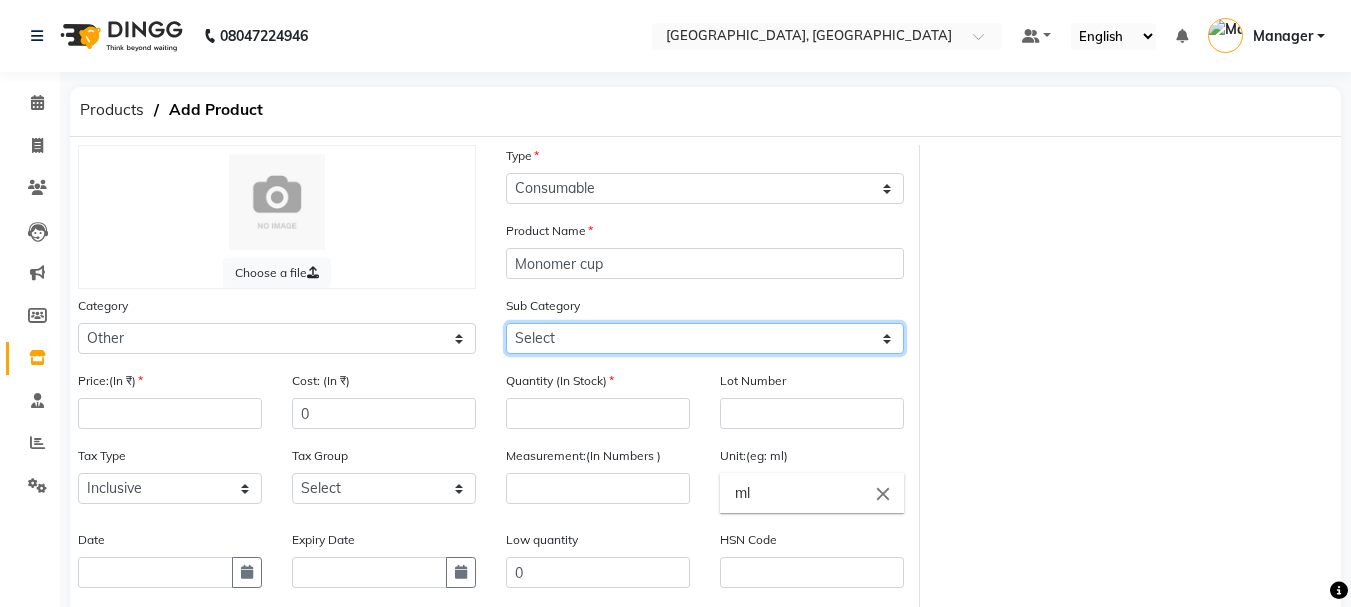 click on "Select Houskeeping Other" 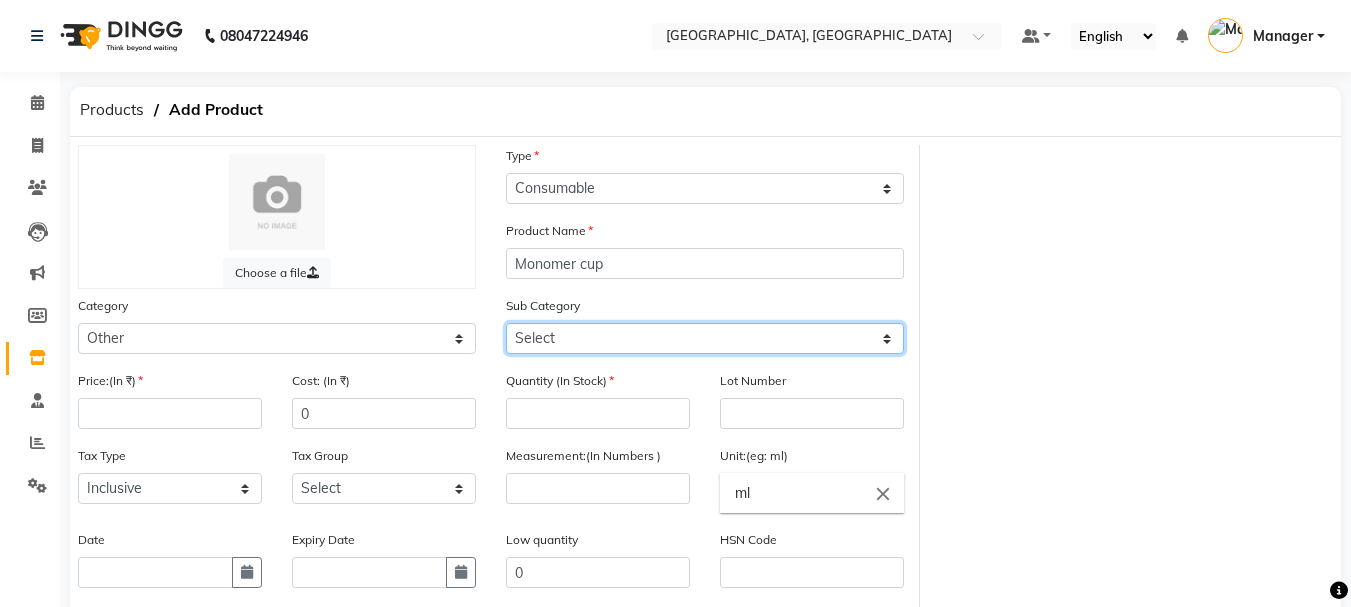 select on "1002" 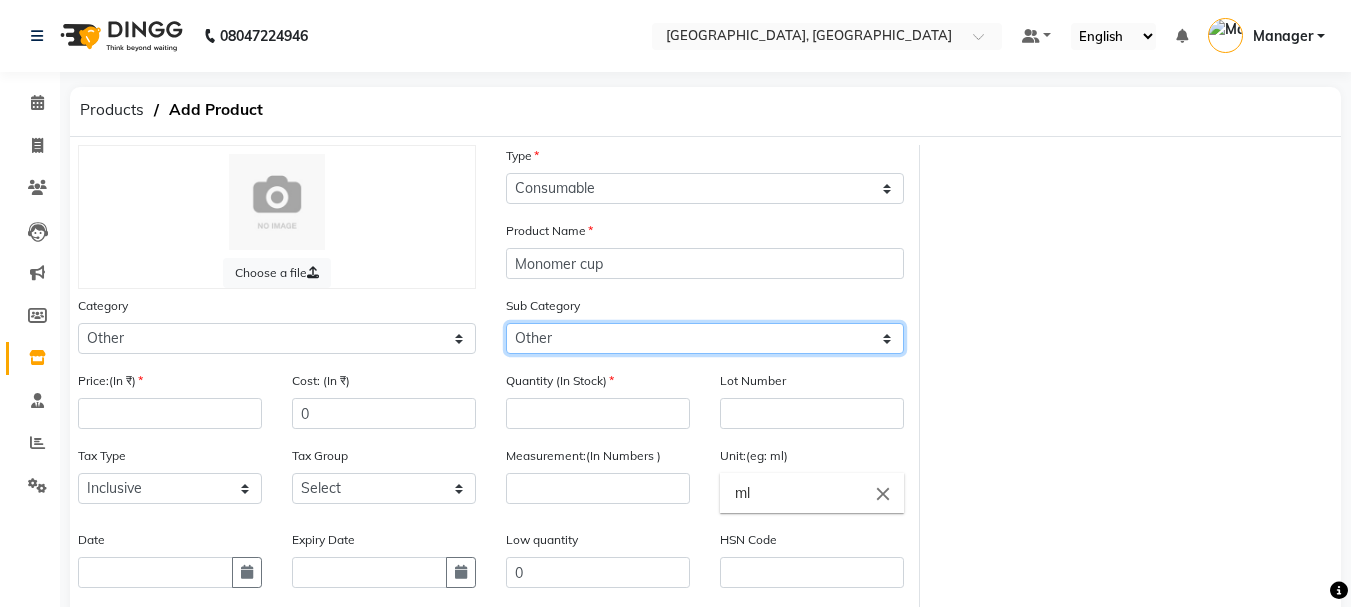 click on "Select Houskeeping Other" 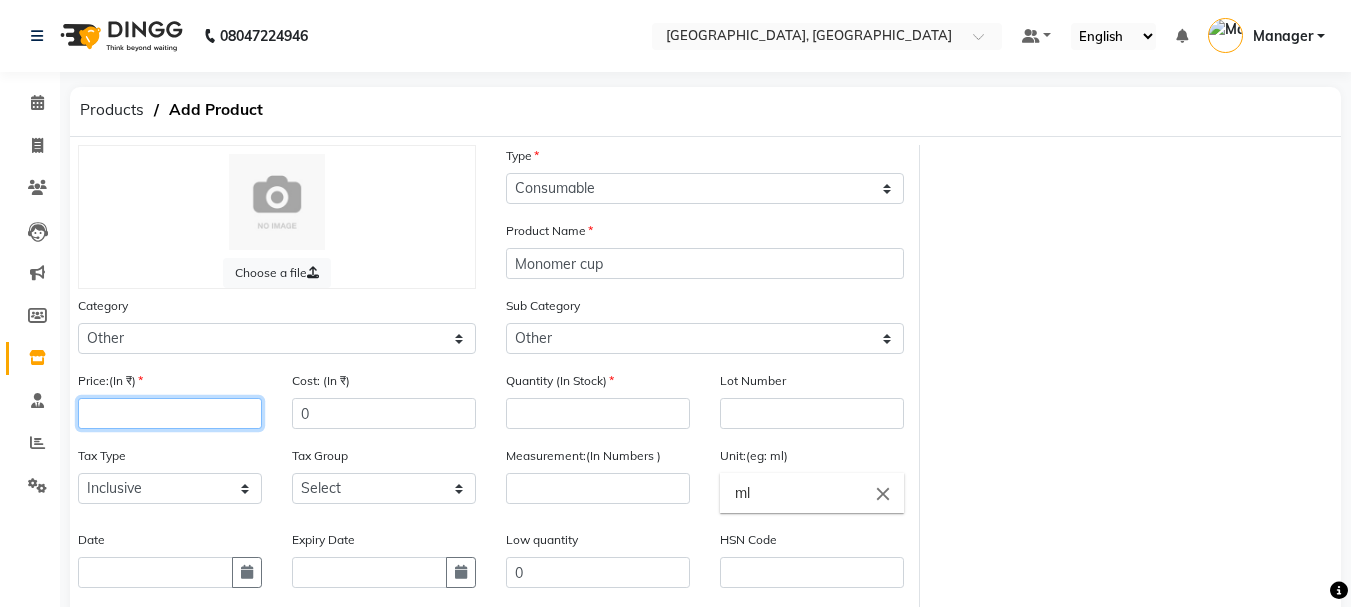 click 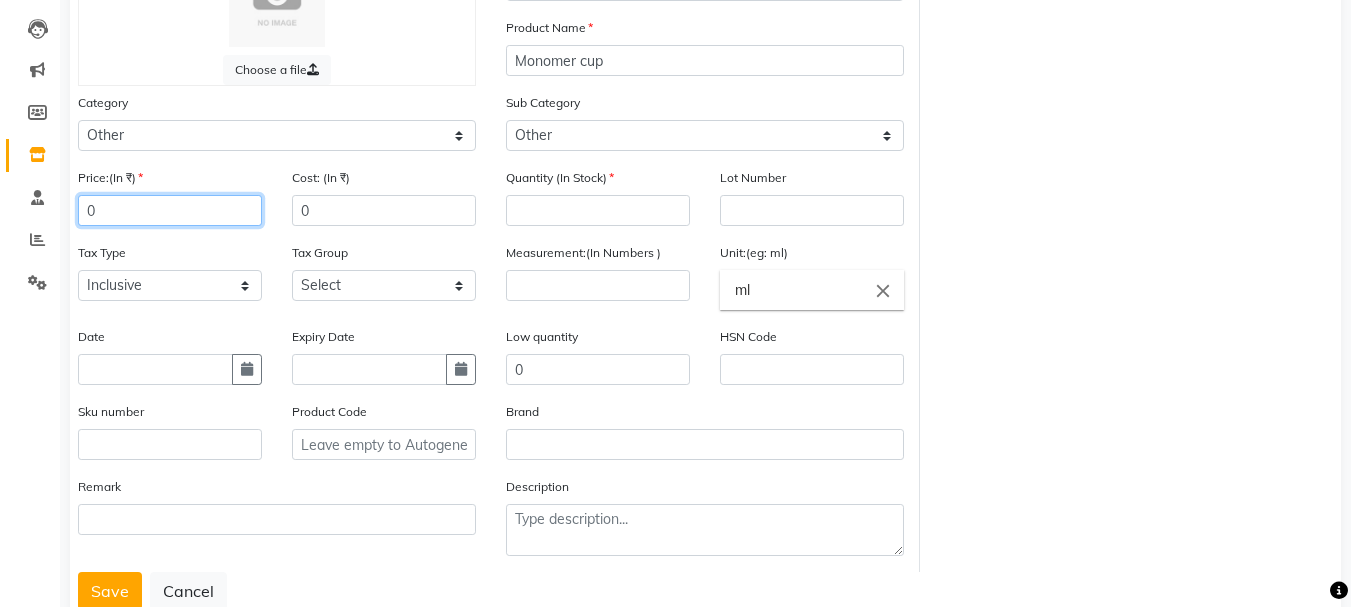 scroll, scrollTop: 264, scrollLeft: 0, axis: vertical 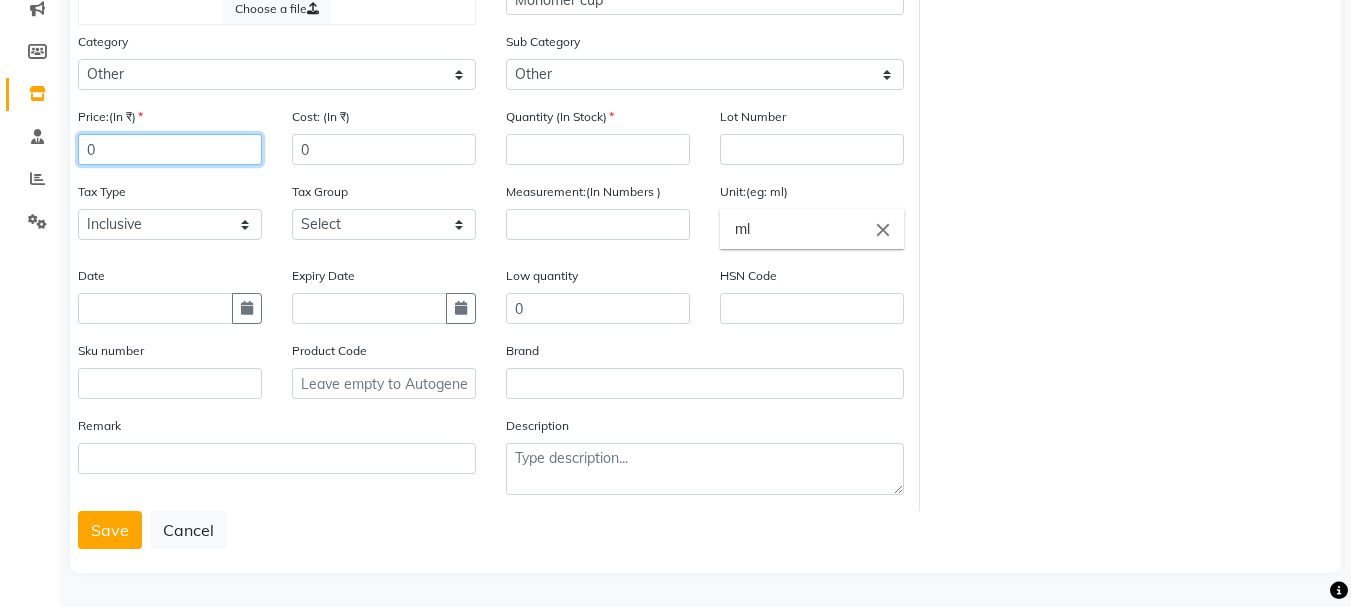 type on "0" 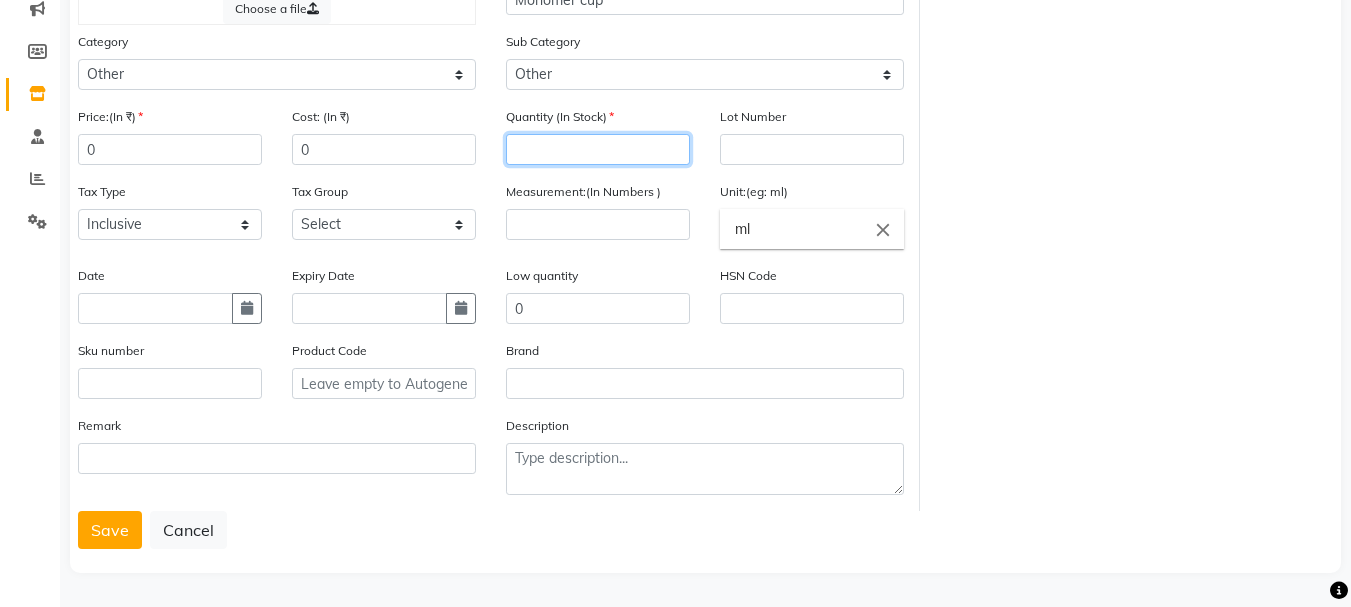 click 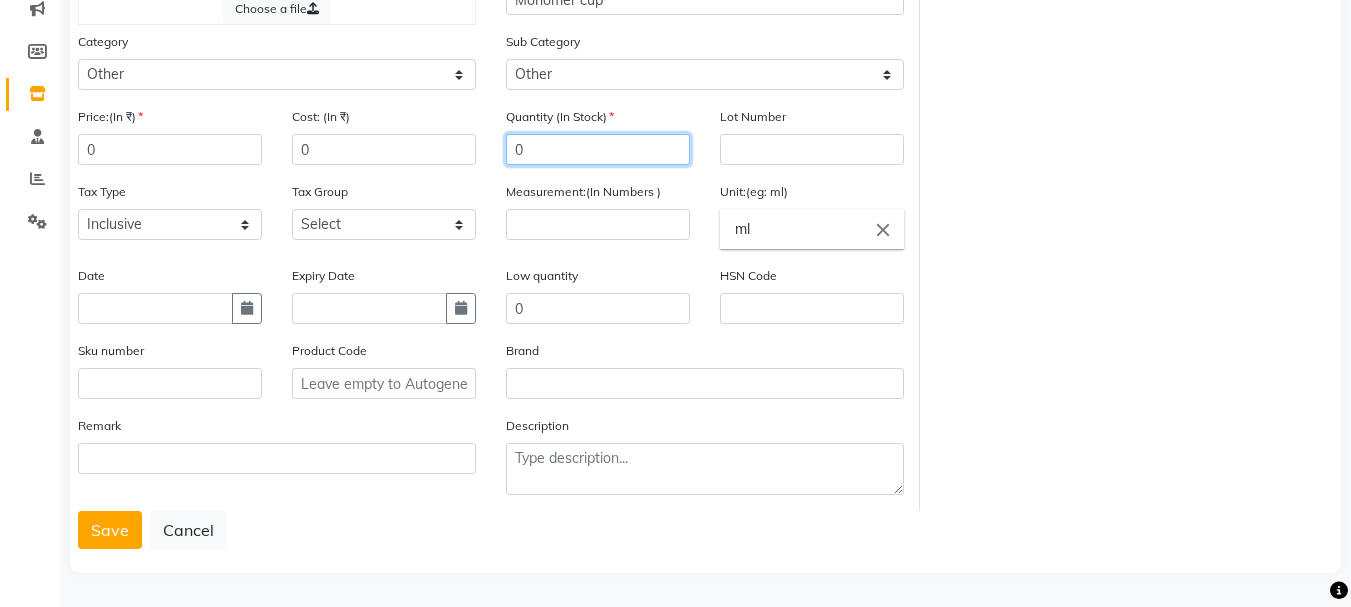 type on "0" 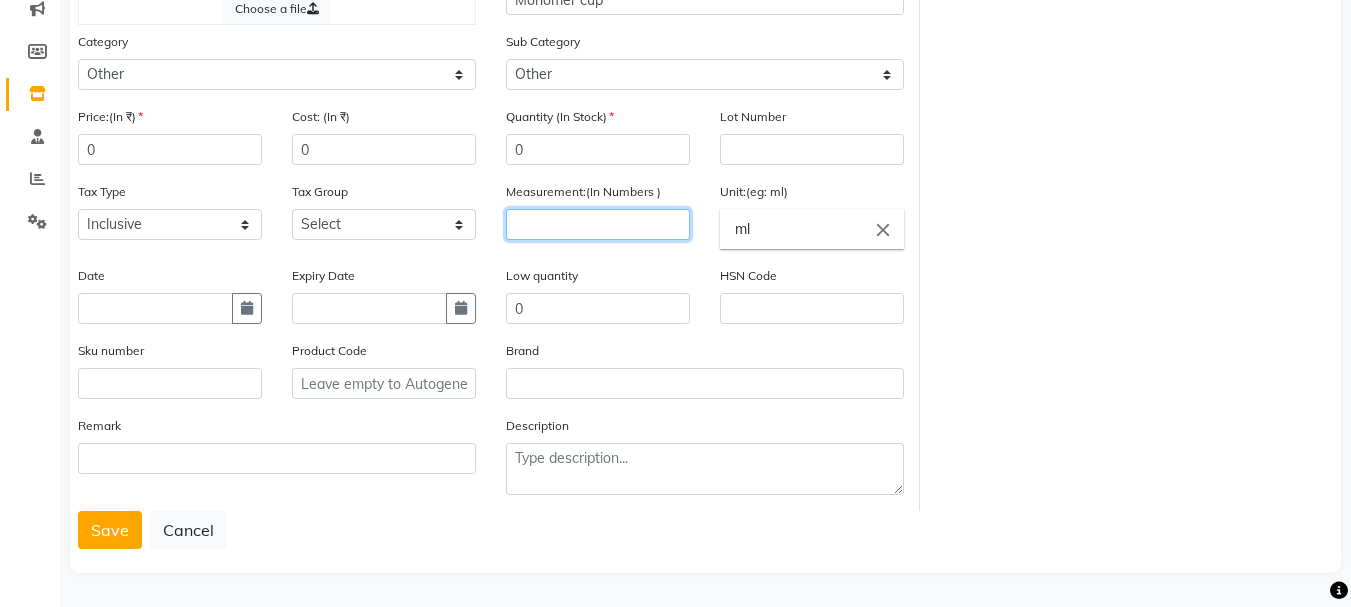 click 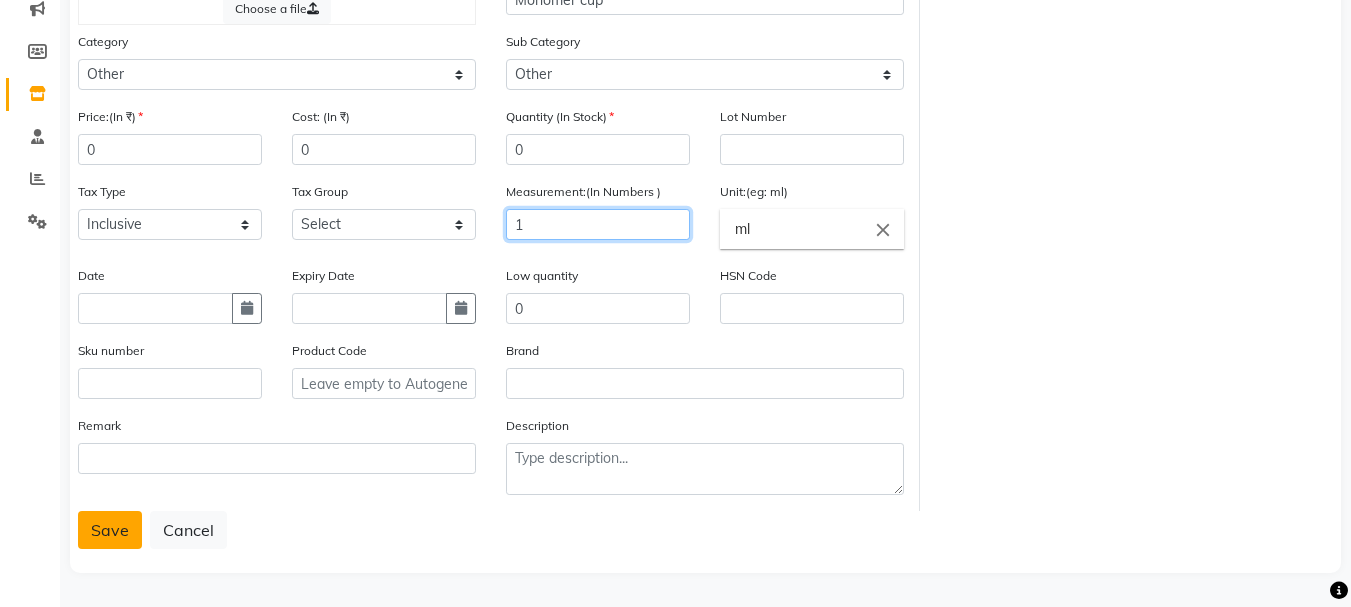 type on "1" 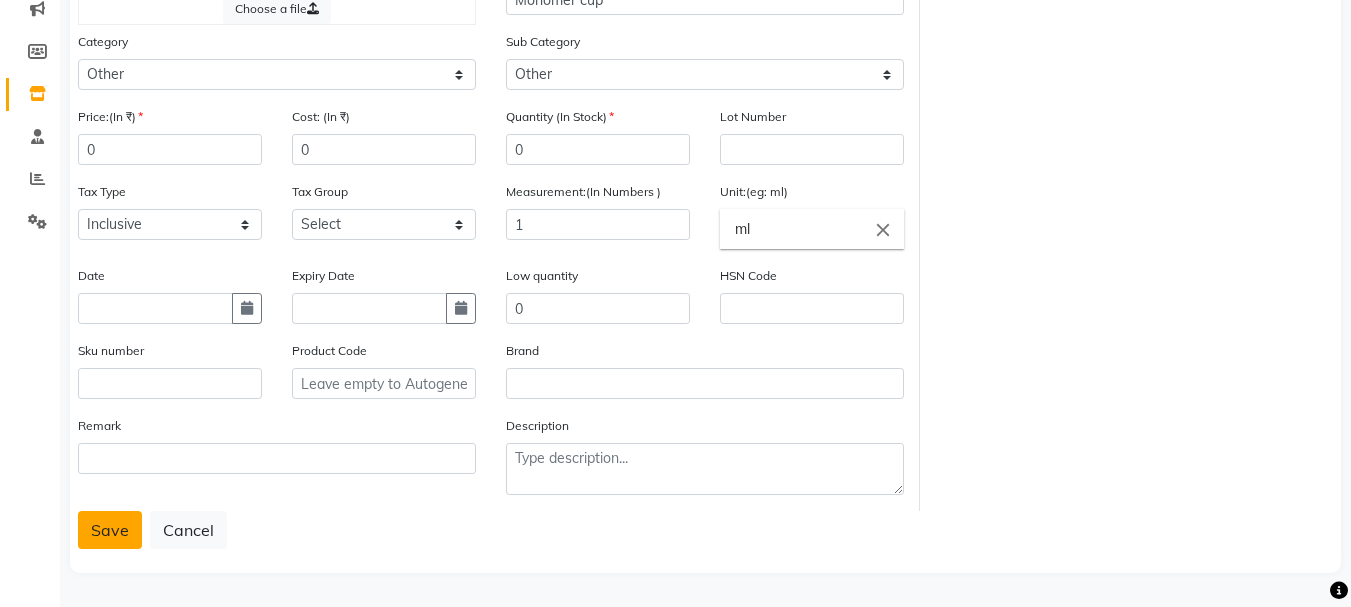 click on "Save" 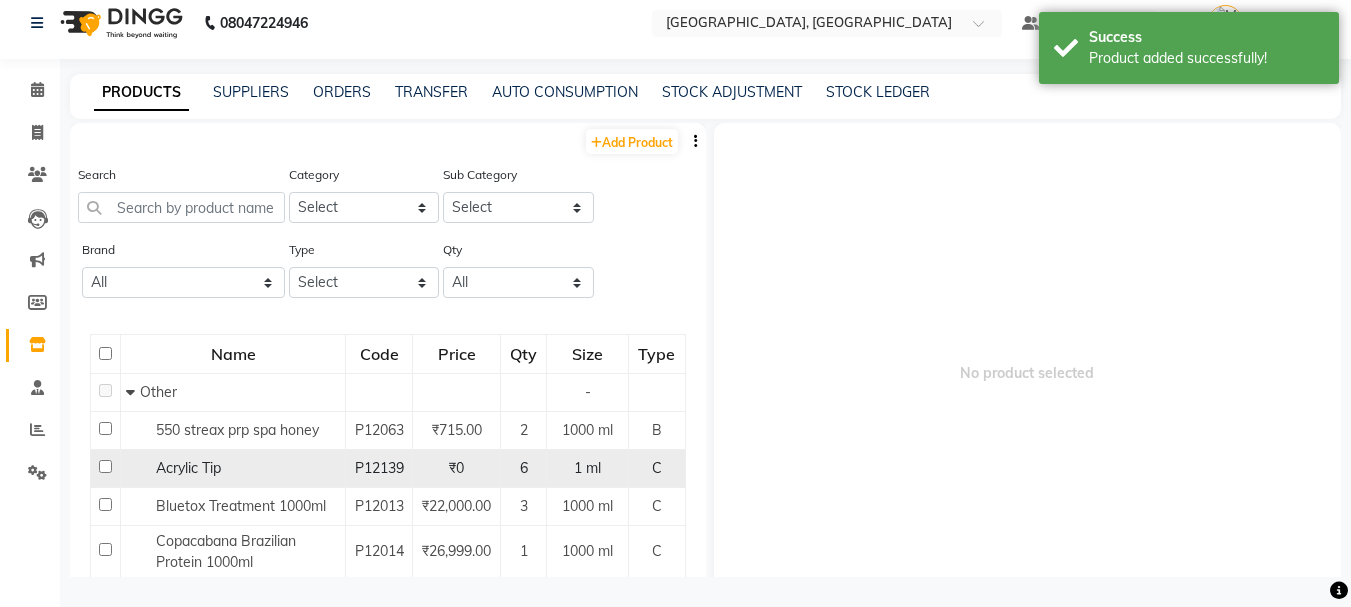 scroll, scrollTop: 13, scrollLeft: 0, axis: vertical 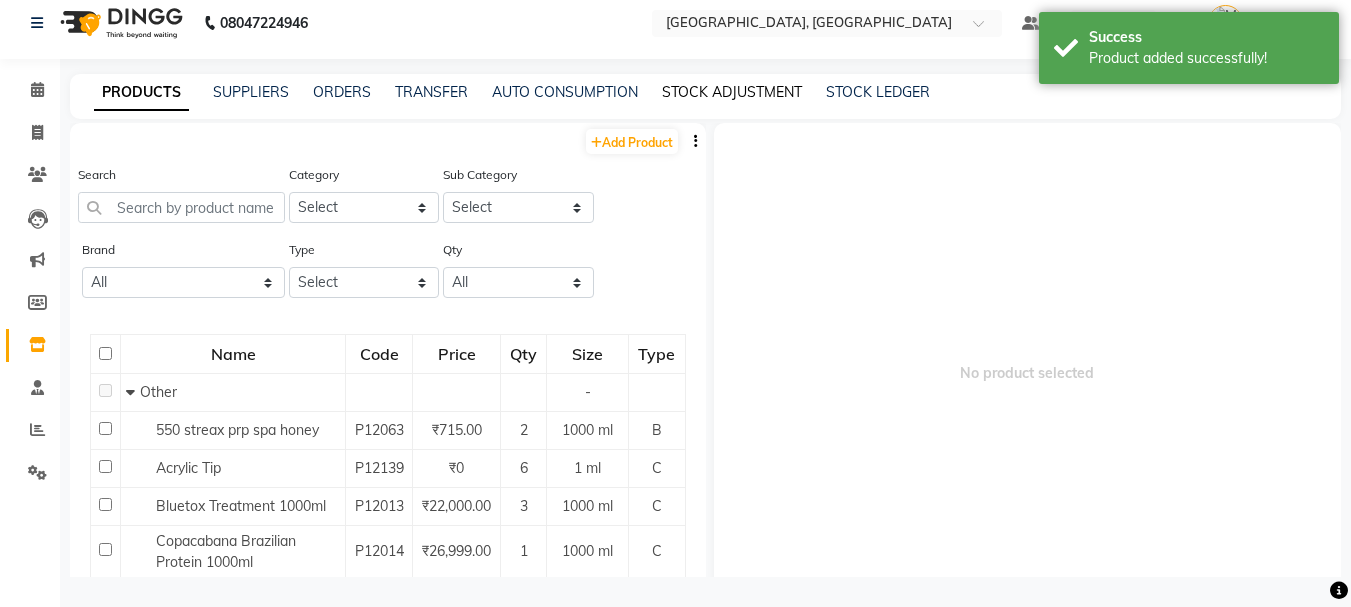 click on "STOCK ADJUSTMENT" 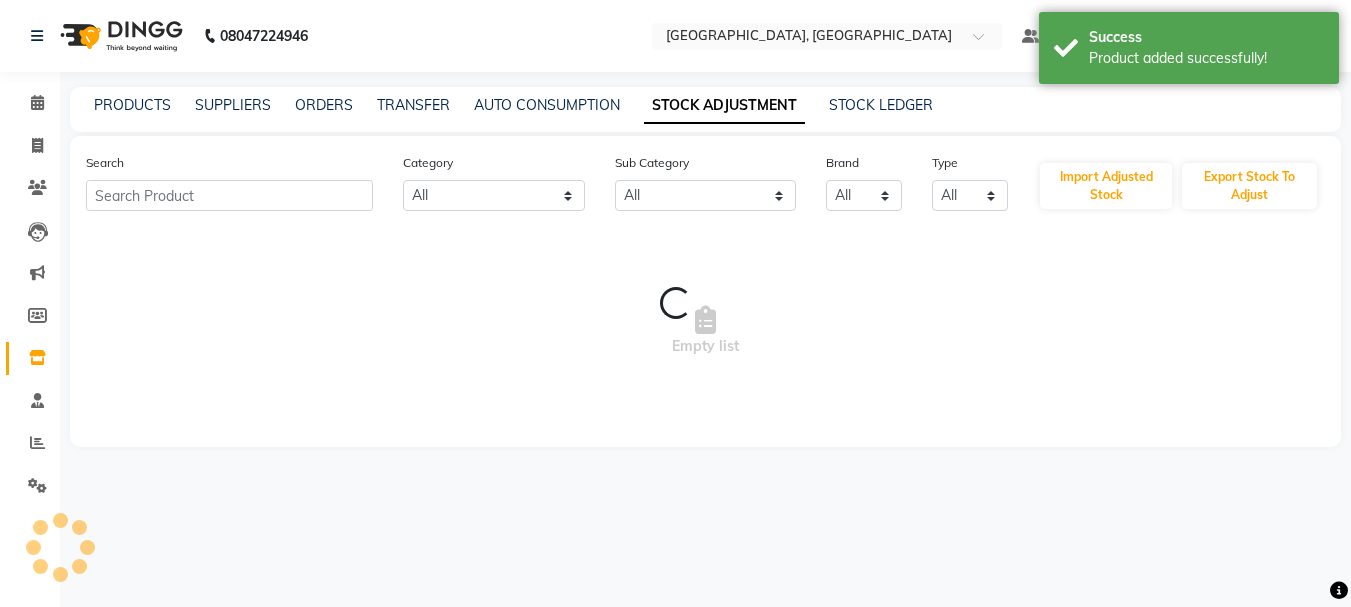 scroll, scrollTop: 0, scrollLeft: 0, axis: both 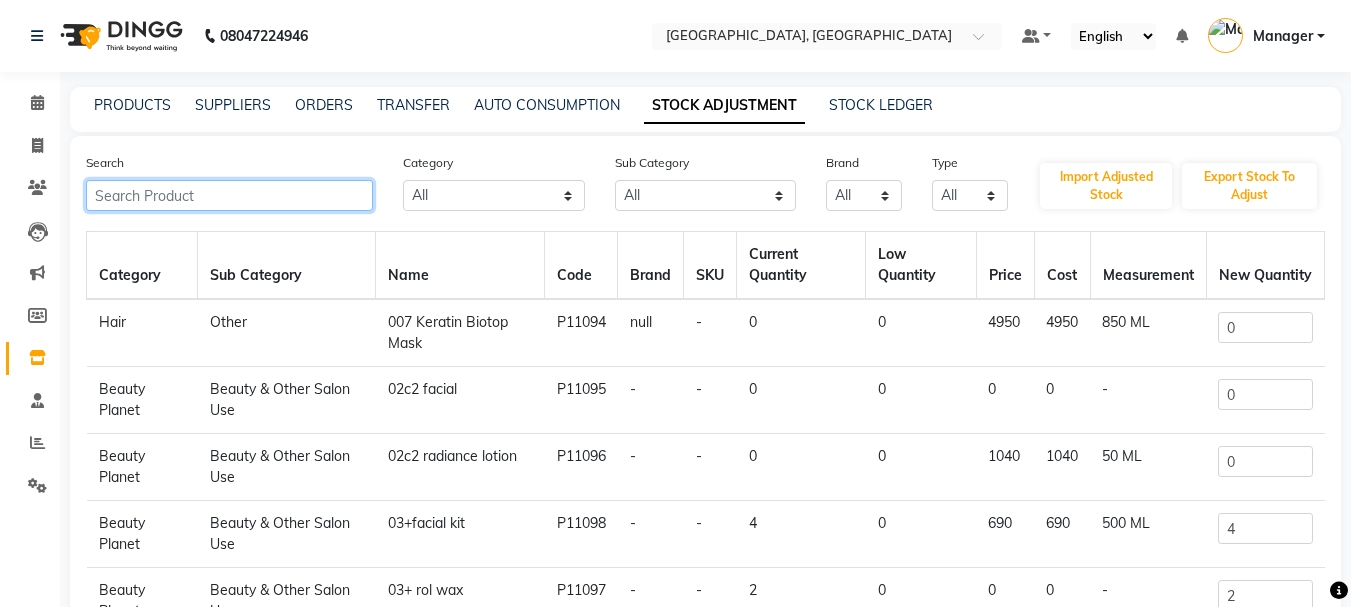 click 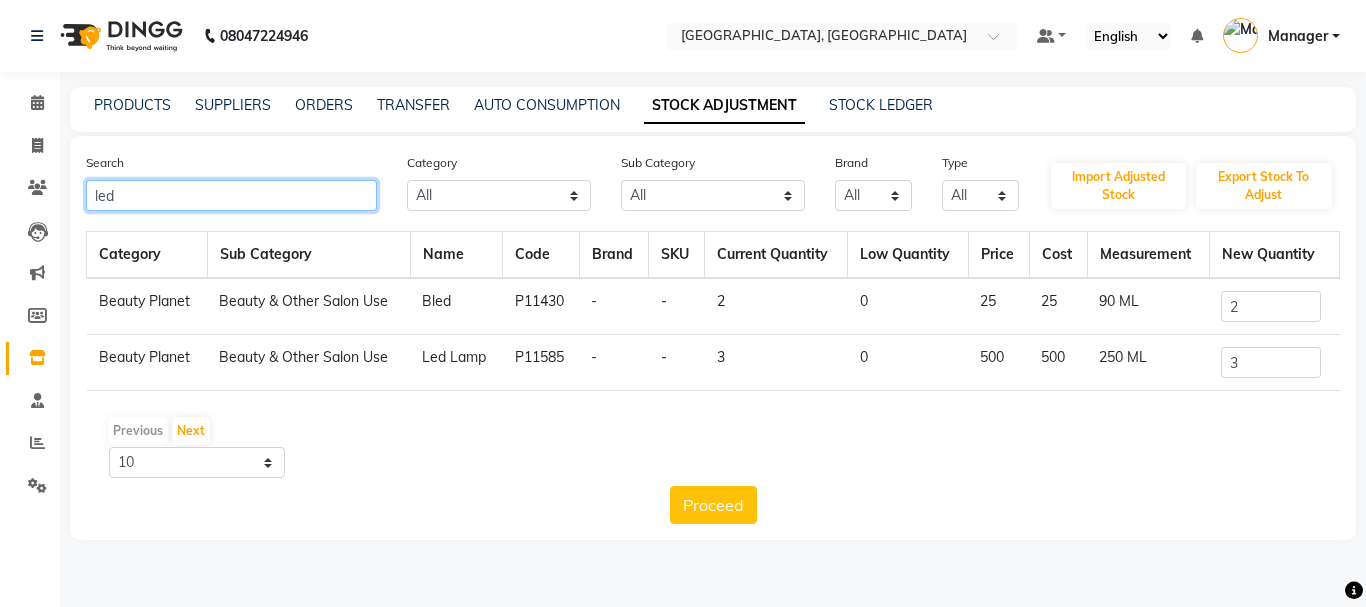 click on "led" 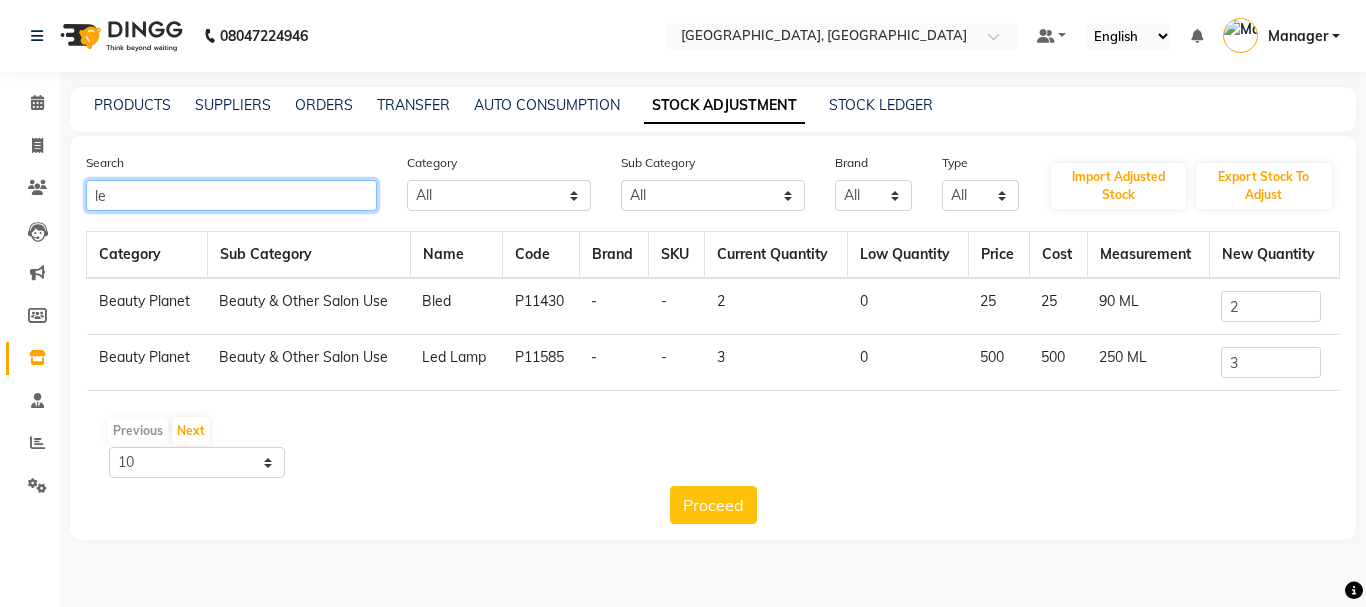 type on "l" 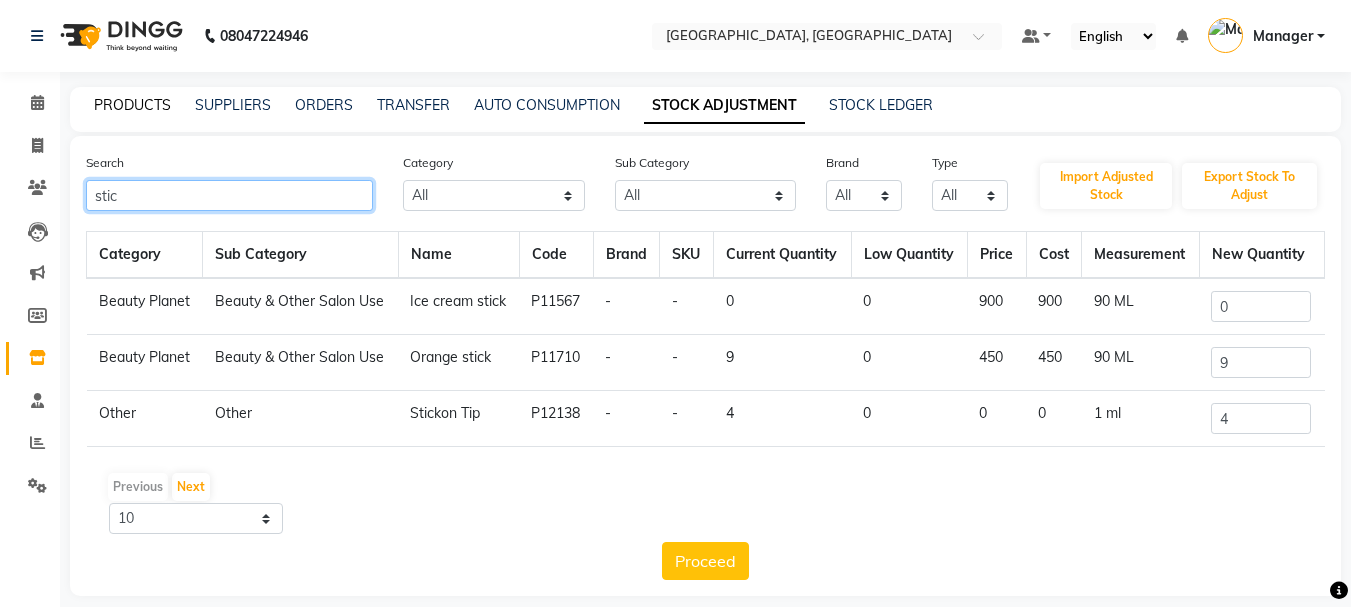 type on "stic" 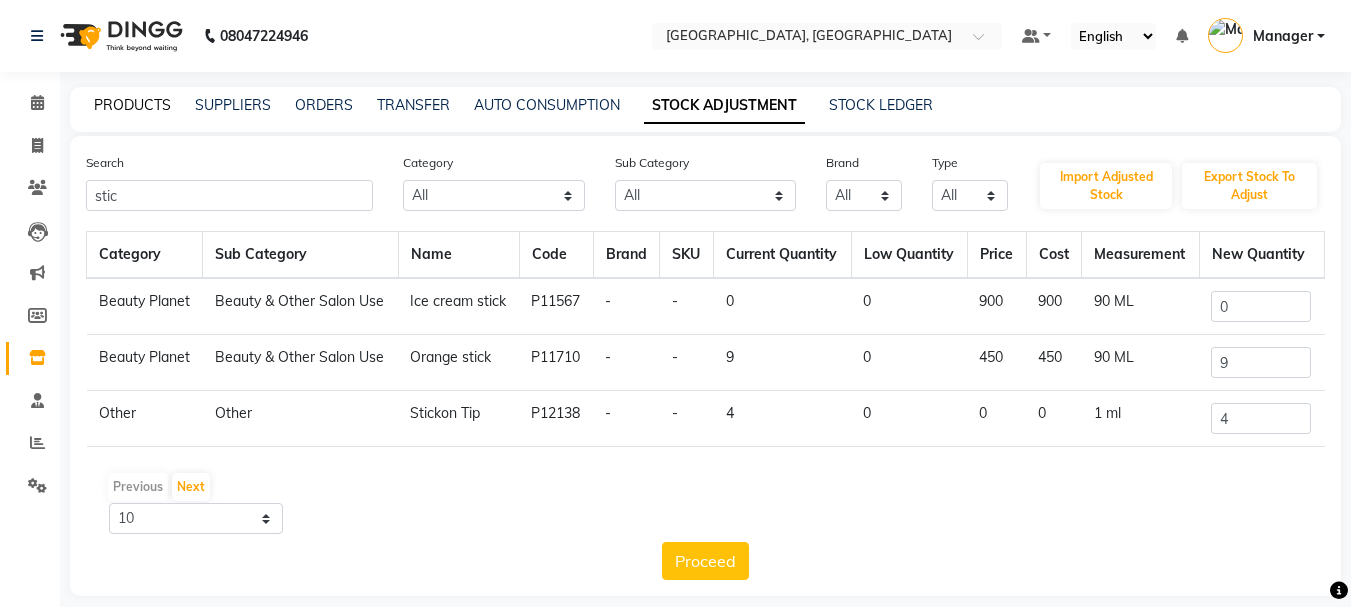 click on "PRODUCTS" 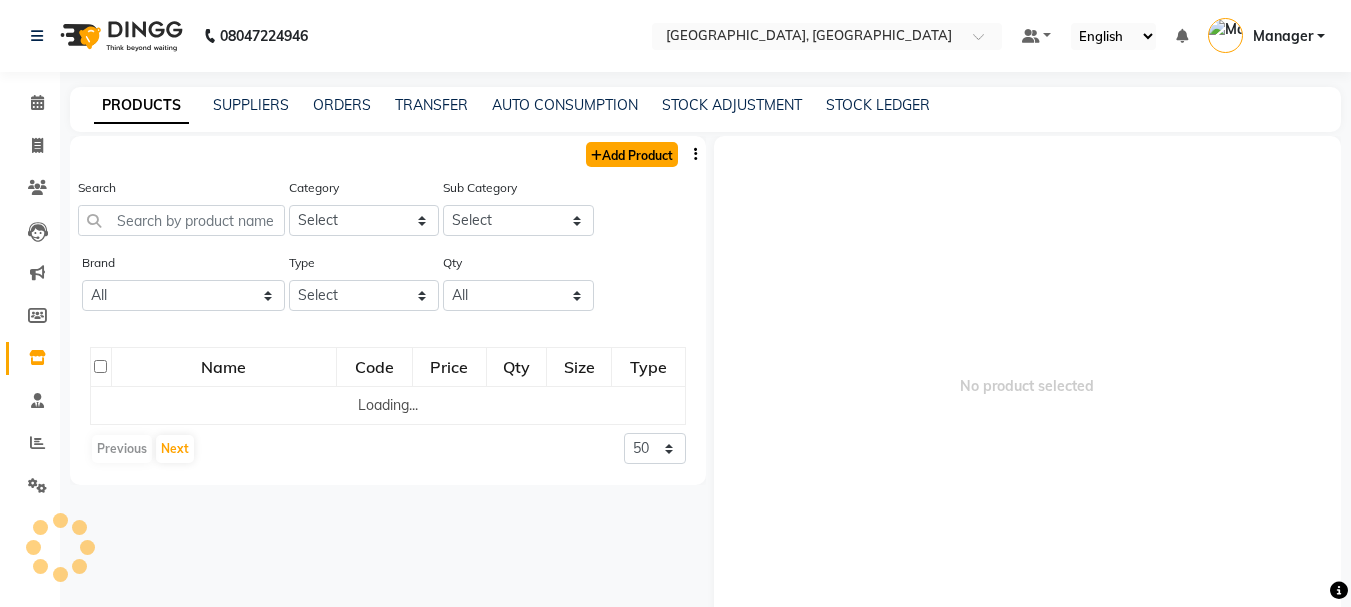 click on "Add Product" 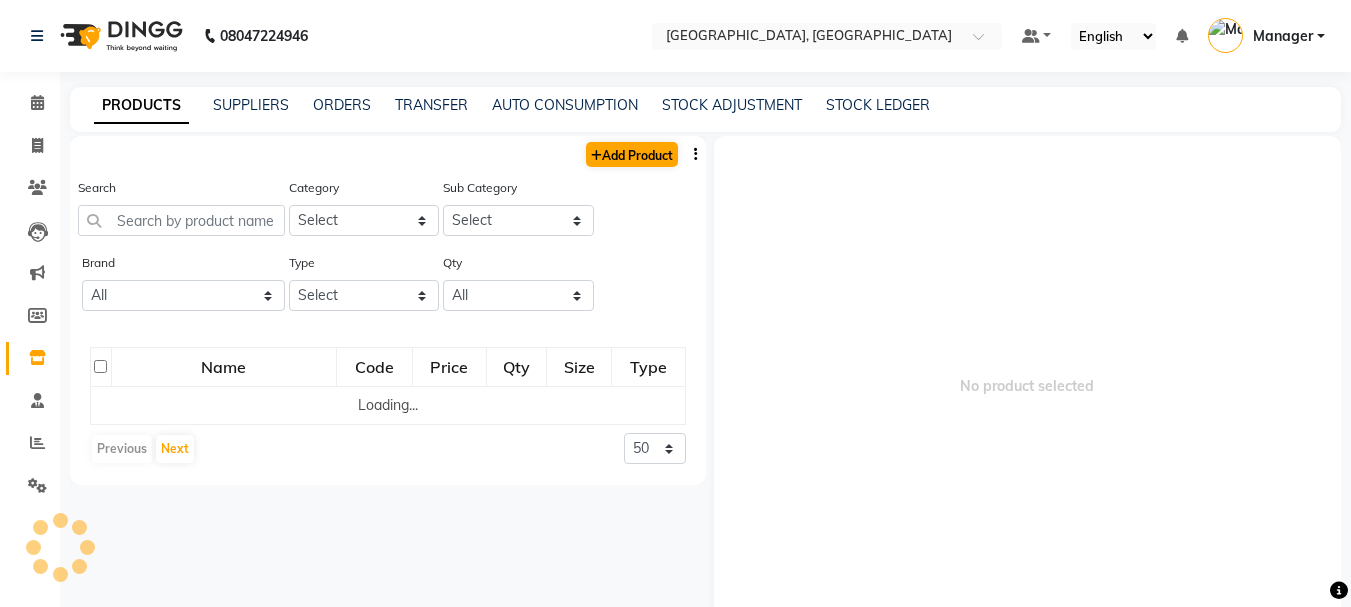 select on "true" 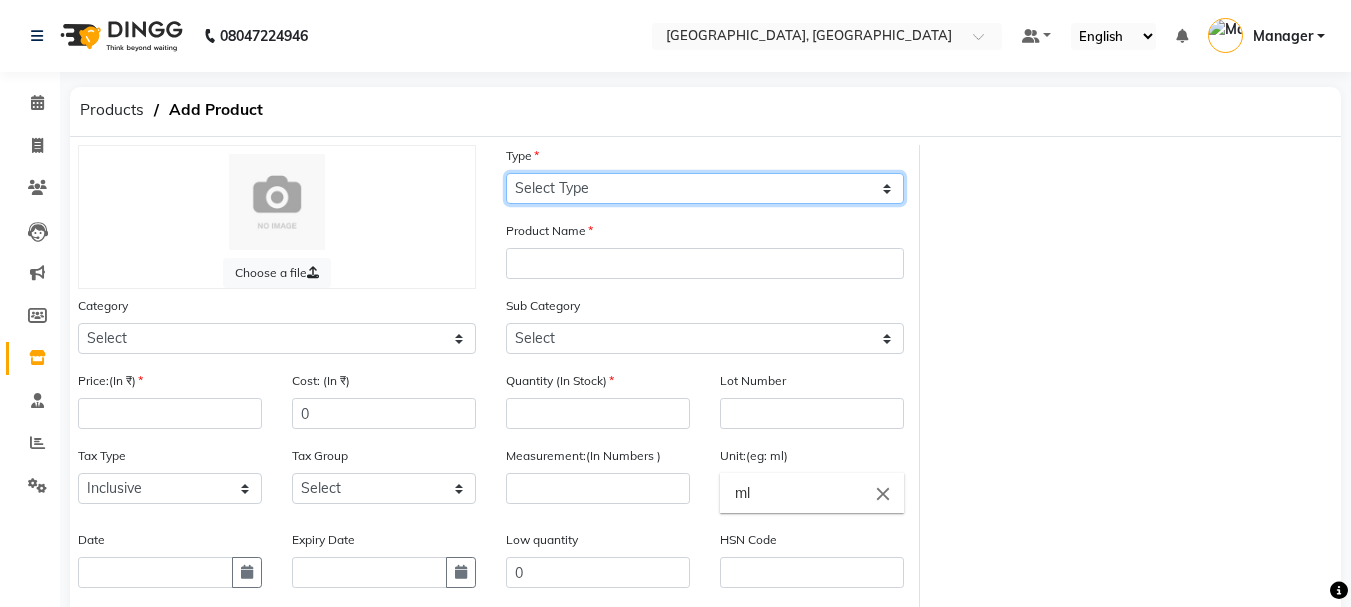 click on "Select Type Both Retail Consumable" 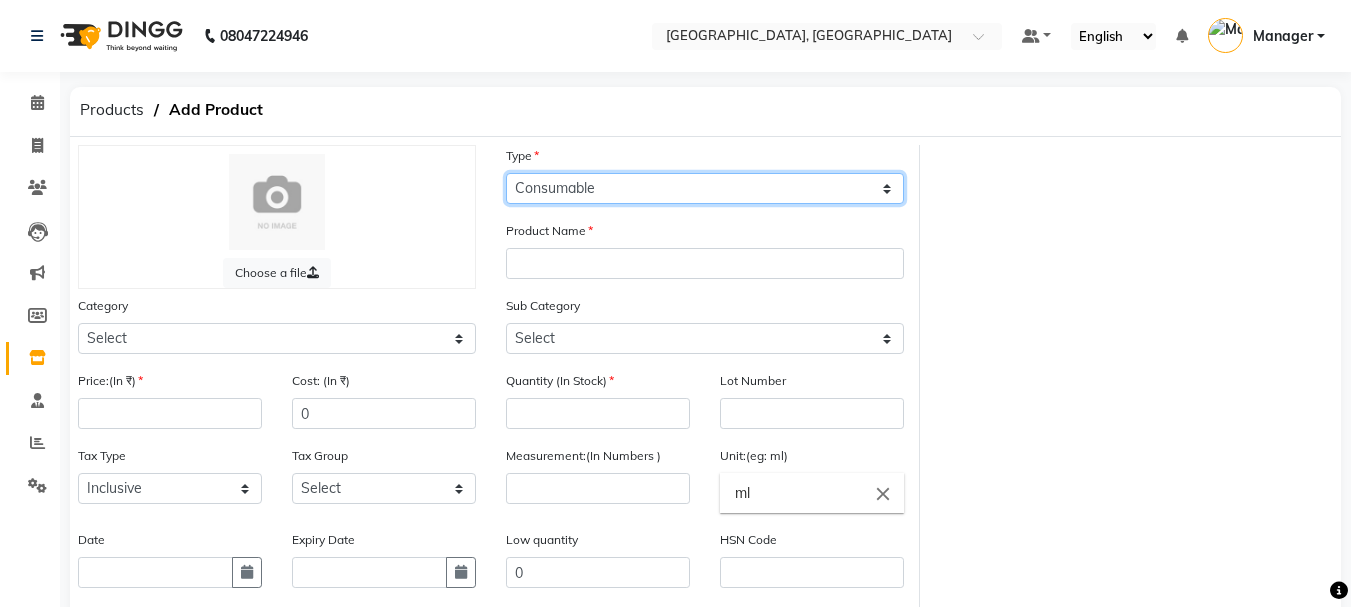 click on "Select Type Both Retail Consumable" 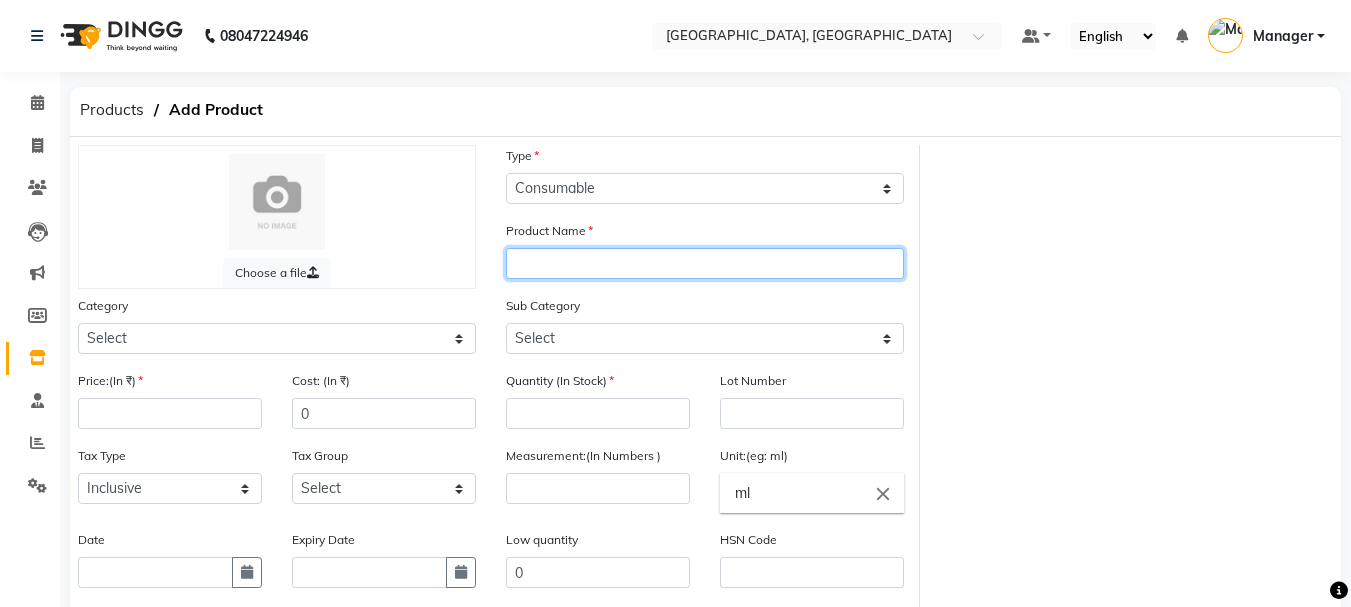 click 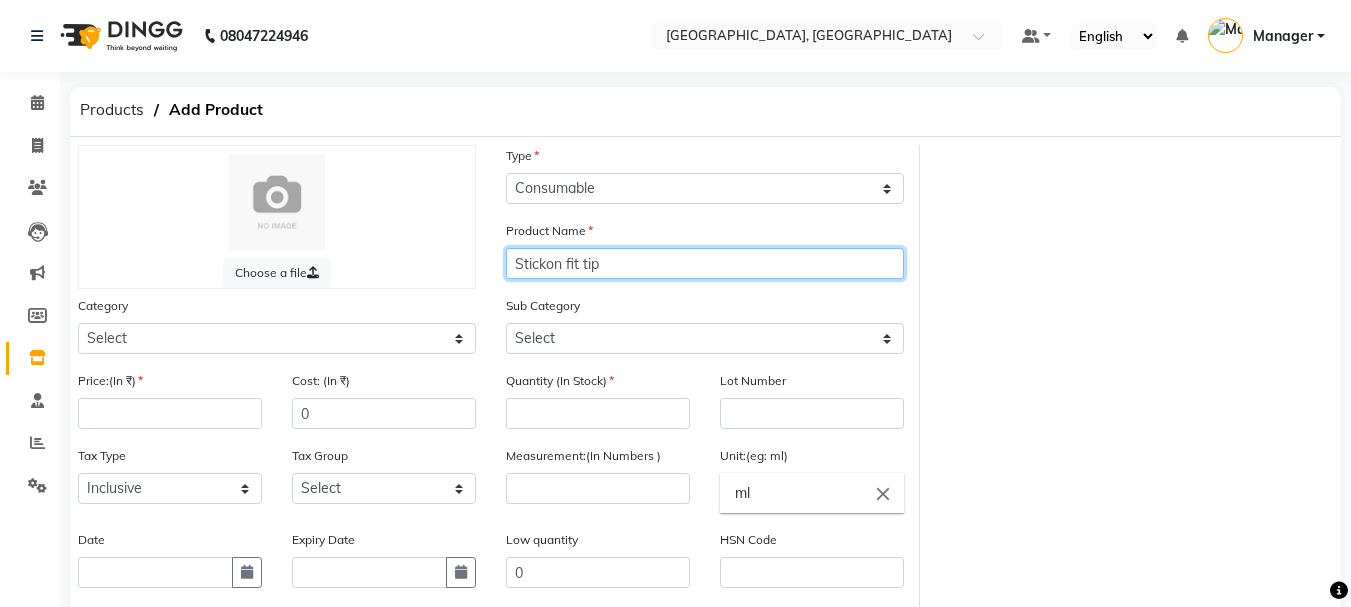 type on "Stickon fit tip" 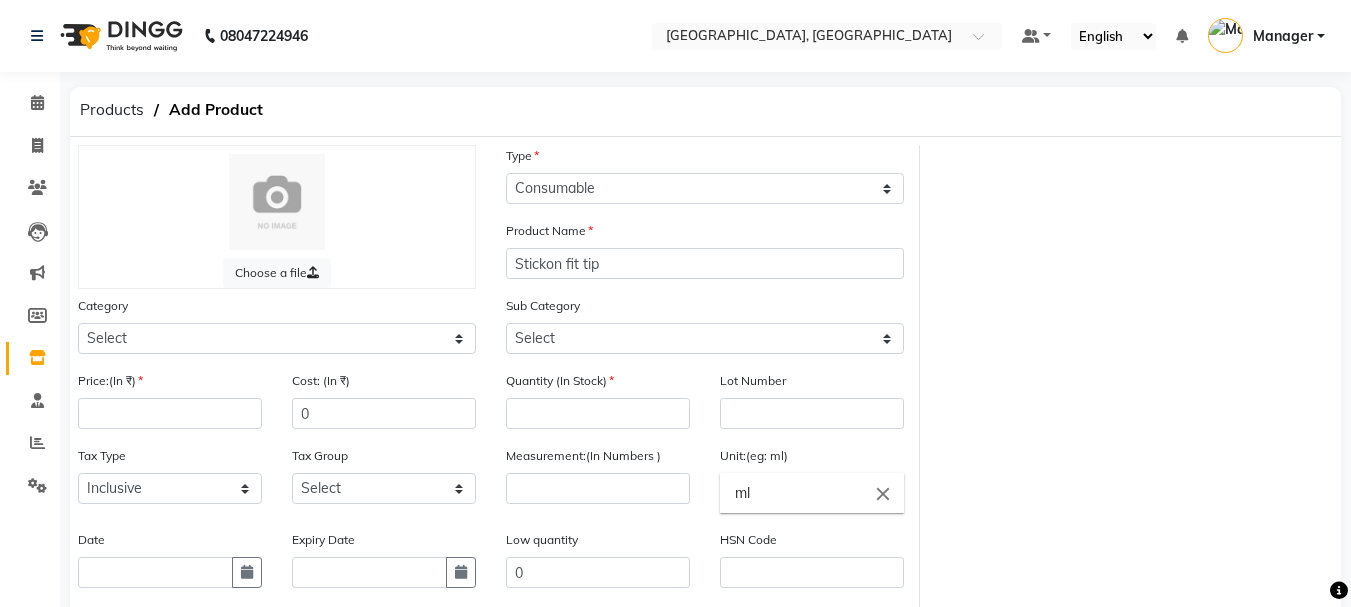 click on "Sub Category Select" 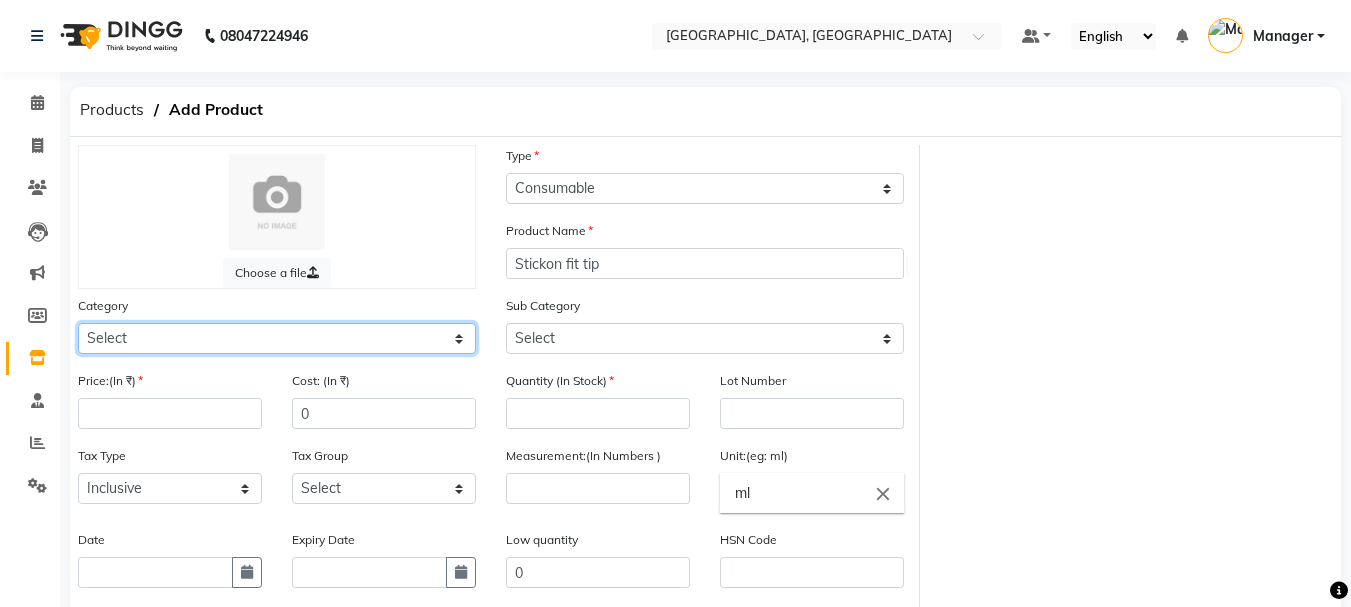 click on "Select Hair Skin Makeup Personal Care Appliances [PERSON_NAME] Waxing Disposable Threading Hands and Feet Beauty Planet [MEDICAL_DATA] Cadiveu Casmara Cheryls Loreal Olaplex Other" 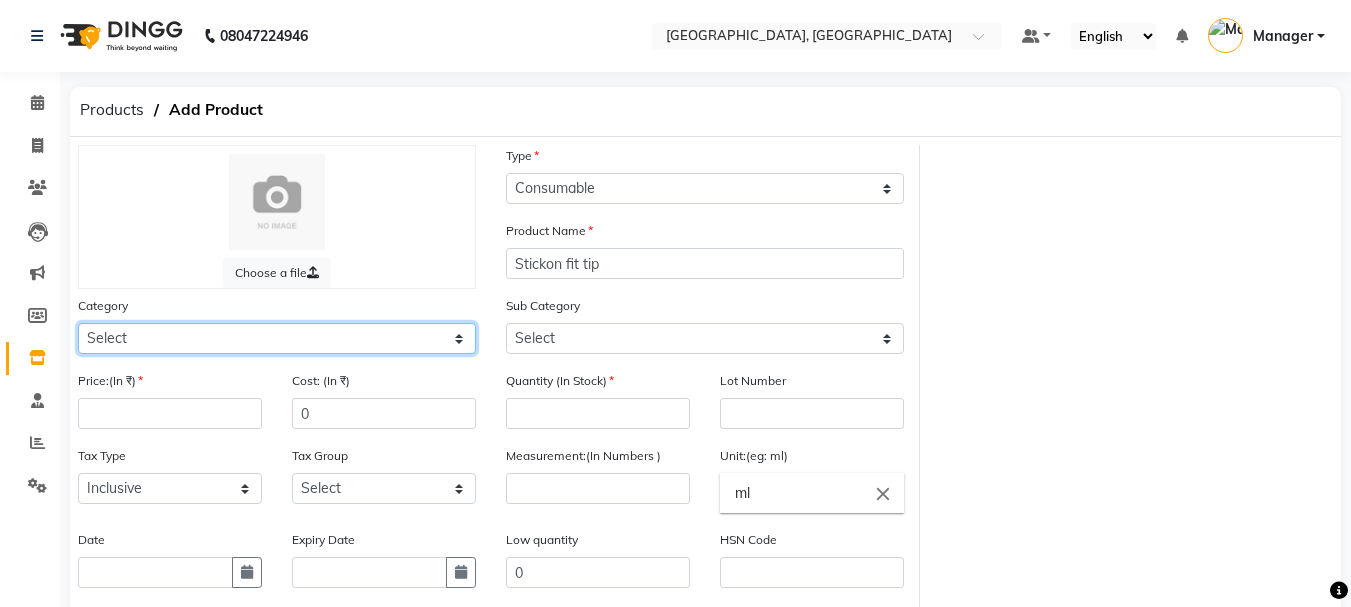 select on "1000" 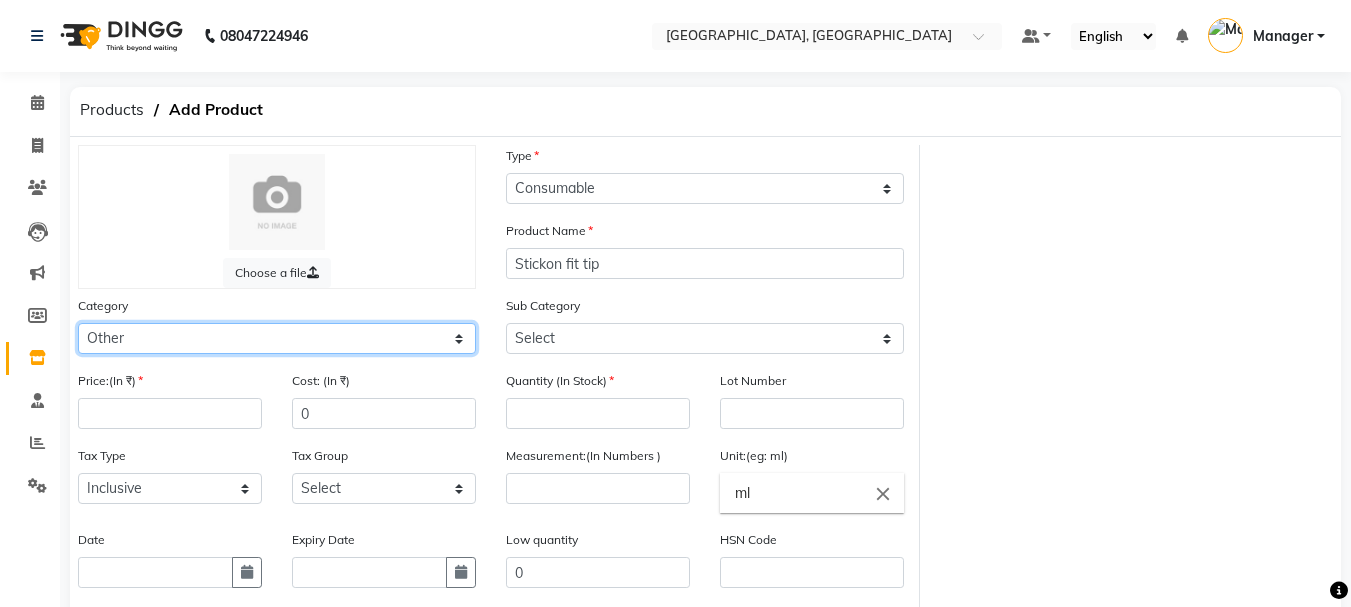 click on "Select Hair Skin Makeup Personal Care Appliances [PERSON_NAME] Waxing Disposable Threading Hands and Feet Beauty Planet [MEDICAL_DATA] Cadiveu Casmara Cheryls Loreal Olaplex Other" 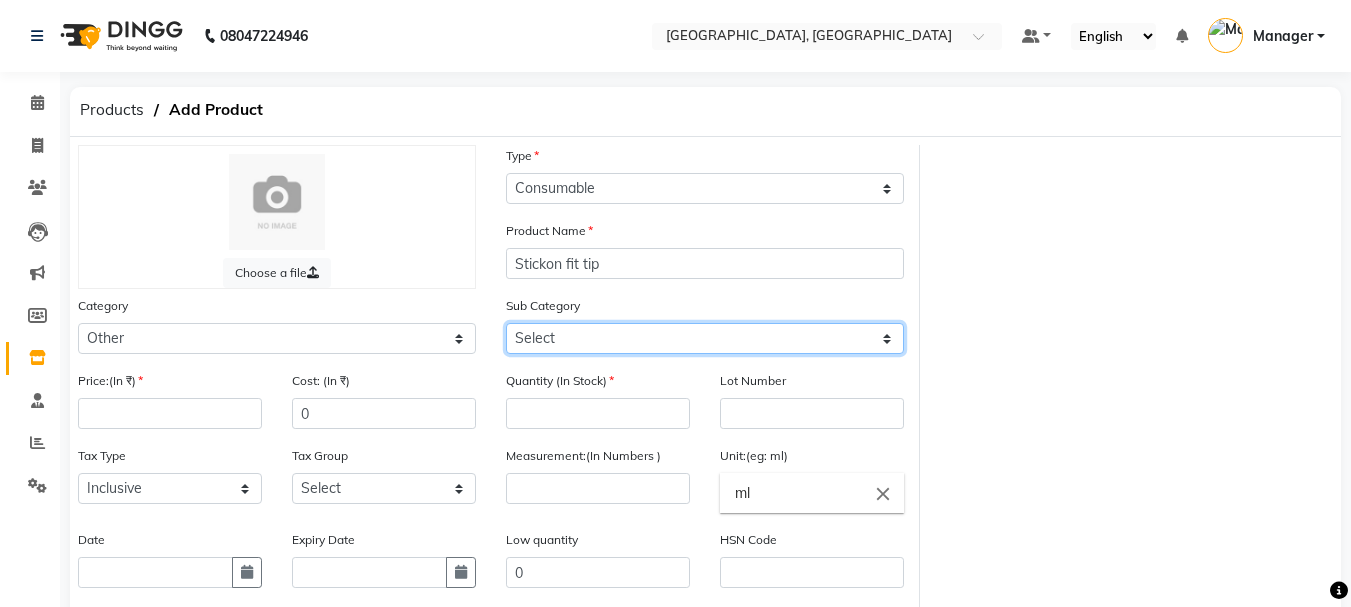 click on "Select Houskeeping Other" 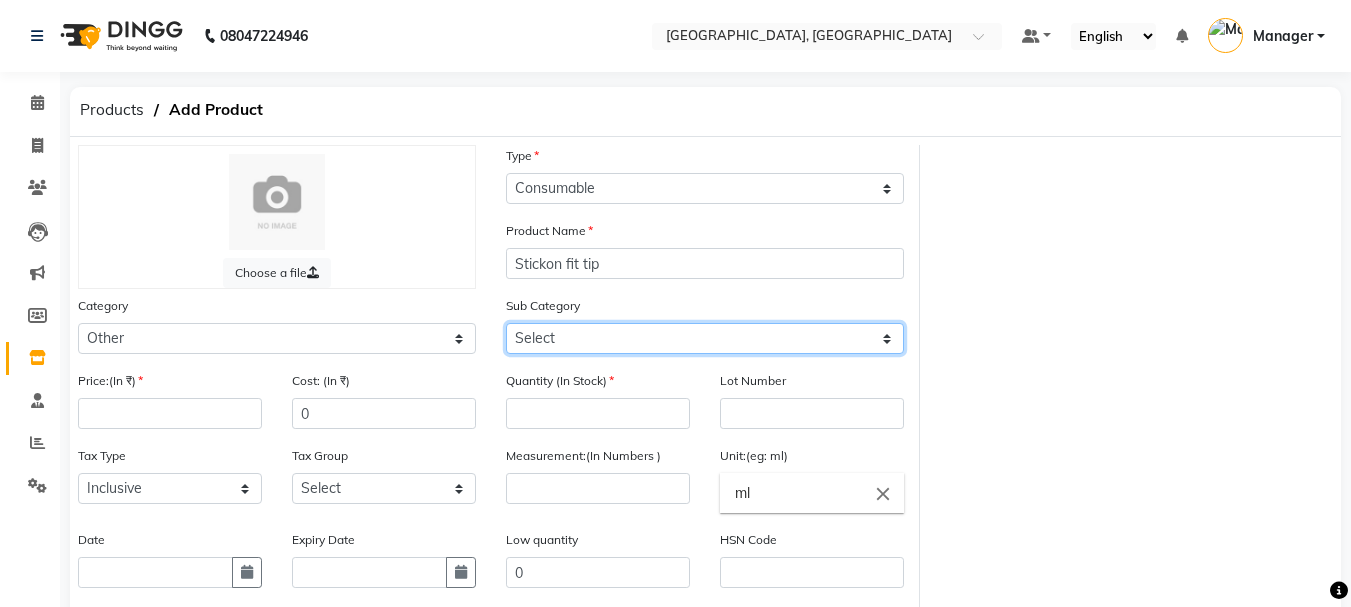 select on "1002" 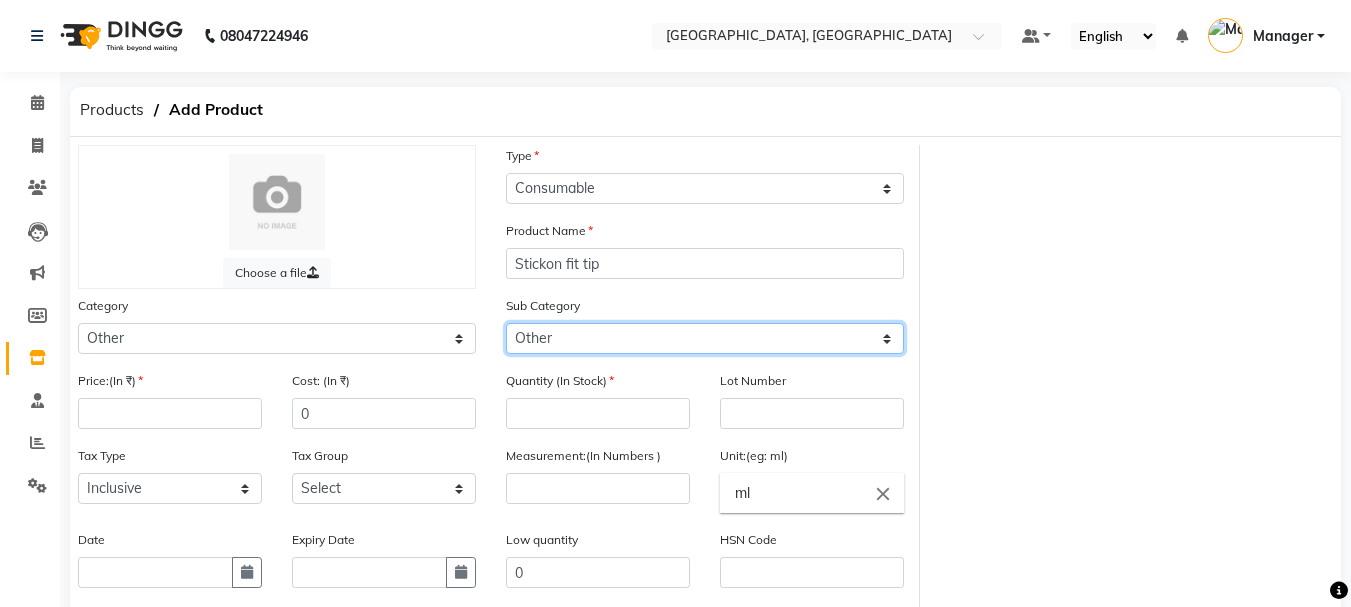click on "Select Houskeeping Other" 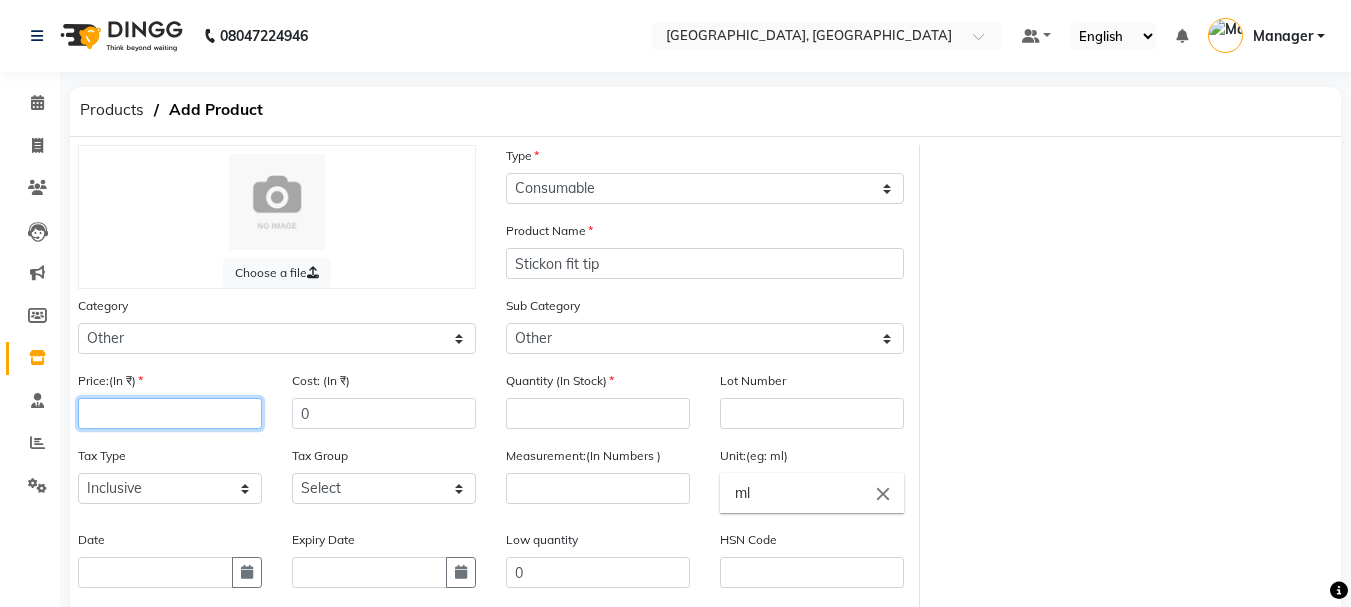 click 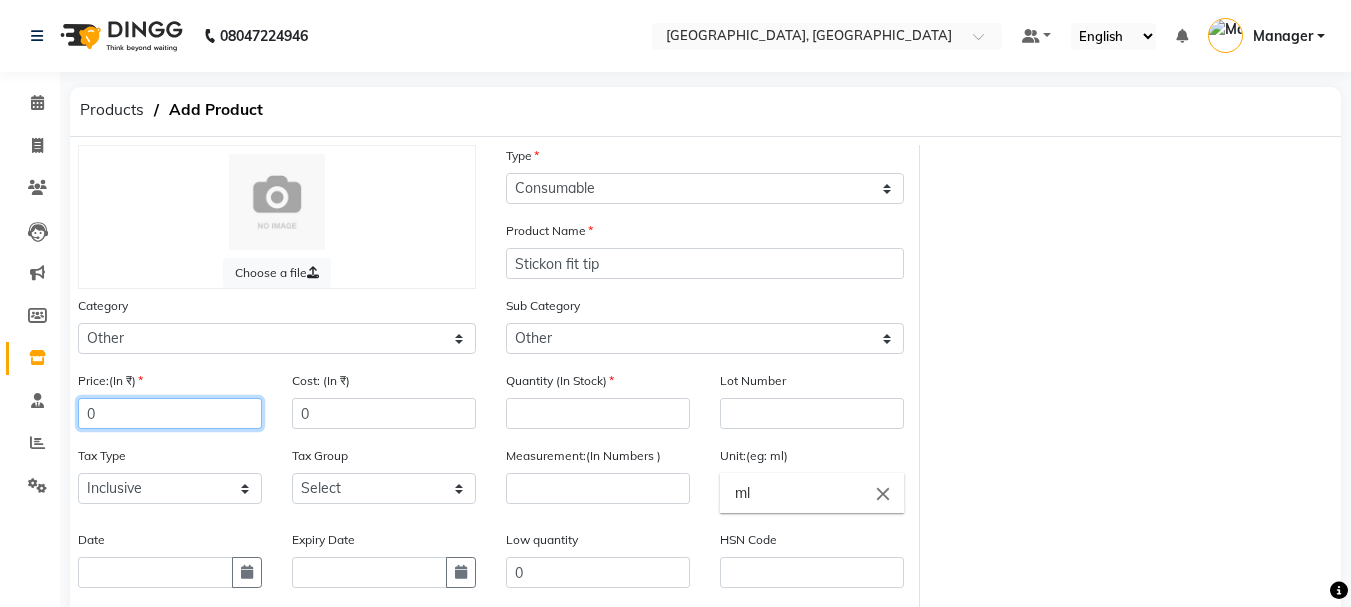 type on "0" 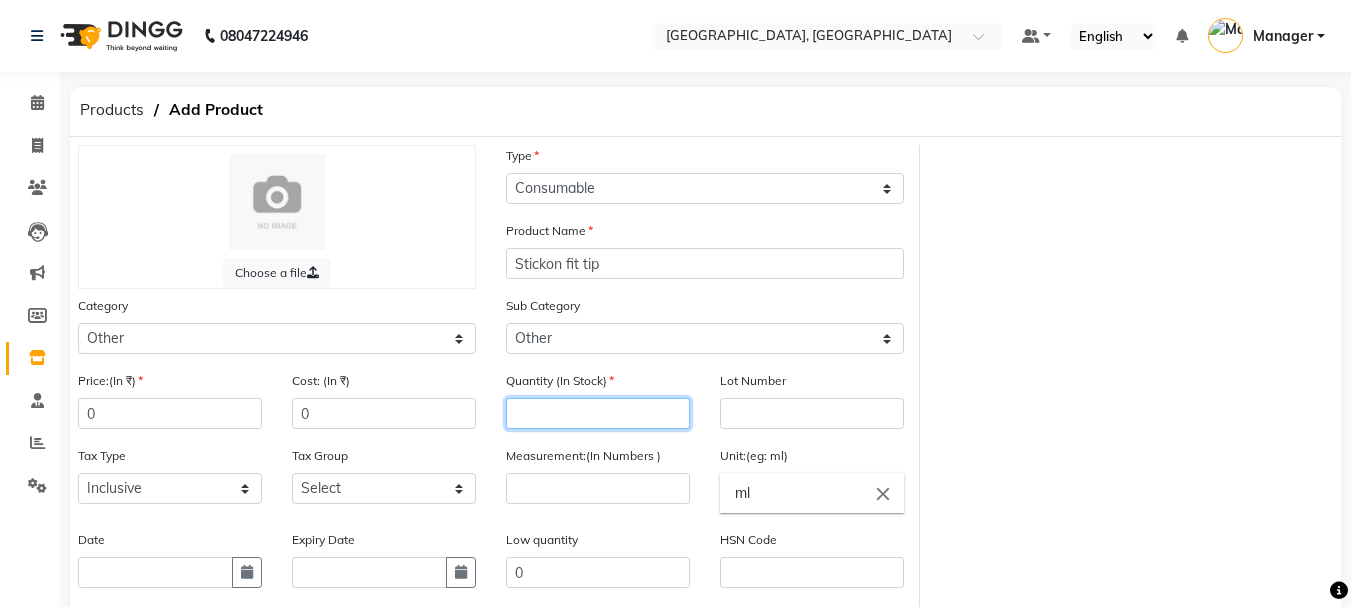 click 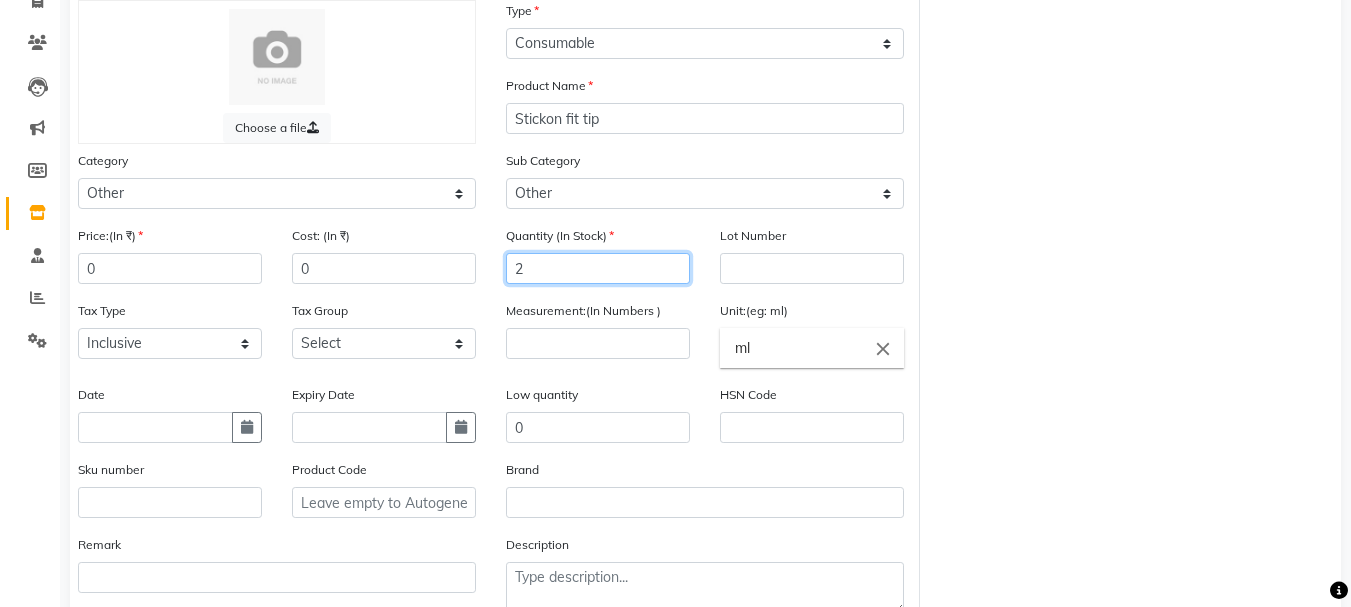 scroll, scrollTop: 151, scrollLeft: 0, axis: vertical 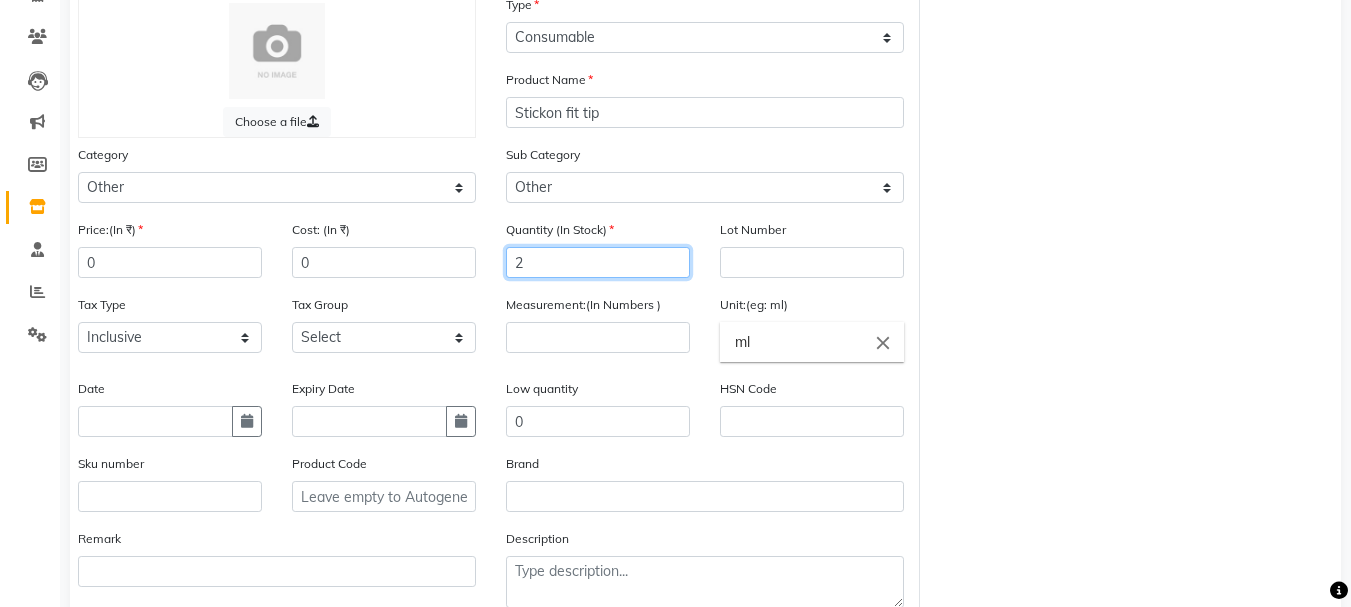 type on "2" 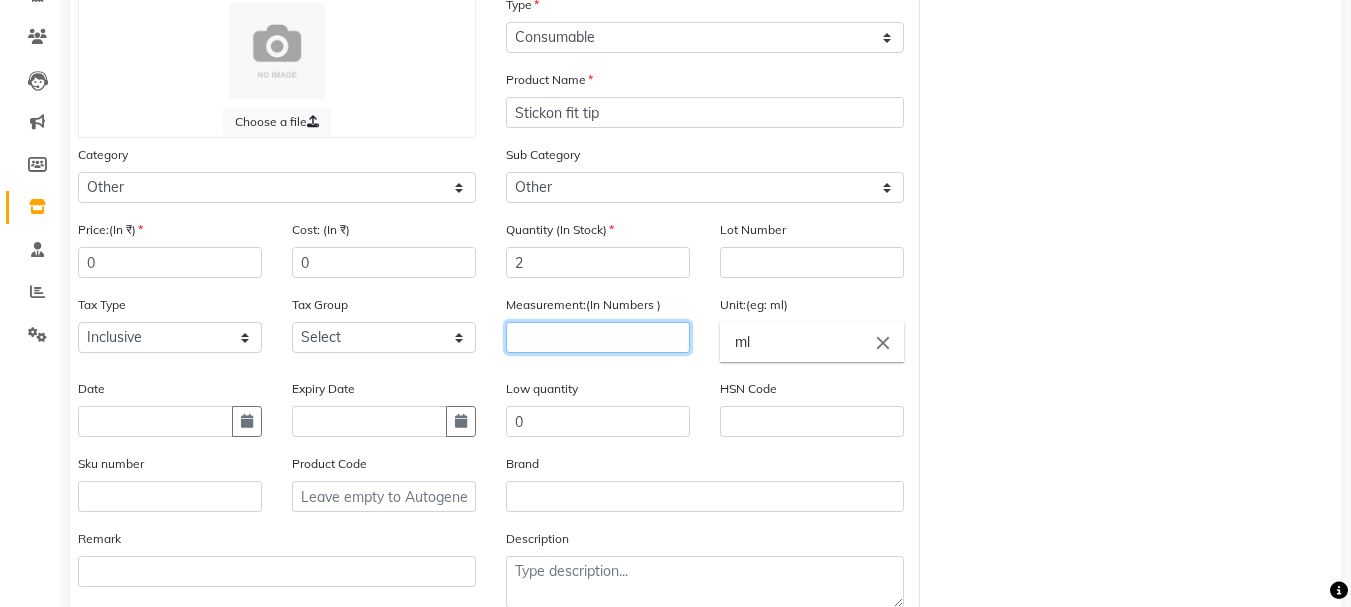 click 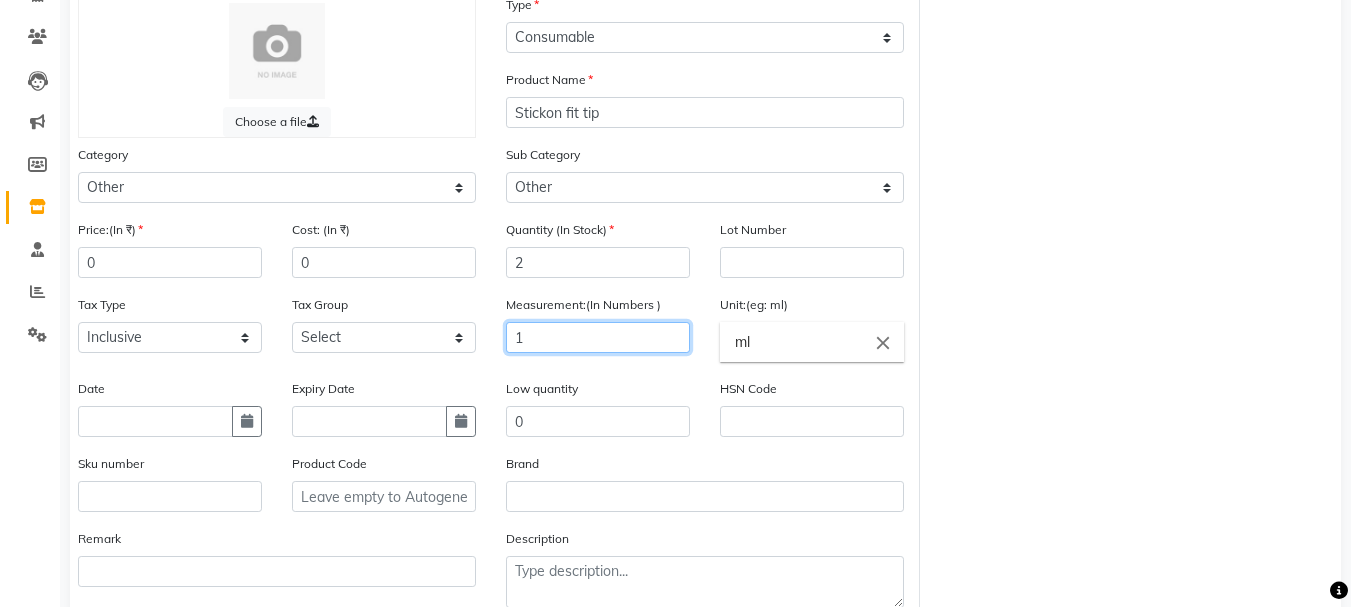 scroll, scrollTop: 264, scrollLeft: 0, axis: vertical 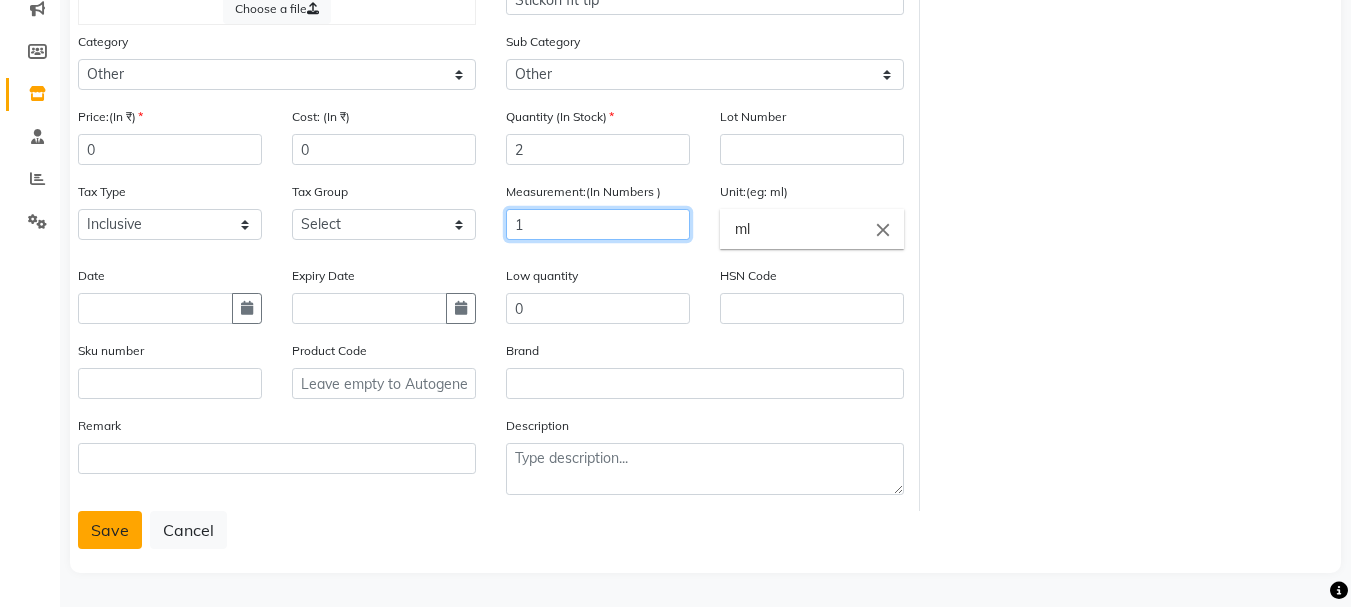type on "1" 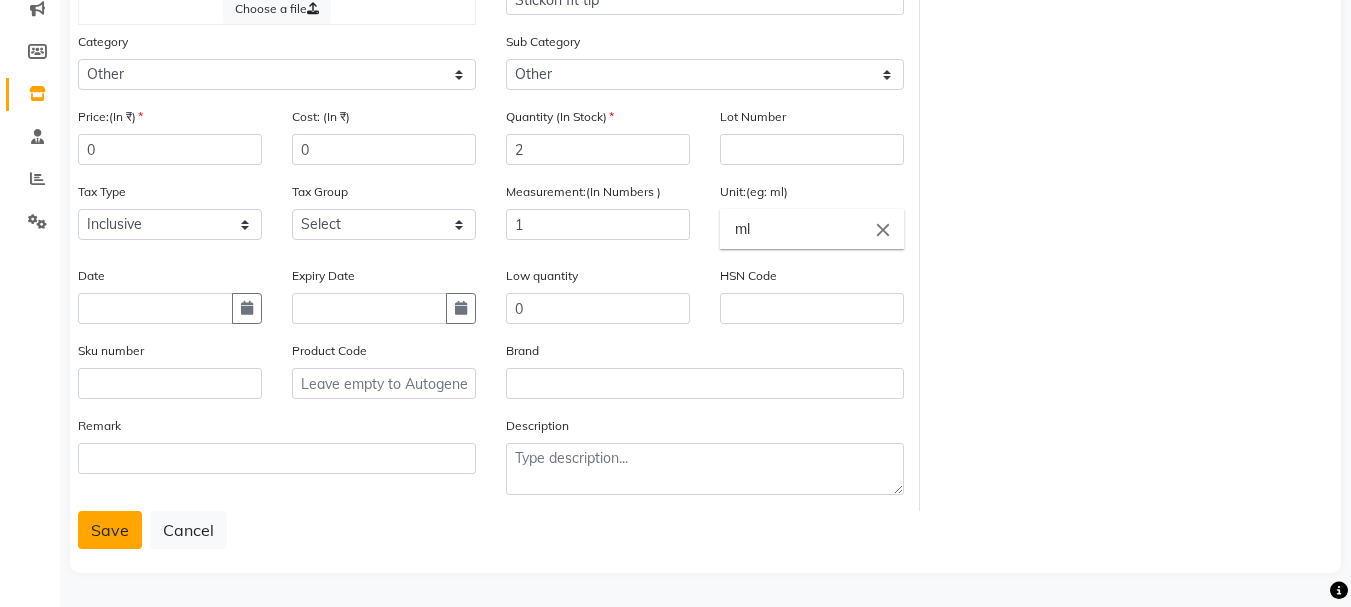 click on "Save" 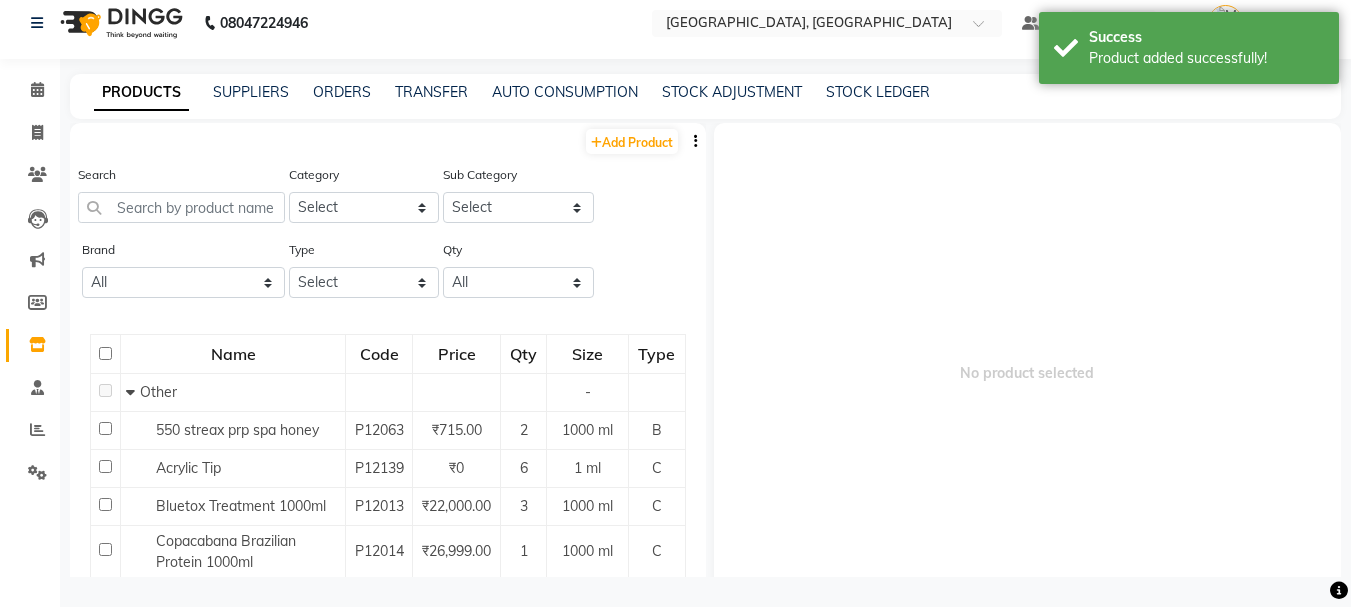 scroll, scrollTop: 0, scrollLeft: 0, axis: both 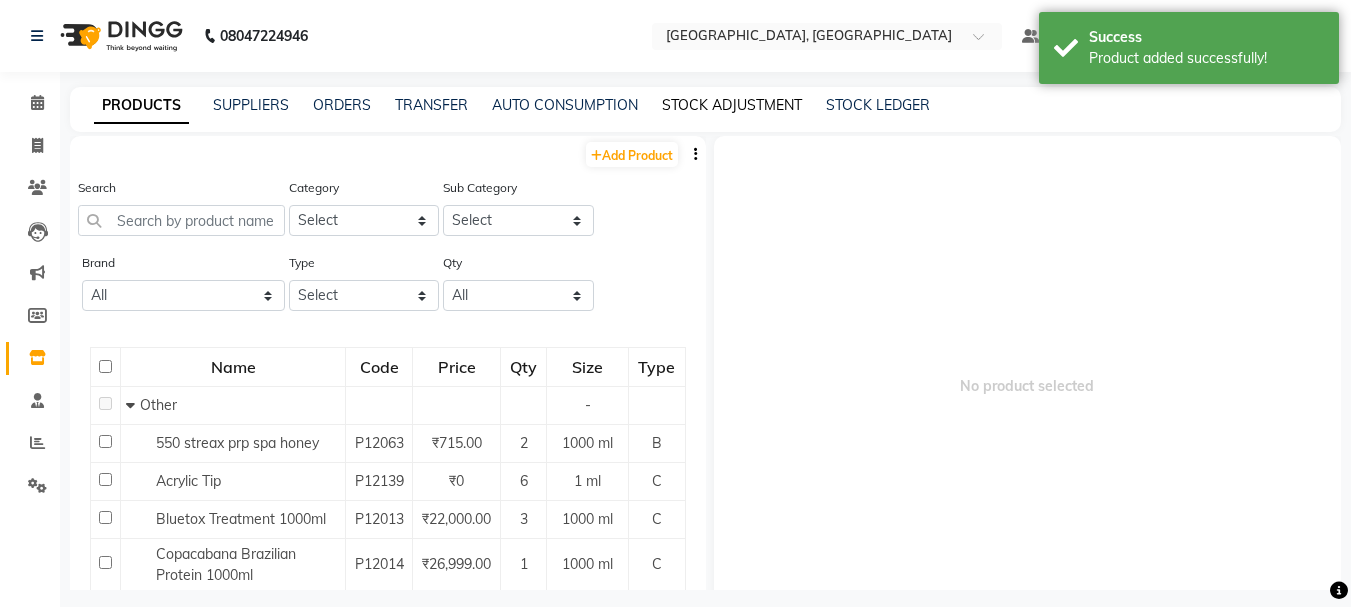 click on "STOCK ADJUSTMENT" 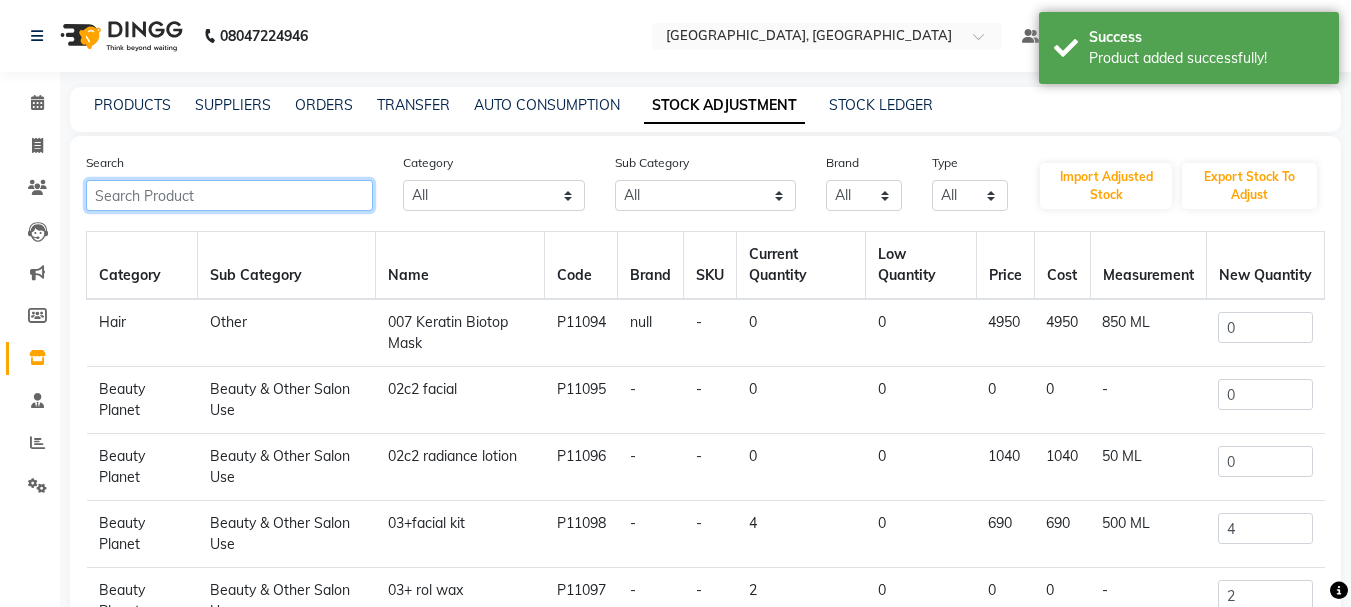 click 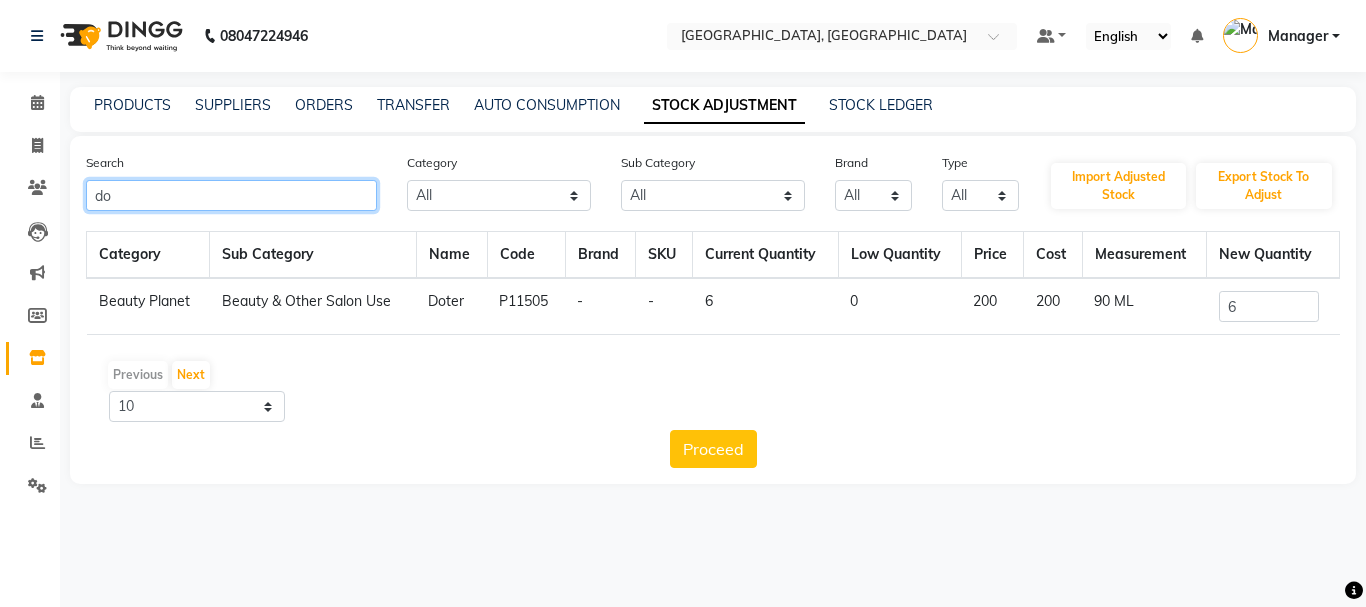 type on "d" 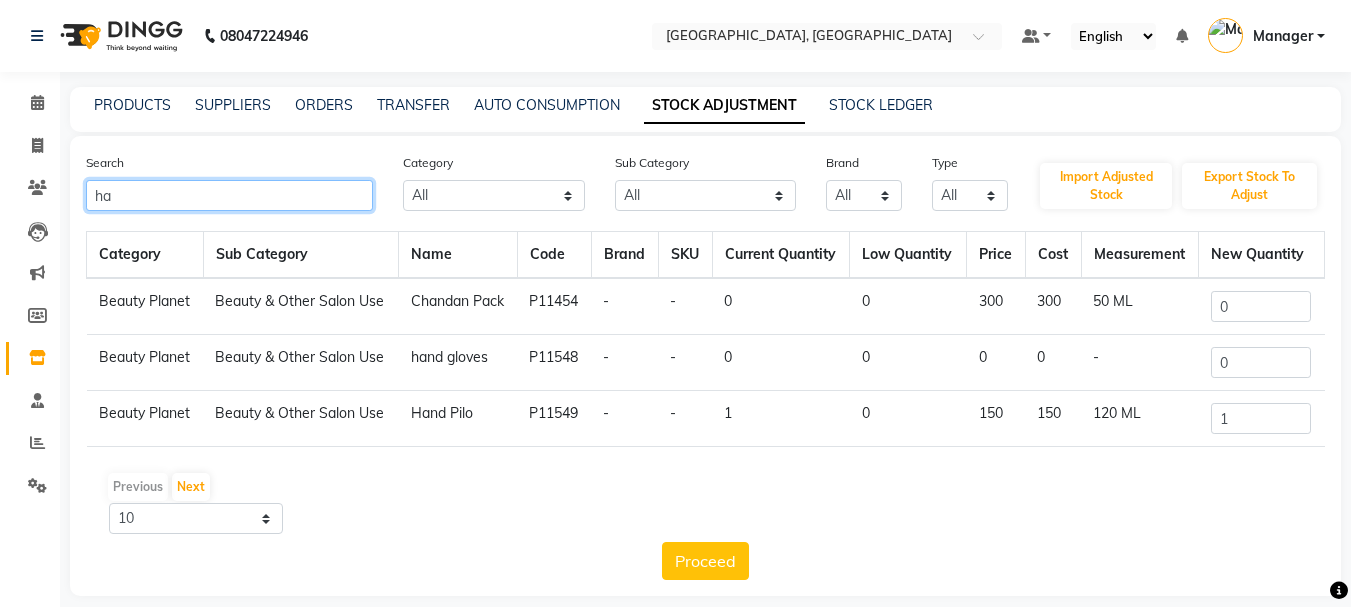 type on "h" 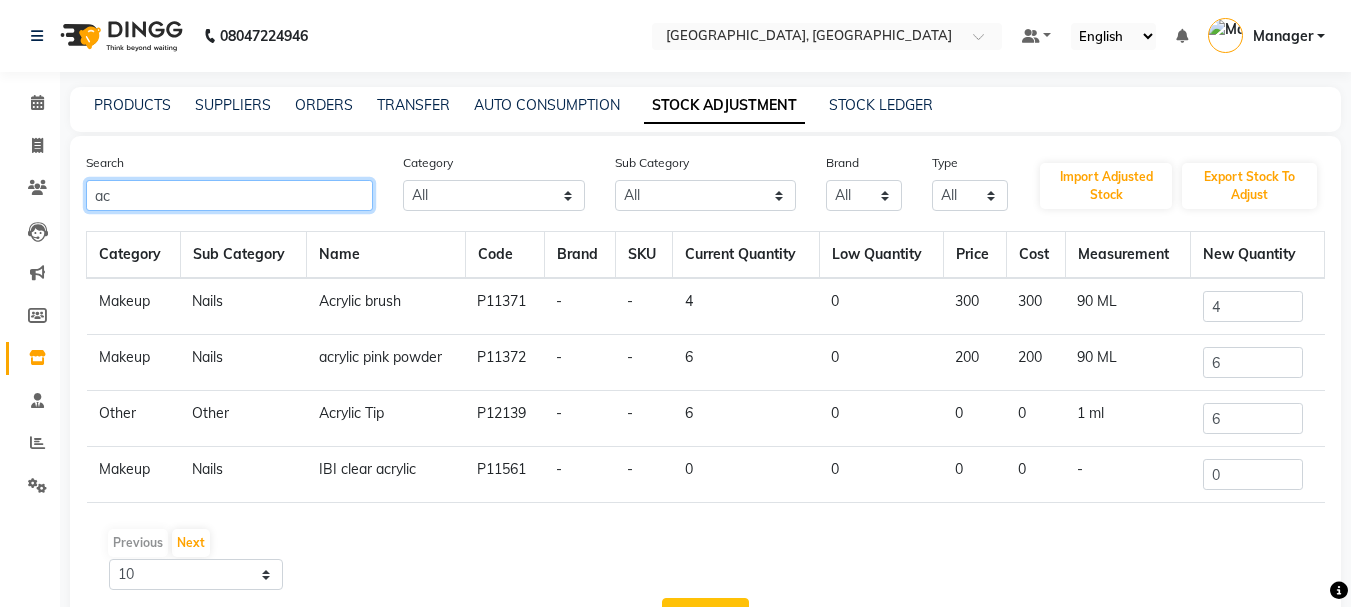 type on "a" 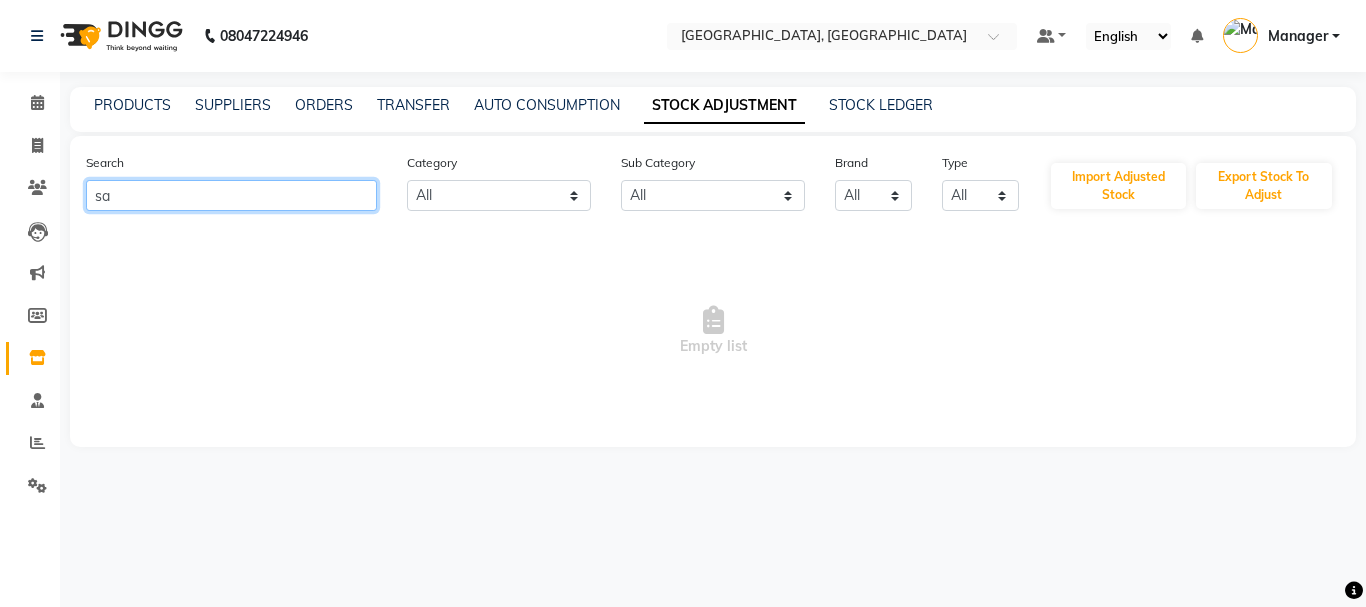 type on "s" 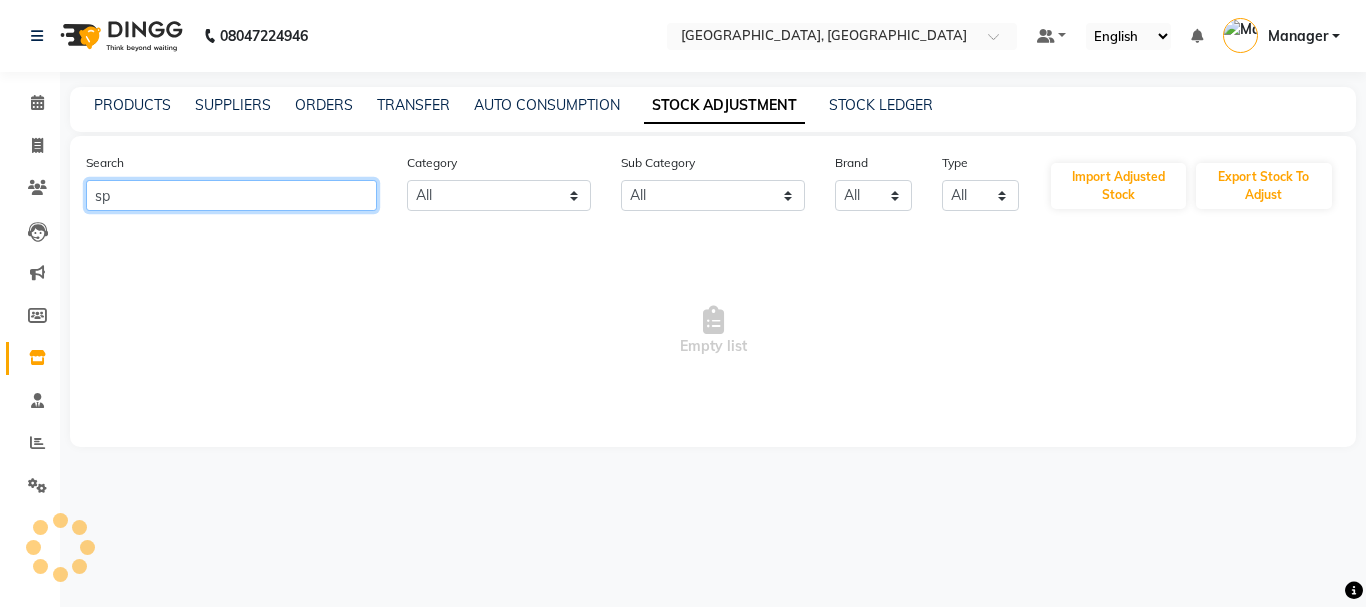 type on "s" 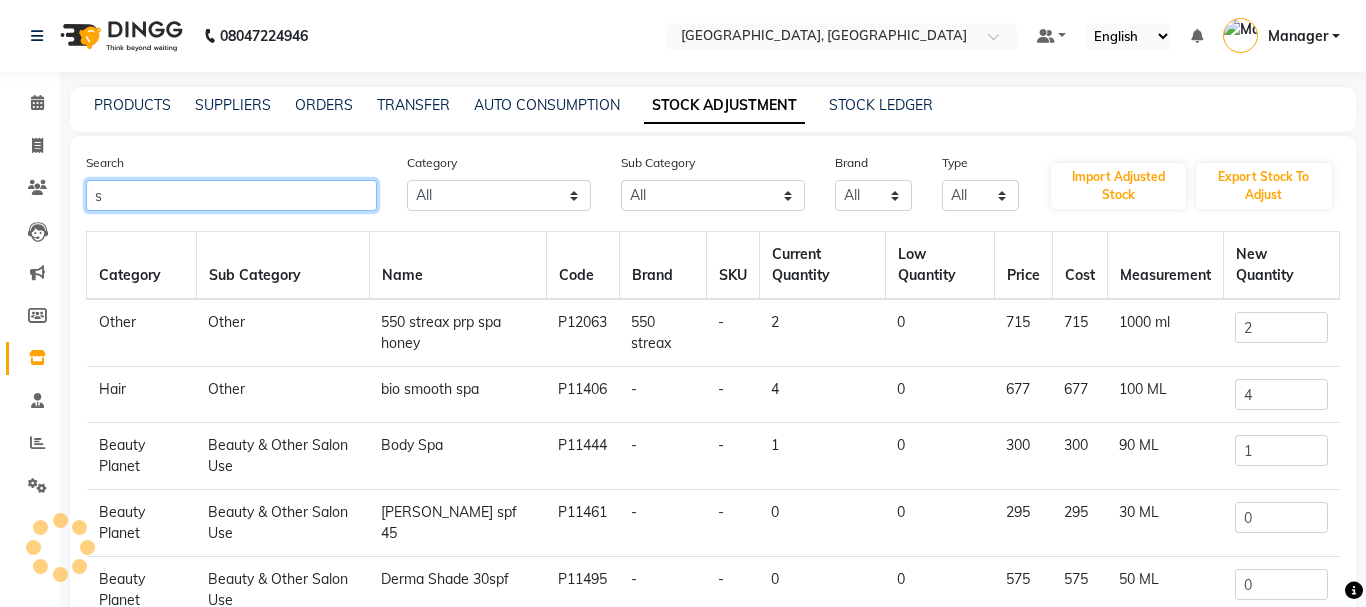 type 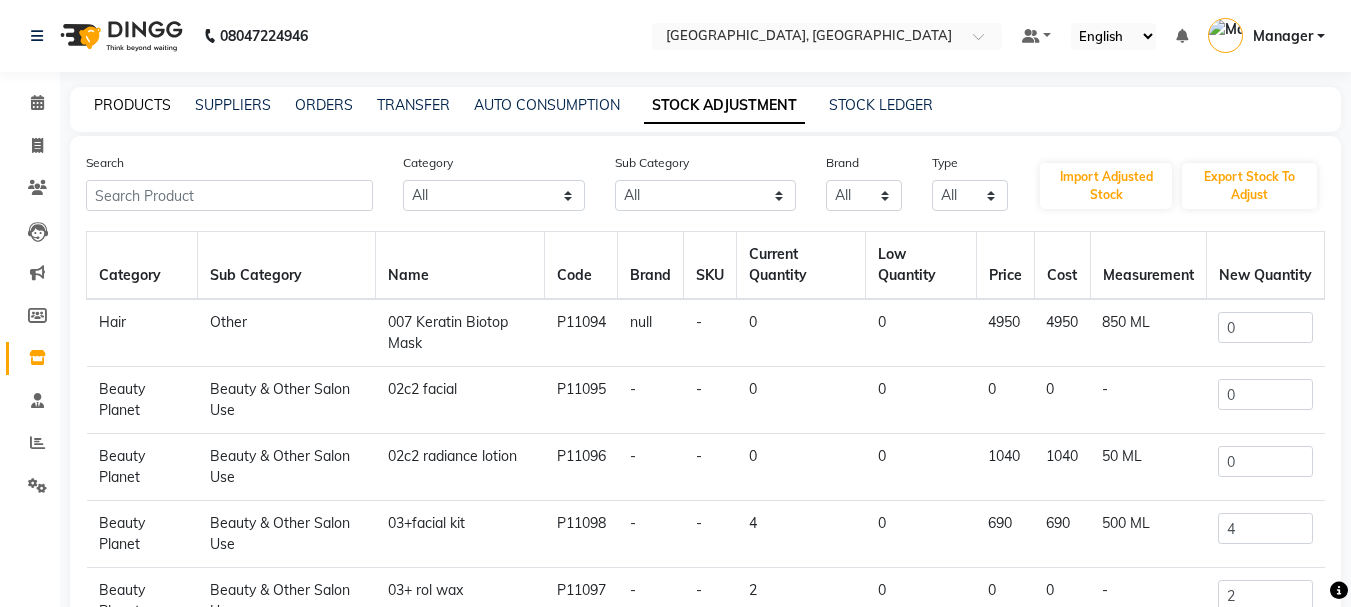 click on "PRODUCTS" 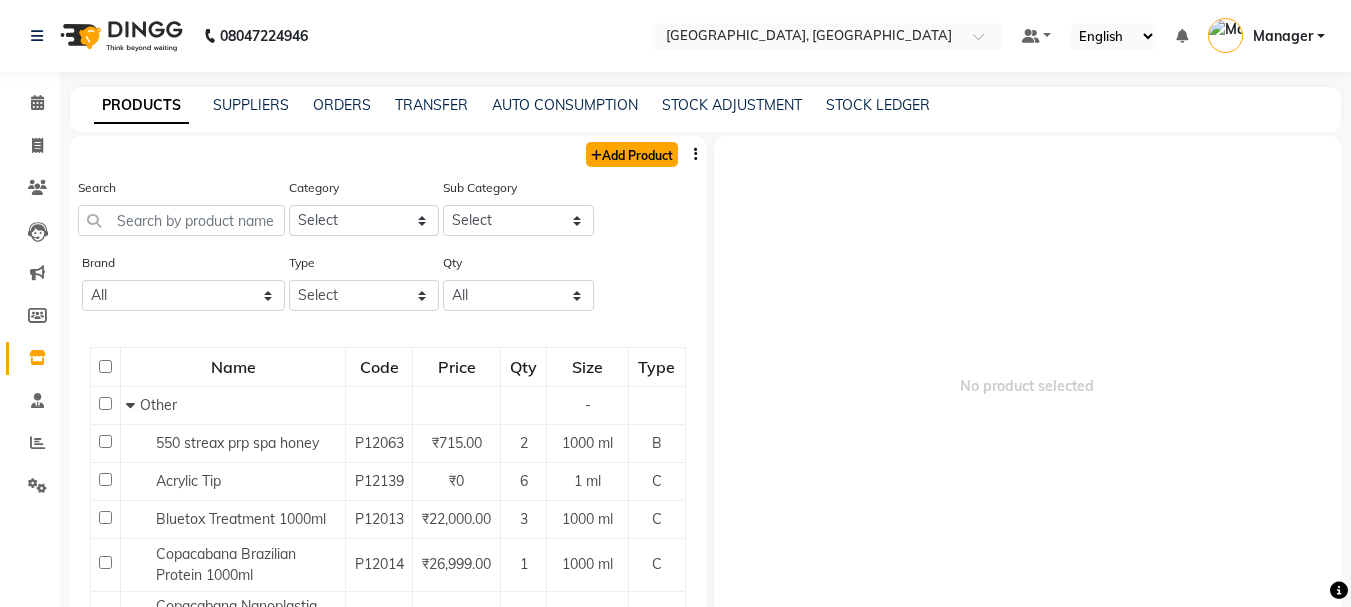 click on "Add Product" 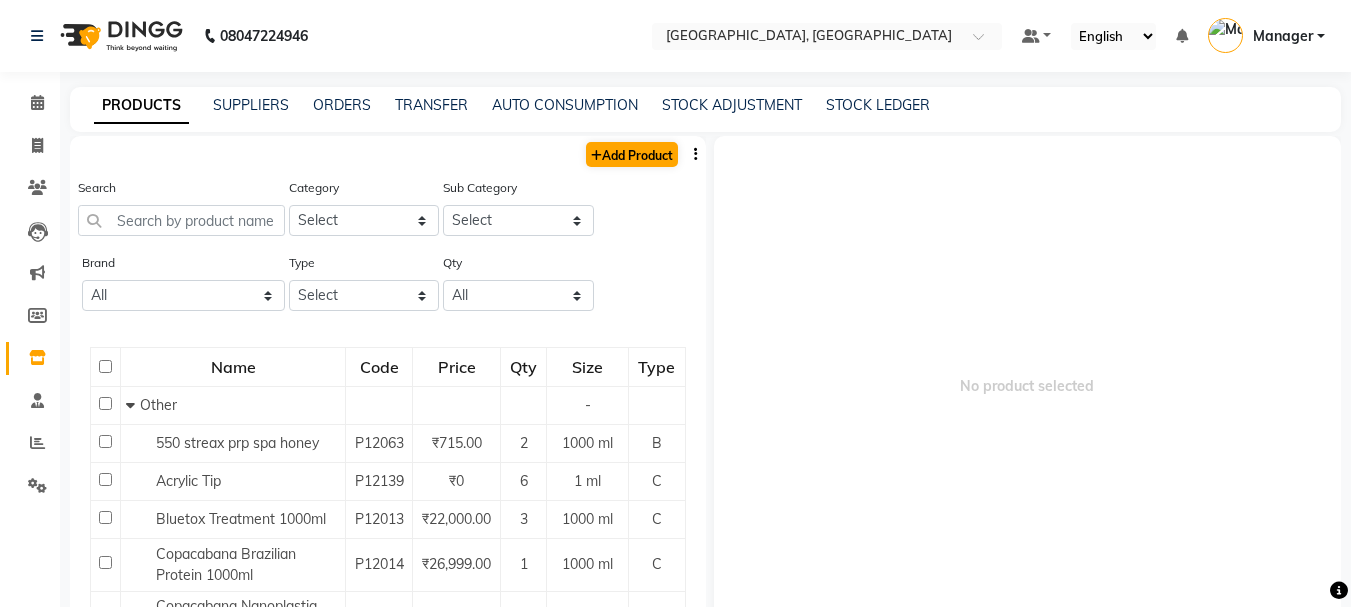 select on "true" 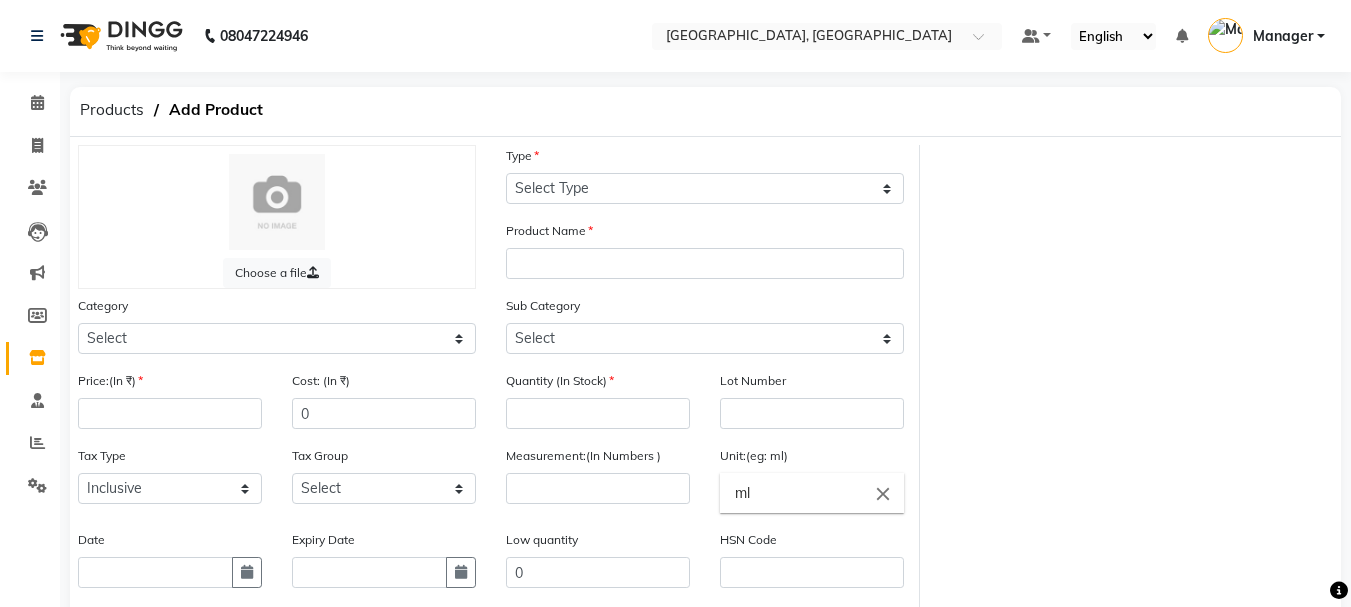 click on "Product Name" 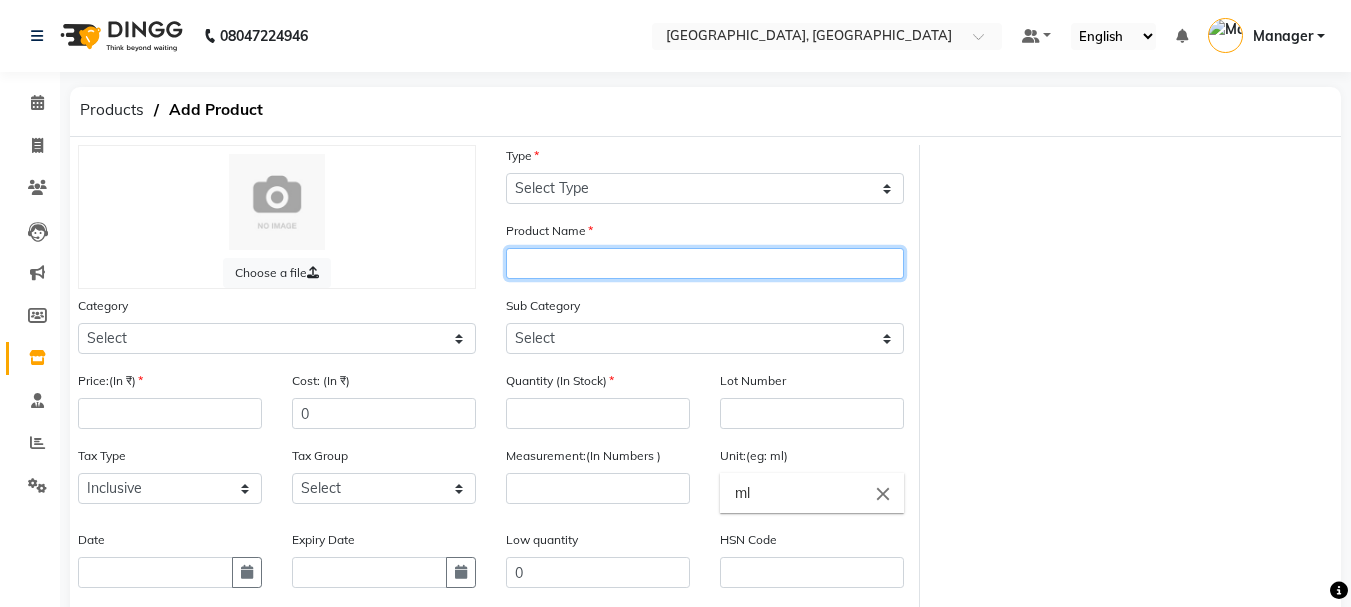 click 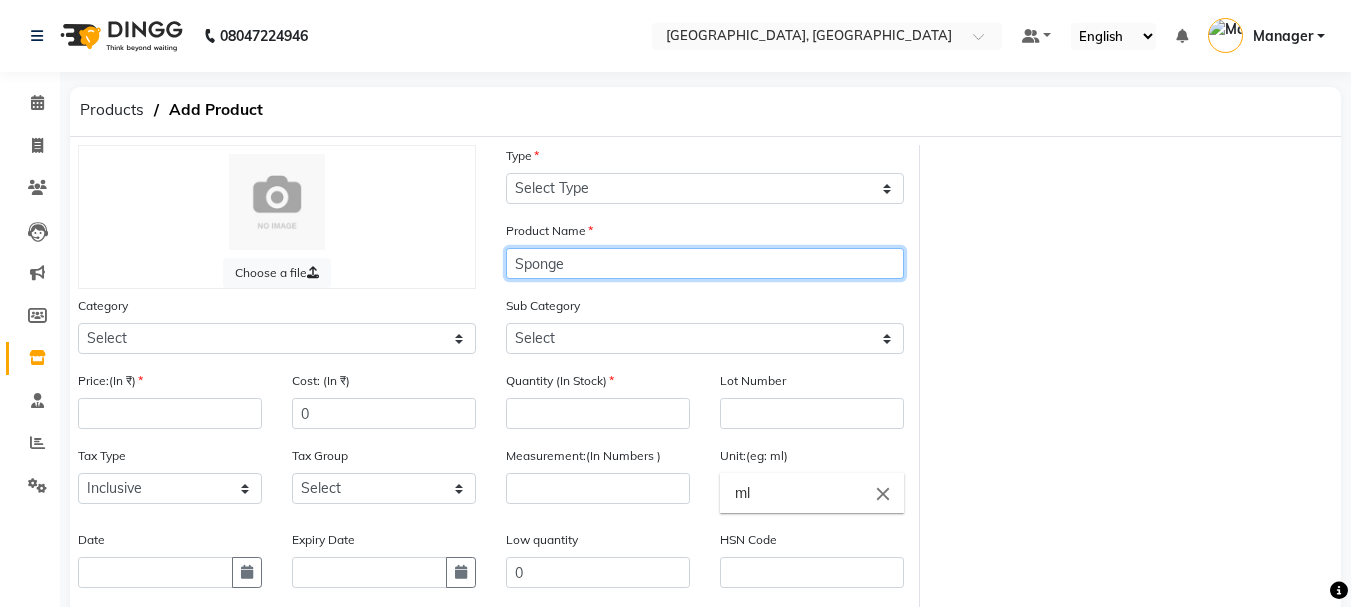 type on "Sponge" 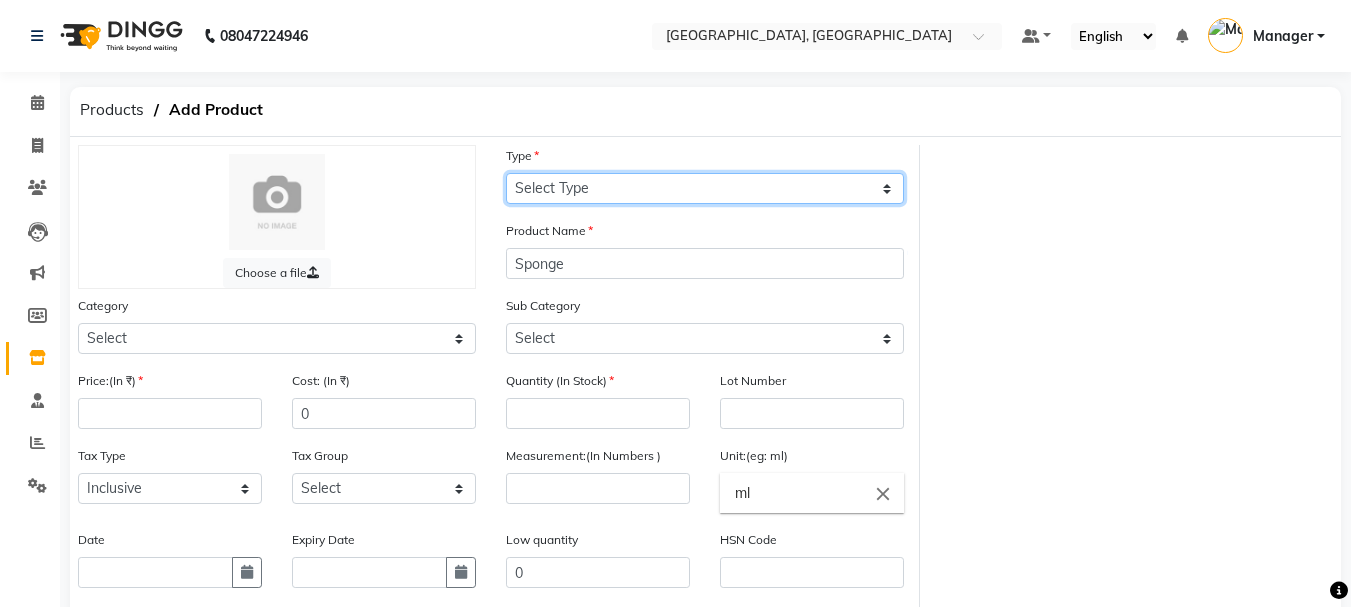 click on "Select Type Both Retail Consumable" 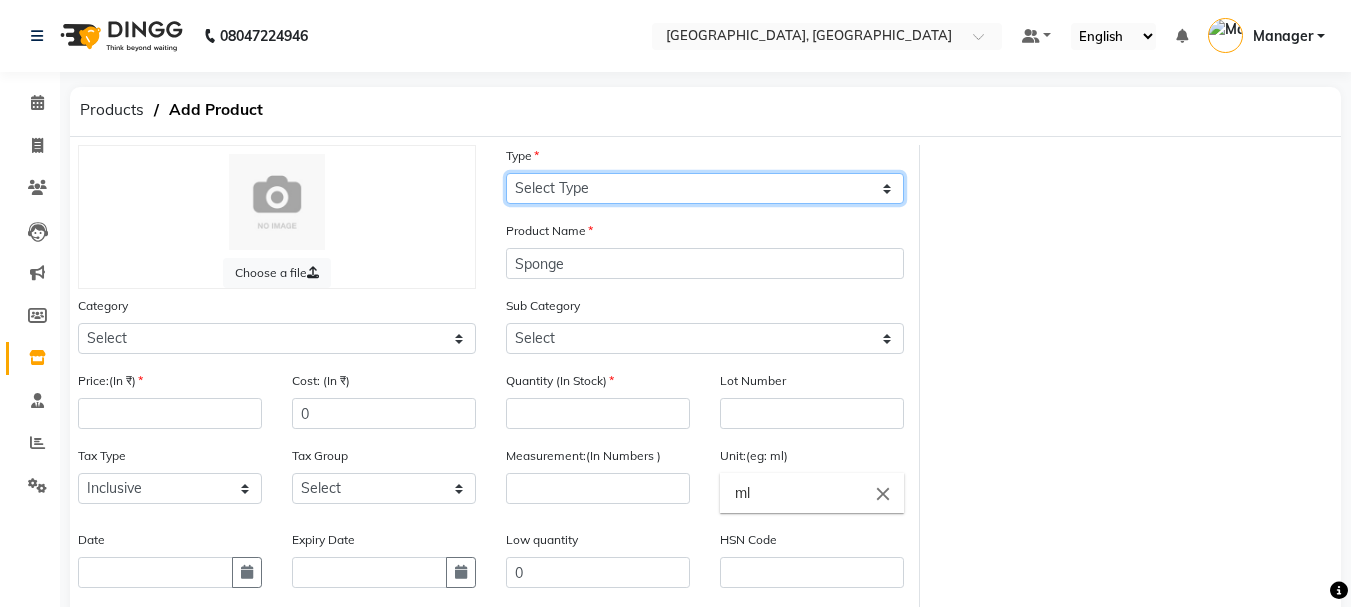 select on "C" 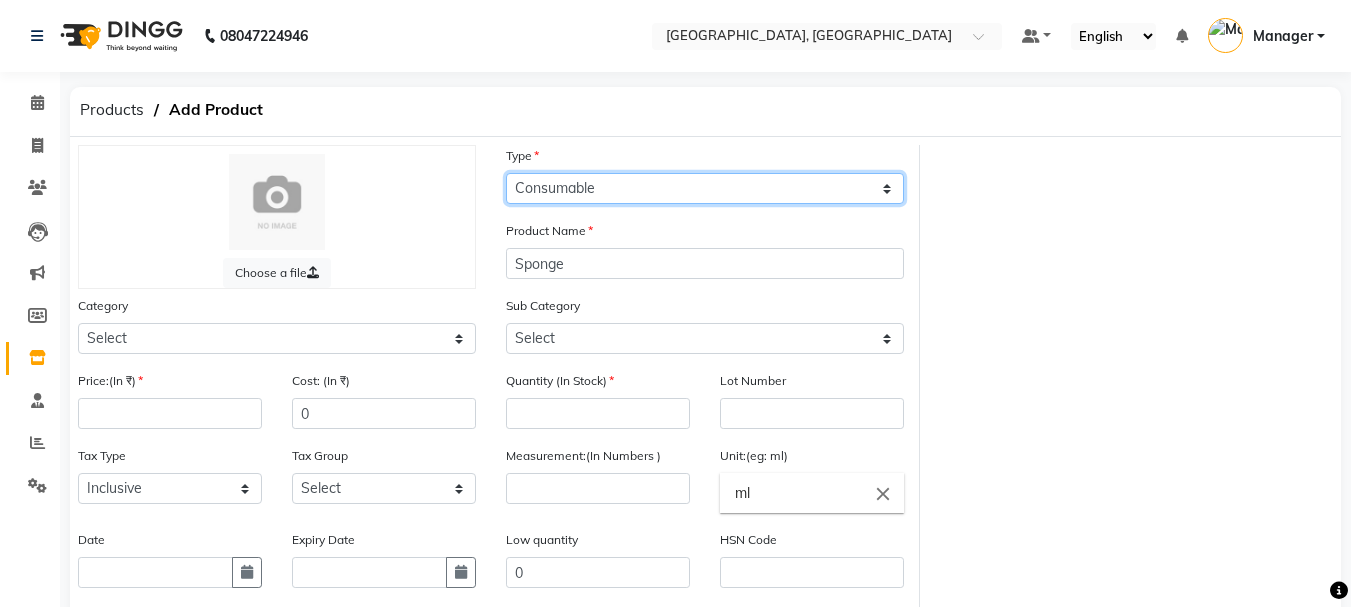 click on "Select Type Both Retail Consumable" 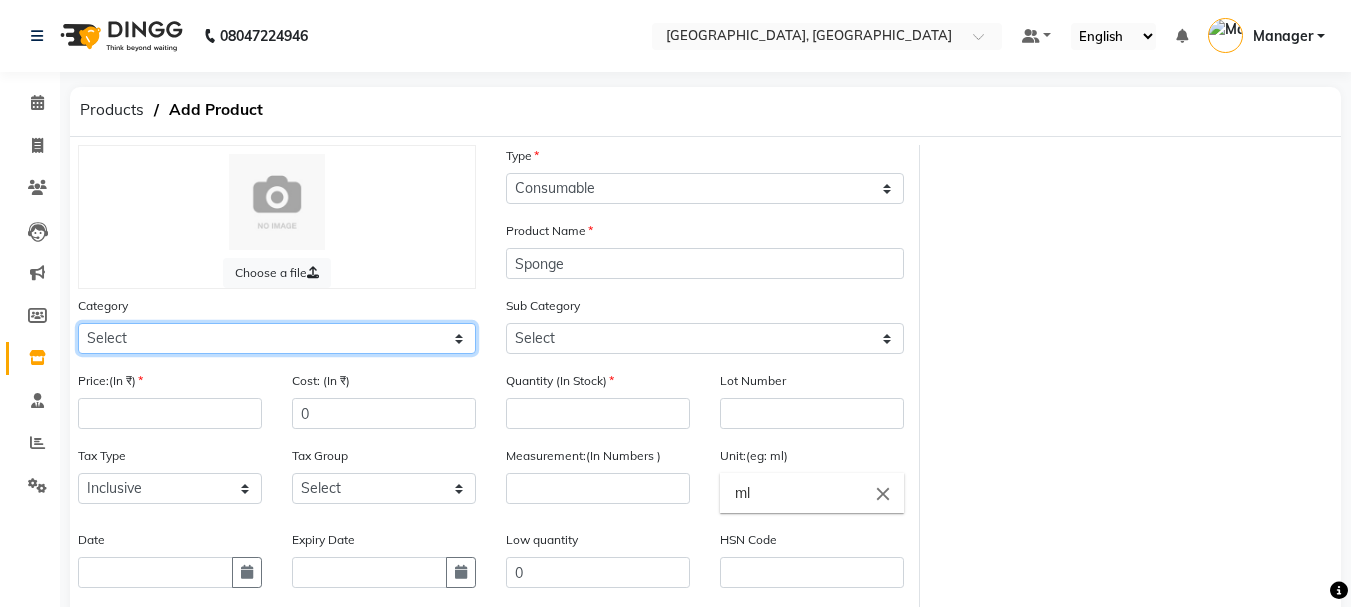 click on "Select Hair Skin Makeup Personal Care Appliances [PERSON_NAME] Waxing Disposable Threading Hands and Feet Beauty Planet [MEDICAL_DATA] Cadiveu Casmara Cheryls Loreal Olaplex Other" 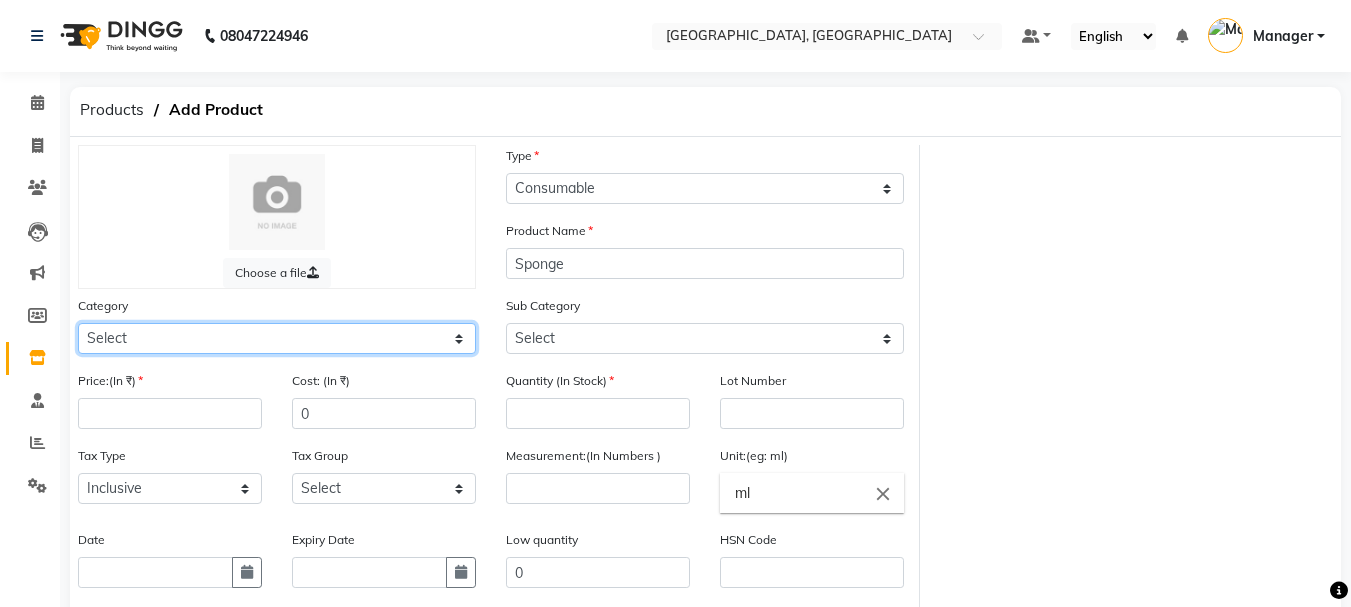 select on "1000" 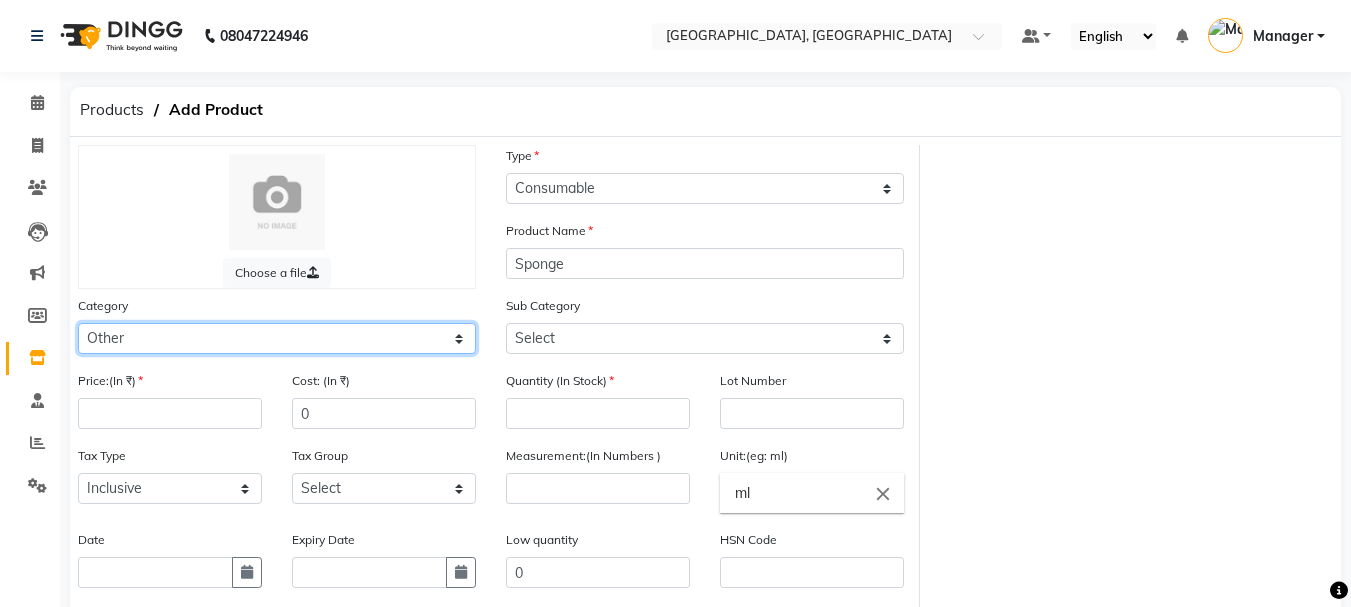 click on "Select Hair Skin Makeup Personal Care Appliances [PERSON_NAME] Waxing Disposable Threading Hands and Feet Beauty Planet [MEDICAL_DATA] Cadiveu Casmara Cheryls Loreal Olaplex Other" 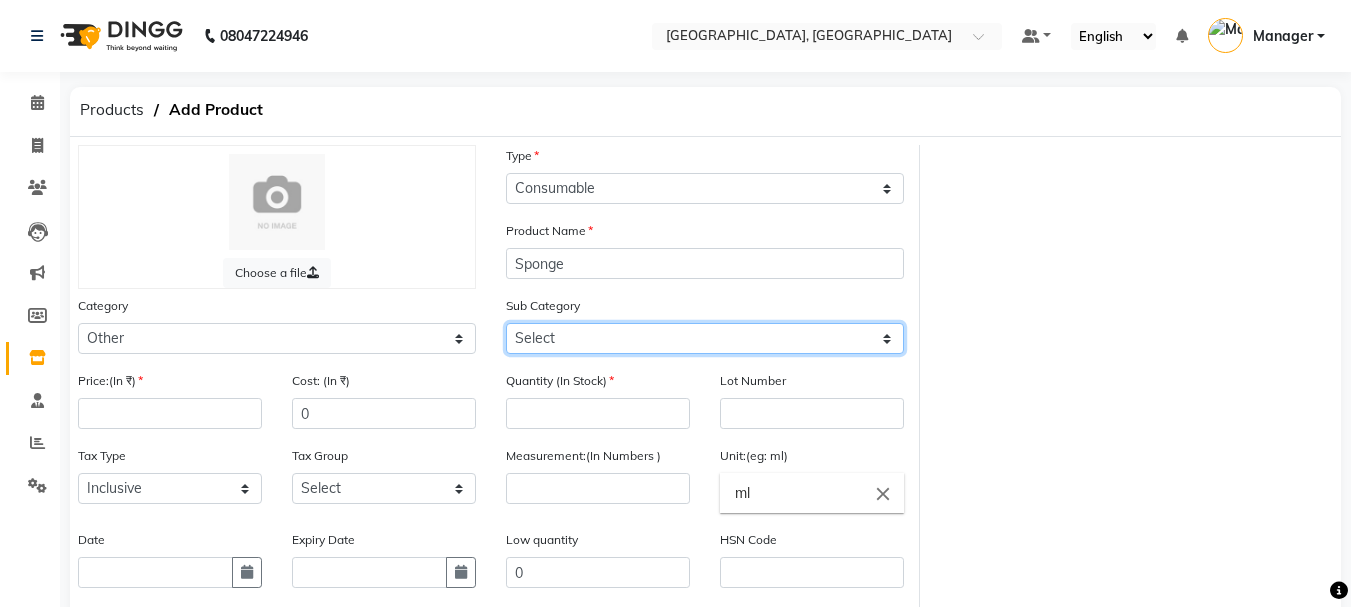 click on "Select Houskeeping Other" 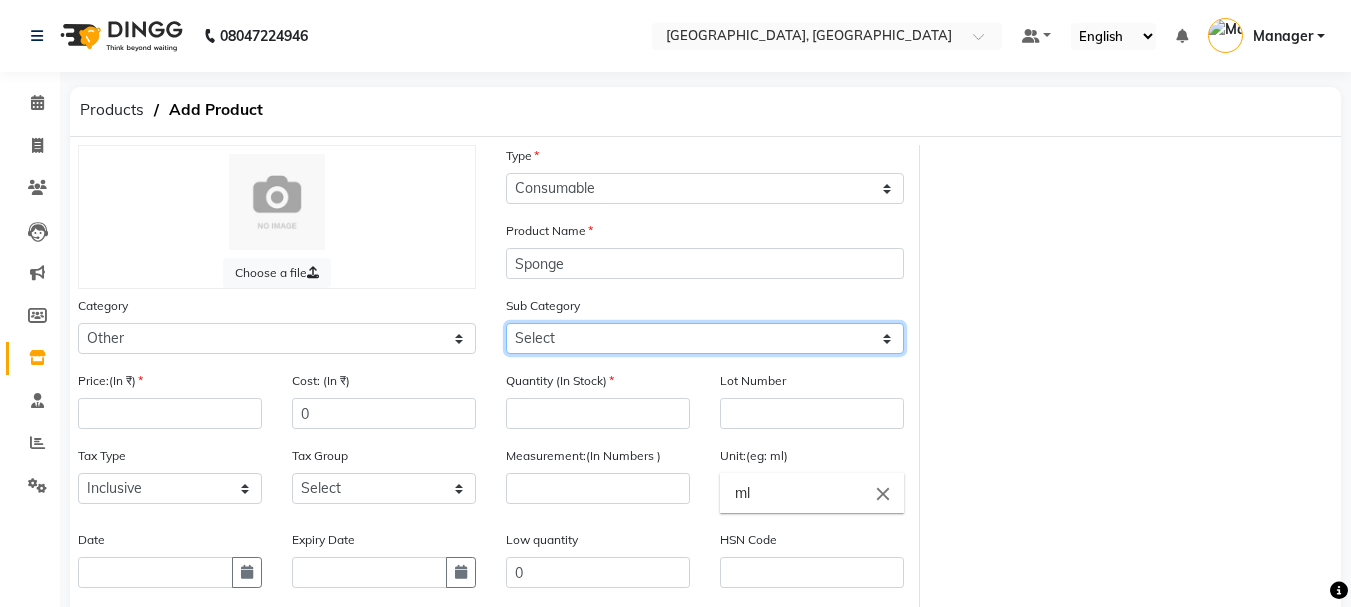 select on "1002" 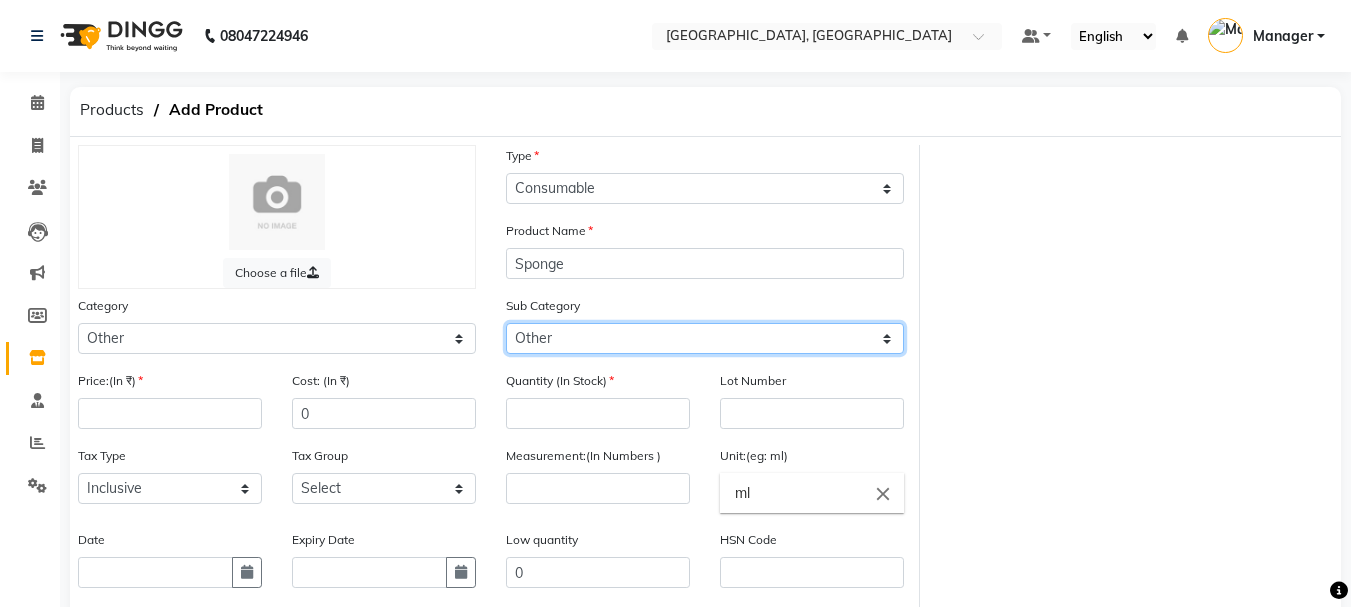 click on "Select Houskeeping Other" 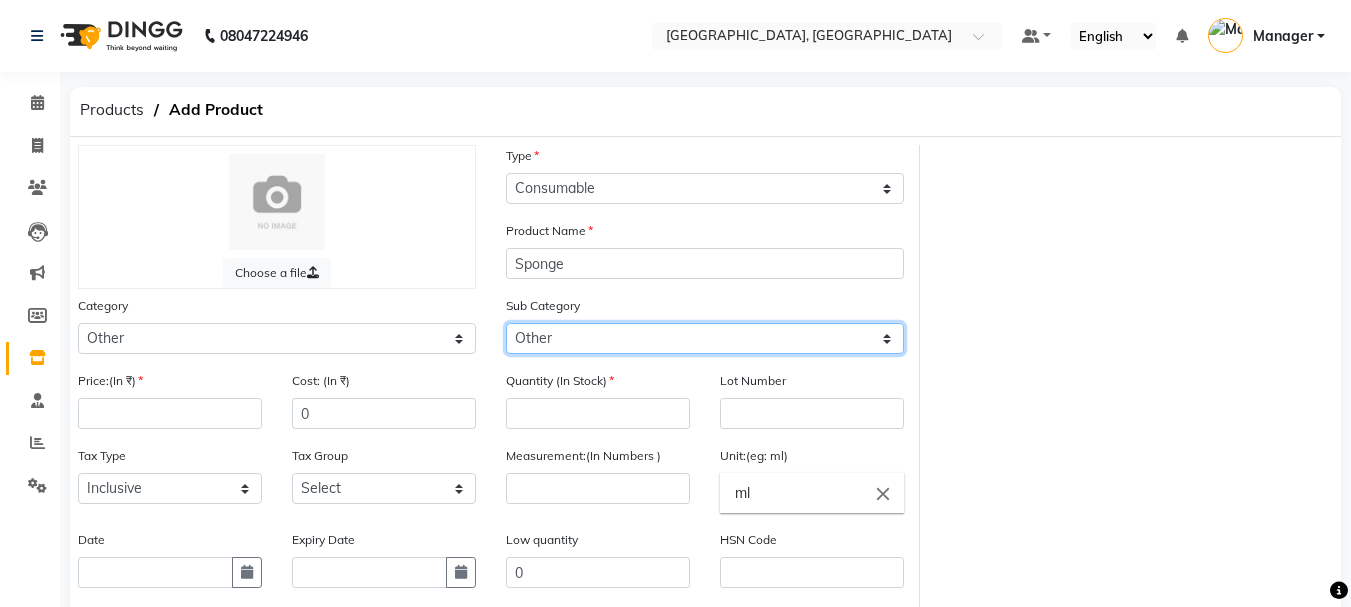 scroll, scrollTop: 264, scrollLeft: 0, axis: vertical 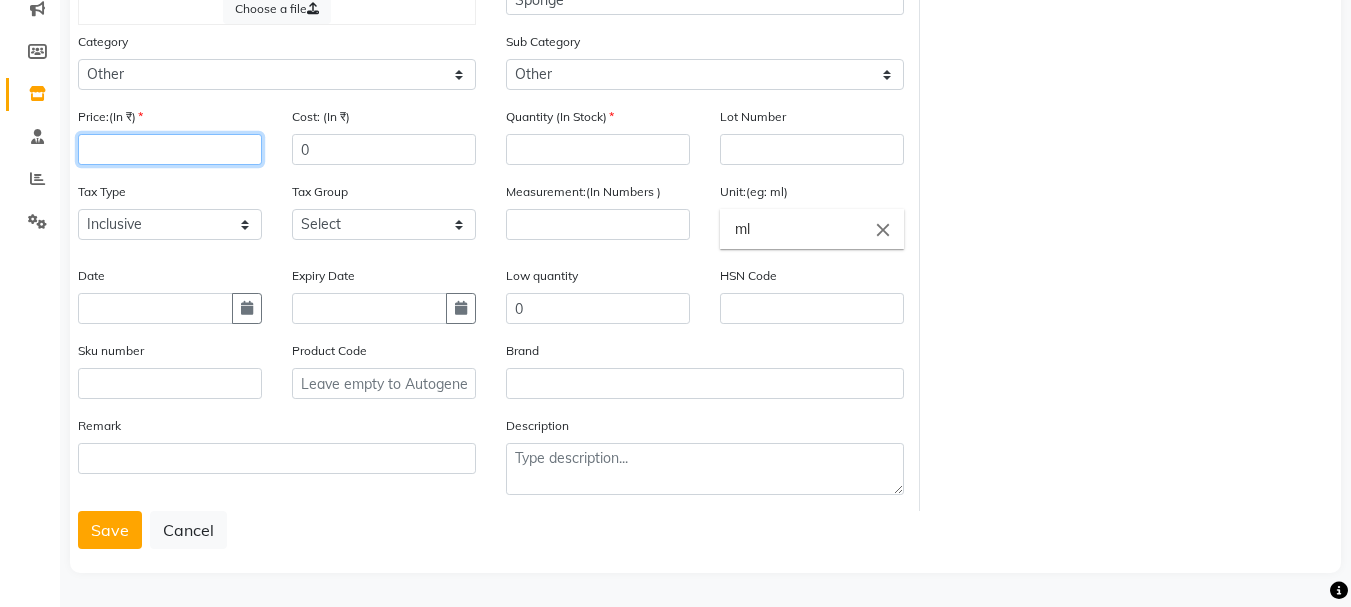 click 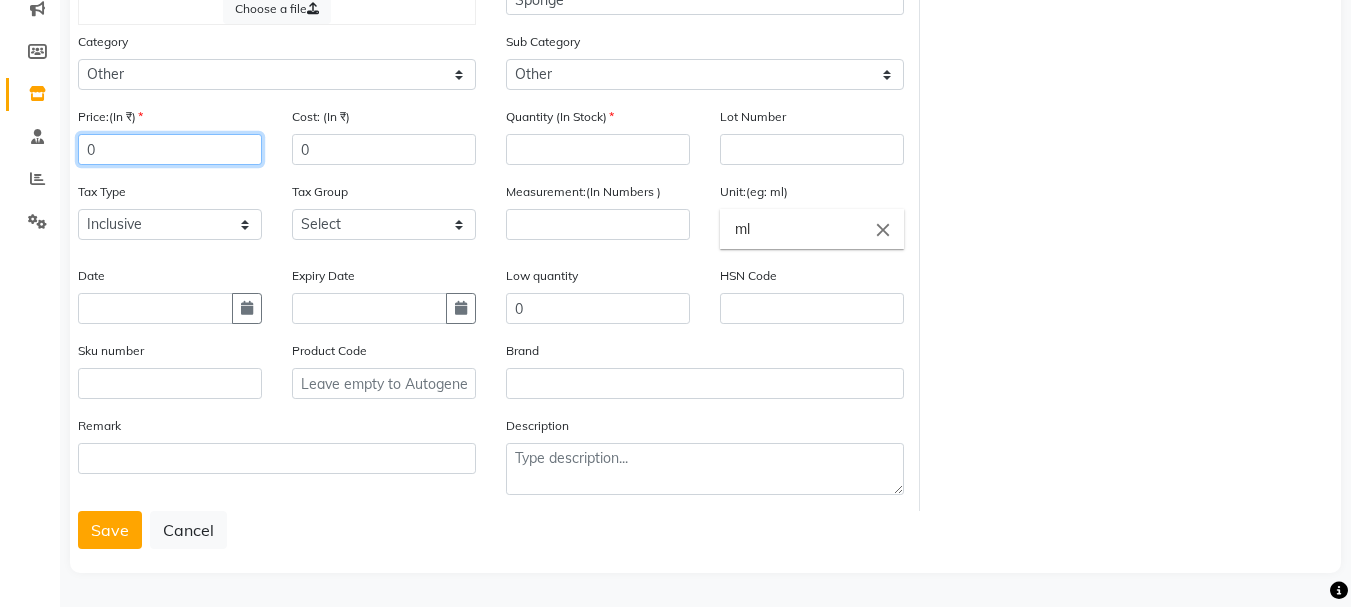 type on "0" 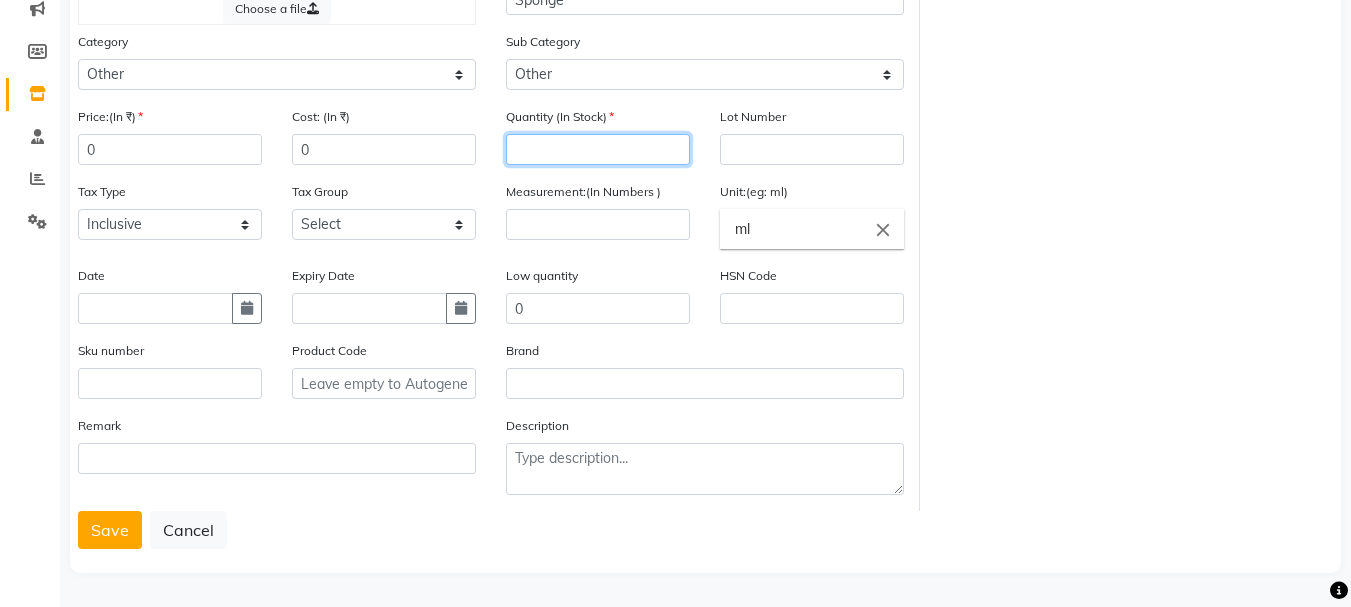 click 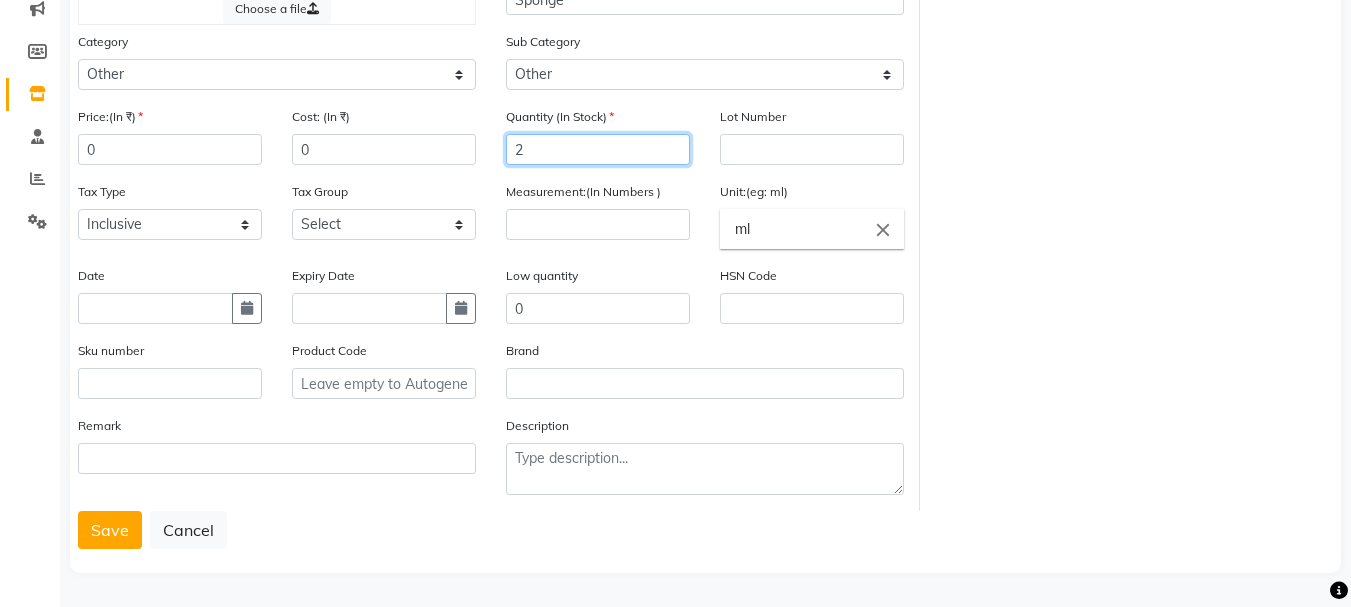 type on "2" 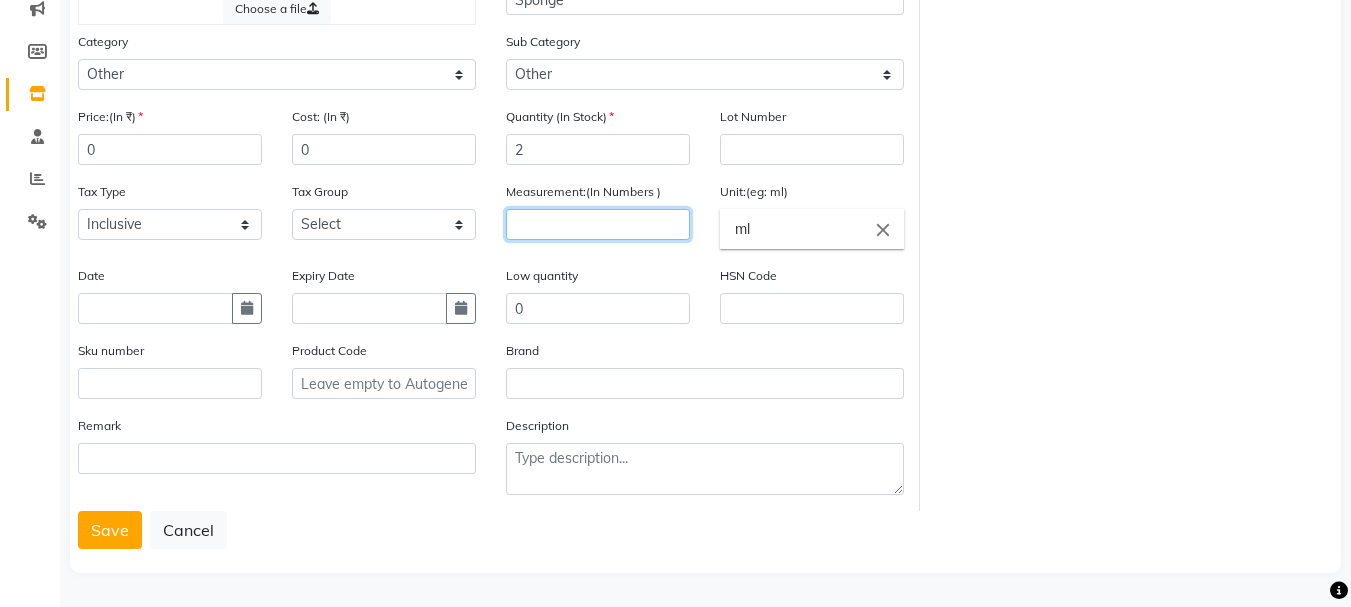 click 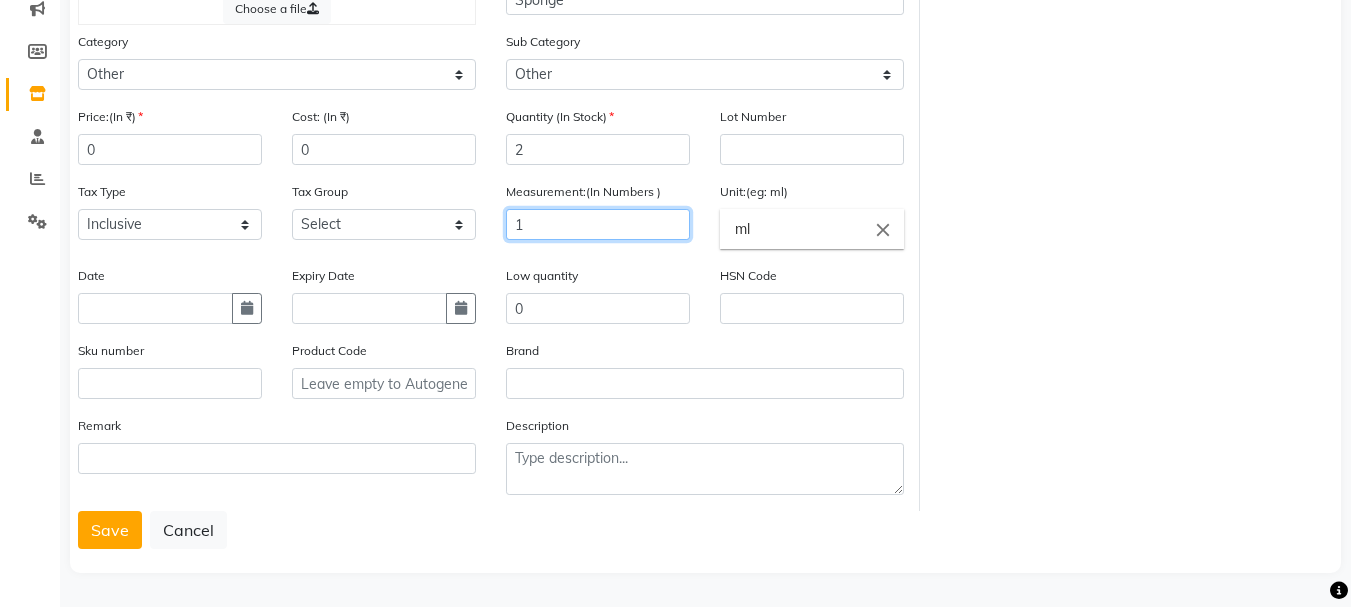 type on "1" 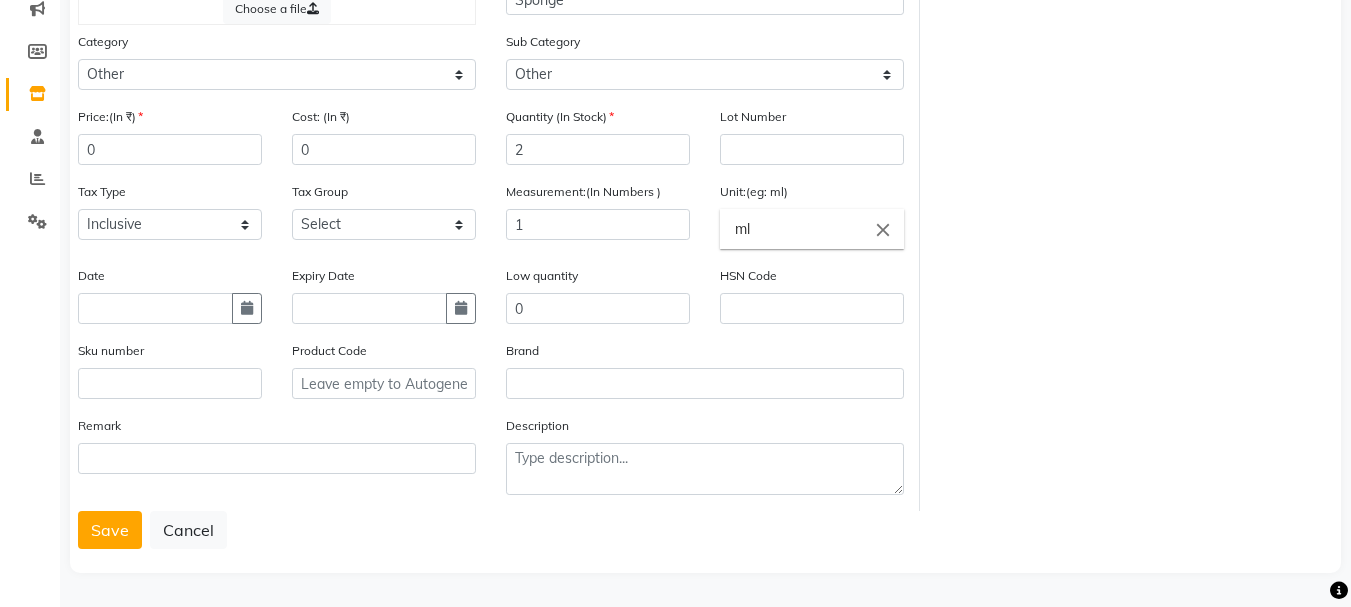 click on "Choose a file Type Select Type Both Retail Consumable Product Name Sponge Category Select Hair Skin Makeup Personal Care Appliances [PERSON_NAME] Waxing Disposable Threading Hands and Feet Beauty Planet [MEDICAL_DATA] Cadiveu Casmara Cheryls Loreal Olaplex Other Sub Category Select Houskeeping Other Price:(In ₹) 0 Cost: (In ₹) 0 Quantity (In Stock) 2 Lot Number Tax Type Select Inclusive Exclusive Tax Group Select GST Measurement:(In Numbers ) 1 Unit:(eg: ml) ml close Date Expiry Date Low quantity 0 HSN Code Sku number Product Code Brand Remark Description" 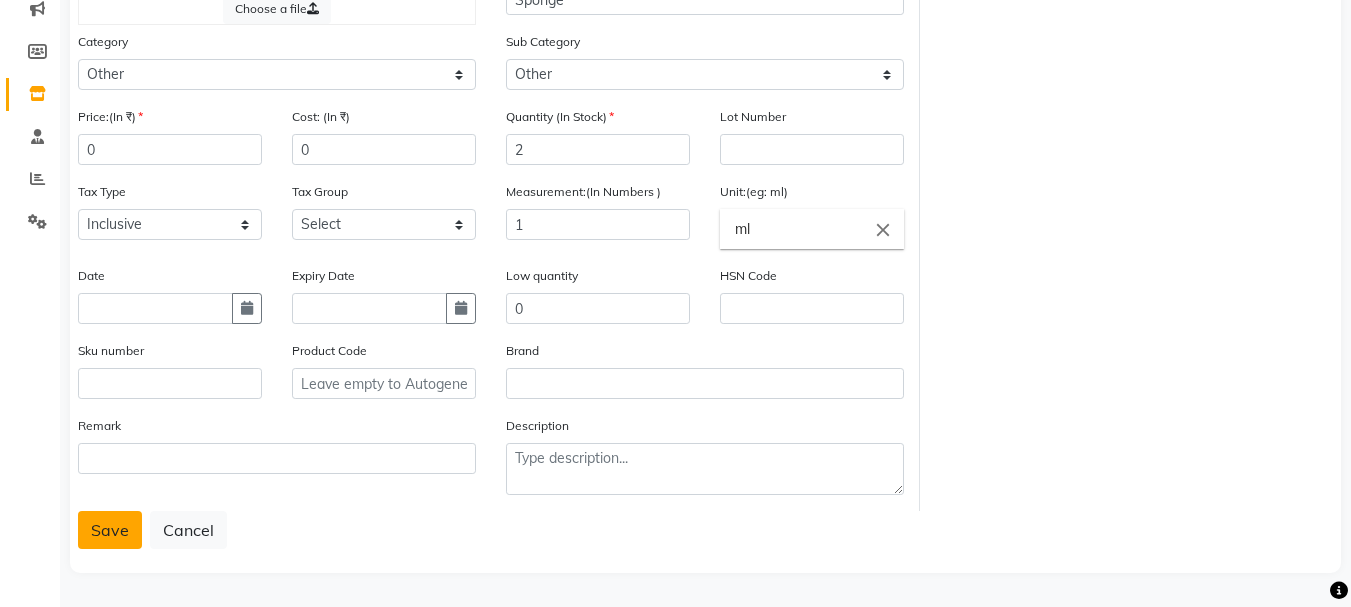 click on "Save" 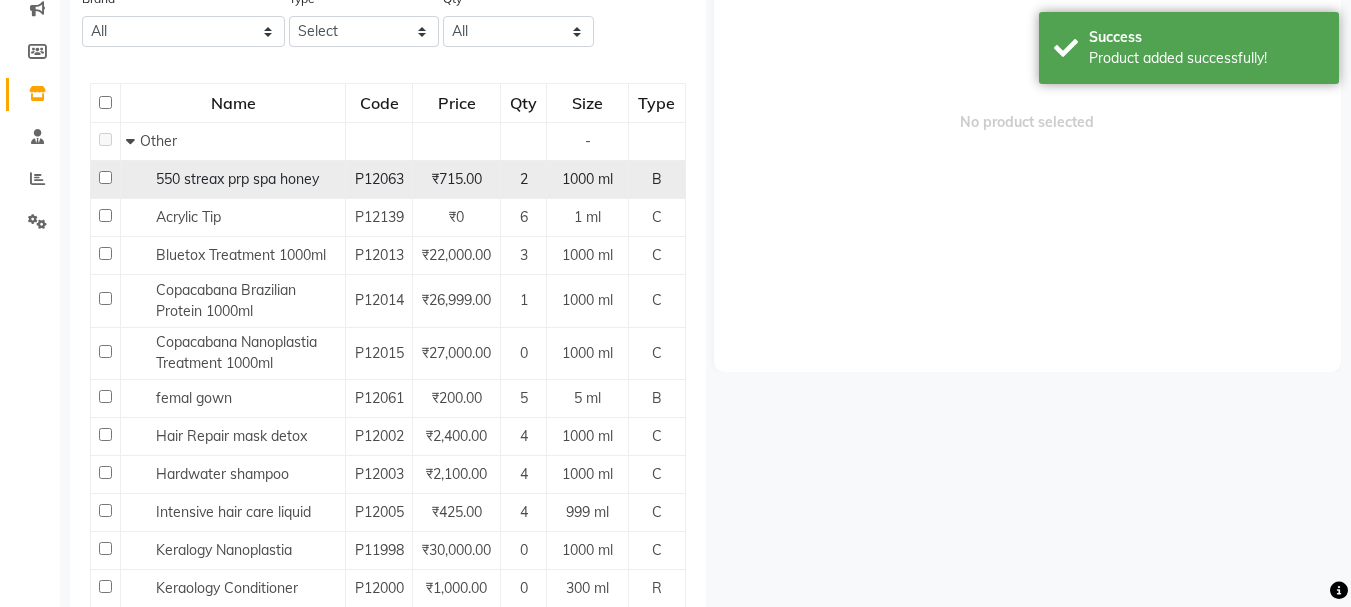 scroll, scrollTop: 13, scrollLeft: 0, axis: vertical 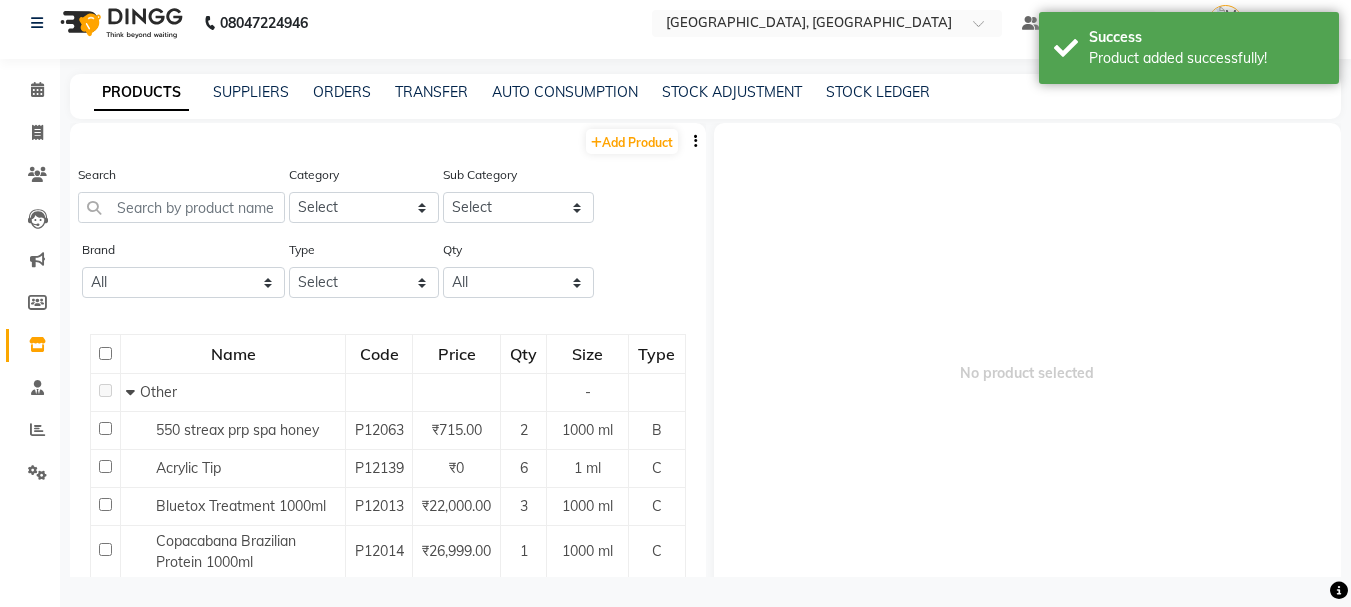 click on "PRODUCTS SUPPLIERS ORDERS TRANSFER AUTO CONSUMPTION STOCK ADJUSTMENT STOCK LEDGER" 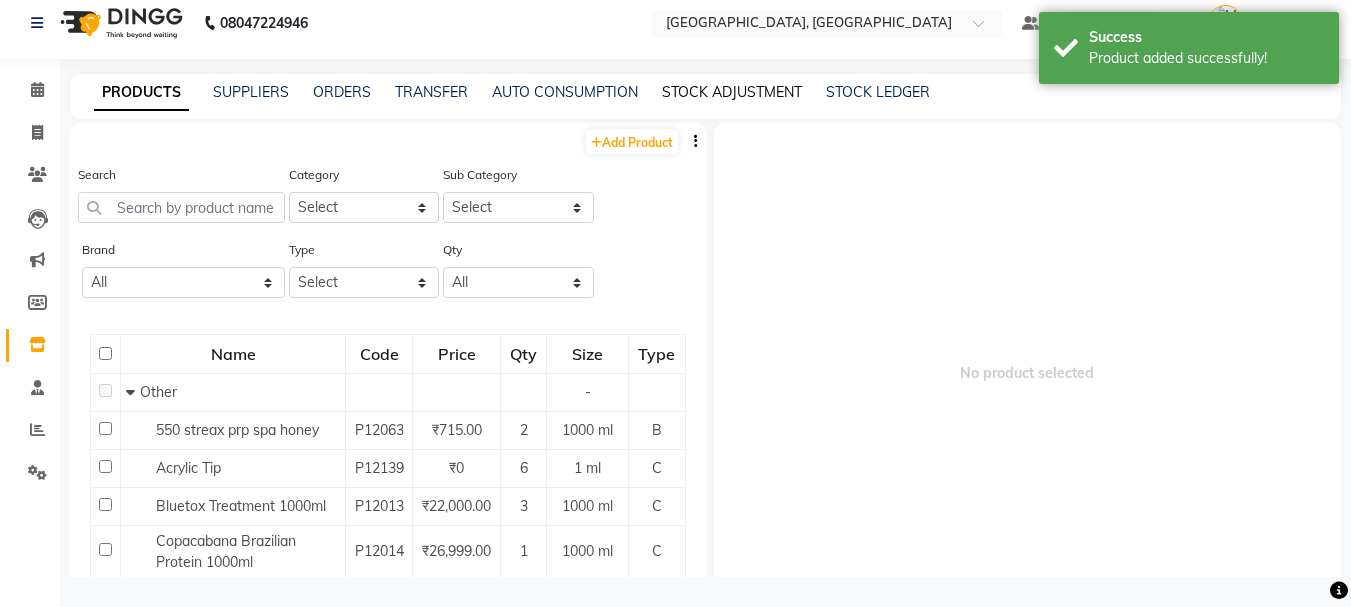 click on "STOCK ADJUSTMENT" 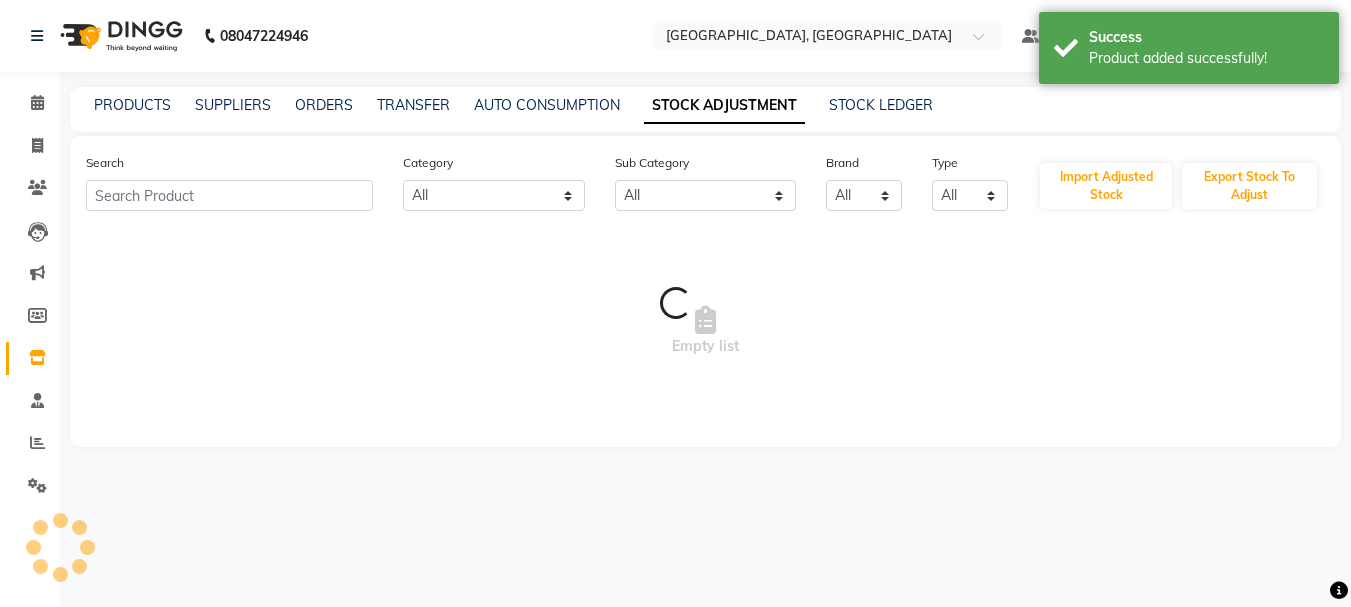 scroll, scrollTop: 0, scrollLeft: 0, axis: both 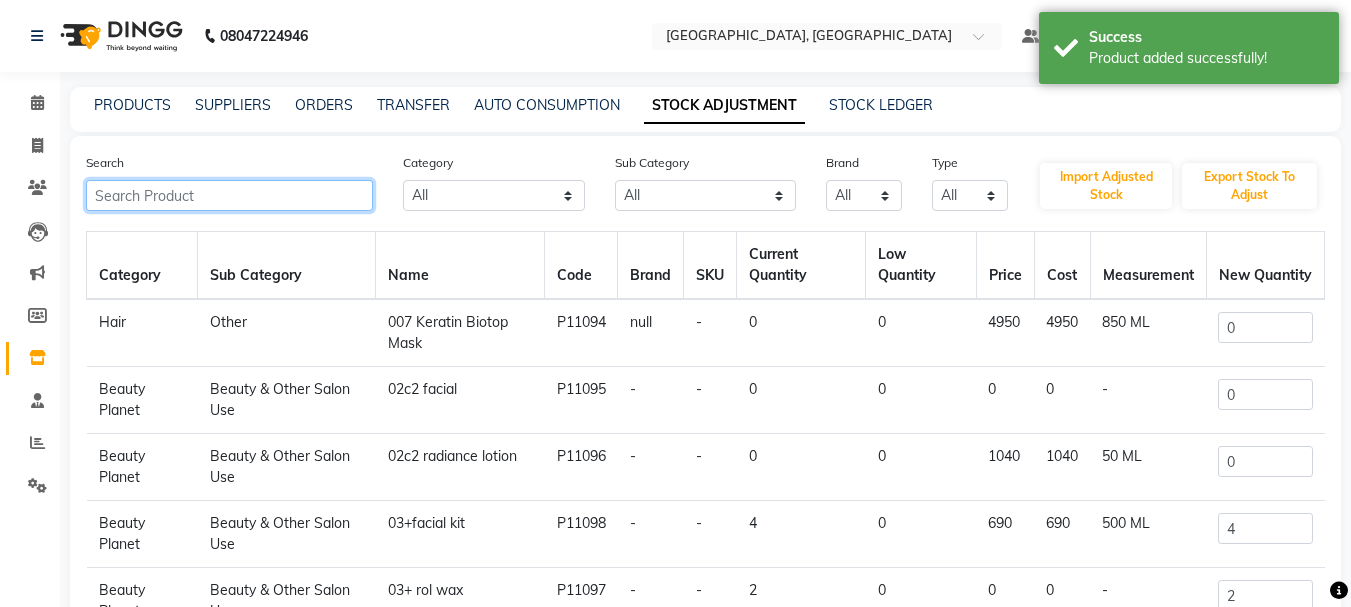 click 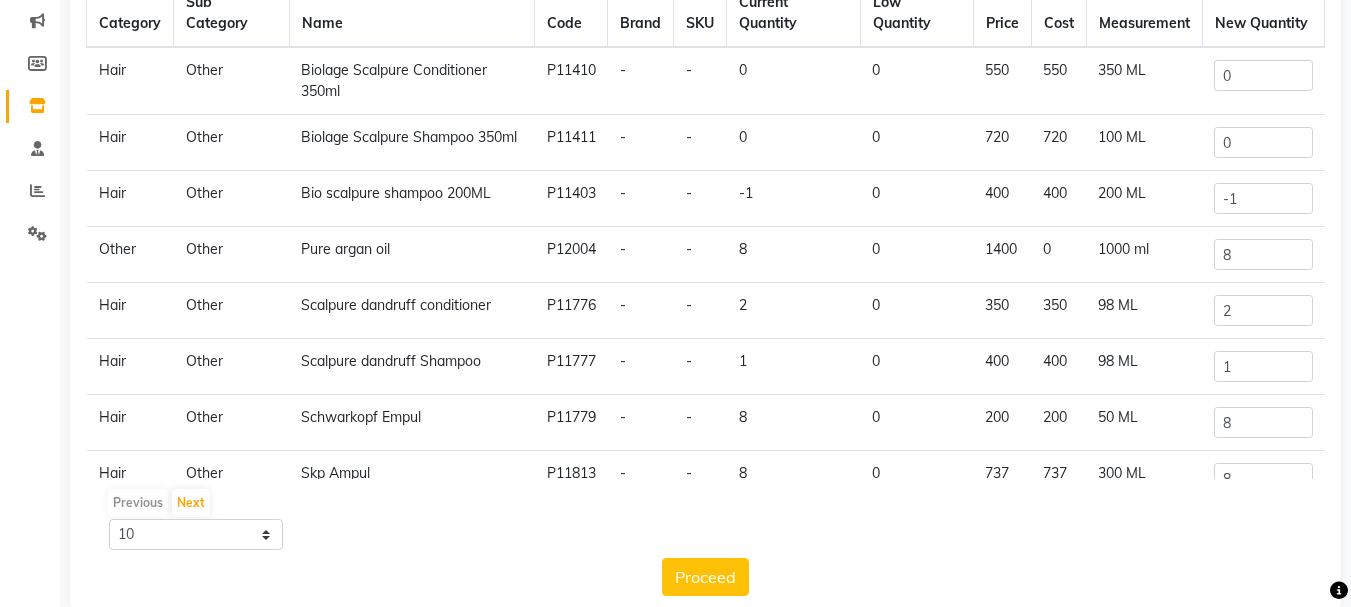scroll, scrollTop: 155, scrollLeft: 0, axis: vertical 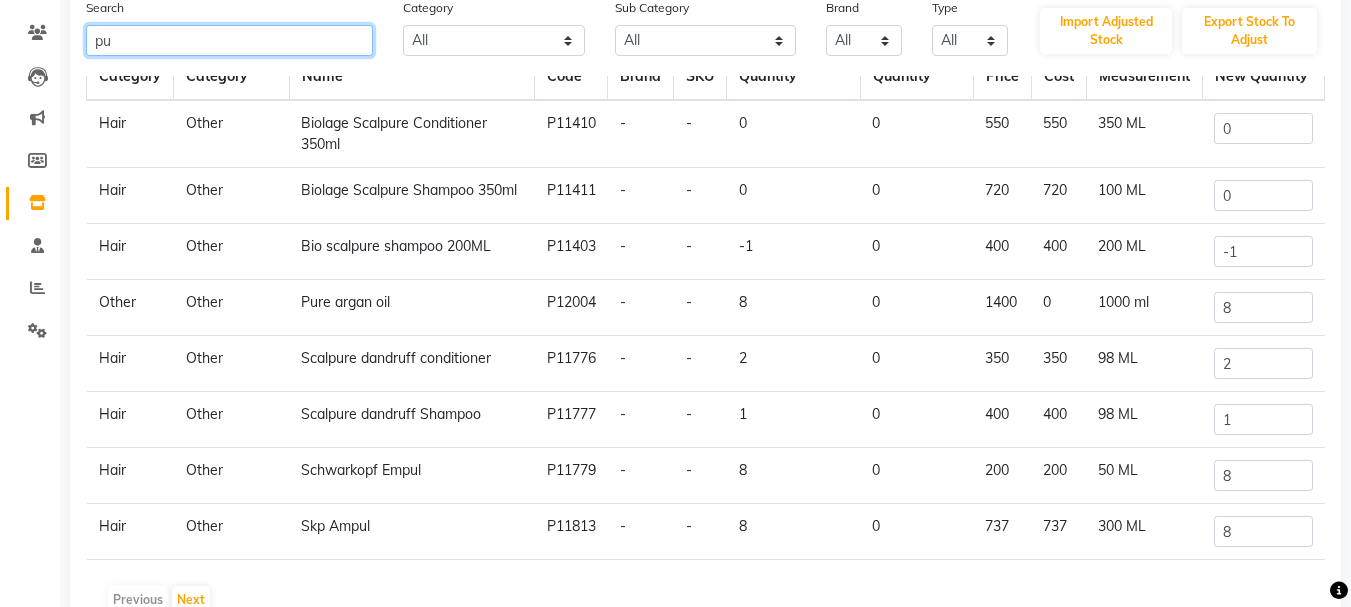 click on "pu" 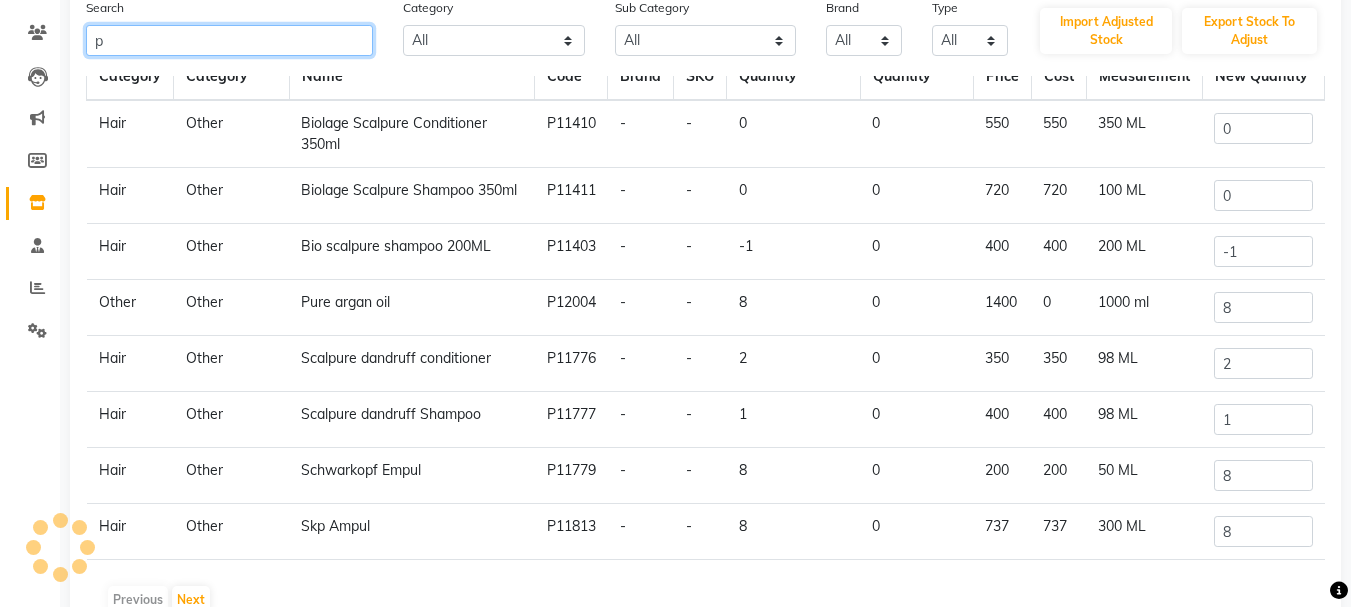 type 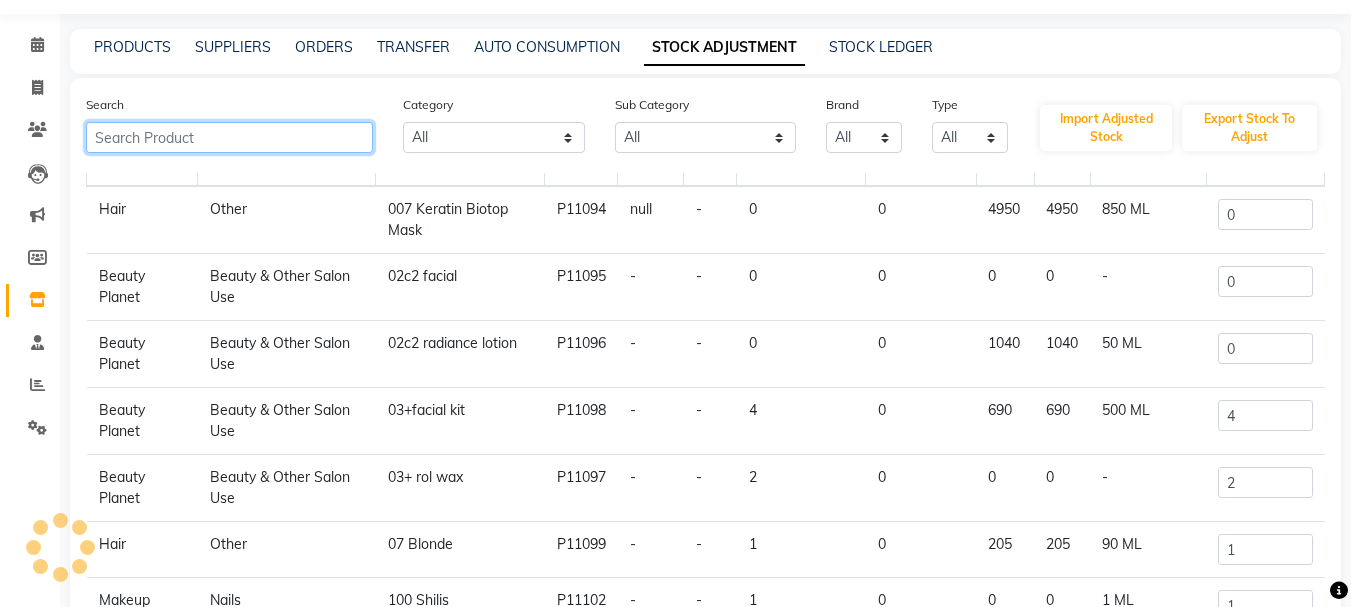 scroll, scrollTop: 14, scrollLeft: 0, axis: vertical 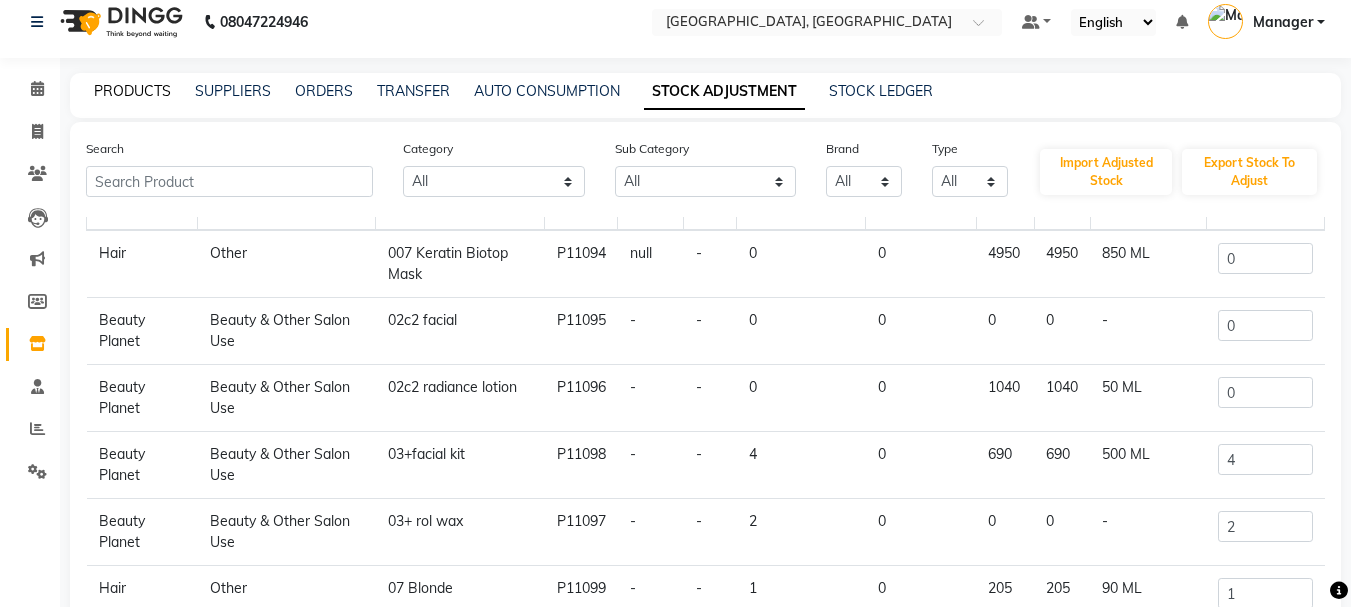 click on "PRODUCTS" 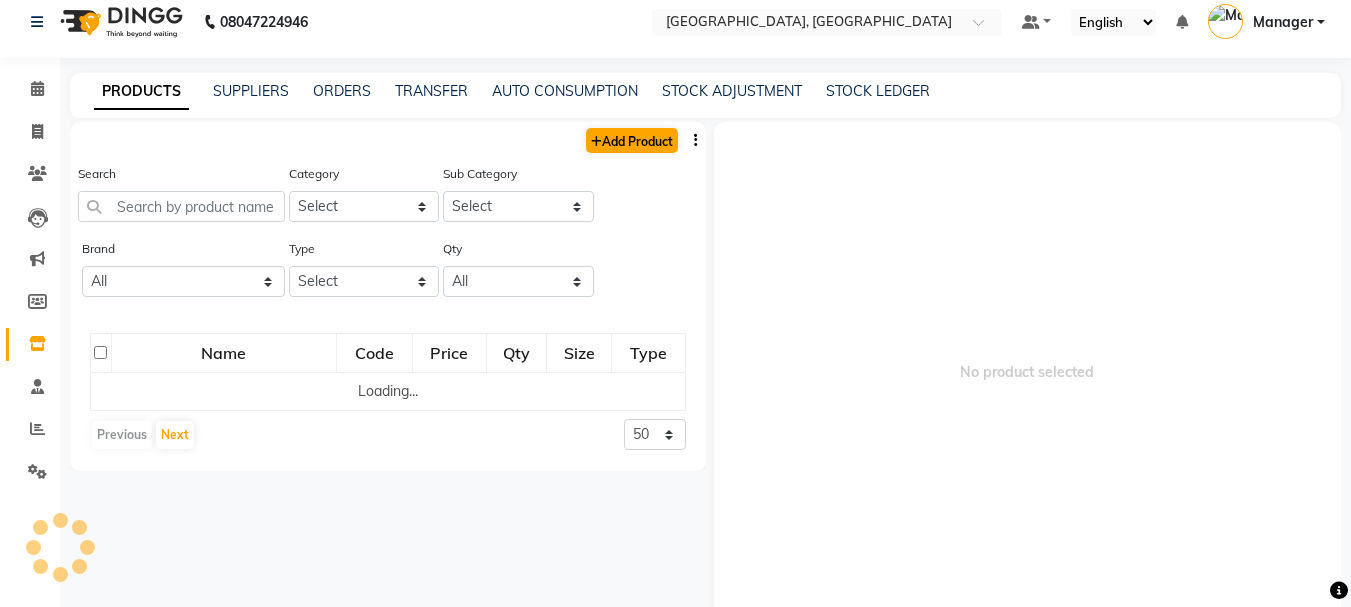 scroll, scrollTop: 13, scrollLeft: 0, axis: vertical 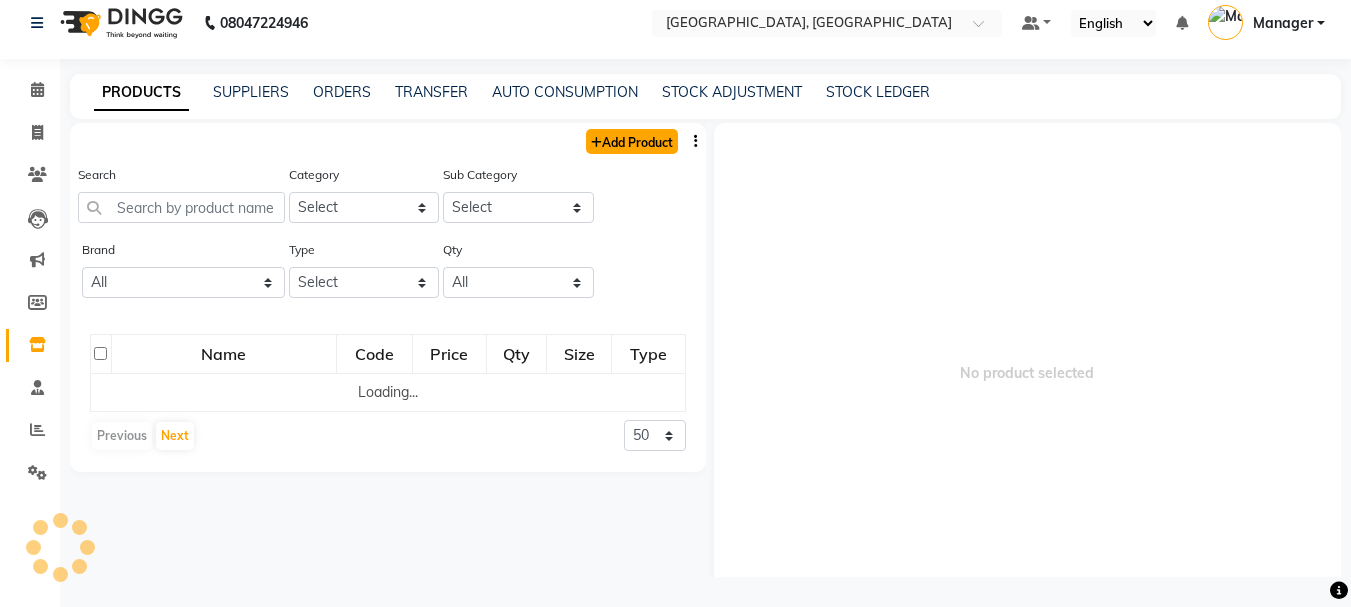 click on "Add Product" 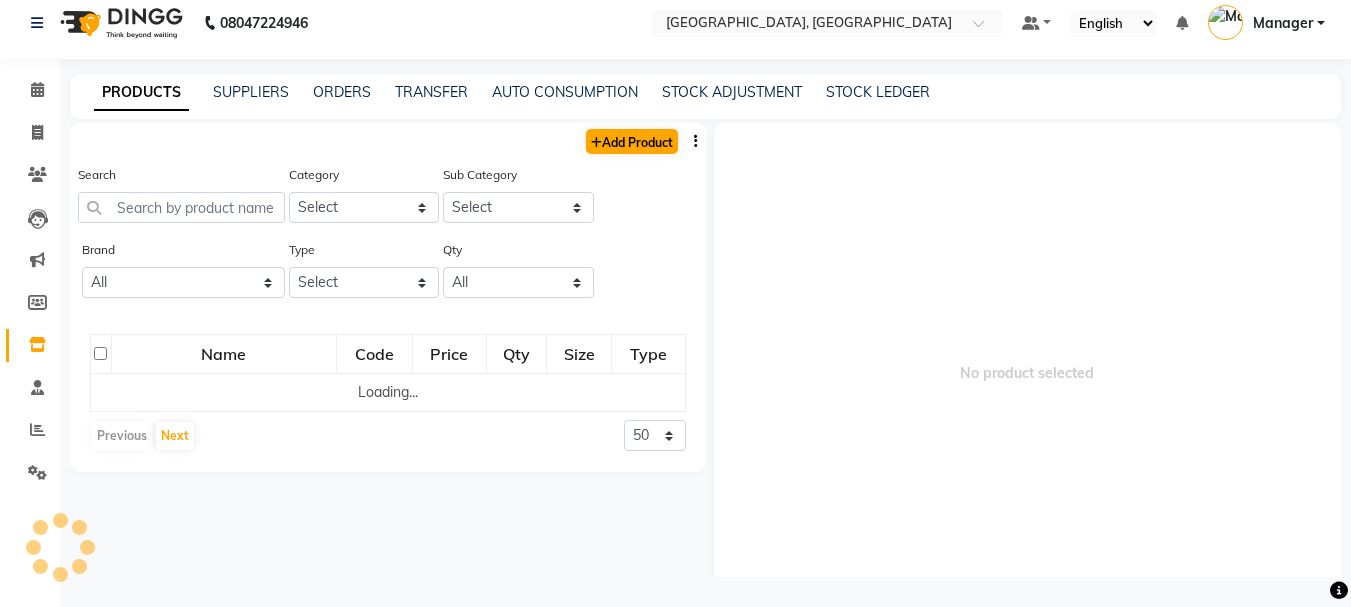 select on "true" 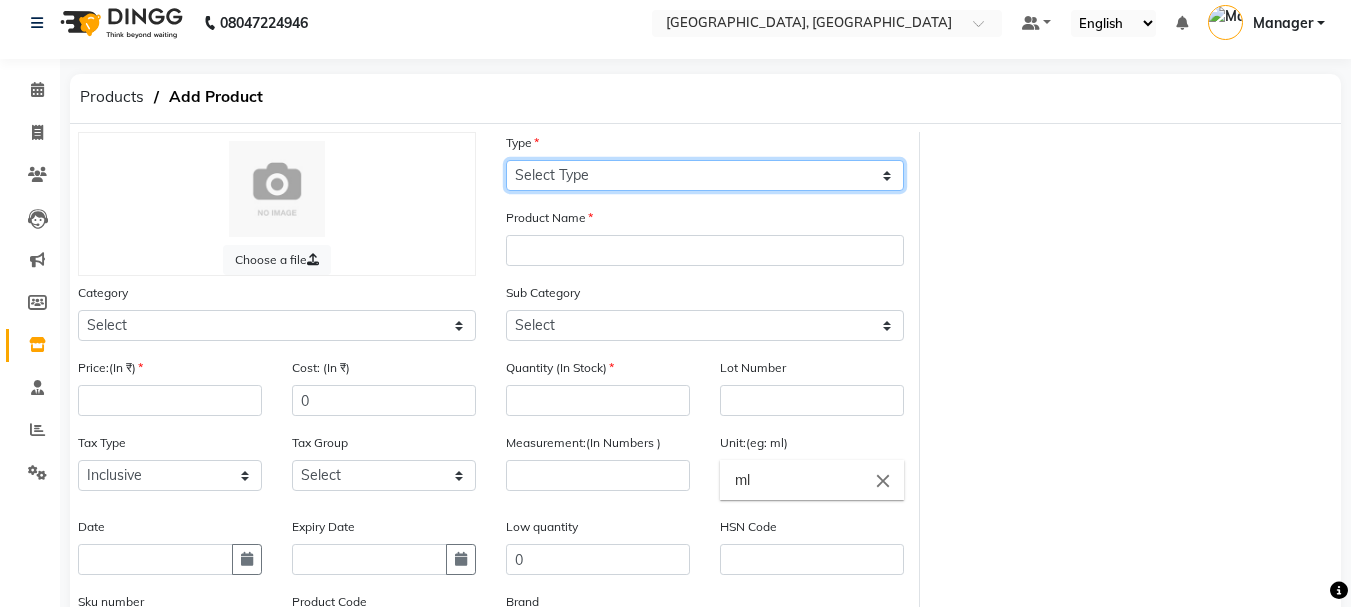 click on "Select Type Both Retail Consumable" 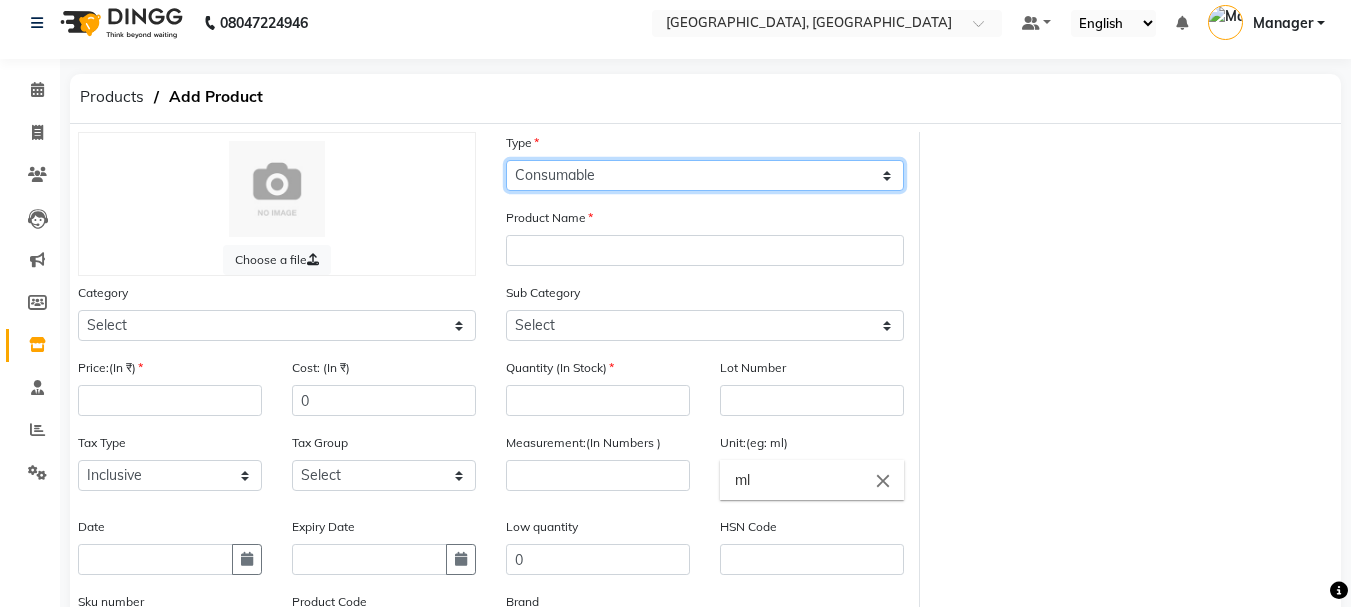 click on "Select Type Both Retail Consumable" 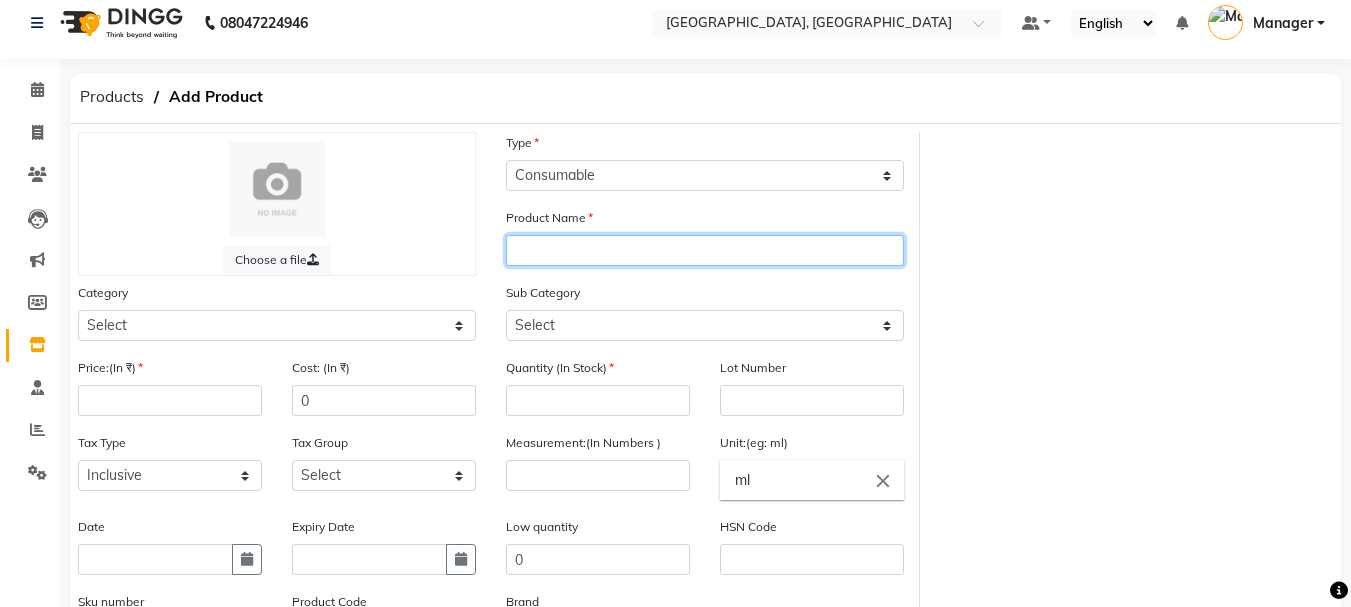 click 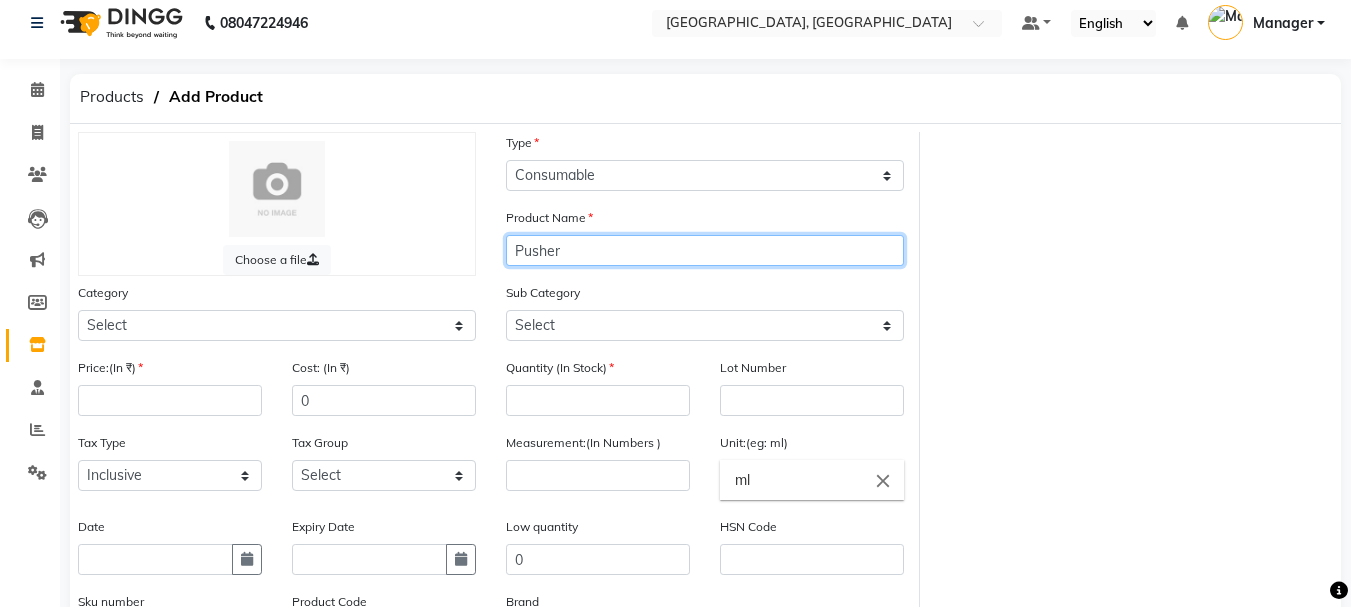 type on "Pusher" 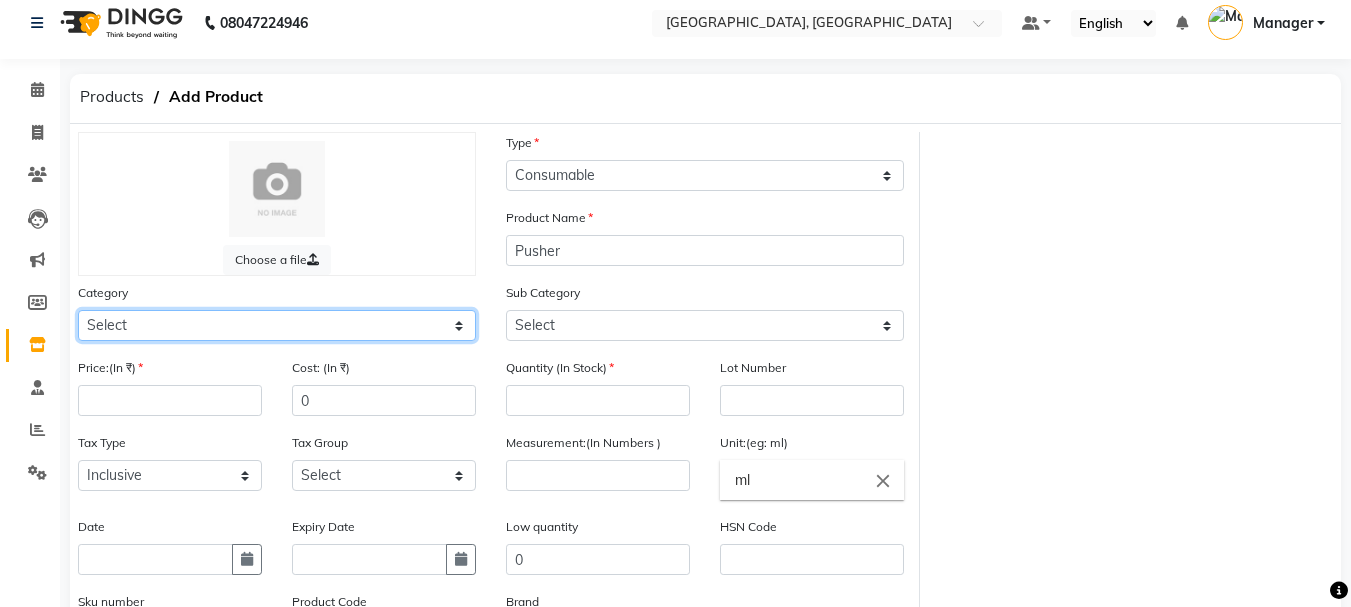 click on "Select Hair Skin Makeup Personal Care Appliances [PERSON_NAME] Waxing Disposable Threading Hands and Feet Beauty Planet [MEDICAL_DATA] Cadiveu Casmara Cheryls Loreal Olaplex Other" 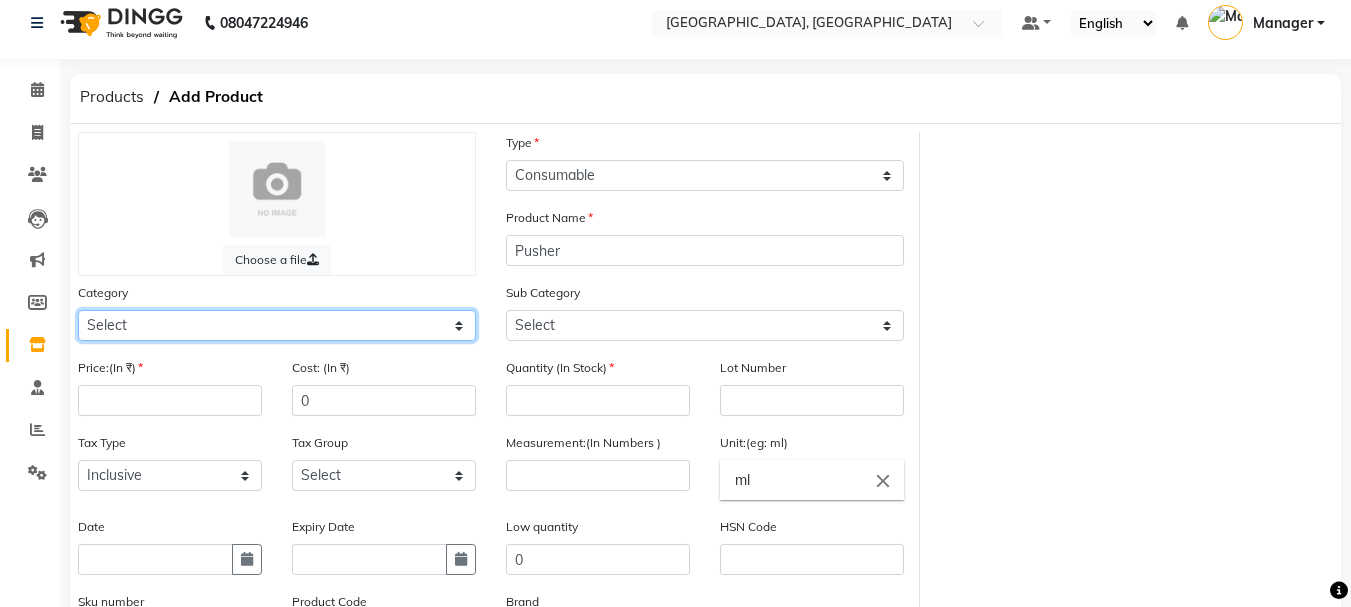 select on "1000" 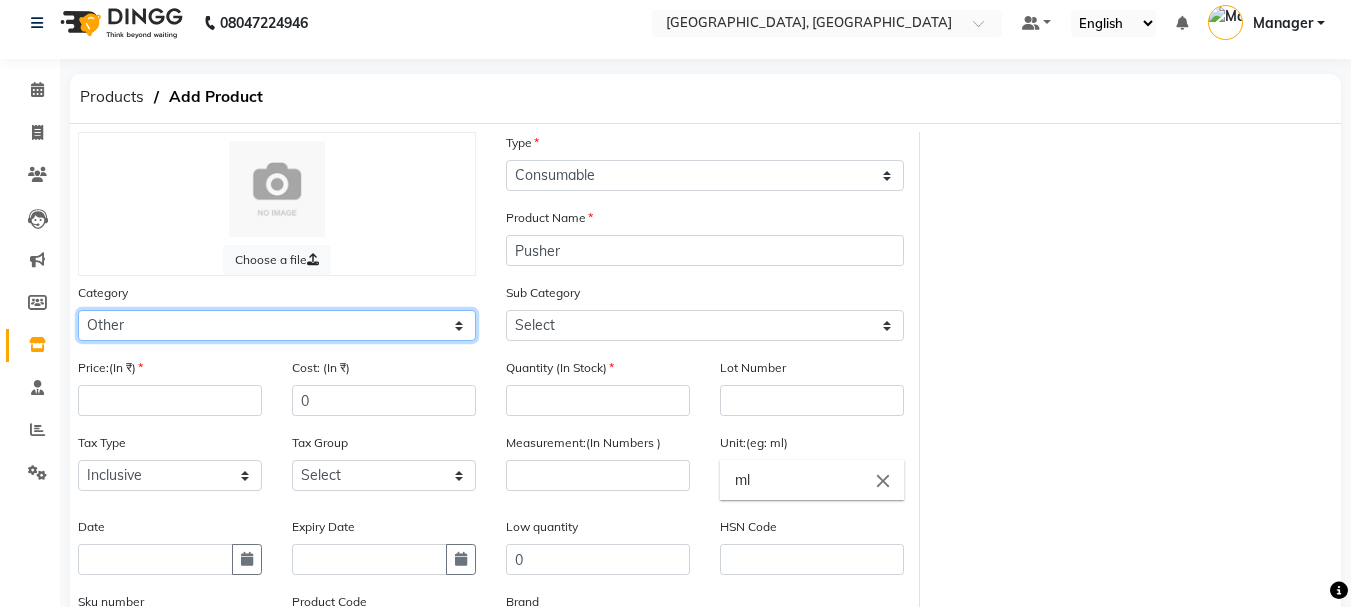 click on "Select Hair Skin Makeup Personal Care Appliances [PERSON_NAME] Waxing Disposable Threading Hands and Feet Beauty Planet [MEDICAL_DATA] Cadiveu Casmara Cheryls Loreal Olaplex Other" 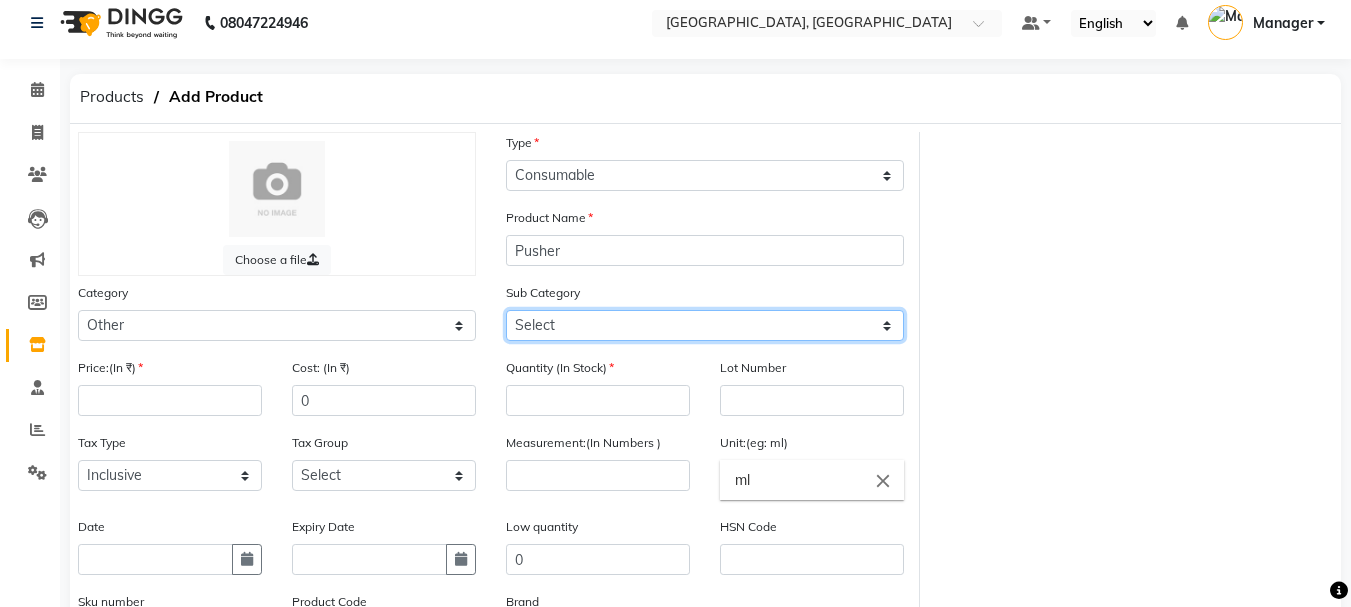 click on "Select Houskeeping Other" 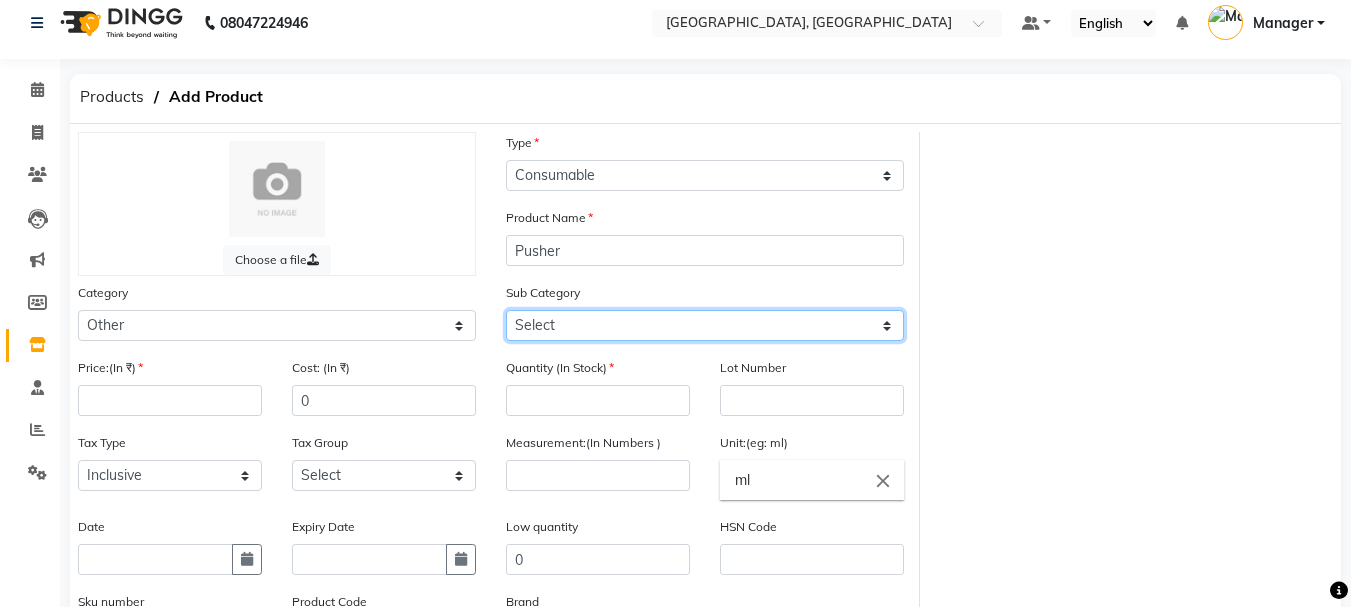 select on "1002" 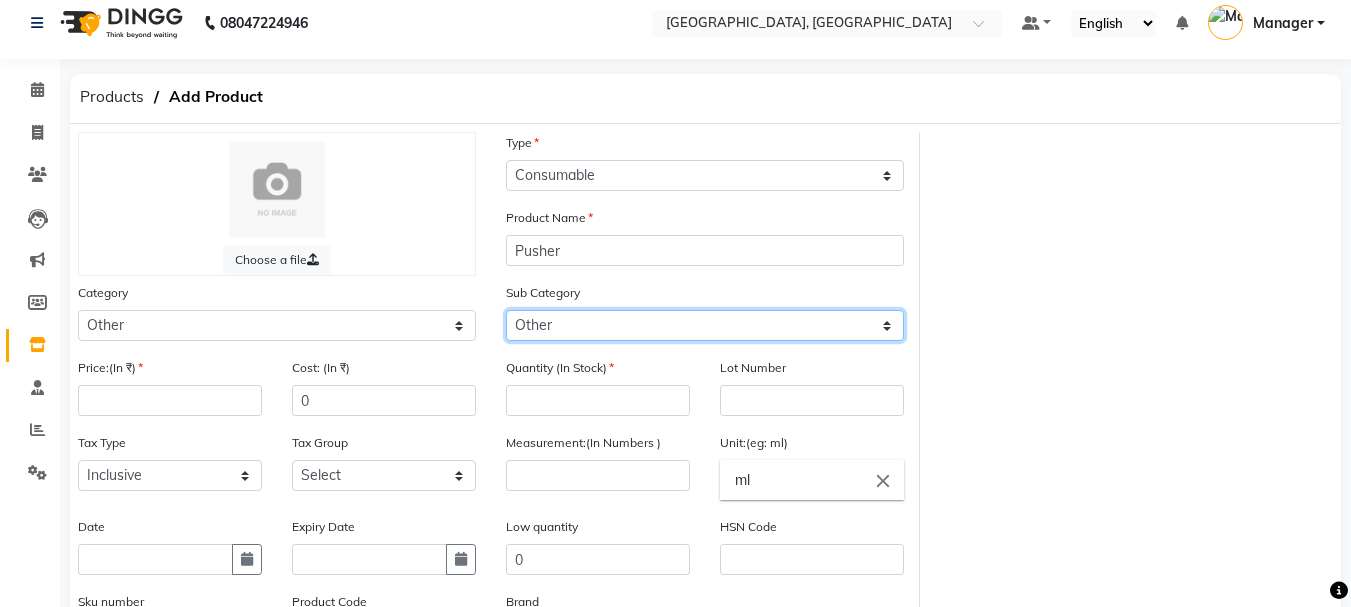 click on "Select Houskeeping Other" 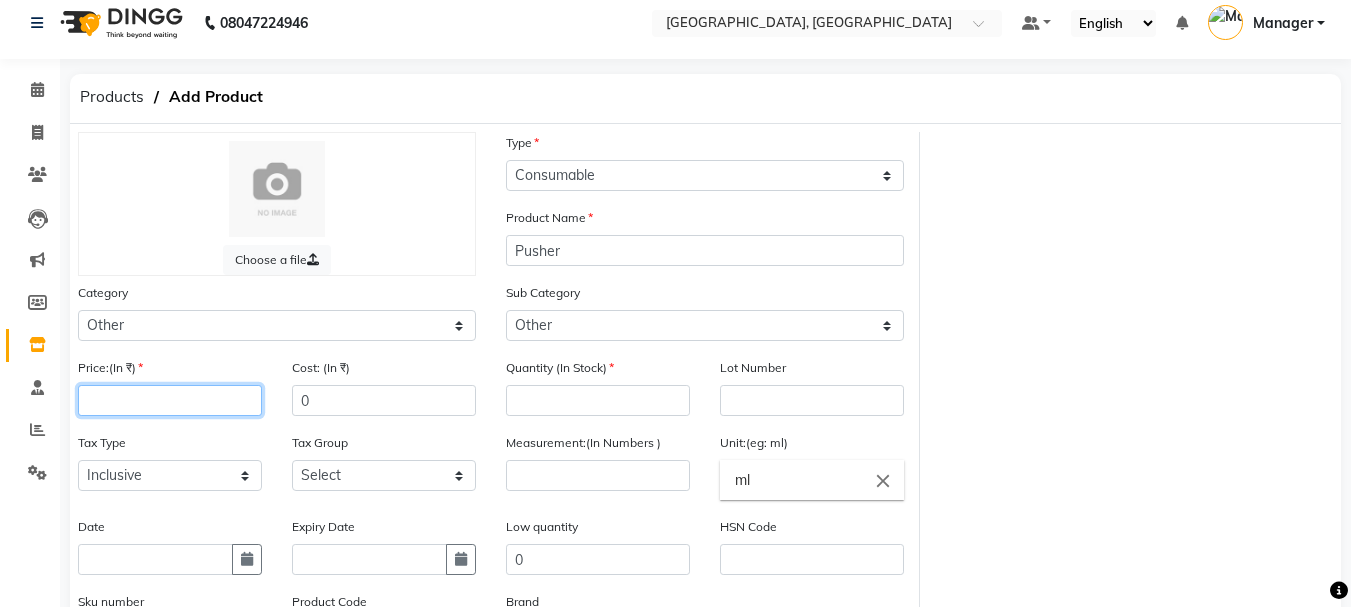 click 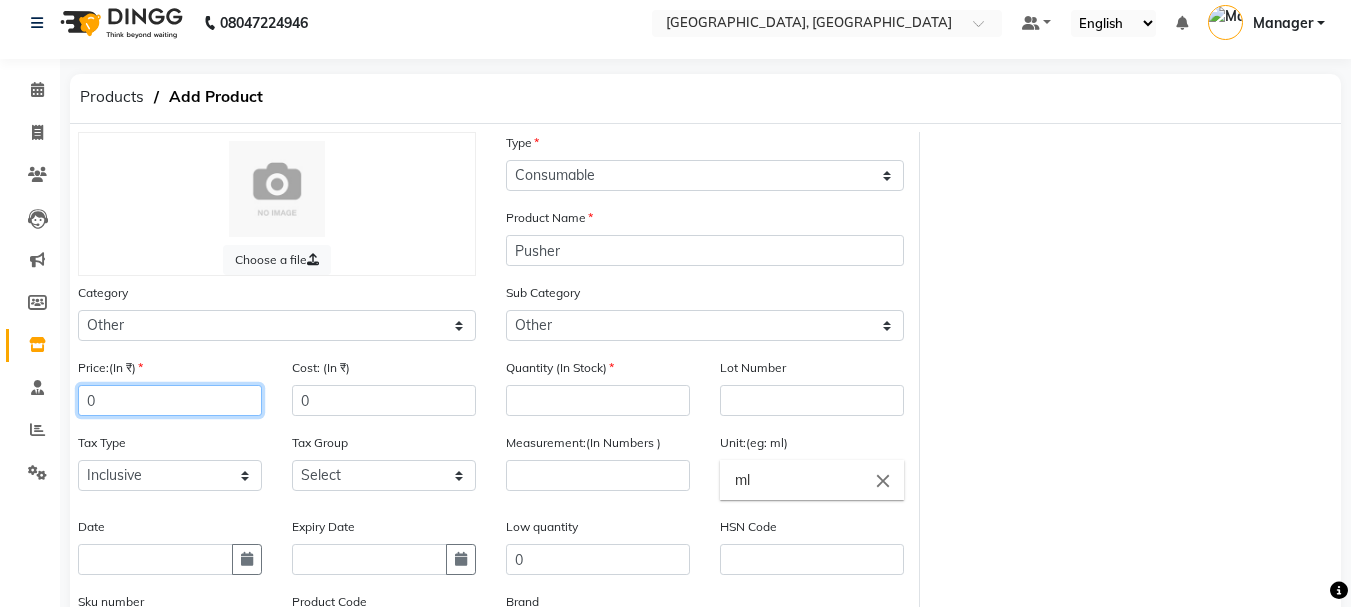 type on "0" 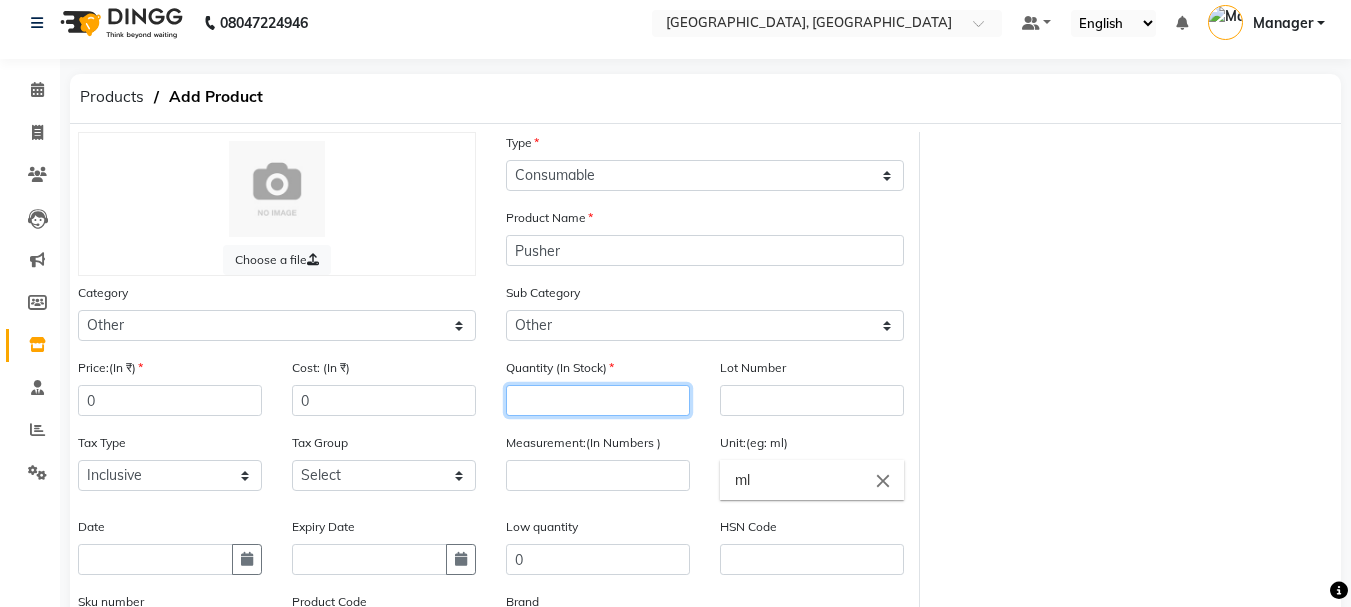 click 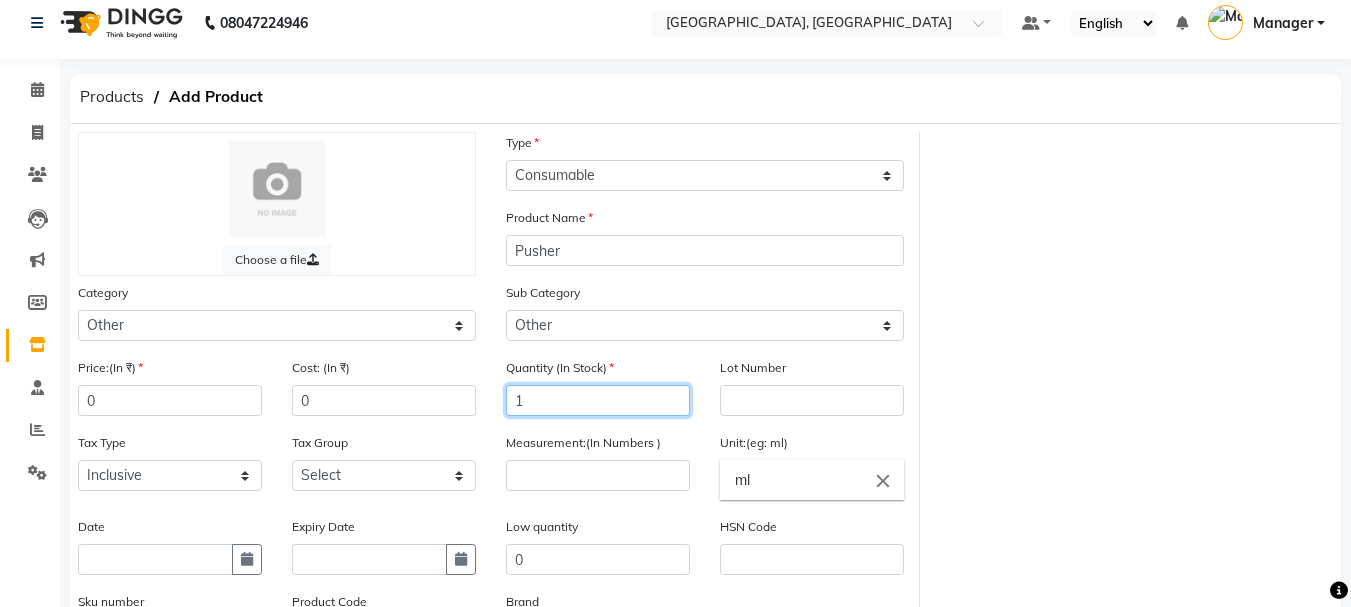type on "1" 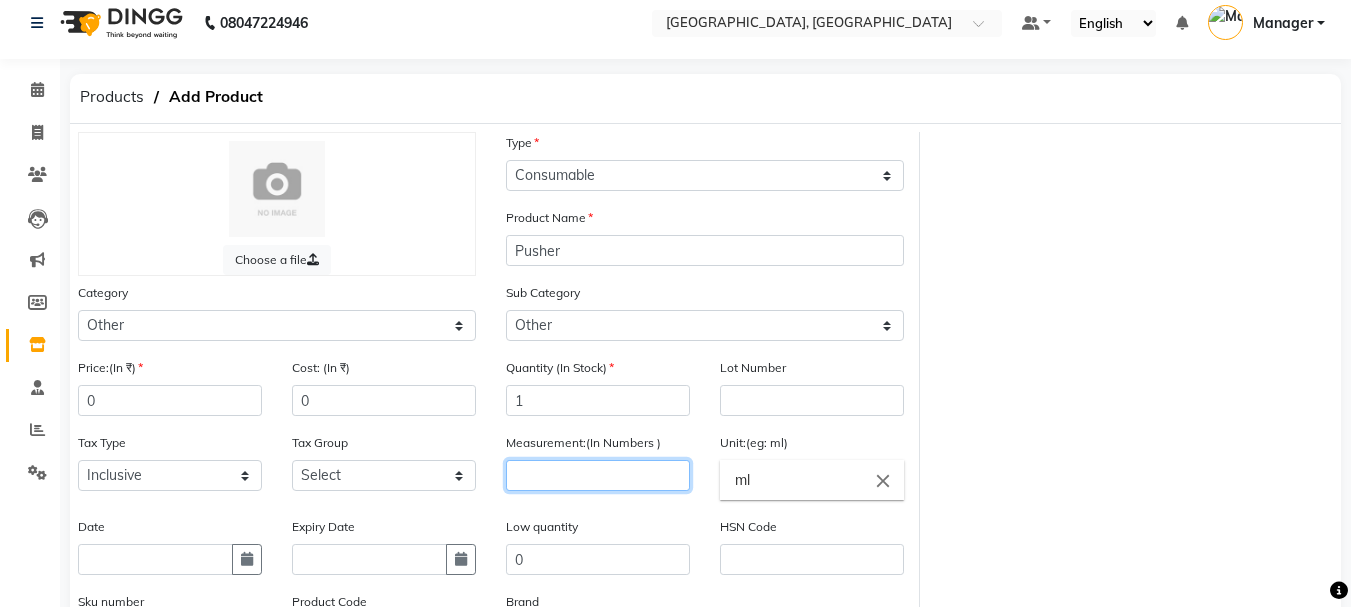click 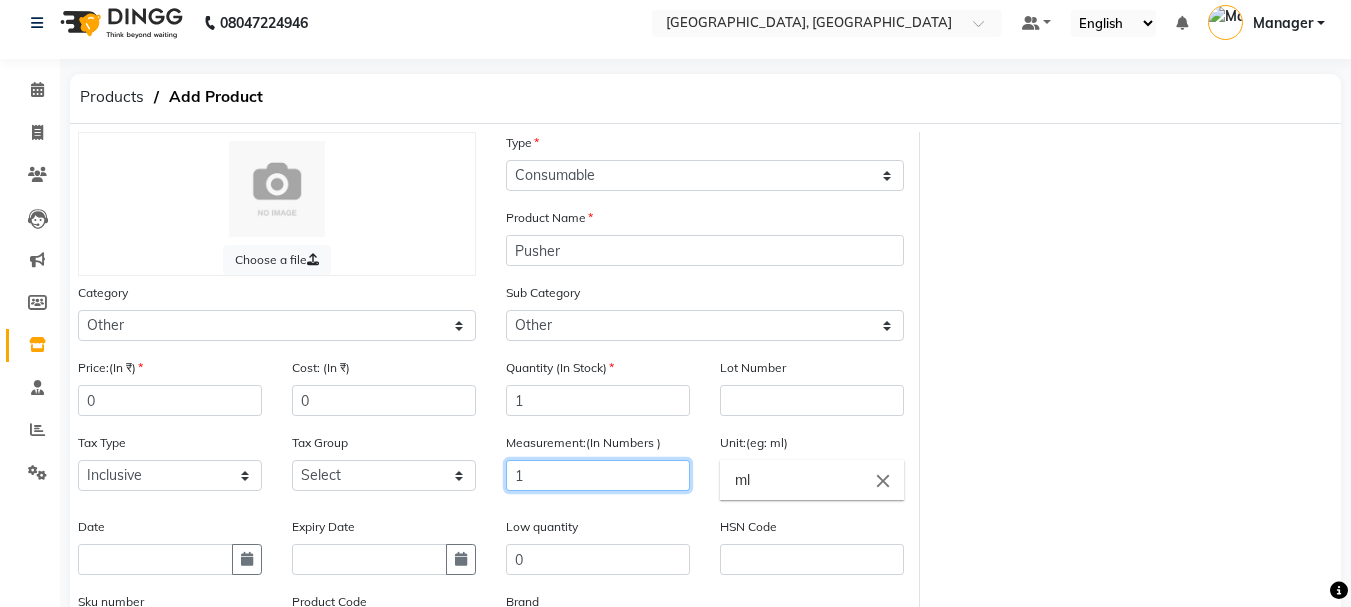 scroll, scrollTop: 264, scrollLeft: 0, axis: vertical 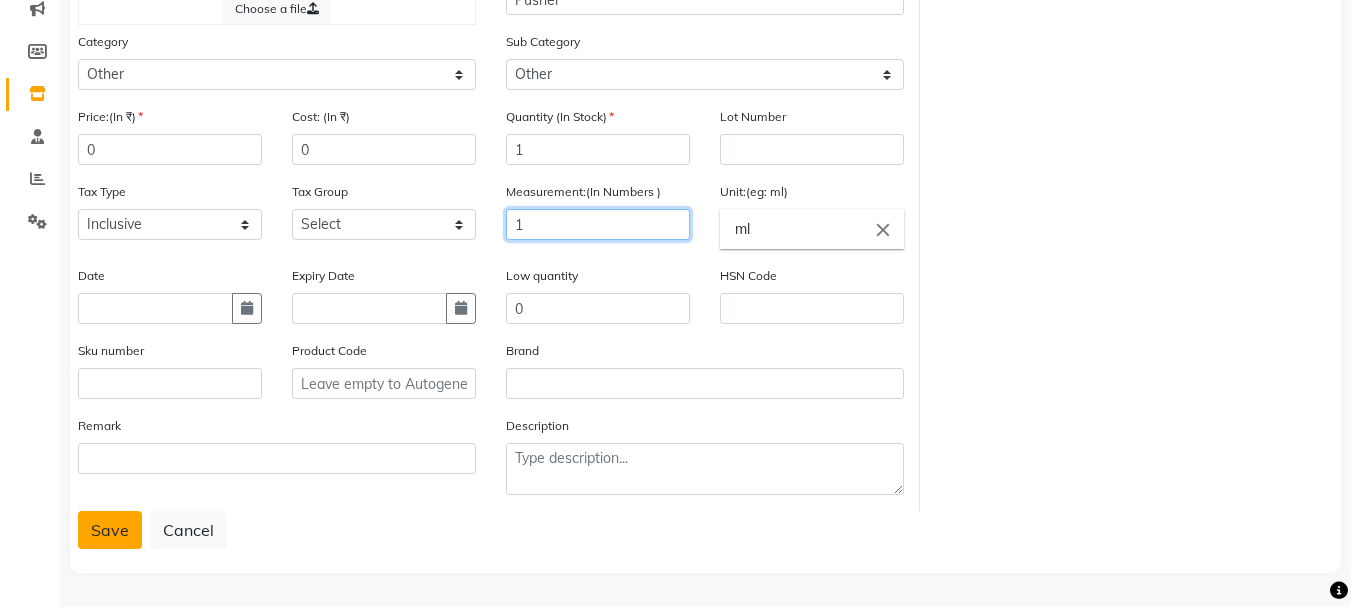 type on "1" 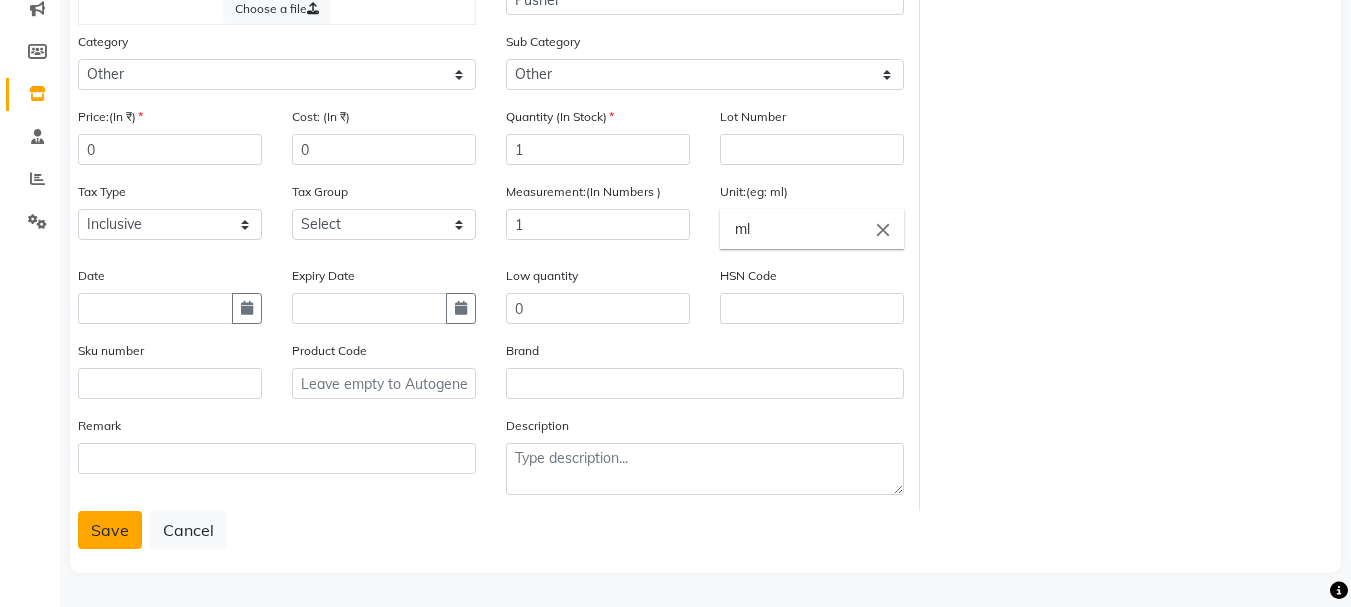 click on "Save" 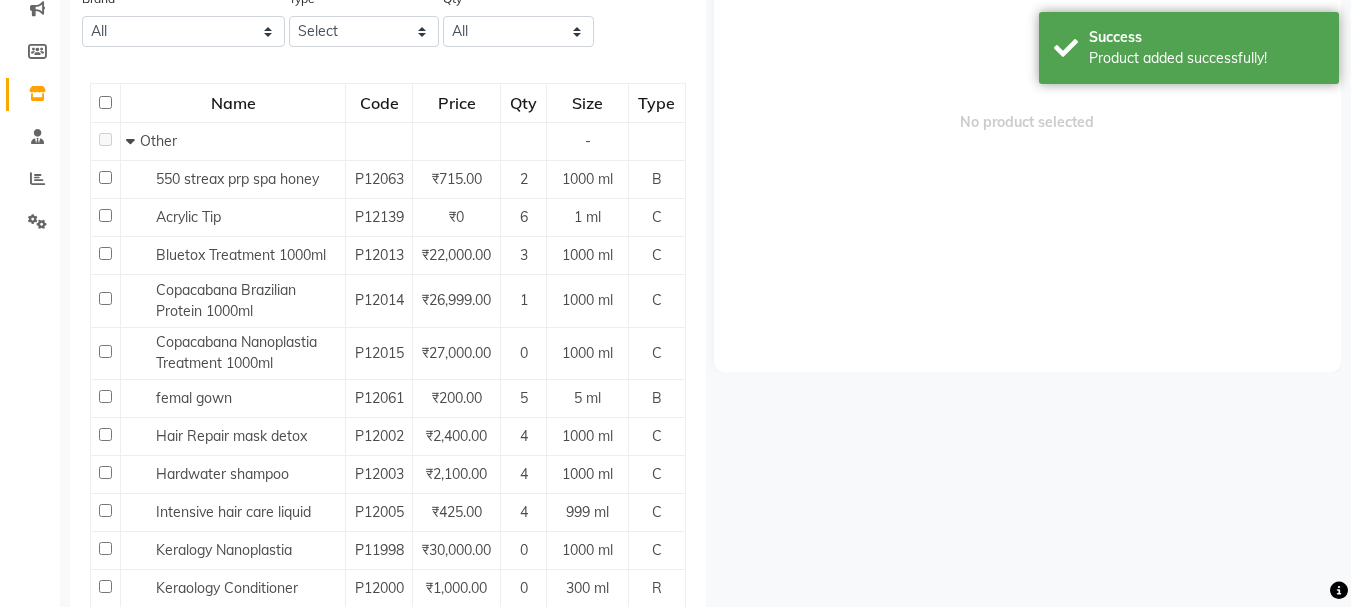 scroll, scrollTop: 13, scrollLeft: 0, axis: vertical 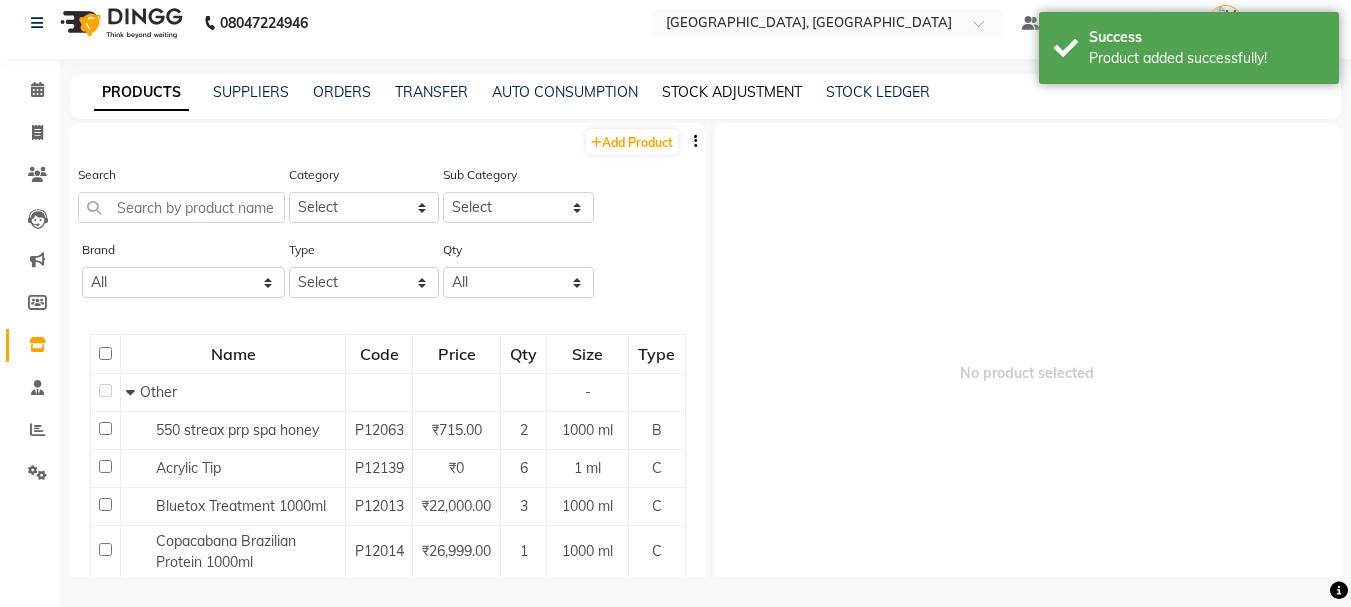 click on "STOCK ADJUSTMENT" 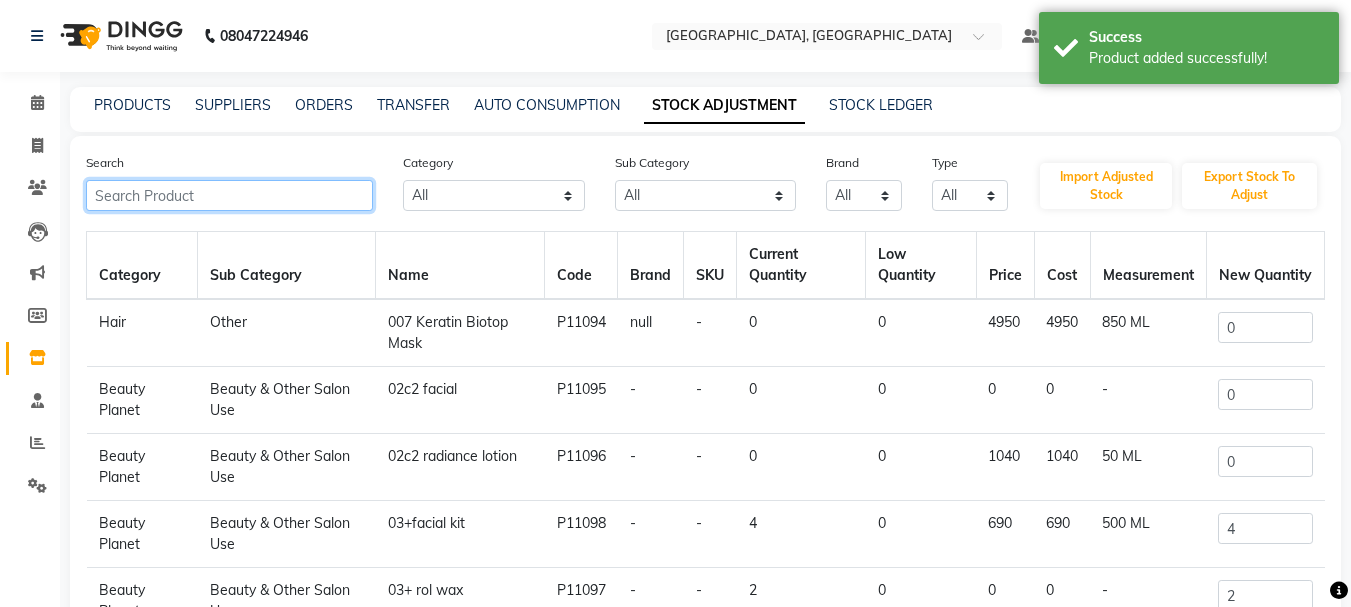 click 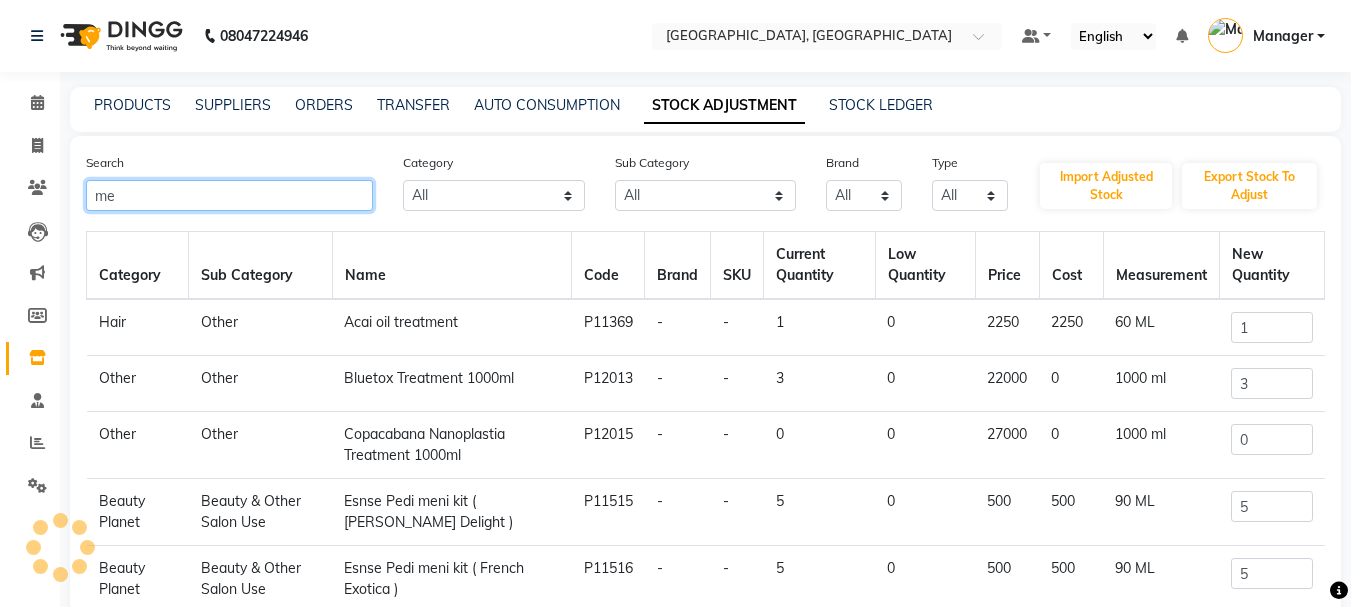 type on "m" 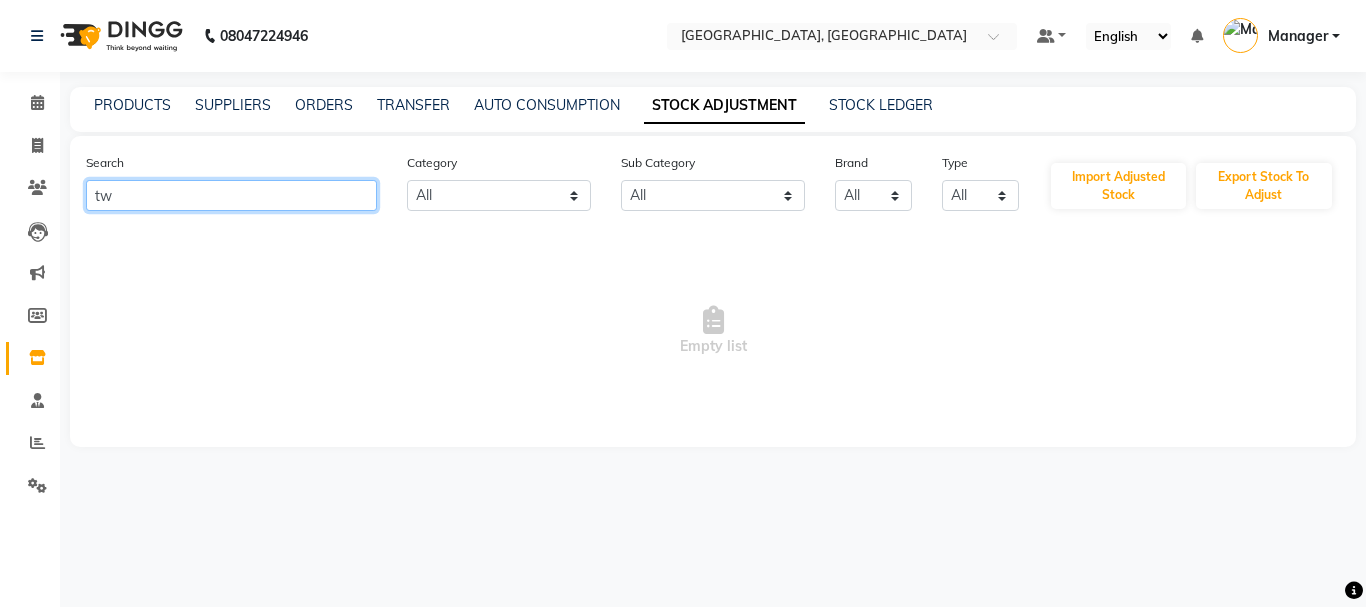 type on "t" 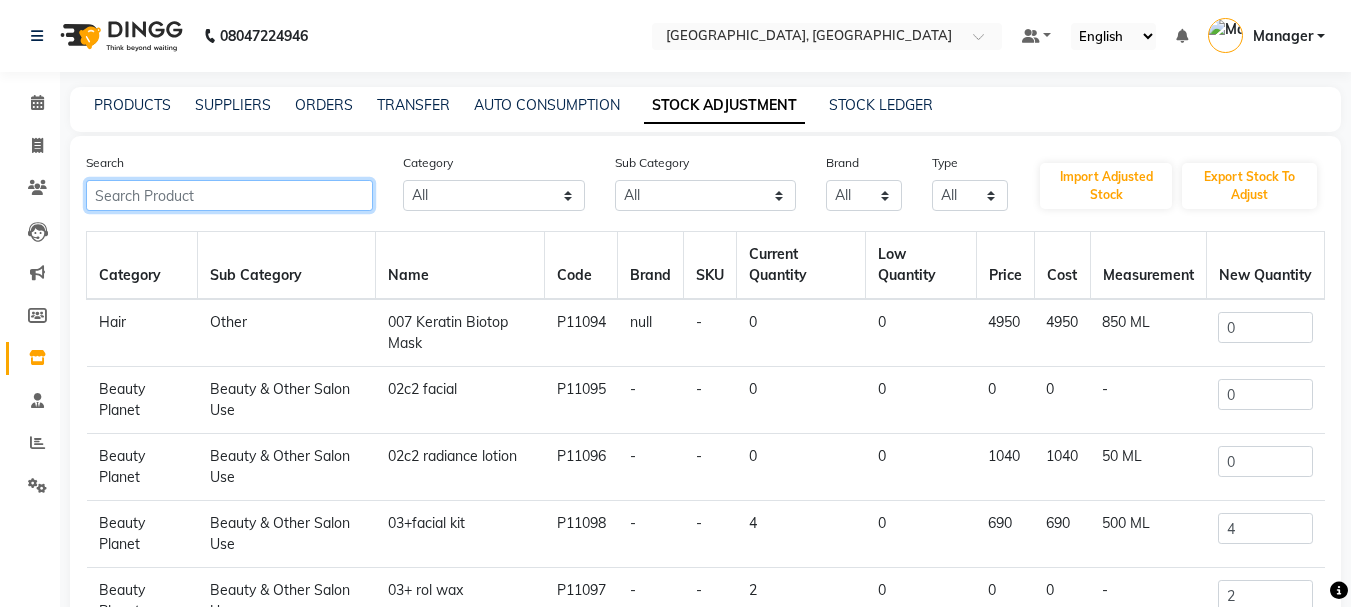 click 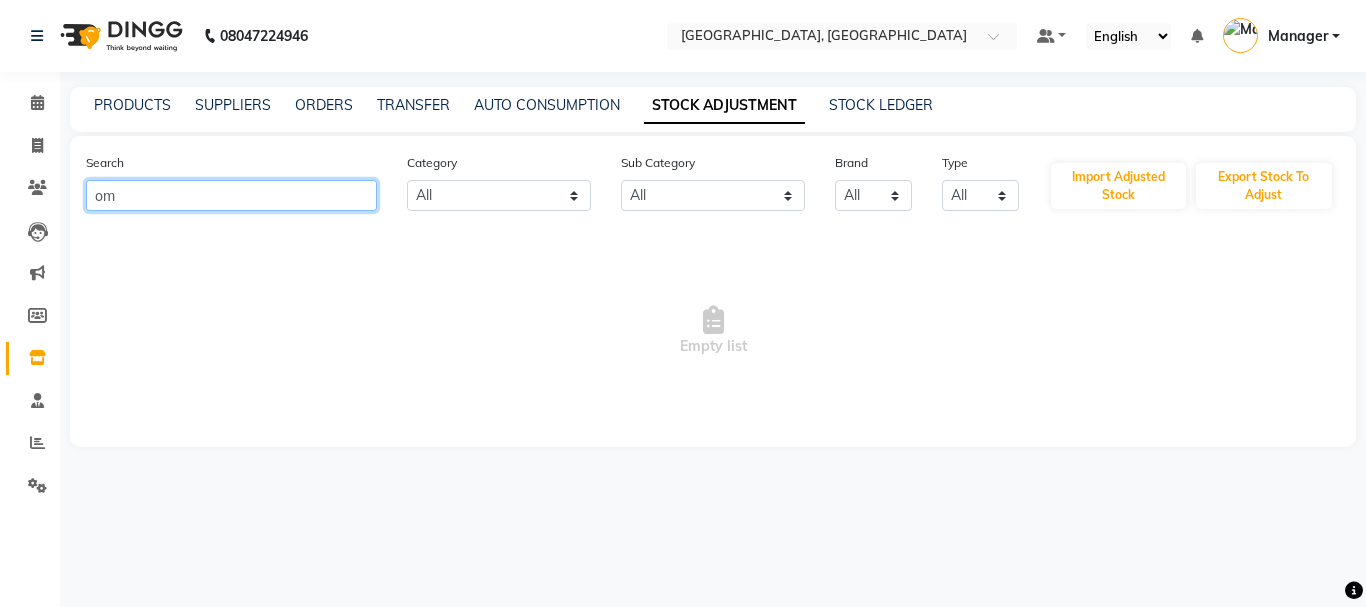 type on "o" 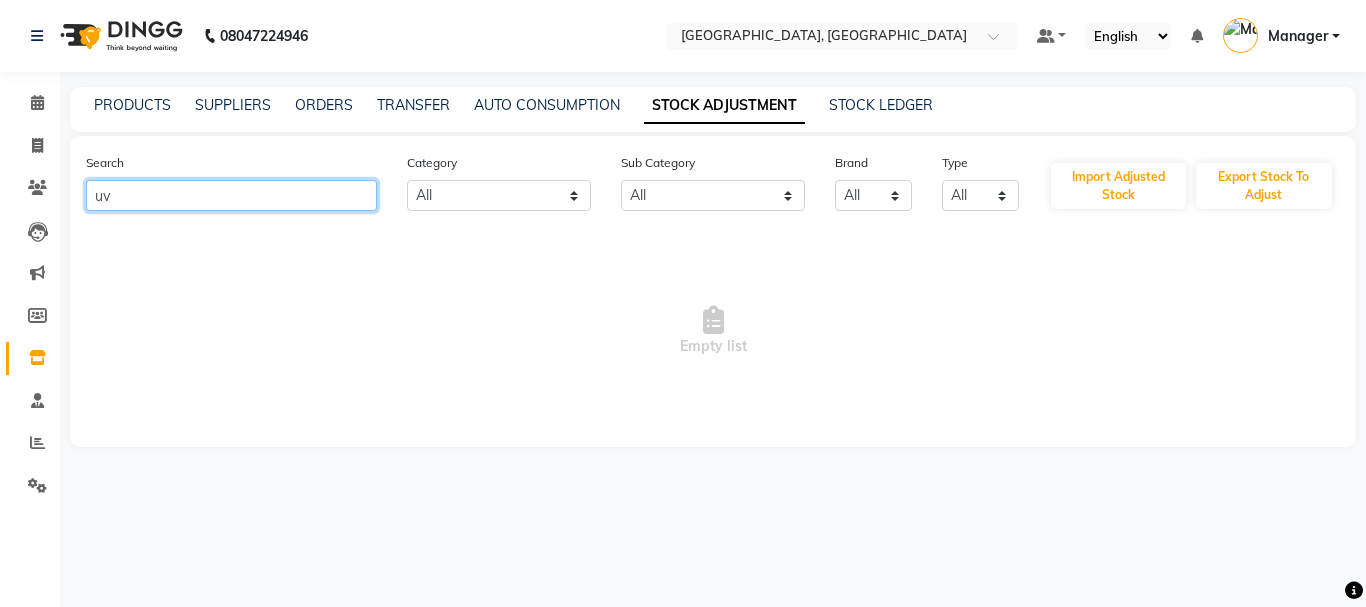 type on "u" 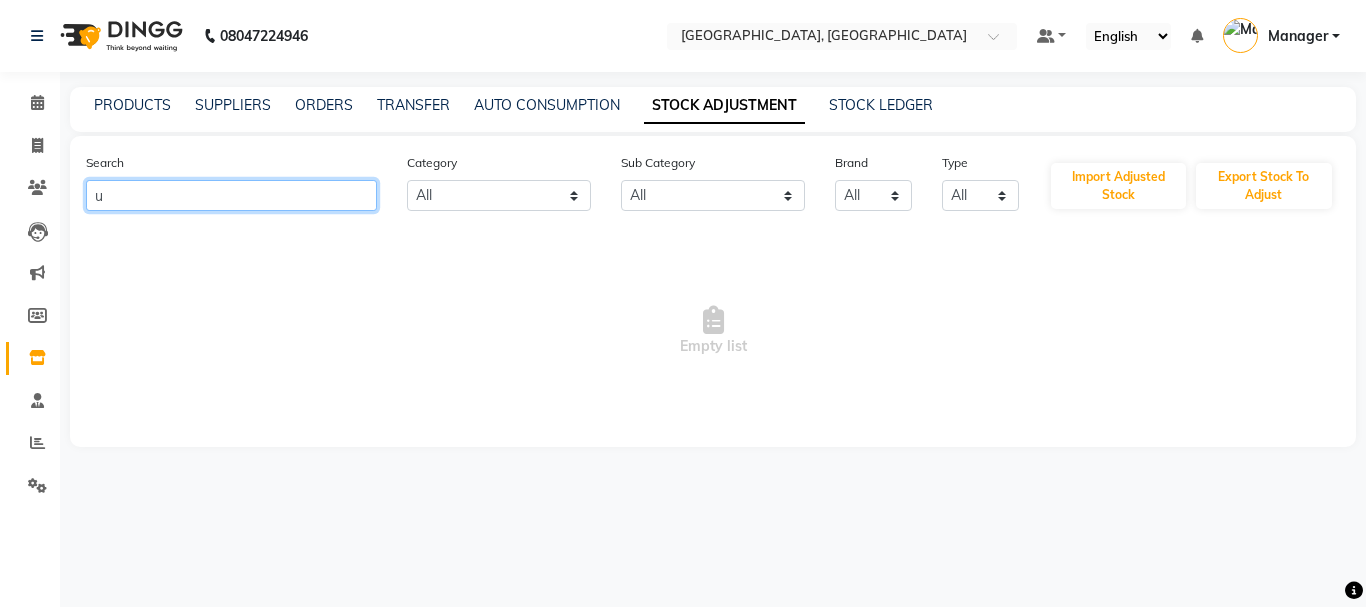 type 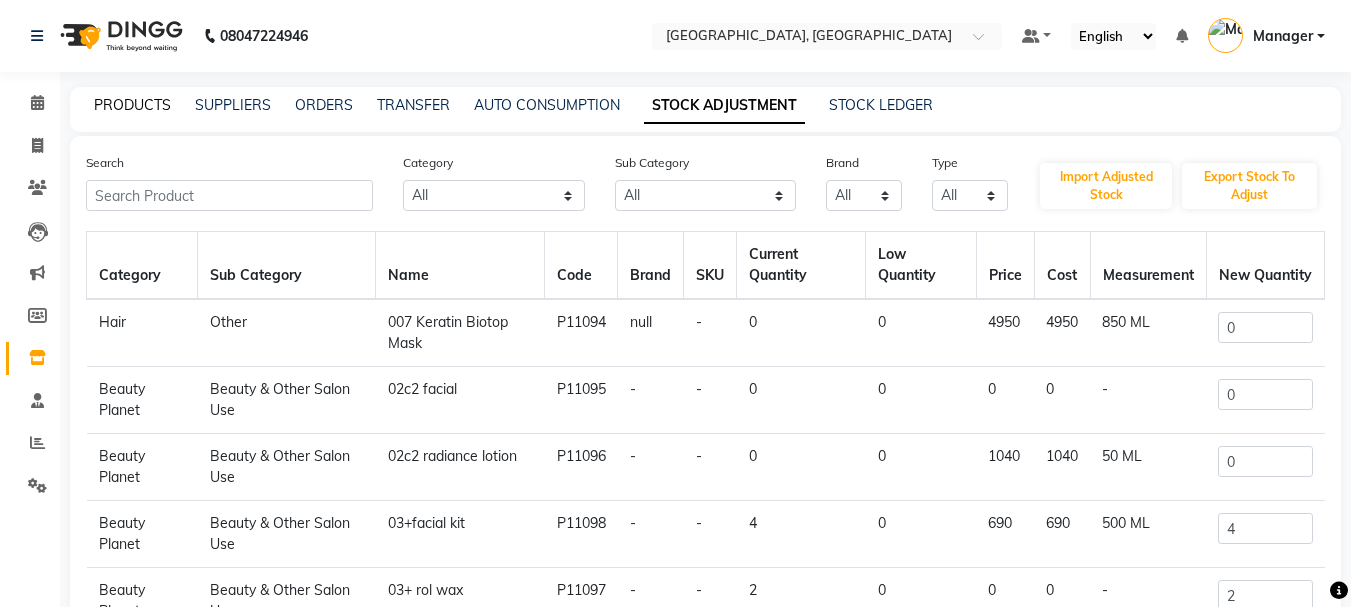 click on "PRODUCTS" 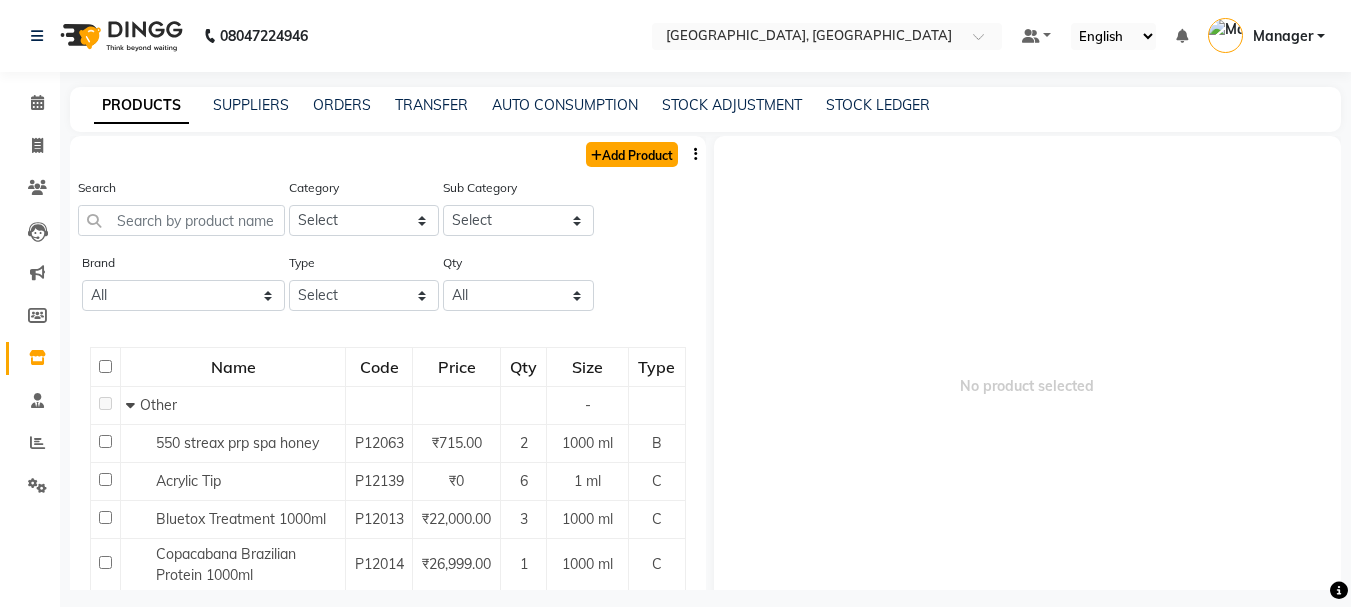click on "Add Product" 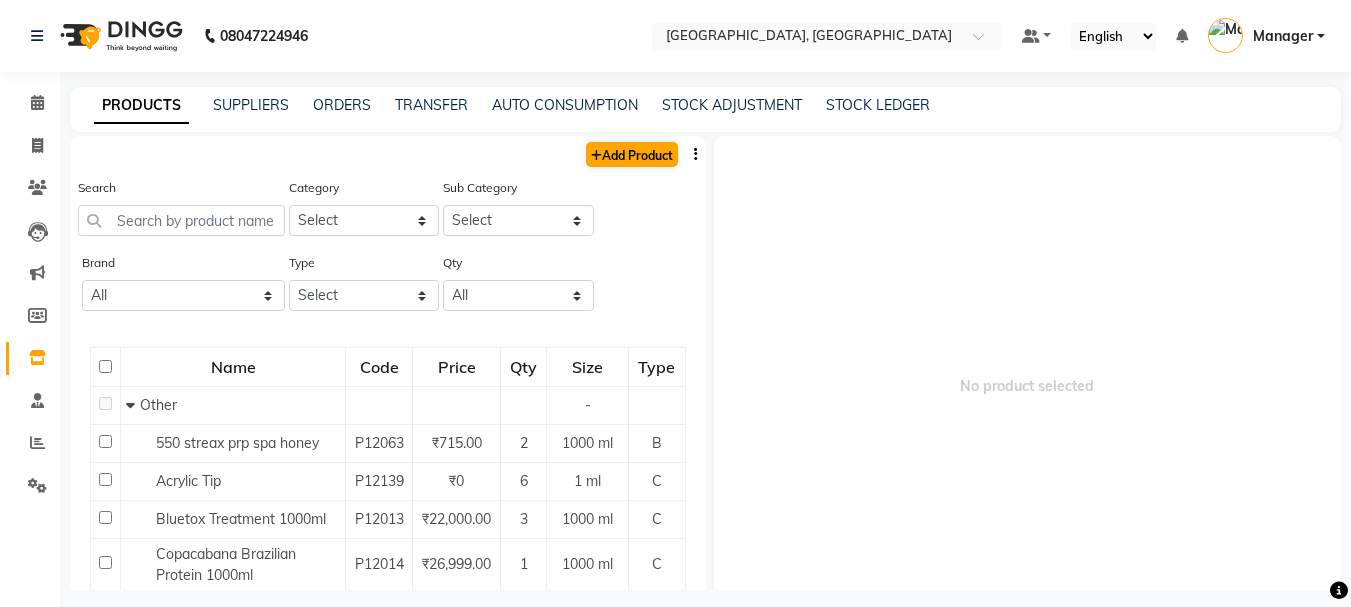 select on "true" 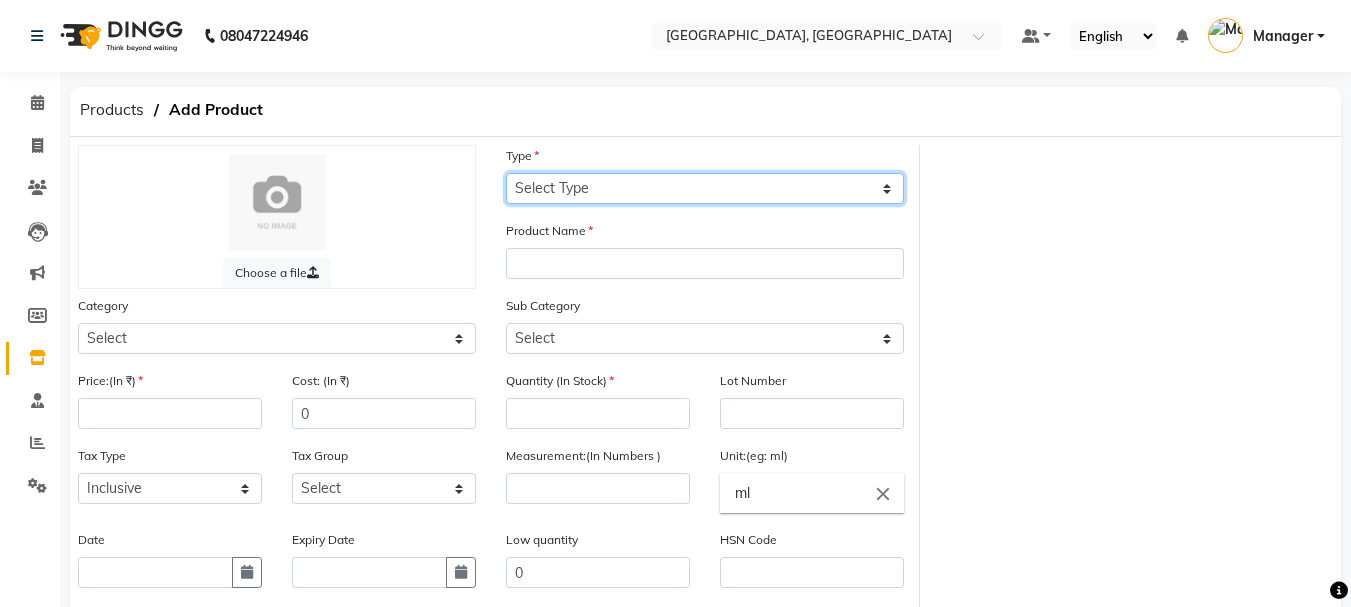 click on "Select Type Both Retail Consumable" 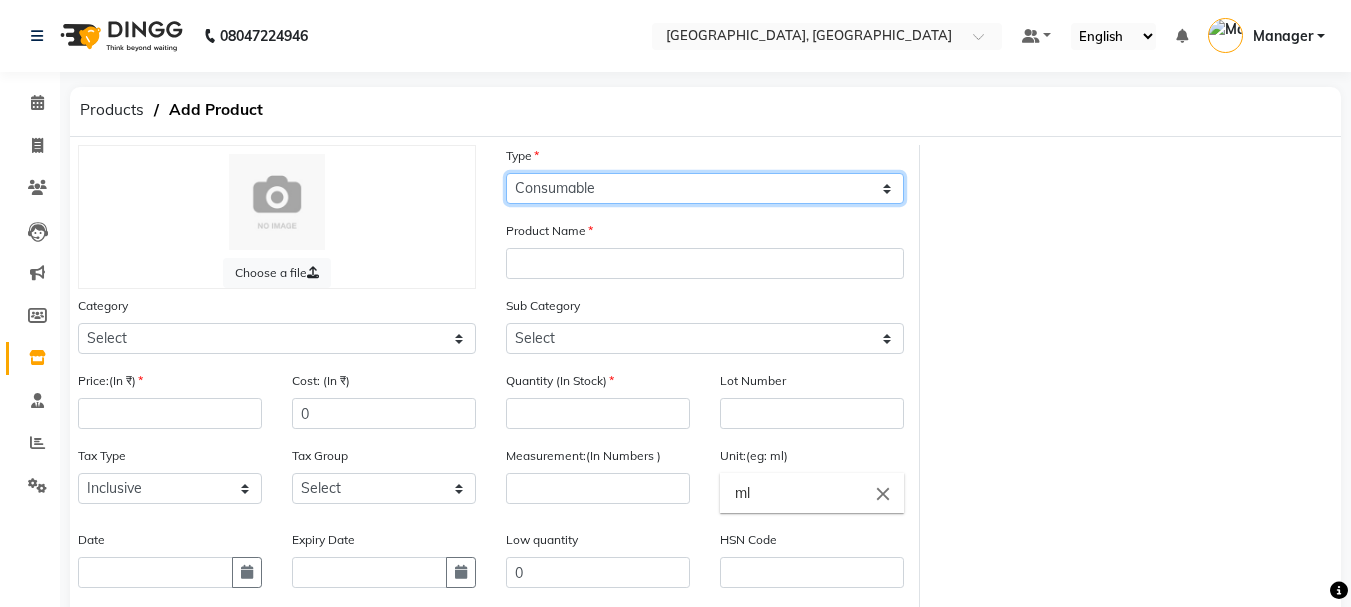 click on "Select Type Both Retail Consumable" 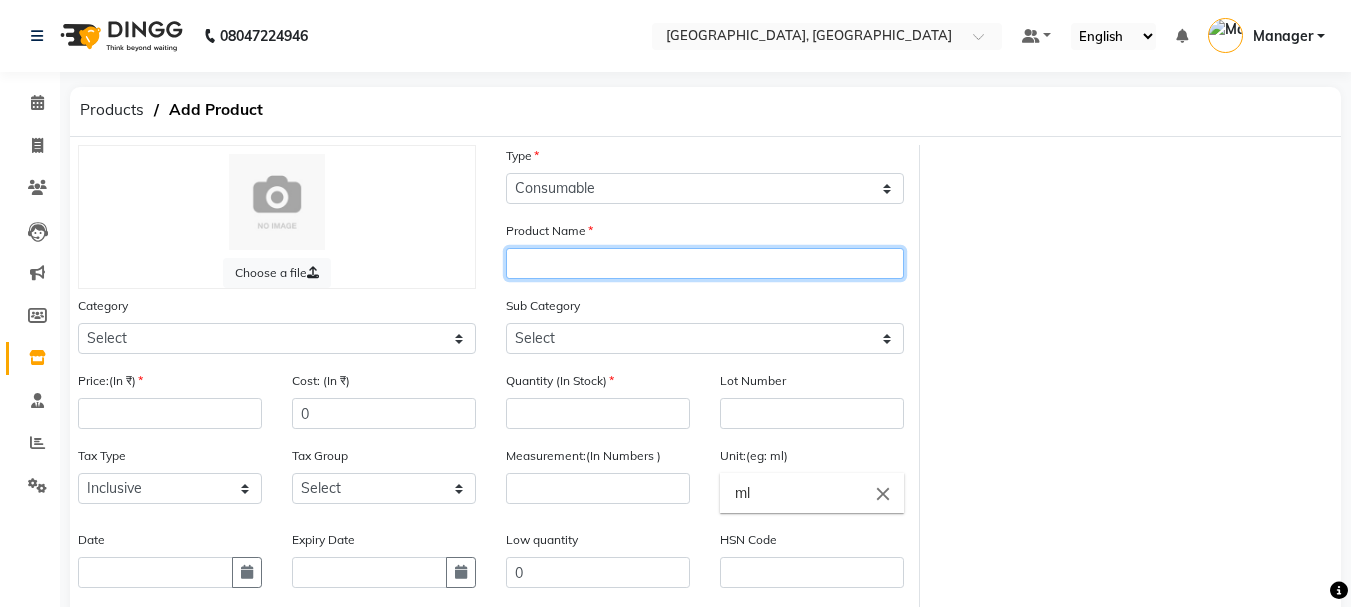 click 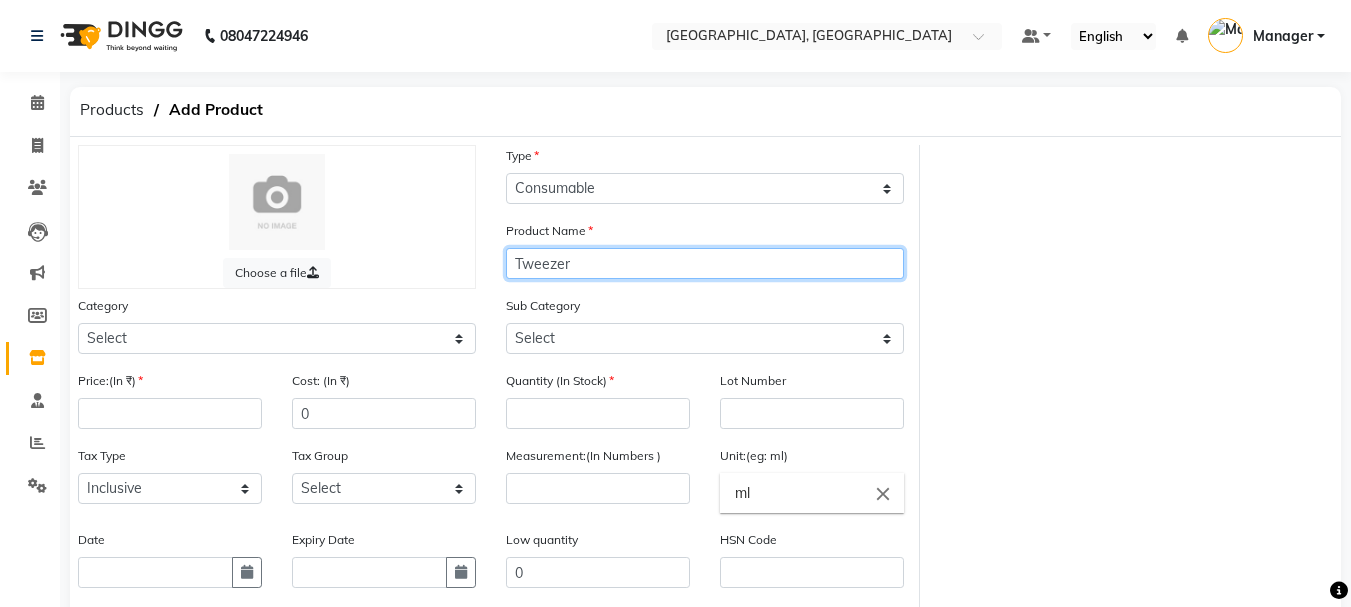 type on "Tweezer" 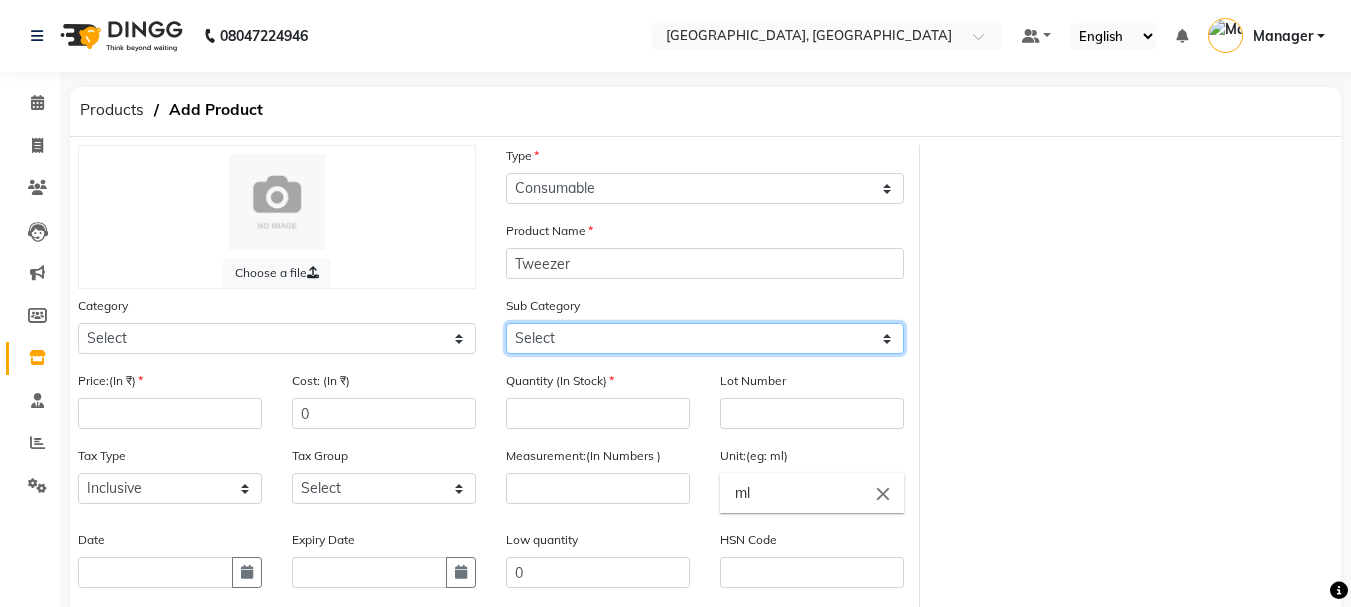click on "Select" 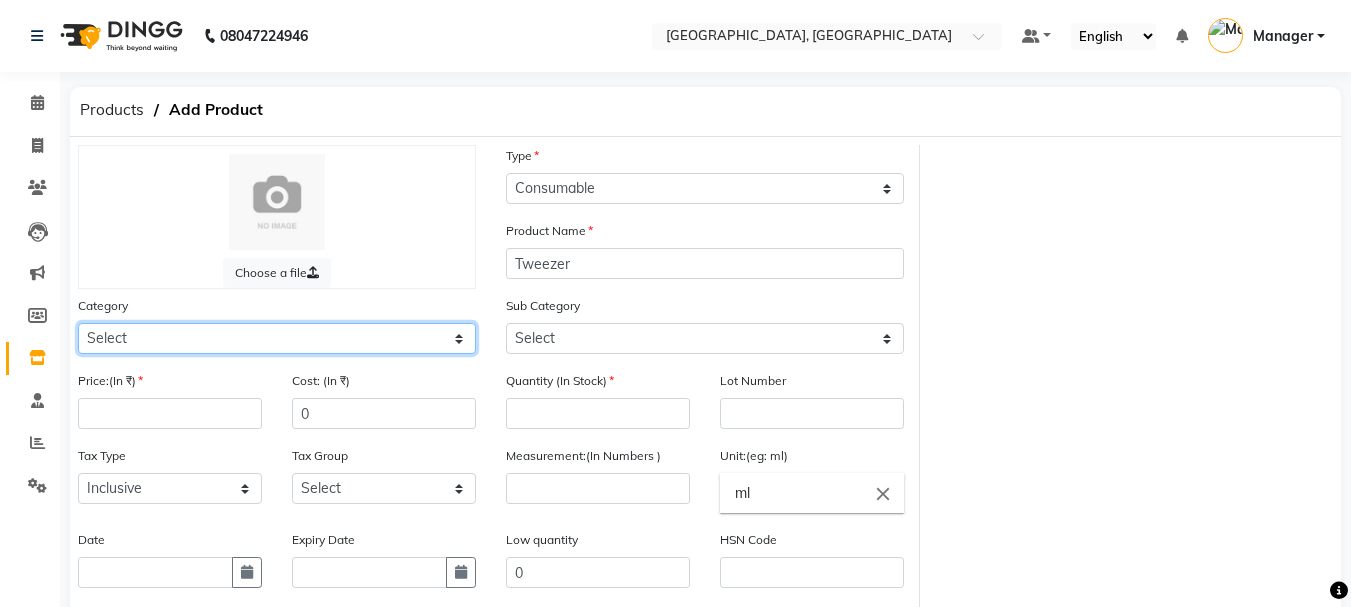 click on "Select Hair Skin Makeup Personal Care Appliances [PERSON_NAME] Waxing Disposable Threading Hands and Feet Beauty Planet [MEDICAL_DATA] Cadiveu Casmara Cheryls Loreal Olaplex Other" 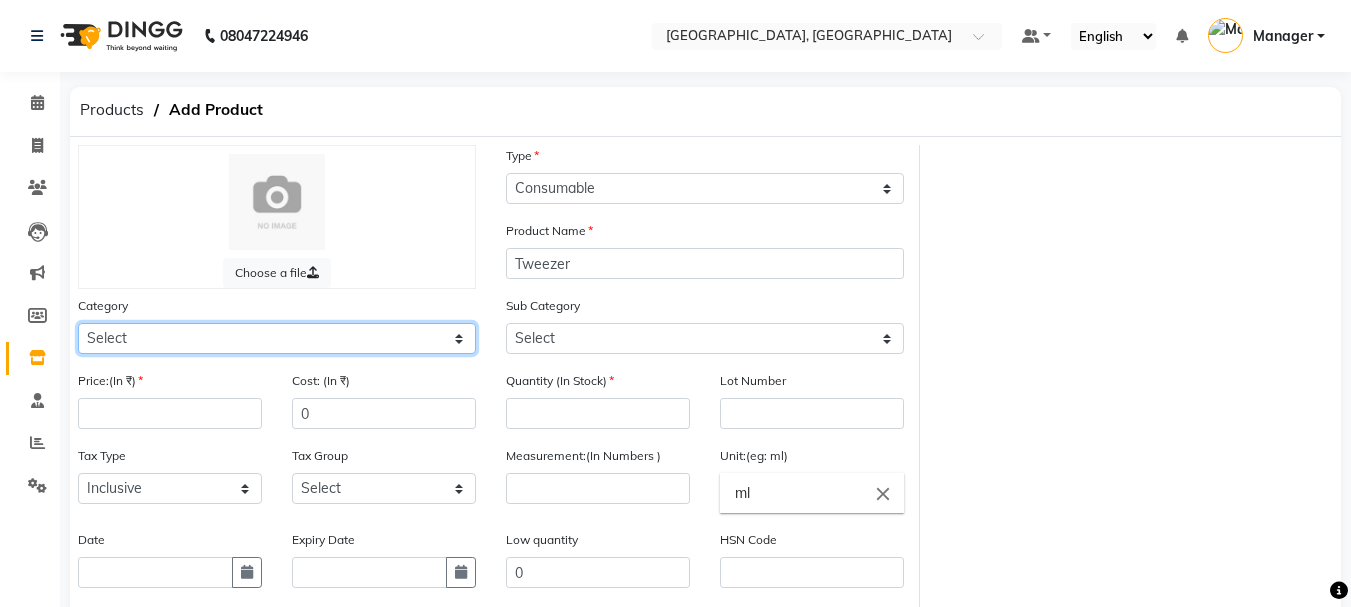 select on "1000" 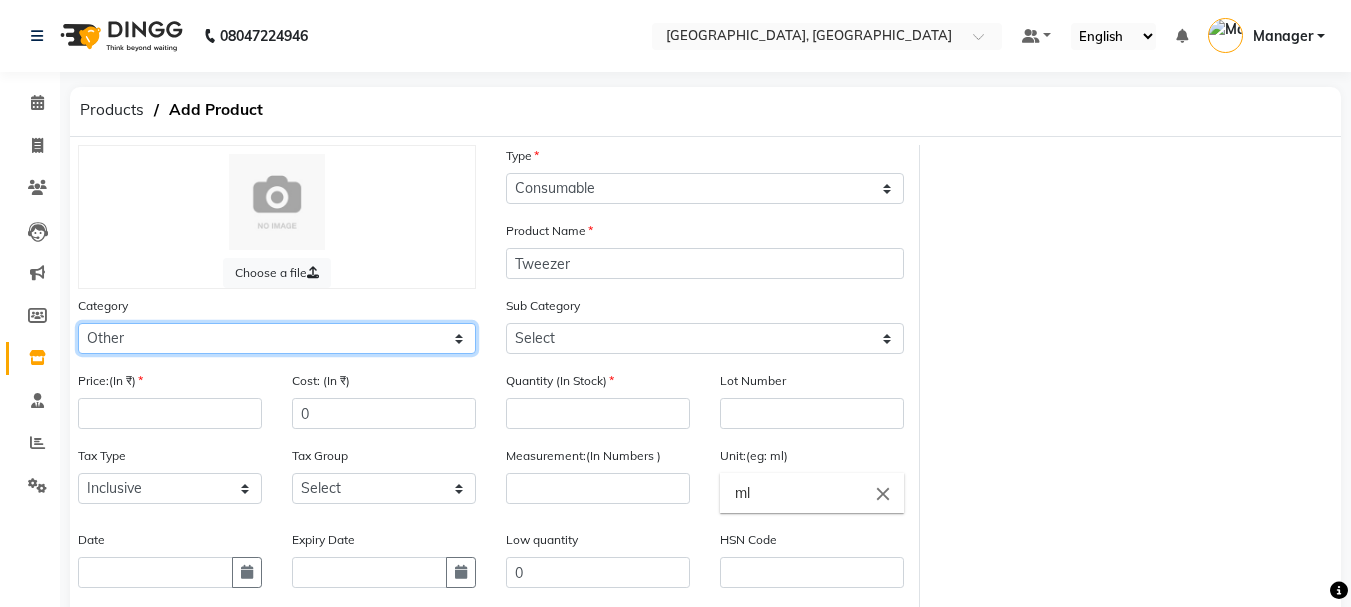 click on "Select Hair Skin Makeup Personal Care Appliances [PERSON_NAME] Waxing Disposable Threading Hands and Feet Beauty Planet [MEDICAL_DATA] Cadiveu Casmara Cheryls Loreal Olaplex Other" 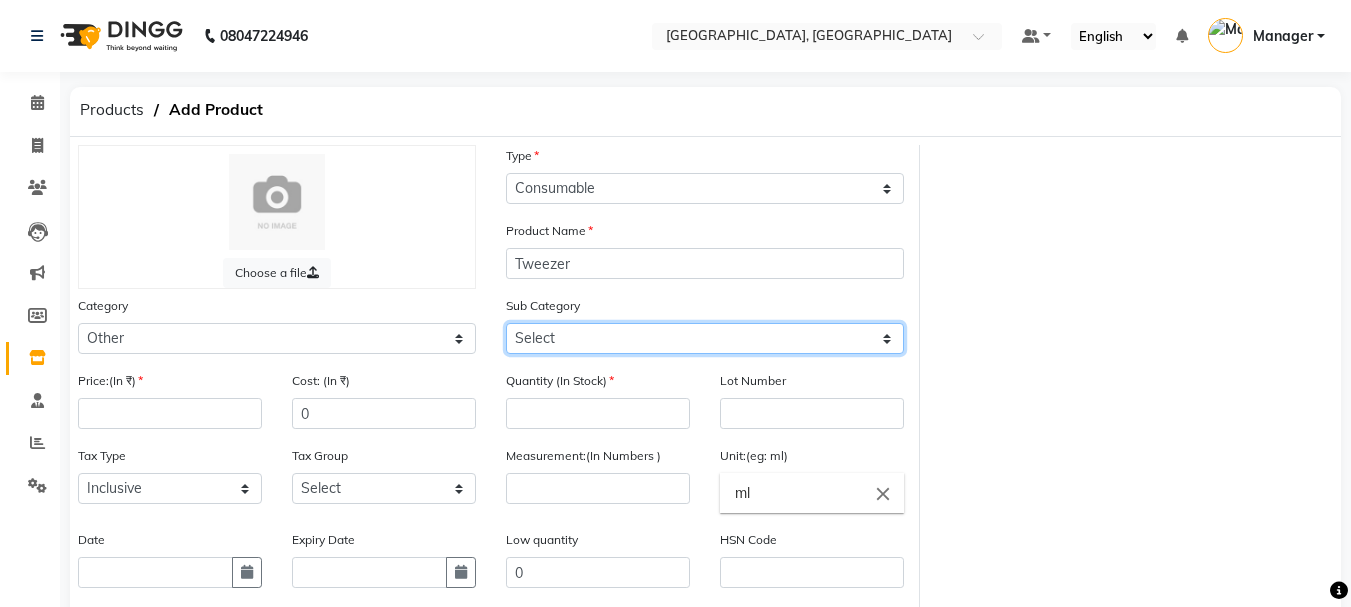 click on "Select Houskeeping Other" 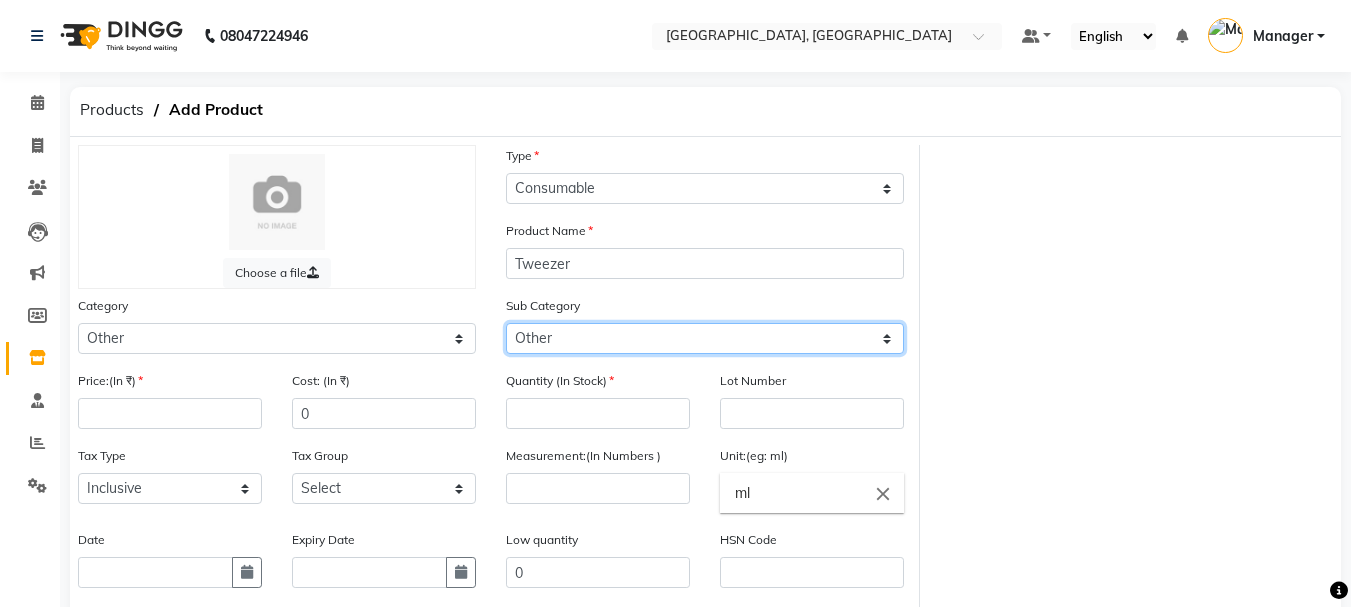 click on "Select Houskeeping Other" 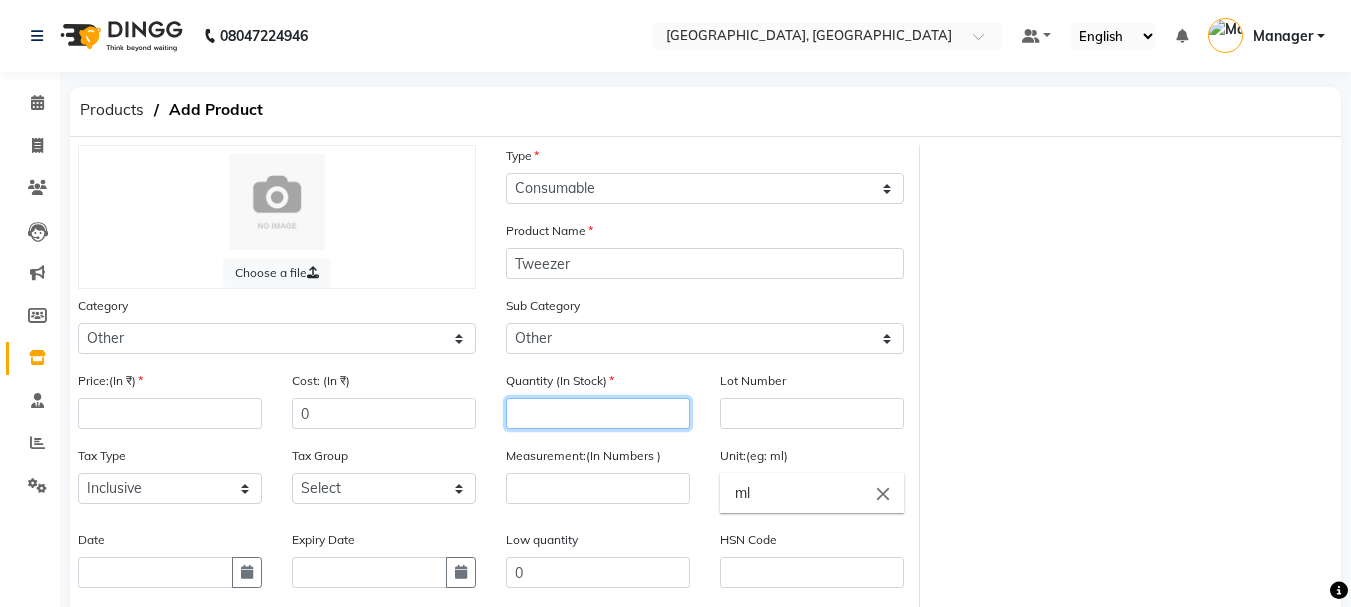 click 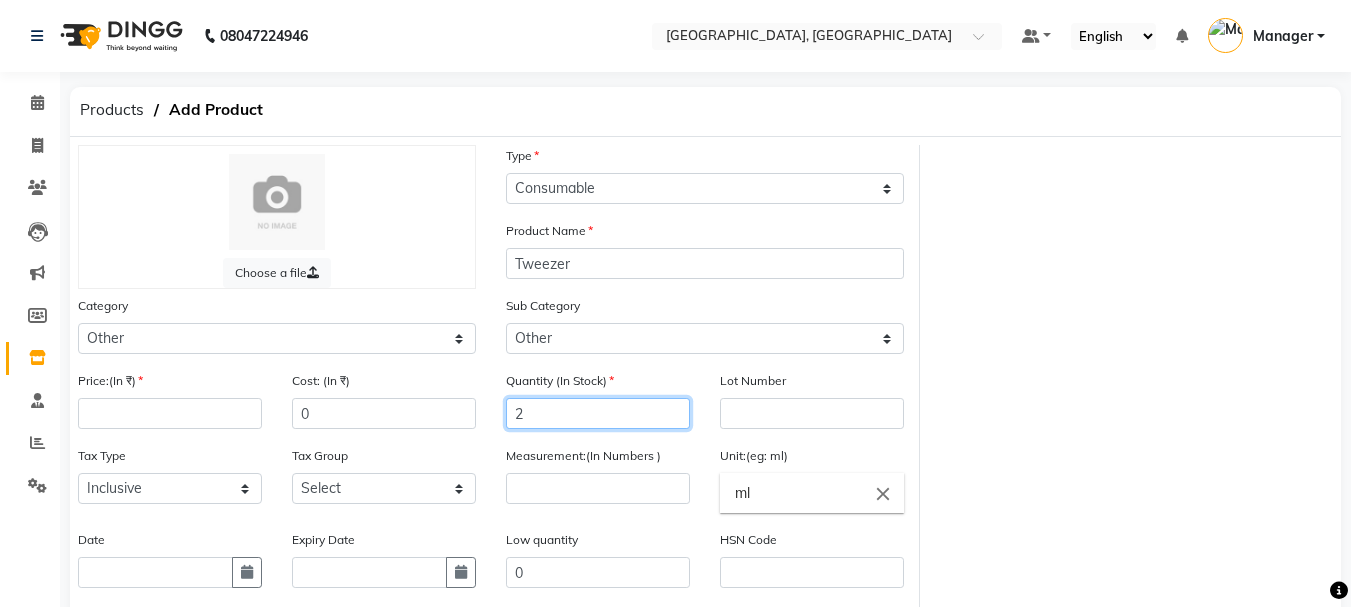 type on "2" 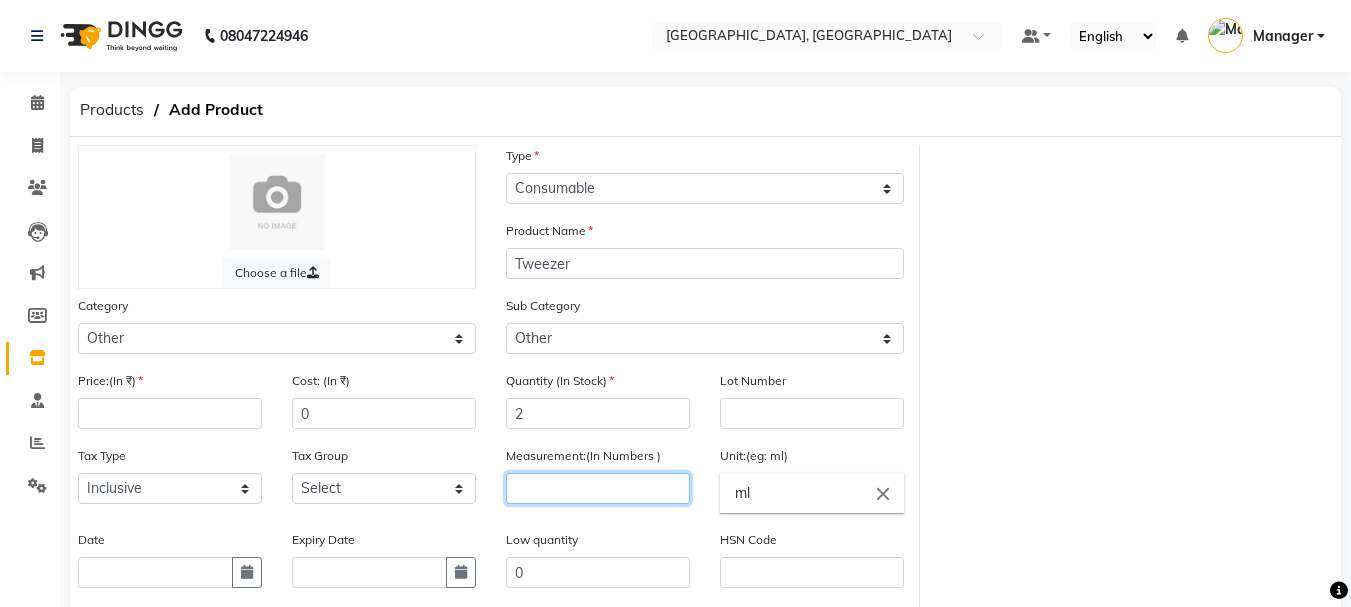 click 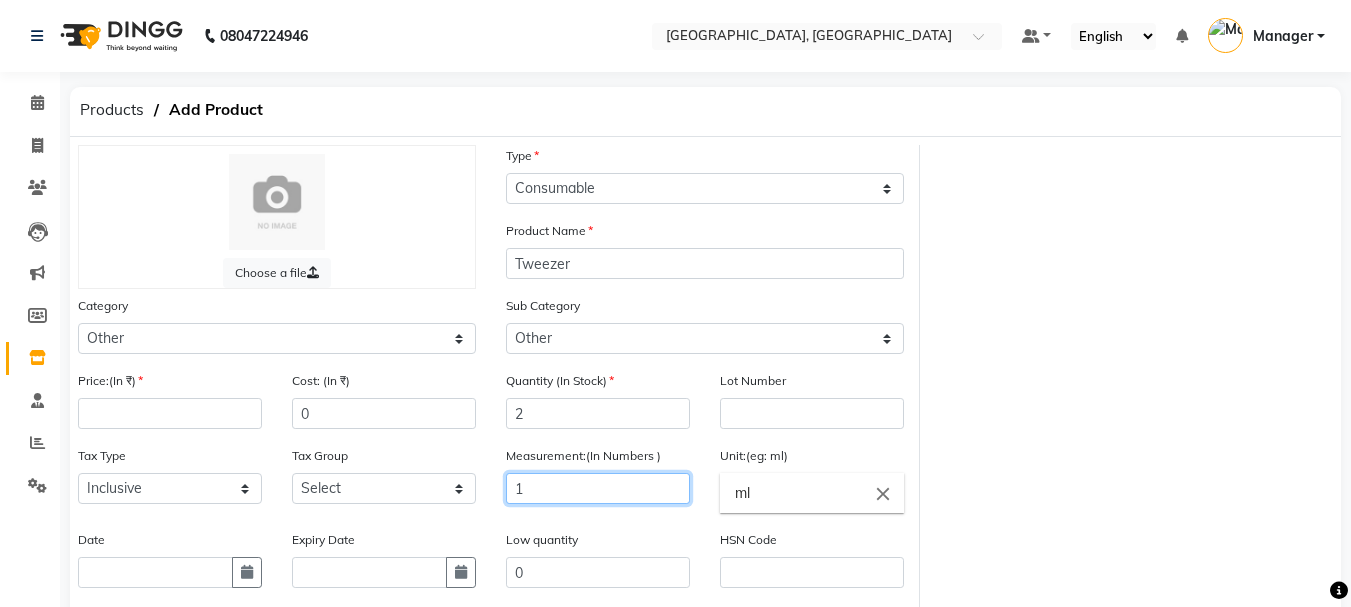 scroll, scrollTop: 264, scrollLeft: 0, axis: vertical 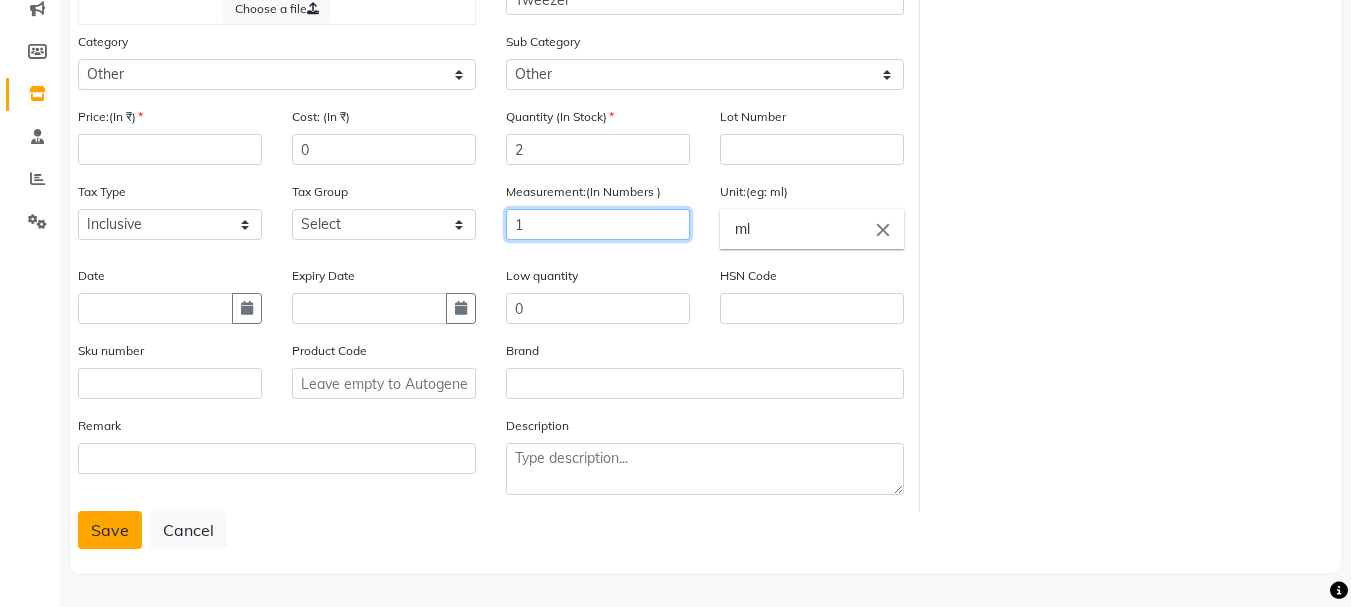type on "1" 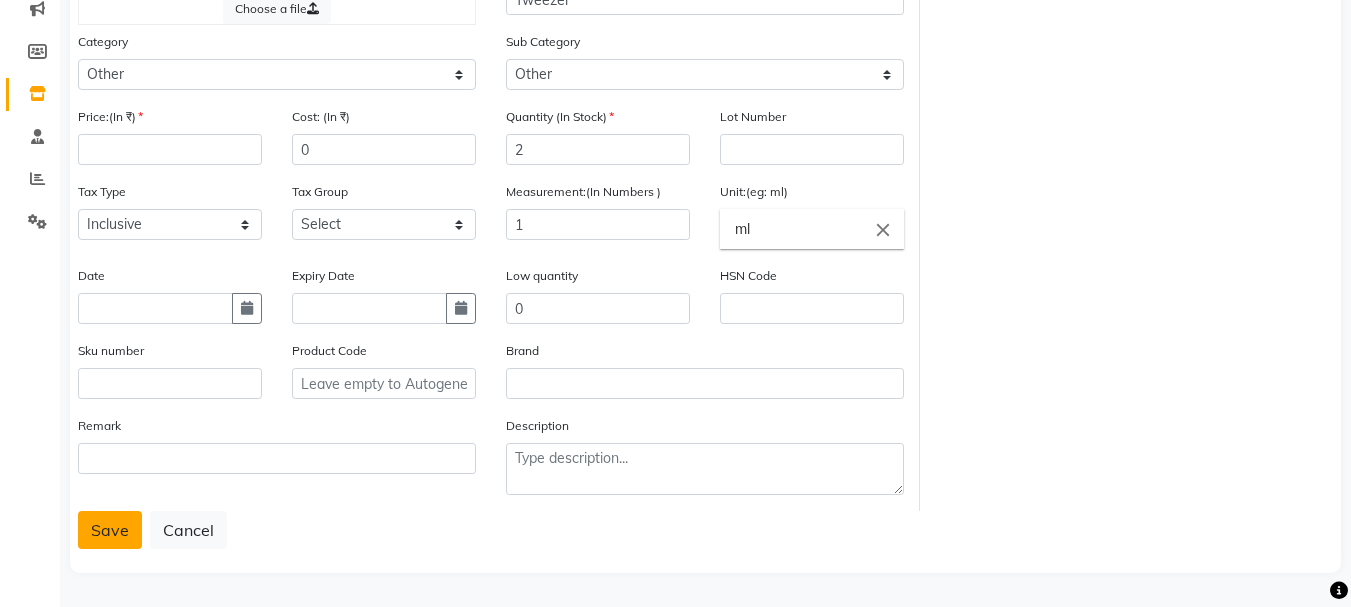 click on "Save" 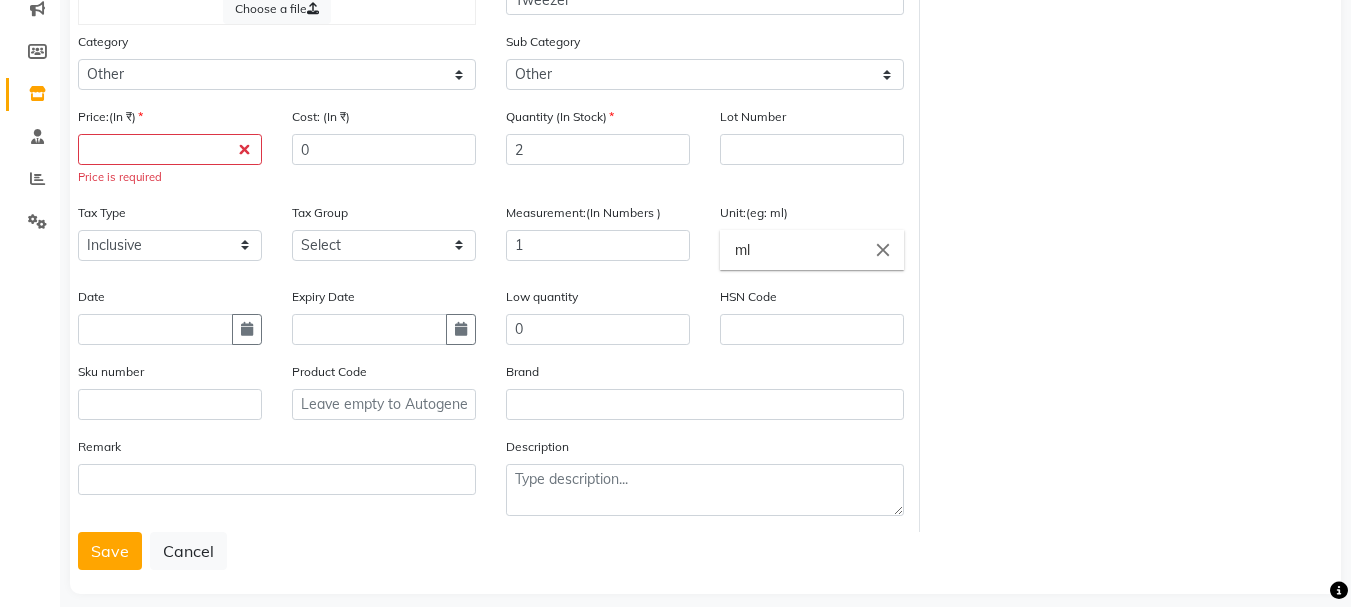 click on "Price:(In ₹) Price is required" 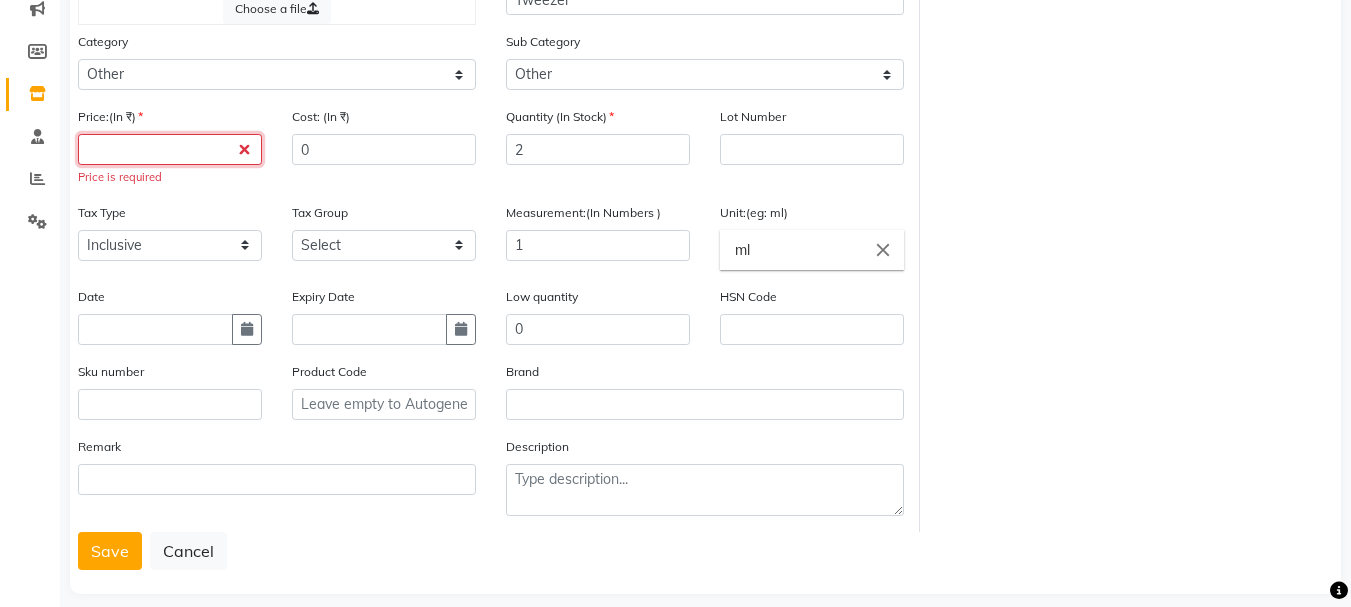 click 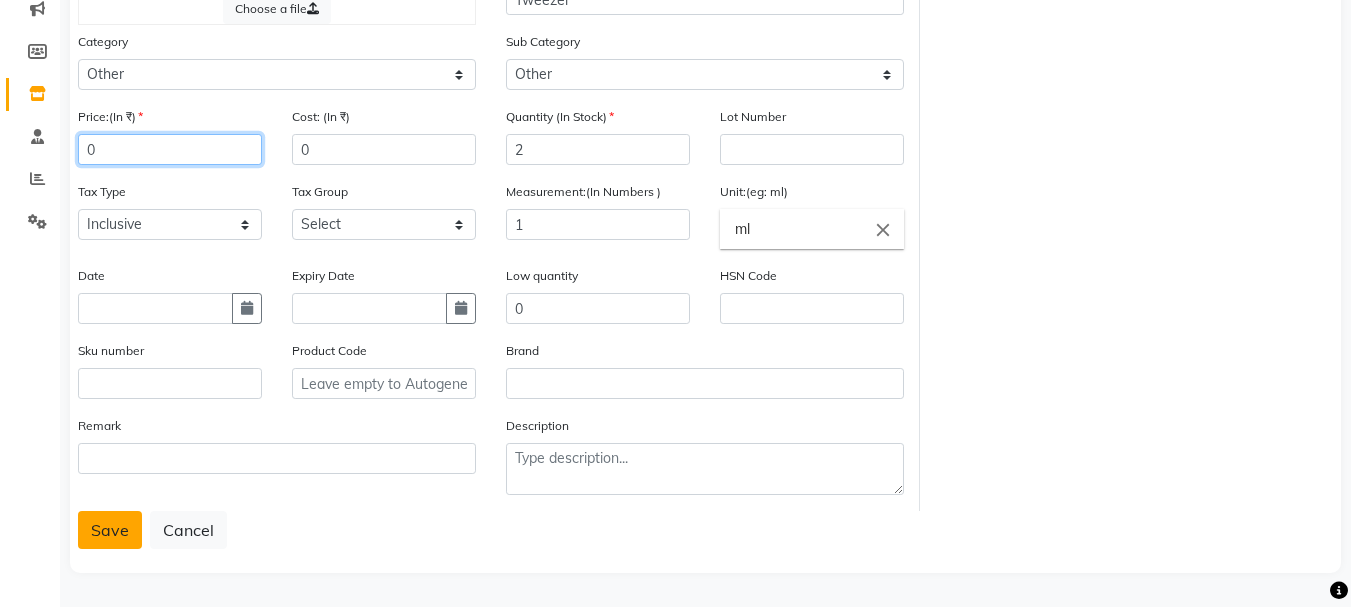 type on "0" 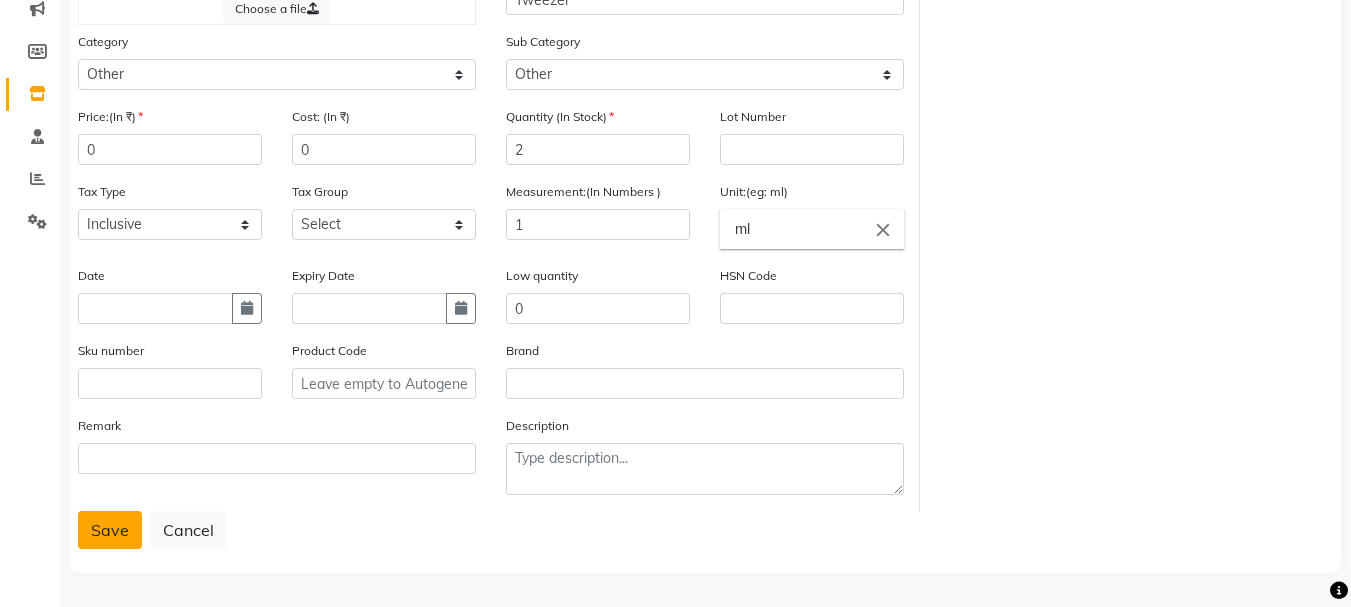 click on "Save" 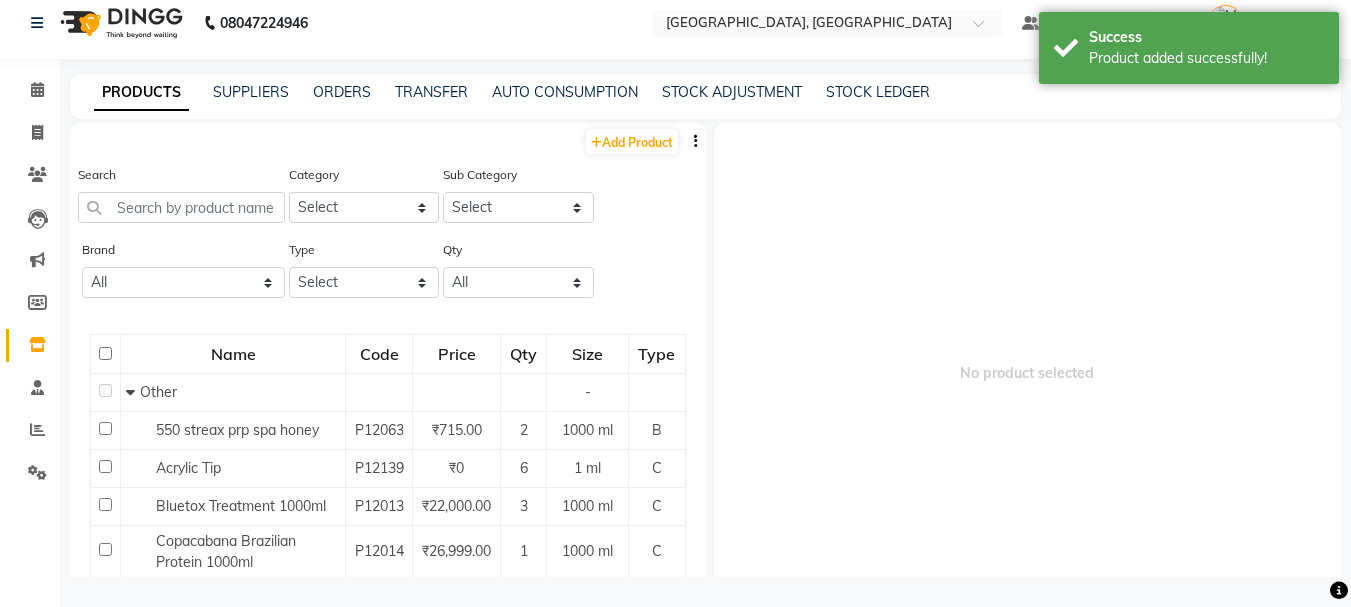 scroll, scrollTop: 0, scrollLeft: 0, axis: both 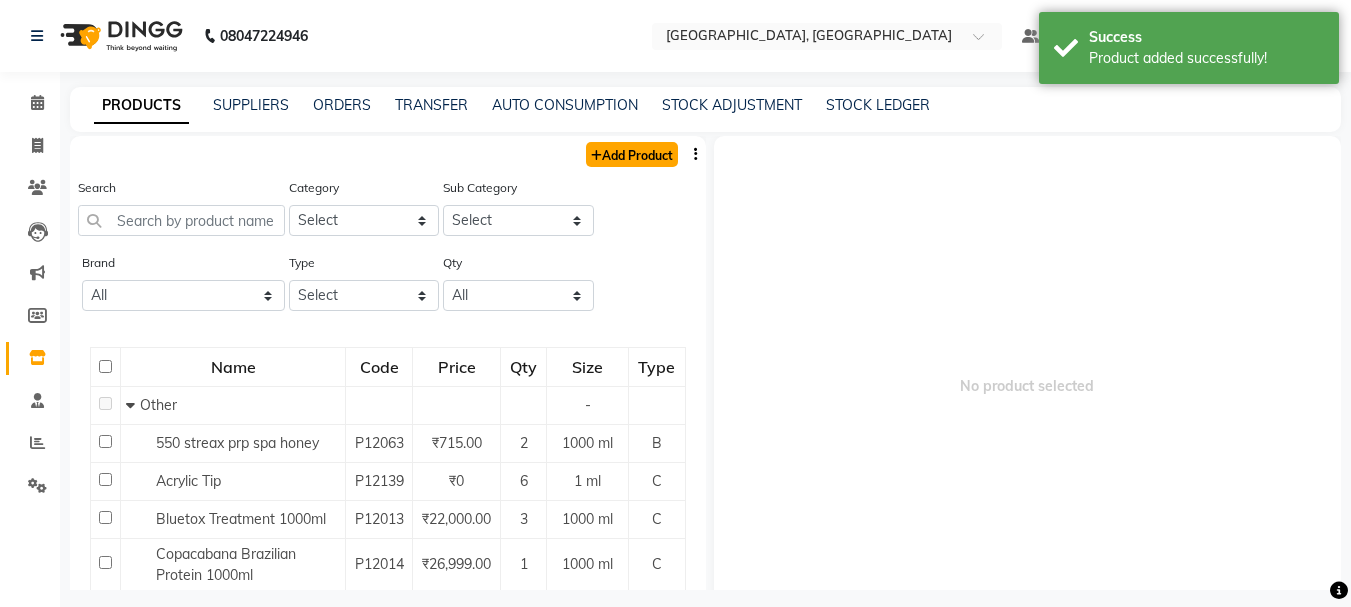 click on "Add Product" 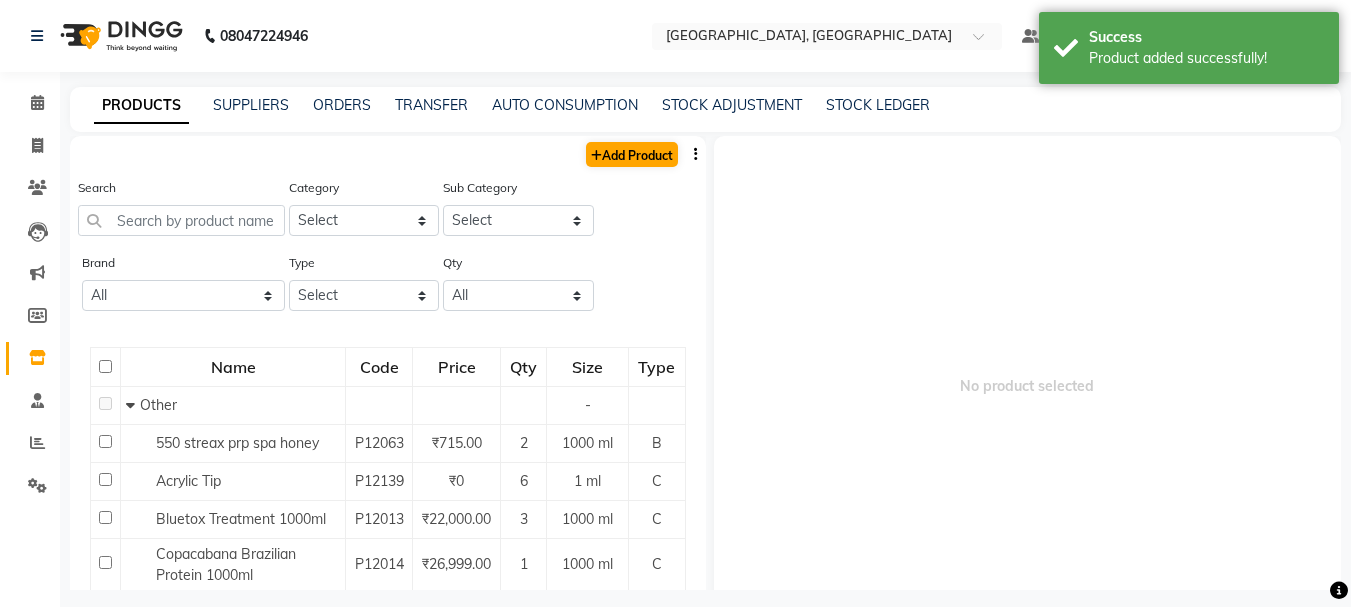 select on "true" 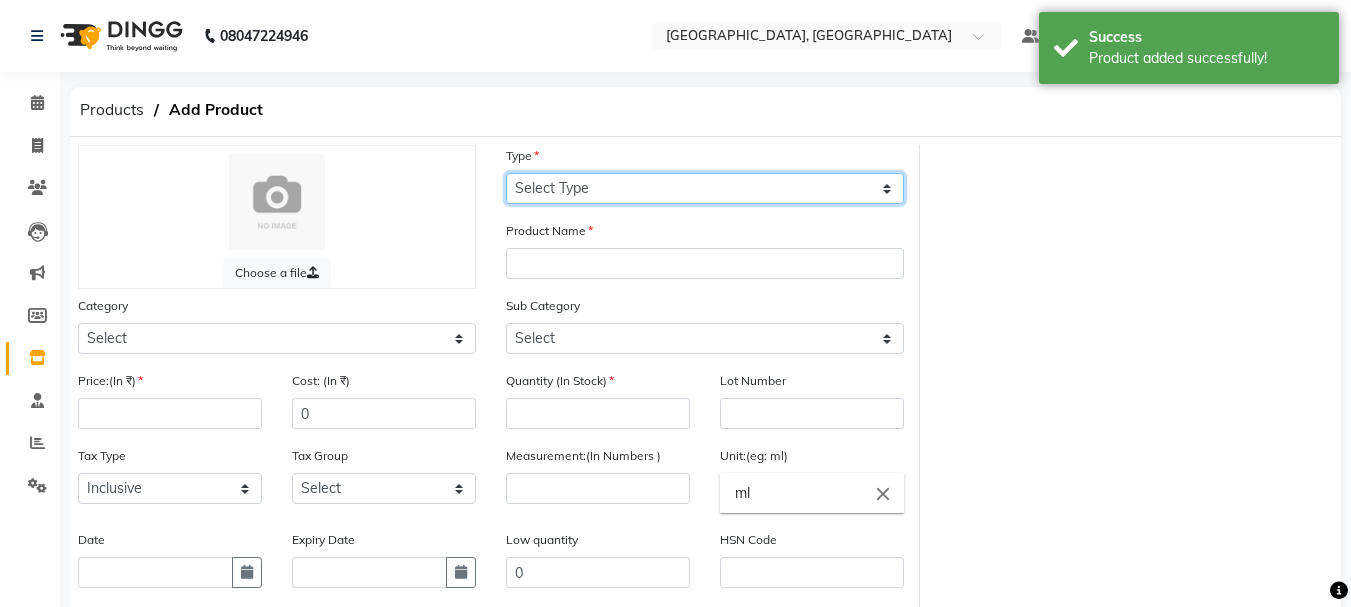 click on "Select Type Both Retail Consumable" 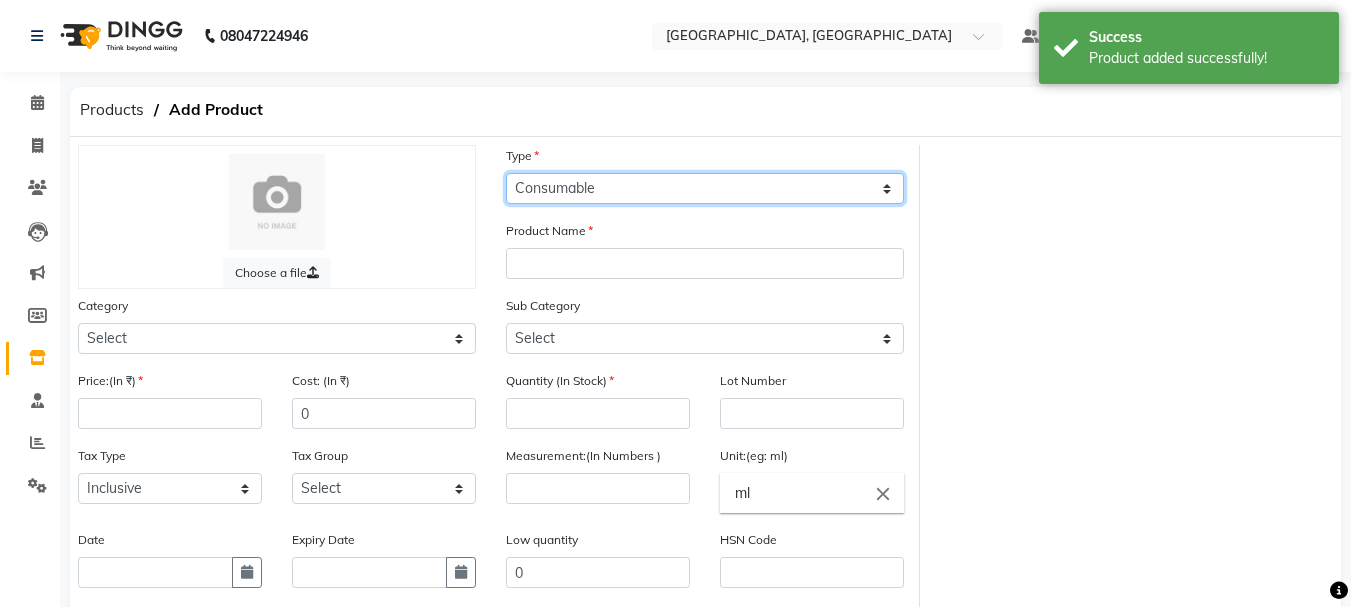 click on "Select Type Both Retail Consumable" 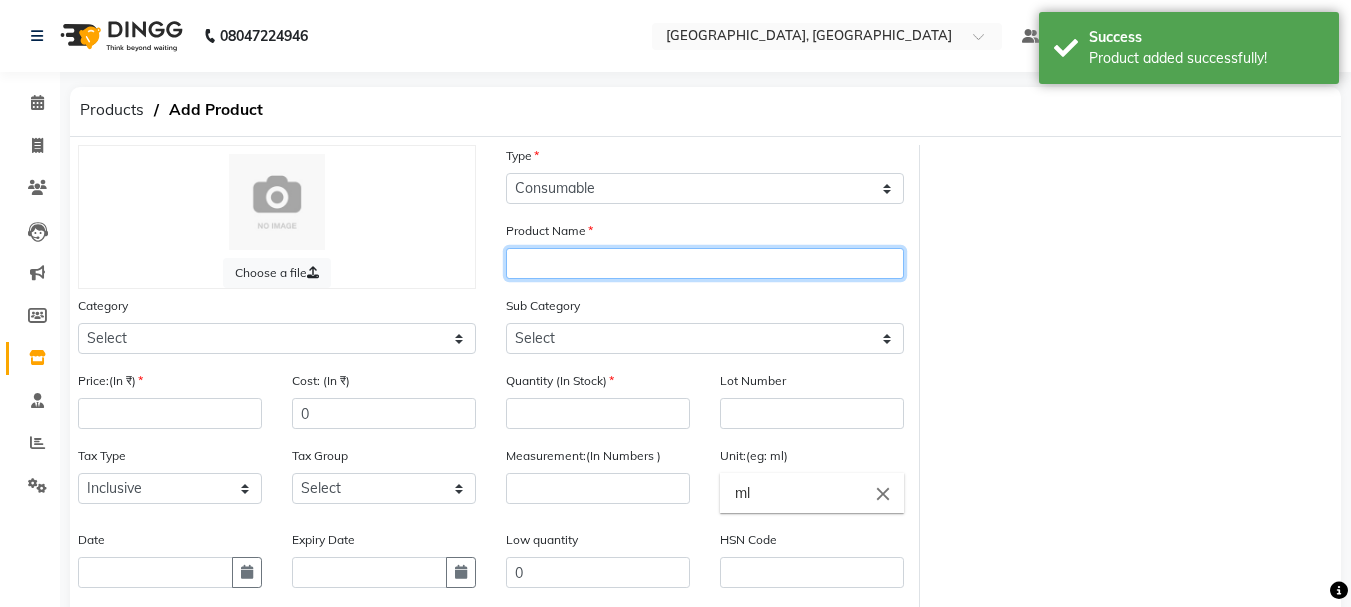 click 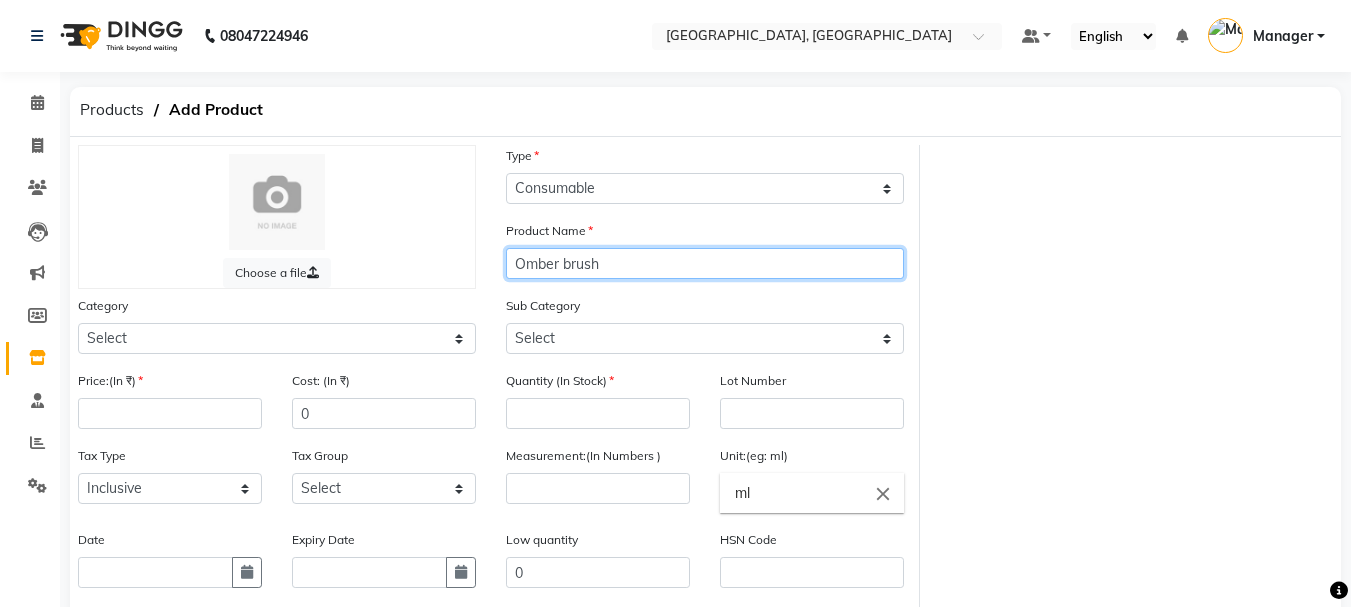 type on "Omber brush" 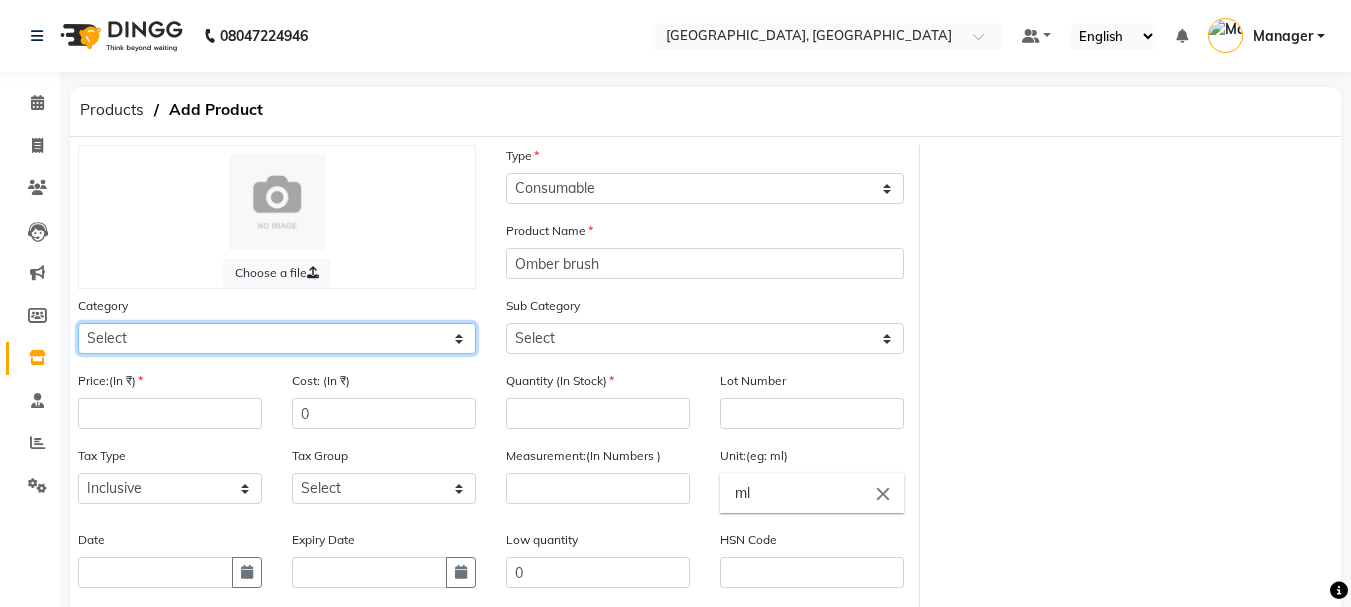 click on "Select Hair Skin Makeup Personal Care Appliances [PERSON_NAME] Waxing Disposable Threading Hands and Feet Beauty Planet [MEDICAL_DATA] Cadiveu Casmara Cheryls Loreal Olaplex Other" 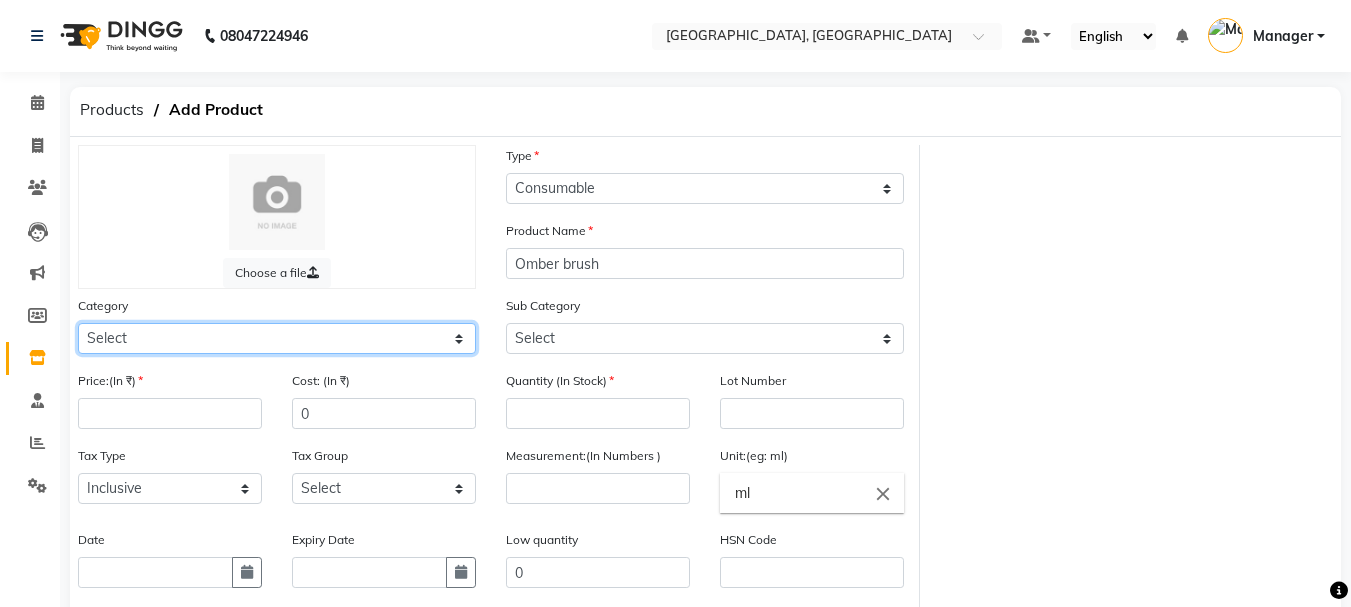 select on "1000" 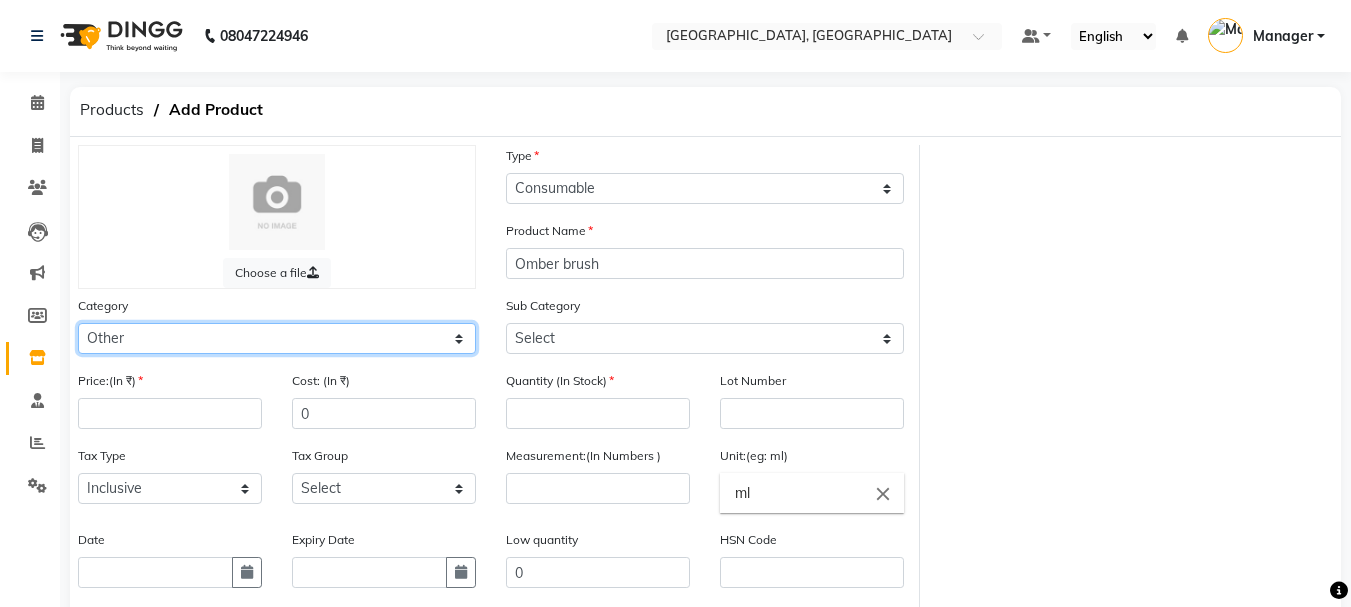 click on "Select Hair Skin Makeup Personal Care Appliances [PERSON_NAME] Waxing Disposable Threading Hands and Feet Beauty Planet [MEDICAL_DATA] Cadiveu Casmara Cheryls Loreal Olaplex Other" 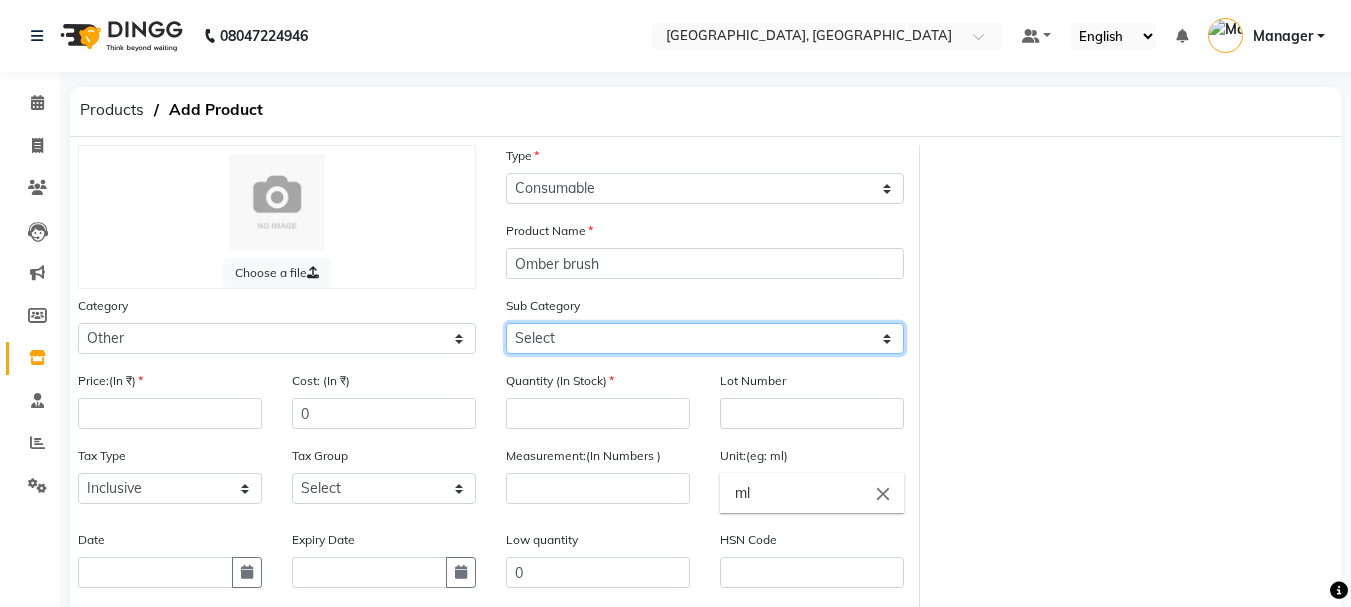 click on "Select Houskeeping Other" 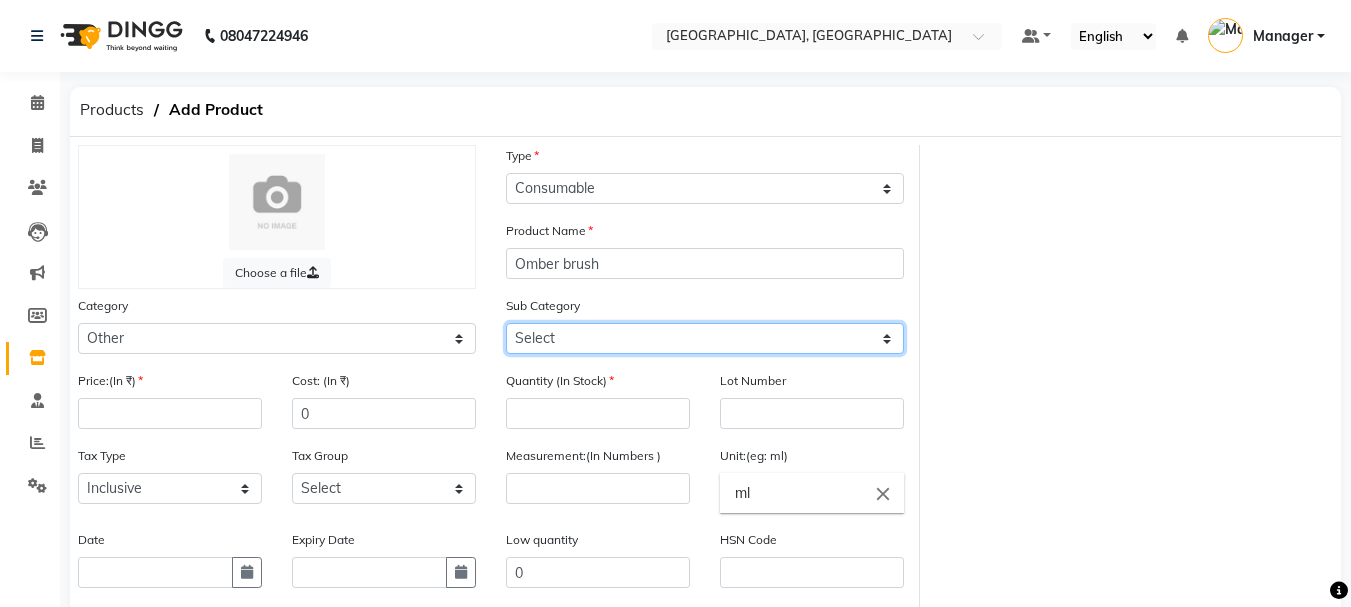 select on "1002" 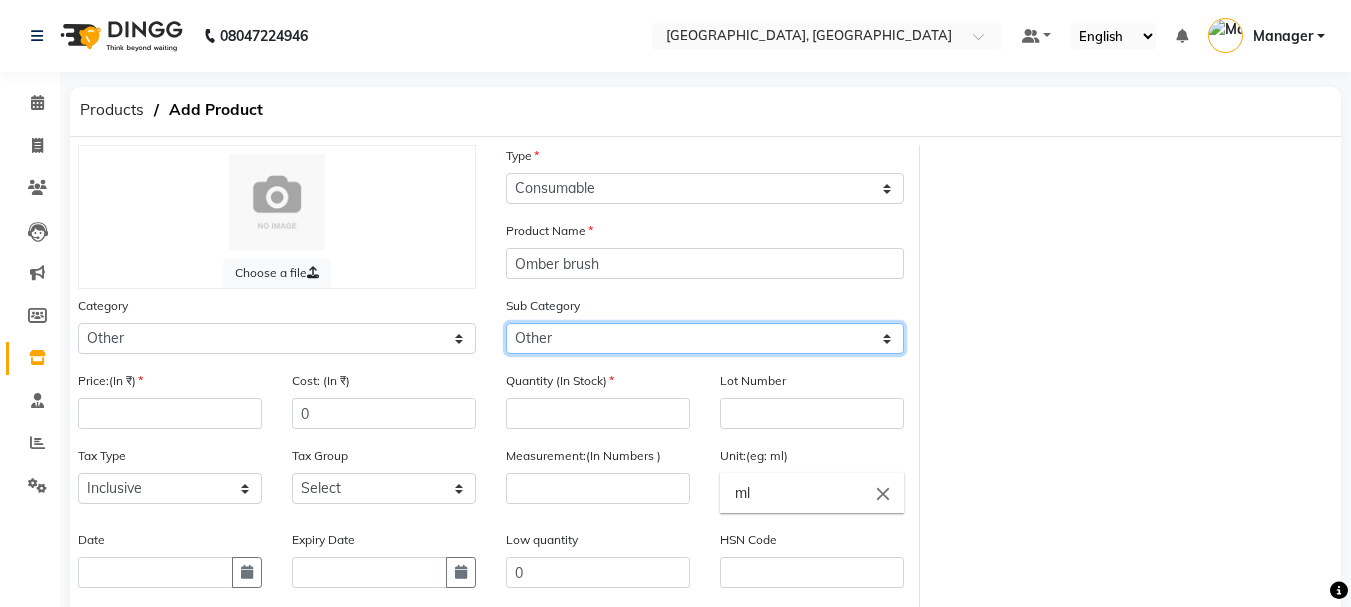 click on "Select Houskeeping Other" 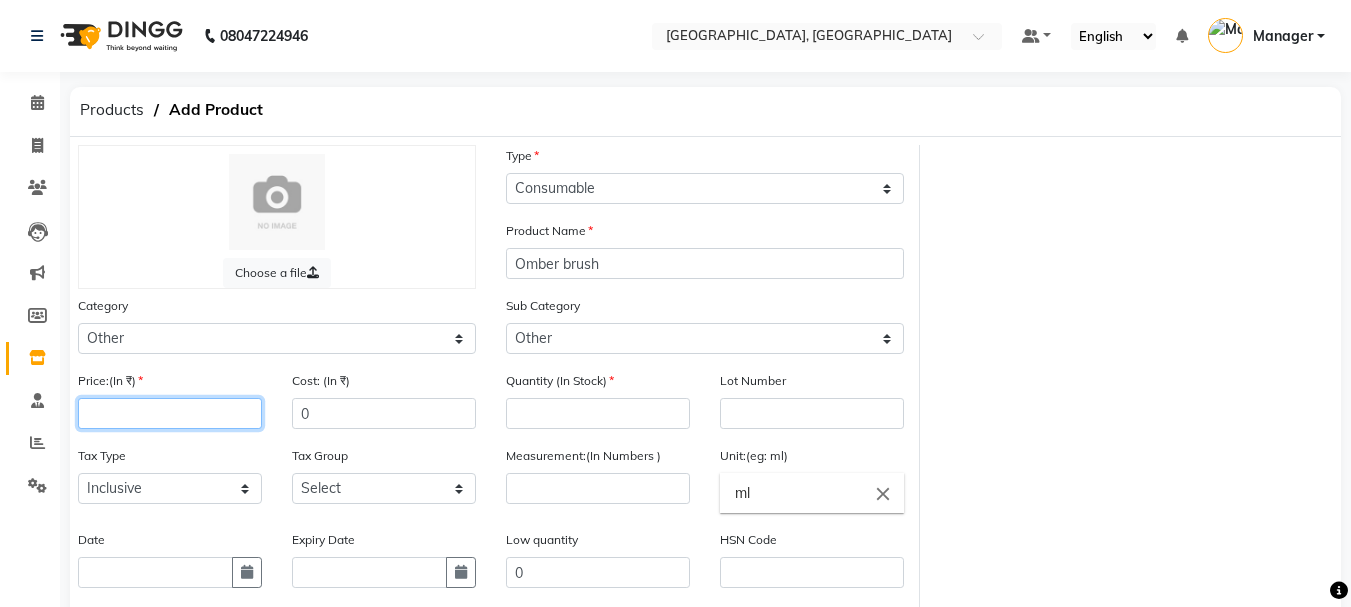 click 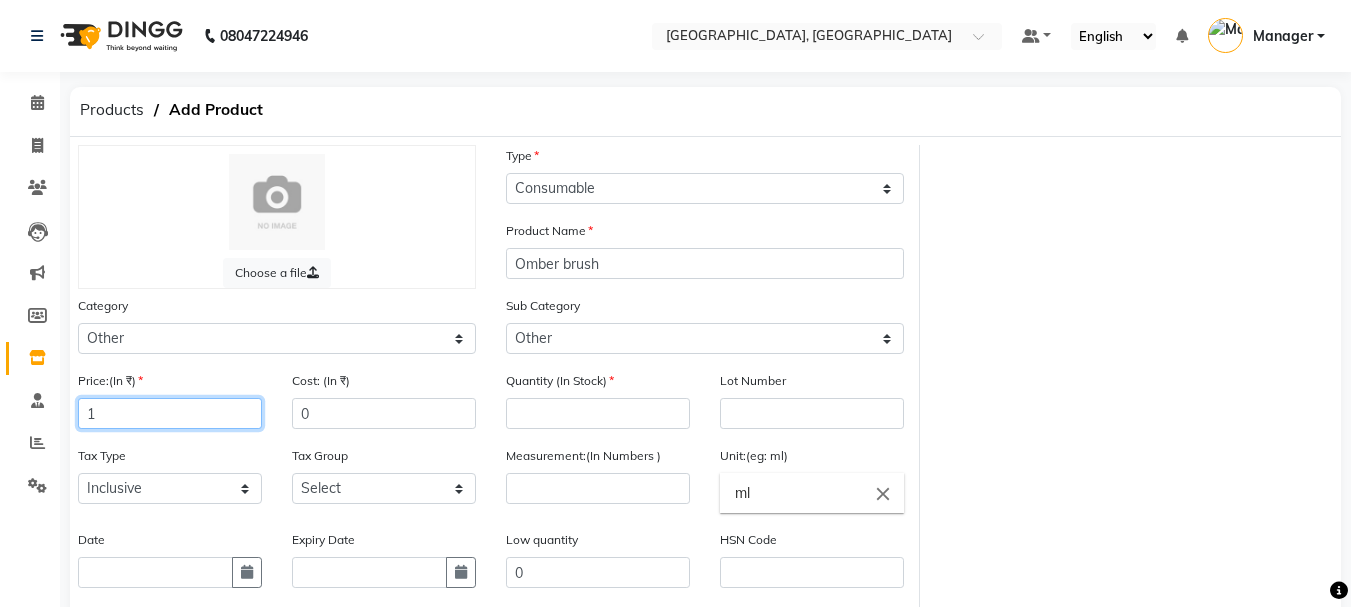 type on "1" 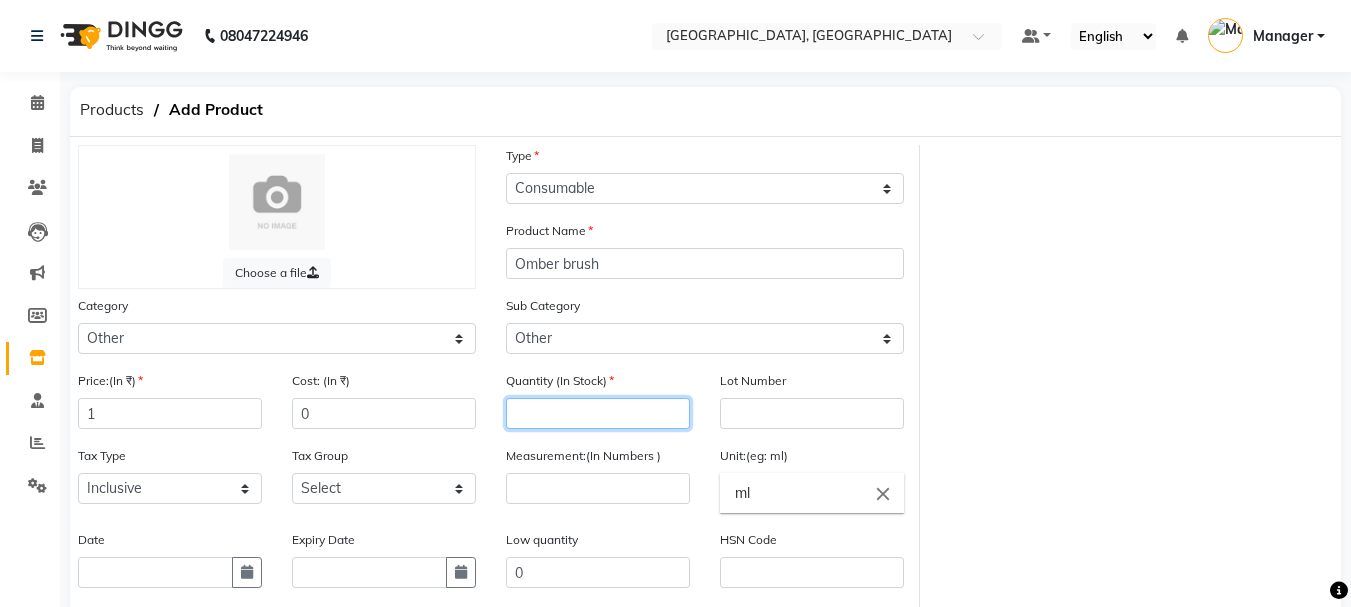click 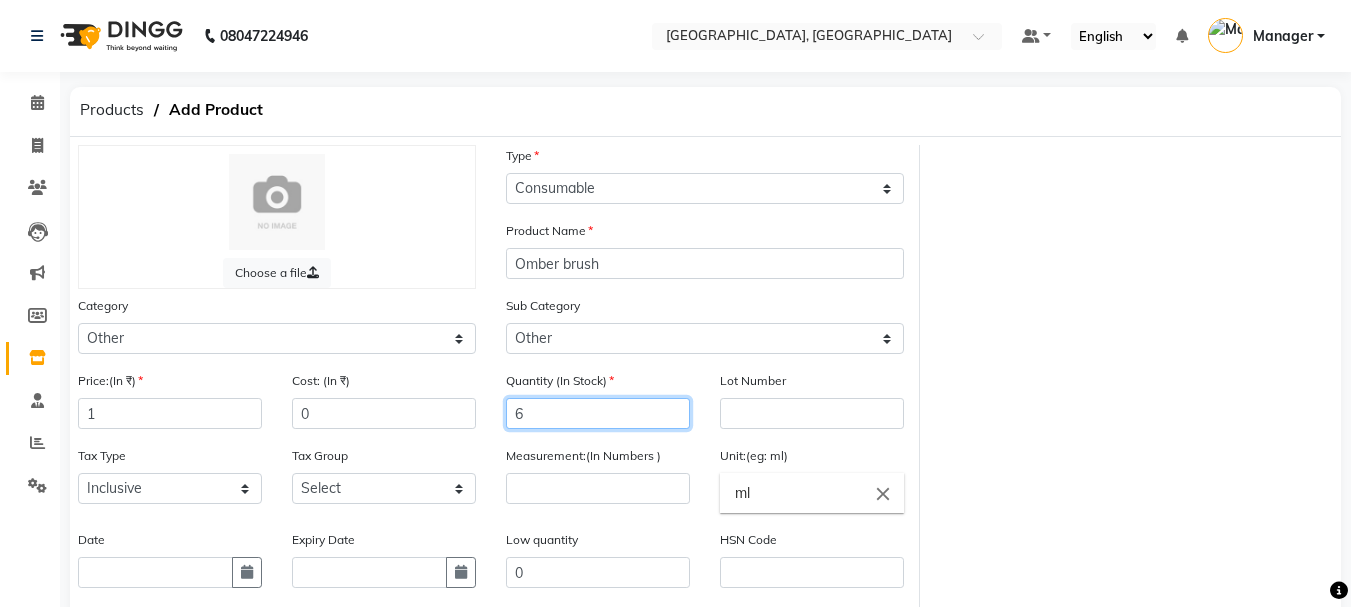 type on "6" 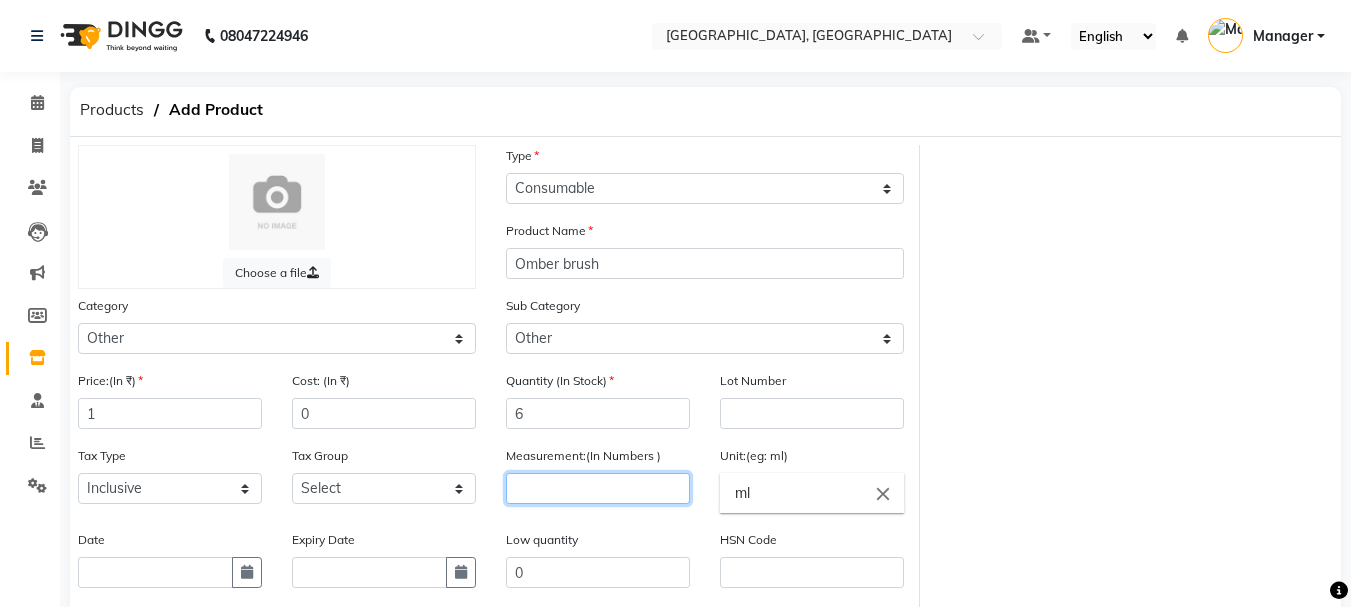 click 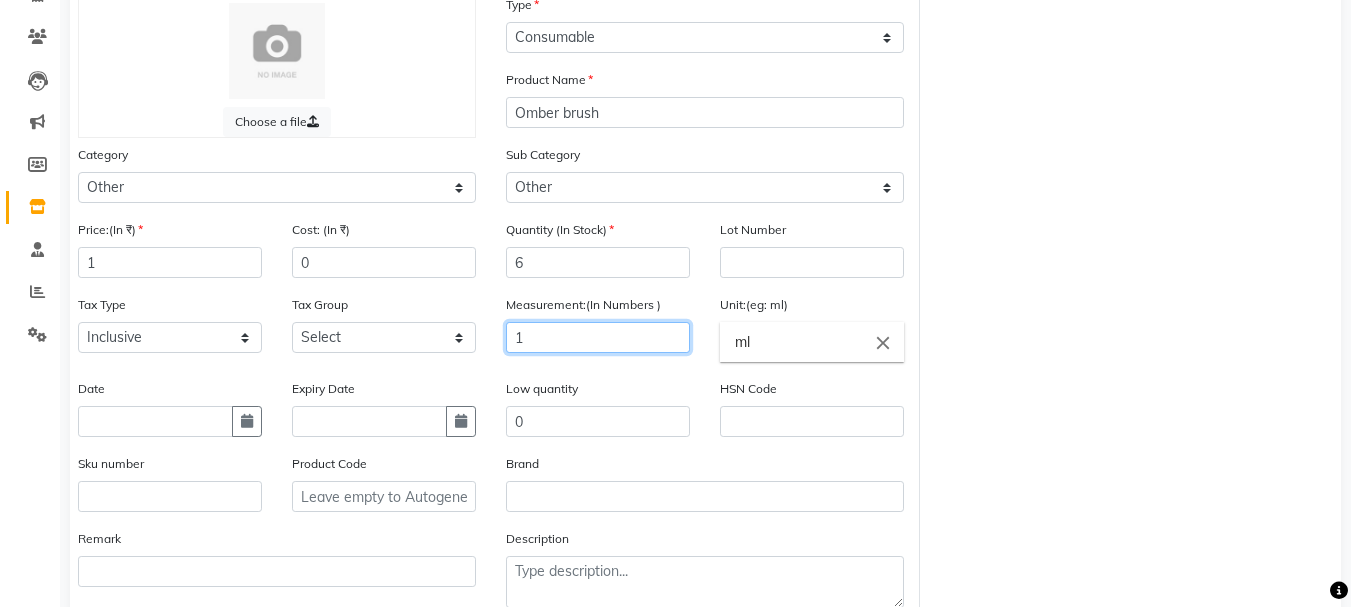 scroll, scrollTop: 264, scrollLeft: 0, axis: vertical 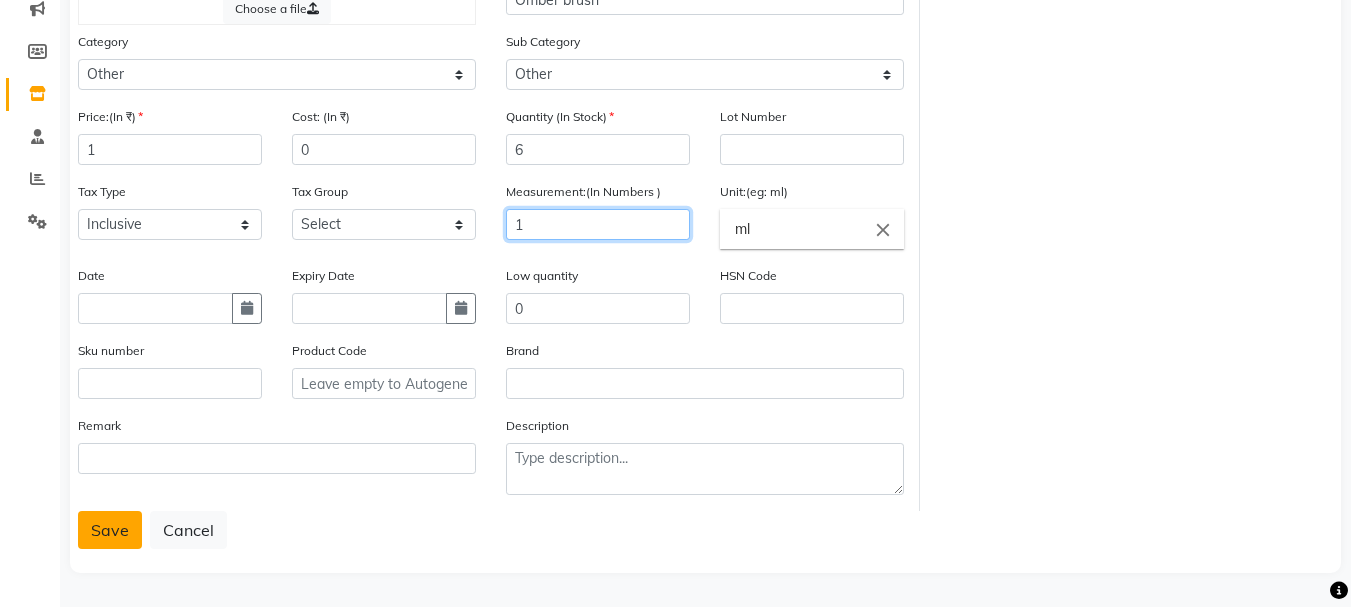 type on "1" 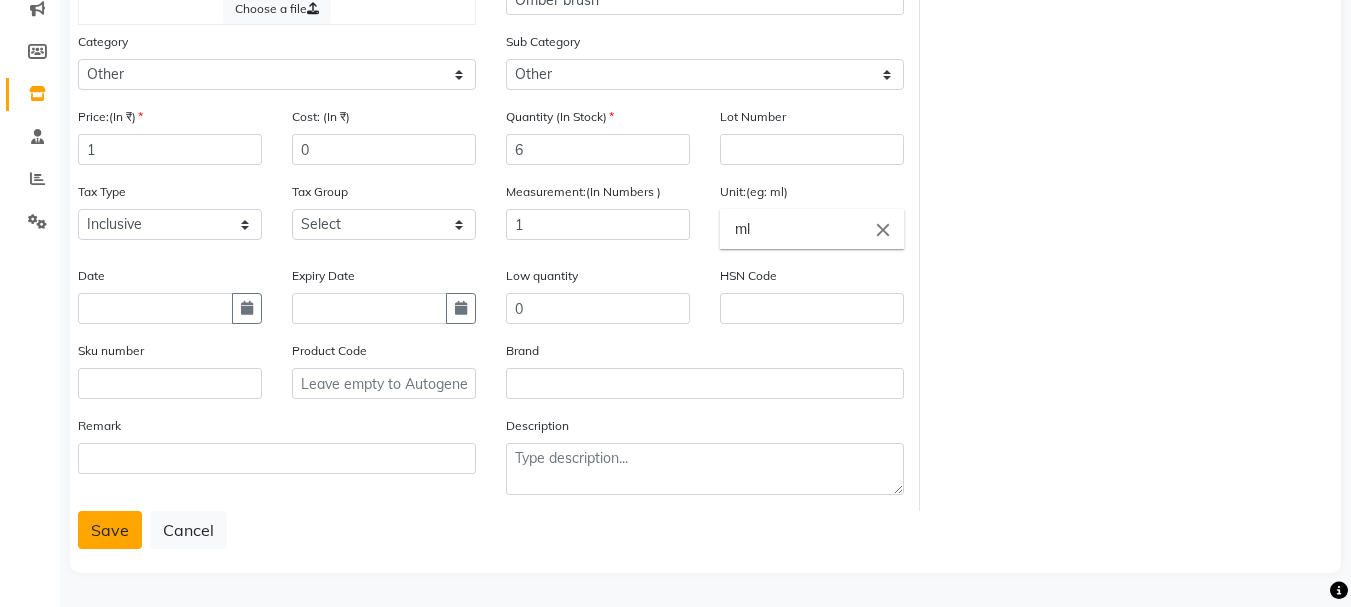 click on "Save" 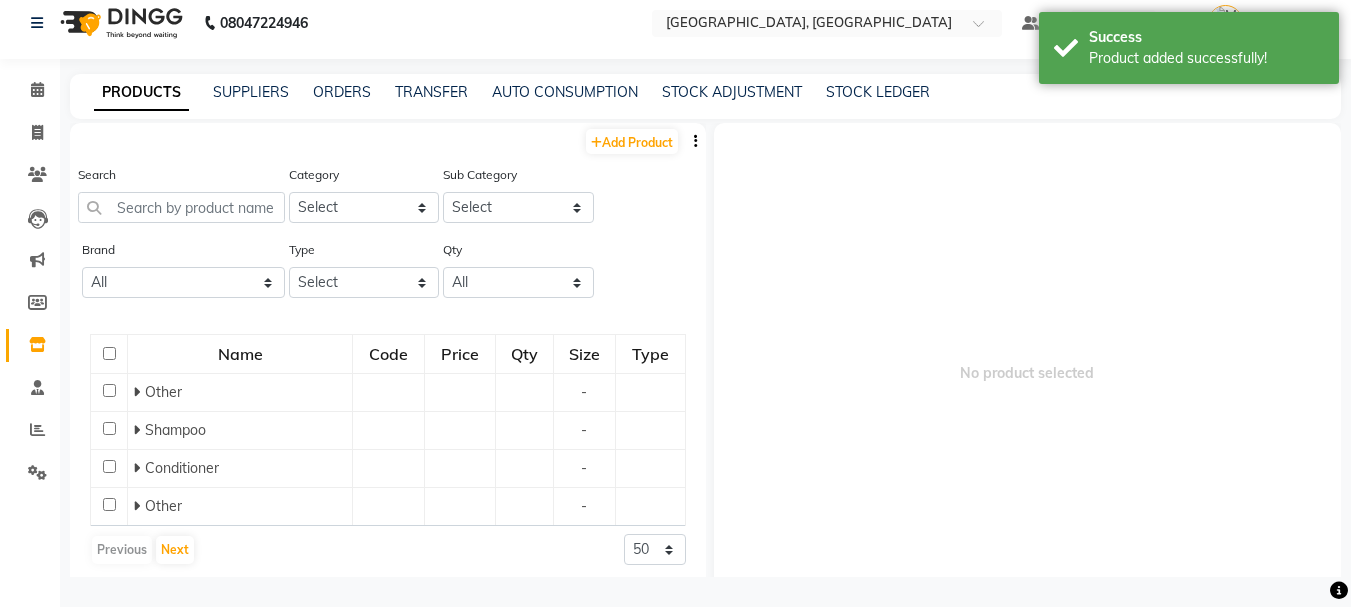 scroll, scrollTop: 13, scrollLeft: 0, axis: vertical 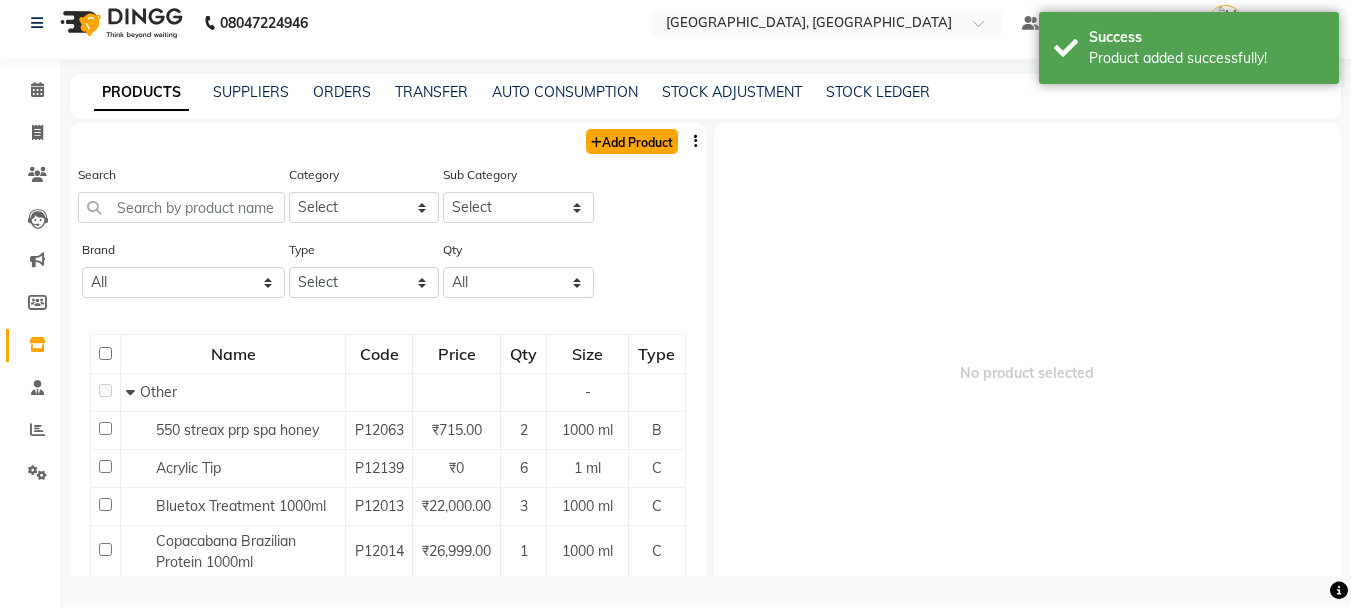 click on "Add Product" 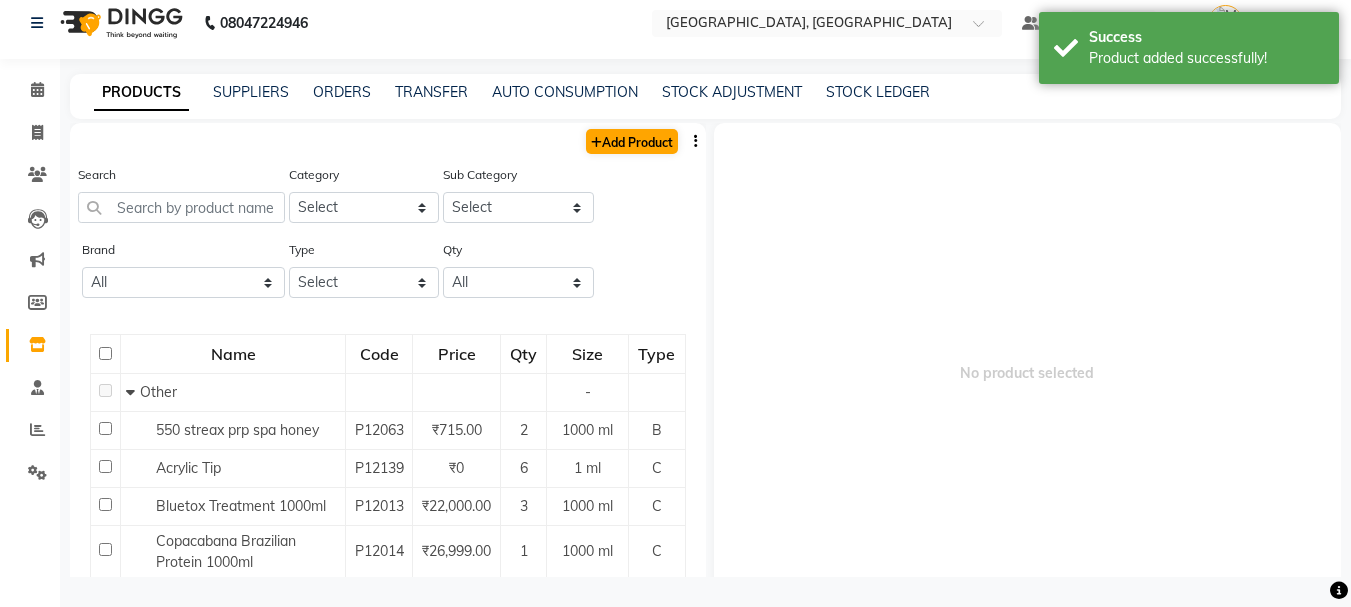select on "true" 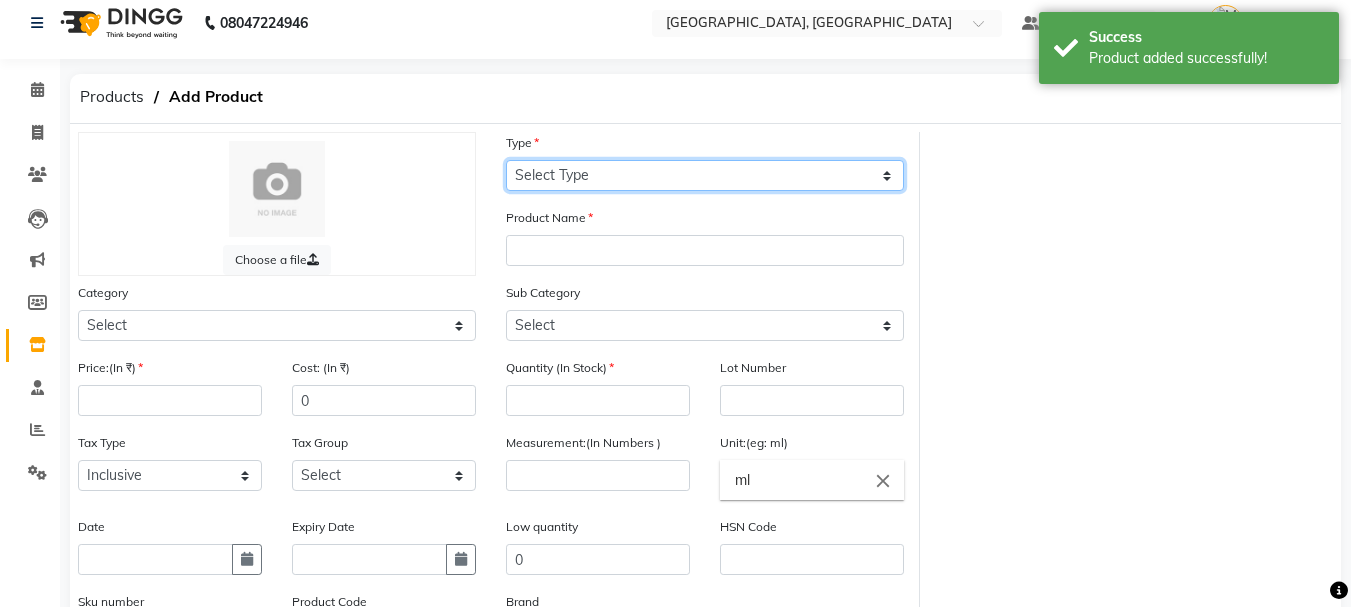 click on "Select Type Both Retail Consumable" 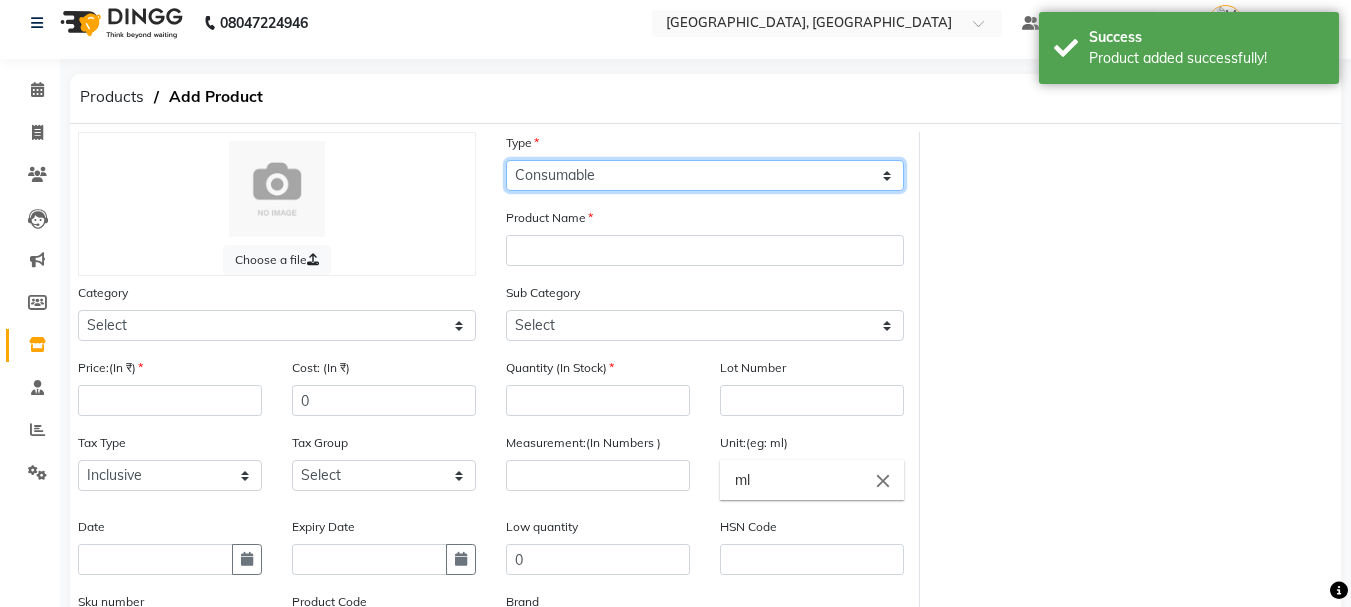 click on "Select Type Both Retail Consumable" 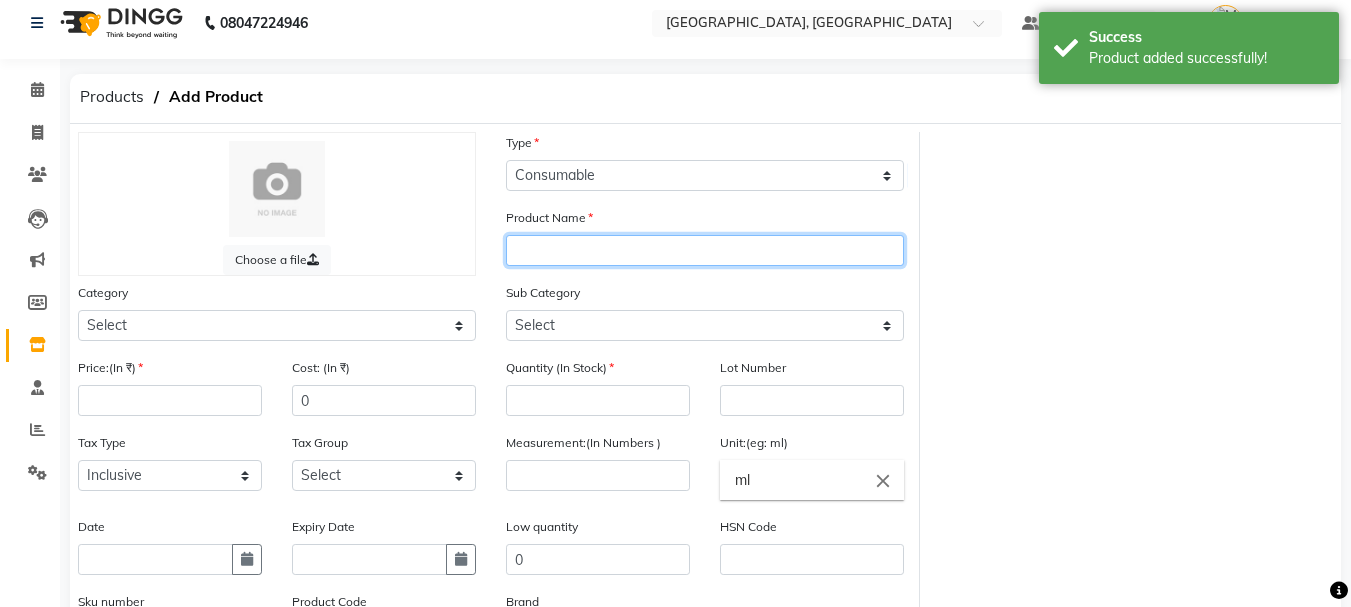 click 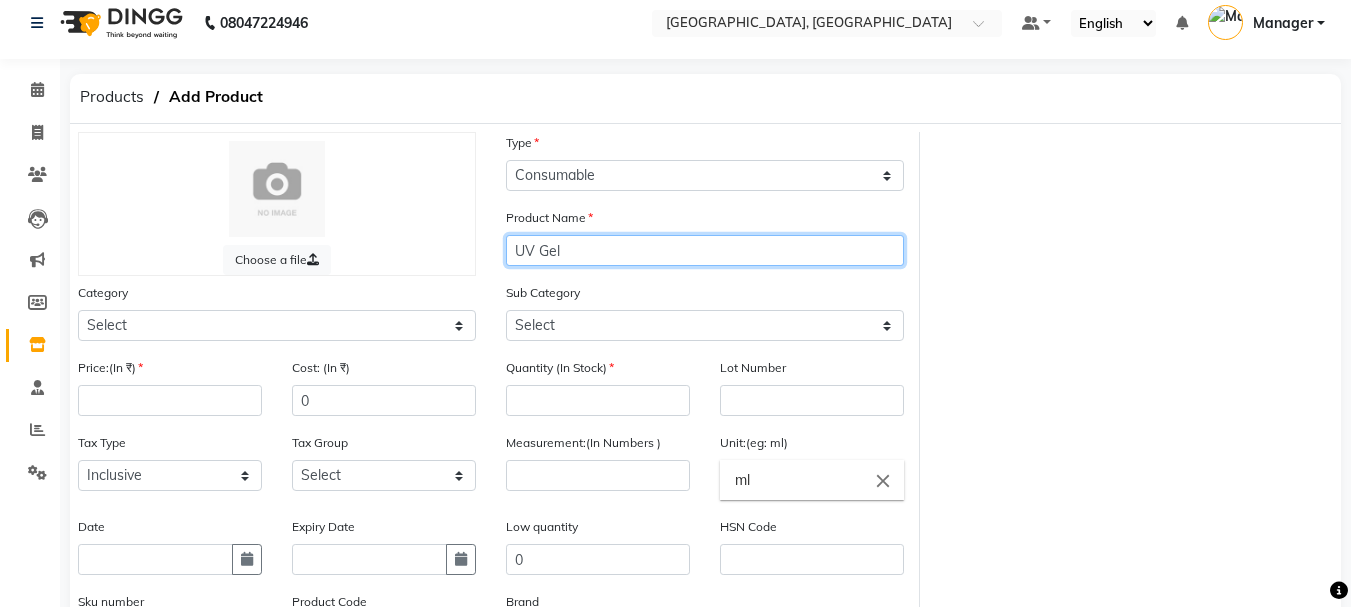 type on "UV Gel" 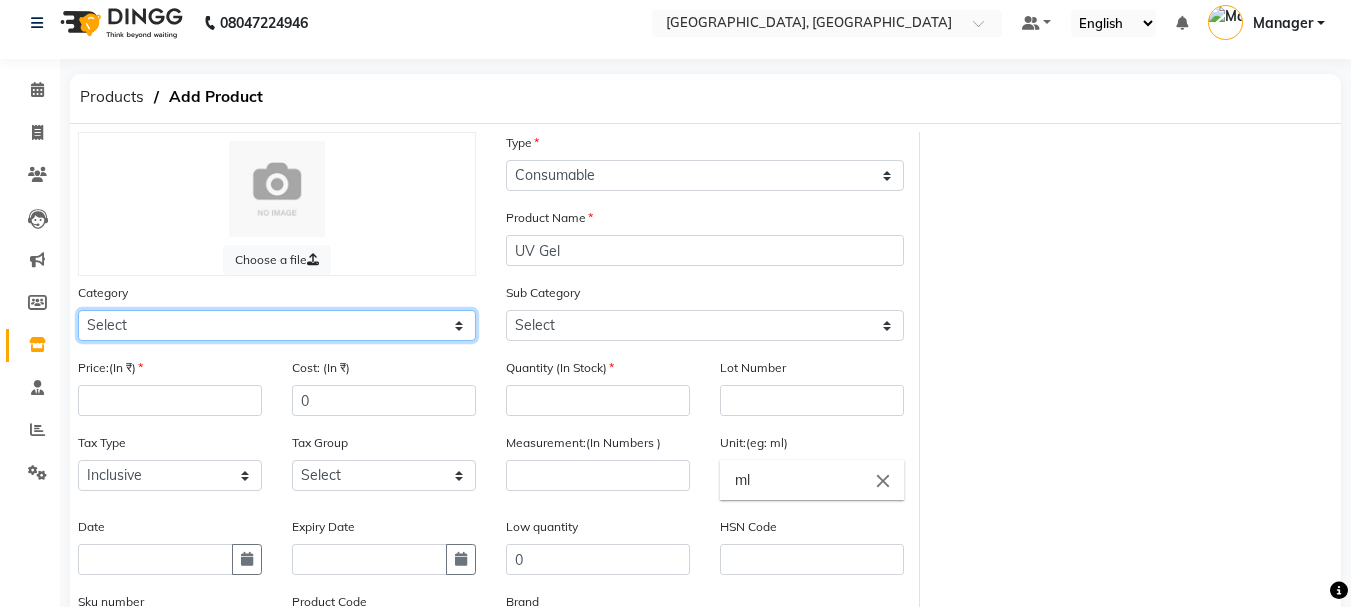 click on "Select Hair Skin Makeup Personal Care Appliances [PERSON_NAME] Waxing Disposable Threading Hands and Feet Beauty Planet [MEDICAL_DATA] Cadiveu Casmara Cheryls Loreal Olaplex Other" 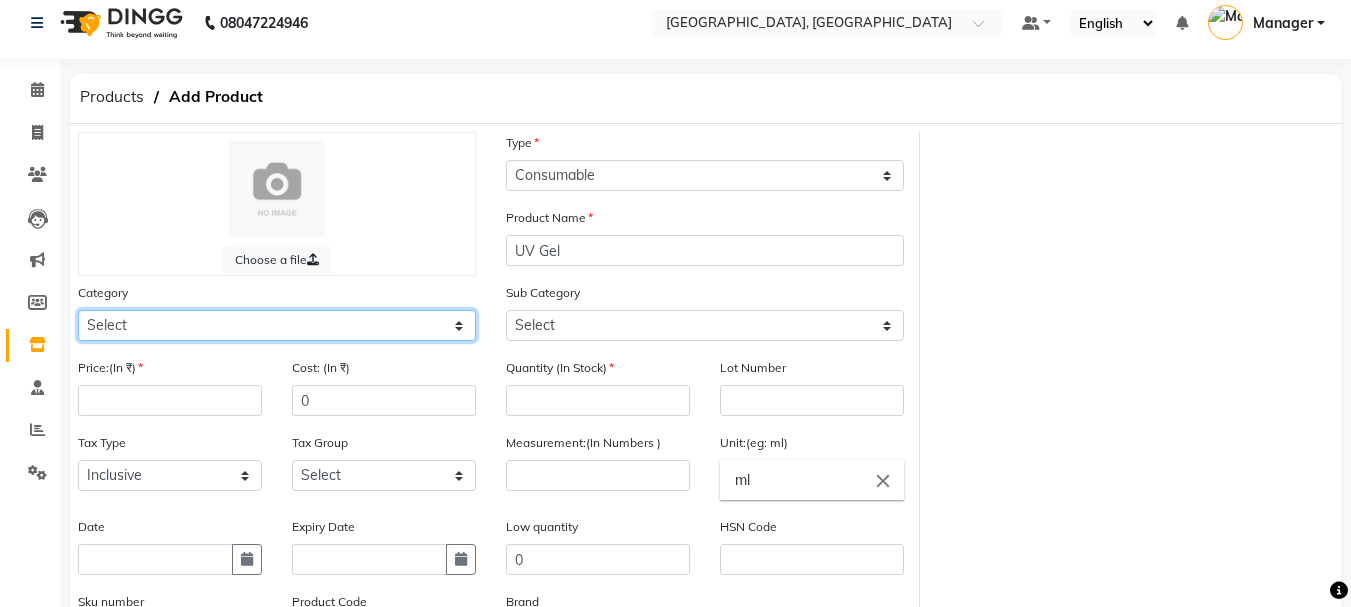 select on "1000" 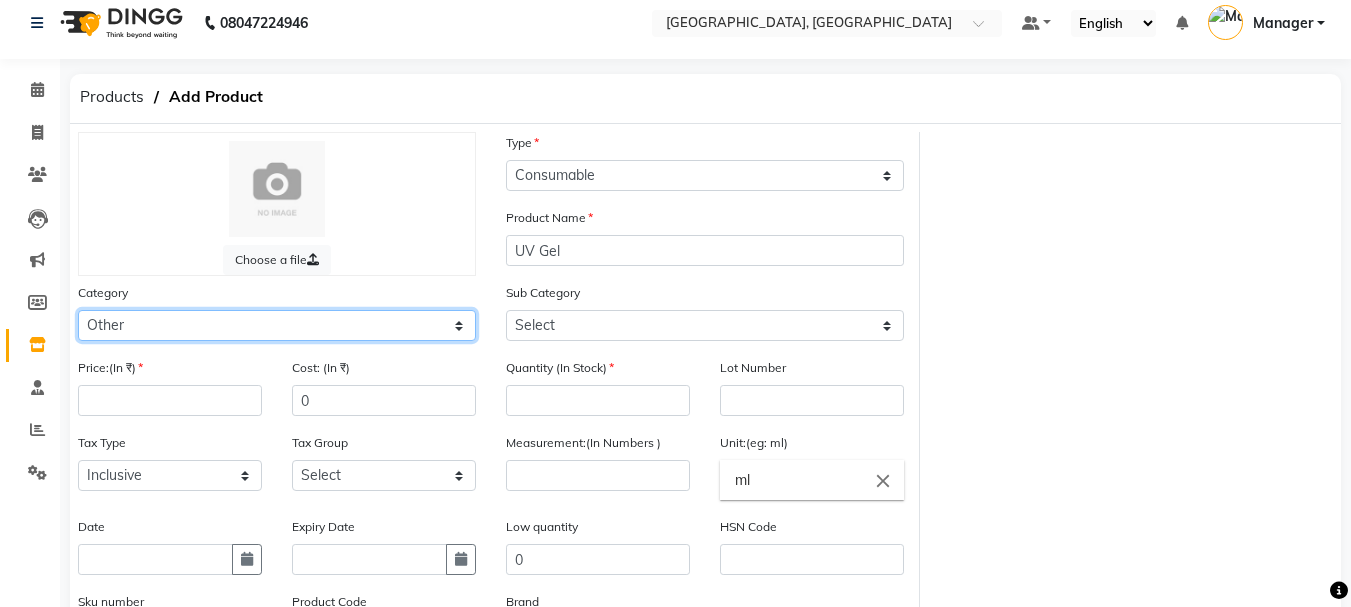 click on "Select Hair Skin Makeup Personal Care Appliances [PERSON_NAME] Waxing Disposable Threading Hands and Feet Beauty Planet [MEDICAL_DATA] Cadiveu Casmara Cheryls Loreal Olaplex Other" 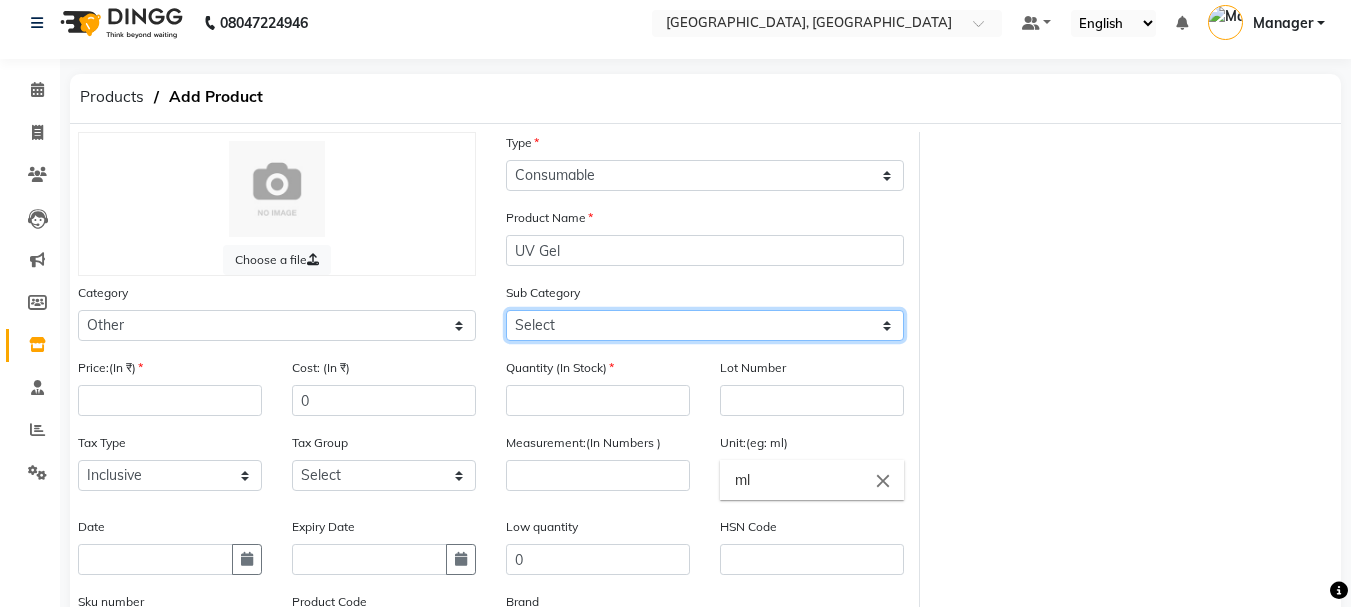 click on "Select Houskeeping Other" 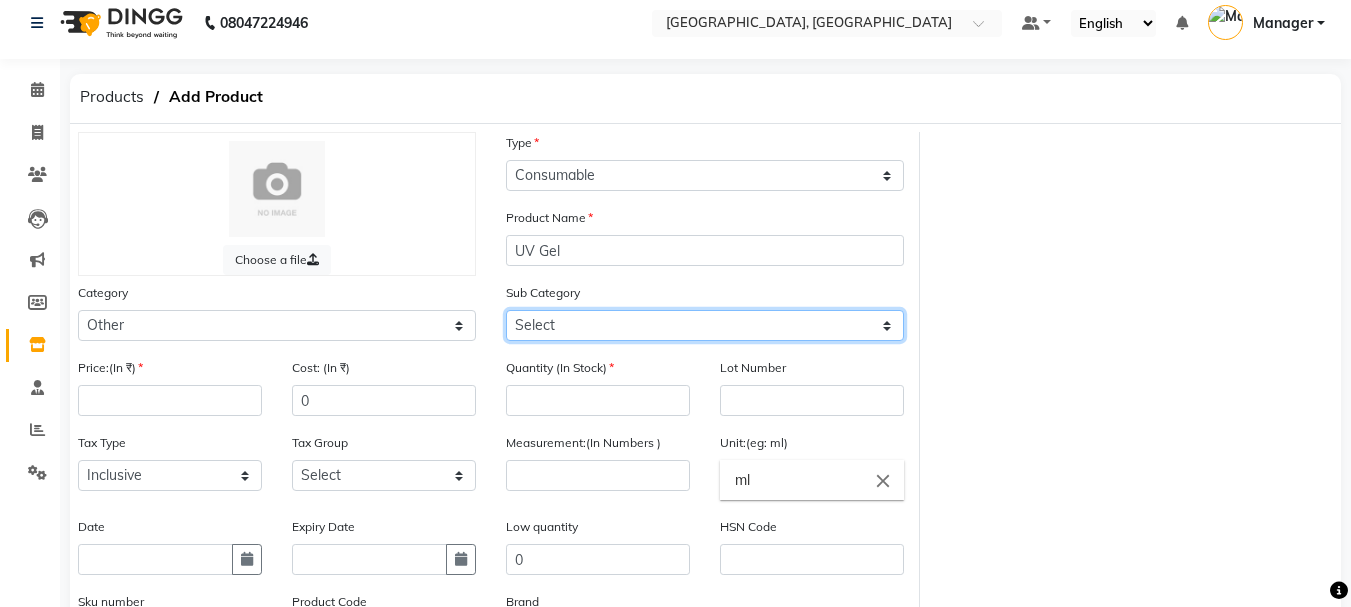 select on "1002" 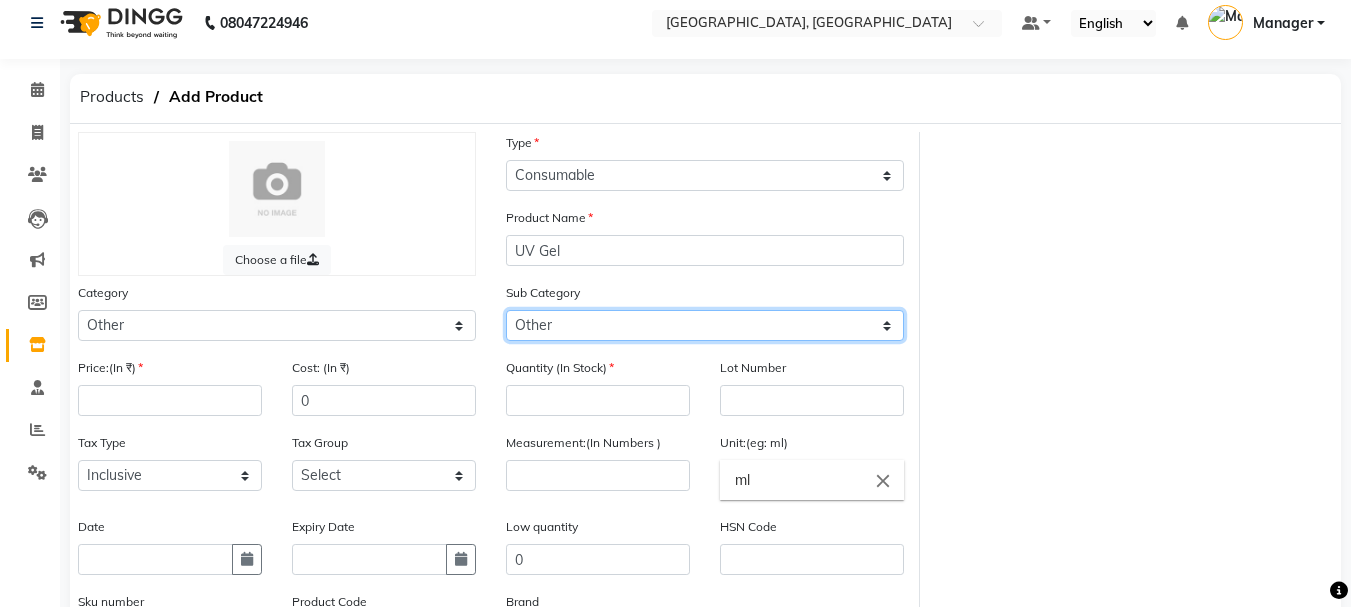 click on "Select Houskeeping Other" 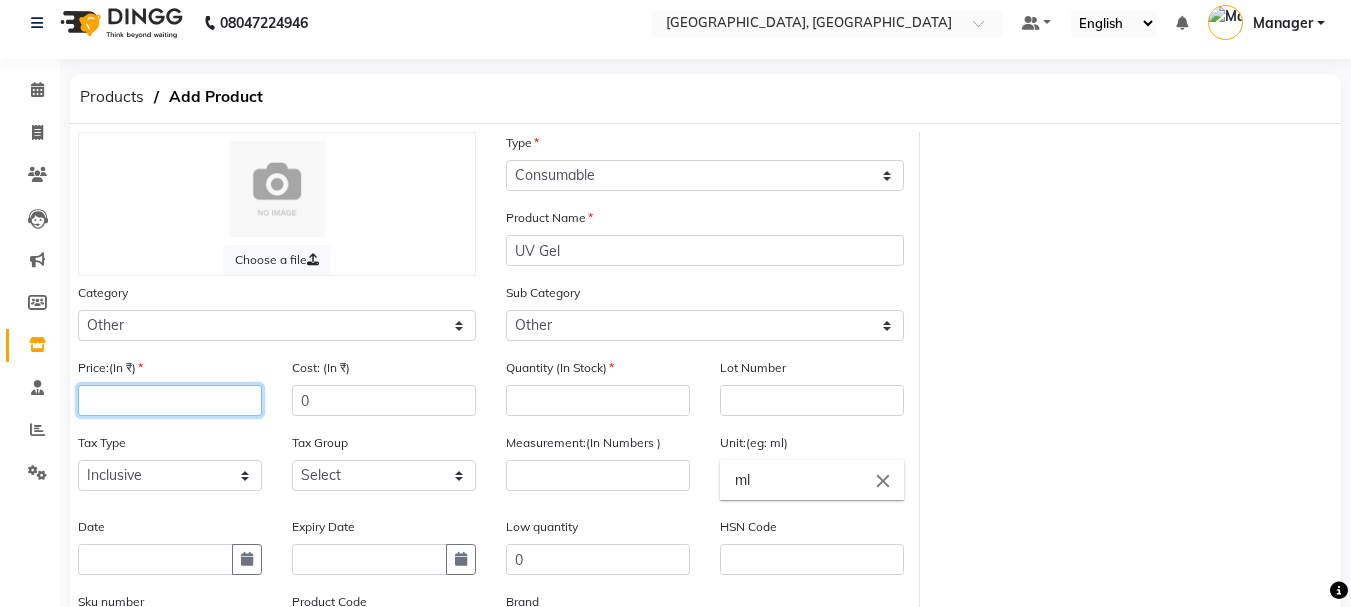 click 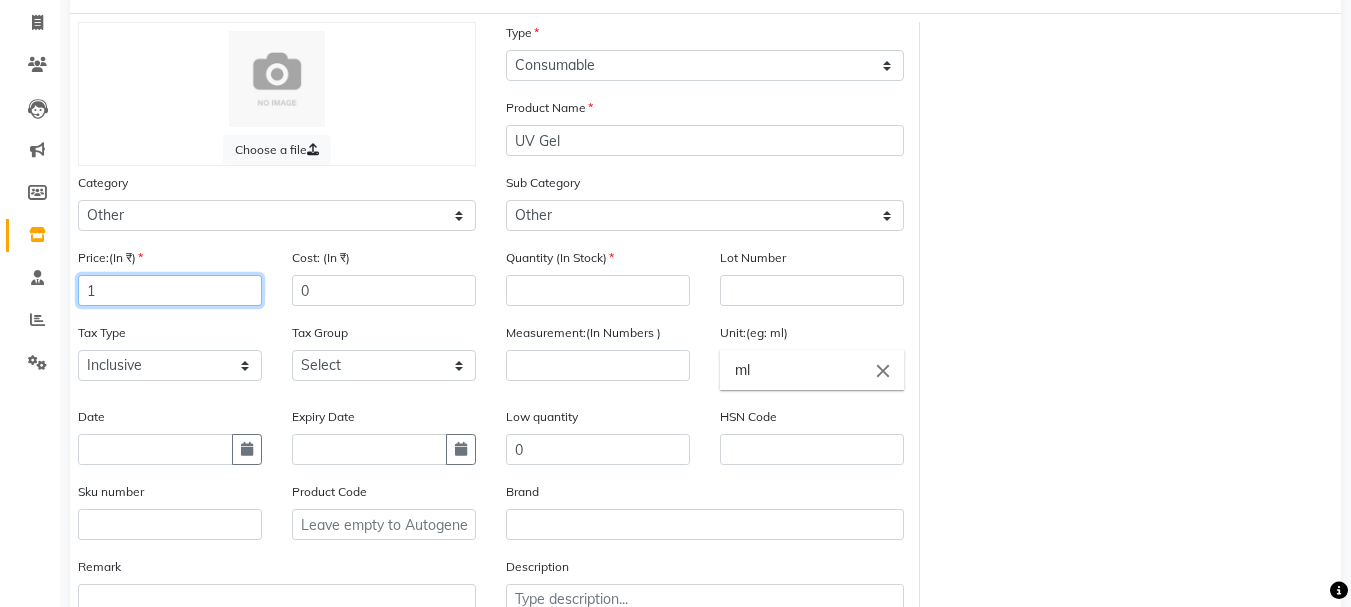 scroll, scrollTop: 141, scrollLeft: 0, axis: vertical 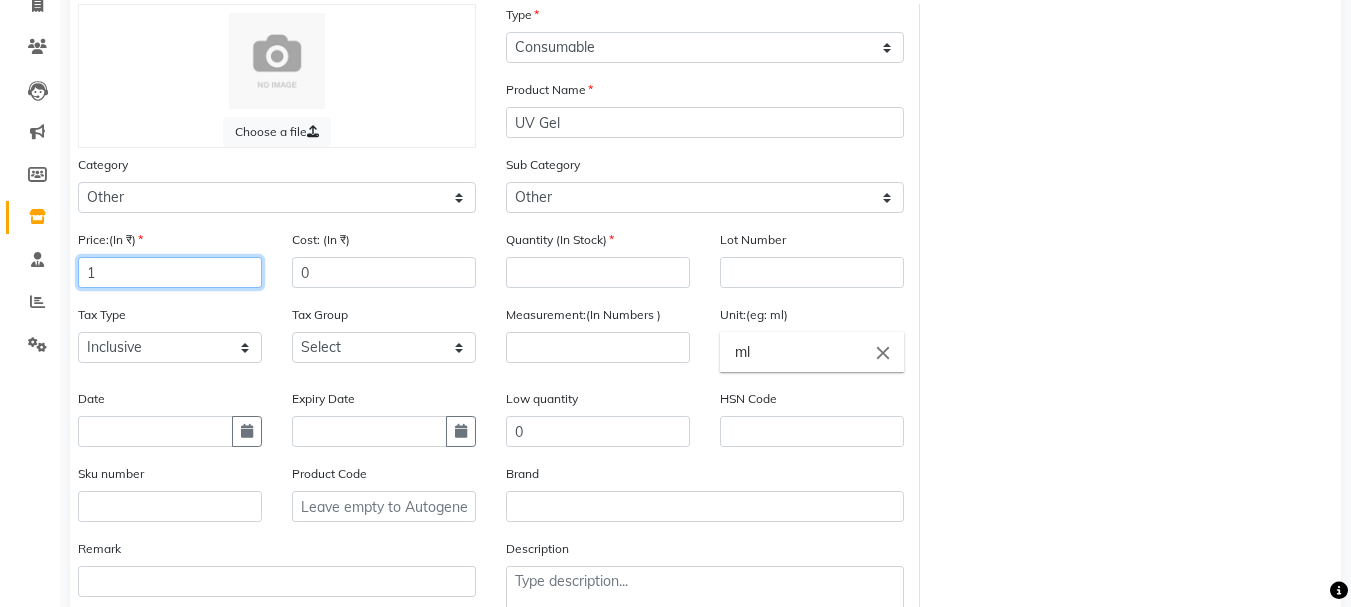 type on "1" 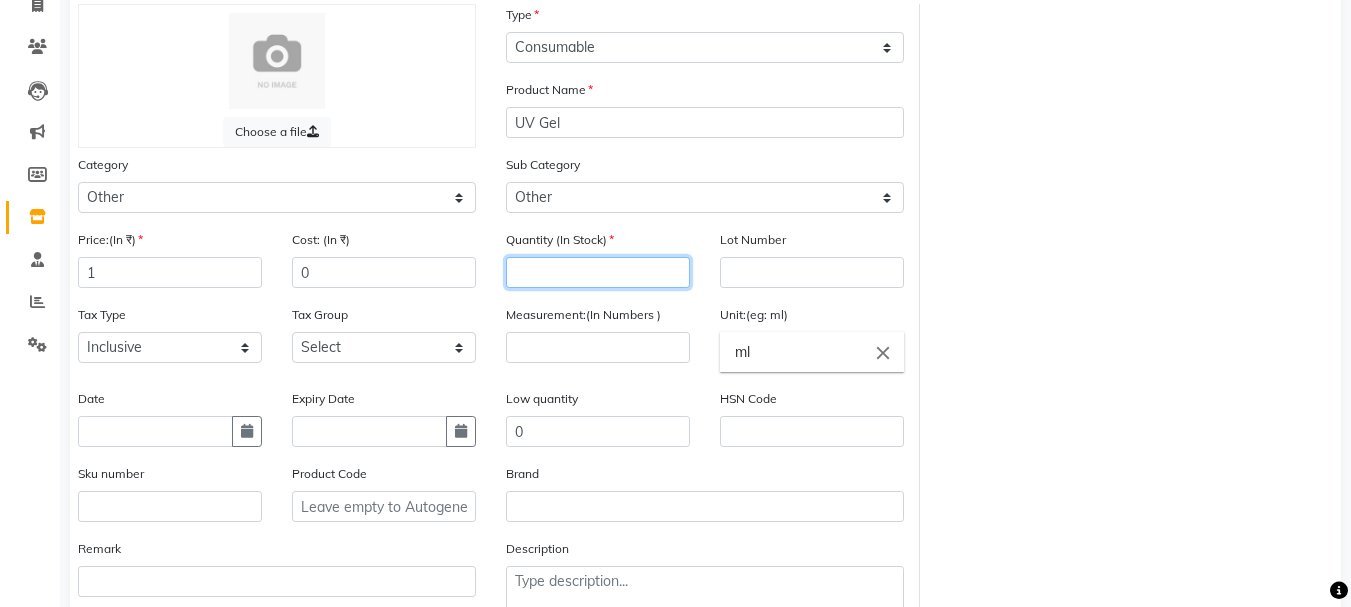 click 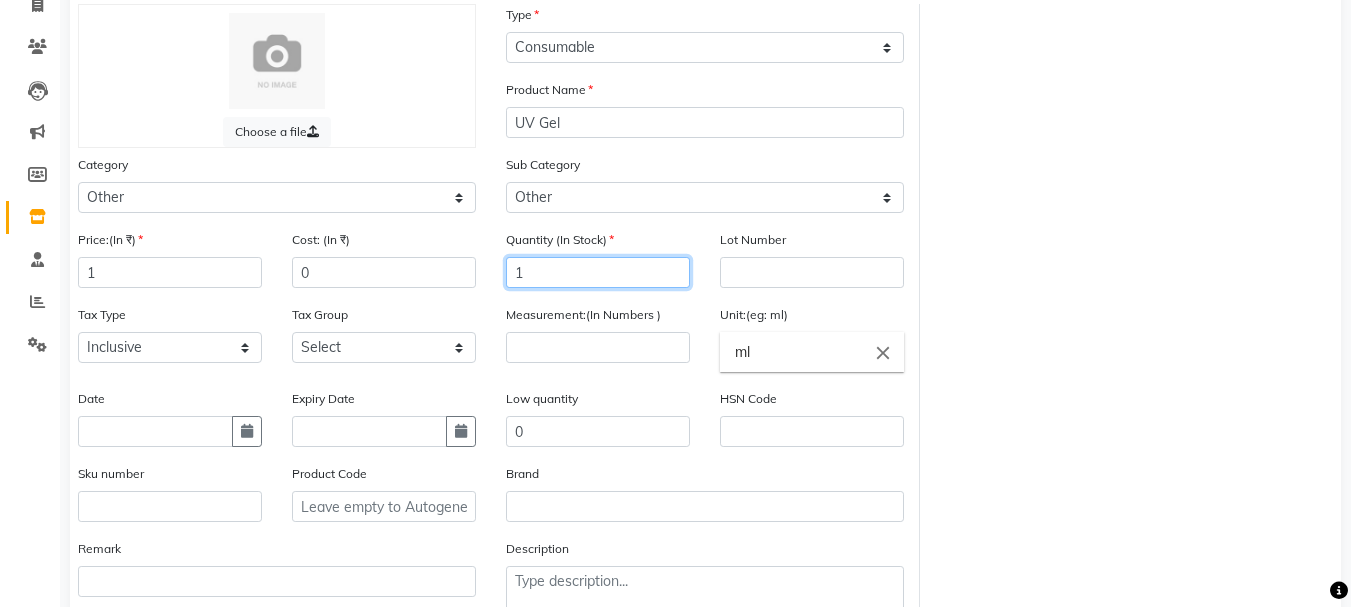 type on "1" 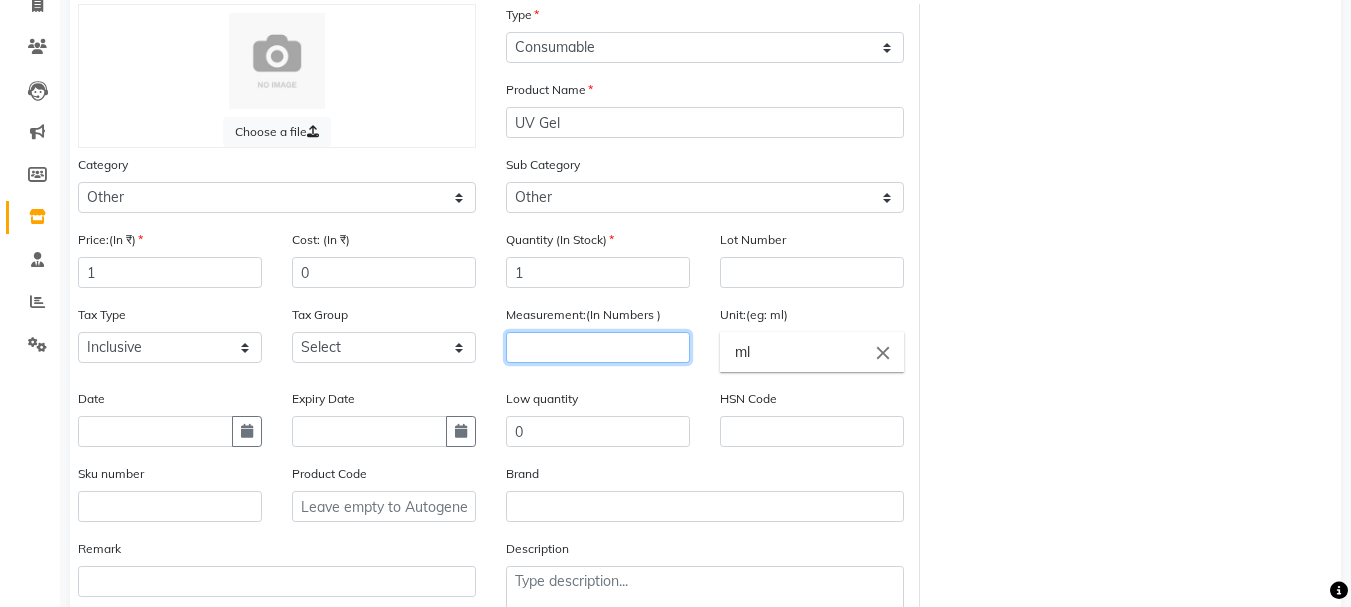 click 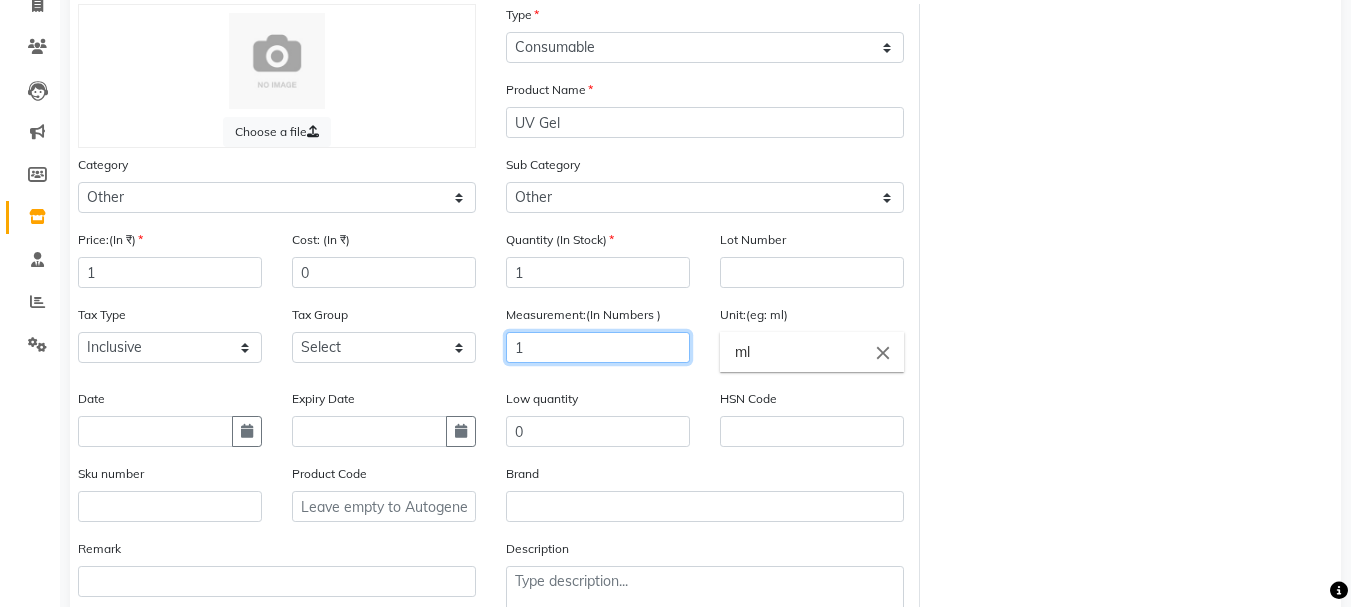 scroll, scrollTop: 264, scrollLeft: 0, axis: vertical 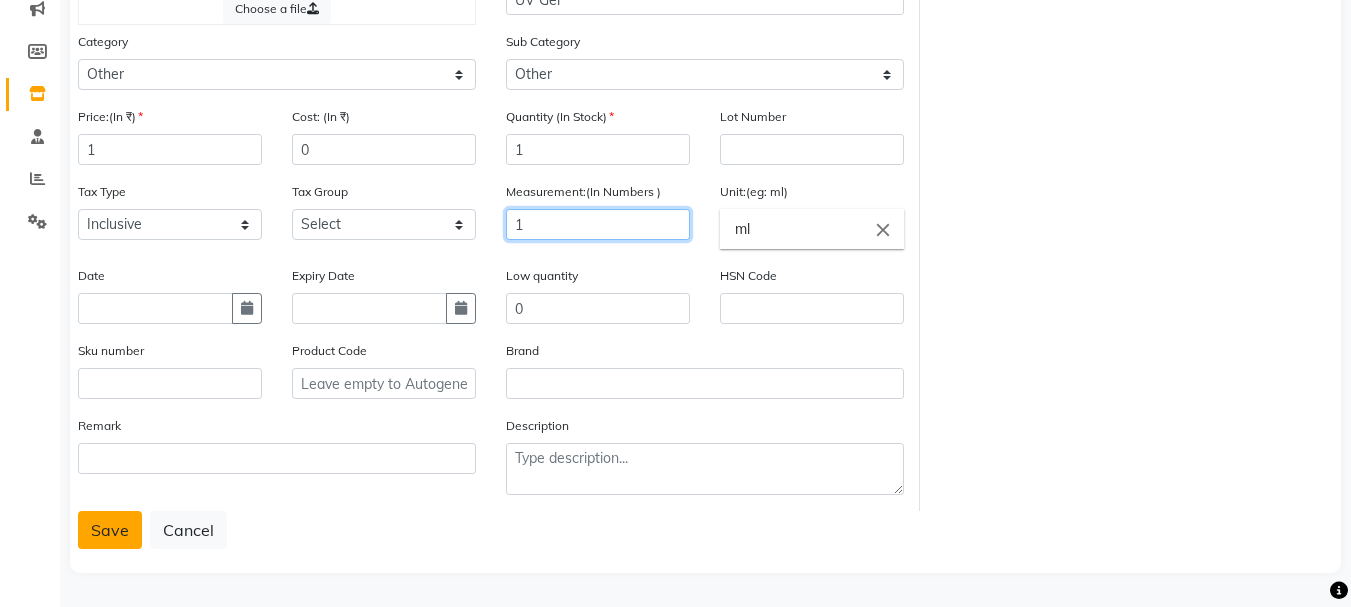 type on "1" 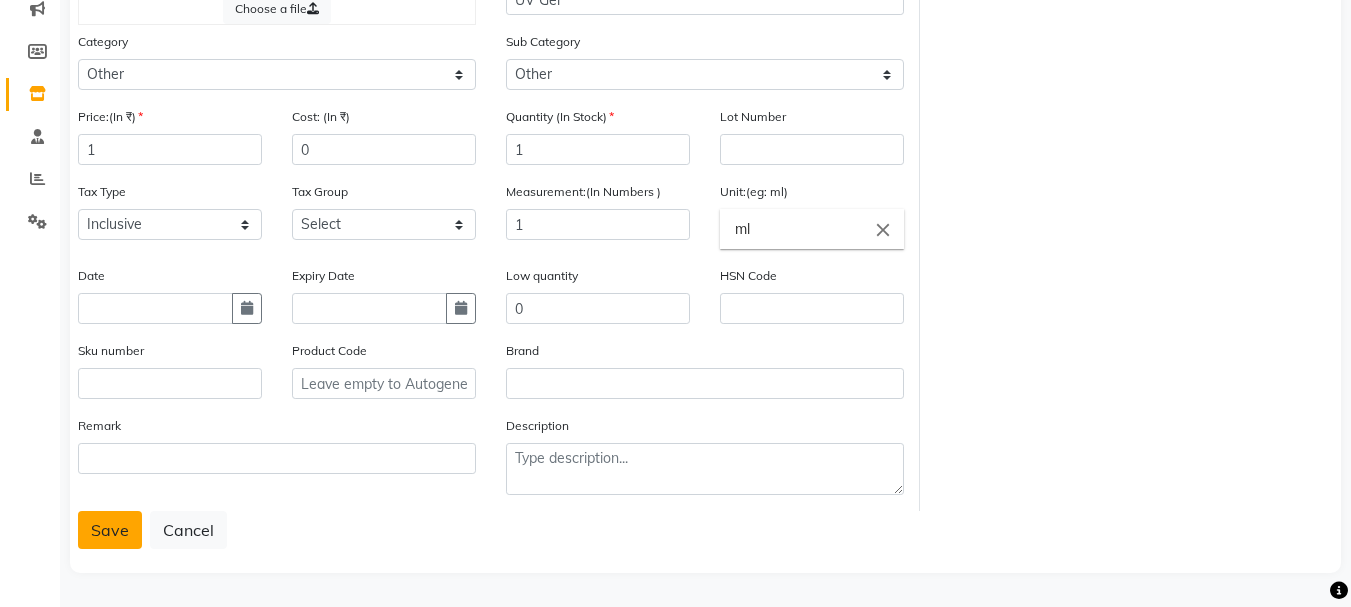 click on "Save" 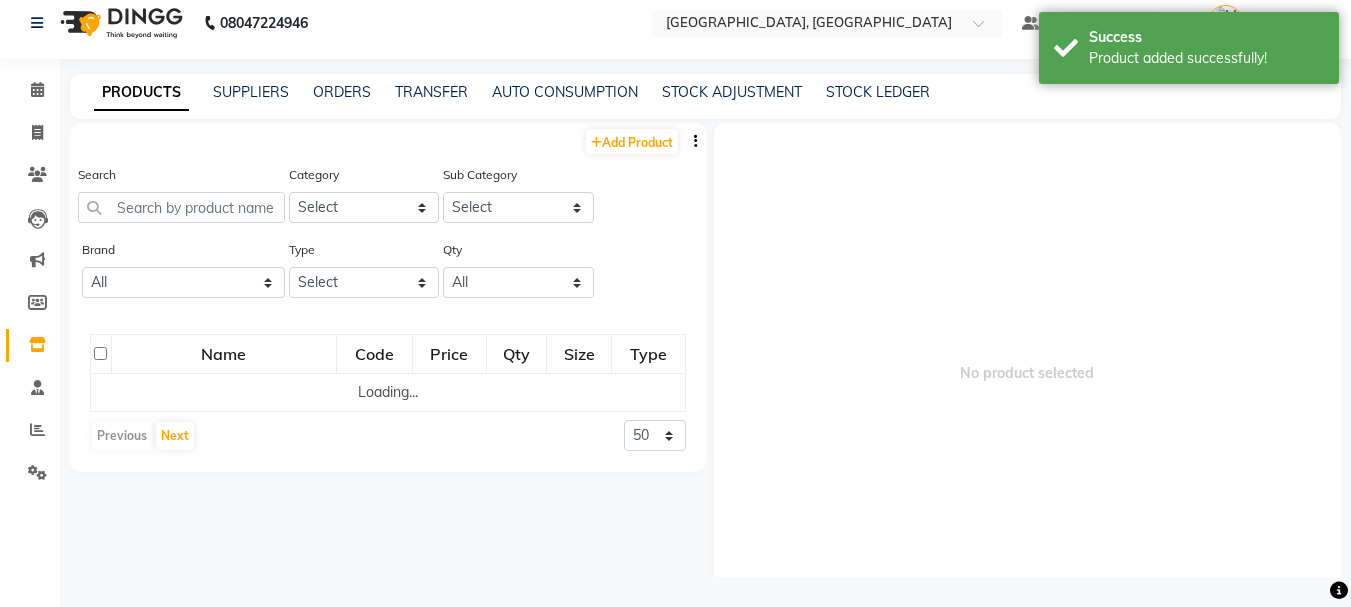 scroll, scrollTop: 13, scrollLeft: 0, axis: vertical 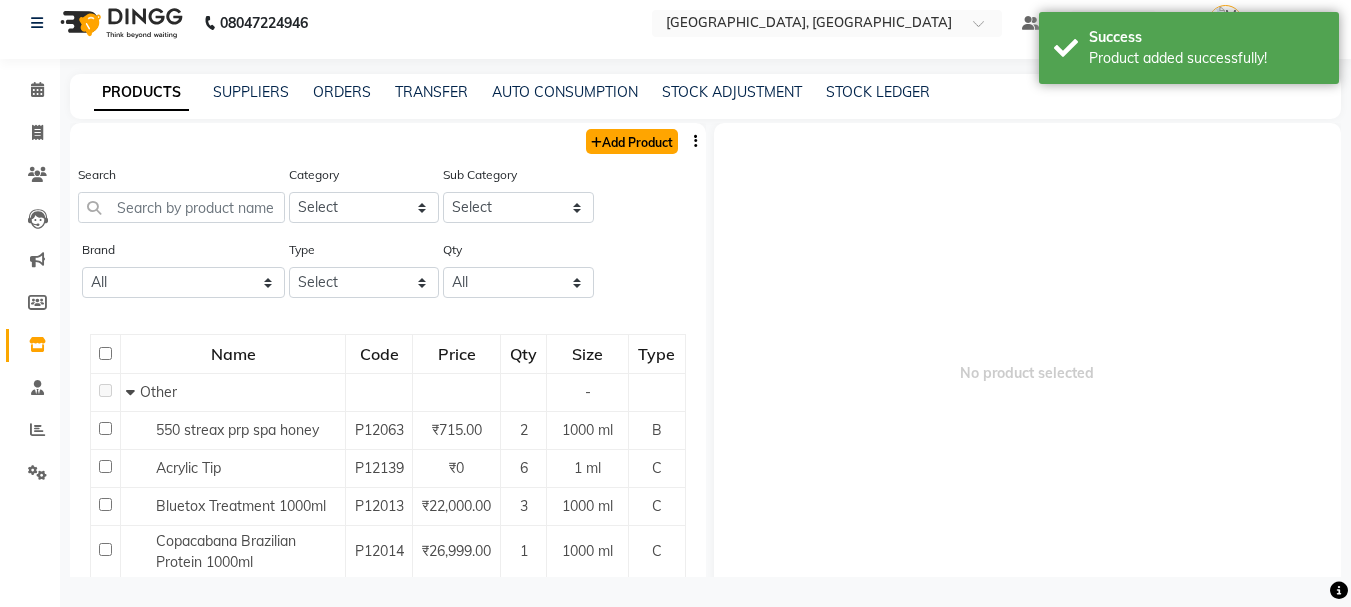 click on "Add Product" 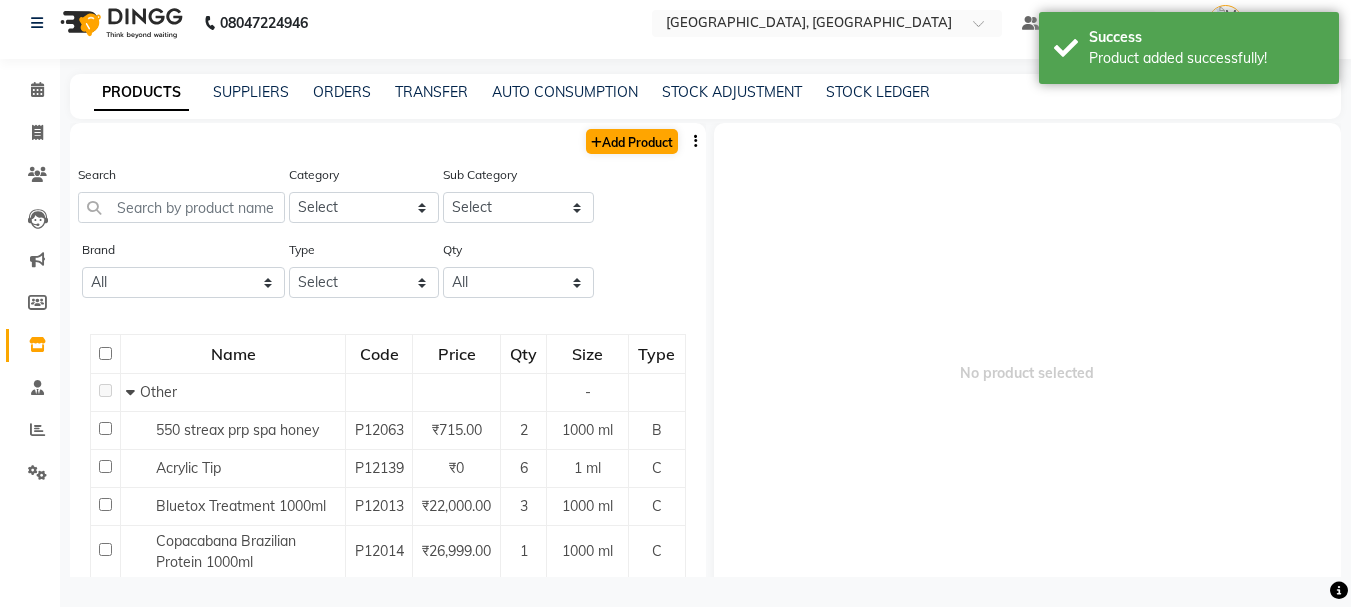select on "true" 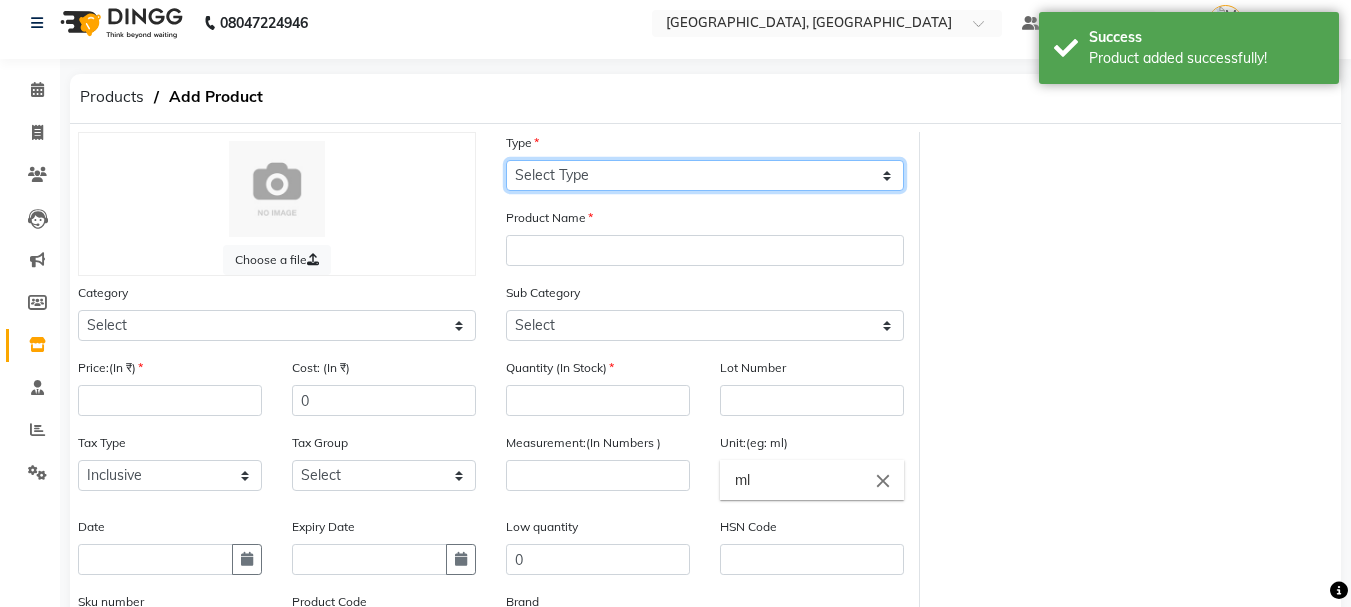 click on "Select Type Both Retail Consumable" 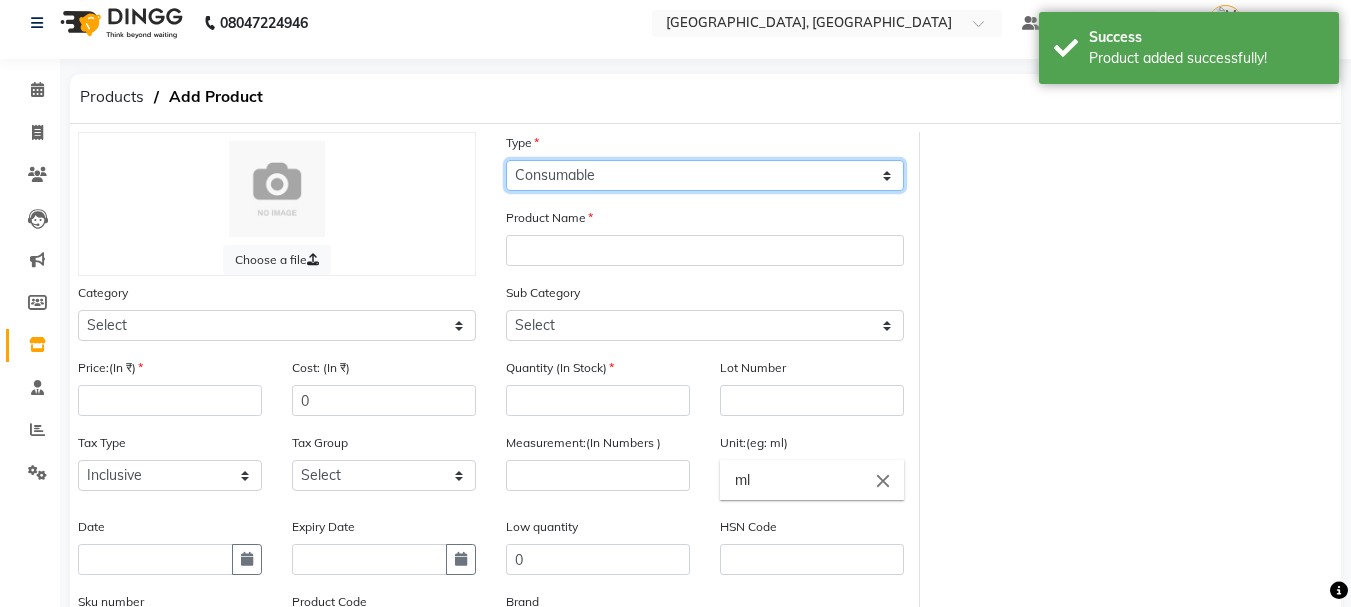 click on "Select Type Both Retail Consumable" 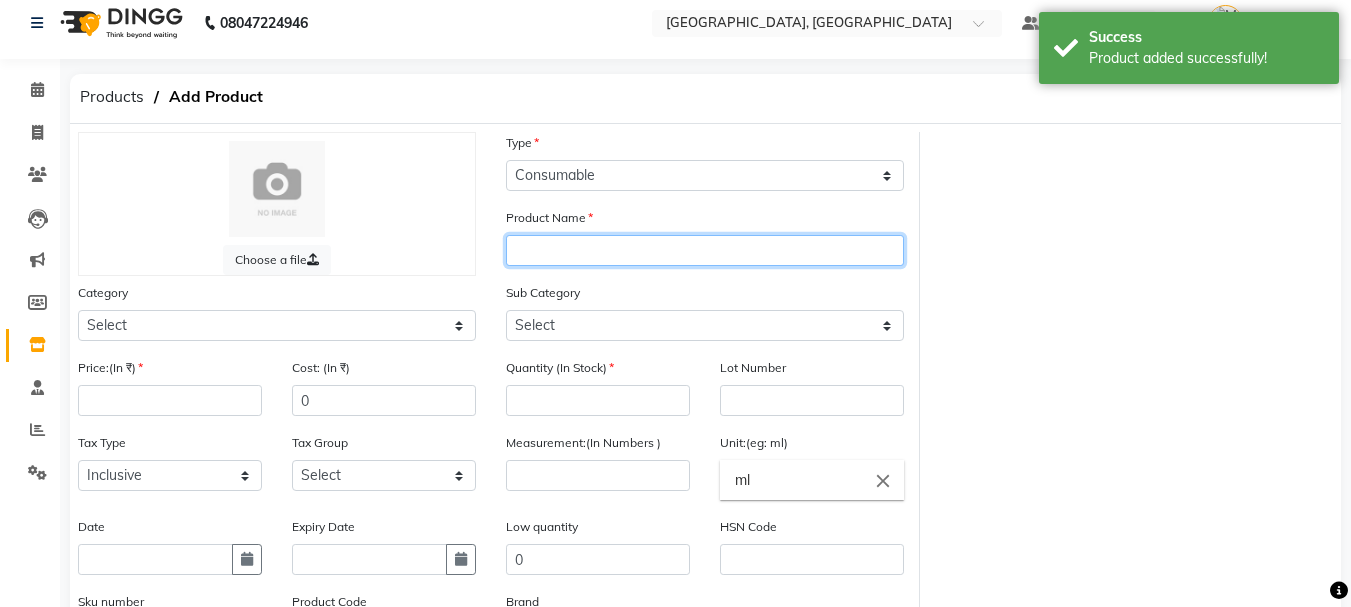click 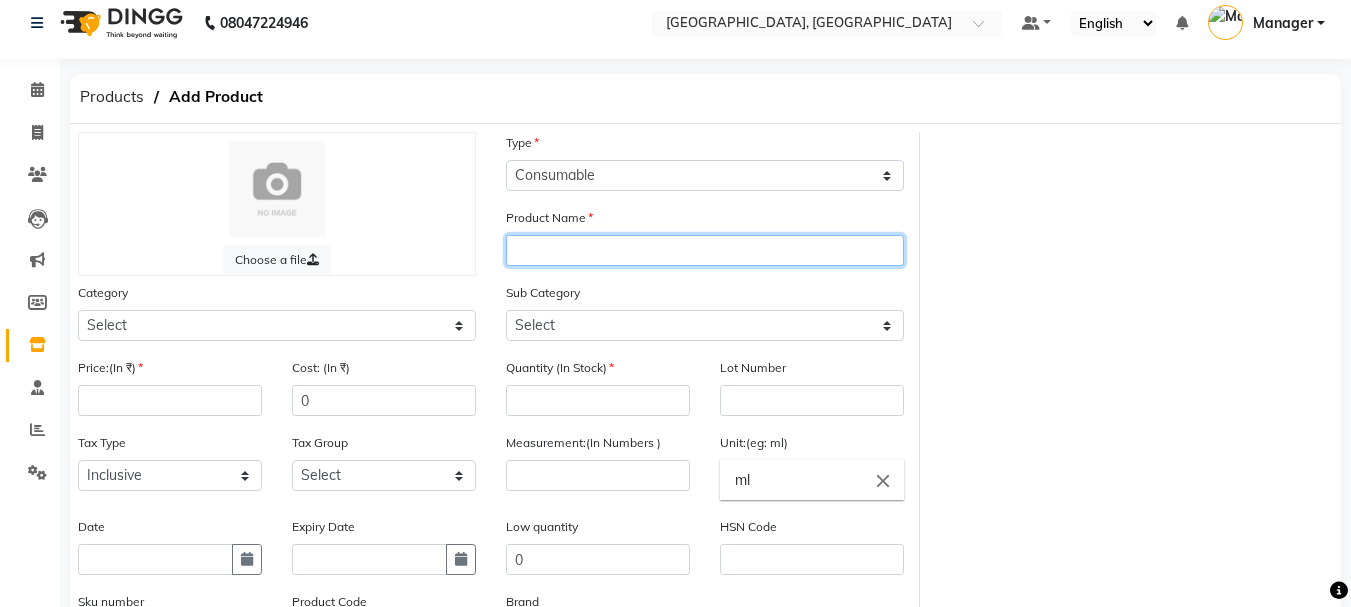 click 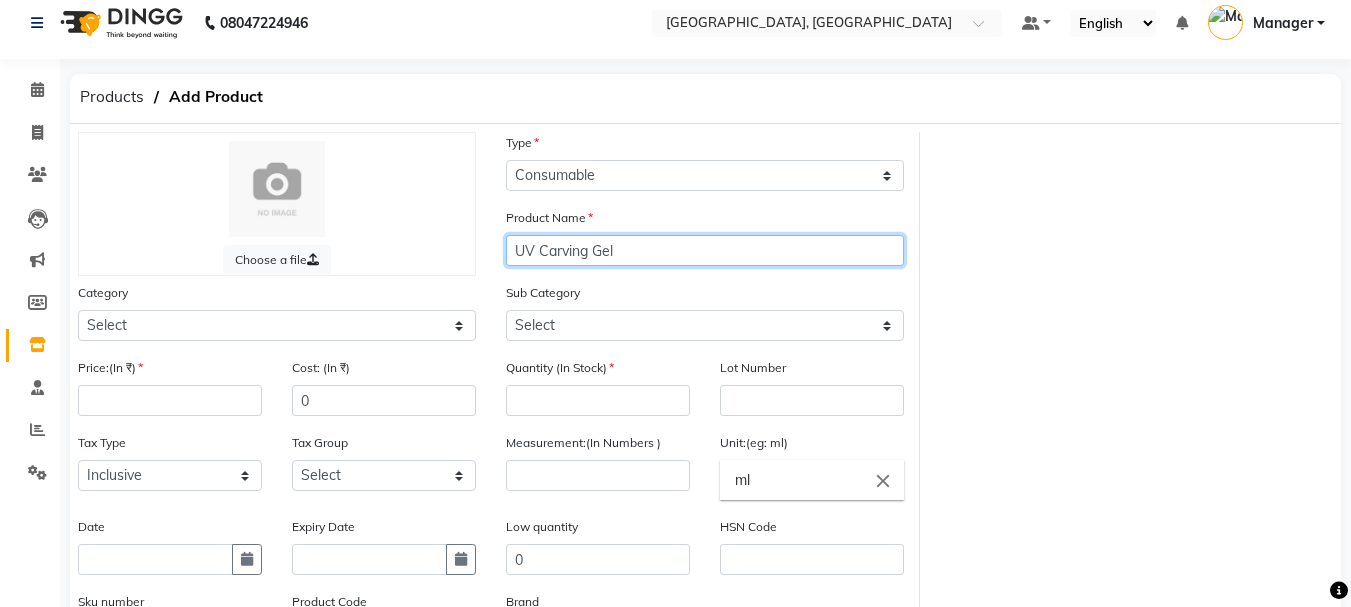 type on "UV Carving Gel" 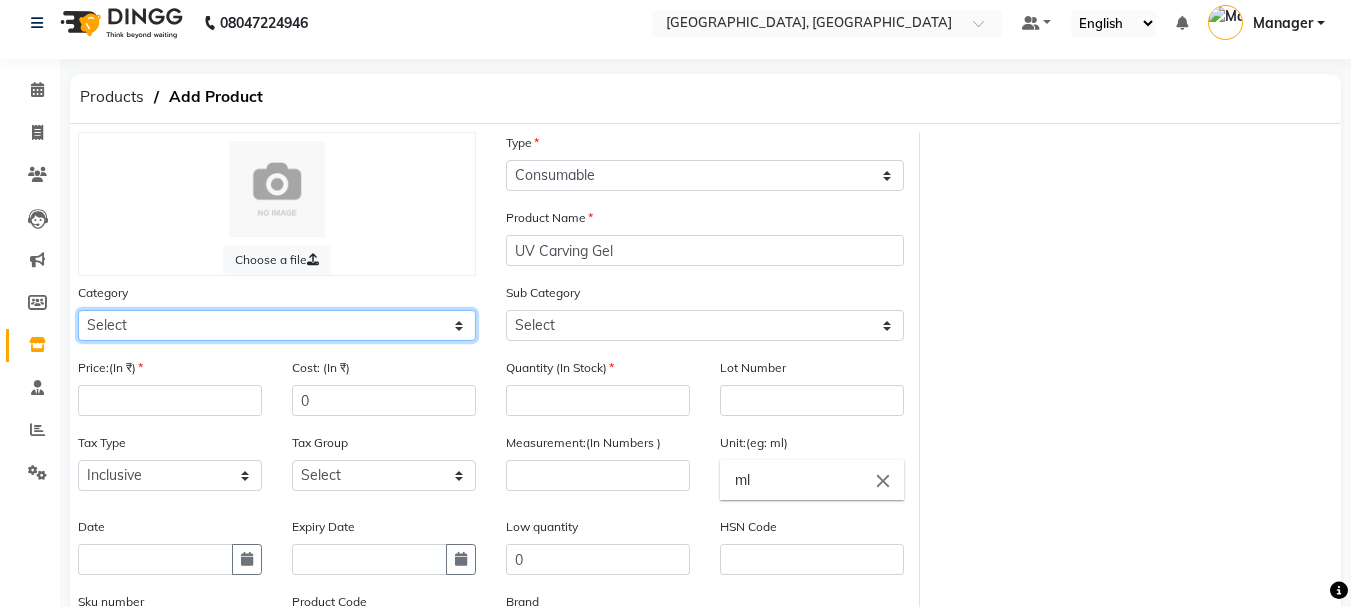 click on "Select Hair Skin Makeup Personal Care Appliances [PERSON_NAME] Waxing Disposable Threading Hands and Feet Beauty Planet [MEDICAL_DATA] Cadiveu Casmara Cheryls Loreal Olaplex Other" 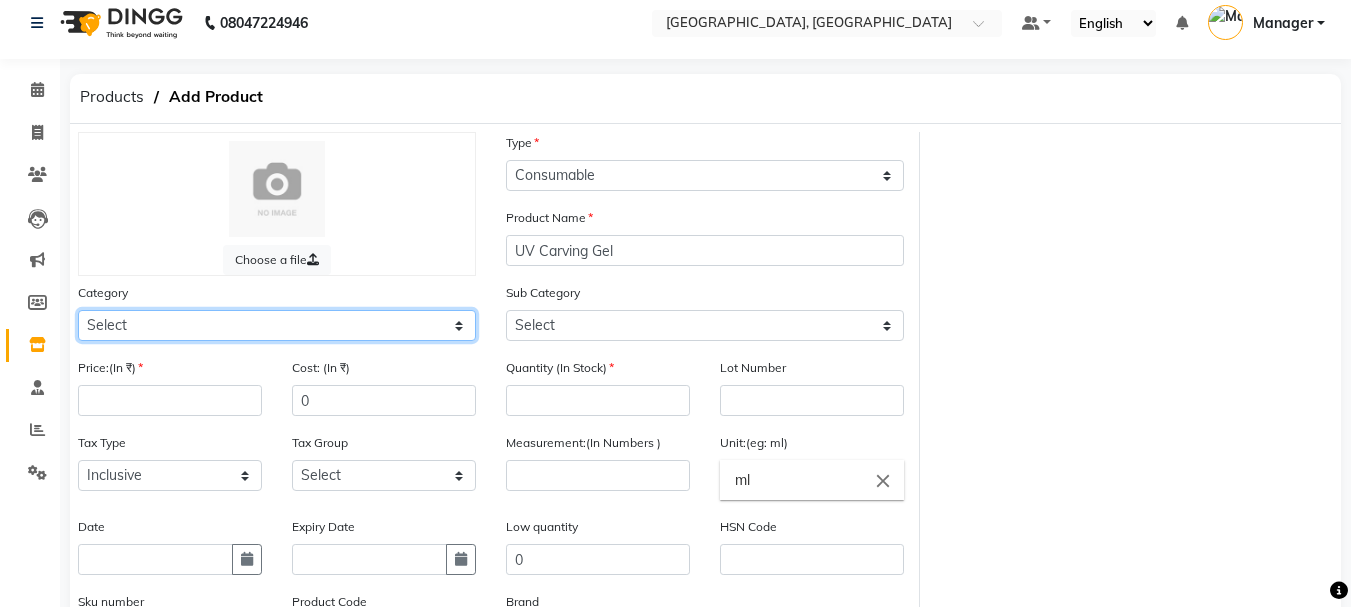 select on "1000" 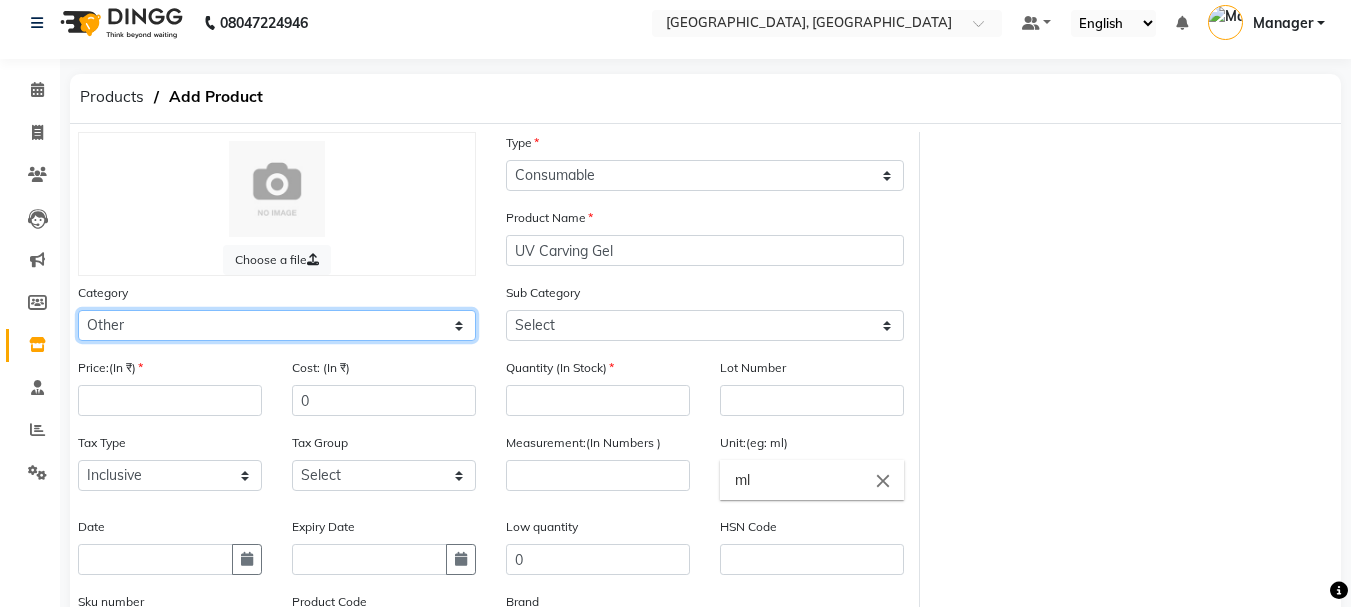 click on "Select Hair Skin Makeup Personal Care Appliances [PERSON_NAME] Waxing Disposable Threading Hands and Feet Beauty Planet [MEDICAL_DATA] Cadiveu Casmara Cheryls Loreal Olaplex Other" 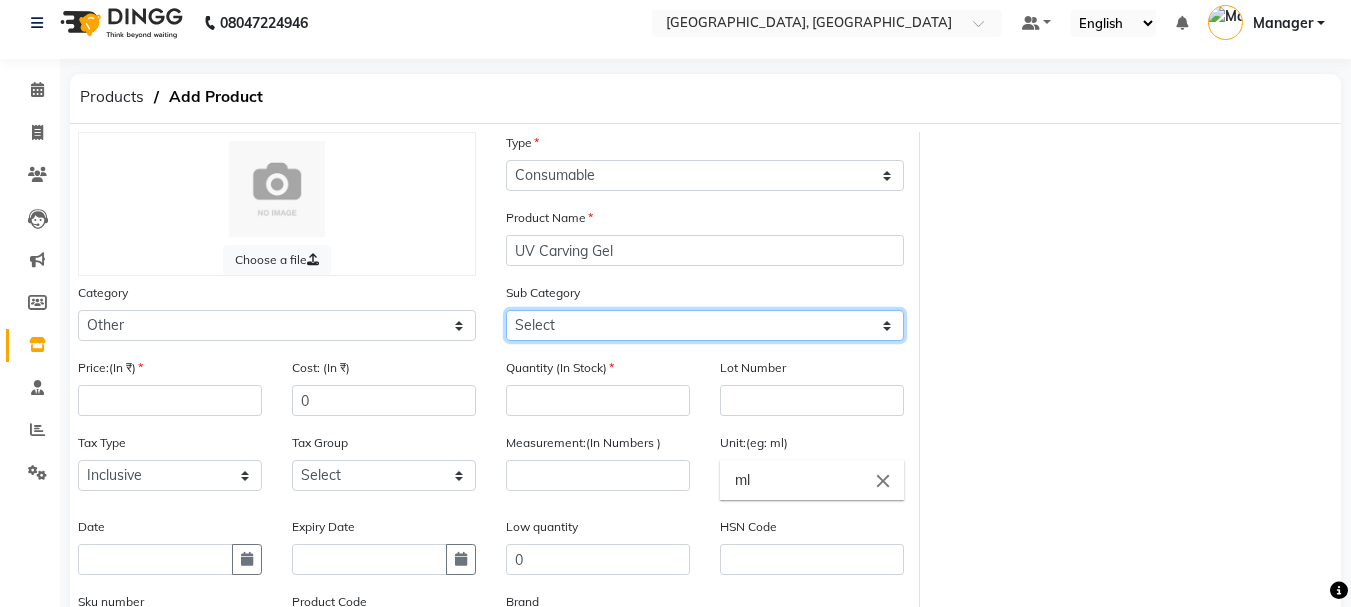 click on "Select Houskeeping Other" 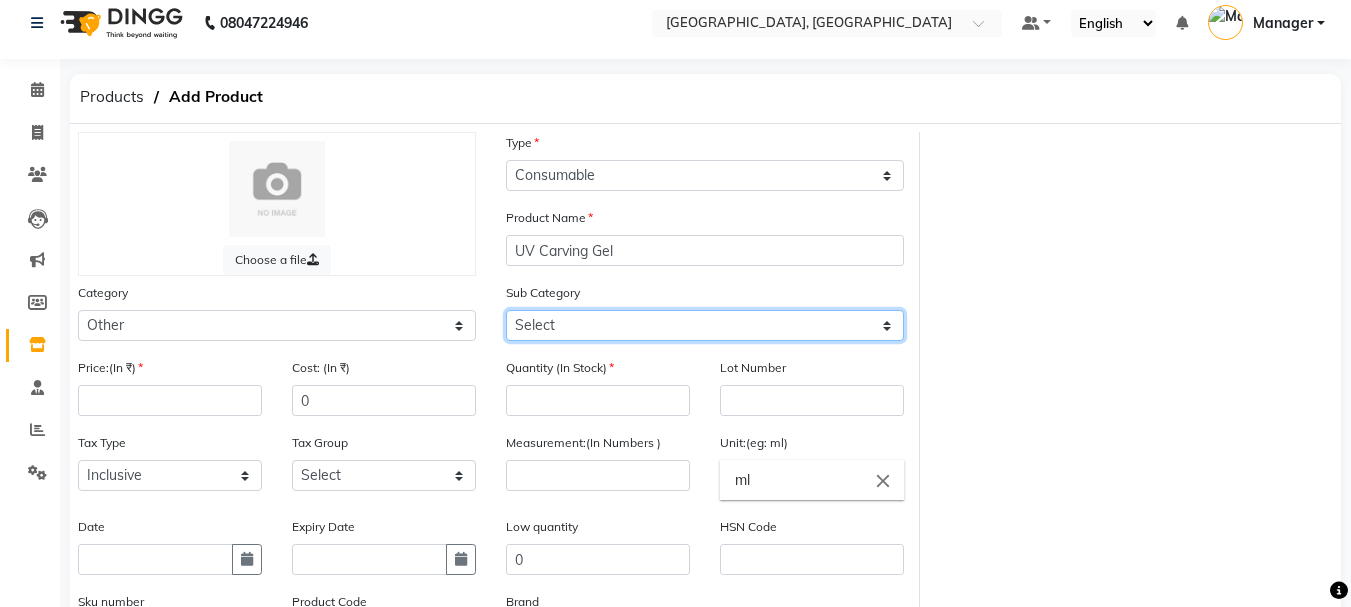 select on "1002" 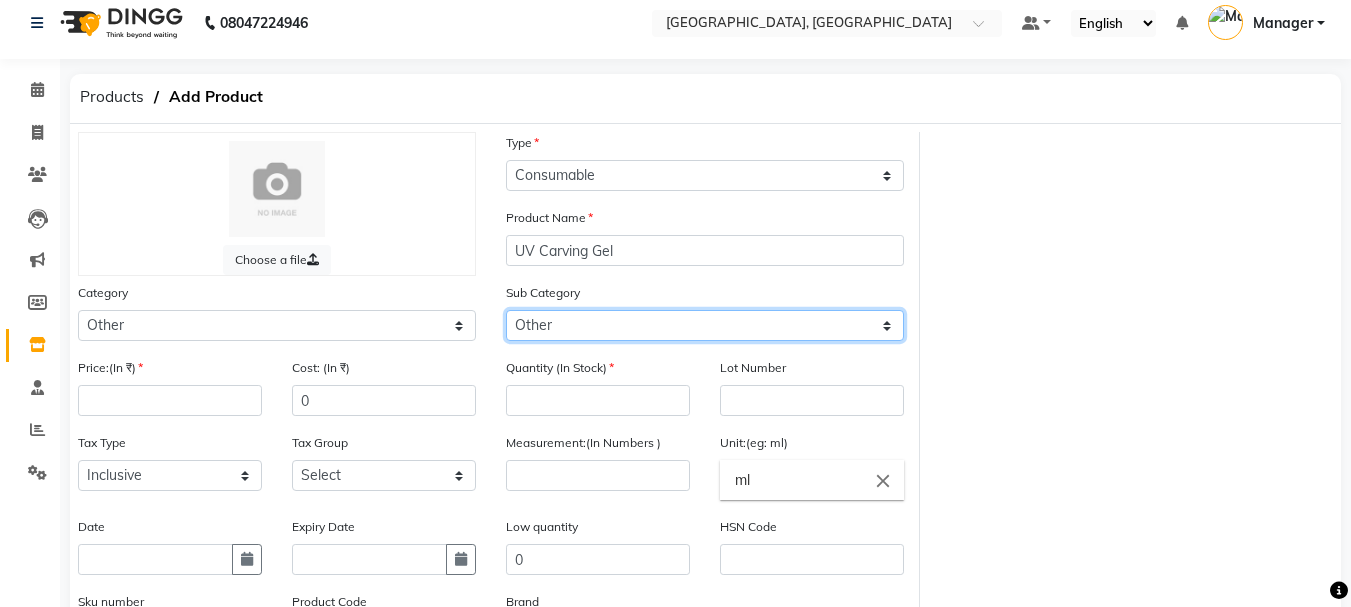 click on "Select Houskeeping Other" 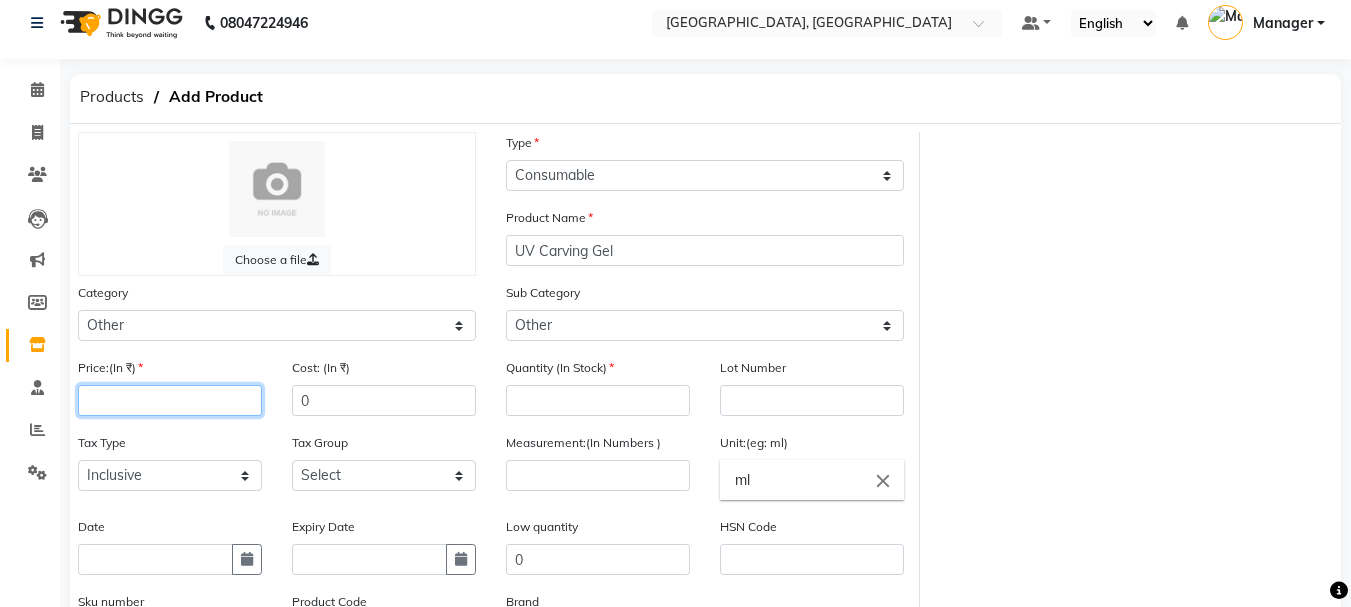 click 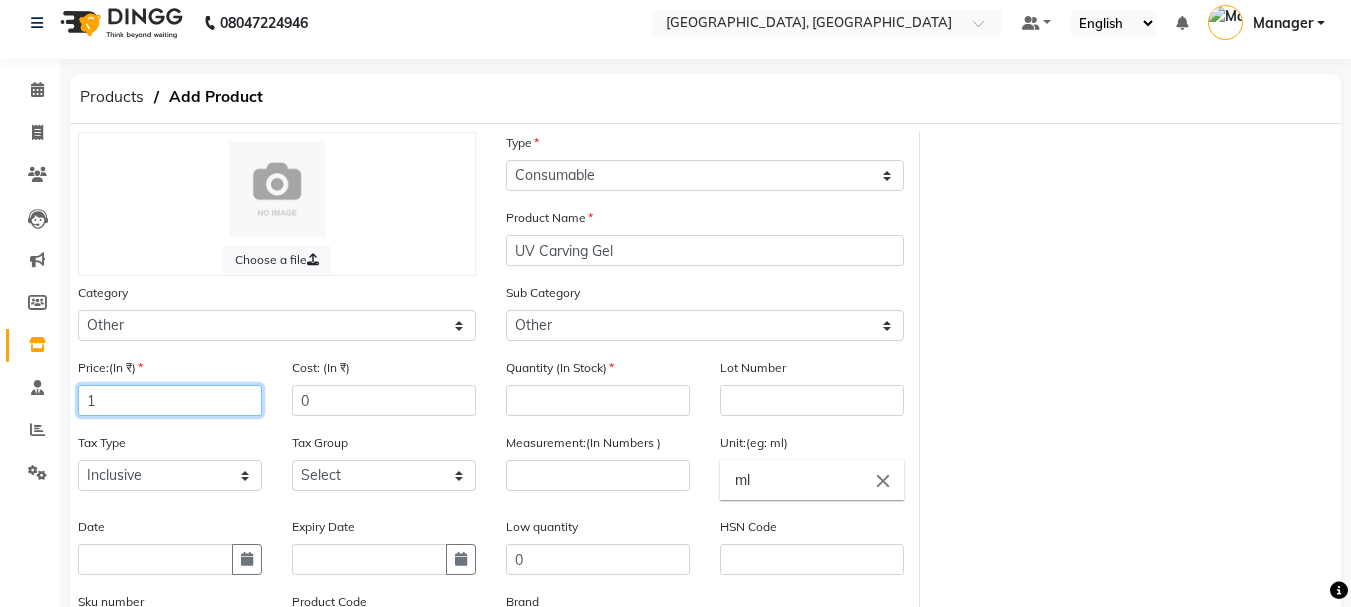 type on "1" 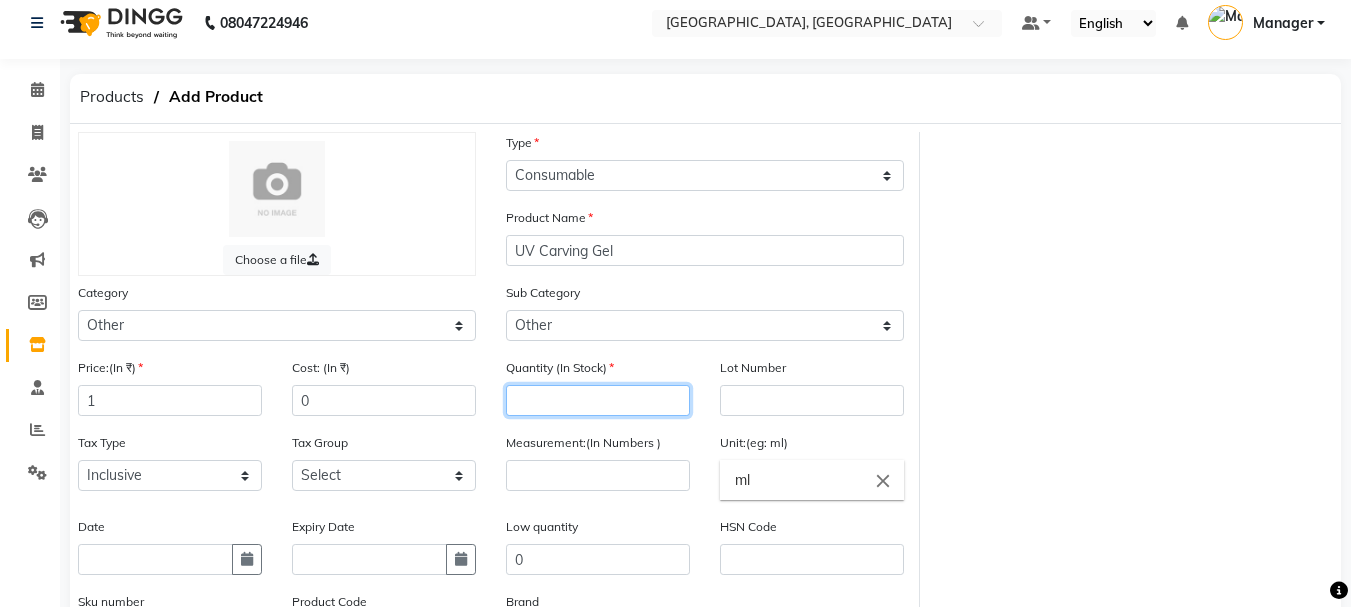 click 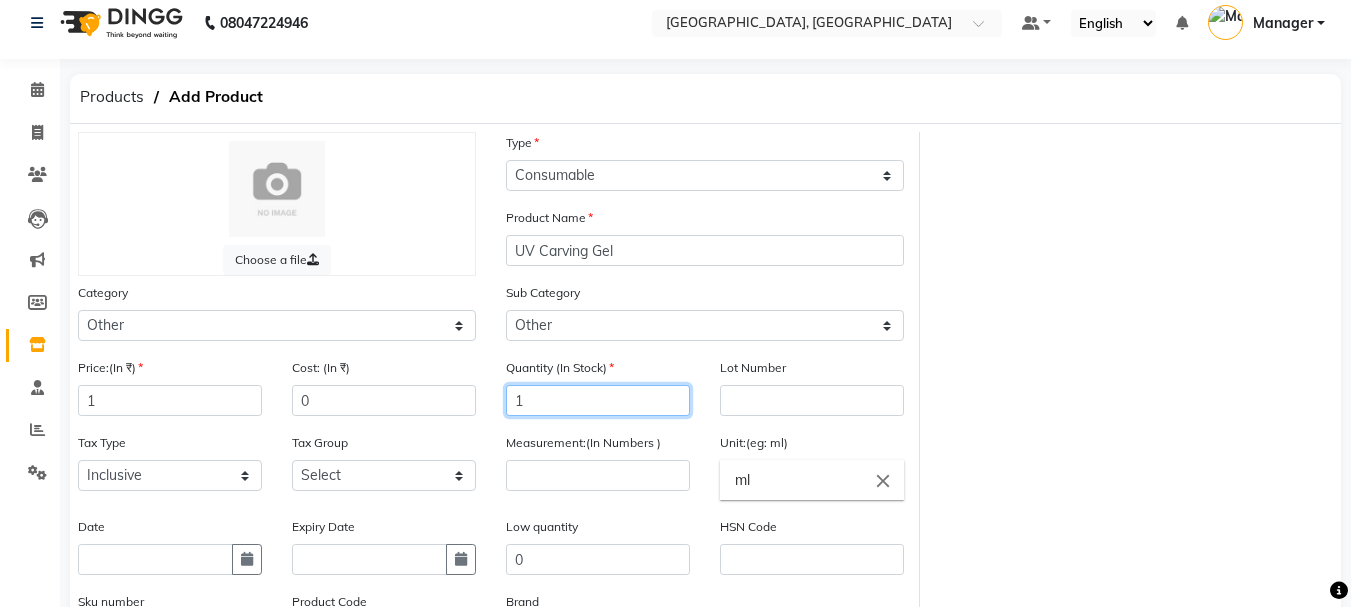 type on "1" 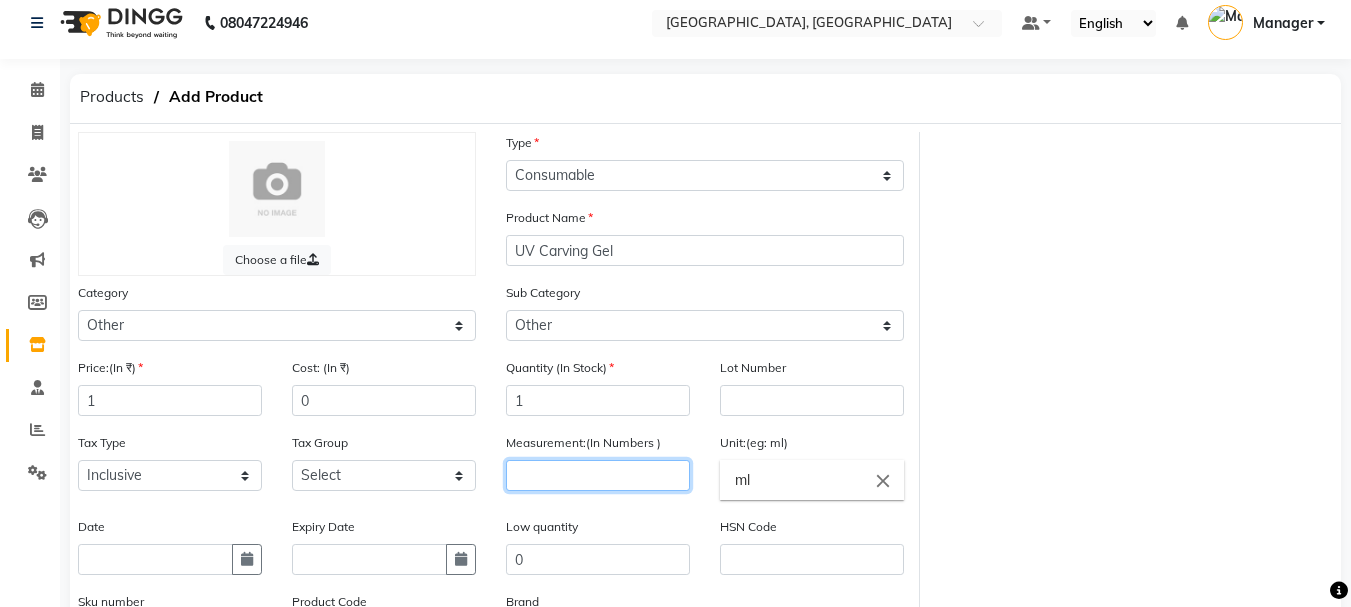 click 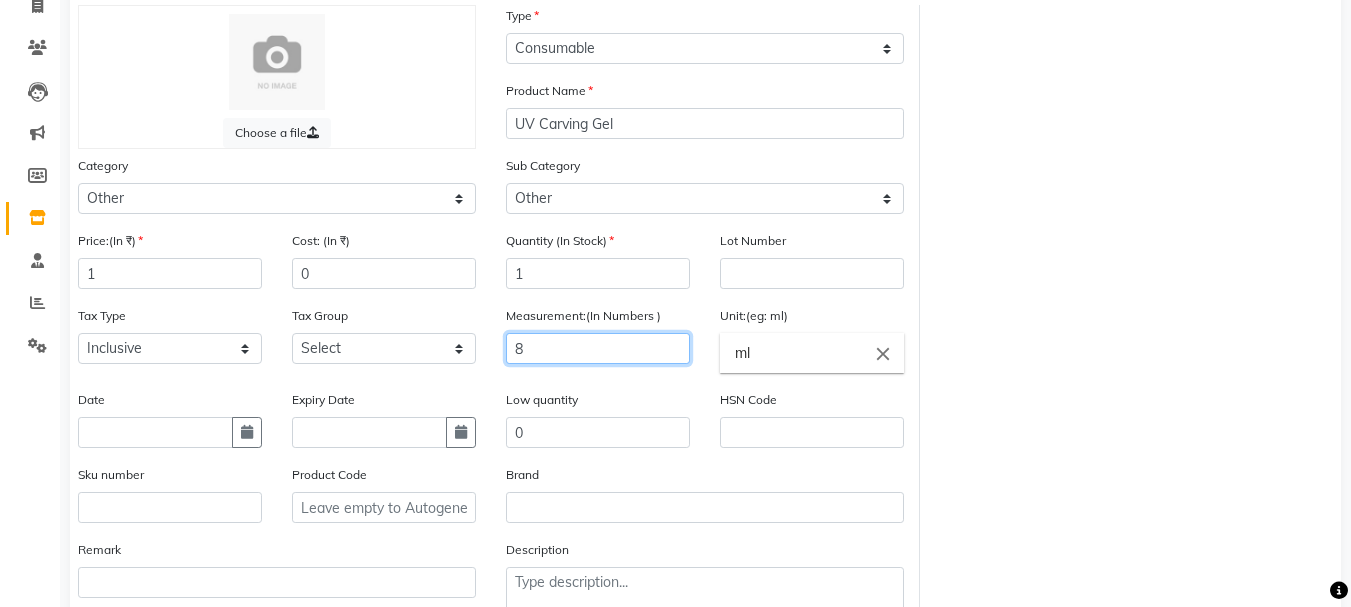 scroll, scrollTop: 264, scrollLeft: 0, axis: vertical 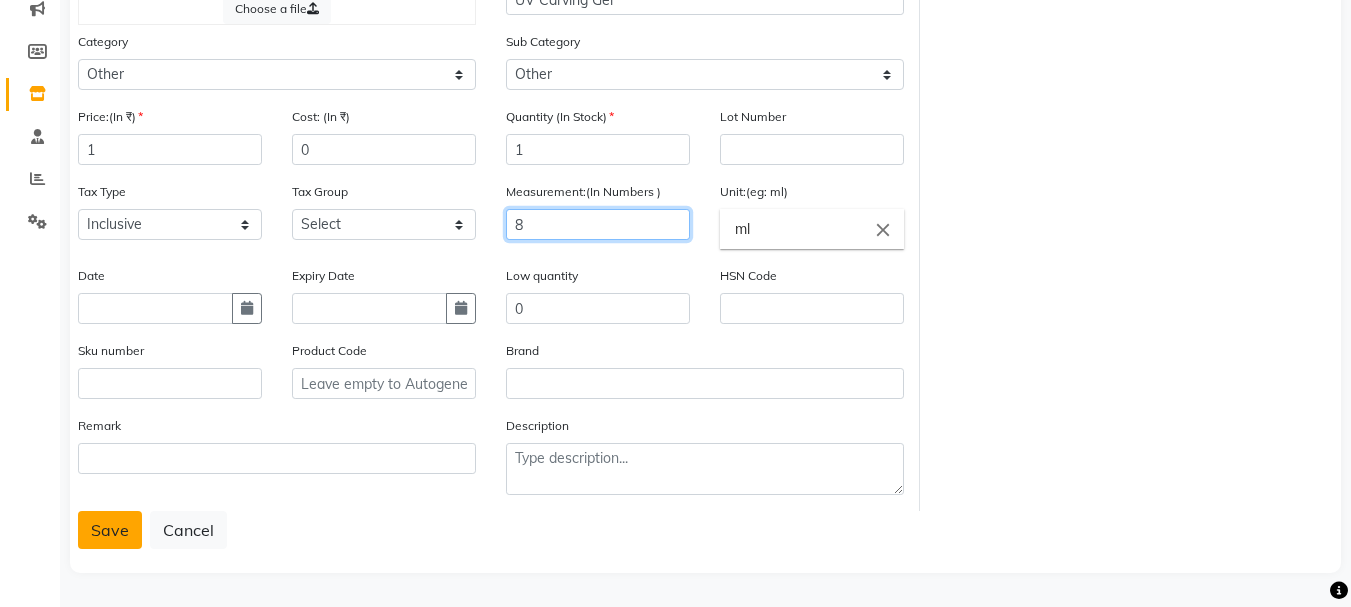 type on "8" 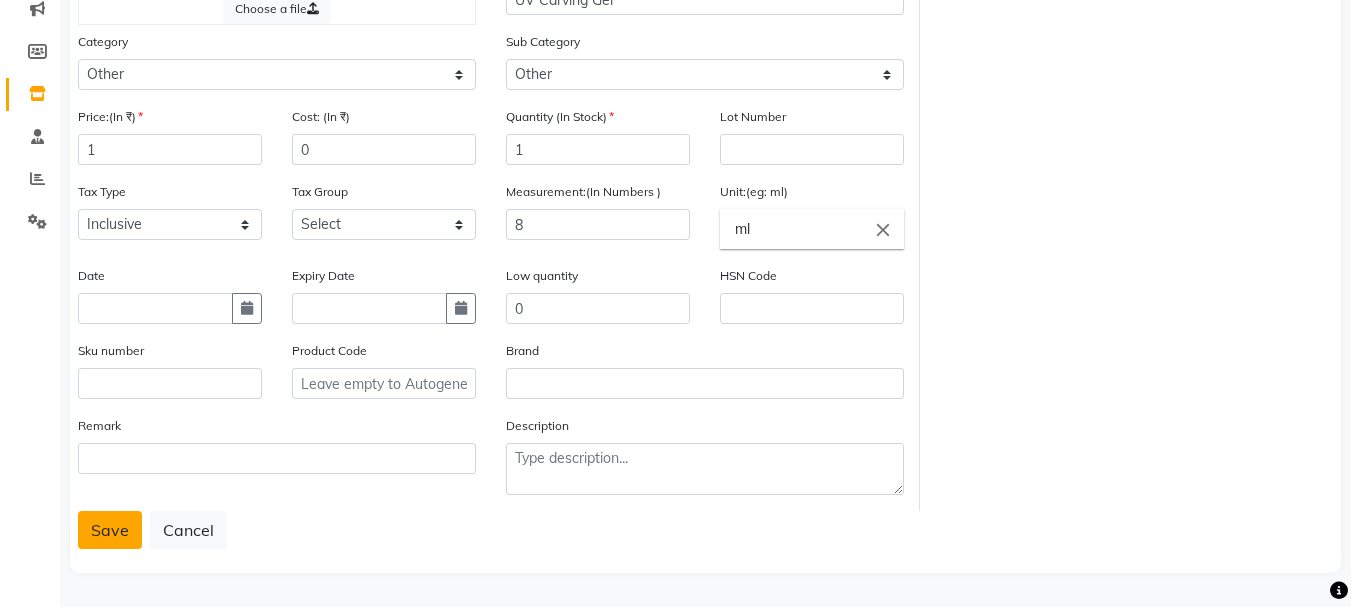 click on "Save" 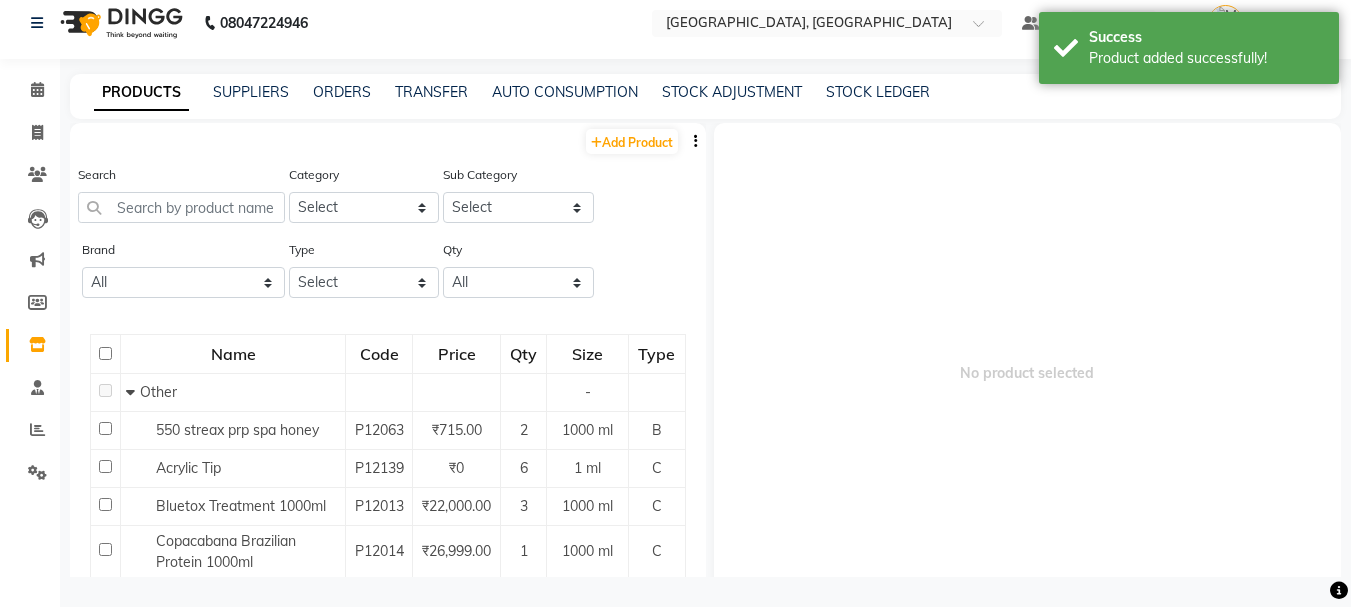 scroll, scrollTop: 13, scrollLeft: 0, axis: vertical 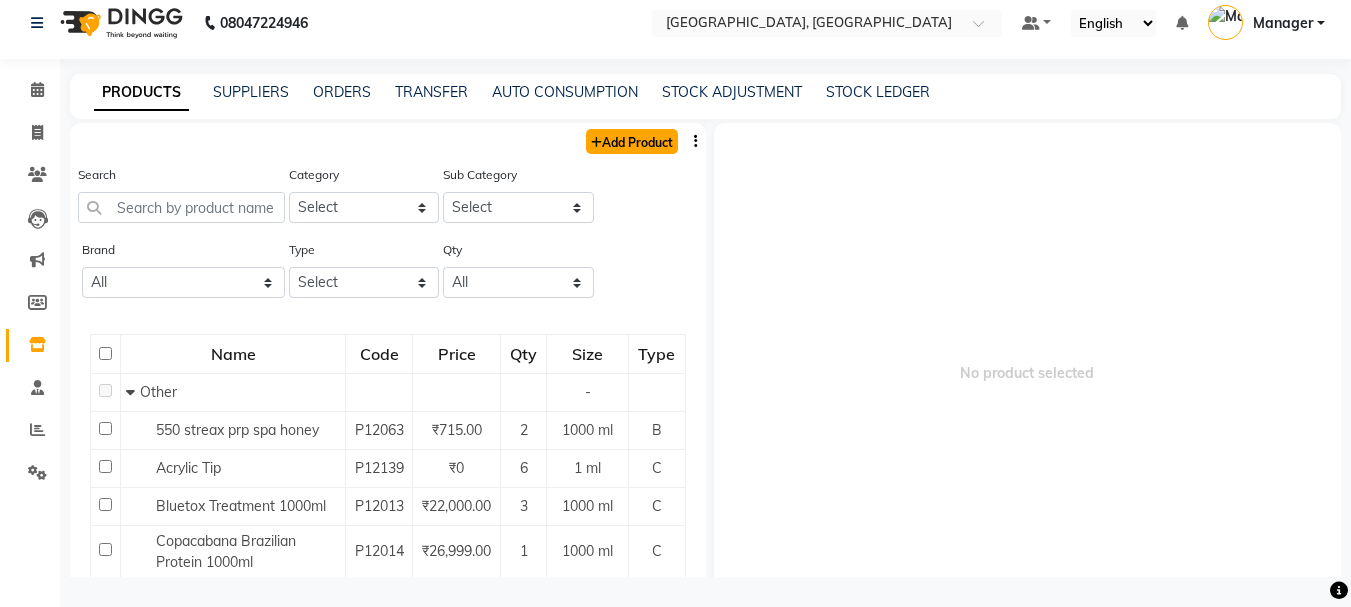 click on "Add Product" 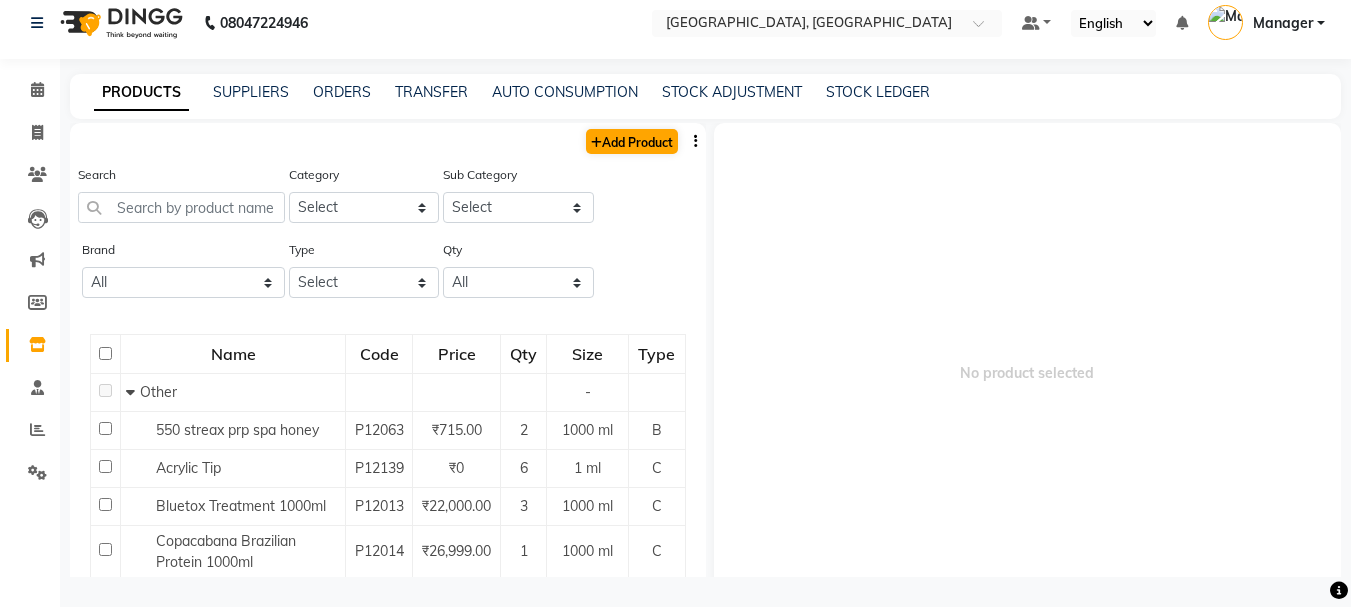 select on "true" 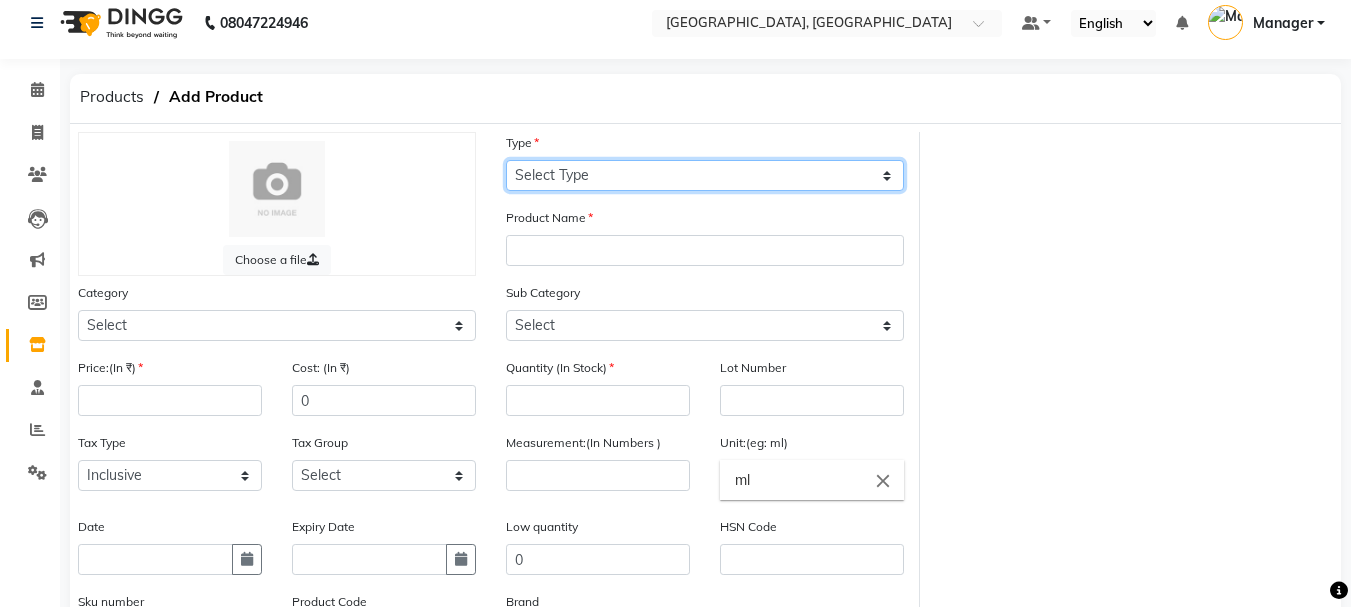 click on "Select Type Both Retail Consumable" 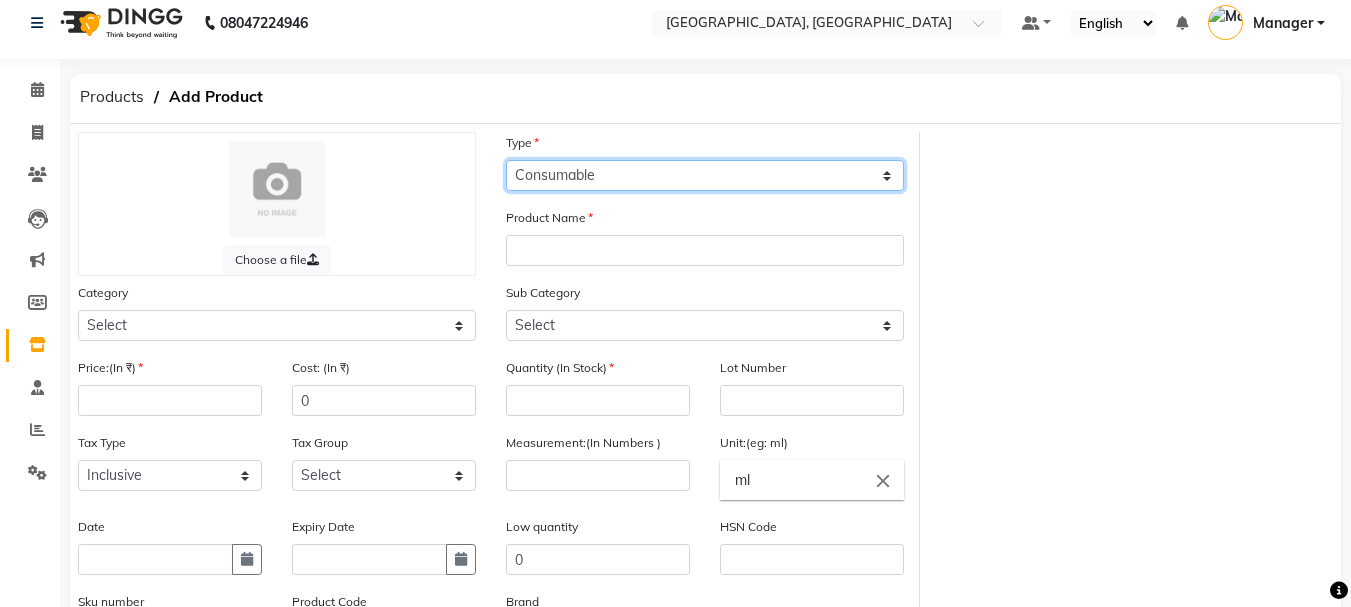 click on "Select Type Both Retail Consumable" 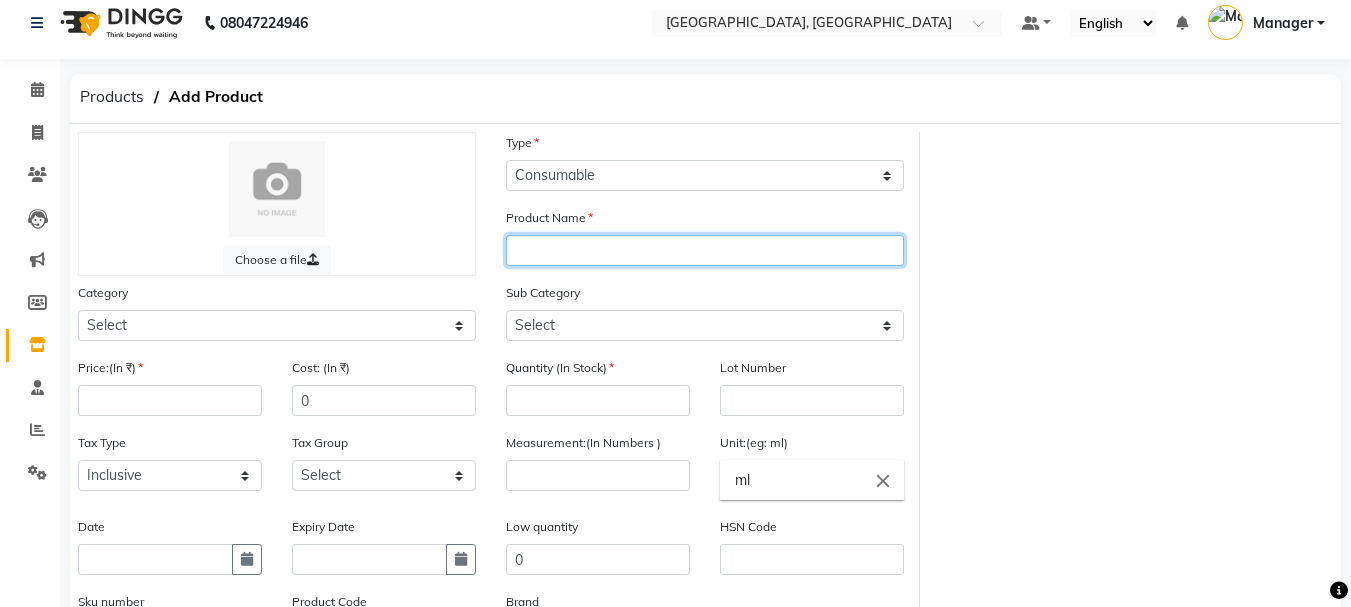 click 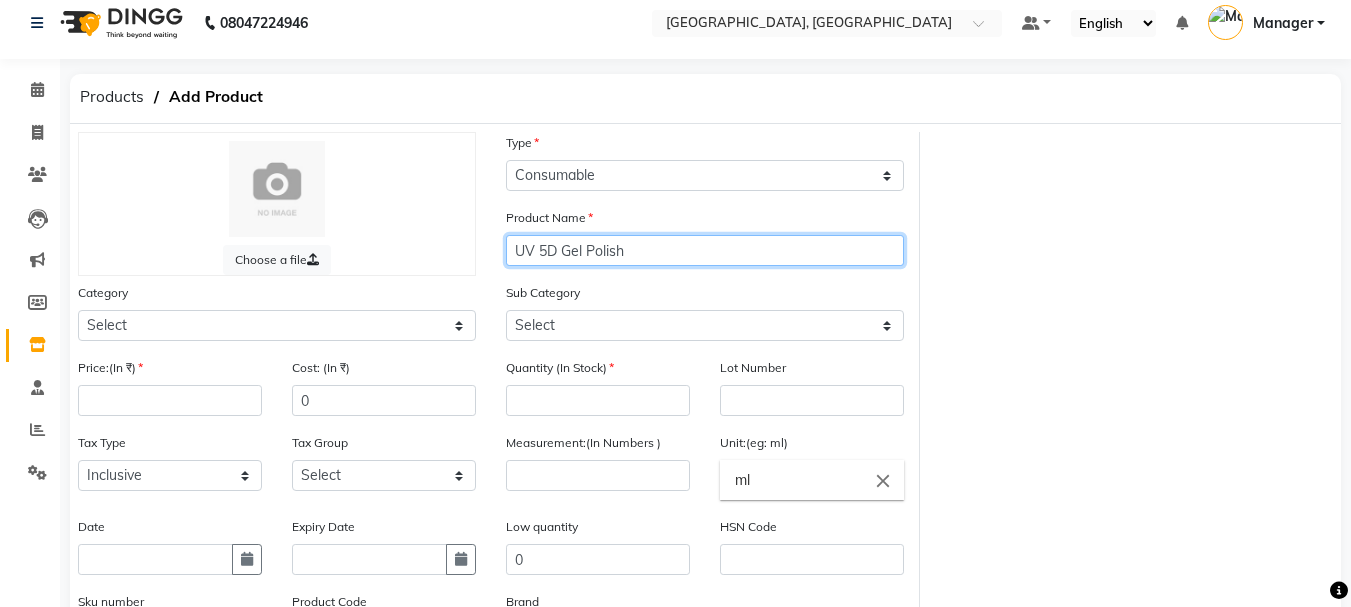 type on "UV 5D Gel Polish" 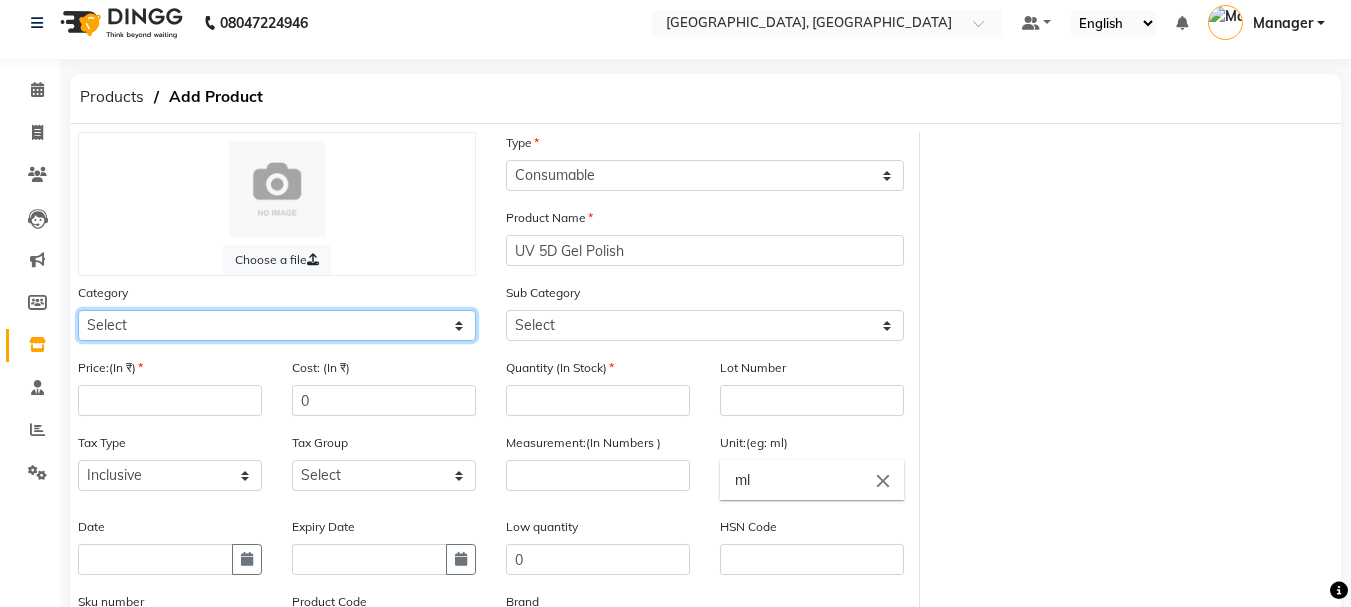 click on "Select Hair Skin Makeup Personal Care Appliances [PERSON_NAME] Waxing Disposable Threading Hands and Feet Beauty Planet [MEDICAL_DATA] Cadiveu Casmara Cheryls Loreal Olaplex Other" 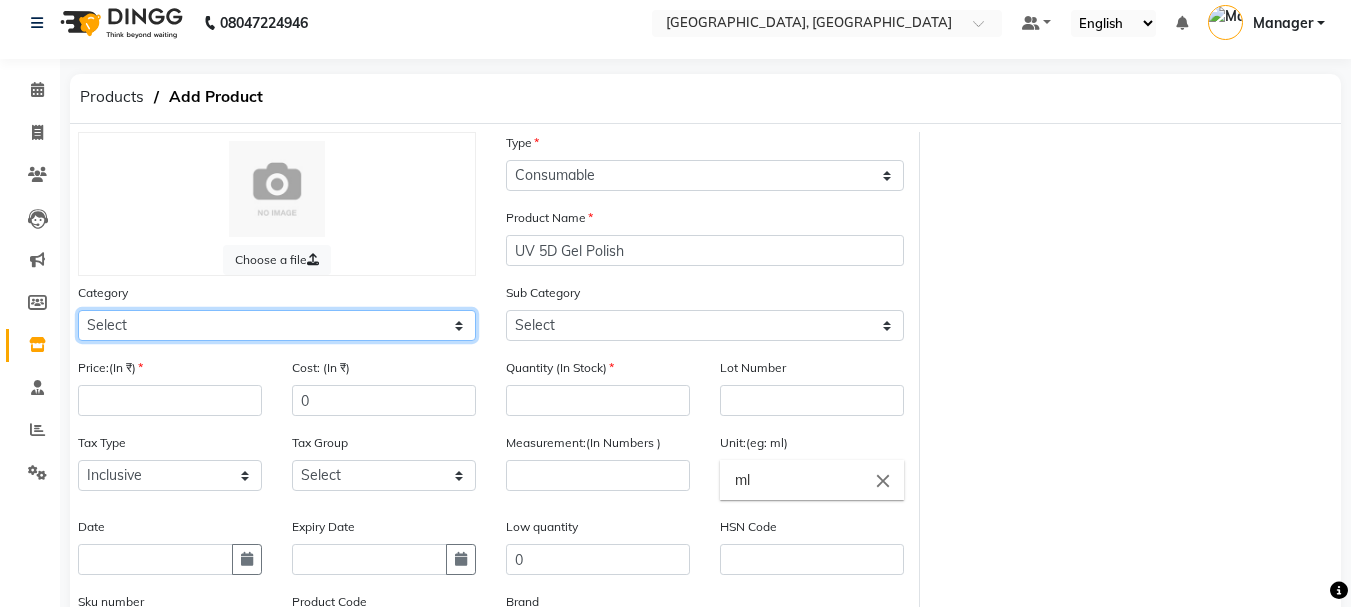 select on "1000" 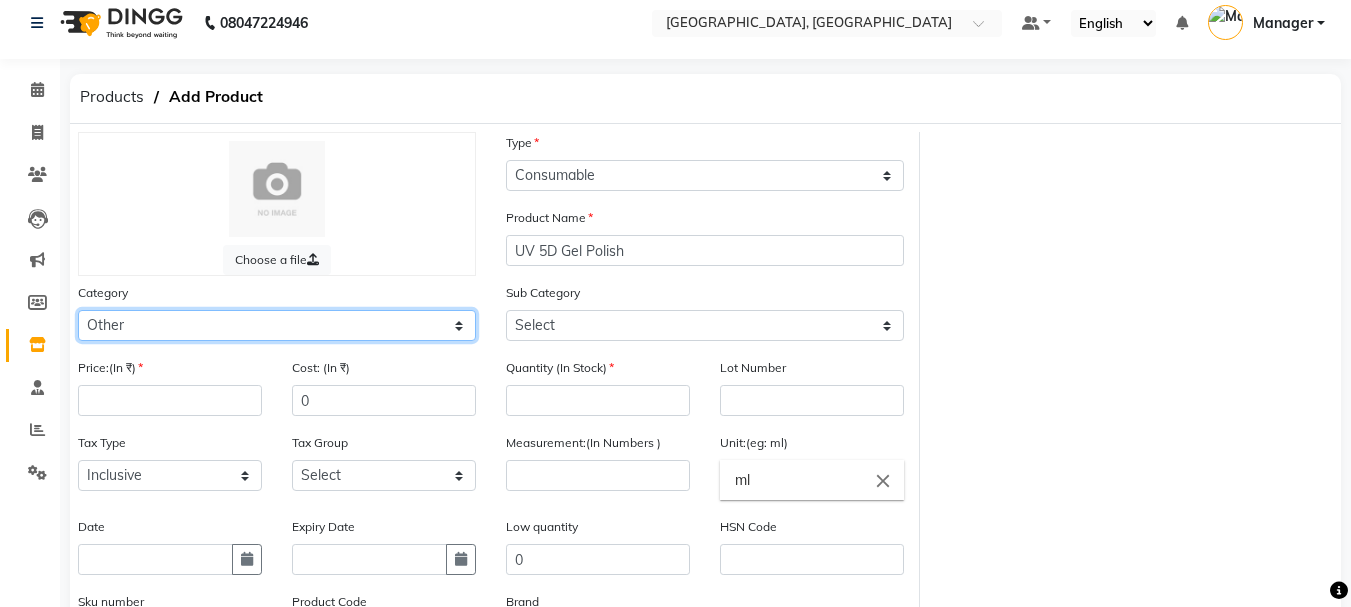 click on "Select Hair Skin Makeup Personal Care Appliances [PERSON_NAME] Waxing Disposable Threading Hands and Feet Beauty Planet [MEDICAL_DATA] Cadiveu Casmara Cheryls Loreal Olaplex Other" 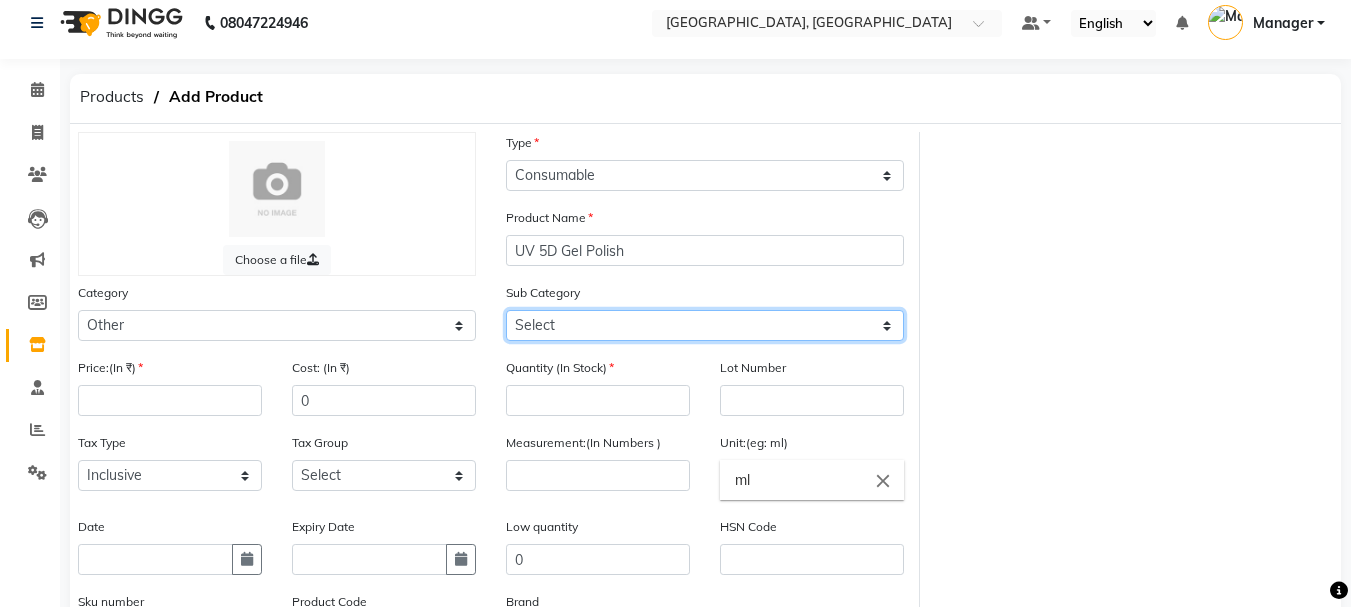 click on "Select Houskeeping Other" 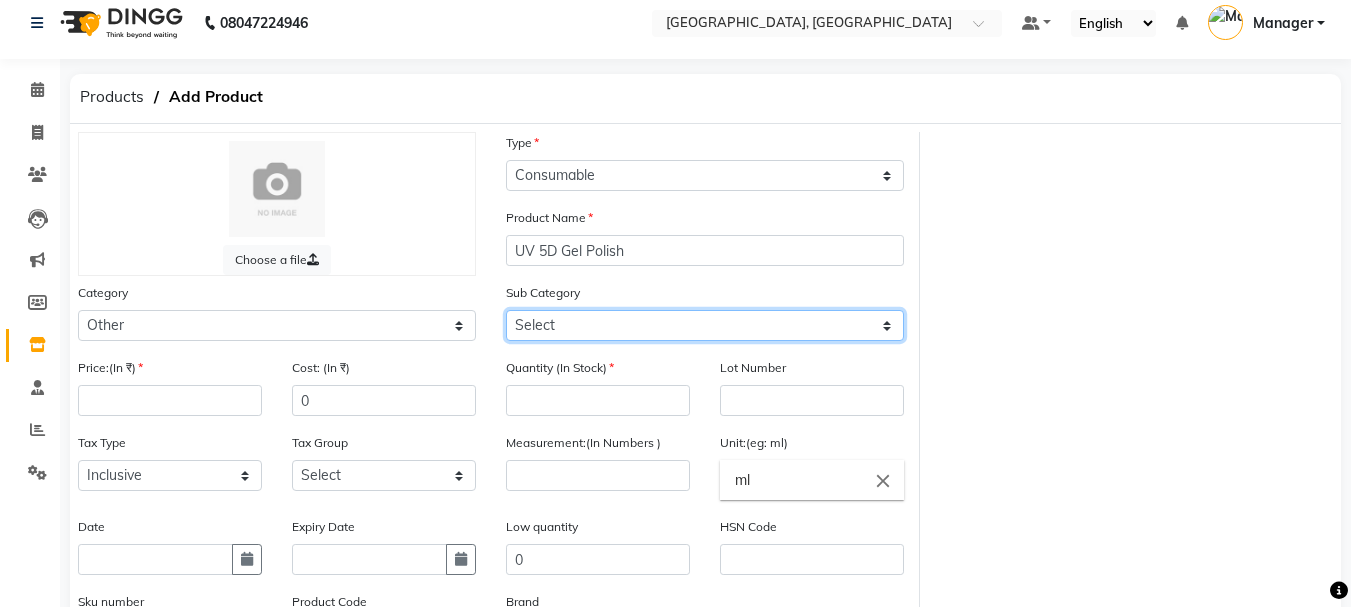 select on "1002" 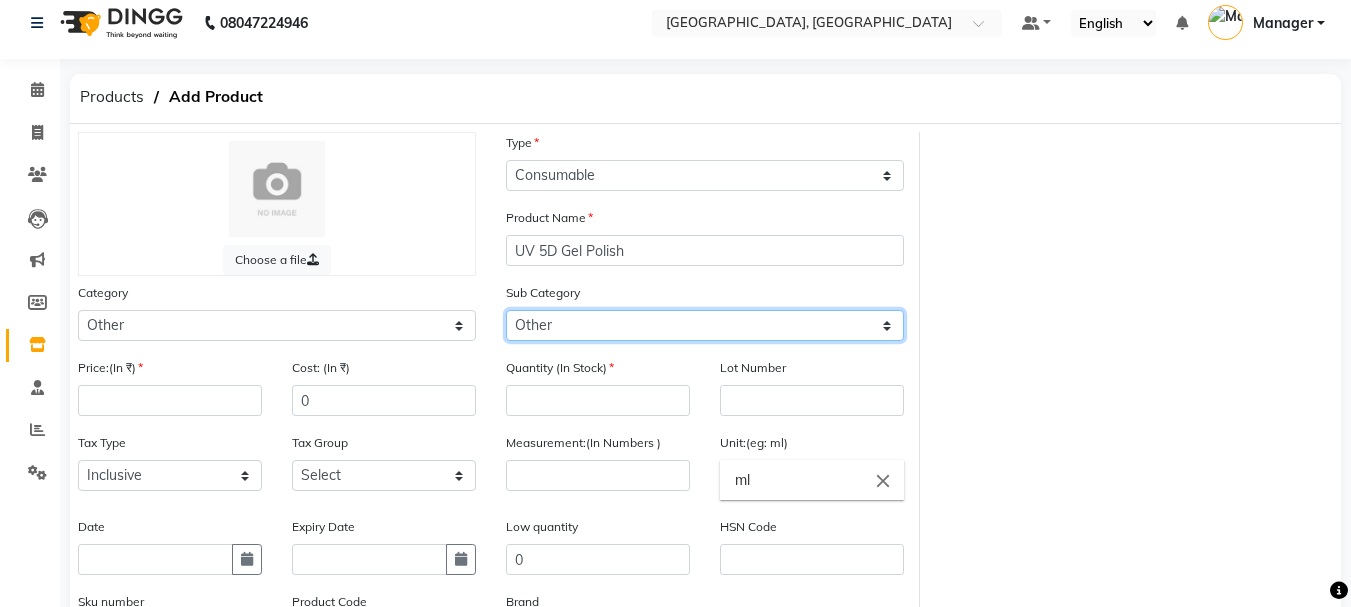 click on "Select Houskeeping Other" 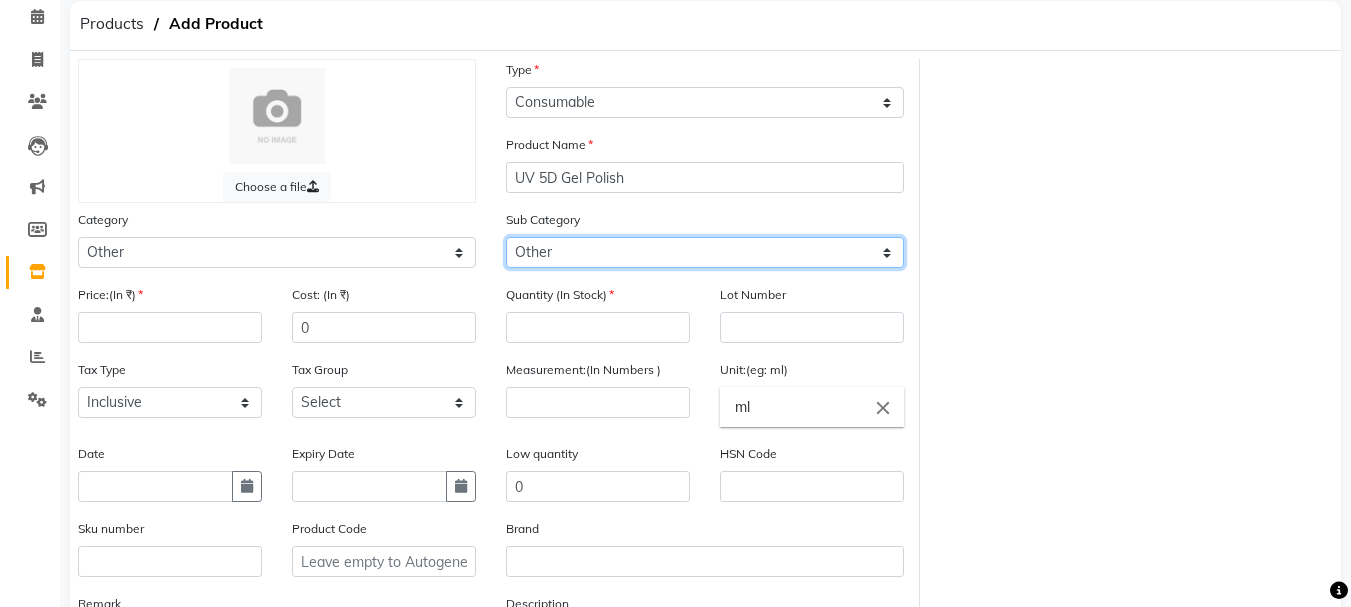 scroll, scrollTop: 95, scrollLeft: 0, axis: vertical 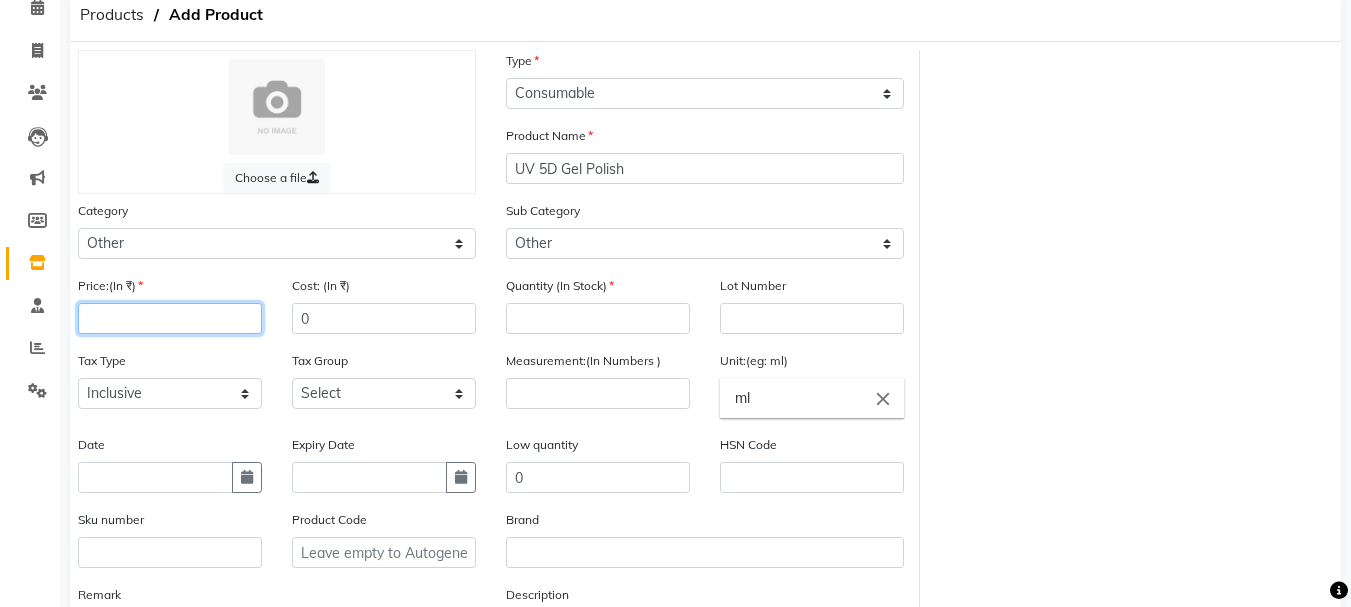 click 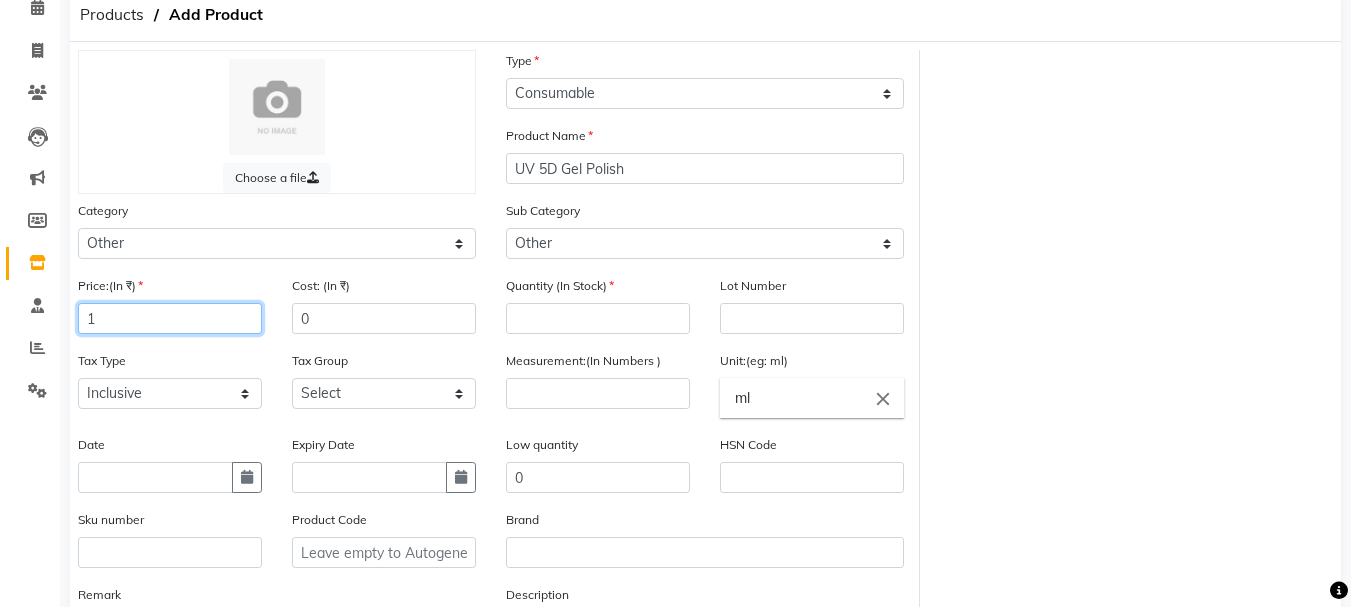 type on "1" 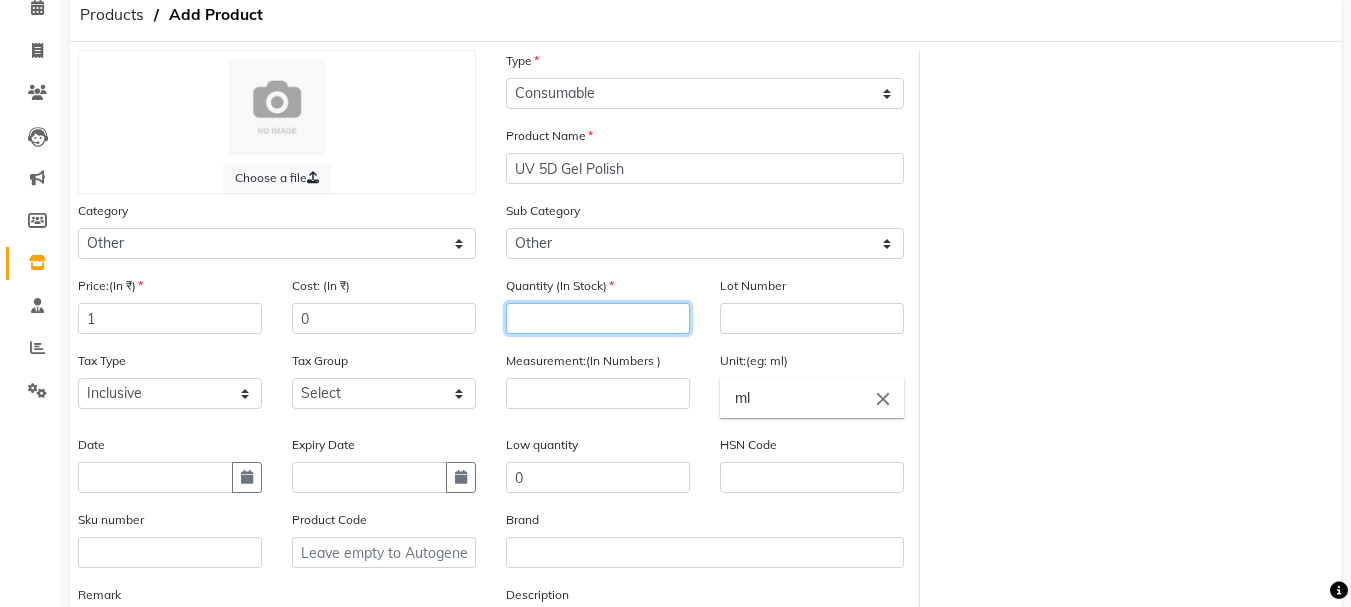 click 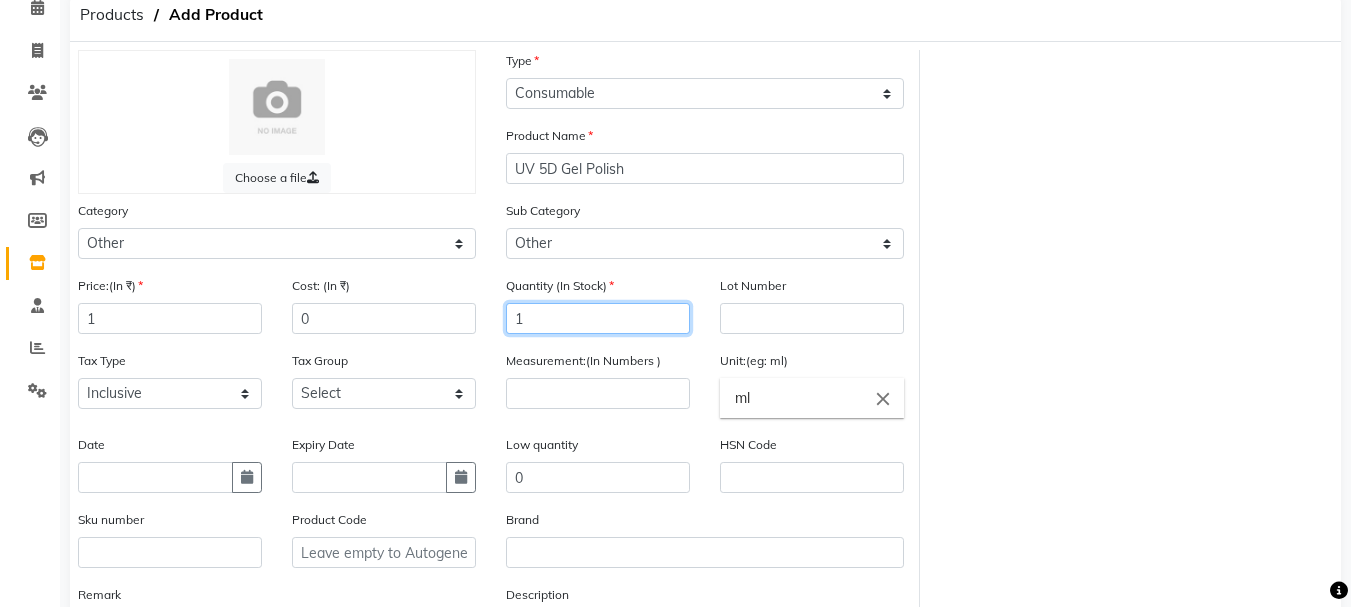type on "1" 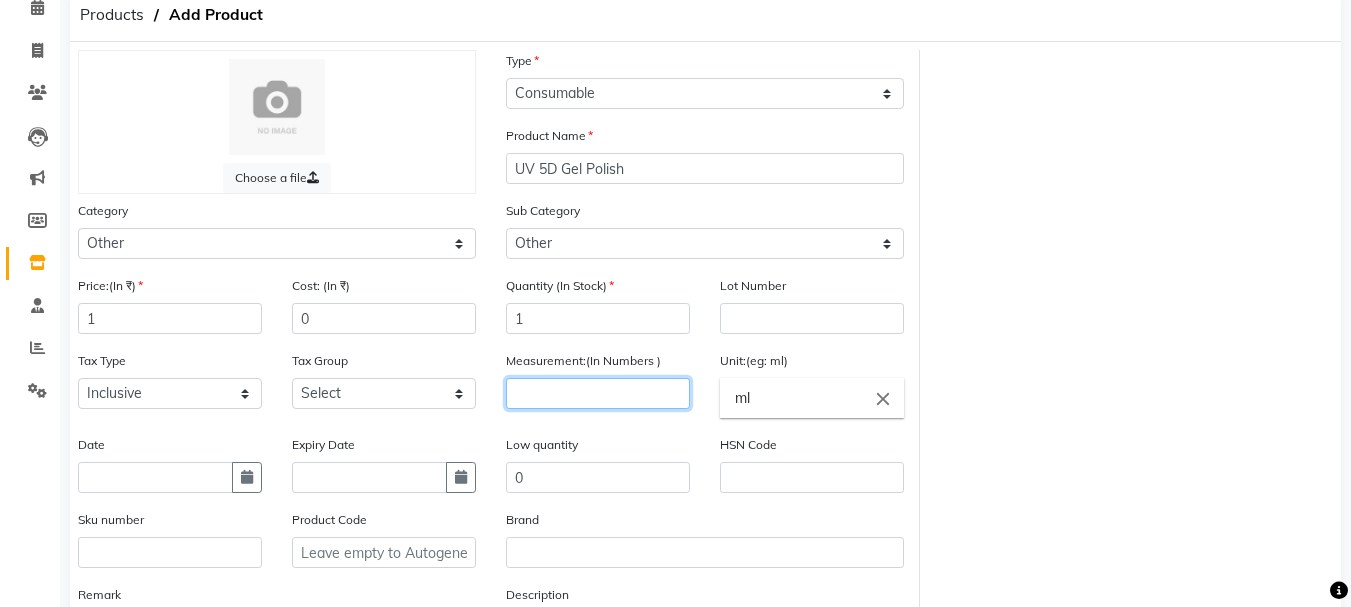 click 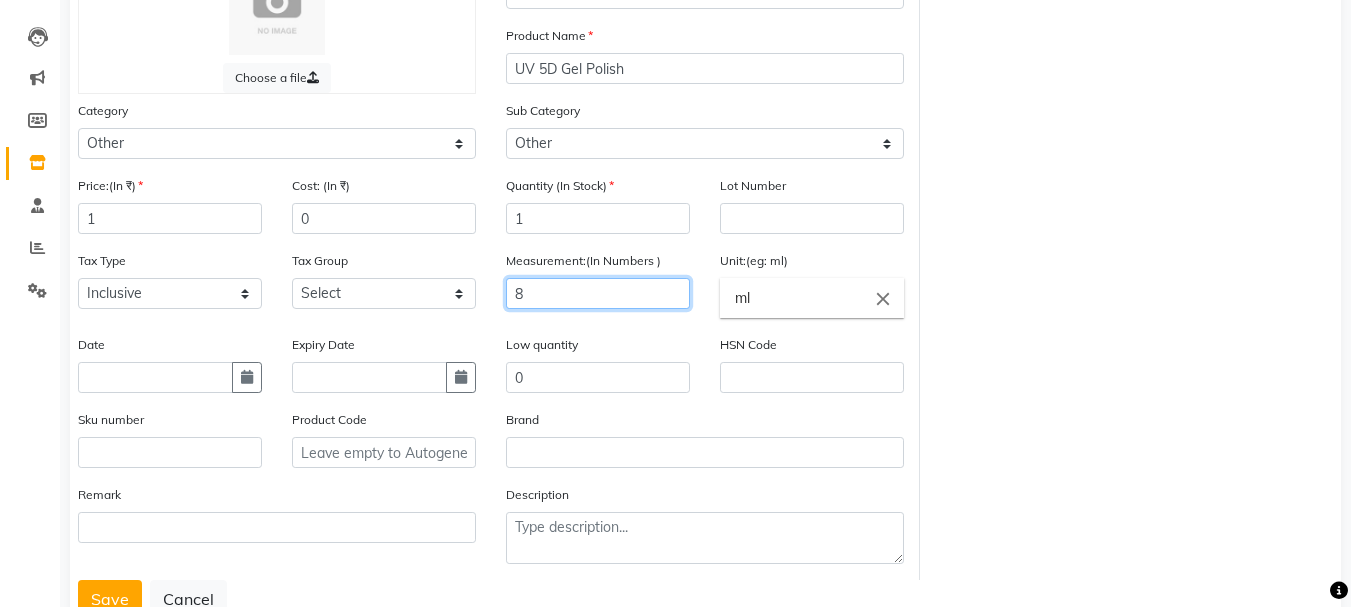 scroll, scrollTop: 264, scrollLeft: 0, axis: vertical 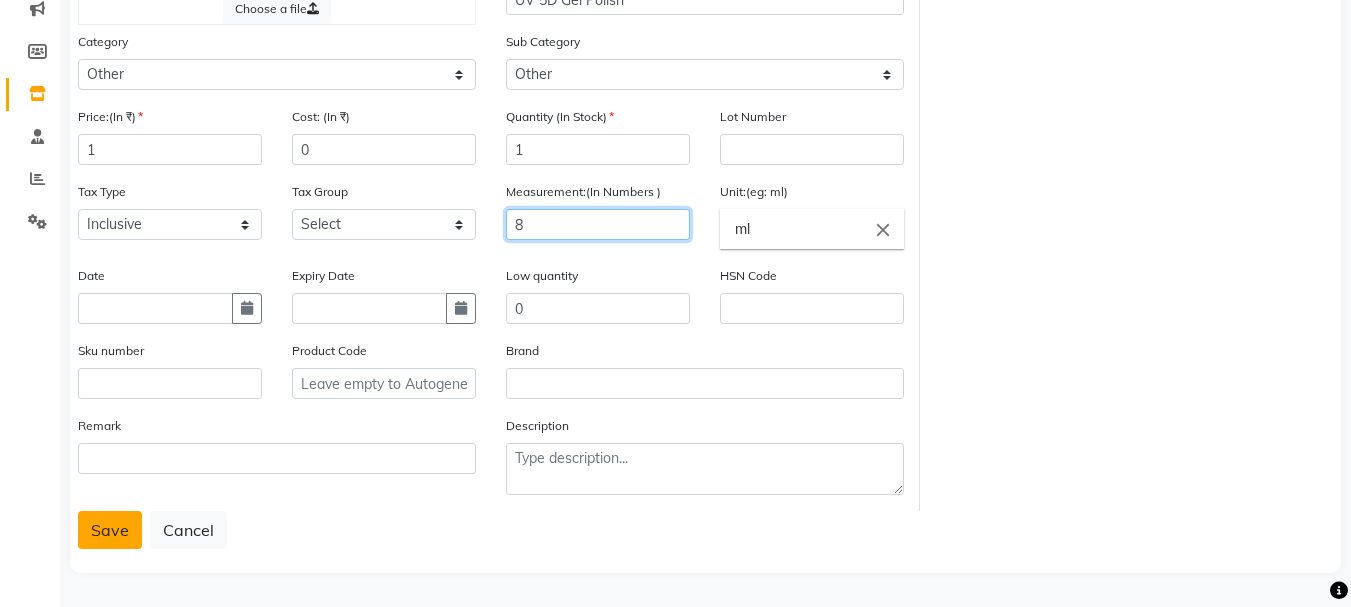 type on "8" 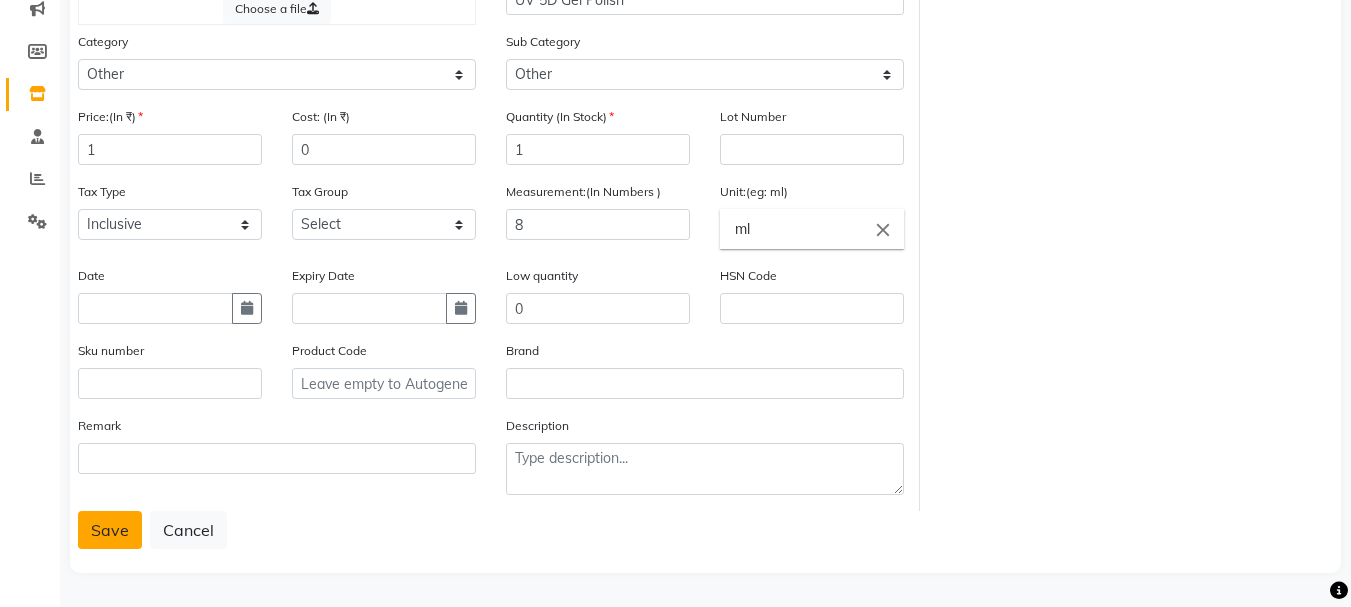 click on "Save" 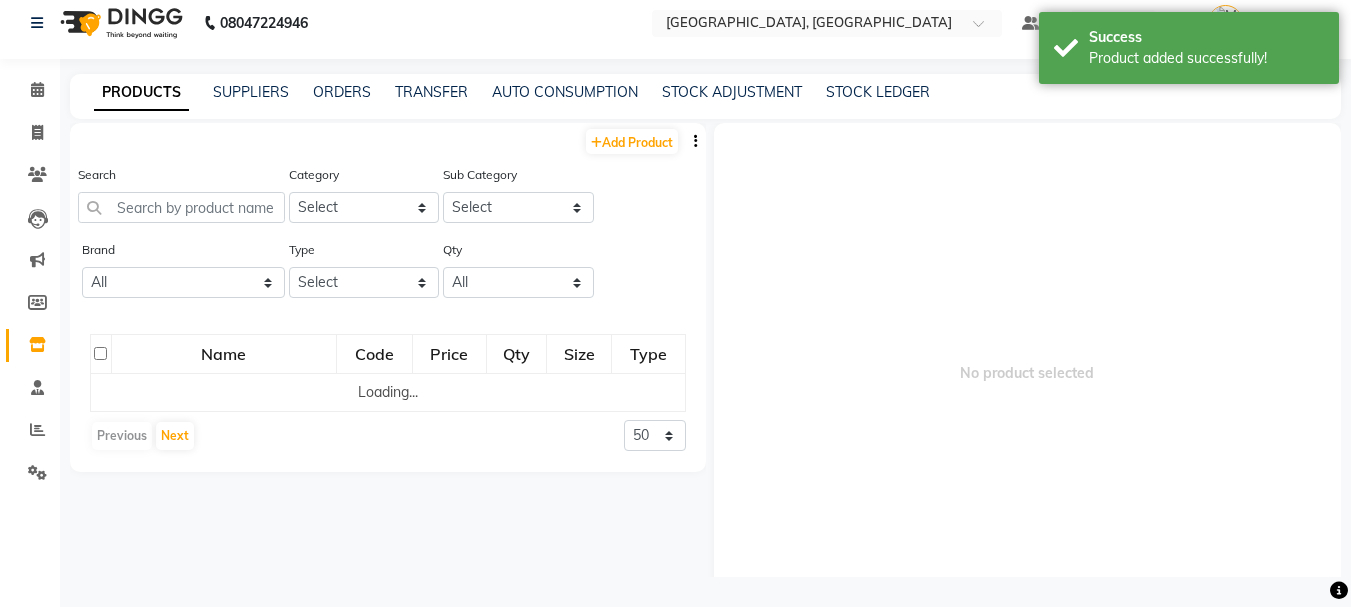 scroll, scrollTop: 13, scrollLeft: 0, axis: vertical 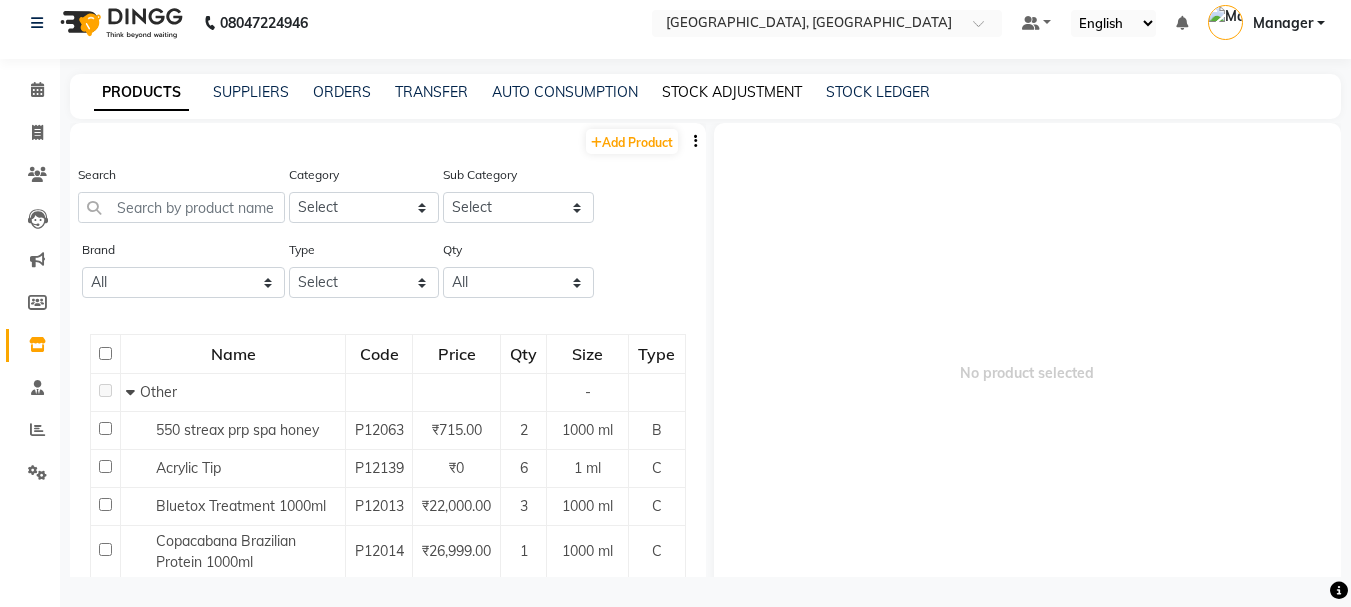click on "STOCK ADJUSTMENT" 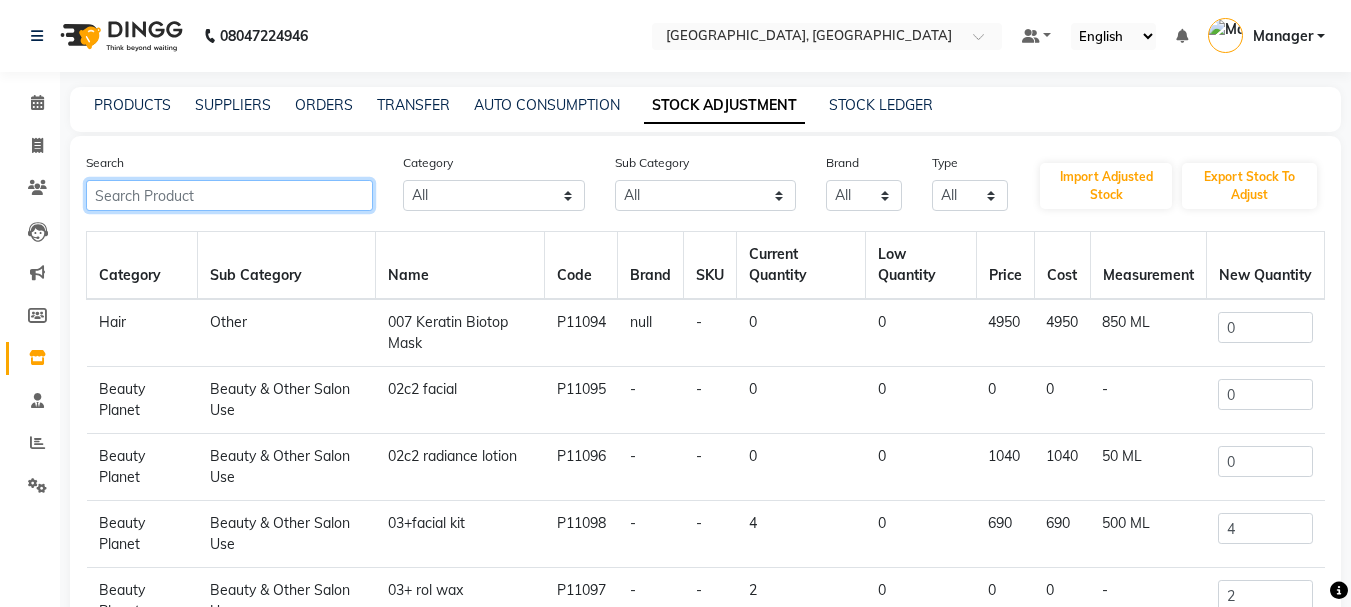 click 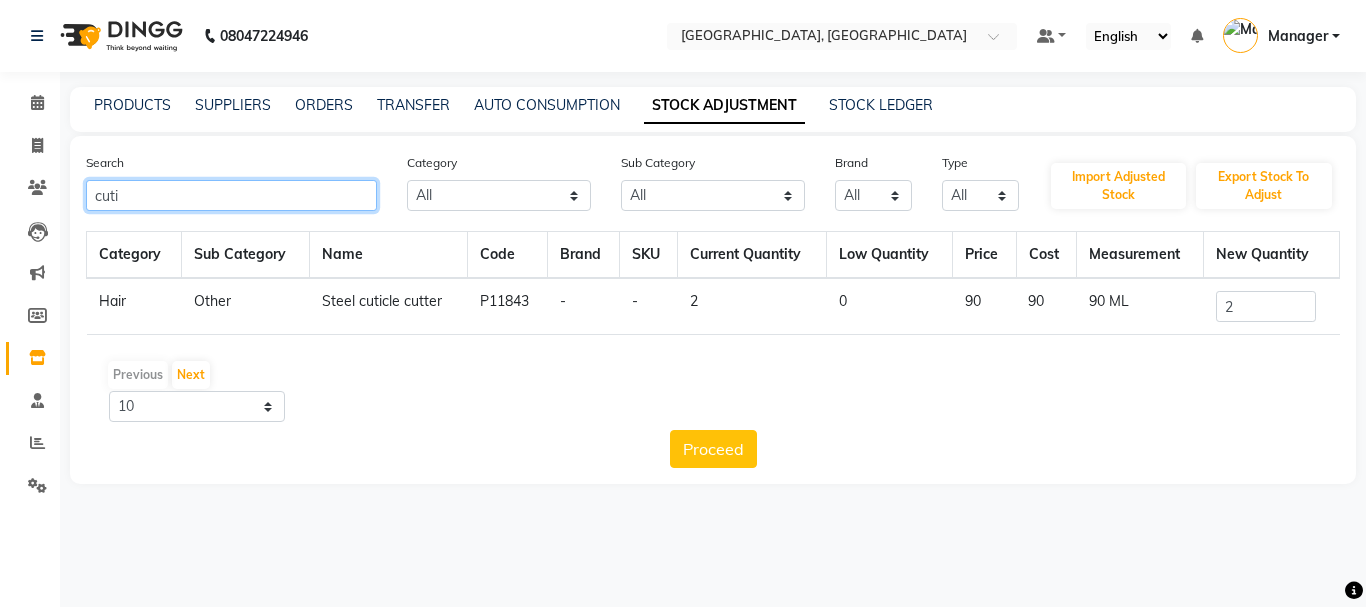 type on "cuti" 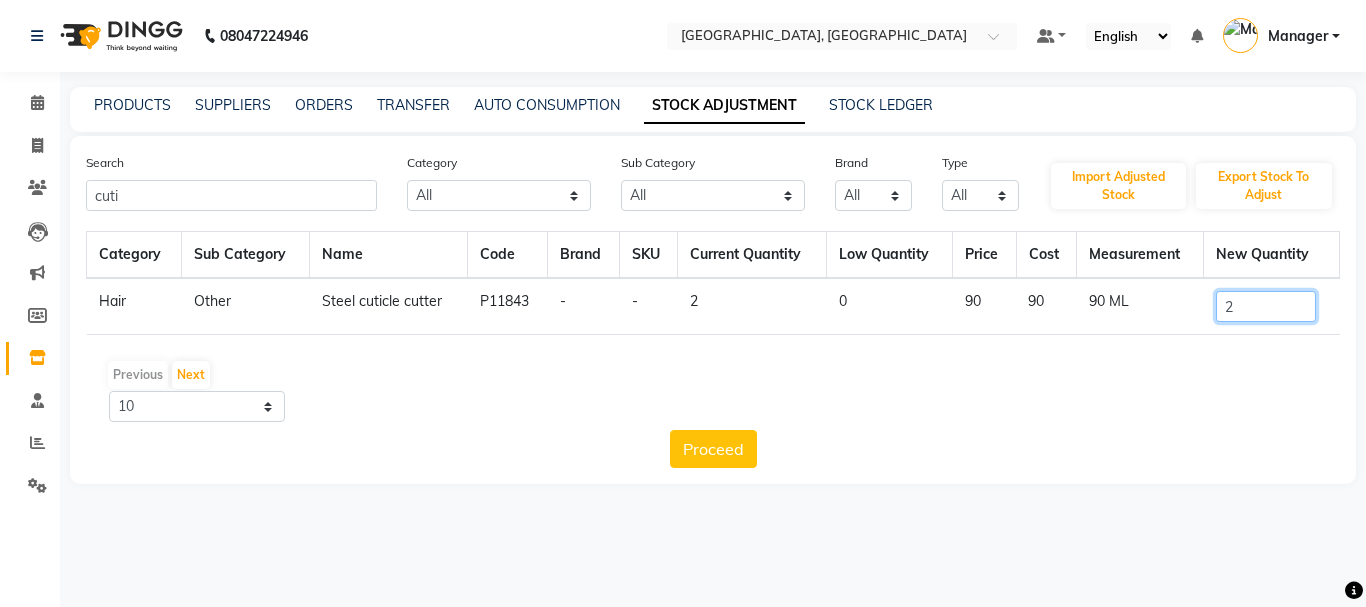 click on "2" 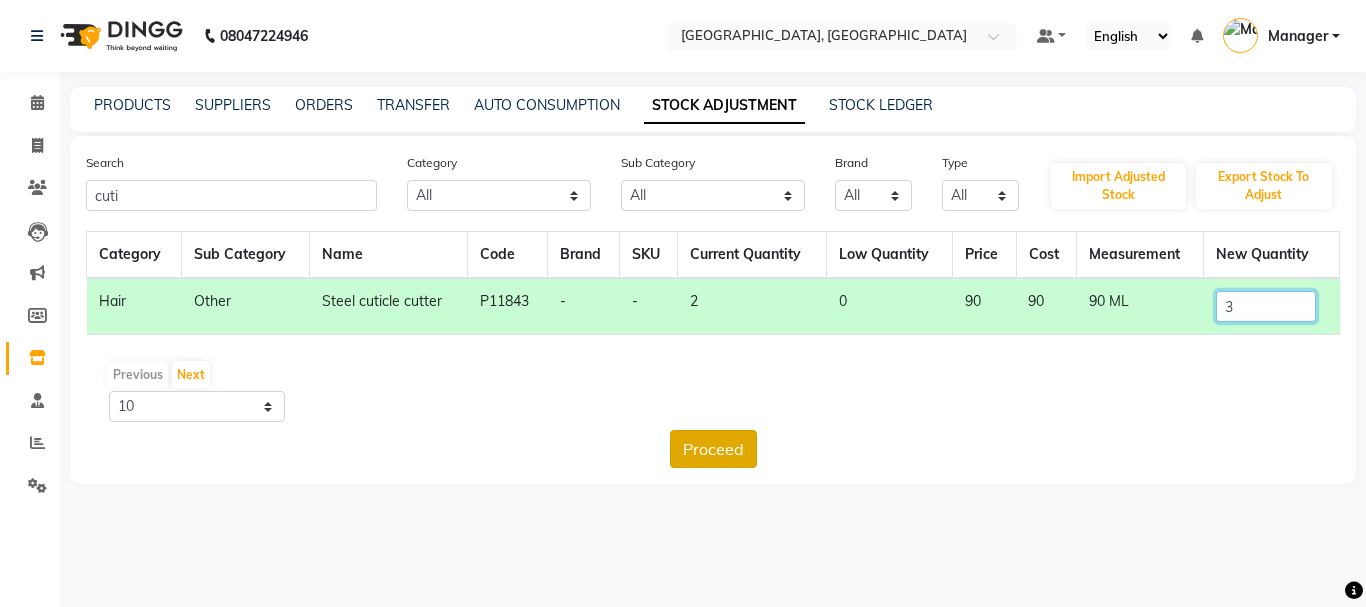type on "3" 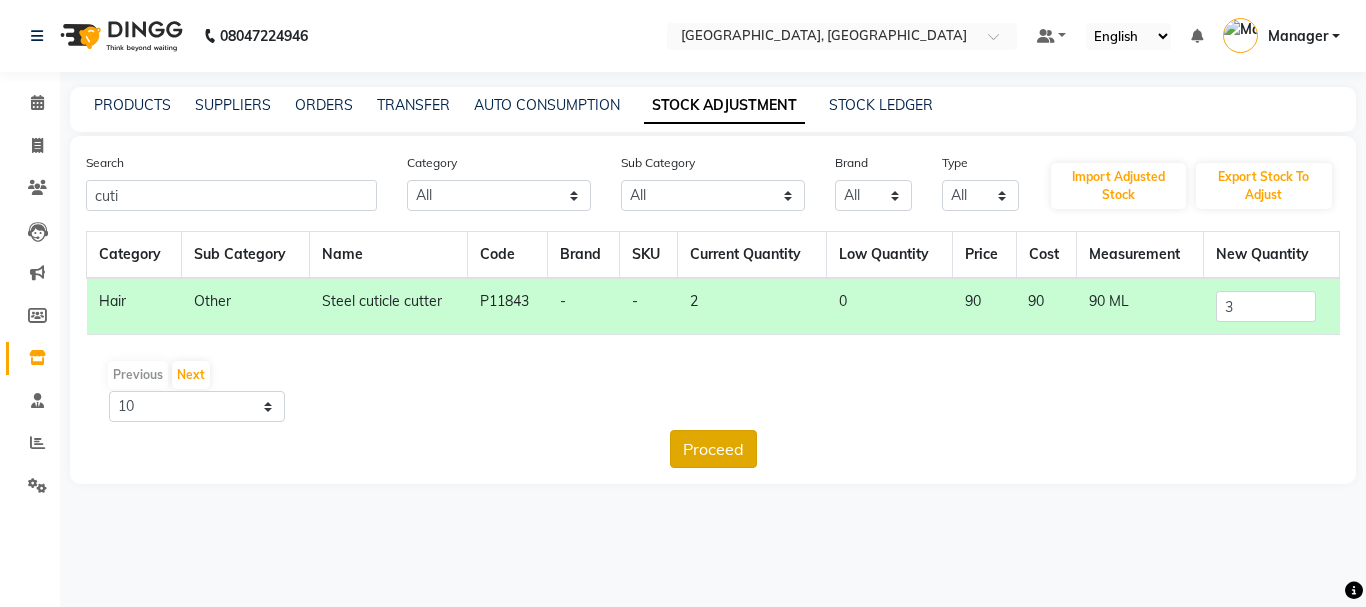 click on "Proceed" 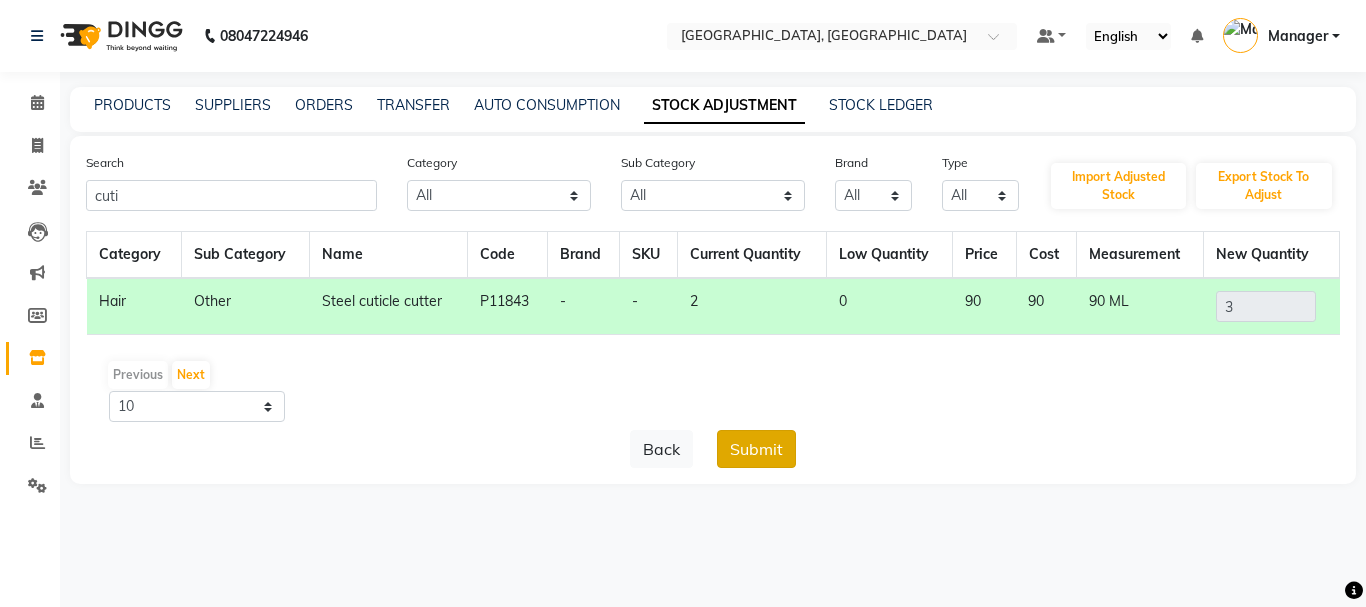 click on "Submit" 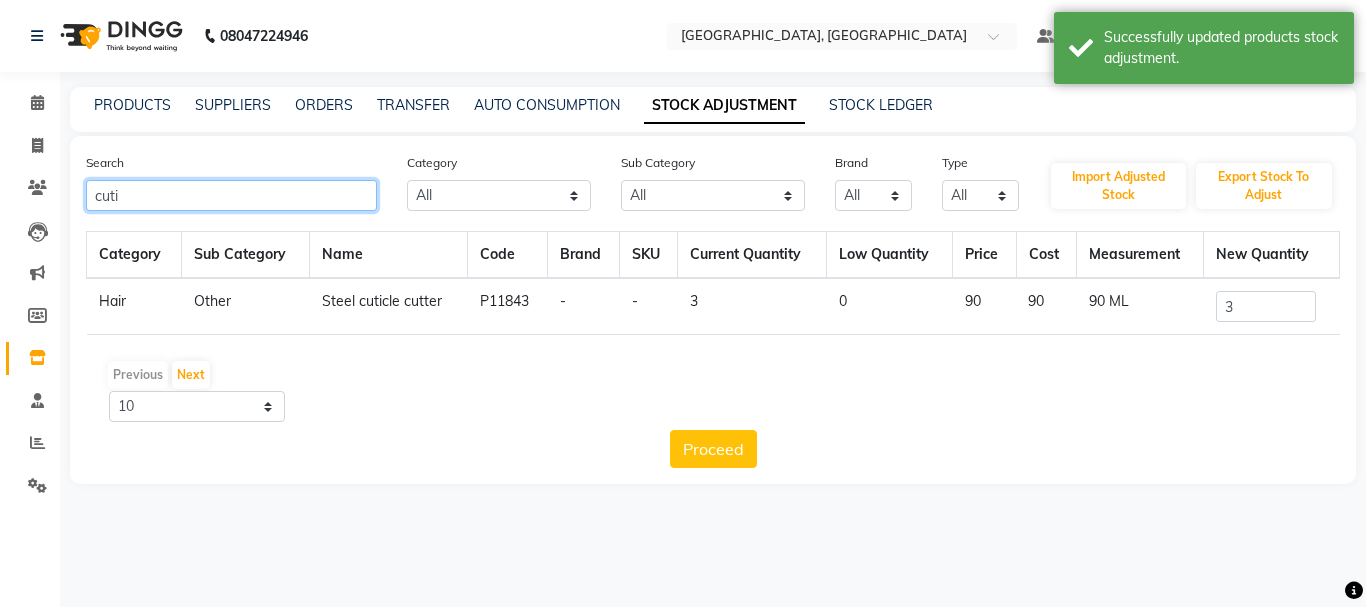 click on "cuti" 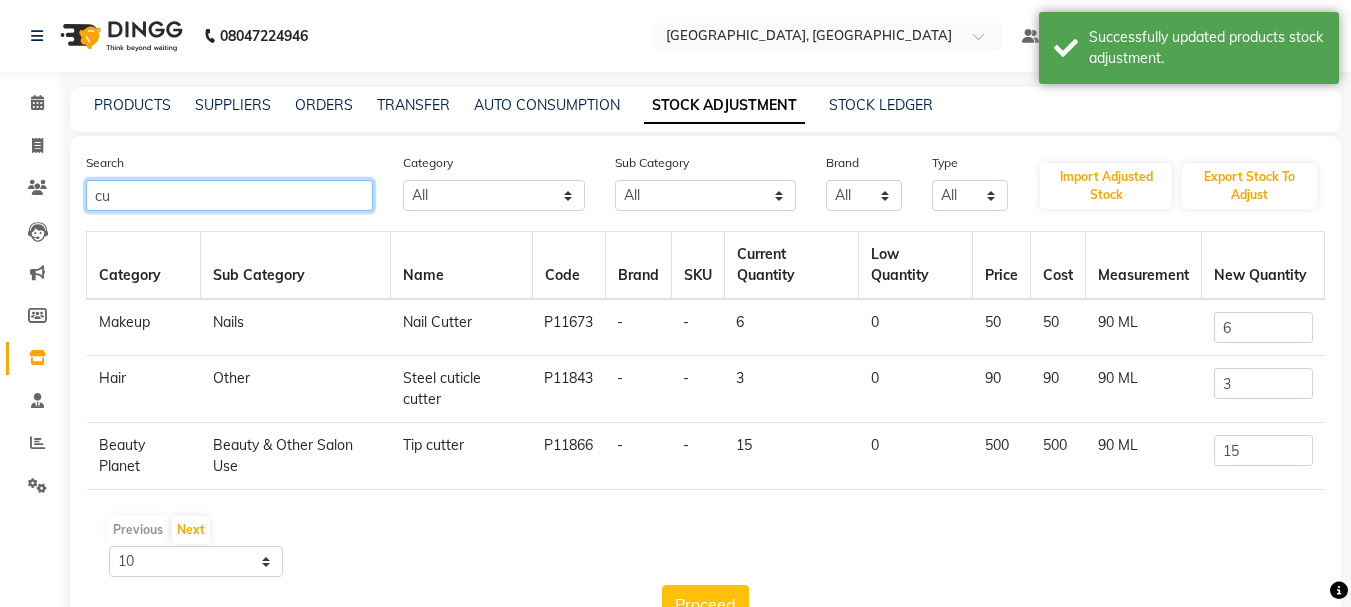type on "c" 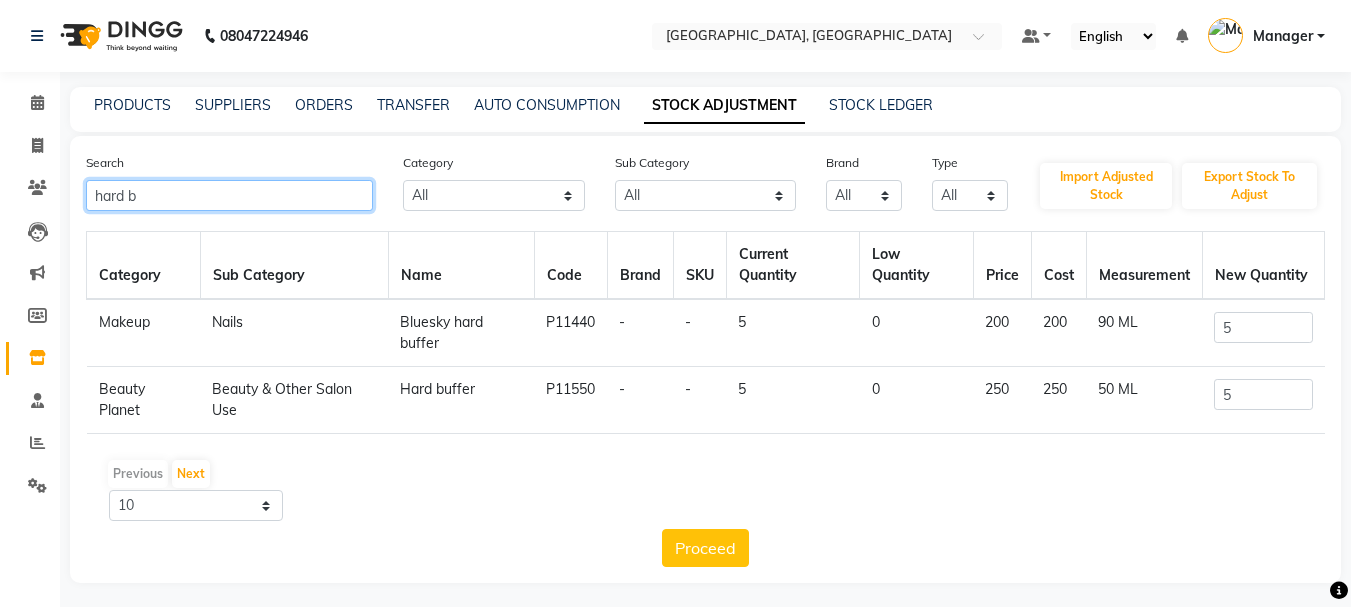 type on "hard b" 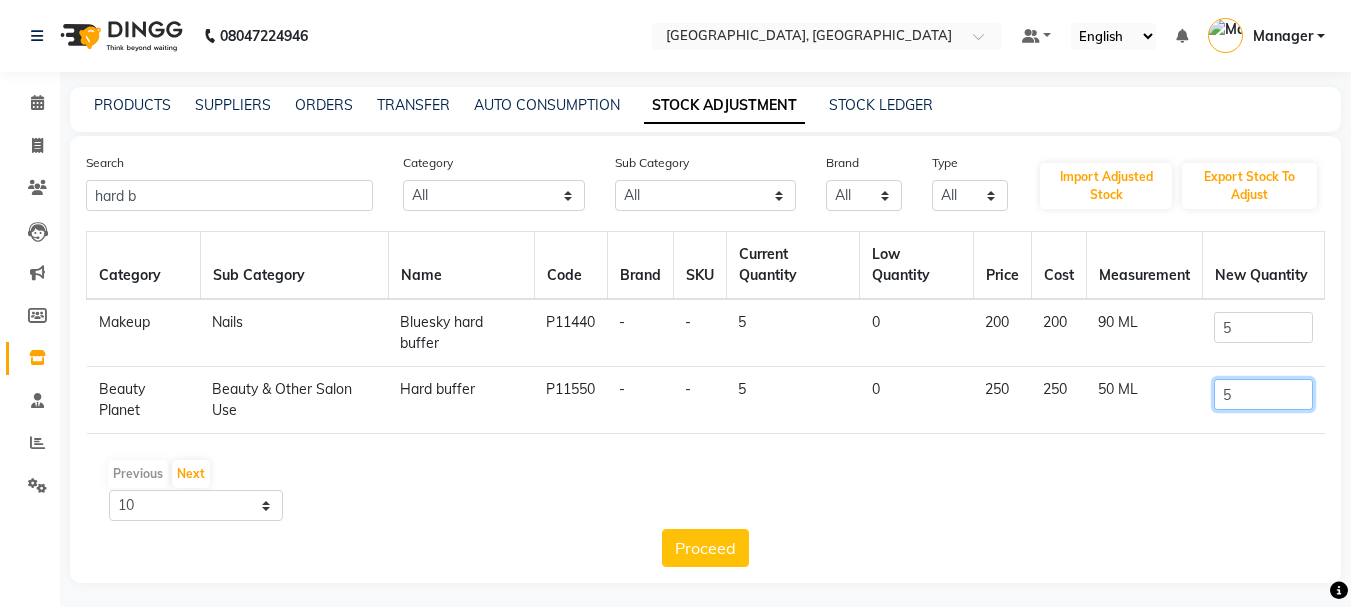 click on "5" 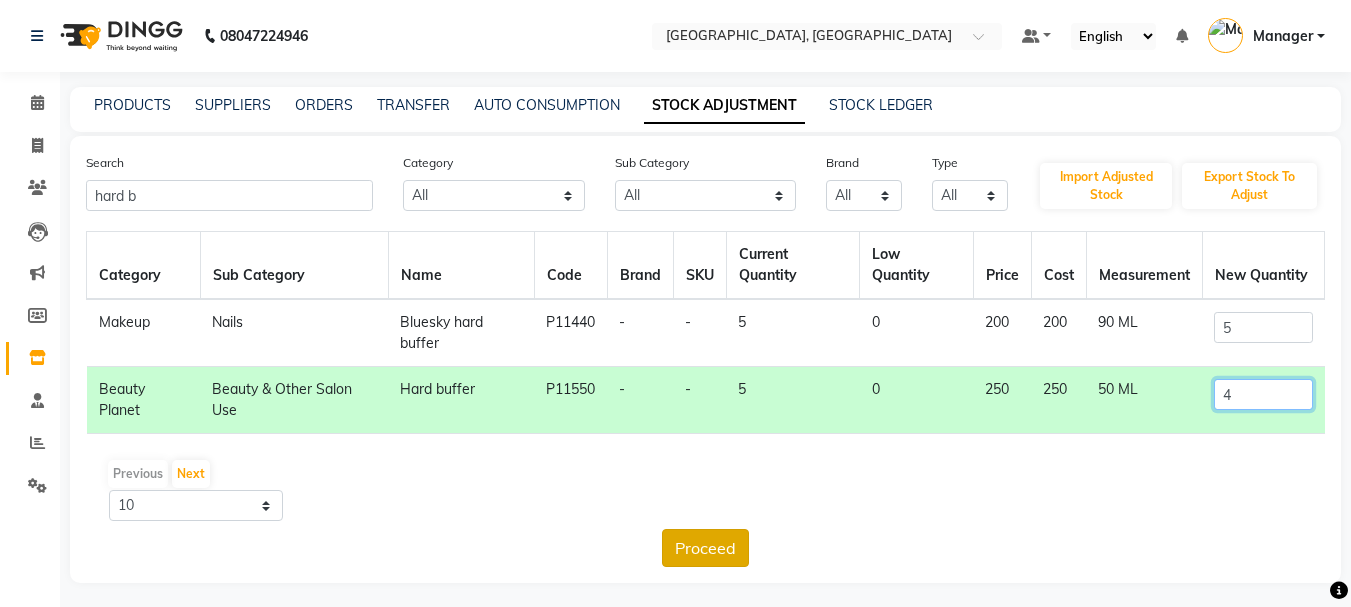 type on "4" 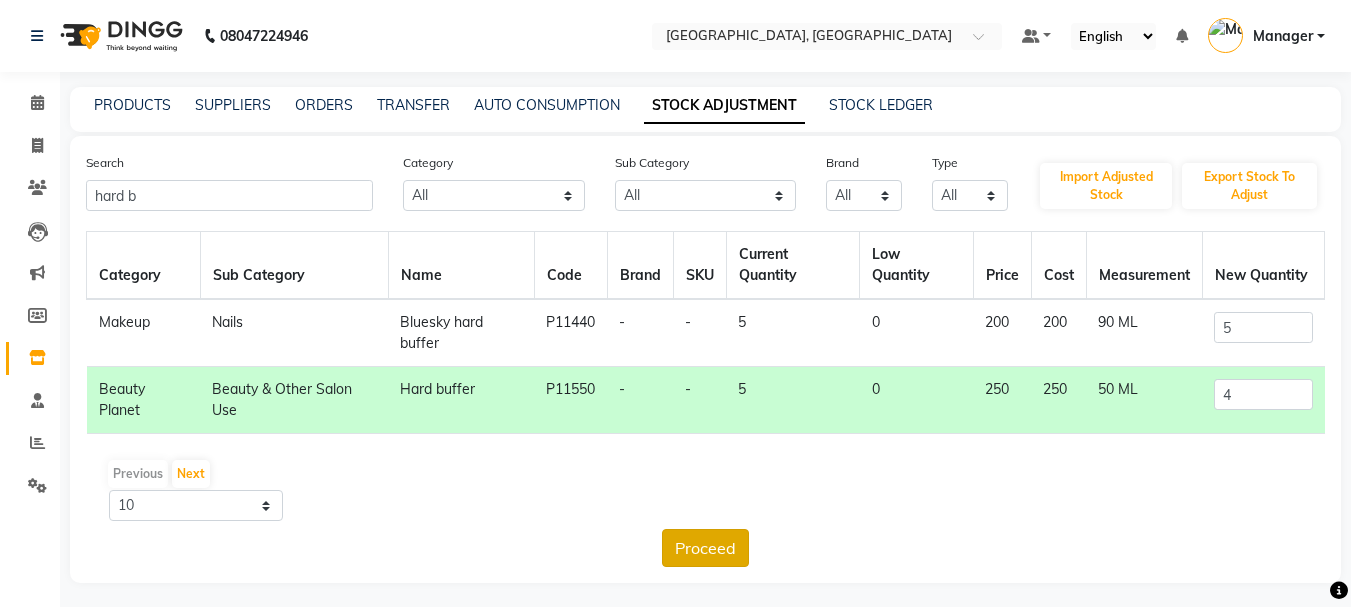 click on "Proceed" 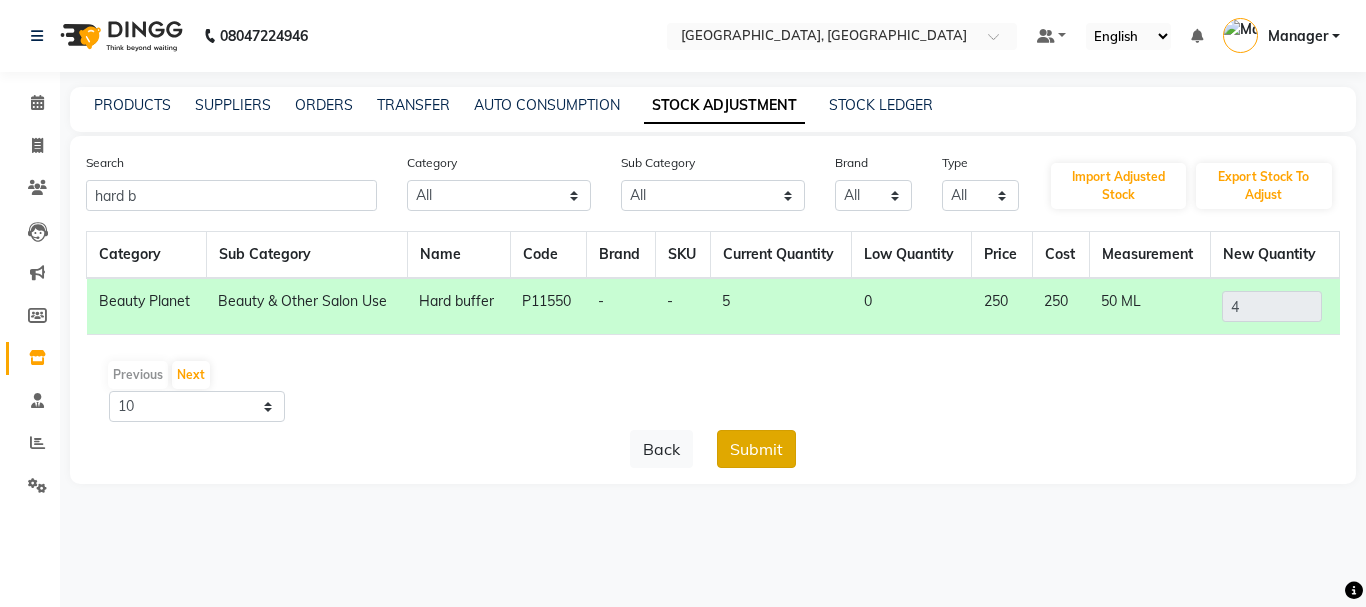 click on "Submit" 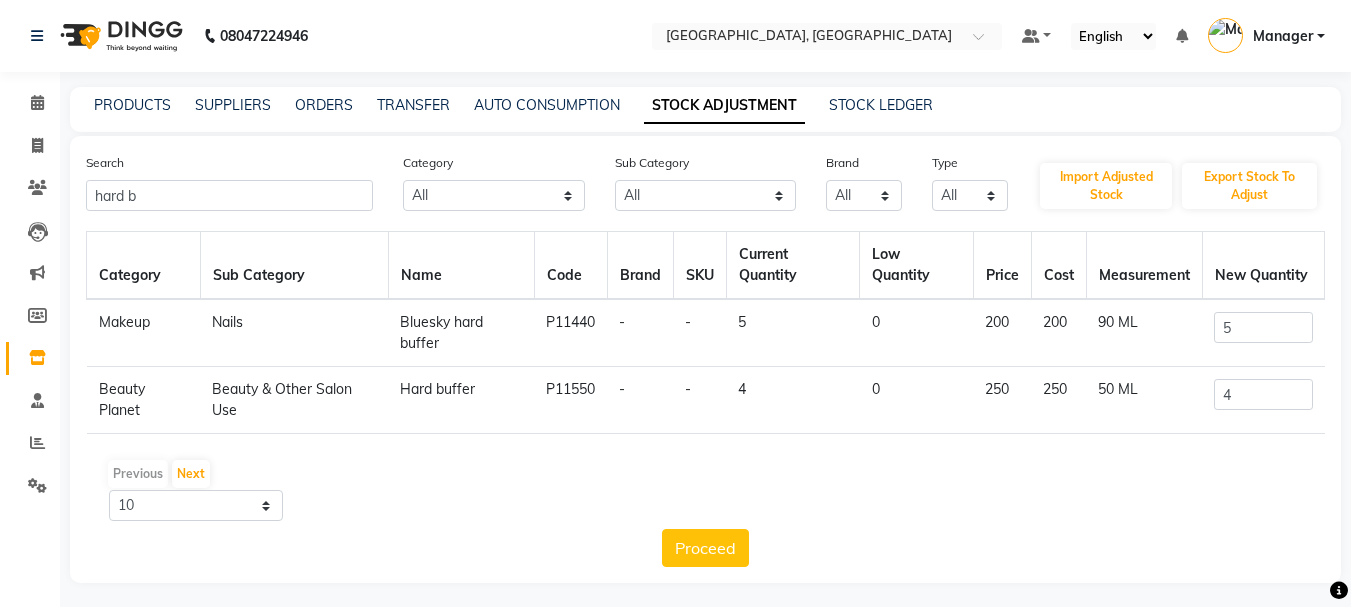 click on "Search hard b" 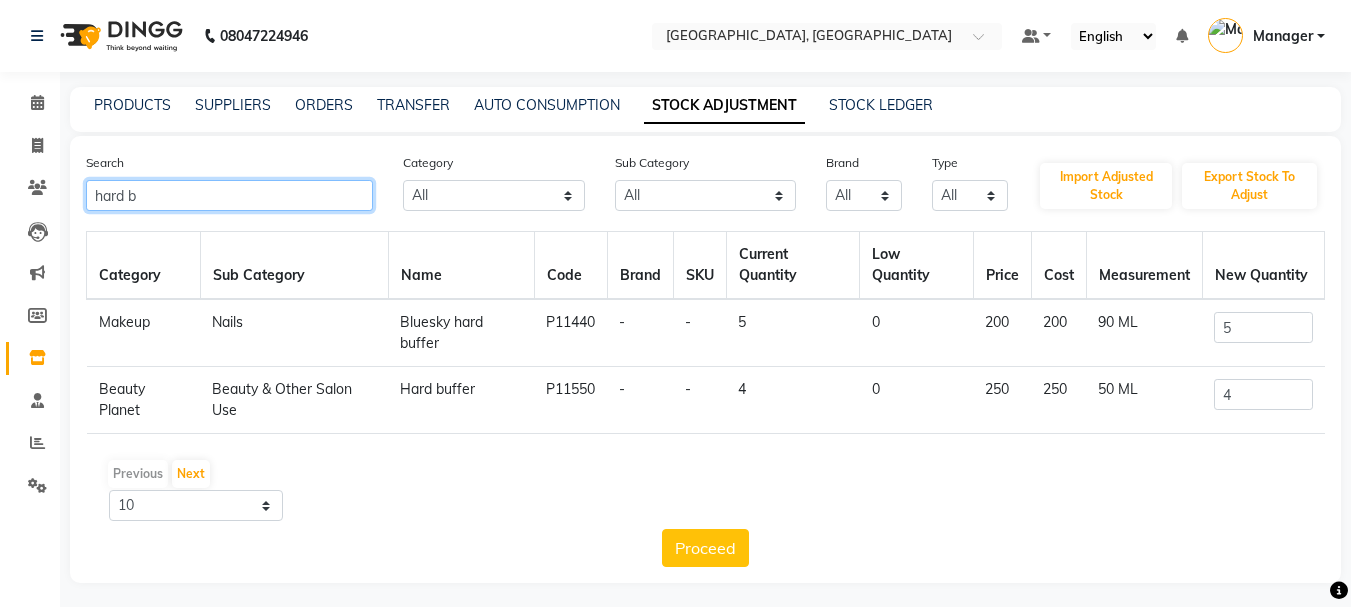 click on "hard b" 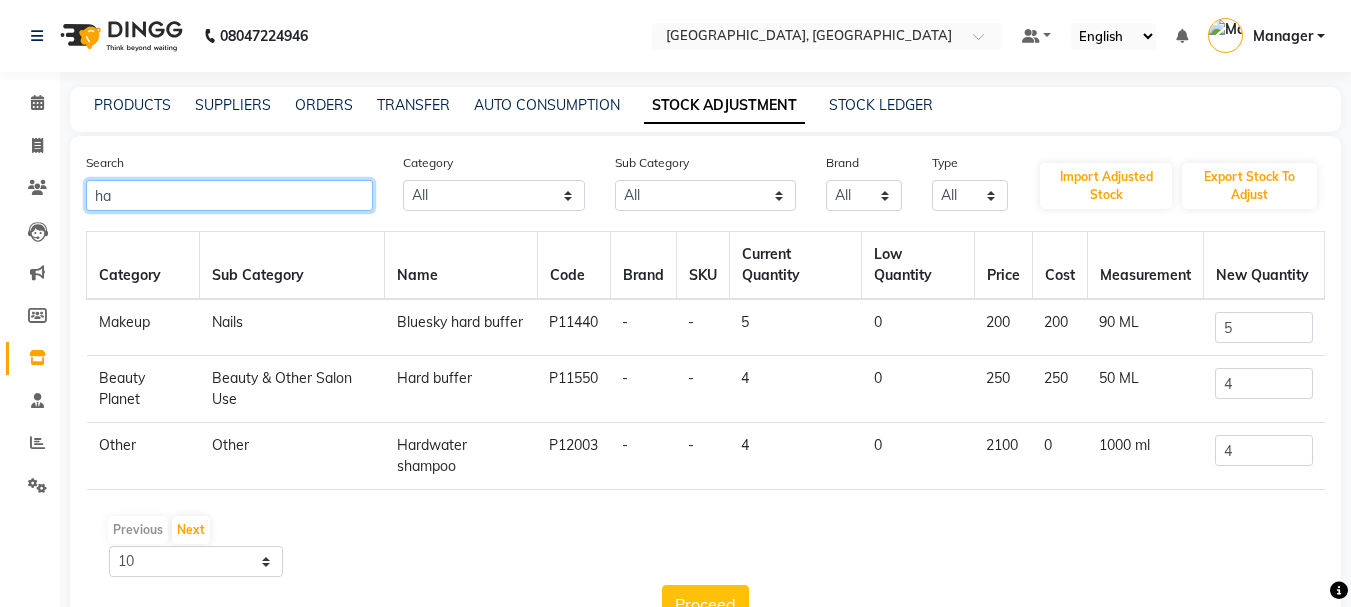 type on "h" 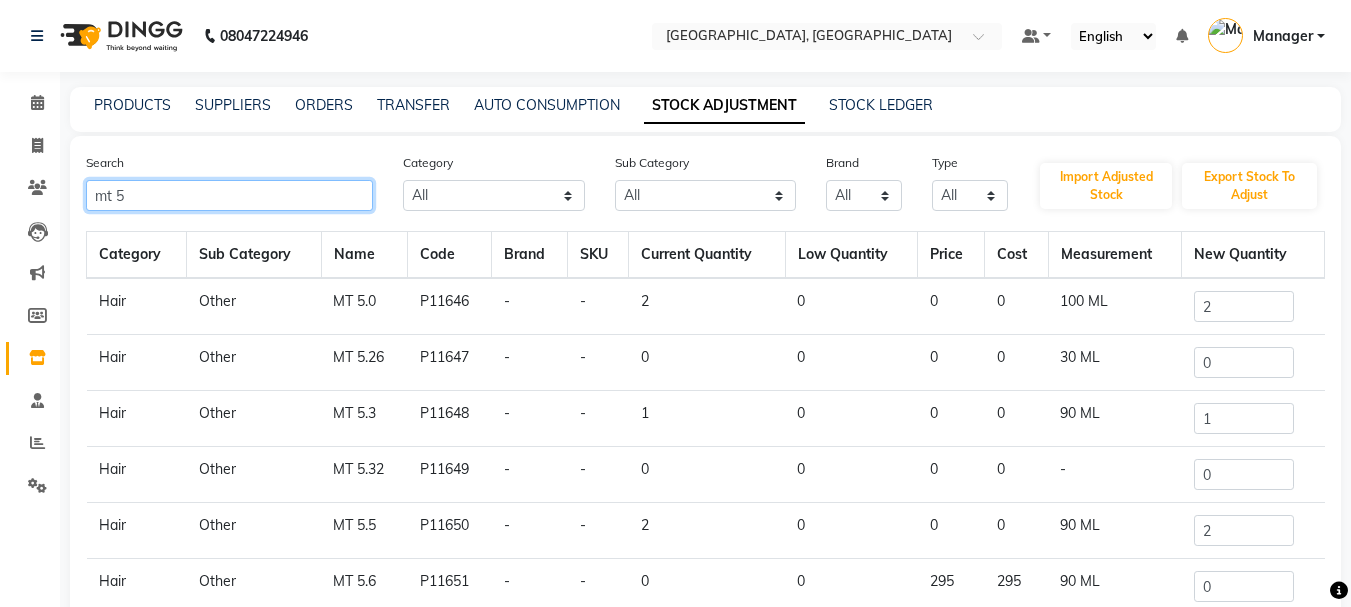 type on "mt 5" 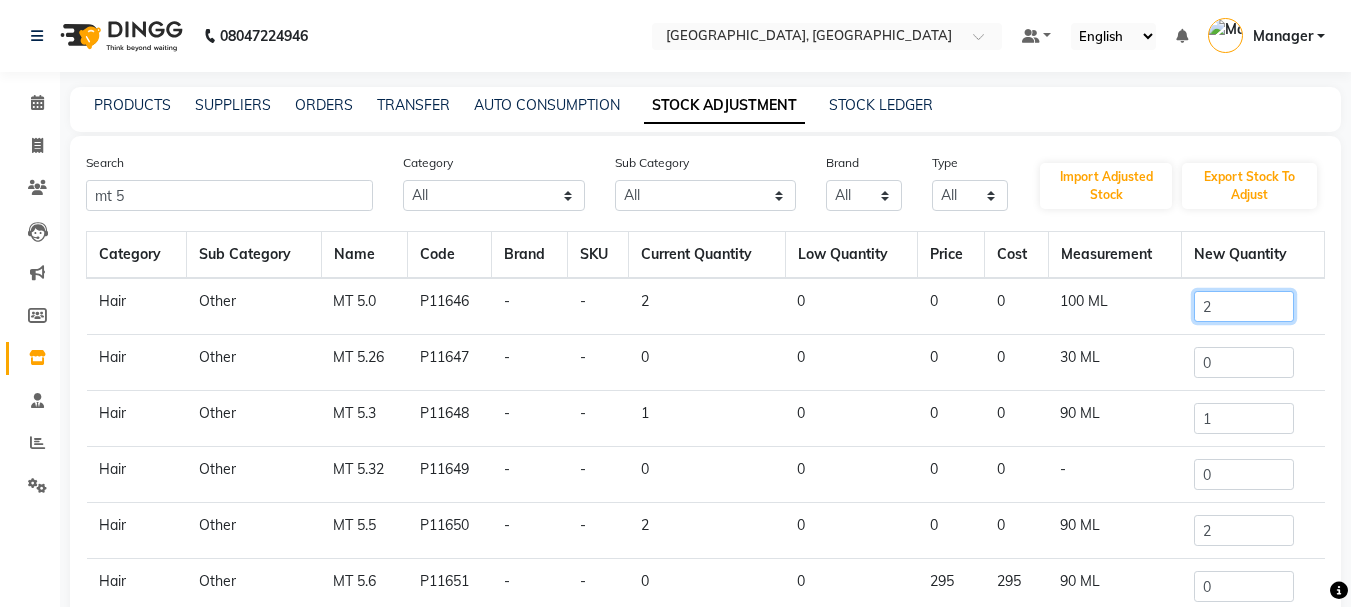 click on "2" 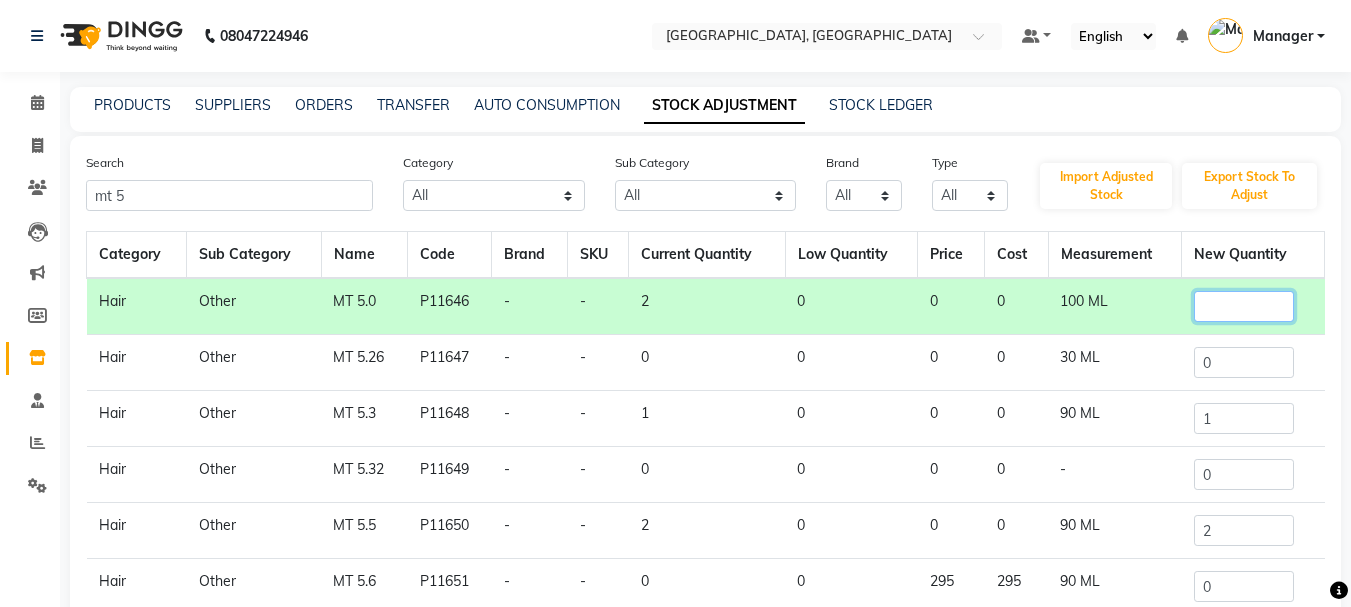 type on "0" 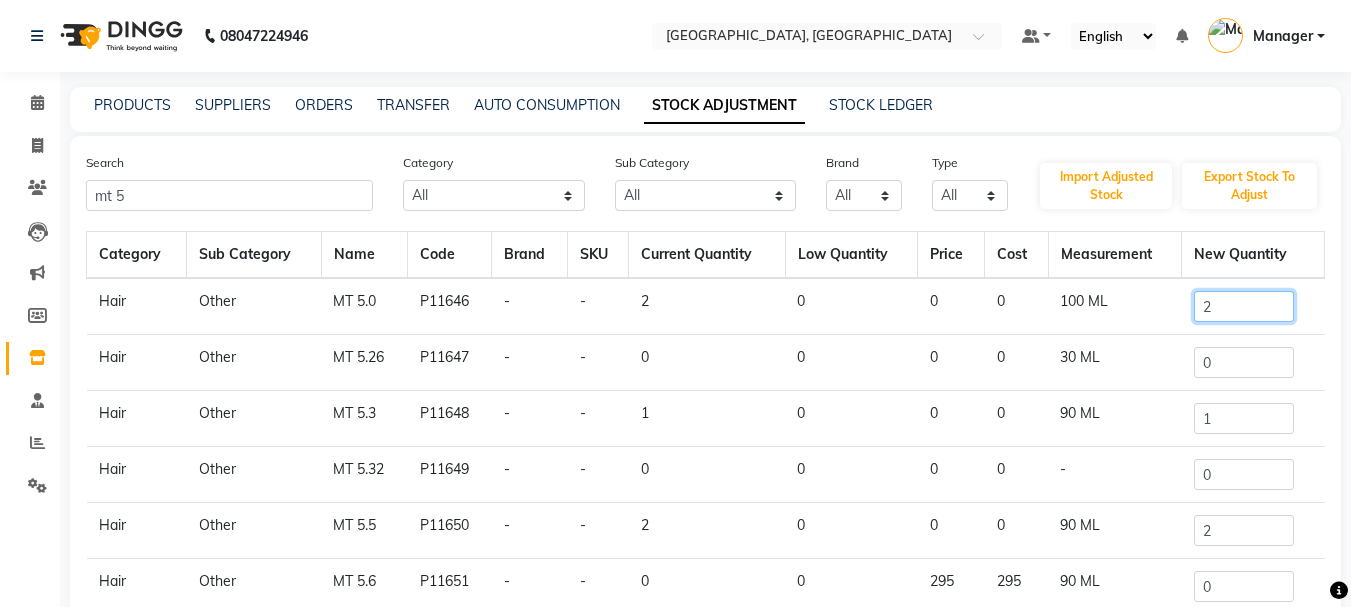 type on "2" 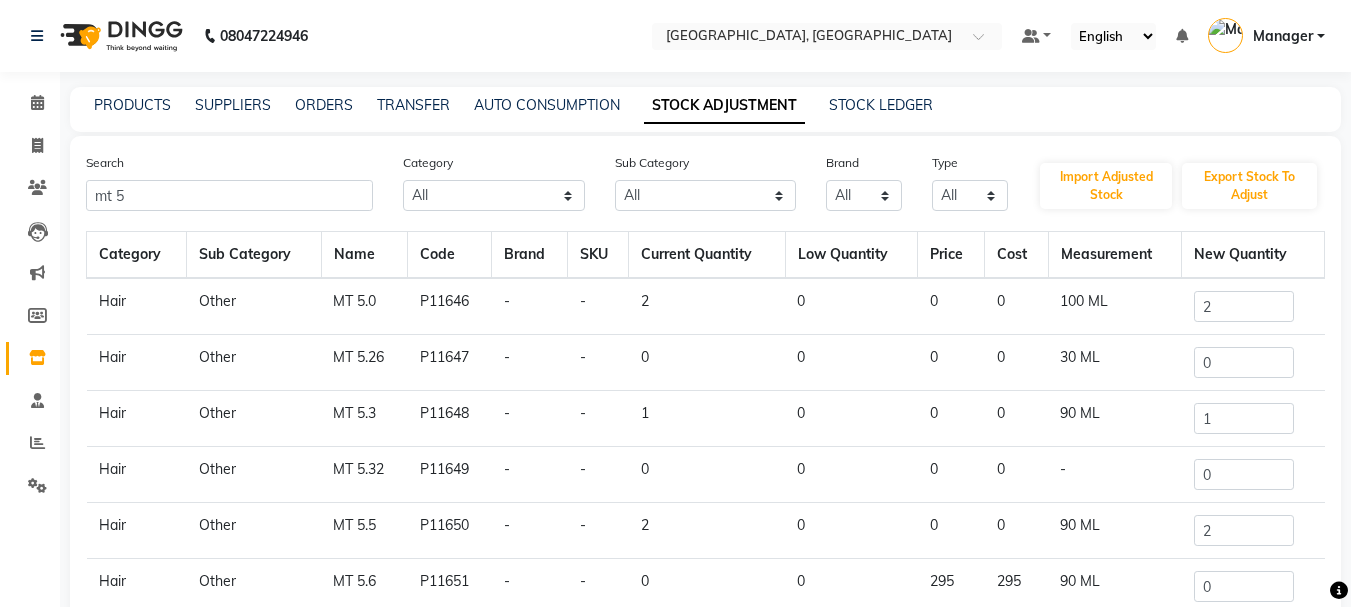click on "30 ML" 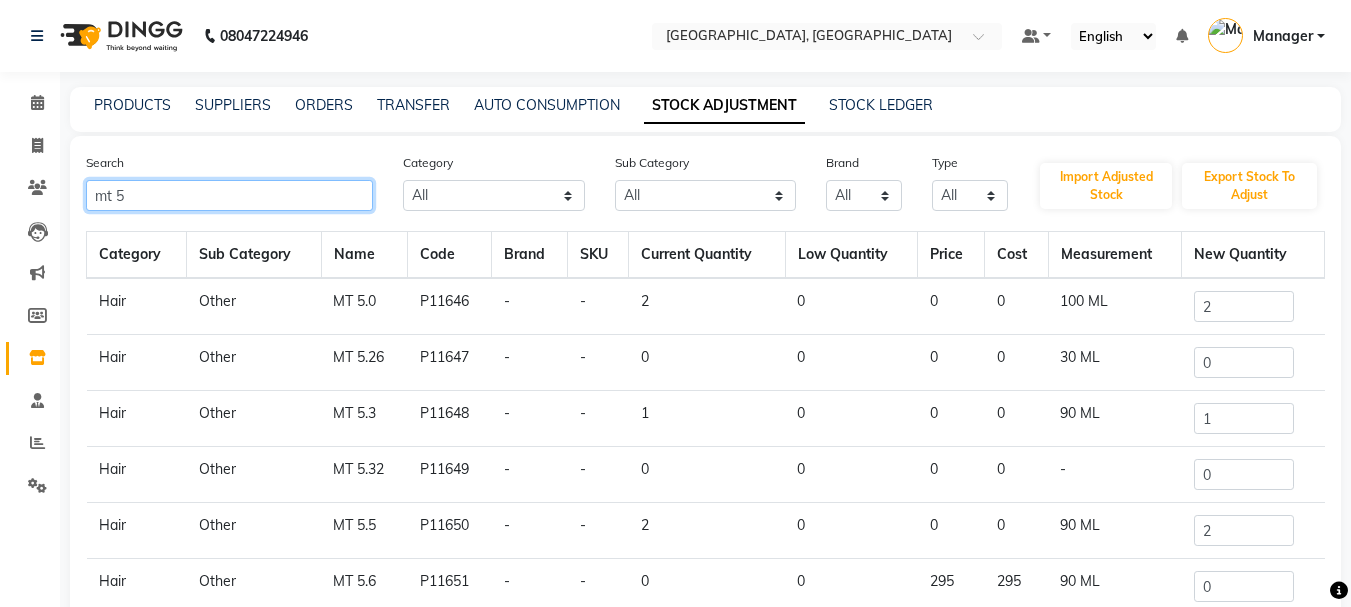 click on "mt 5" 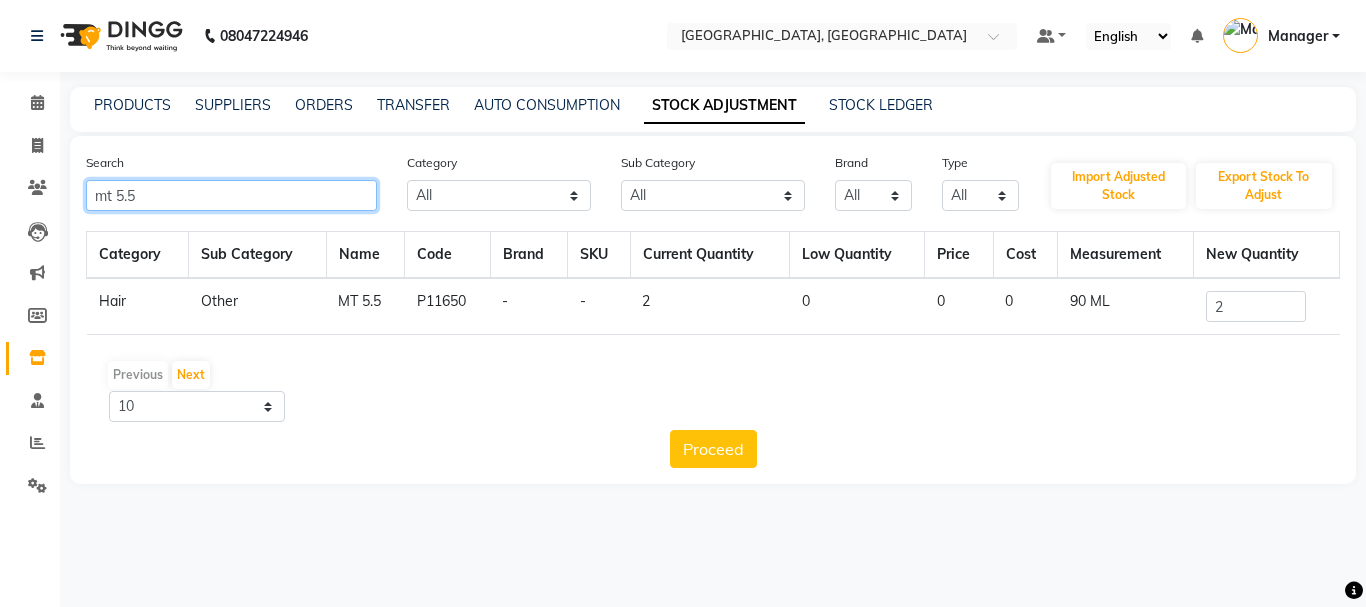 type 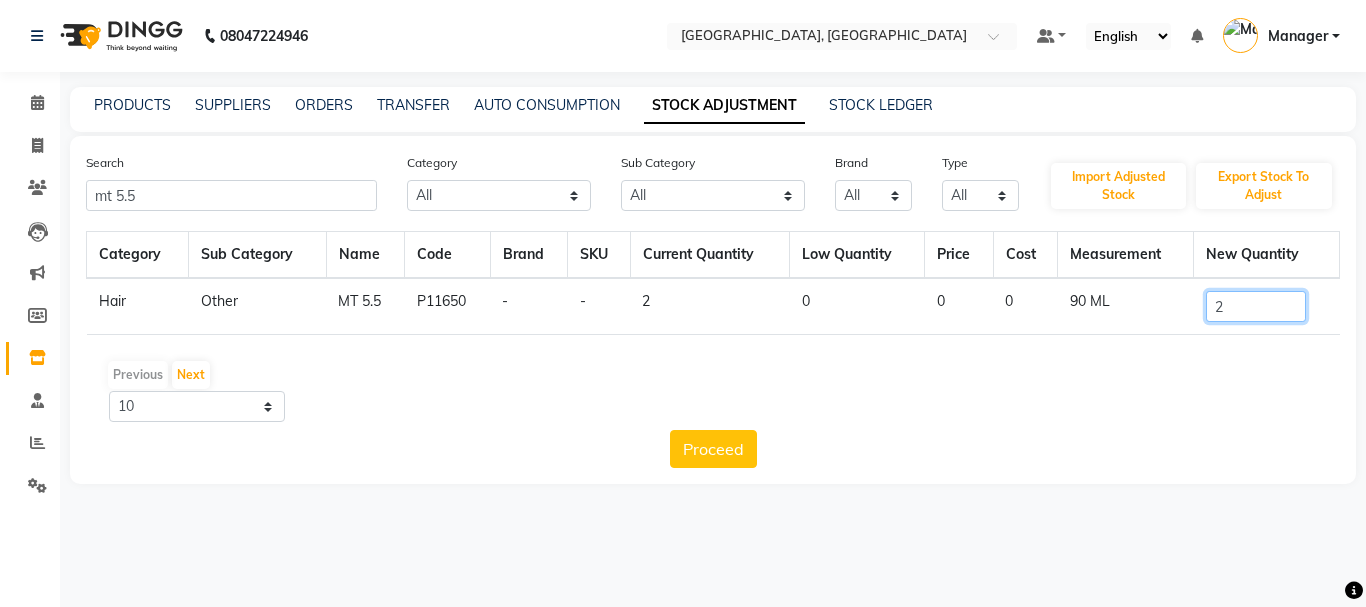 click on "2" 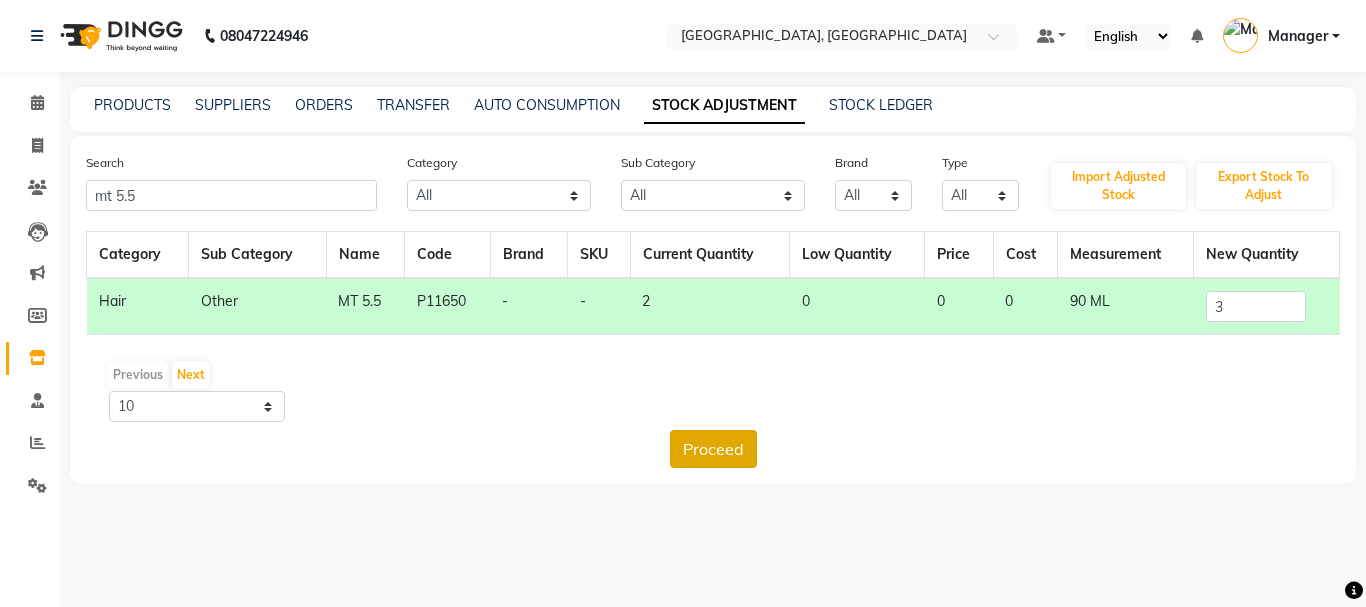 click on "Proceed" 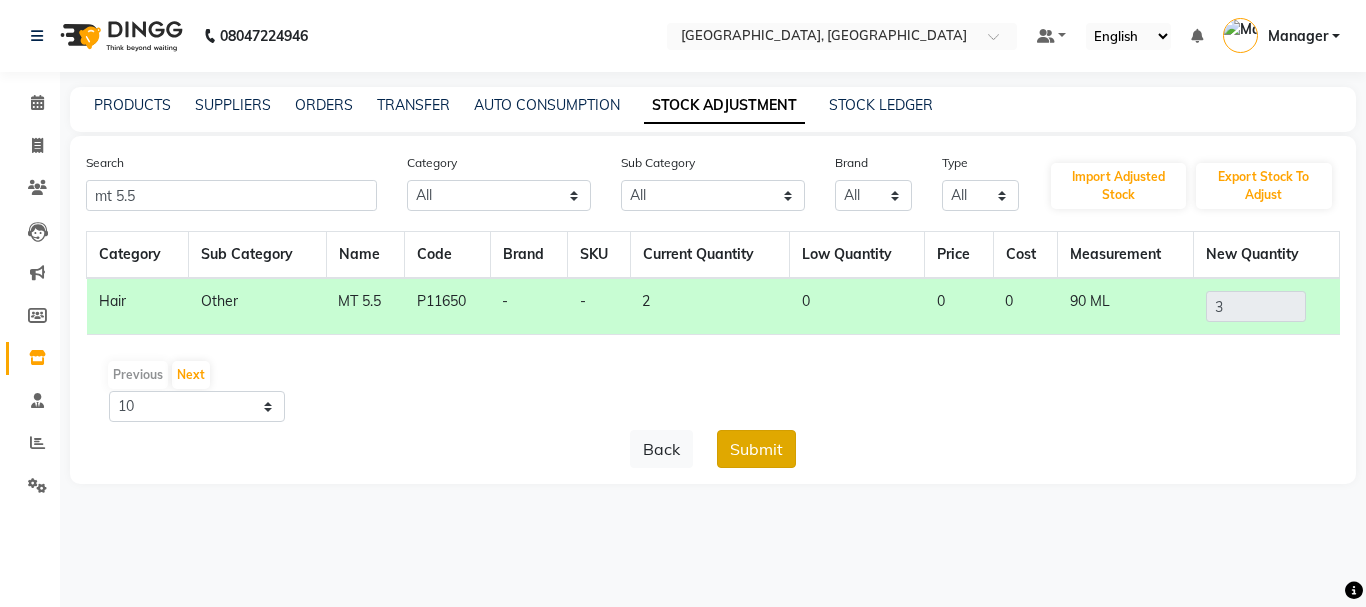 click on "Submit" 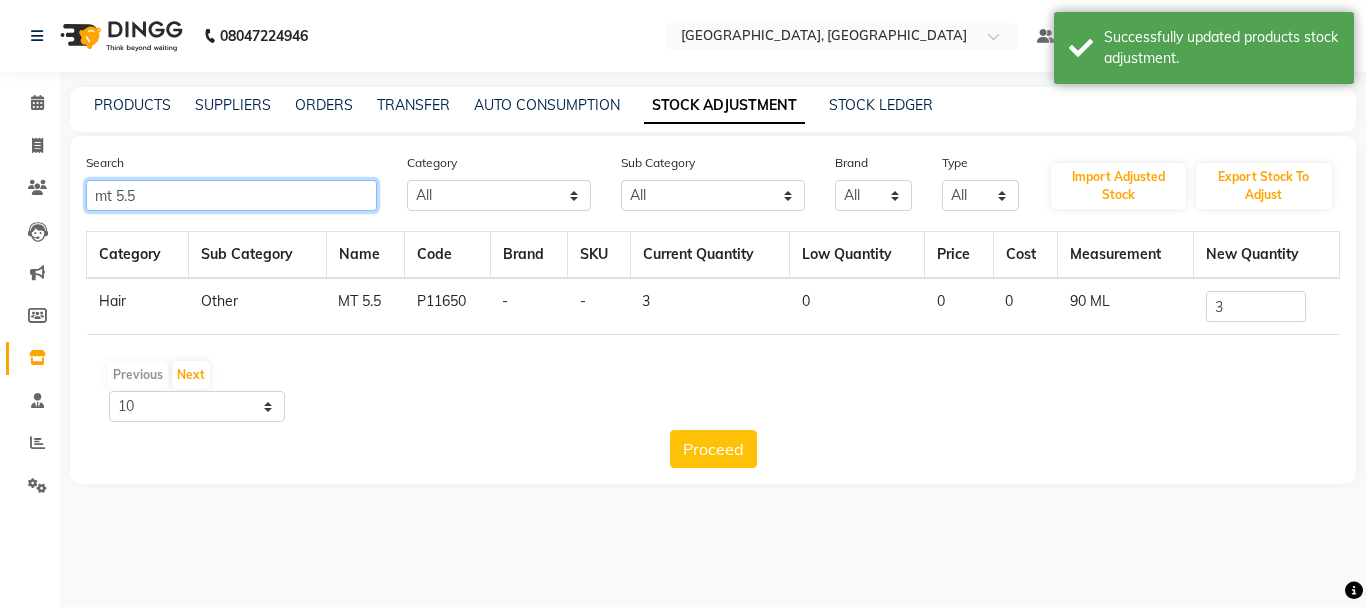 click on "mt 5.5" 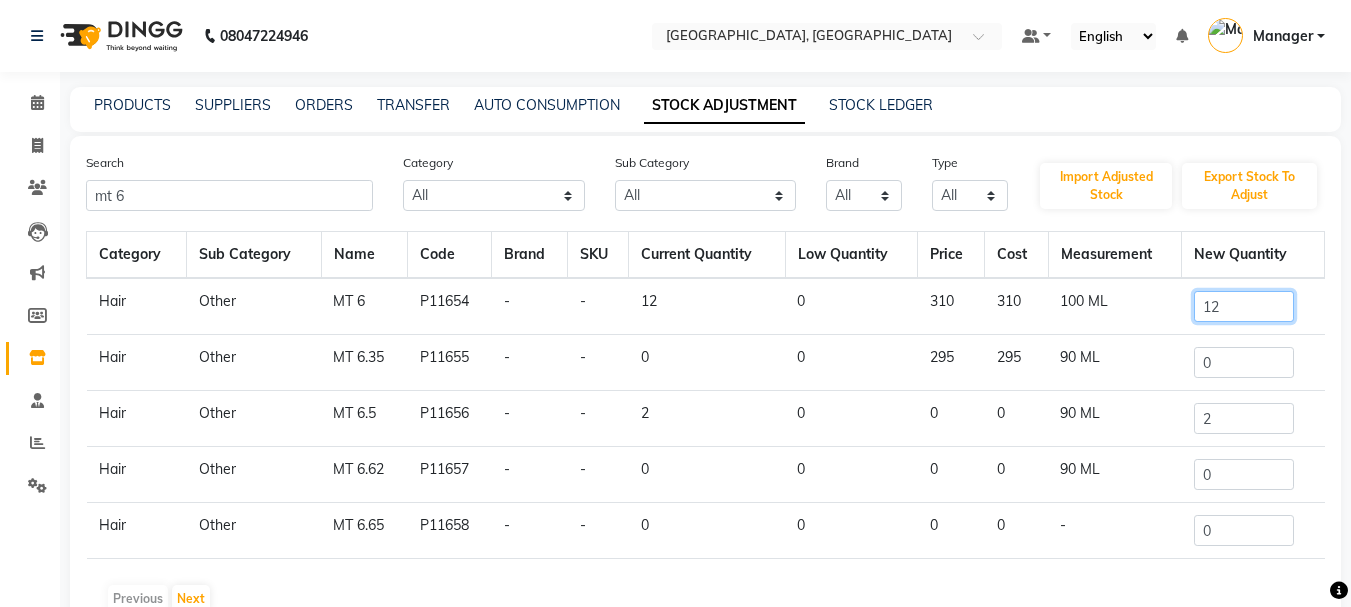 click on "12" 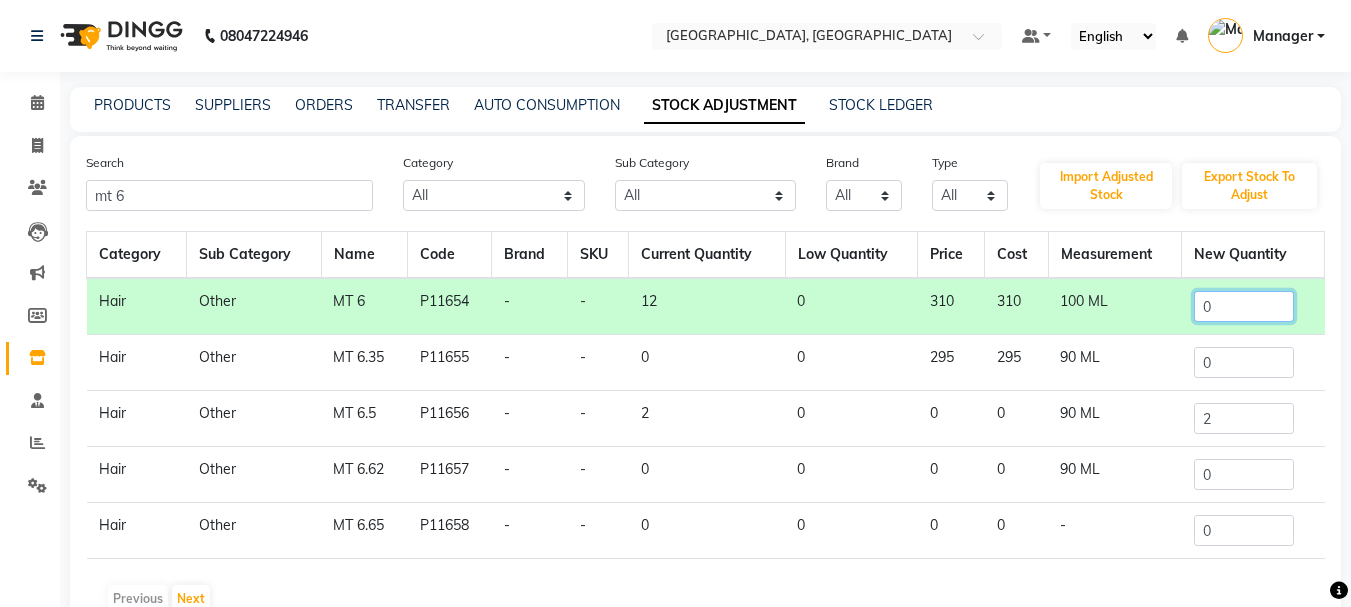 scroll, scrollTop: 131, scrollLeft: 0, axis: vertical 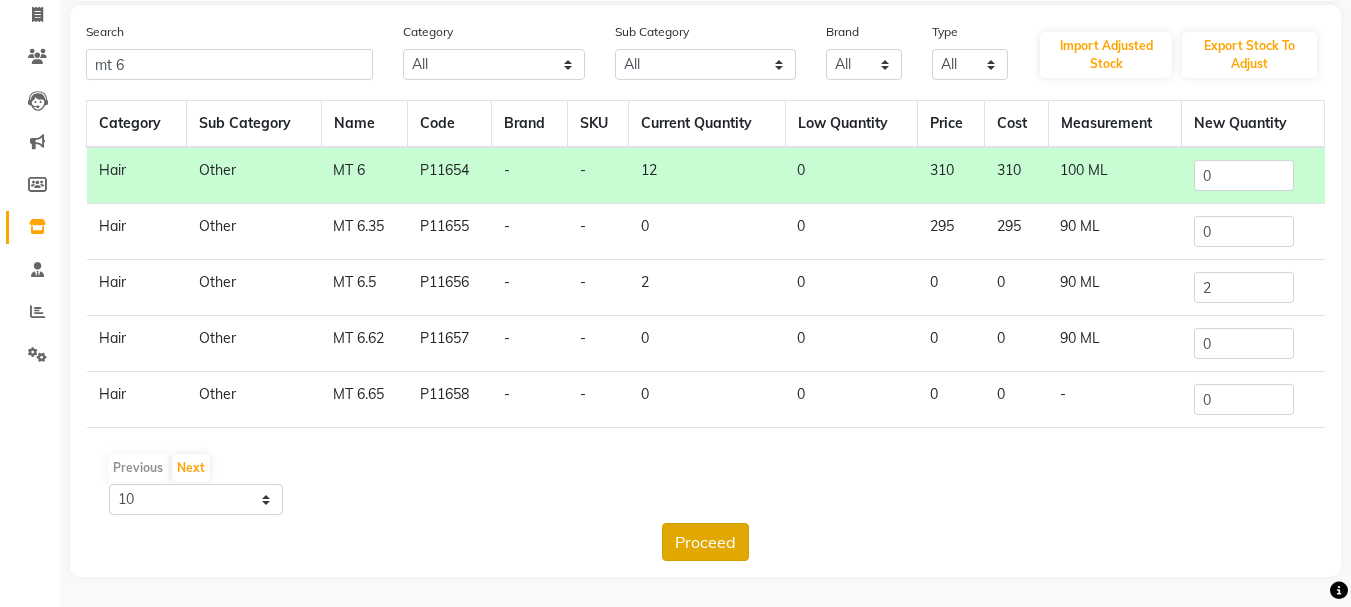 click on "Proceed" 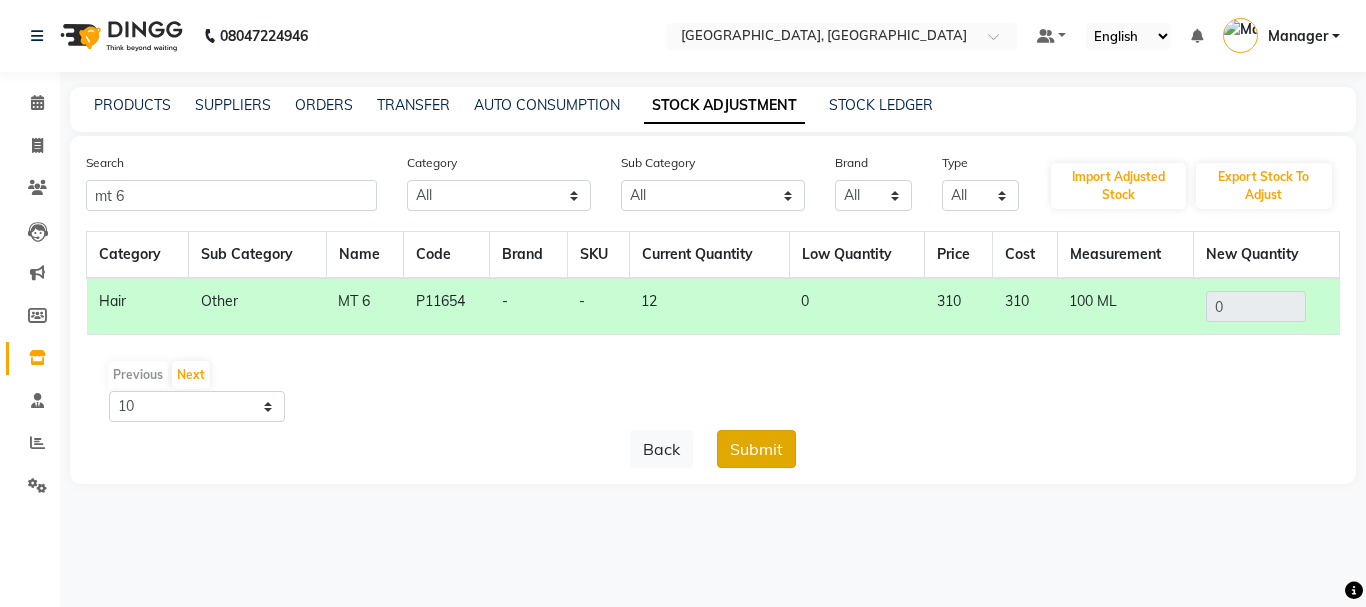 click on "Submit" 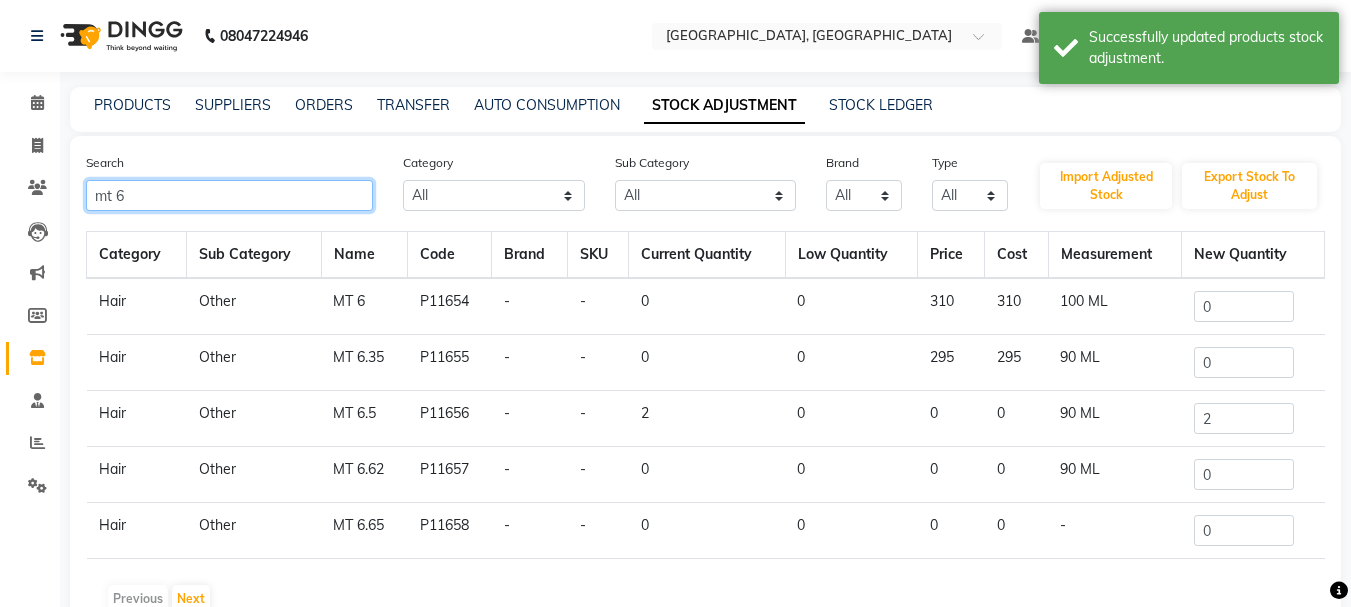 click on "mt 6" 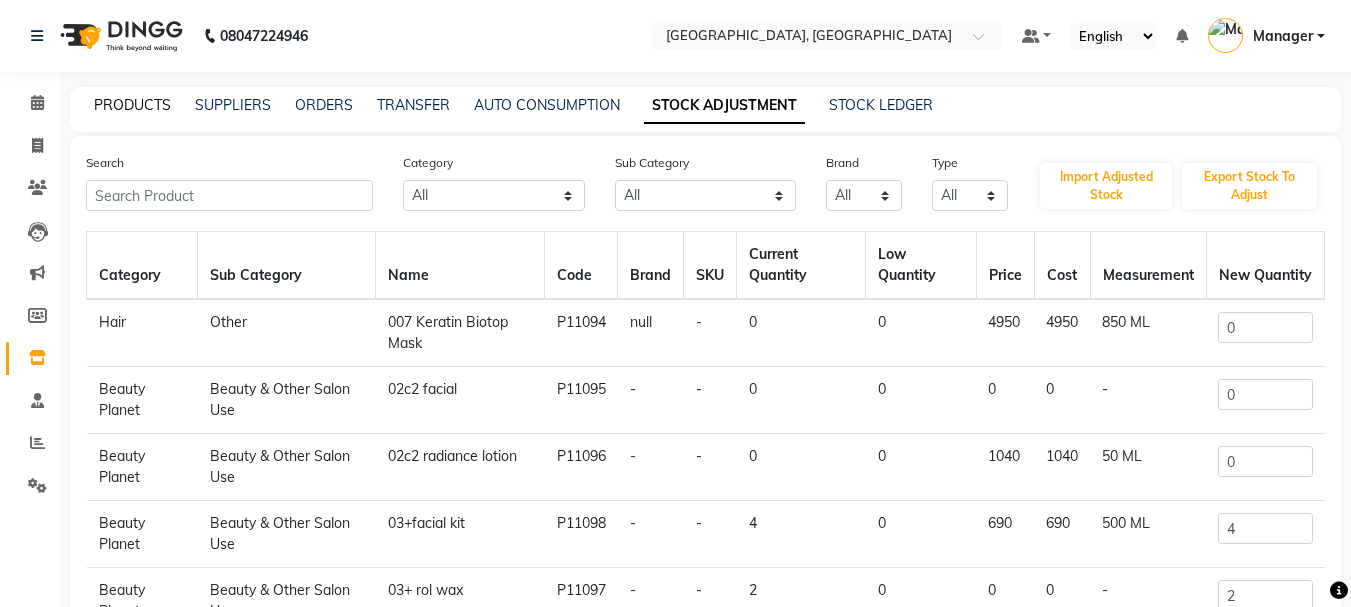 click on "PRODUCTS" 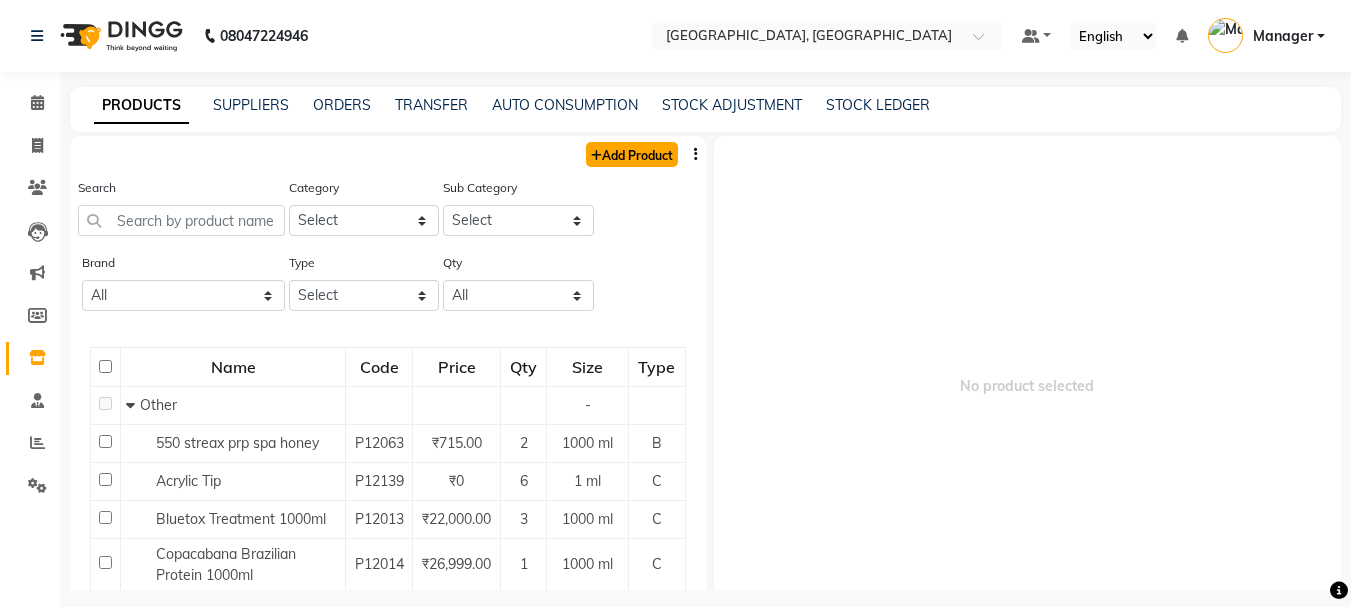click on "Add Product" 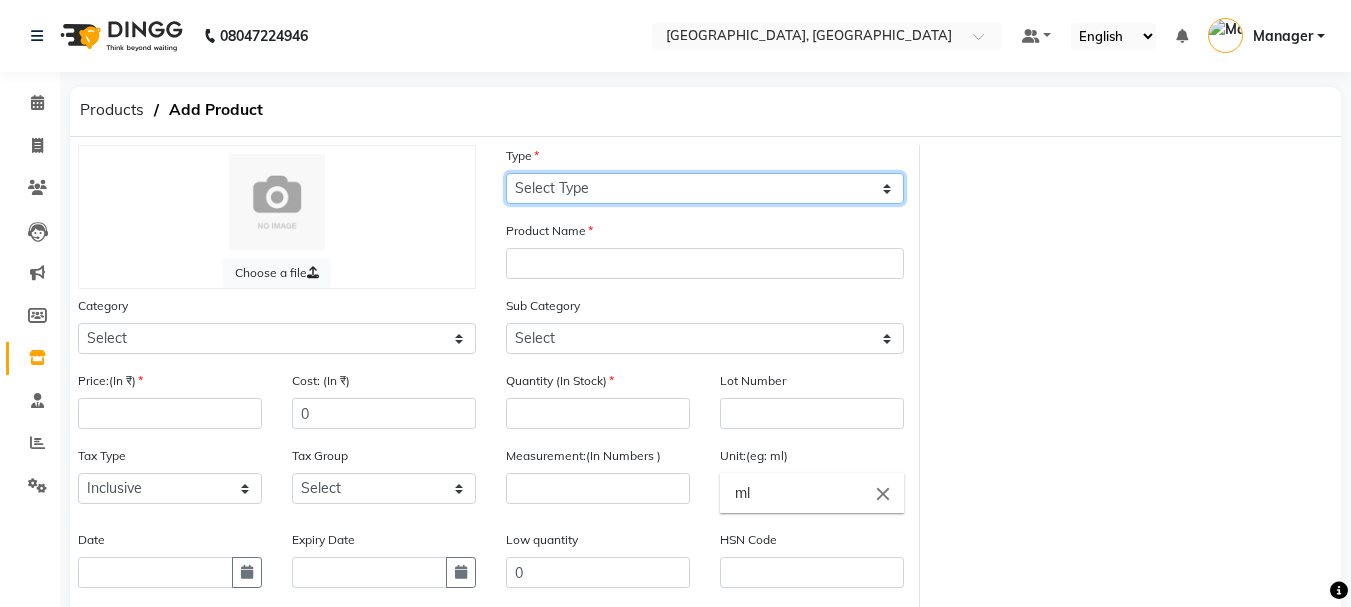 click on "Select Type Both Retail Consumable" 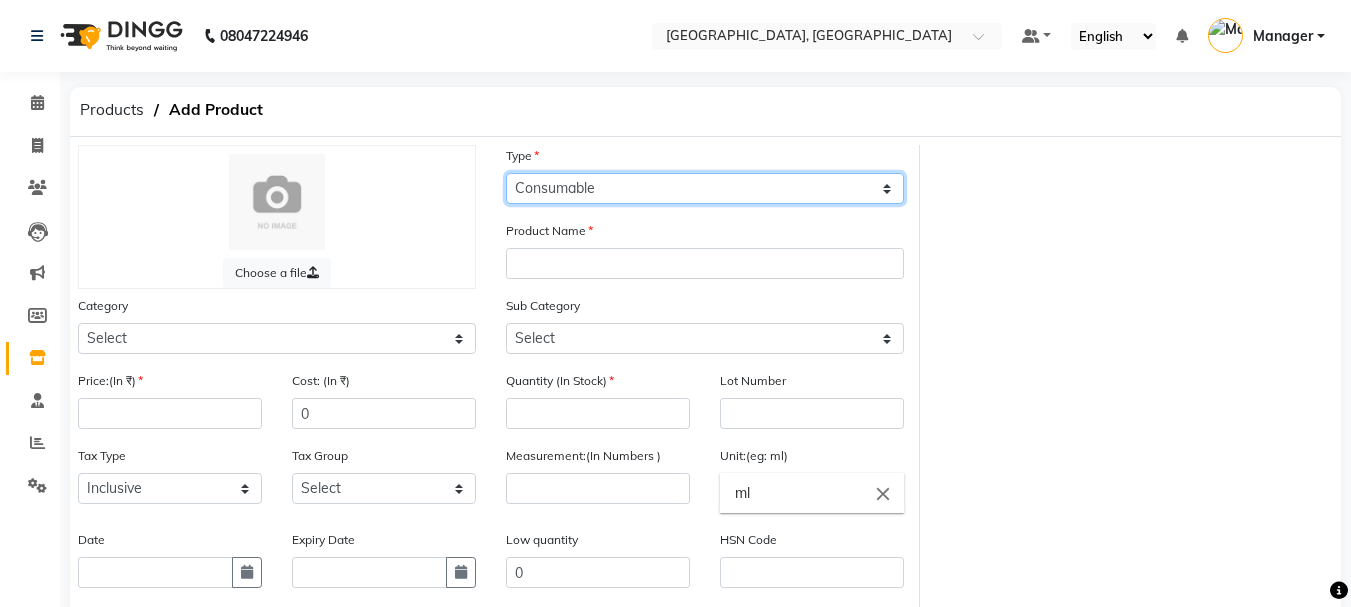 click on "Select Type Both Retail Consumable" 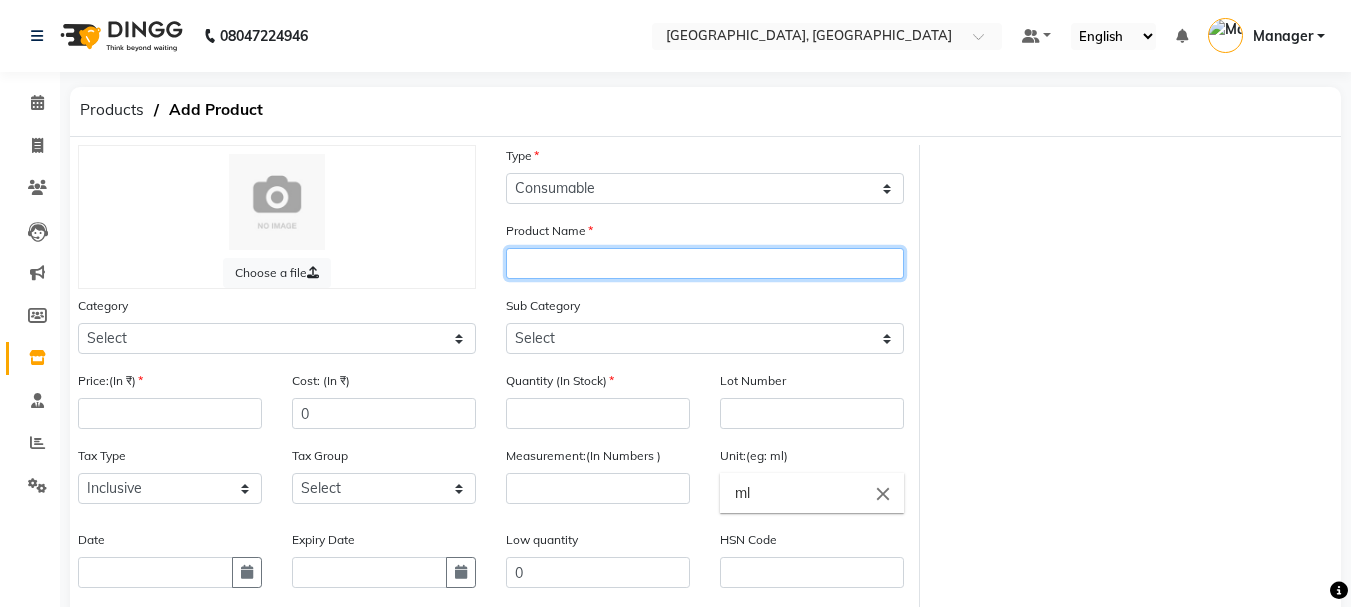 click 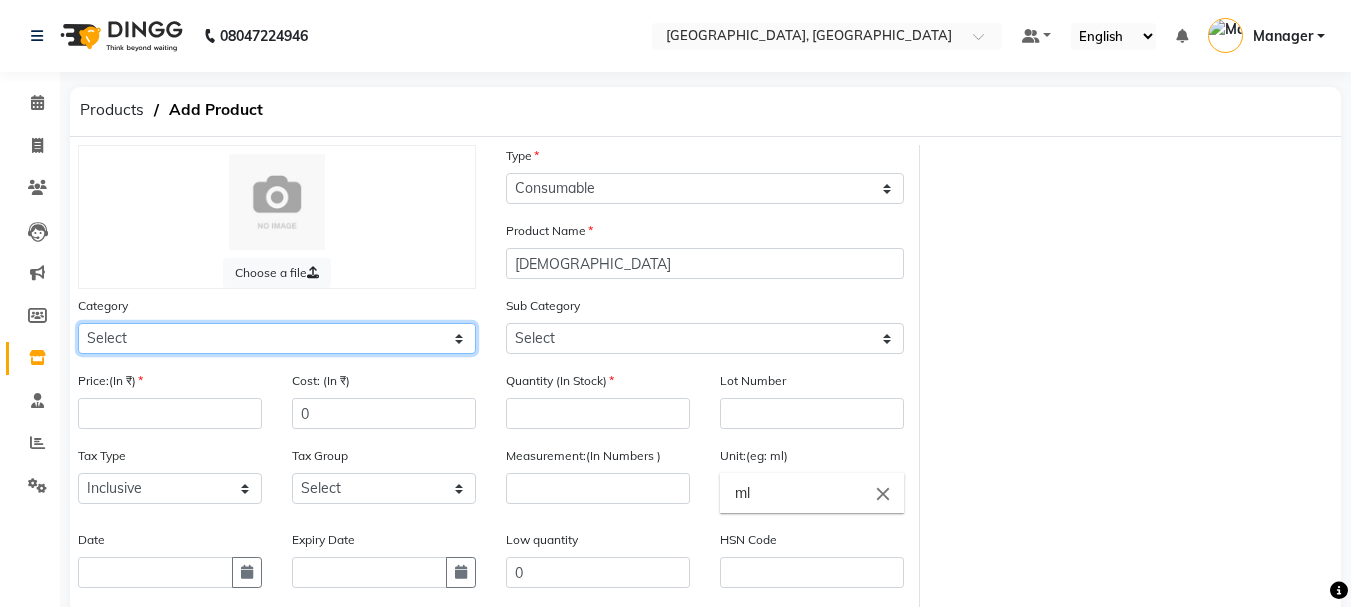 click on "Select Hair Skin Makeup Personal Care Appliances [PERSON_NAME] Waxing Disposable Threading Hands and Feet Beauty Planet [MEDICAL_DATA] Cadiveu Casmara Cheryls Loreal Olaplex Other" 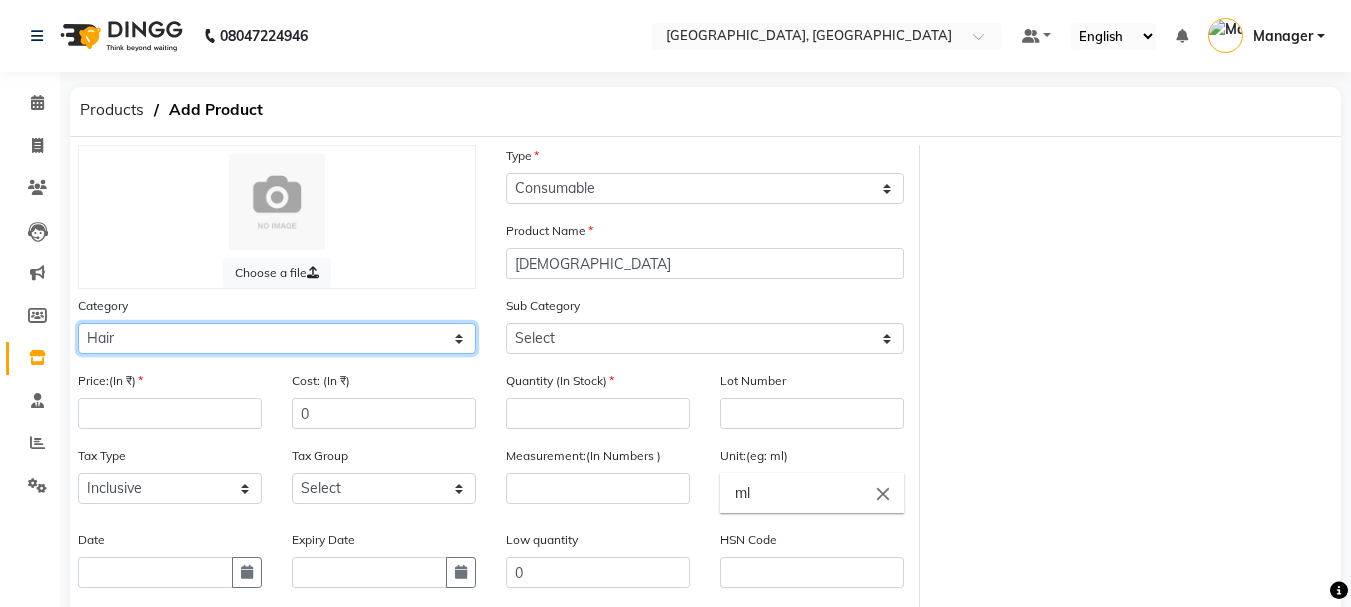 click on "Select Hair Skin Makeup Personal Care Appliances [PERSON_NAME] Waxing Disposable Threading Hands and Feet Beauty Planet [MEDICAL_DATA] Cadiveu Casmara Cheryls Loreal Olaplex Other" 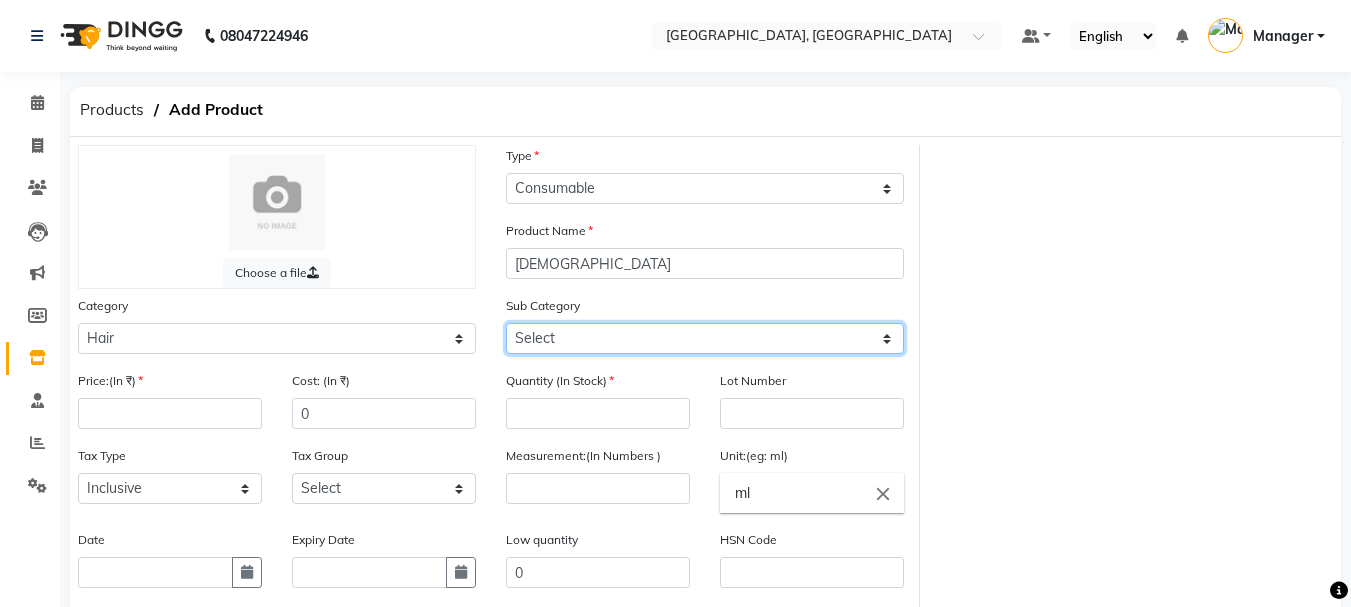 click on "Select Shampoo Conditioner Cream Mask Oil Serum Color Appliances Treatment Styling Kit & Combo Other" 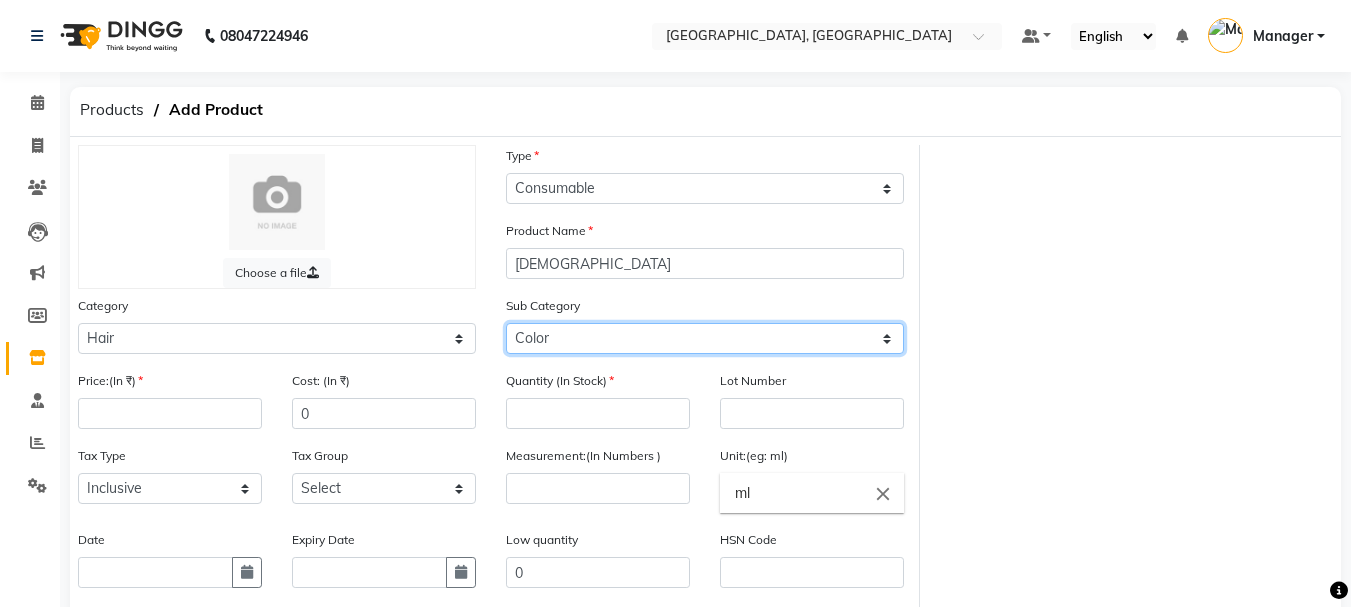 click on "Select Shampoo Conditioner Cream Mask Oil Serum Color Appliances Treatment Styling Kit & Combo Other" 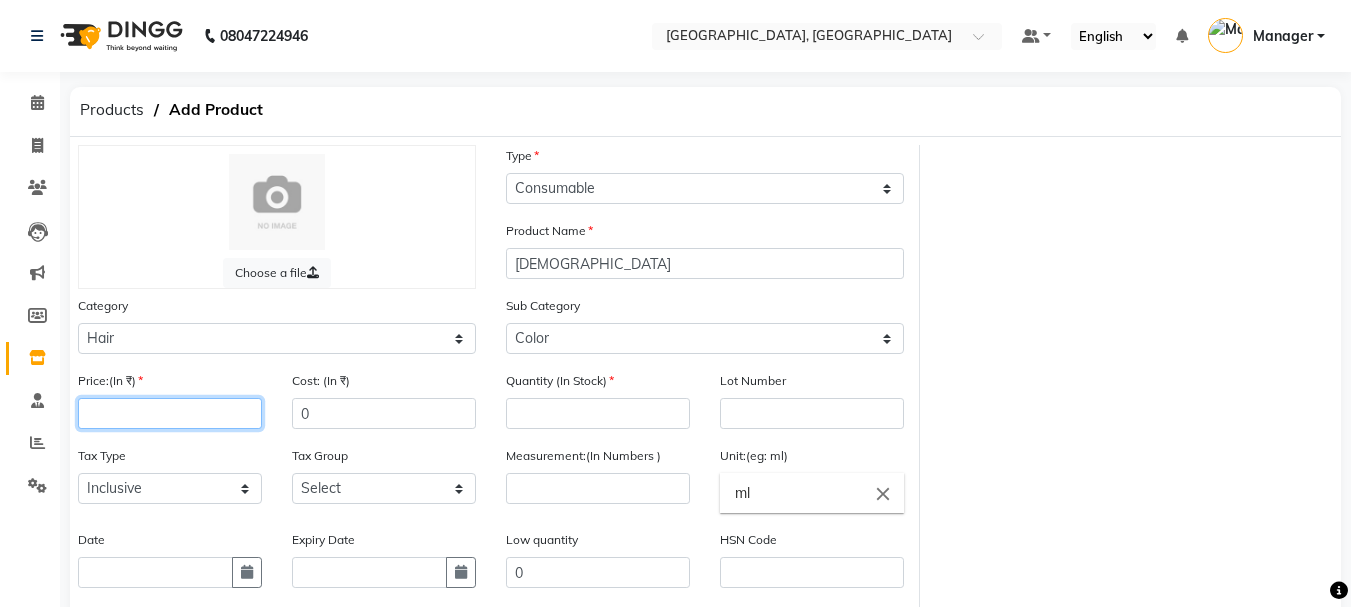 click 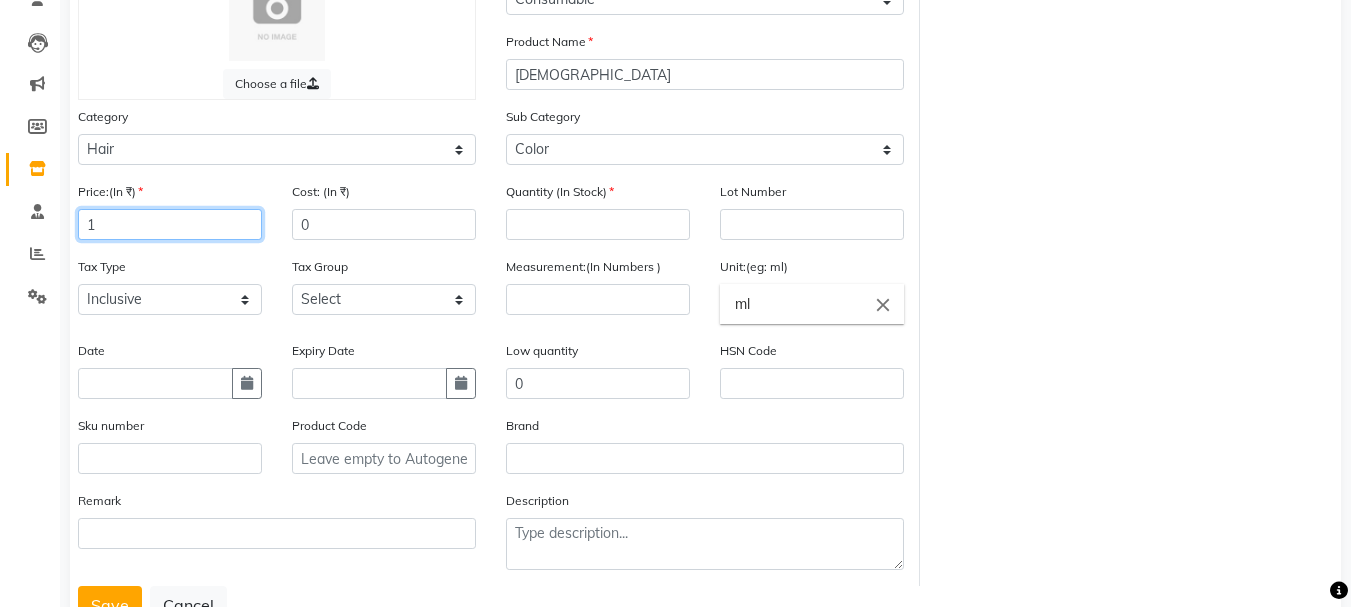 scroll, scrollTop: 191, scrollLeft: 0, axis: vertical 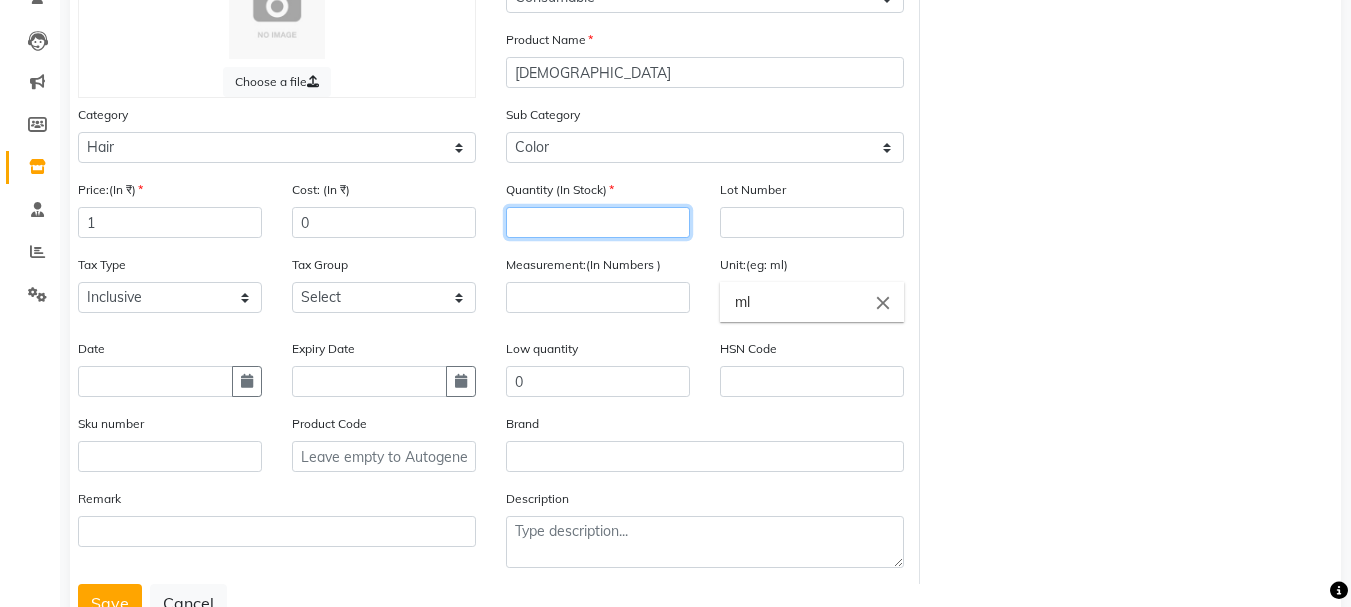 click 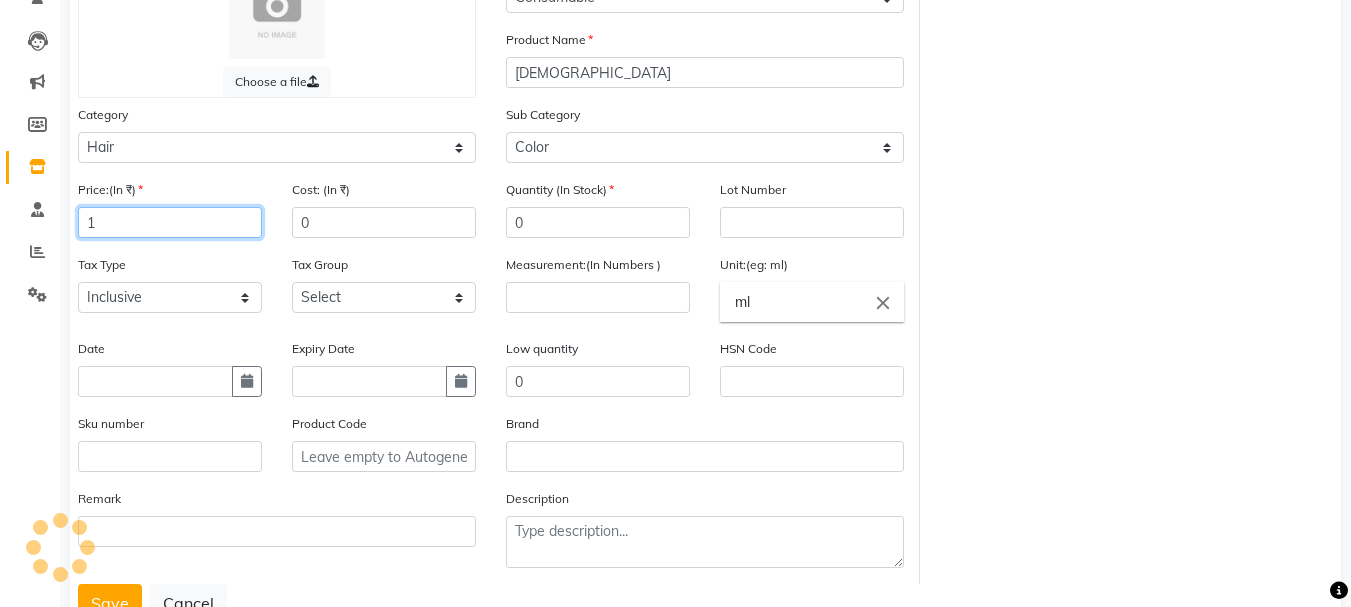 click on "1" 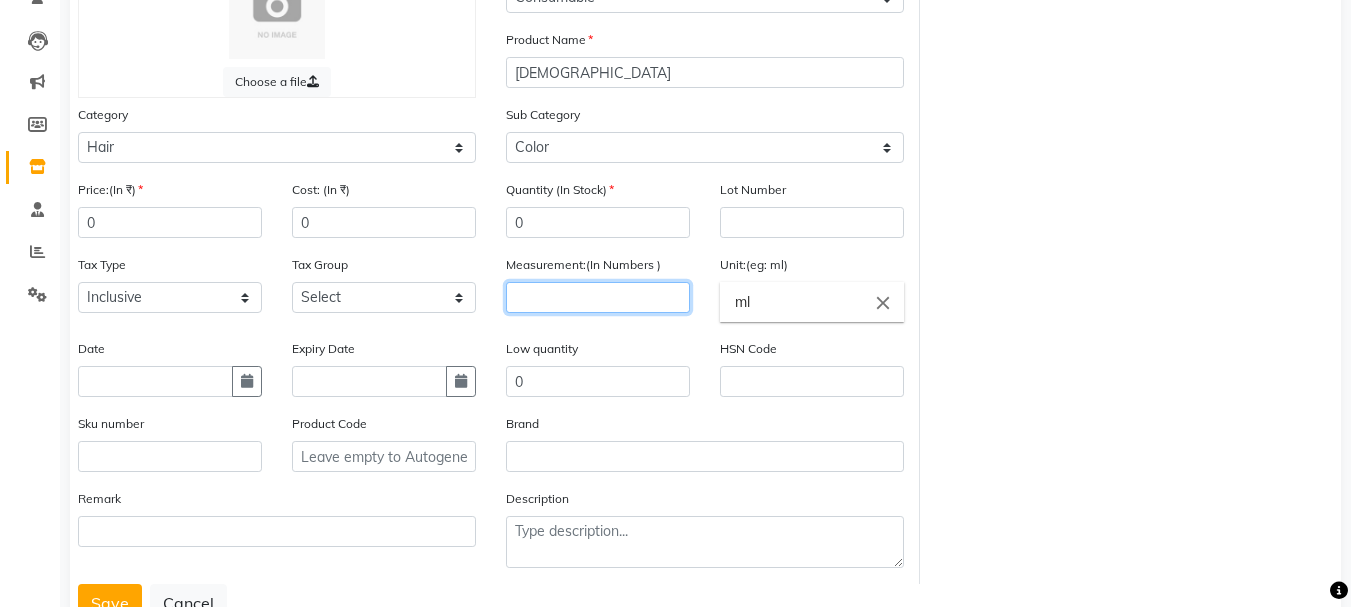 click 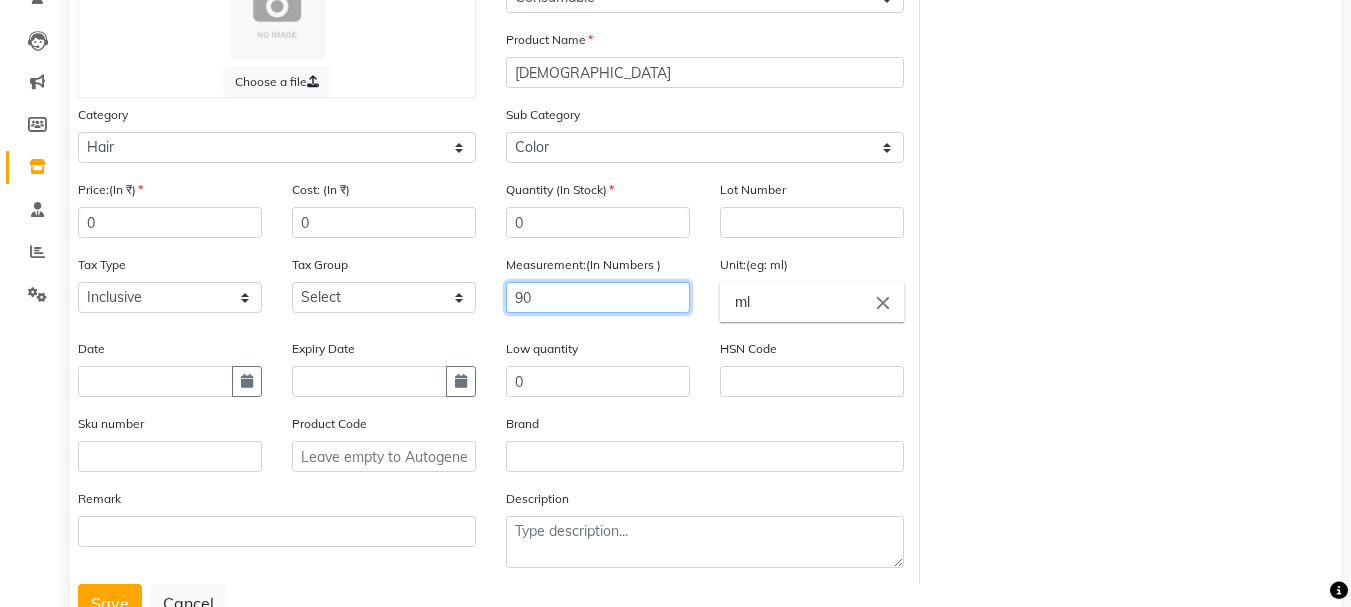 scroll, scrollTop: 264, scrollLeft: 0, axis: vertical 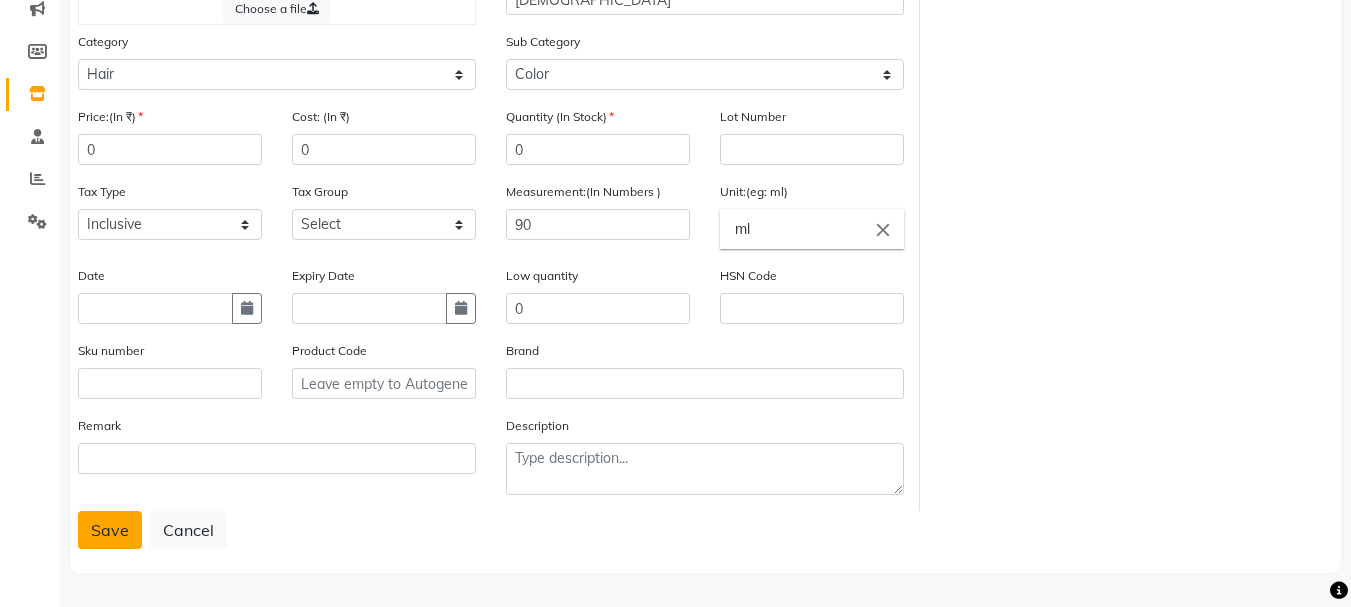 click on "Save" 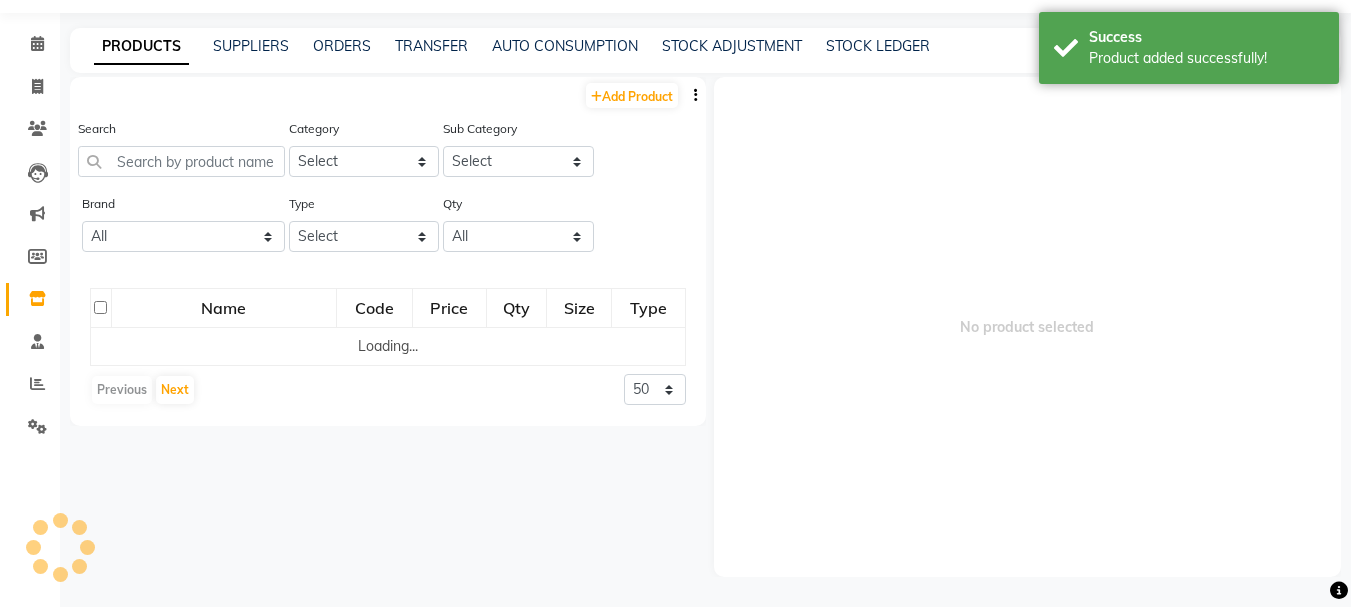 scroll, scrollTop: 13, scrollLeft: 0, axis: vertical 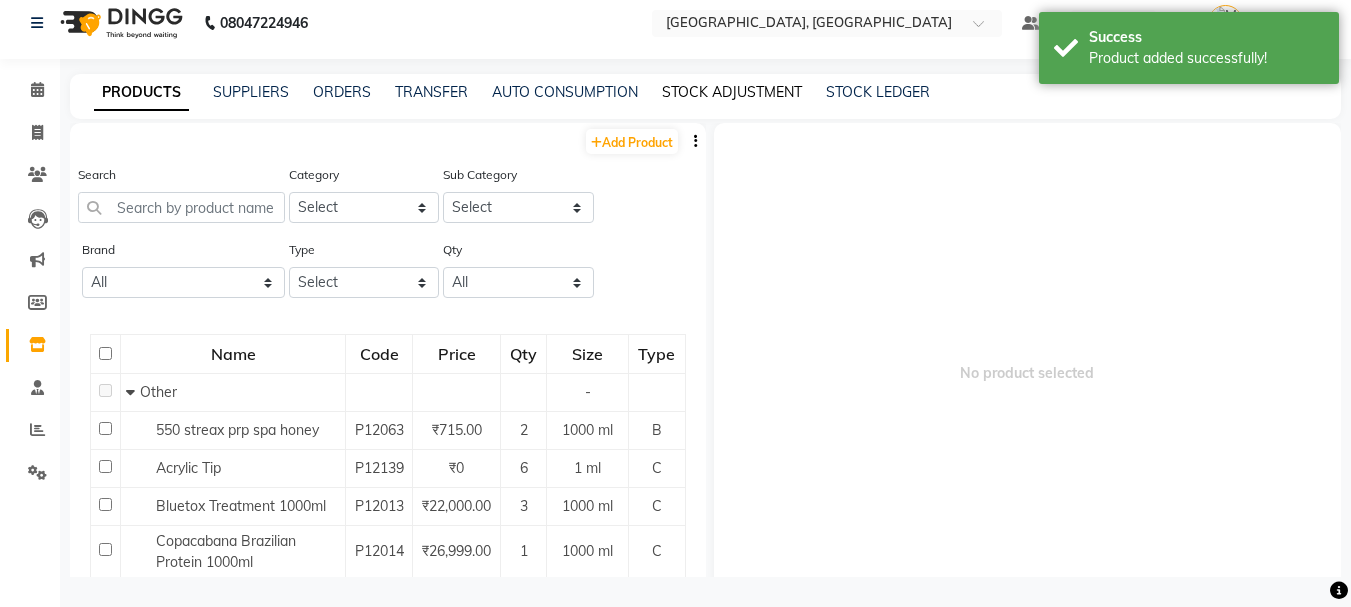 click on "STOCK ADJUSTMENT" 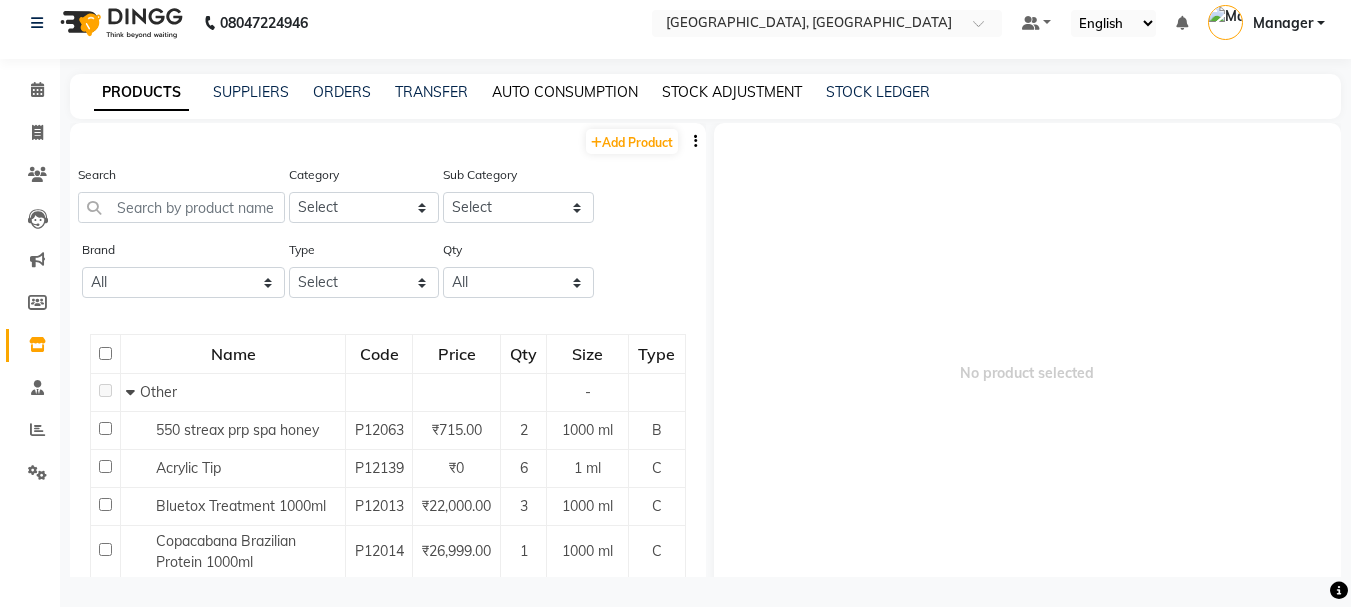 scroll, scrollTop: 0, scrollLeft: 0, axis: both 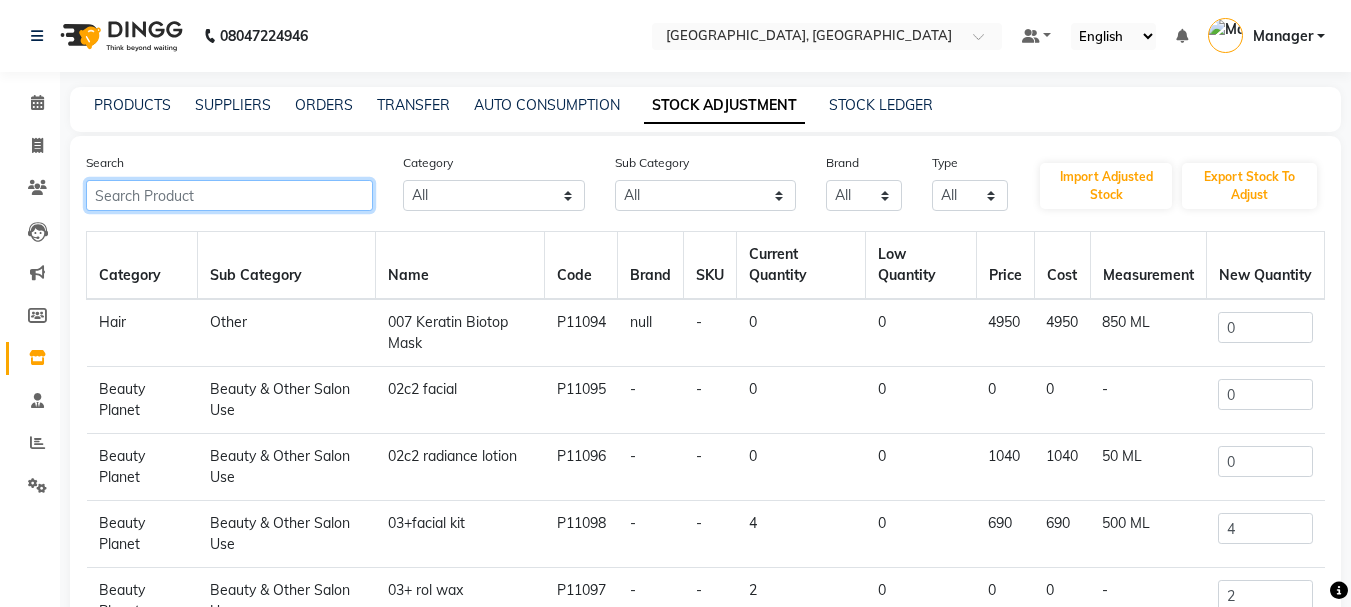 click 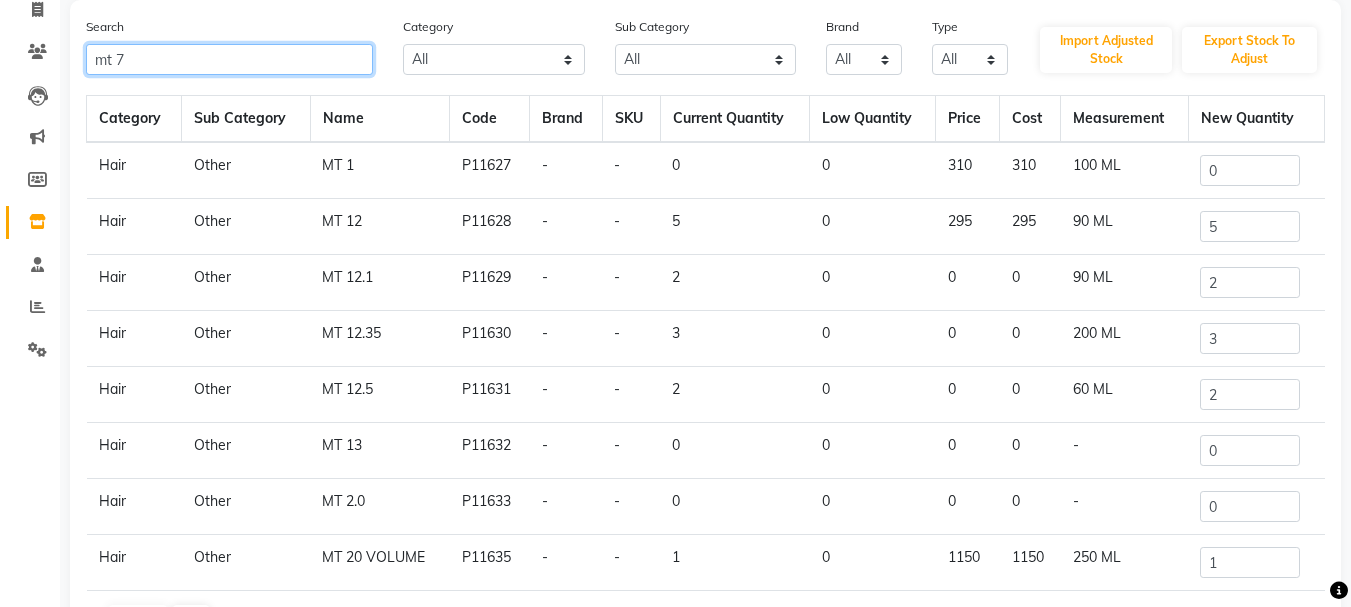 scroll, scrollTop: 0, scrollLeft: 0, axis: both 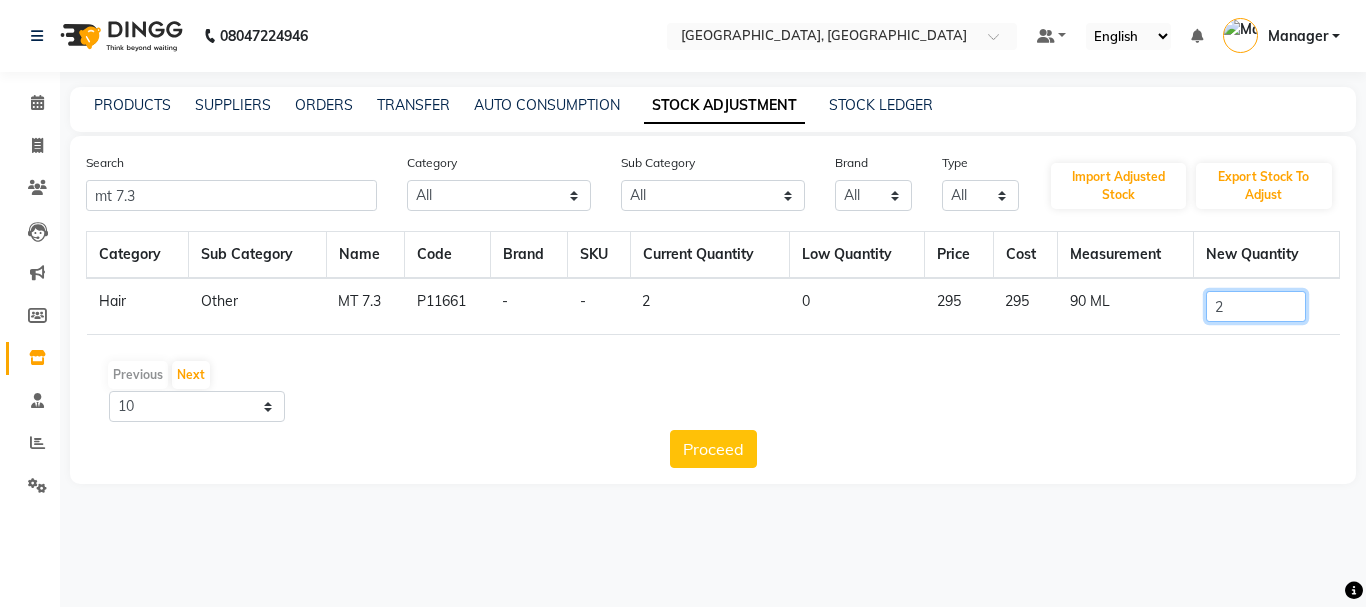 click on "2" 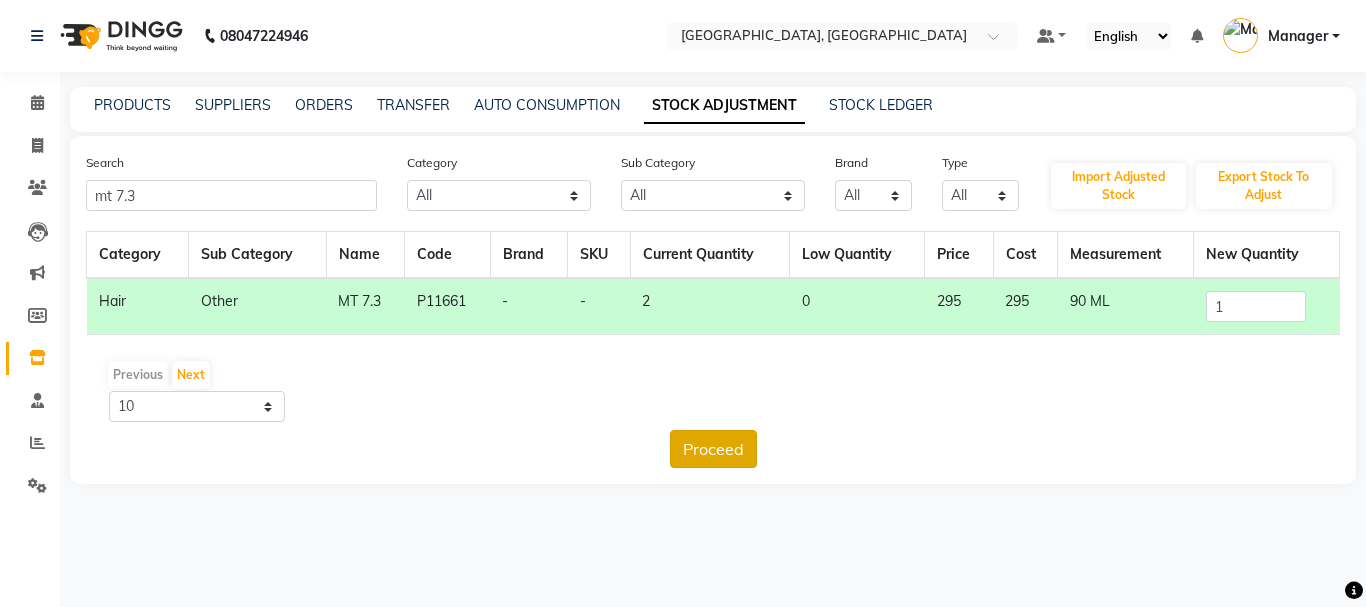 click on "Proceed" 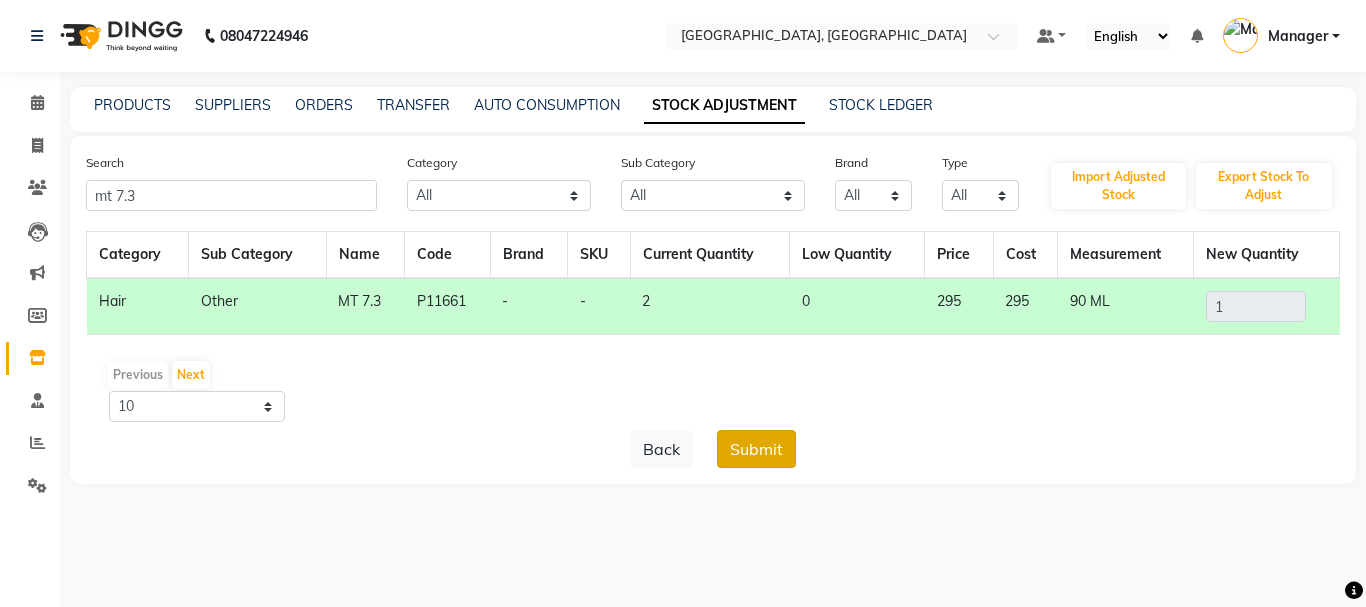 click on "Submit" 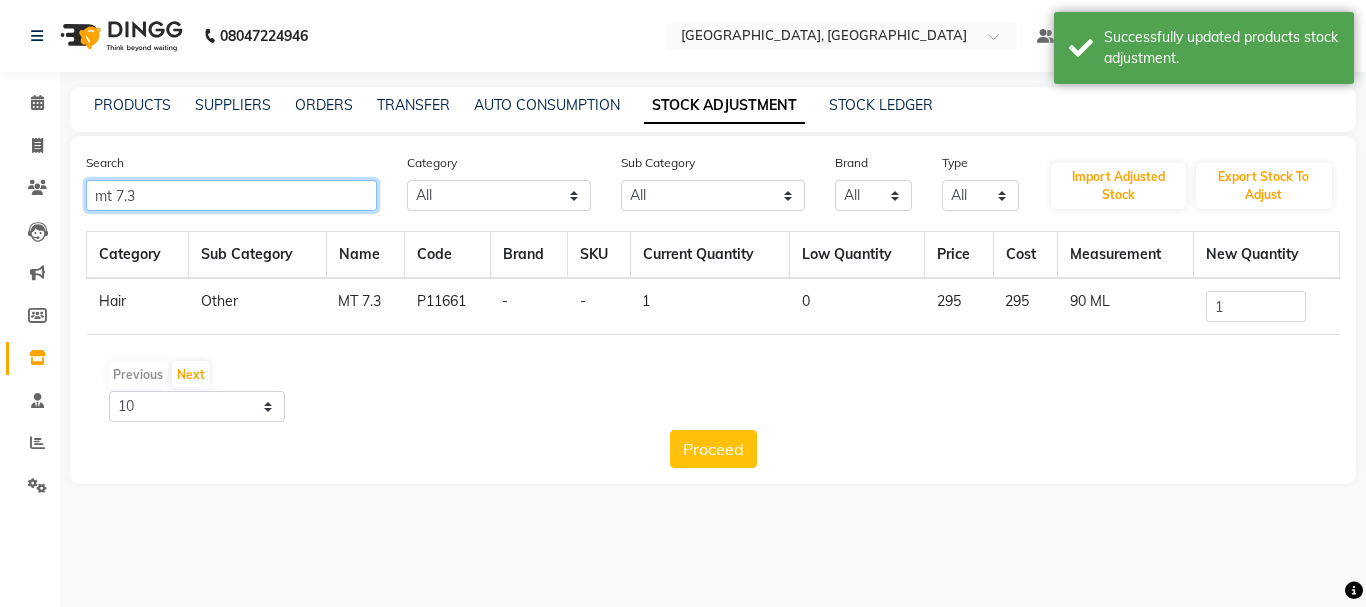 click on "mt 7.3" 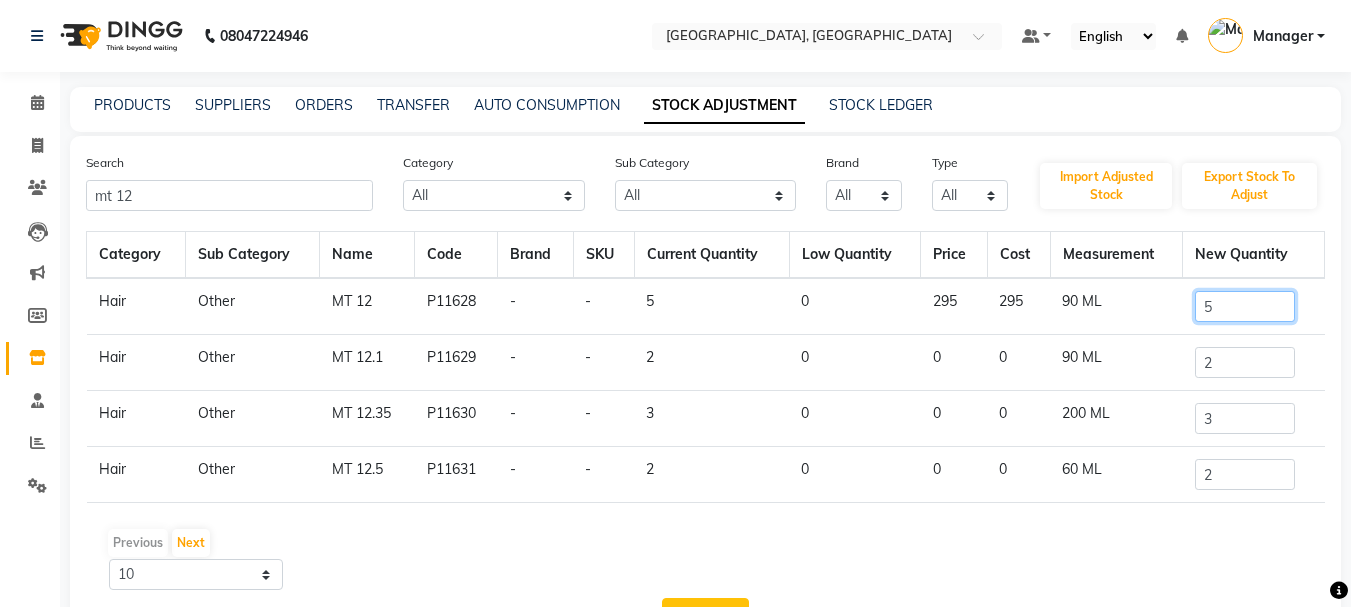 click on "5" 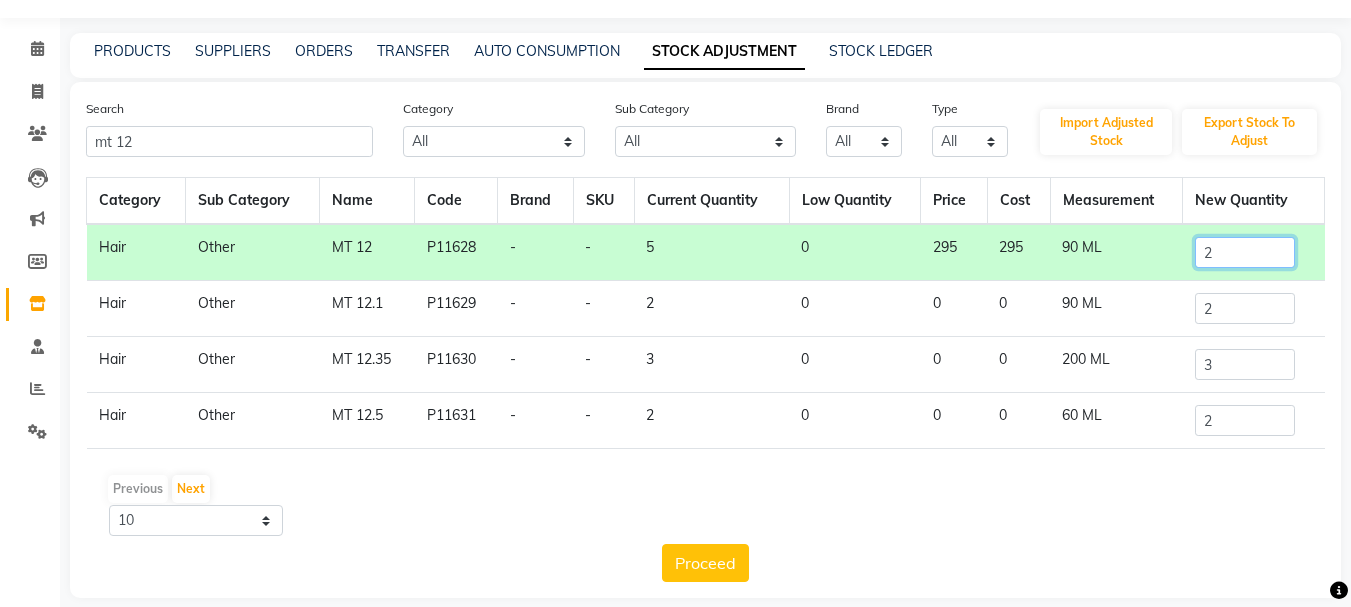 scroll, scrollTop: 75, scrollLeft: 0, axis: vertical 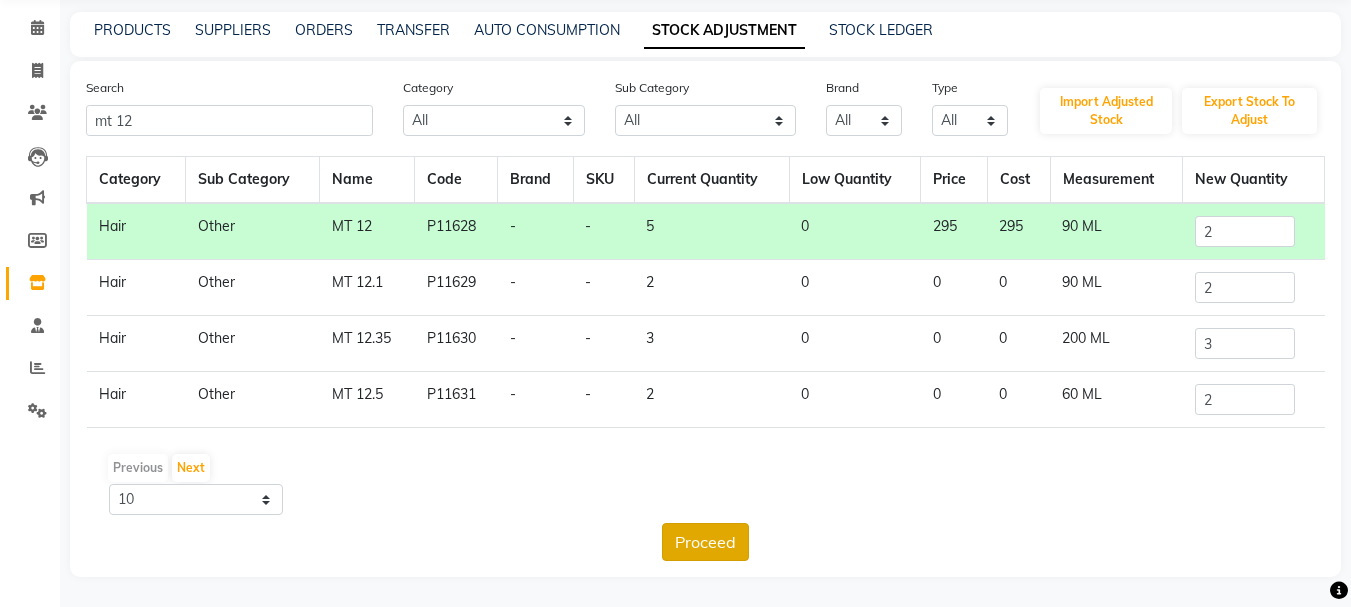 click on "Proceed" 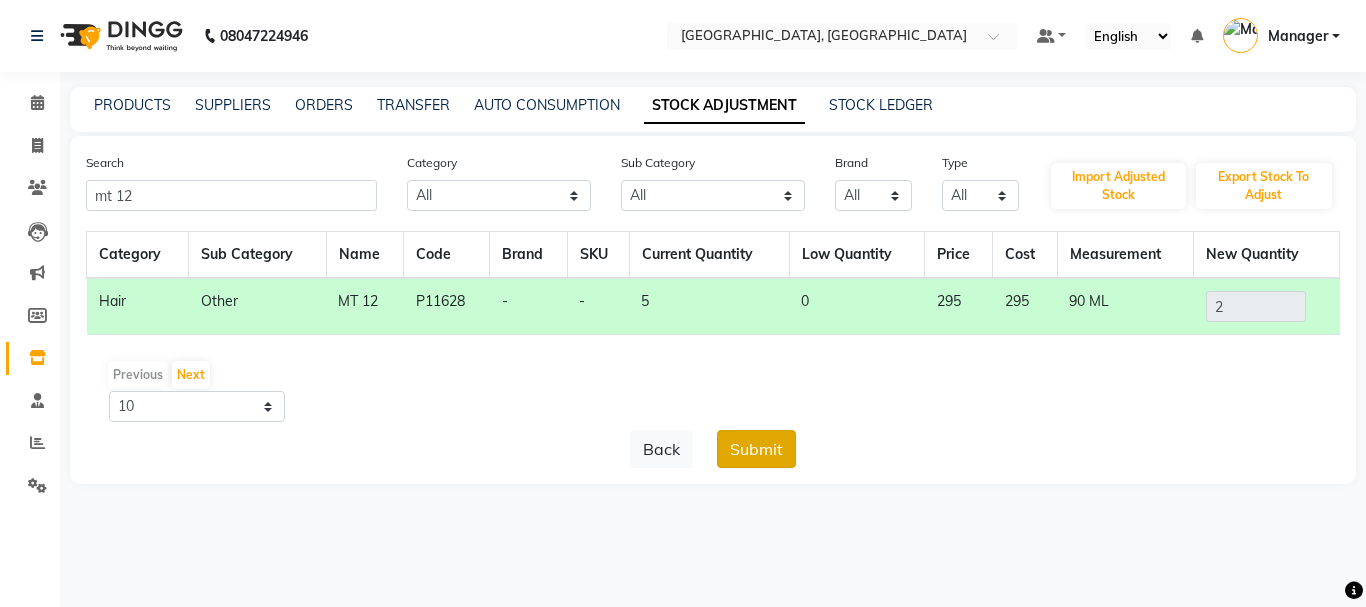 click on "Submit" 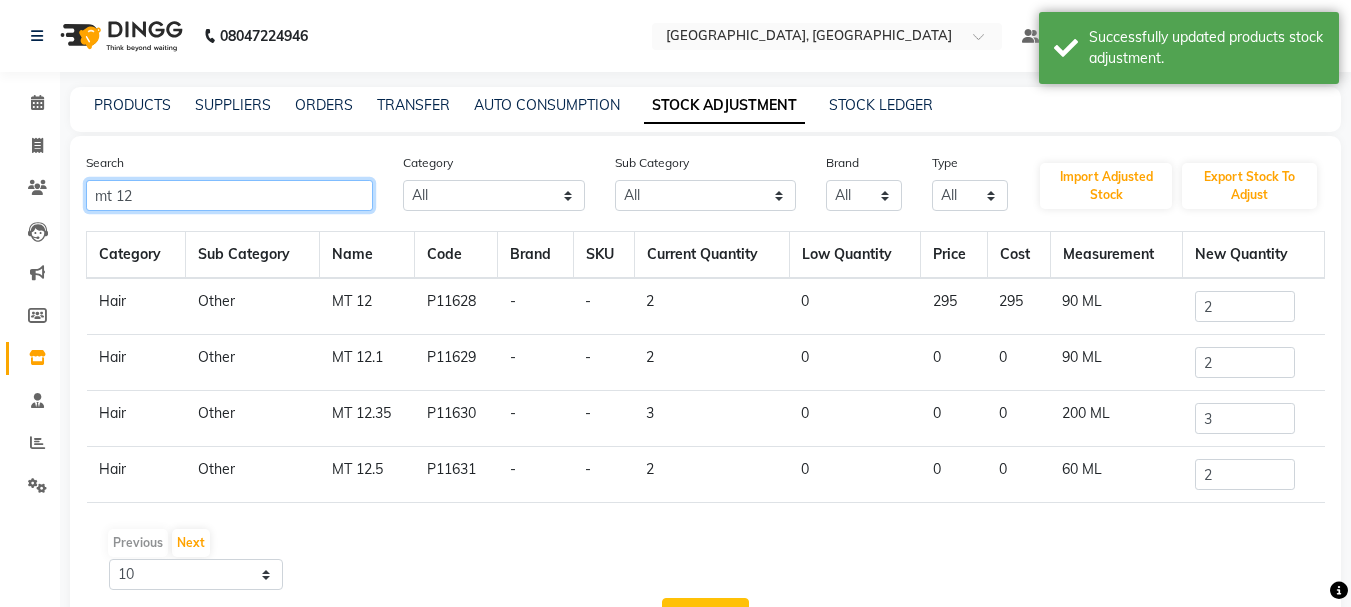 click on "mt 12" 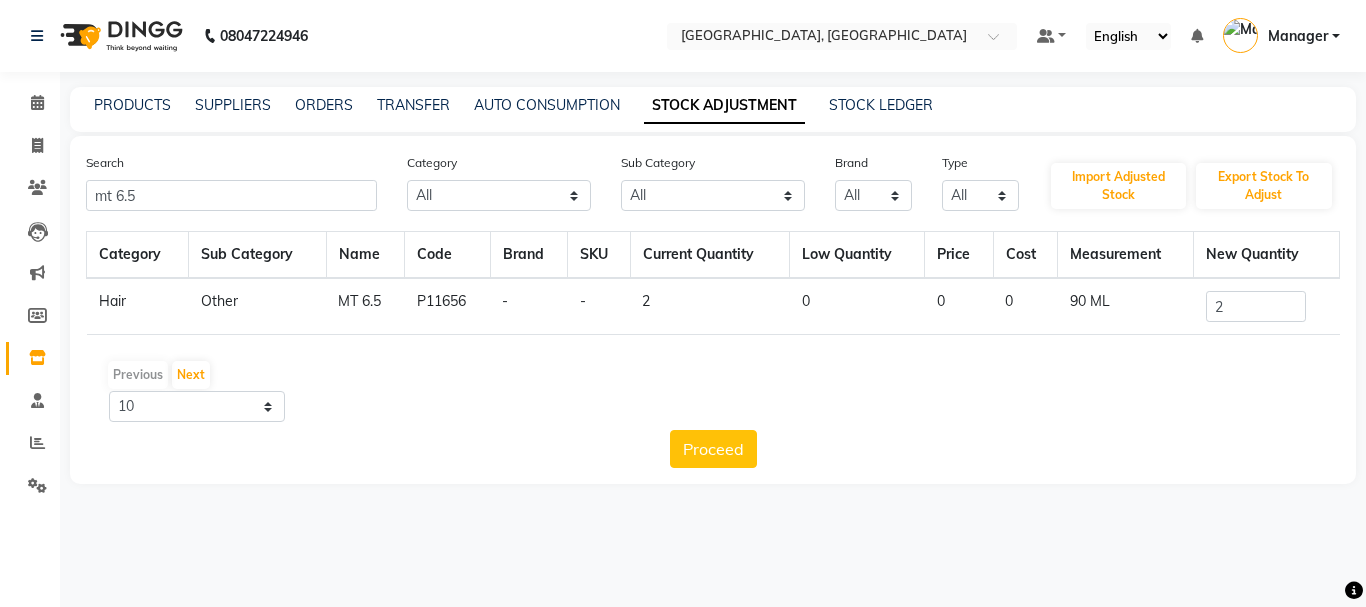 click on "2" 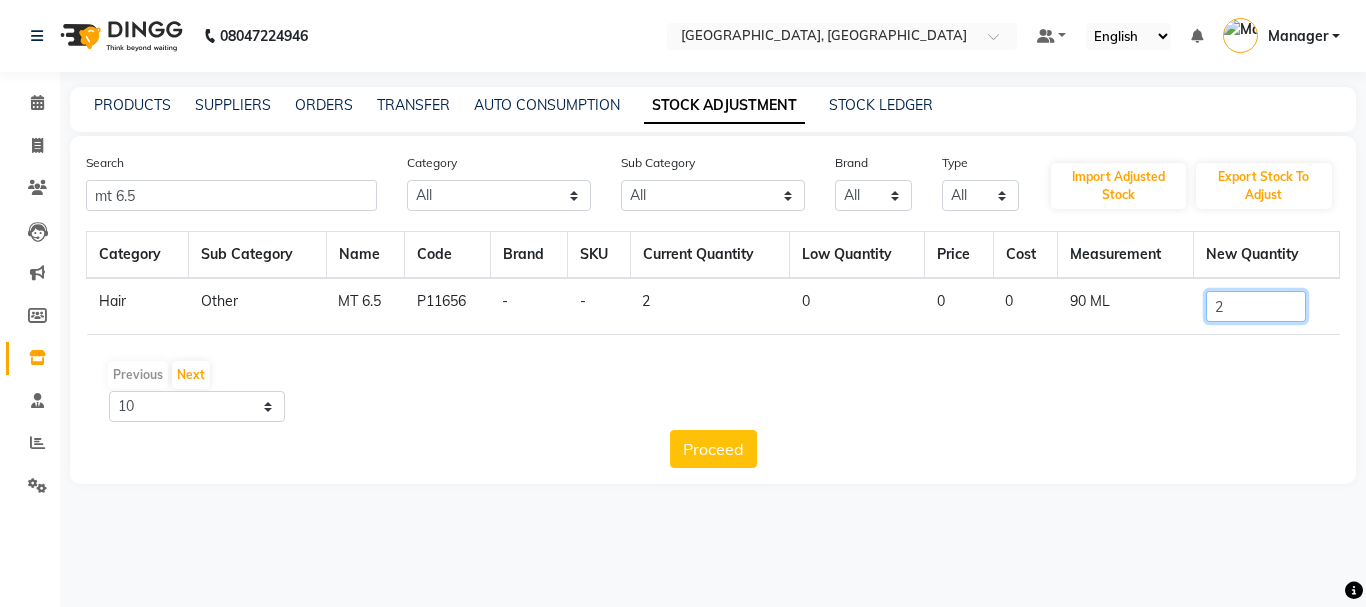 click on "2" 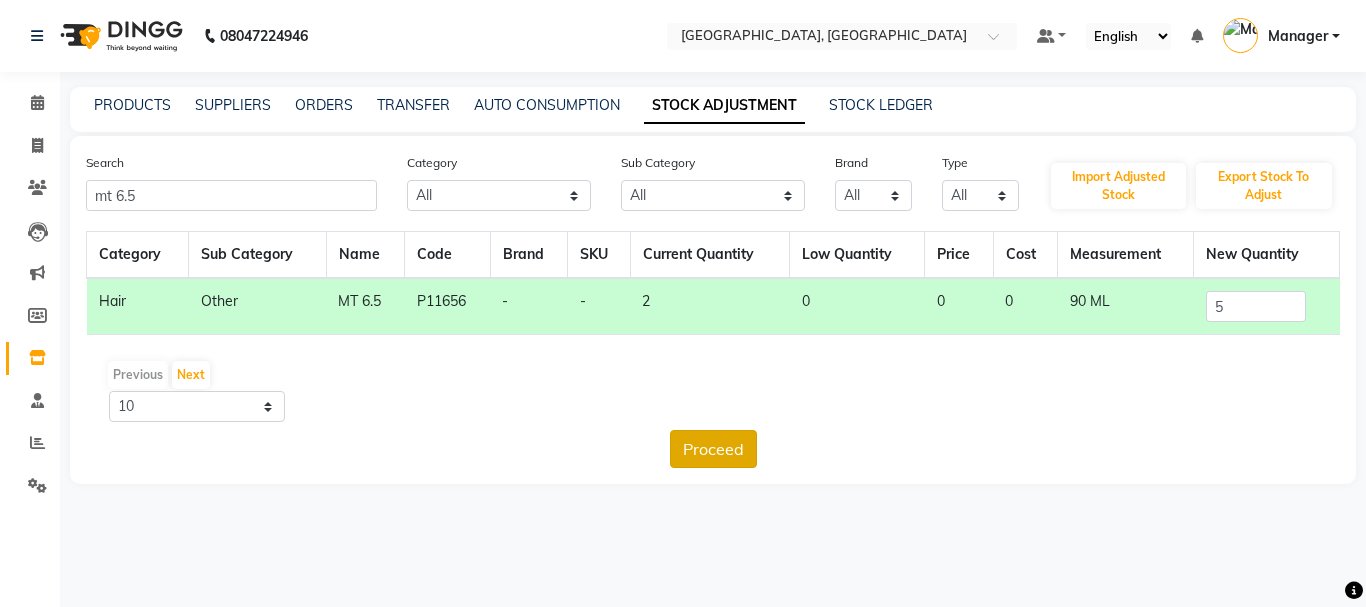 click on "Proceed" 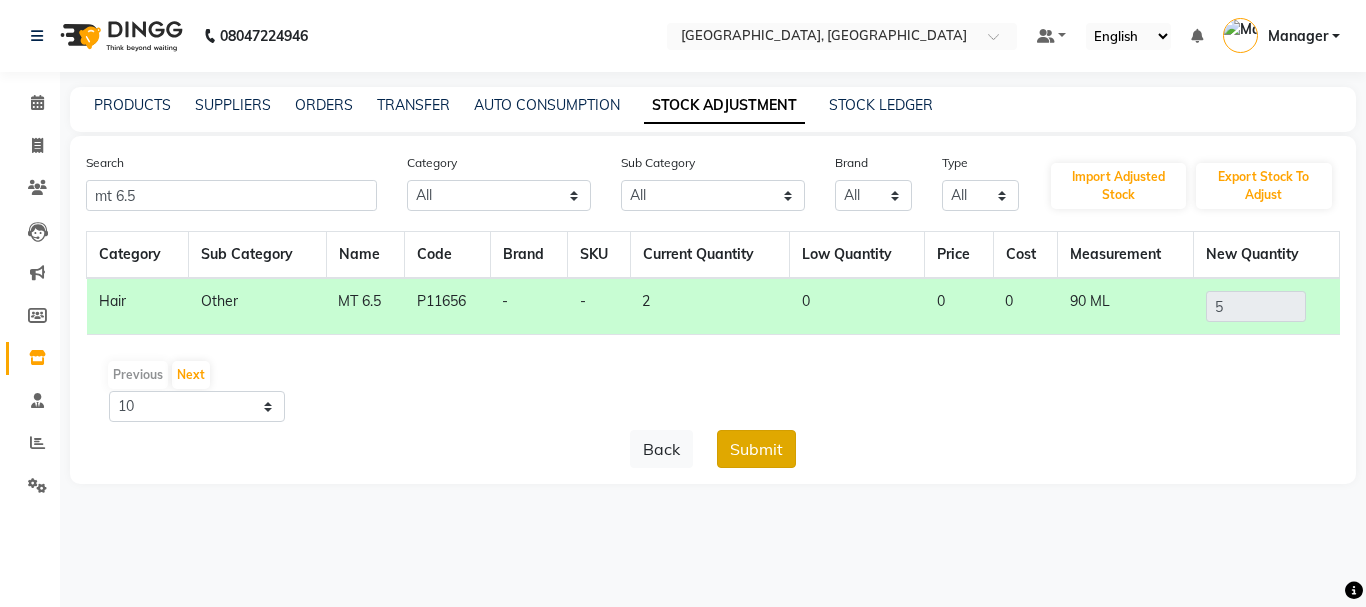 click on "Submit" 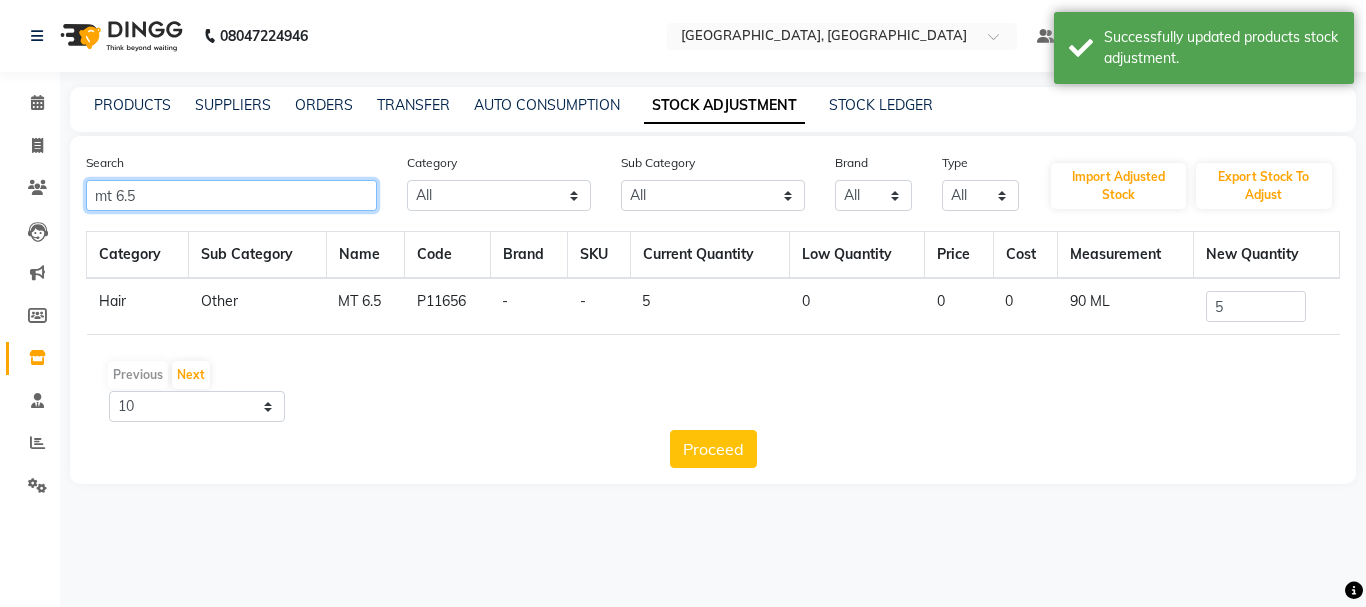click on "mt 6.5" 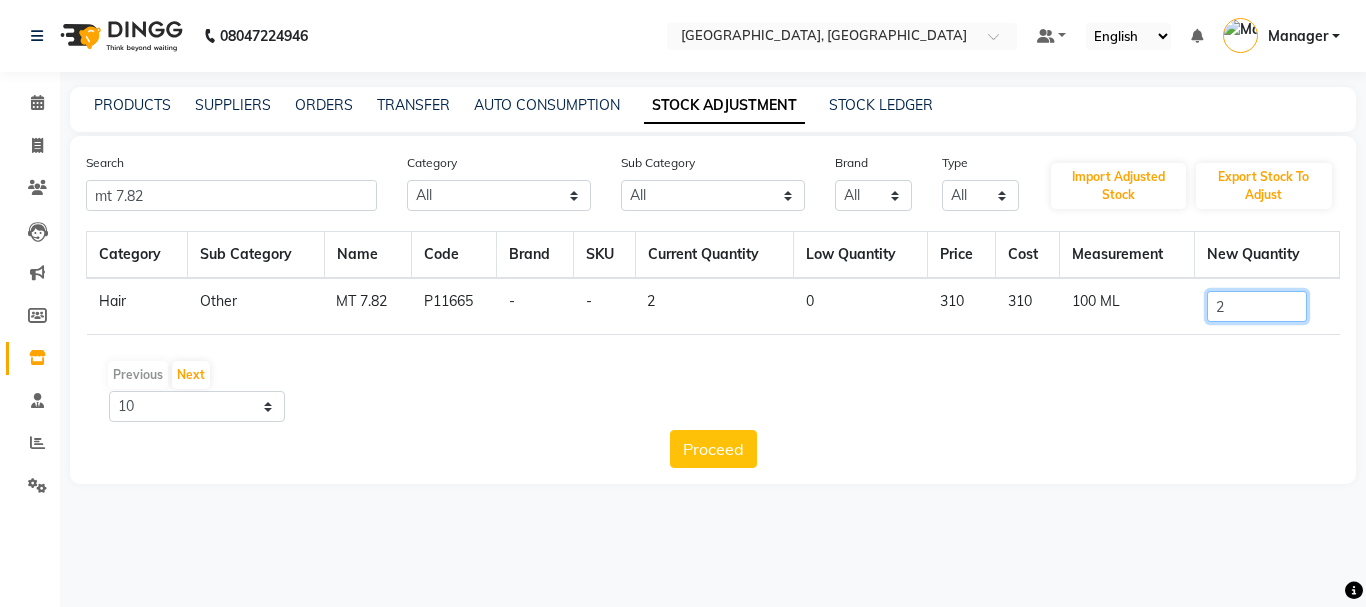 click on "2" 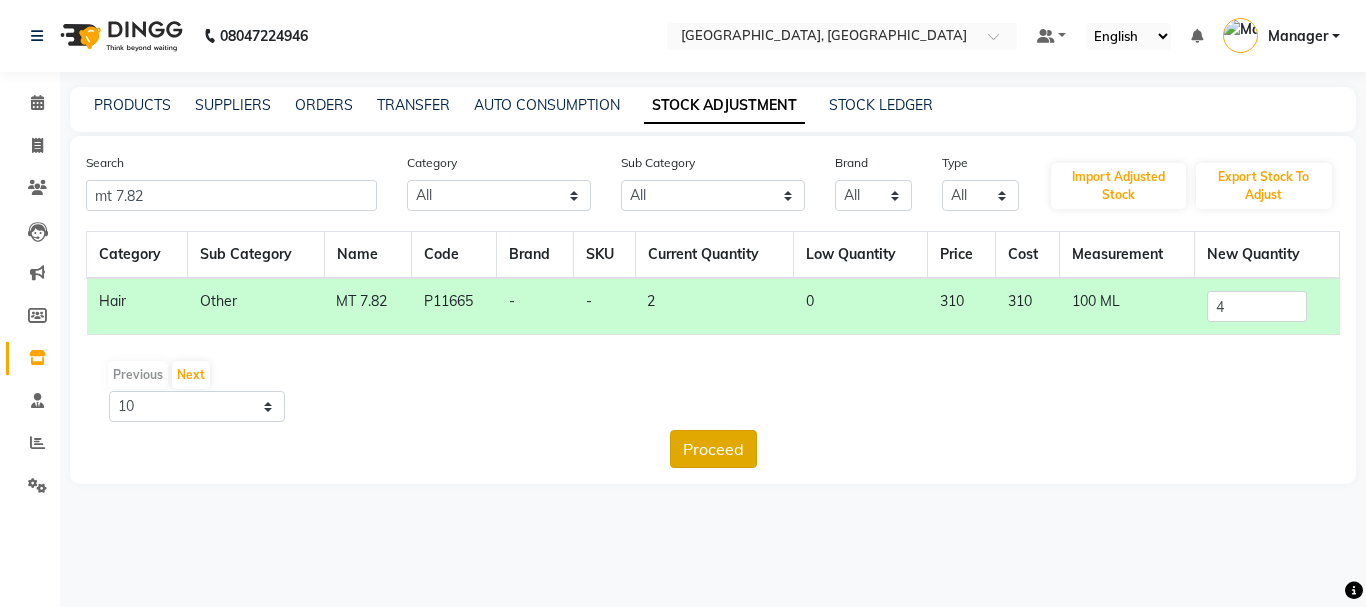 click on "Proceed" 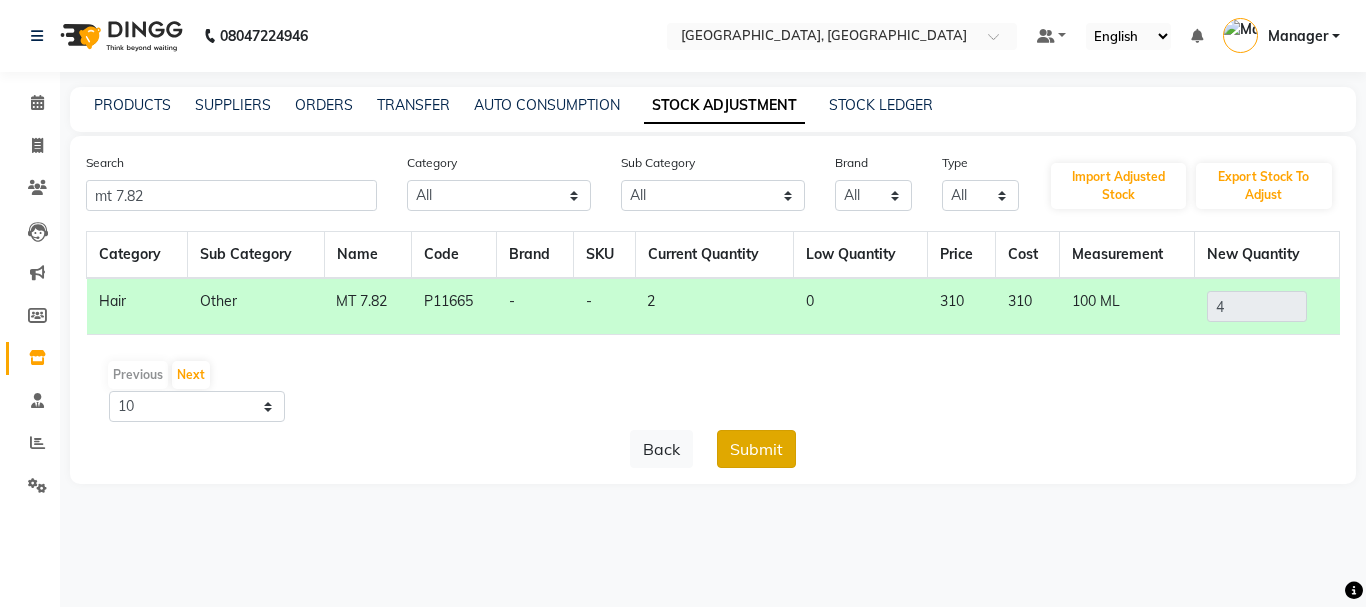 click on "Submit" 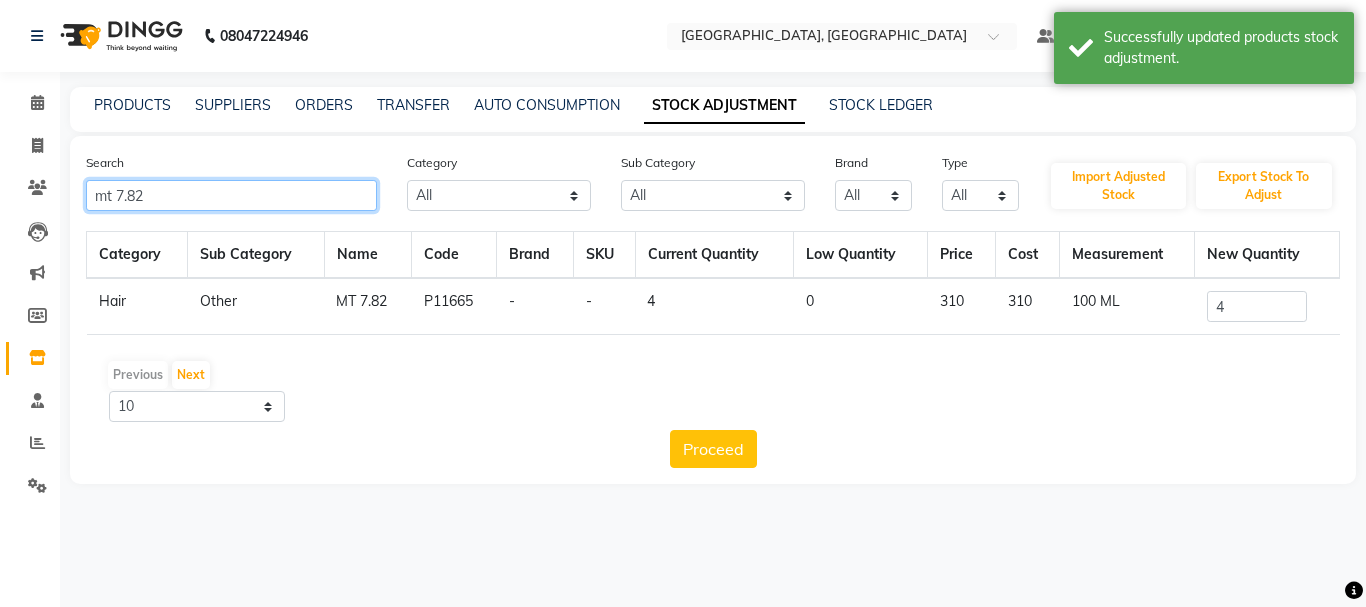 click on "mt 7.82" 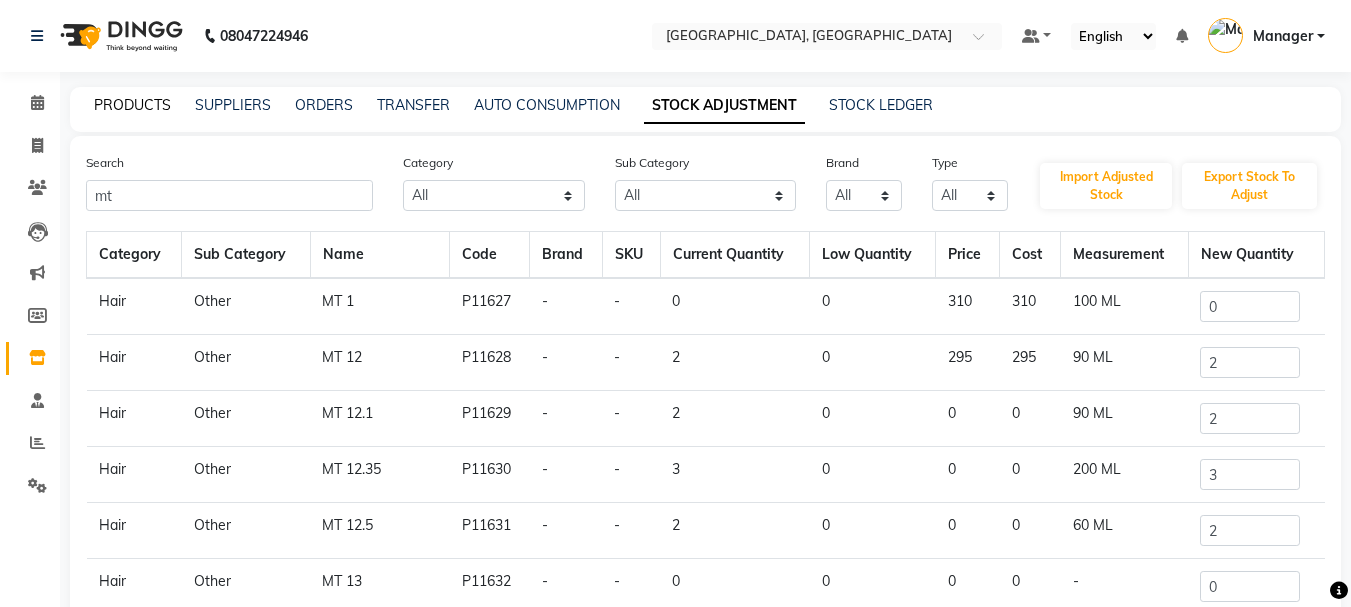 click on "PRODUCTS" 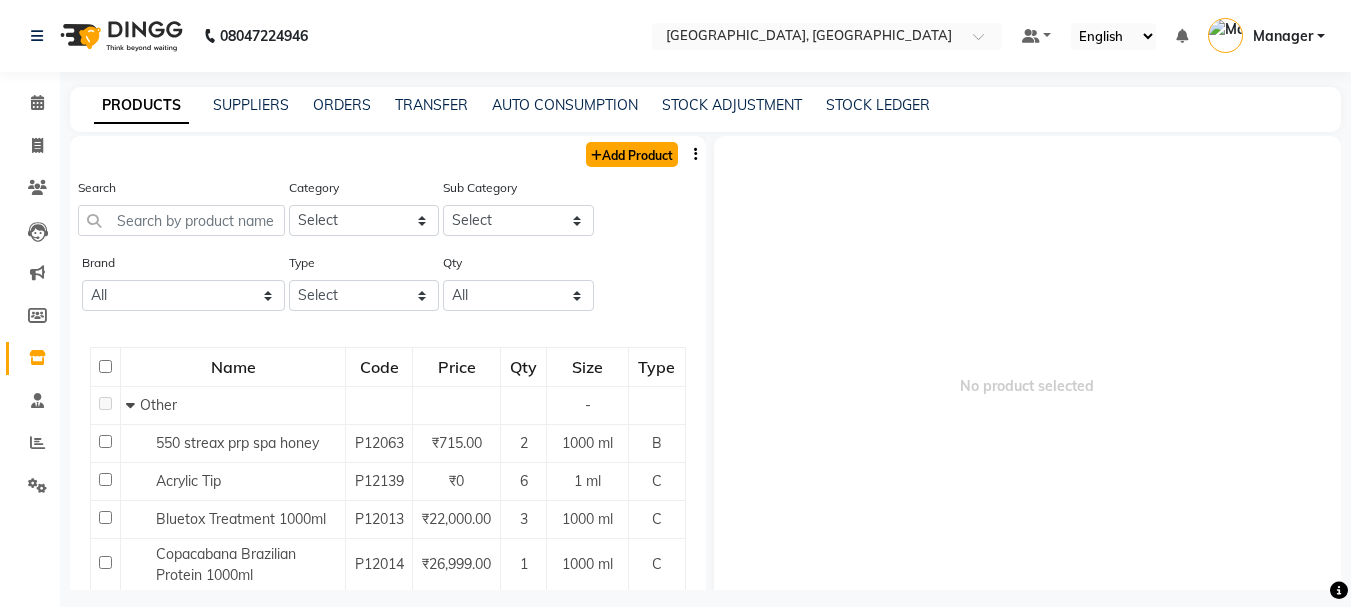 click on "Add Product" 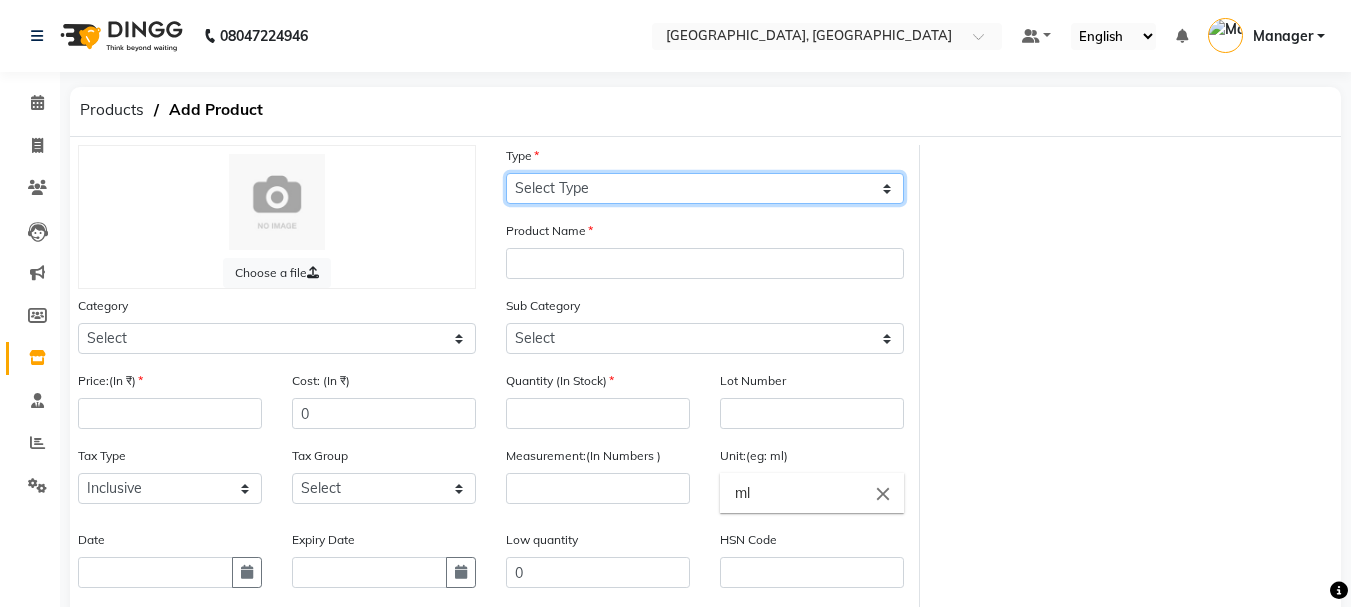 click on "Select Type Both Retail Consumable" 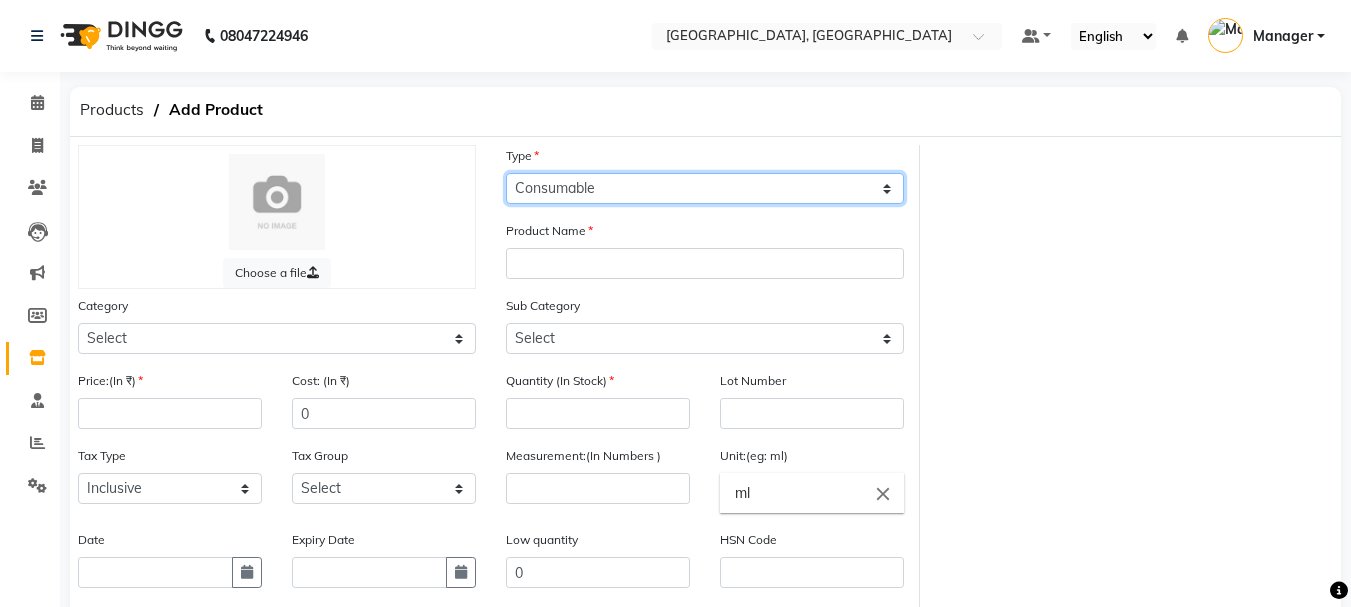 click on "Select Type Both Retail Consumable" 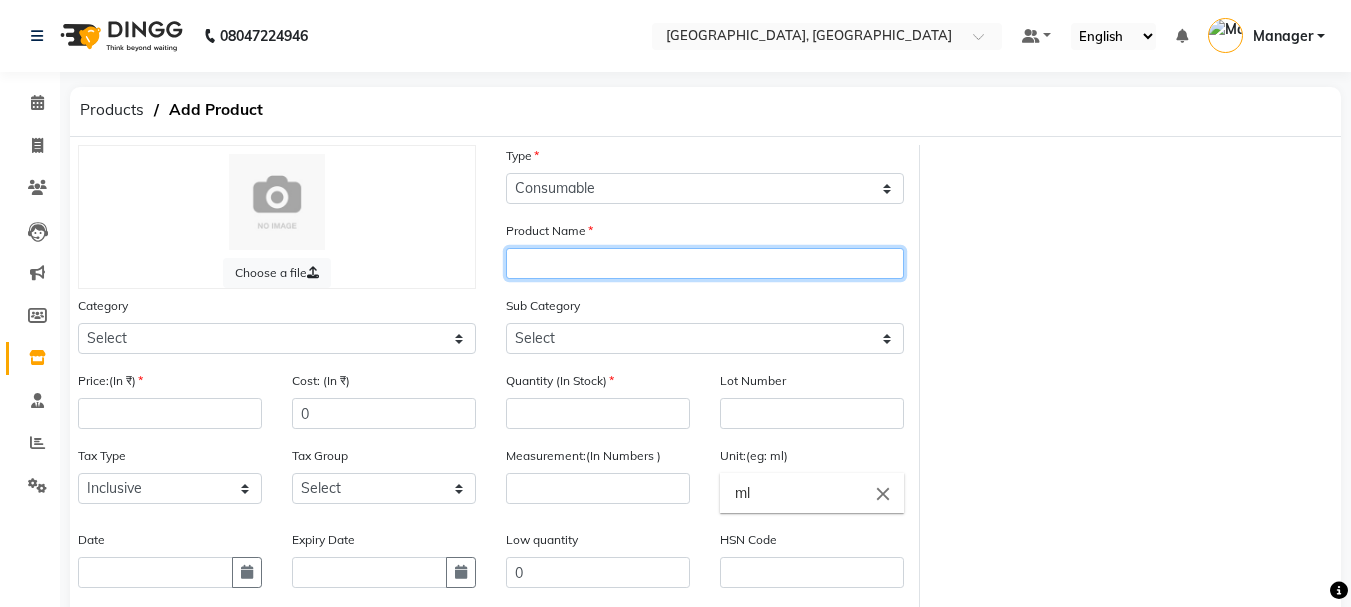 click 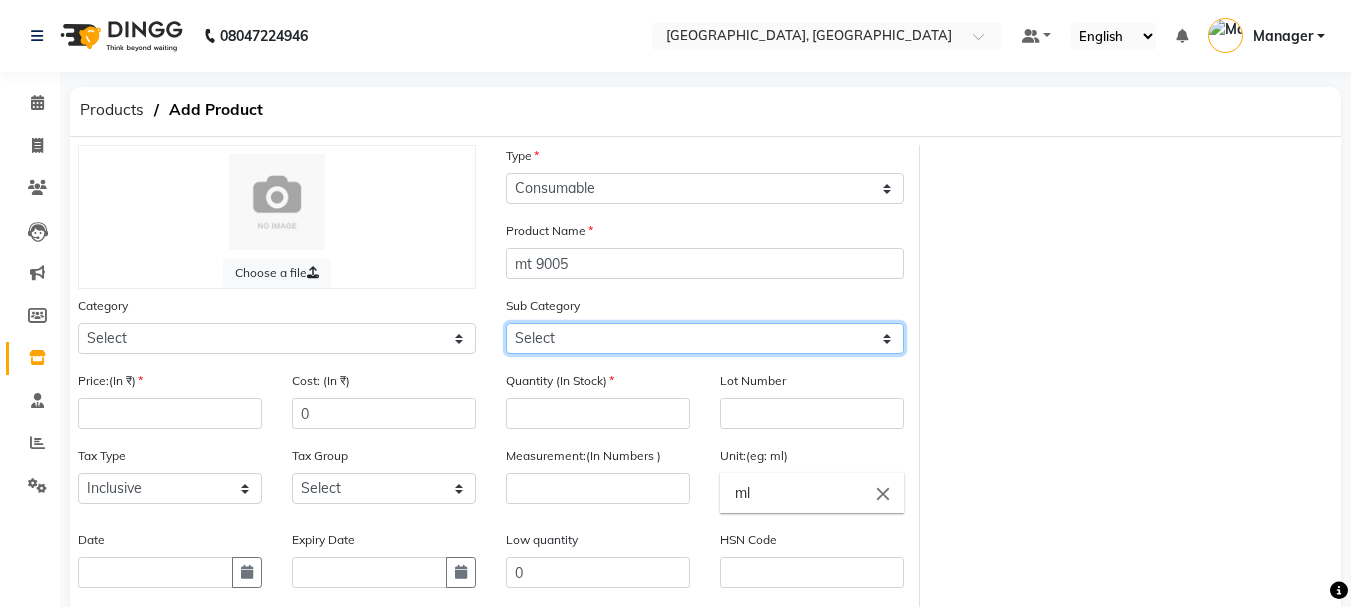 click on "Select" 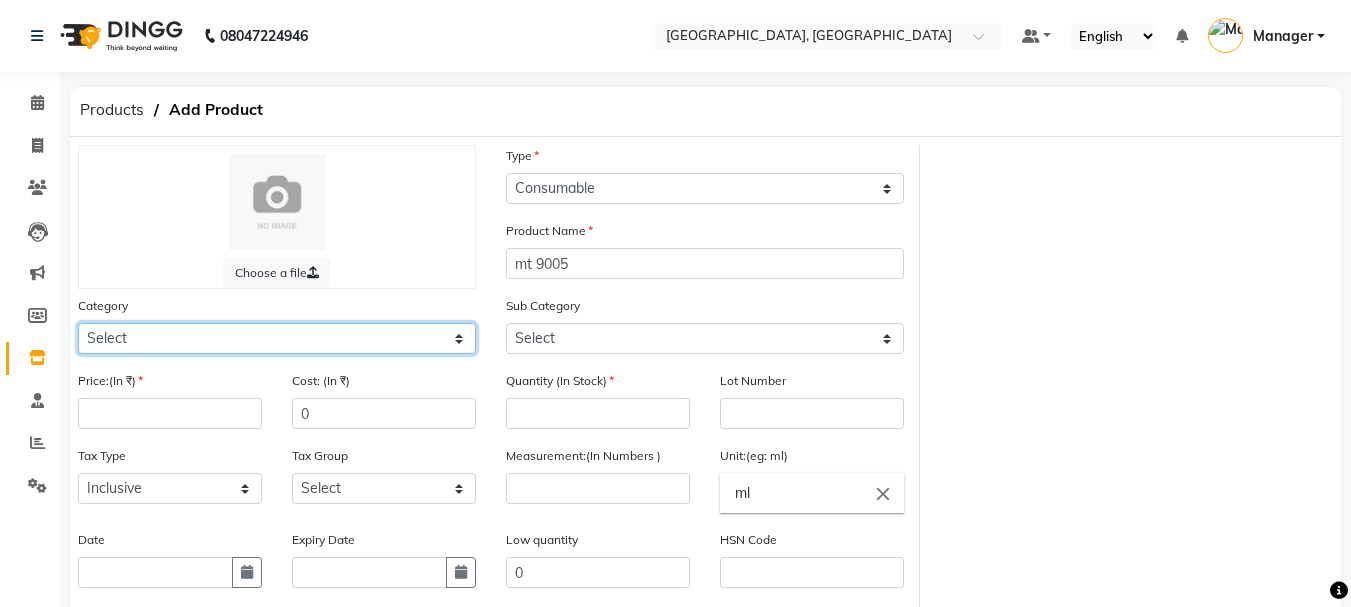 click on "Select Hair Skin Makeup Personal Care Appliances [PERSON_NAME] Waxing Disposable Threading Hands and Feet Beauty Planet [MEDICAL_DATA] Cadiveu Casmara Cheryls Loreal Olaplex Other" 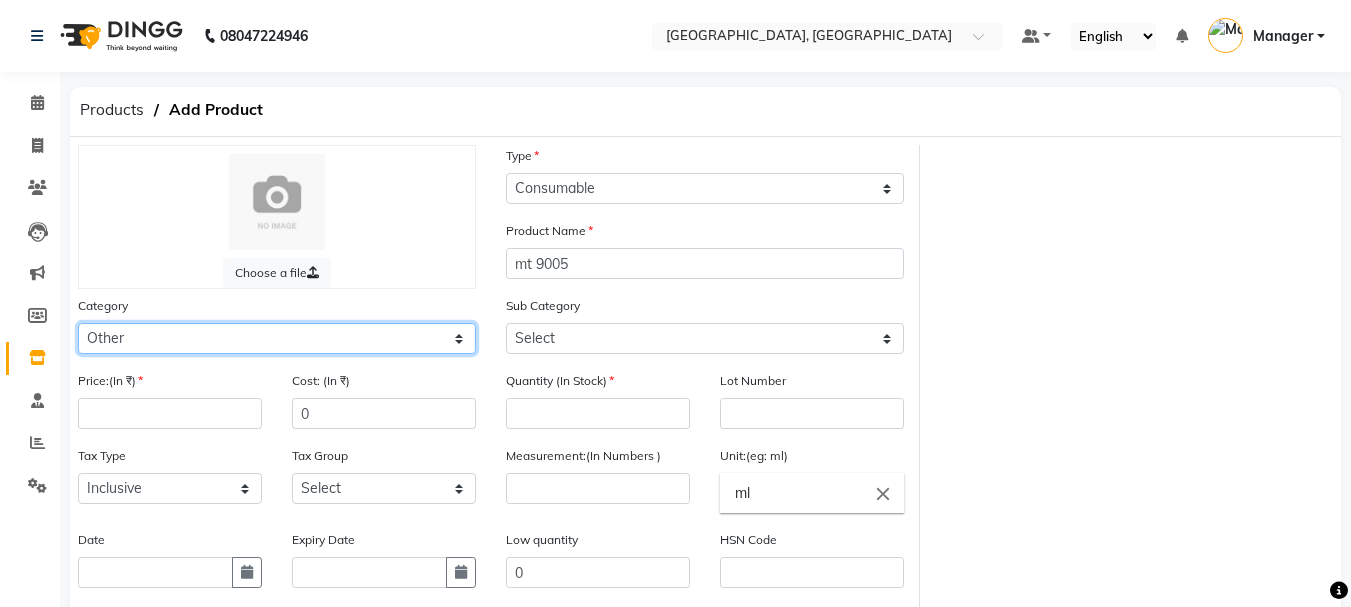 click on "Select Hair Skin Makeup Personal Care Appliances [PERSON_NAME] Waxing Disposable Threading Hands and Feet Beauty Planet [MEDICAL_DATA] Cadiveu Casmara Cheryls Loreal Olaplex Other" 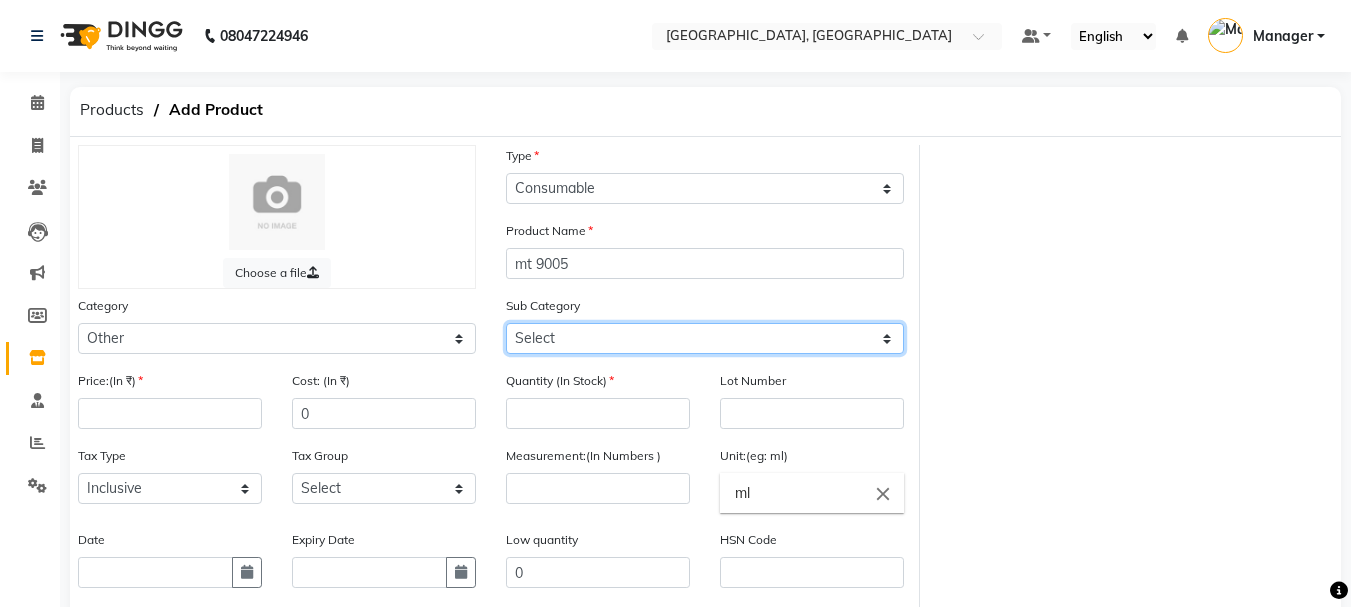 click on "Select Houskeeping Other" 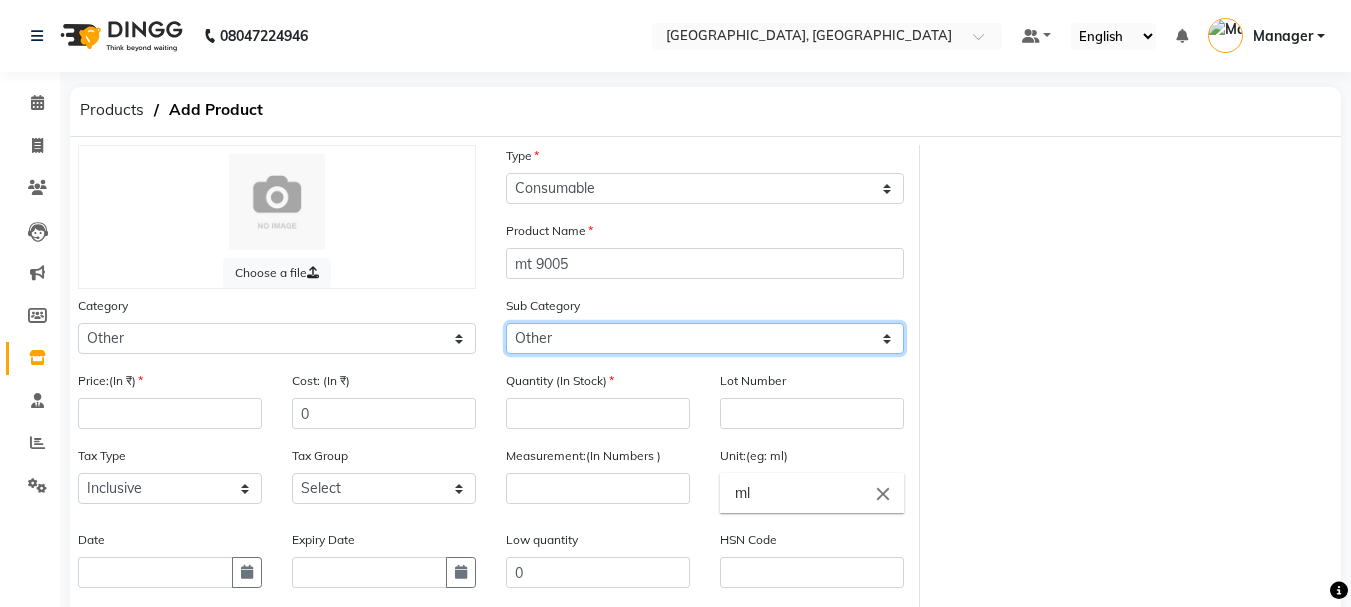 click on "Select Houskeeping Other" 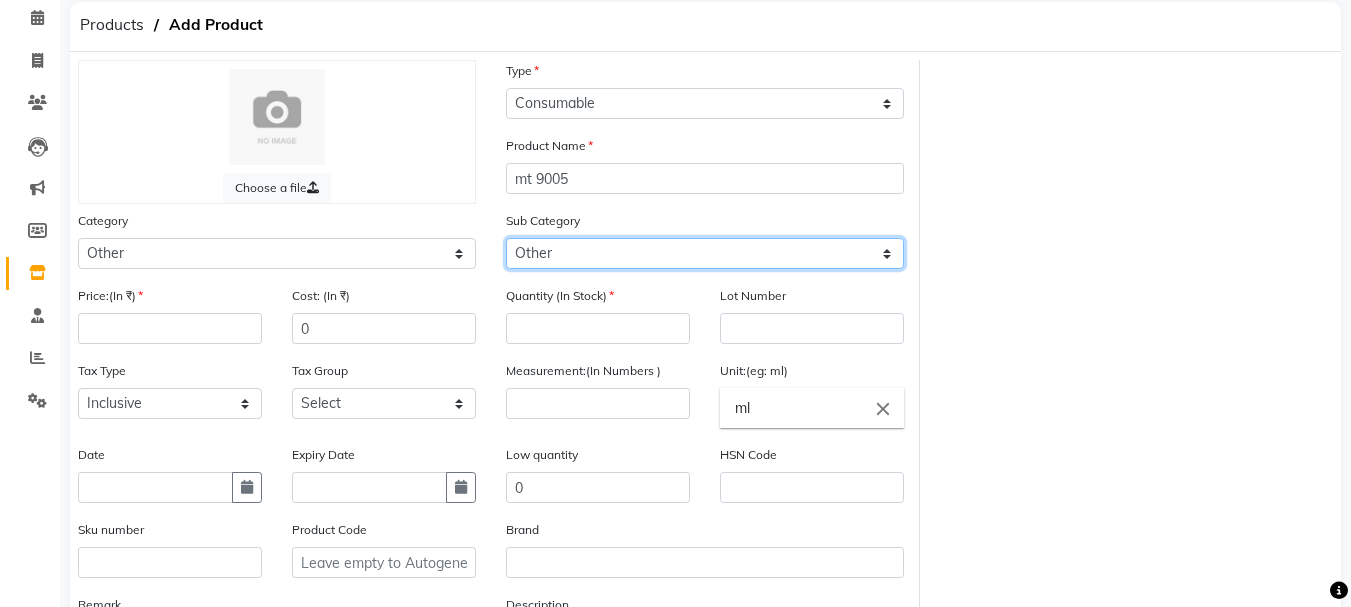 scroll, scrollTop: 92, scrollLeft: 0, axis: vertical 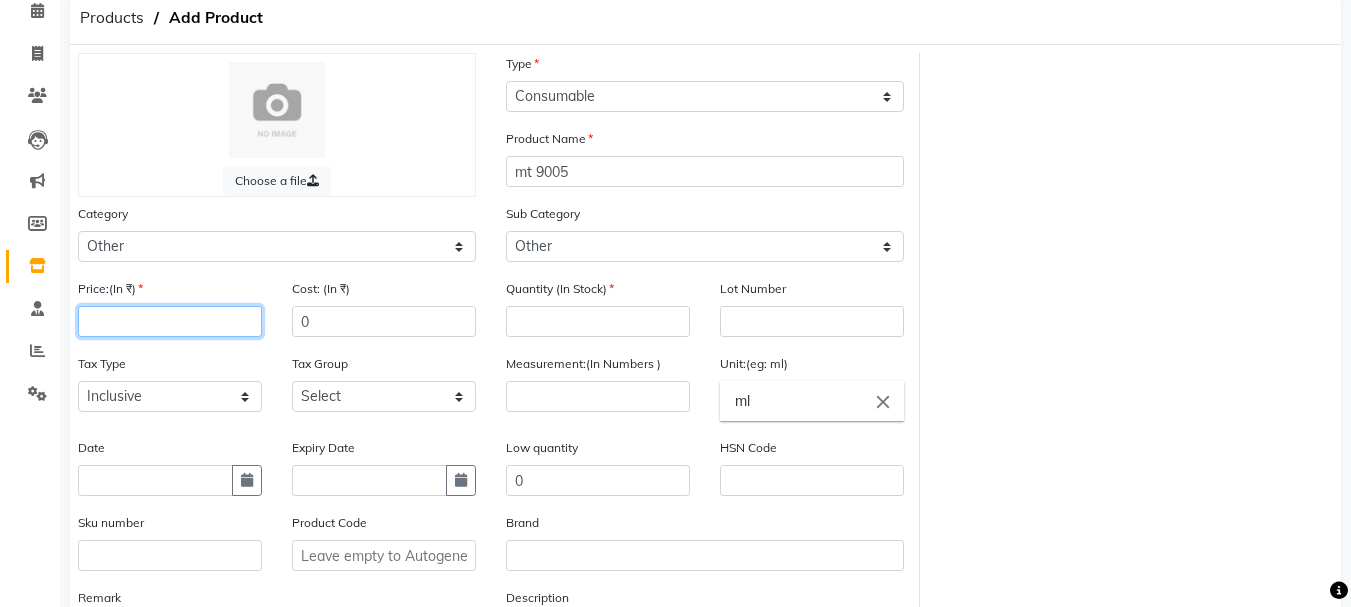 click 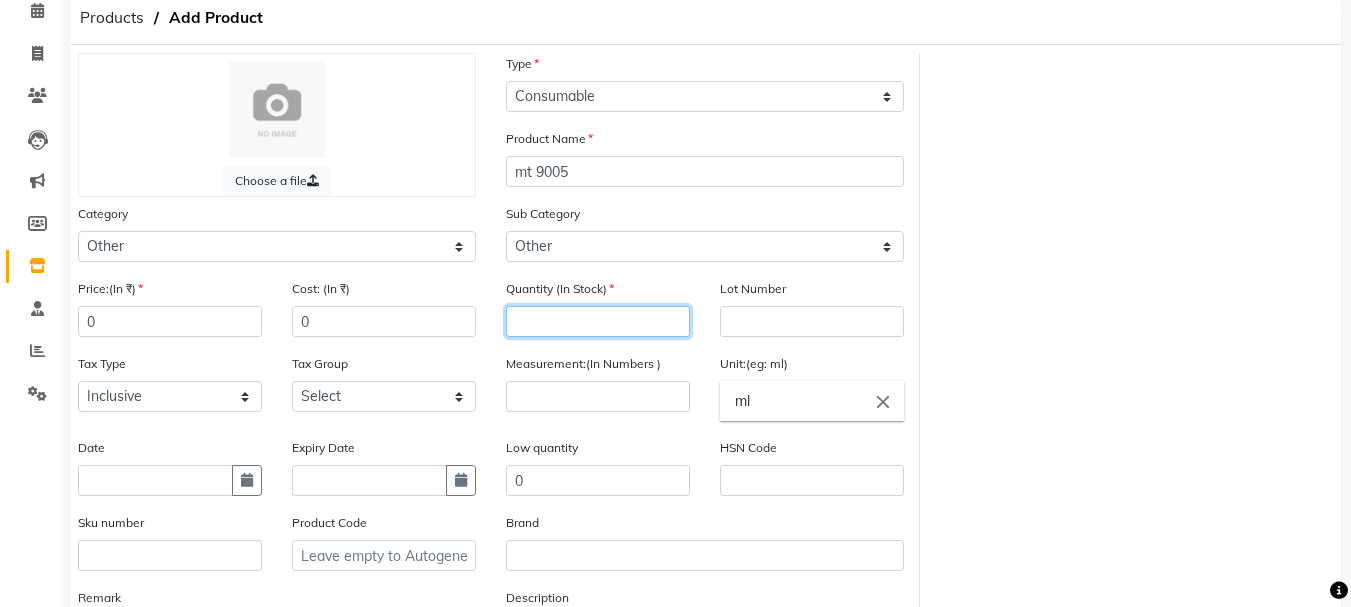 click 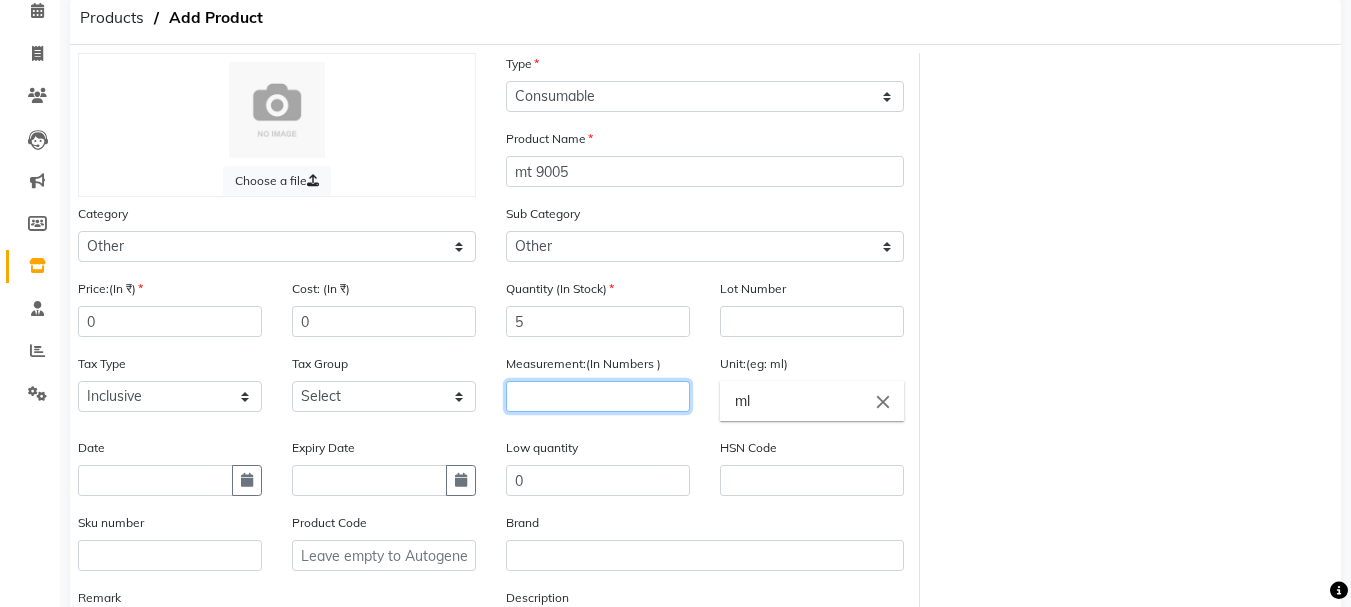 click 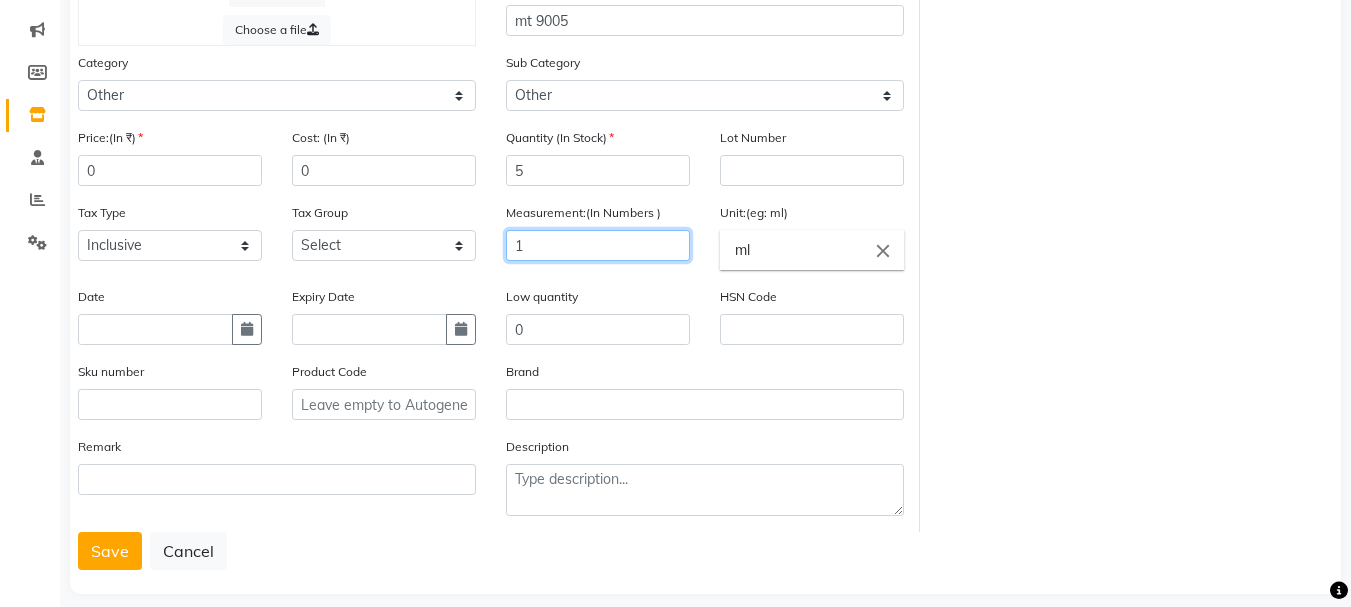 scroll, scrollTop: 249, scrollLeft: 0, axis: vertical 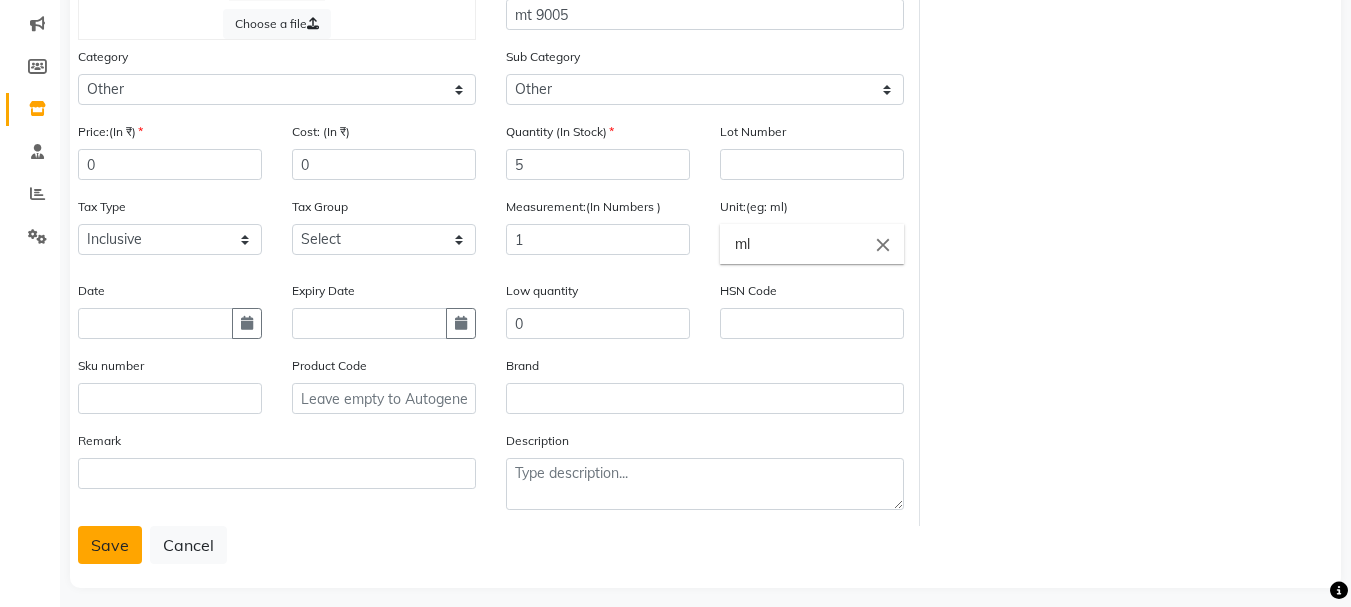 click on "Save" 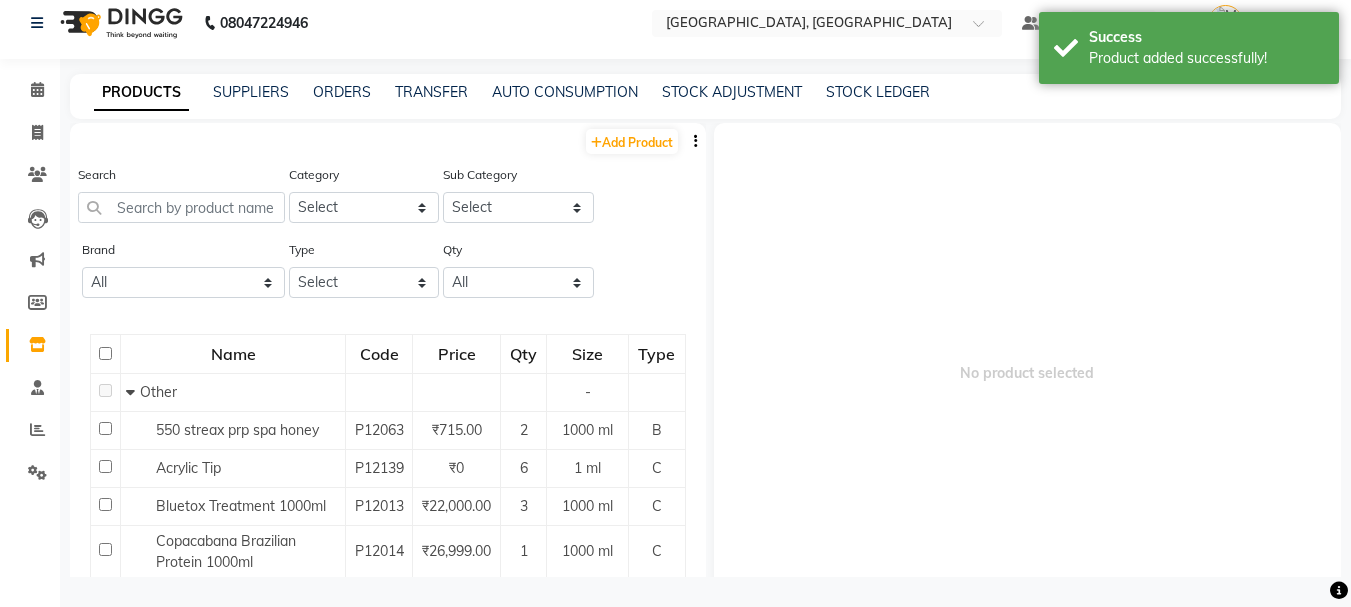 scroll, scrollTop: 13, scrollLeft: 0, axis: vertical 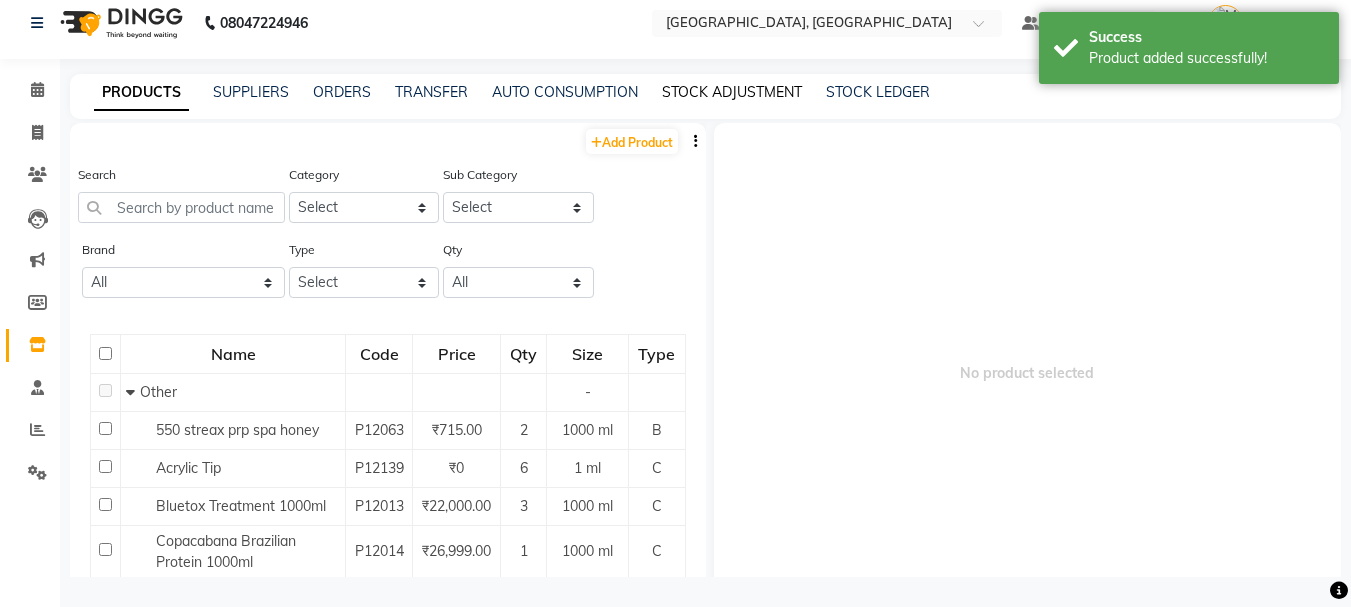 click on "STOCK ADJUSTMENT" 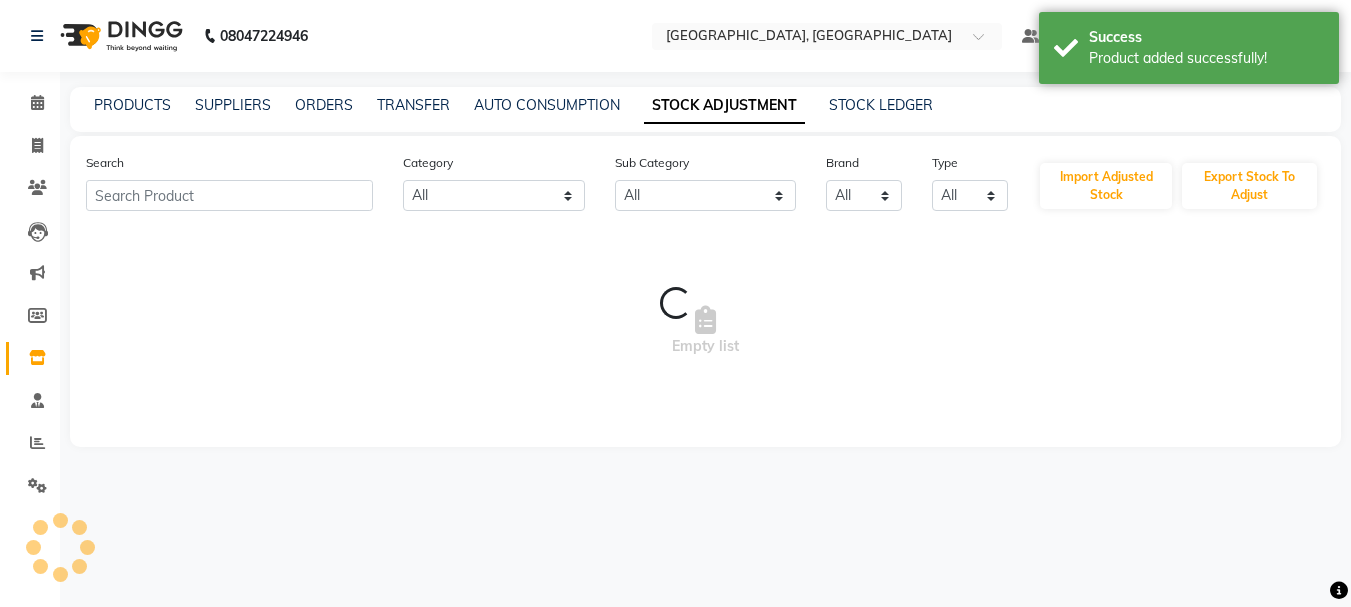 scroll, scrollTop: 0, scrollLeft: 0, axis: both 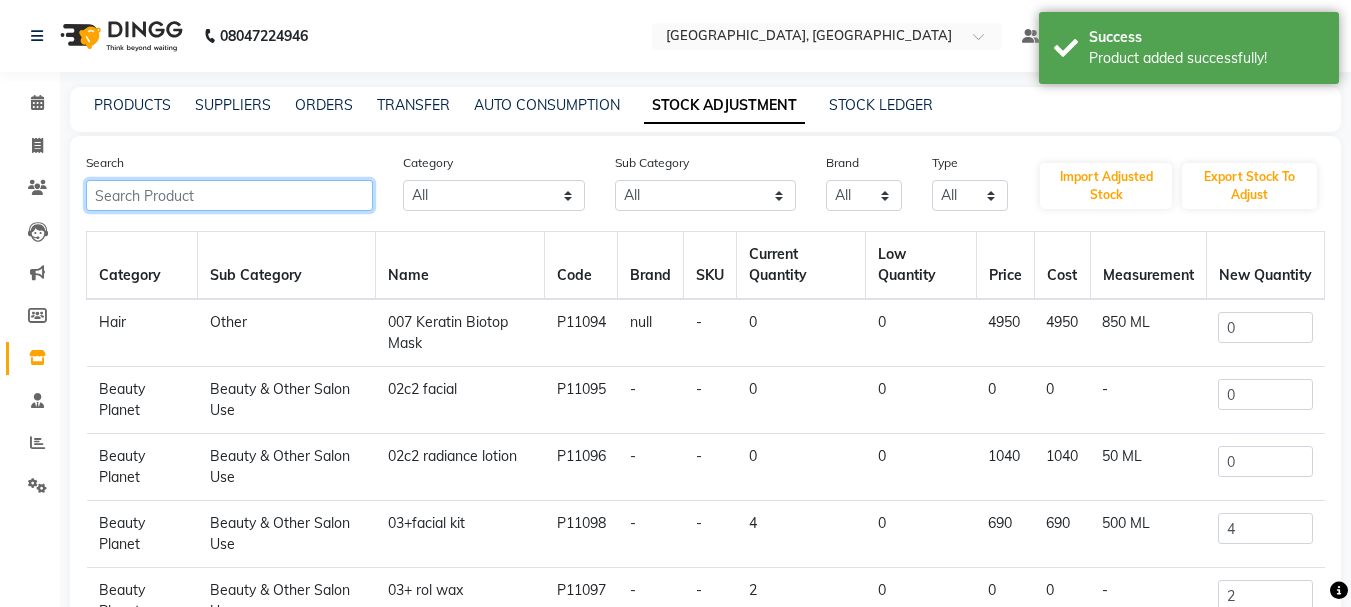 click 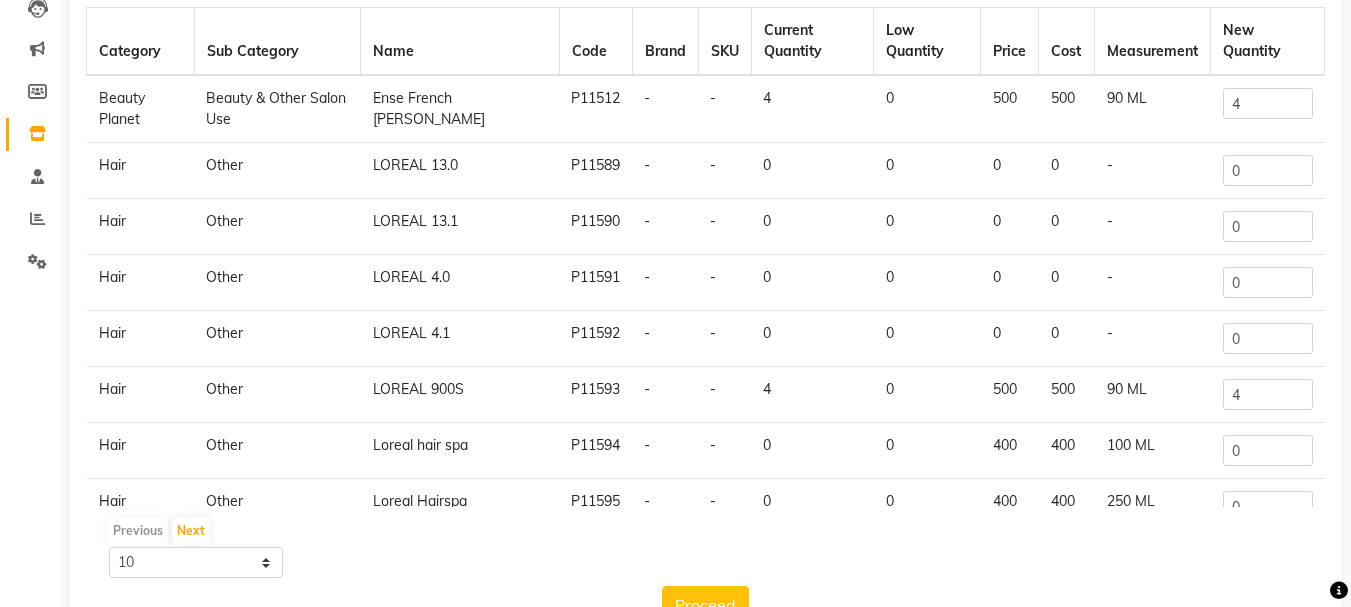 scroll, scrollTop: 223, scrollLeft: 0, axis: vertical 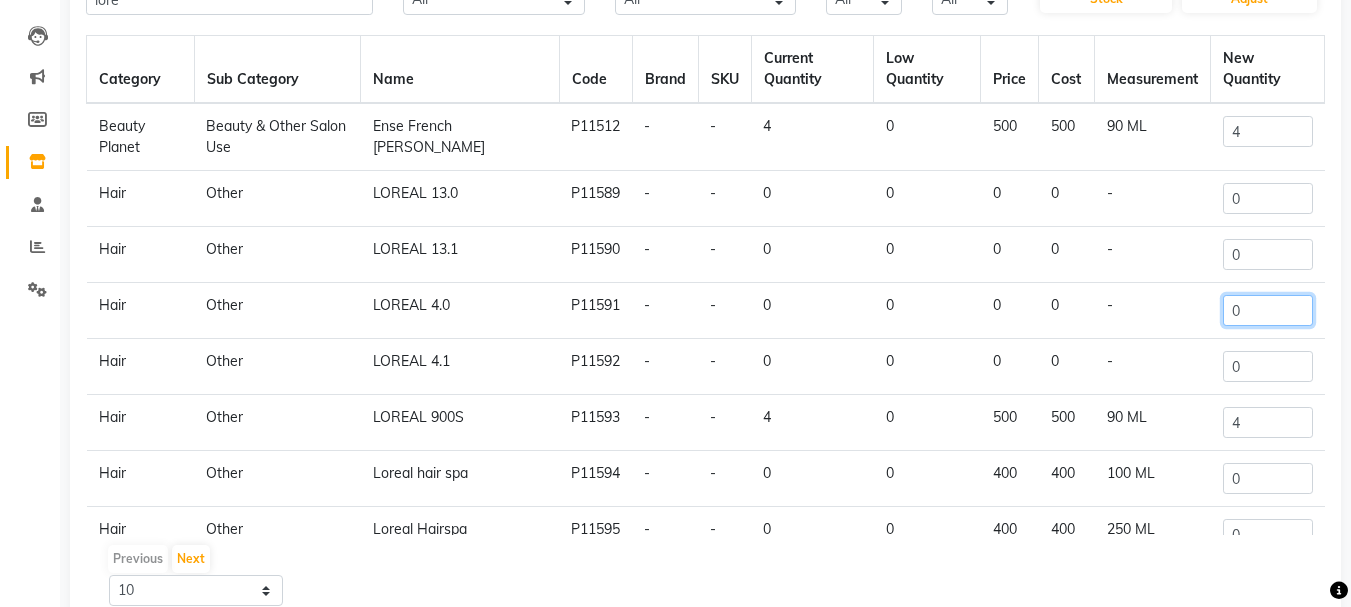 click on "0" 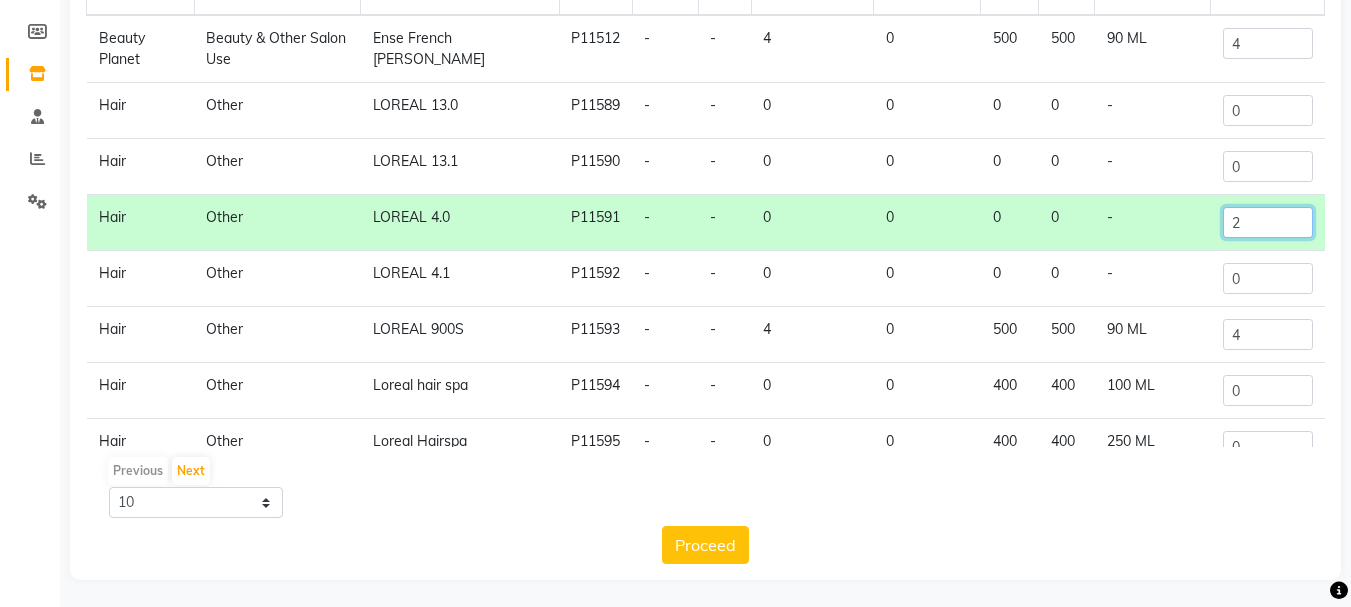 scroll, scrollTop: 196, scrollLeft: 0, axis: vertical 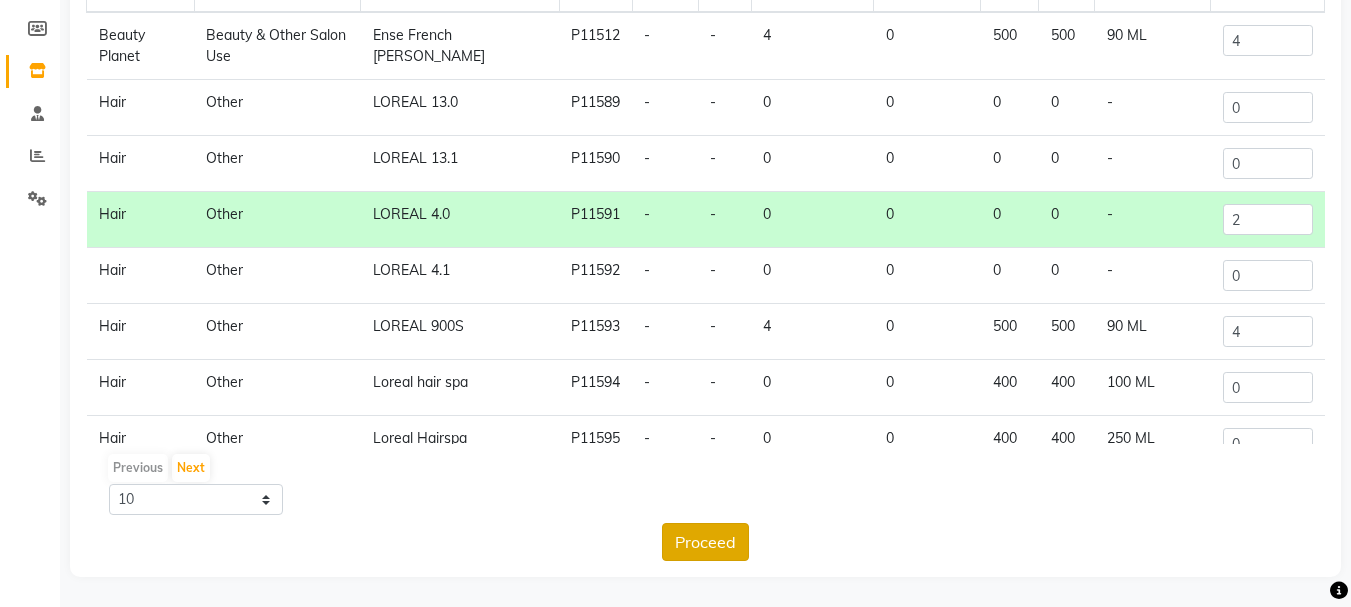 click on "Proceed" 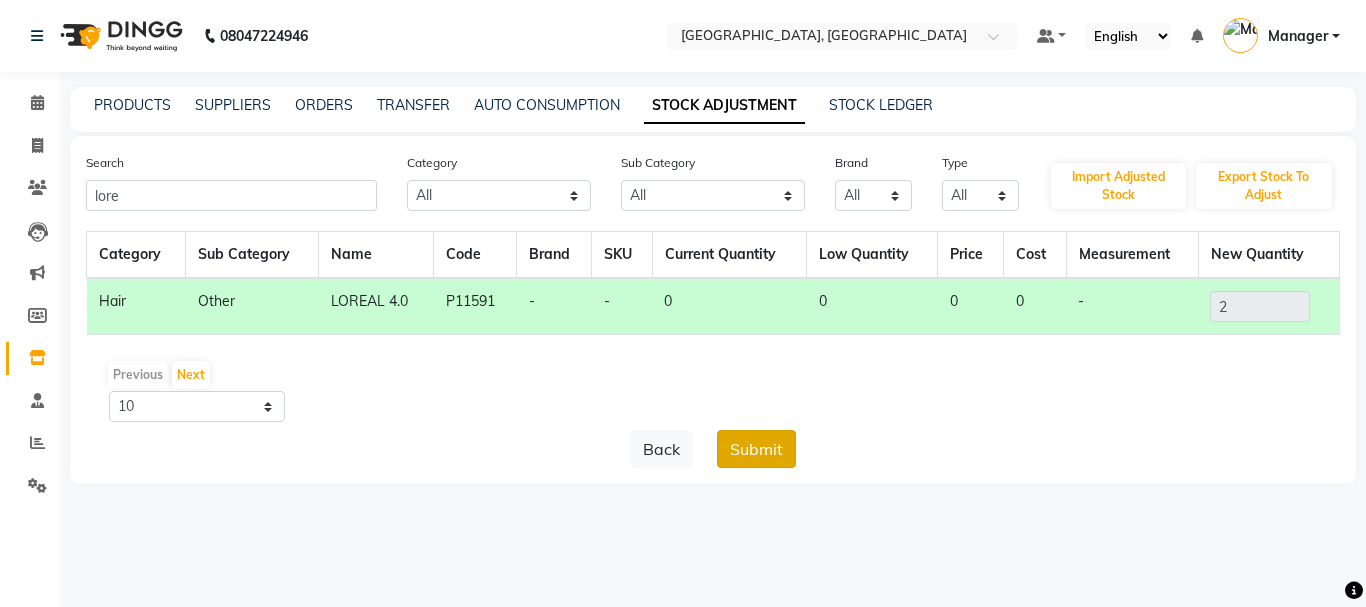 click on "Submit" 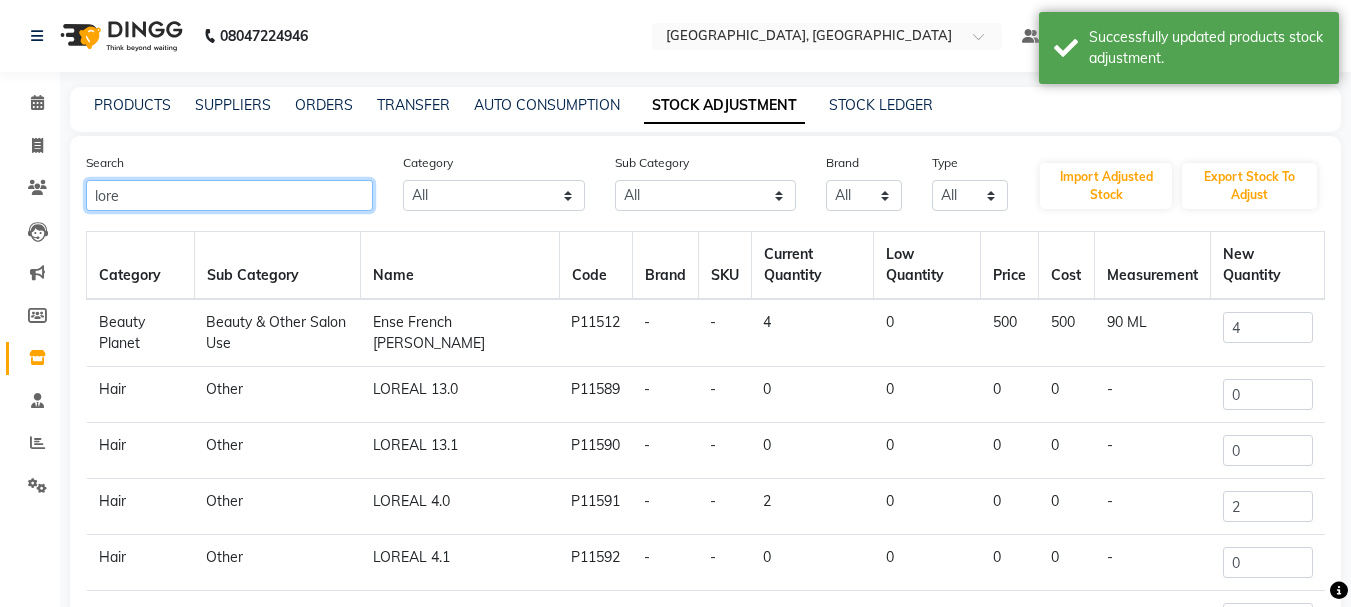 click on "lore" 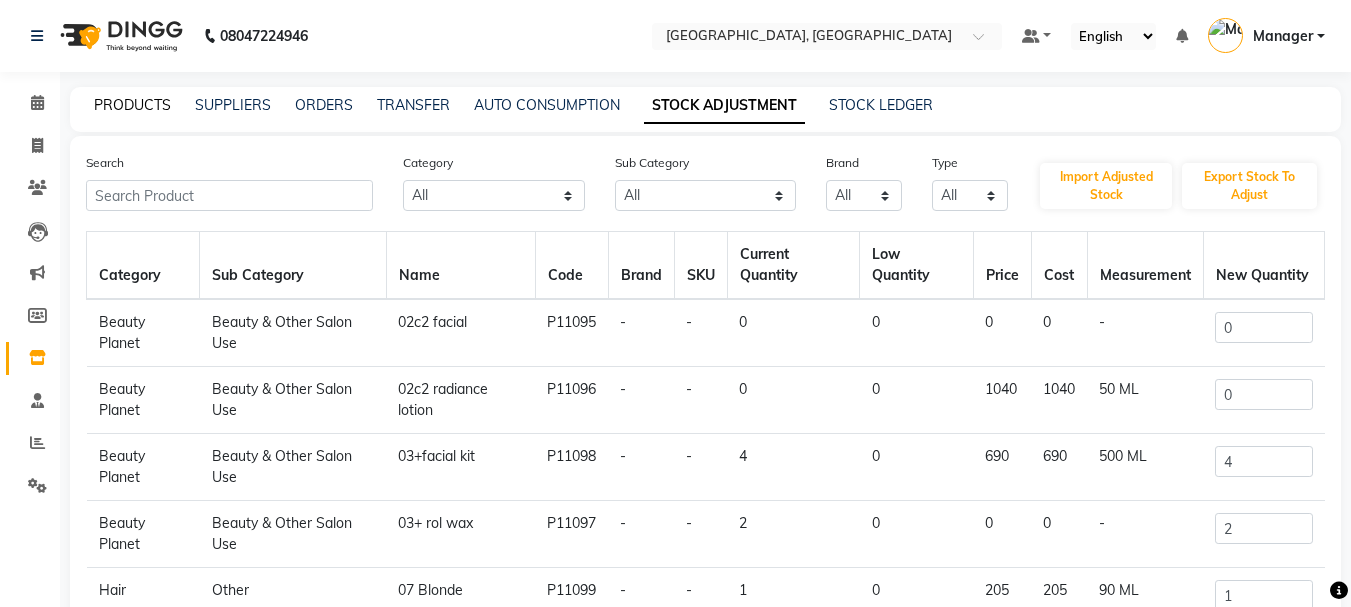 click on "PRODUCTS" 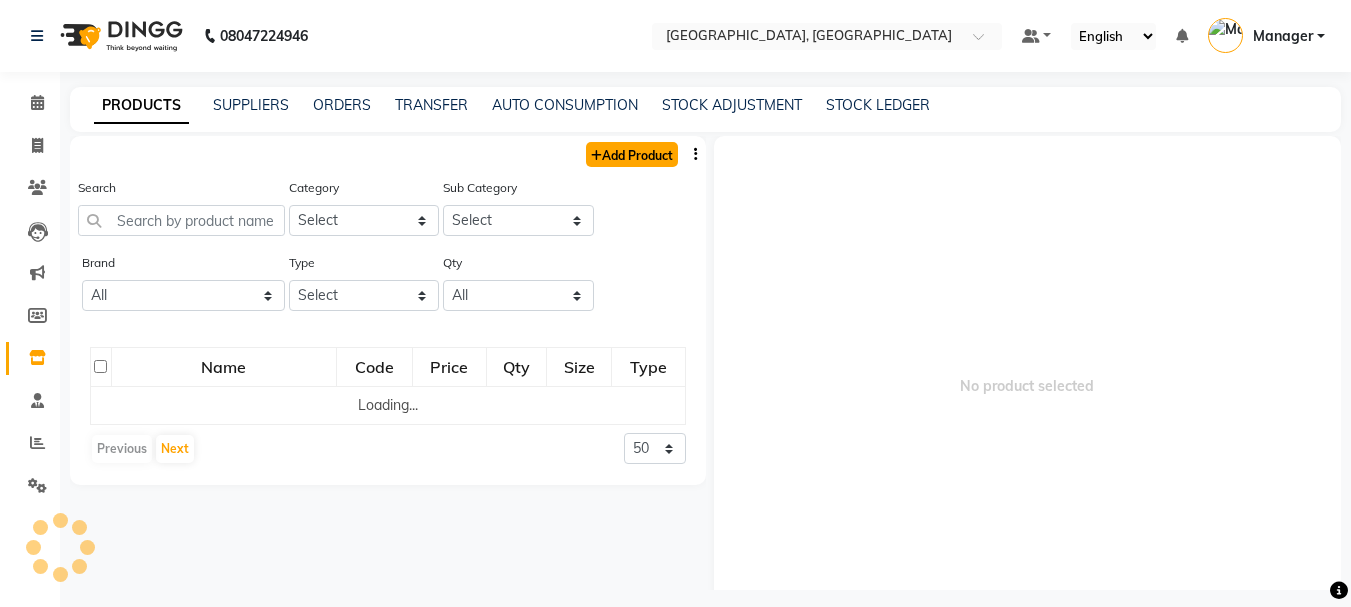 click on "Add Product" 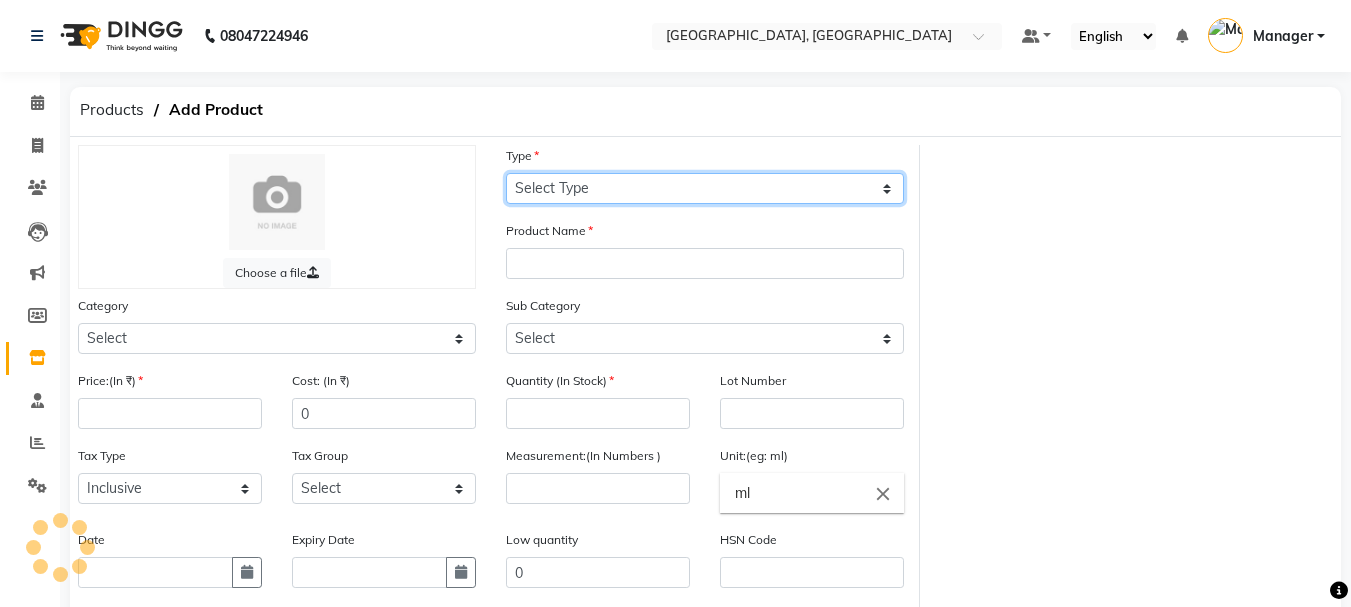 click on "Select Type Both Retail Consumable" 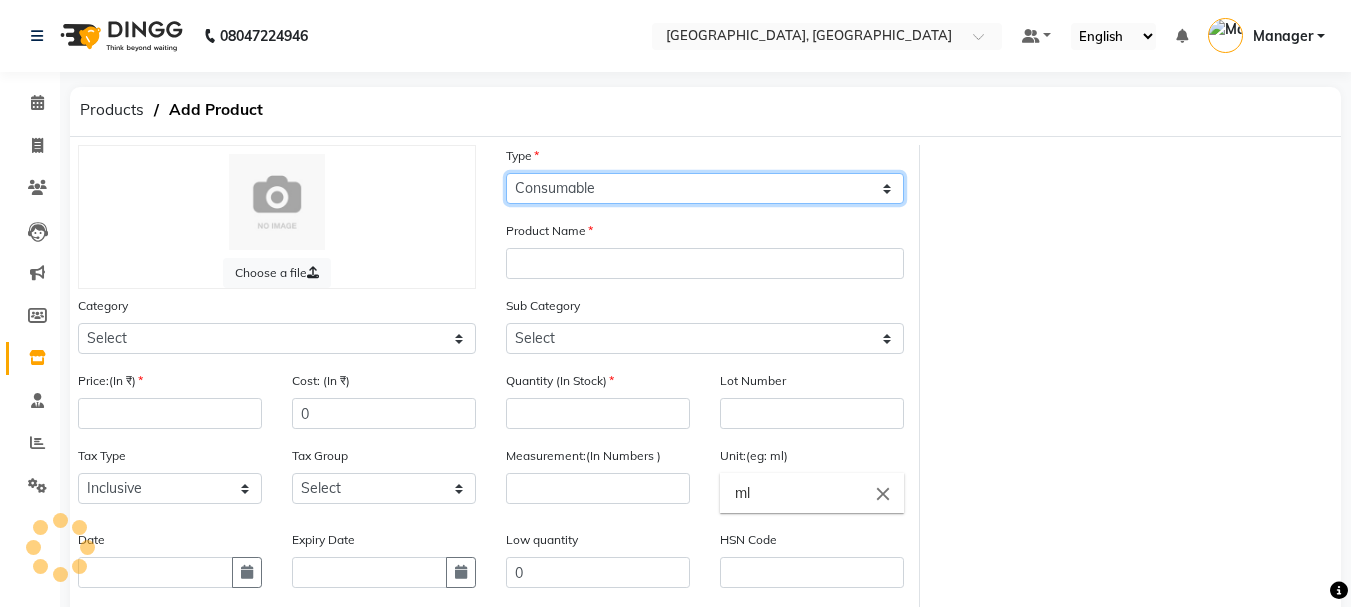 click on "Select Type Both Retail Consumable" 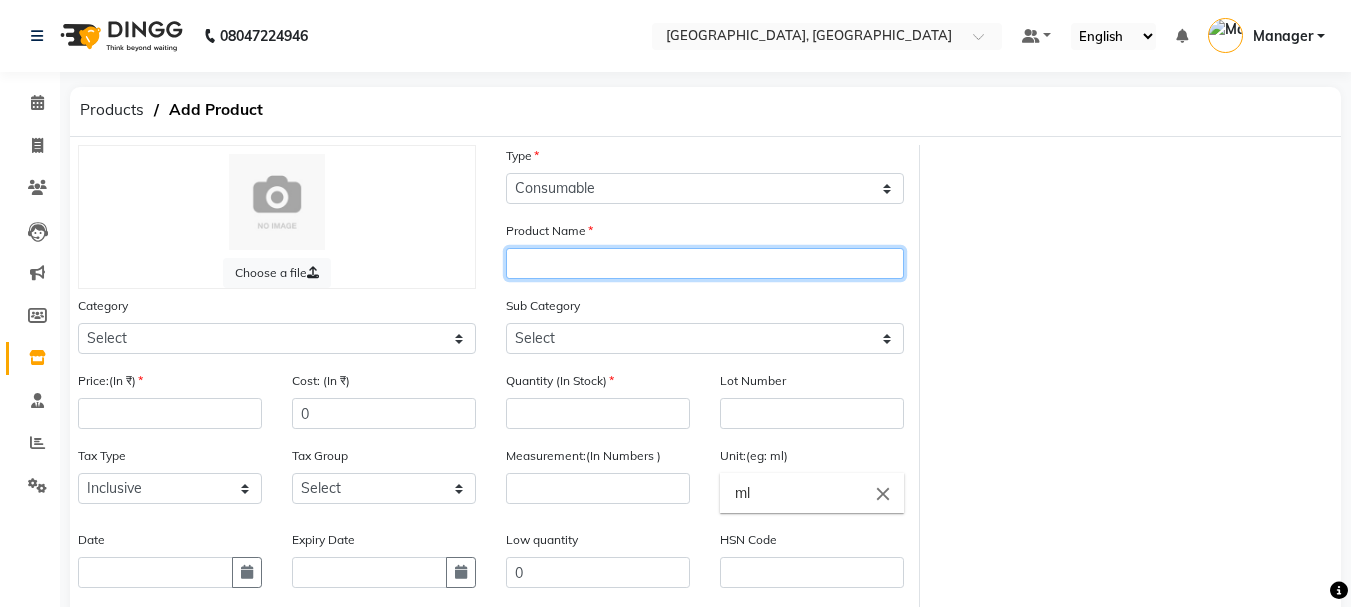 click 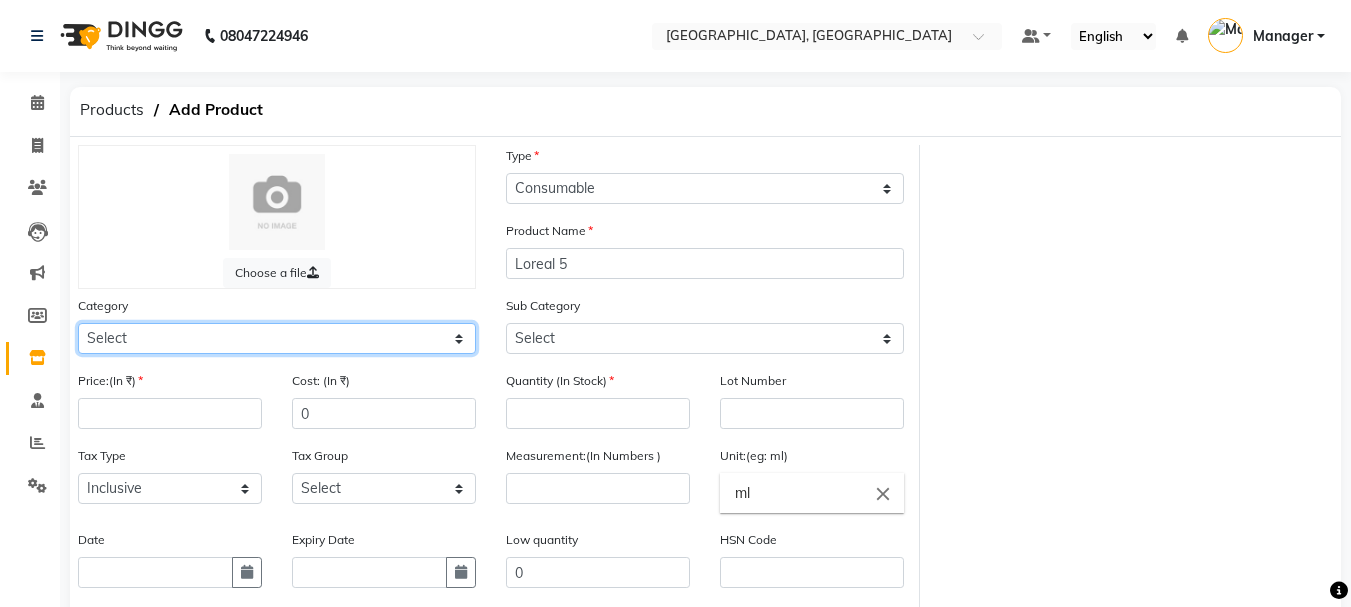 click on "Select Hair Skin Makeup Personal Care Appliances [PERSON_NAME] Waxing Disposable Threading Hands and Feet Beauty Planet [MEDICAL_DATA] Cadiveu Casmara Cheryls Loreal Olaplex Other" 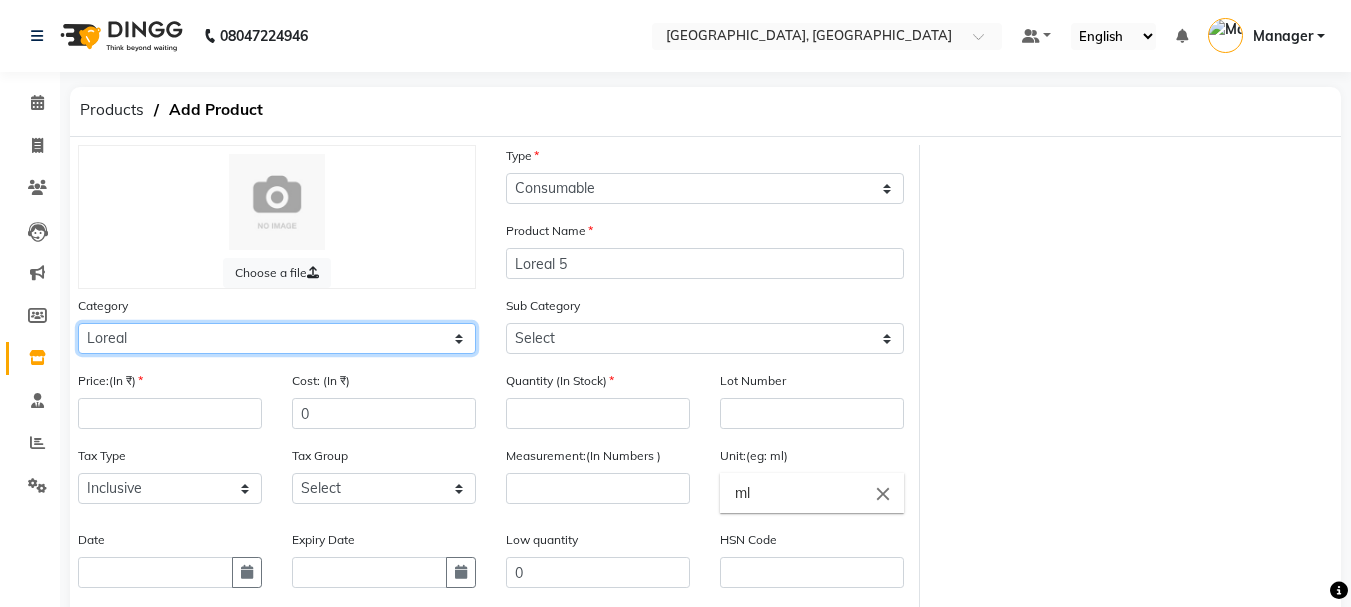 click on "Select Hair Skin Makeup Personal Care Appliances [PERSON_NAME] Waxing Disposable Threading Hands and Feet Beauty Planet [MEDICAL_DATA] Cadiveu Casmara Cheryls Loreal Olaplex Other" 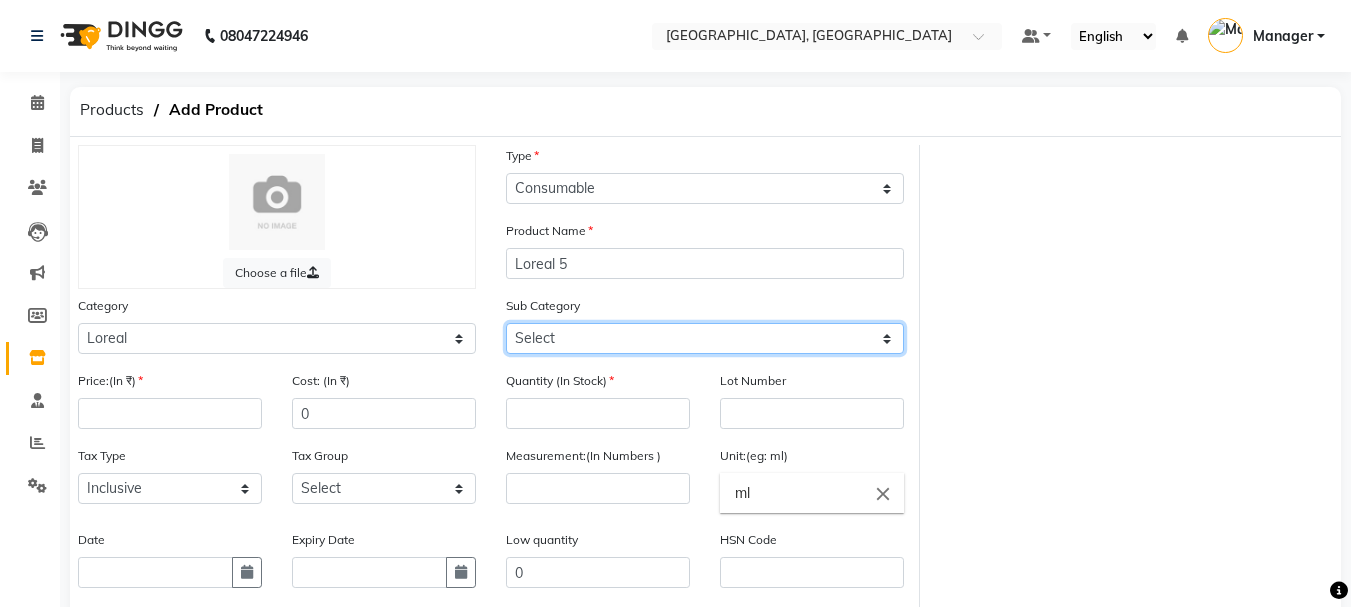 click on "Select Loreal Retail Loreal Salon Use Hair Colour Salon Use Matrix Salon Use Matrix Colour Tube Matrix Retail" 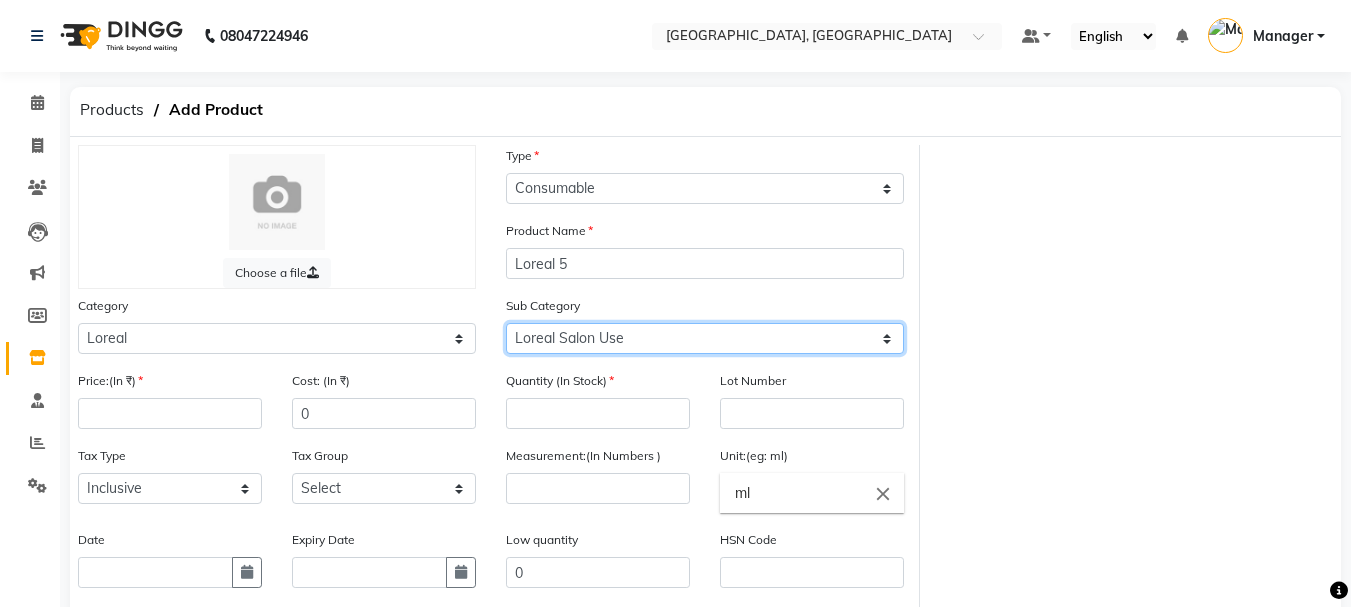 click on "Select Loreal Retail Loreal Salon Use Hair Colour Salon Use Matrix Salon Use Matrix Colour Tube Matrix Retail" 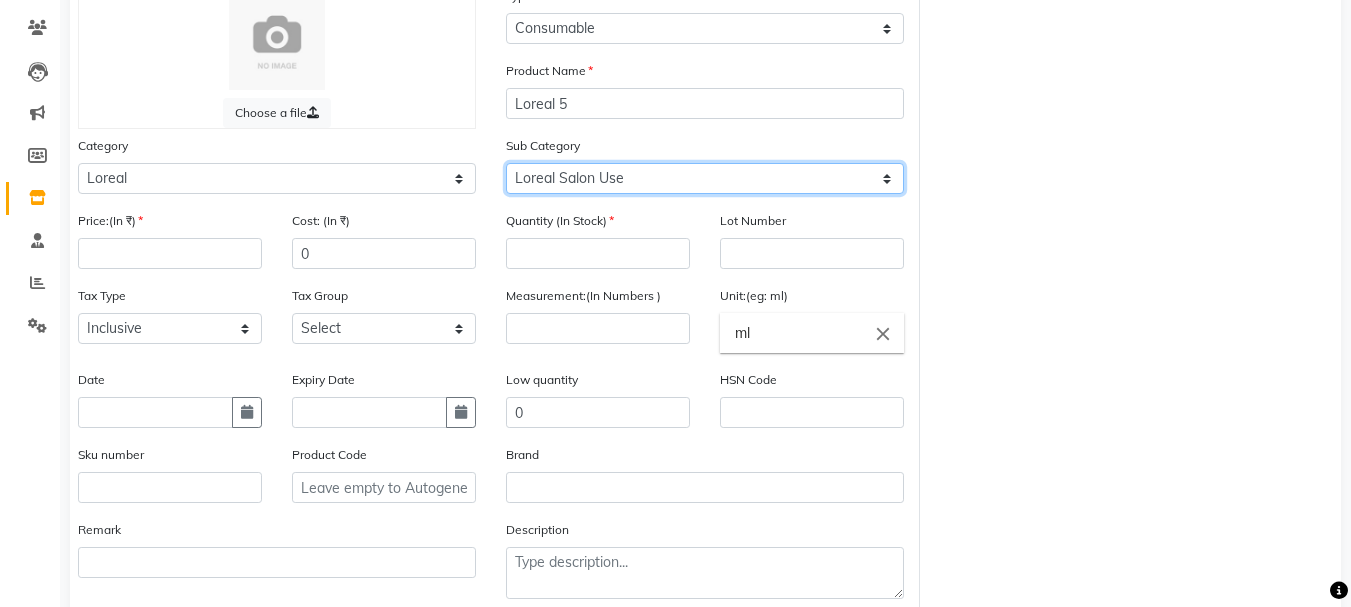 scroll, scrollTop: 185, scrollLeft: 0, axis: vertical 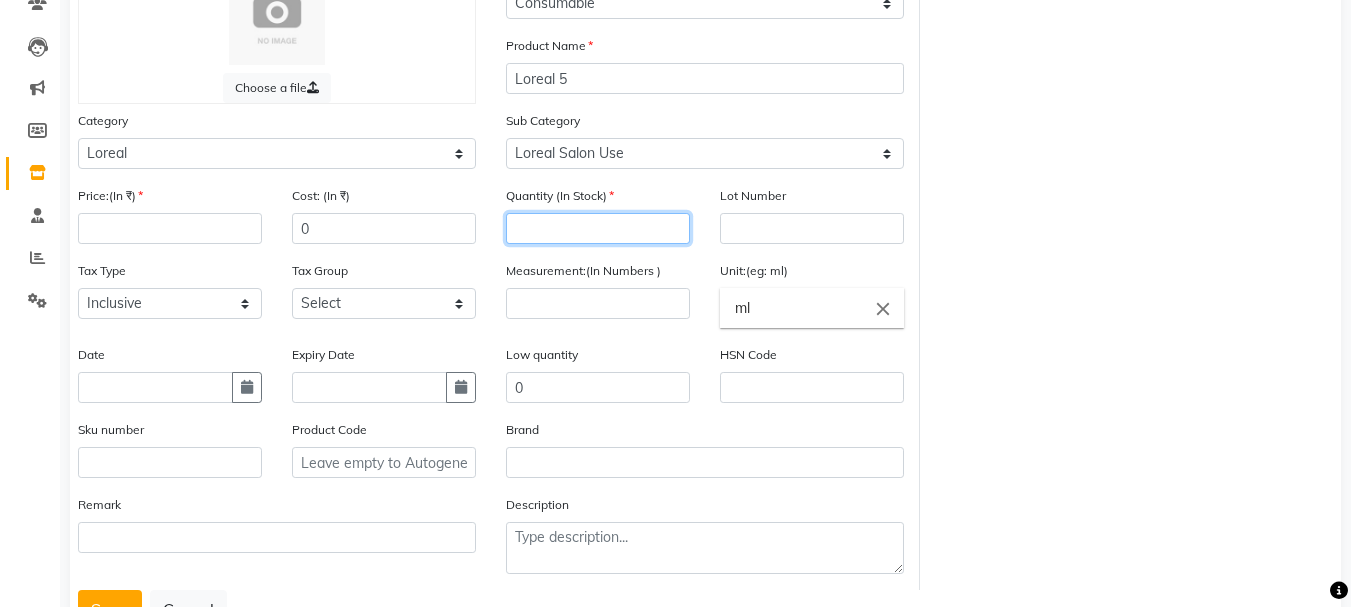 click 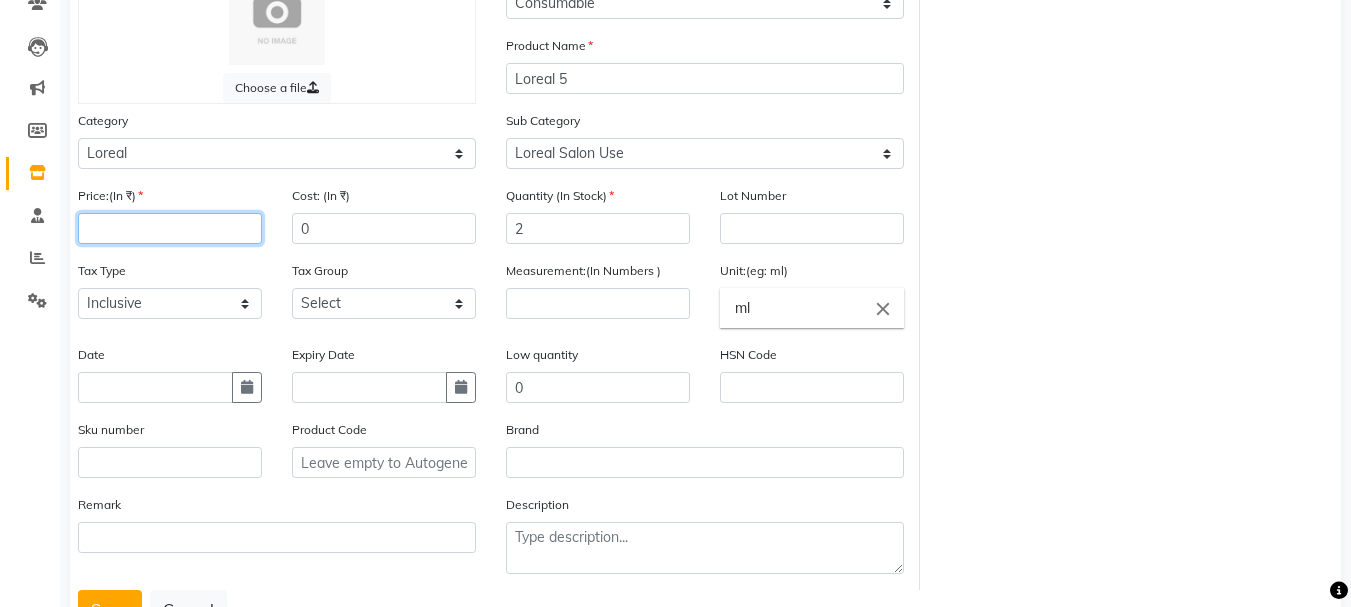 click 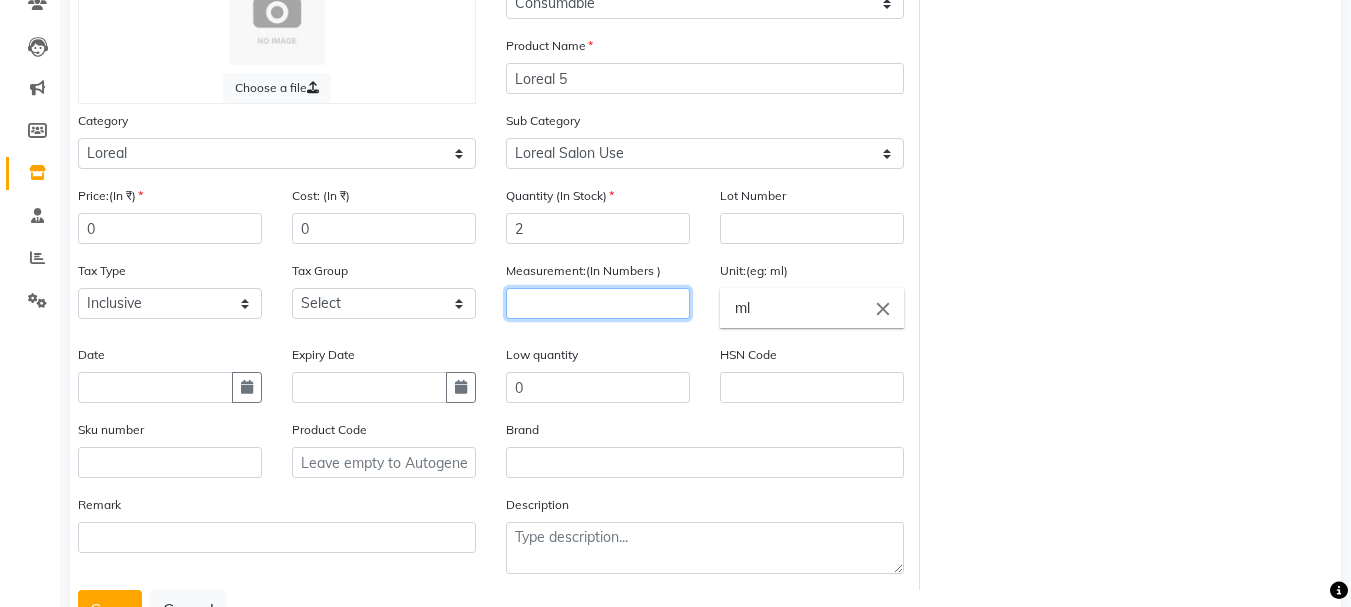 click 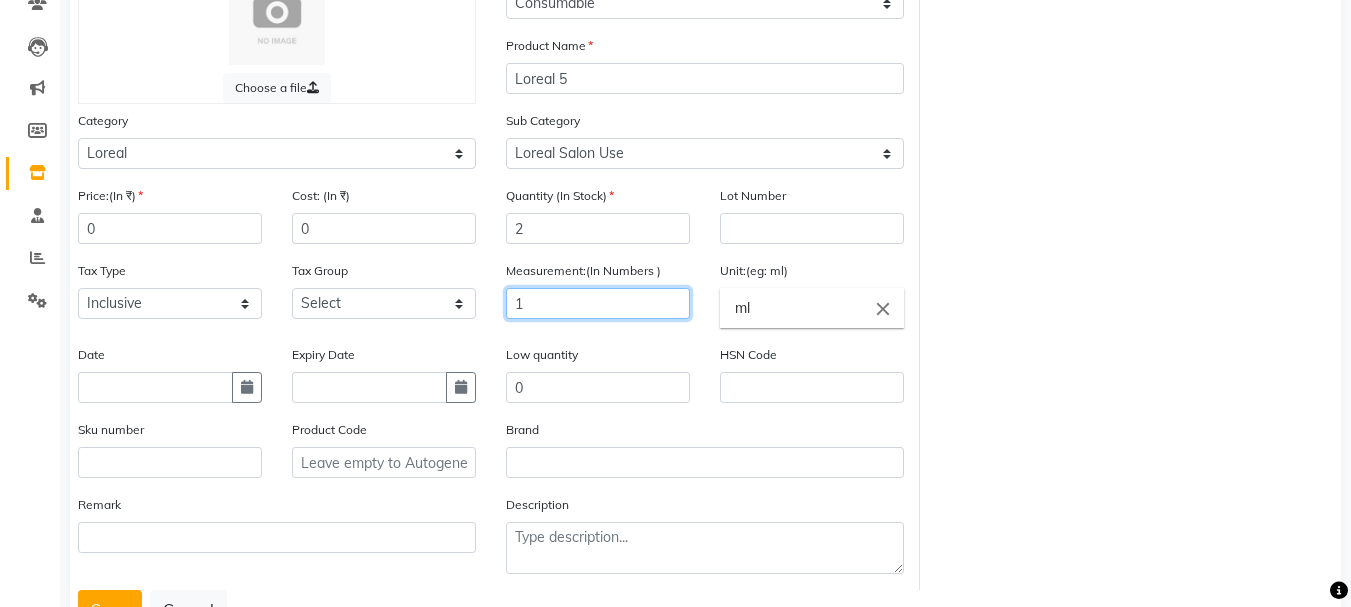 scroll, scrollTop: 264, scrollLeft: 0, axis: vertical 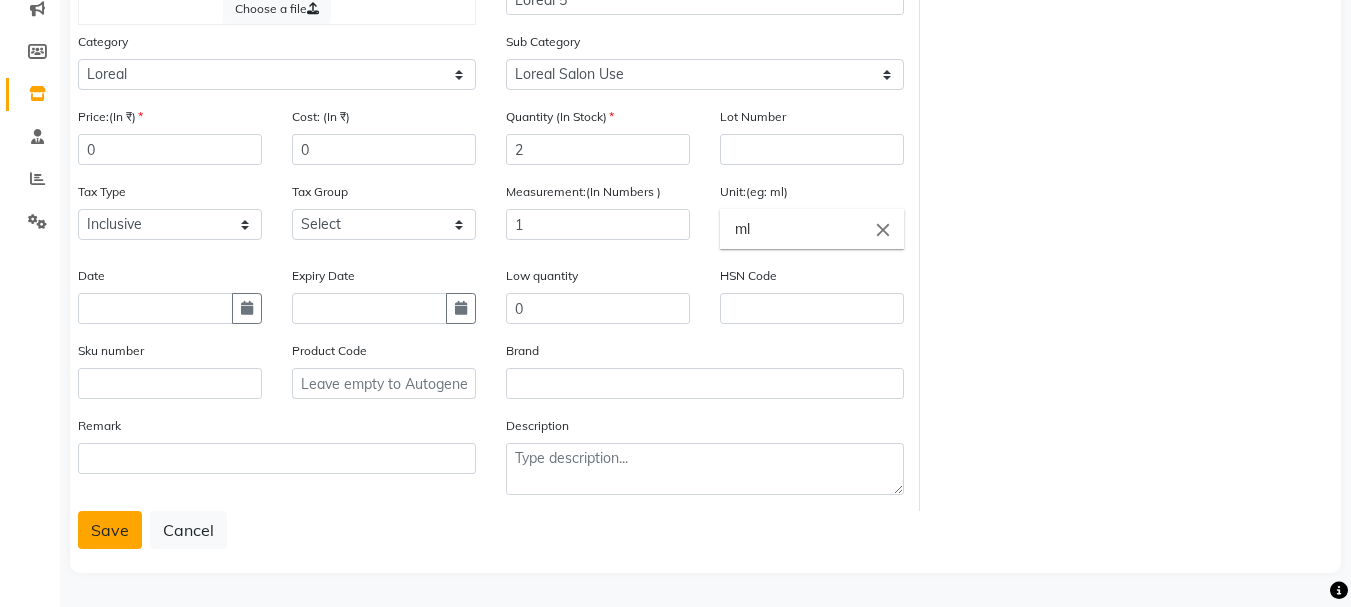click on "Save" 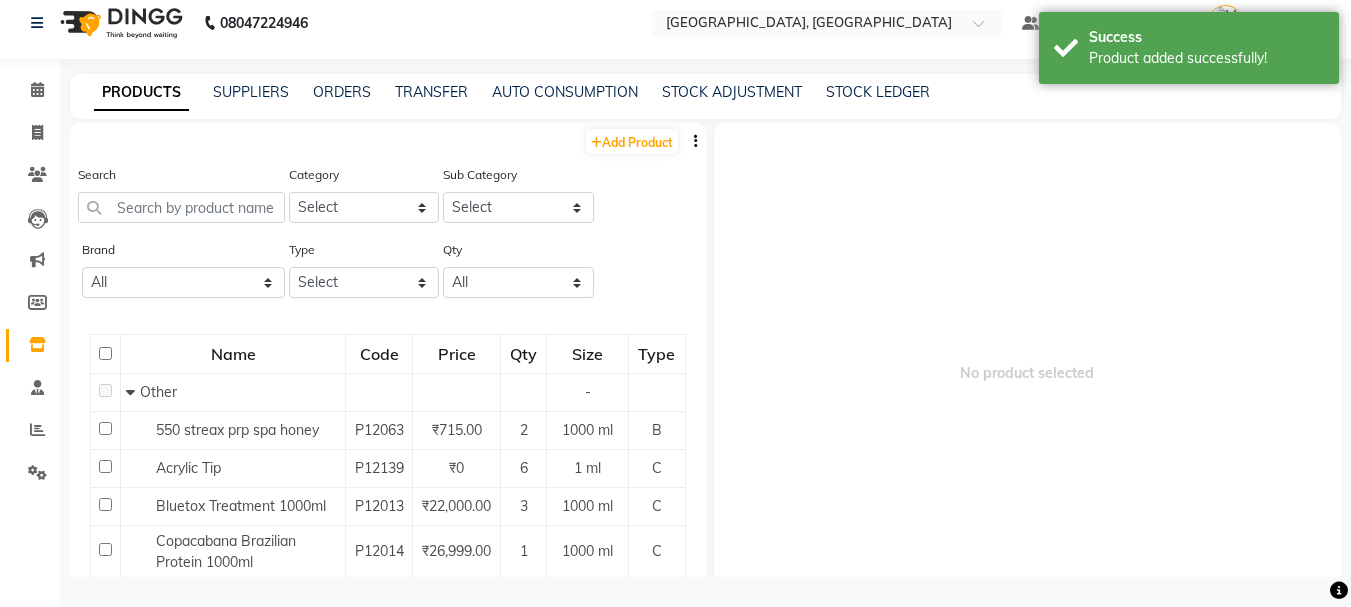 scroll, scrollTop: 13, scrollLeft: 0, axis: vertical 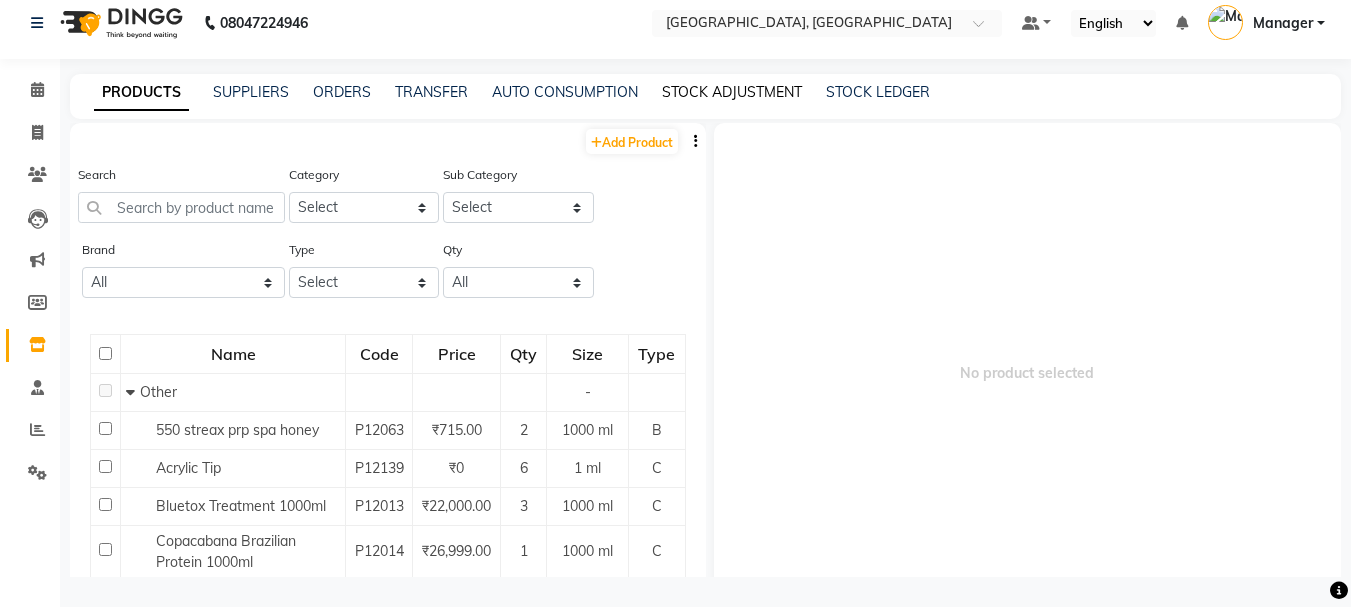 click on "STOCK ADJUSTMENT" 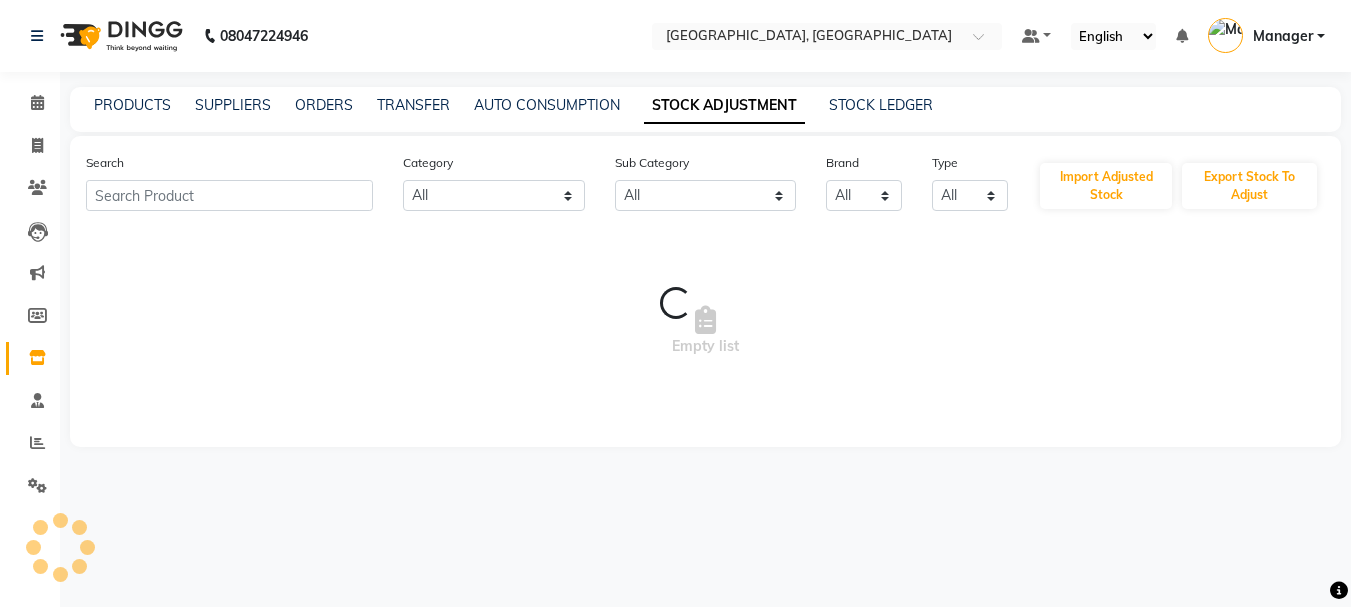 scroll, scrollTop: 0, scrollLeft: 0, axis: both 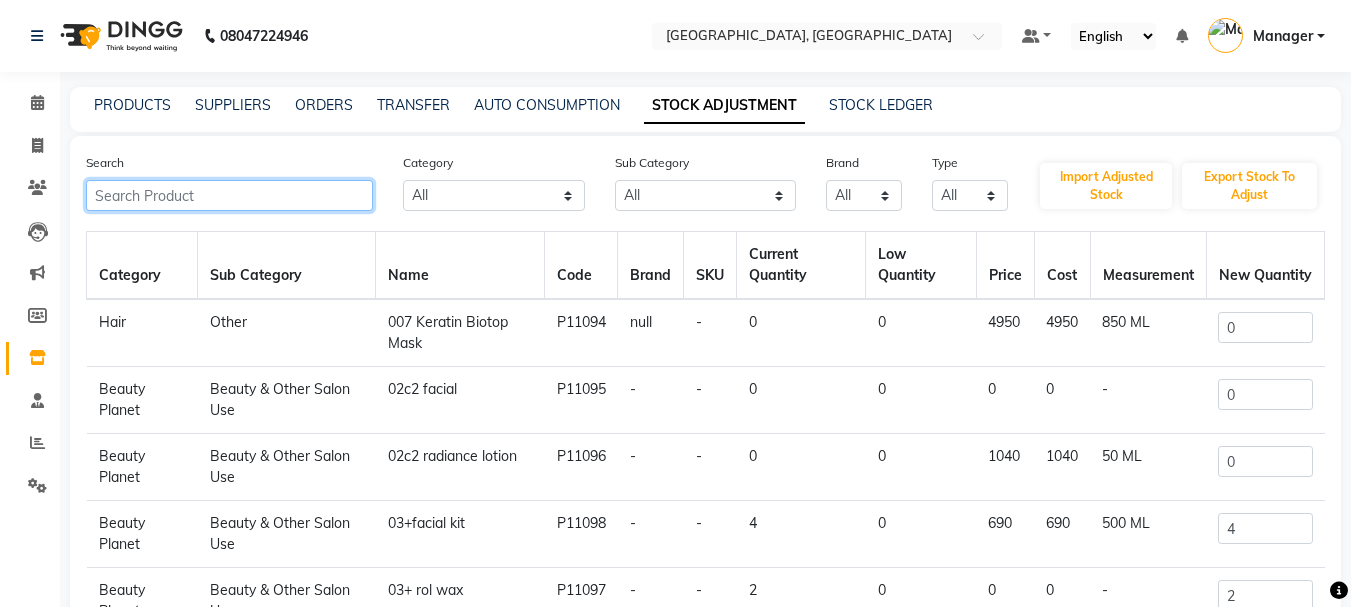 click 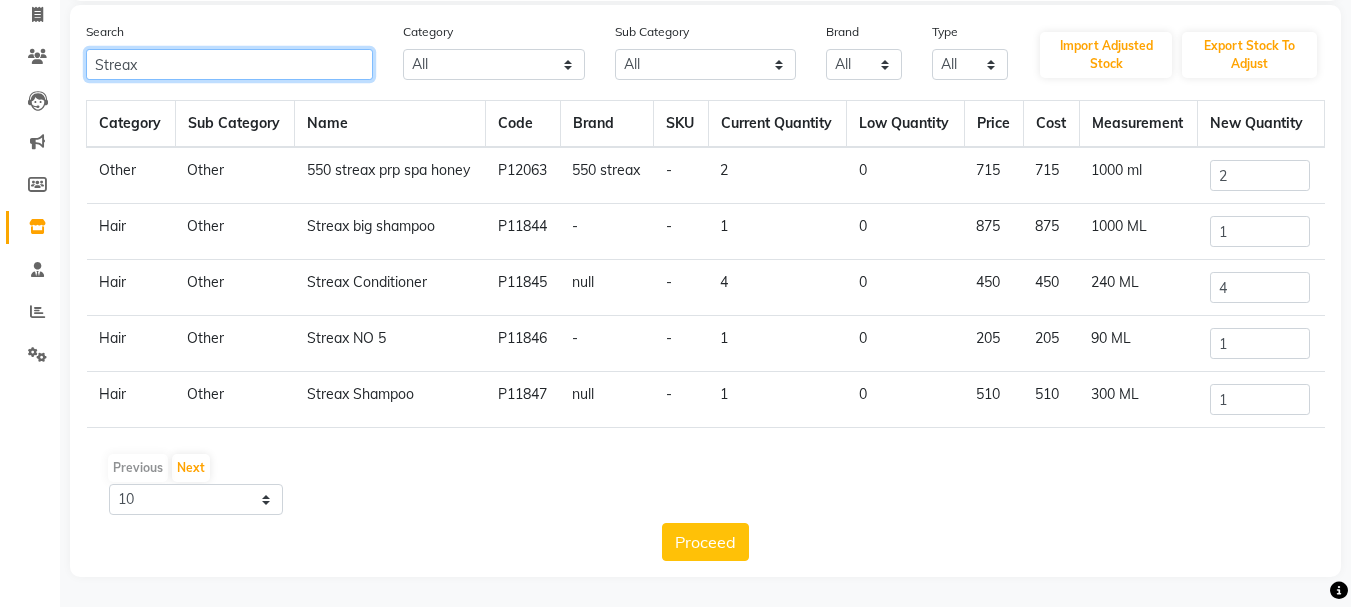 scroll, scrollTop: 0, scrollLeft: 0, axis: both 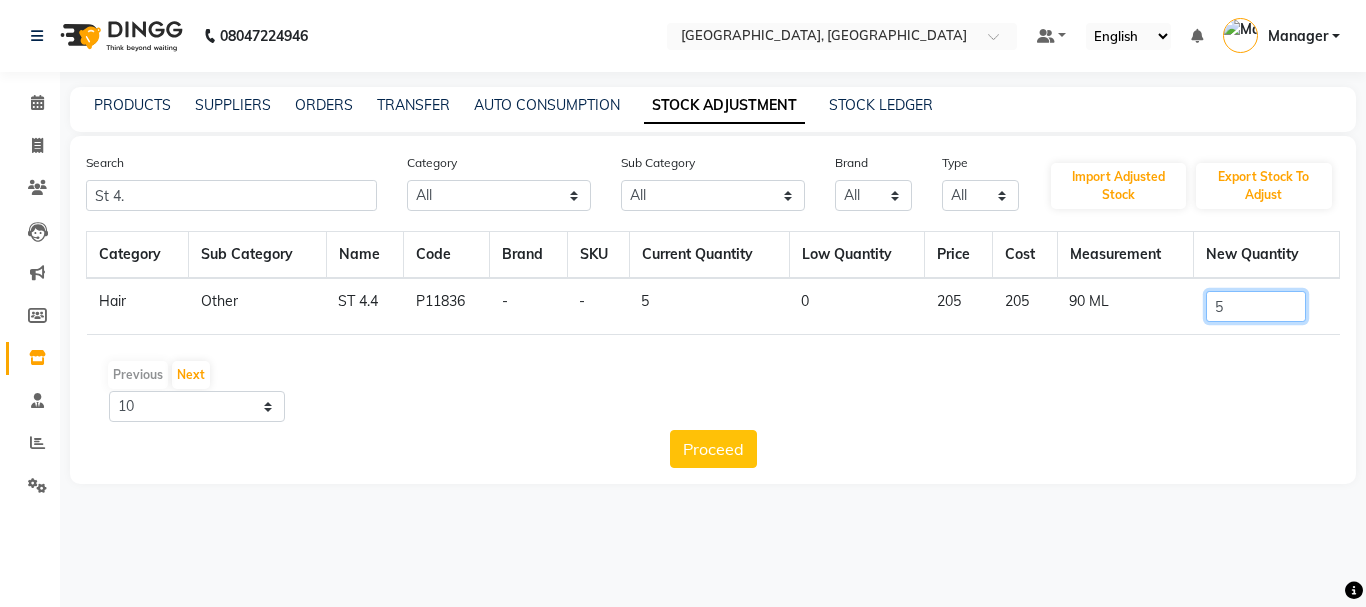 click on "5" 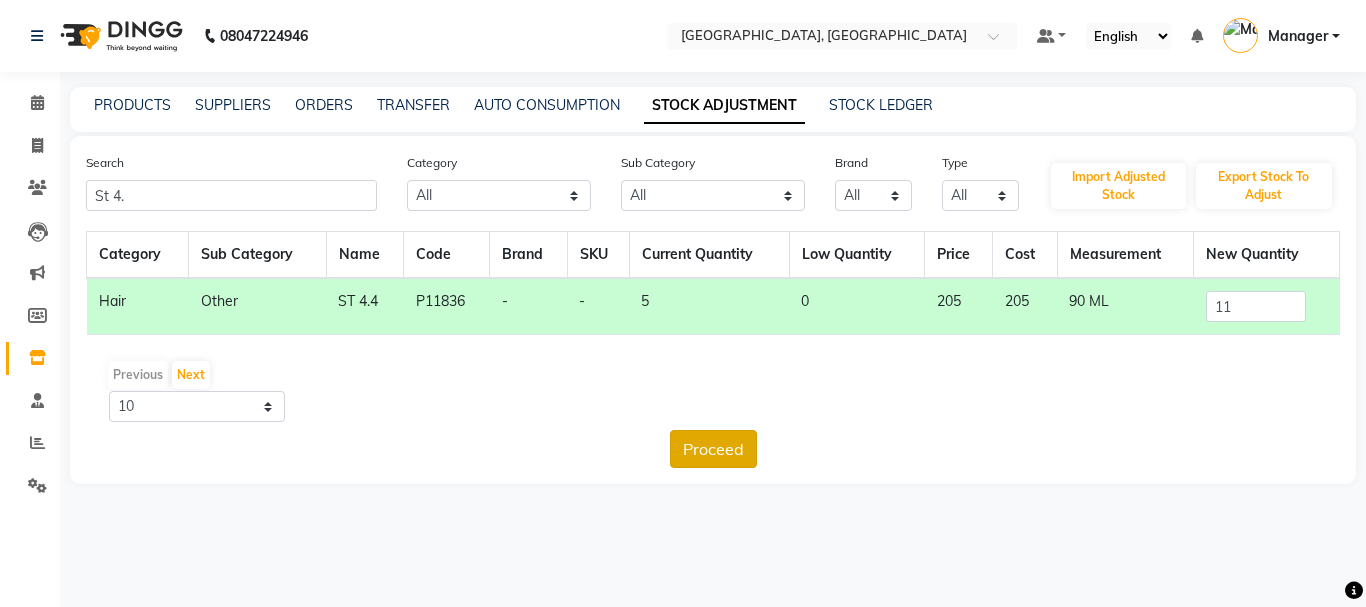 click on "Proceed" 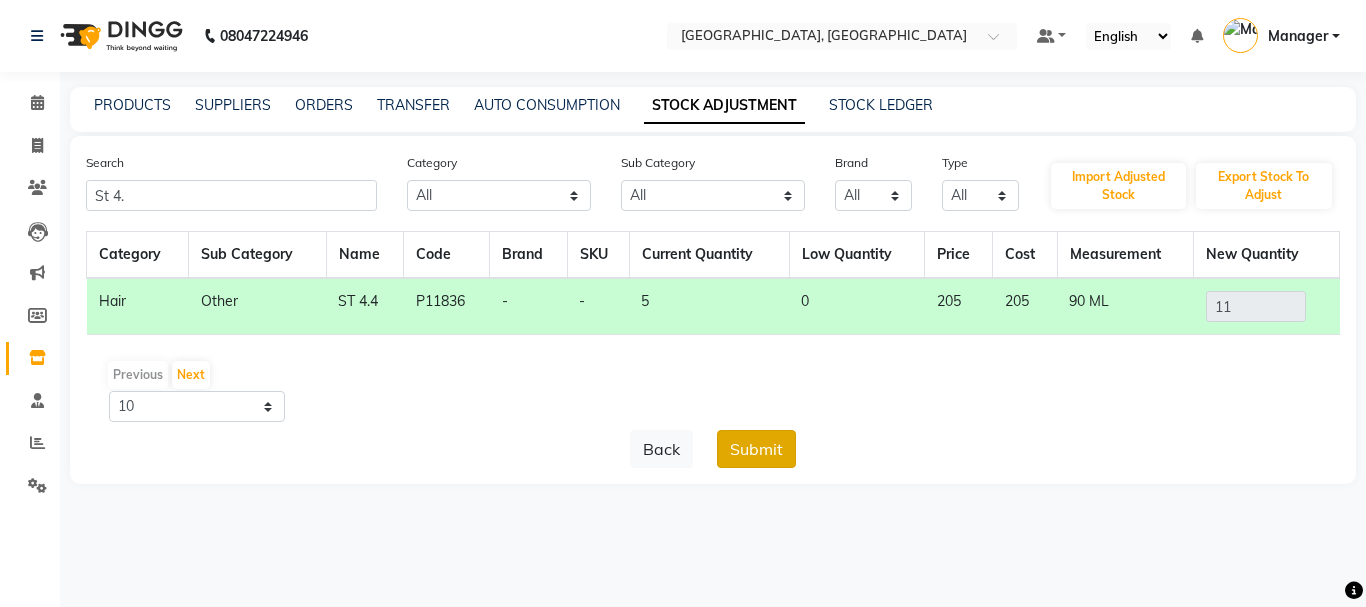 click on "Submit" 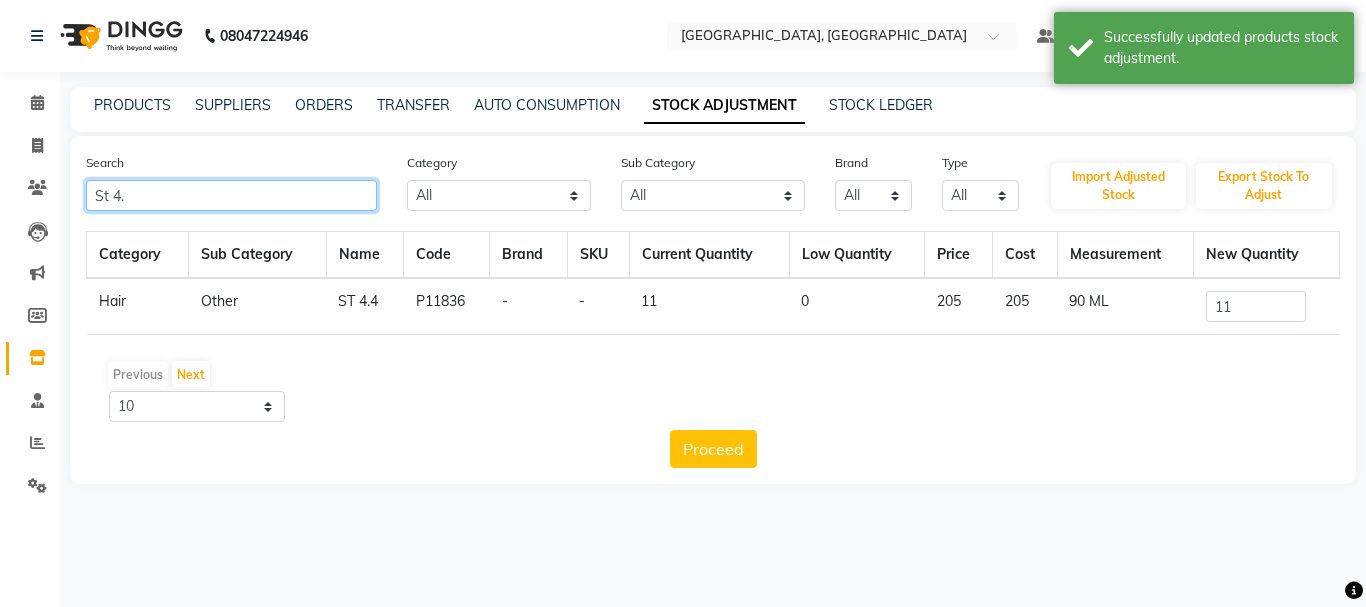 click on "St 4." 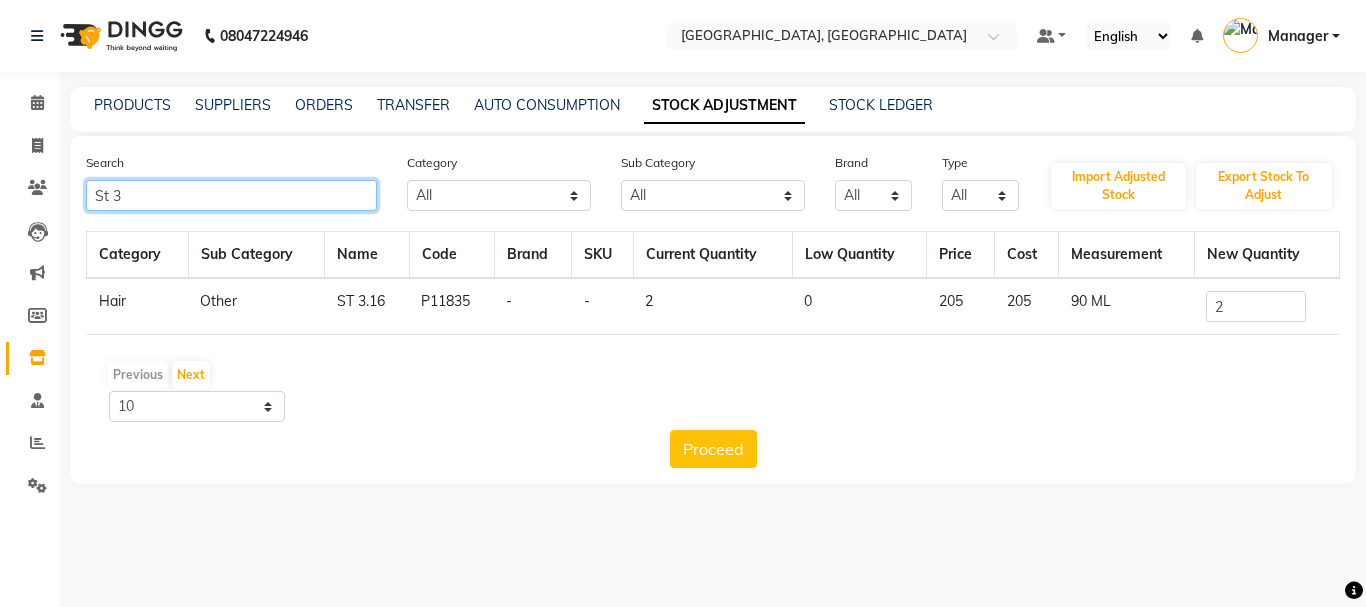 click on "St 3" 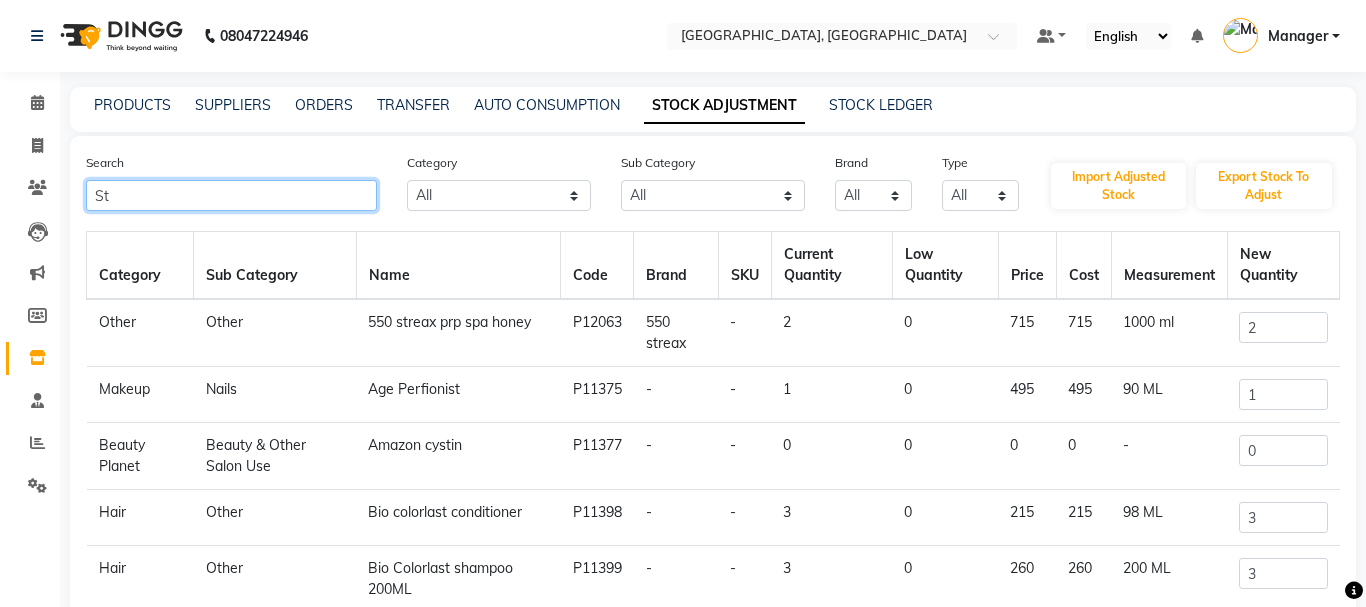 click on "St" 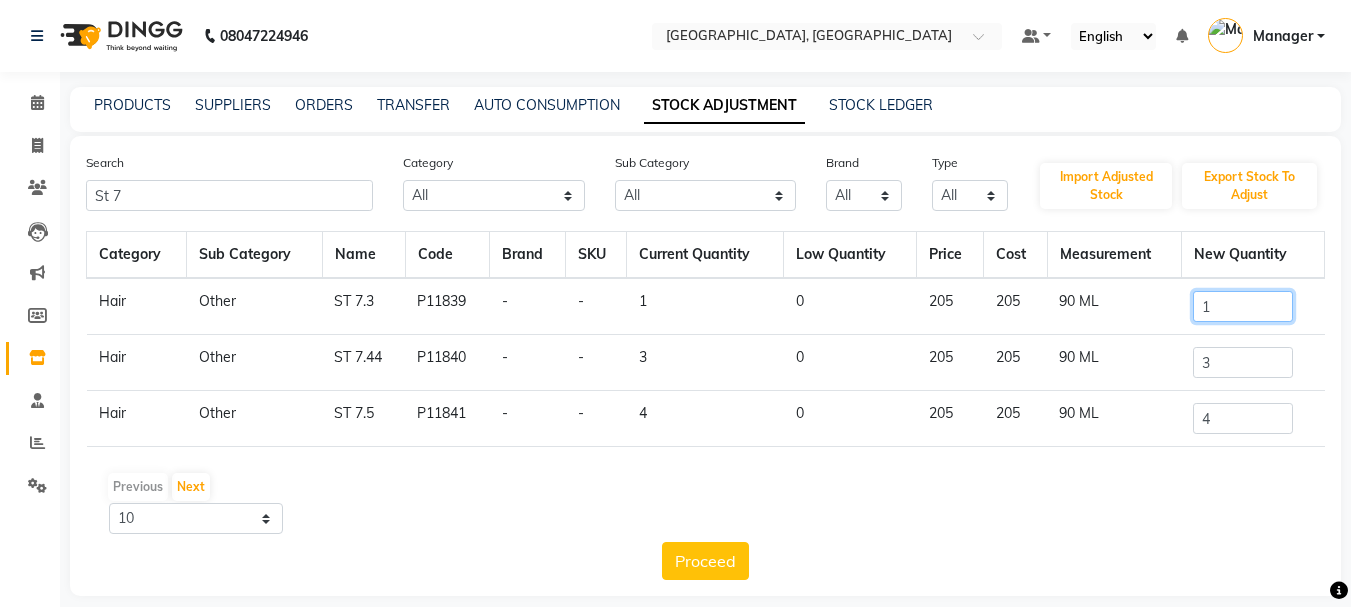click on "1" 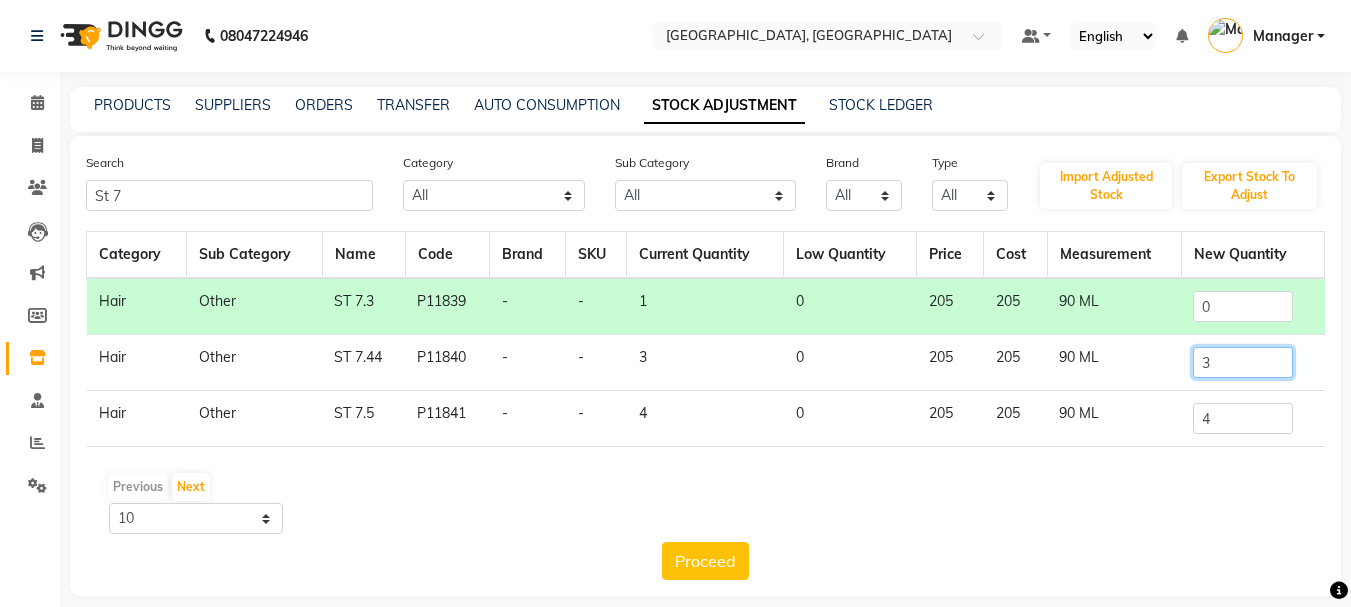 click on "3" 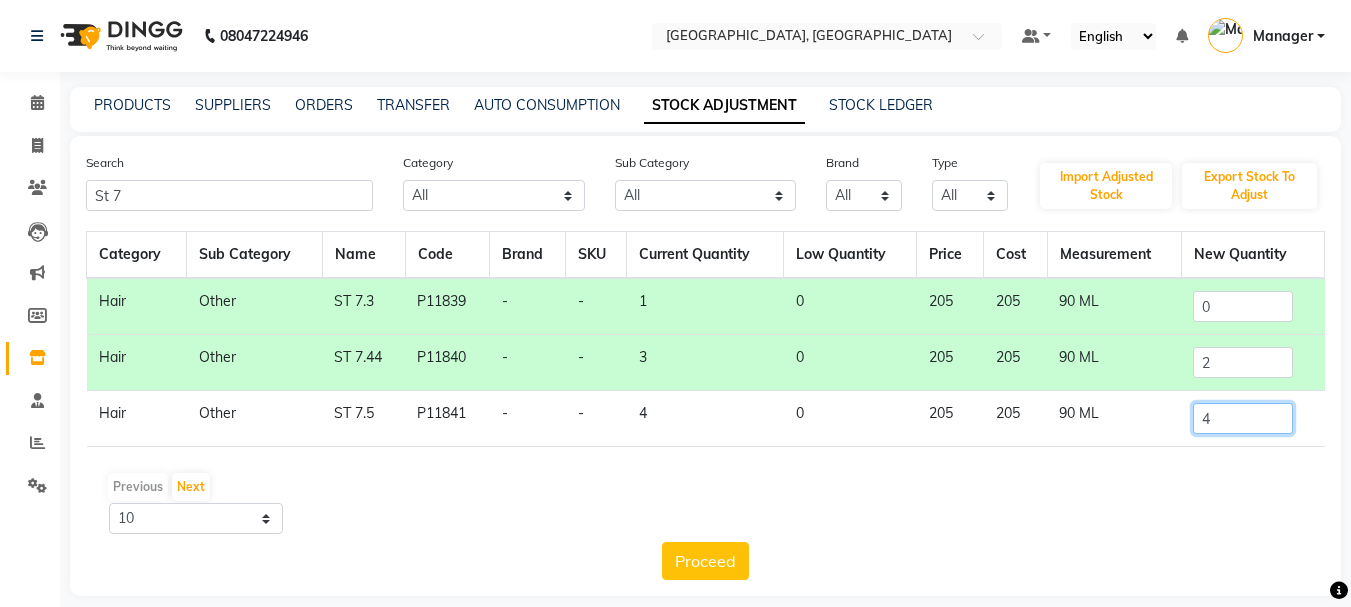 click on "4" 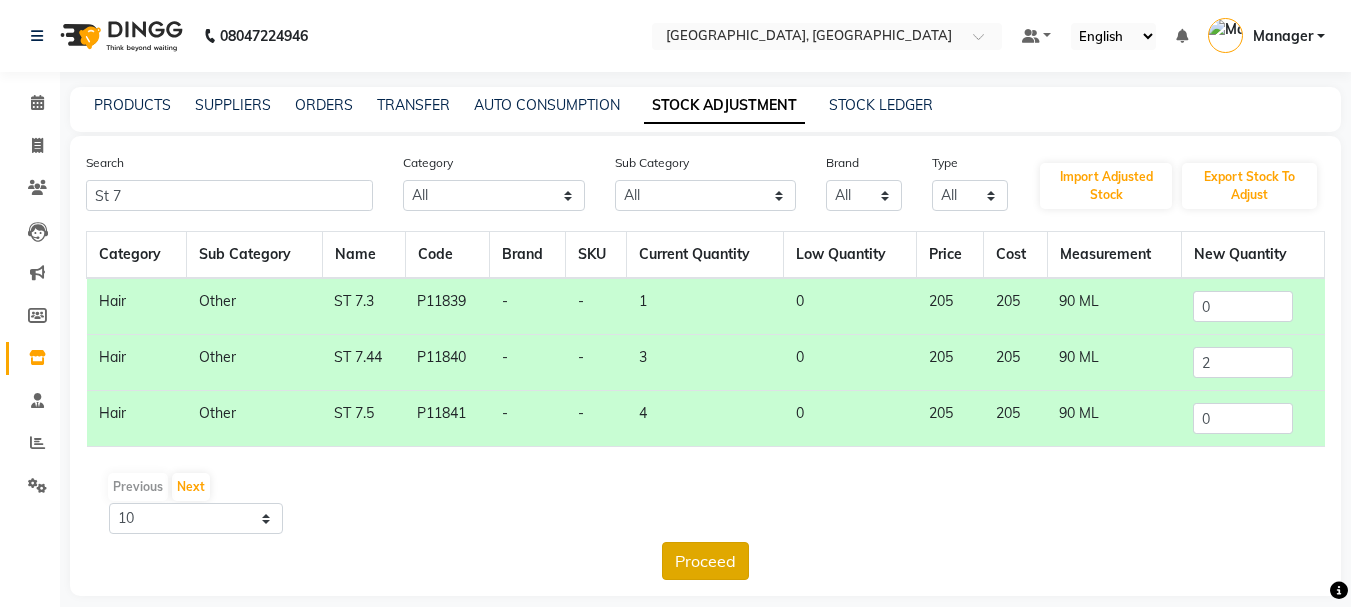 click on "Proceed" 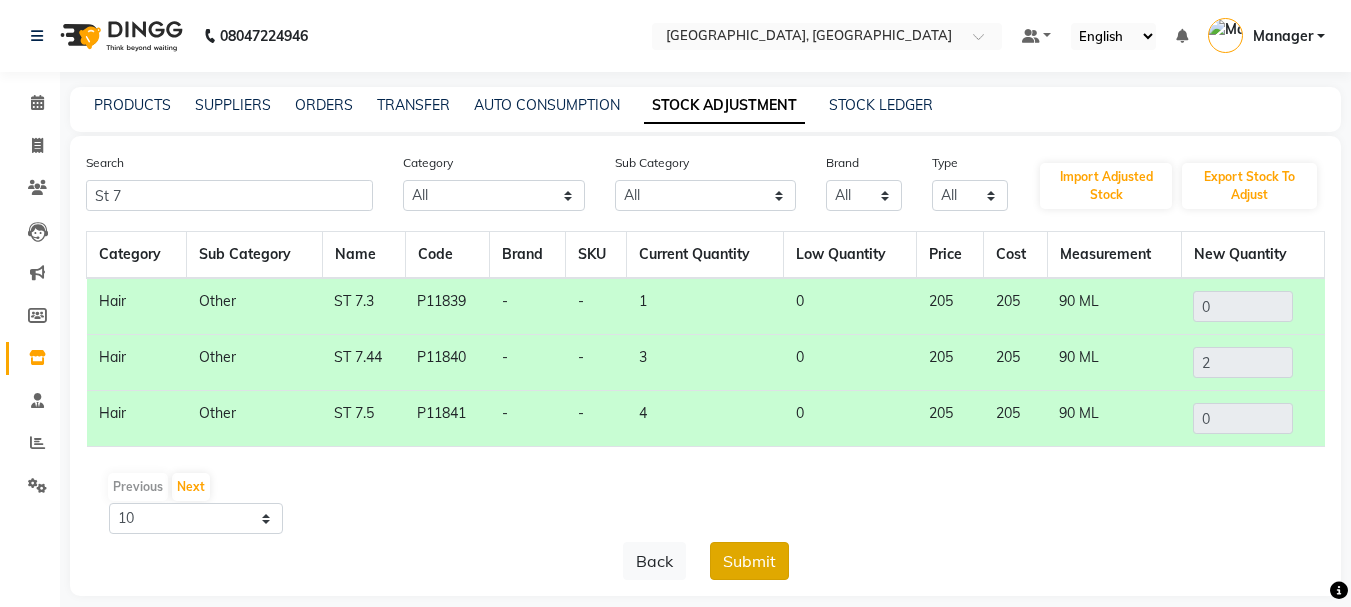 click on "Submit" 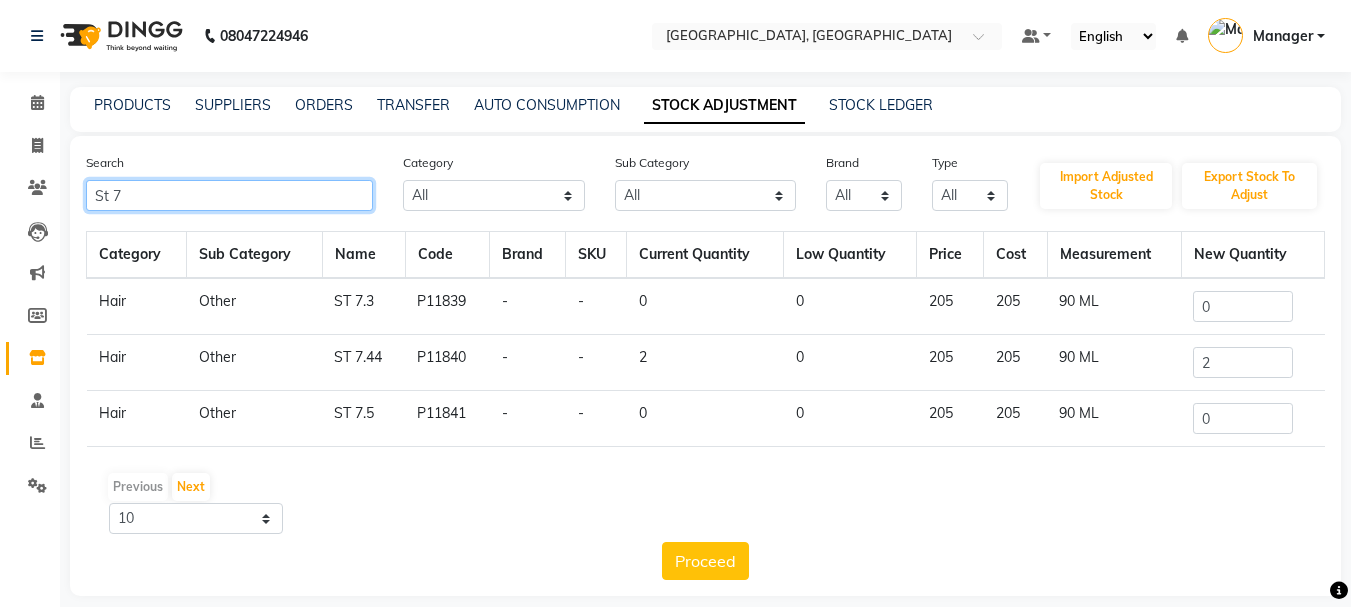 click on "St 7" 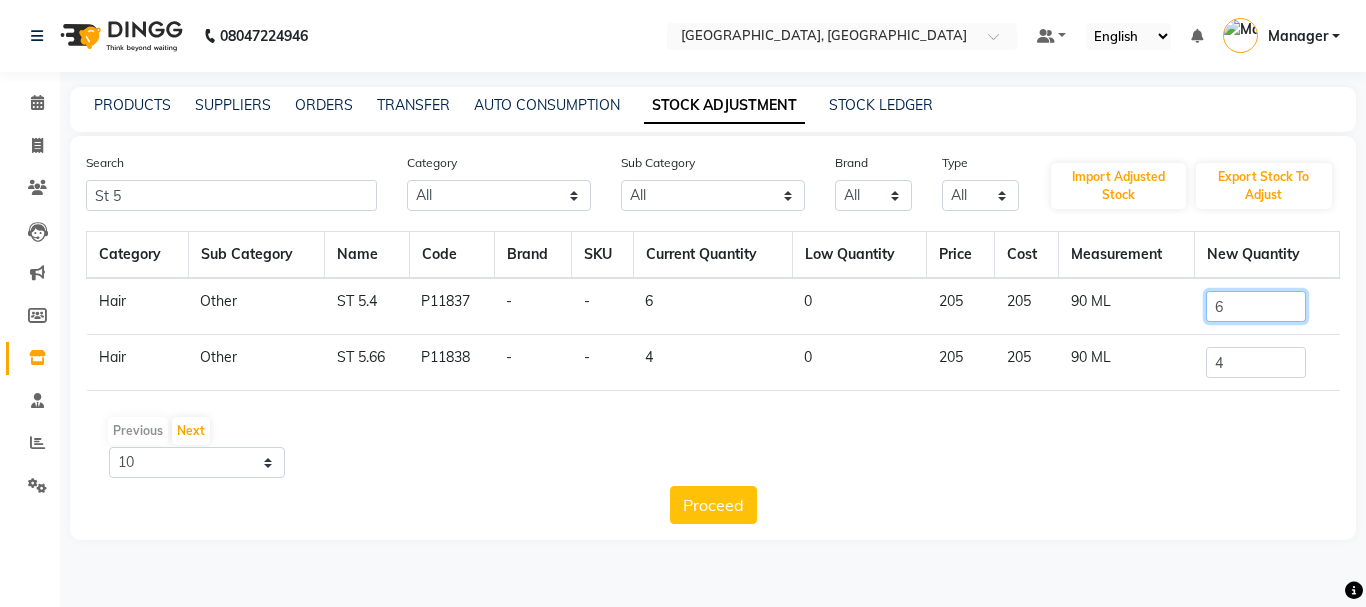 click on "6" 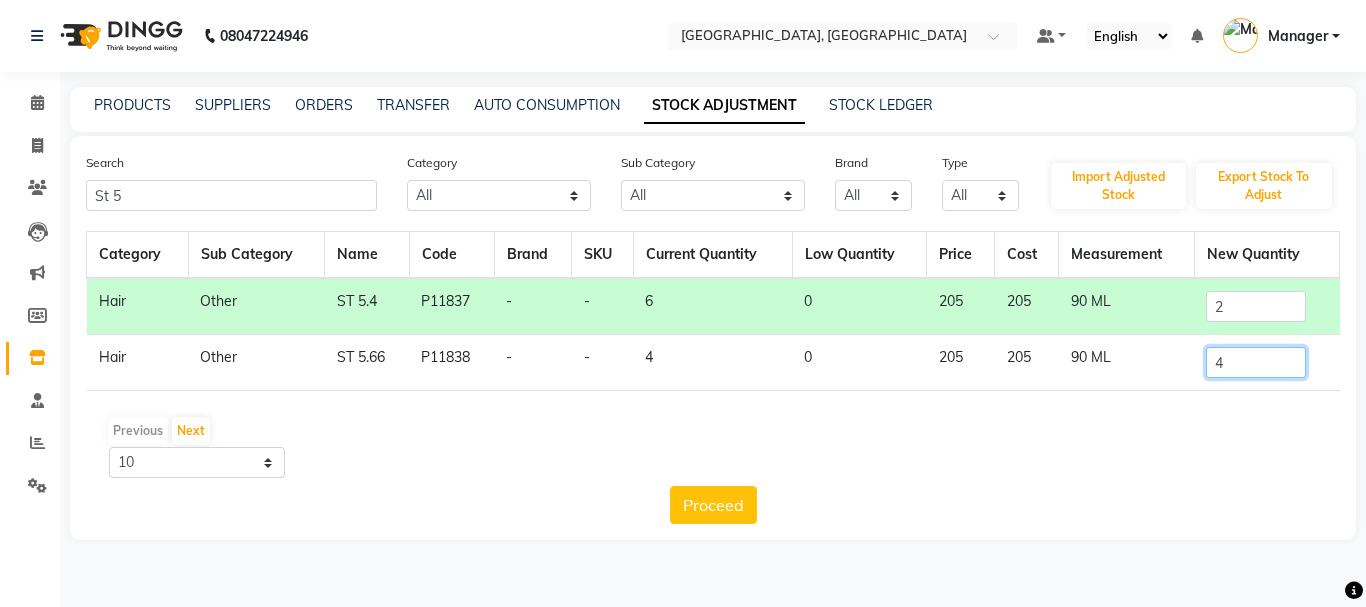 click on "4" 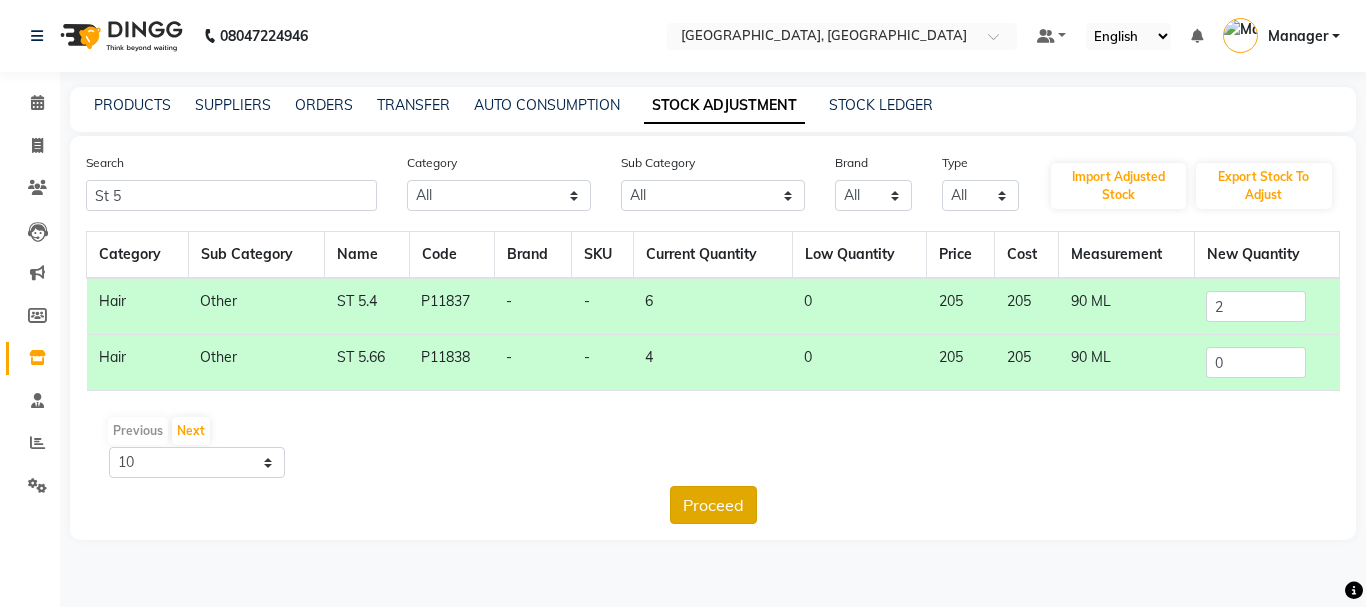 click on "Proceed" 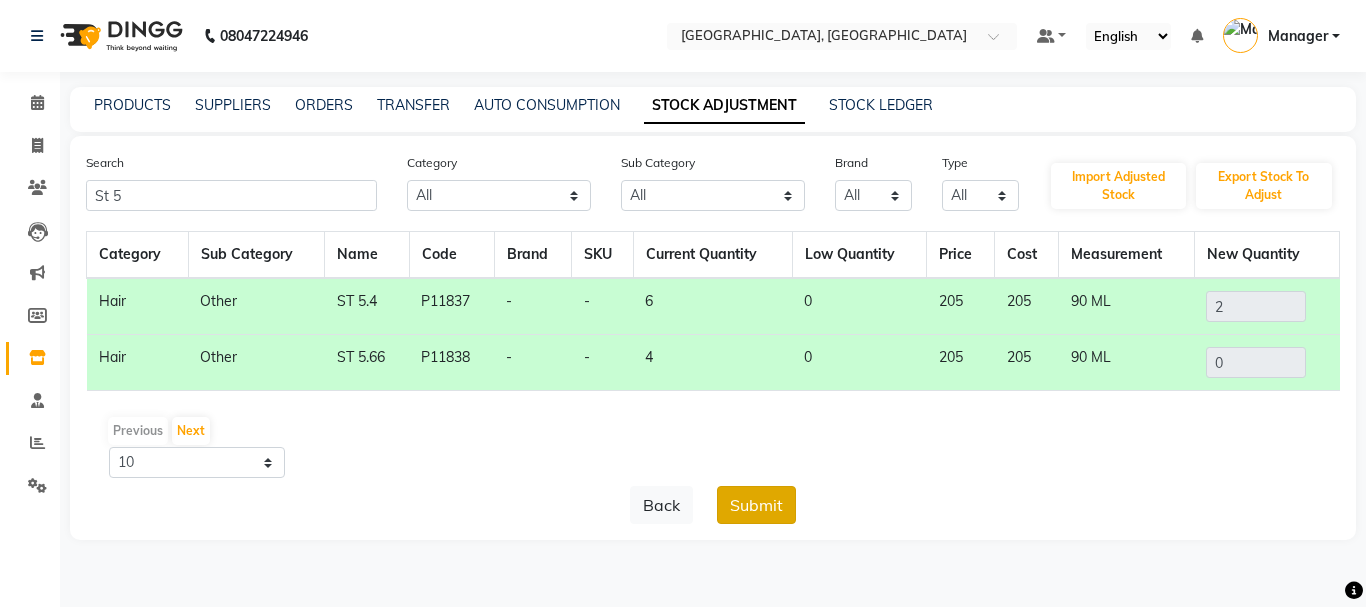click on "Submit" 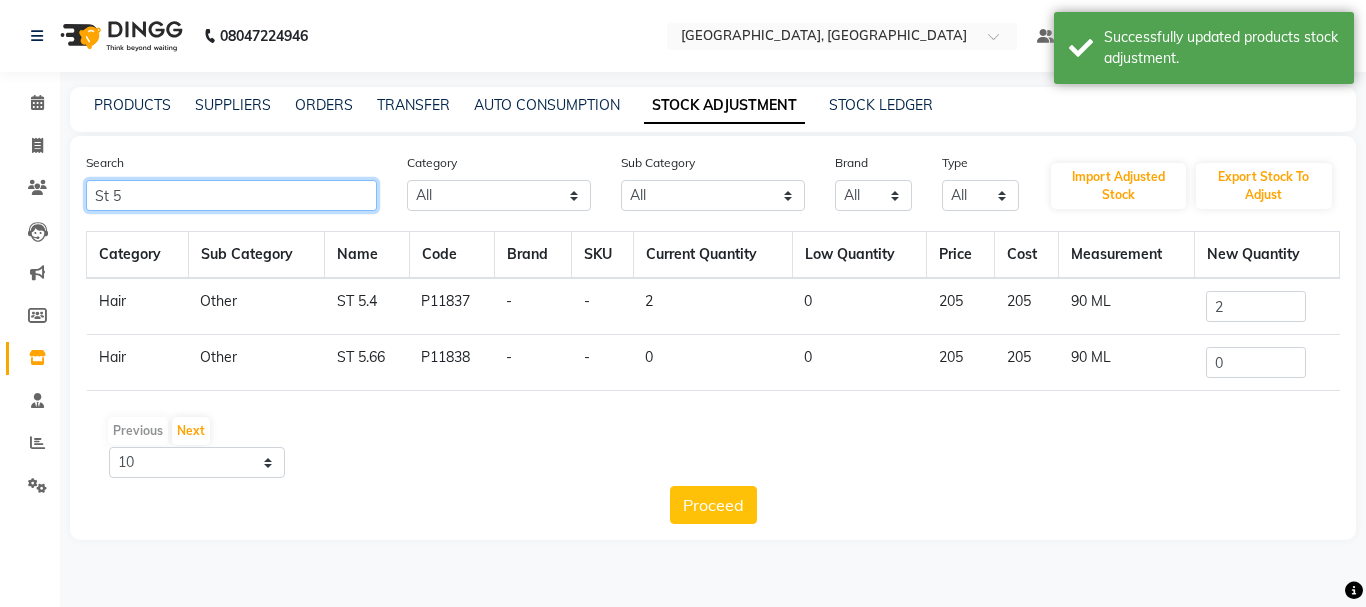 click on "St 5" 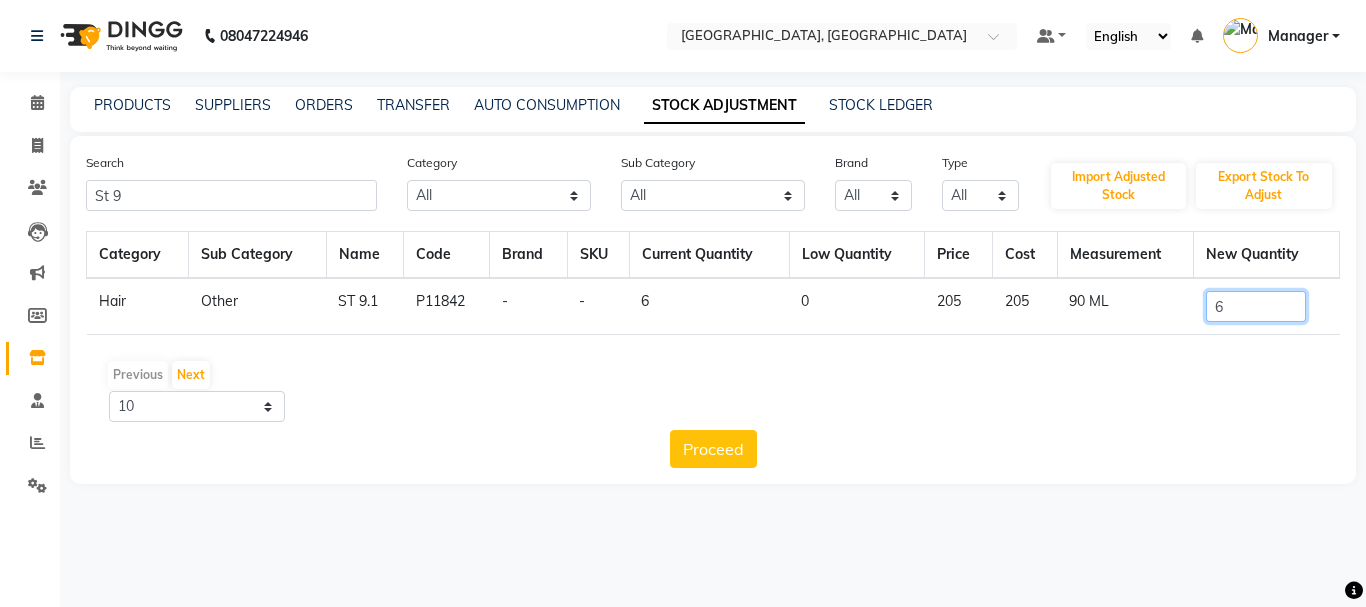 click on "6" 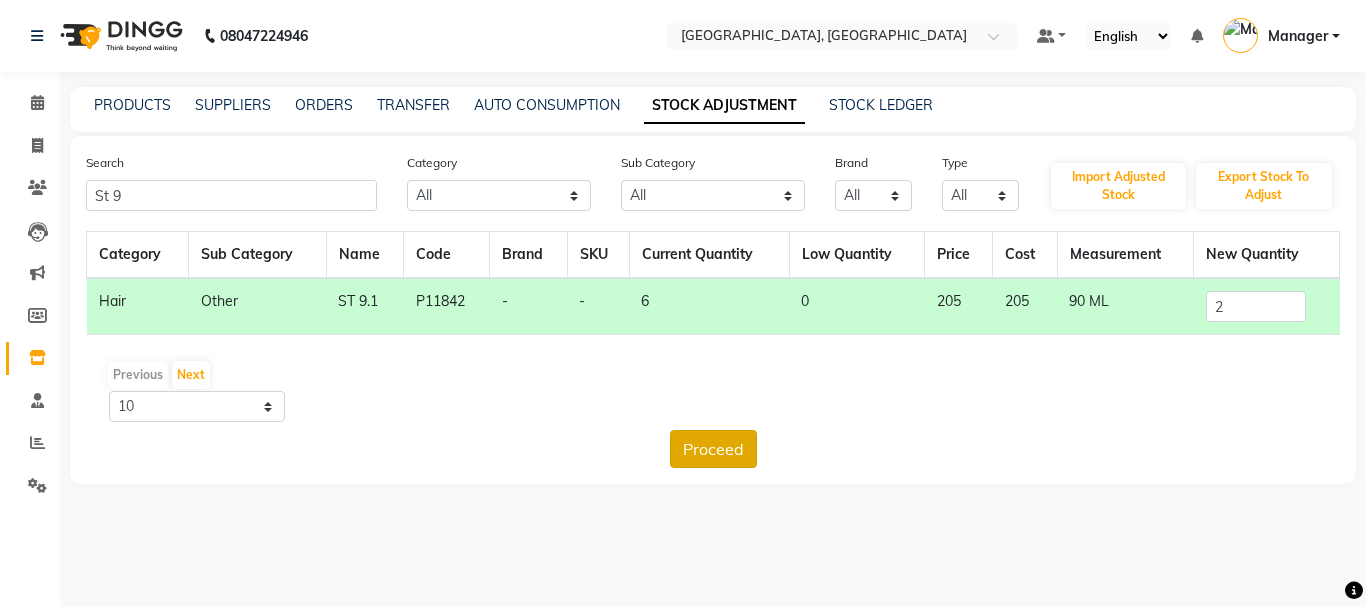 click on "Proceed" 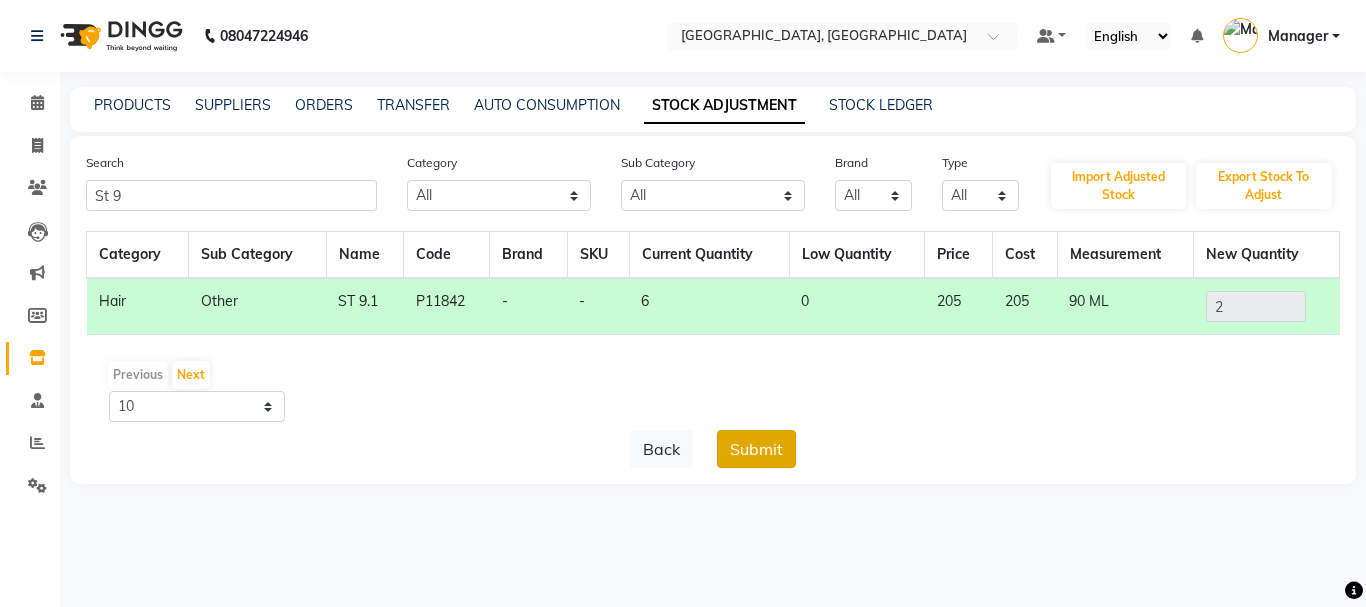 click on "Submit" 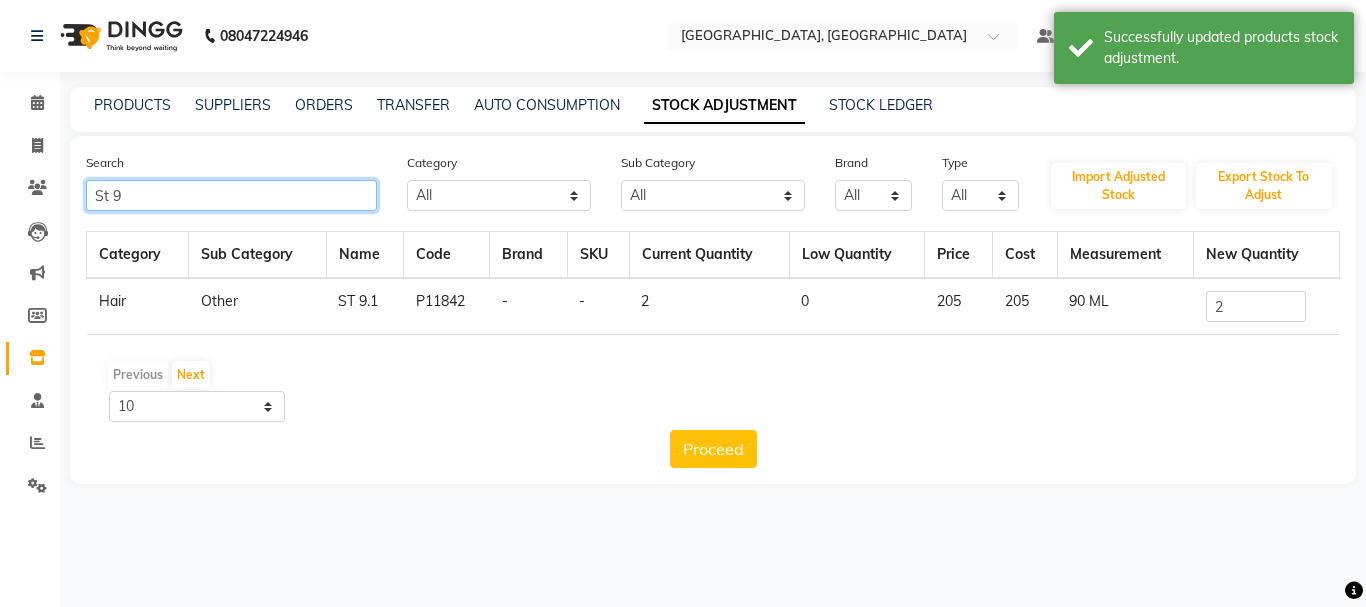 click on "St 9" 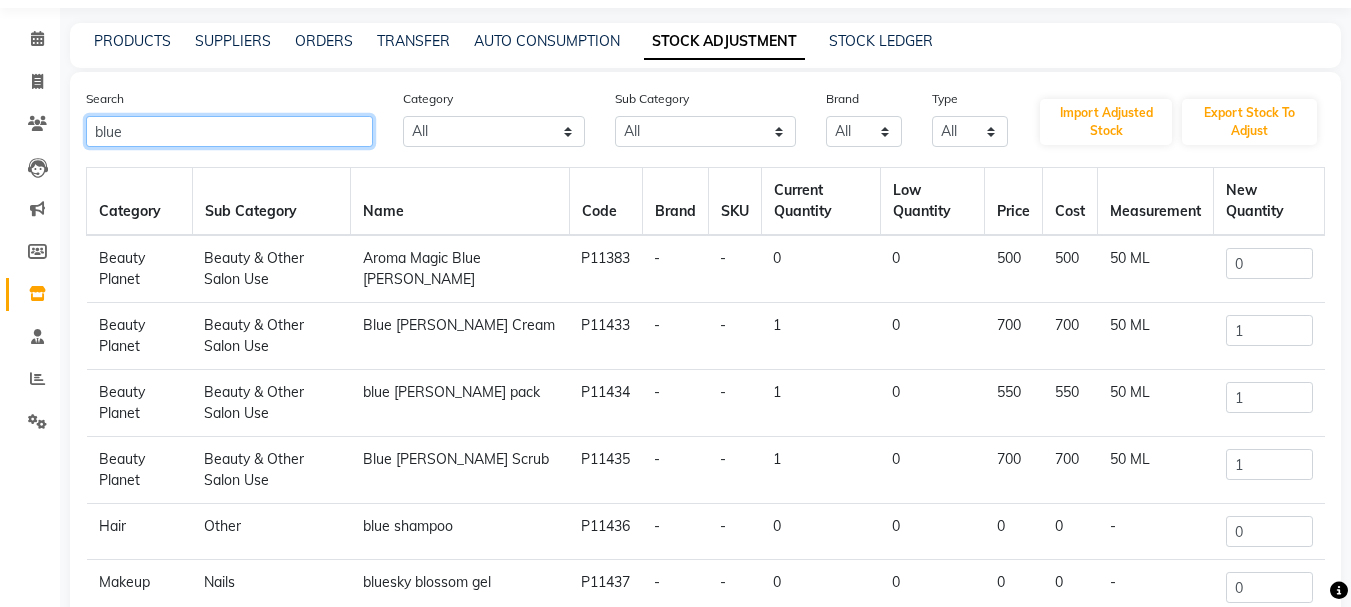 scroll, scrollTop: 0, scrollLeft: 0, axis: both 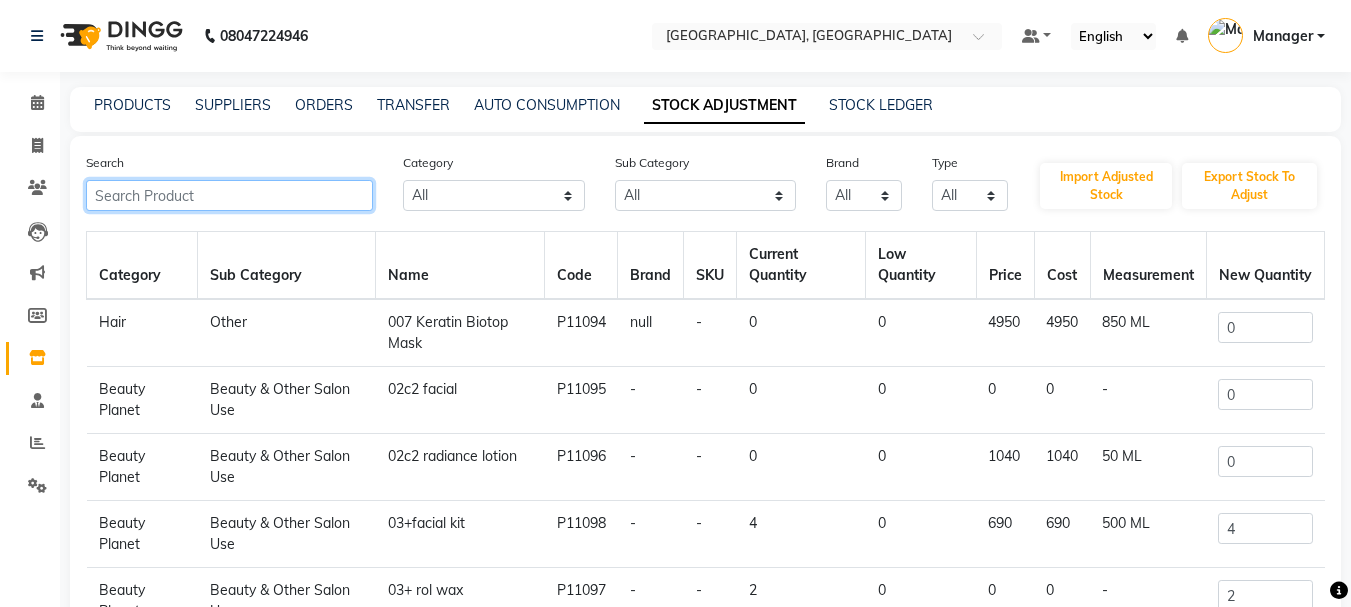click 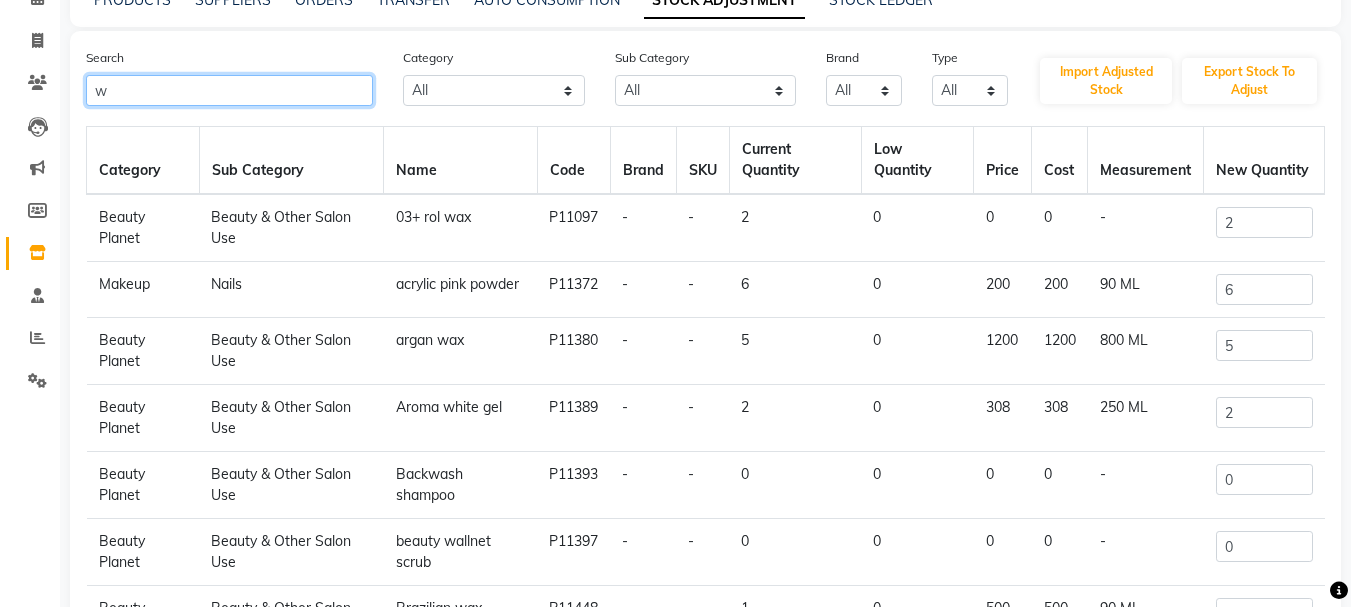 scroll, scrollTop: 80, scrollLeft: 0, axis: vertical 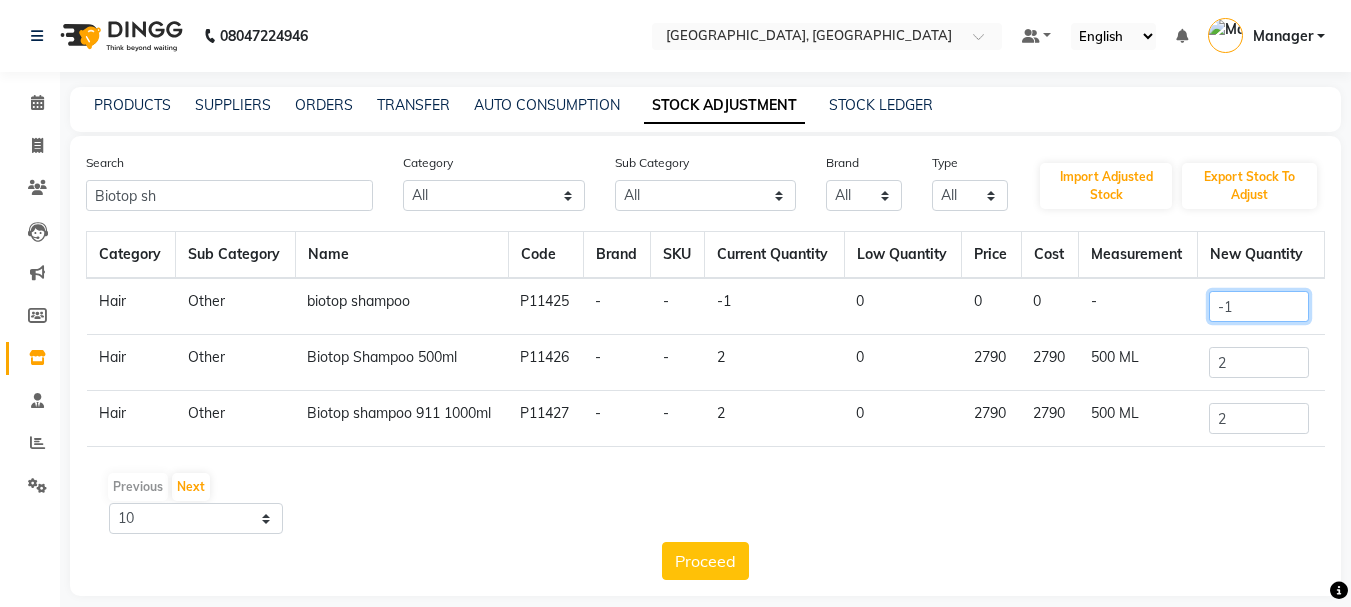 click on "-1" 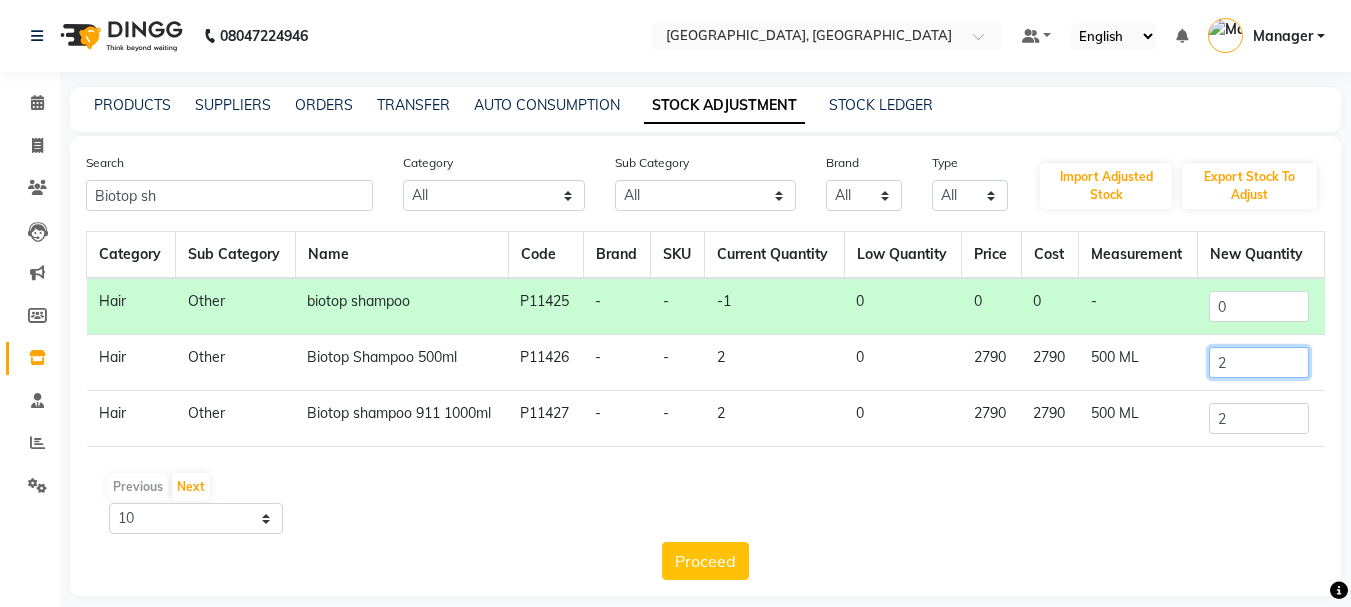 click on "2" 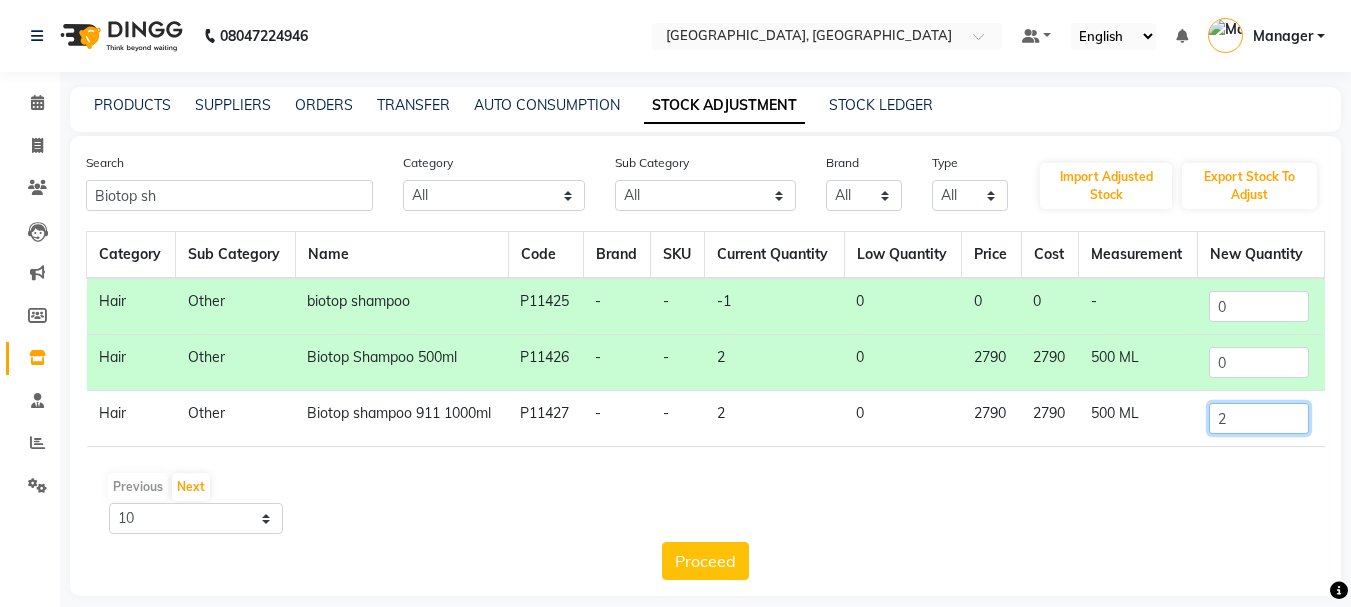 click on "2" 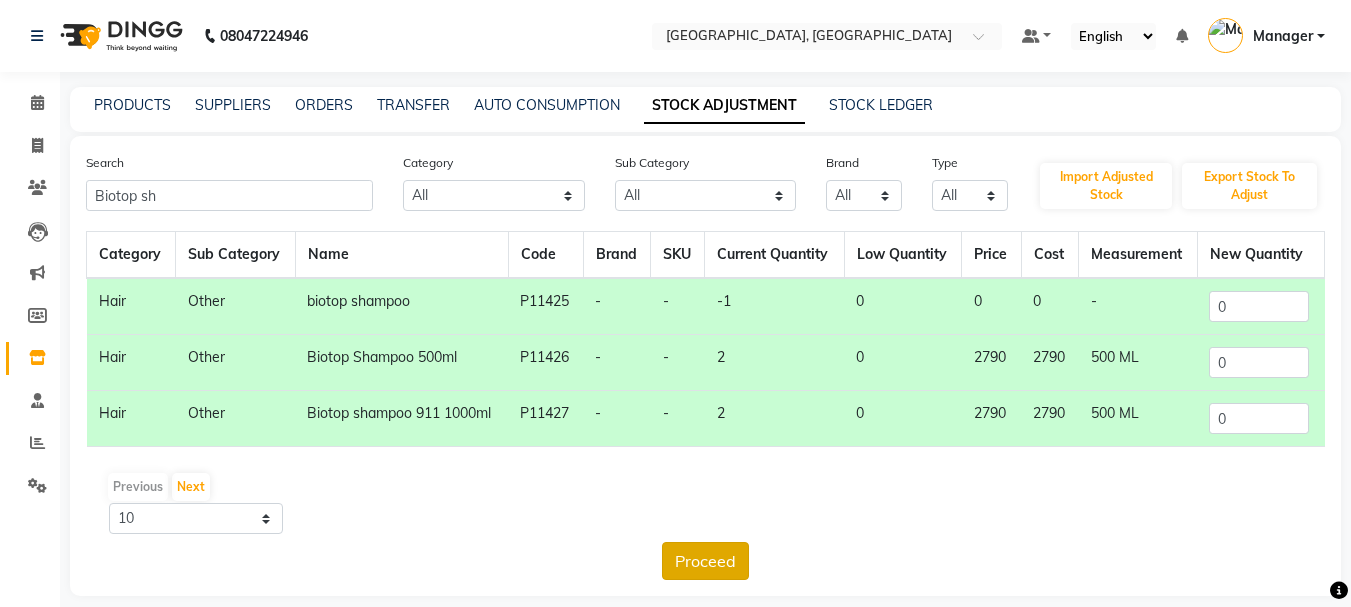 click on "Proceed" 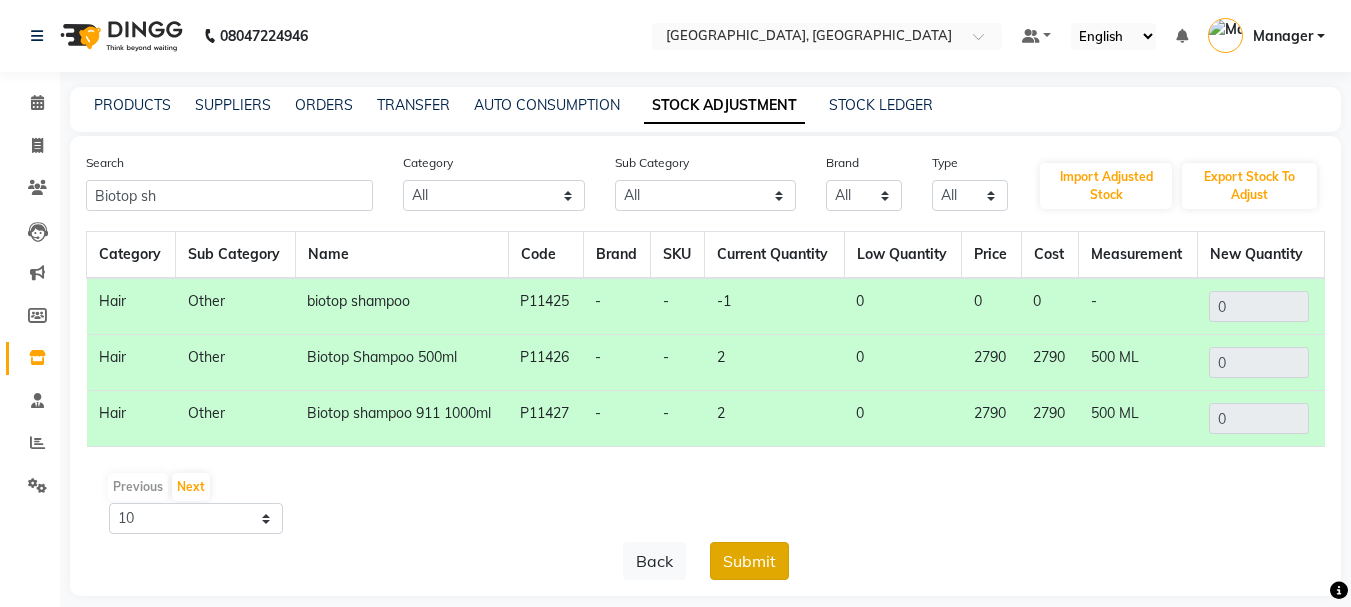 click on "Submit" 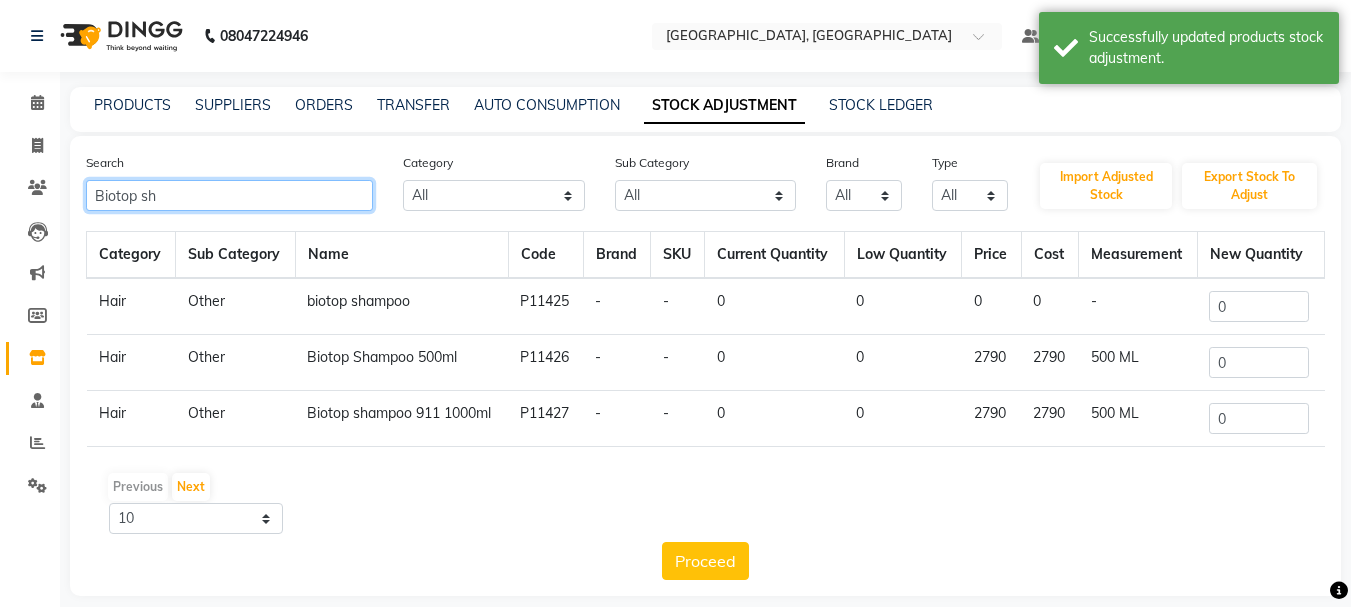 click on "Biotop sh" 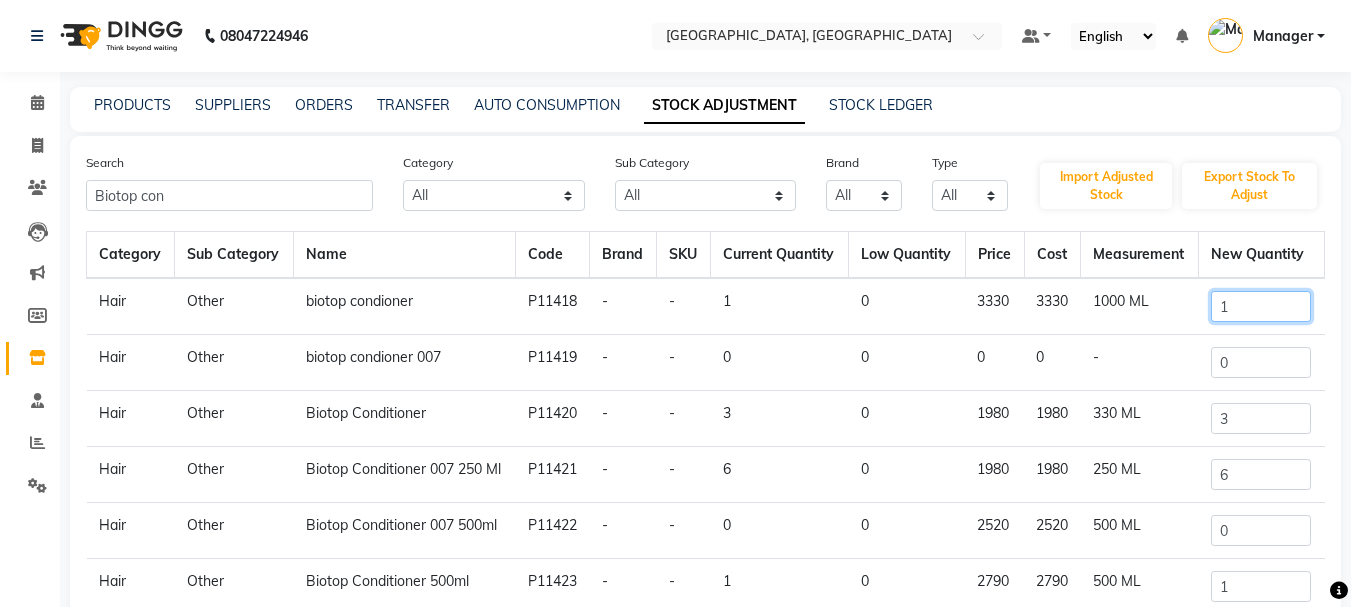 click on "1" 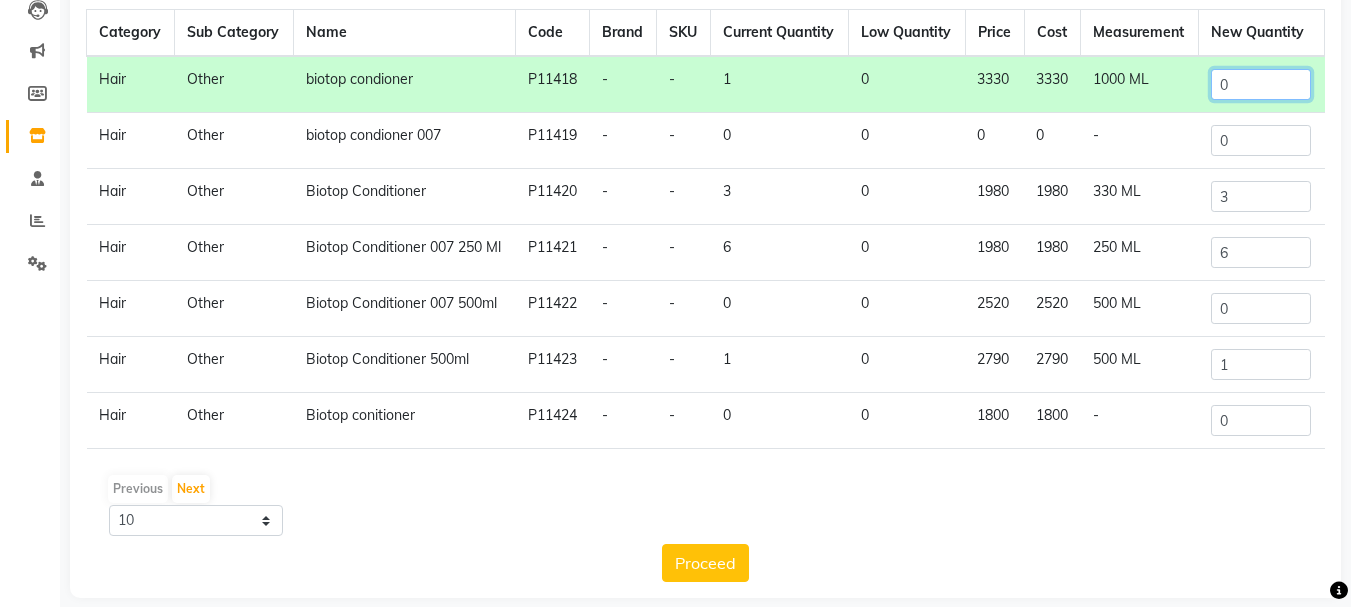 scroll, scrollTop: 243, scrollLeft: 0, axis: vertical 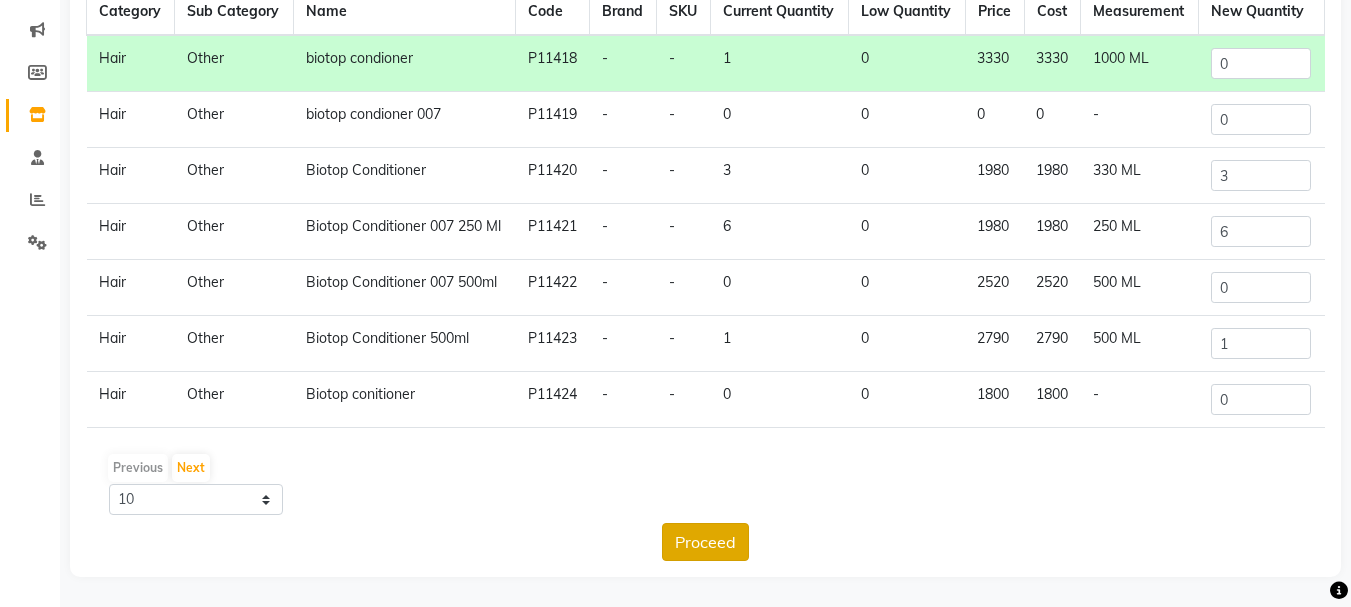 click on "Proceed" 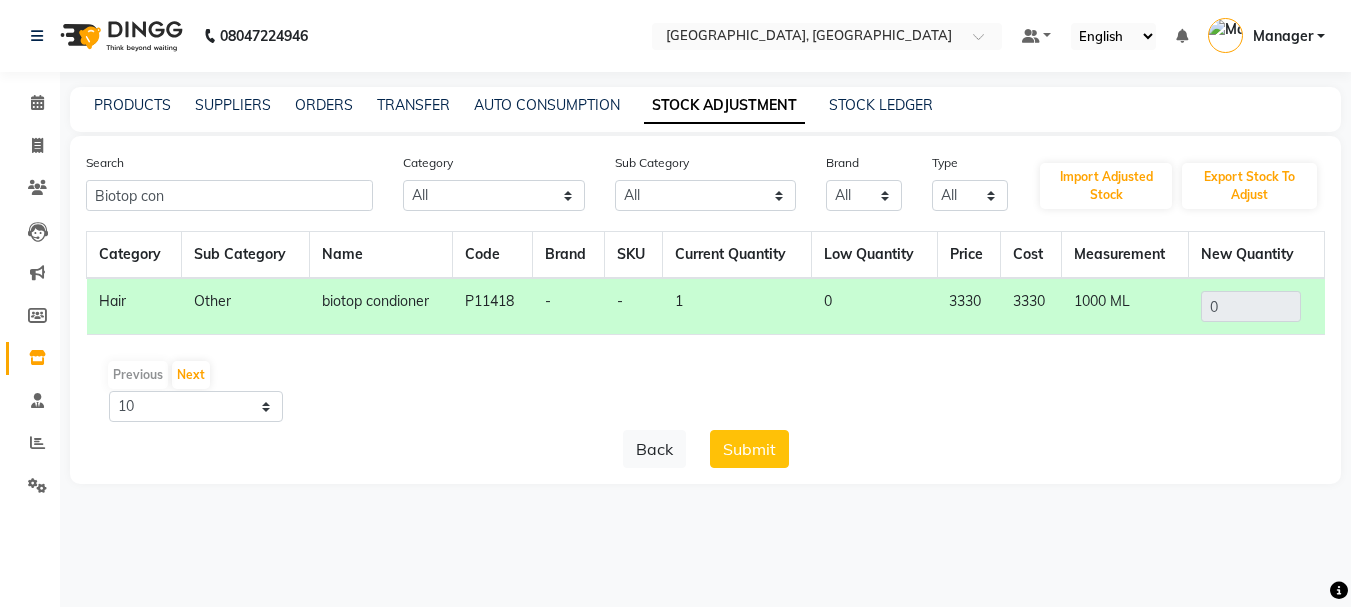 scroll, scrollTop: 0, scrollLeft: 0, axis: both 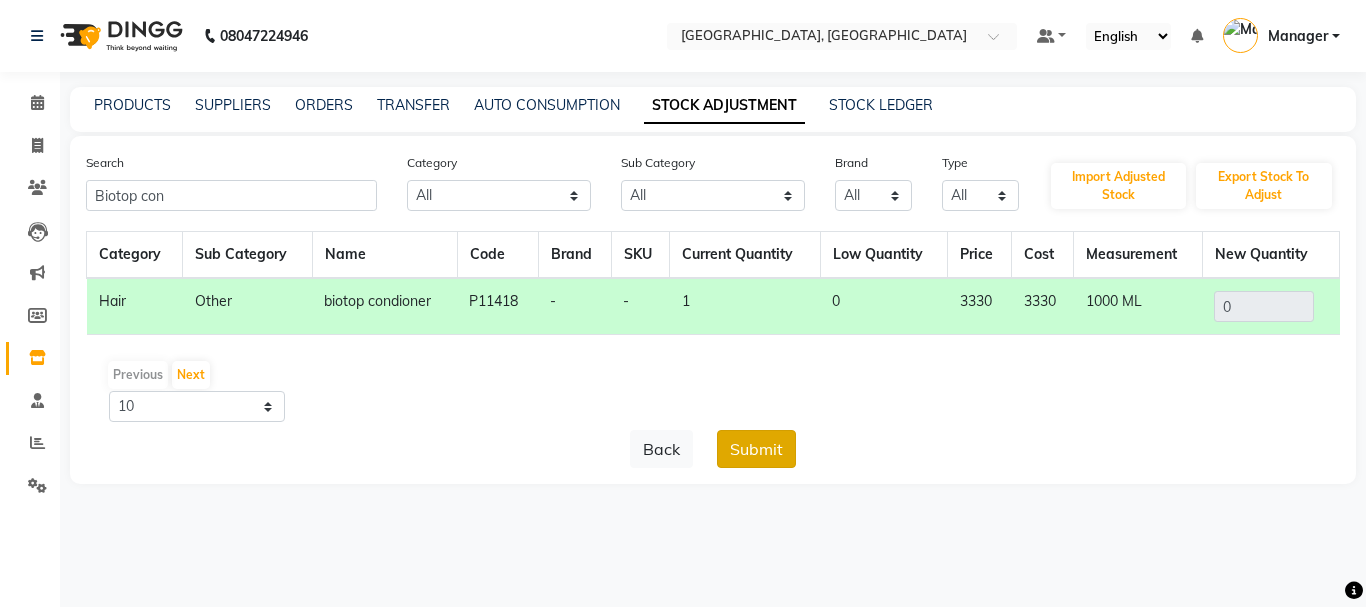 click on "Submit" 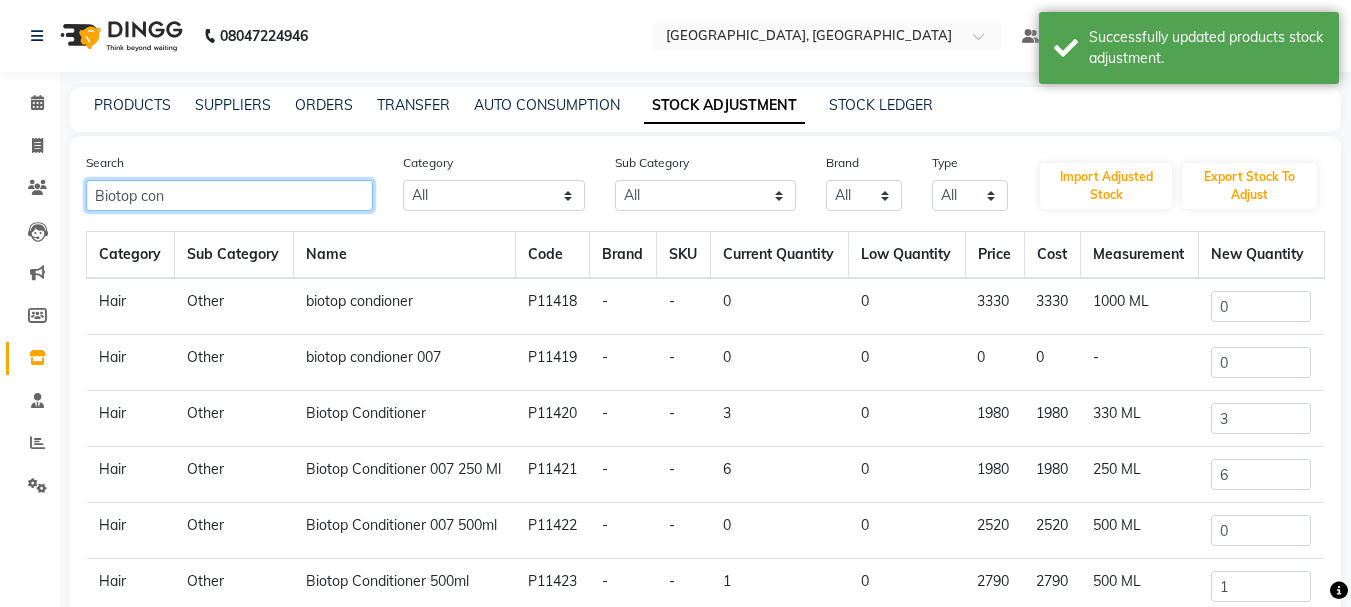 click on "Biotop con" 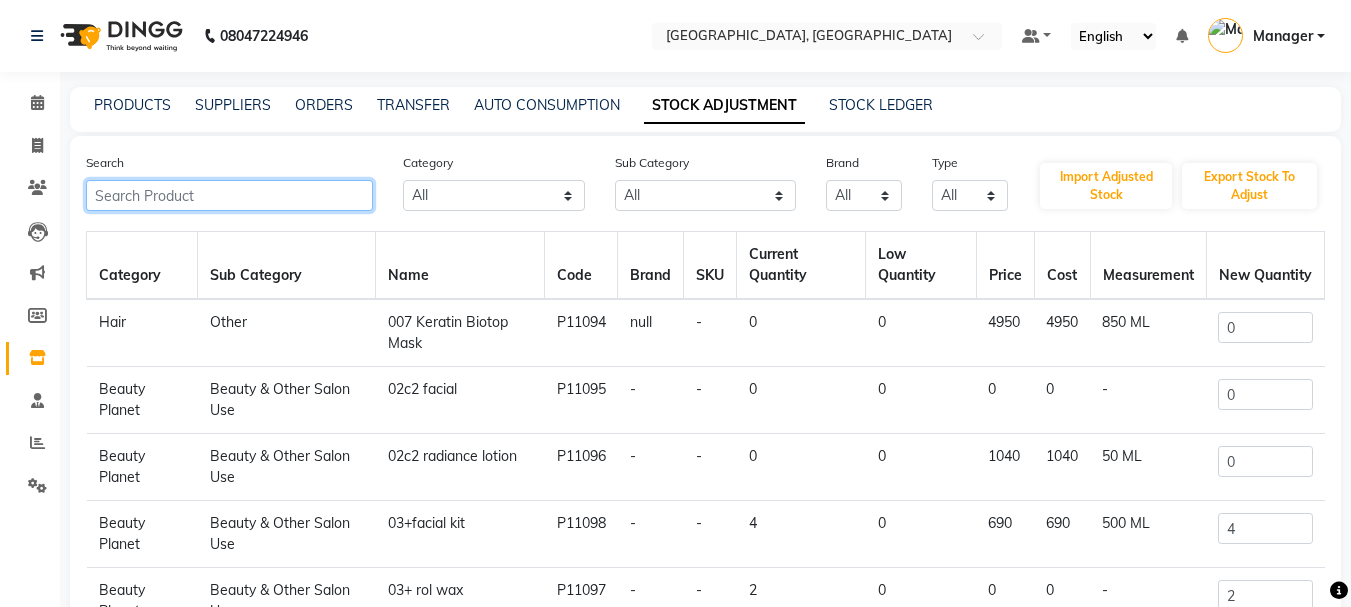 click 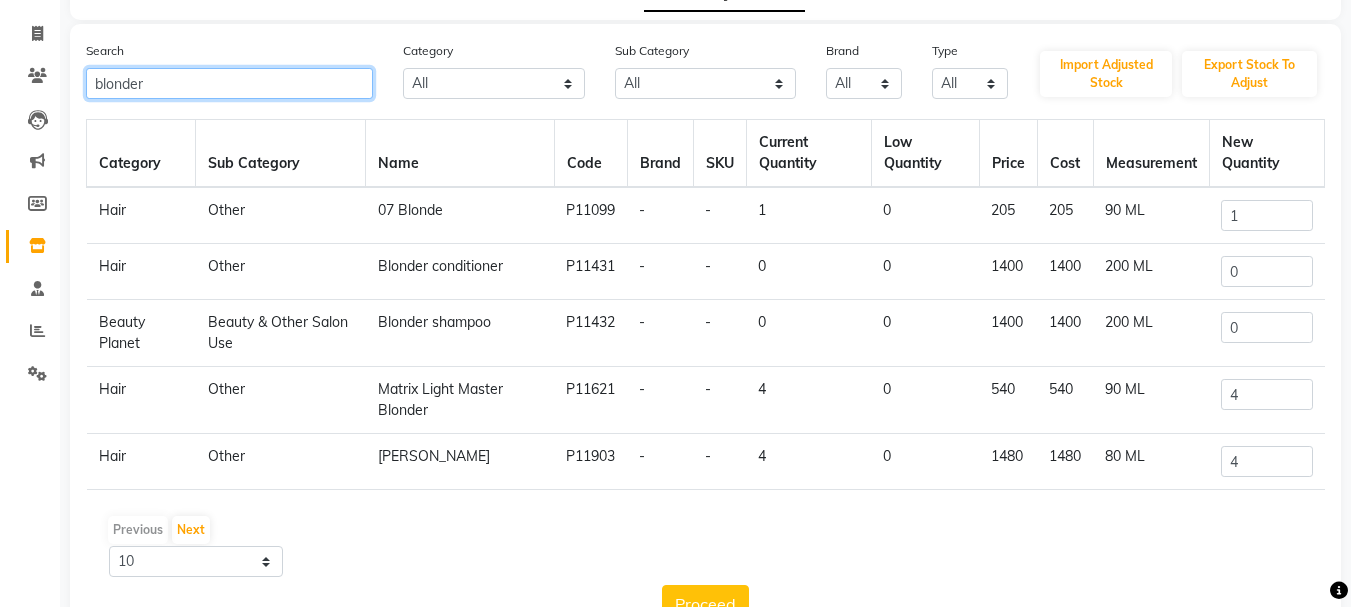 scroll, scrollTop: 116, scrollLeft: 0, axis: vertical 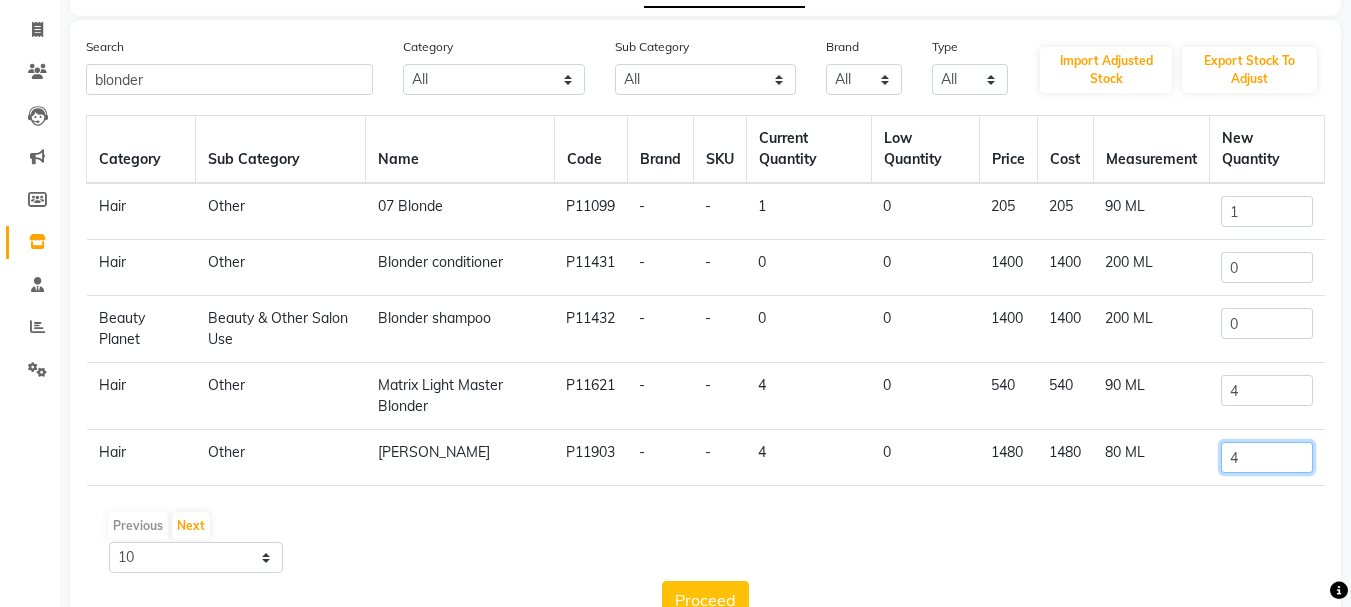 click on "4" 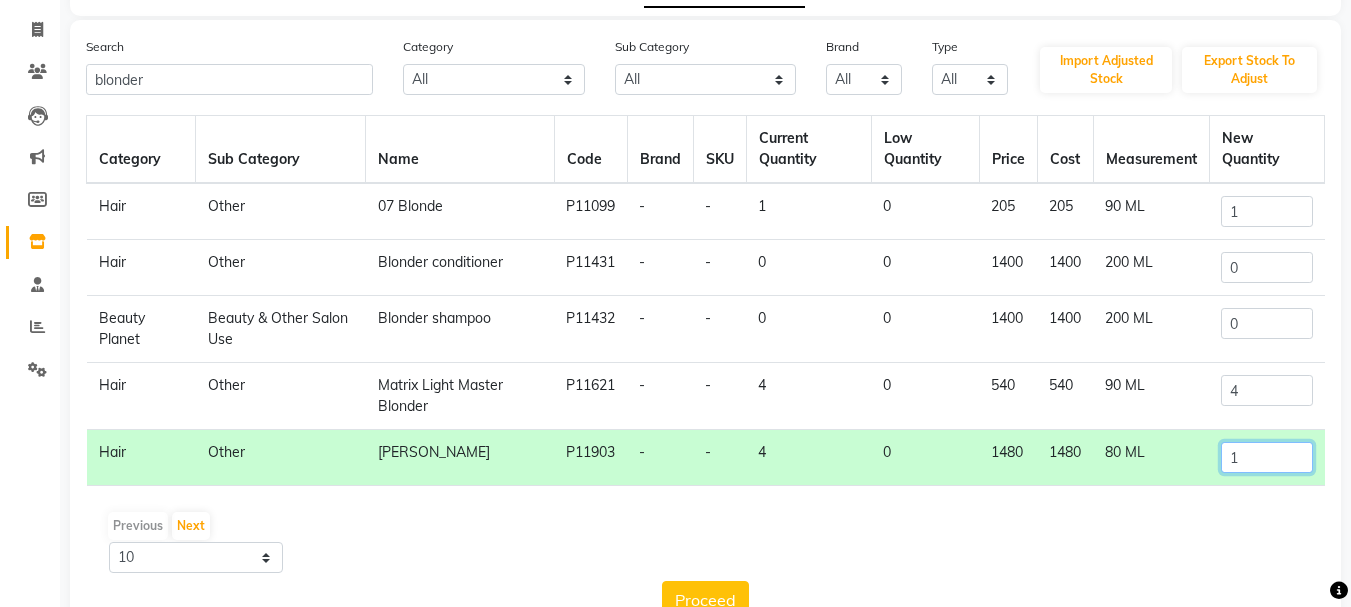 scroll, scrollTop: 174, scrollLeft: 0, axis: vertical 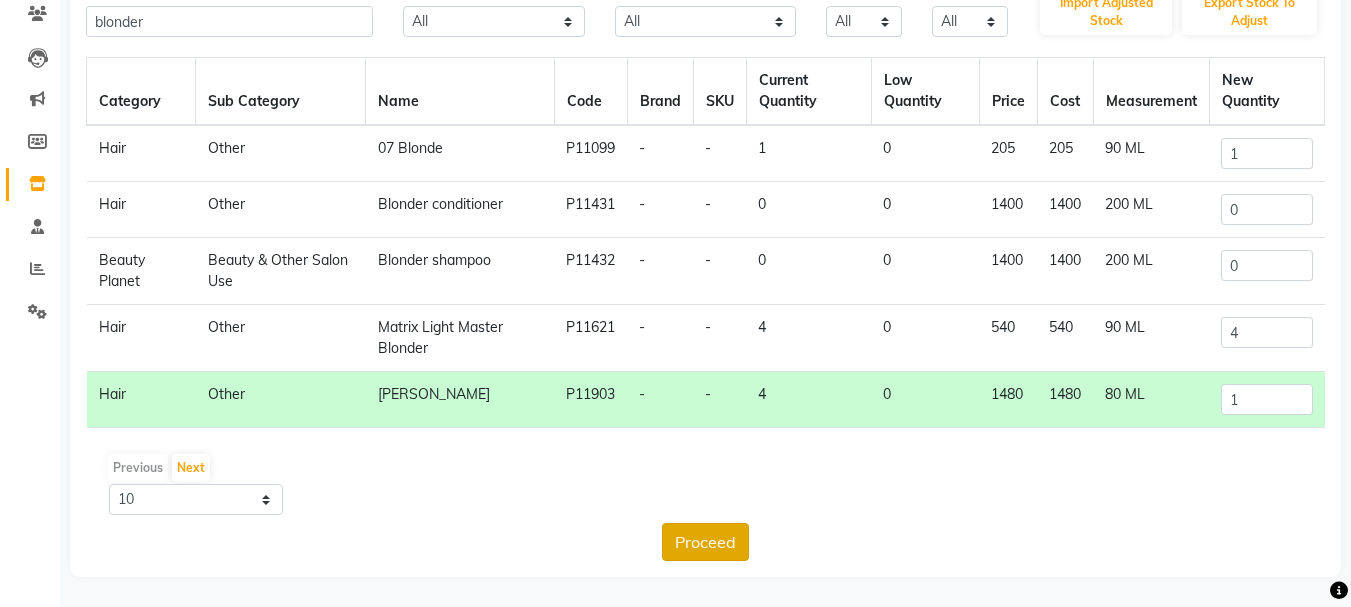 click on "Proceed" 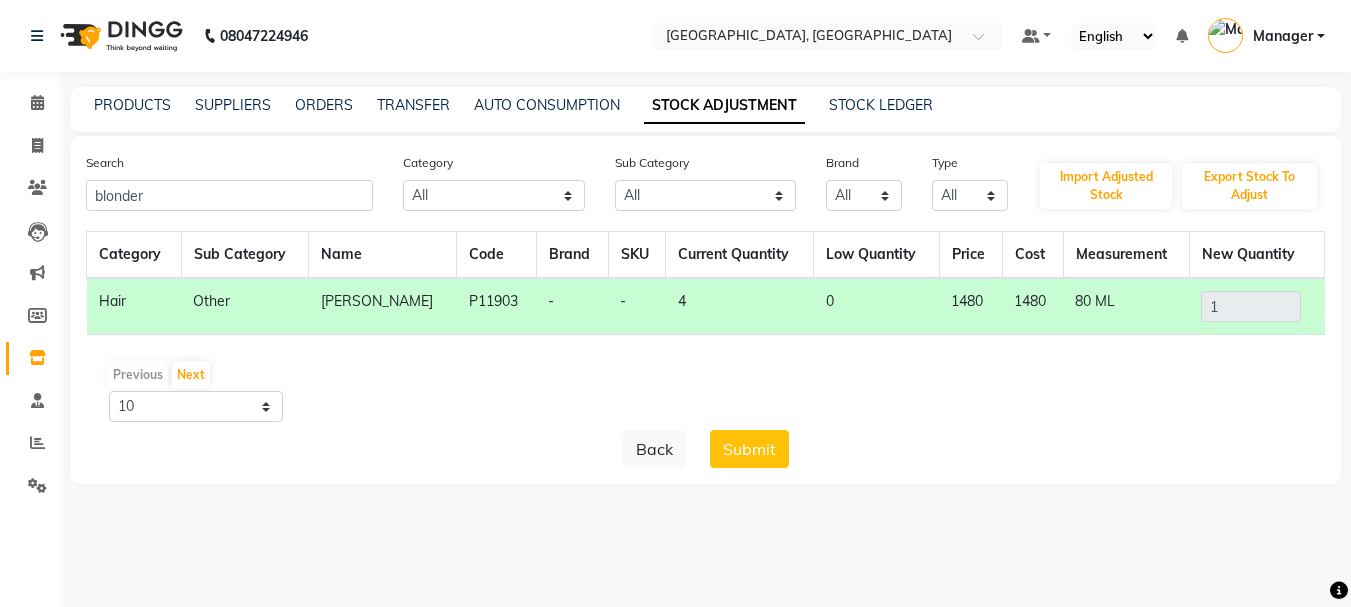 scroll, scrollTop: 0, scrollLeft: 0, axis: both 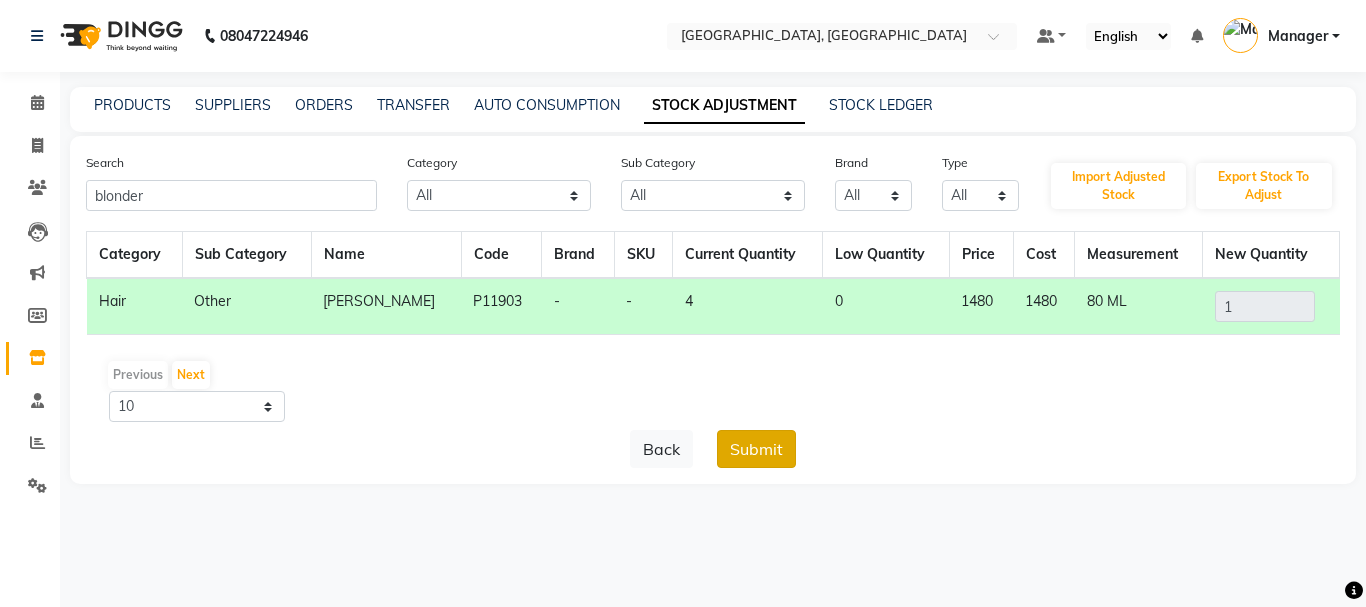click on "Submit" 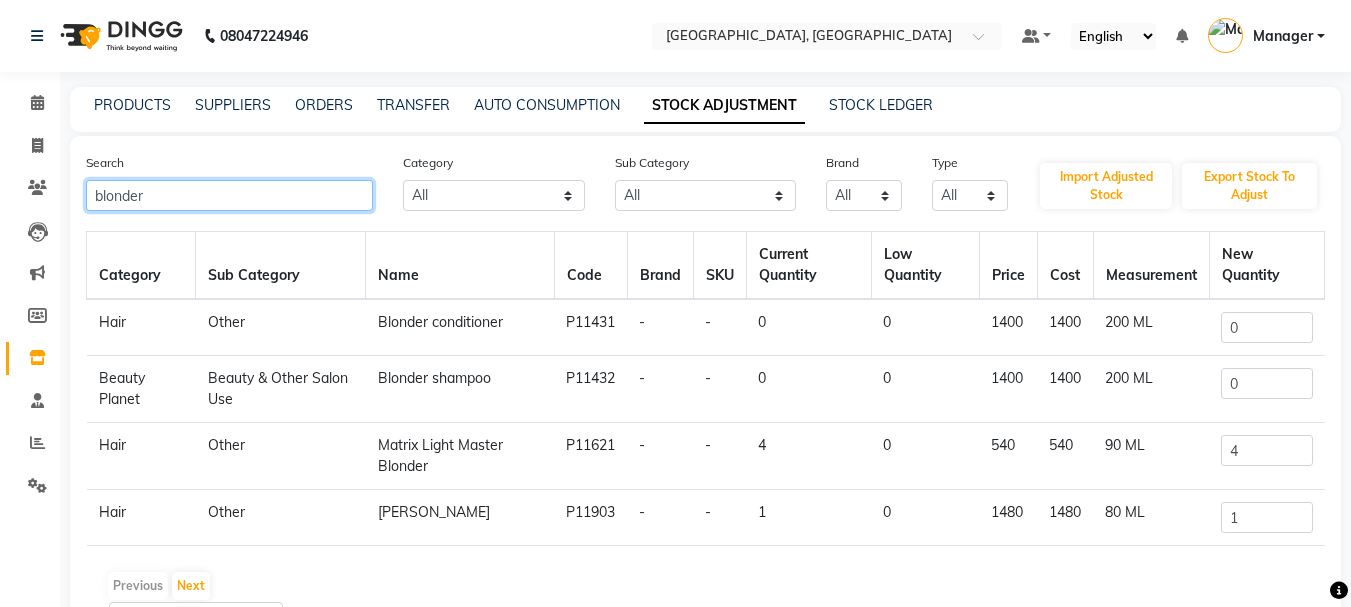 click on "blonder" 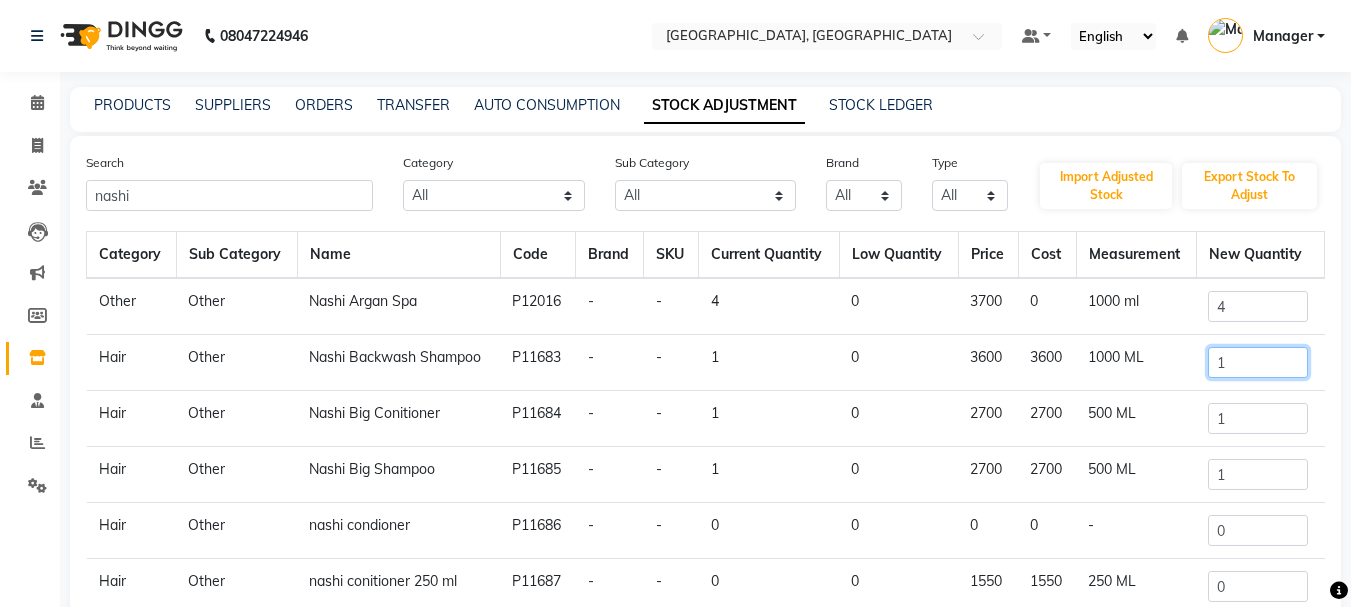 click on "1" 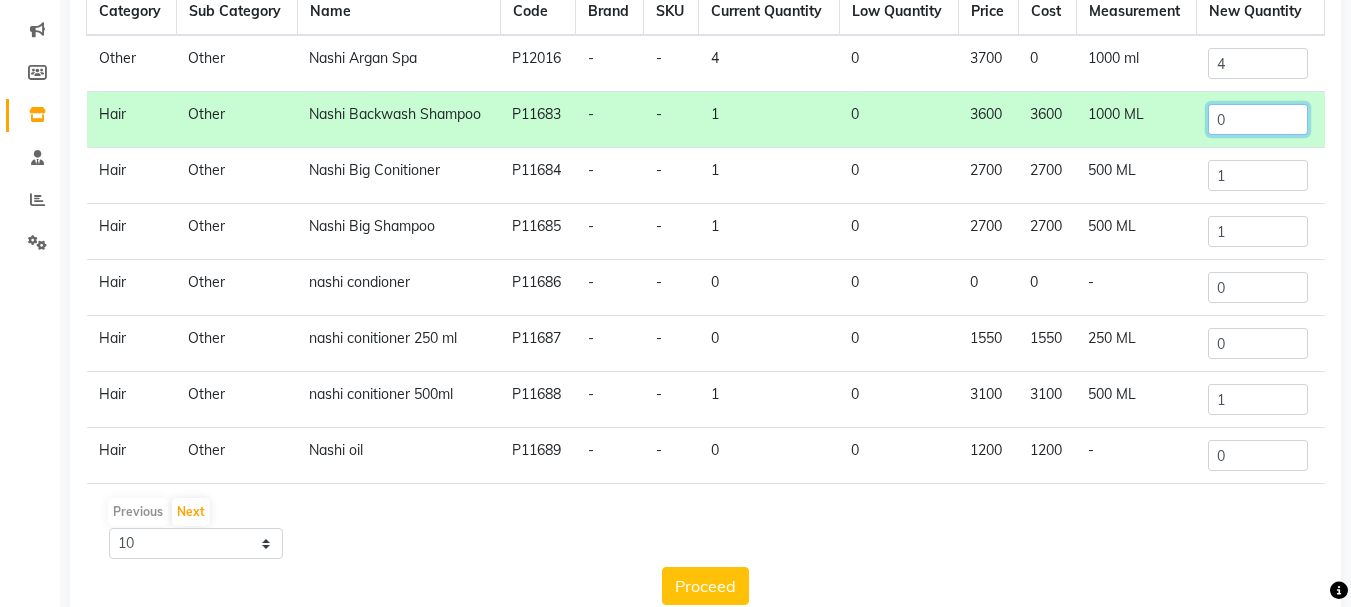 scroll, scrollTop: 242, scrollLeft: 0, axis: vertical 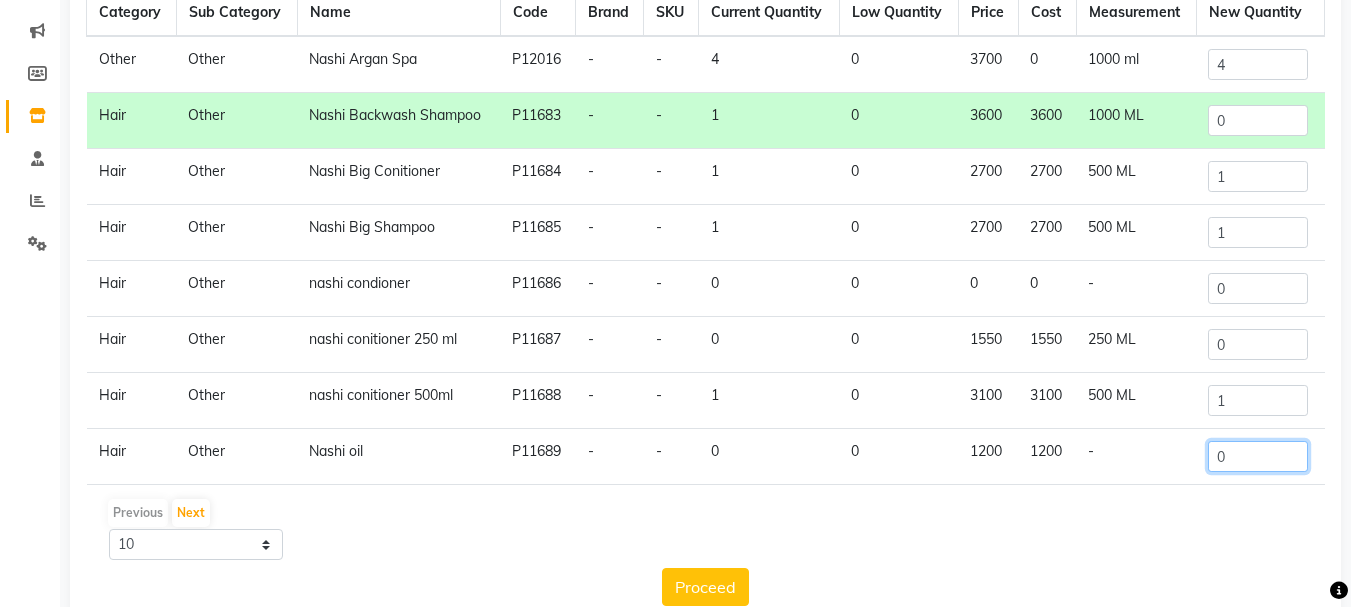 click on "0" 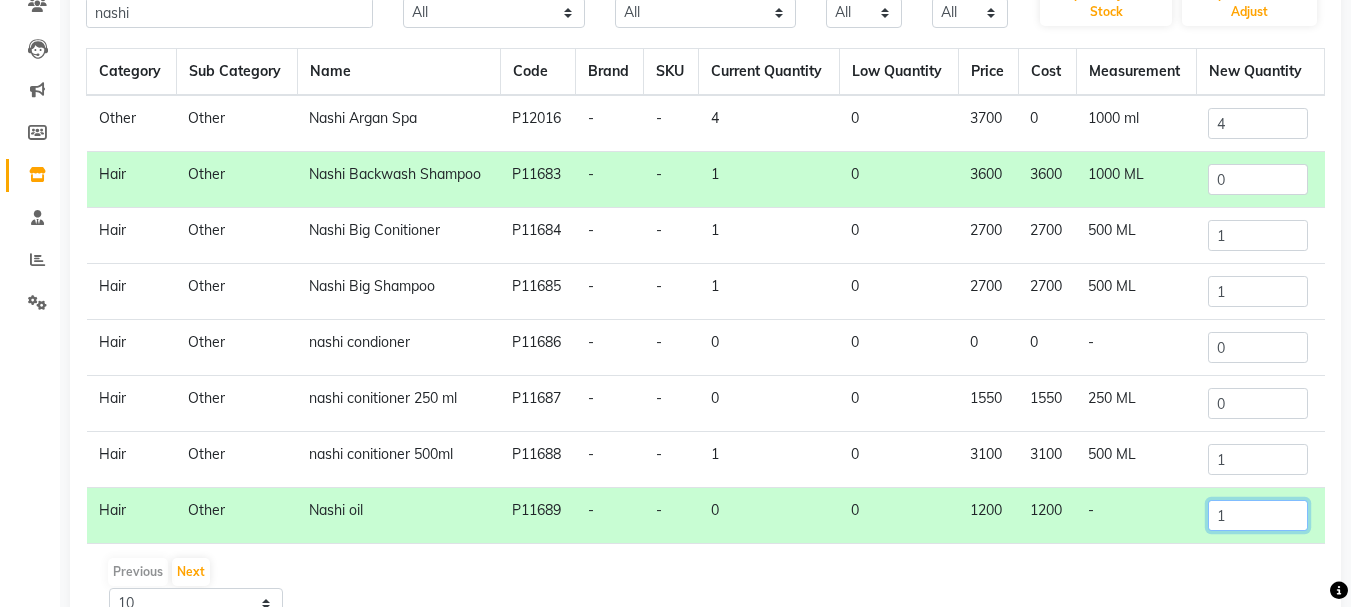 scroll, scrollTop: 182, scrollLeft: 0, axis: vertical 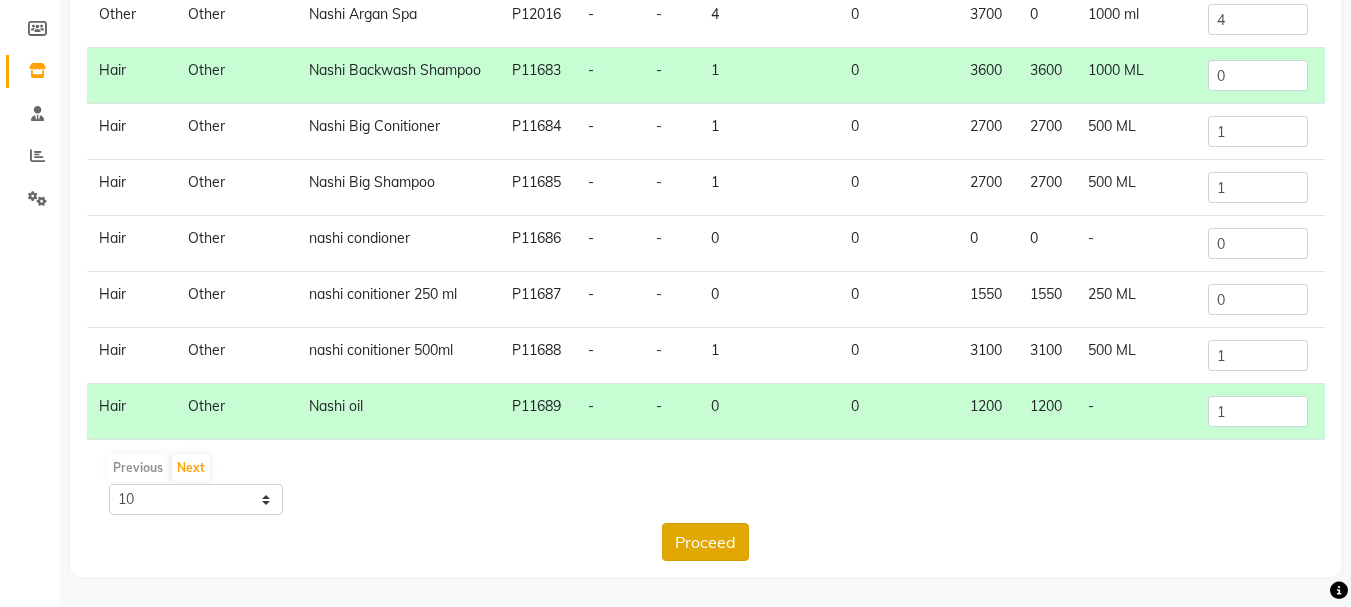 click on "Proceed" 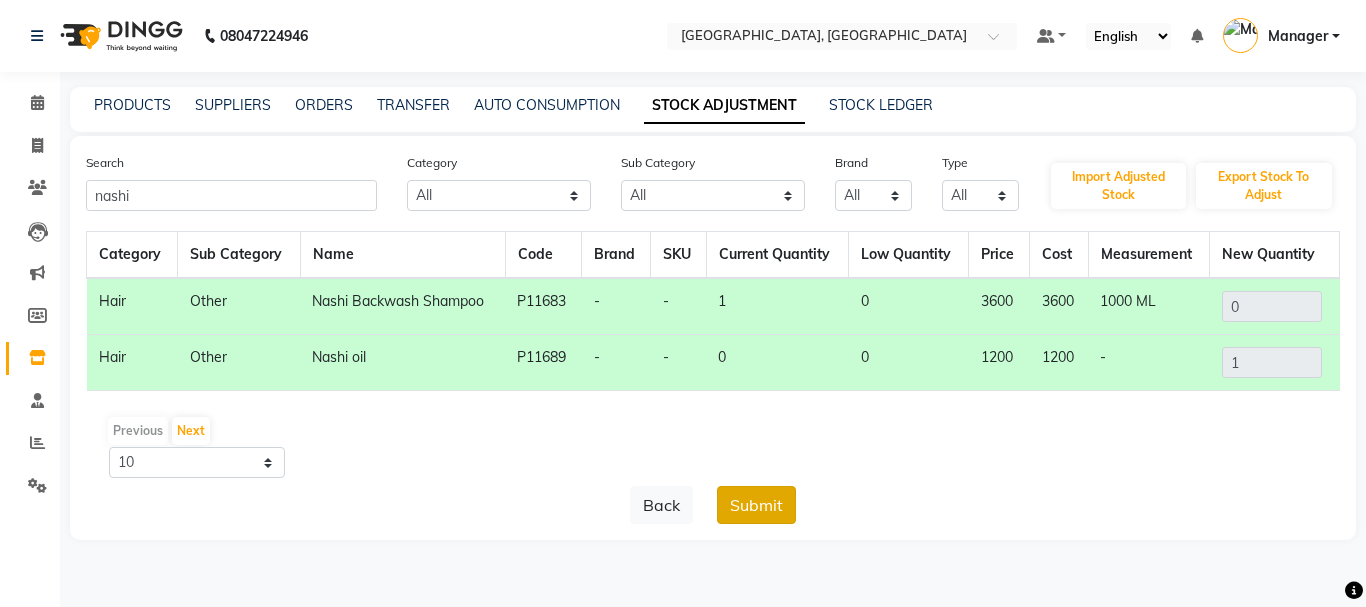click on "Submit" 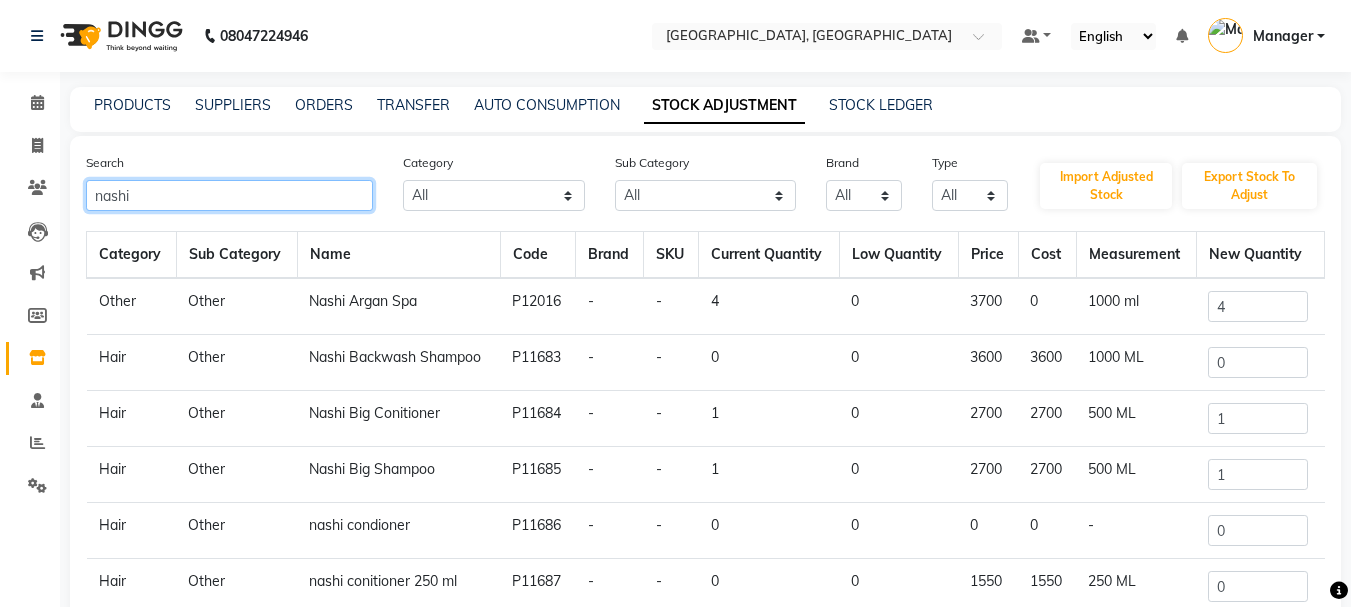 click on "nashi" 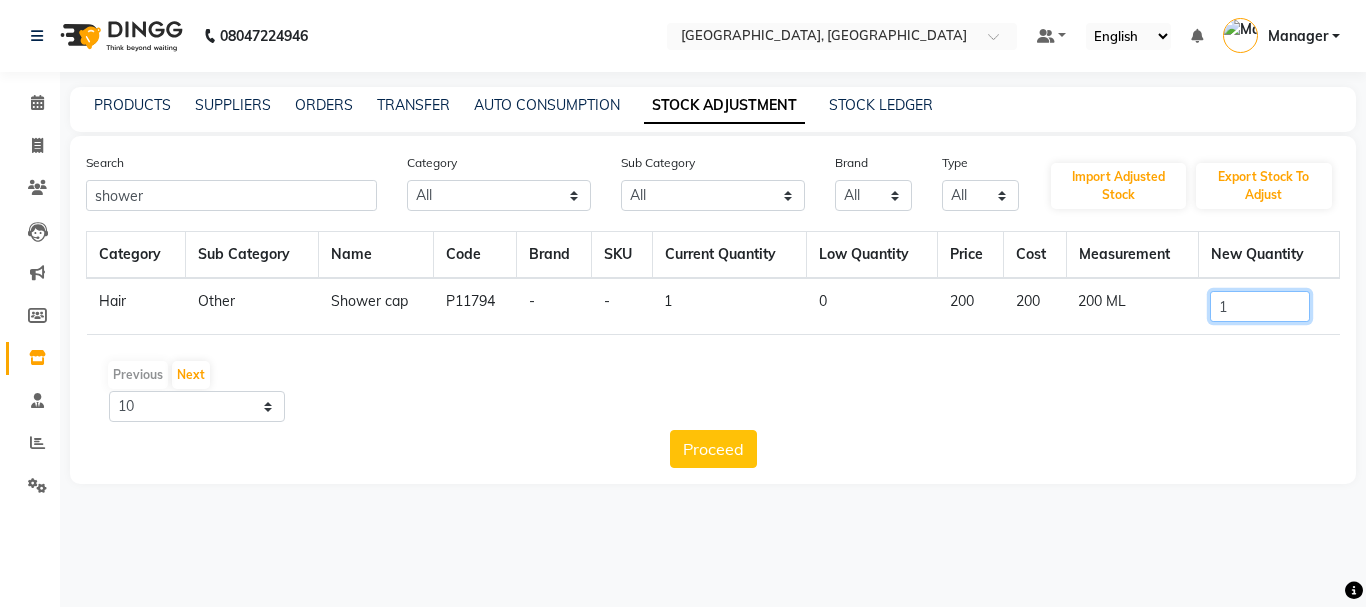 click on "1" 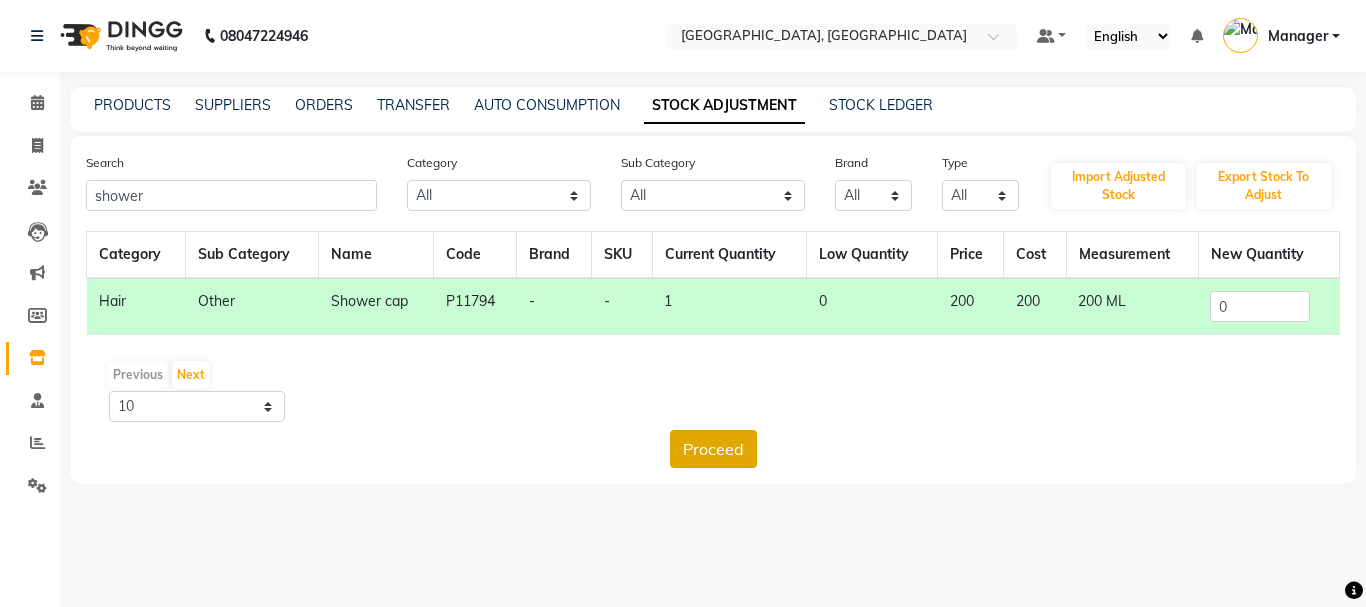 click on "Proceed" 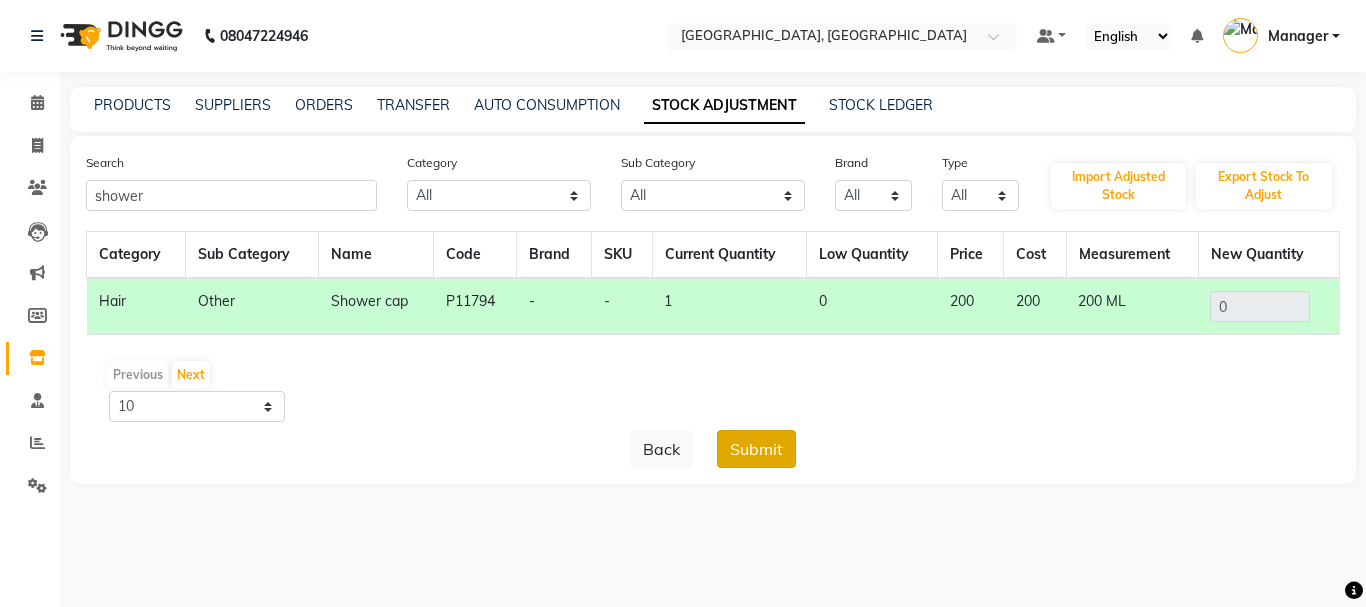 click on "Submit" 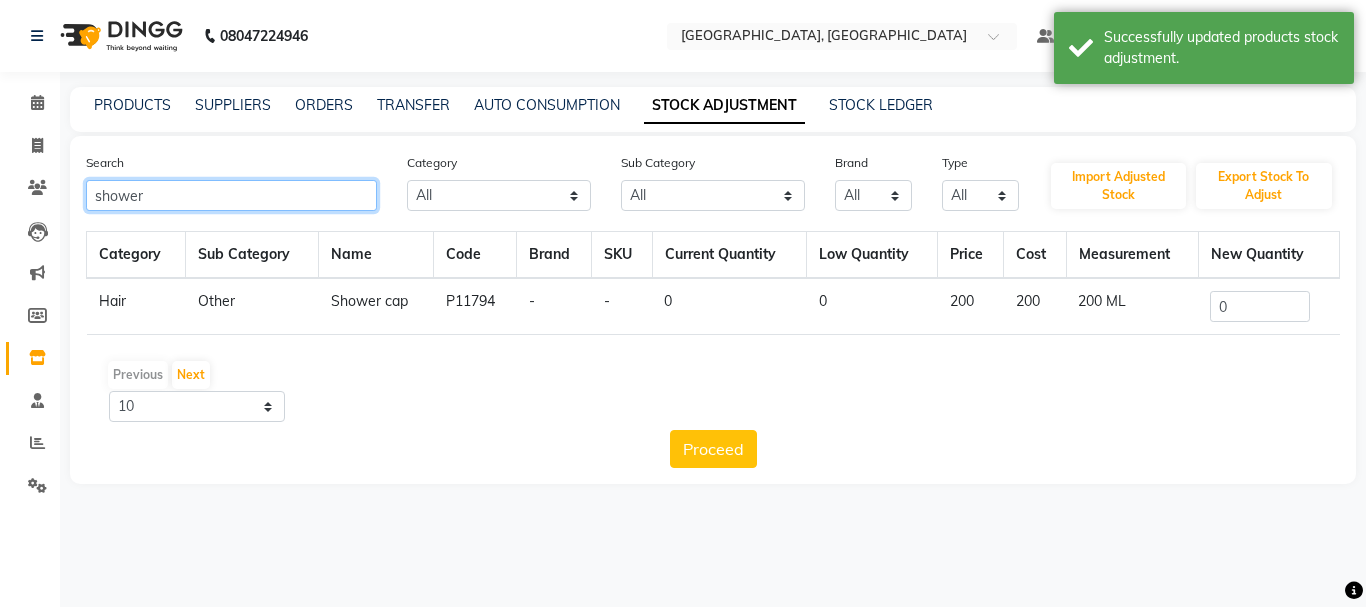 click on "shower" 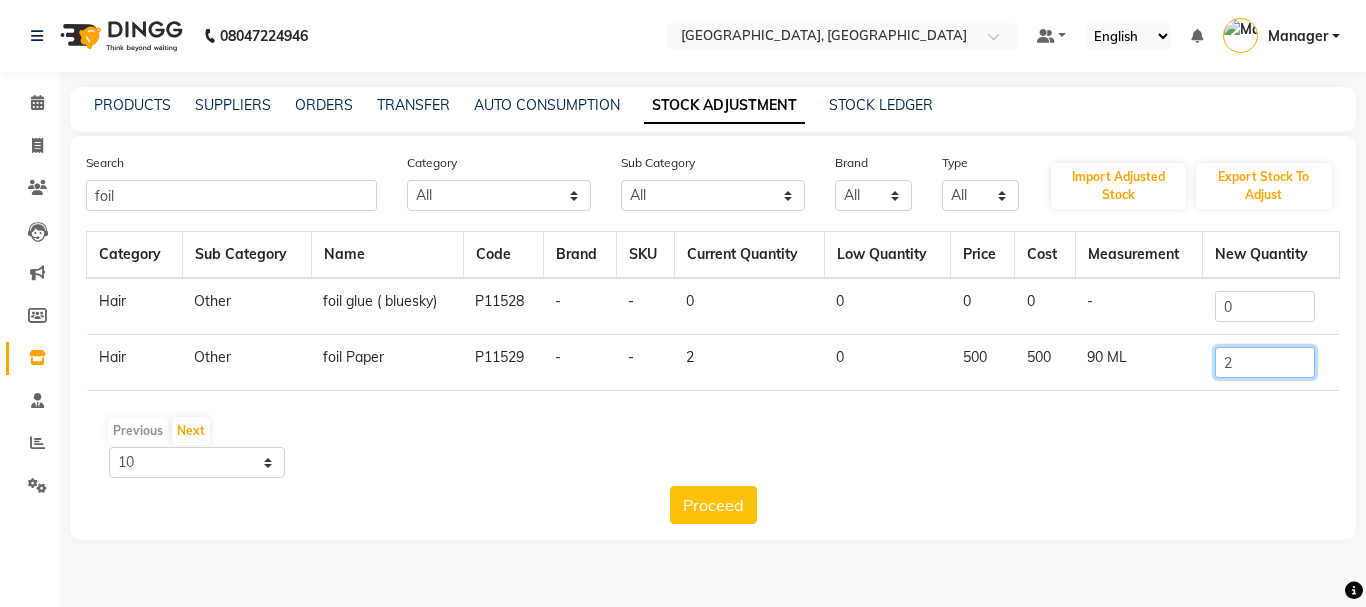 click on "2" 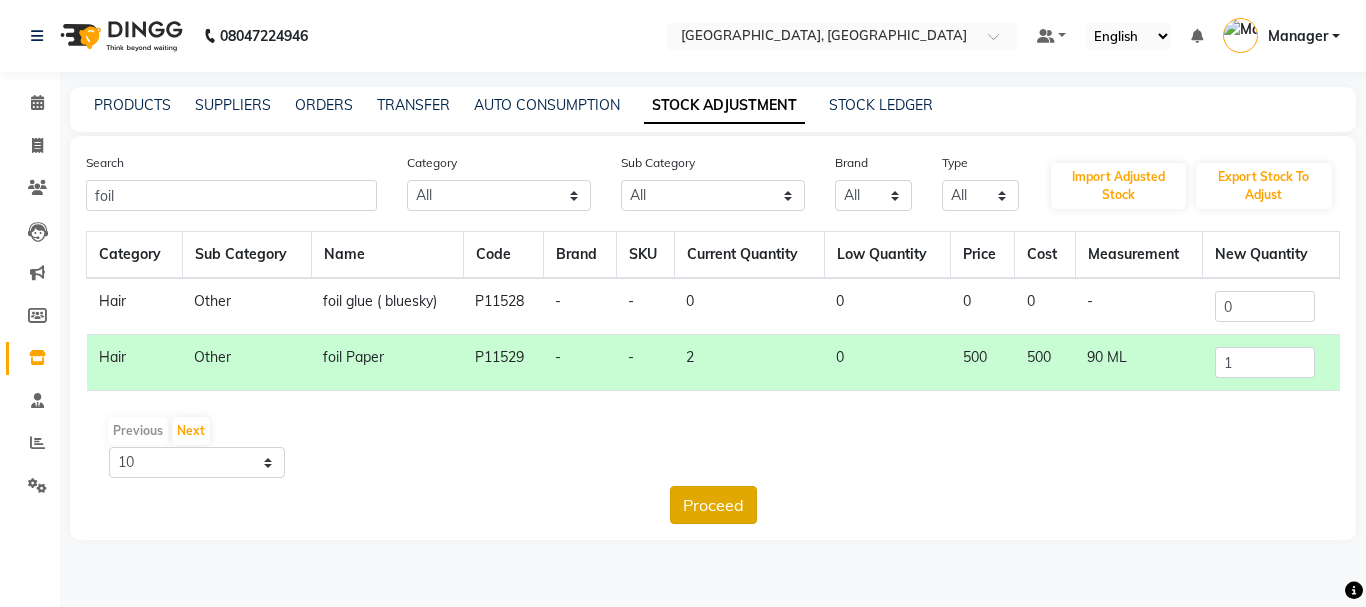 click on "Proceed" 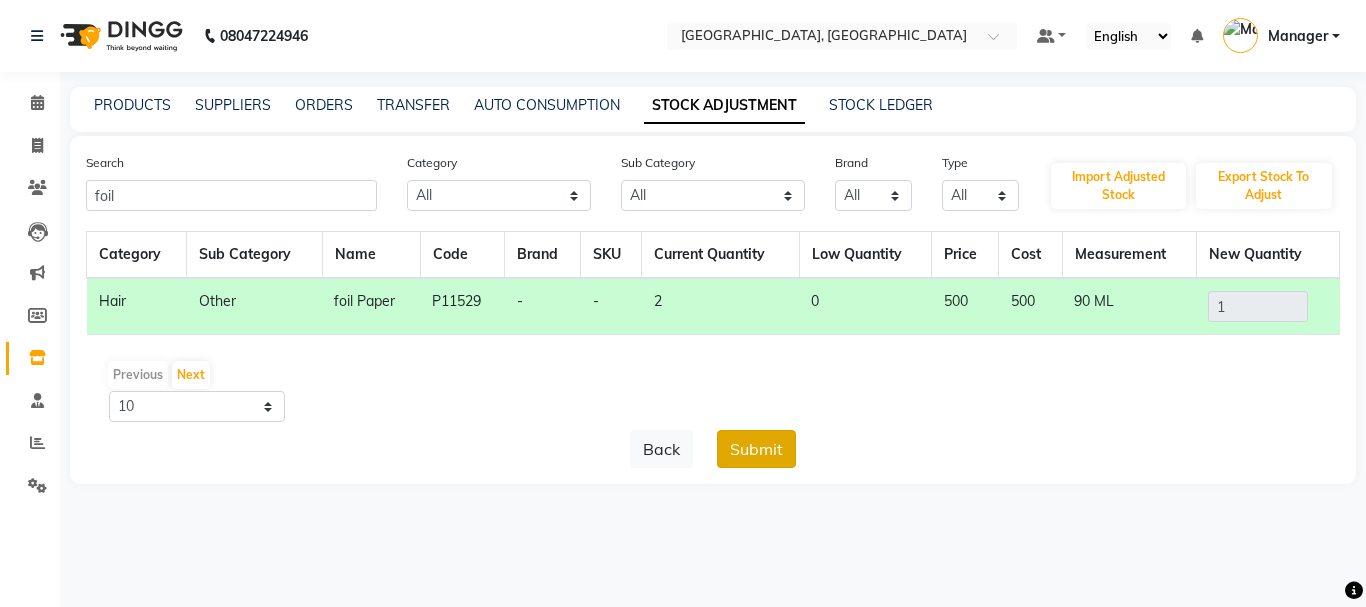 click on "Submit" 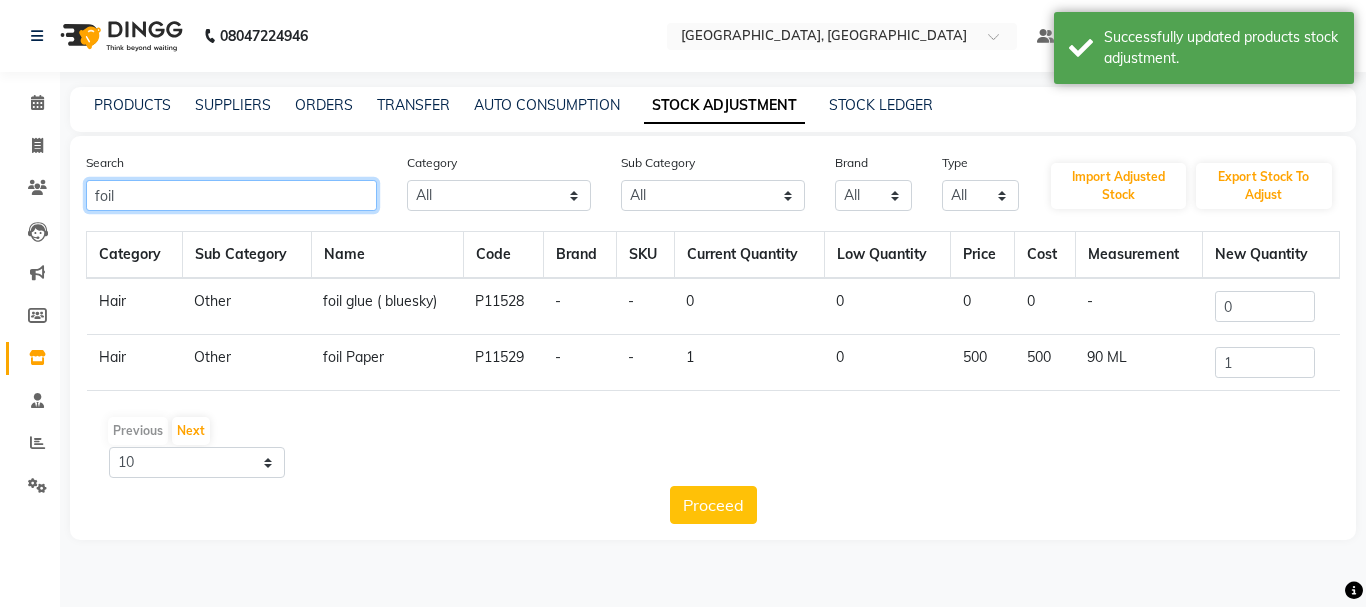 click on "foil" 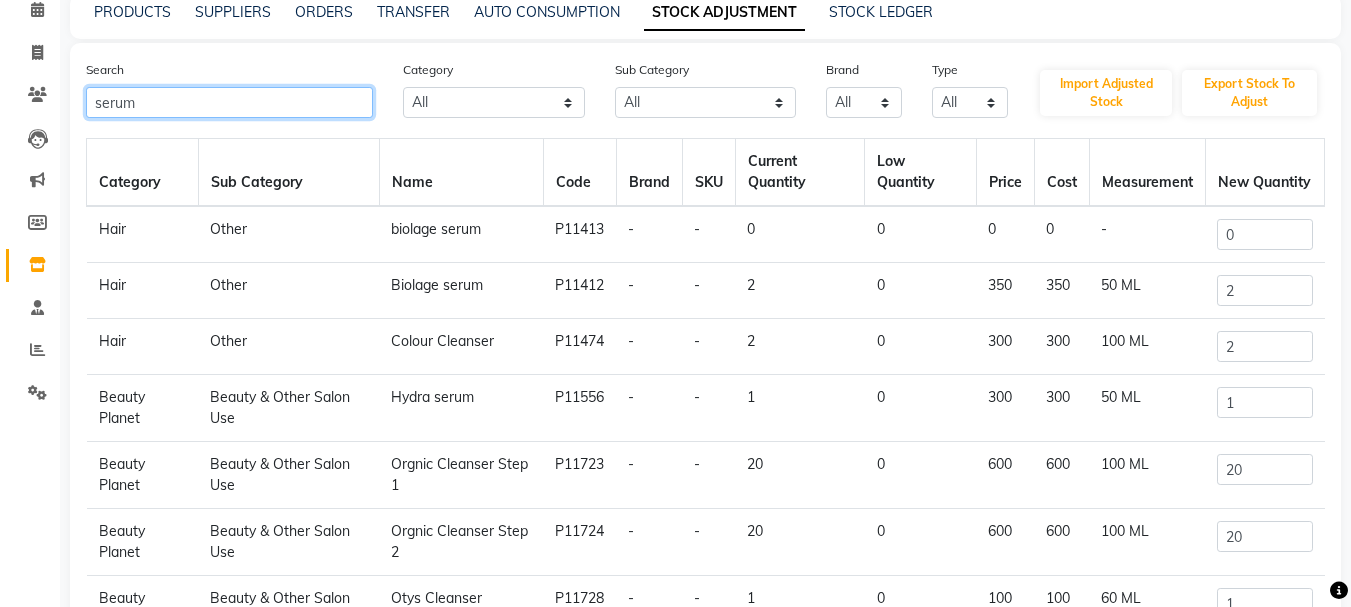 scroll, scrollTop: 262, scrollLeft: 0, axis: vertical 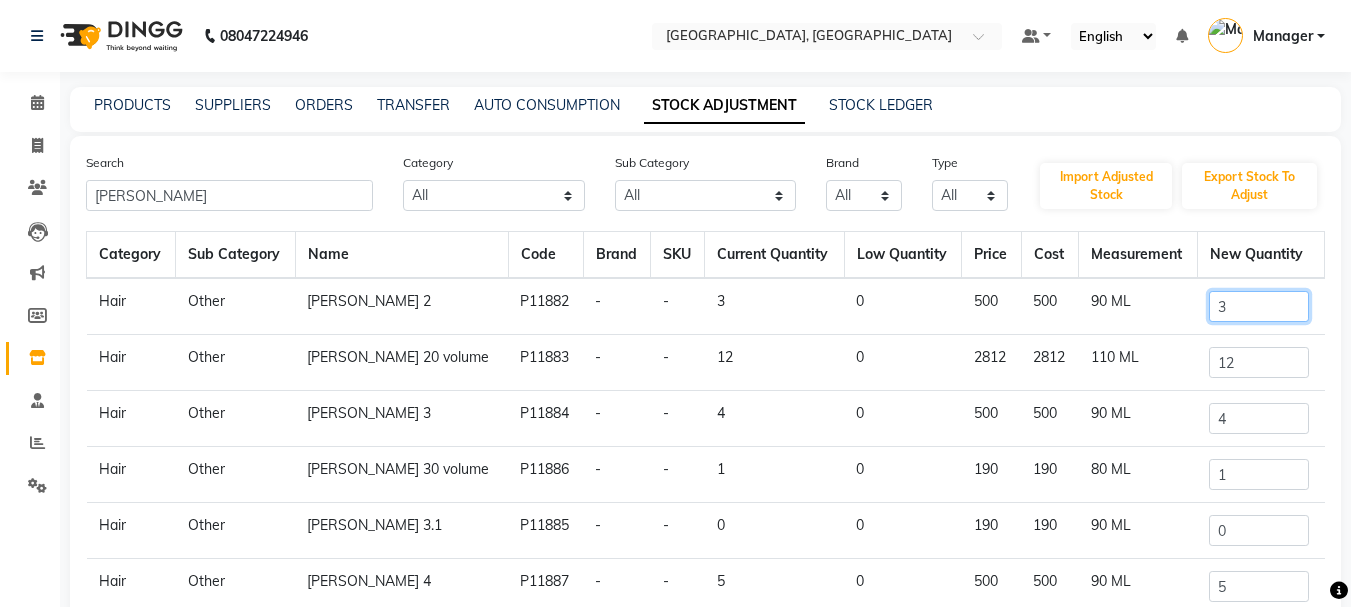 click on "3" 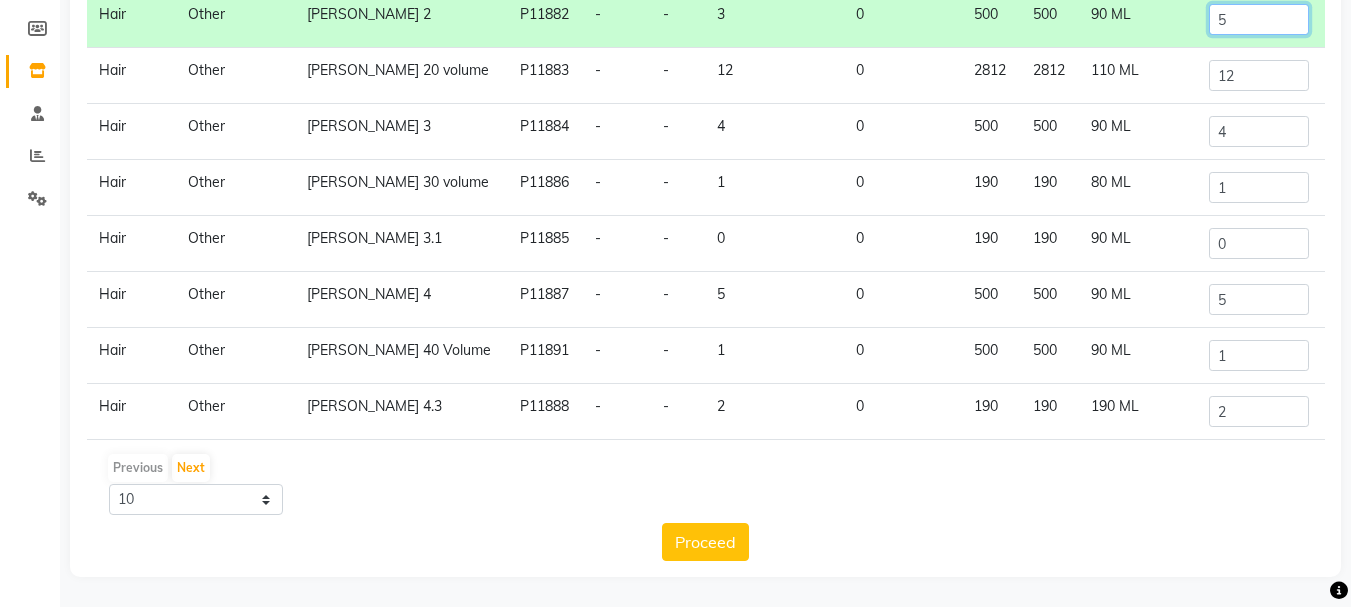scroll, scrollTop: 0, scrollLeft: 0, axis: both 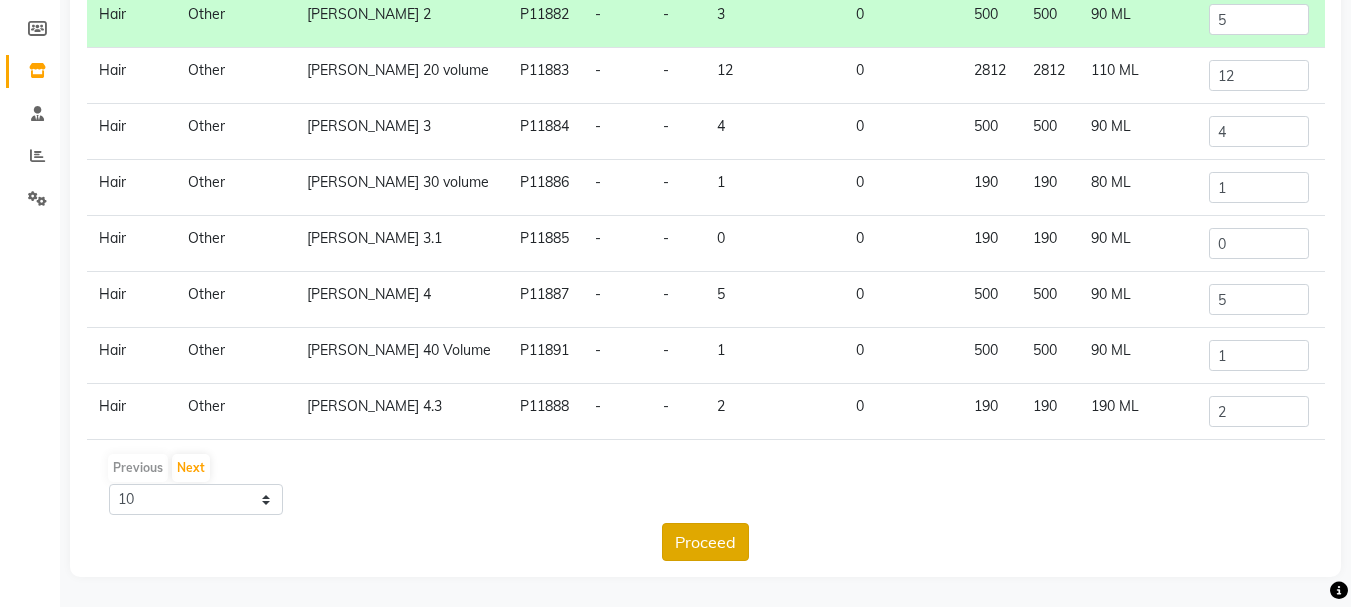click on "Proceed" 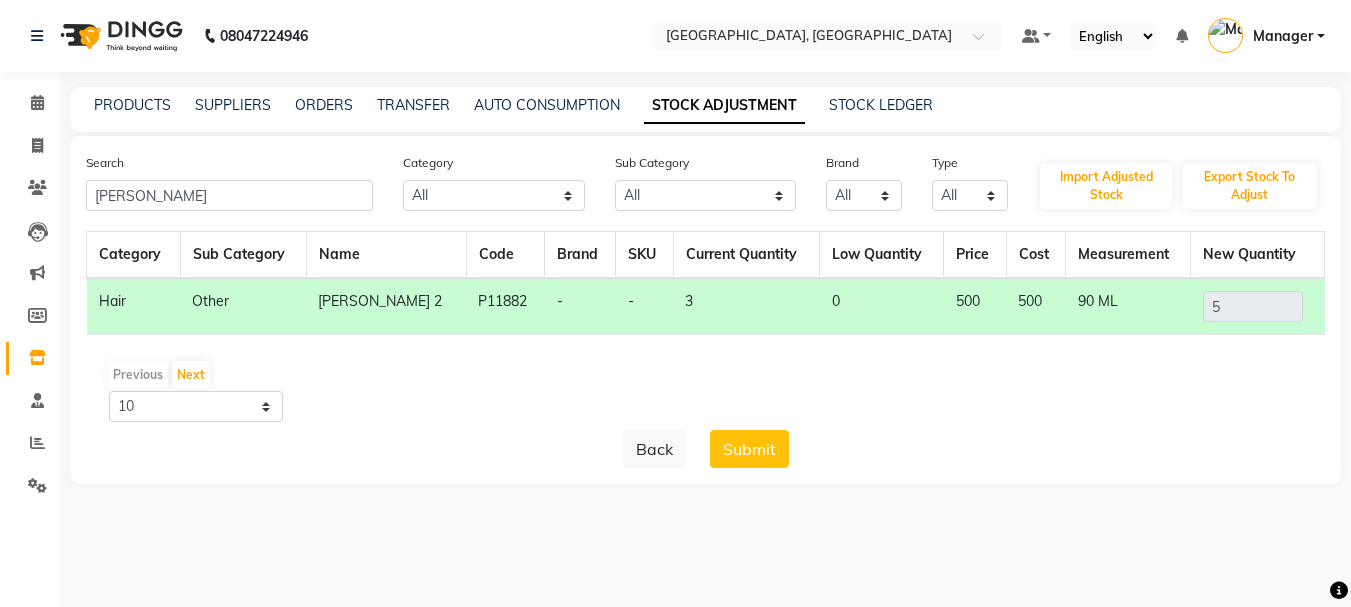 scroll, scrollTop: 0, scrollLeft: 0, axis: both 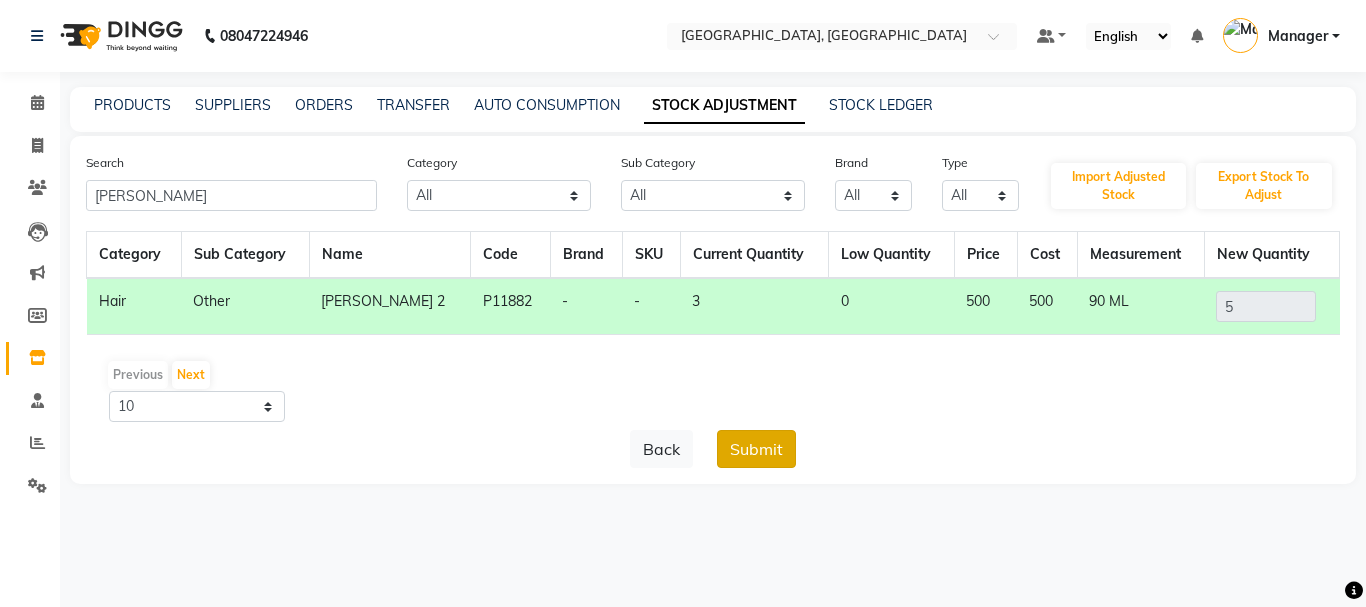 click on "Submit" 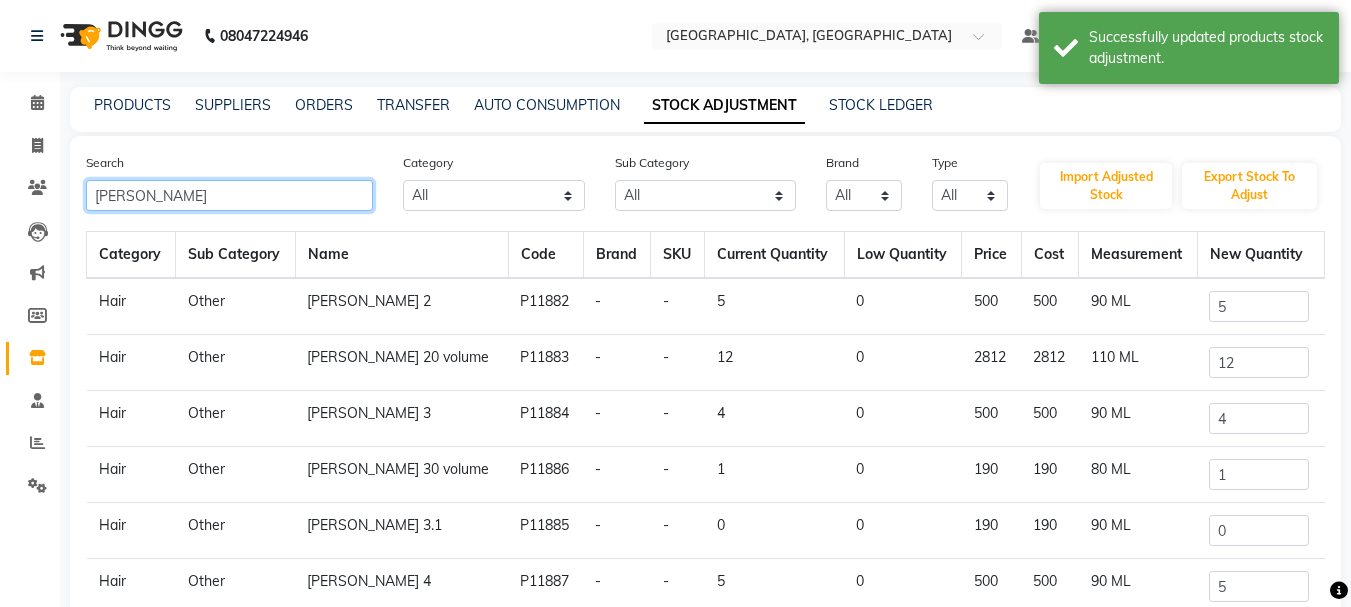 click on "[PERSON_NAME]" 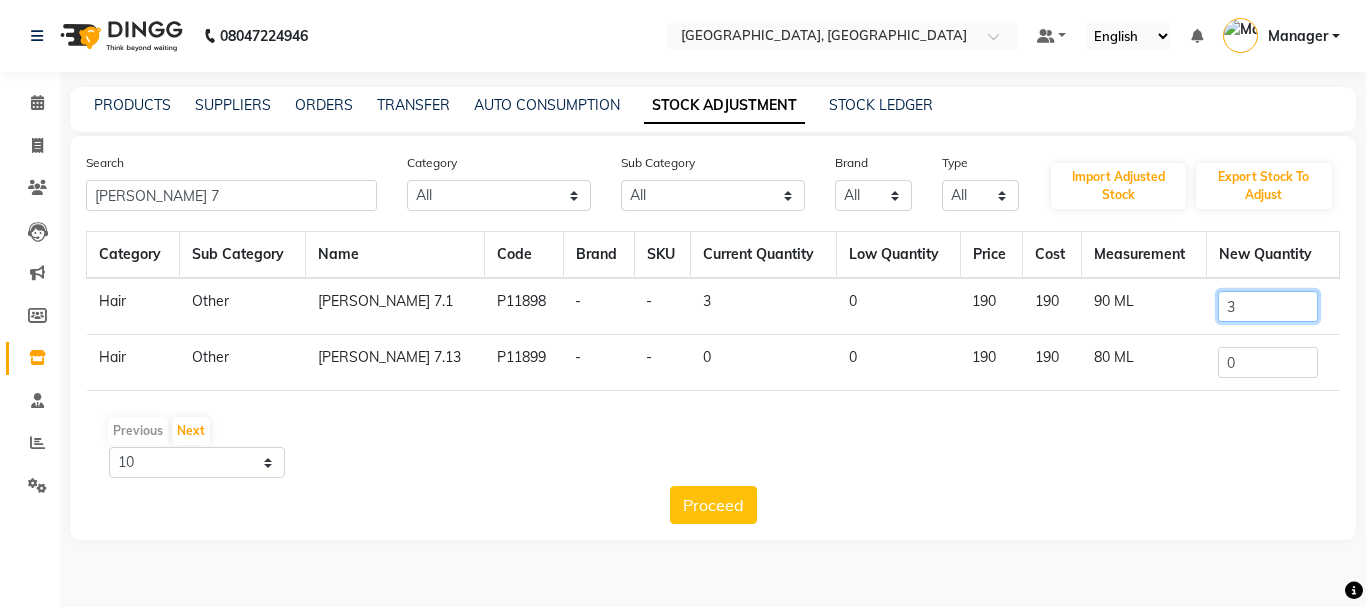 click on "3" 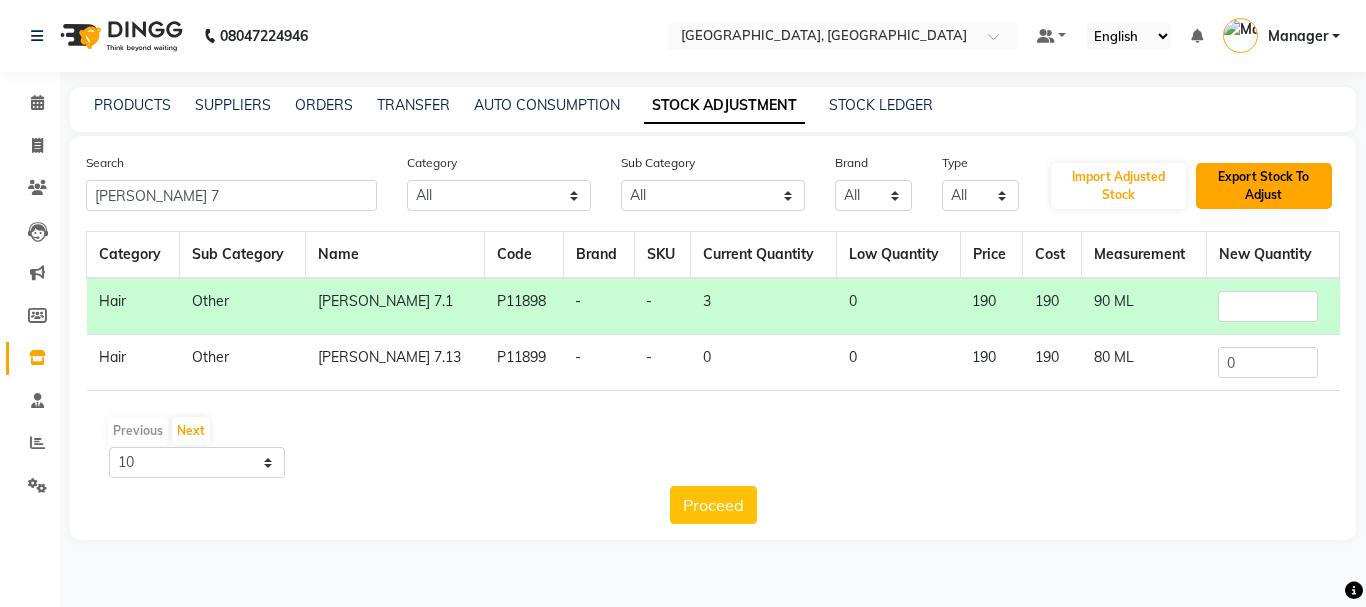 click on "Export Stock To Adjust" 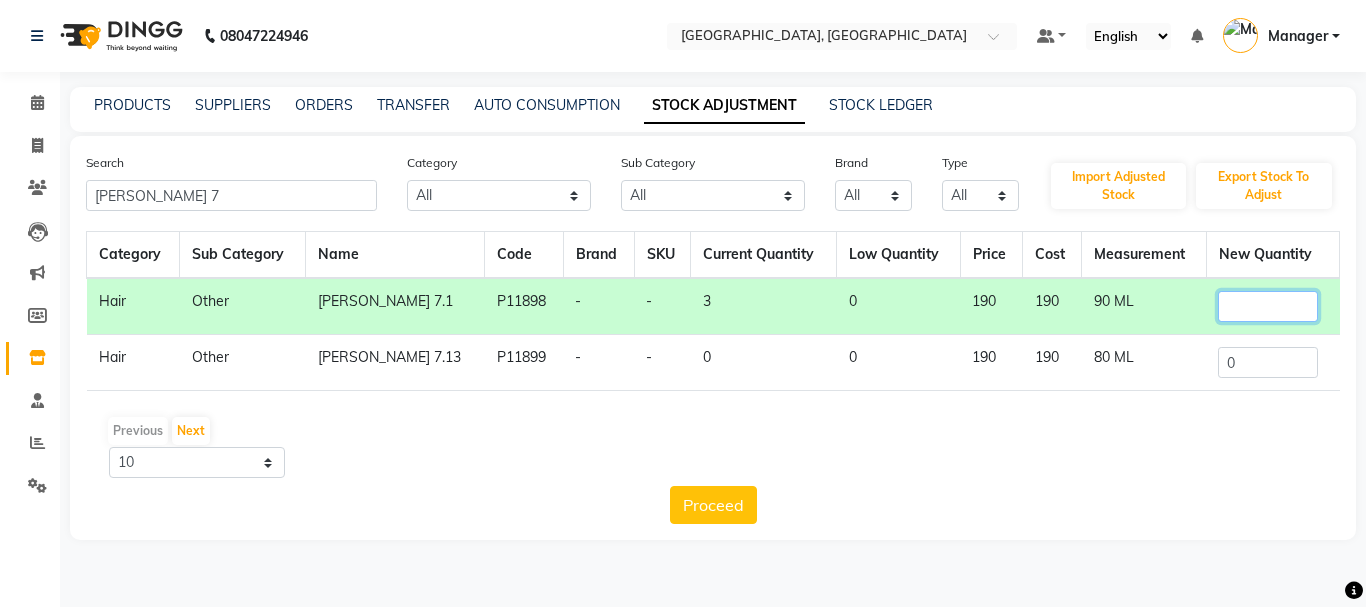 click 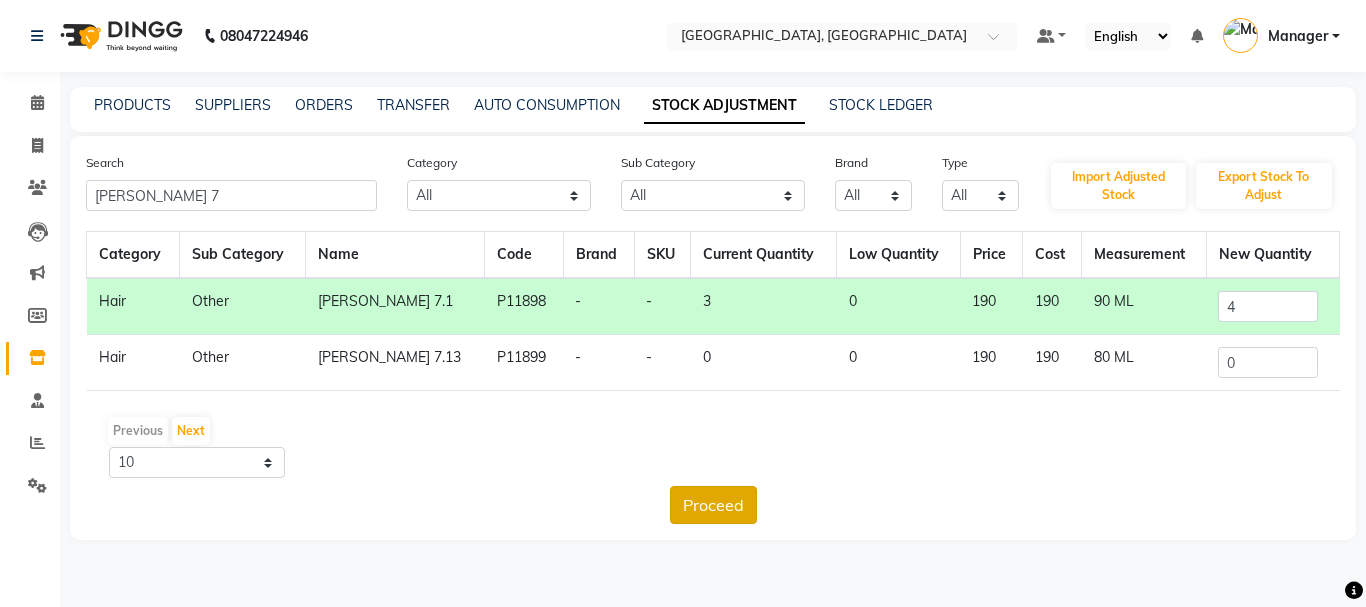 click on "Proceed" 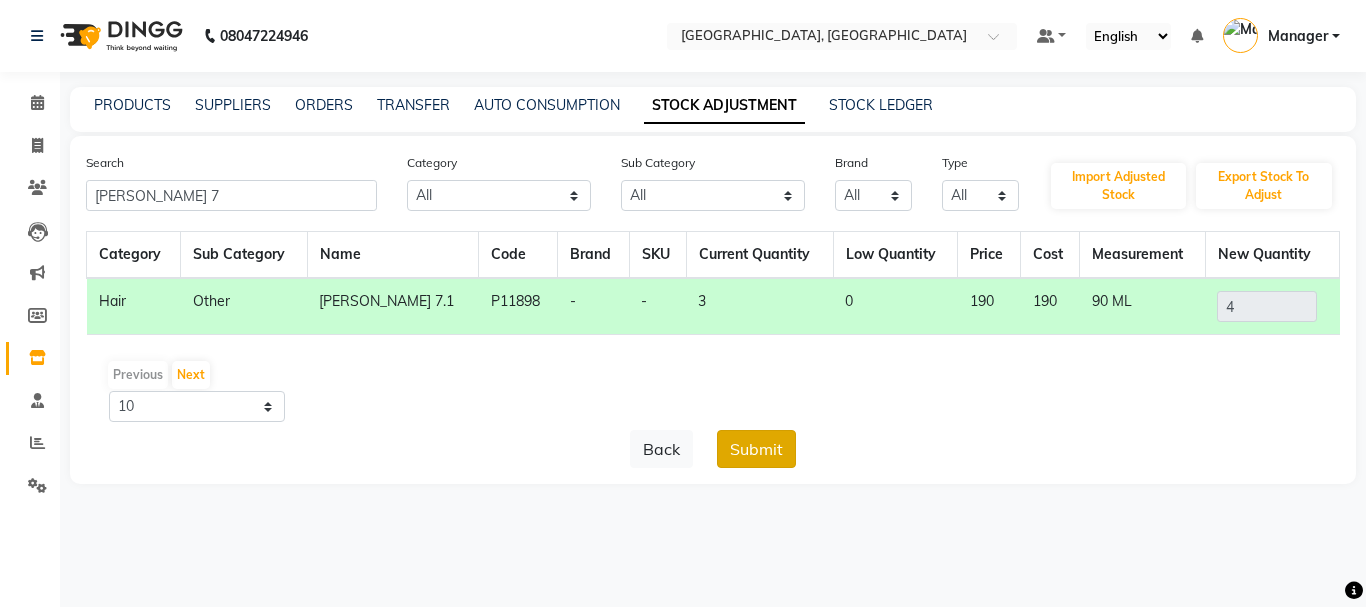 click on "Submit" 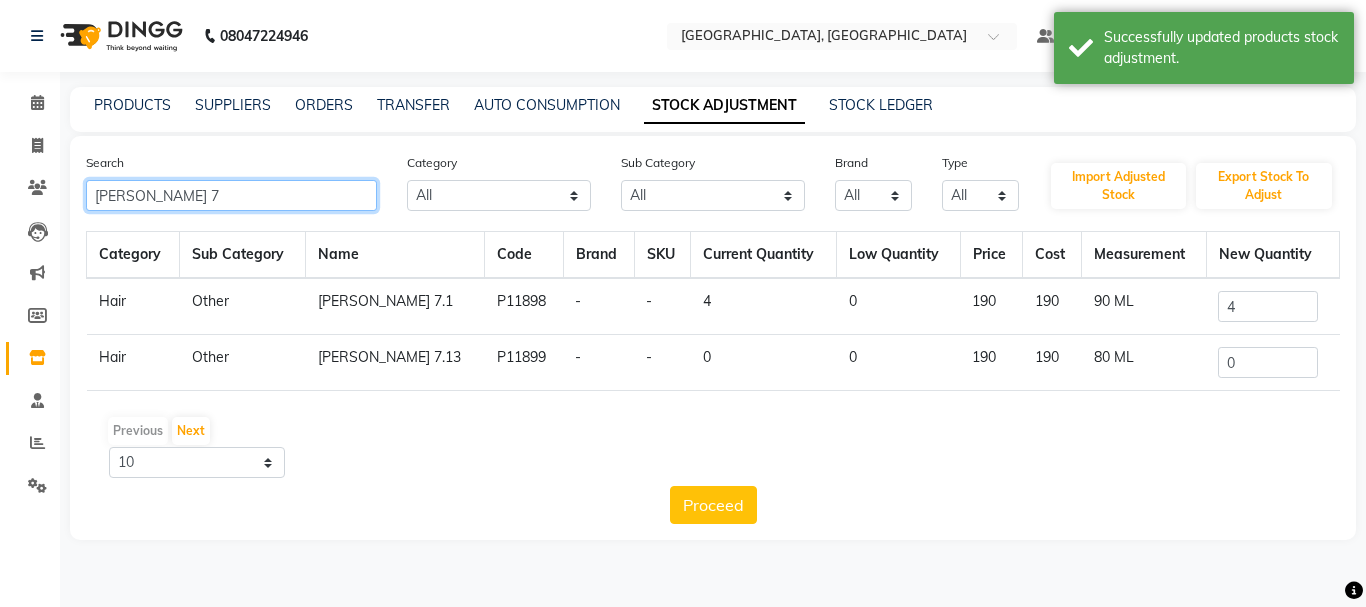 click on "[PERSON_NAME] 7" 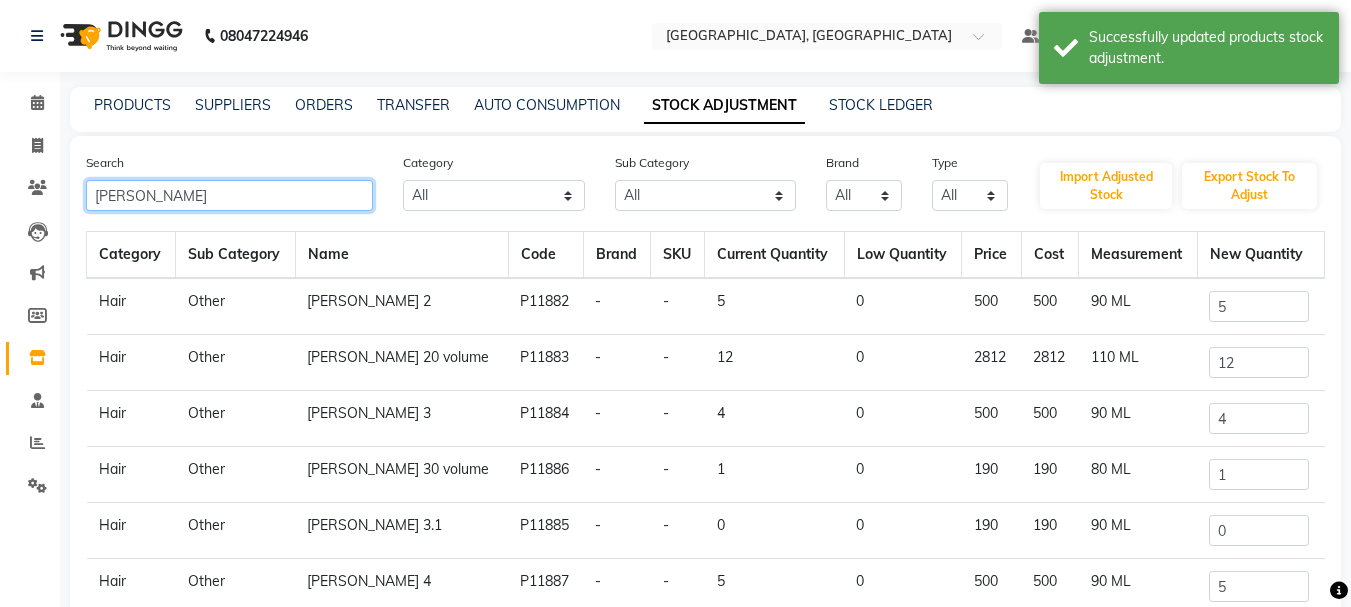 click on "[PERSON_NAME]" 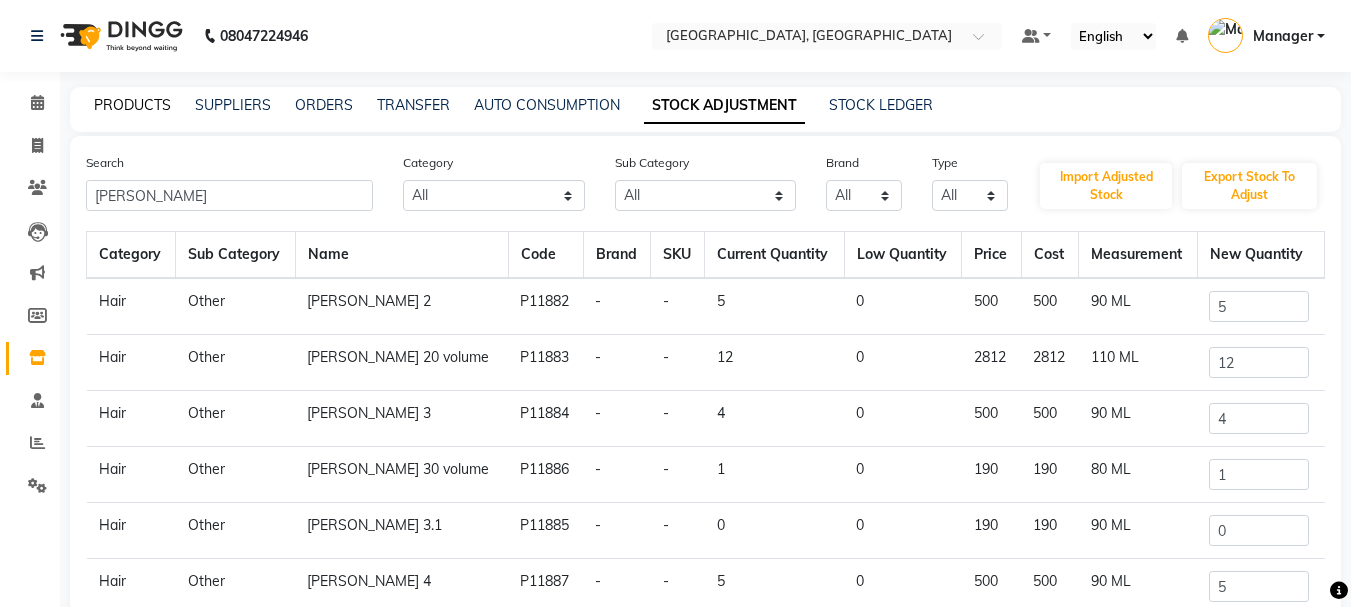 click on "PRODUCTS" 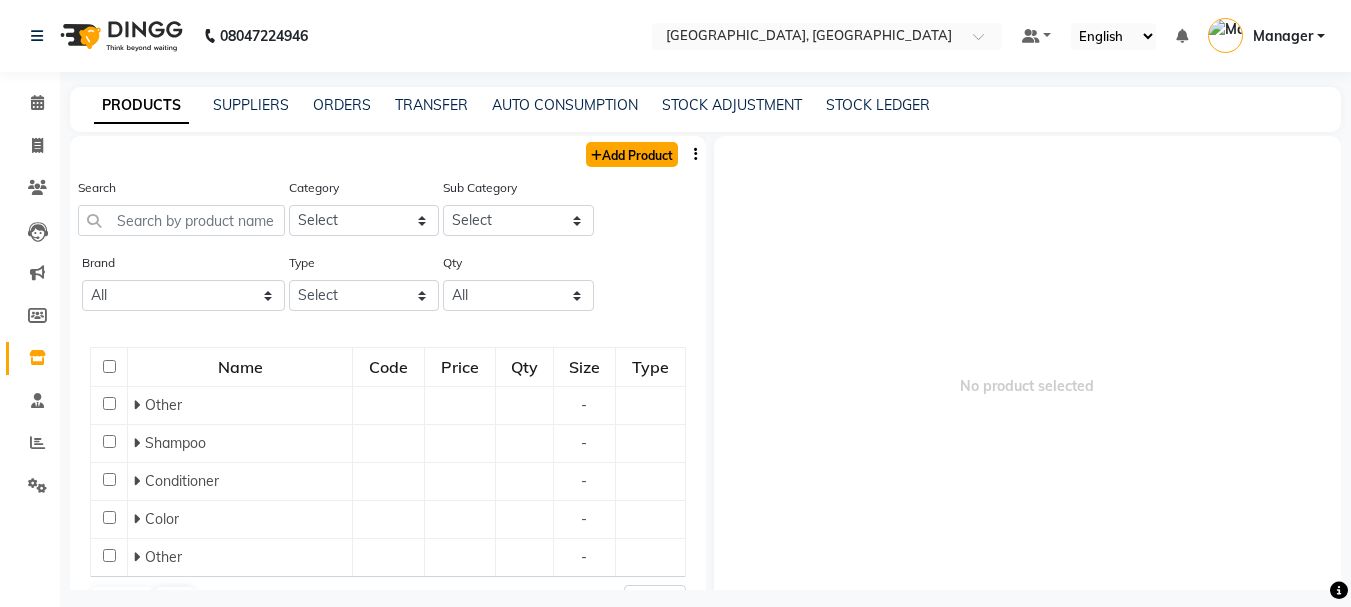 click on "Add Product" 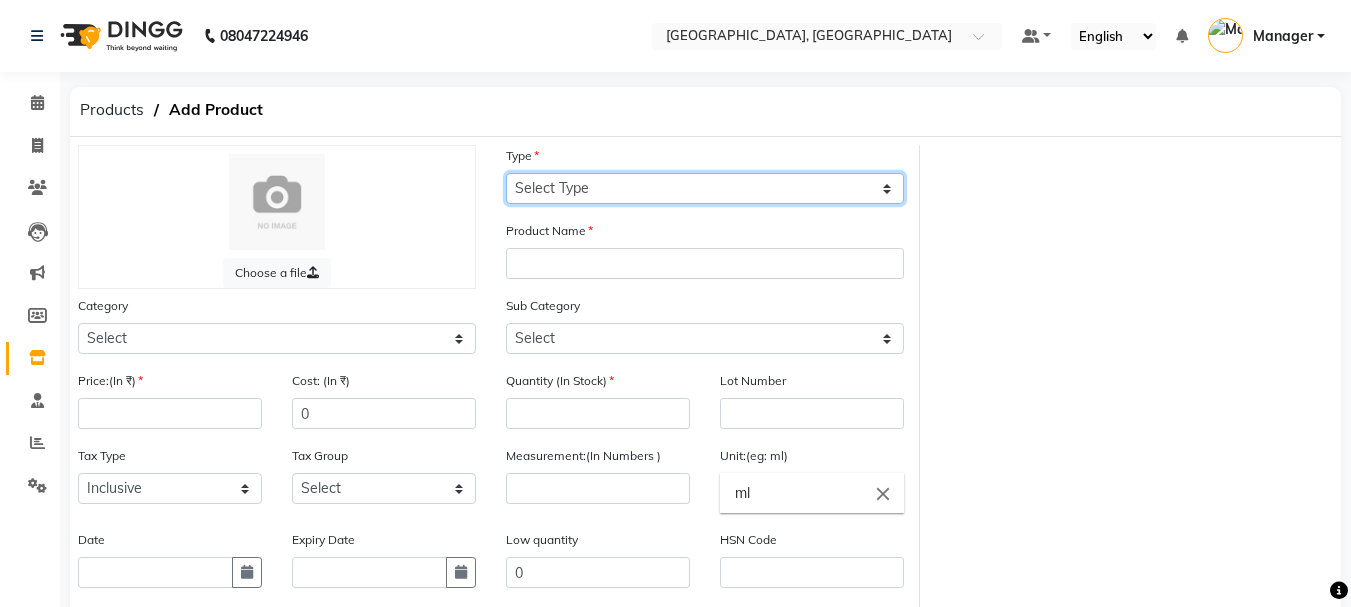 click on "Select Type Both Retail Consumable" 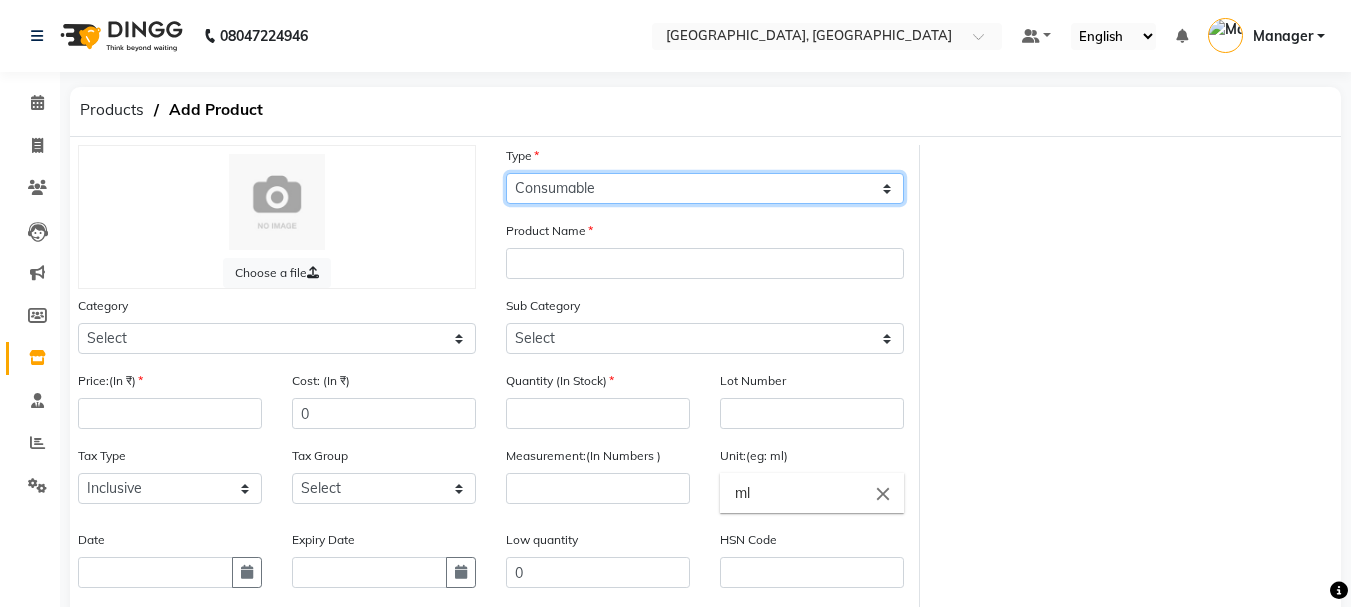 click on "Select Type Both Retail Consumable" 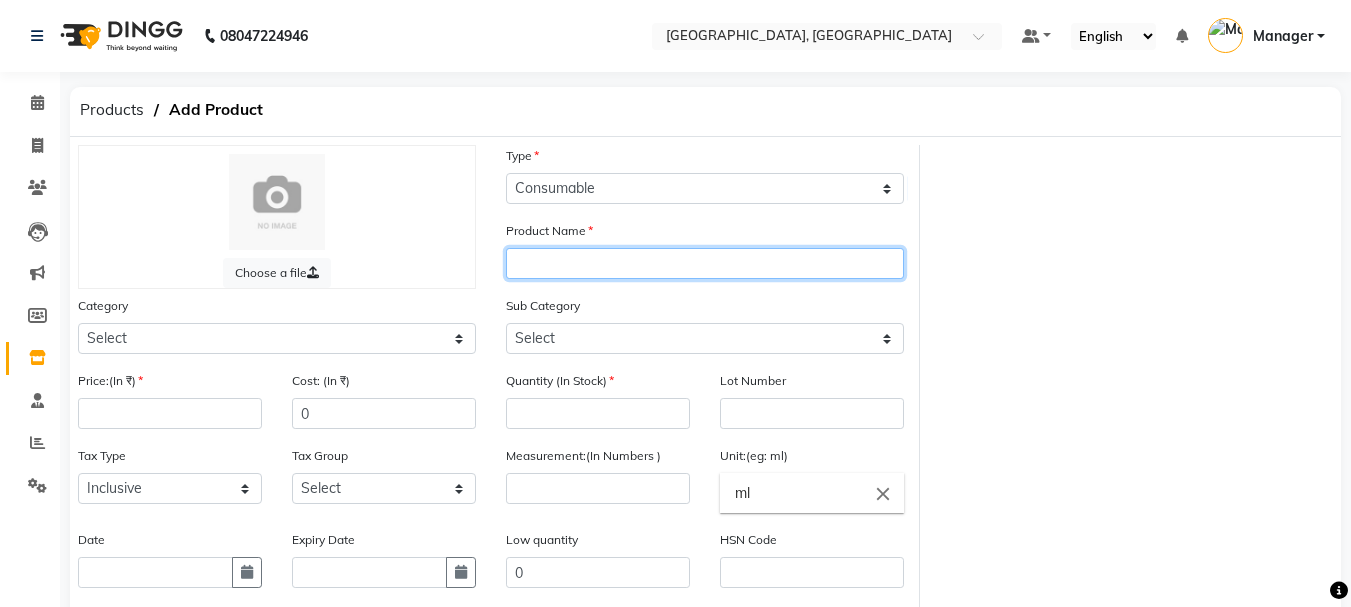 click 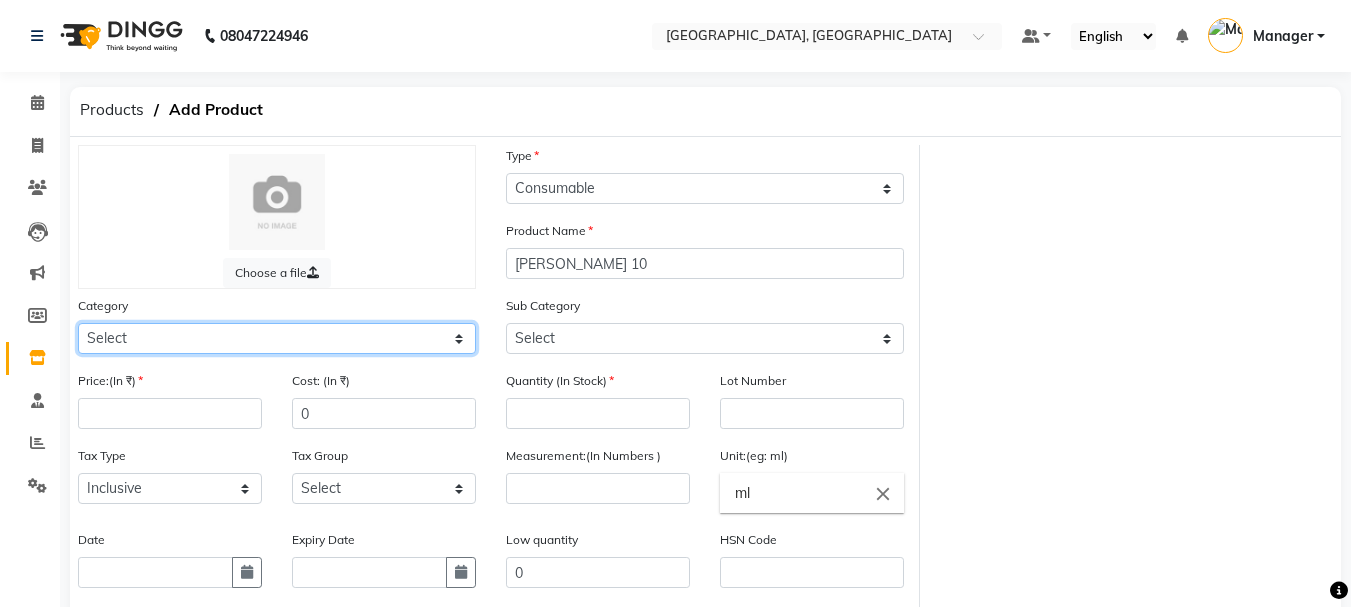 click on "Select Hair Skin Makeup Personal Care Appliances [PERSON_NAME] Waxing Disposable Threading Hands and Feet Beauty Planet [MEDICAL_DATA] Cadiveu Casmara Cheryls Loreal Olaplex Other" 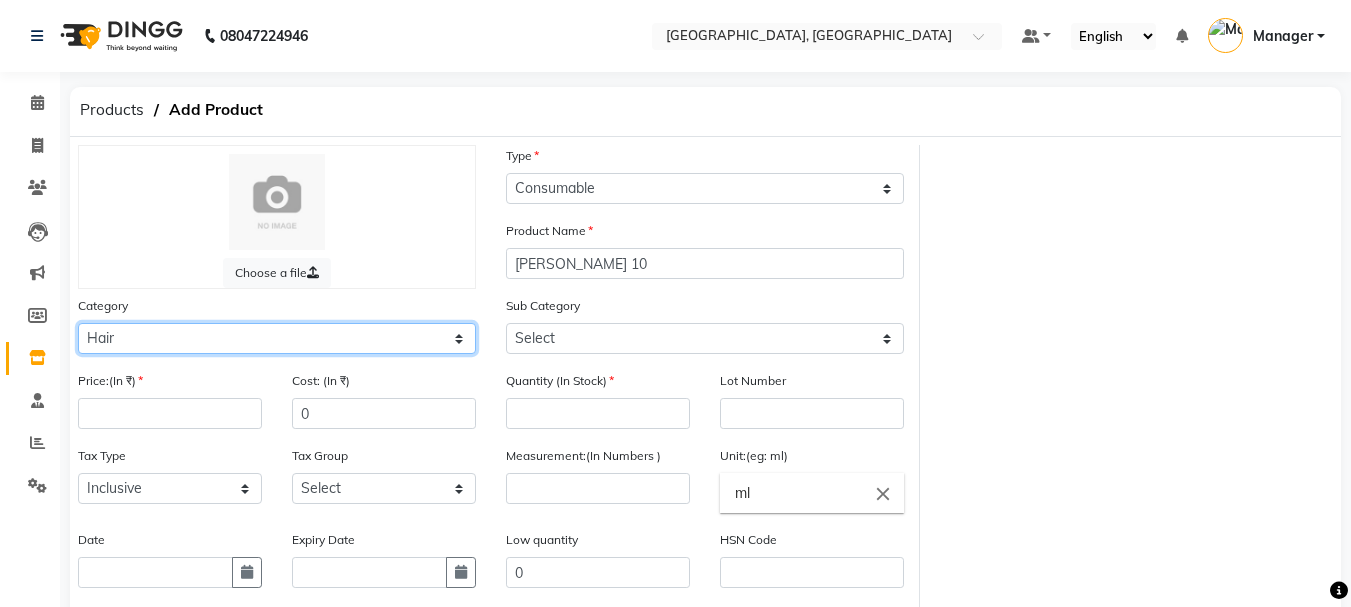 click on "Select Hair Skin Makeup Personal Care Appliances [PERSON_NAME] Waxing Disposable Threading Hands and Feet Beauty Planet [MEDICAL_DATA] Cadiveu Casmara Cheryls Loreal Olaplex Other" 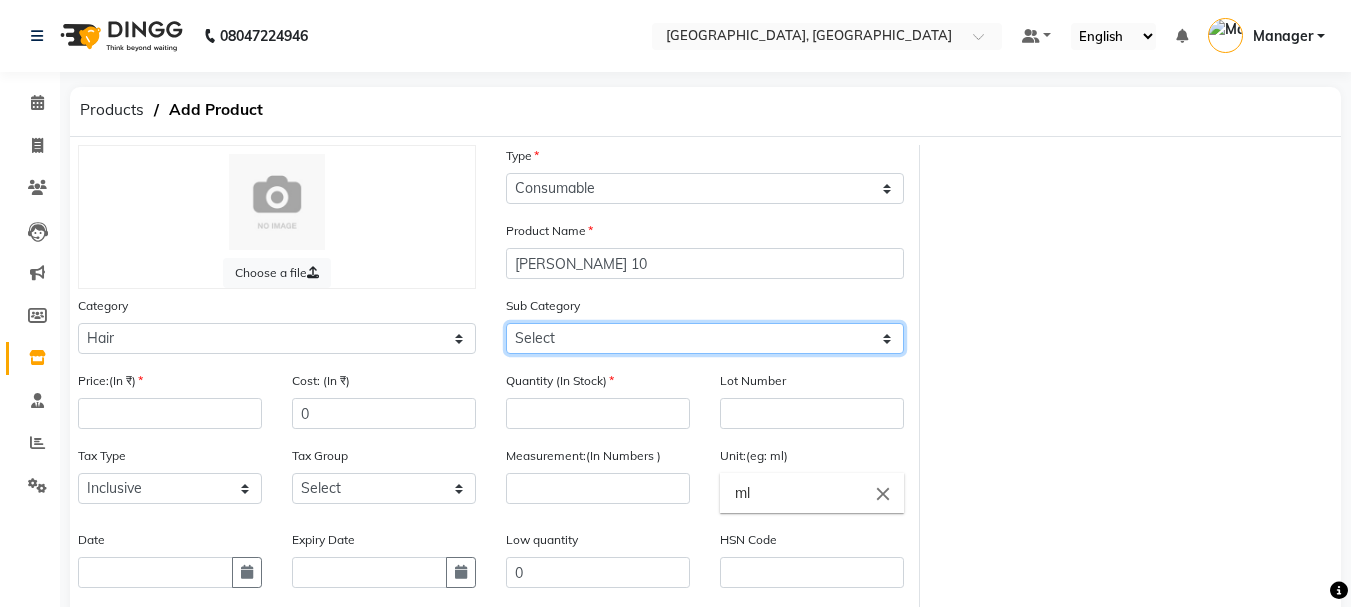 click on "Select Shampoo Conditioner Cream Mask Oil Serum Color Appliances Treatment Styling Kit & Combo Other" 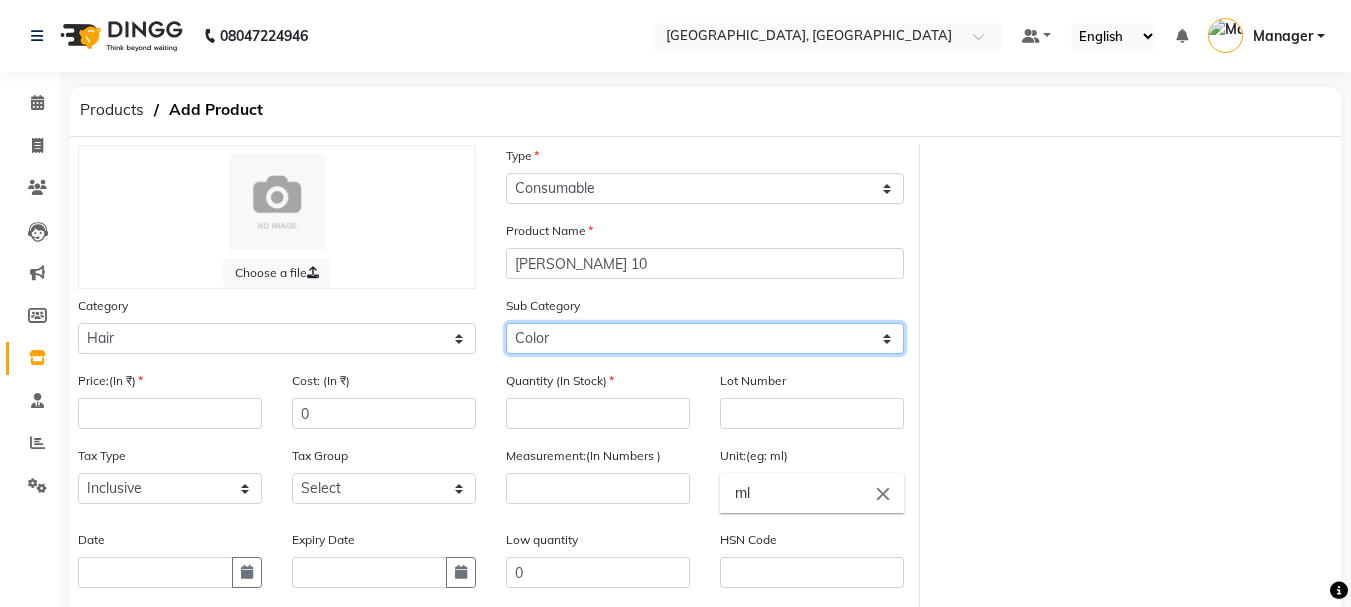 click on "Select Shampoo Conditioner Cream Mask Oil Serum Color Appliances Treatment Styling Kit & Combo Other" 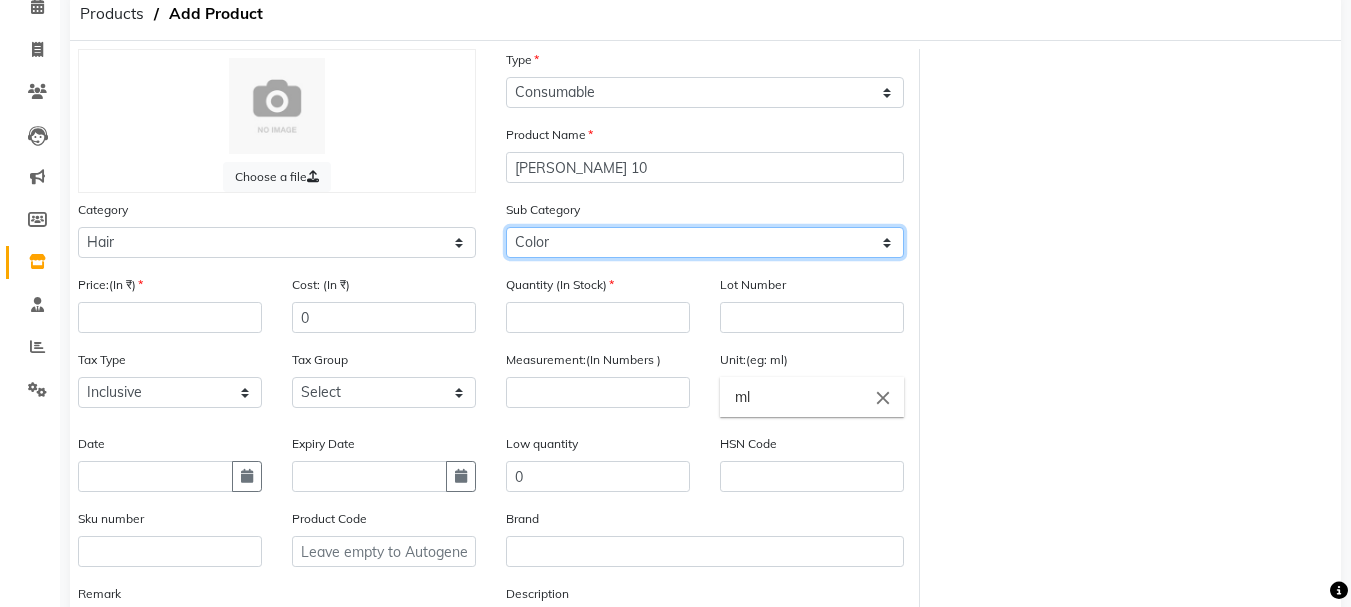 scroll, scrollTop: 118, scrollLeft: 0, axis: vertical 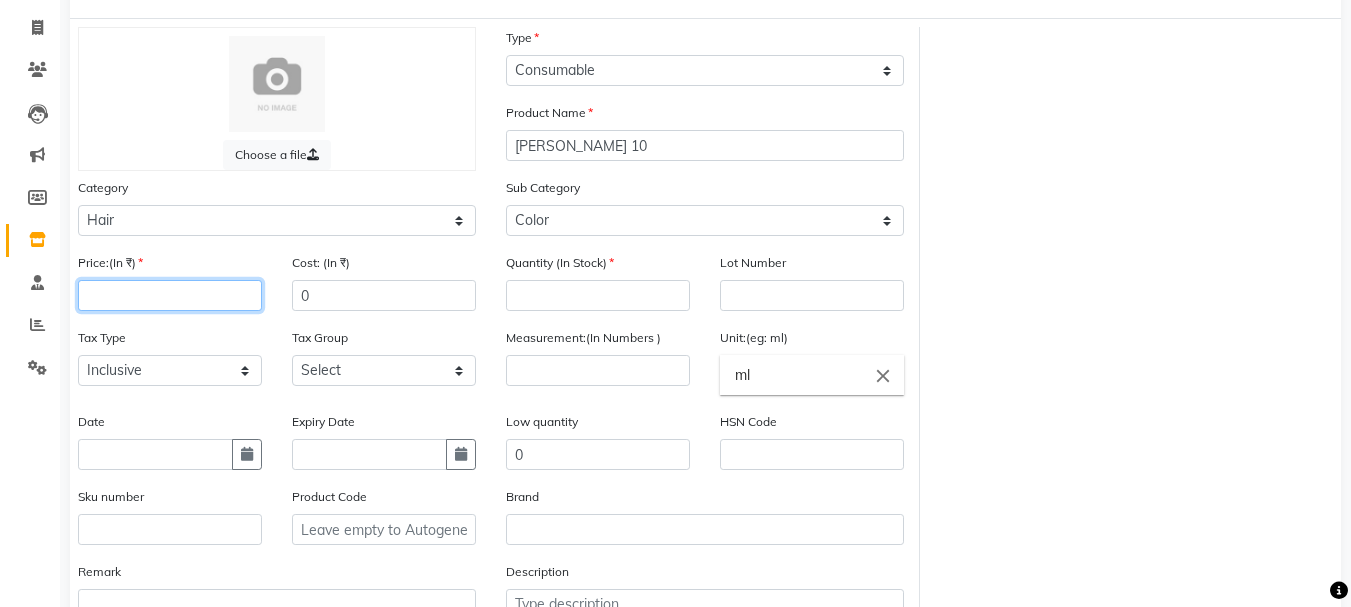 click 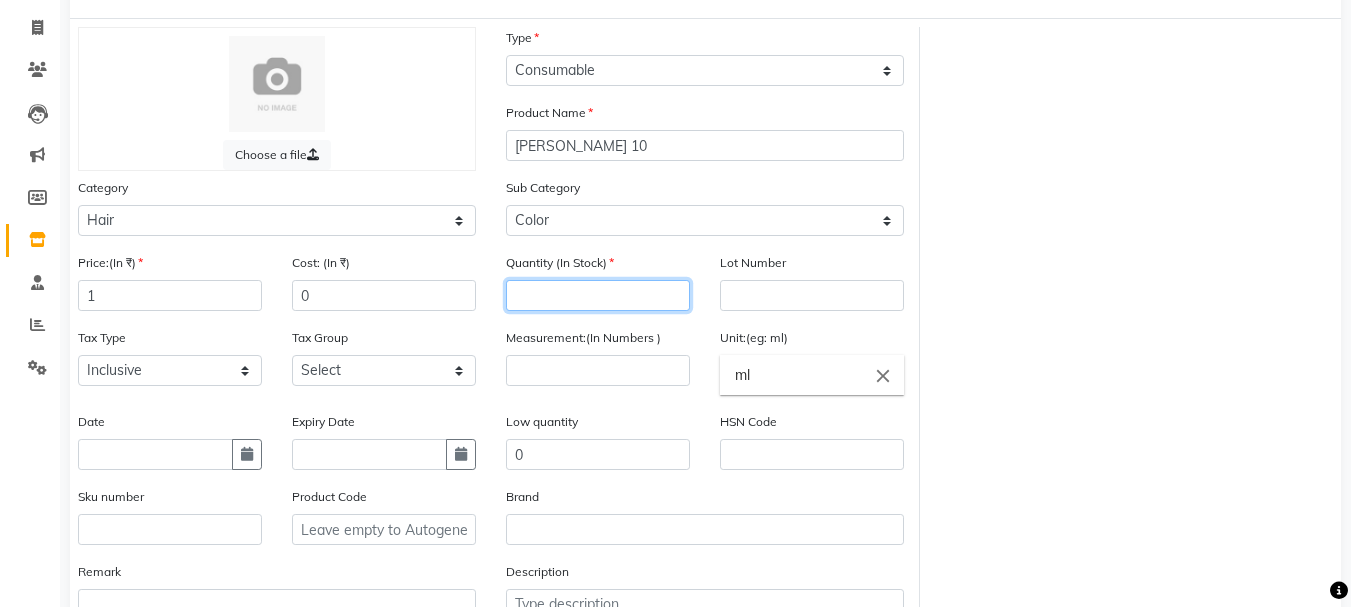 click 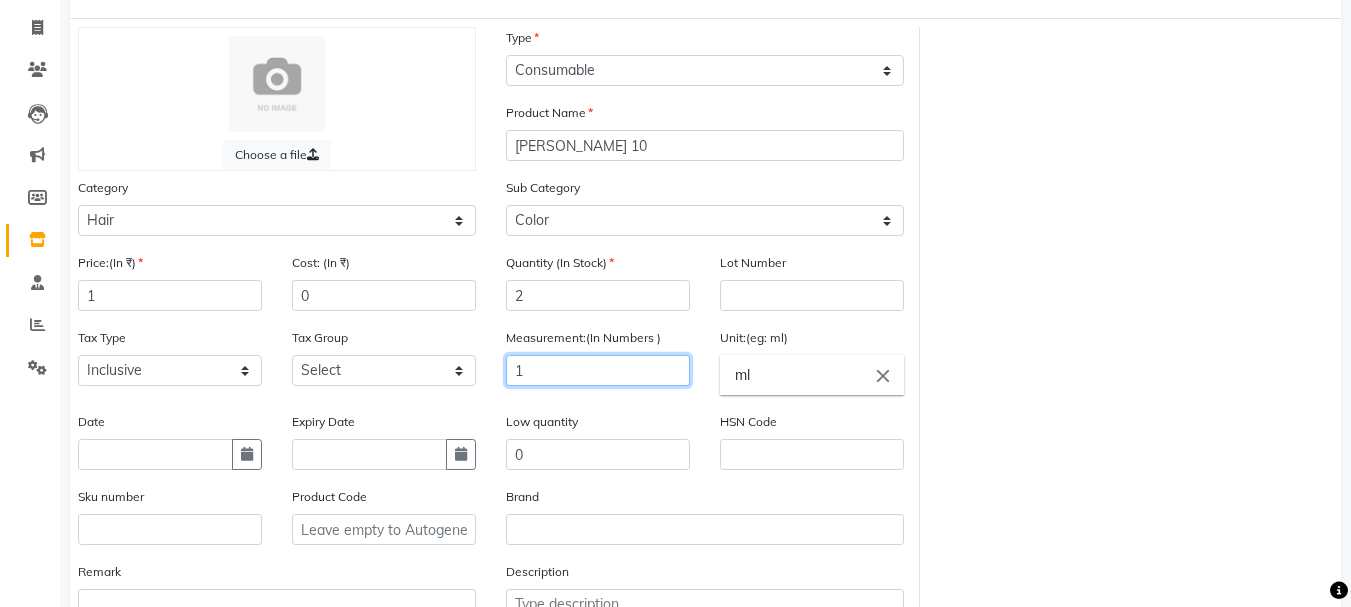 click on "1" 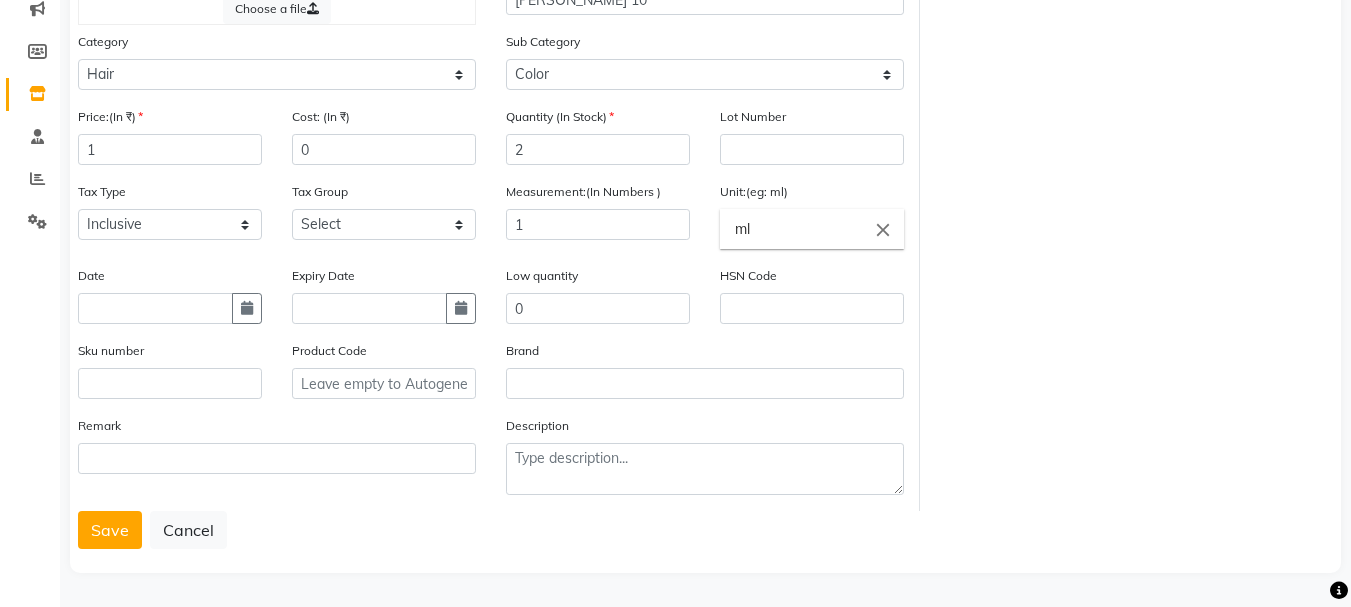 click on "Remark" 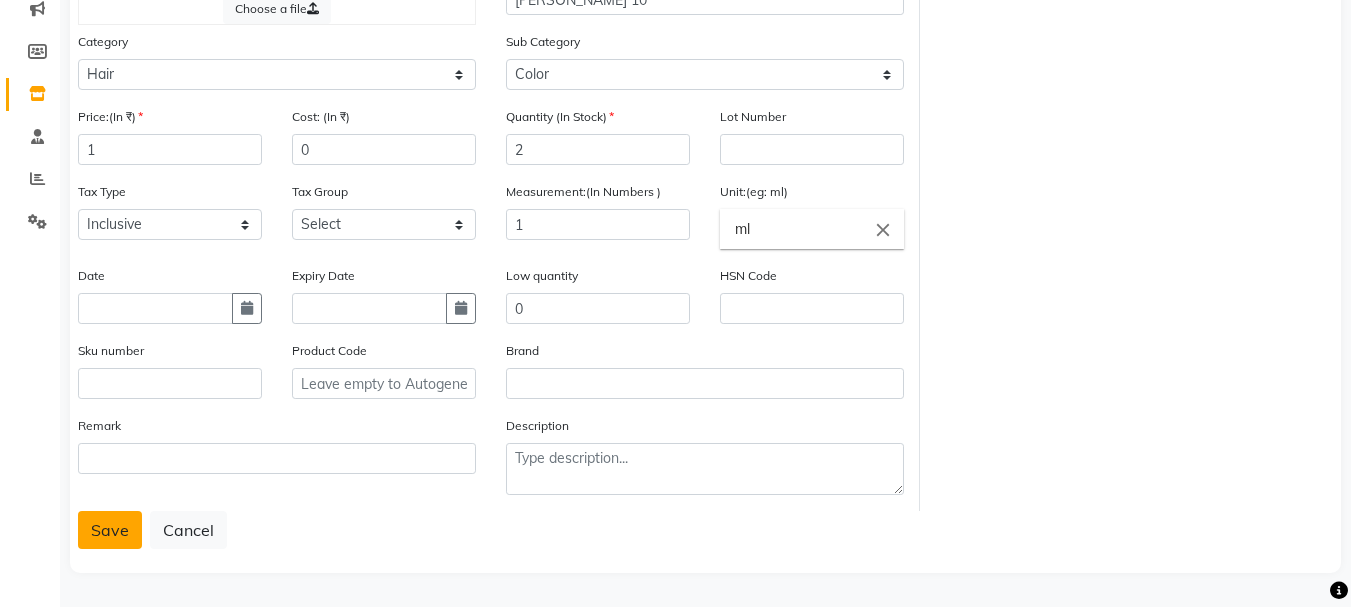 click on "Save" 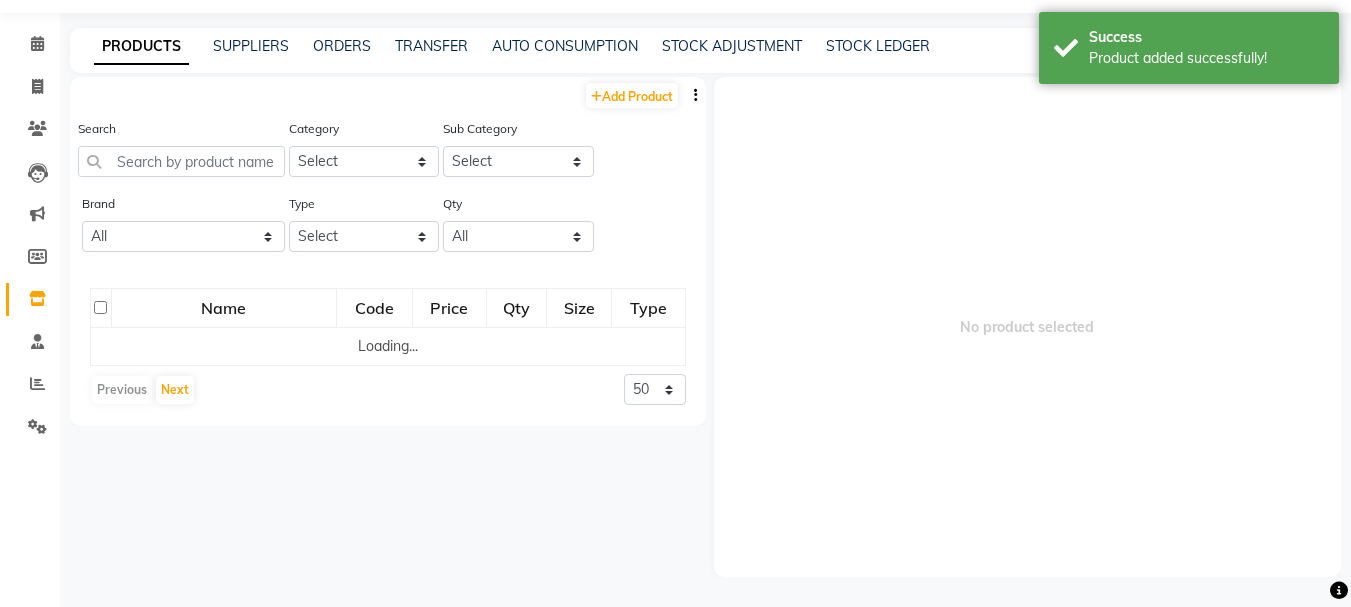 scroll, scrollTop: 13, scrollLeft: 0, axis: vertical 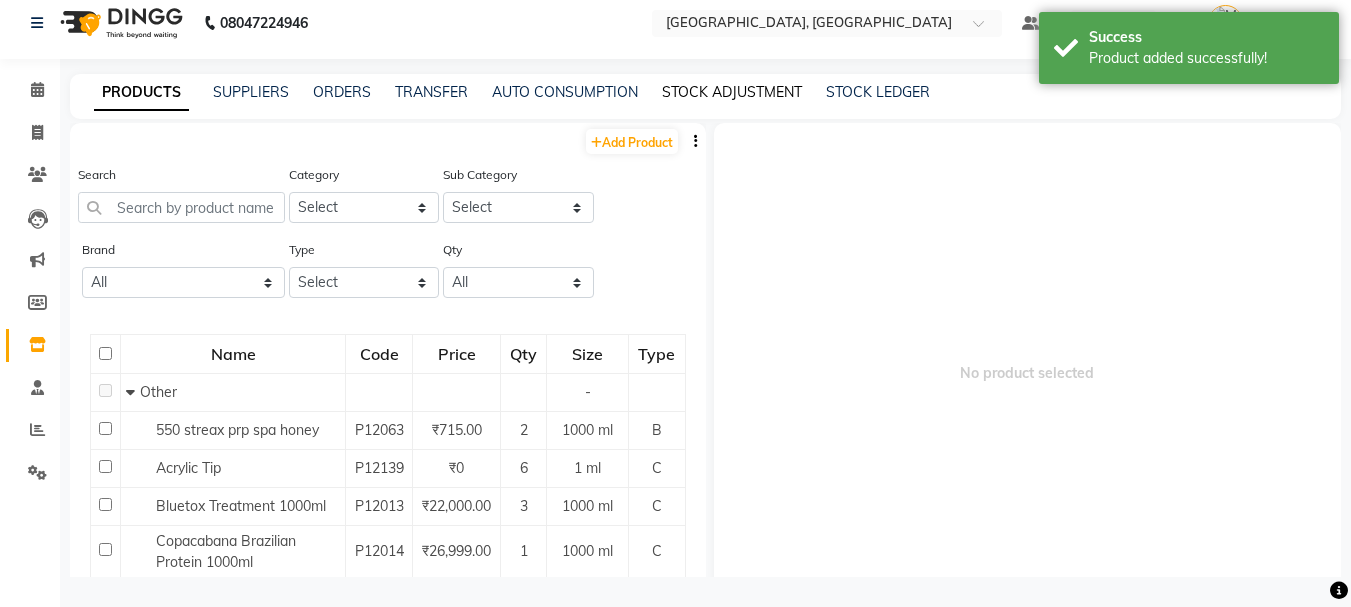click on "STOCK ADJUSTMENT" 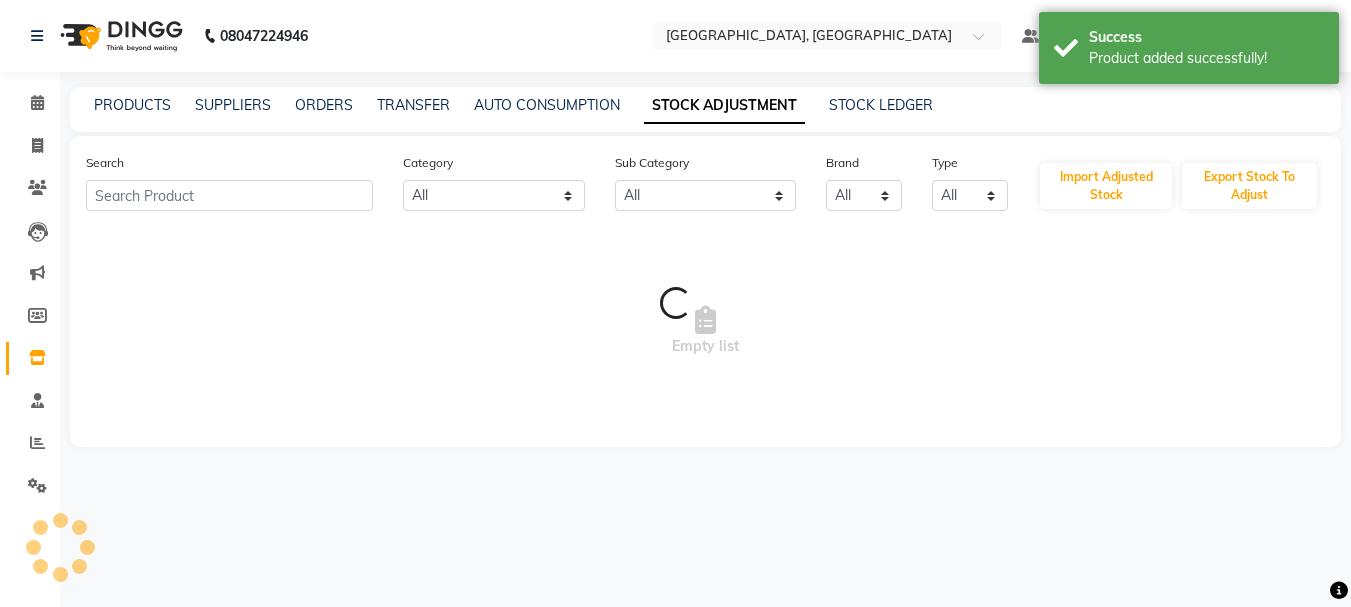 scroll, scrollTop: 0, scrollLeft: 0, axis: both 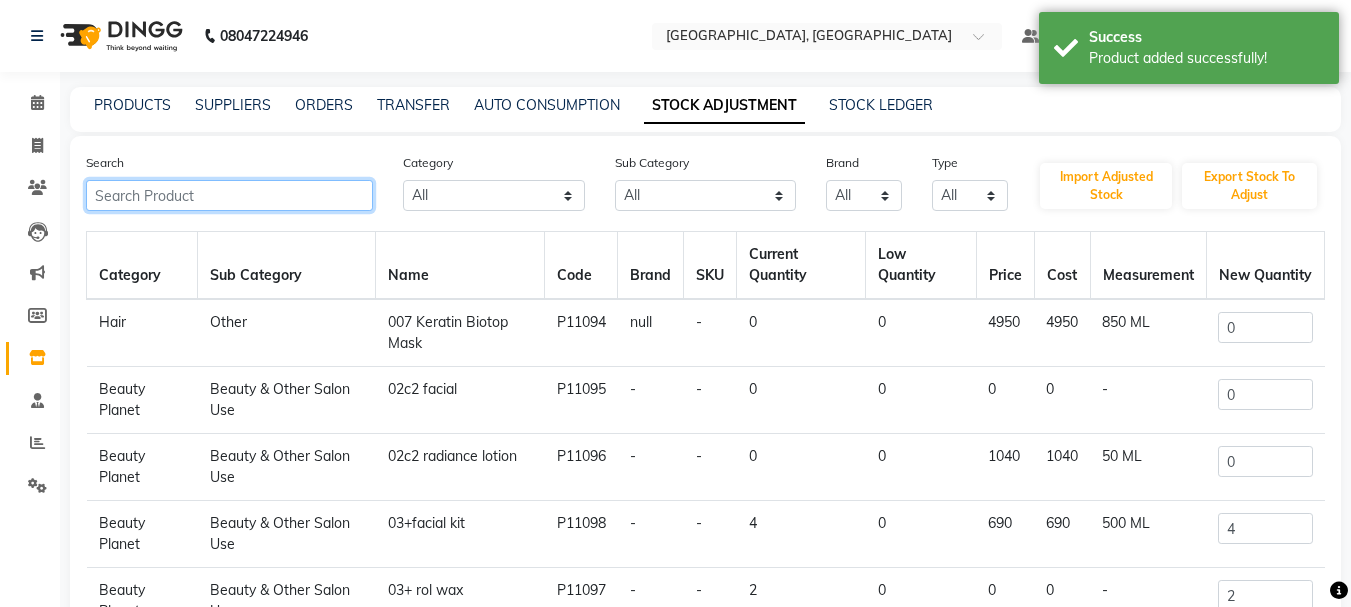 click 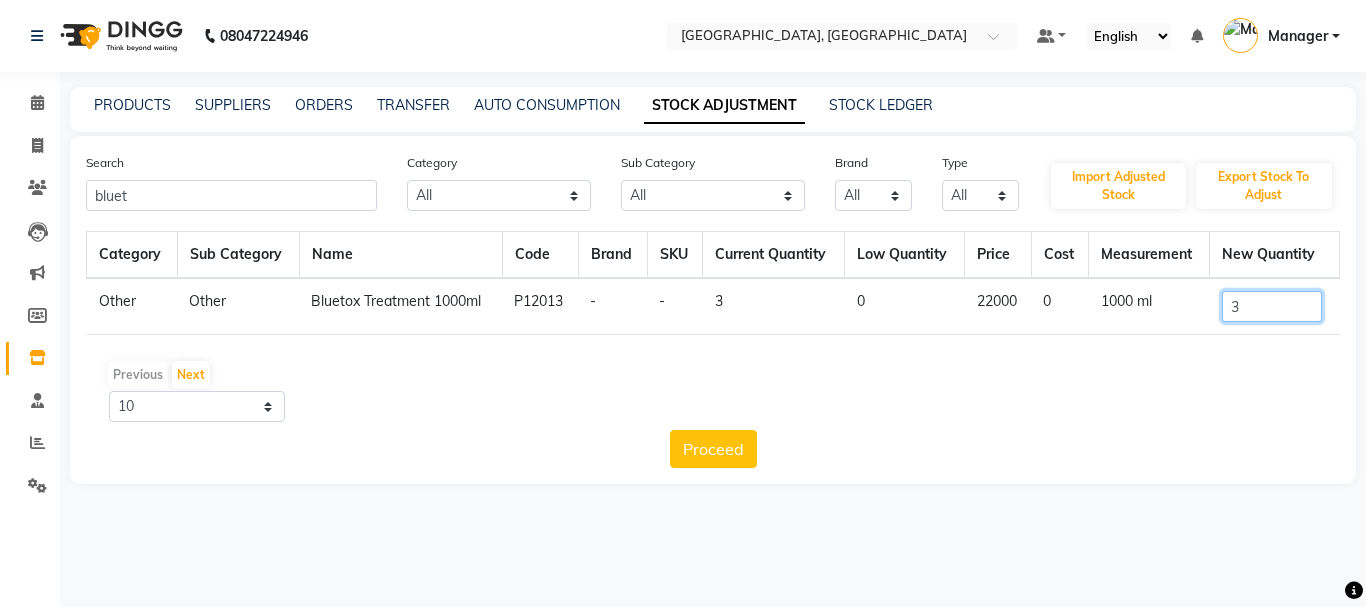 click on "3" 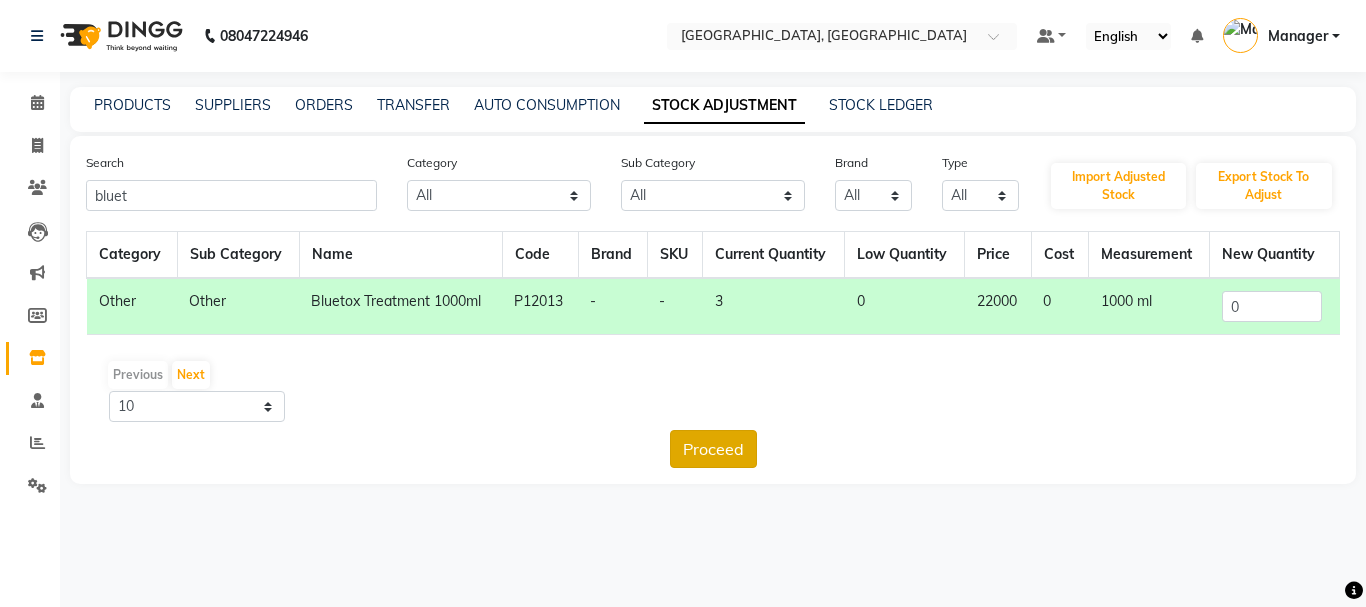 click on "Proceed" 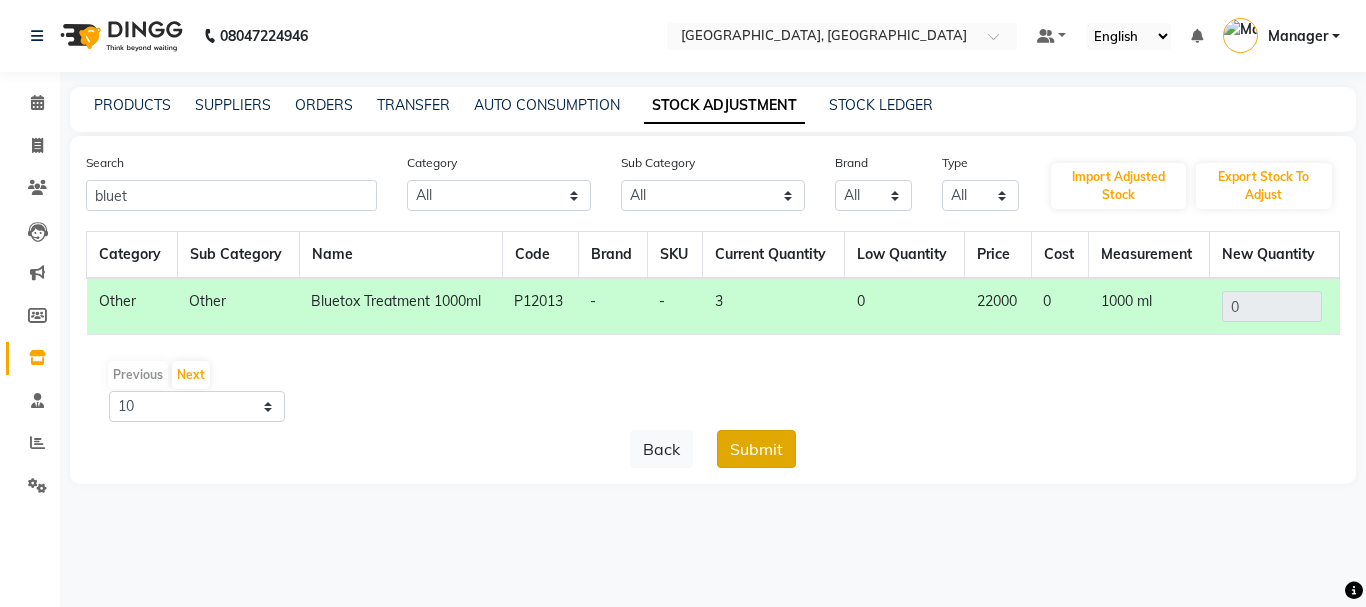 click on "Submit" 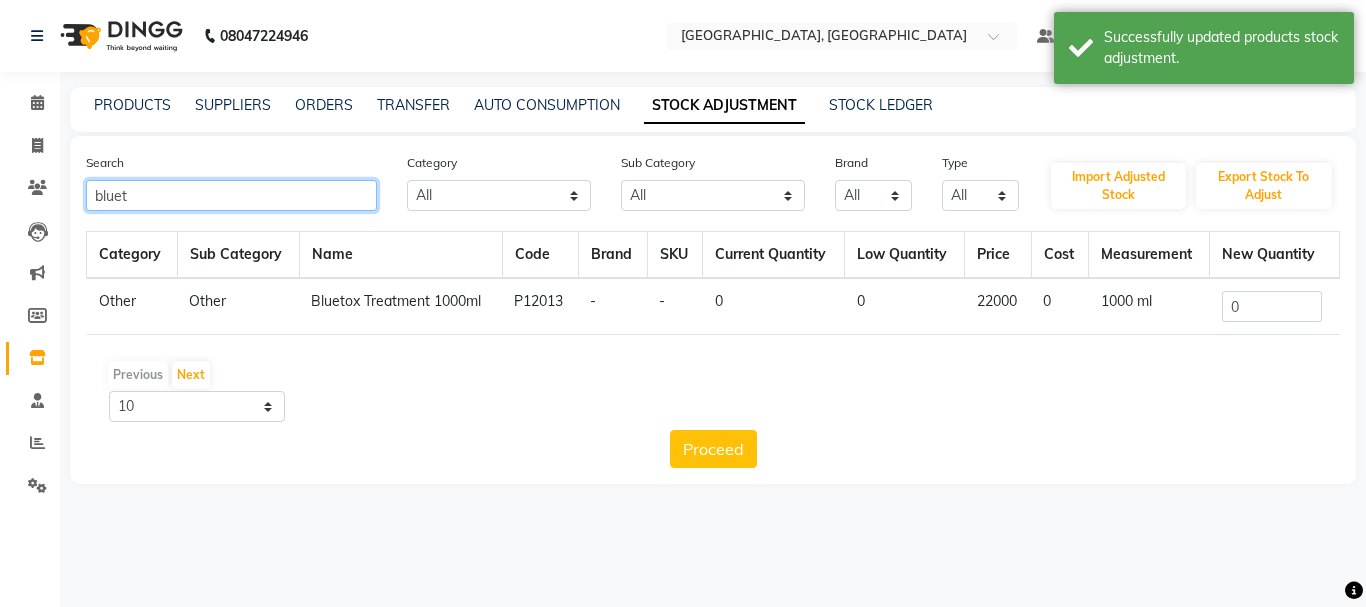 click on "bluet" 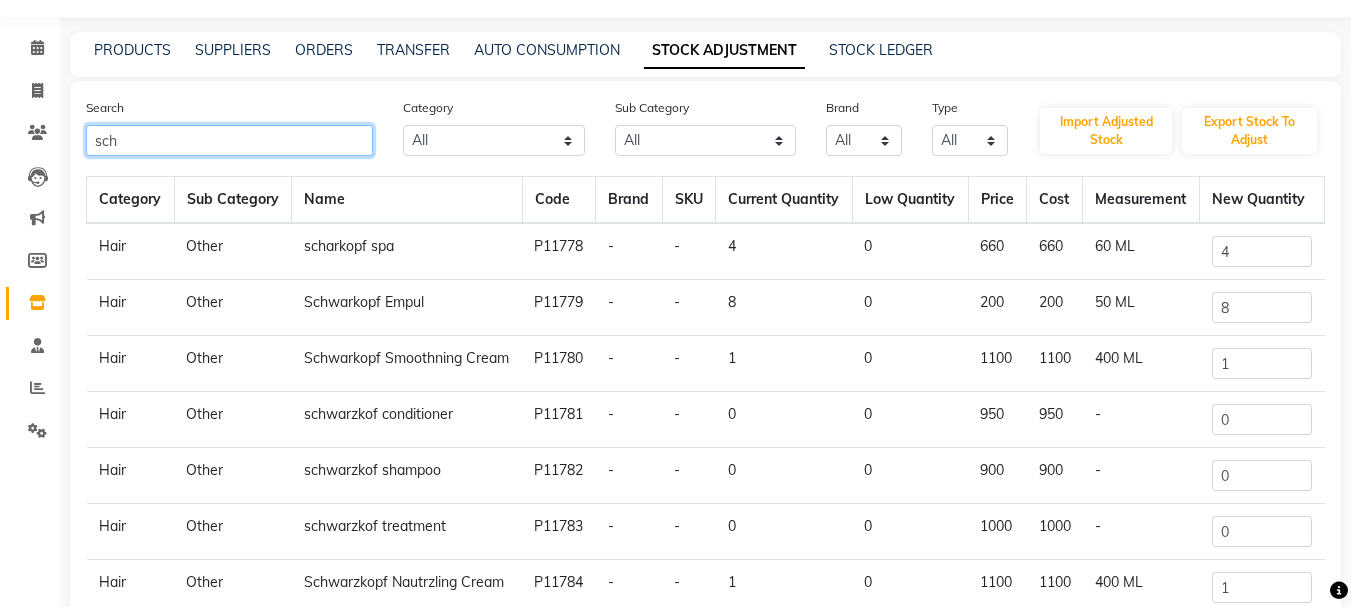 scroll, scrollTop: 58, scrollLeft: 0, axis: vertical 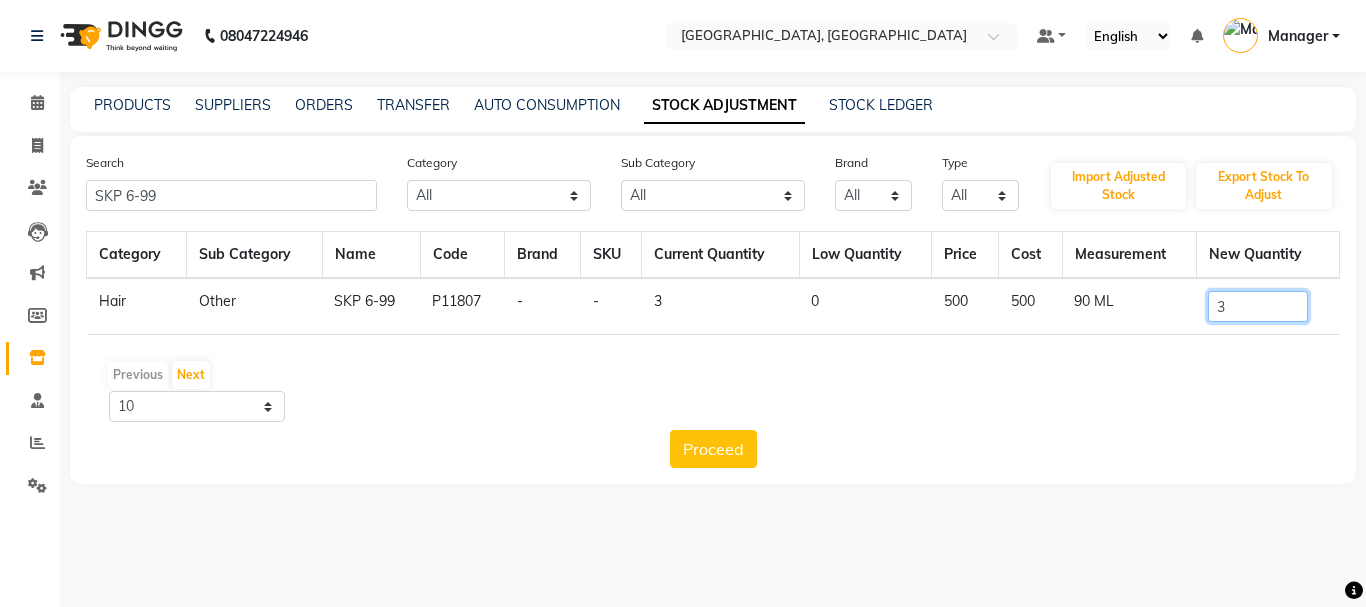 click on "3" 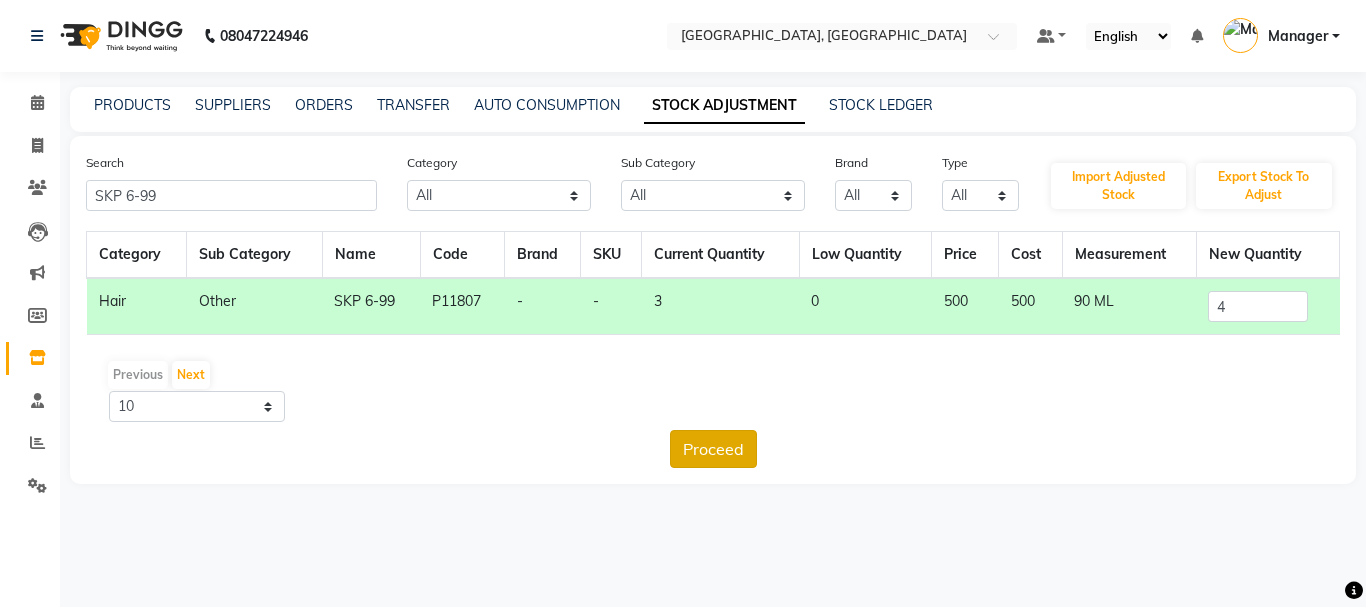 click on "Proceed" 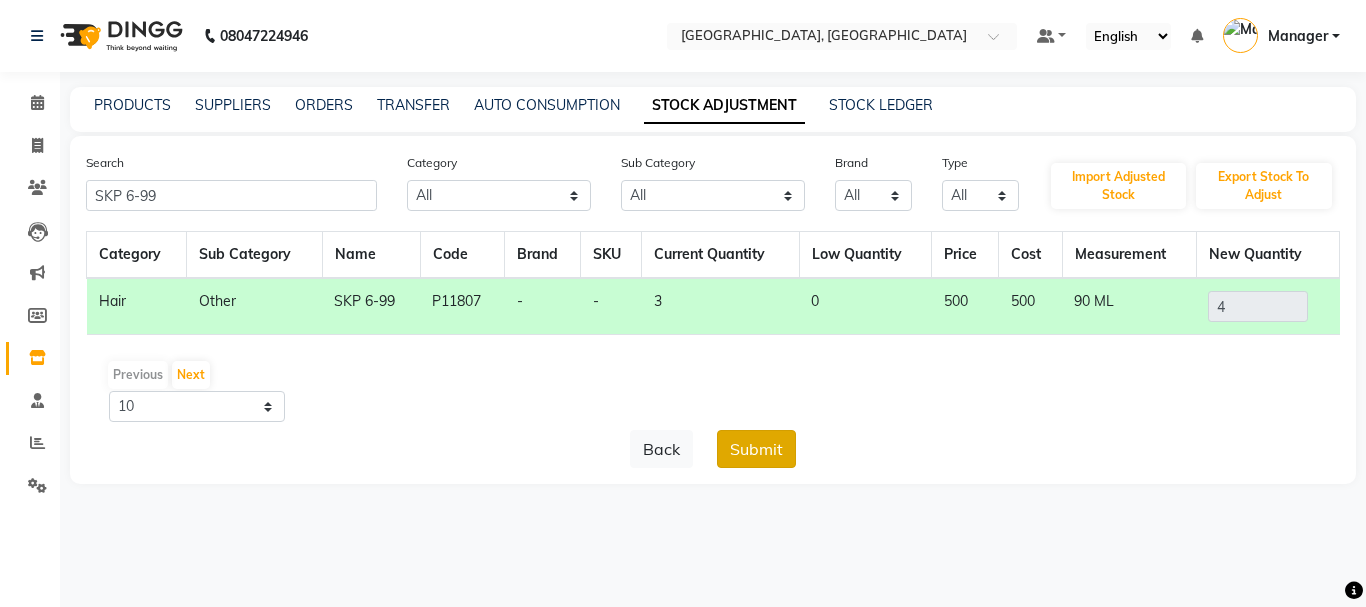 click on "Submit" 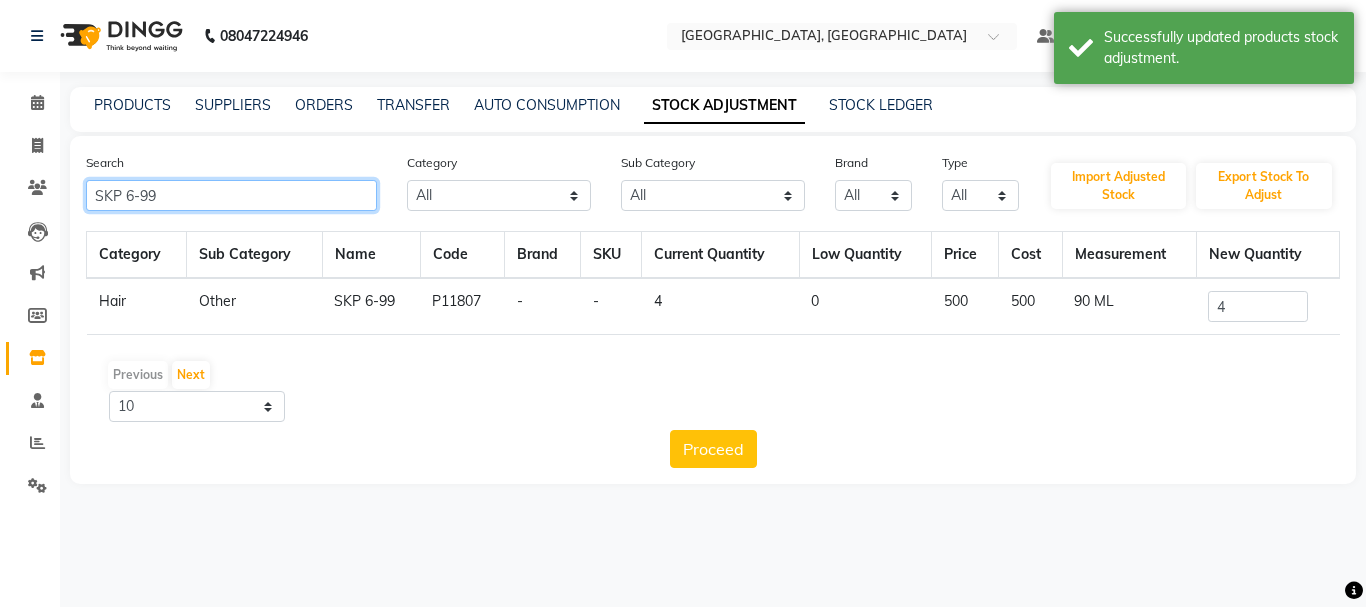 click on "SKP 6-99" 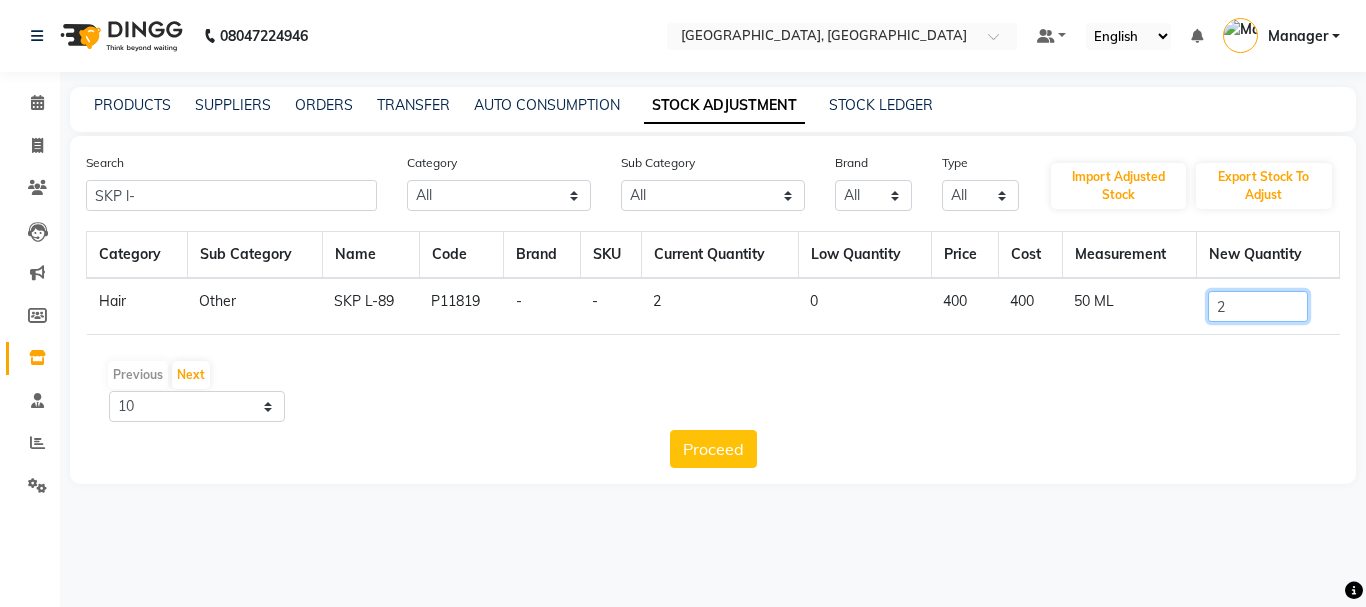 click on "2" 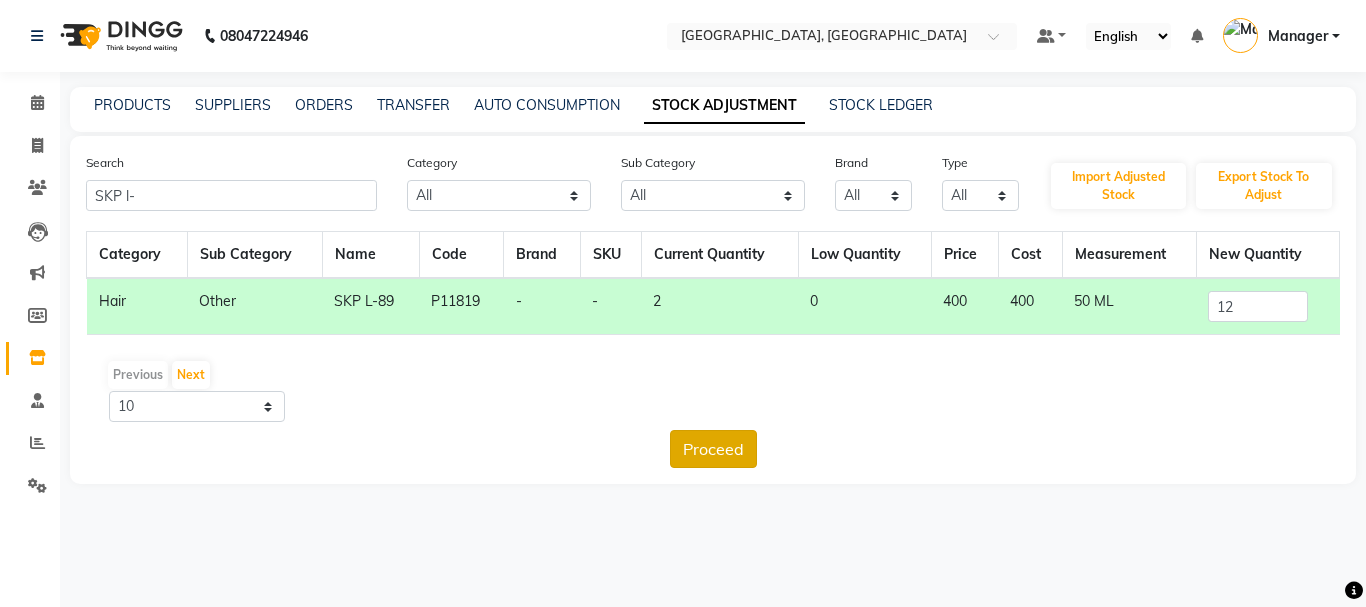 click on "Proceed" 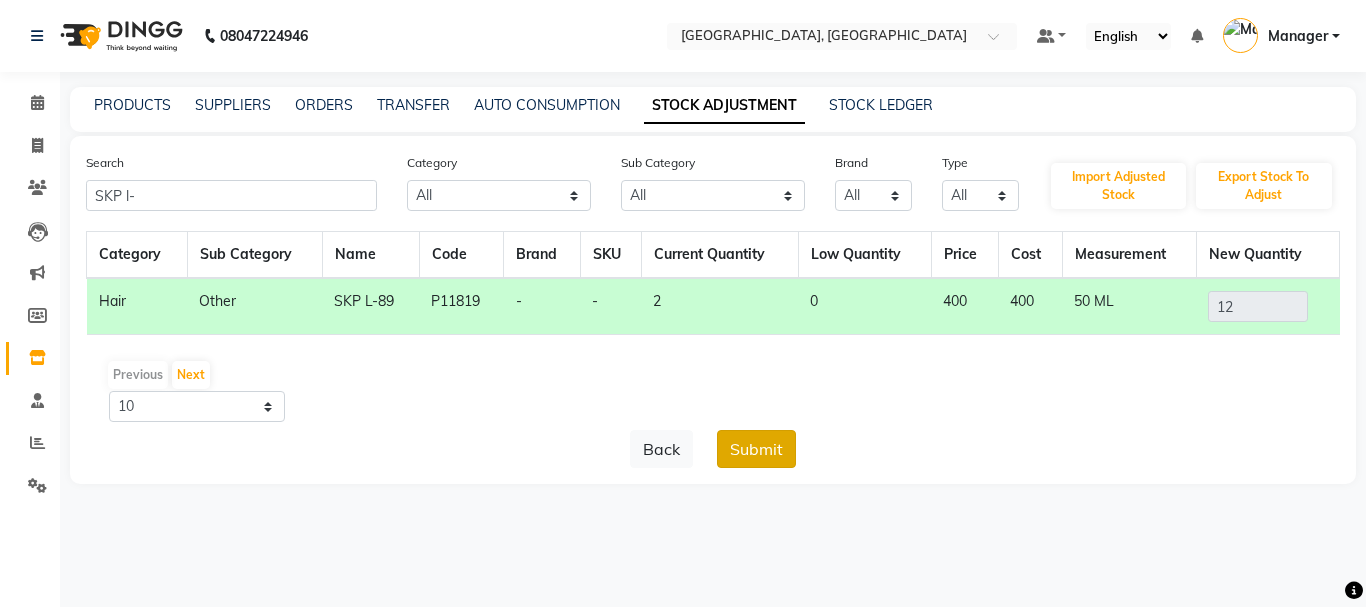 click on "Submit" 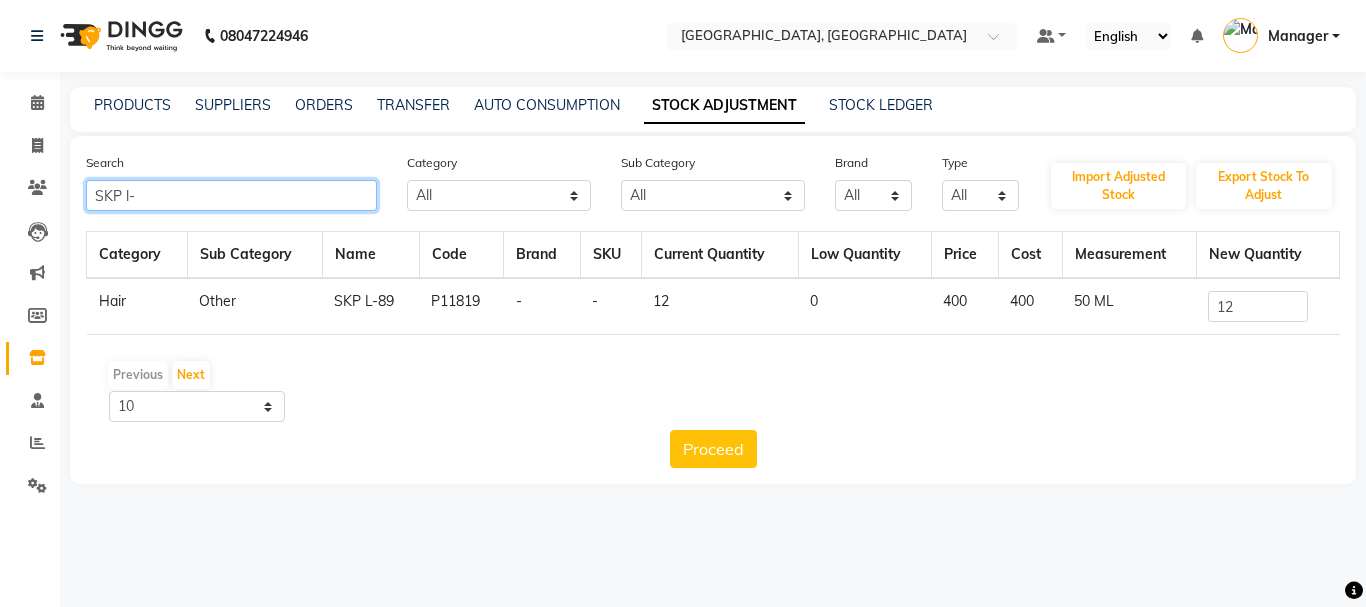 click on "SKP l-" 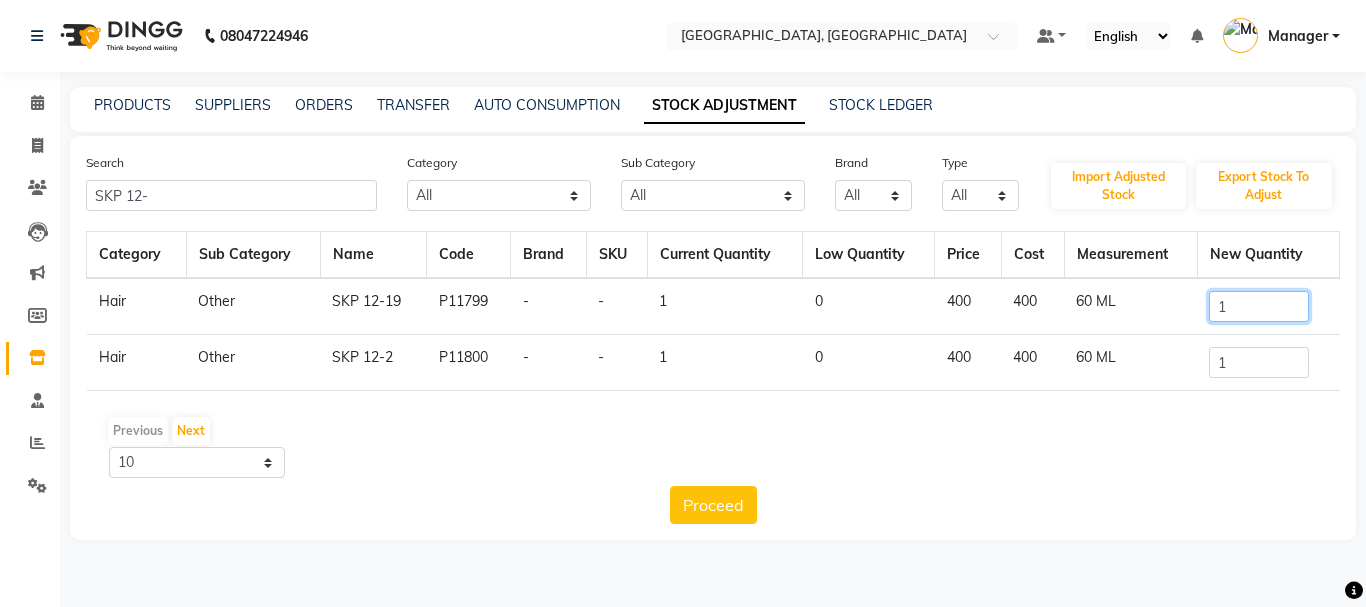 click on "1" 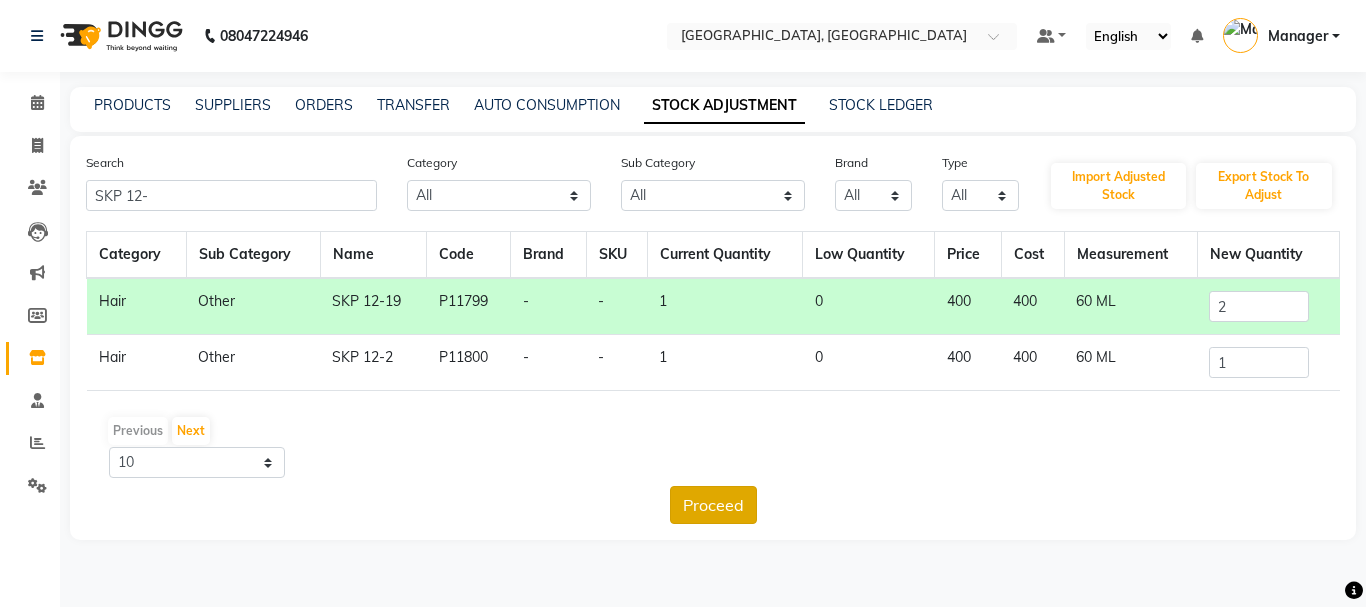 click on "Proceed" 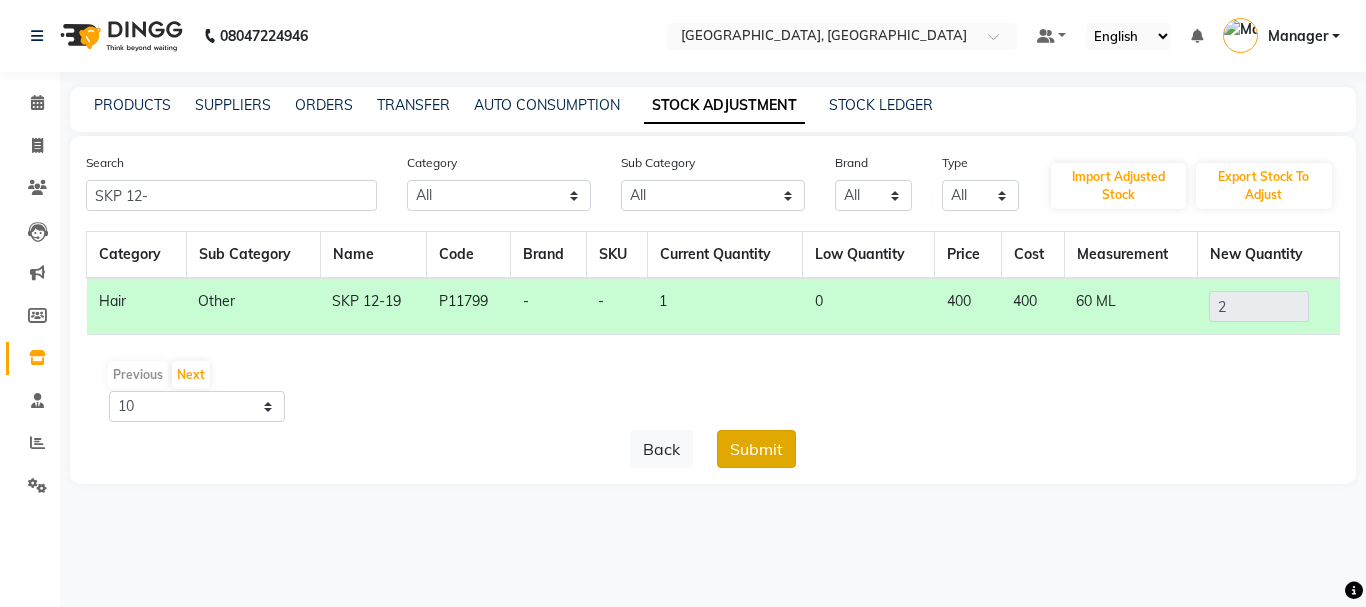 click on "Submit" 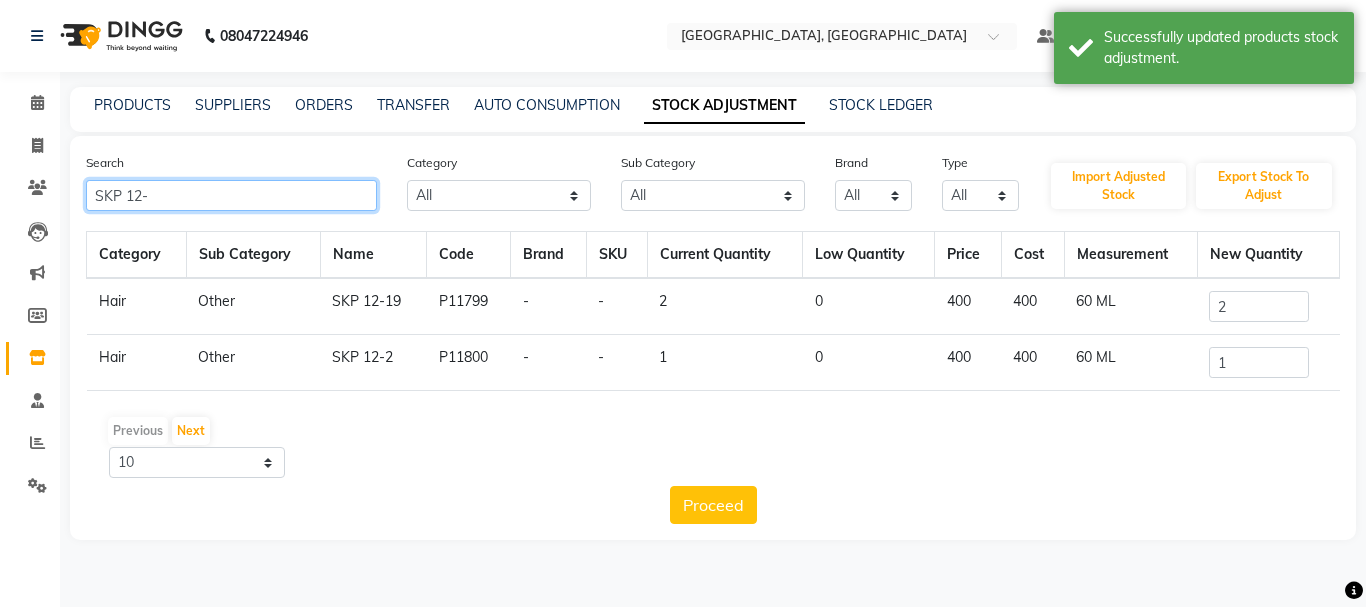 click on "SKP 12-" 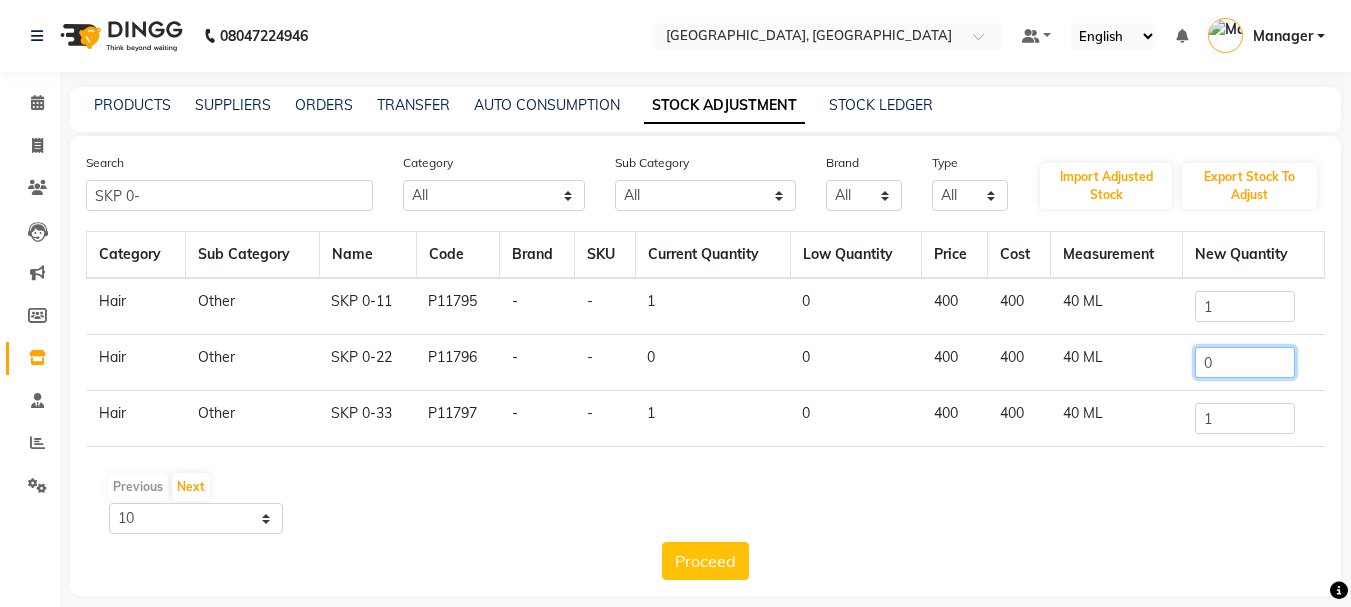 click on "0" 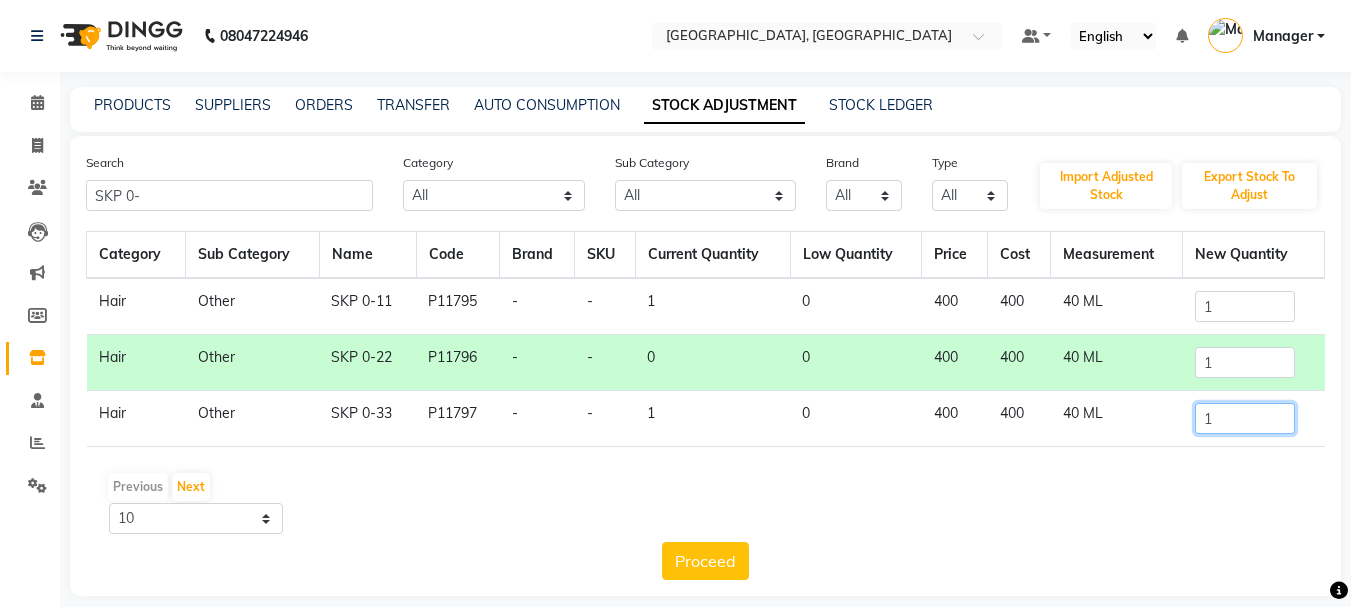 click on "1" 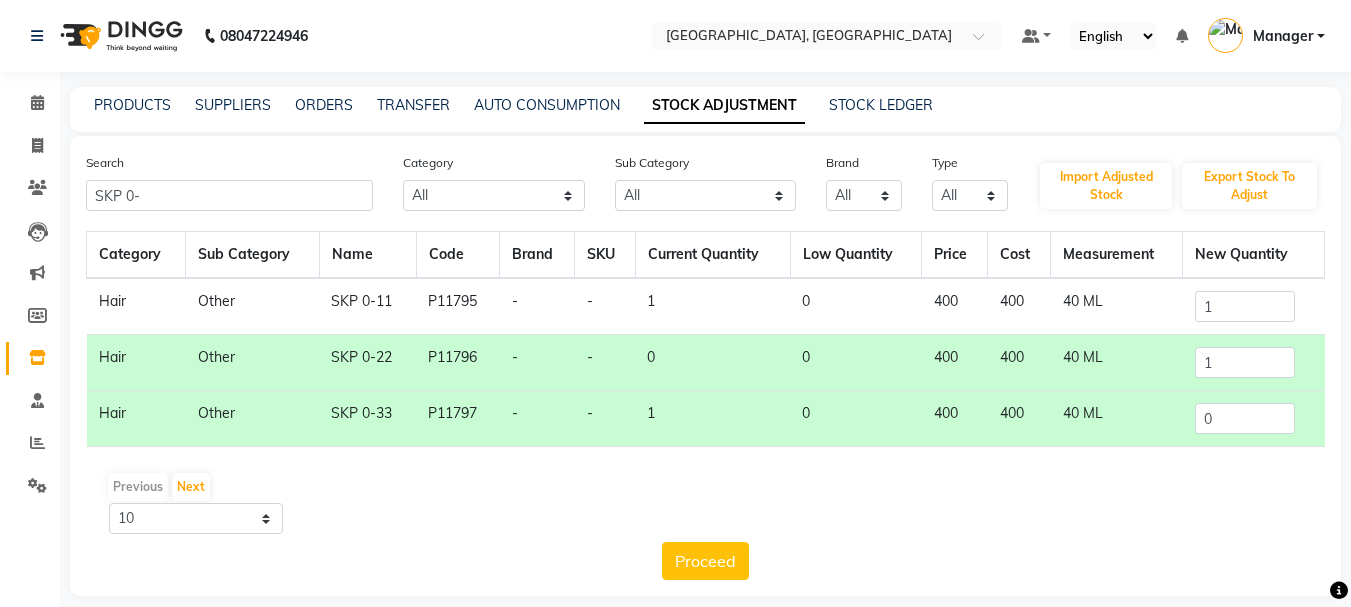 click on "Category Sub Category Name Code Brand SKU Current Quantity Low Quantity Price Cost Measurement New Quantity Hair  Other   SKP 0-11   P11795   -   -   1   0   400   400   40 ML  1 Hair  Other   SKP 0-22   P11796   -   -   0   0   400   400   40 ML  1 Hair  Other   SKP 0-33   P11797   -   -   1   0   400   400   40 ML  0  Previous   Next  10 50 100  Proceed" 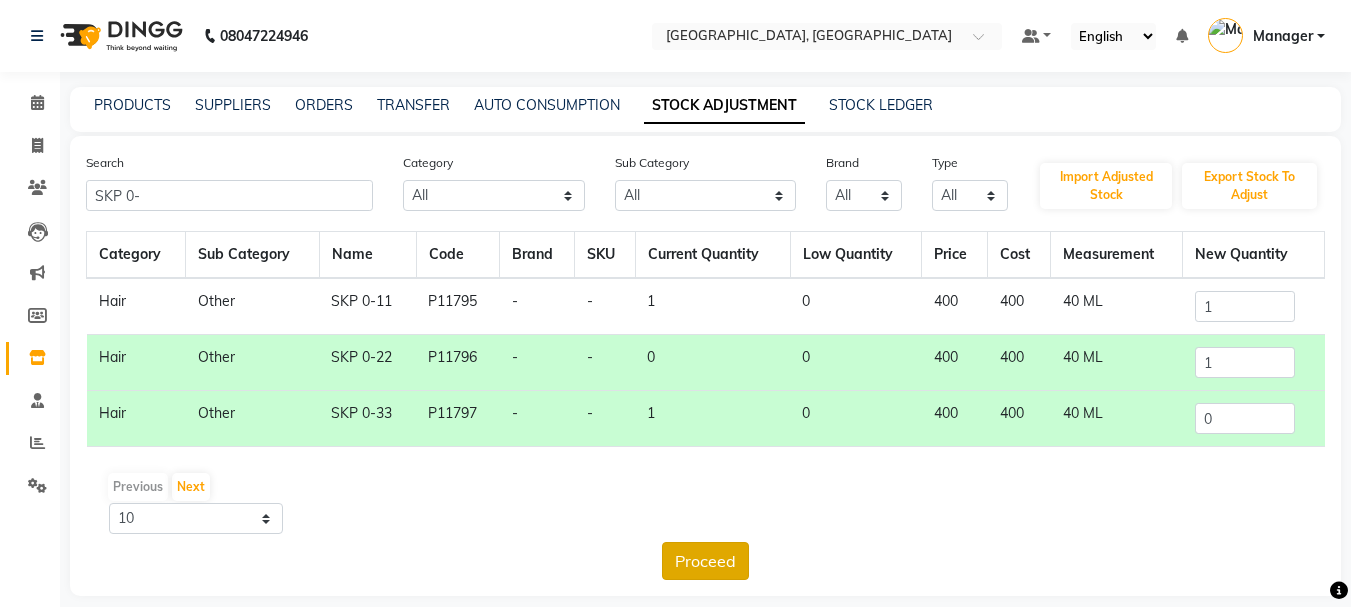 click on "Proceed" 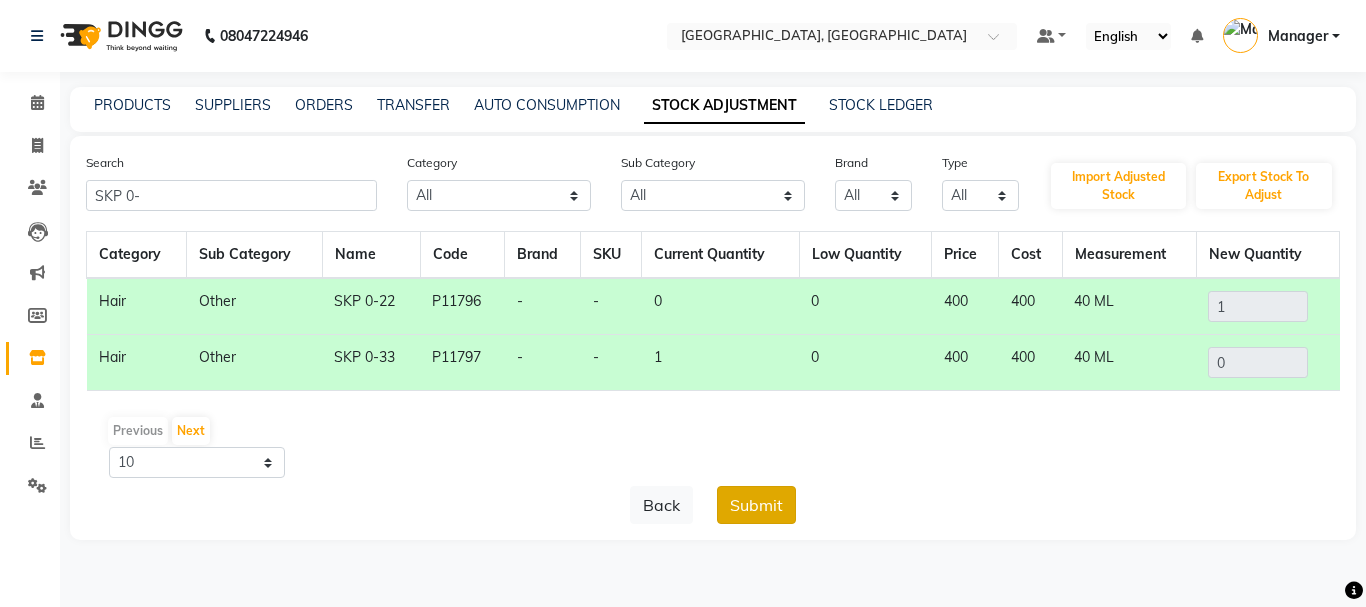 click on "Submit" 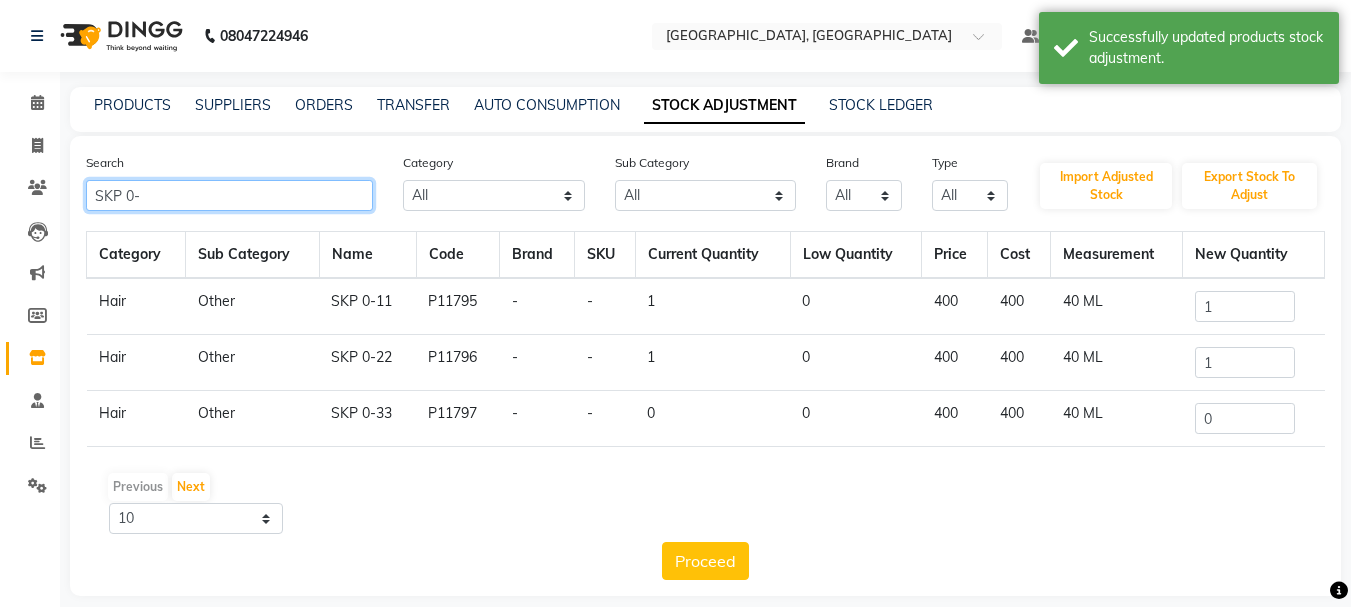 click on "SKP 0-" 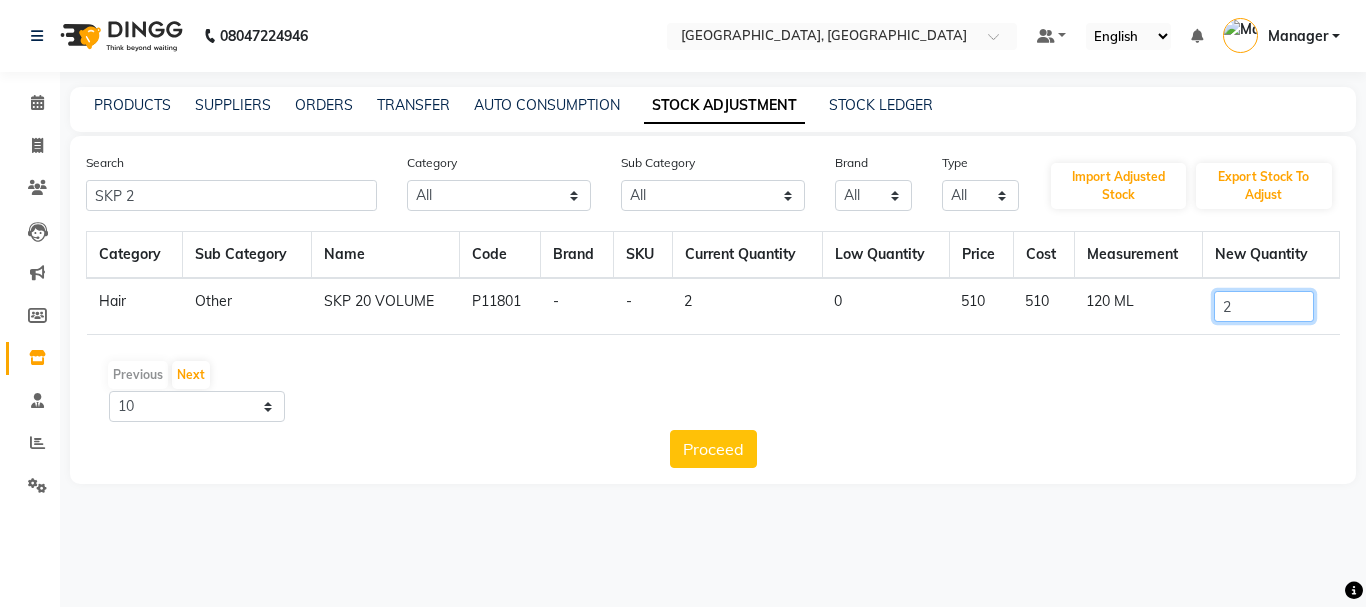 click on "2" 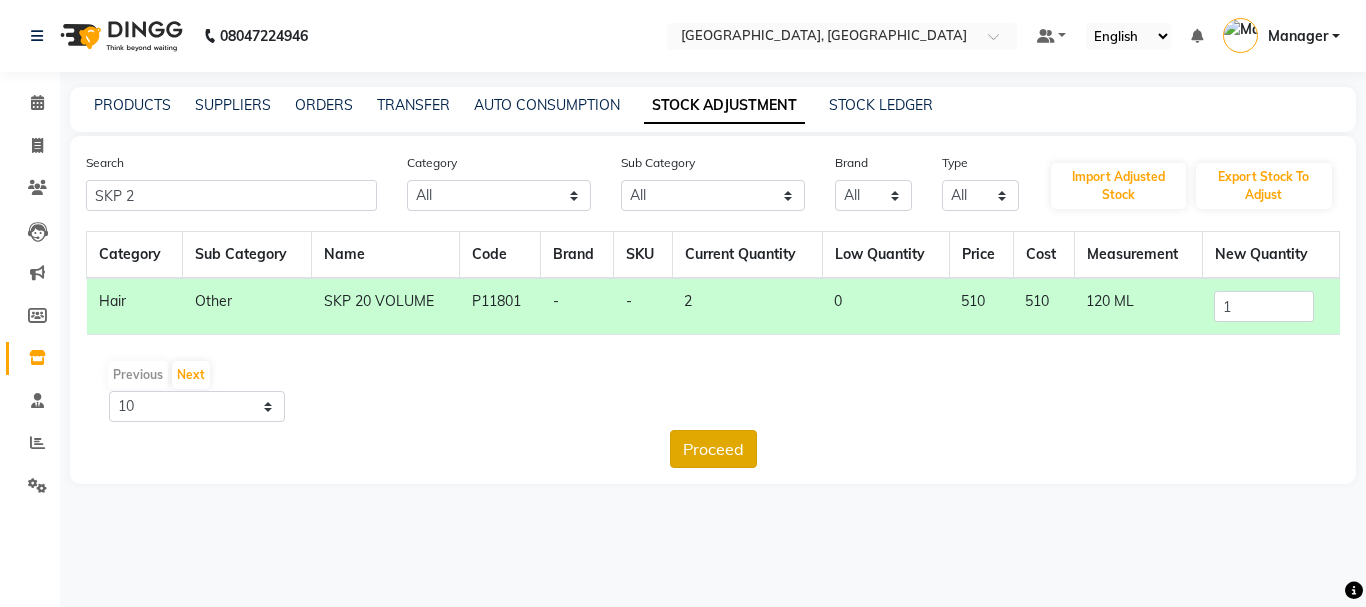 click on "Proceed" 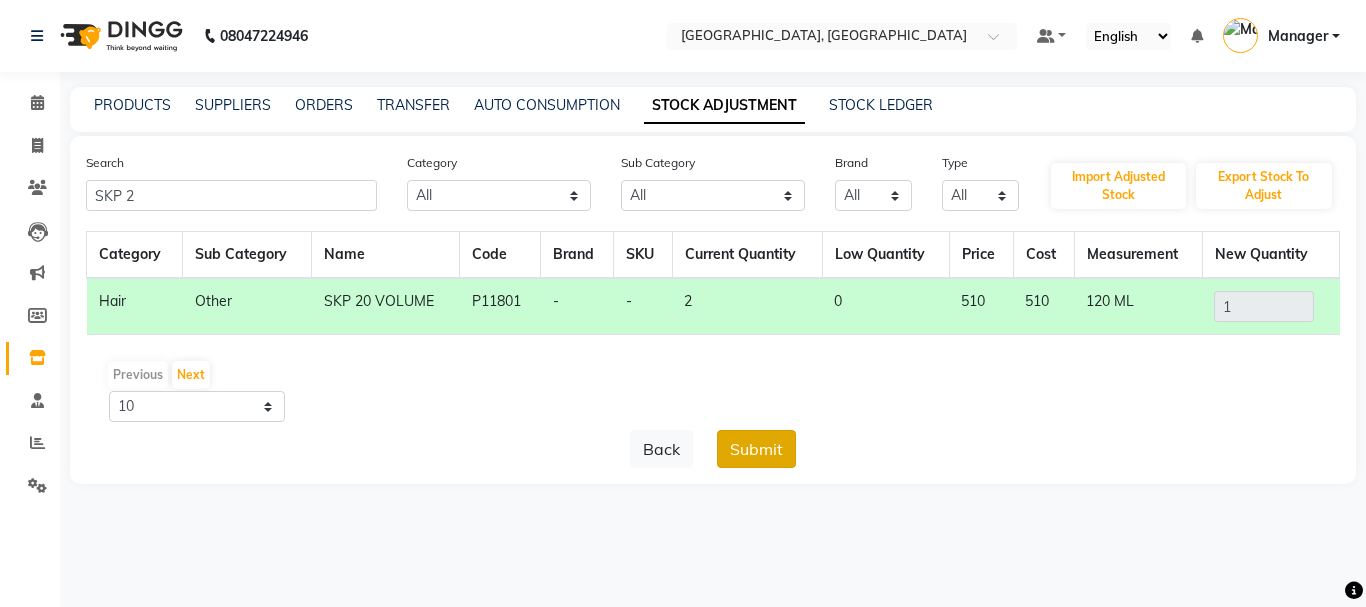 click on "Submit" 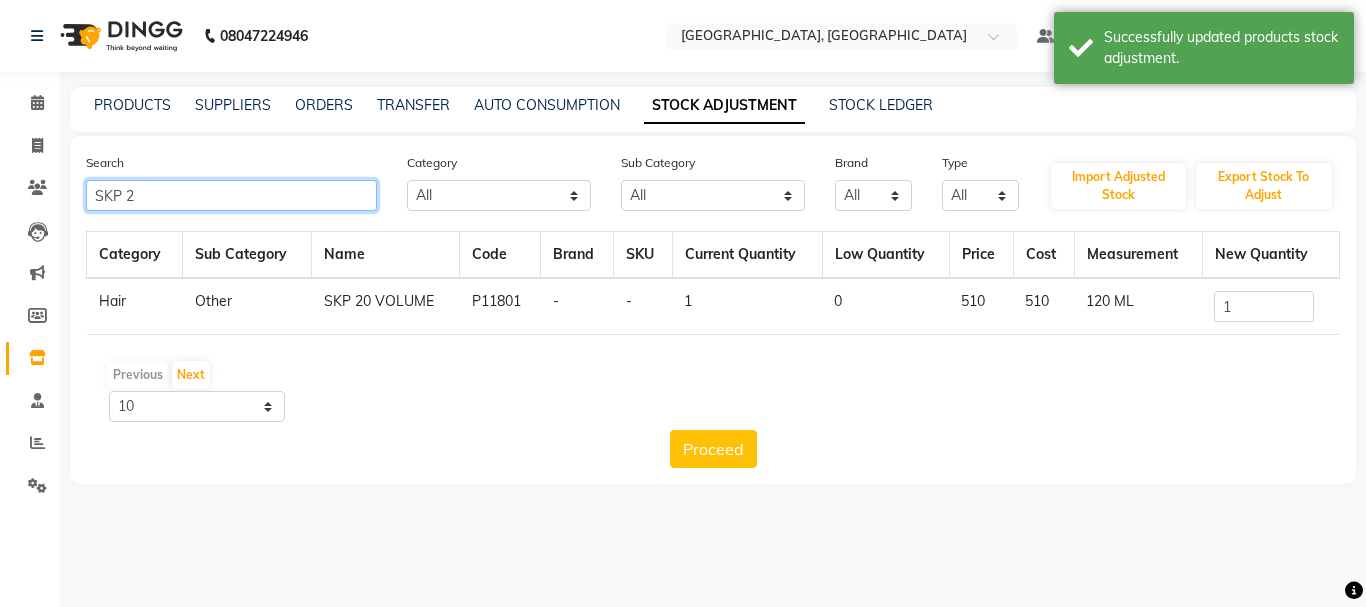 click on "SKP 2" 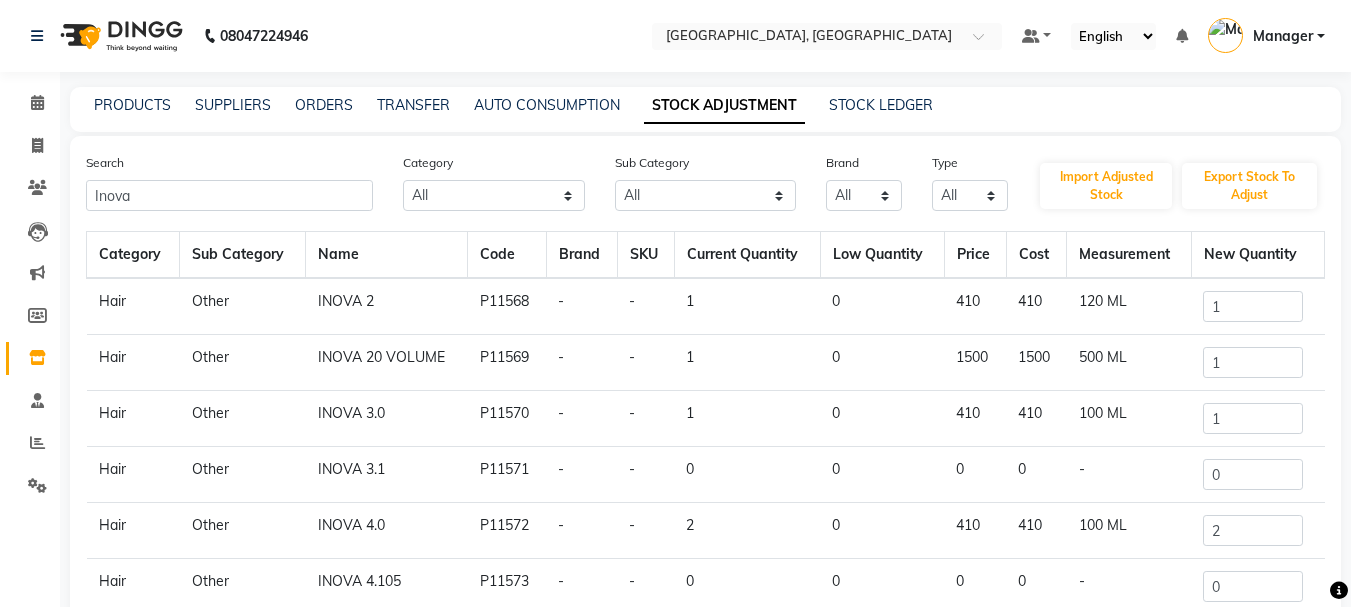 click on "0" 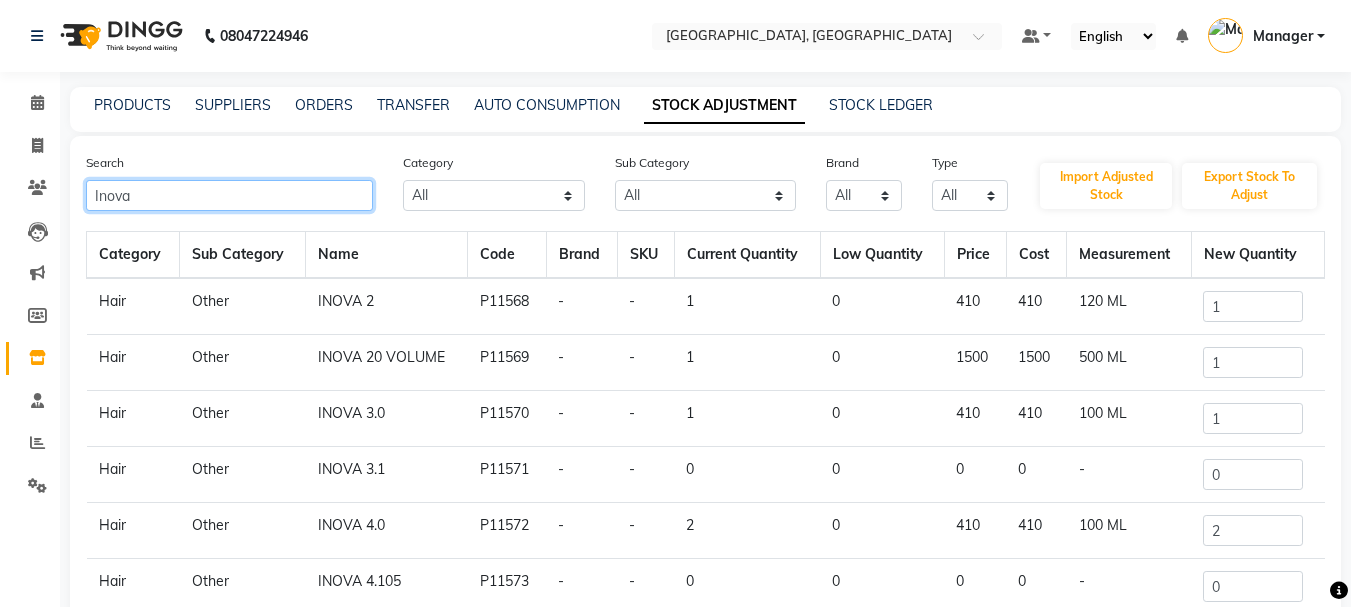 click on "Inova" 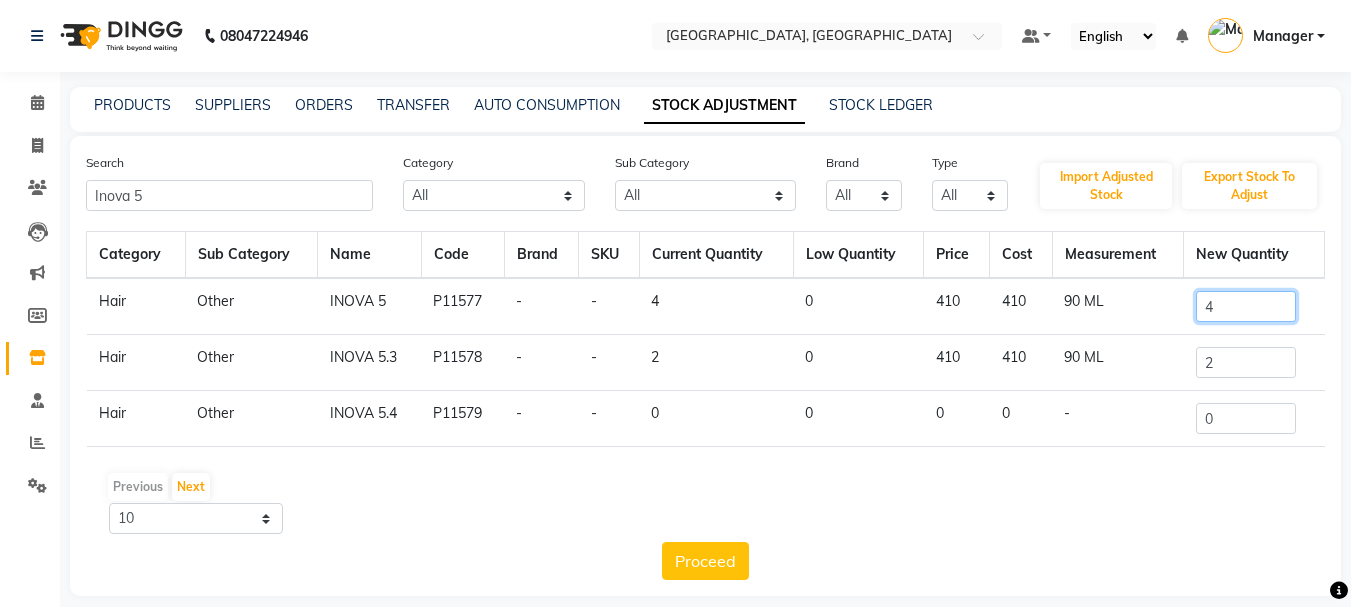 click on "4" 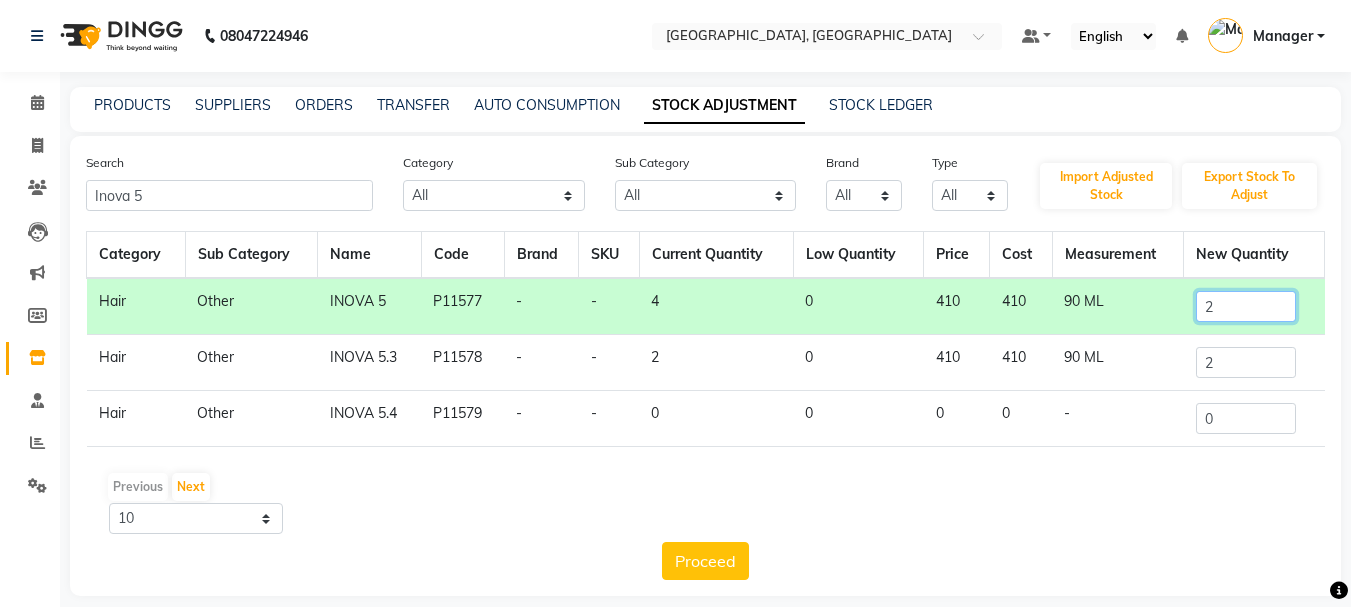 scroll, scrollTop: 19, scrollLeft: 0, axis: vertical 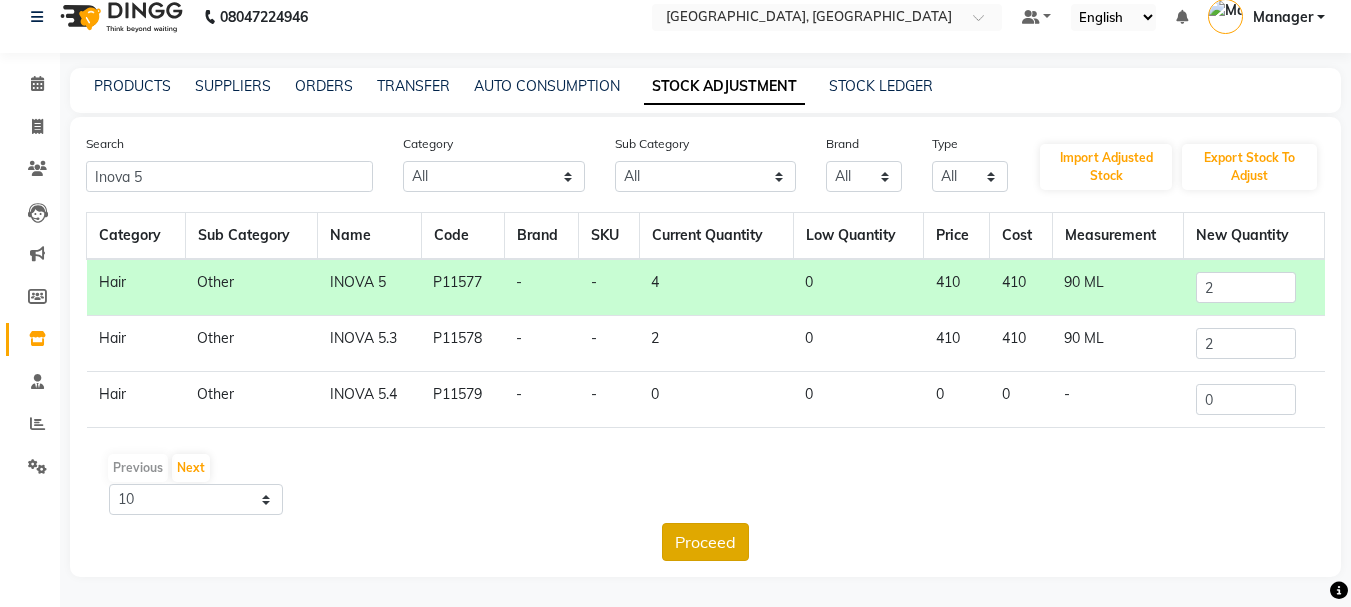 click on "Proceed" 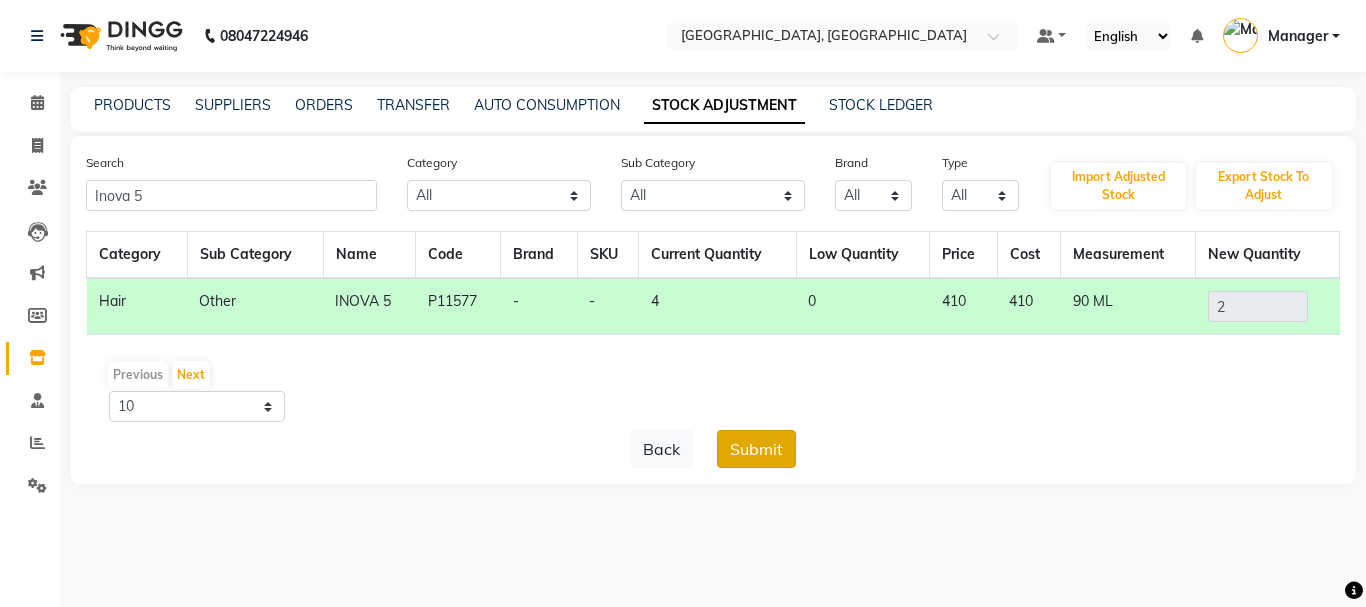 click on "Submit" 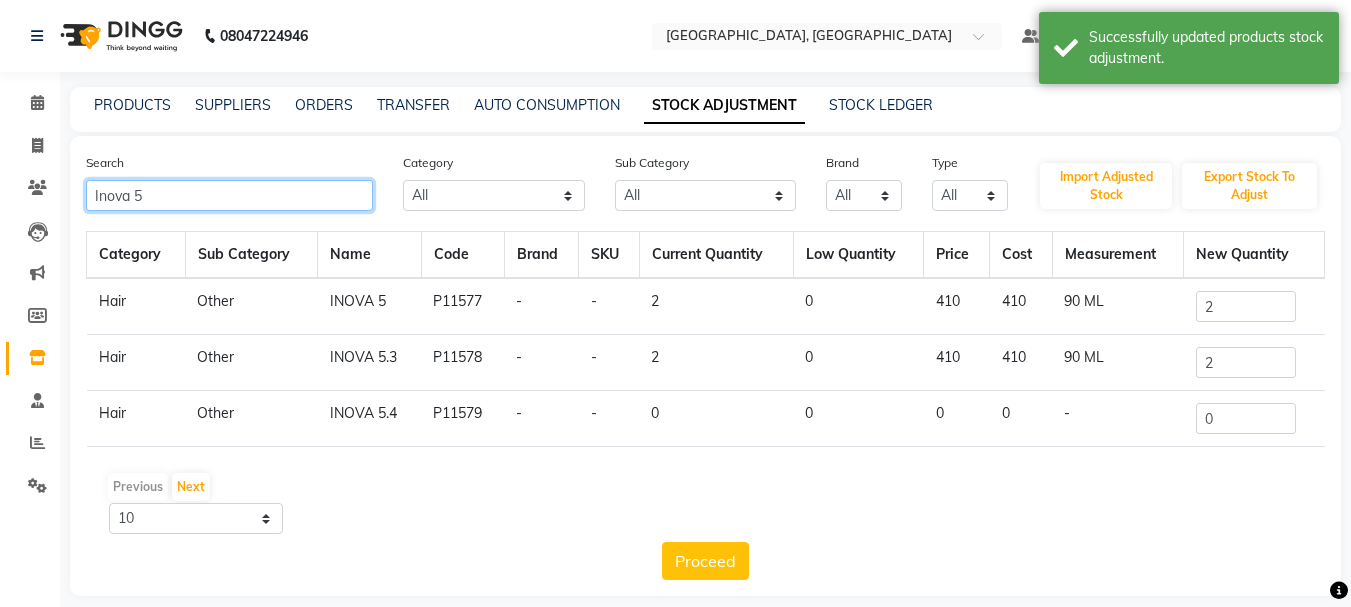 click on "Inova 5" 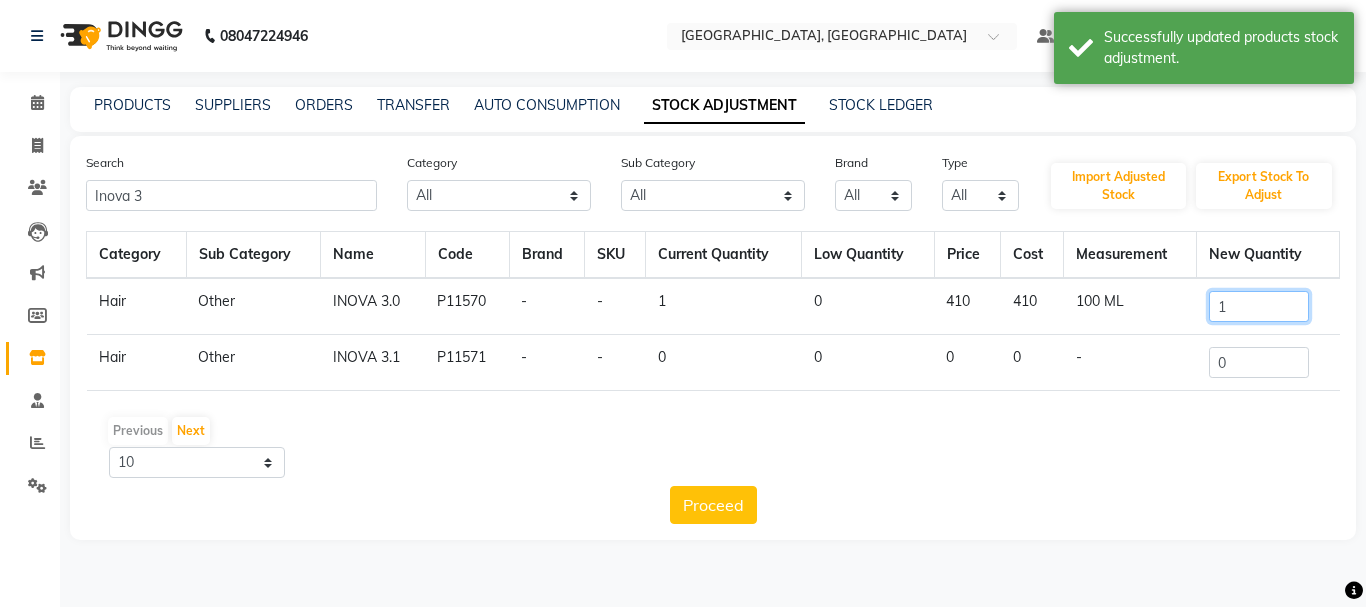 click on "1" 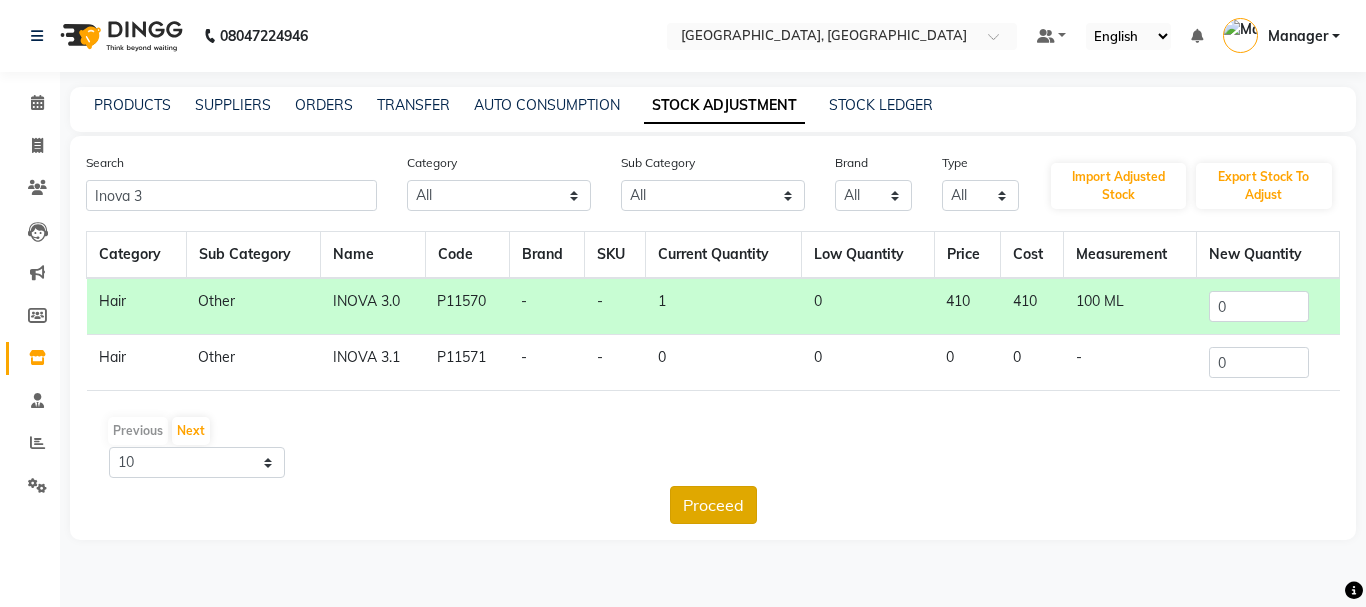 click on "Proceed" 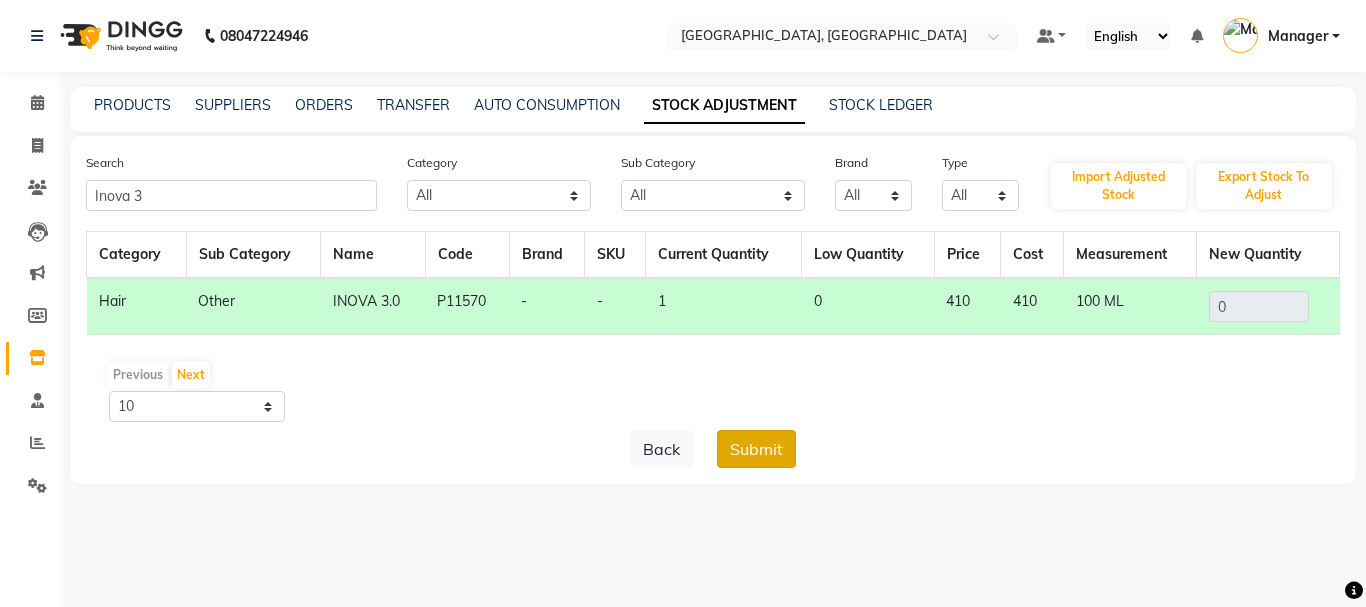 click on "Submit" 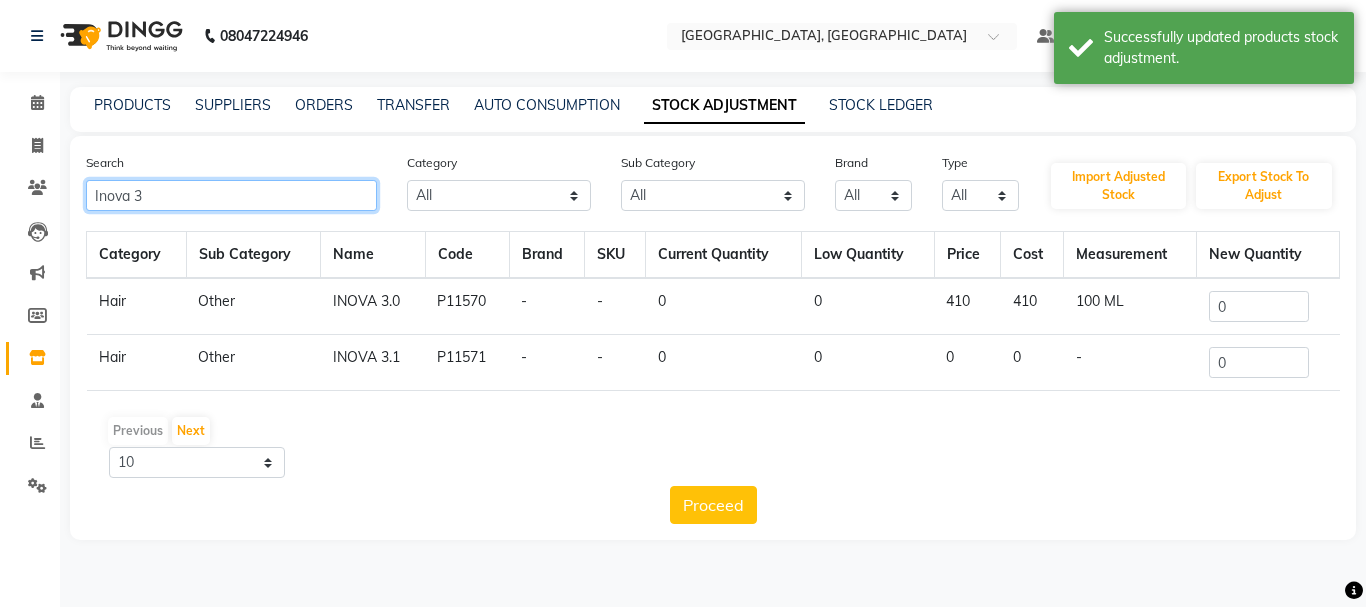 click on "Inova 3" 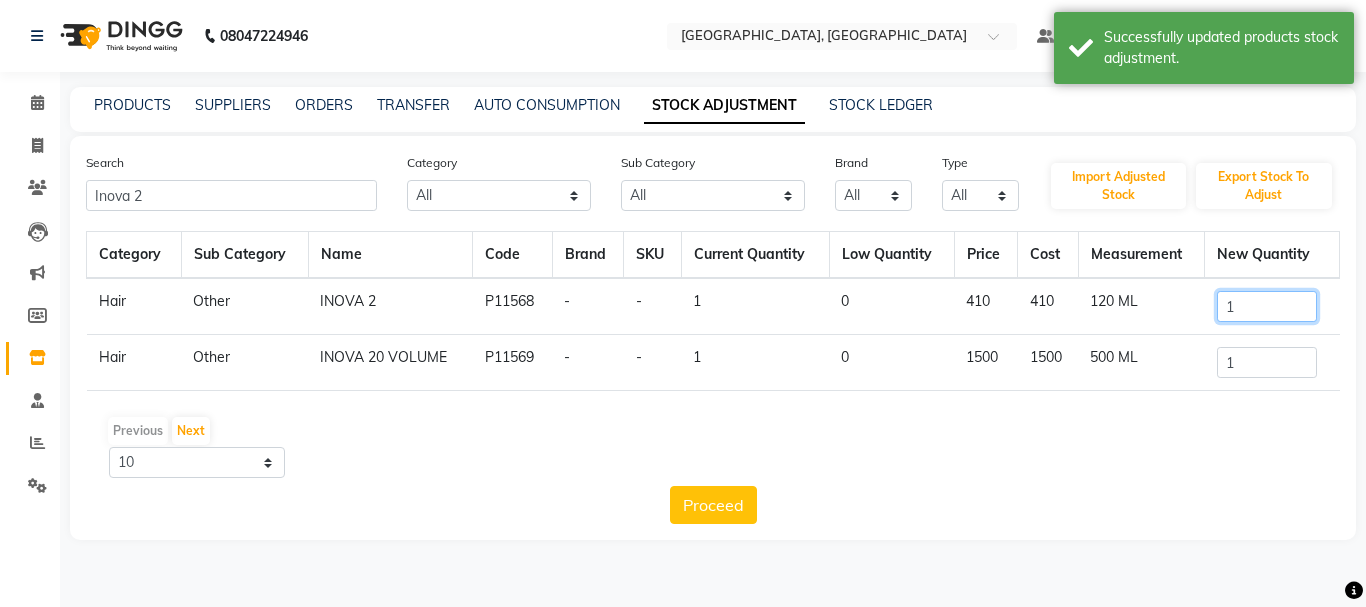click on "1" 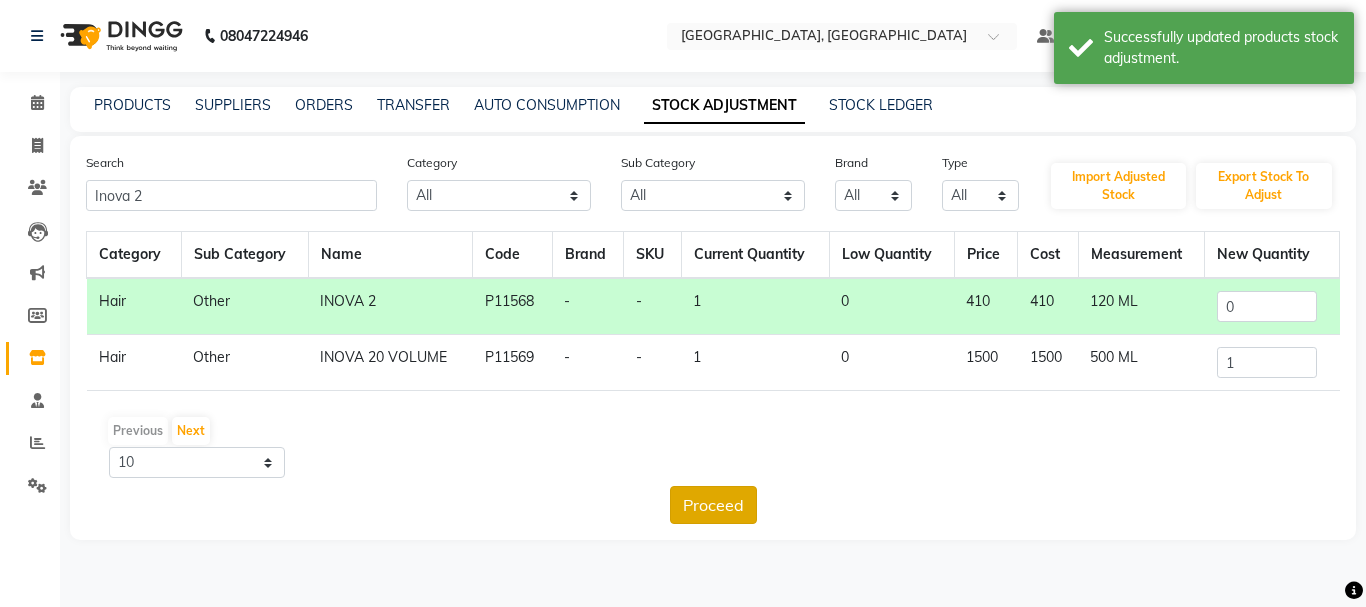 click on "Proceed" 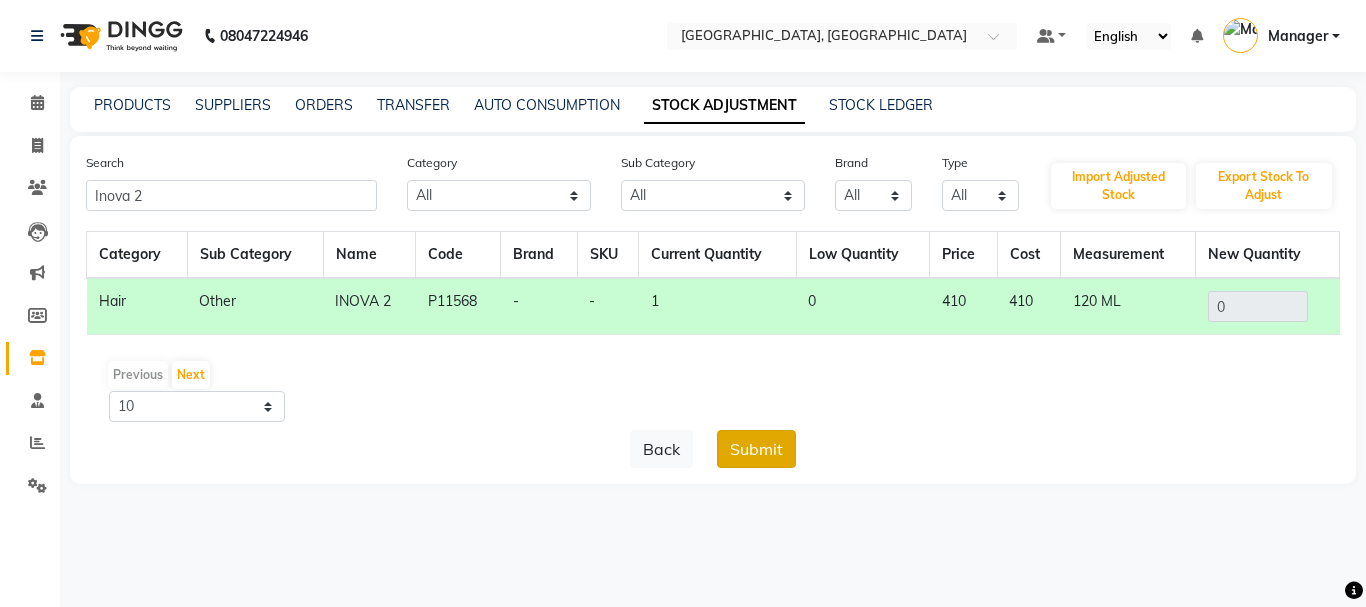 click on "Submit" 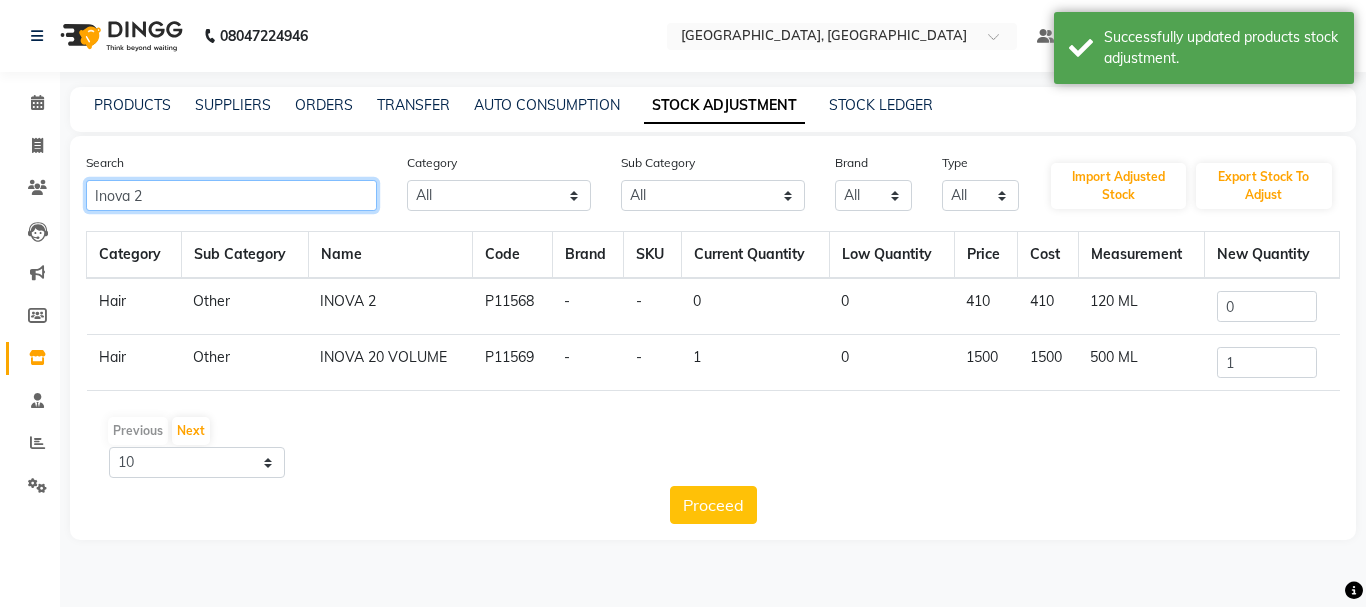 click on "Inova 2" 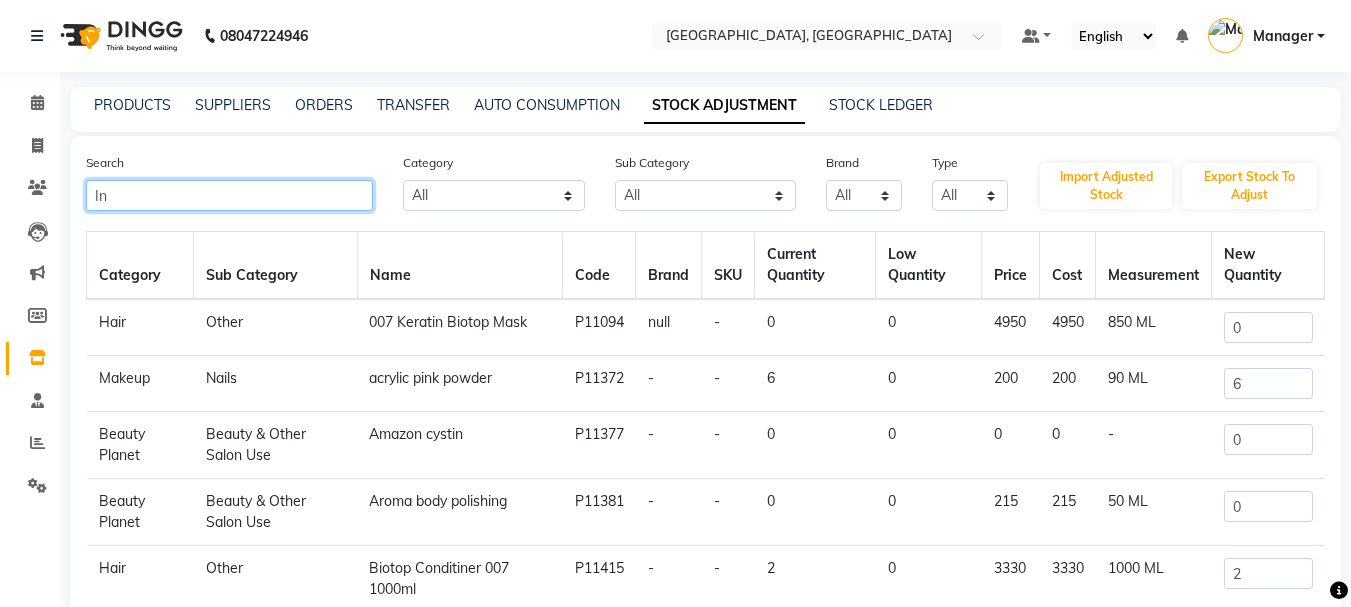 click on "In" 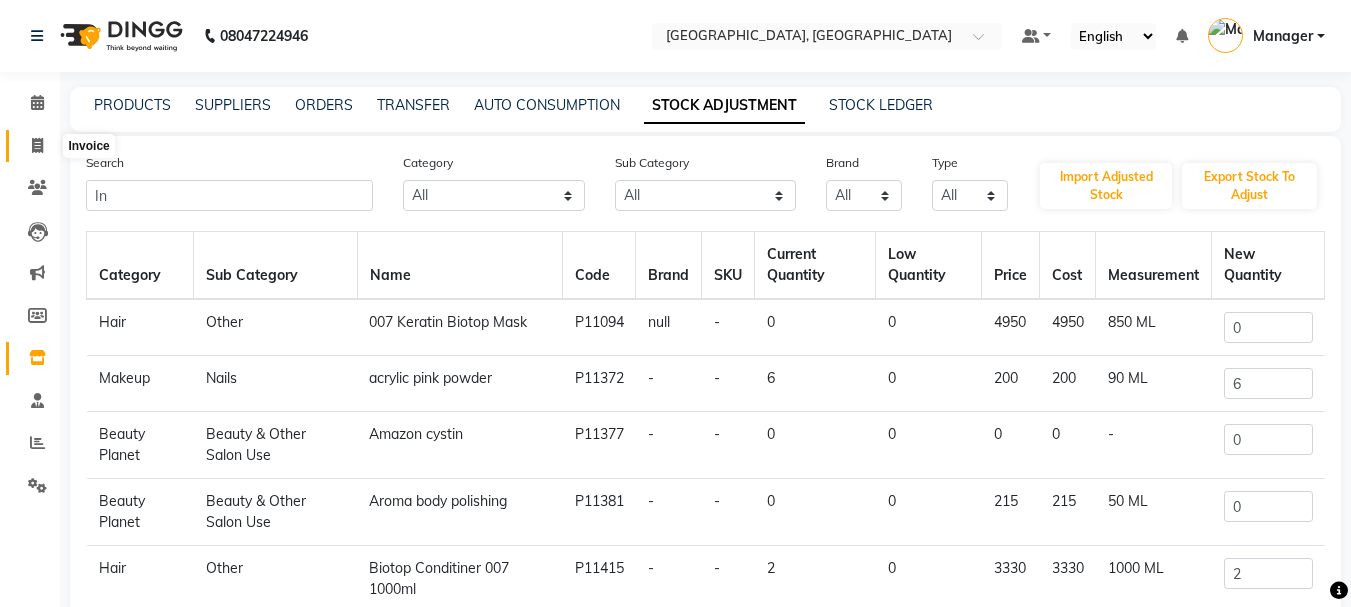 click 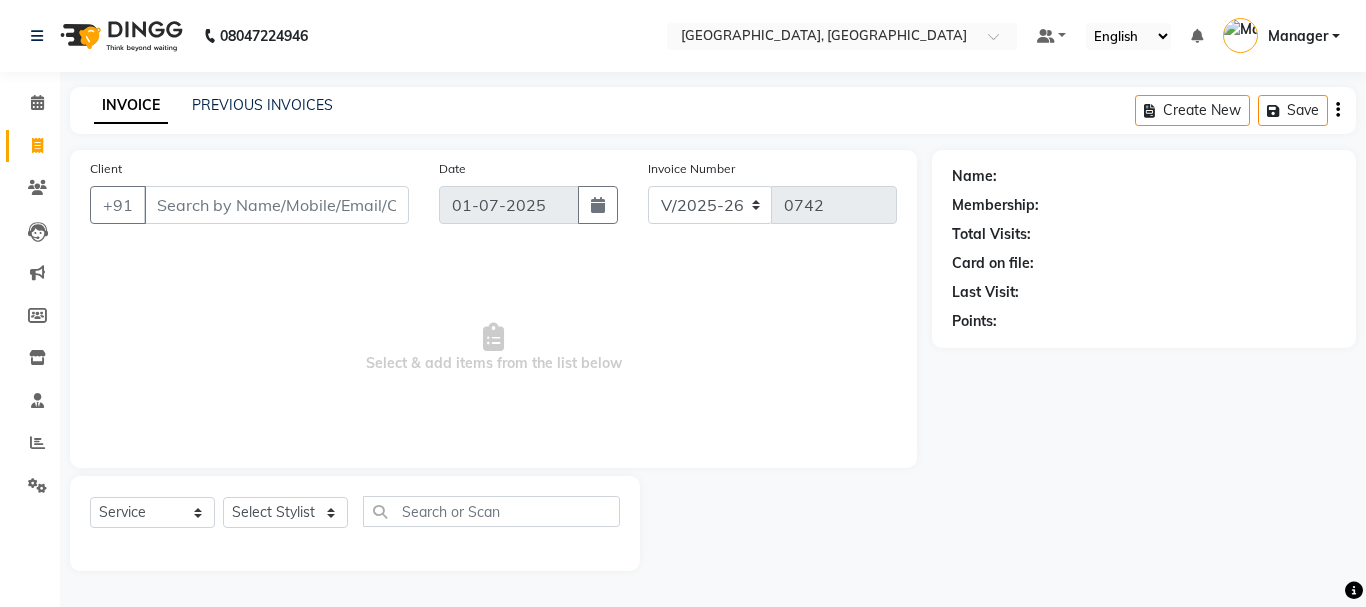click on "Client" at bounding box center (276, 205) 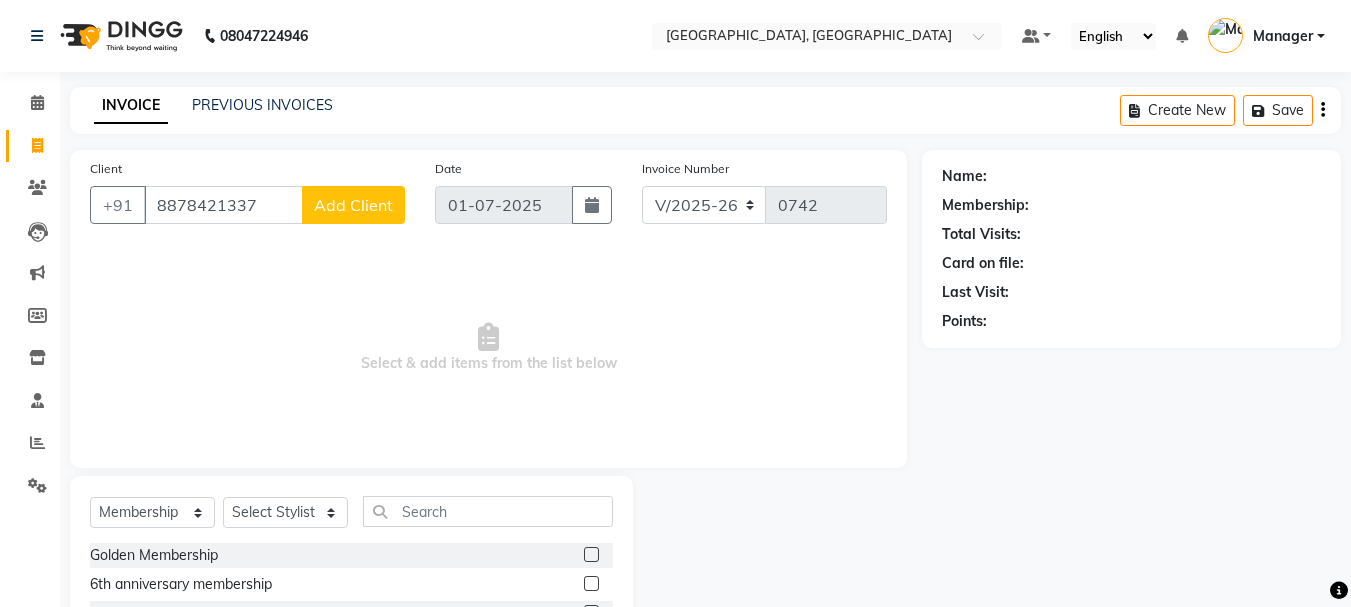 click on "8878421337" at bounding box center (223, 205) 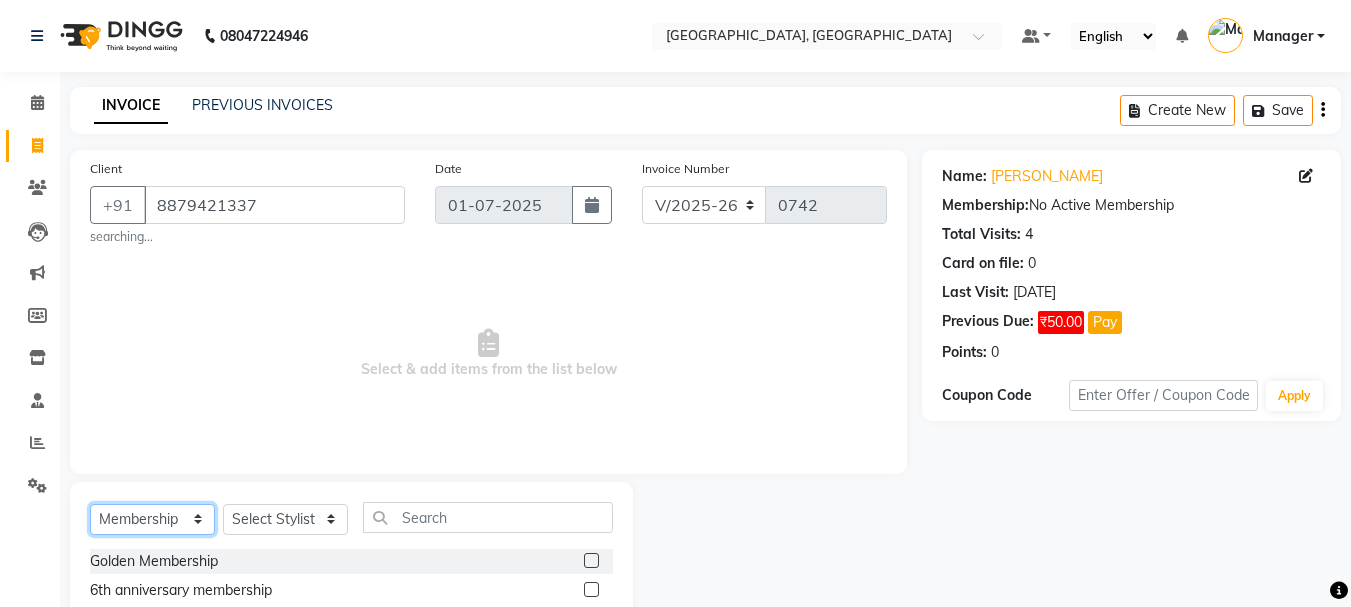 click on "Select  Service  Product  Membership  Package Voucher Prepaid Gift Card" 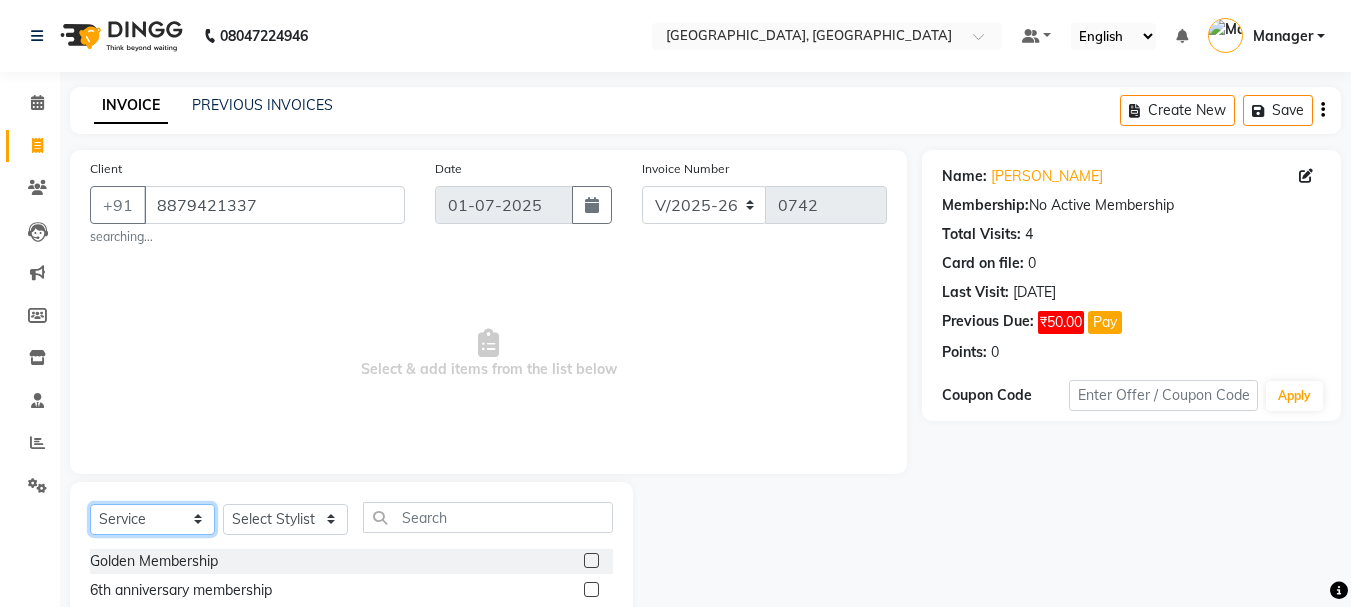 click on "Select  Service  Product  Membership  Package Voucher Prepaid Gift Card" 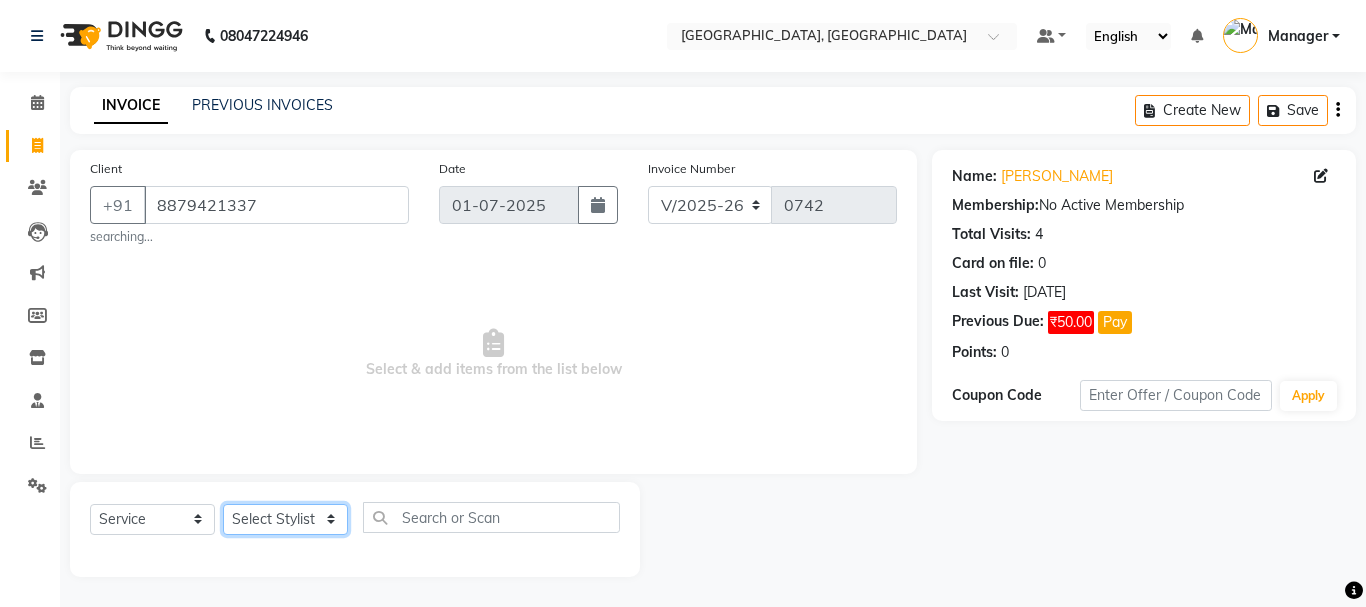 click on "Select Stylist Jyoti wadar Manager [PERSON_NAME] [PERSON_NAME]  [PERSON_NAME] [PERSON_NAME]  [PERSON_NAME] [PERSON_NAME] [PERSON_NAME]" 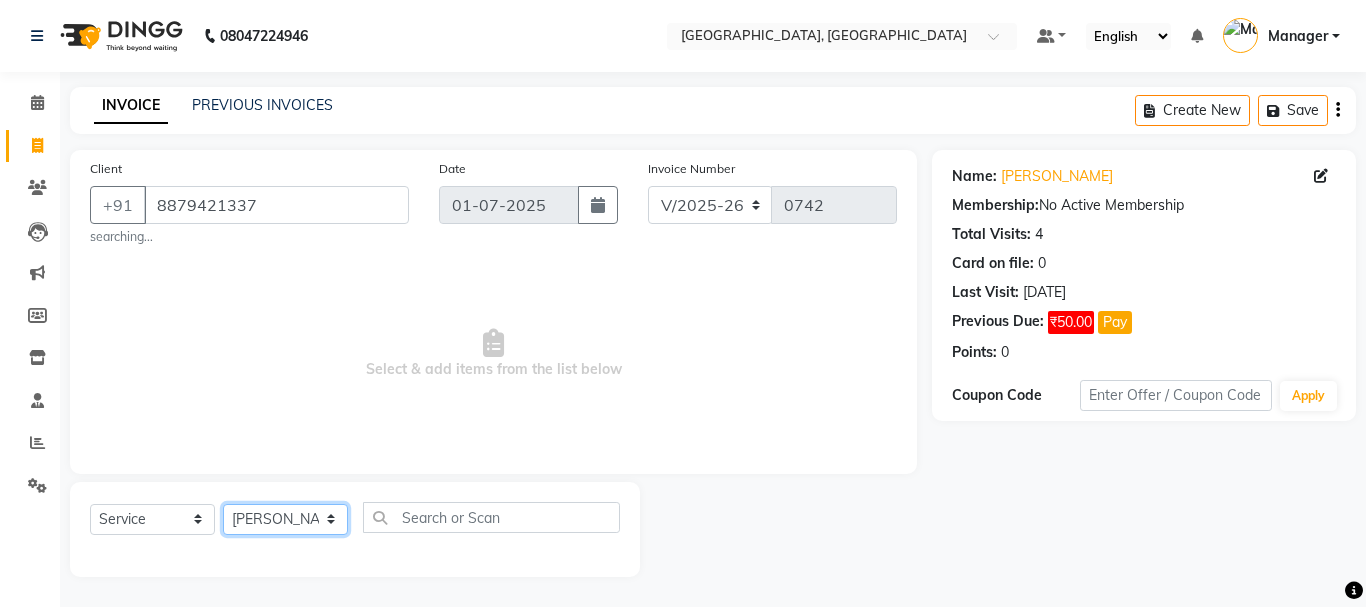 click on "Select Stylist Jyoti wadar Manager [PERSON_NAME] [PERSON_NAME]  [PERSON_NAME] [PERSON_NAME]  [PERSON_NAME] [PERSON_NAME] [PERSON_NAME]" 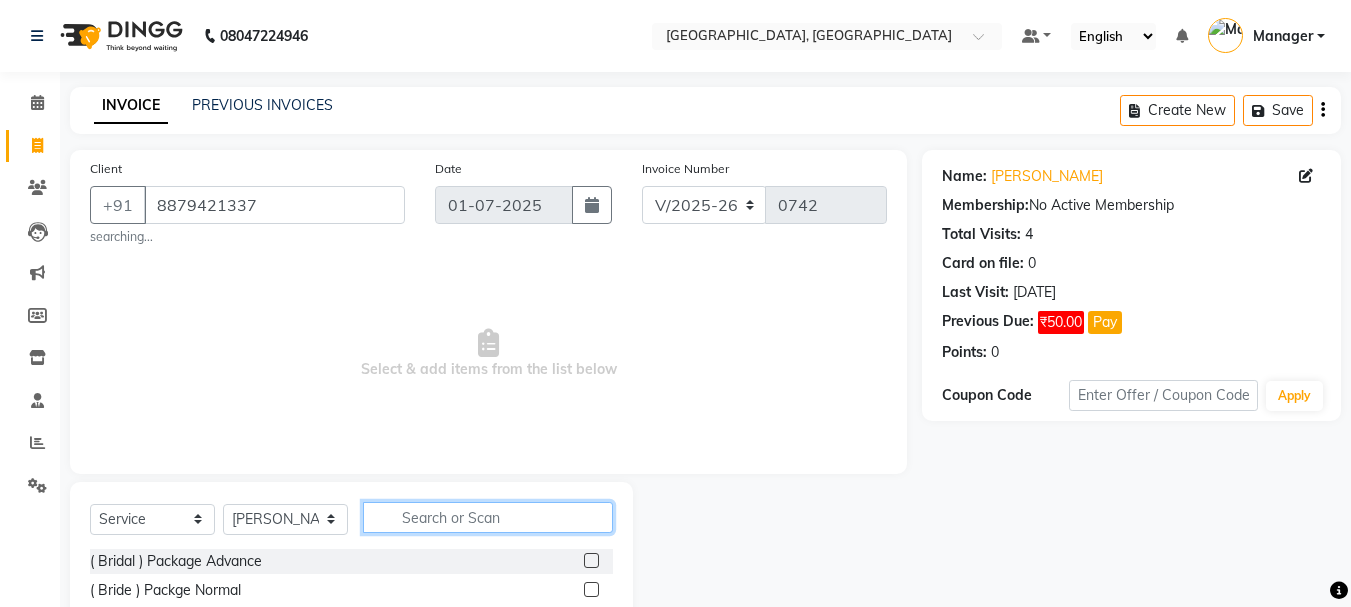 click 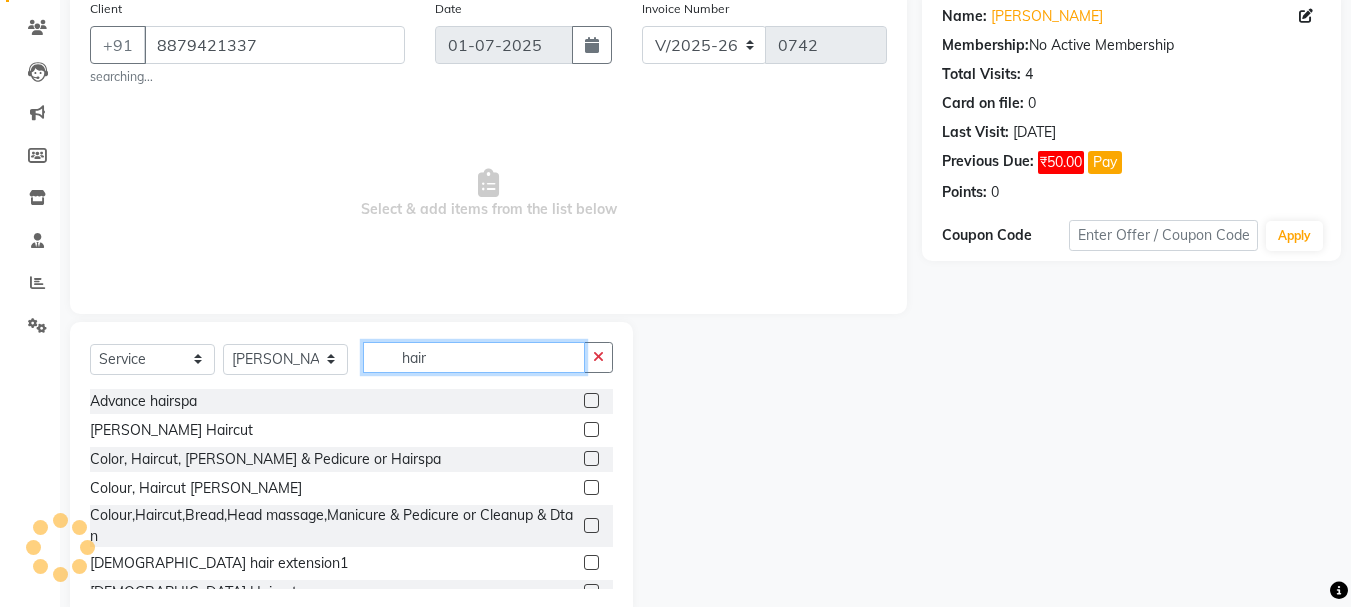 scroll, scrollTop: 200, scrollLeft: 0, axis: vertical 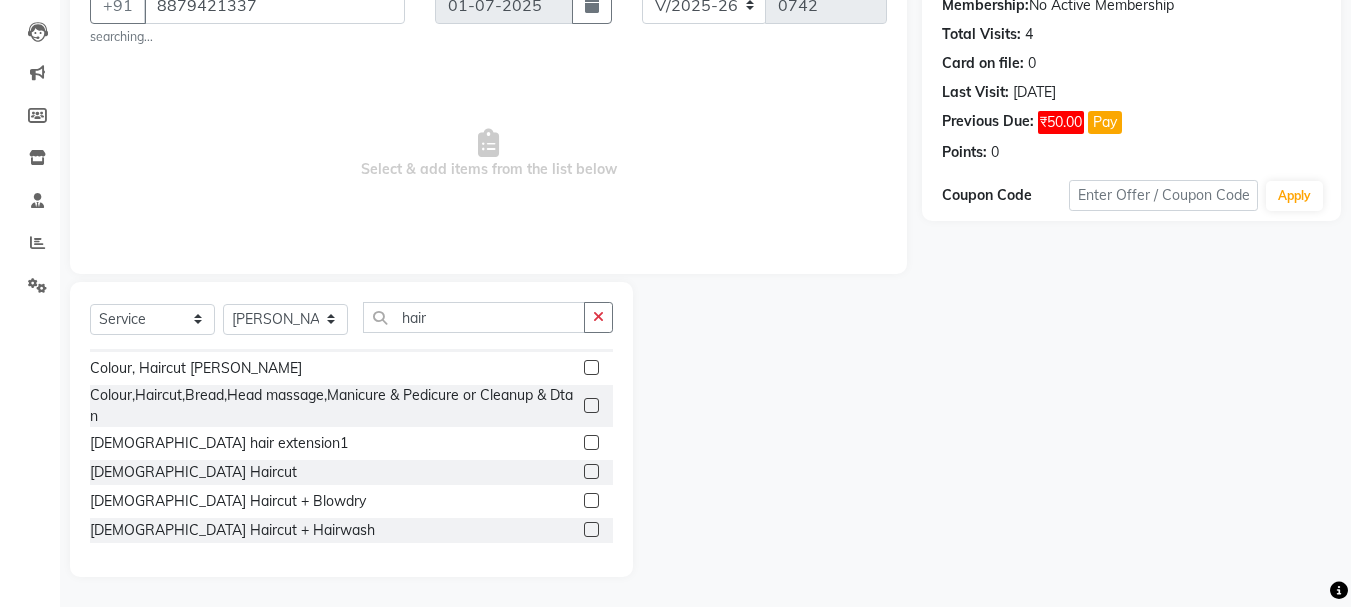 click 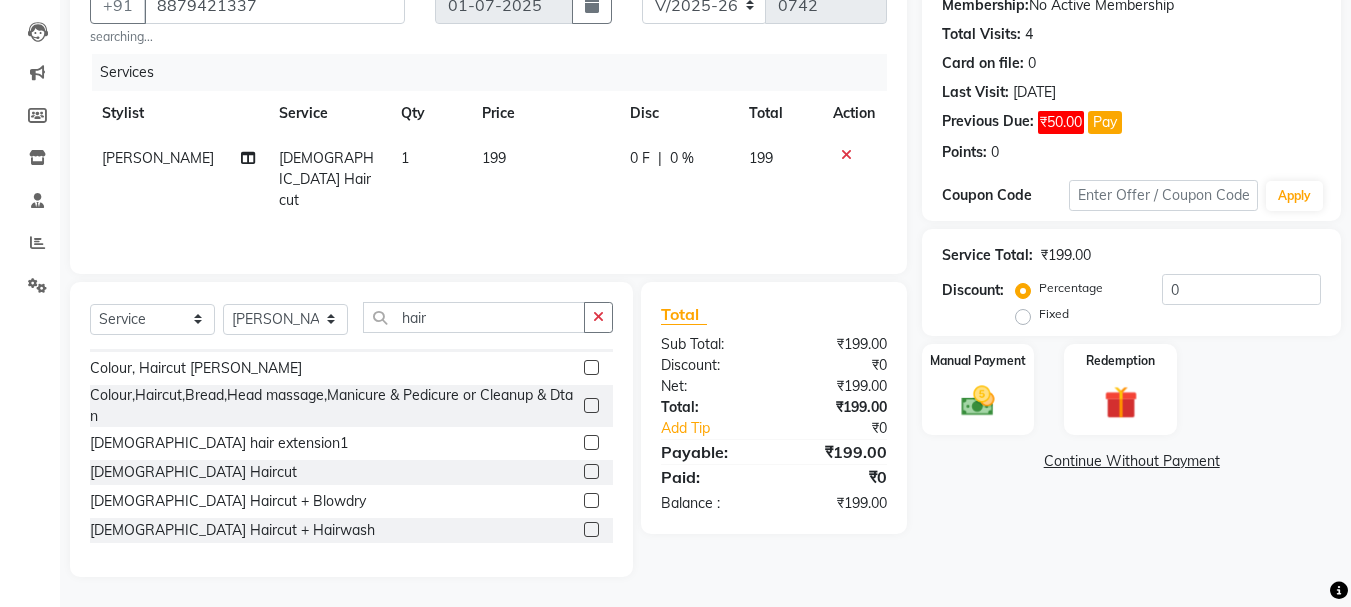 click on "199" 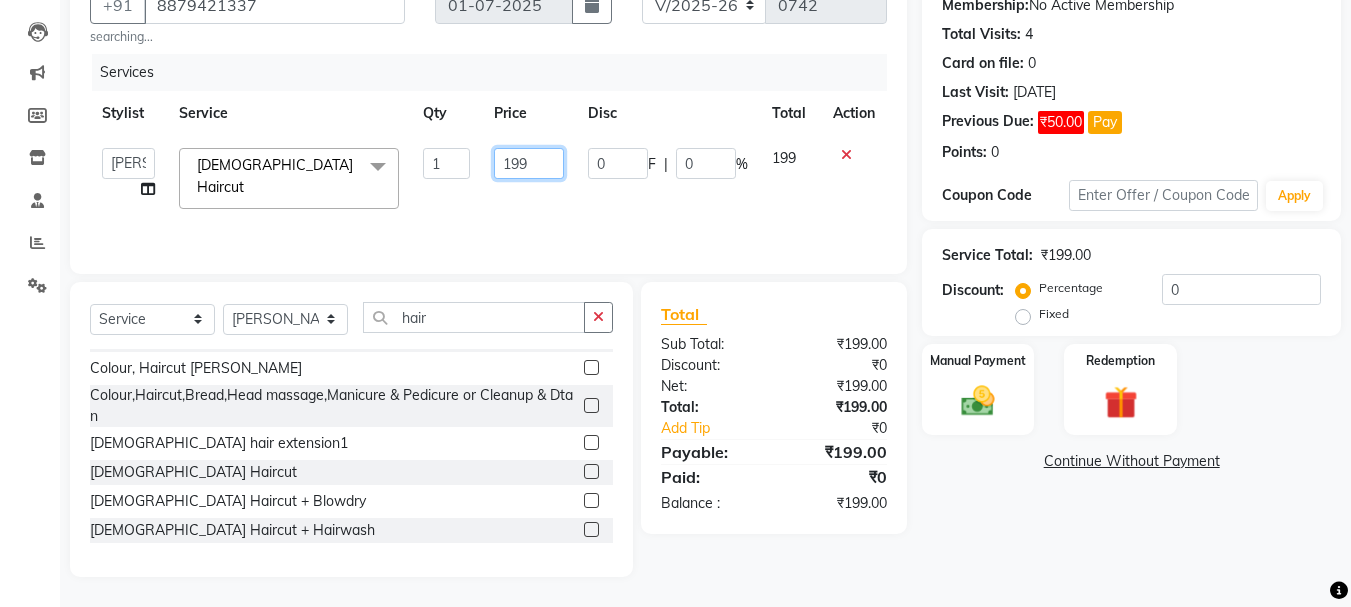 click on "199" 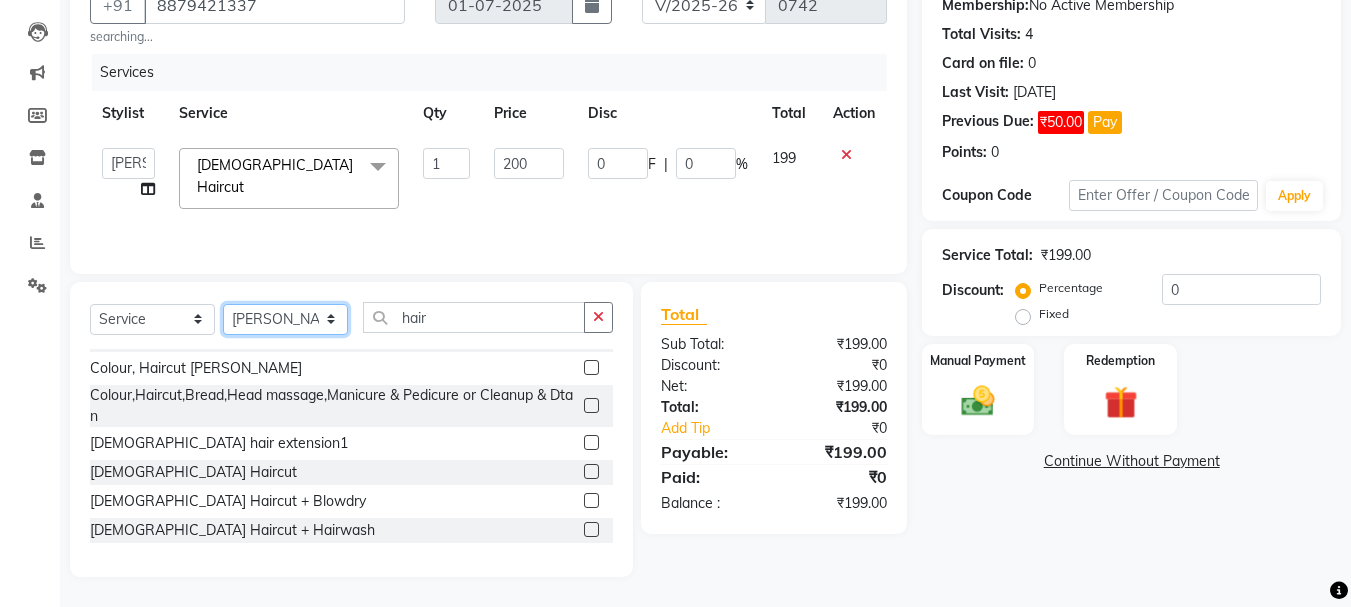 click on "Select Stylist Jyoti wadar Manager [PERSON_NAME] [PERSON_NAME]  [PERSON_NAME] [PERSON_NAME]  [PERSON_NAME] [PERSON_NAME] [PERSON_NAME]" 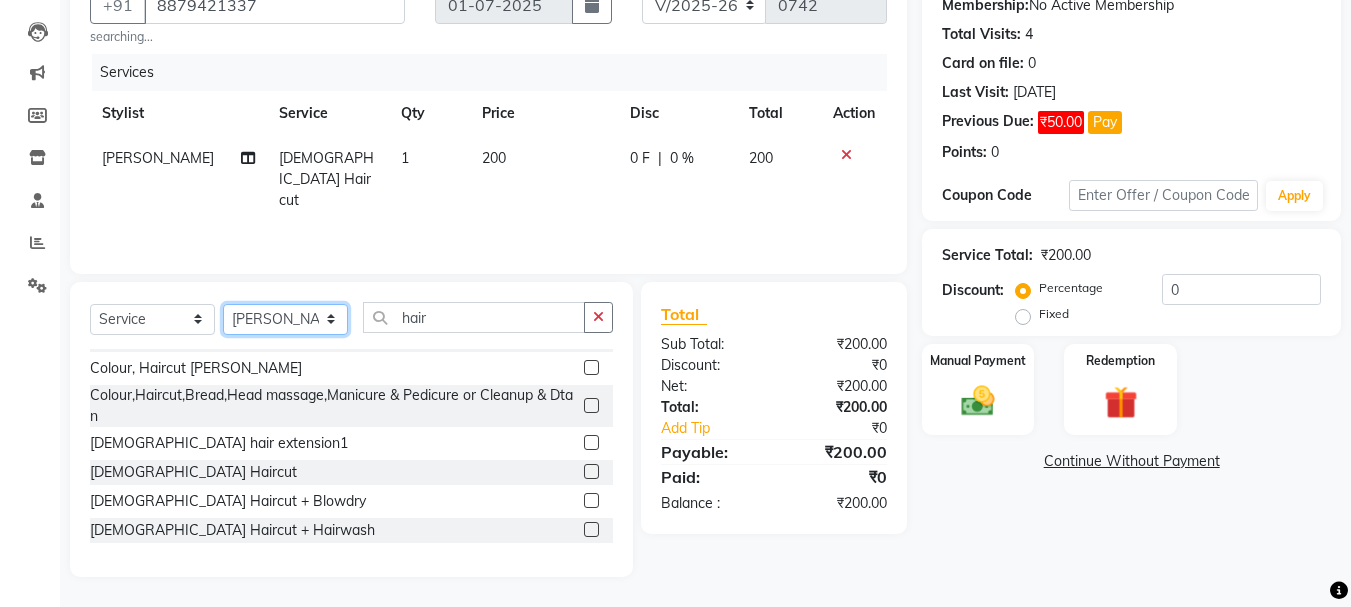 click on "Select Stylist Jyoti wadar Manager [PERSON_NAME] [PERSON_NAME]  [PERSON_NAME] [PERSON_NAME]  [PERSON_NAME] [PERSON_NAME] [PERSON_NAME]" 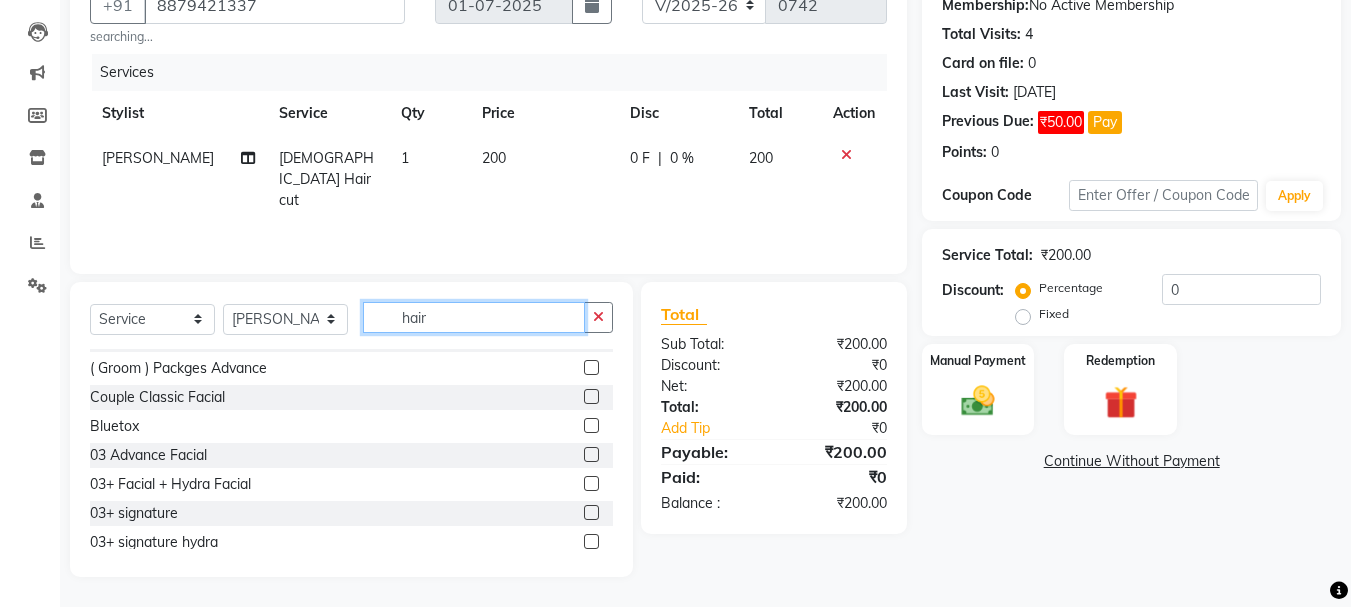 click on "hair" 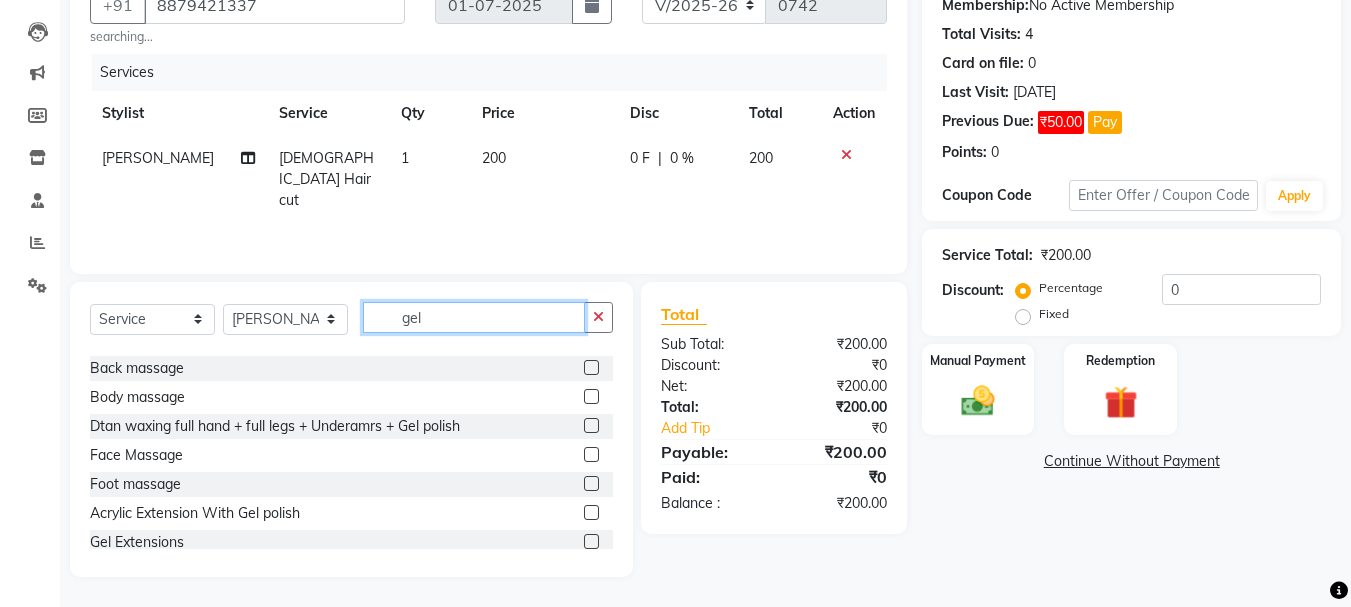scroll, scrollTop: 0, scrollLeft: 0, axis: both 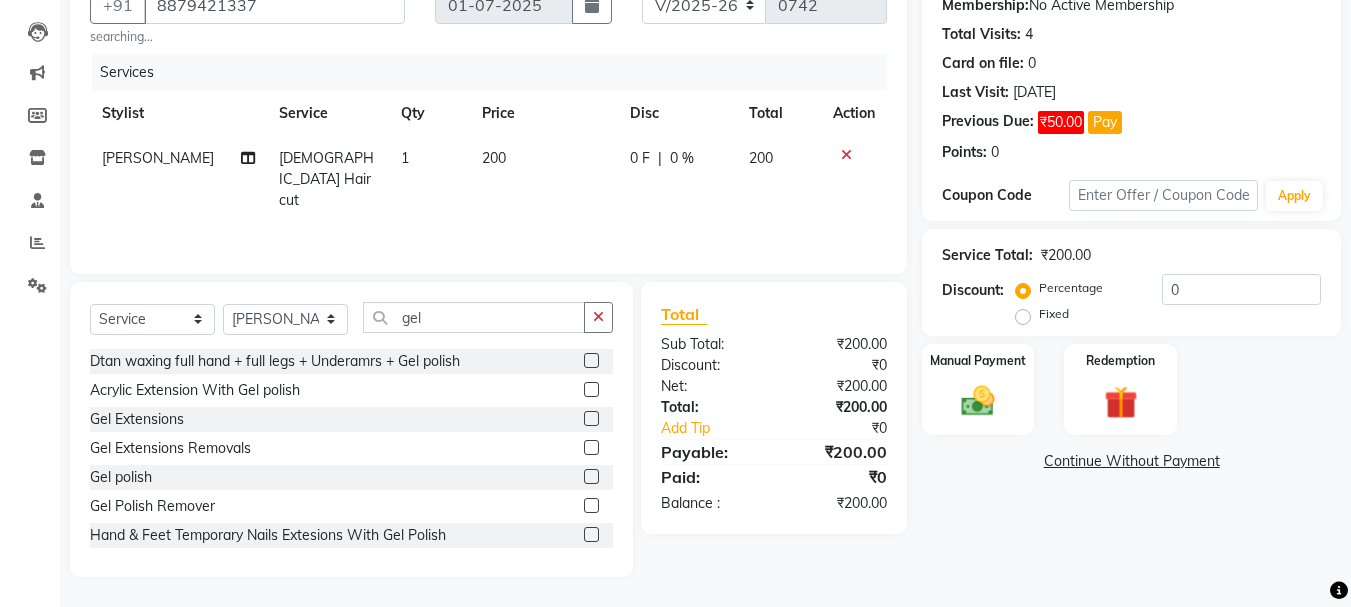 click 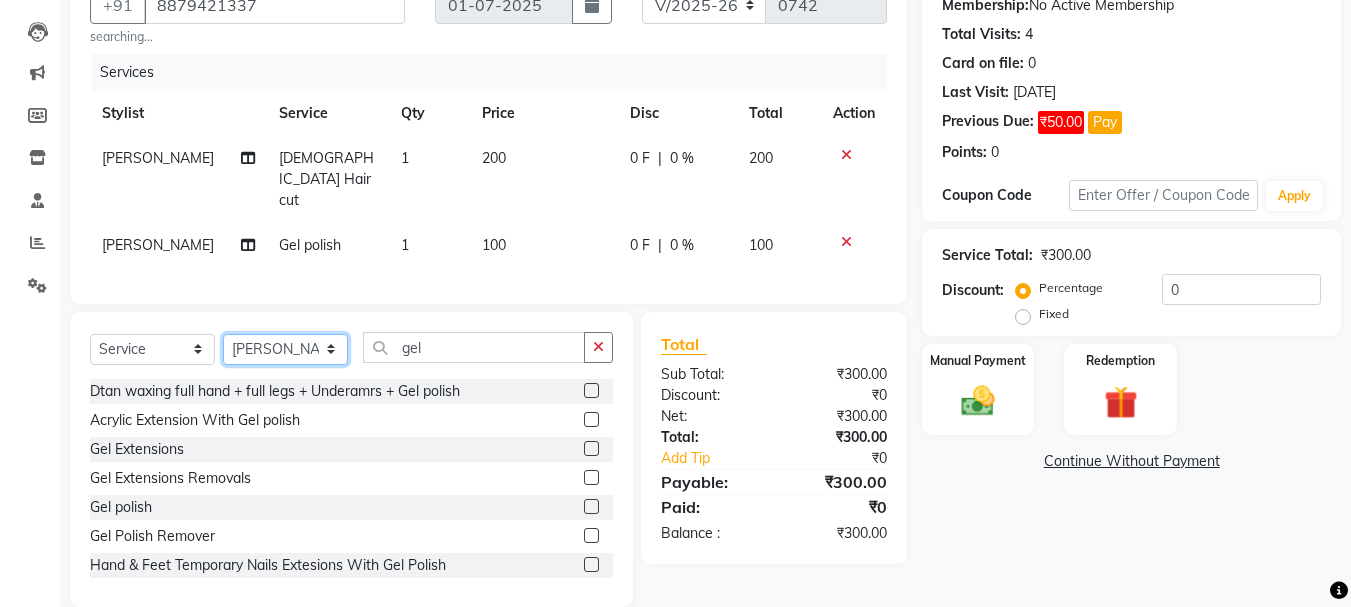 click on "Select Stylist Jyoti wadar Manager [PERSON_NAME] [PERSON_NAME]  [PERSON_NAME] [PERSON_NAME]  [PERSON_NAME] [PERSON_NAME] [PERSON_NAME]" 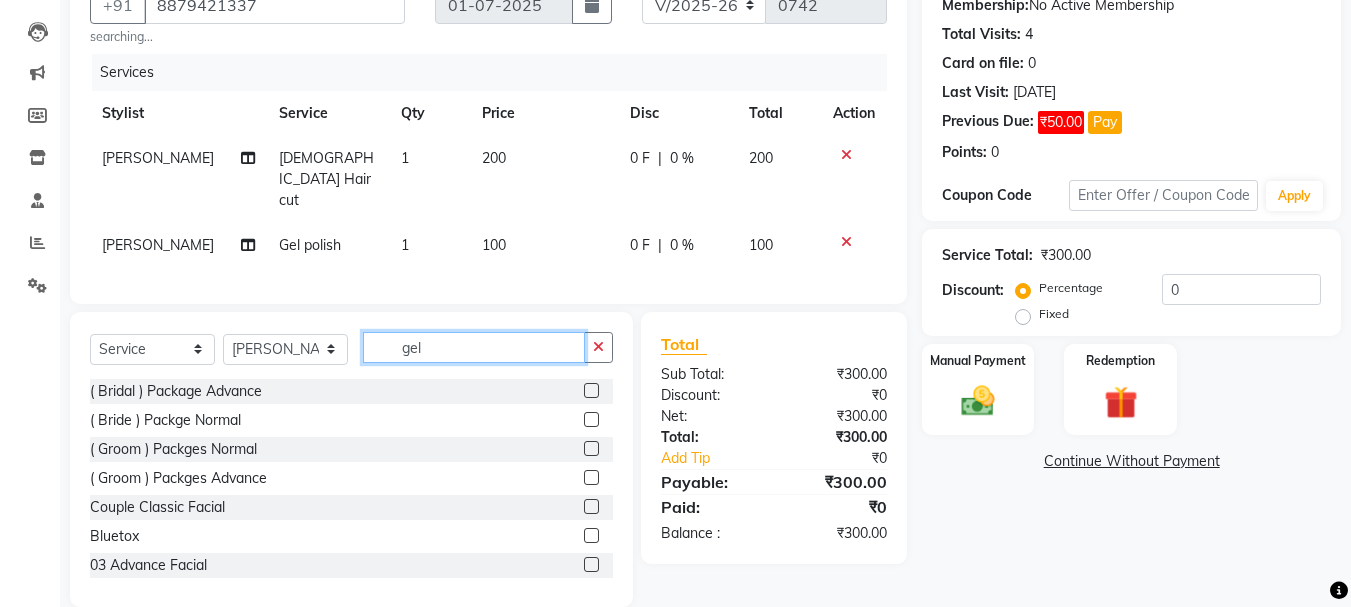 click on "gel" 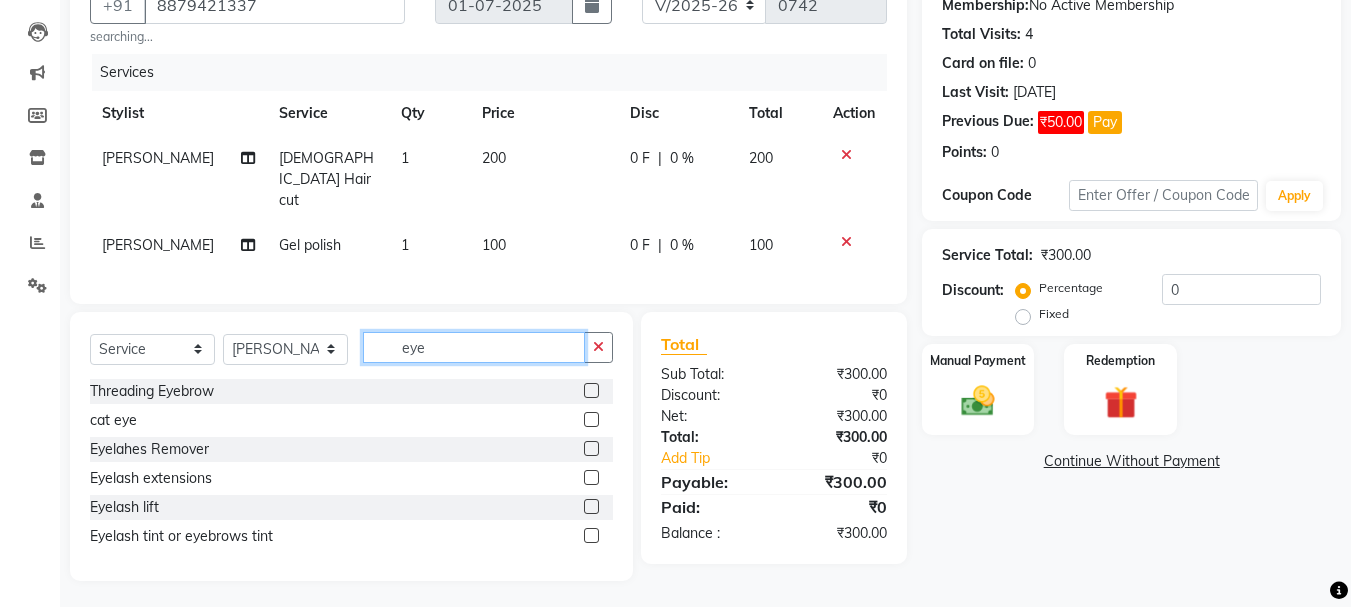 scroll, scrollTop: 177, scrollLeft: 0, axis: vertical 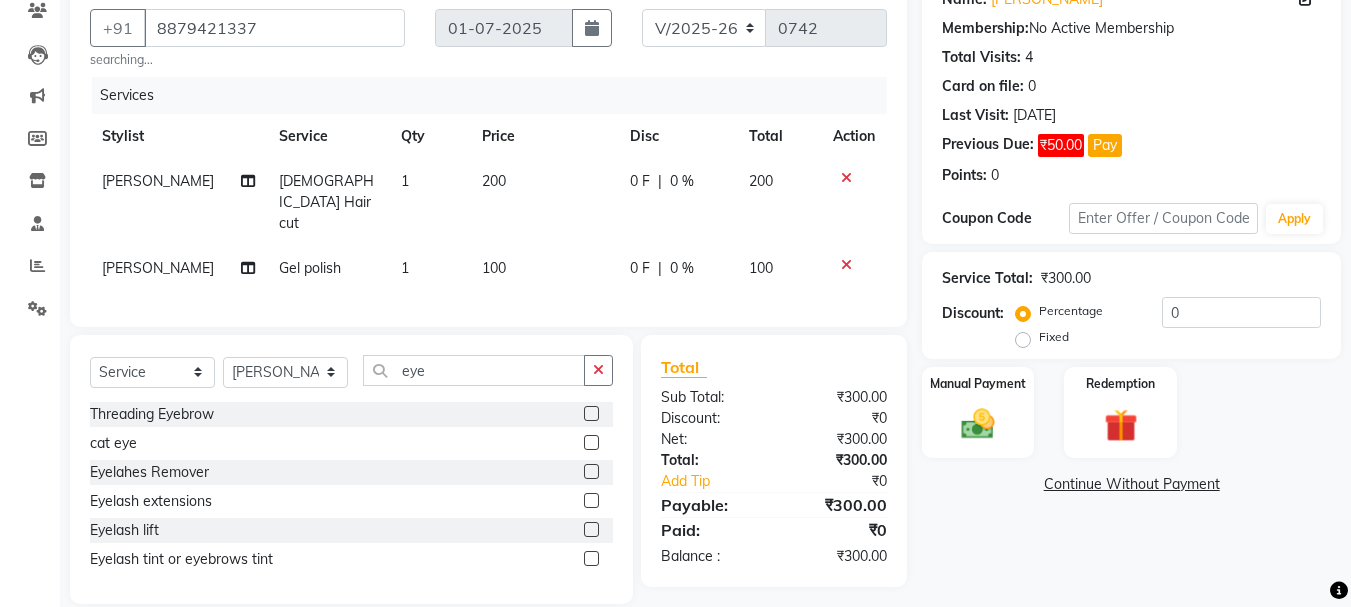 click 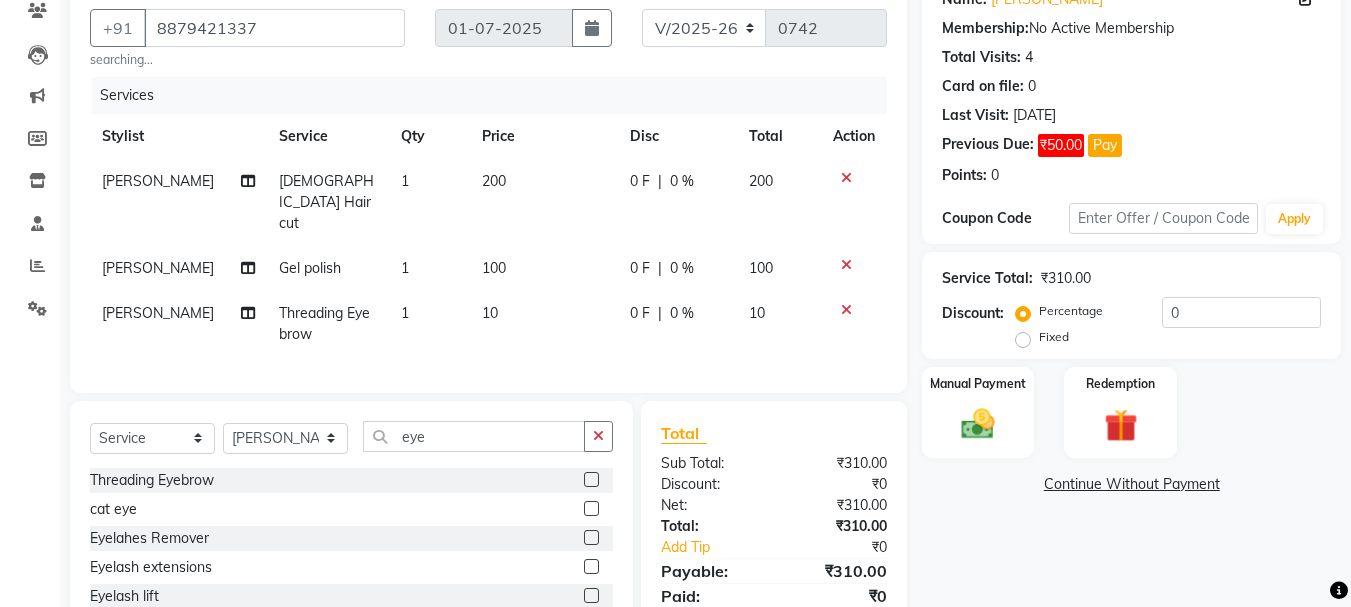 click on "10" 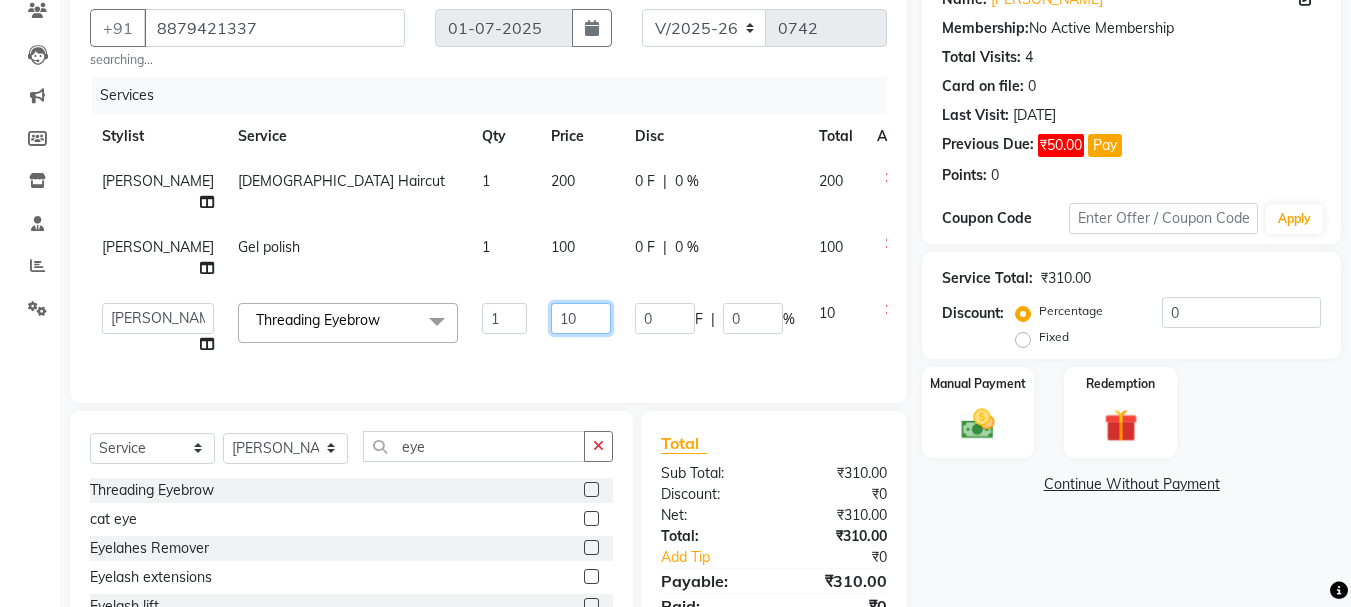 click on "10" 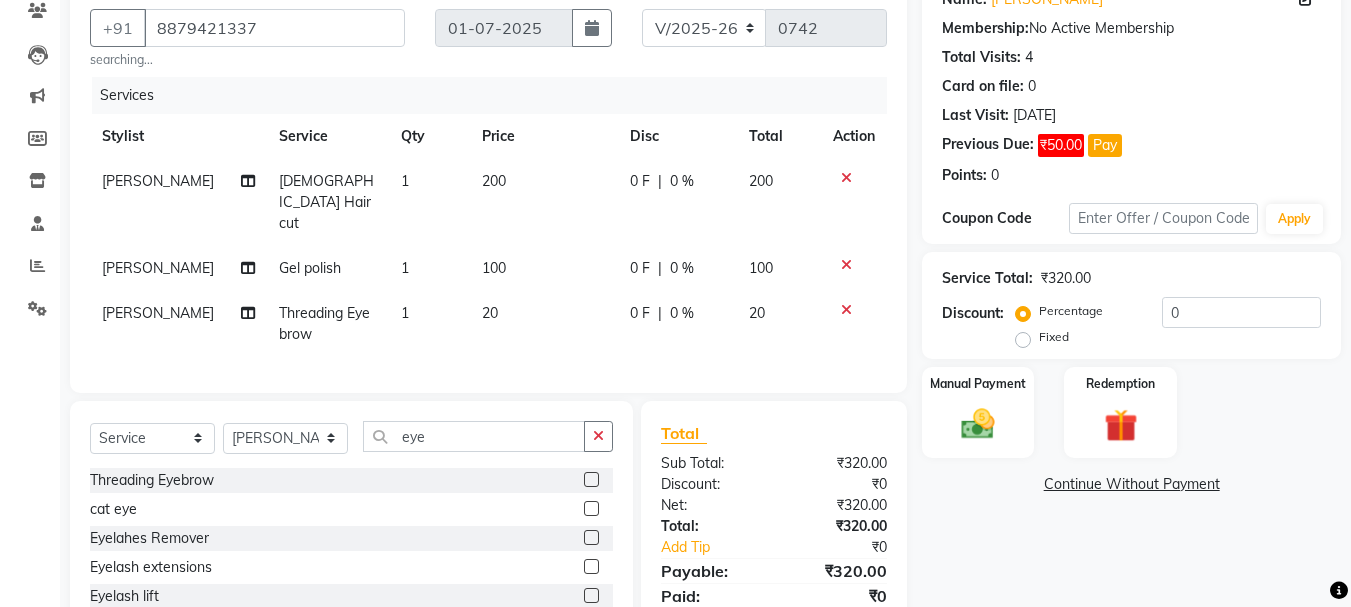 click on "Client [PHONE_NUMBER] searching... Date [DATE] Invoice Number V/2025 V/[PHONE_NUMBER] Services Stylist Service Qty Price Disc Total Action [PERSON_NAME] [DEMOGRAPHIC_DATA] Haircut 1 200 0 F | 0 % 200 [PERSON_NAME] Gel polish 1 100 0 F | 0 % 100 [PERSON_NAME]  Threading Eyebrow 1 20 0 F | 0 % 20 Select  Service  Product  Membership  Package Voucher Prepaid Gift Card  Select Stylist Jyoti wadar Manager [PERSON_NAME] [PERSON_NAME]  [PERSON_NAME] [PERSON_NAME]  [PERSON_NAME] [PERSON_NAME] [PERSON_NAME] eye Threading Eyebrow  cat eye  Eyelahes Remover  Eyelash extensions  Eyelash lift  Eyelash tint or eyebrows tint  Total Sub Total: ₹320.00 Discount: ₹0 Net: ₹320.00 Total: ₹320.00 Add Tip ₹0 Payable: ₹320.00 Paid: ₹0 Balance   : ₹320.00" 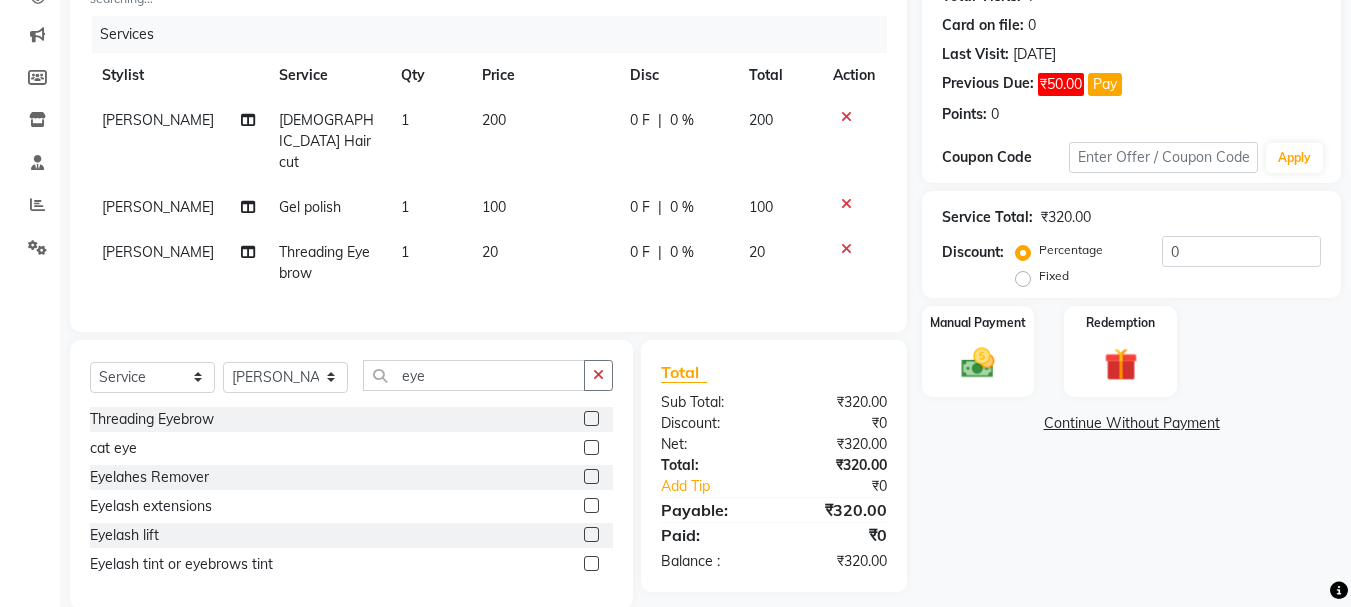 scroll, scrollTop: 243, scrollLeft: 0, axis: vertical 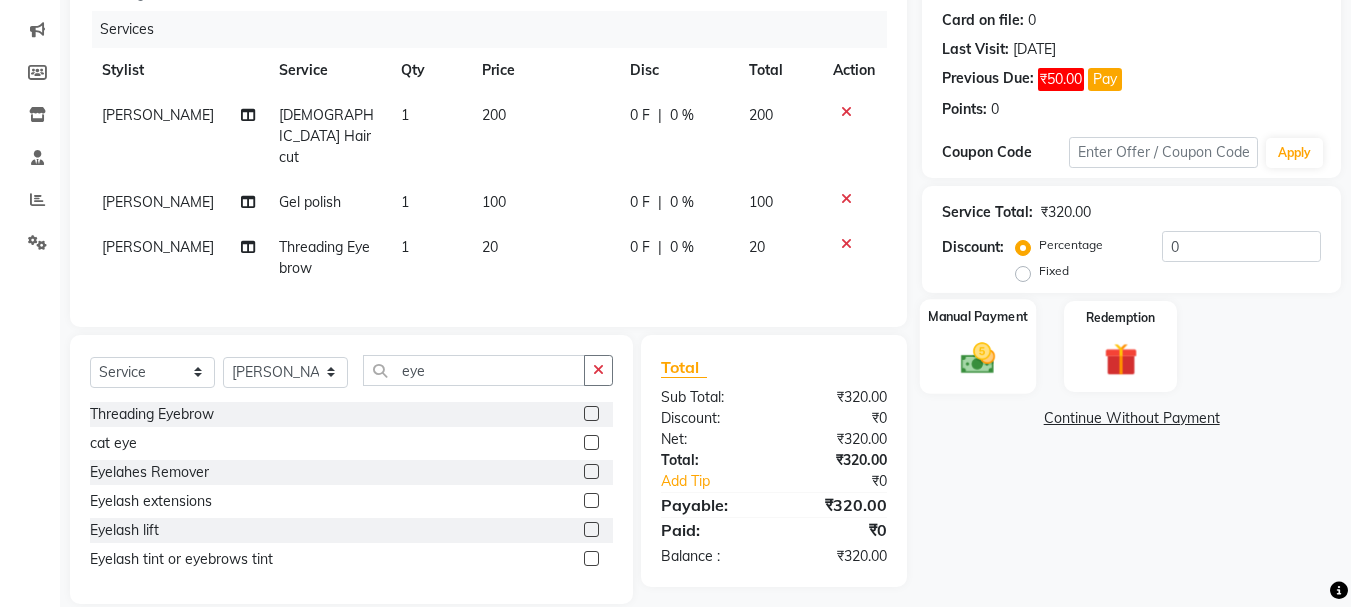 click on "Manual Payment" 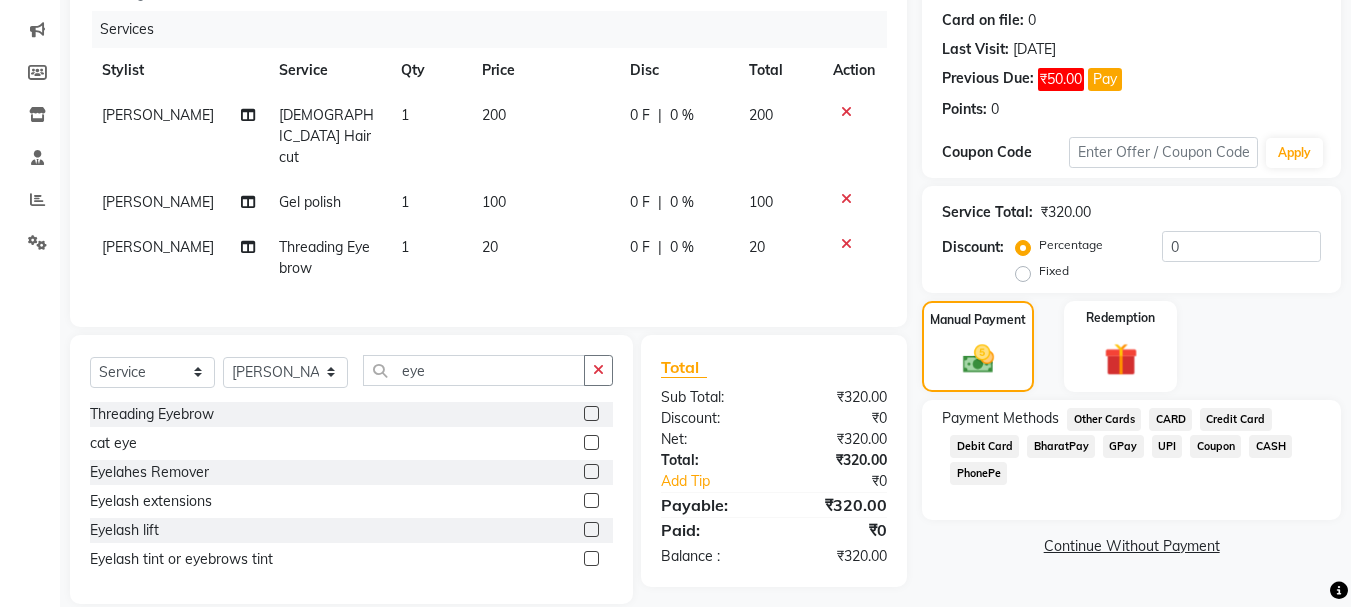 click on "CASH" 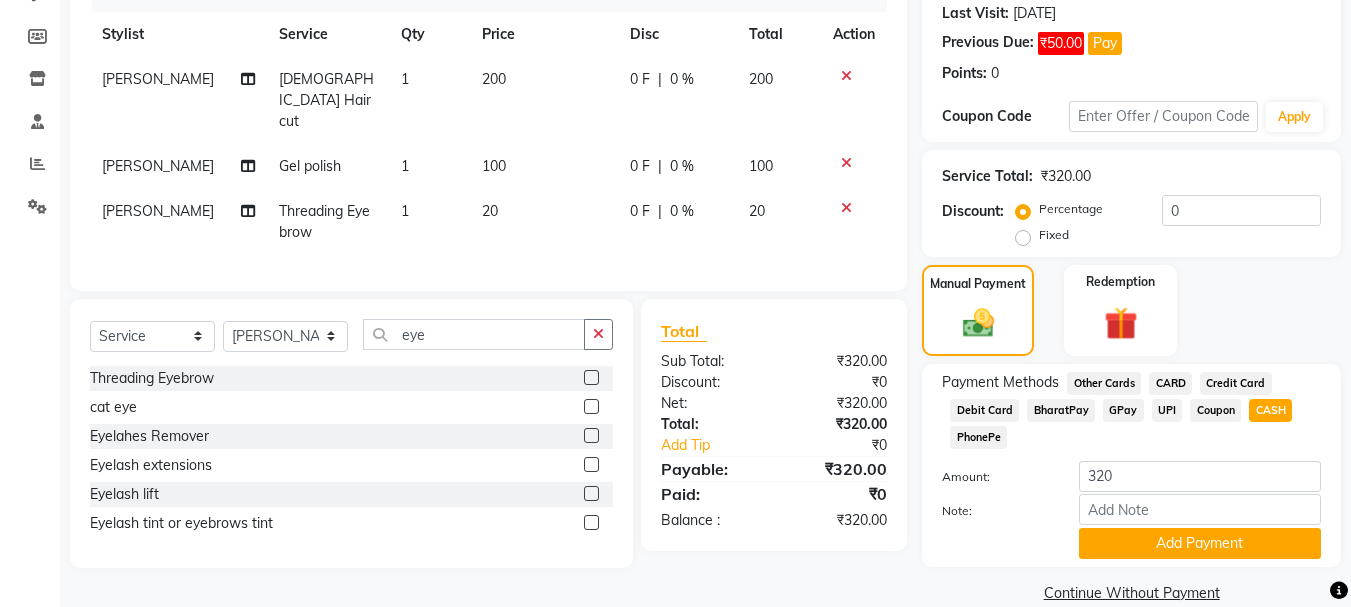 scroll, scrollTop: 310, scrollLeft: 0, axis: vertical 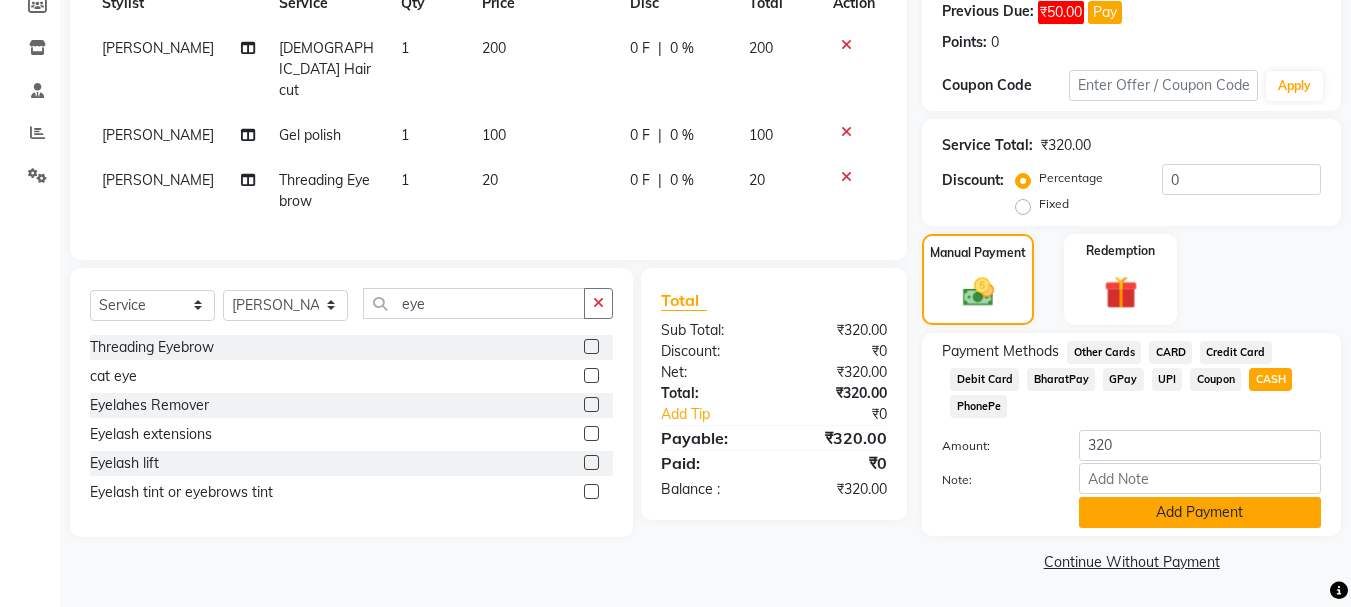 click on "Add Payment" 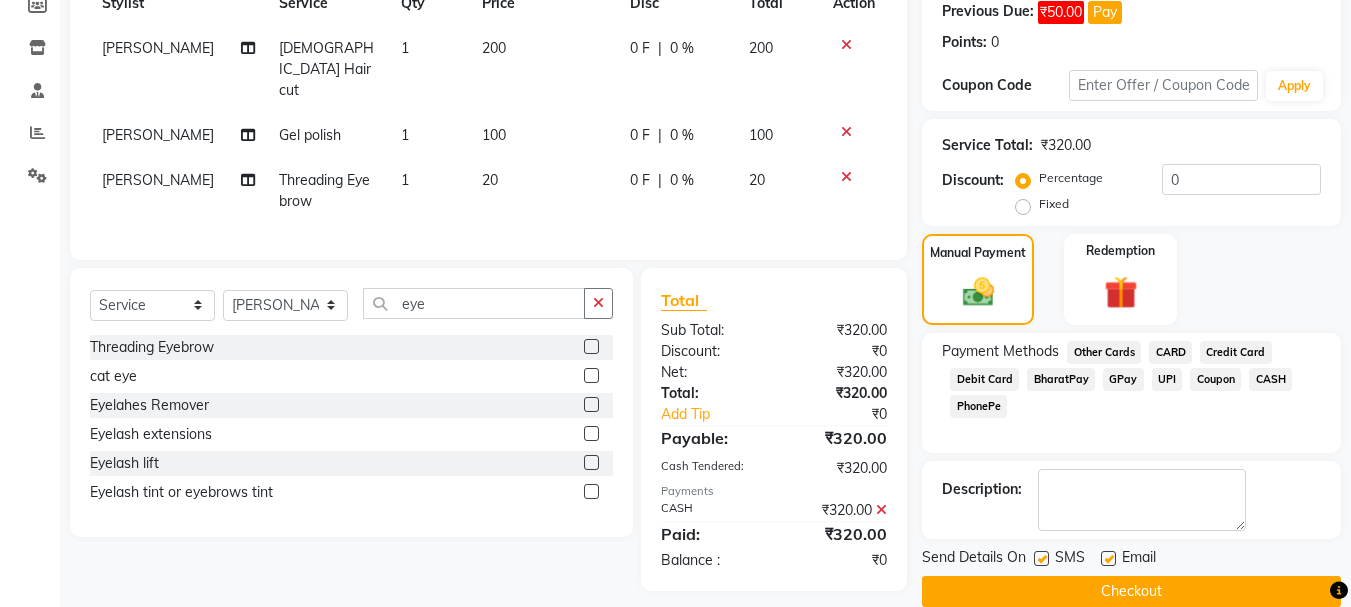 click on "Checkout" 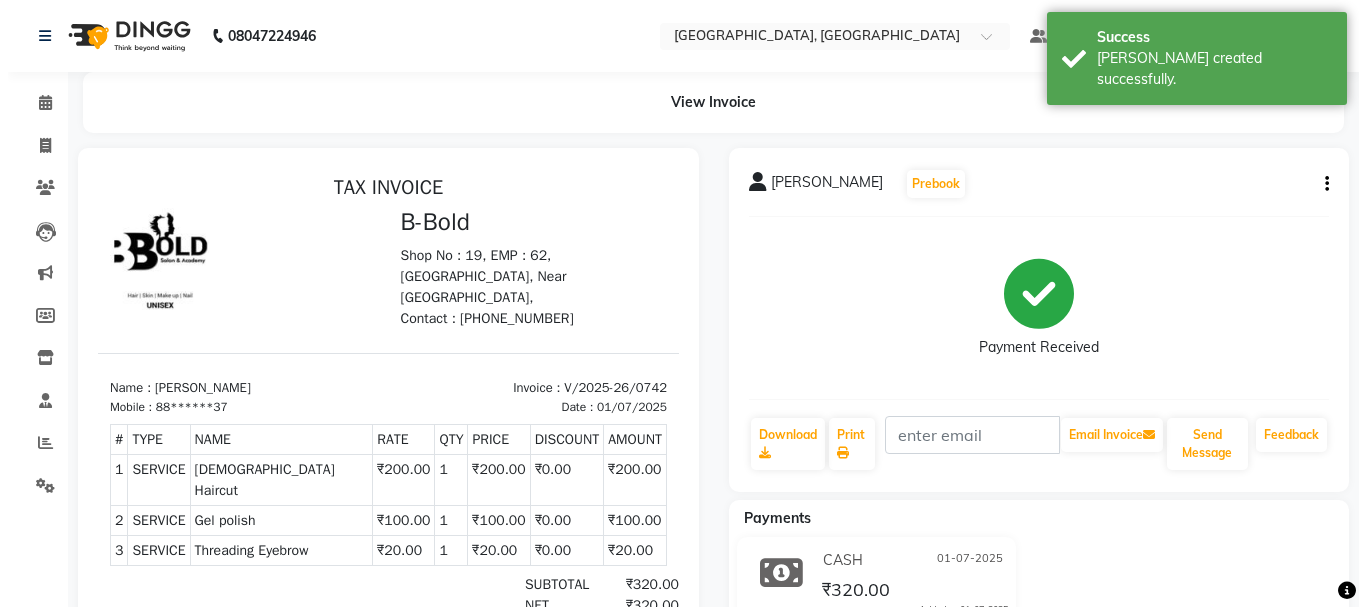 scroll, scrollTop: 0, scrollLeft: 0, axis: both 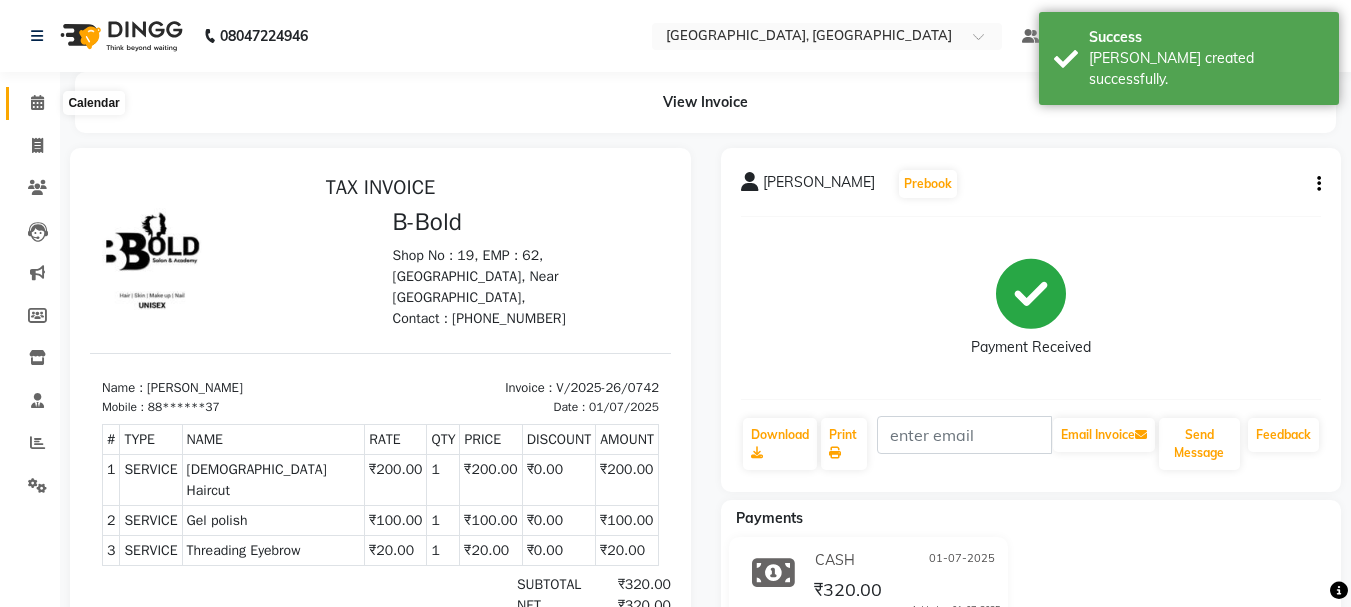 click 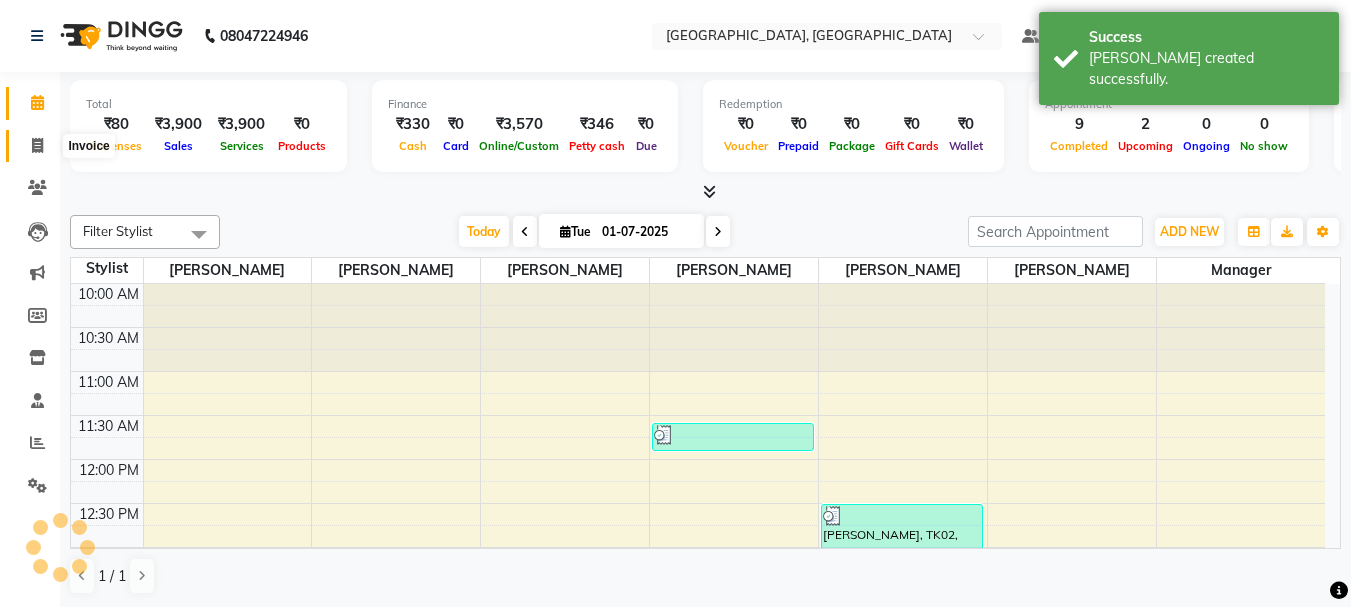 click 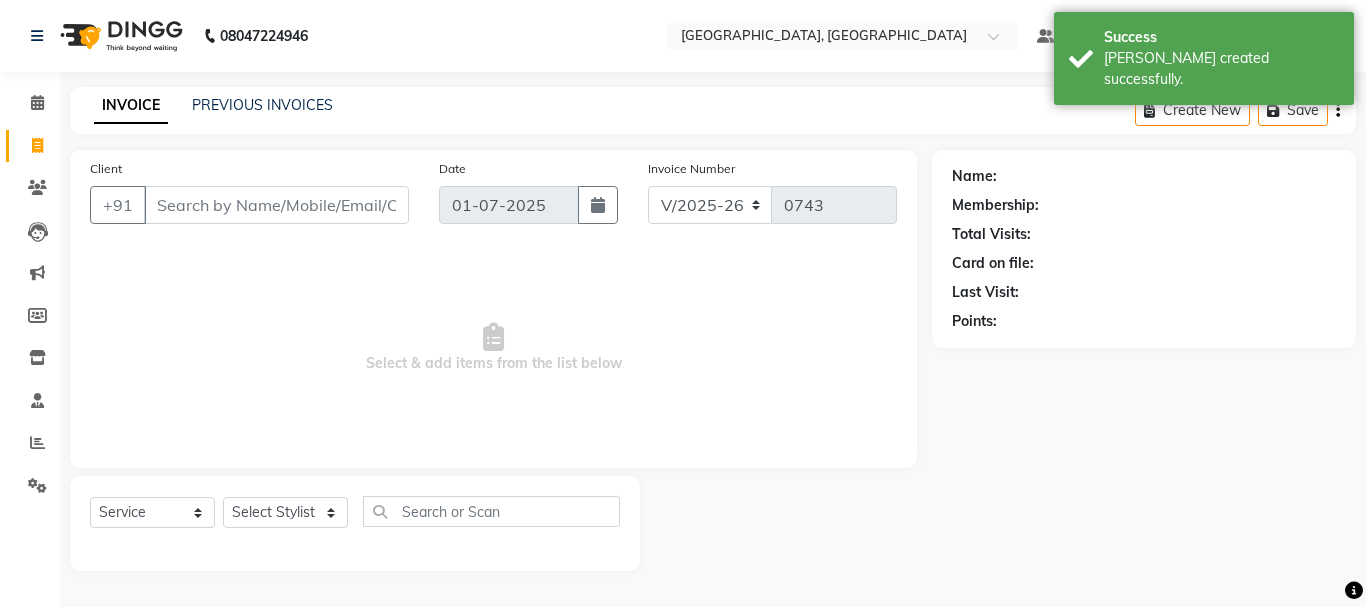 click on "Client" at bounding box center (276, 205) 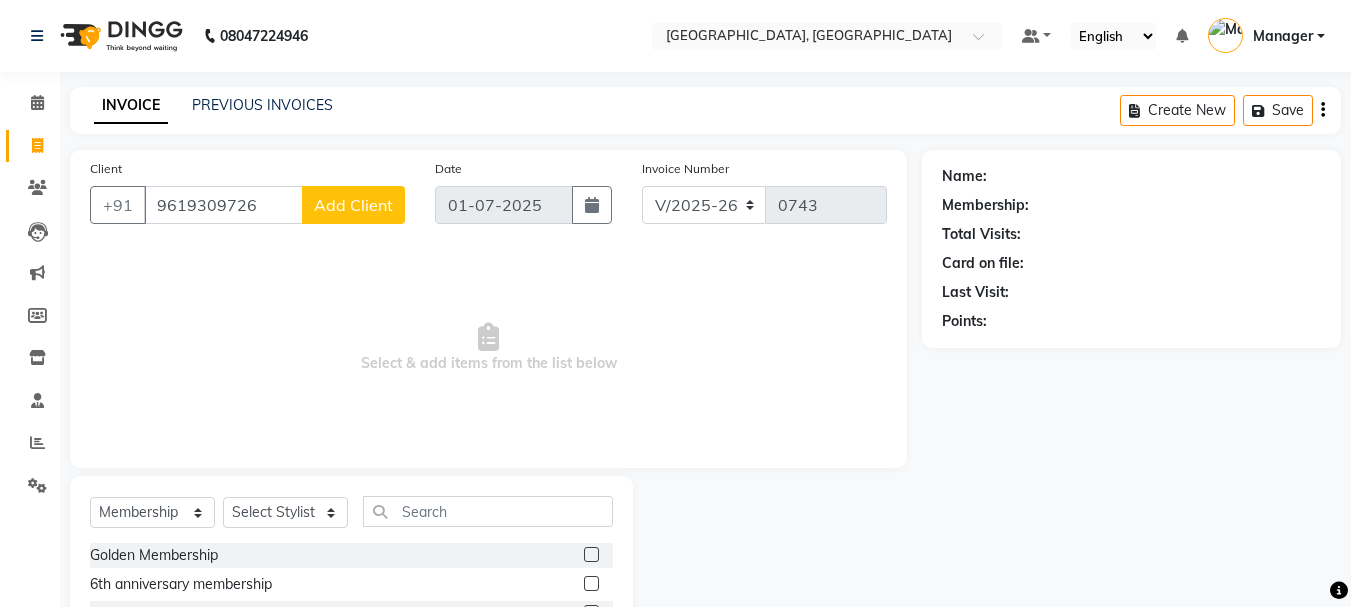 click on "Add Client" 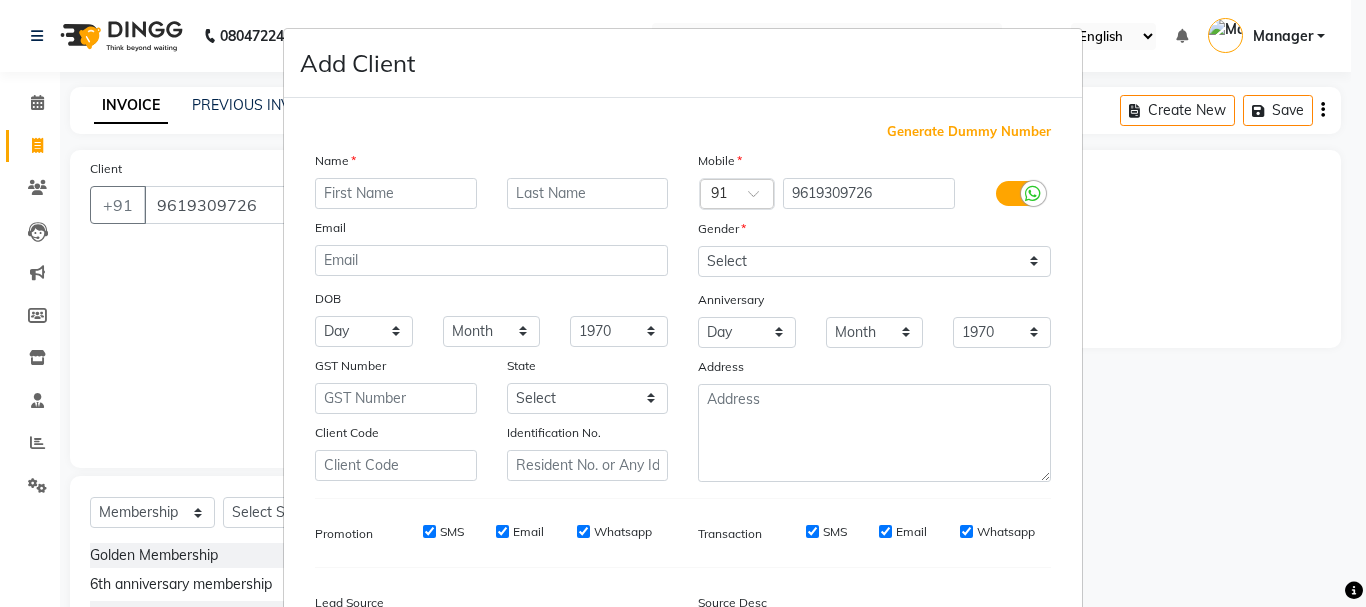 click at bounding box center (396, 193) 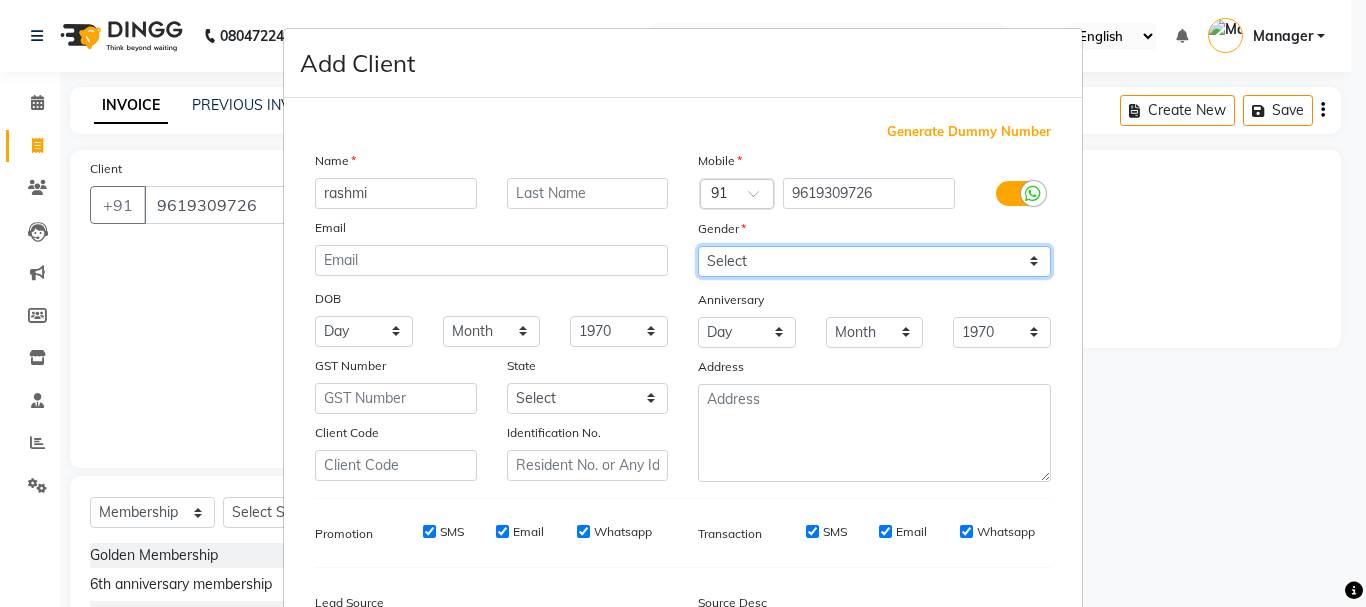 click on "Select [DEMOGRAPHIC_DATA] [DEMOGRAPHIC_DATA] Other Prefer Not To Say" at bounding box center [874, 261] 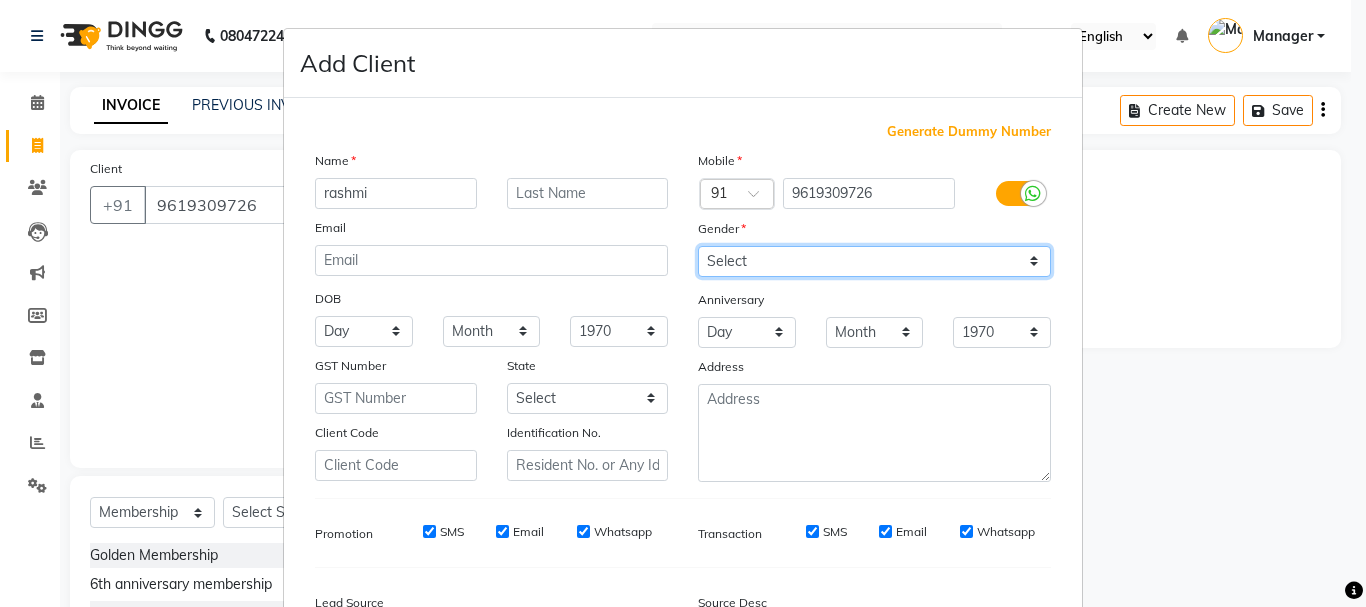 click on "Select [DEMOGRAPHIC_DATA] [DEMOGRAPHIC_DATA] Other Prefer Not To Say" at bounding box center (874, 261) 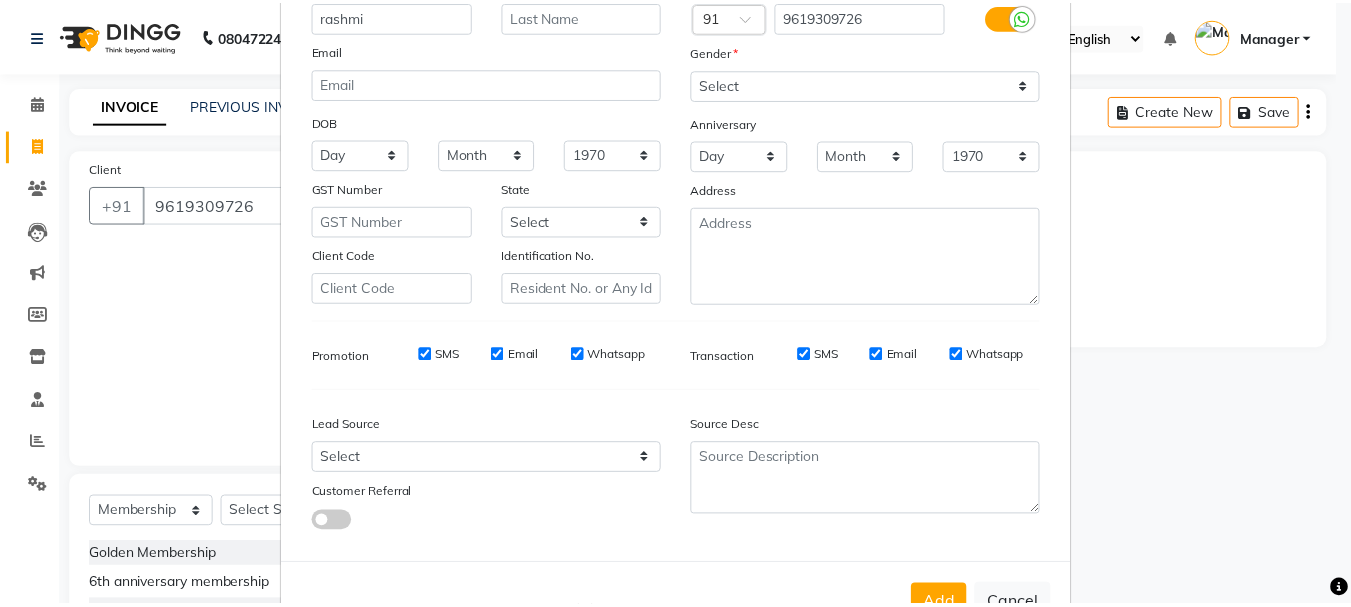 scroll, scrollTop: 242, scrollLeft: 0, axis: vertical 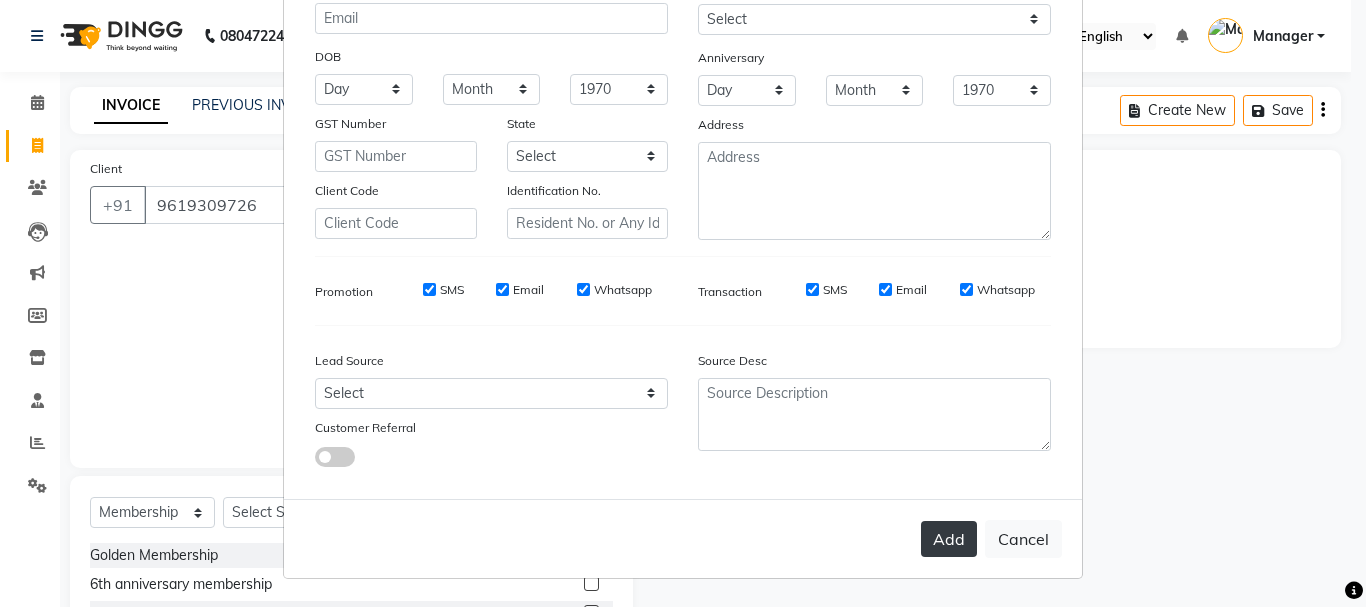 click on "Add" at bounding box center [949, 539] 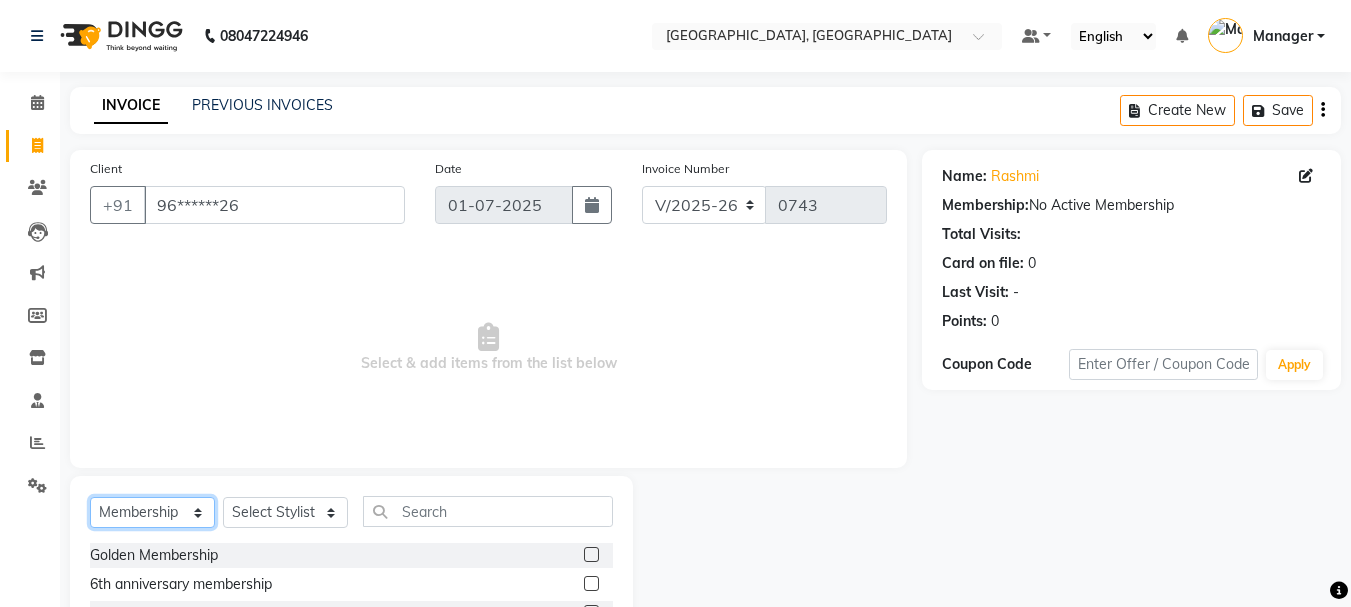 click on "Select  Service  Product  Membership  Package Voucher Prepaid Gift Card" 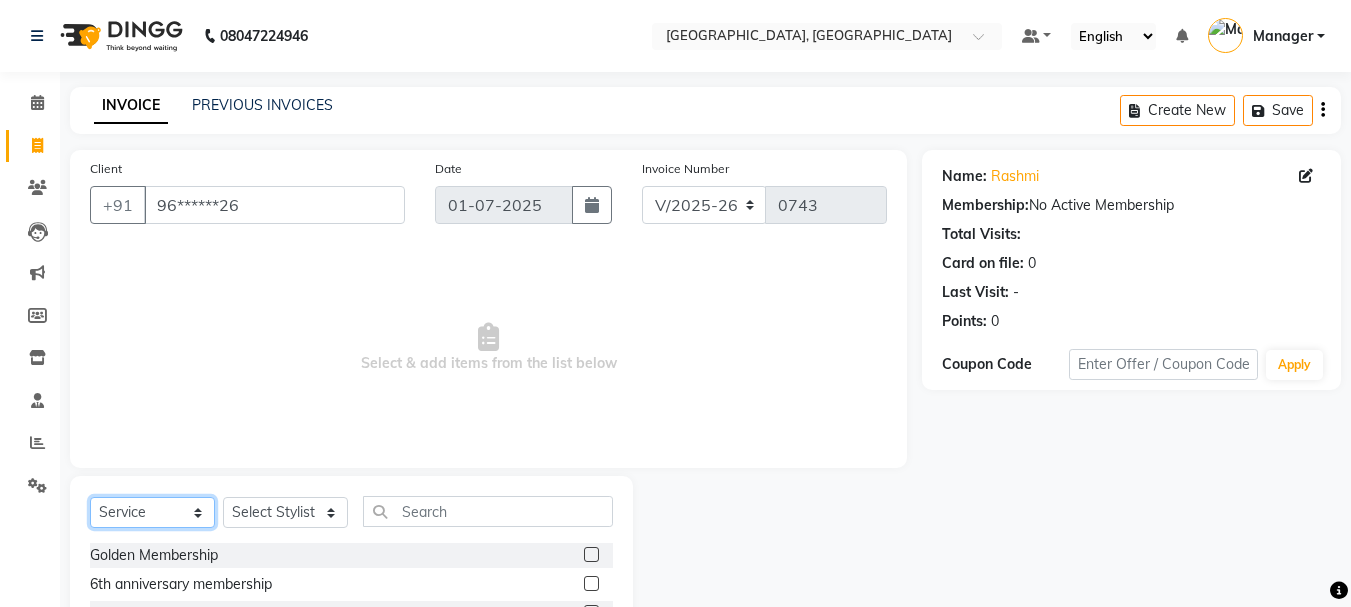 click on "Select  Service  Product  Membership  Package Voucher Prepaid Gift Card" 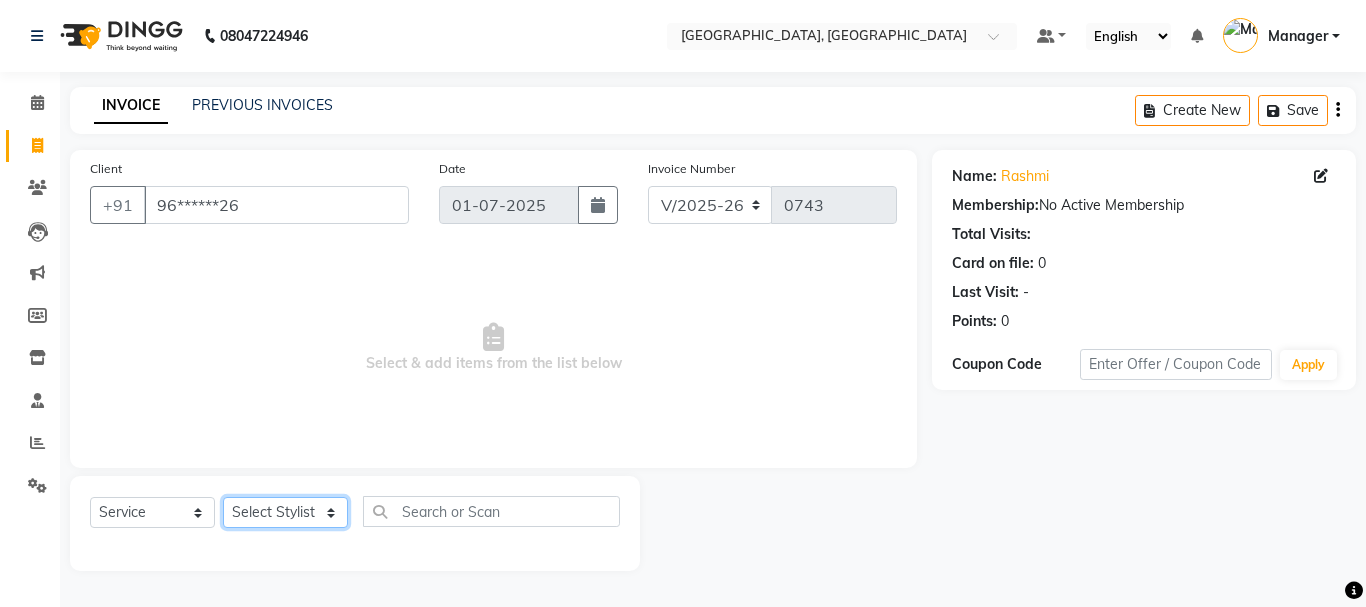click on "Select Stylist Jyoti wadar Manager [PERSON_NAME] [PERSON_NAME]  [PERSON_NAME] [PERSON_NAME]  [PERSON_NAME] [PERSON_NAME] [PERSON_NAME]" 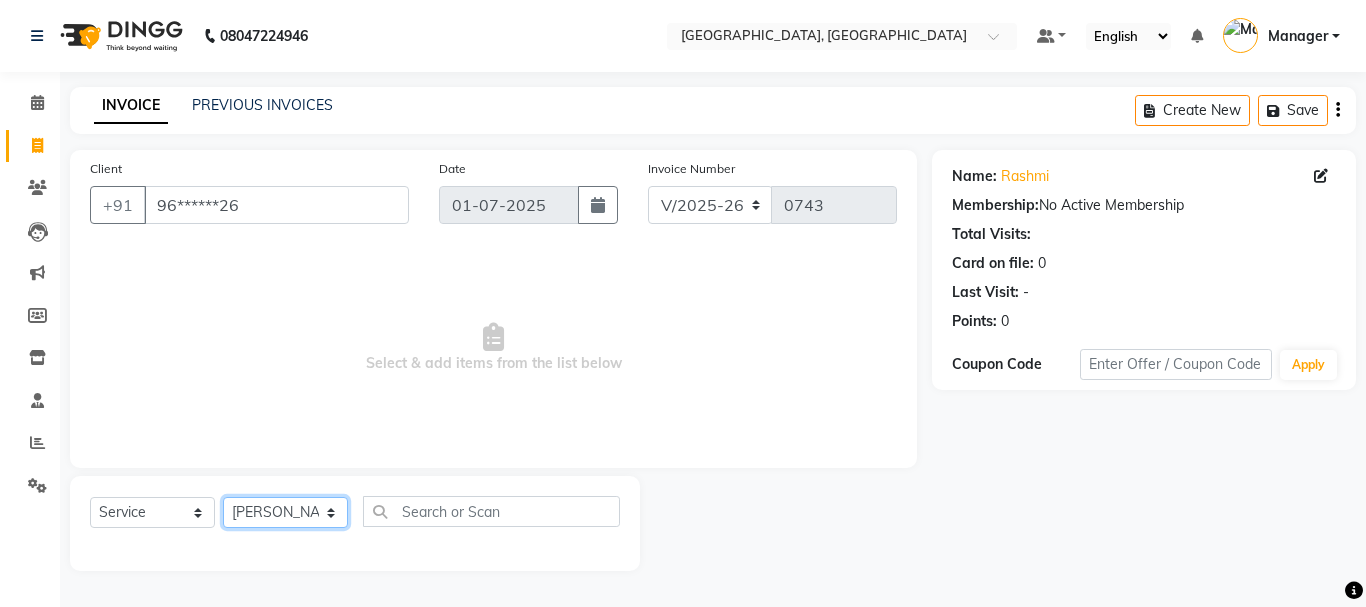 click on "Select Stylist Jyoti wadar Manager [PERSON_NAME] [PERSON_NAME]  [PERSON_NAME] [PERSON_NAME]  [PERSON_NAME] [PERSON_NAME] [PERSON_NAME]" 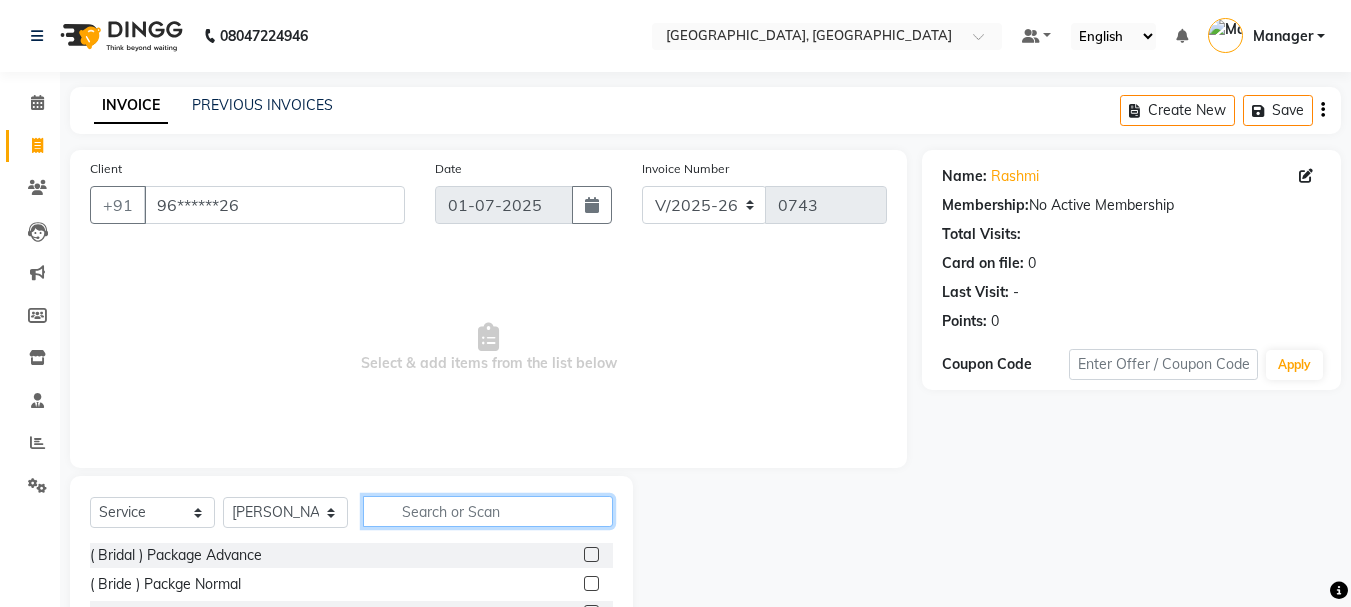 click 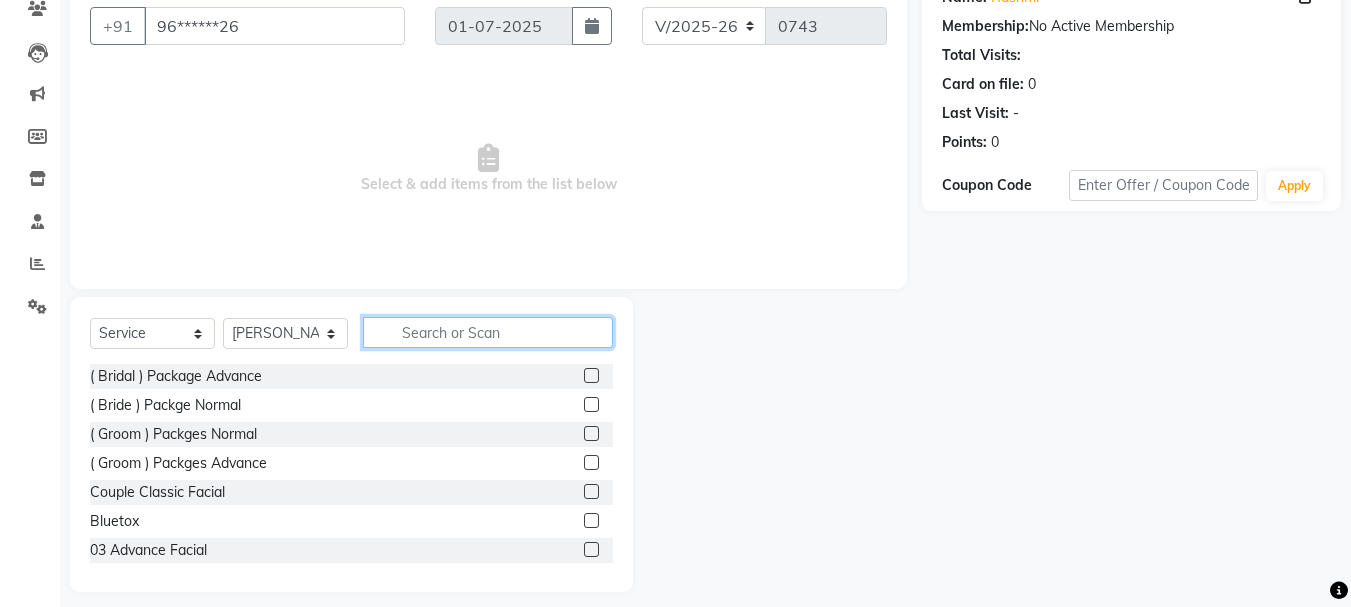 scroll, scrollTop: 194, scrollLeft: 0, axis: vertical 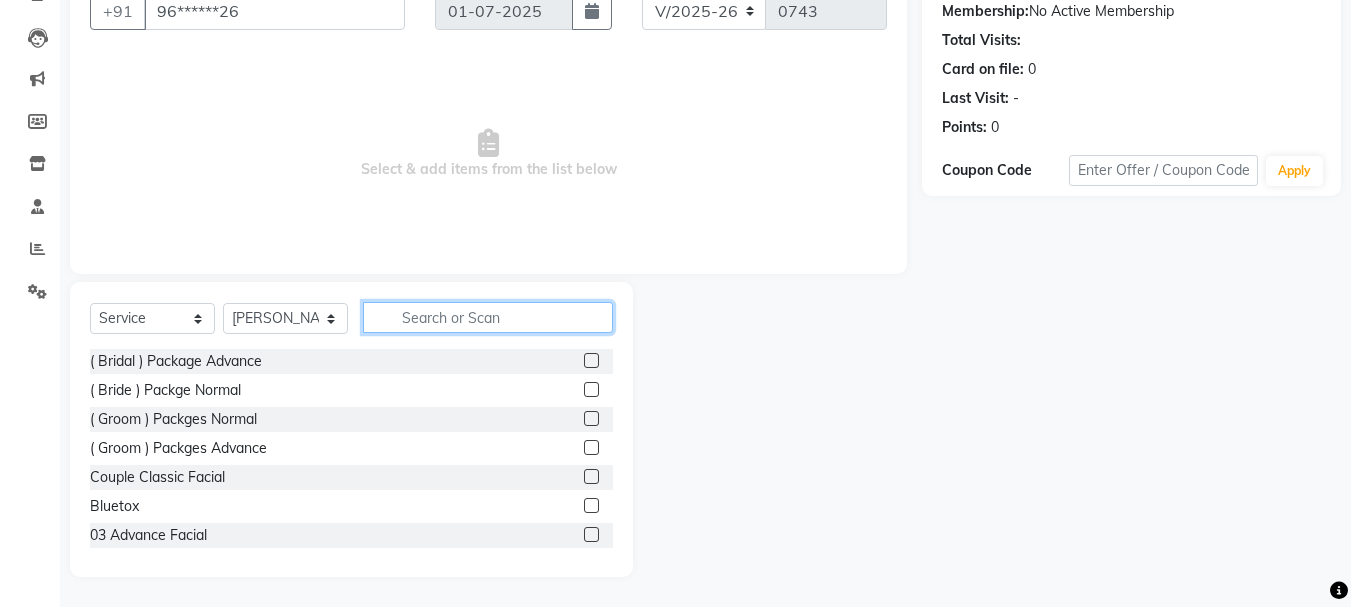 click 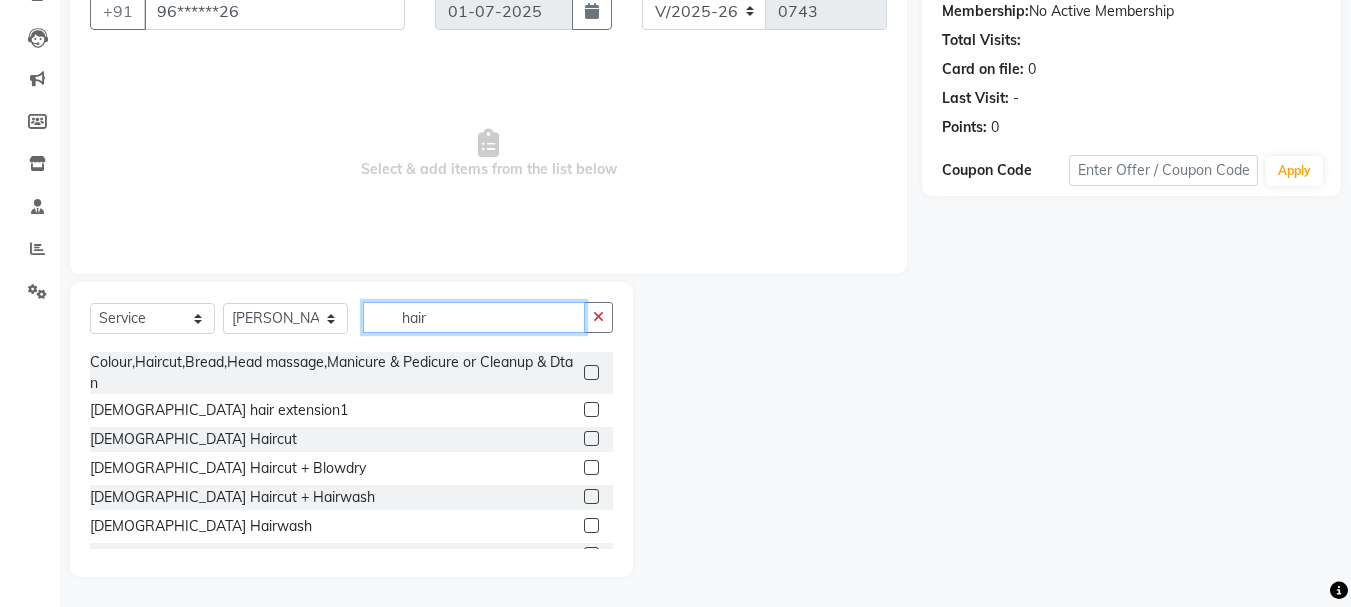 scroll, scrollTop: 120, scrollLeft: 0, axis: vertical 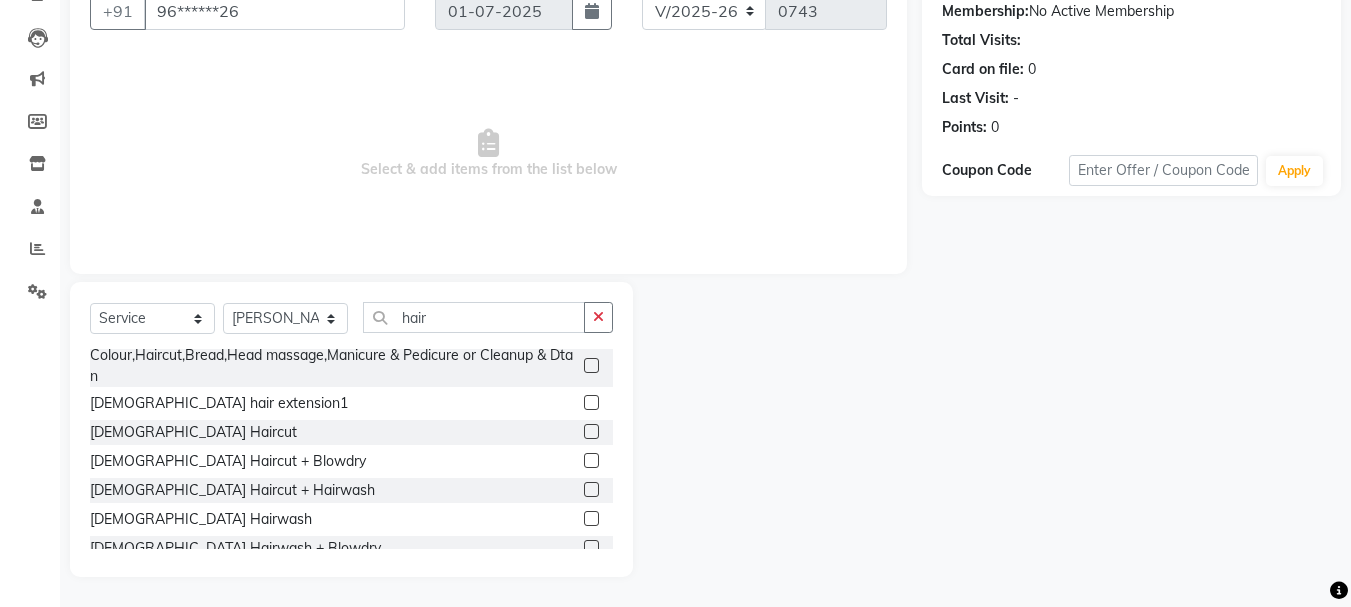 click 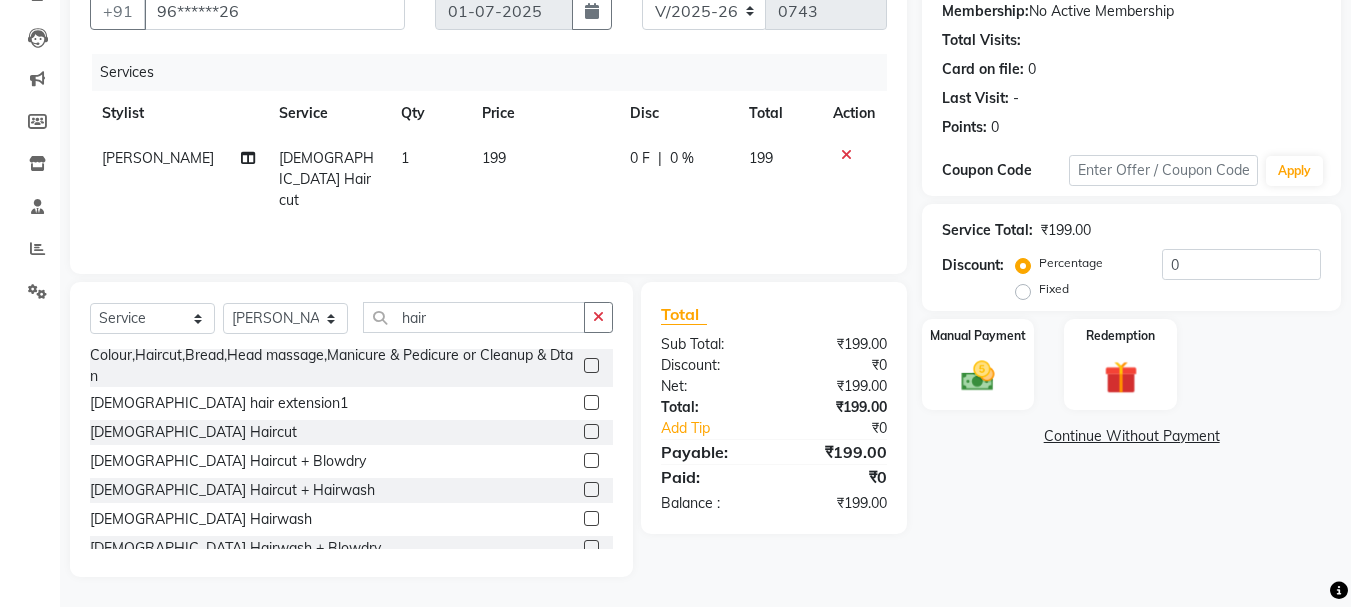 click on "199" 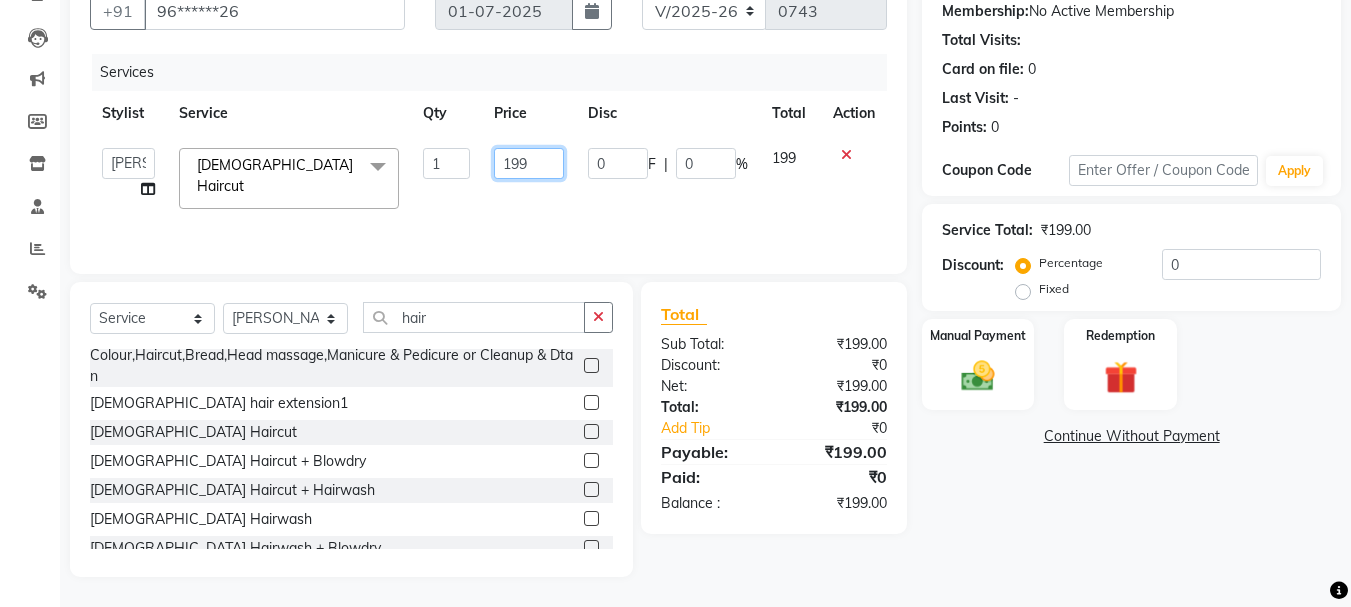 click on "199" 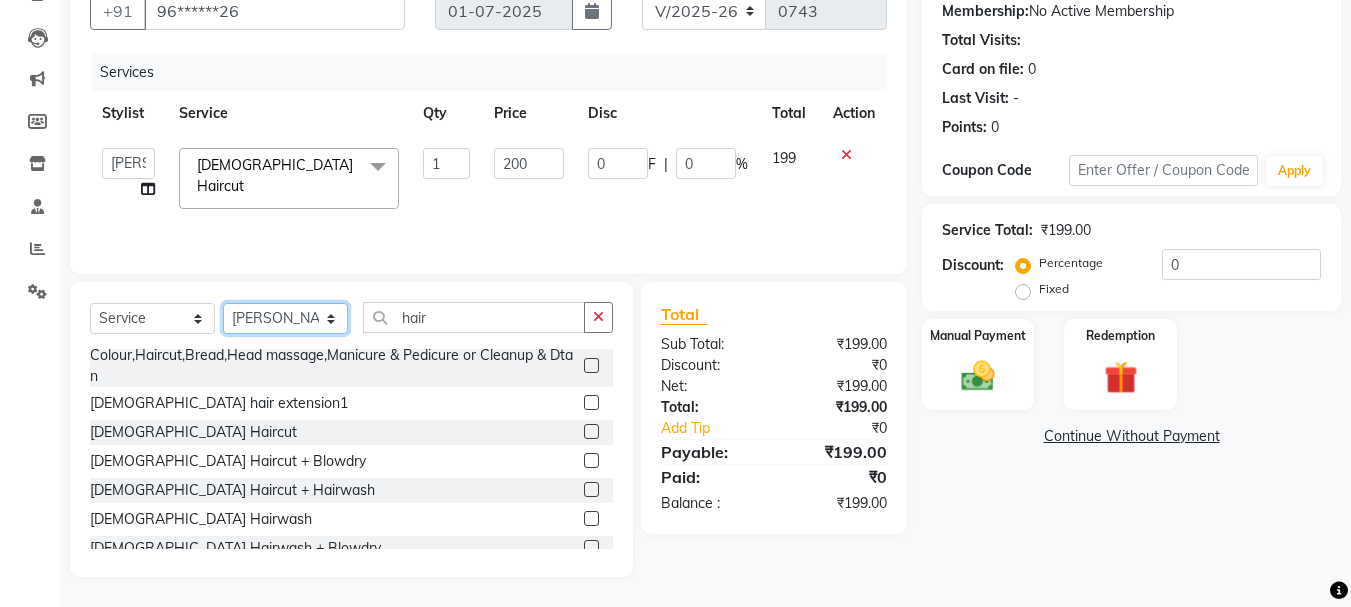 click on "Select Stylist Jyoti wadar Manager [PERSON_NAME] [PERSON_NAME]  [PERSON_NAME] [PERSON_NAME]  [PERSON_NAME] [PERSON_NAME] [PERSON_NAME]" 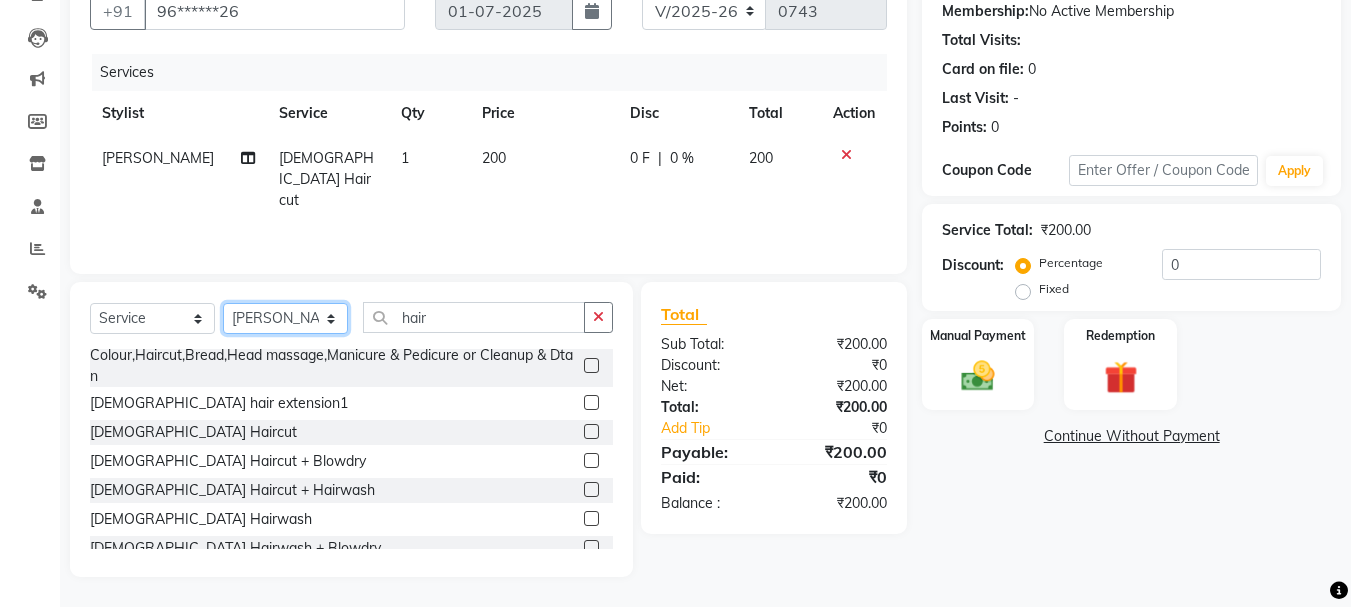 click on "Select Stylist Jyoti wadar Manager [PERSON_NAME] [PERSON_NAME]  [PERSON_NAME] [PERSON_NAME]  [PERSON_NAME] [PERSON_NAME] [PERSON_NAME]" 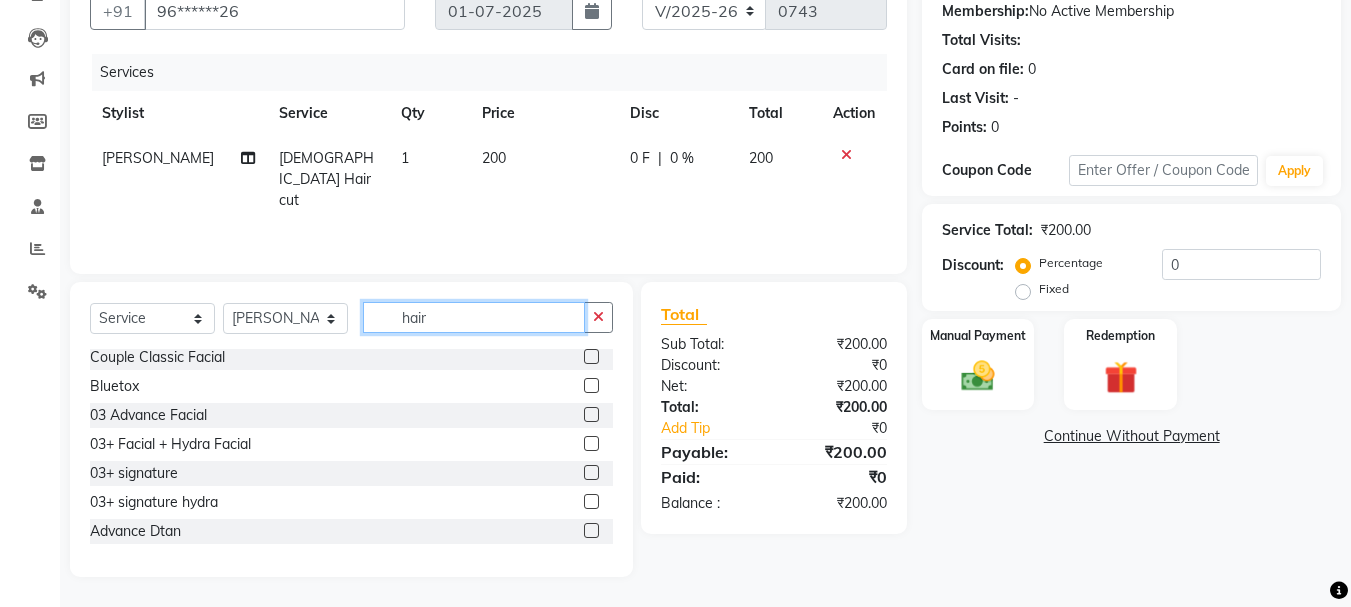 click on "hair" 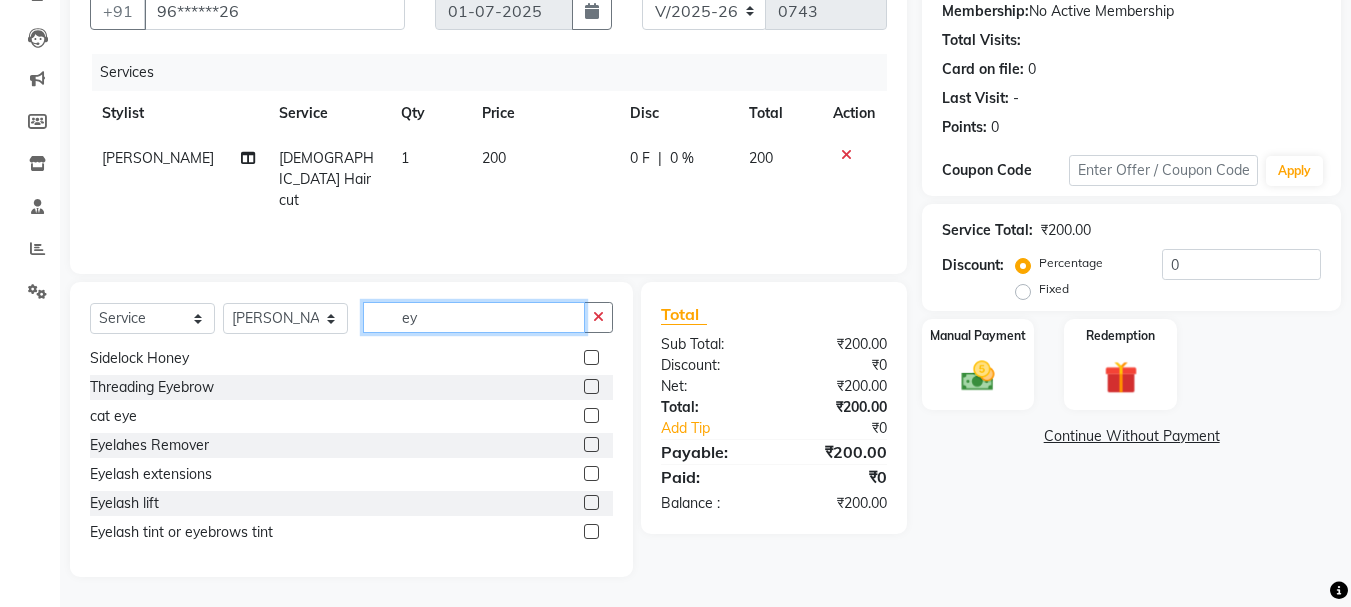 scroll, scrollTop: 0, scrollLeft: 0, axis: both 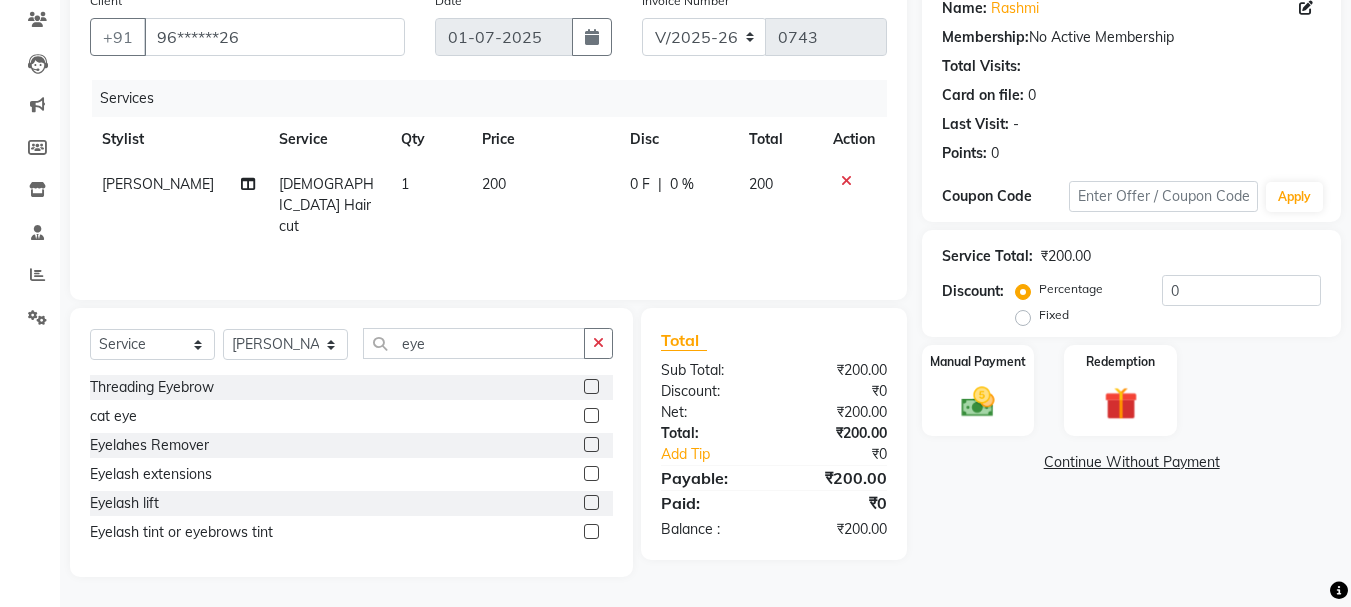 click 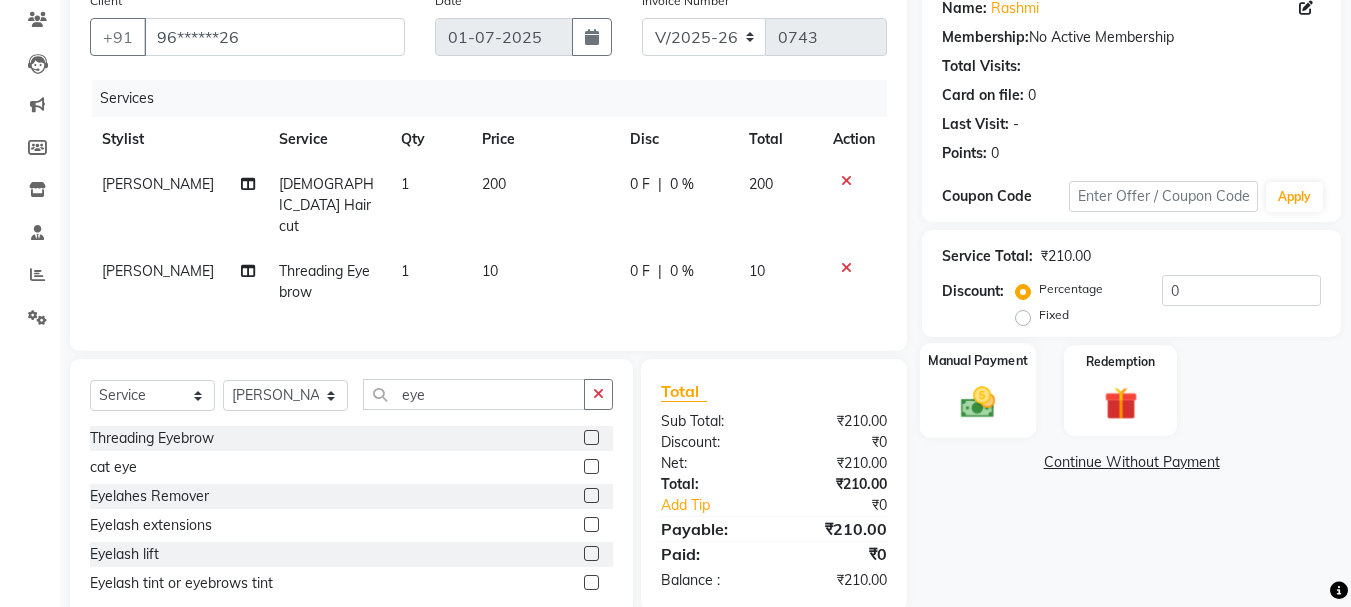 click 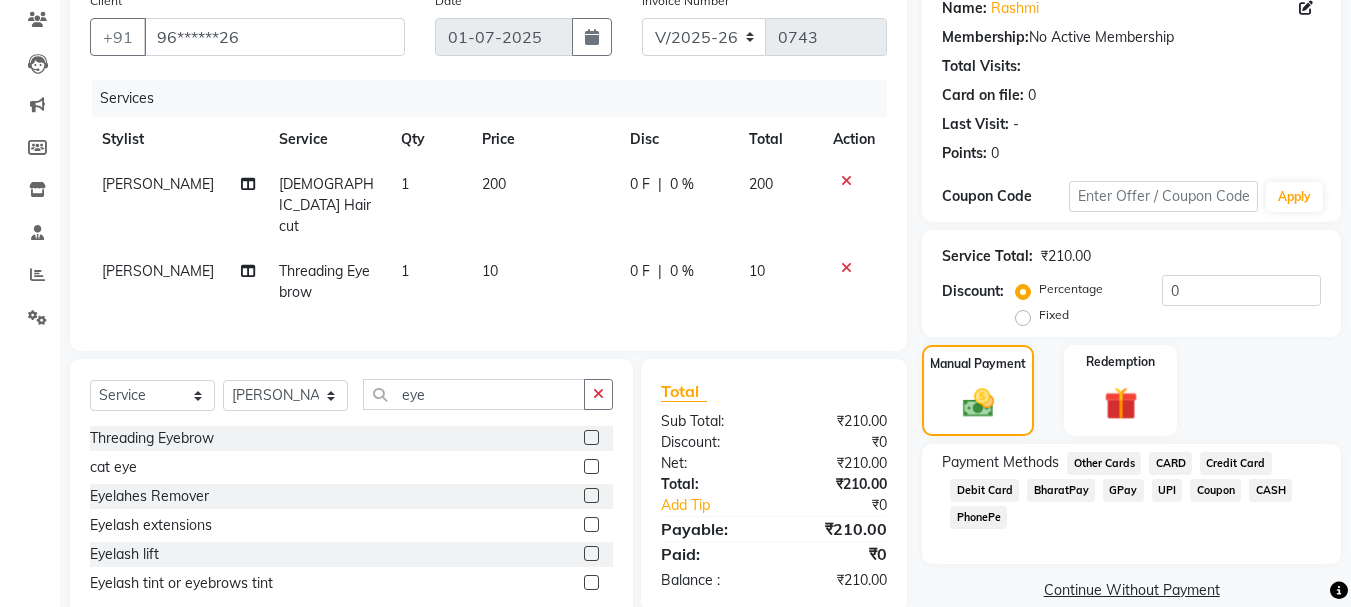 click on "CARD" 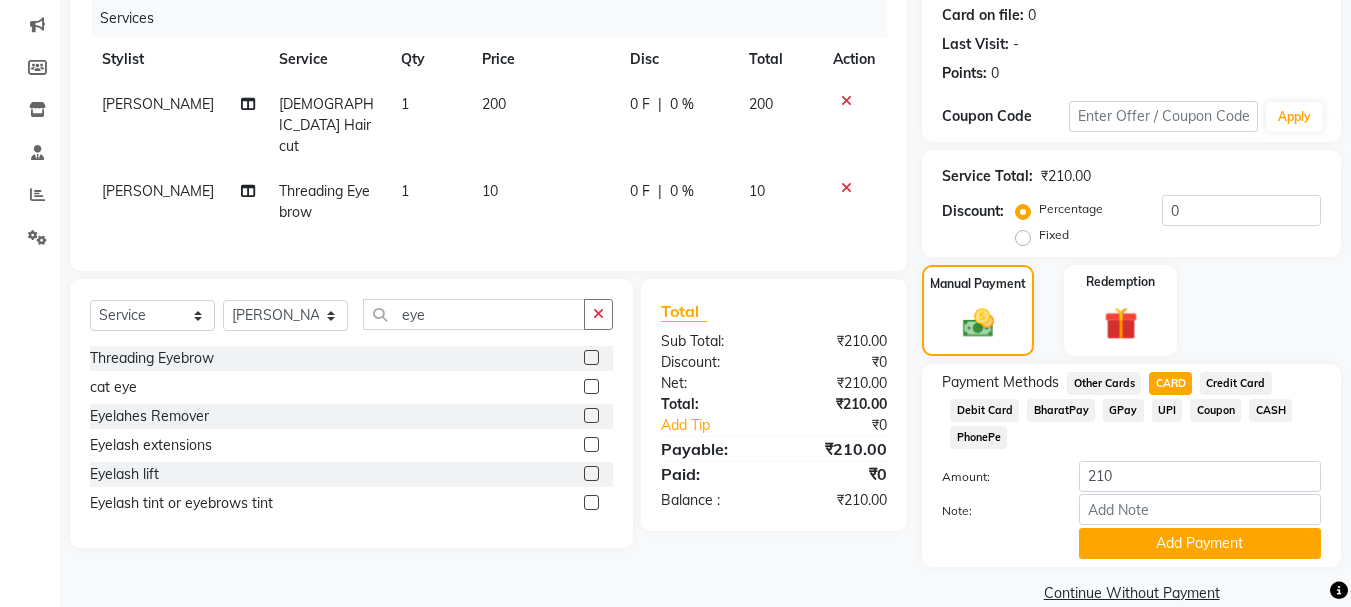 scroll, scrollTop: 279, scrollLeft: 0, axis: vertical 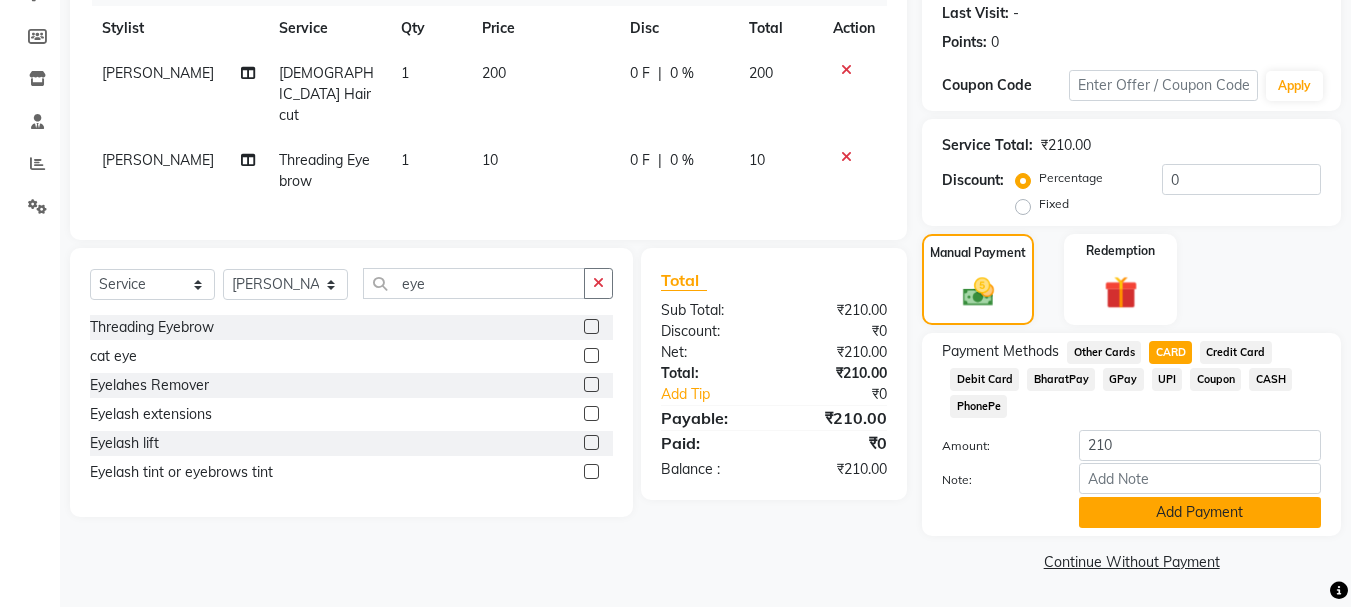 click on "Add Payment" 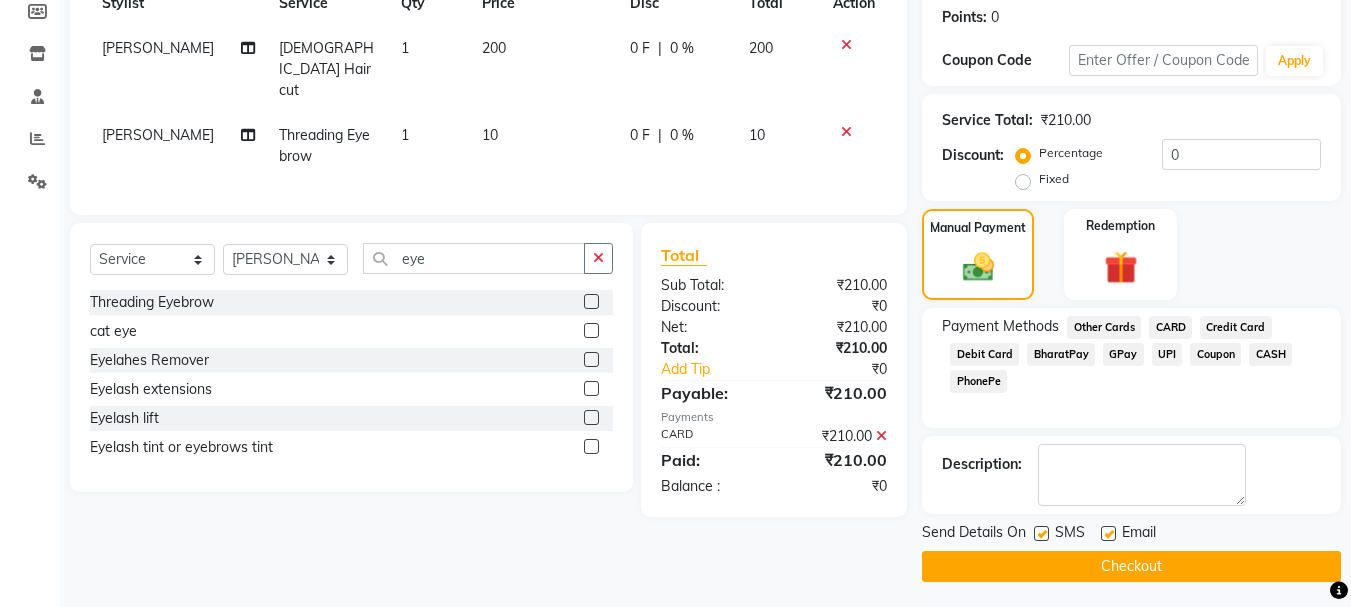 scroll, scrollTop: 309, scrollLeft: 0, axis: vertical 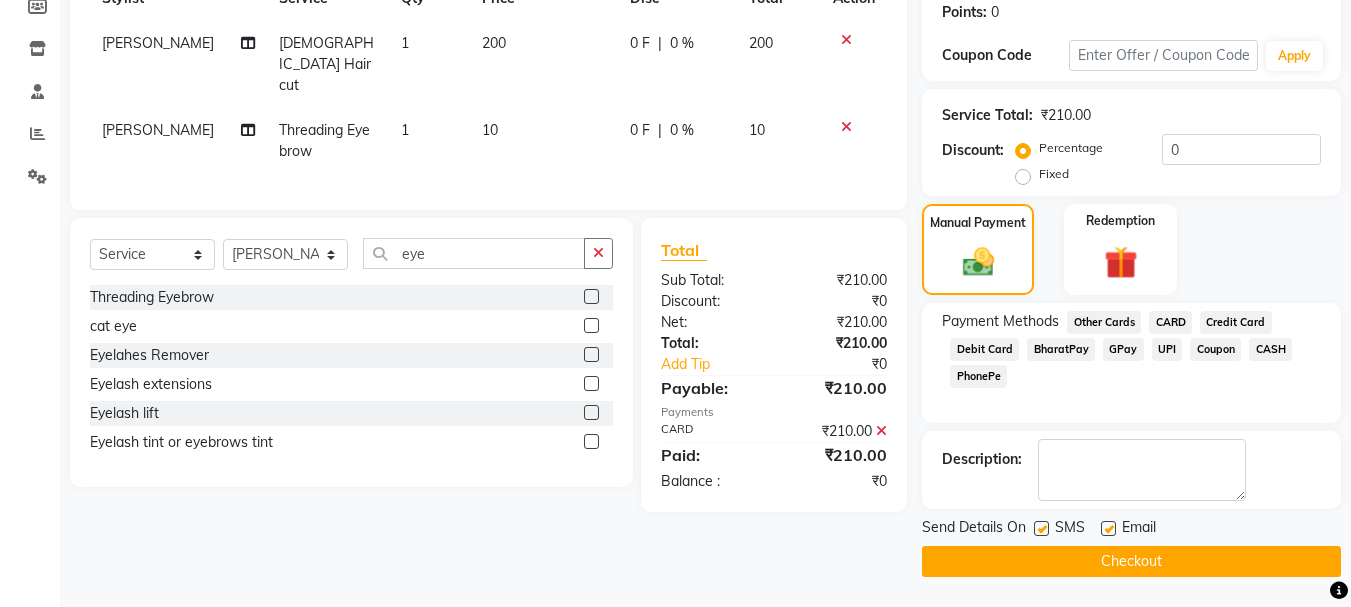 click on "Checkout" 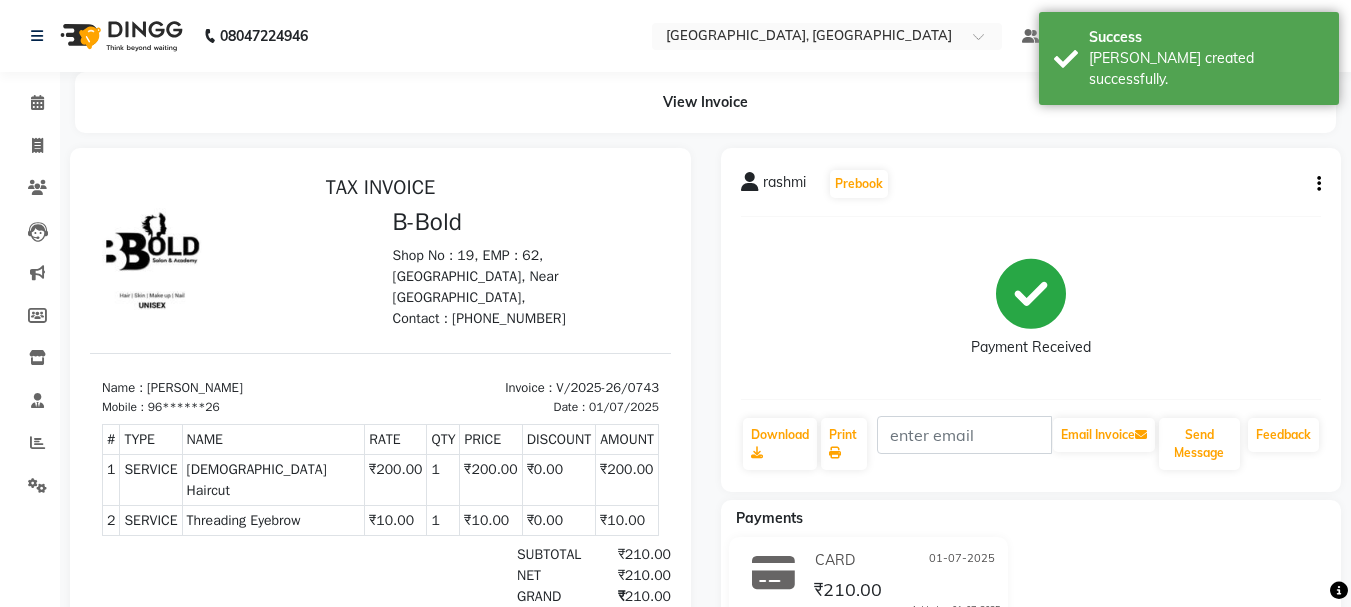scroll, scrollTop: 0, scrollLeft: 0, axis: both 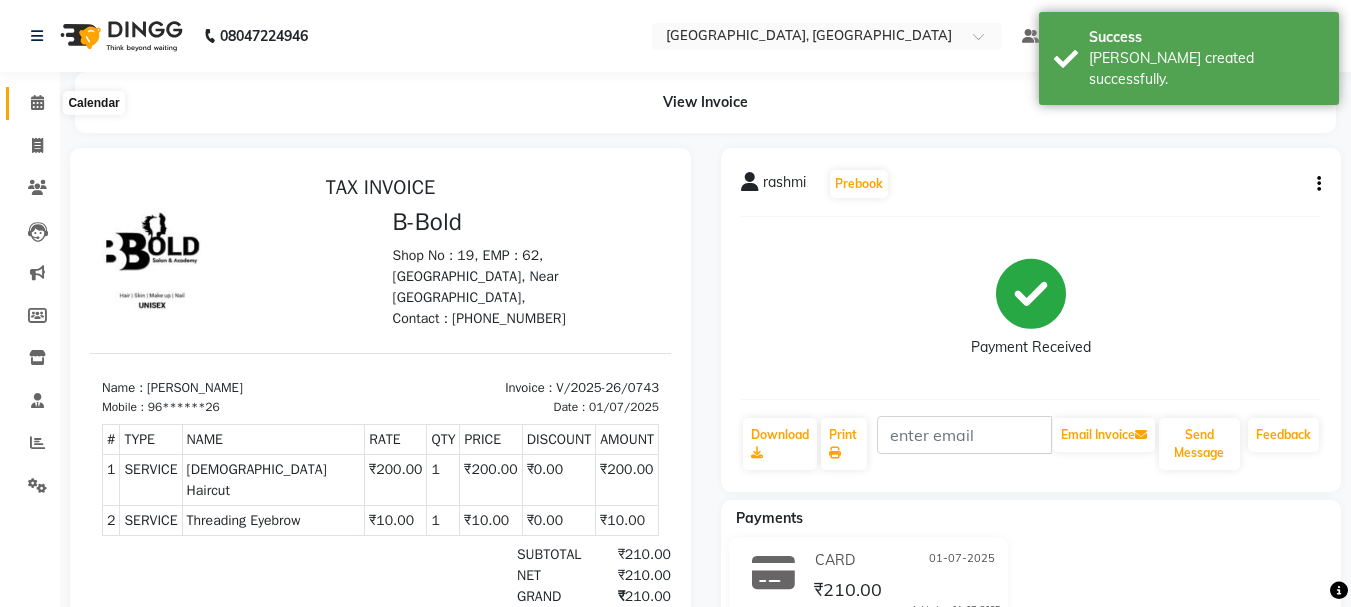 click 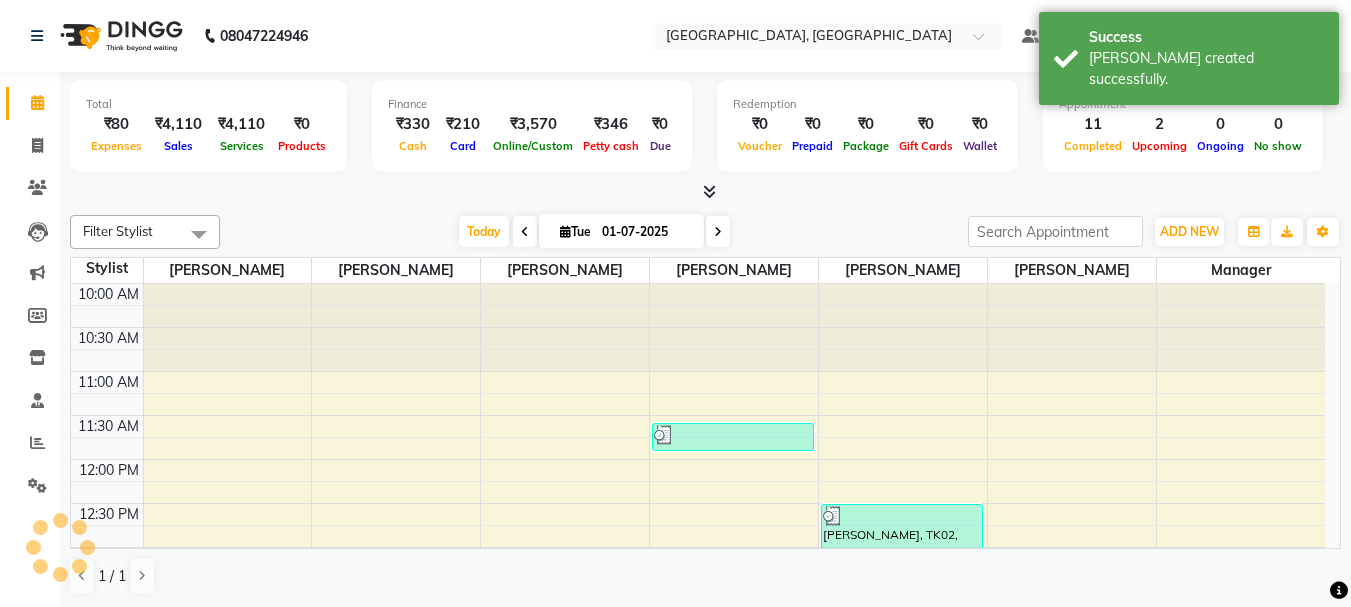 scroll, scrollTop: 0, scrollLeft: 0, axis: both 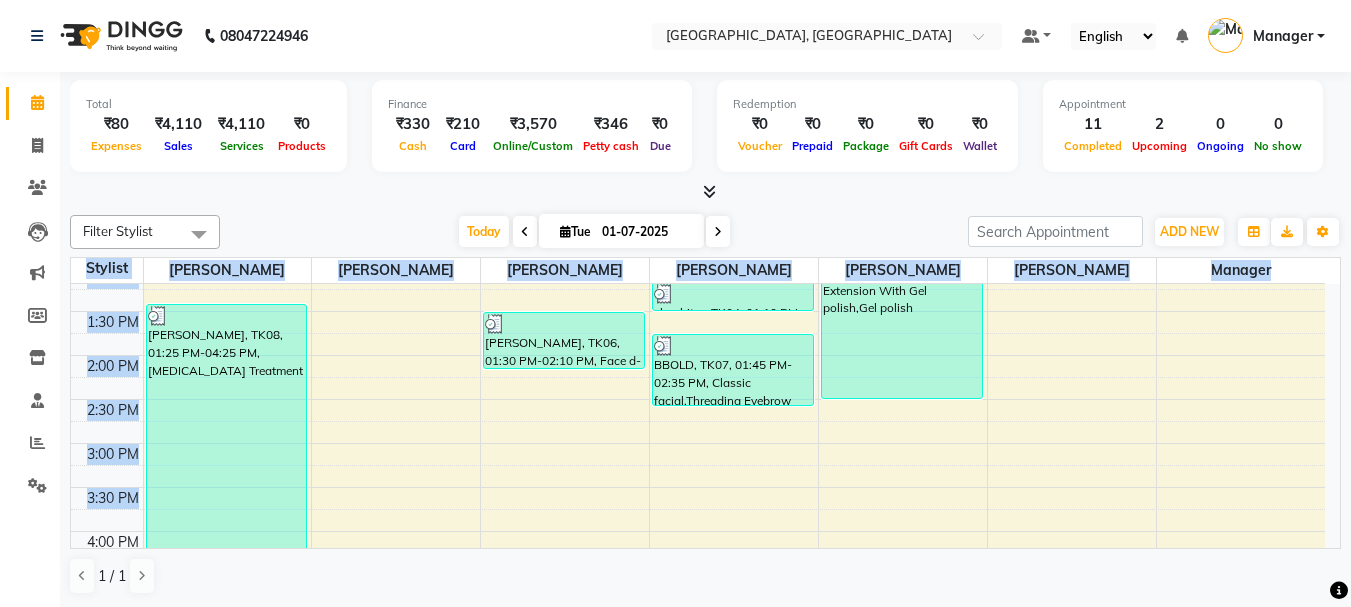 drag, startPoint x: 714, startPoint y: 551, endPoint x: 706, endPoint y: 515, distance: 36.878178 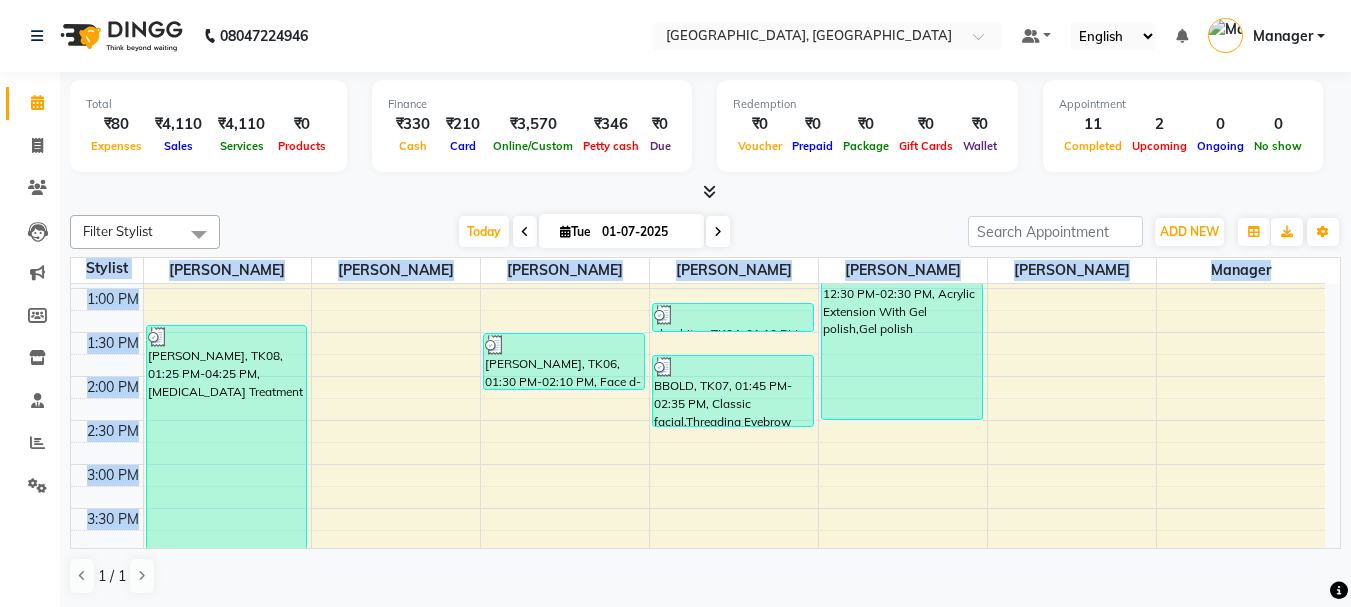 scroll, scrollTop: 240, scrollLeft: 0, axis: vertical 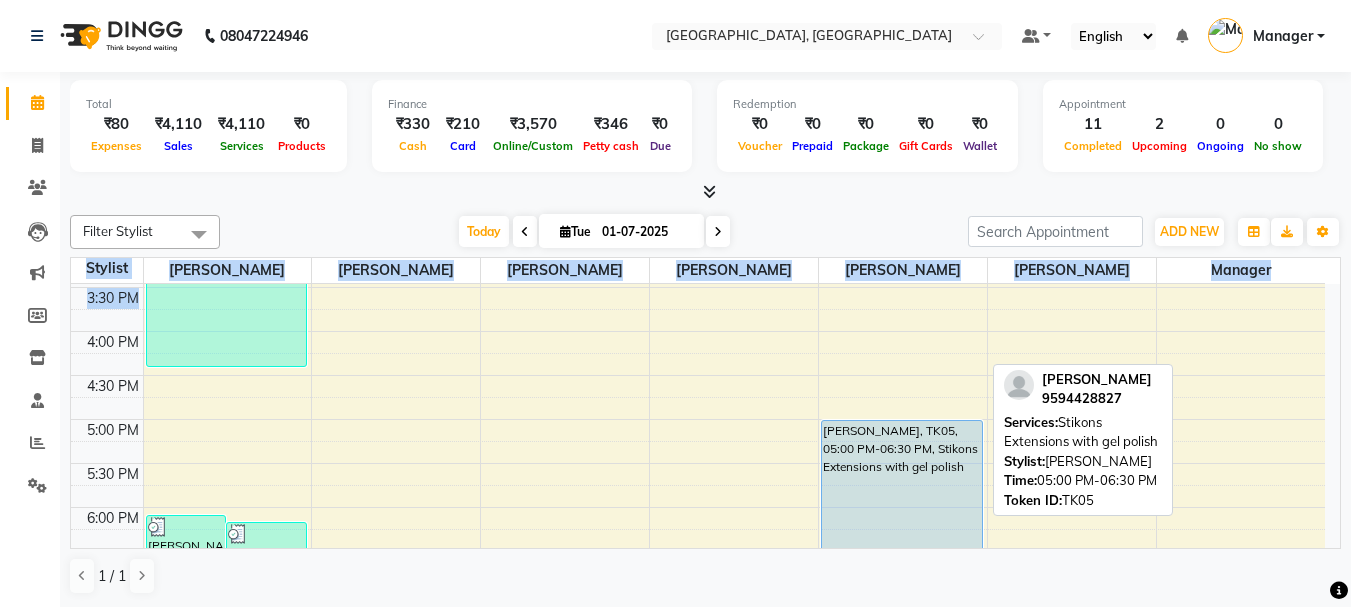 click on "[PERSON_NAME], TK05, 05:00 PM-06:30 PM, Stikons Extensions with gel polish" at bounding box center (902, 485) 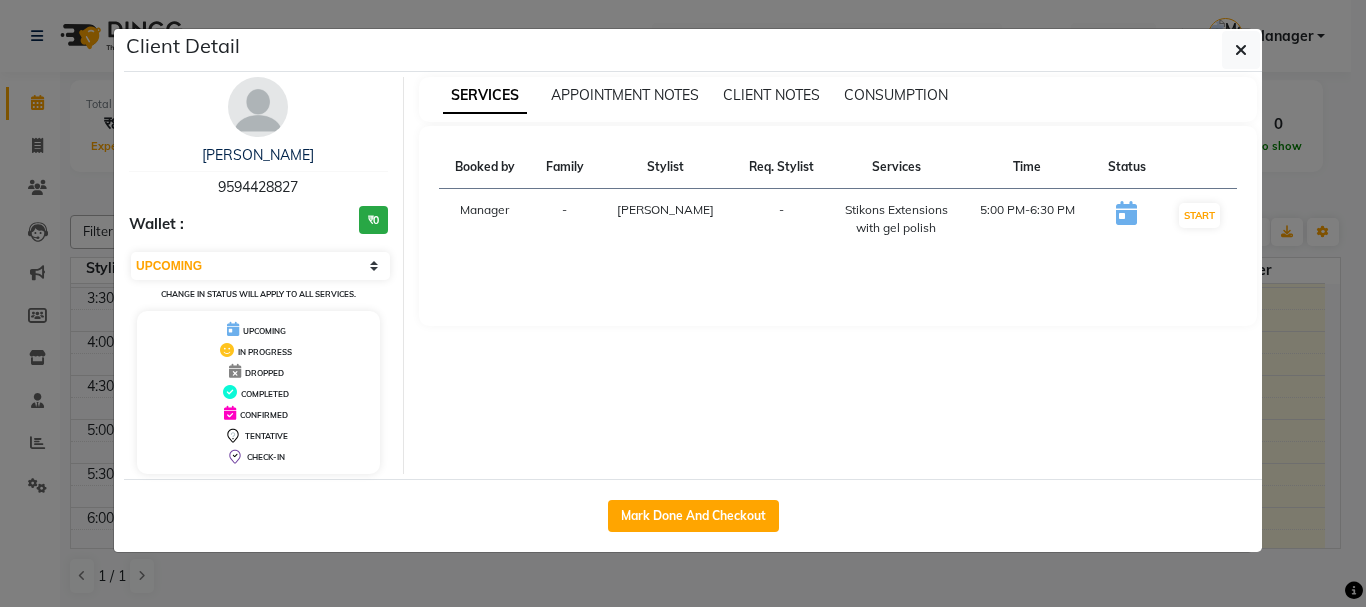 click on "Client Detail  [PERSON_NAME]    9594428827 Wallet : ₹0 Select IN SERVICE CONFIRMED TENTATIVE CHECK IN MARK DONE DROPPED UPCOMING Change in status will apply to all services. UPCOMING IN PROGRESS DROPPED COMPLETED CONFIRMED TENTATIVE CHECK-IN SERVICES APPOINTMENT NOTES CLIENT NOTES CONSUMPTION Booked by Family Stylist Req. Stylist Services Time Status  Manager  - [PERSON_NAME] -  Stikons Extensions with gel polish   5:00 PM-6:30 PM   START   Mark Done And Checkout" 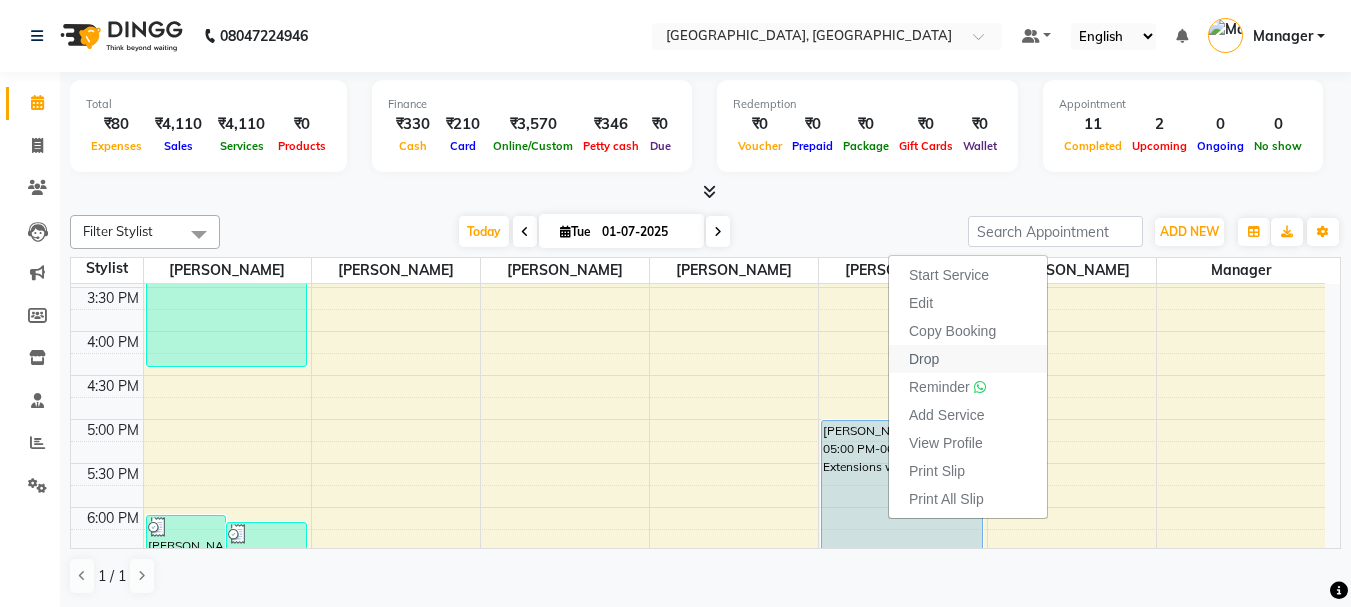 click on "Drop" at bounding box center [924, 359] 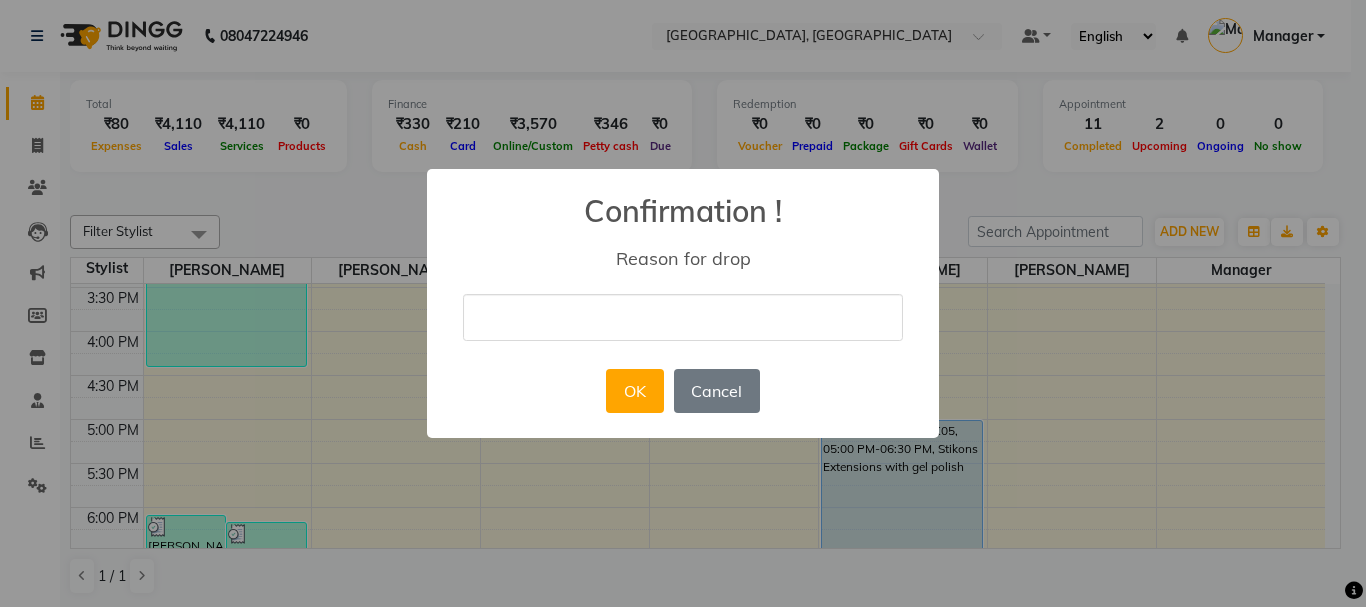 click at bounding box center [683, 317] 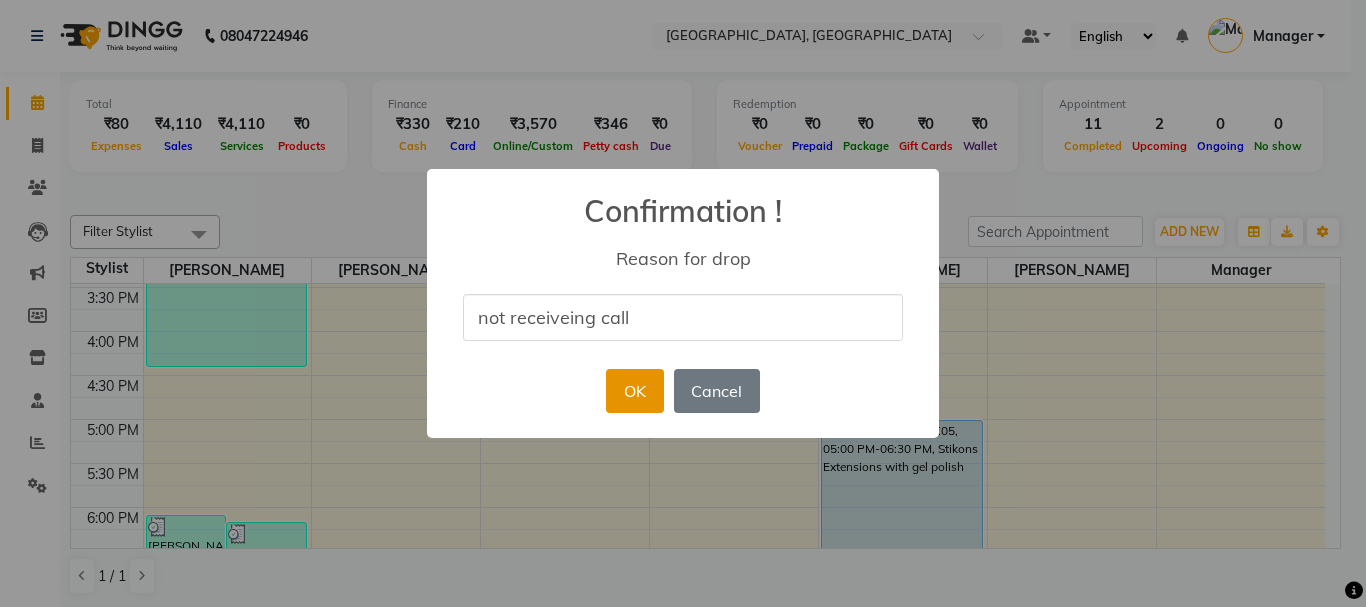 click on "OK" at bounding box center [634, 391] 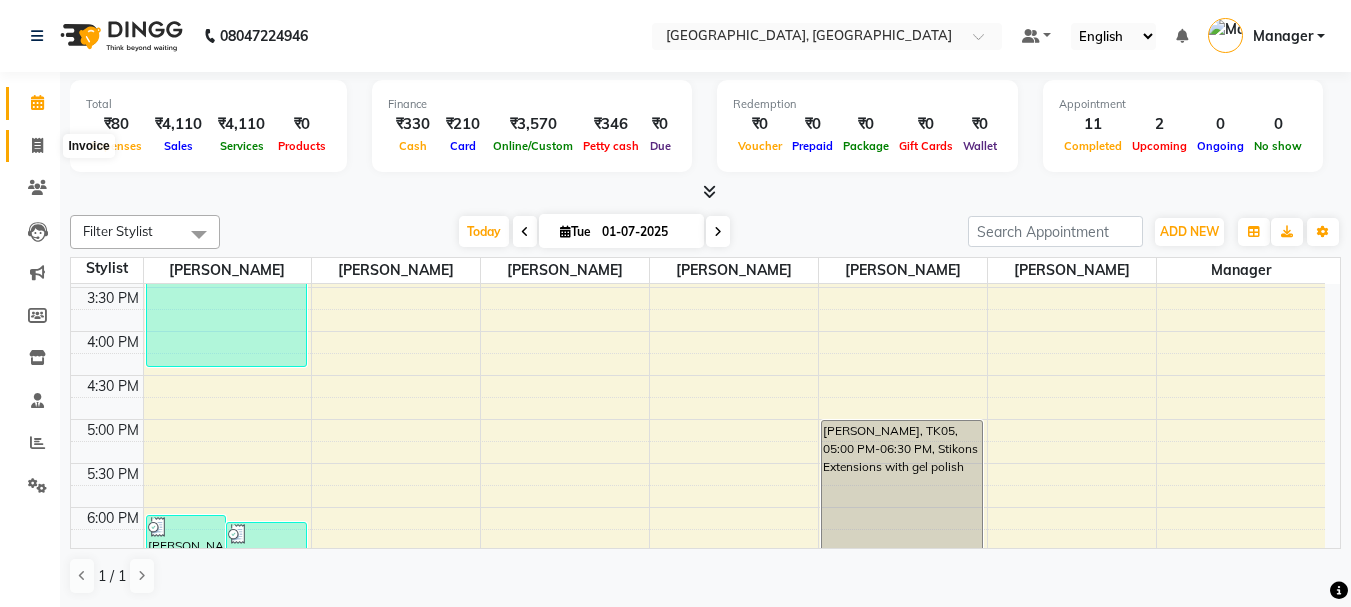 click 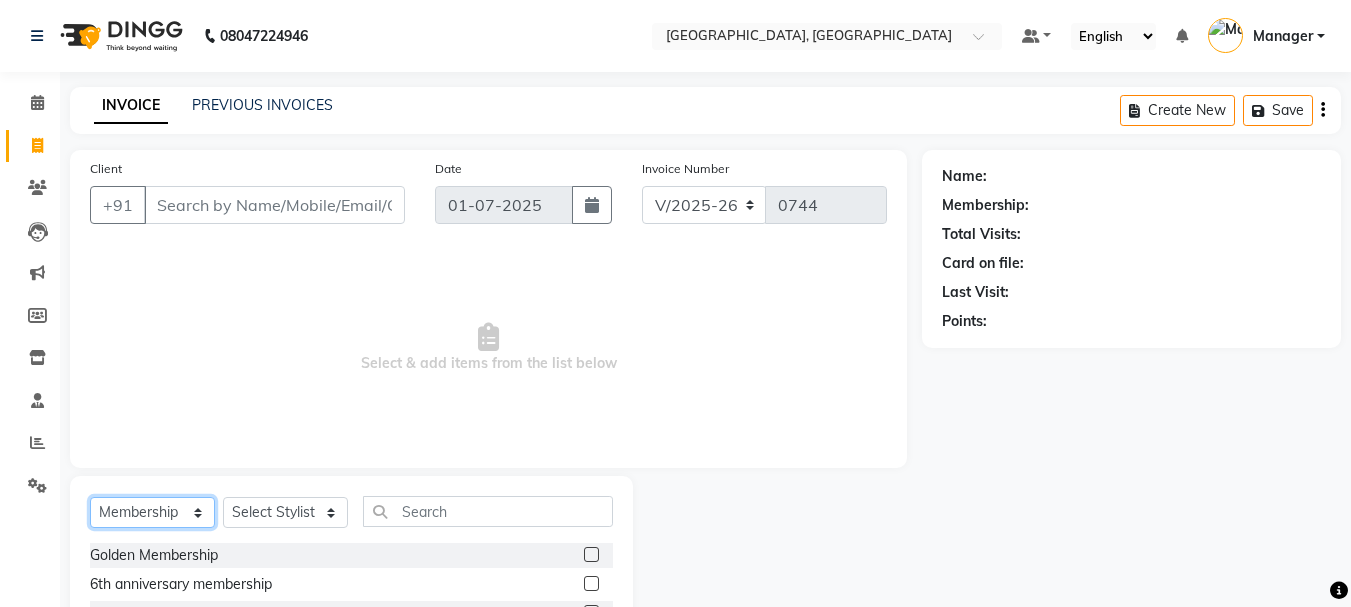 click on "Select  Service  Product  Membership  Package Voucher Prepaid Gift Card" 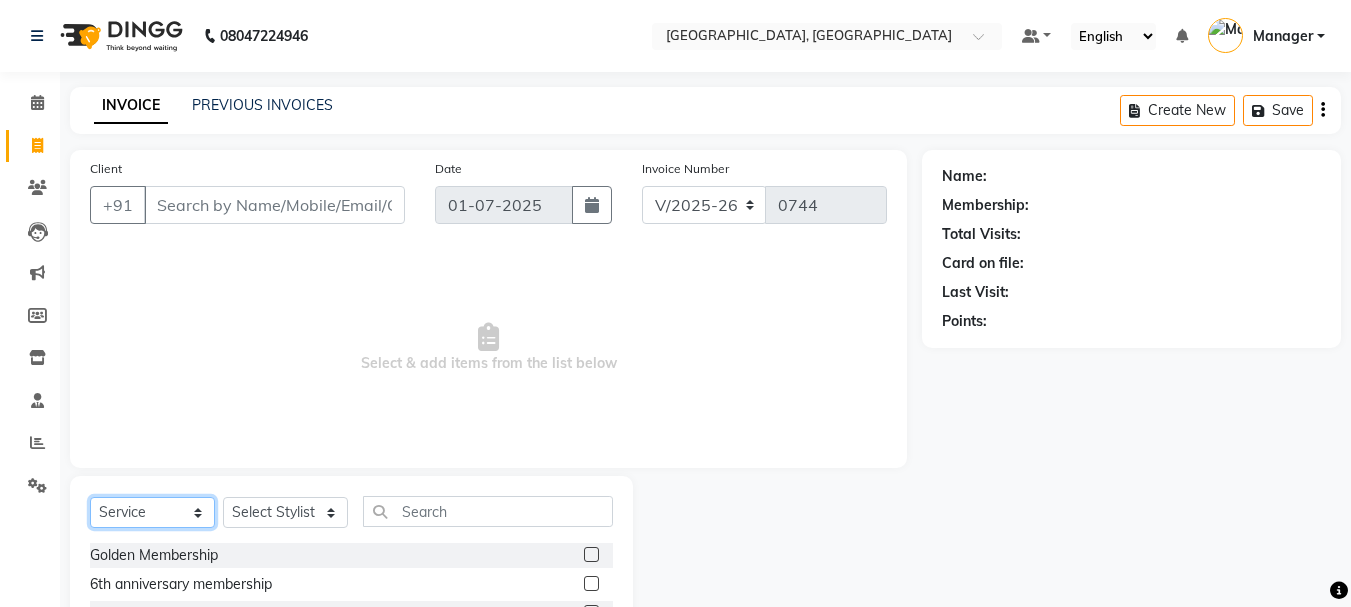 click on "Select  Service  Product  Membership  Package Voucher Prepaid Gift Card" 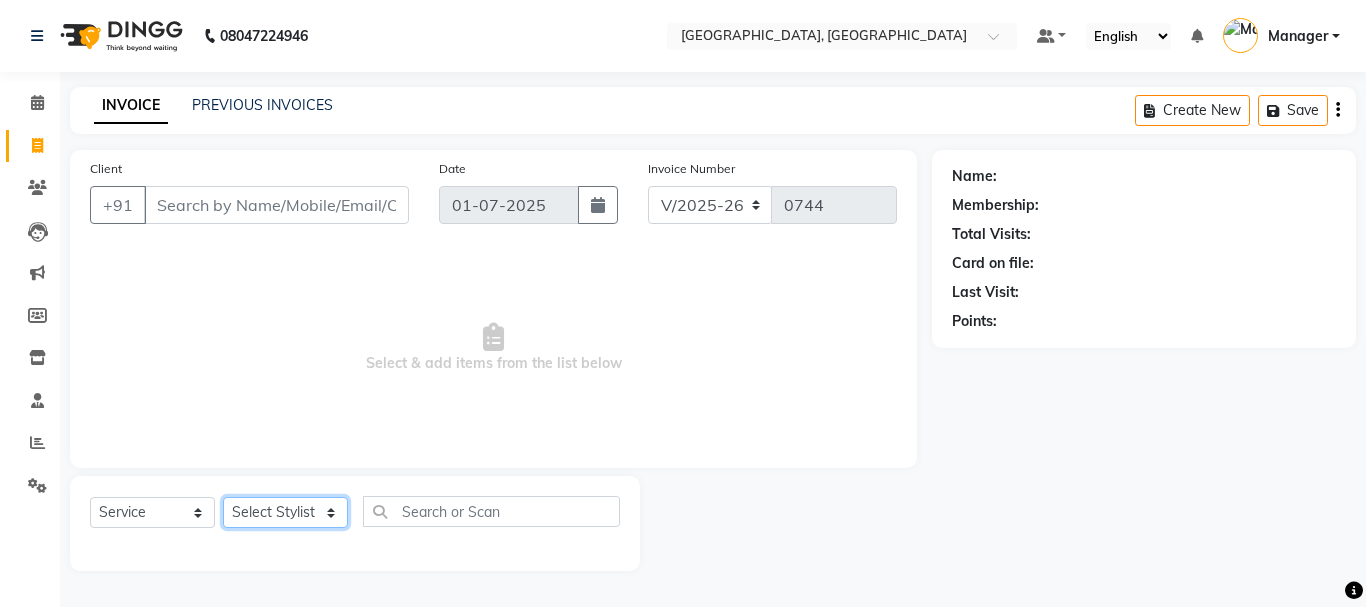 click on "Select Stylist Jyoti wadar Manager [PERSON_NAME] [PERSON_NAME]  [PERSON_NAME] [PERSON_NAME]  [PERSON_NAME] [PERSON_NAME] [PERSON_NAME]" 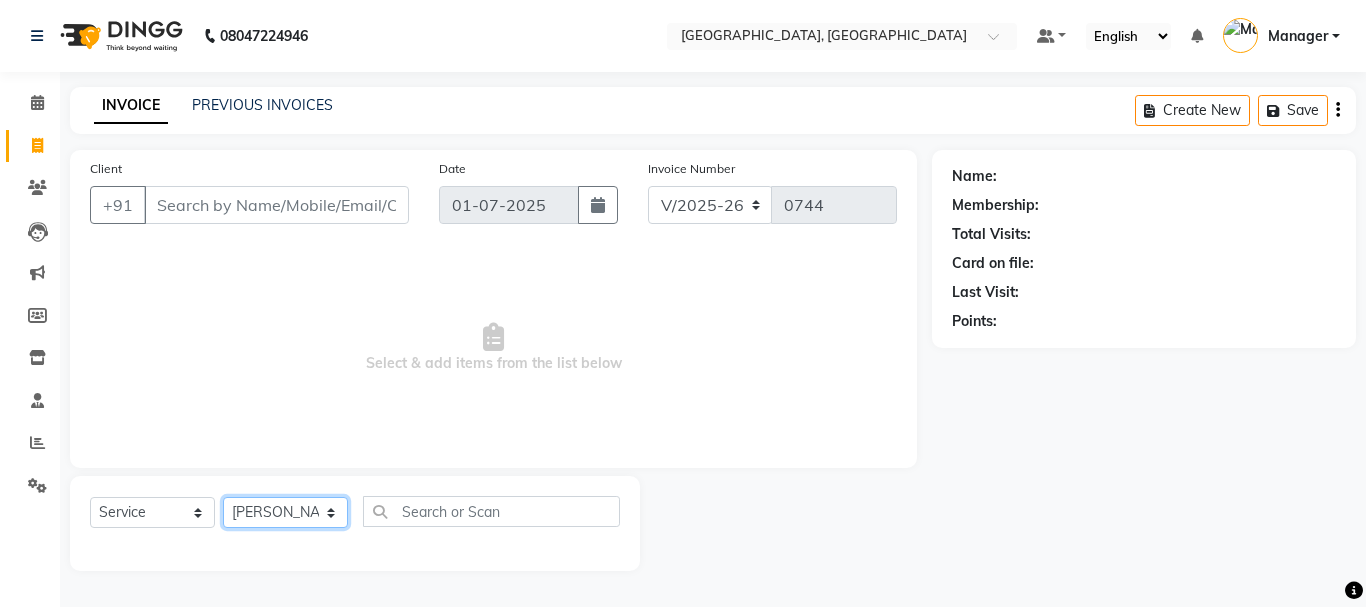 click on "Select Stylist Jyoti wadar Manager [PERSON_NAME] [PERSON_NAME]  [PERSON_NAME] [PERSON_NAME]  [PERSON_NAME] [PERSON_NAME] [PERSON_NAME]" 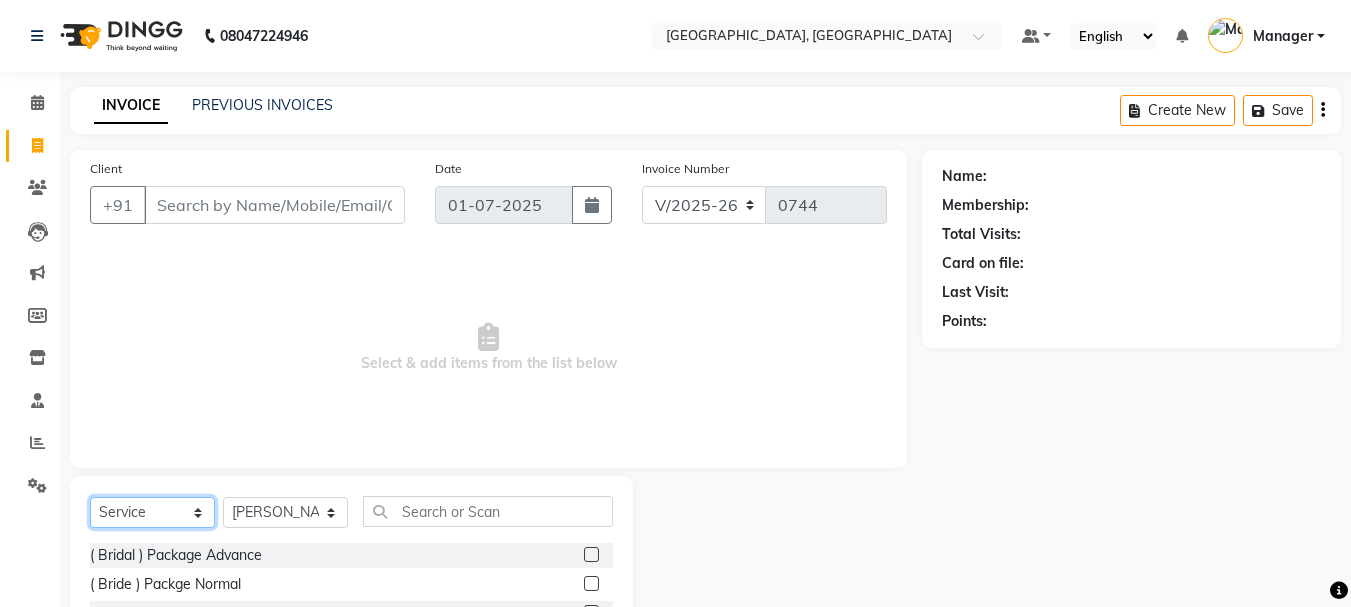 click on "Select  Service  Product  Membership  Package Voucher Prepaid Gift Card" 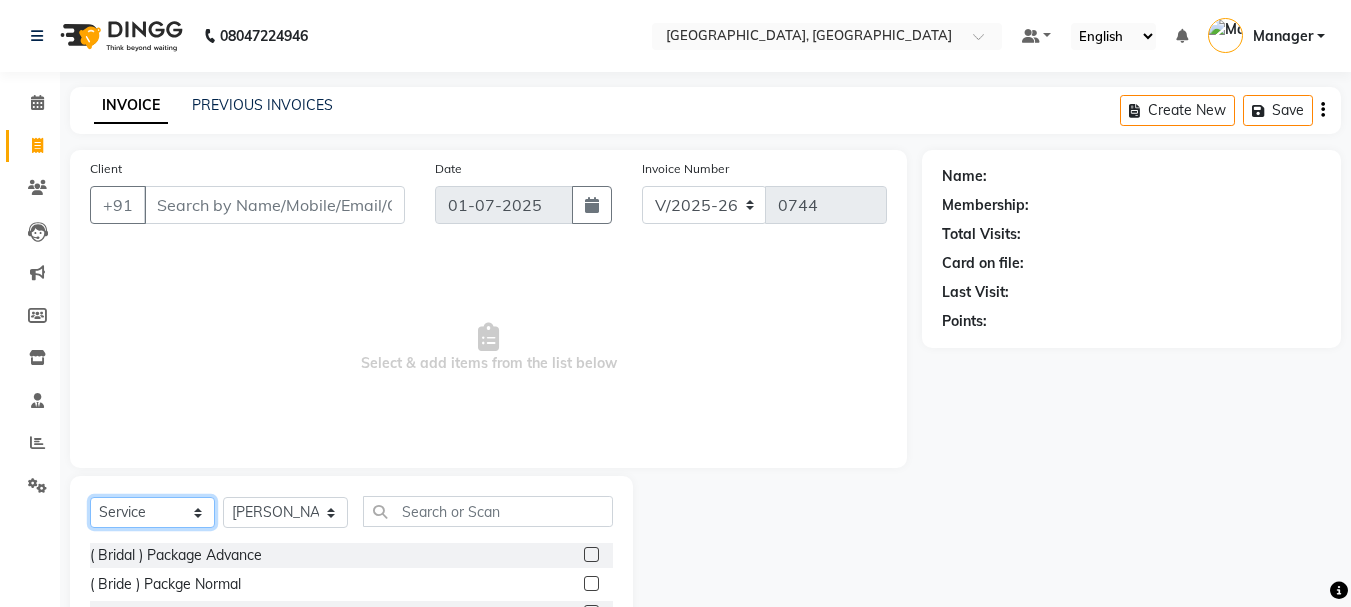 click on "Select  Service  Product  Membership  Package Voucher Prepaid Gift Card" 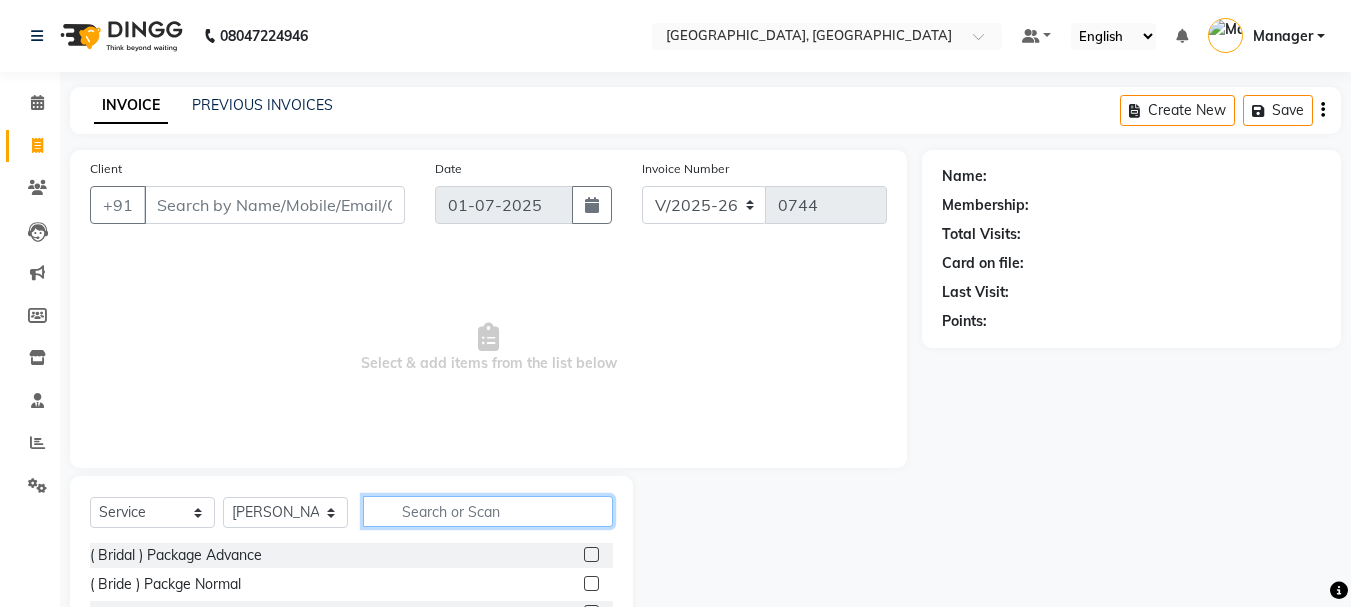 click 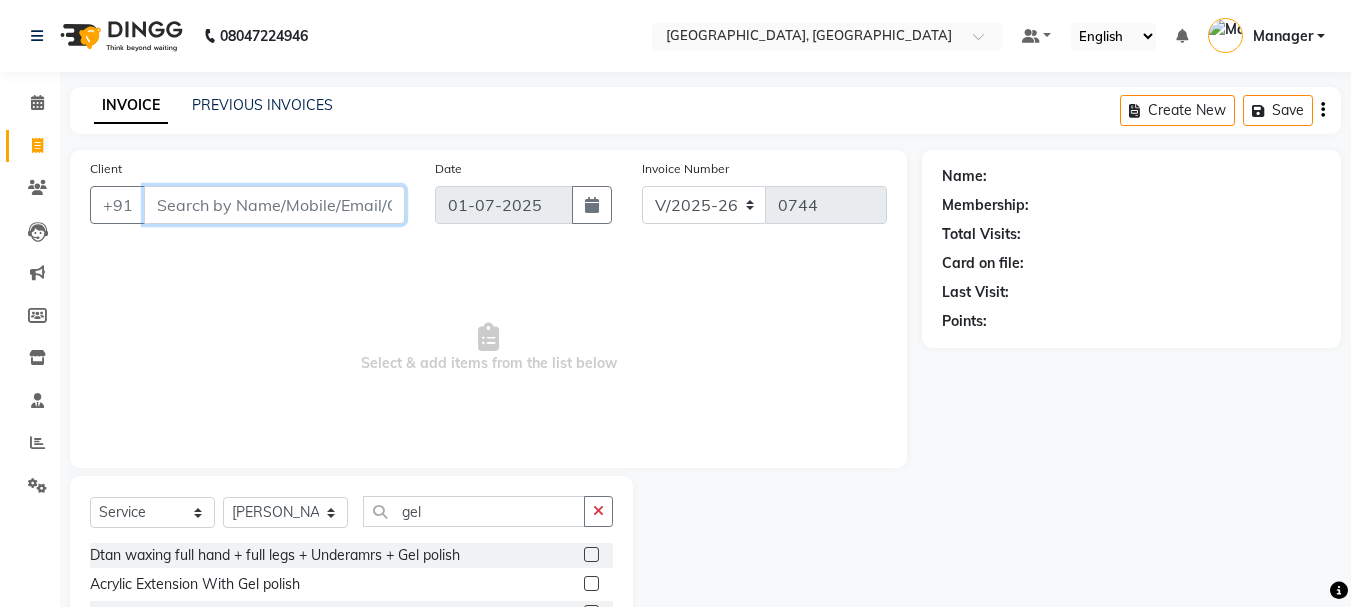 click on "Client" at bounding box center (274, 205) 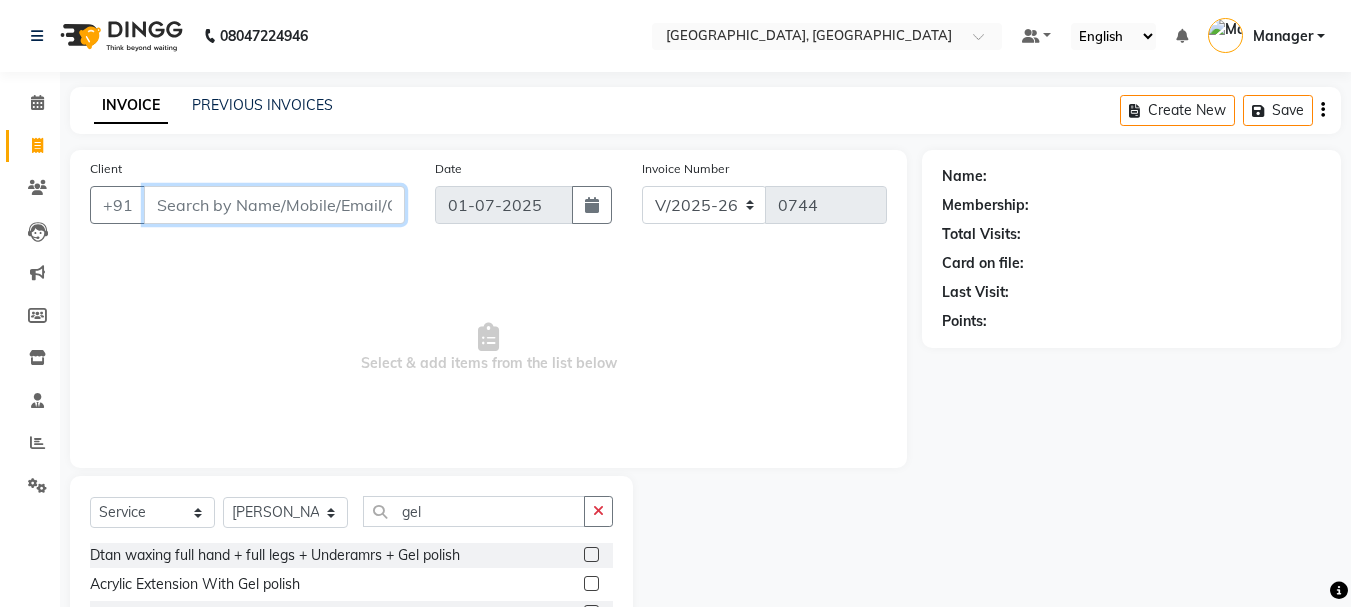scroll, scrollTop: 194, scrollLeft: 0, axis: vertical 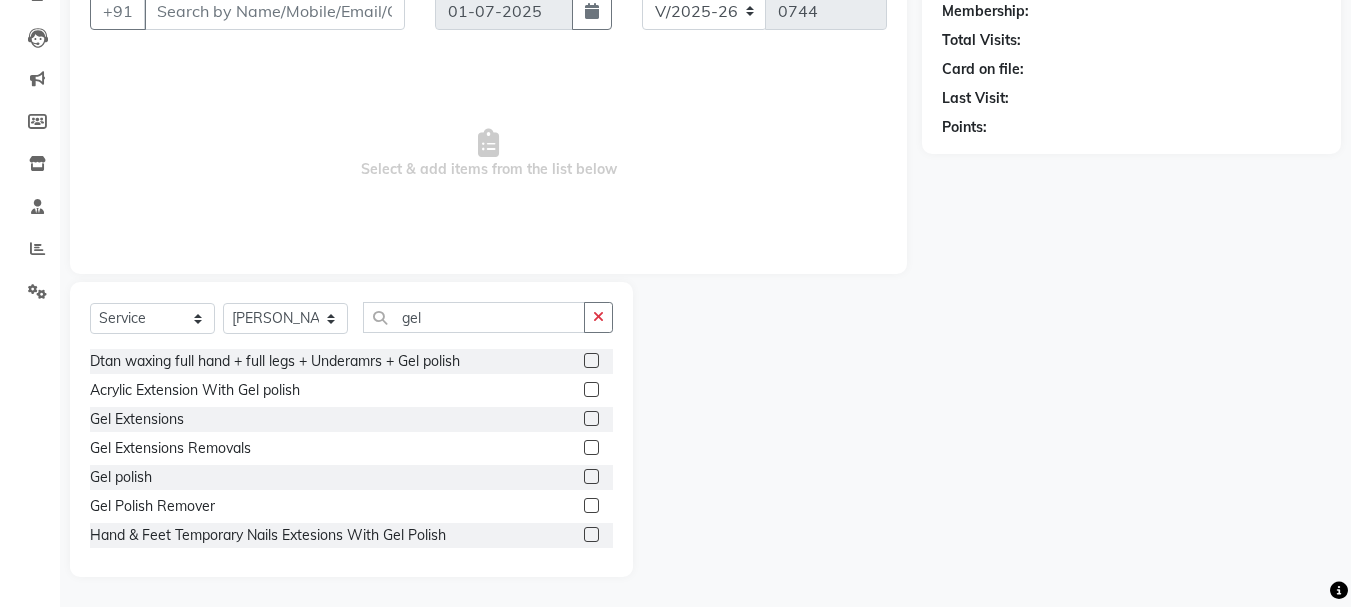 click 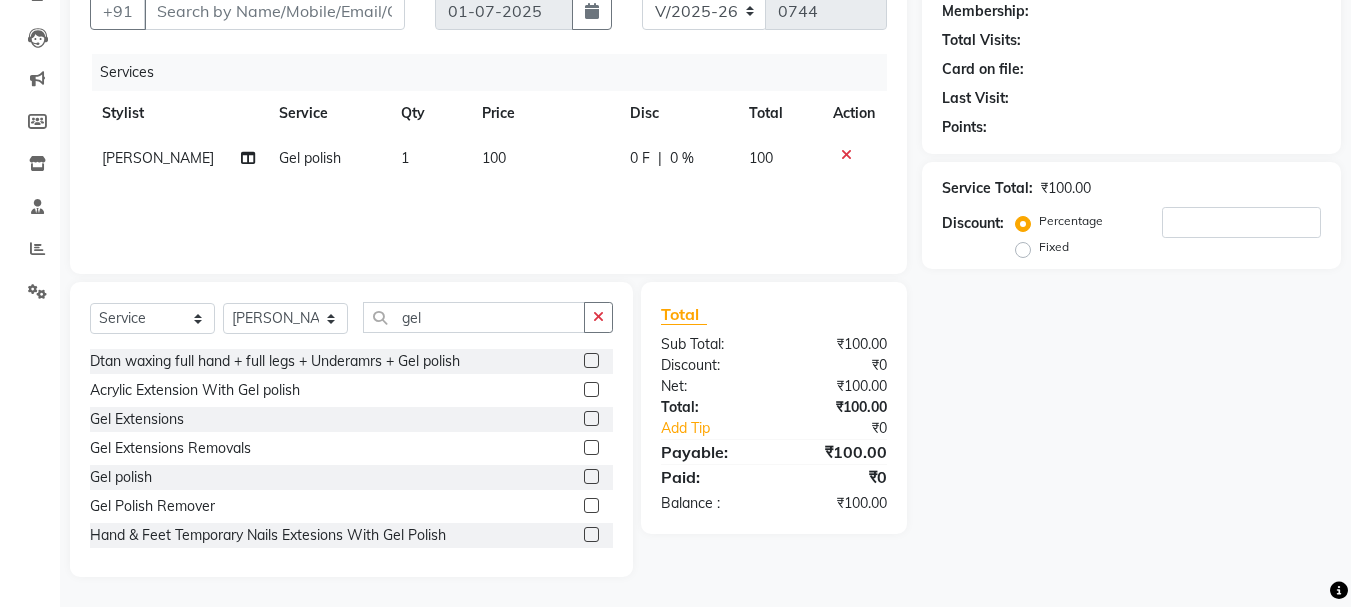 click on "100" 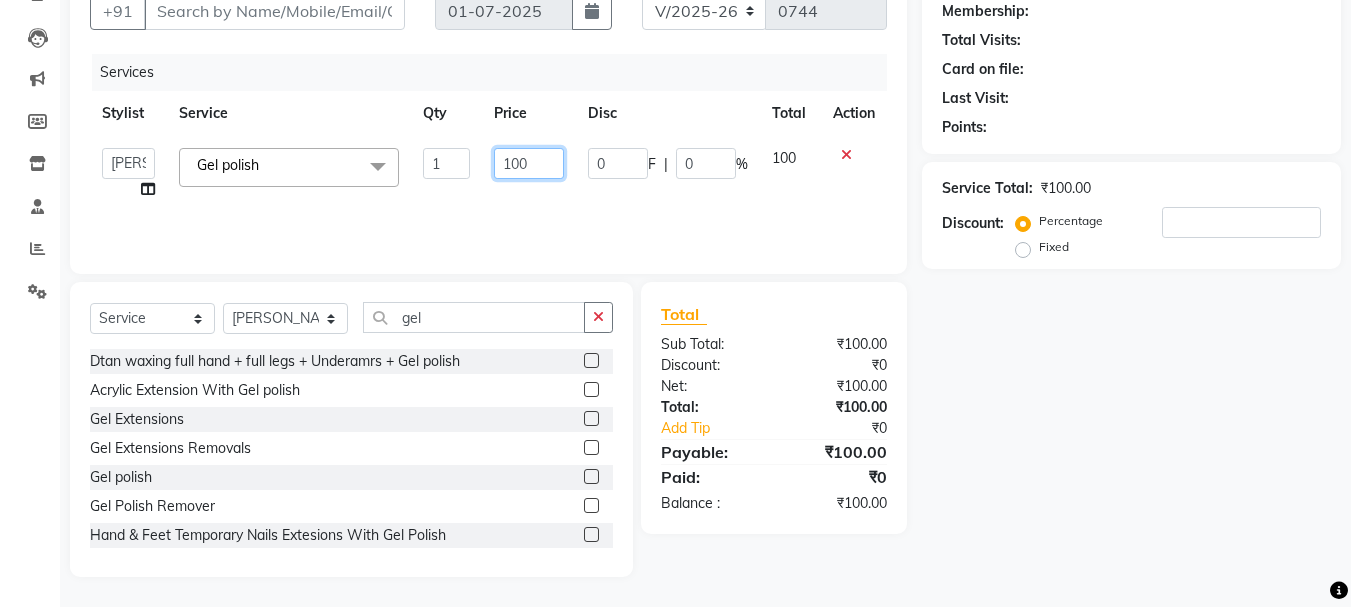 click on "100" 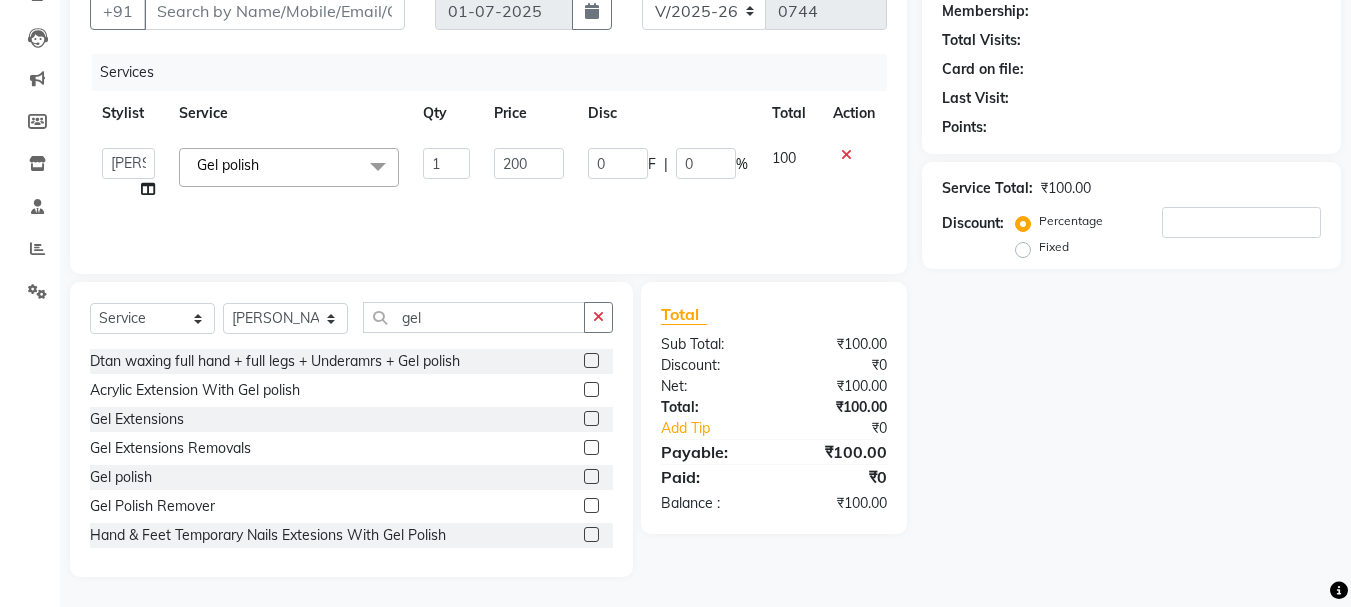 click on "Services Stylist Service Qty Price Disc Total Action  Jyoti wadar   Manager   [PERSON_NAME]   [PERSON_NAME]    [PERSON_NAME] [PERSON_NAME]    [PERSON_NAME]   [PERSON_NAME]   [PERSON_NAME]  Gel polish  x ( Bridal ) Package Advance ( Bride ) Packge Normal ( Groom )  Packges Normal ( Groom ) Packges Advance Couple Classic Facial Bluetox  03 Advance Facial 03+ Facial  + Hydra Facial 03+ signature 03+ signature hydra Advance Dtan Argan  Underamrs Argan  Upperlips Aroma Essential Manicure Aroma Essential Pedicure Aroma Essentials Manicure + Pedicure Back  Bleach Back & Chest Back Flover ( [DEMOGRAPHIC_DATA] ) Back massage Back Polish Back wax Basic Makeup Bikini  Wax Argan Bikini Wax Floverd Bikini Wax honey Body Bleach Body massage Body polishing +body bleach Body Polishning Chest Flover ( [DEMOGRAPHIC_DATA] ) Chest Lips Wax Chest wax Chin Argan  wax Chin threading Classic Coffee Manicure Classic Coffee Manicure + Pedicure Classic Coffee Pedicure Classic facial Classic Faical + Waxing + Classic Pedicure Crystal Glow facial Fa  Argan FA +HL+UA (Argan)" 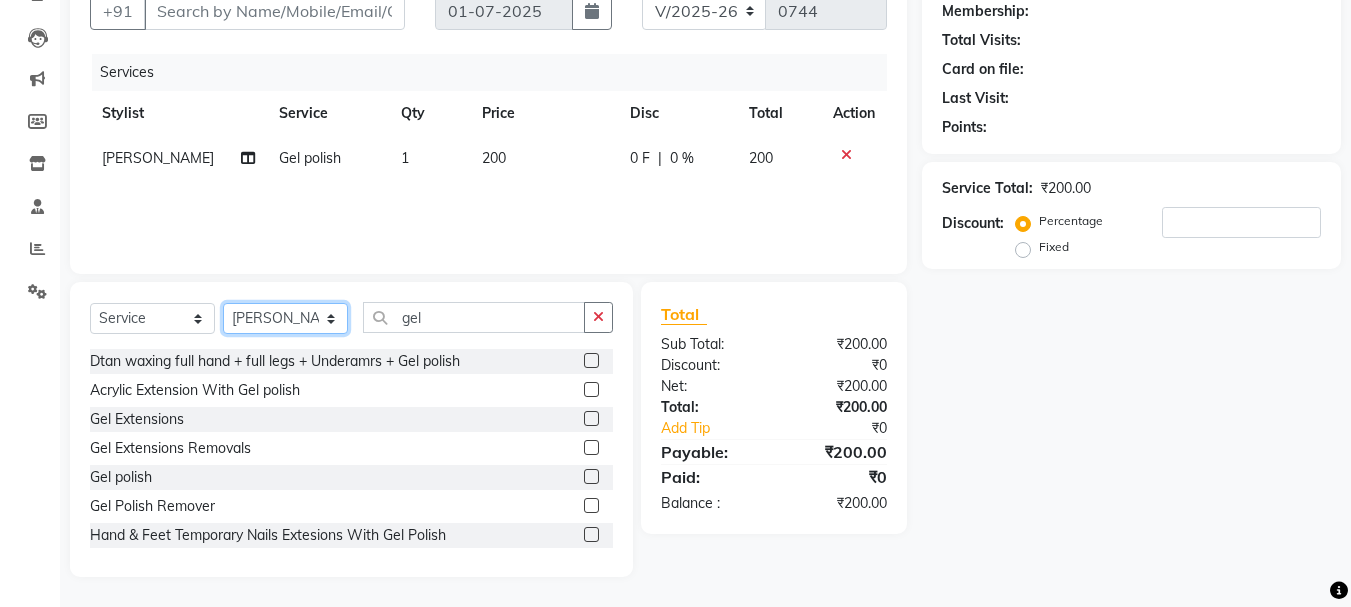 click on "Select Stylist Jyoti wadar Manager [PERSON_NAME] [PERSON_NAME]  [PERSON_NAME] [PERSON_NAME]  [PERSON_NAME] [PERSON_NAME] [PERSON_NAME]" 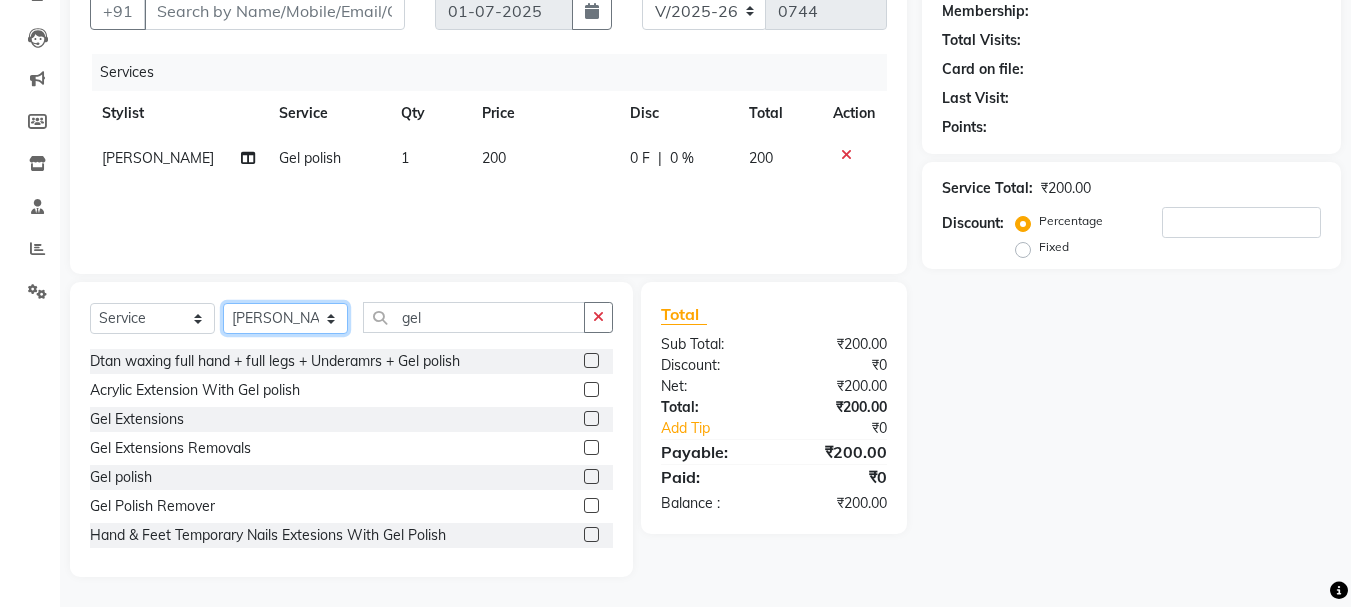 click on "Select Stylist Jyoti wadar Manager [PERSON_NAME] [PERSON_NAME]  [PERSON_NAME] [PERSON_NAME]  [PERSON_NAME] [PERSON_NAME] [PERSON_NAME]" 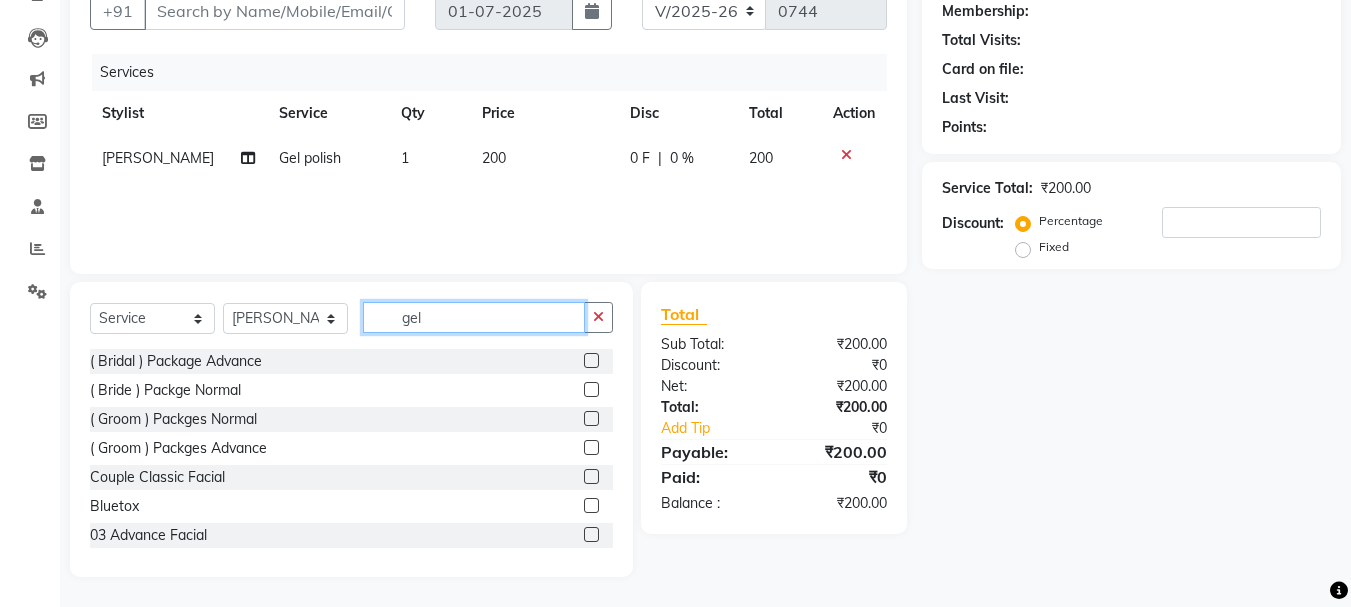 click on "gel" 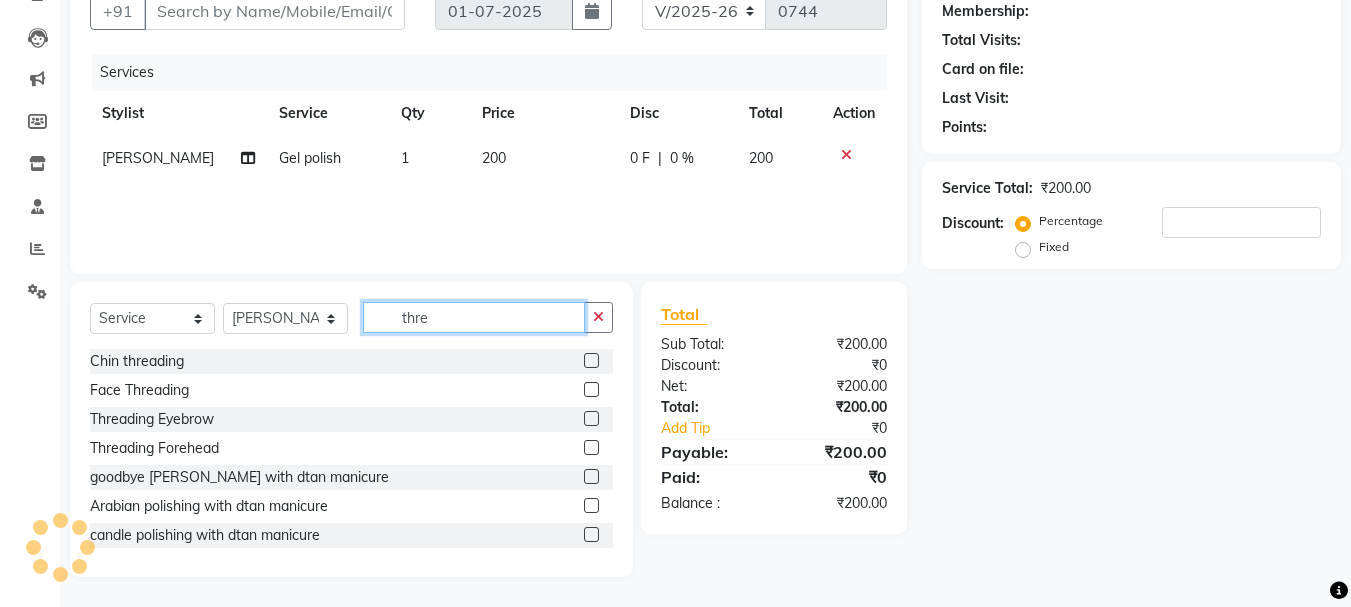 scroll, scrollTop: 151, scrollLeft: 0, axis: vertical 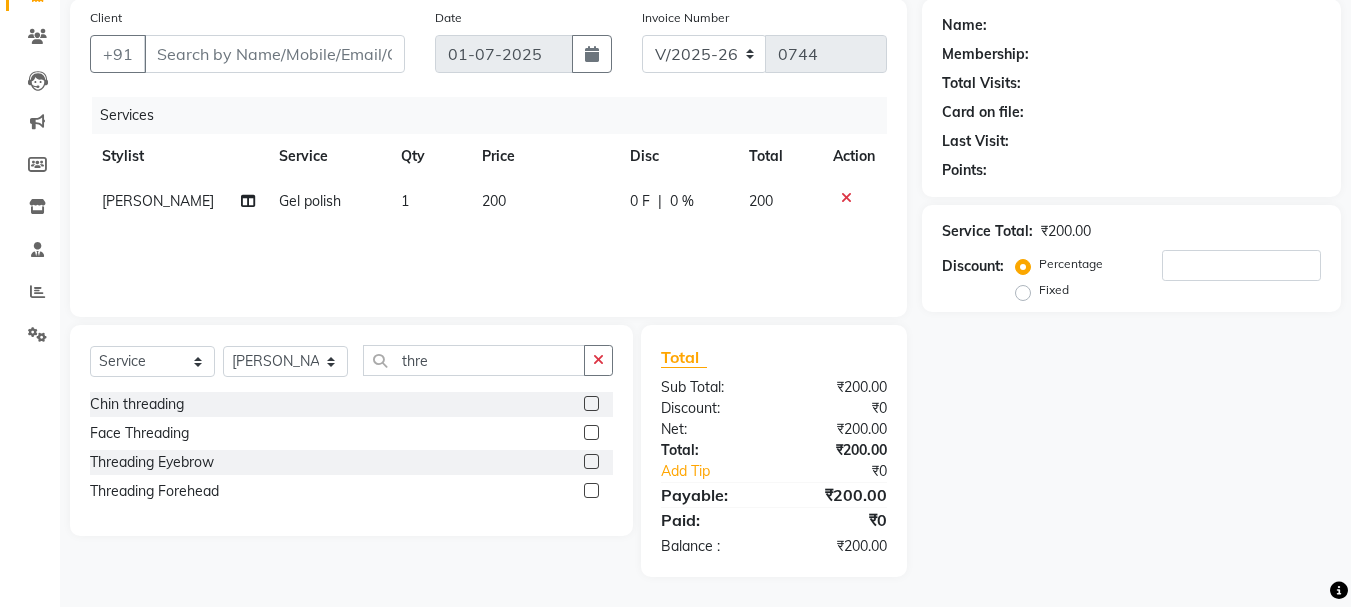 click 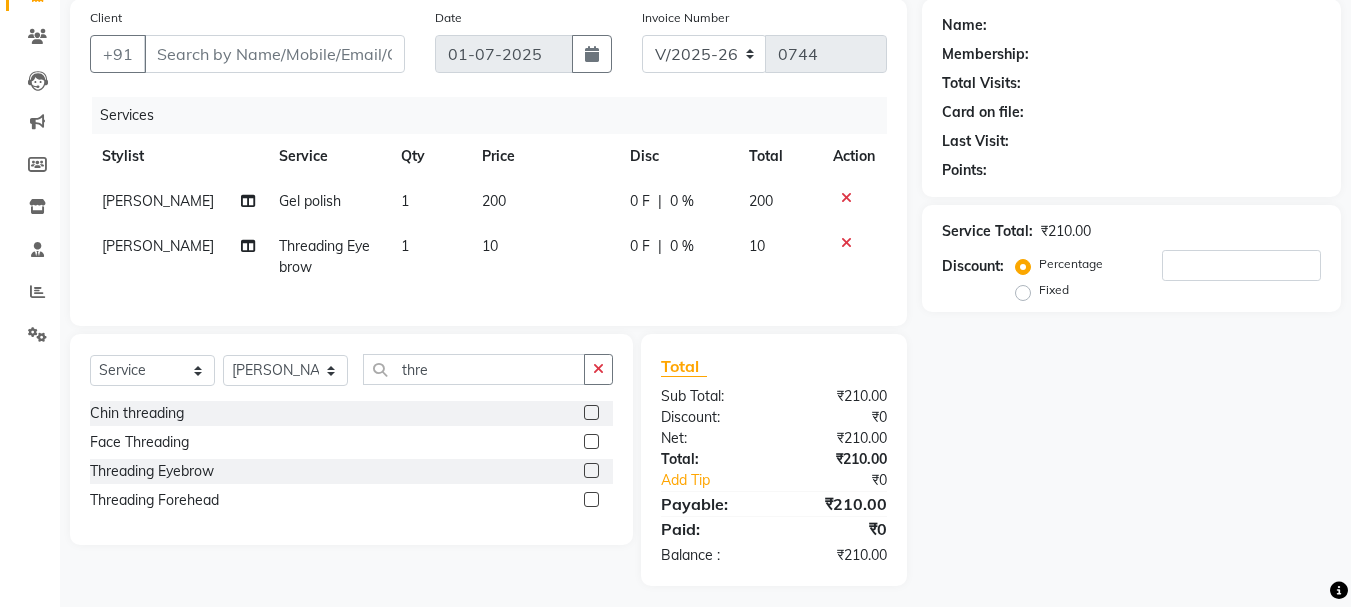 click on "10" 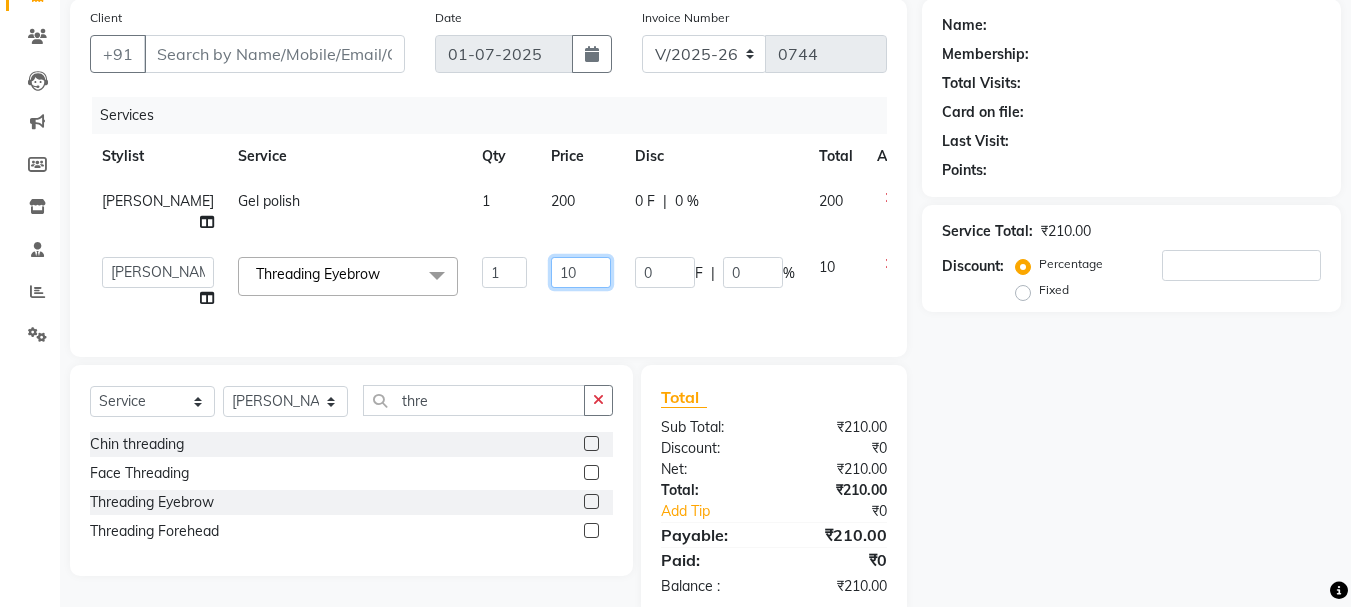 click on "10" 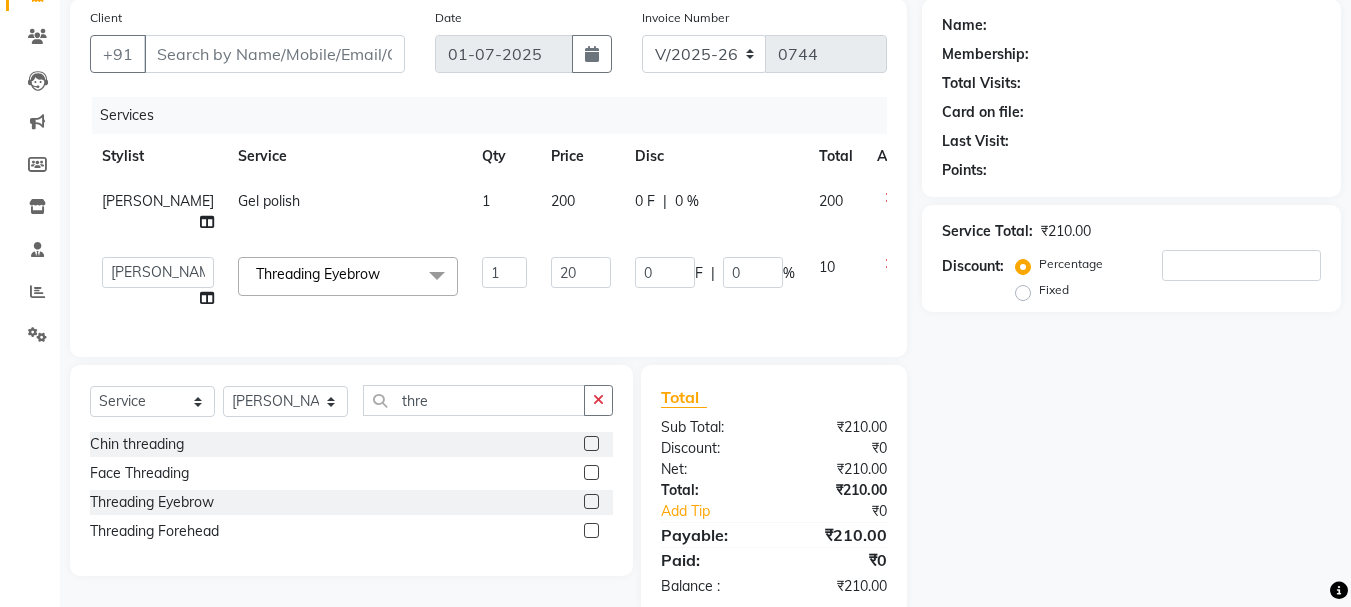 click on "Services Stylist Service Qty Price Disc Total Action [PERSON_NAME] Gel polish 1 200 0 F | 0 % 200  Jyoti wadar   Manager   [PERSON_NAME]   [PERSON_NAME]    [PERSON_NAME] [PERSON_NAME]    [PERSON_NAME]   [PERSON_NAME]   [PERSON_NAME]  Threading Eyebrow  x ( Bridal ) Package Advance ( Bride ) Packge Normal ( Groom )  Packges Normal ( Groom ) Packges Advance Couple Classic Facial Bluetox  03 Advance Facial 03+ Facial  + Hydra Facial 03+ signature 03+ signature hydra Advance Dtan Argan  Underamrs Argan  Upperlips Aroma Essential Manicure Aroma Essential Pedicure Aroma Essentials Manicure + Pedicure Back  Bleach Back & Chest Back Flover ( [DEMOGRAPHIC_DATA] ) Back massage Back Polish Back wax Basic Makeup Bikini  Wax Argan Bikini Wax Floverd Bikini Wax honey Body Bleach Body massage Body polishing +body bleach Body Polishning Chest Flover ( [DEMOGRAPHIC_DATA] ) Chest Lips Wax Chest wax Chin Argan  wax Chin threading Classic Coffee Manicure Classic Coffee Manicure + Pedicure Classic Coffee Pedicure Classic facial Crystal Glow facial Fa  Argan Face Bleach" 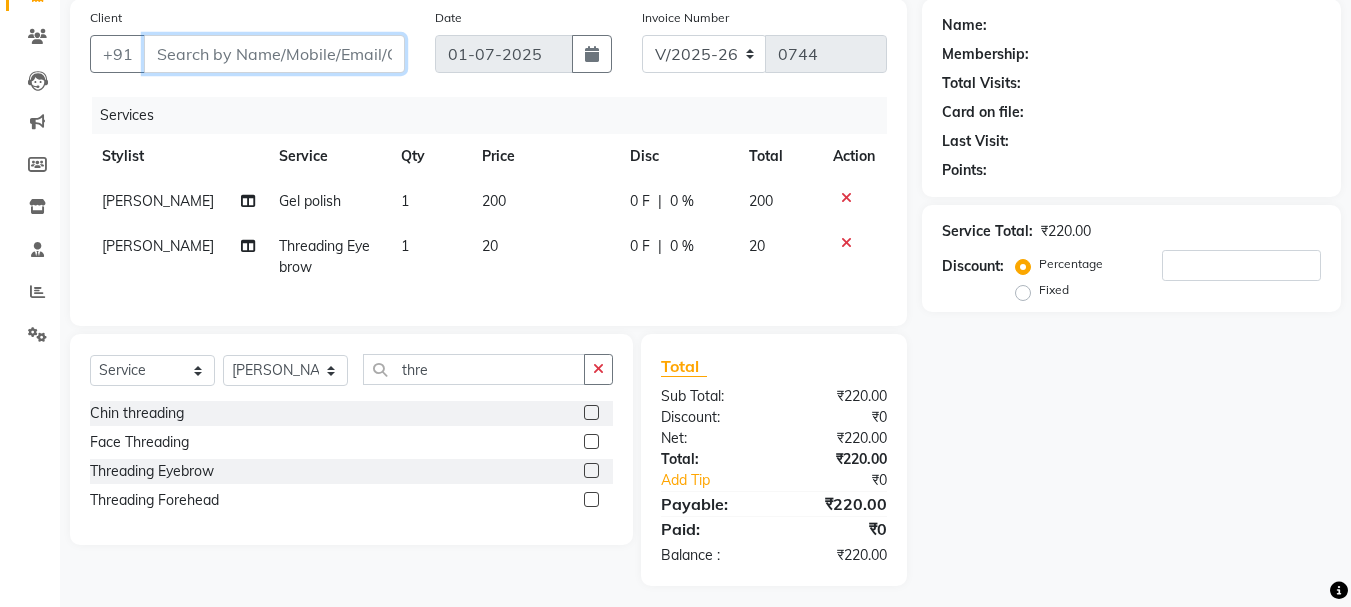 click on "Client" at bounding box center (274, 54) 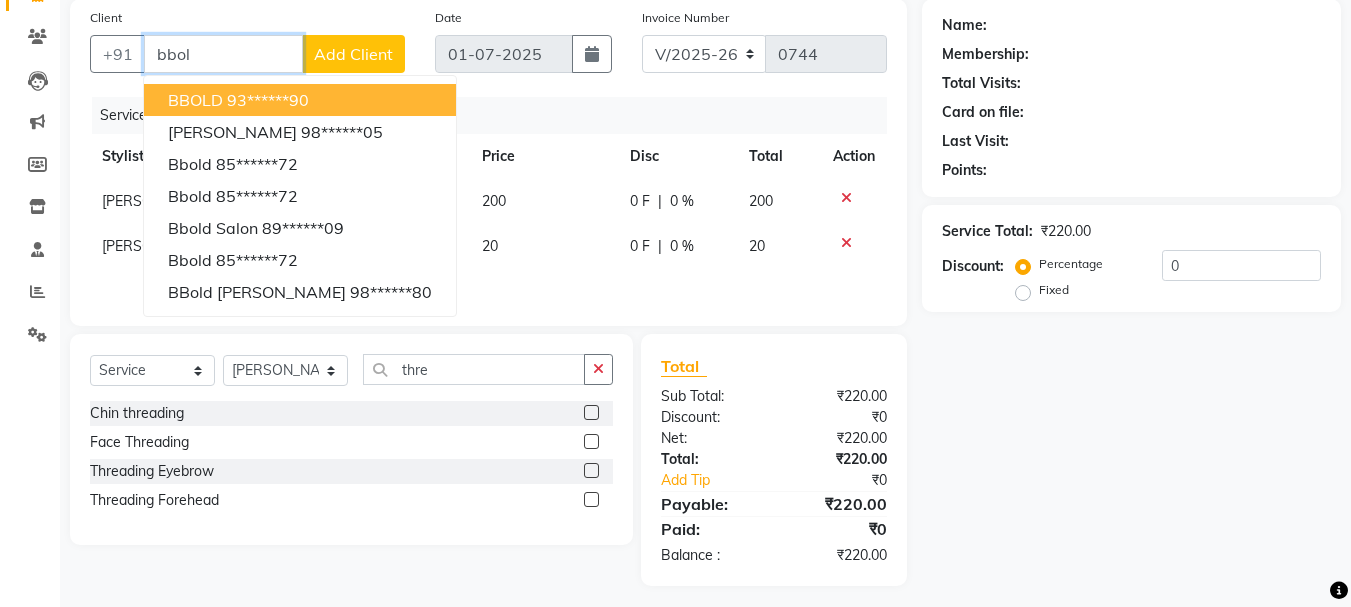 click on "BBOLD  93******90" at bounding box center (300, 100) 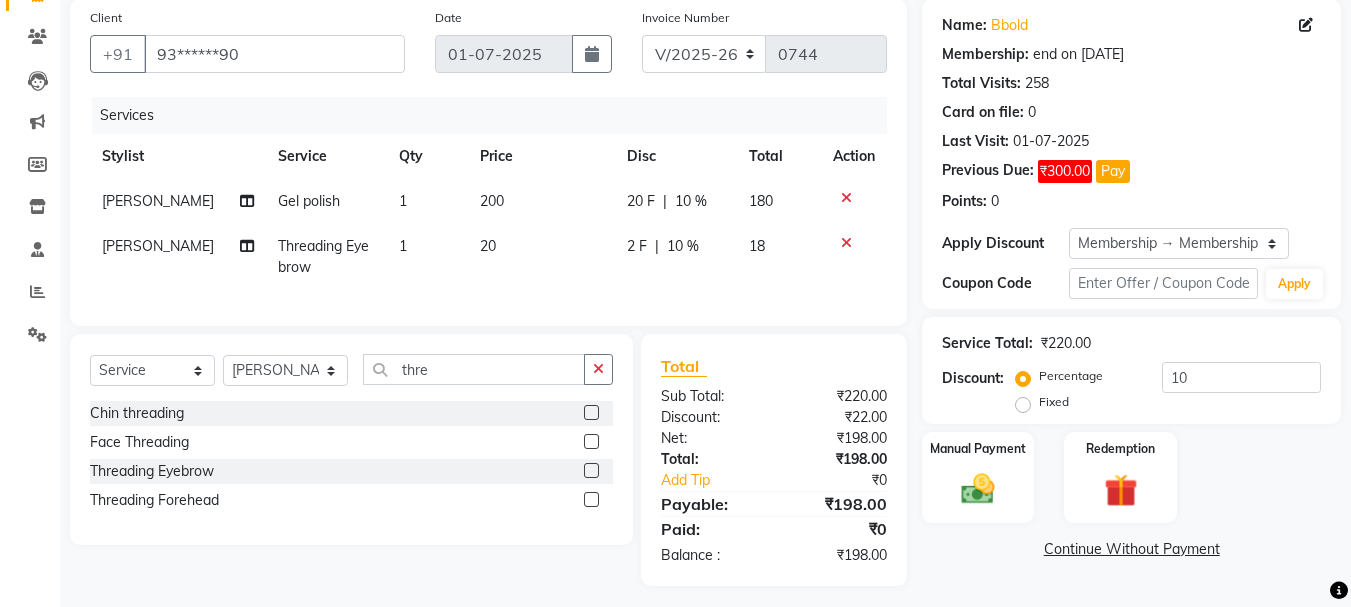 click on "10 %" 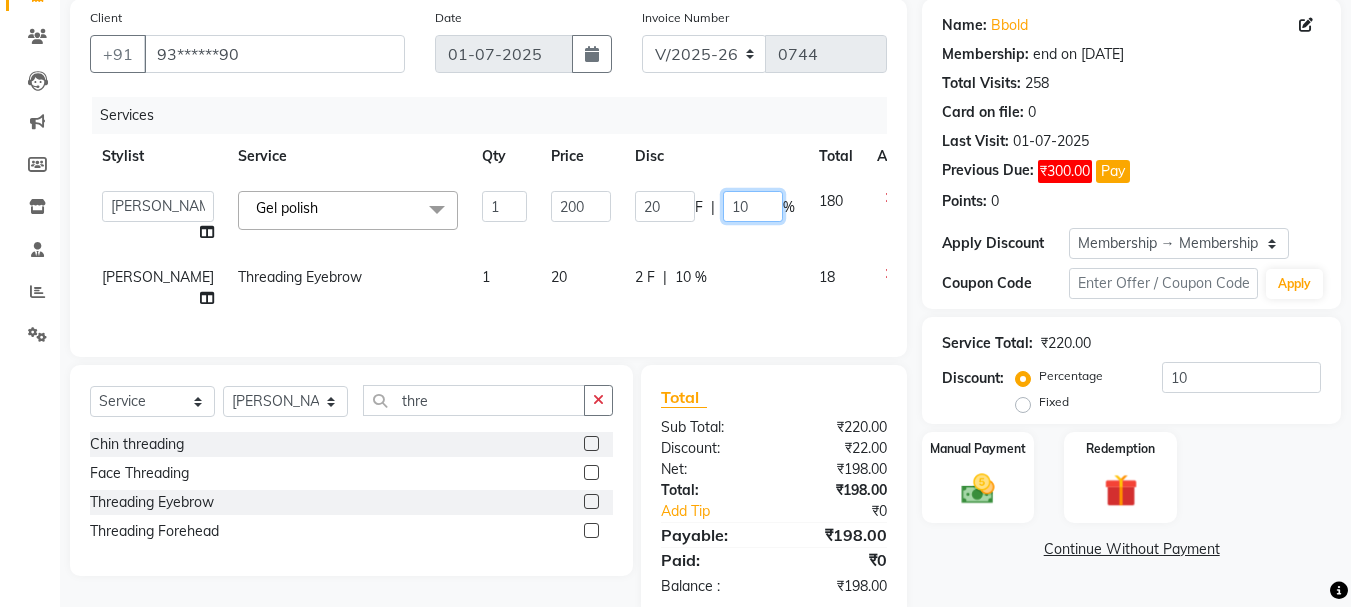 click on "10" 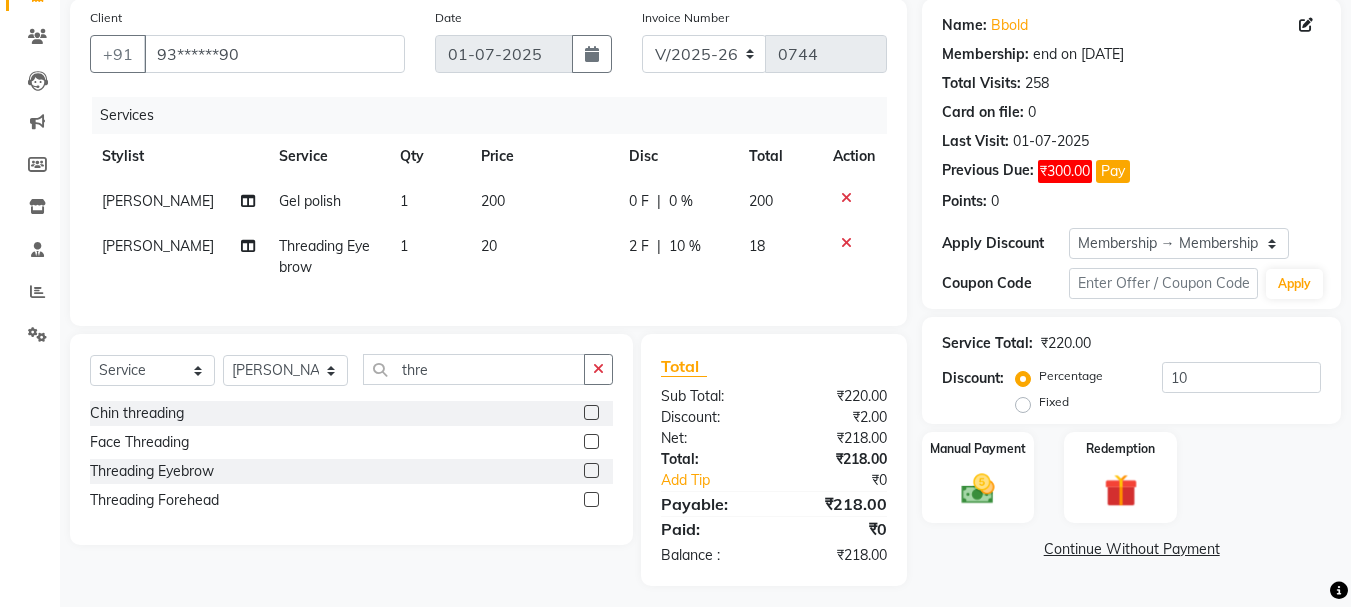 click on "[PERSON_NAME] polish 1 200 0 F | 0 % 200 [PERSON_NAME]  Threading Eyebrow 1 20 2 F | 10 % 18" 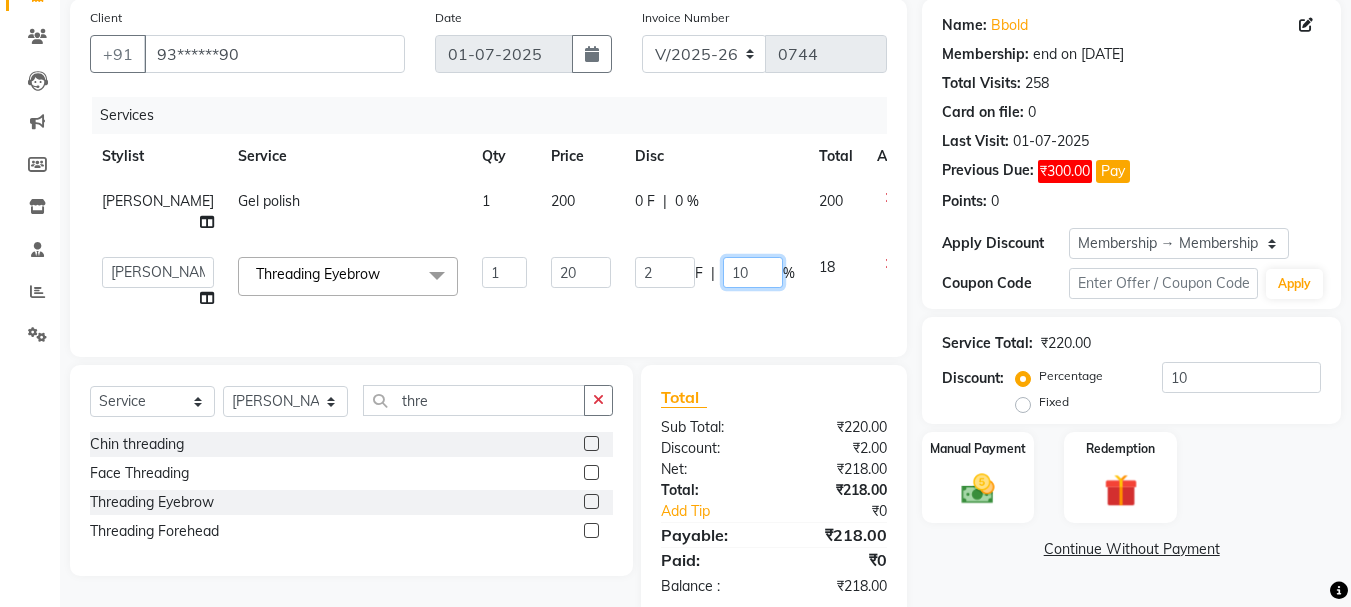 click on "10" 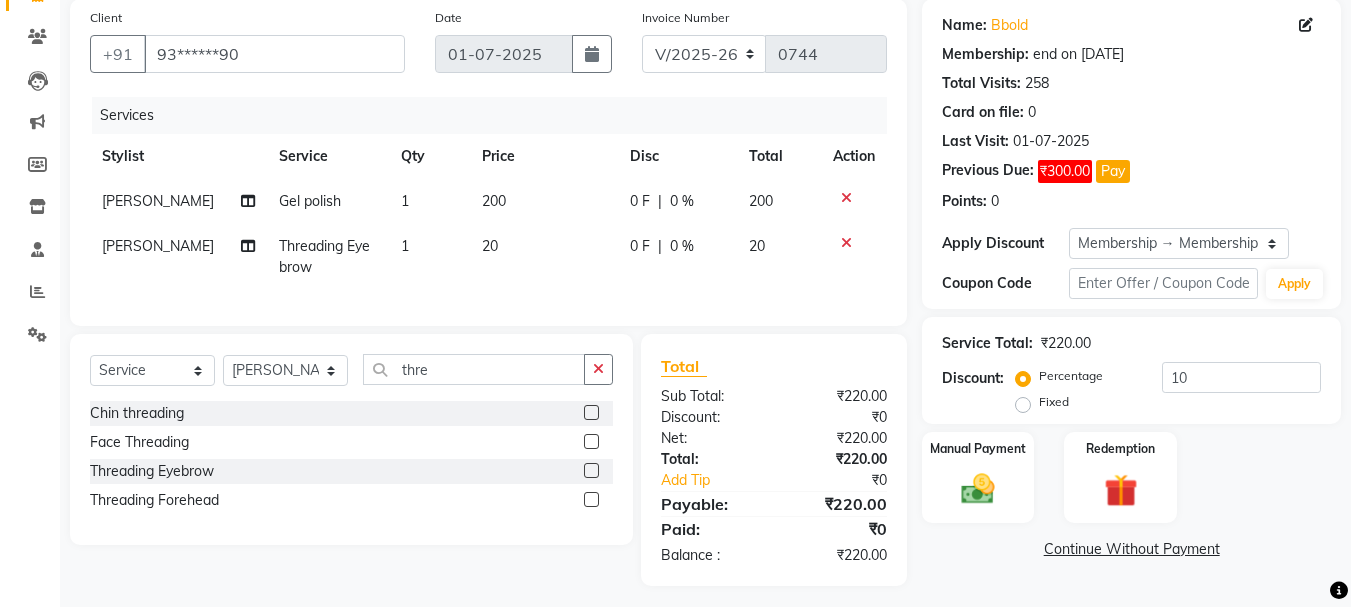 click on "Services Stylist Service Qty Price Disc Total Action [PERSON_NAME] polish 1 200 0 F | 0 % 200 [PERSON_NAME]  Threading Eyebrow 1 20 0 F | 0 % 20" 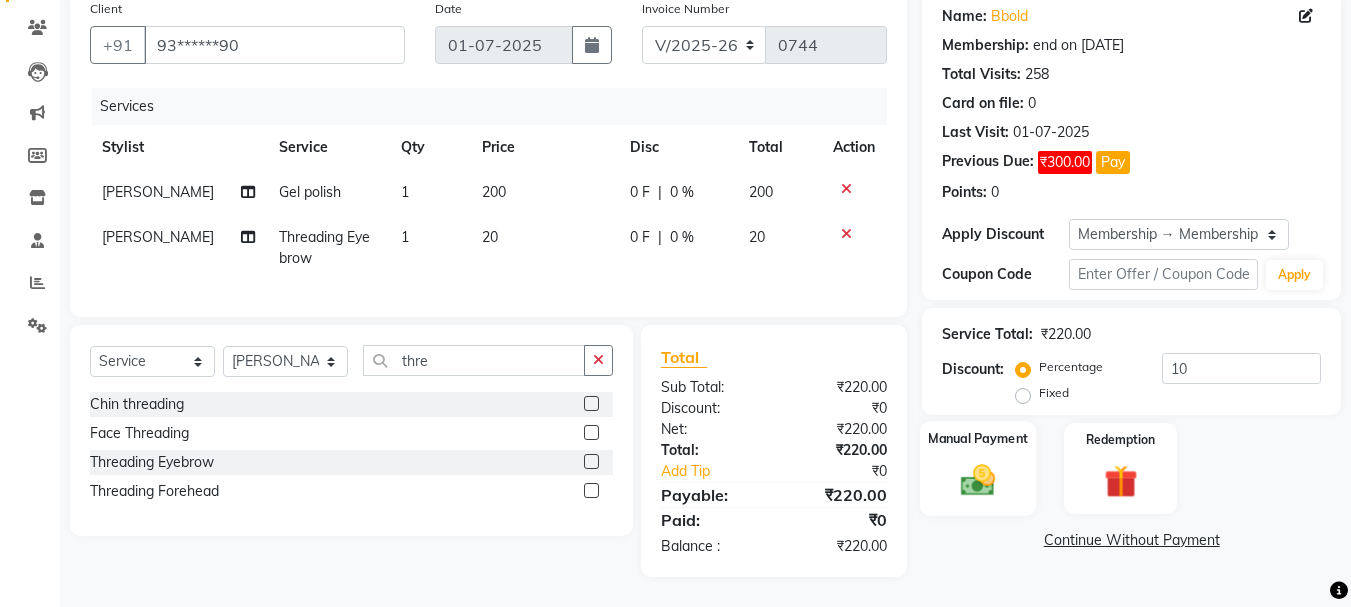 click on "Manual Payment" 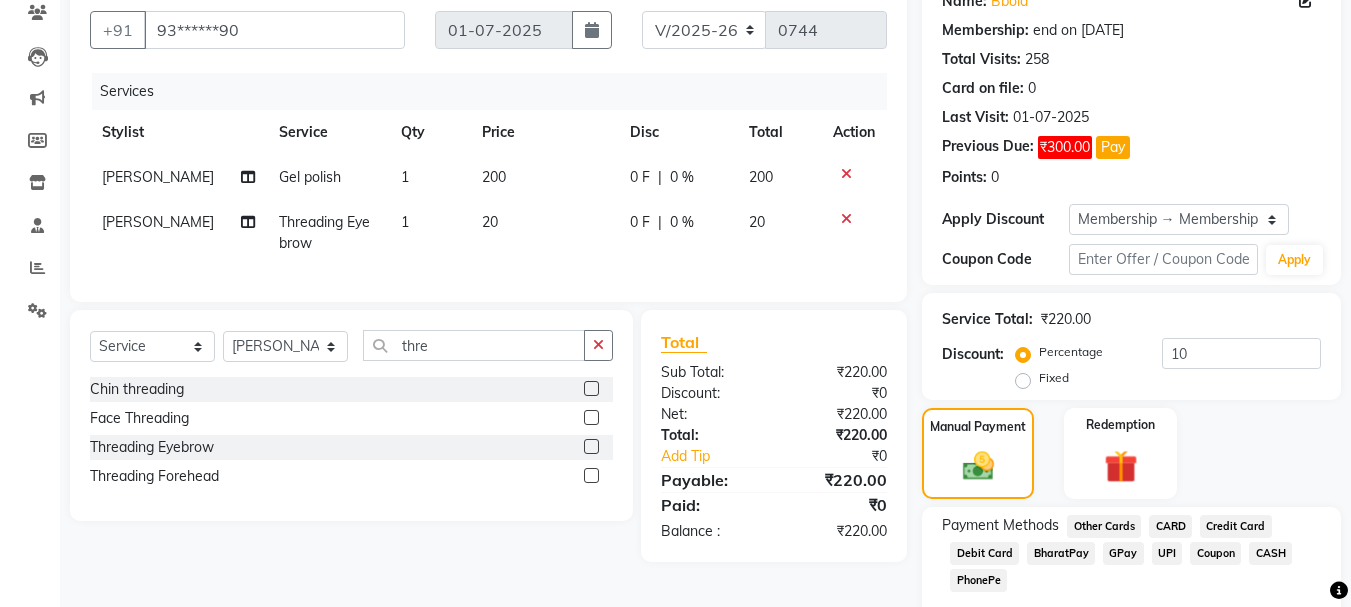 click on "GPay" 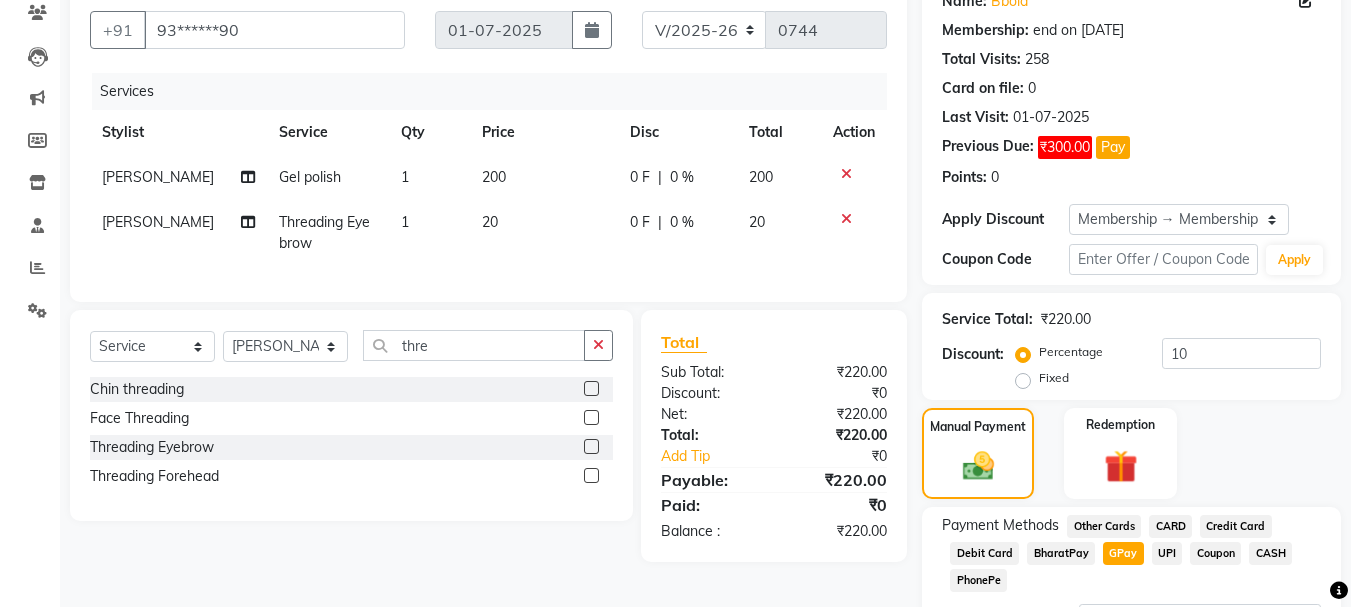 drag, startPoint x: 1365, startPoint y: 262, endPoint x: 1348, endPoint y: 563, distance: 301.47968 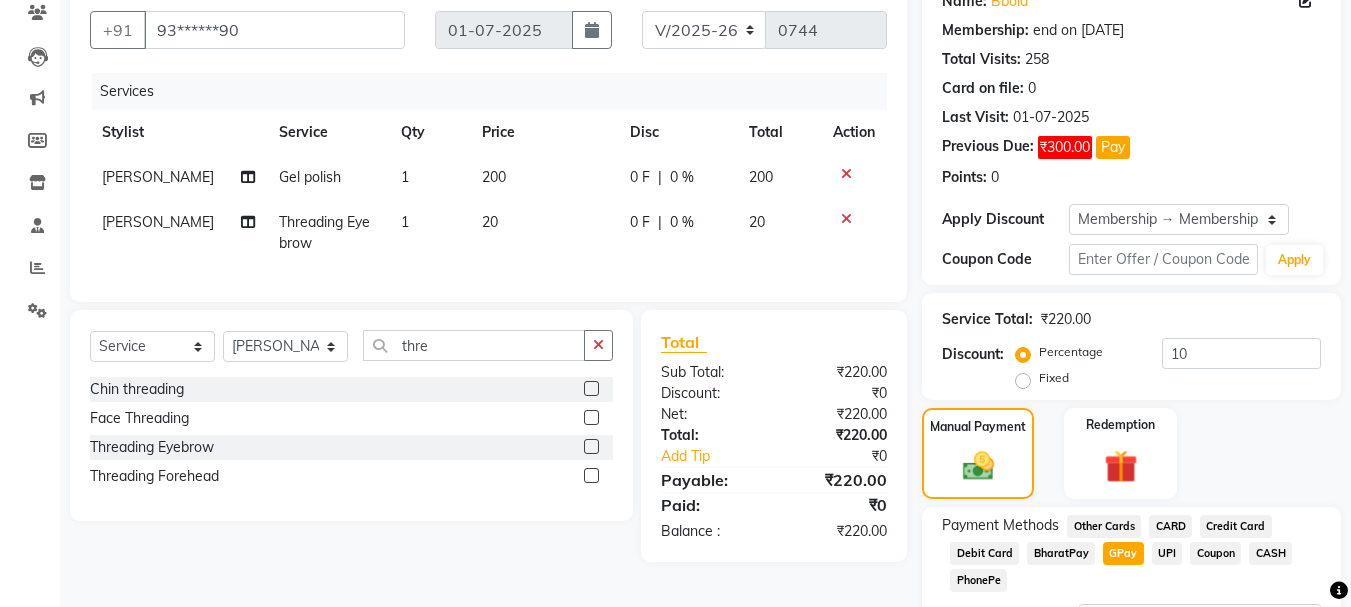 click on "GPay" 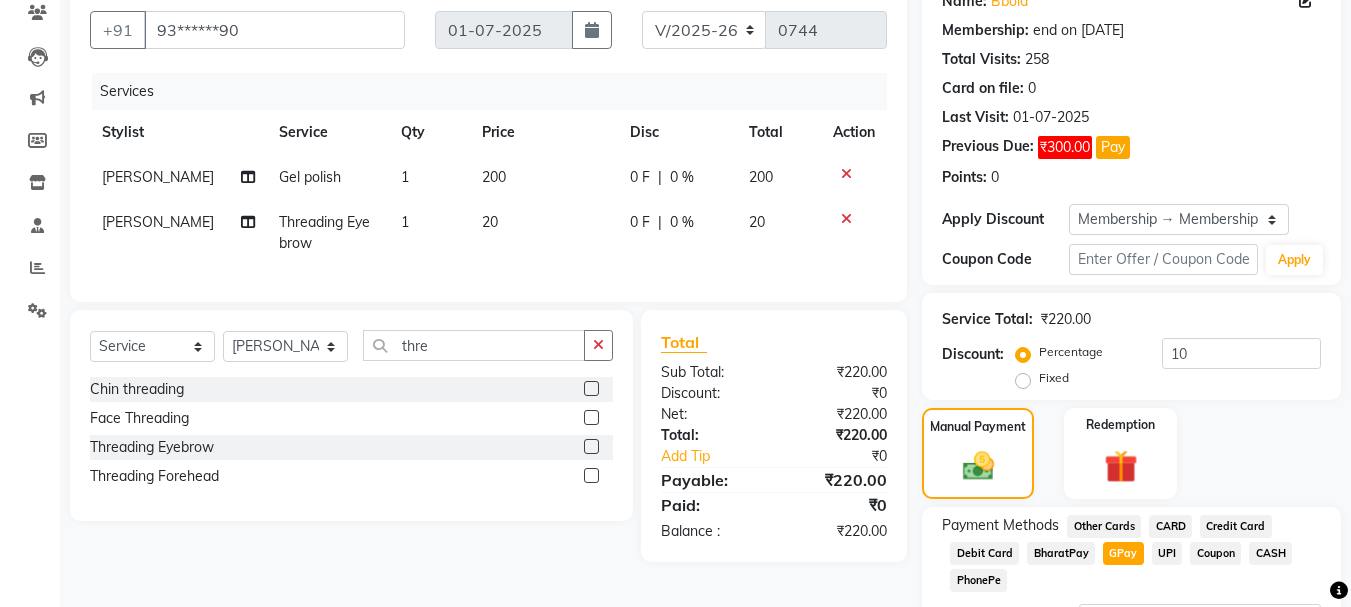scroll, scrollTop: 349, scrollLeft: 0, axis: vertical 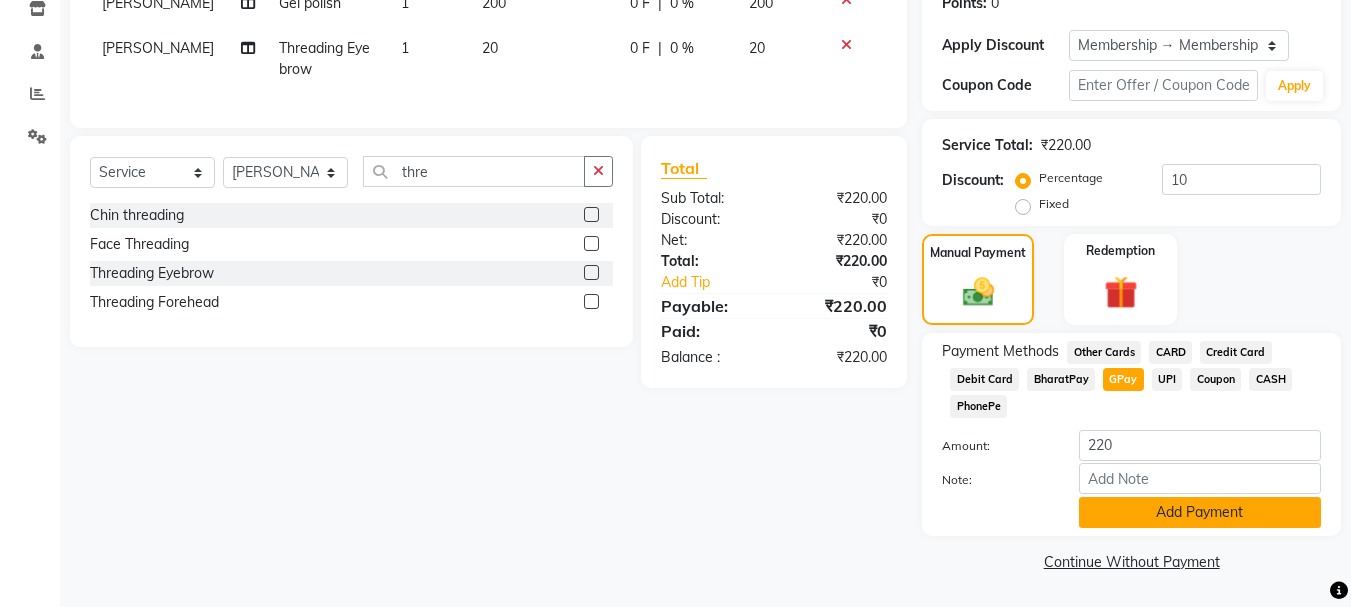 click on "Add Payment" 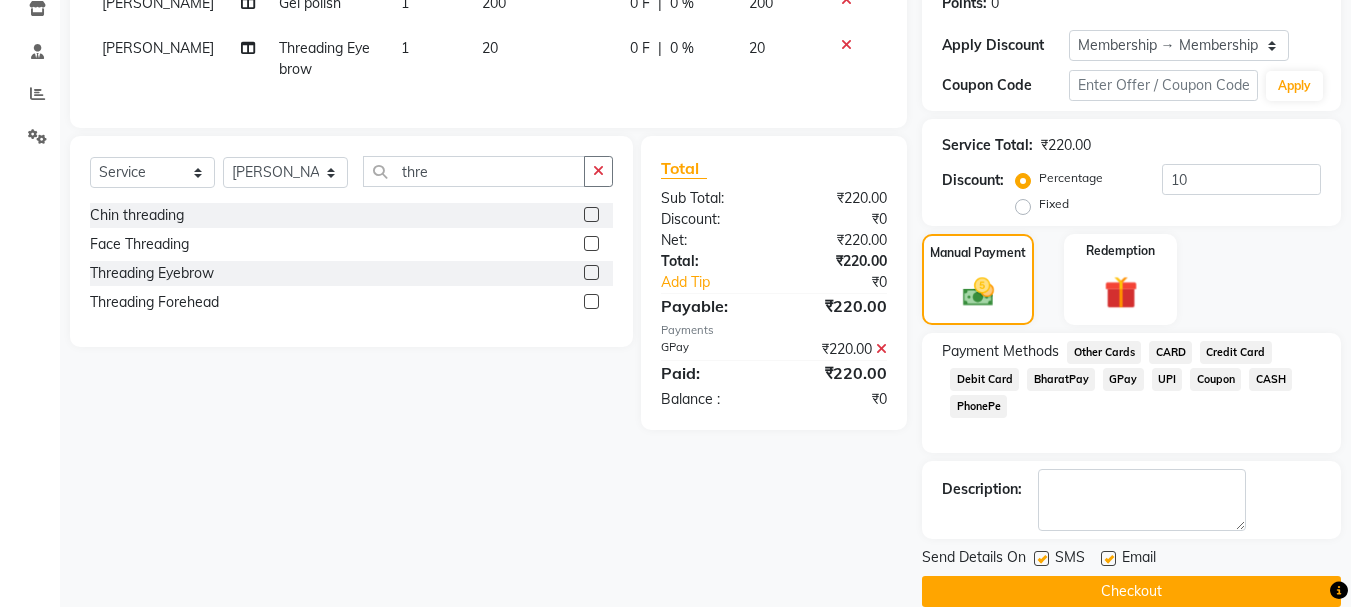 click on "Checkout" 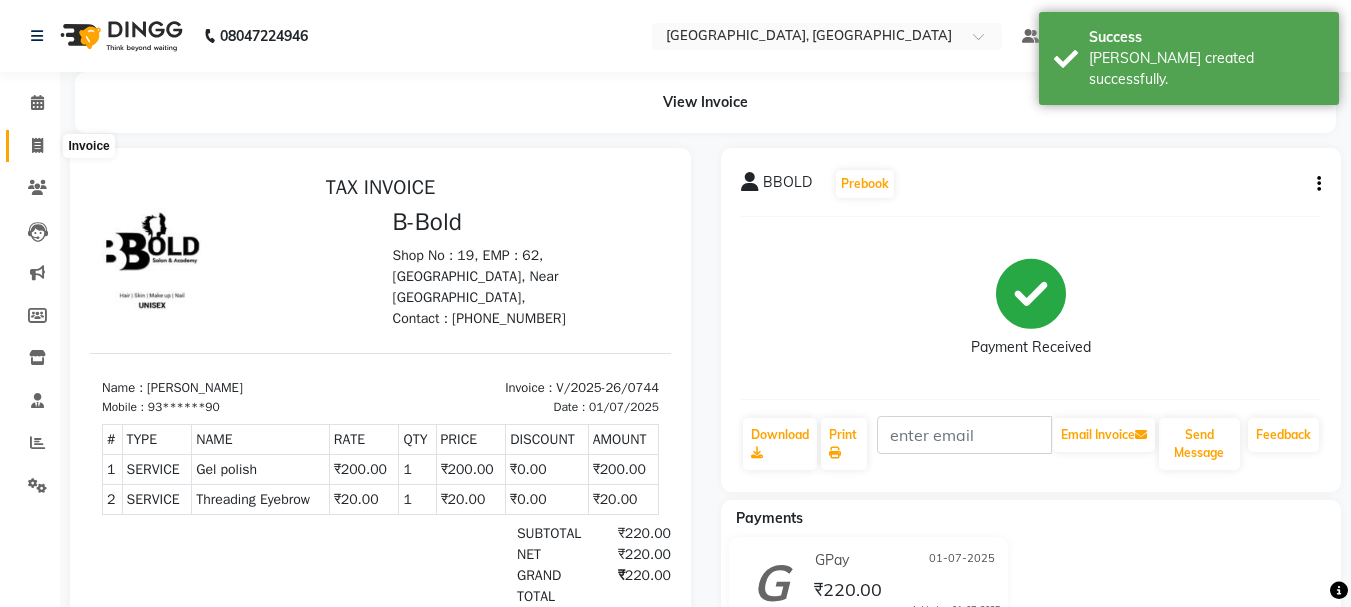 scroll, scrollTop: 0, scrollLeft: 0, axis: both 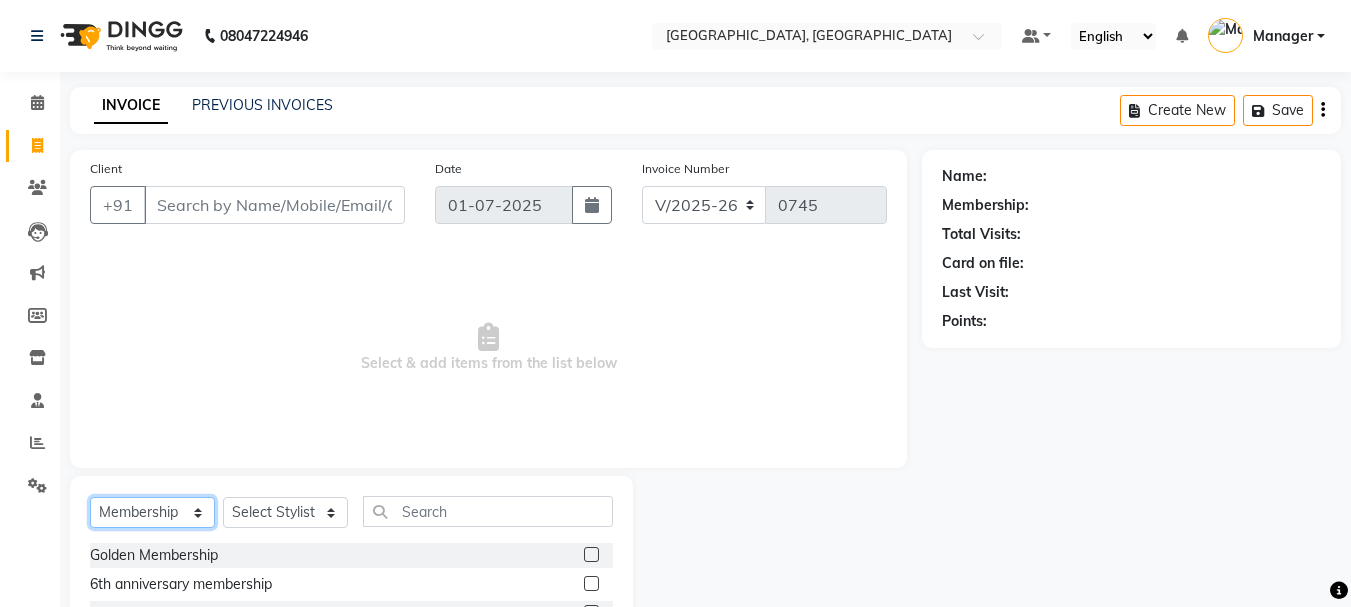 click on "Select  Service  Product  Membership  Package Voucher Prepaid Gift Card" 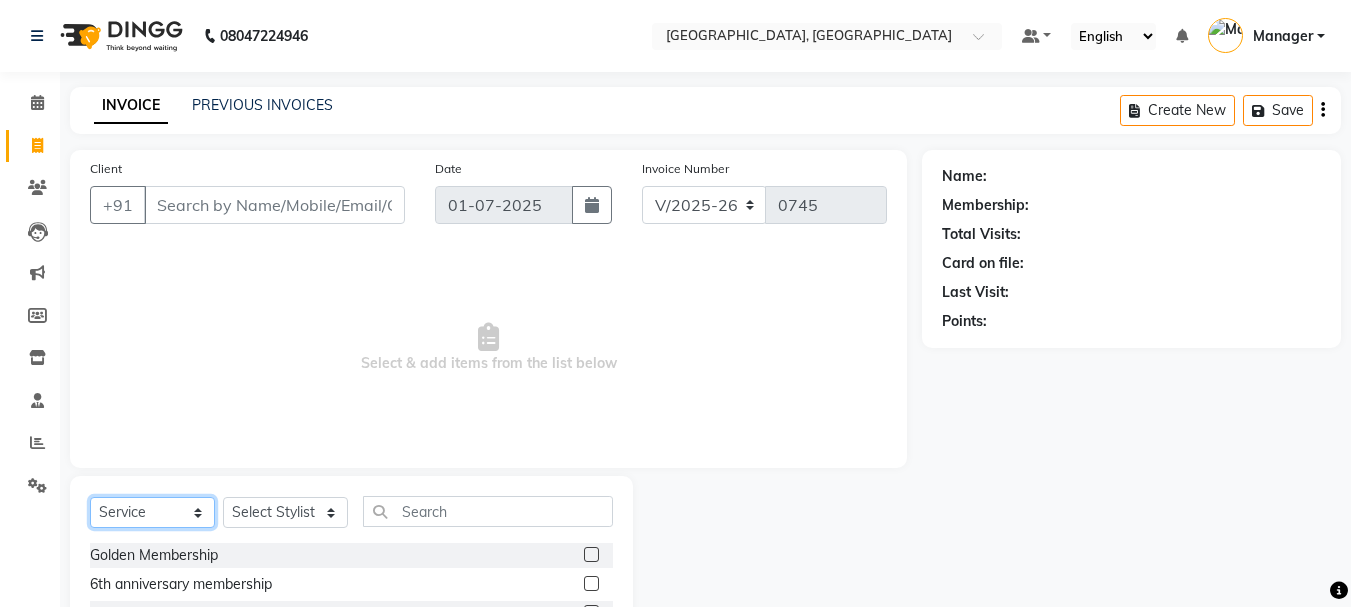 click on "Select  Service  Product  Membership  Package Voucher Prepaid Gift Card" 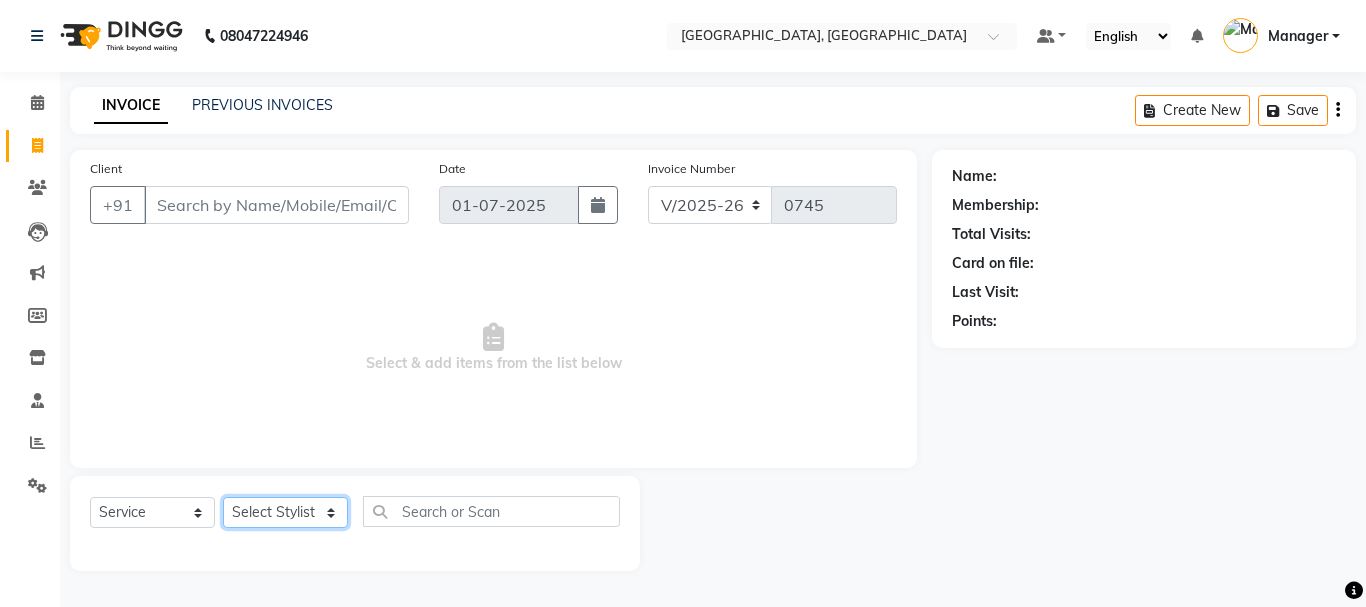 click on "Select Stylist Jyoti wadar Manager [PERSON_NAME] [PERSON_NAME]  [PERSON_NAME] [PERSON_NAME]  [PERSON_NAME] [PERSON_NAME] [PERSON_NAME]" 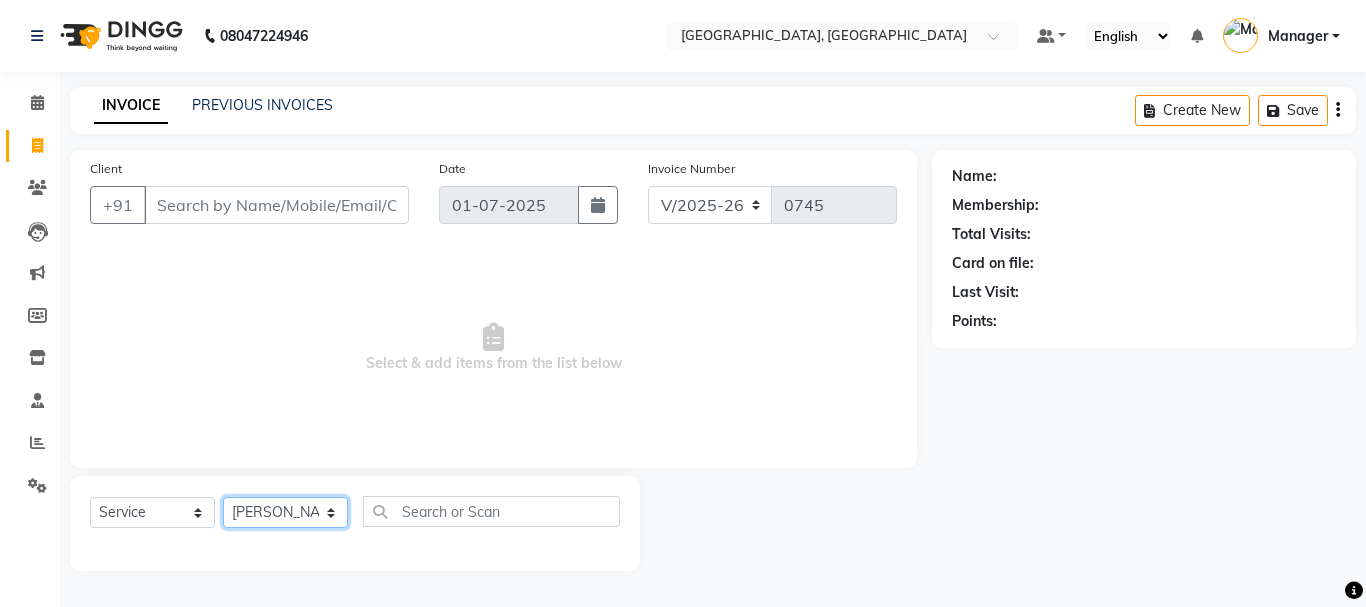 click on "Select Stylist Jyoti wadar Manager [PERSON_NAME] [PERSON_NAME]  [PERSON_NAME] [PERSON_NAME]  [PERSON_NAME] [PERSON_NAME] [PERSON_NAME]" 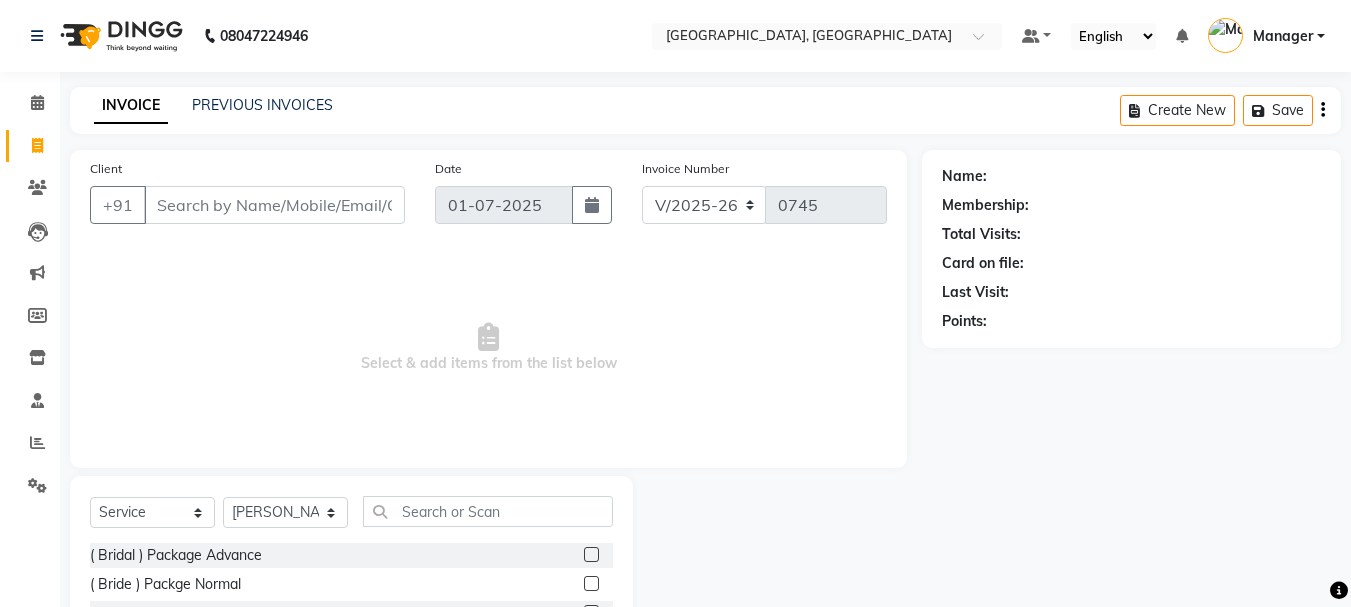 click on "Select  Service  Product  Membership  Package Voucher Prepaid Gift Card  Select Stylist Jyoti wadar Manager [PERSON_NAME] [PERSON_NAME]  [PERSON_NAME] [PERSON_NAME]  [PERSON_NAME] [PERSON_NAME] [PERSON_NAME]" 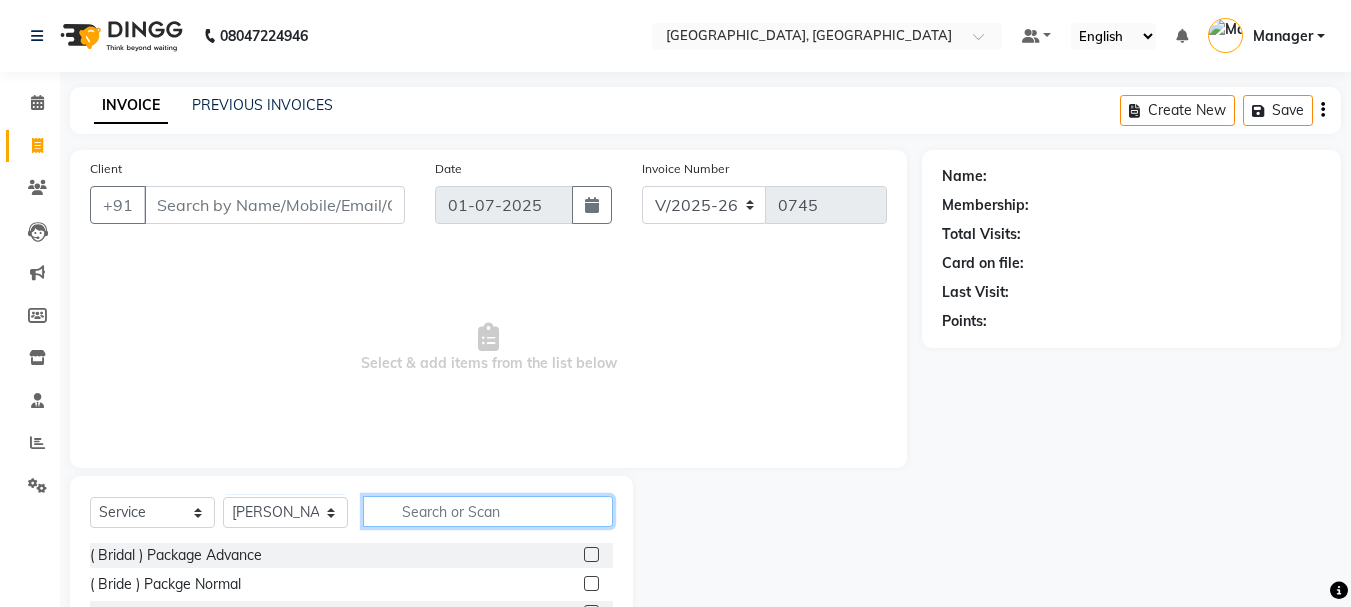 click 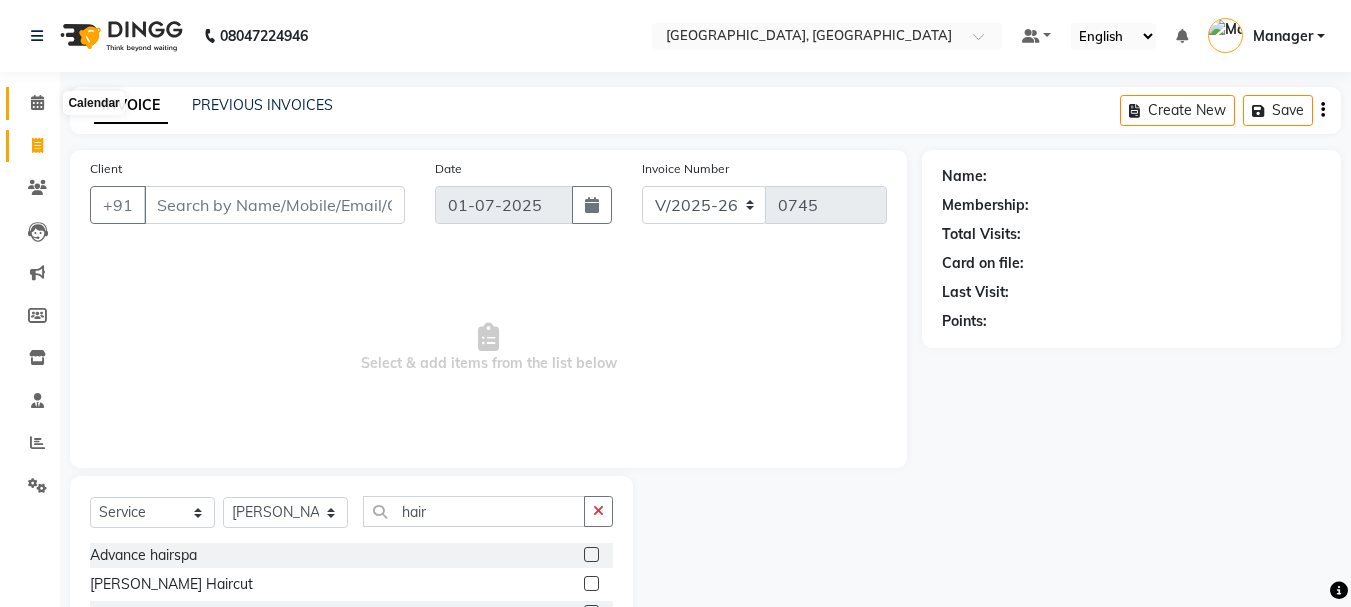click 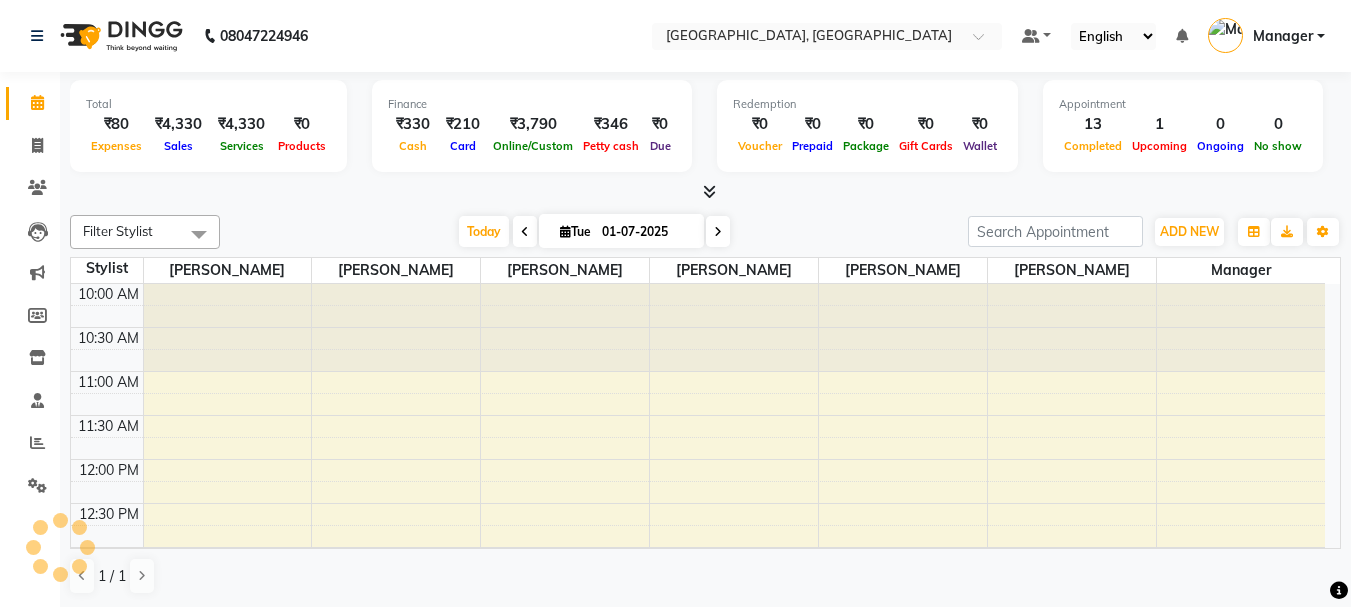 scroll, scrollTop: 793, scrollLeft: 0, axis: vertical 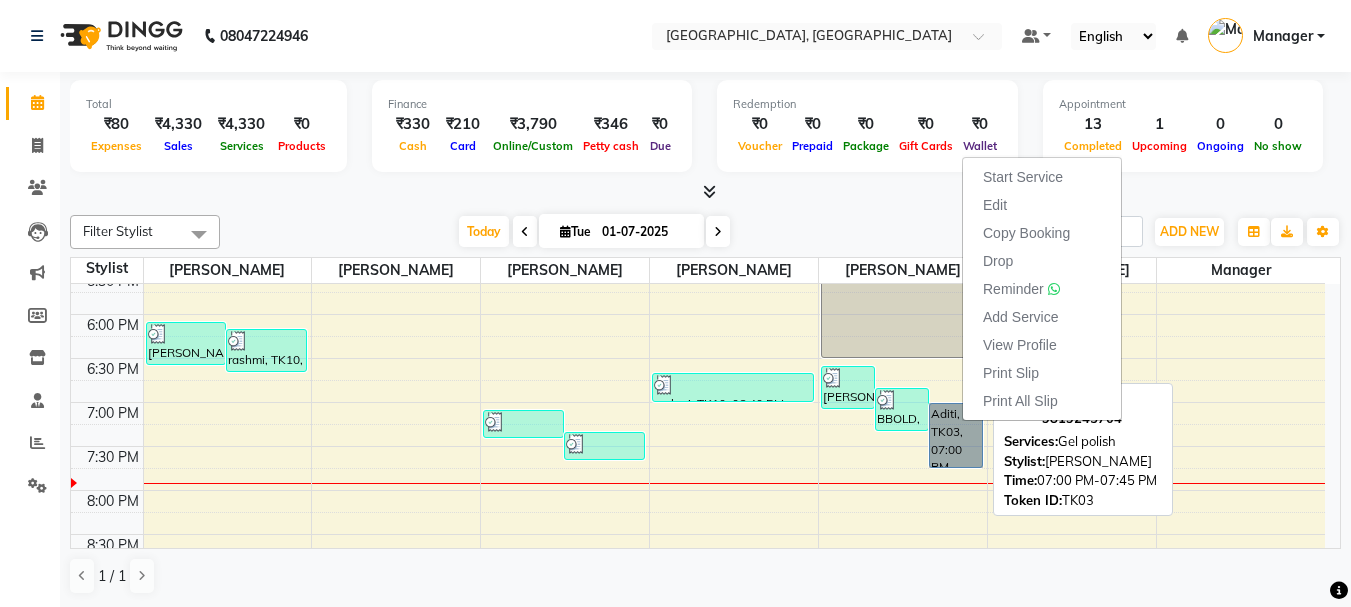 click on "Aditi, TK03, 07:00 PM-07:45 PM, Gel polish" at bounding box center [956, 435] 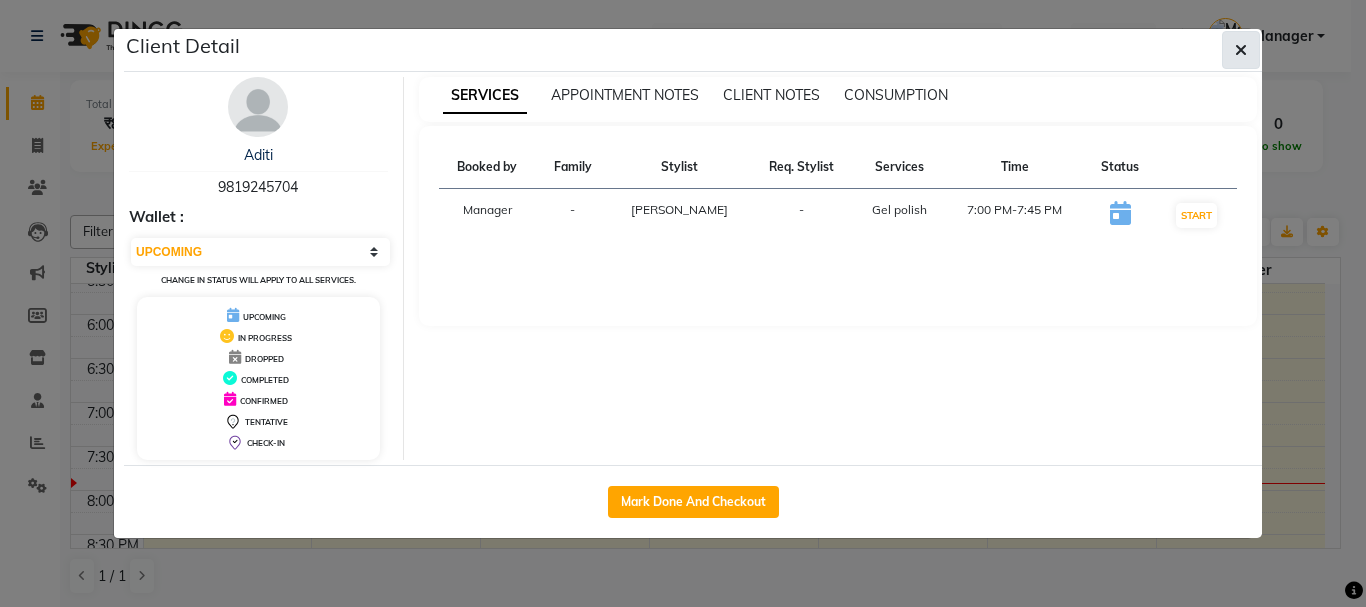 click 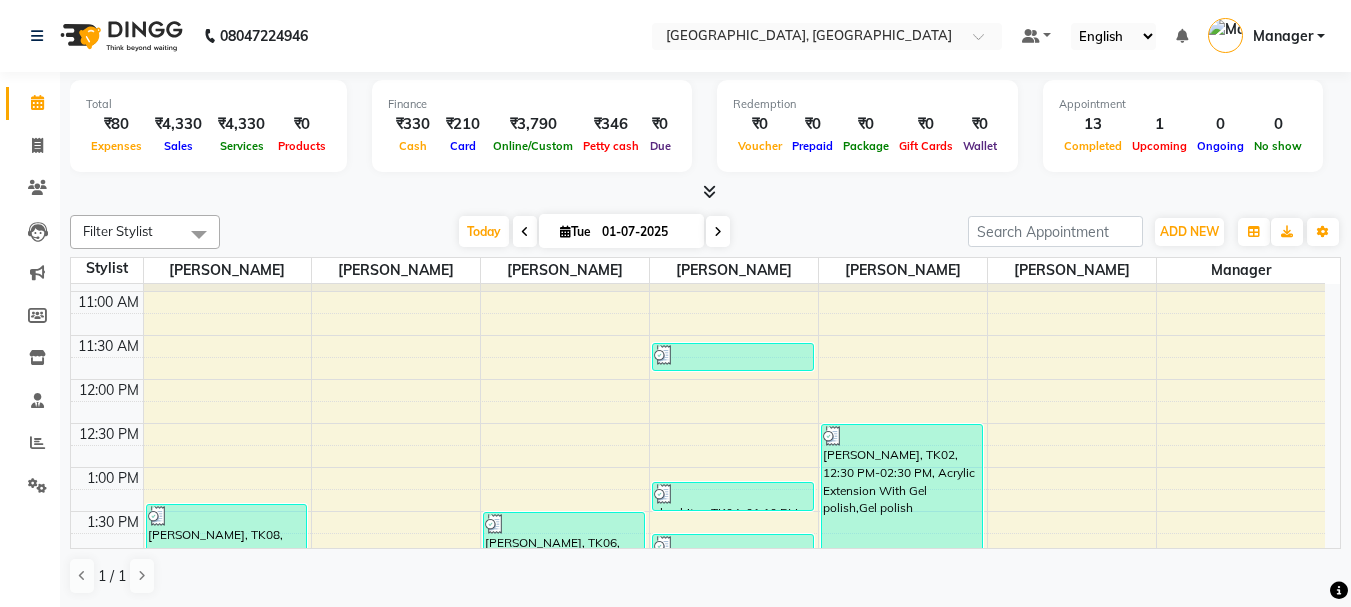 scroll, scrollTop: 120, scrollLeft: 0, axis: vertical 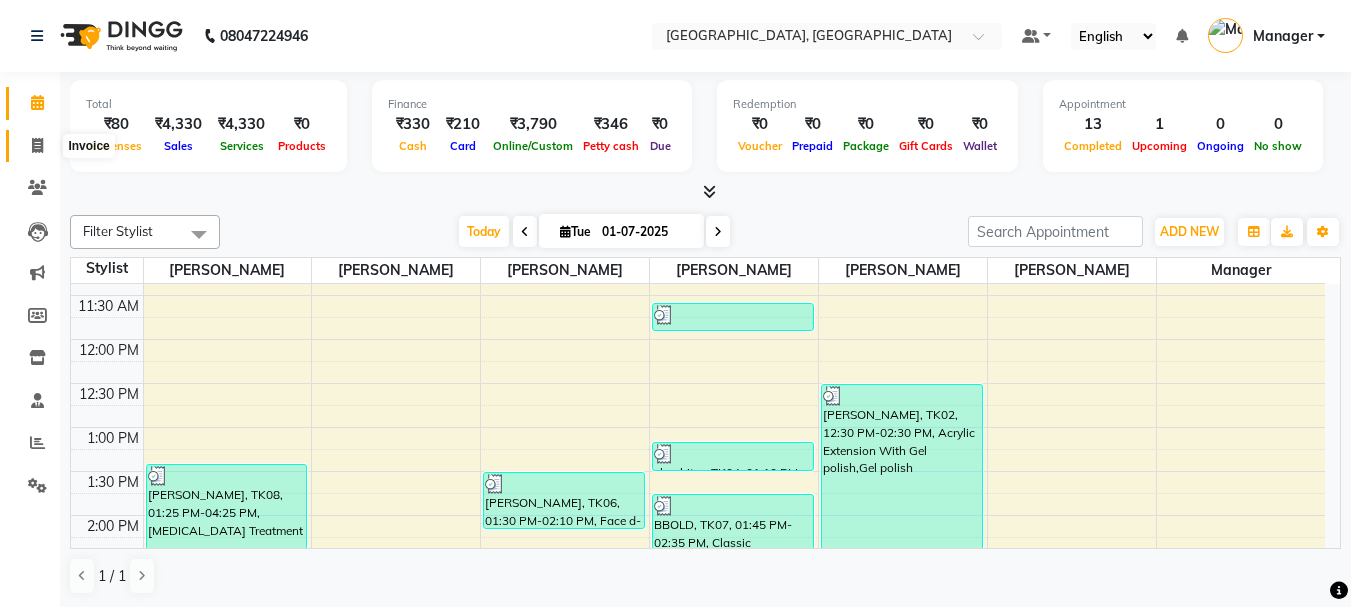 click 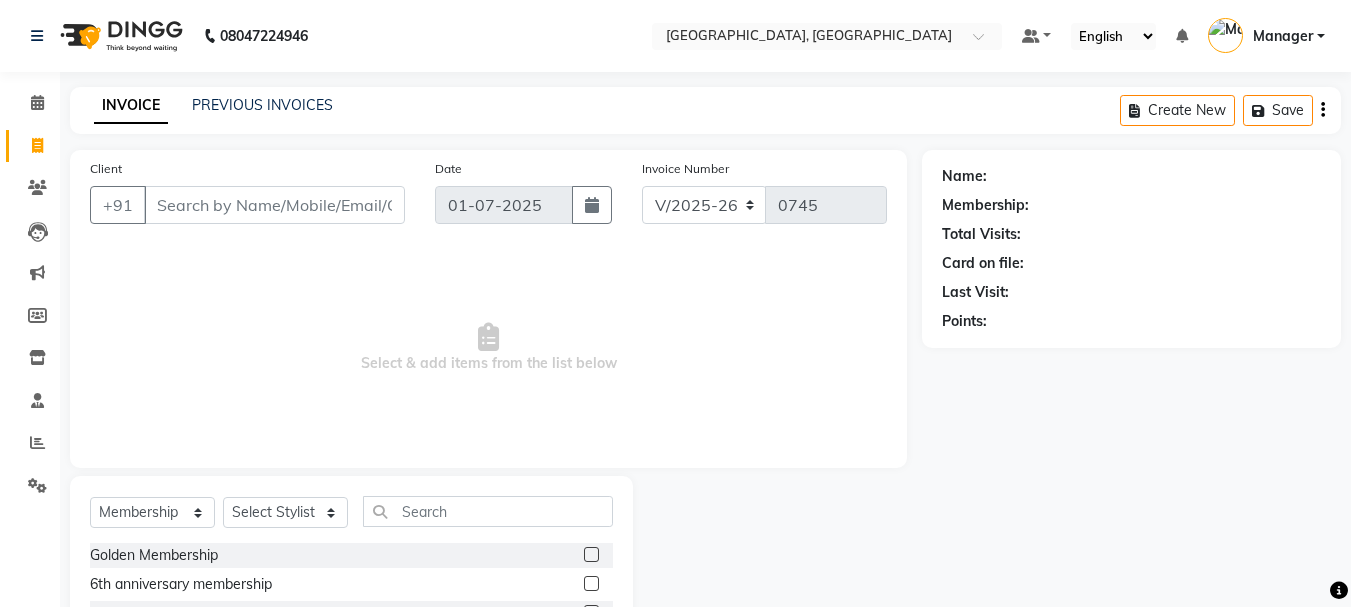 click on "Client" at bounding box center (274, 205) 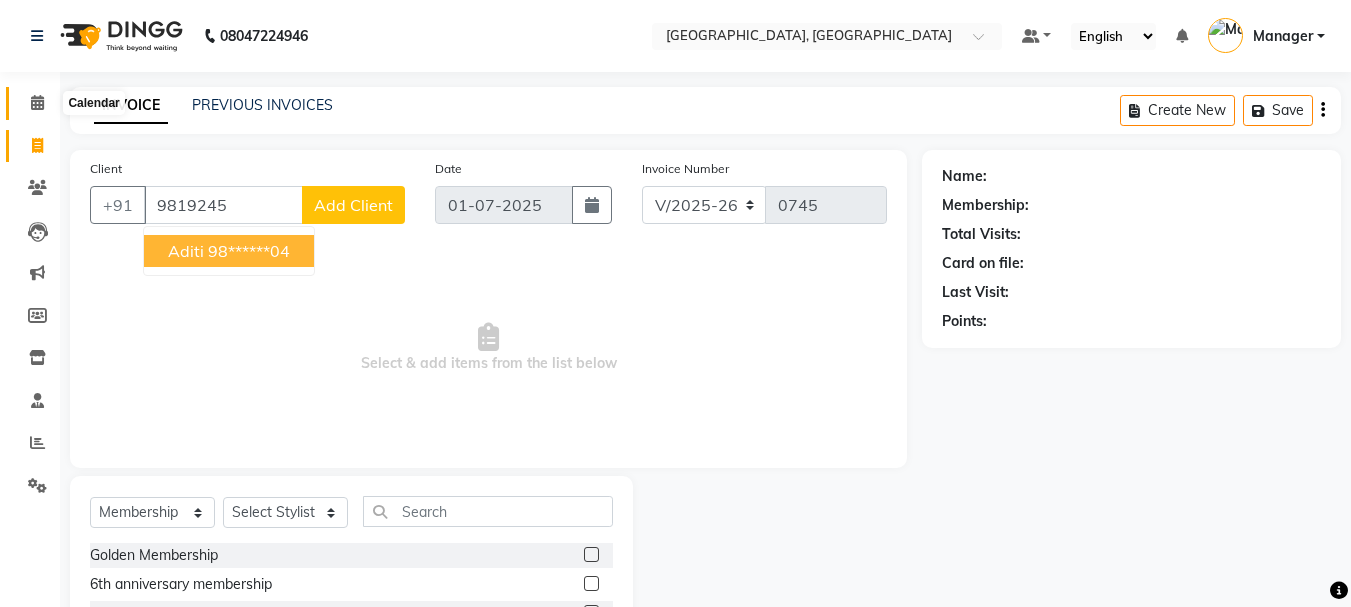 click 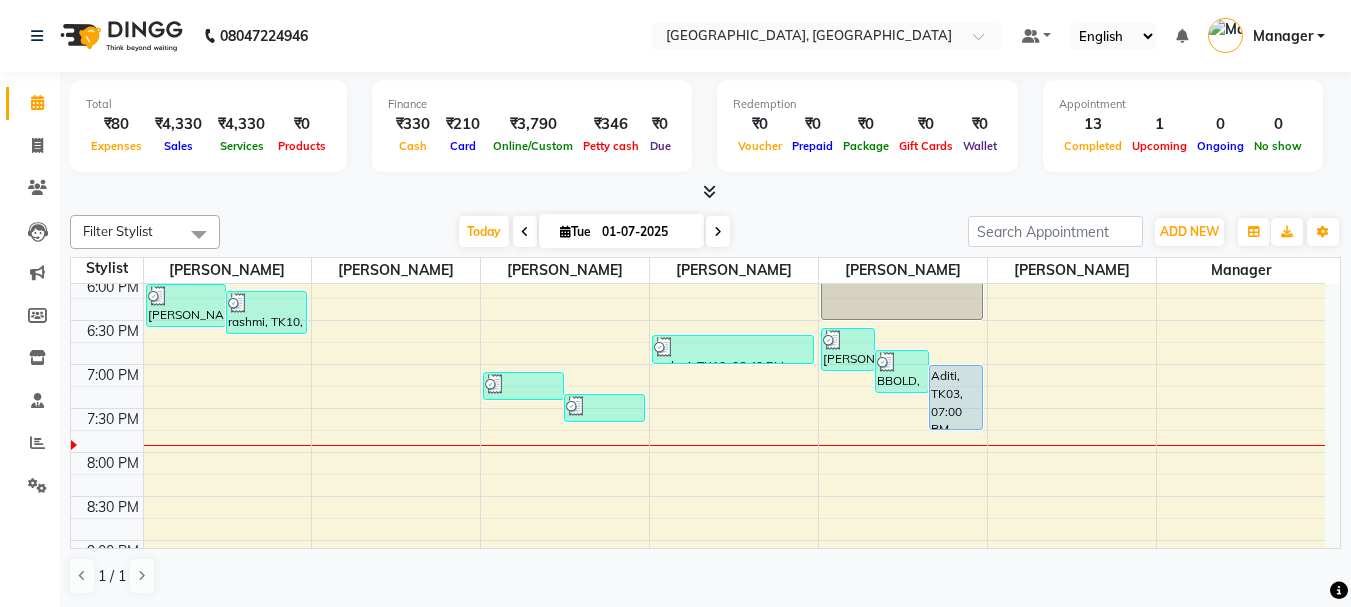 scroll, scrollTop: 760, scrollLeft: 0, axis: vertical 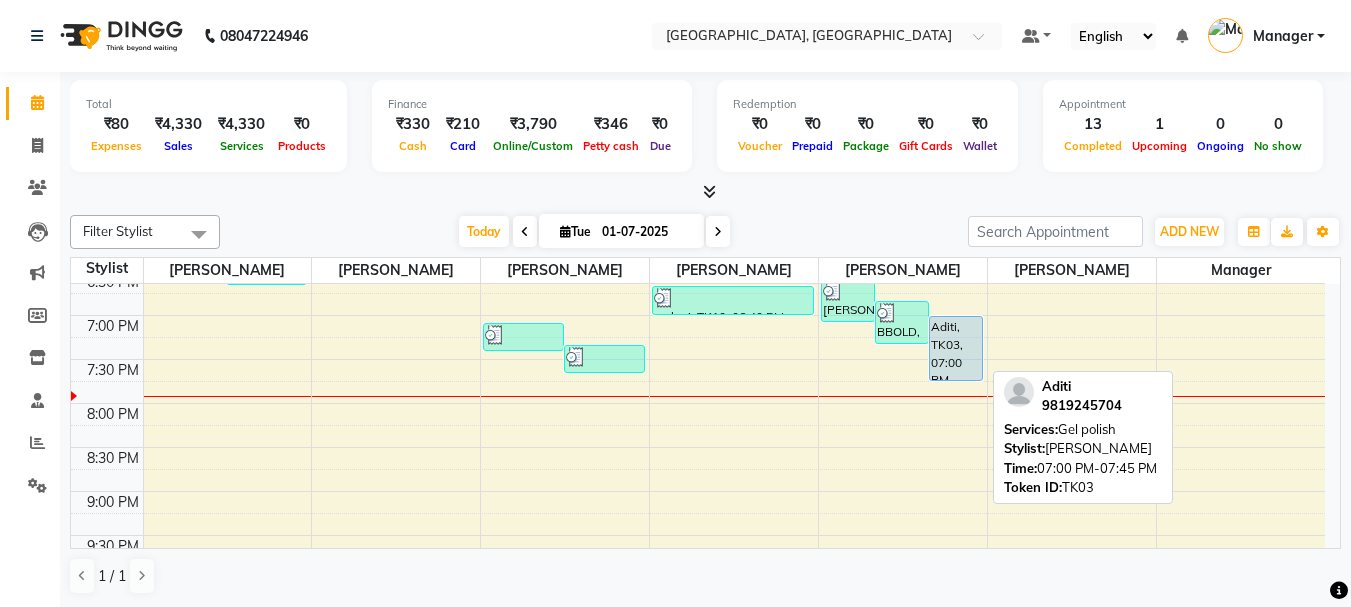 click on "Aditi, TK03, 07:00 PM-07:45 PM, Gel polish" at bounding box center [956, 348] 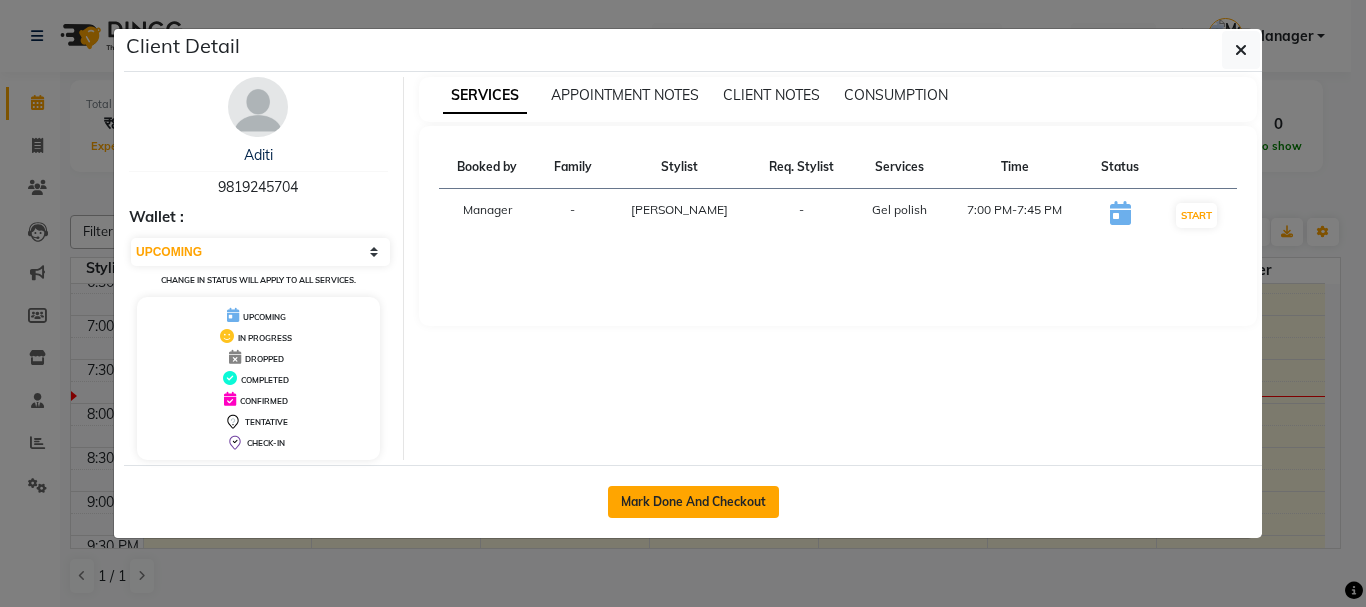 click on "Mark Done And Checkout" 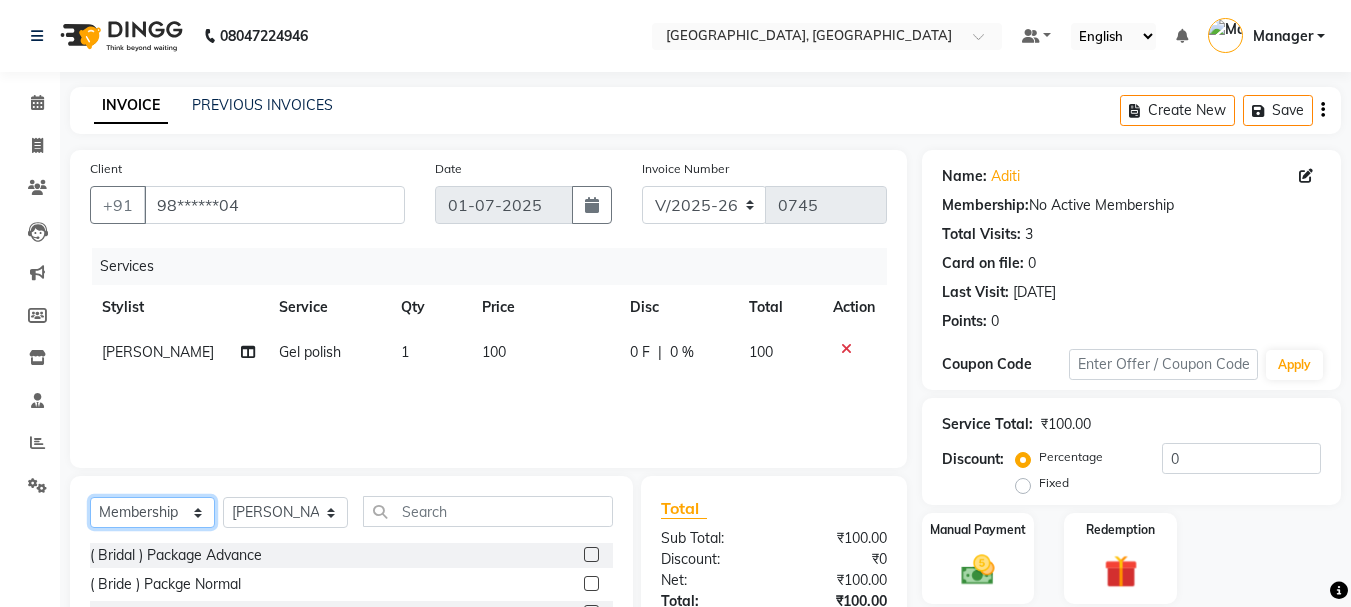 click on "Select  Service  Product  Membership  Package Voucher Prepaid Gift Card" 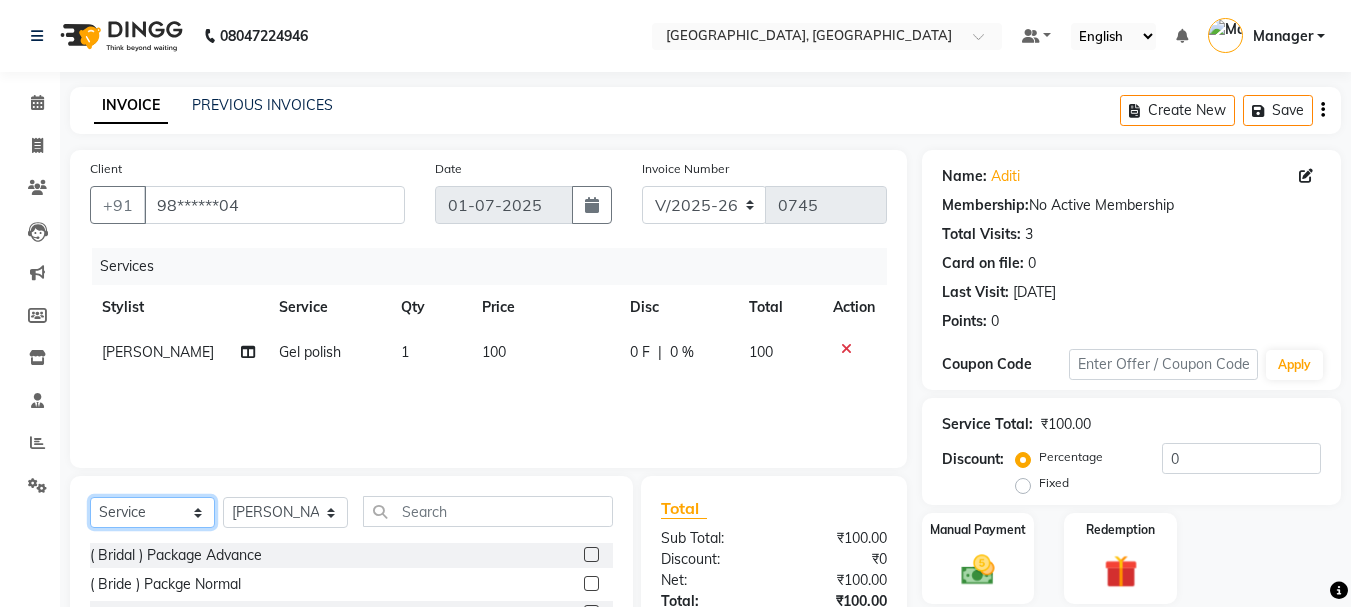 click on "Select  Service  Product  Membership  Package Voucher Prepaid Gift Card" 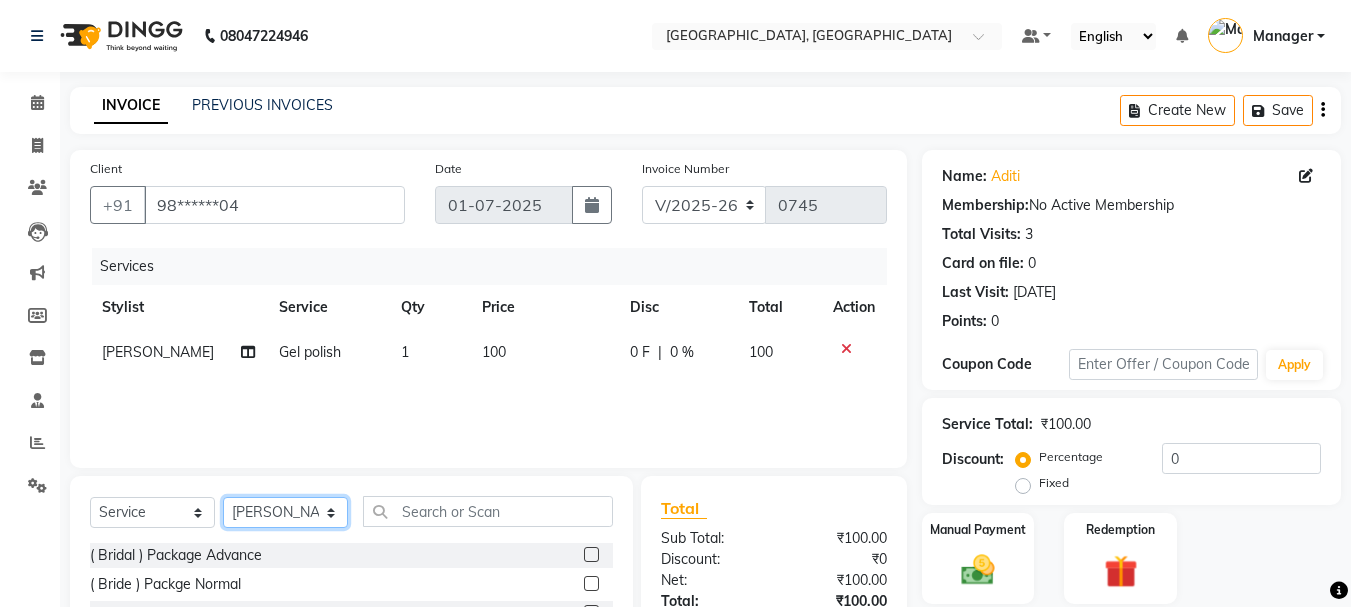 click on "Select Stylist Jyoti wadar Manager [PERSON_NAME] [PERSON_NAME]  [PERSON_NAME] [PERSON_NAME]  [PERSON_NAME] [PERSON_NAME] [PERSON_NAME]" 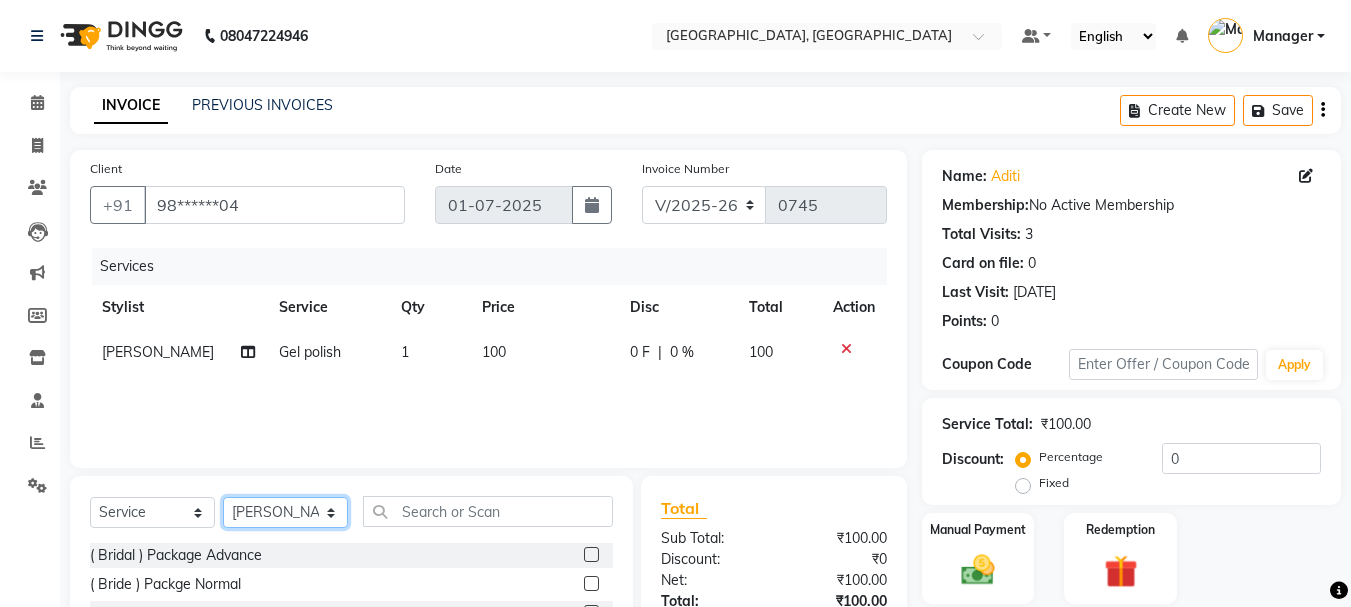 click on "Select Stylist Jyoti wadar Manager [PERSON_NAME] [PERSON_NAME]  [PERSON_NAME] [PERSON_NAME]  [PERSON_NAME] [PERSON_NAME] [PERSON_NAME]" 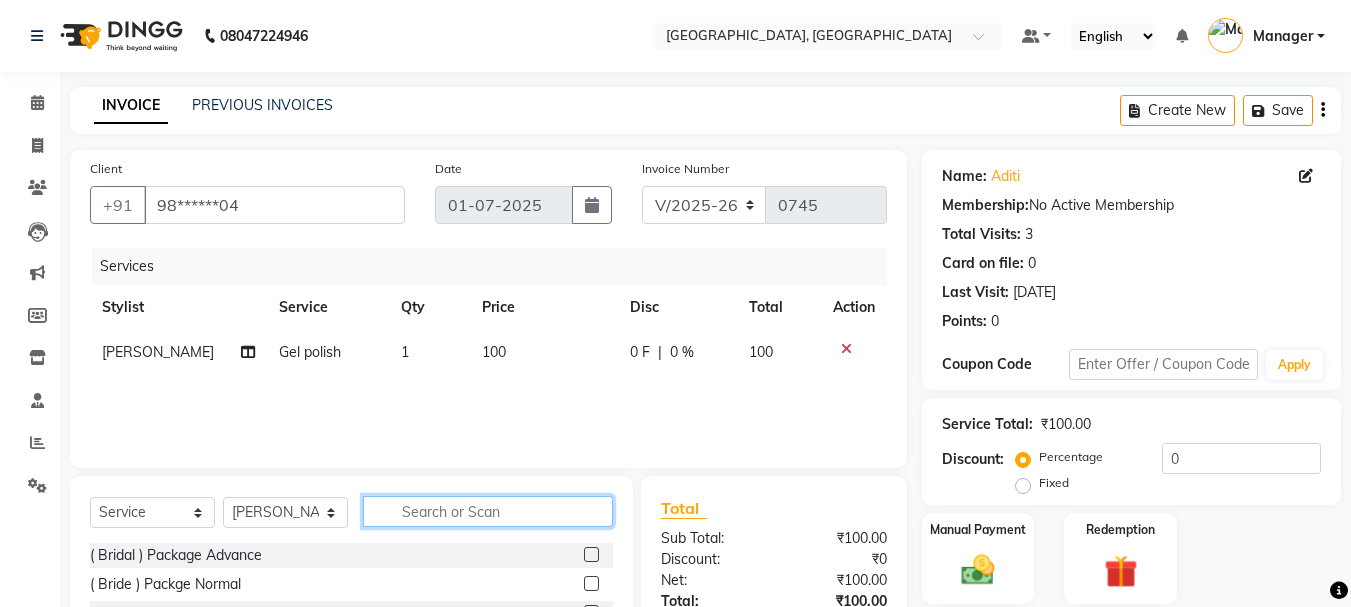 click 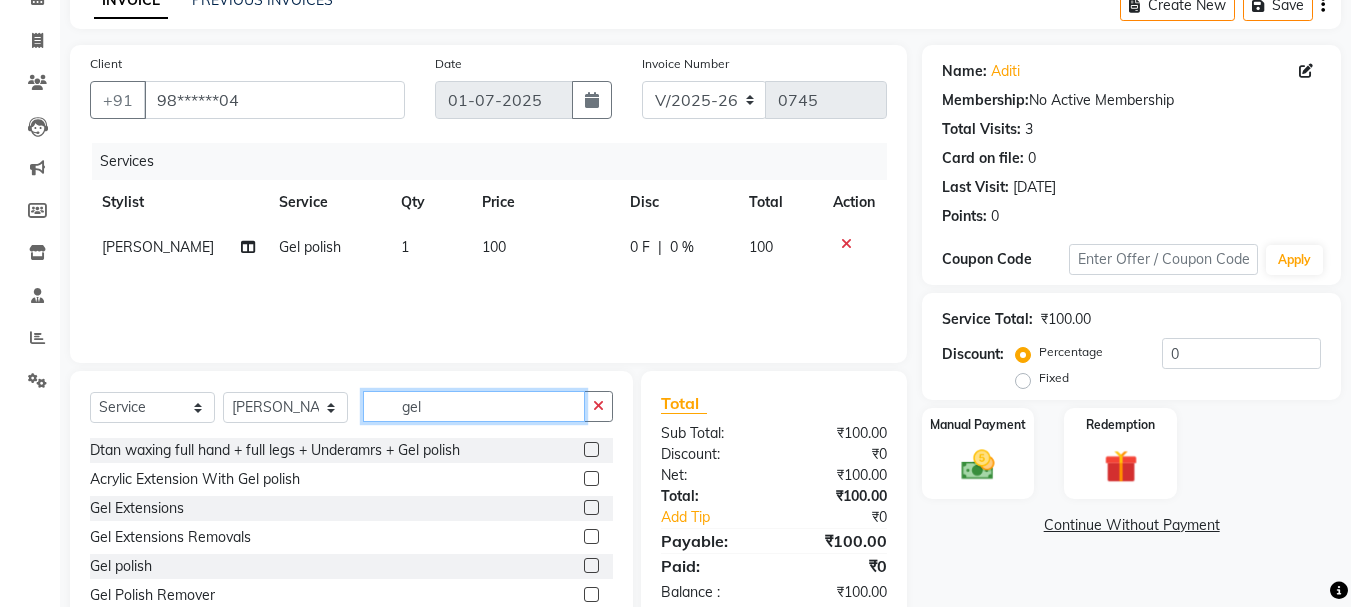 scroll, scrollTop: 194, scrollLeft: 0, axis: vertical 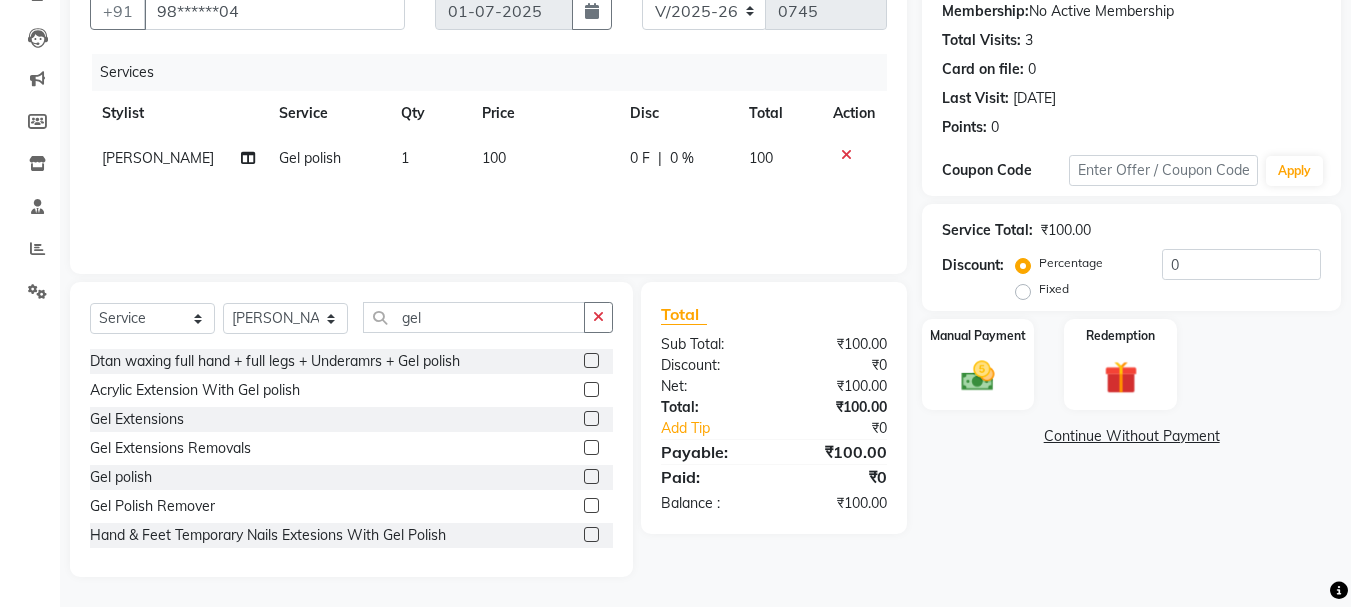 click 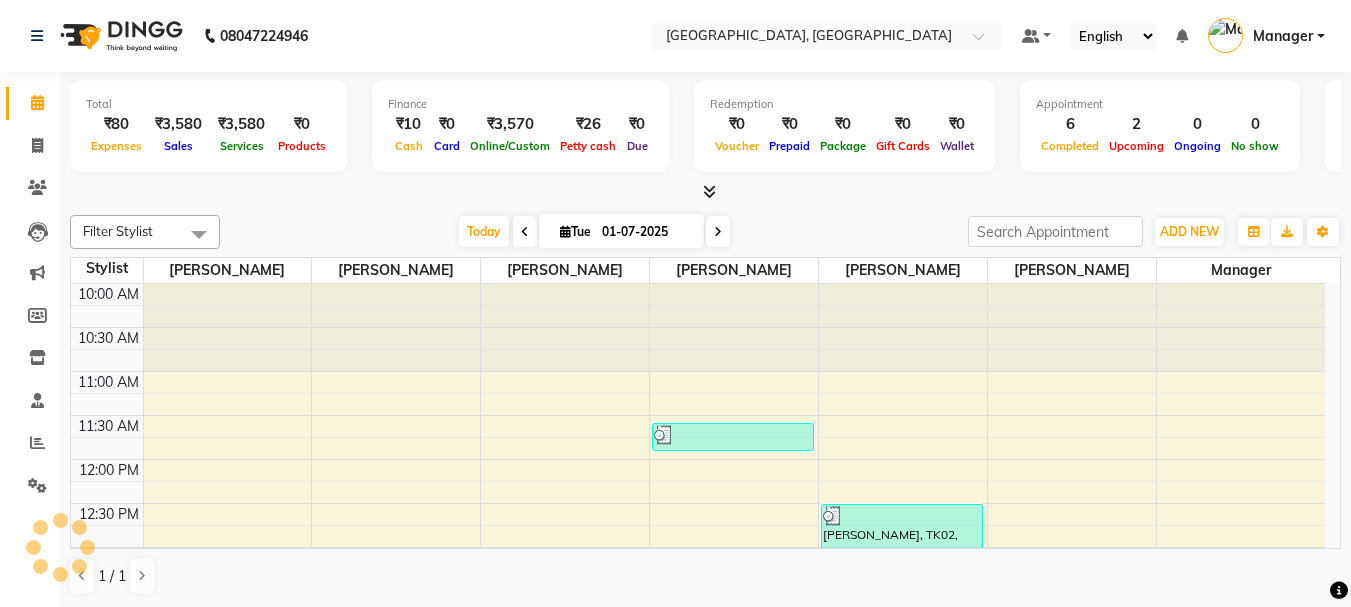 scroll, scrollTop: 0, scrollLeft: 0, axis: both 